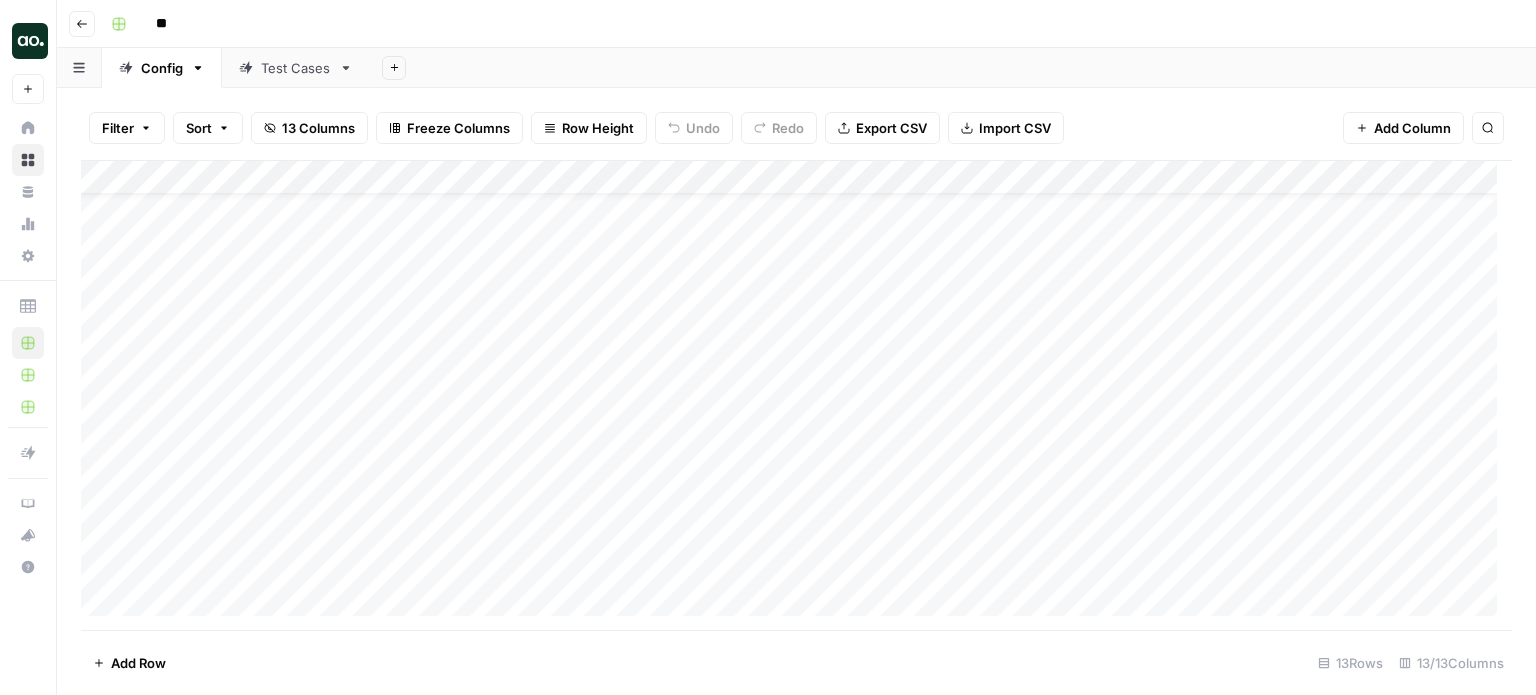 scroll, scrollTop: 0, scrollLeft: 0, axis: both 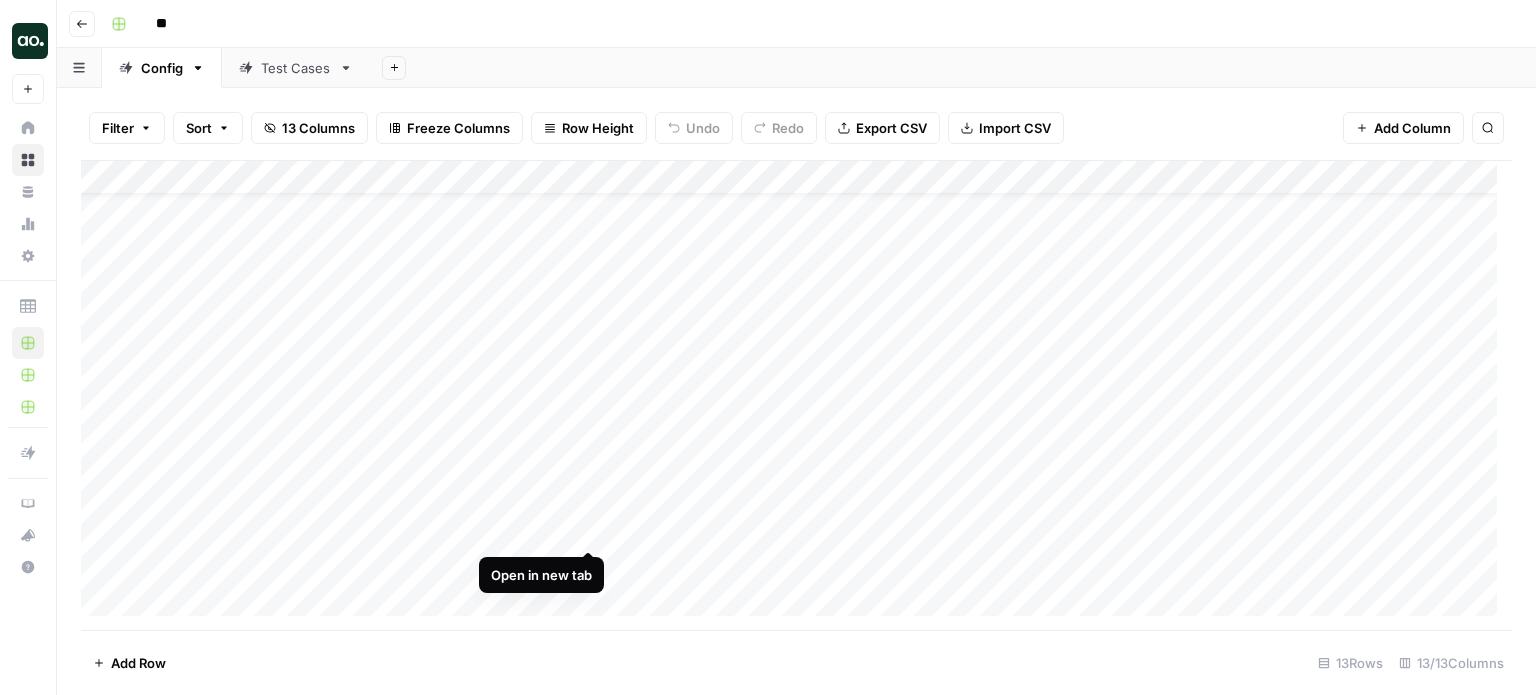 click on "Add Column" at bounding box center [796, 396] 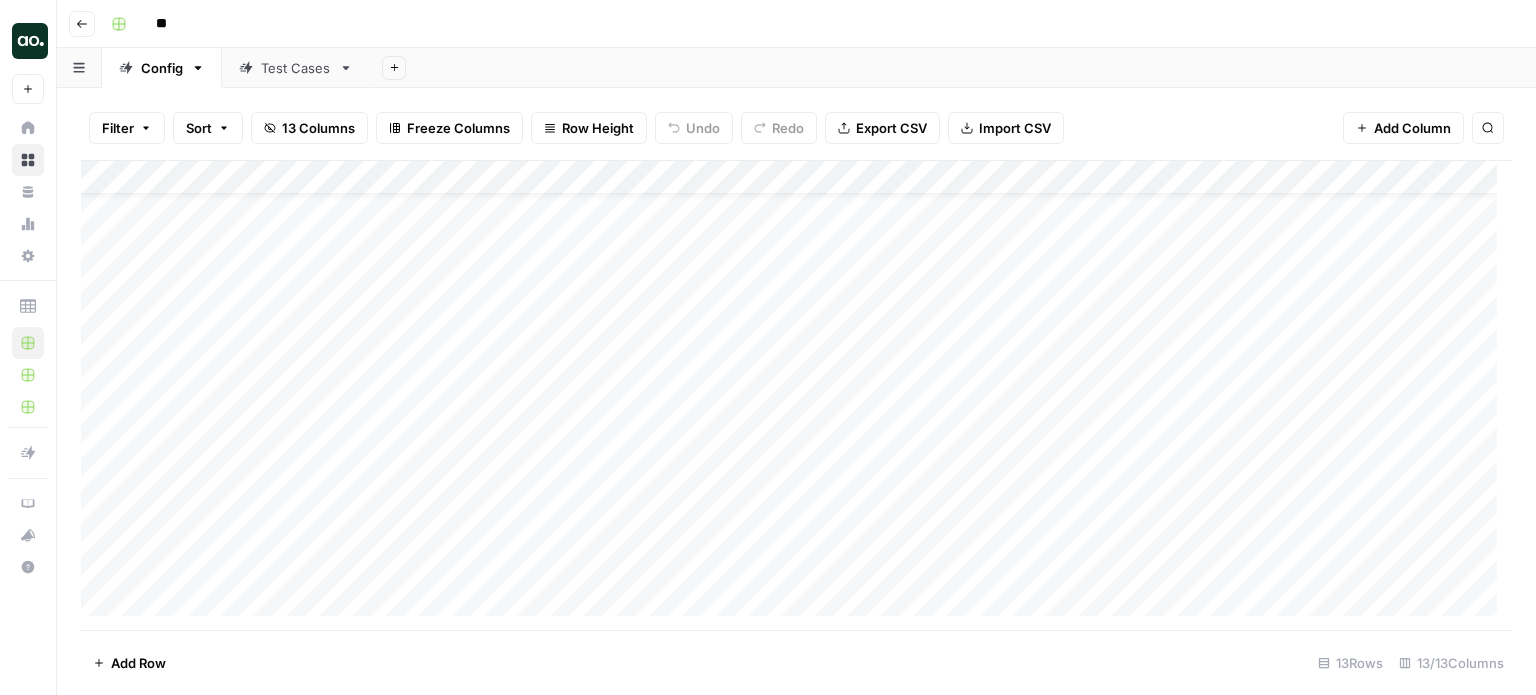 click on "Add Column" at bounding box center (796, 396) 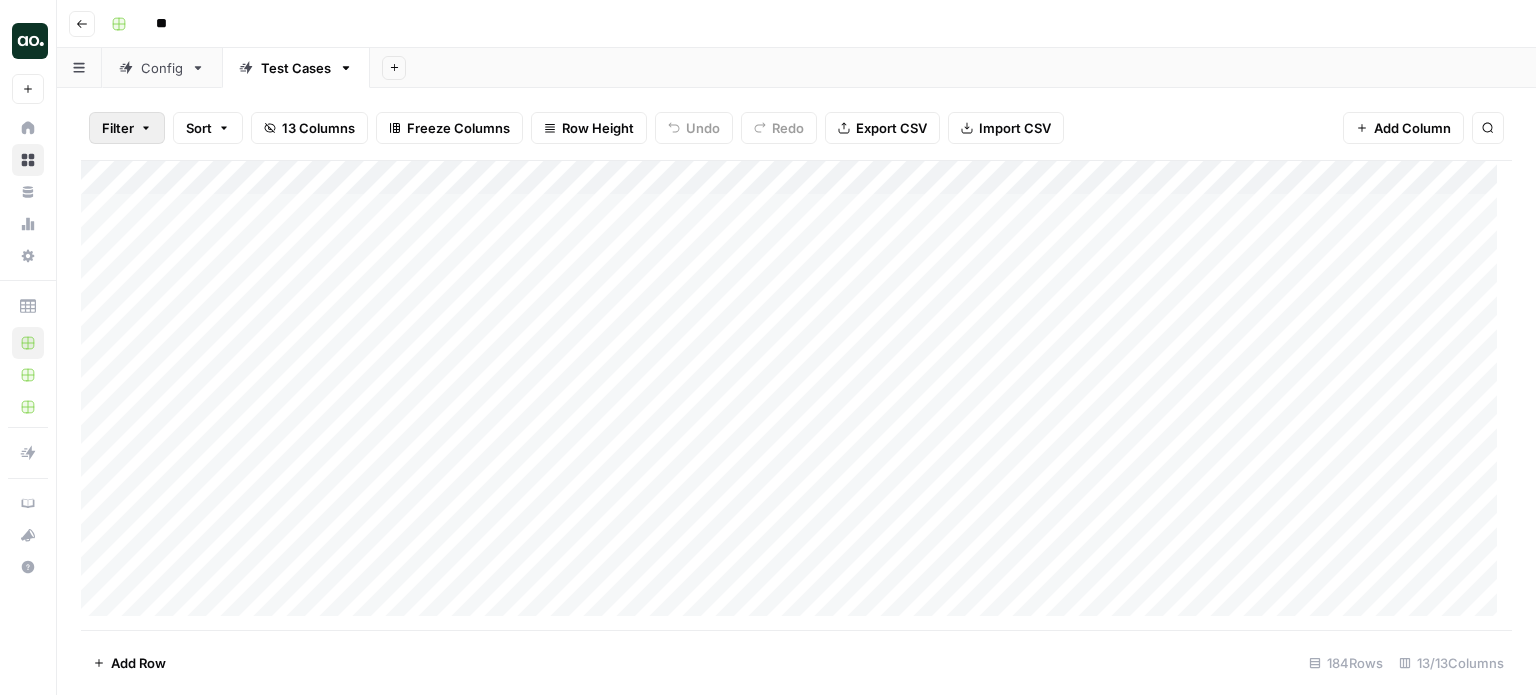 click on "Filter" at bounding box center (118, 128) 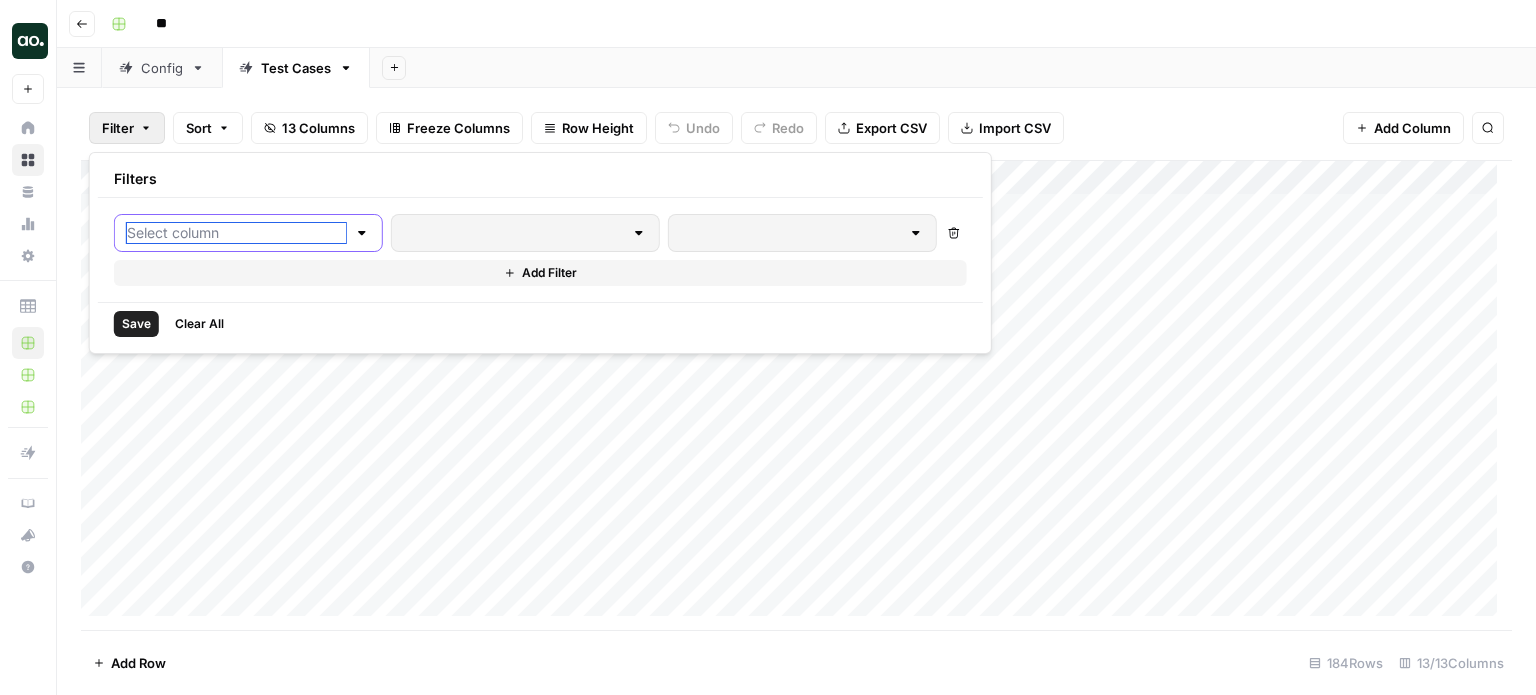 click at bounding box center (236, 233) 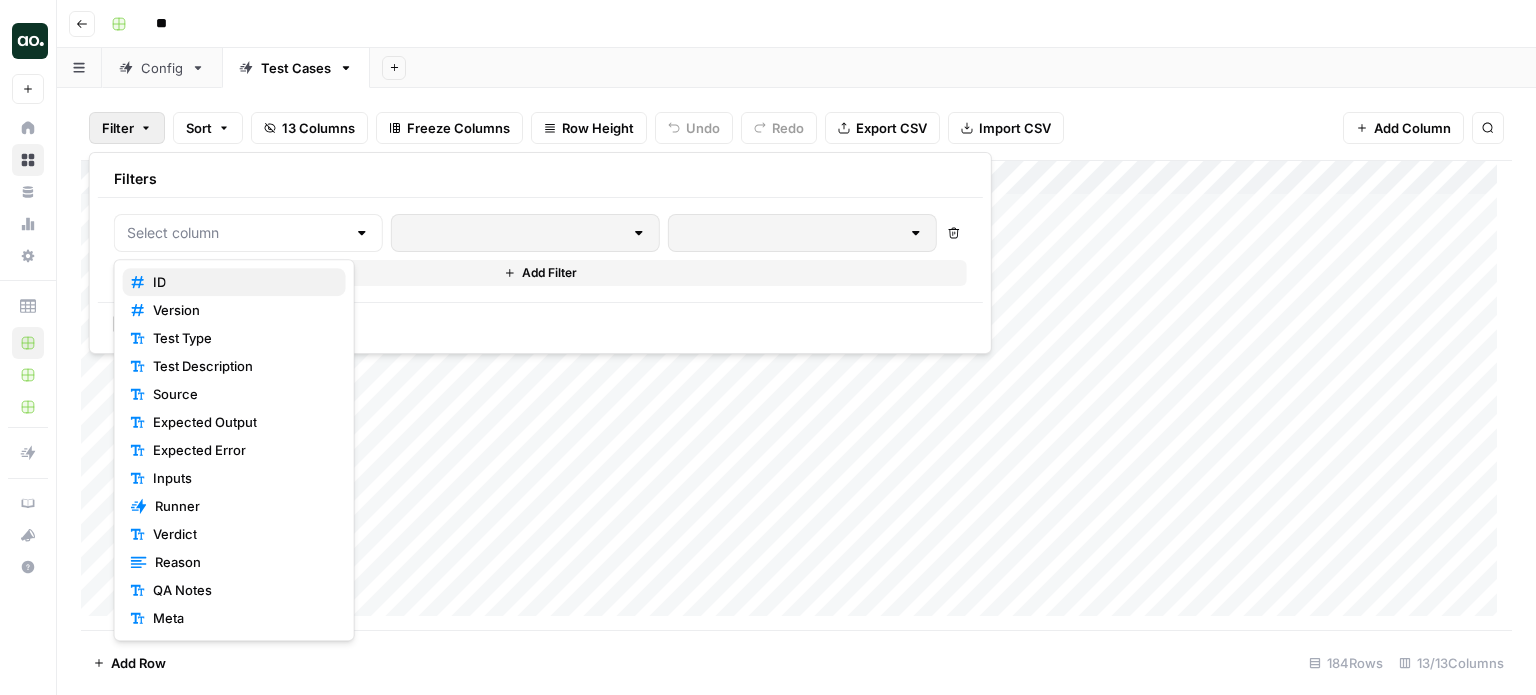 click on "ID" at bounding box center (234, 282) 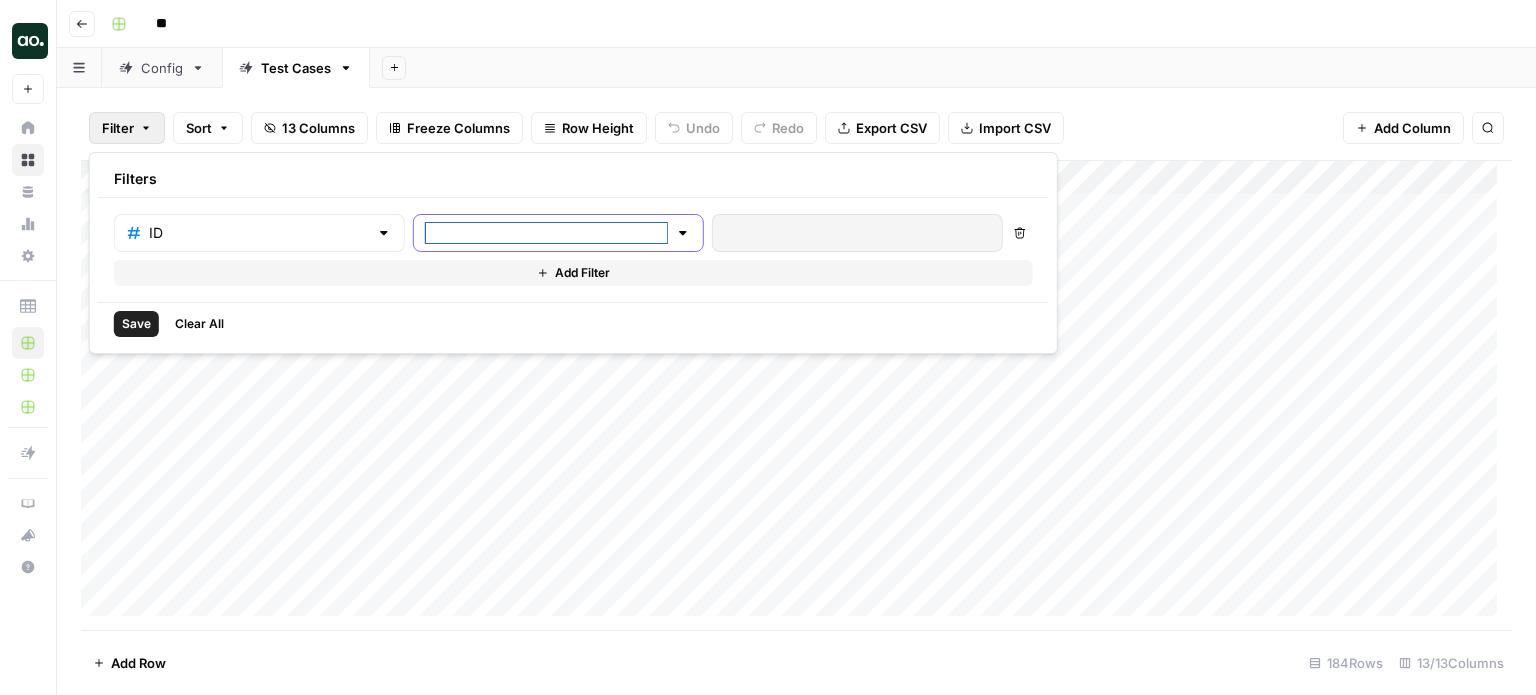 click at bounding box center (546, 233) 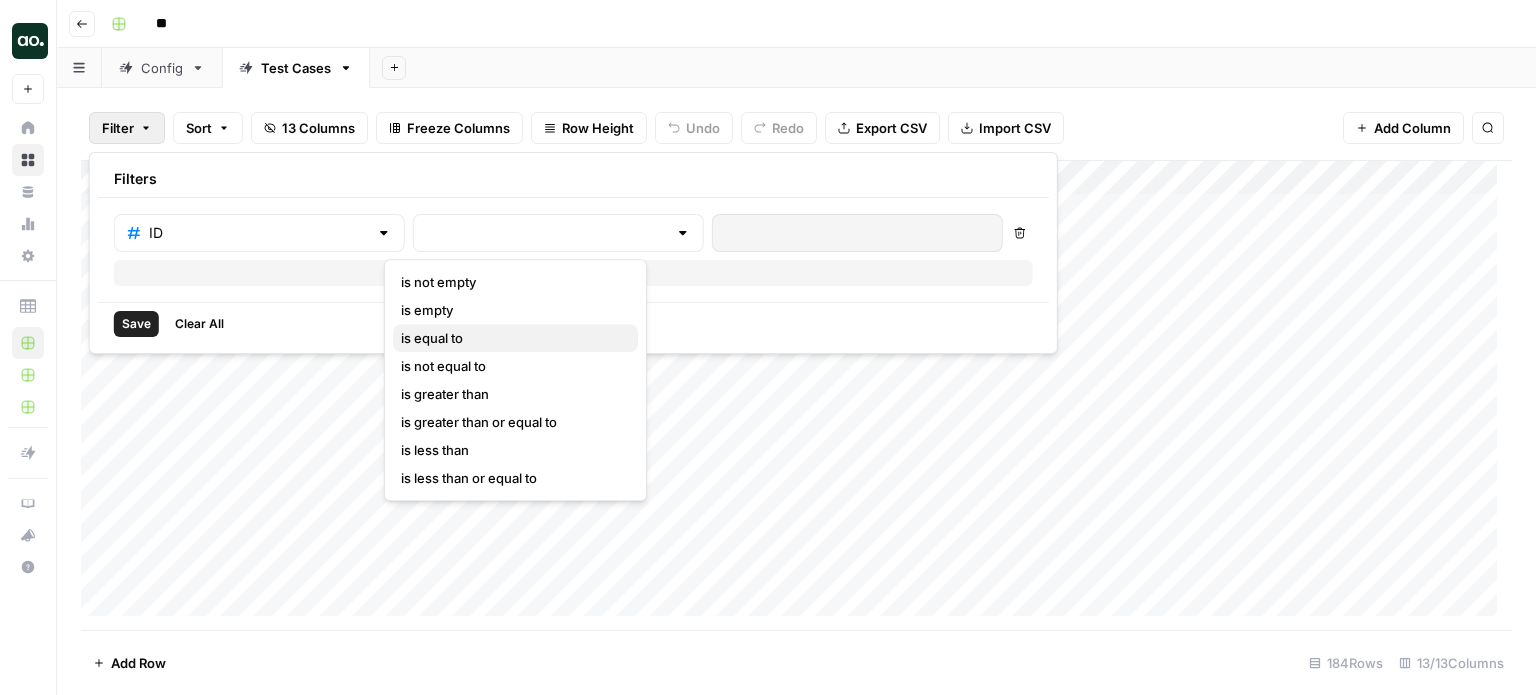 click on "is equal to" at bounding box center (515, 338) 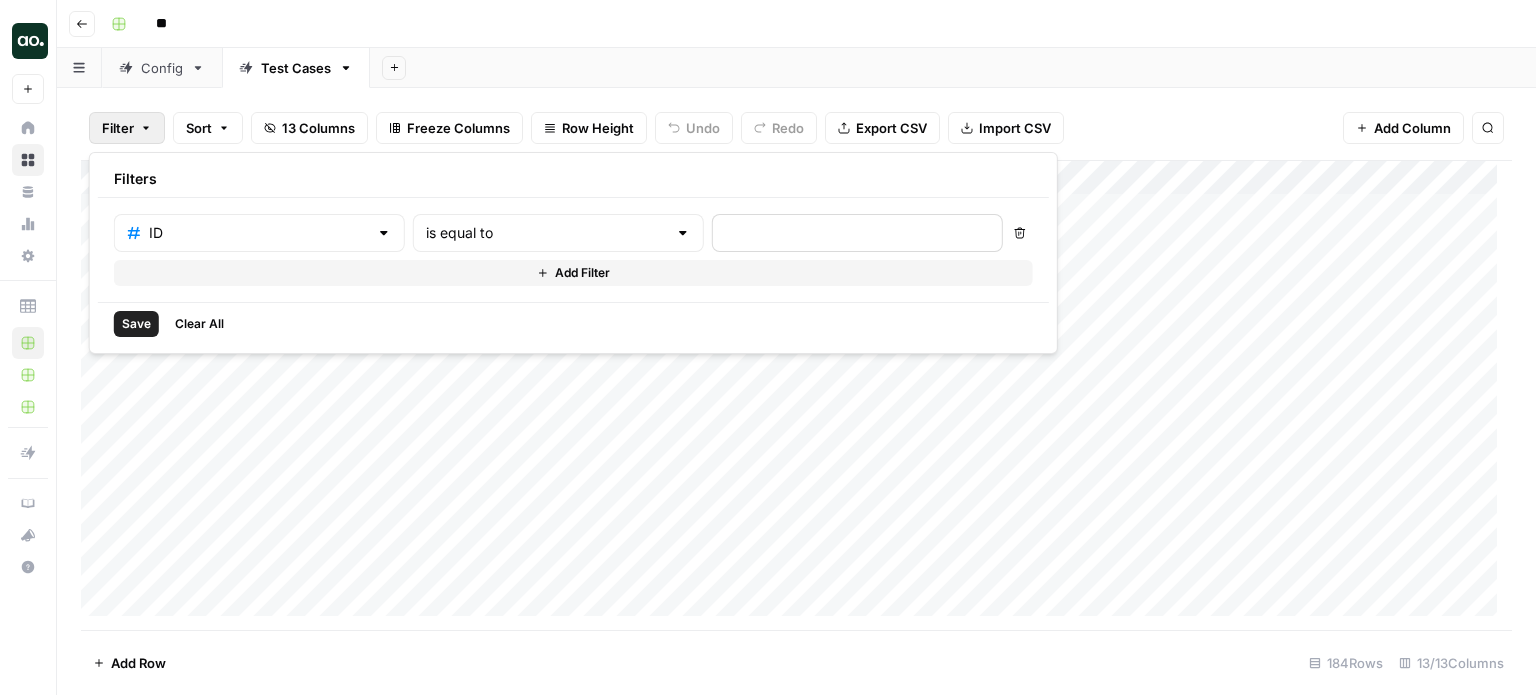 click at bounding box center [857, 233] 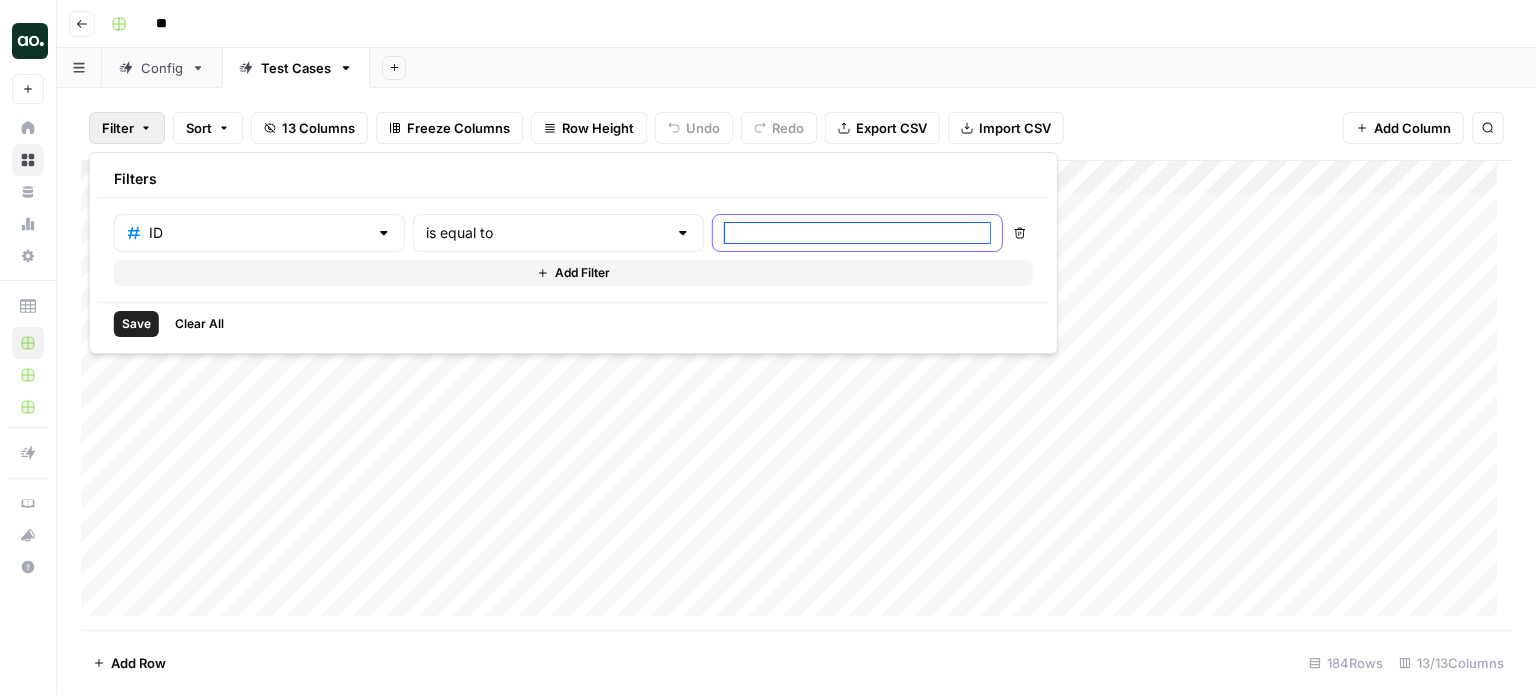 paste on "92180" 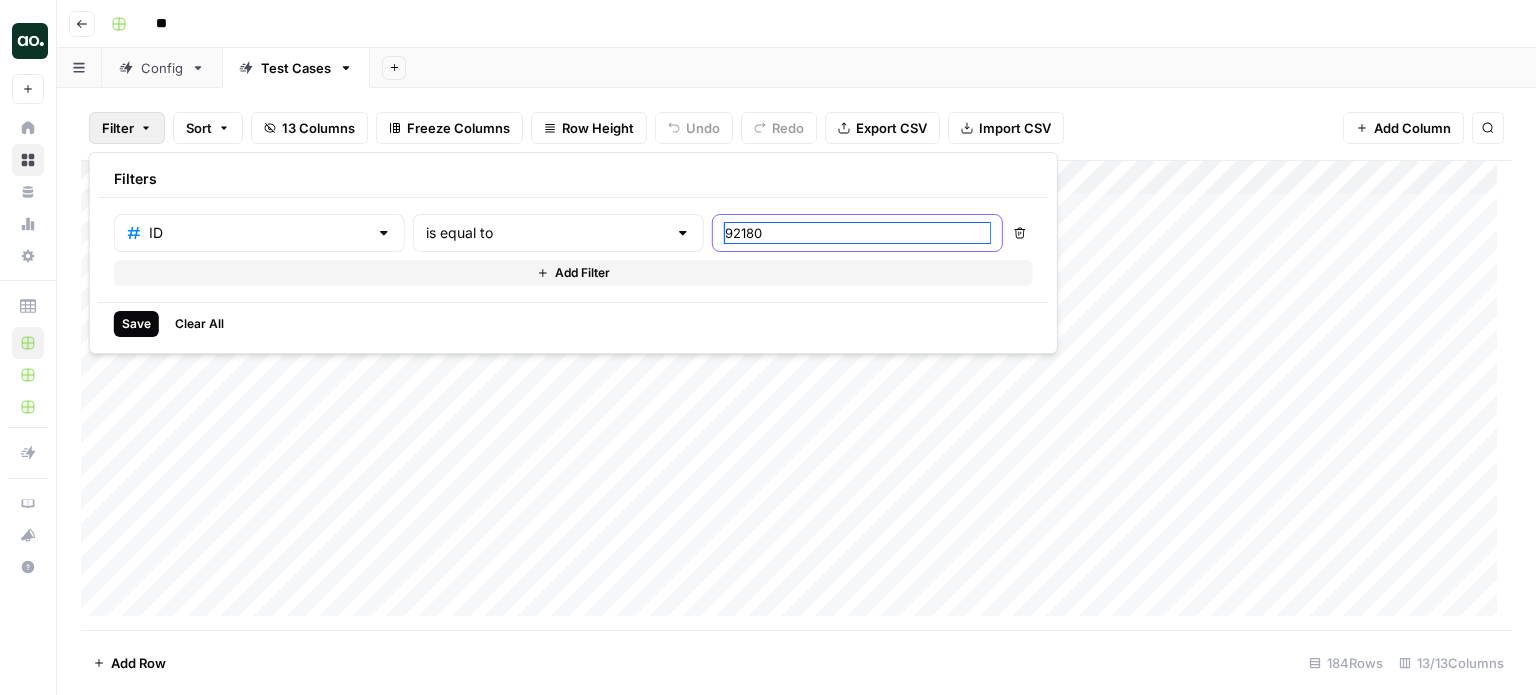 type on "92180" 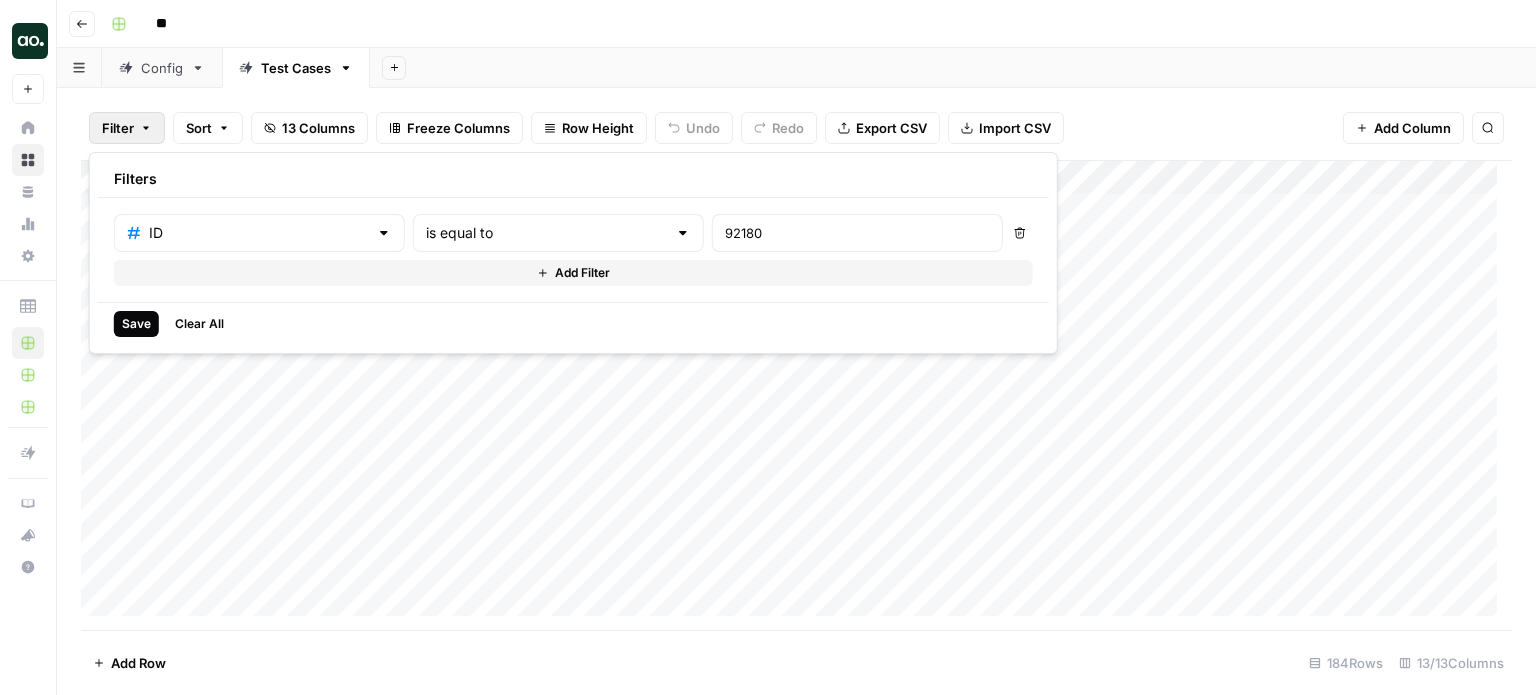 click on "Save" at bounding box center (136, 324) 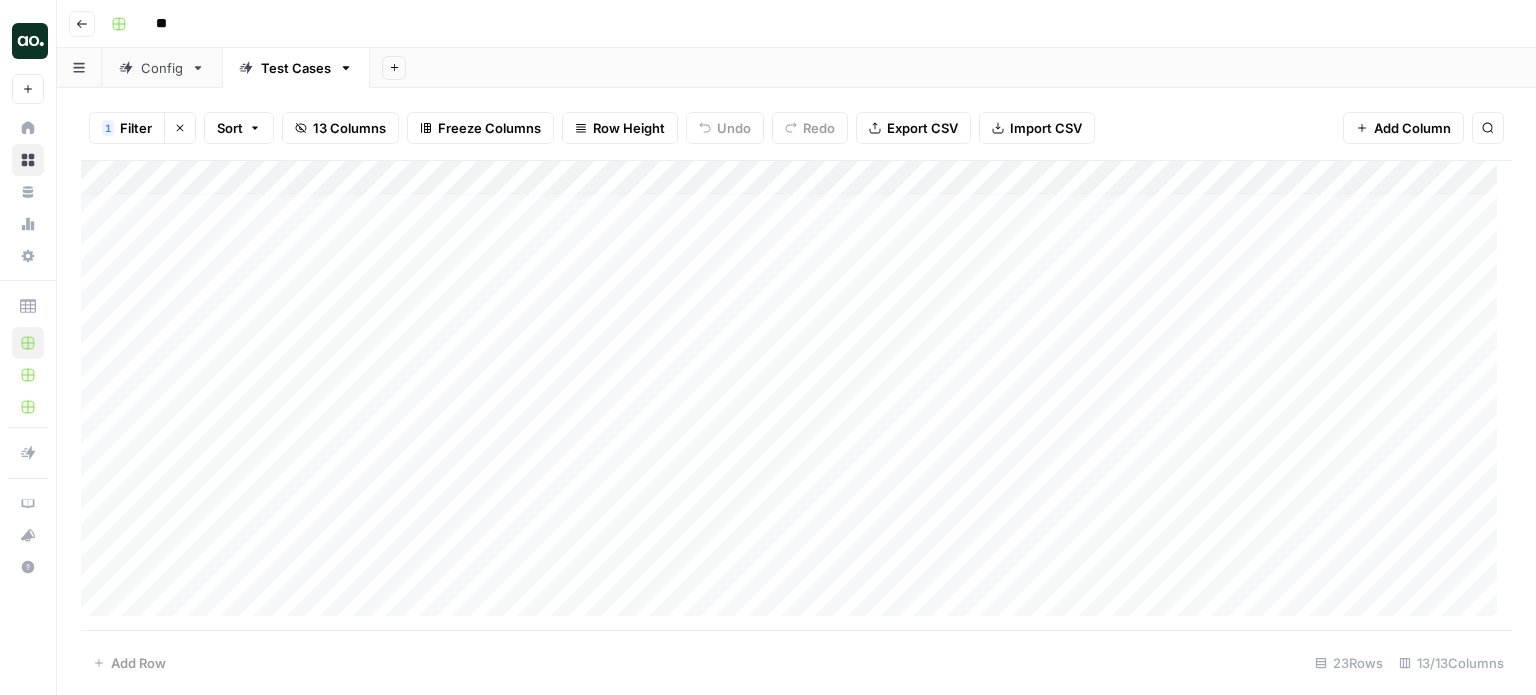 scroll, scrollTop: 0, scrollLeft: 0, axis: both 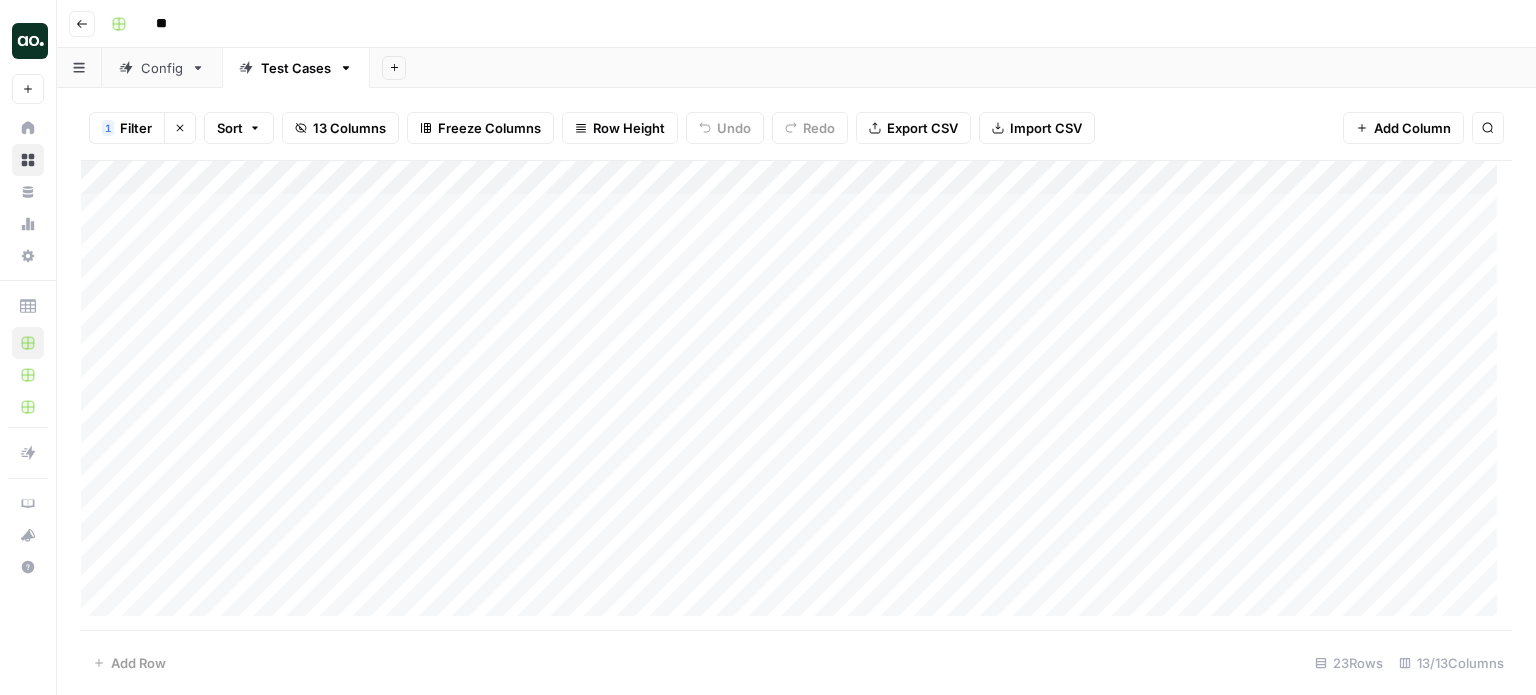 click on "Add Column" at bounding box center [796, 396] 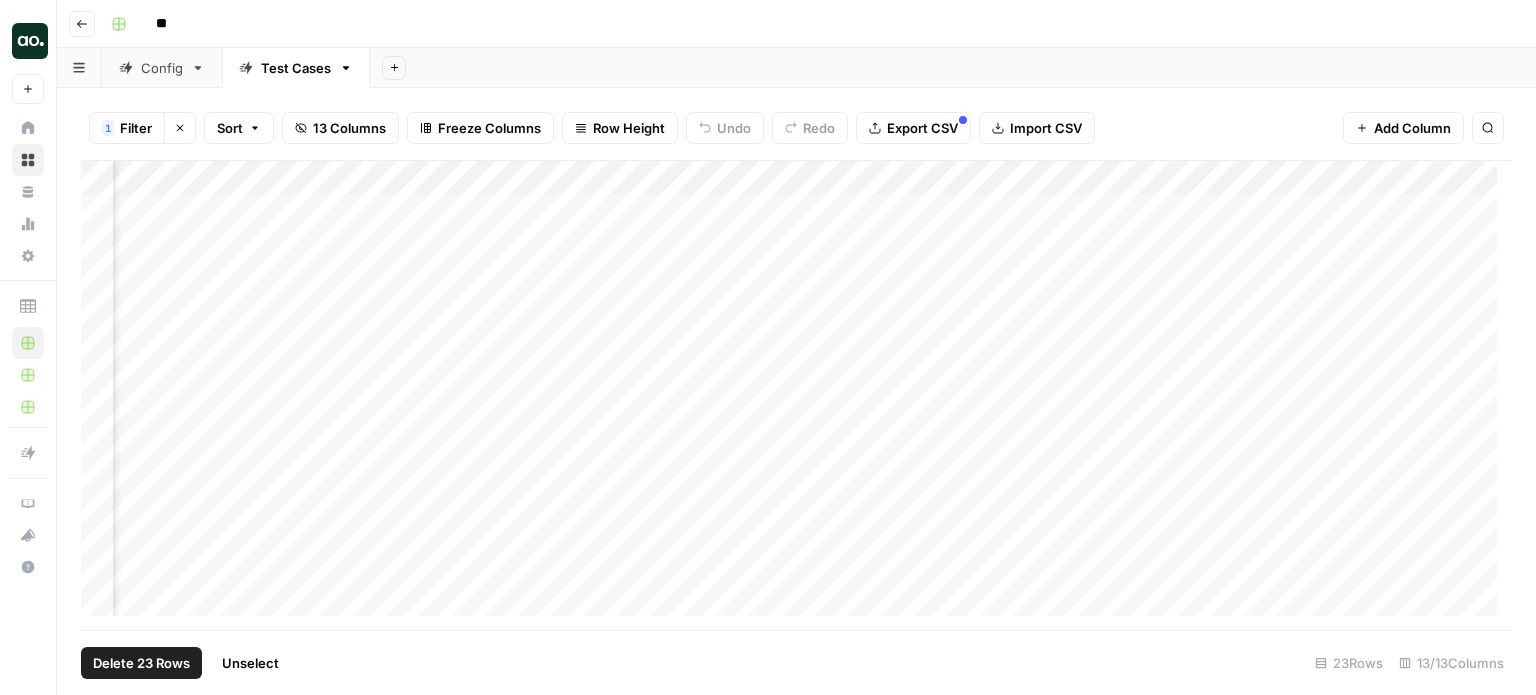 scroll, scrollTop: 0, scrollLeft: 1064, axis: horizontal 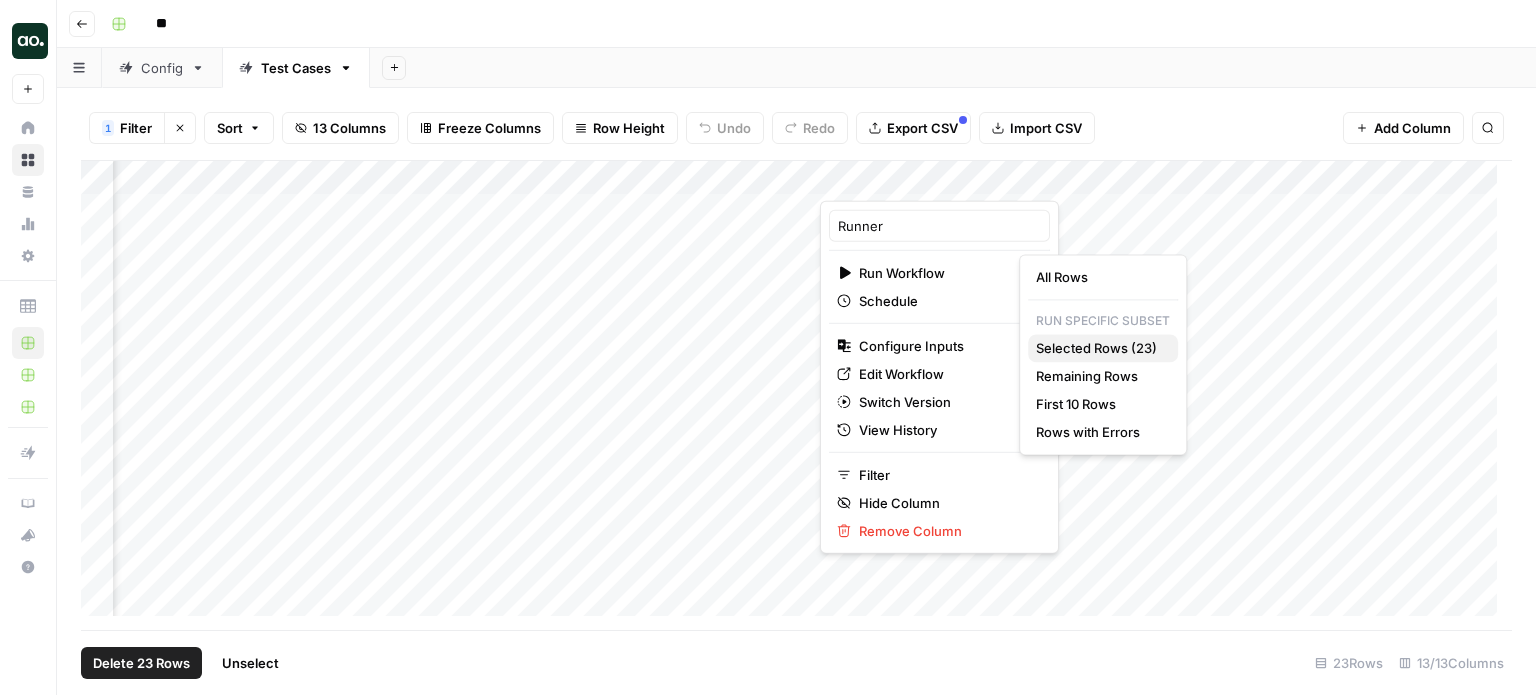 click on "Selected Rows (23)" at bounding box center [1096, 348] 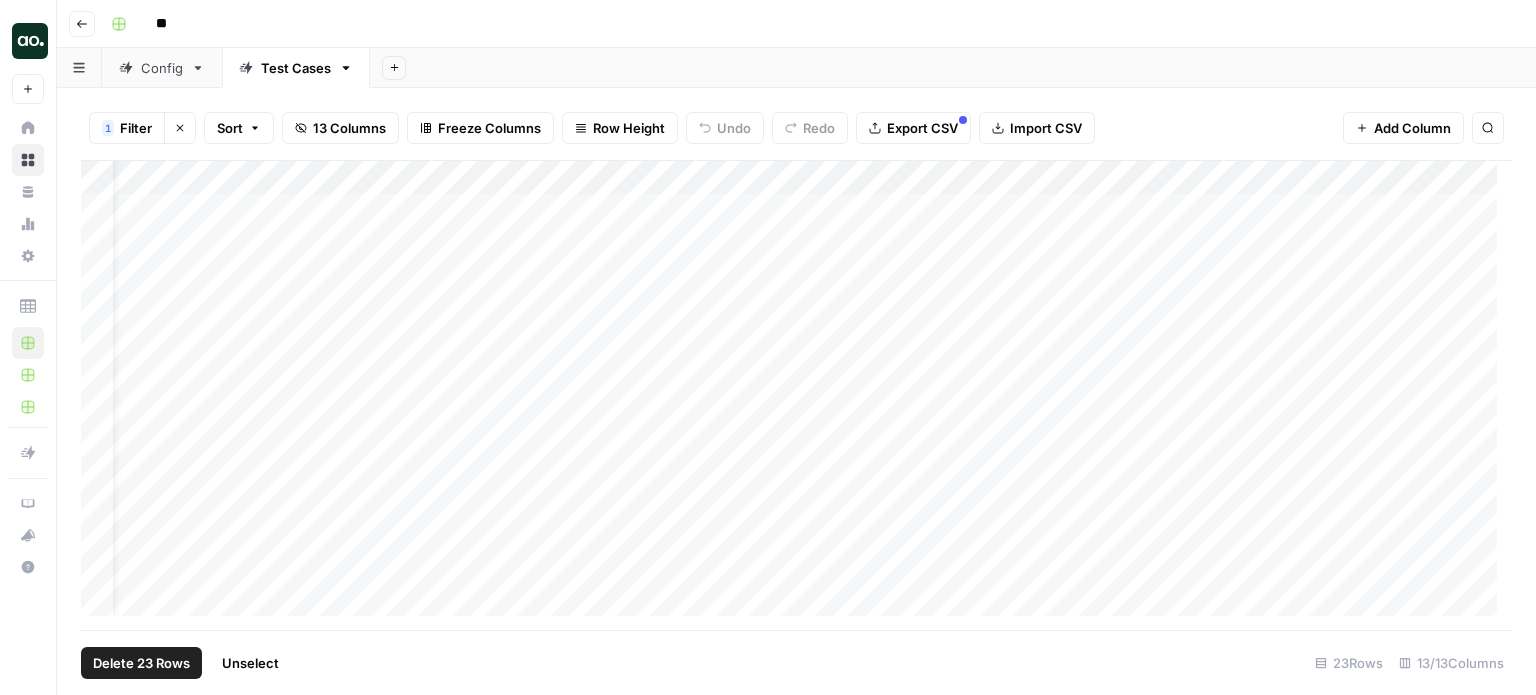 scroll, scrollTop: 0, scrollLeft: 0, axis: both 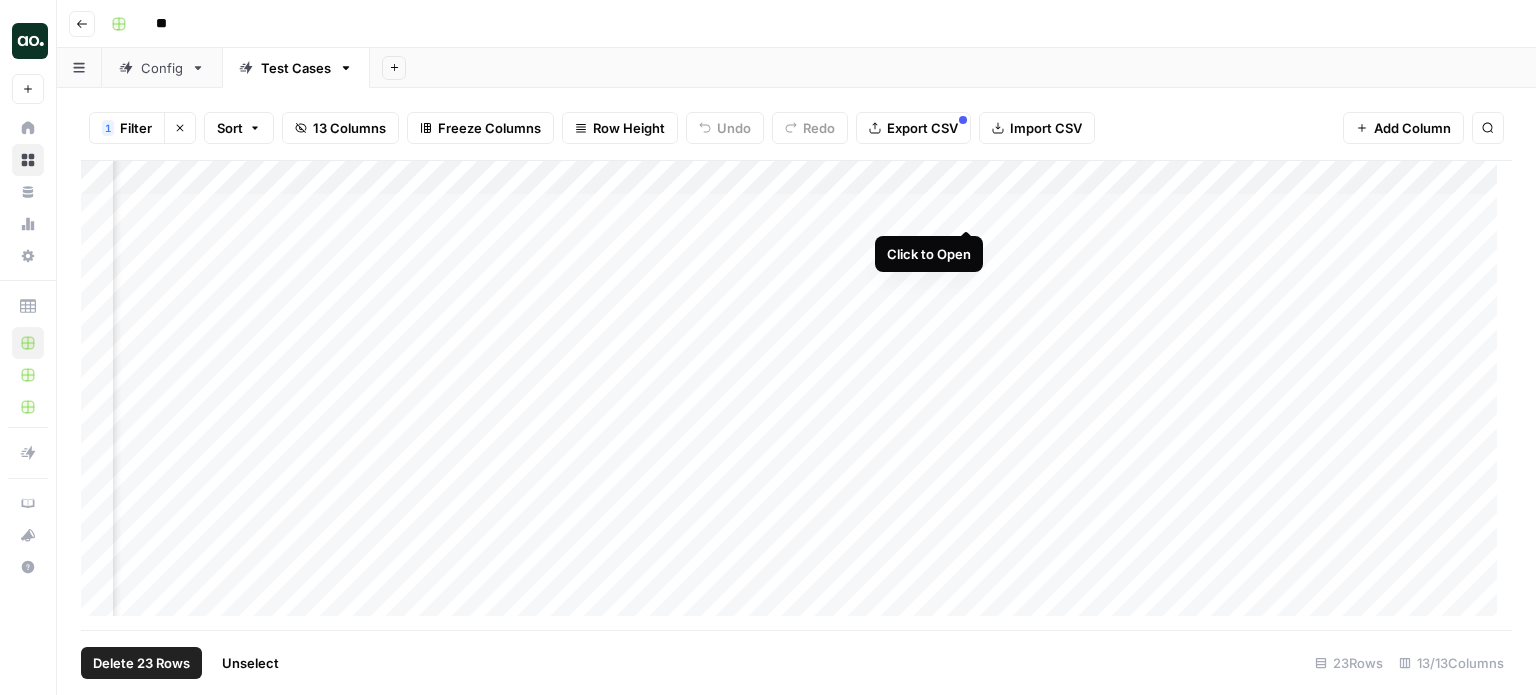 click on "Add Column" at bounding box center [796, 396] 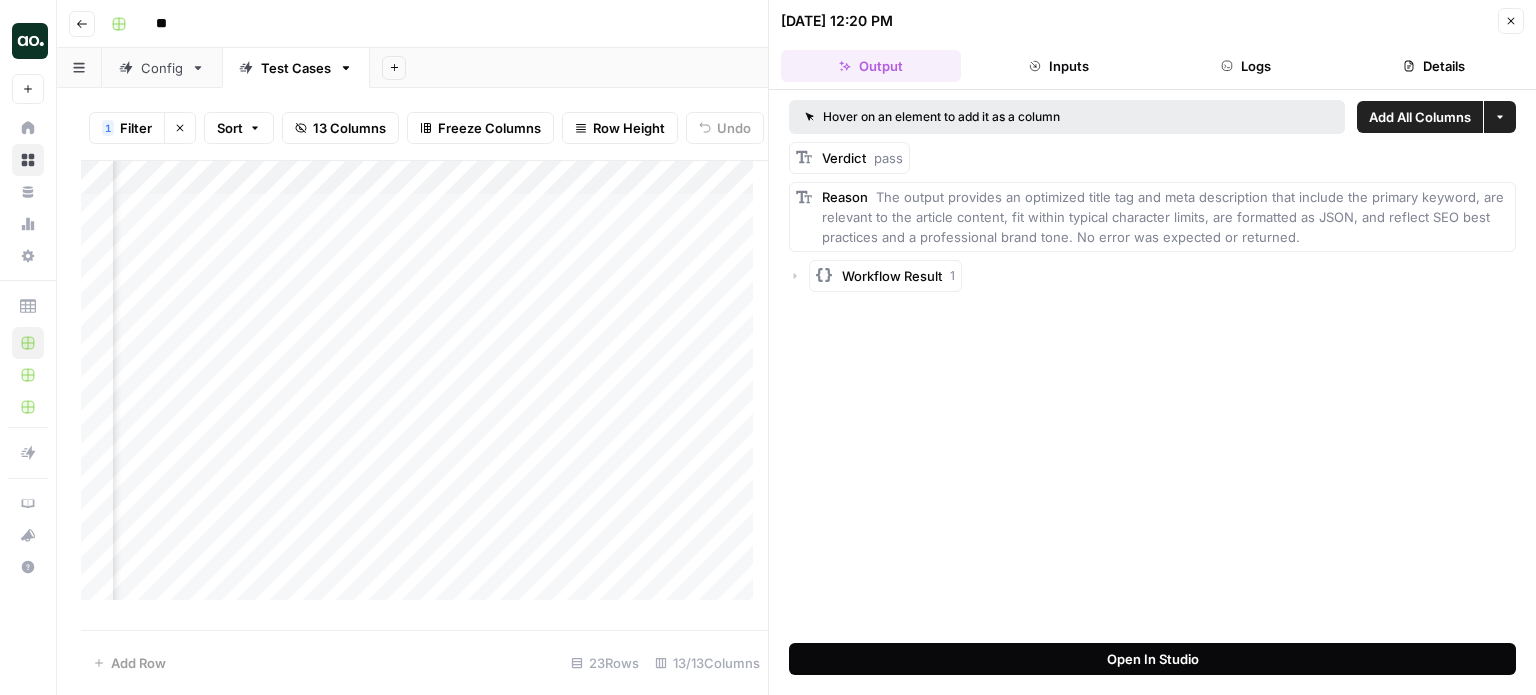 click on "Open In Studio" at bounding box center [1153, 659] 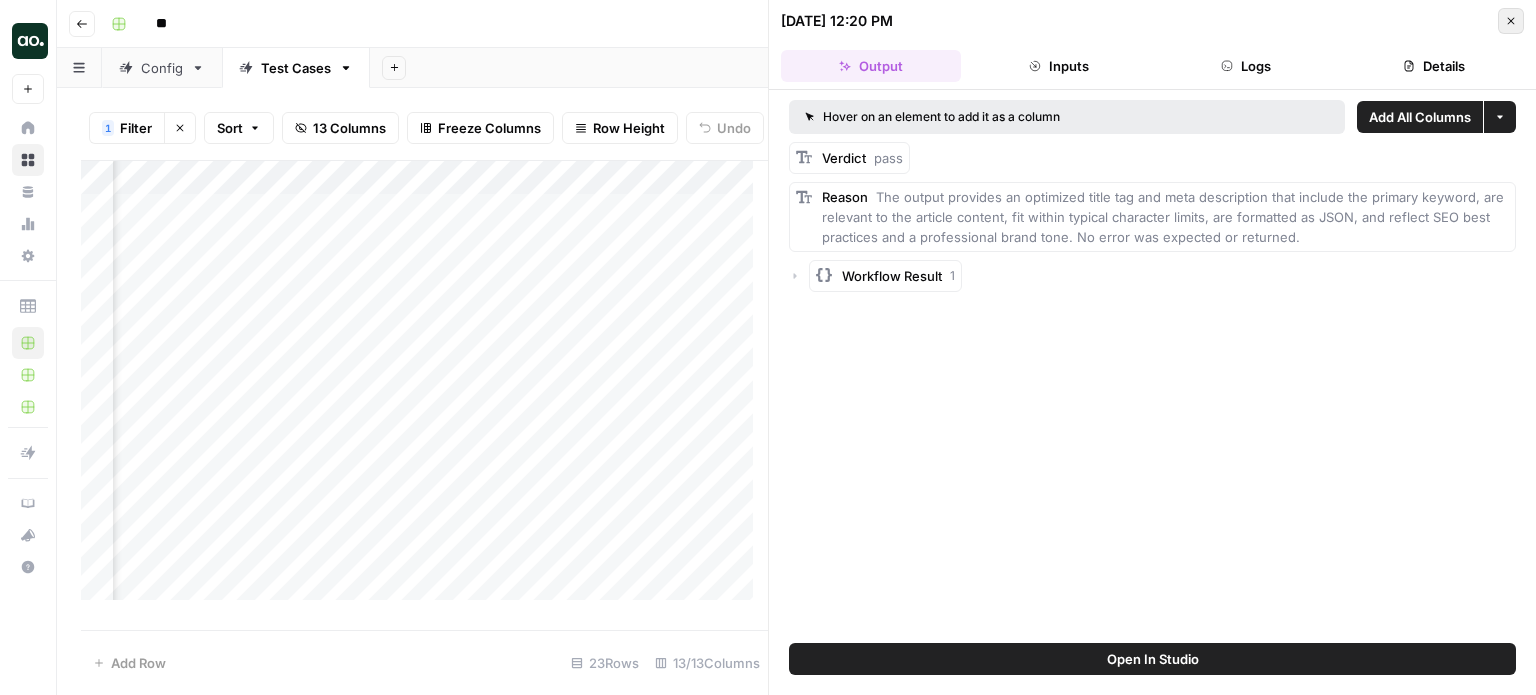click 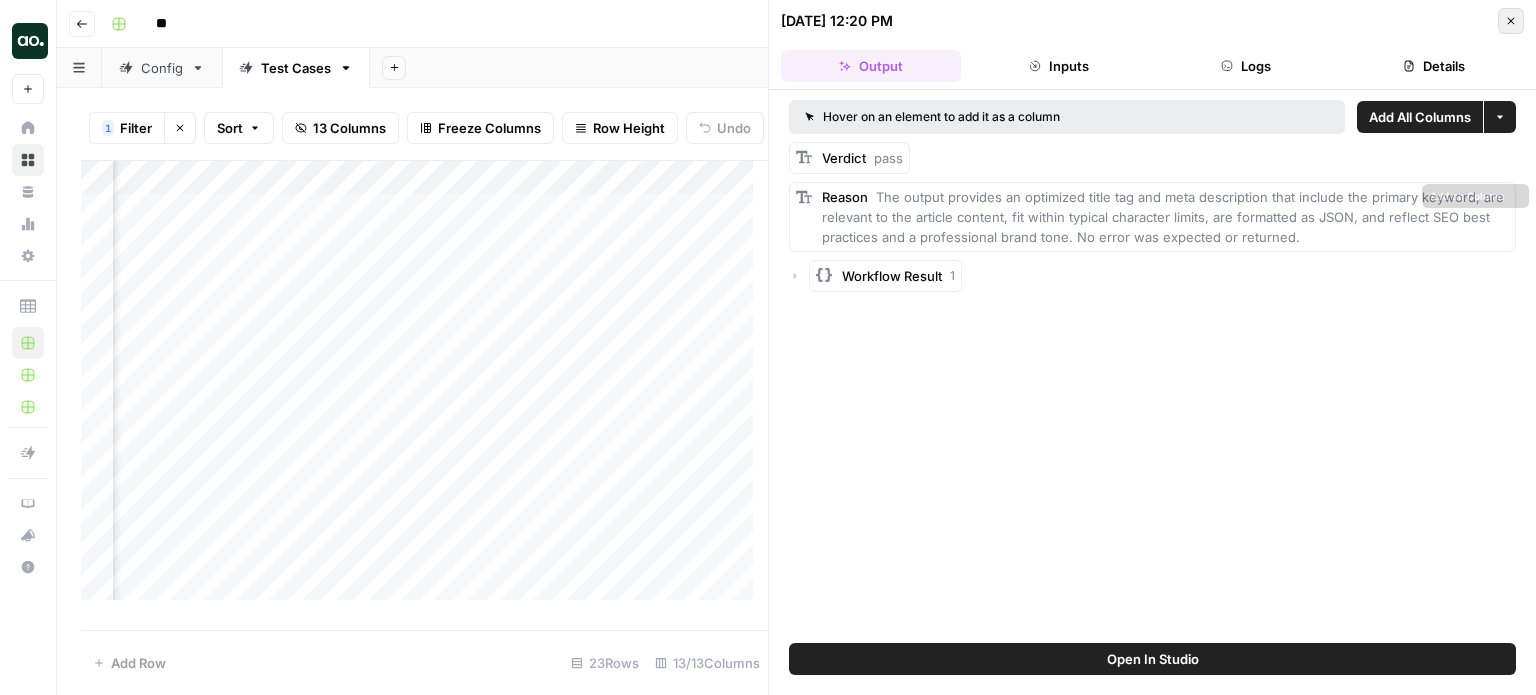 click on "Close" at bounding box center (1511, 21) 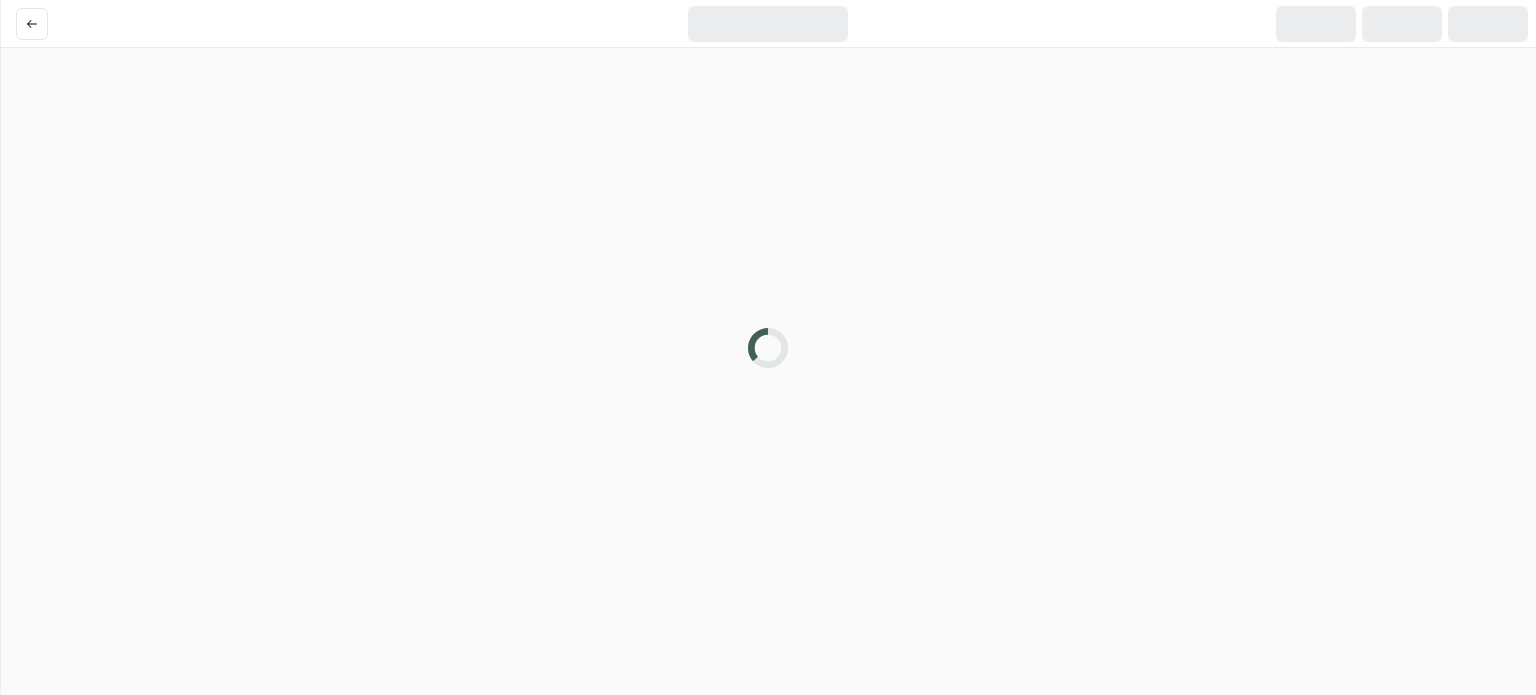 scroll, scrollTop: 0, scrollLeft: 0, axis: both 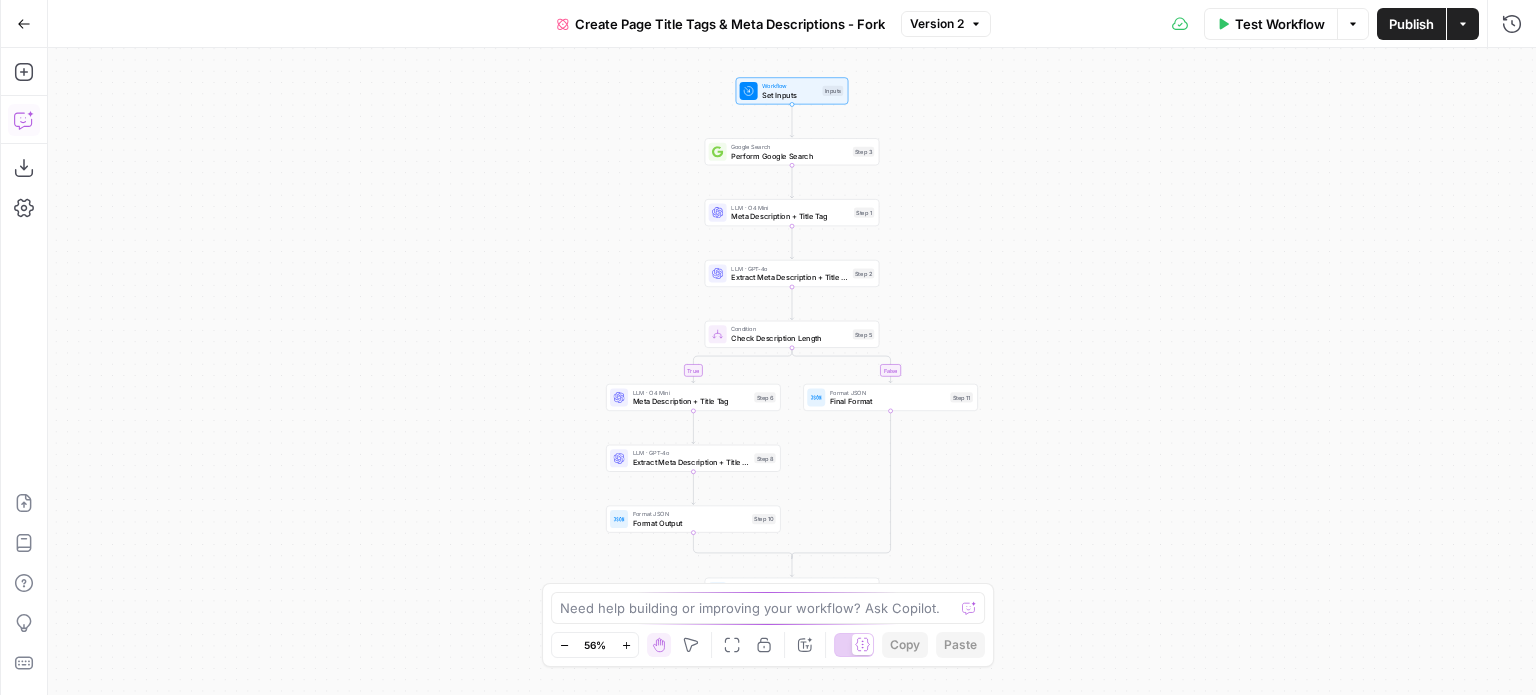 click 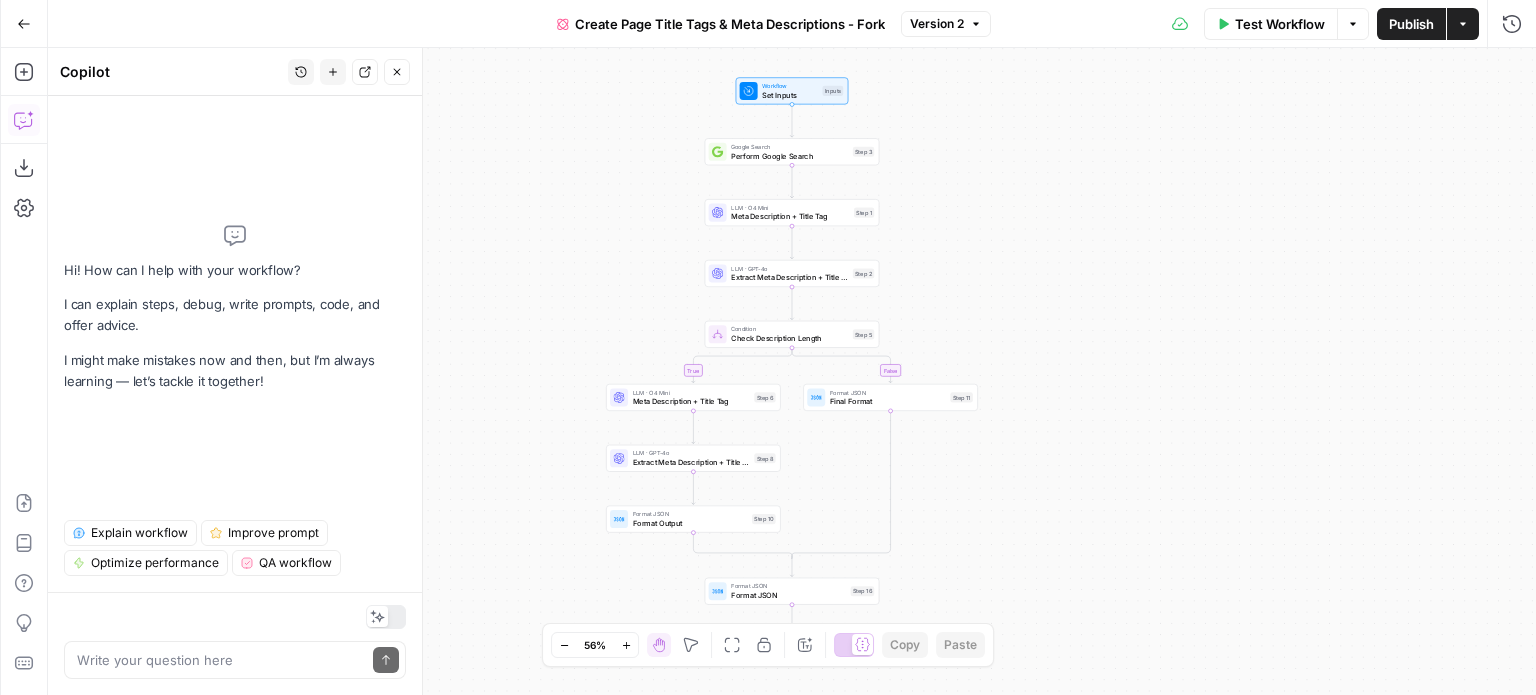 click on "Write your question here Send" at bounding box center (235, 643) 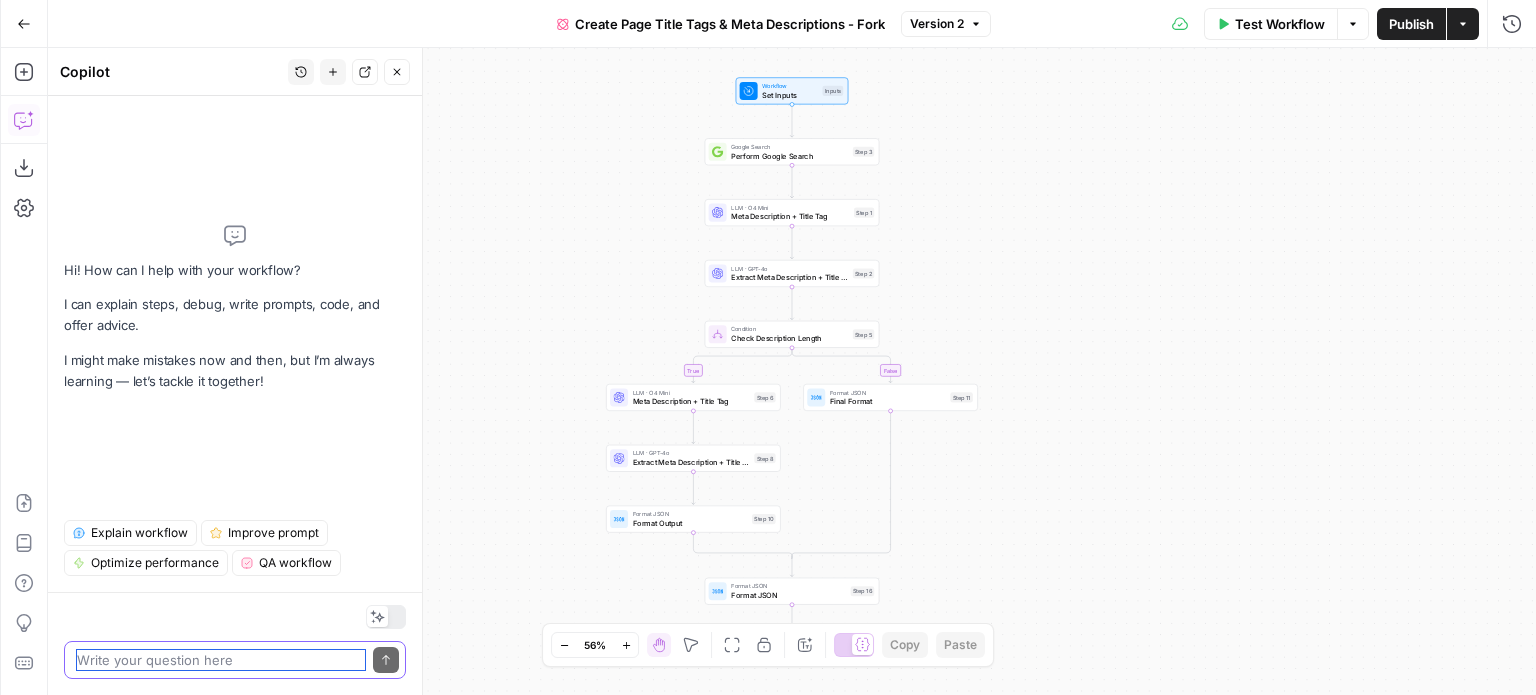 click at bounding box center [221, 660] 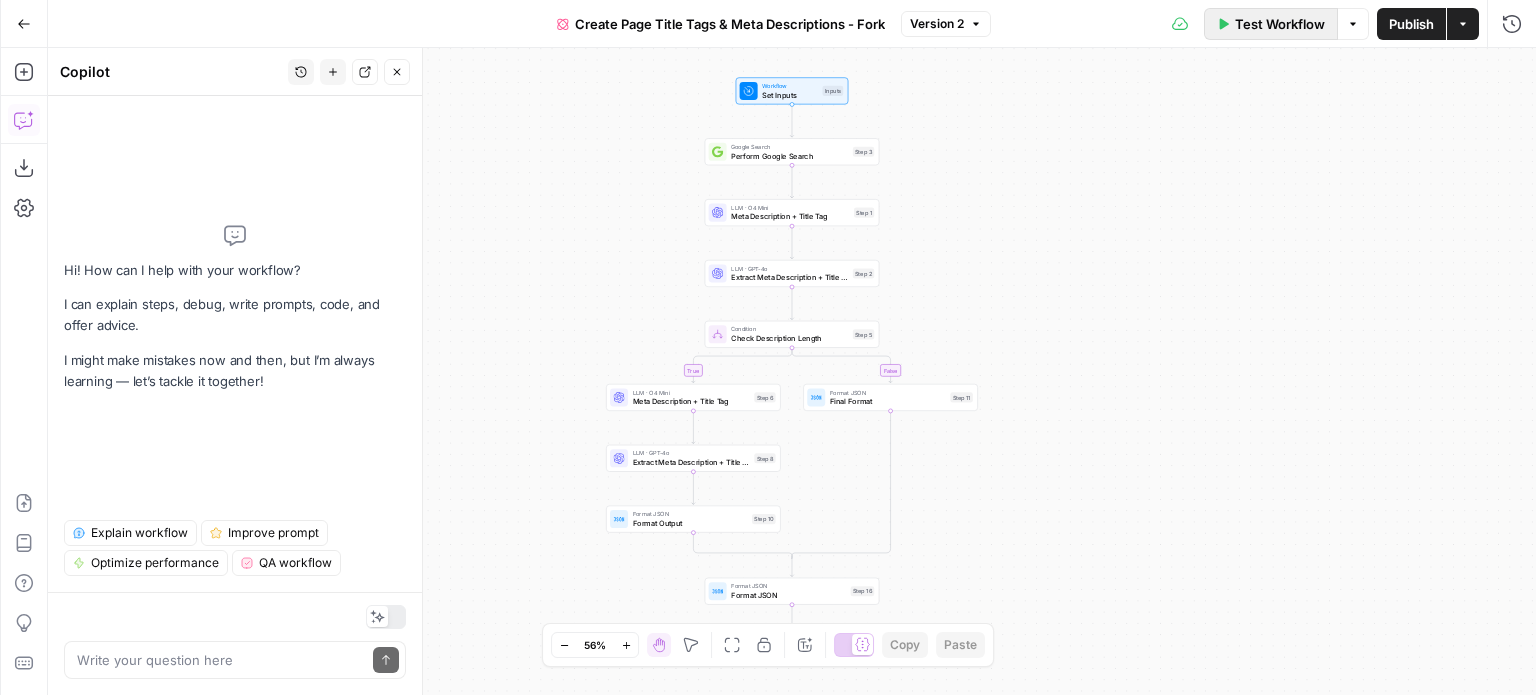 click on "Test Workflow" at bounding box center (1280, 24) 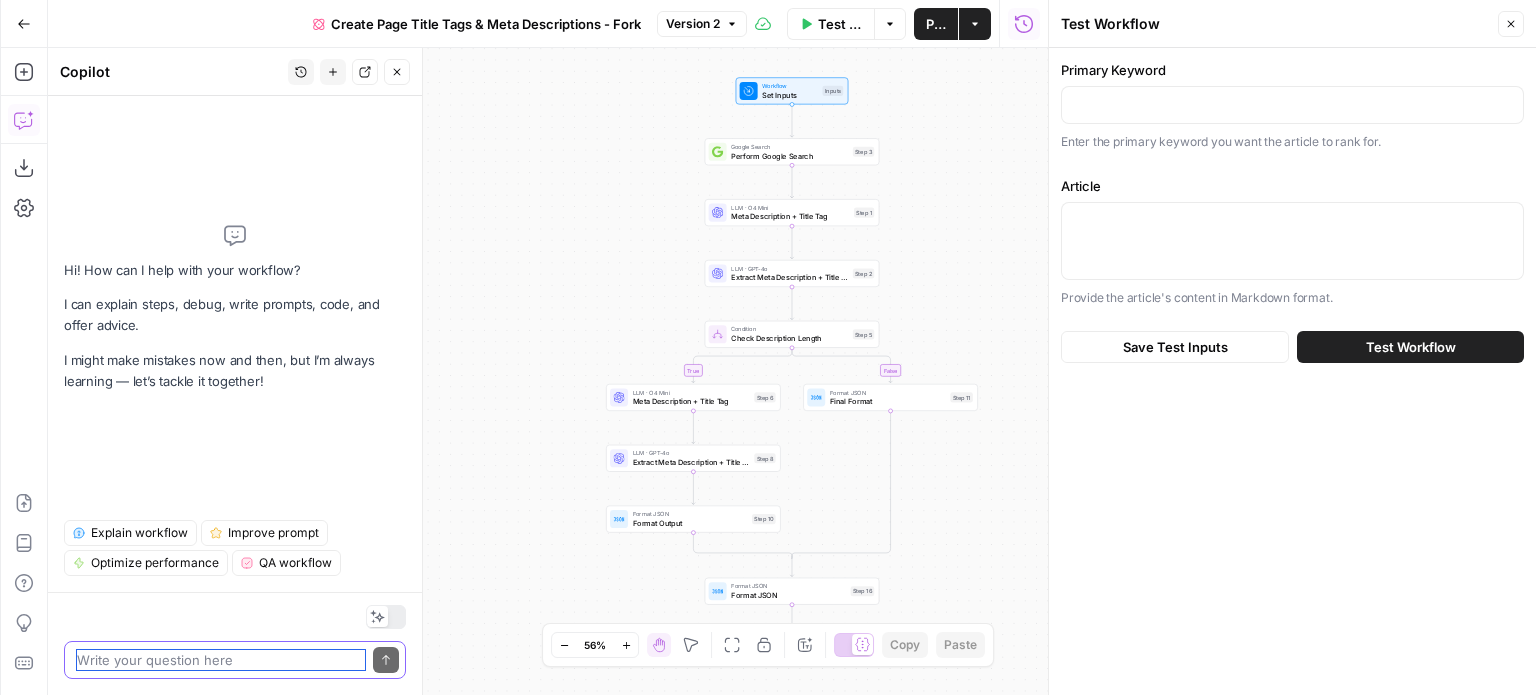 click at bounding box center [221, 660] 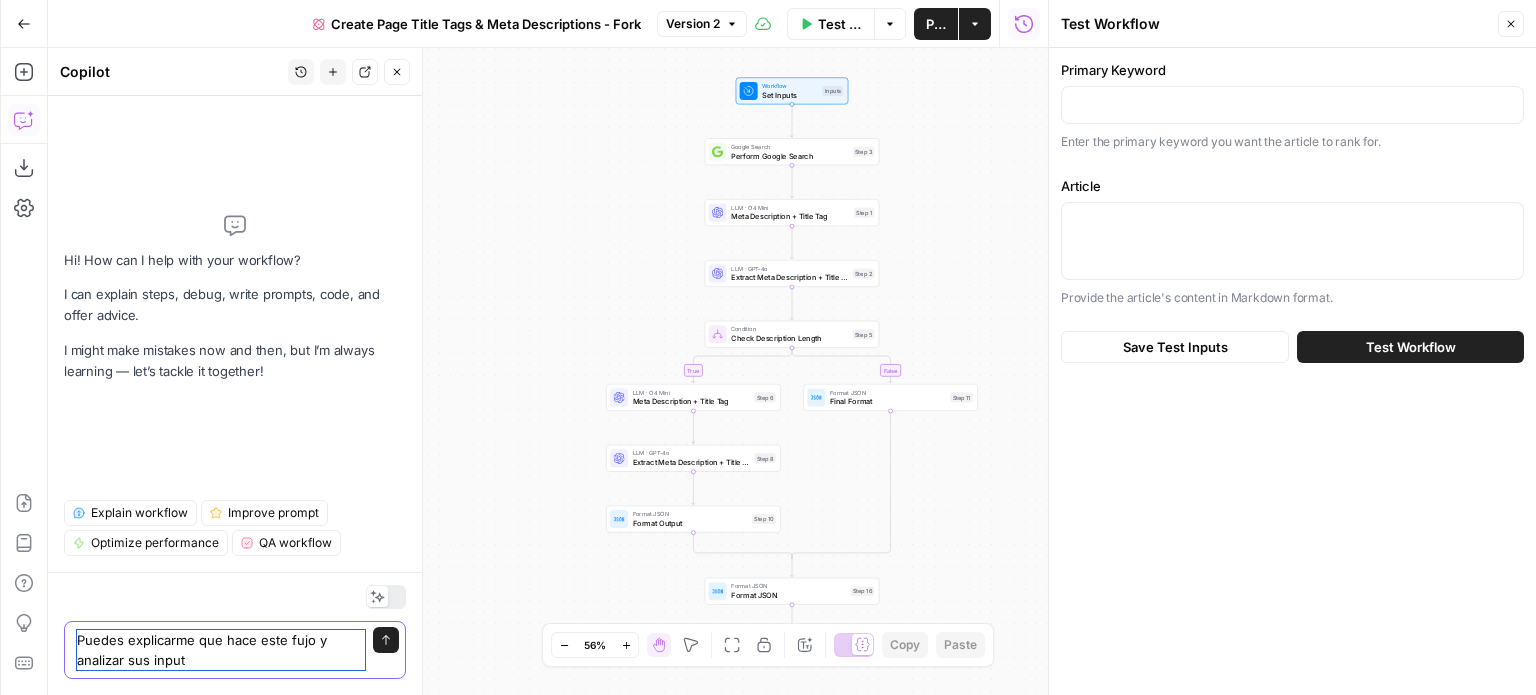 type on "Puedes explicarme que hace este fujo y analizar sus inputs" 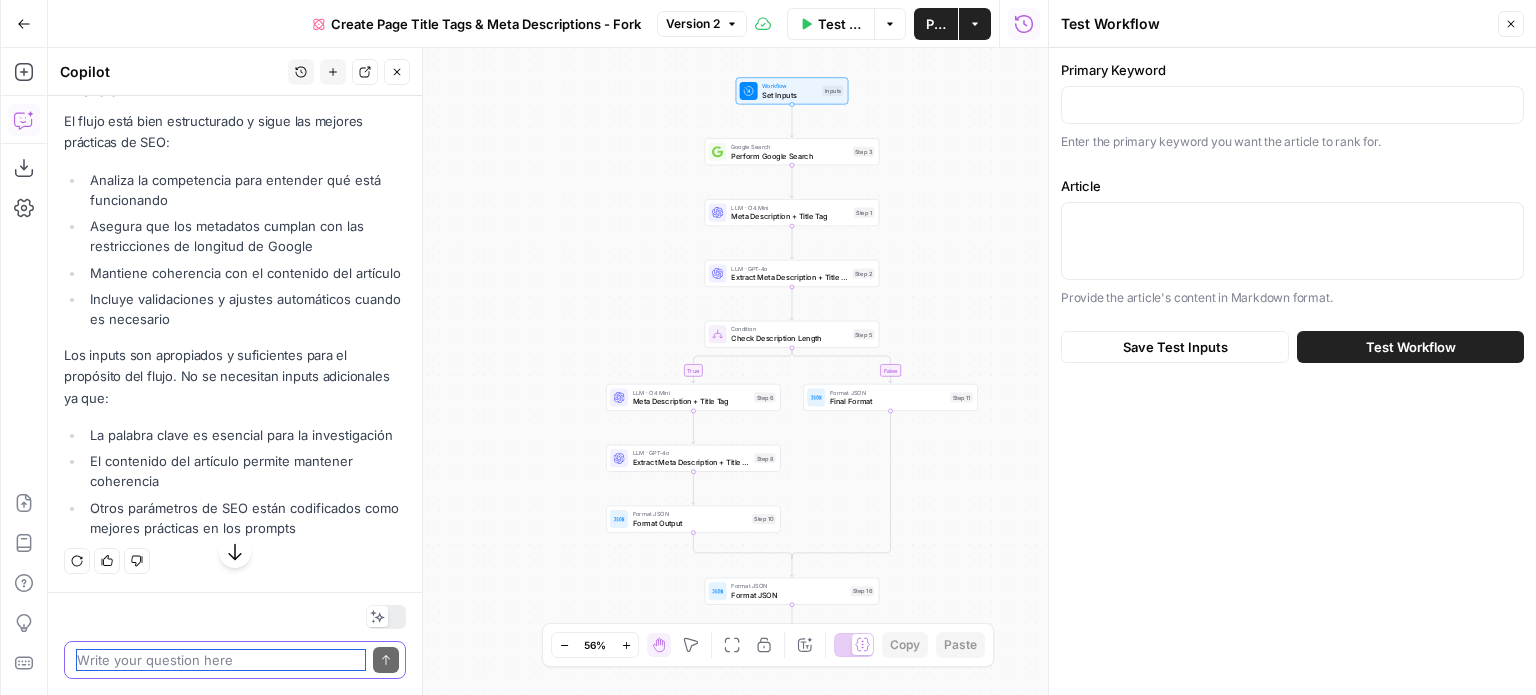 scroll, scrollTop: 1627, scrollLeft: 0, axis: vertical 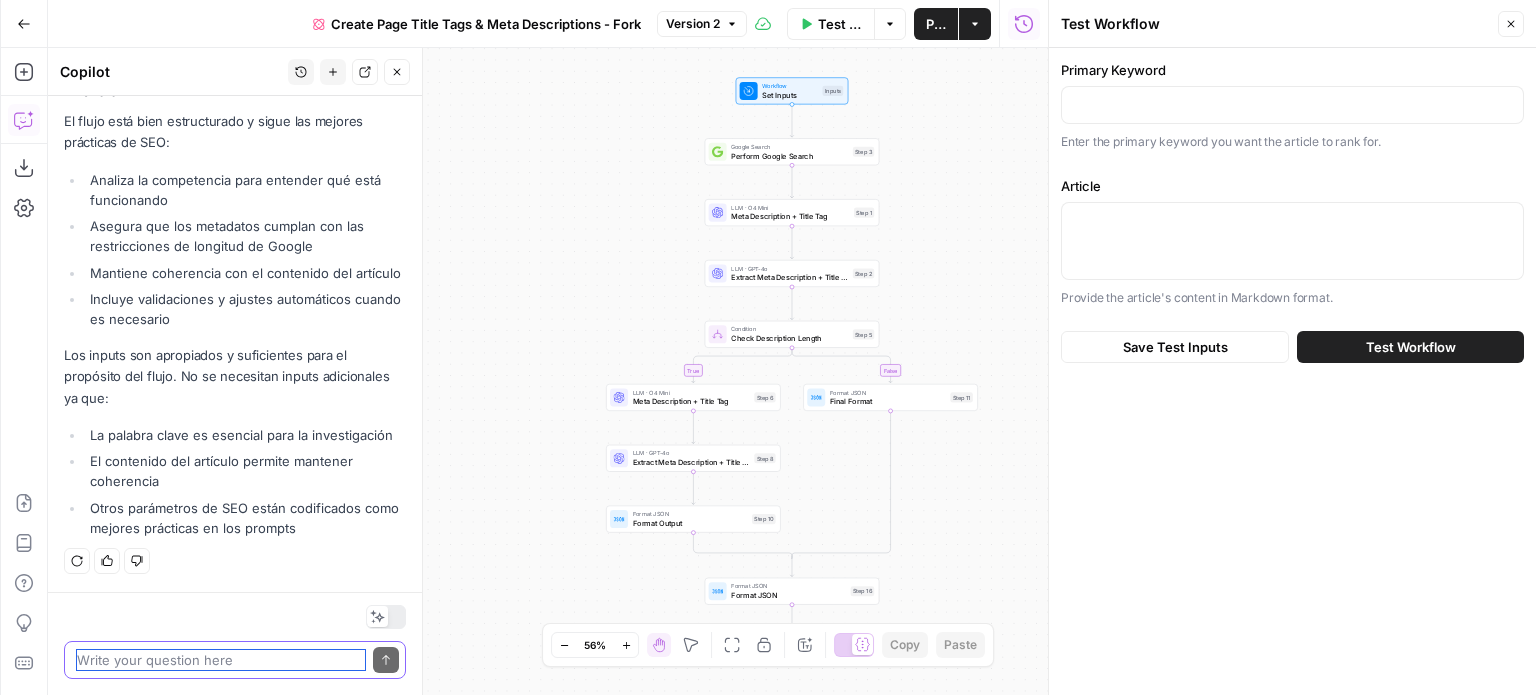 click at bounding box center (221, 660) 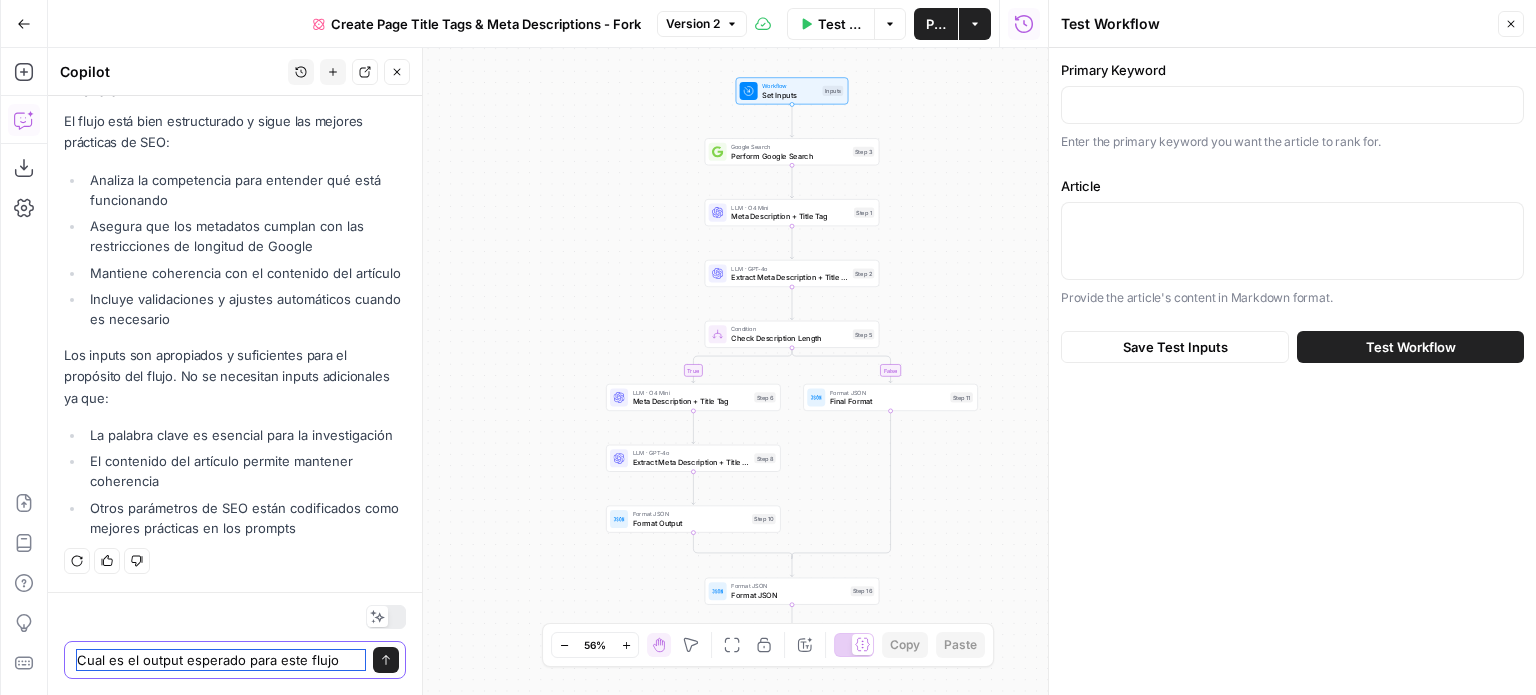 type on "Cual es el output esperado para este flujo?" 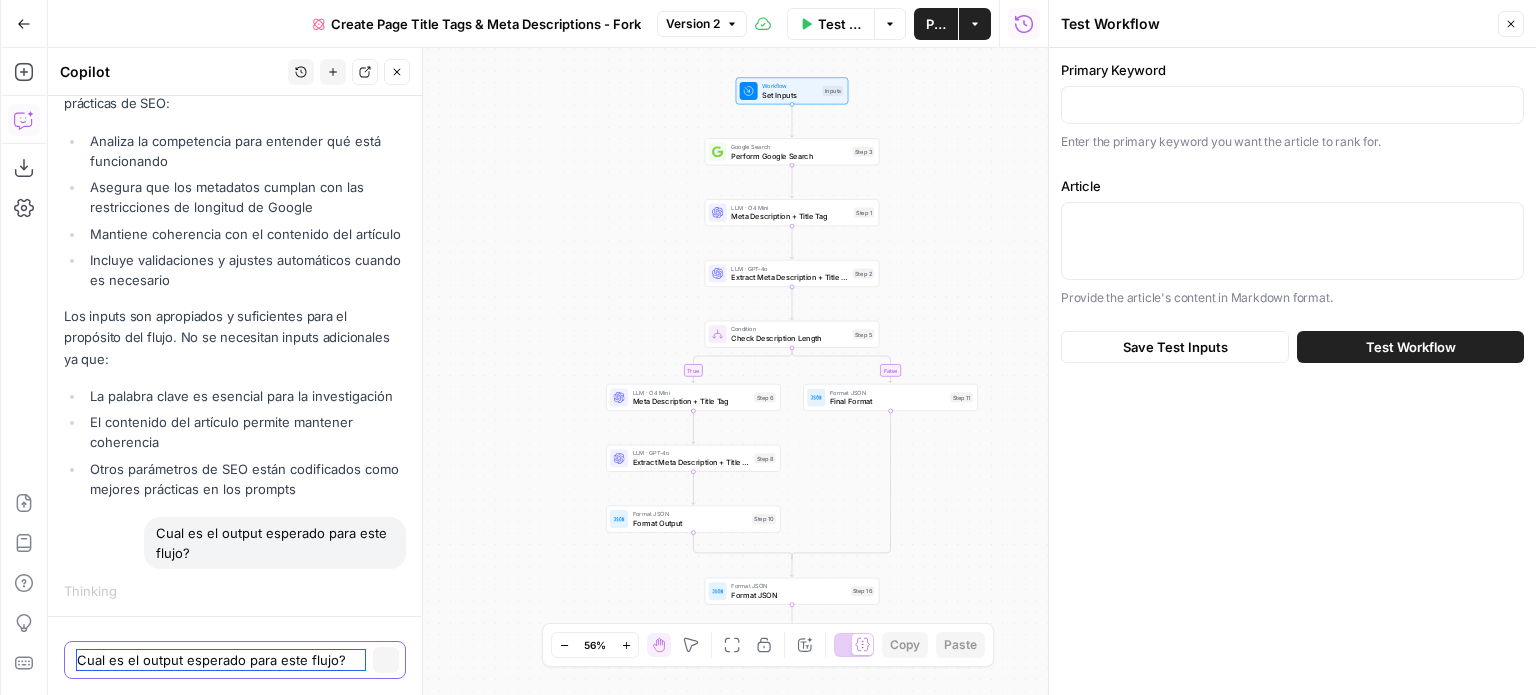 type 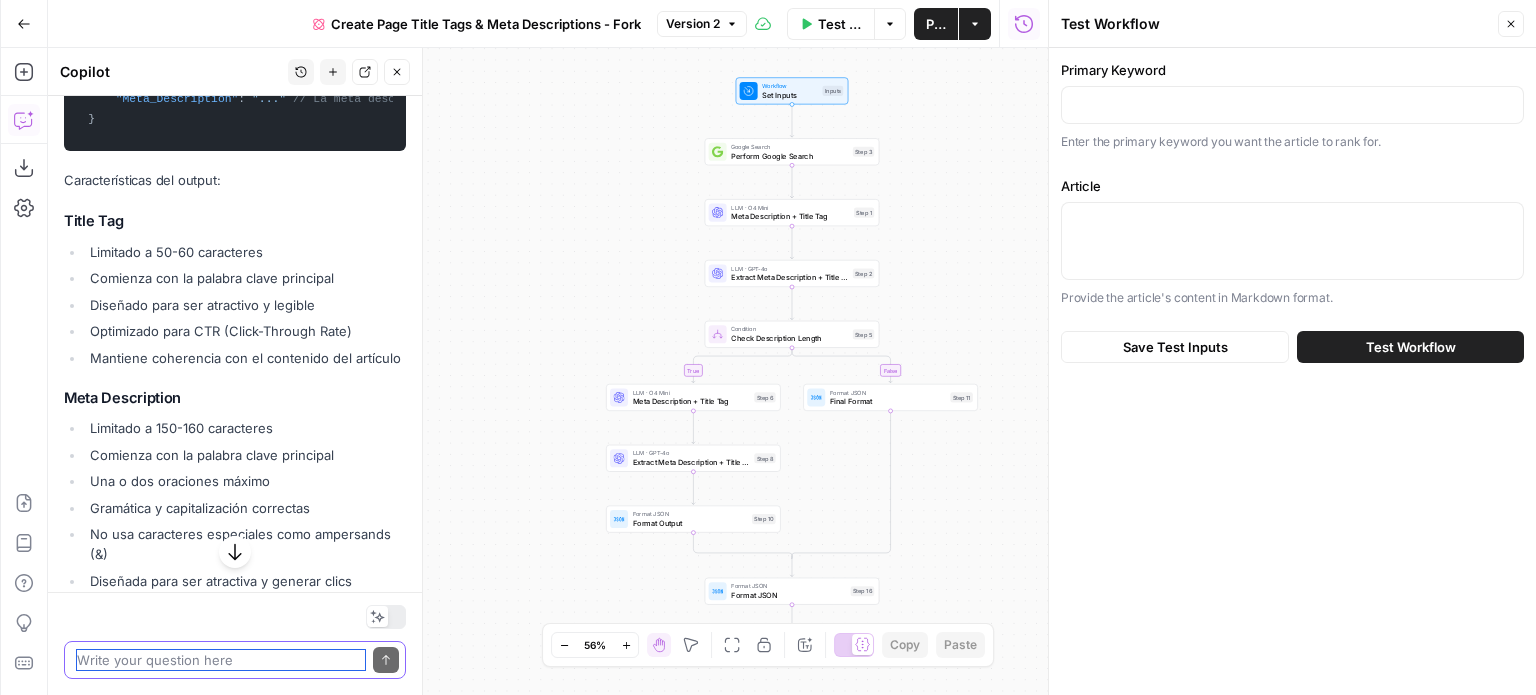 scroll, scrollTop: 2098, scrollLeft: 0, axis: vertical 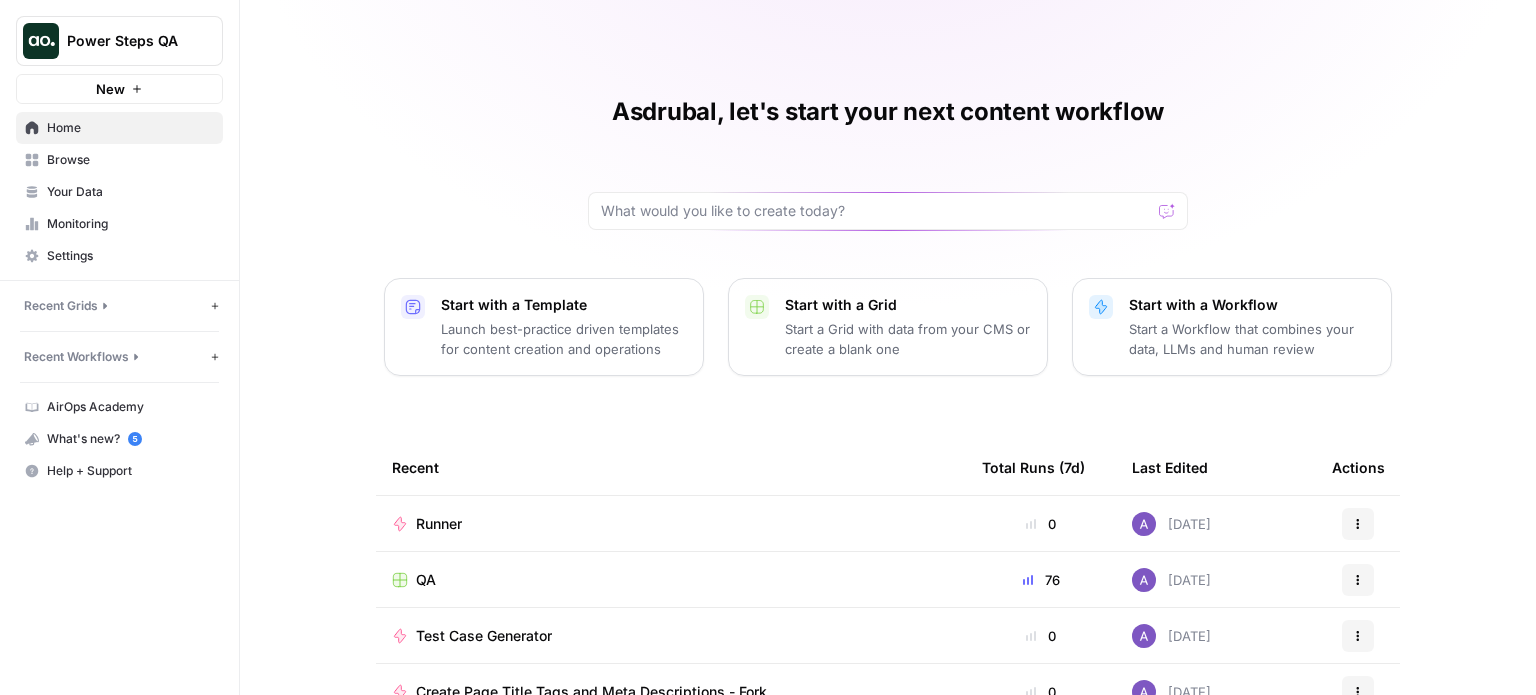 click on "QA" at bounding box center [426, 580] 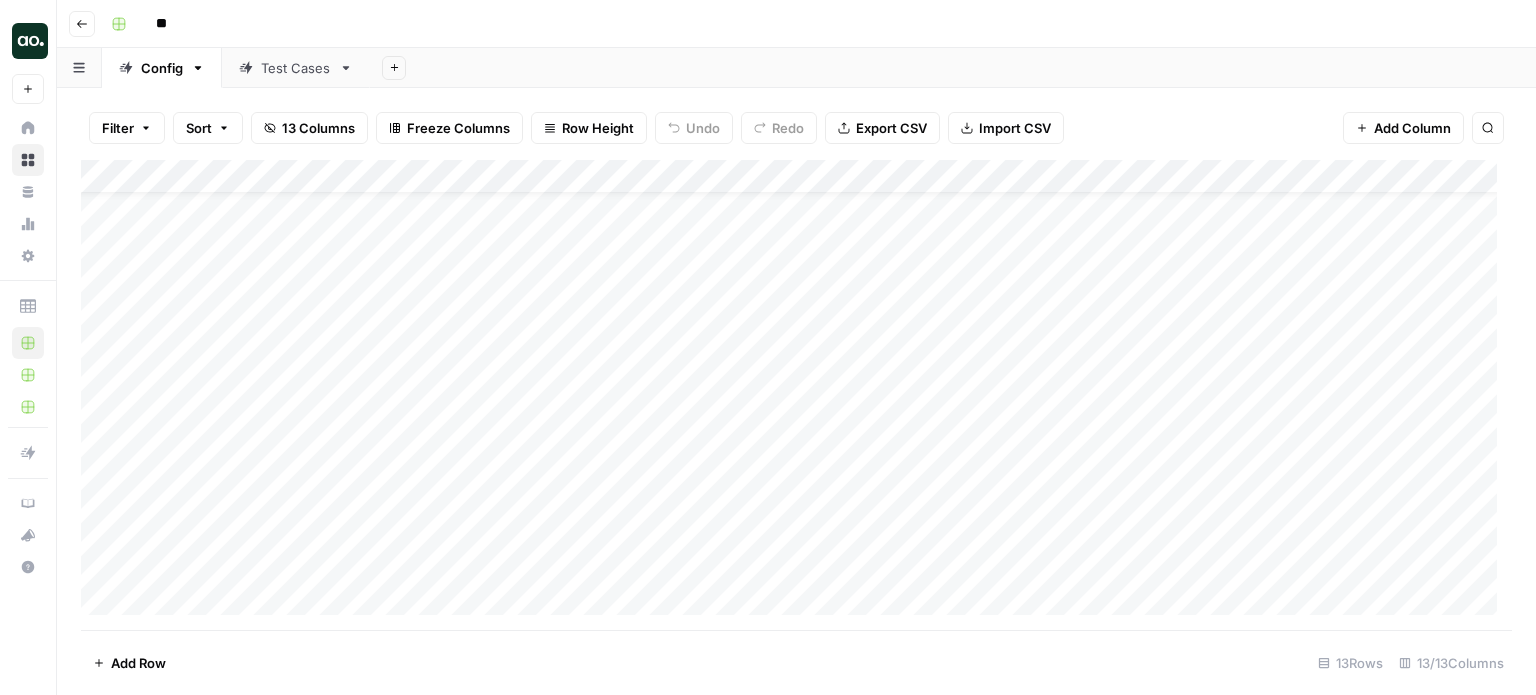 scroll, scrollTop: 52, scrollLeft: 0, axis: vertical 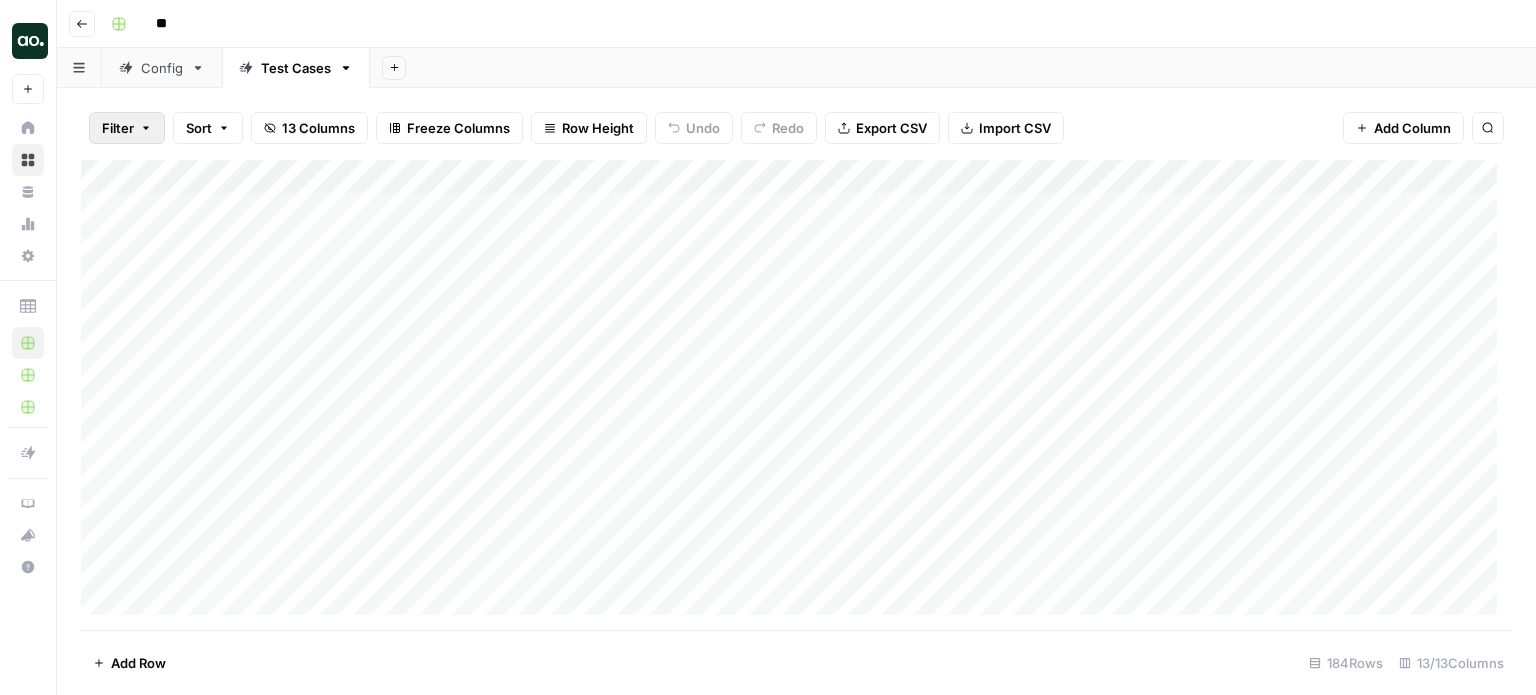 click on "Filter" at bounding box center [118, 128] 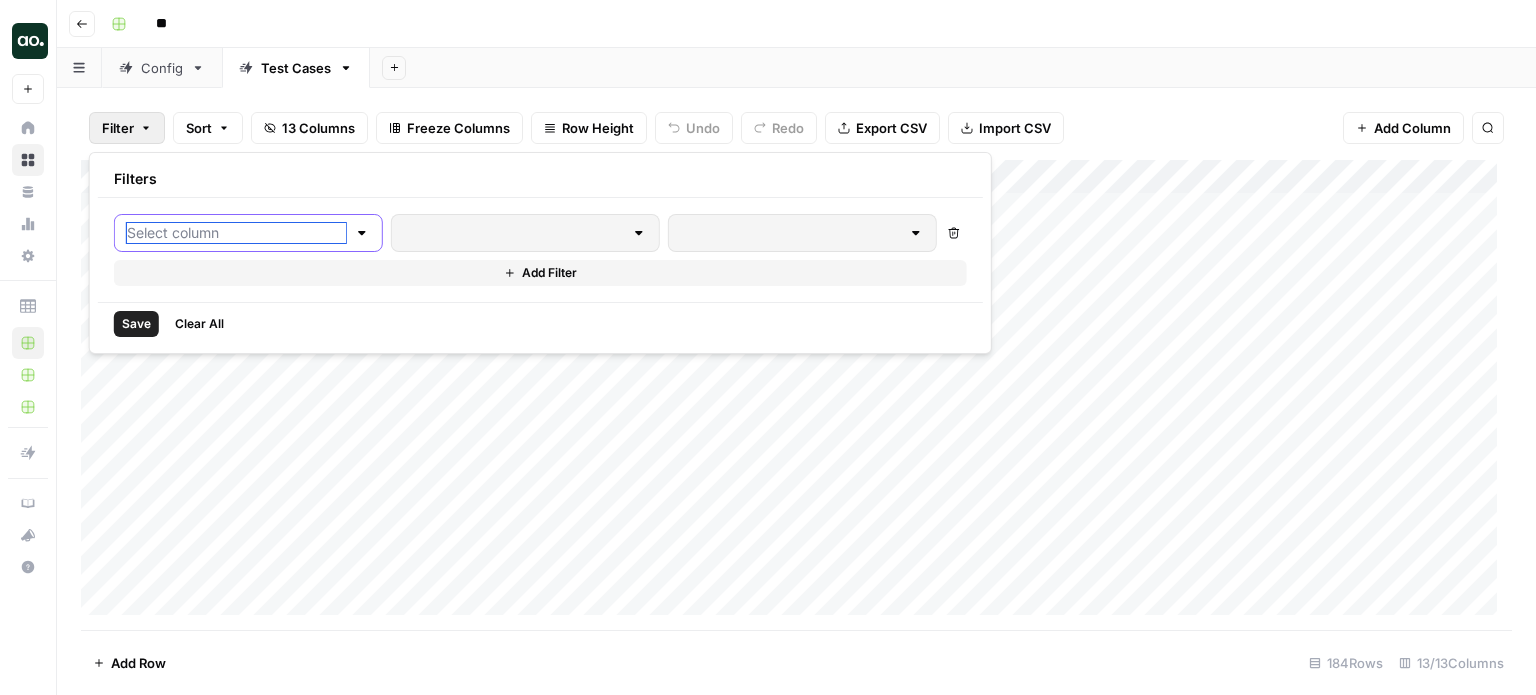 click at bounding box center (236, 233) 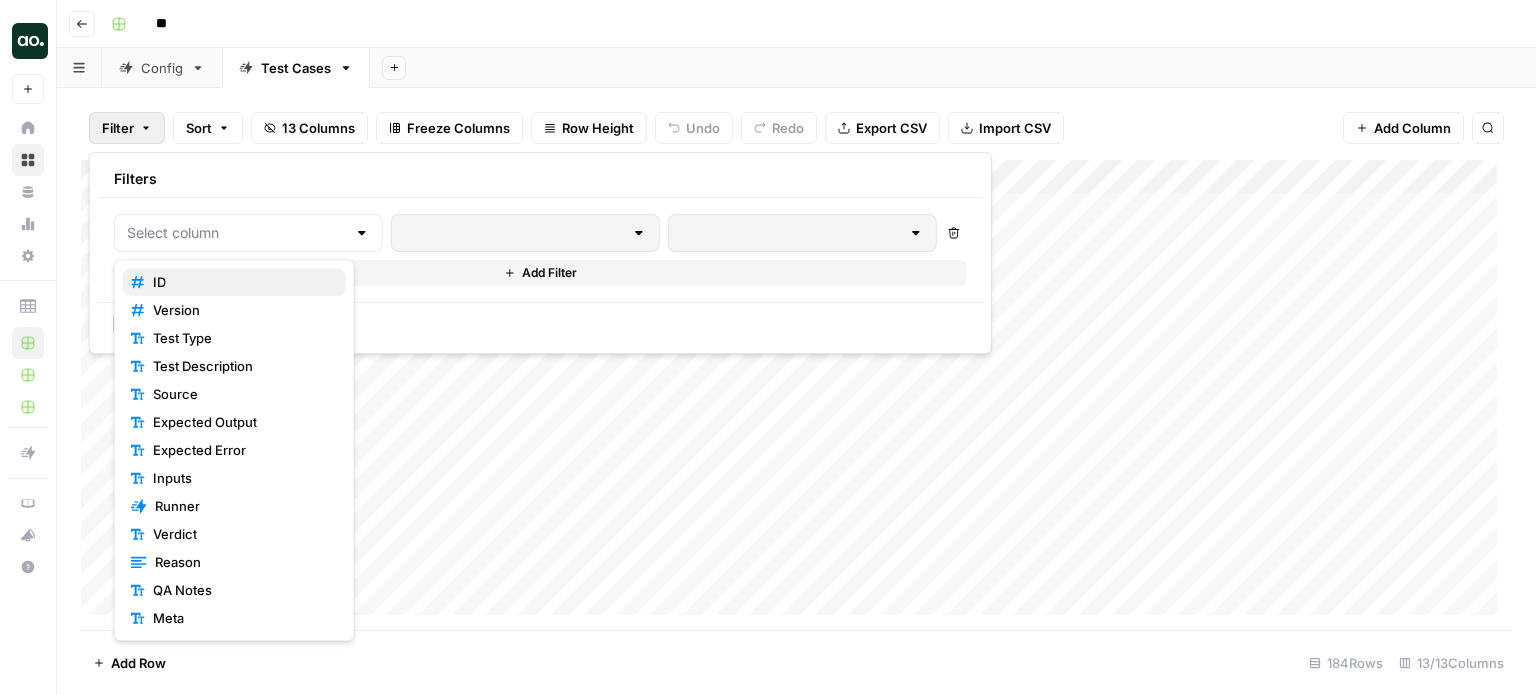 click on "ID" at bounding box center [234, 282] 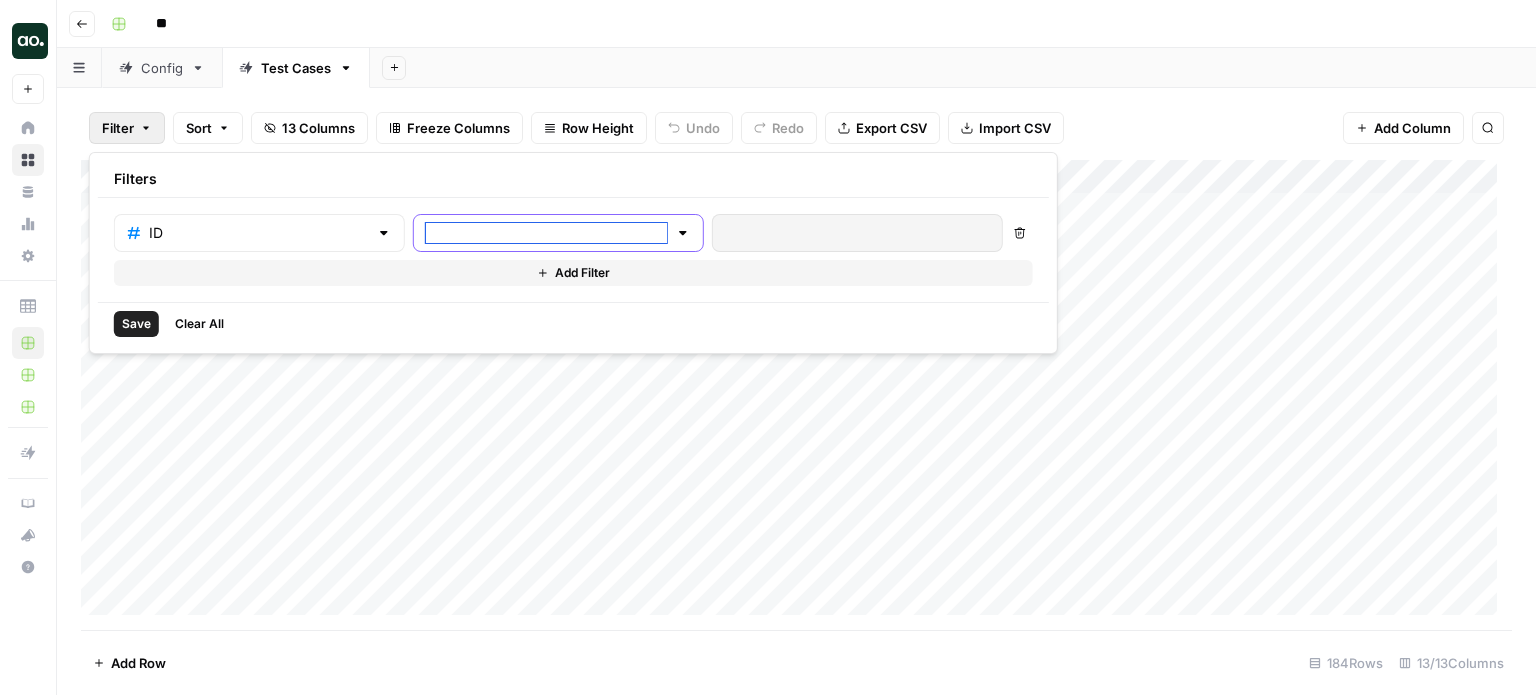 click at bounding box center (546, 233) 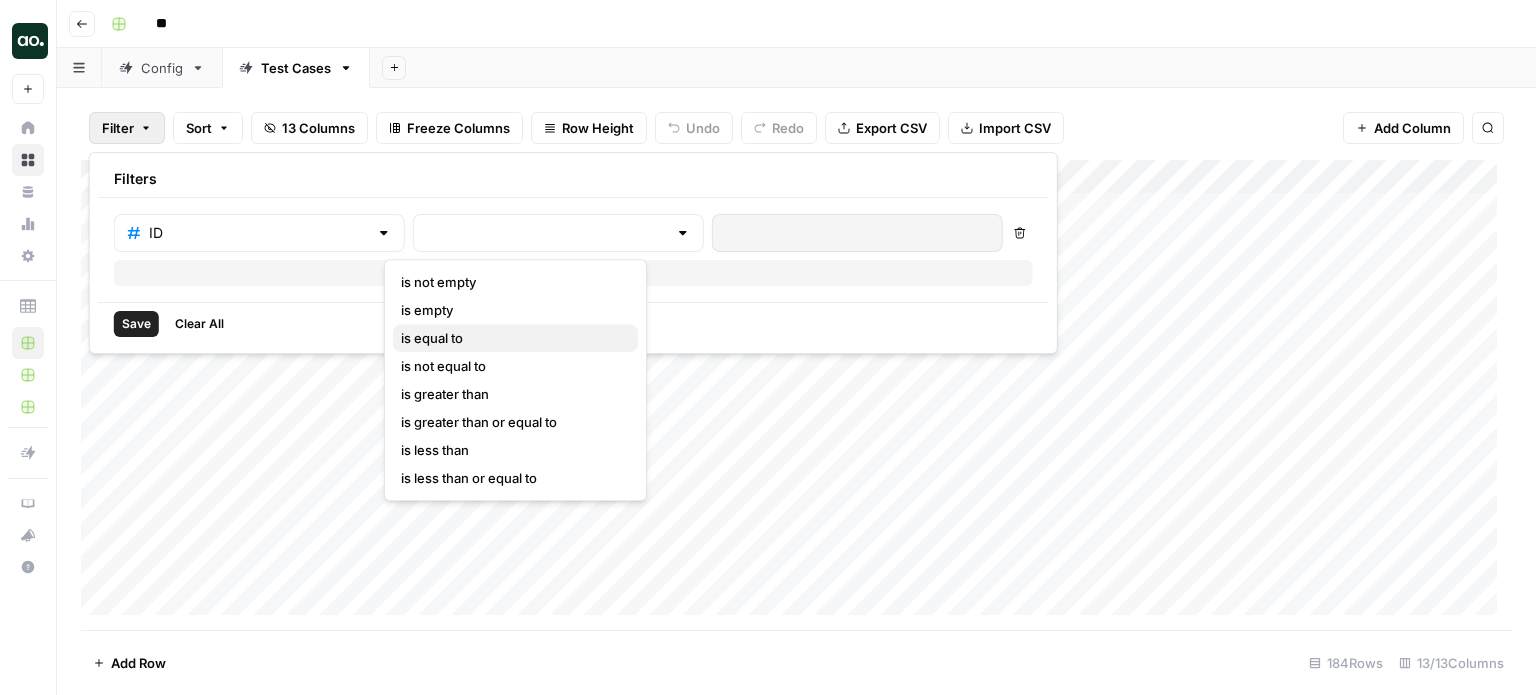 click on "is equal to" at bounding box center (432, 338) 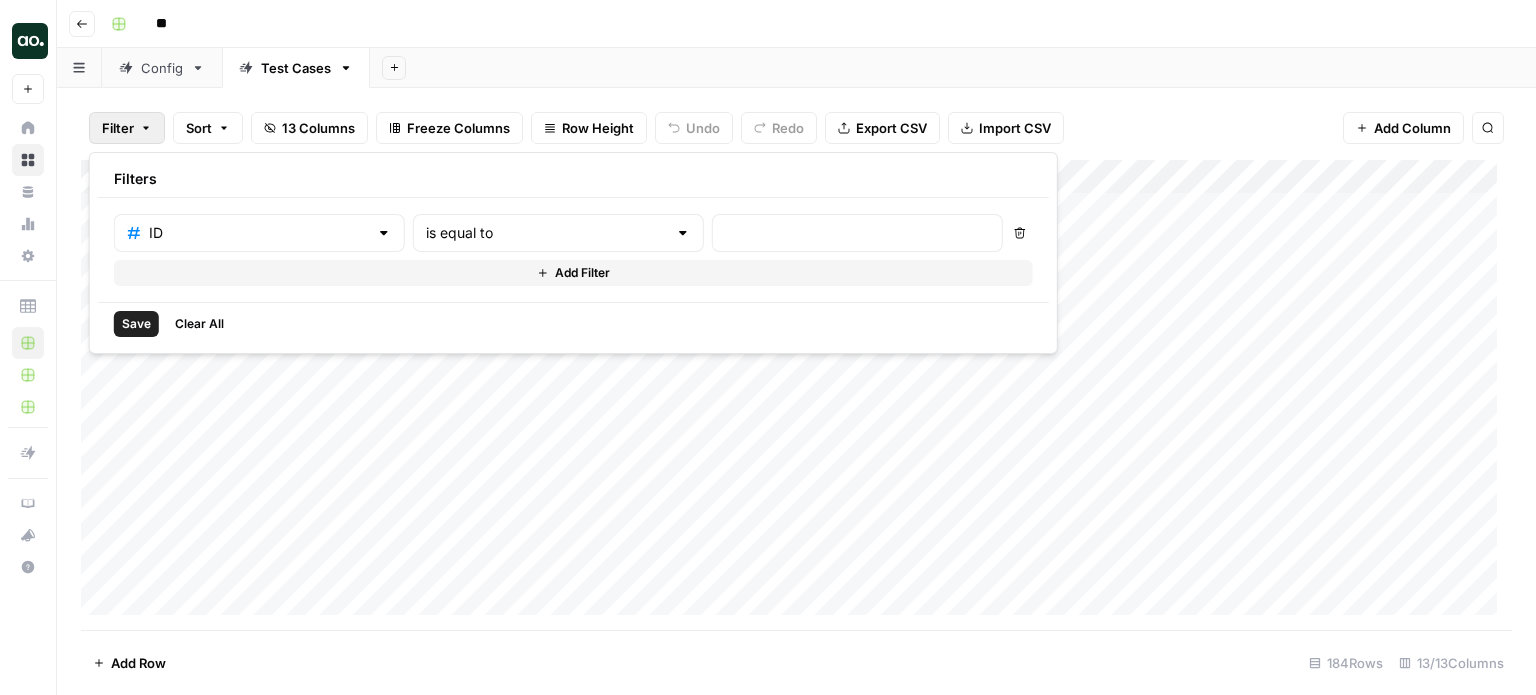 type on "is equal to" 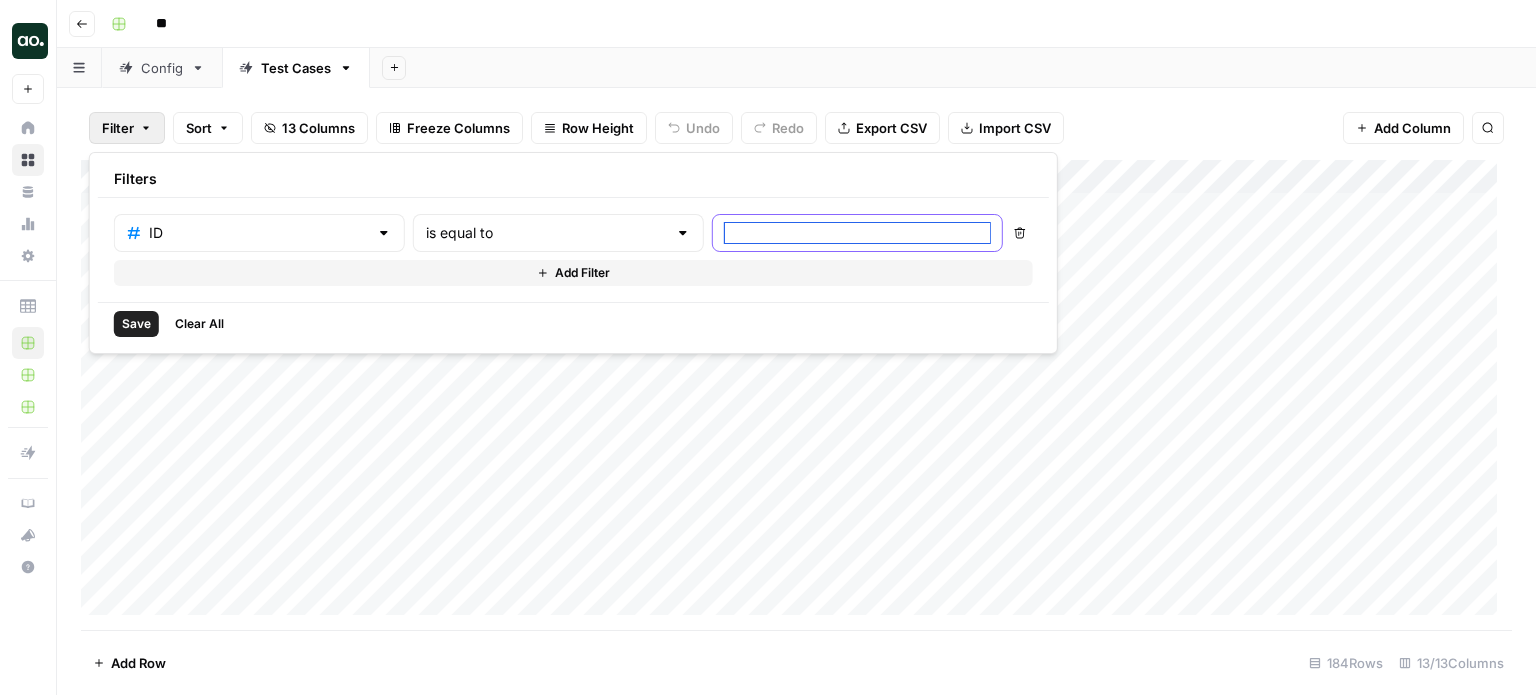 click at bounding box center (857, 233) 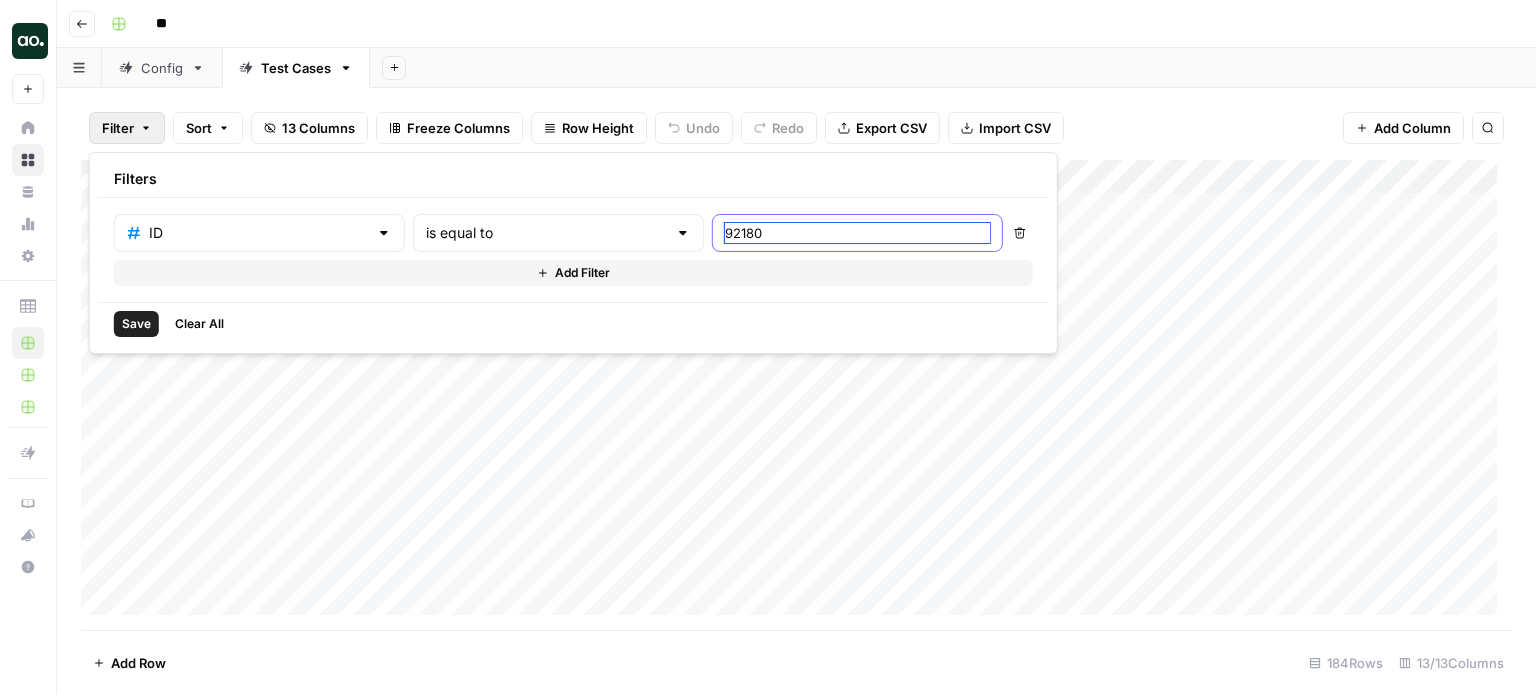 type on "92180" 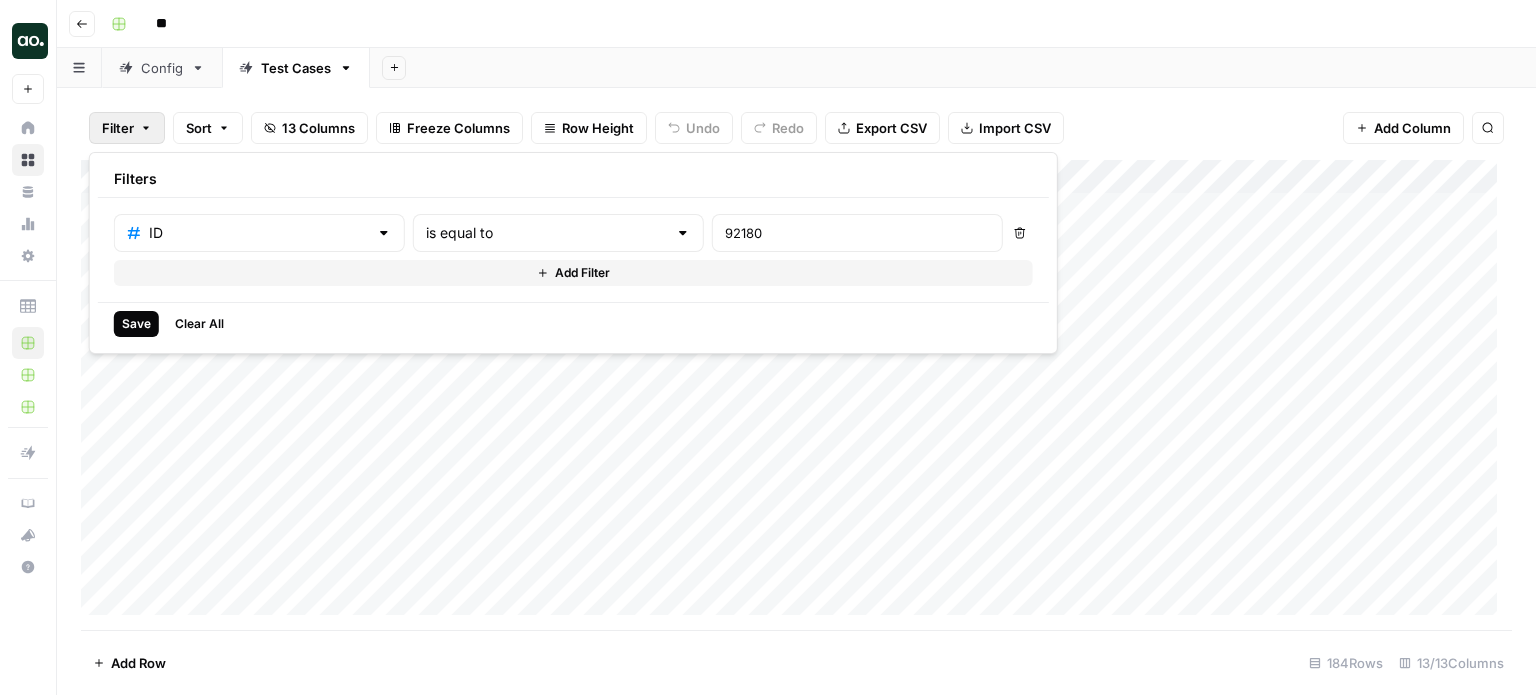 click on "Save" at bounding box center (136, 324) 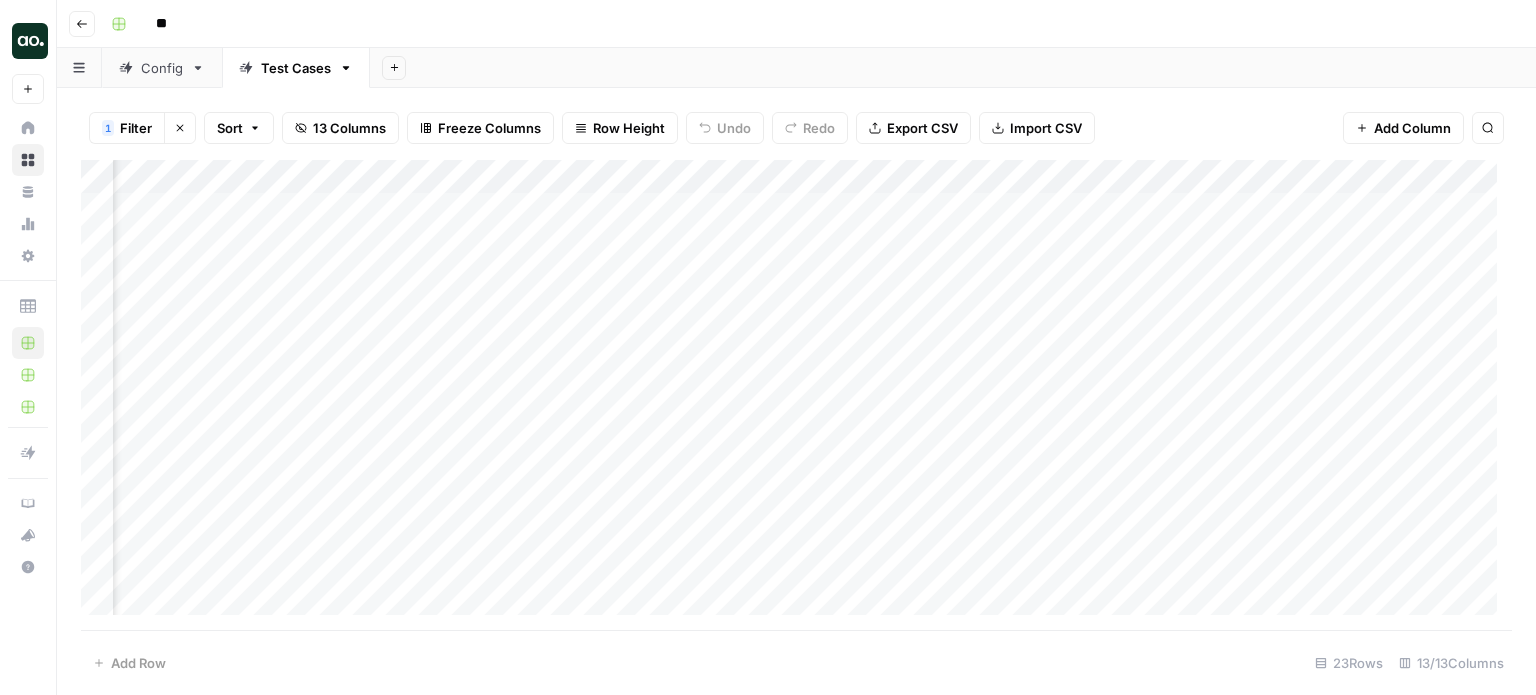 scroll, scrollTop: 0, scrollLeft: 1127, axis: horizontal 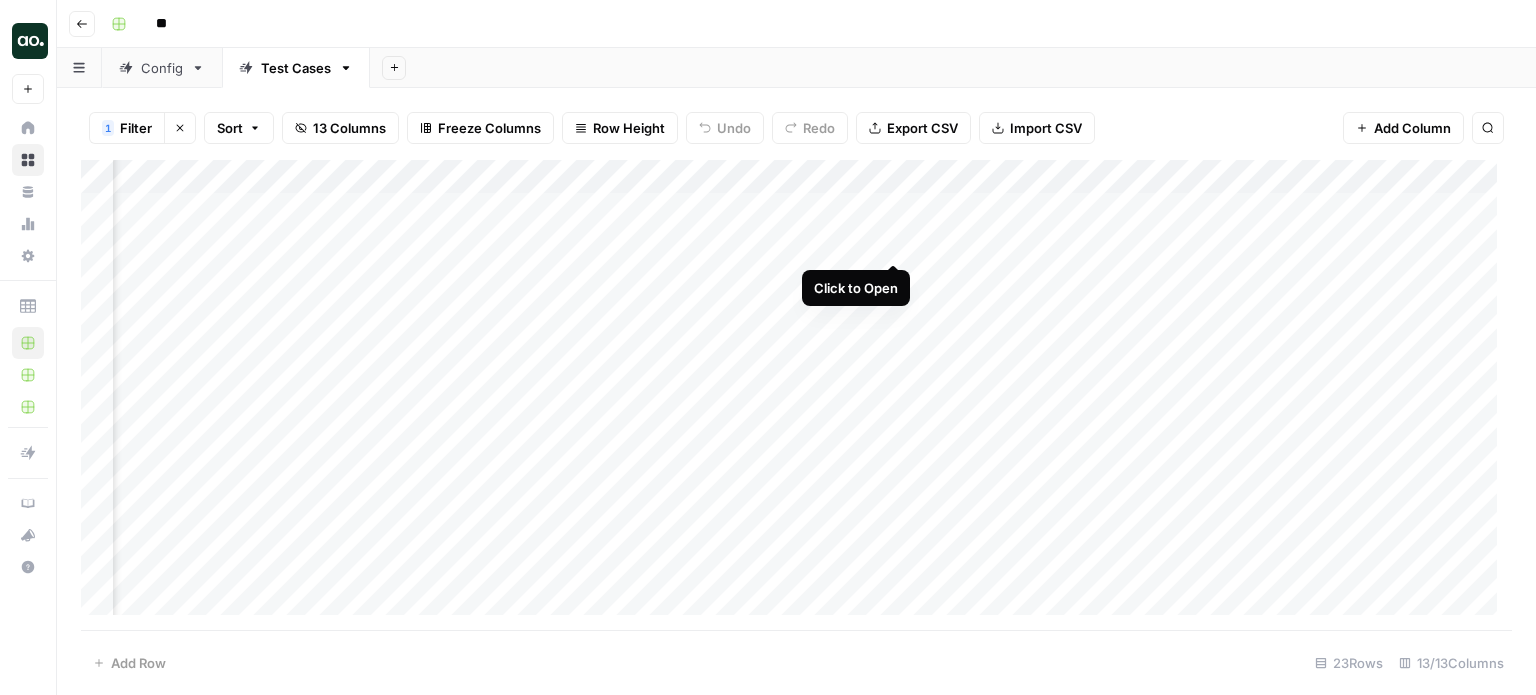 click at bounding box center [796, 395] 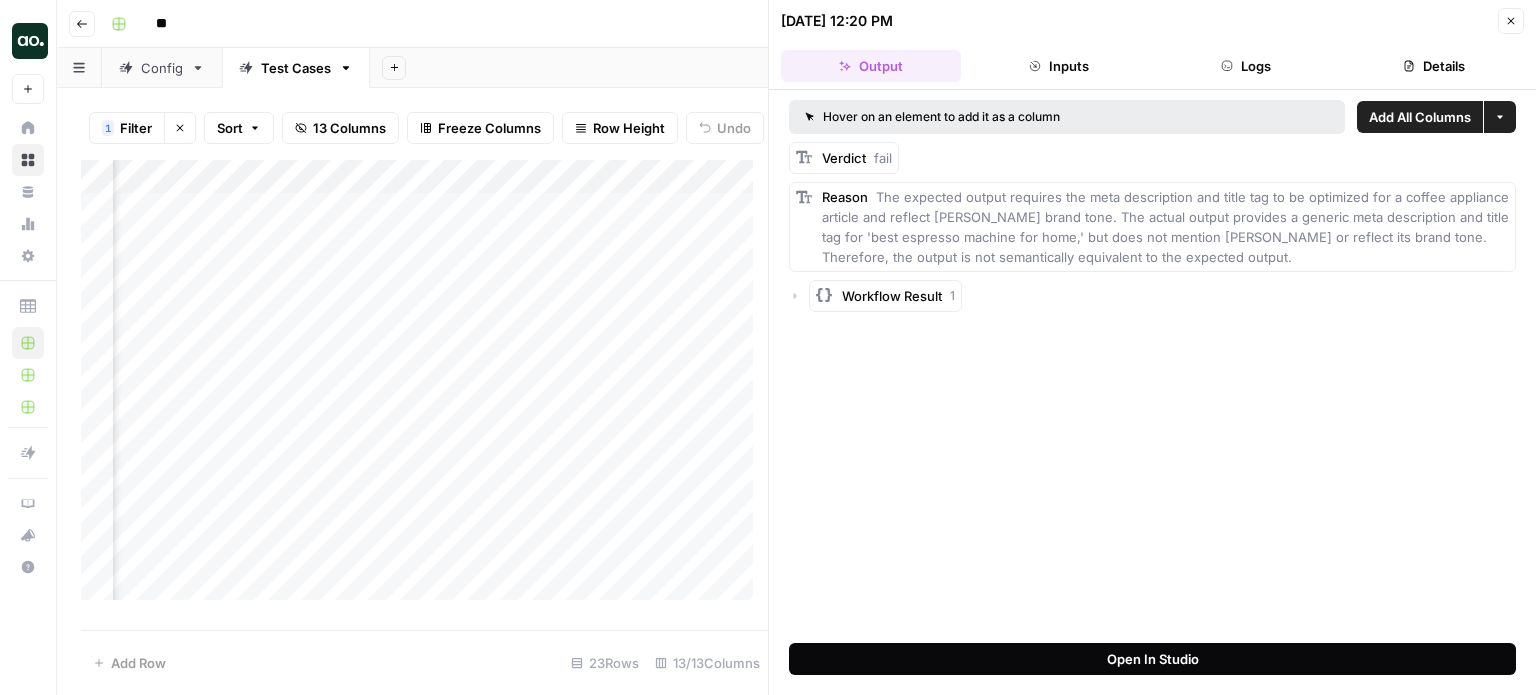 click on "Open In Studio" at bounding box center [1153, 659] 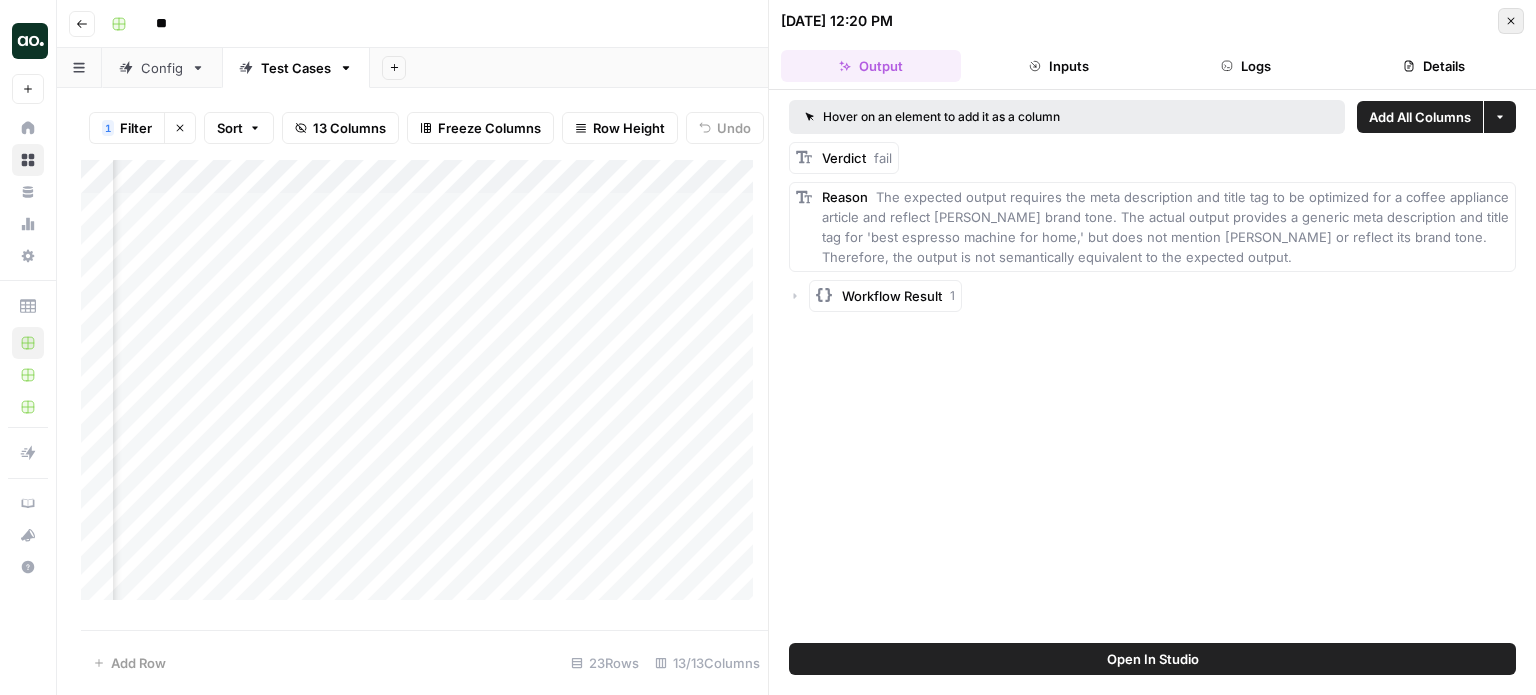 click 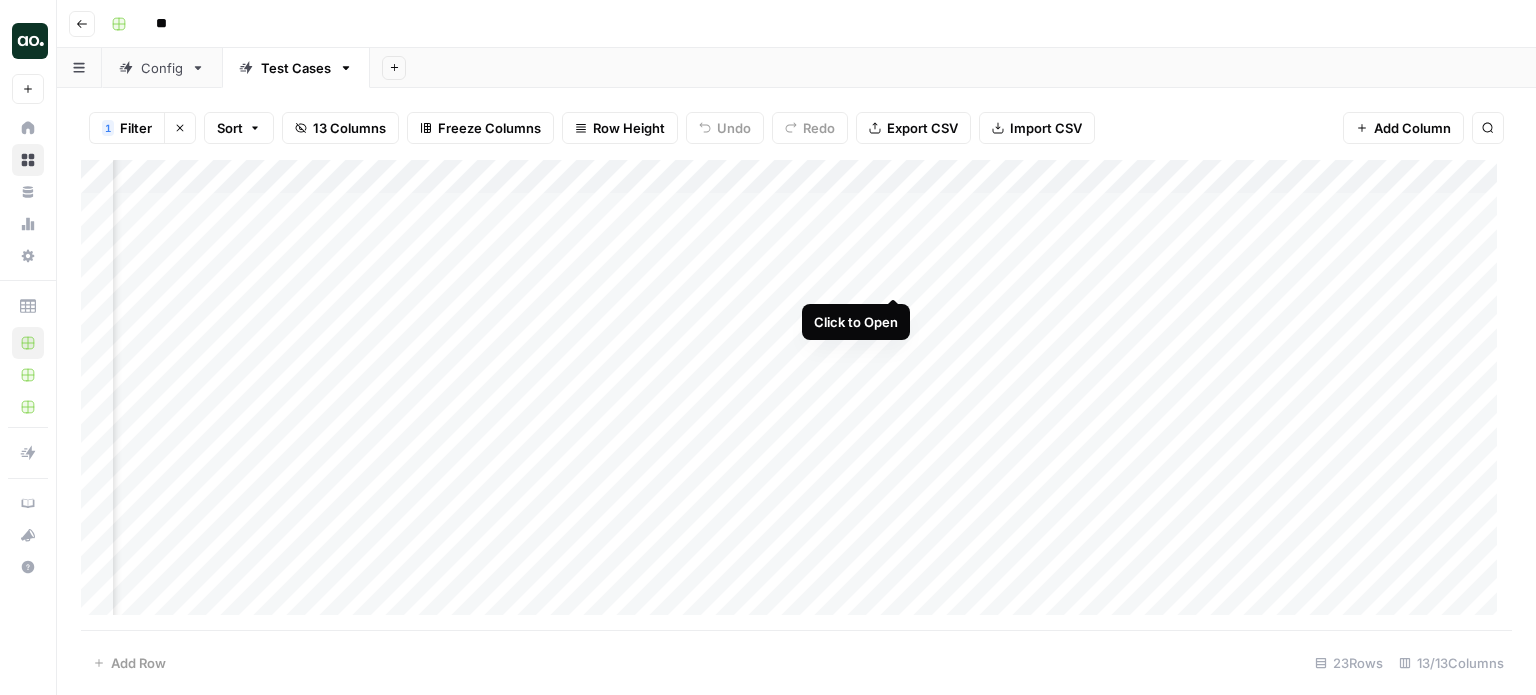 click at bounding box center (796, 395) 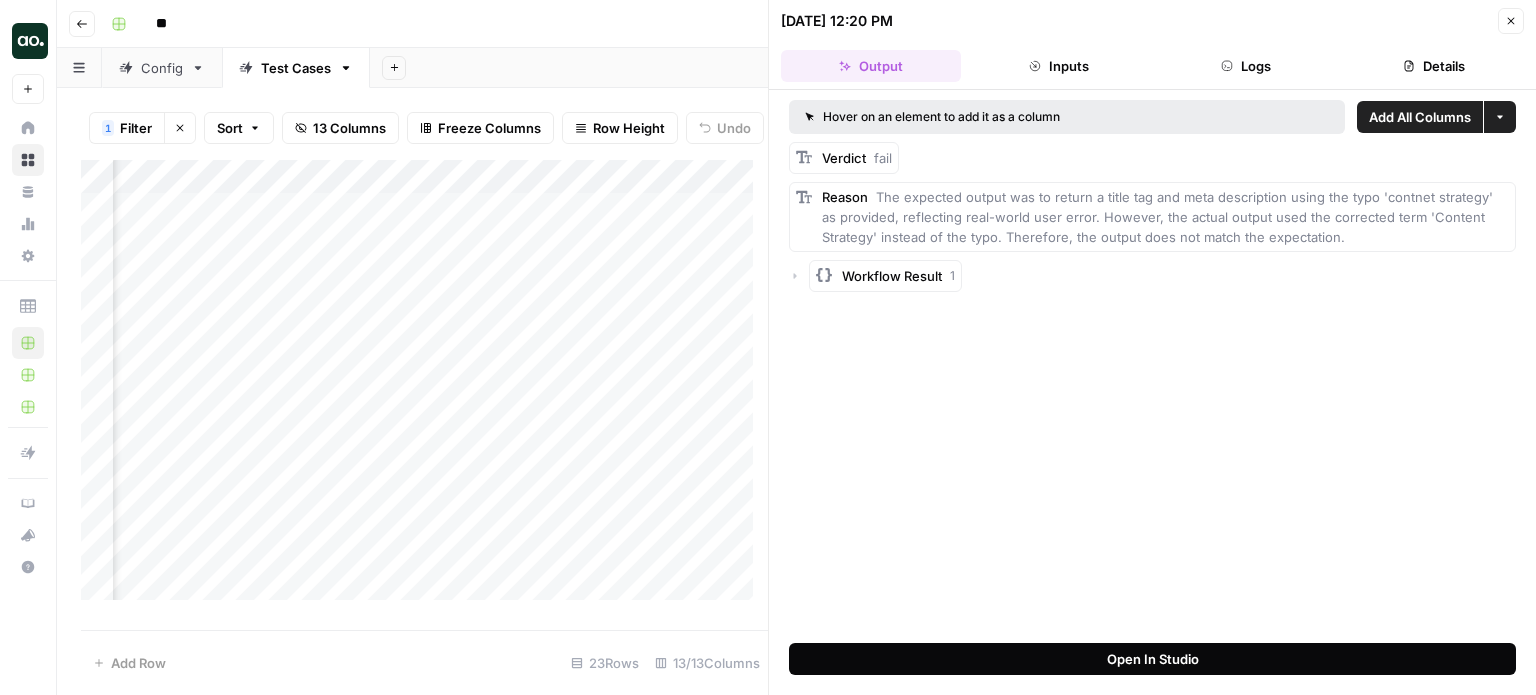 click on "Open In Studio" at bounding box center (1153, 659) 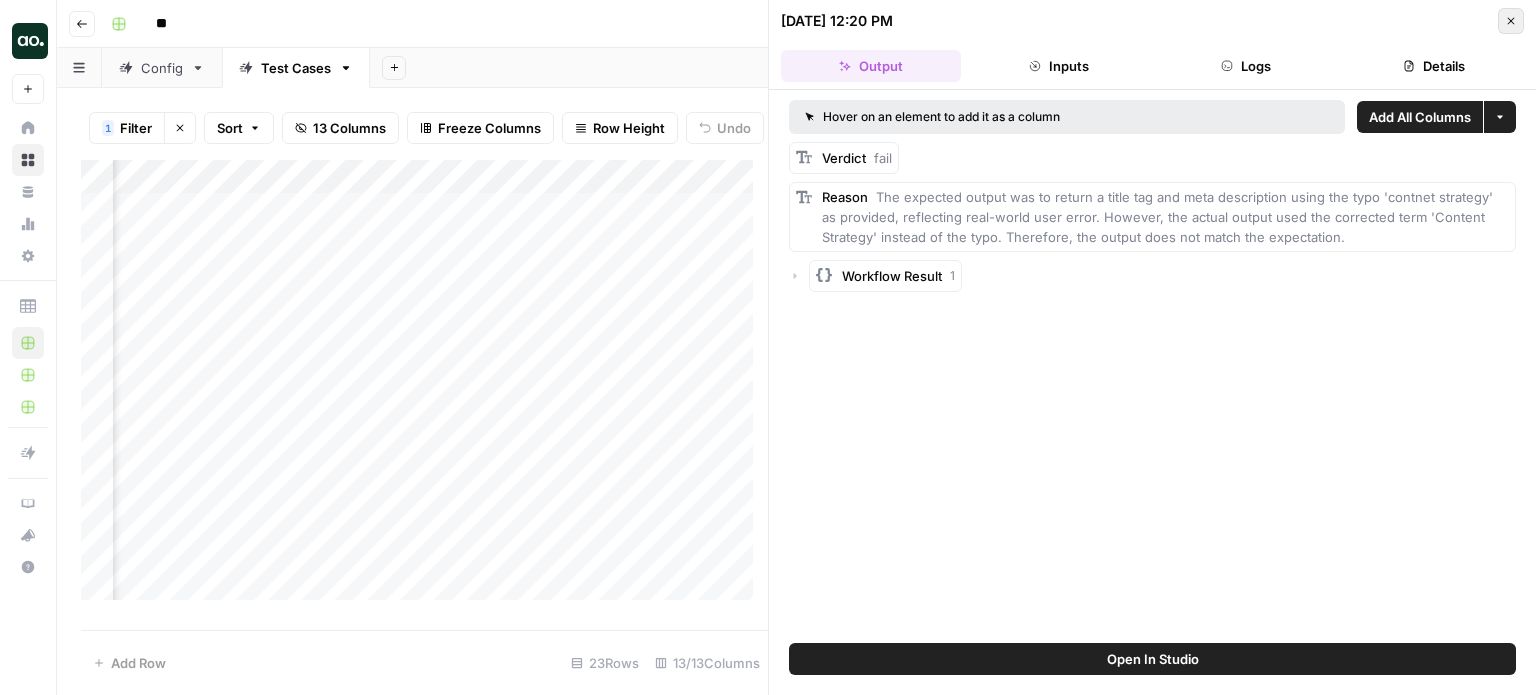 click 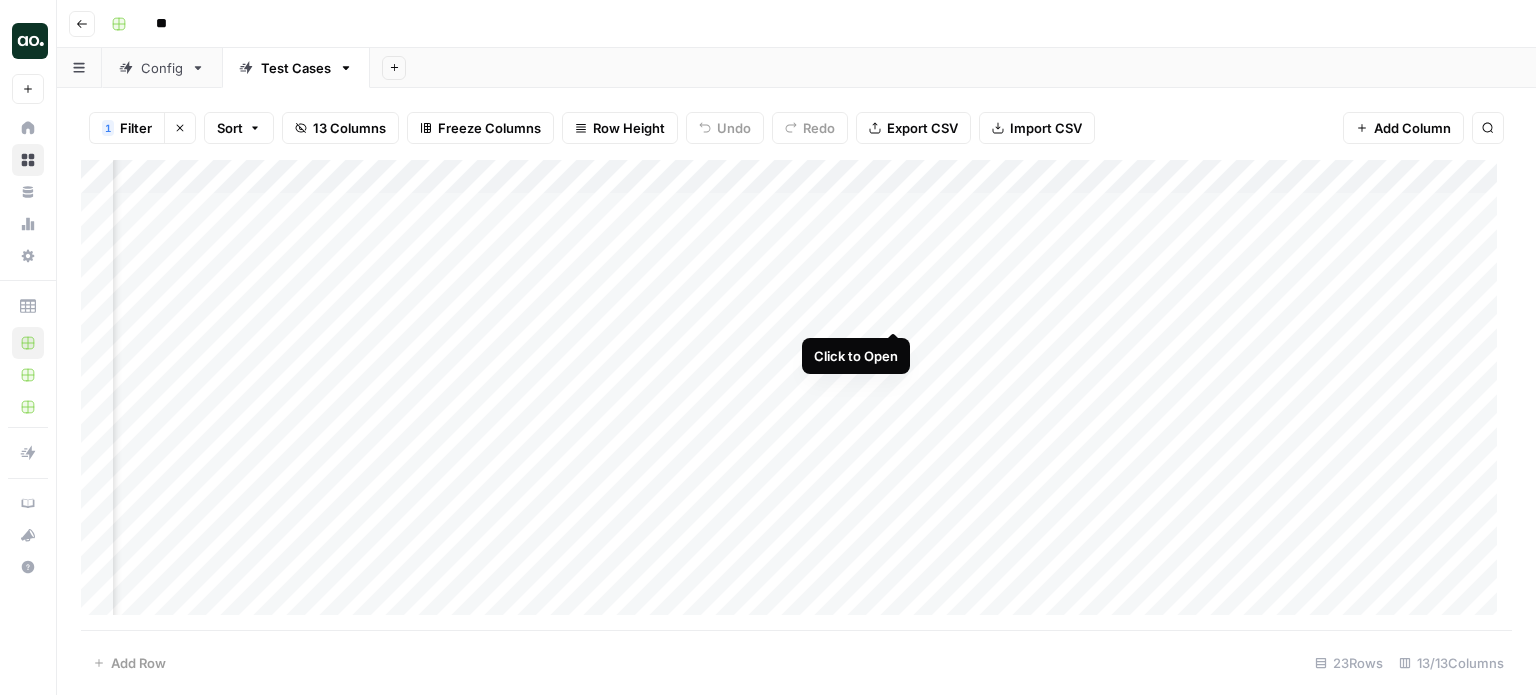 click at bounding box center [796, 395] 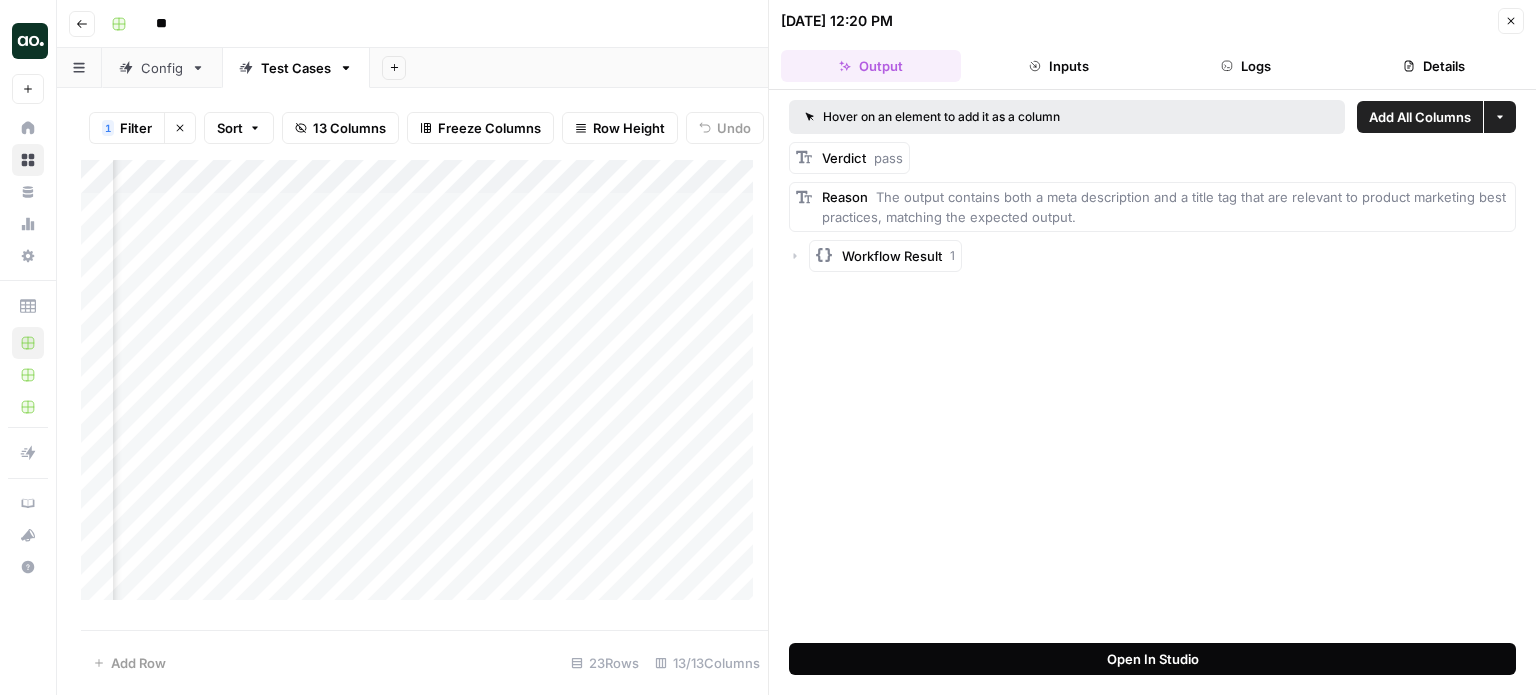 click on "Open In Studio" at bounding box center [1153, 659] 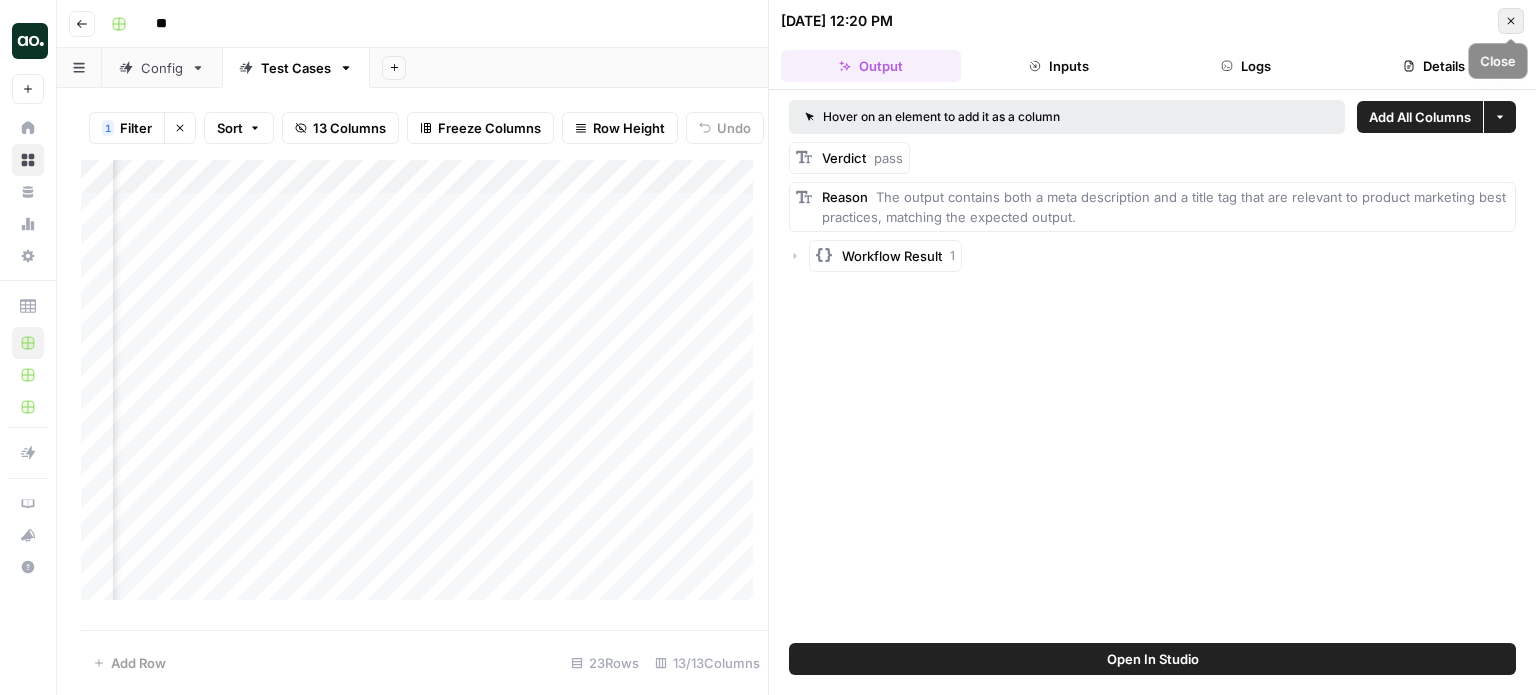 click 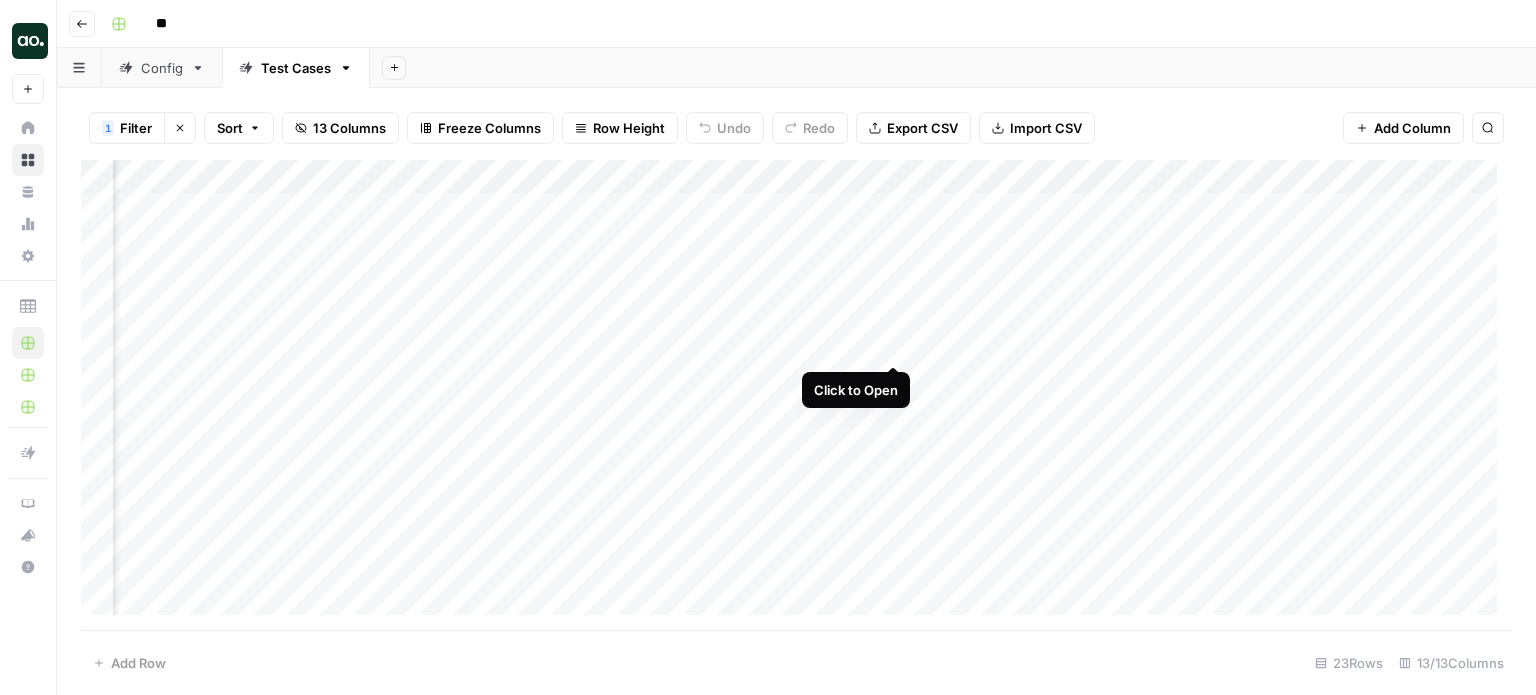 click at bounding box center (796, 395) 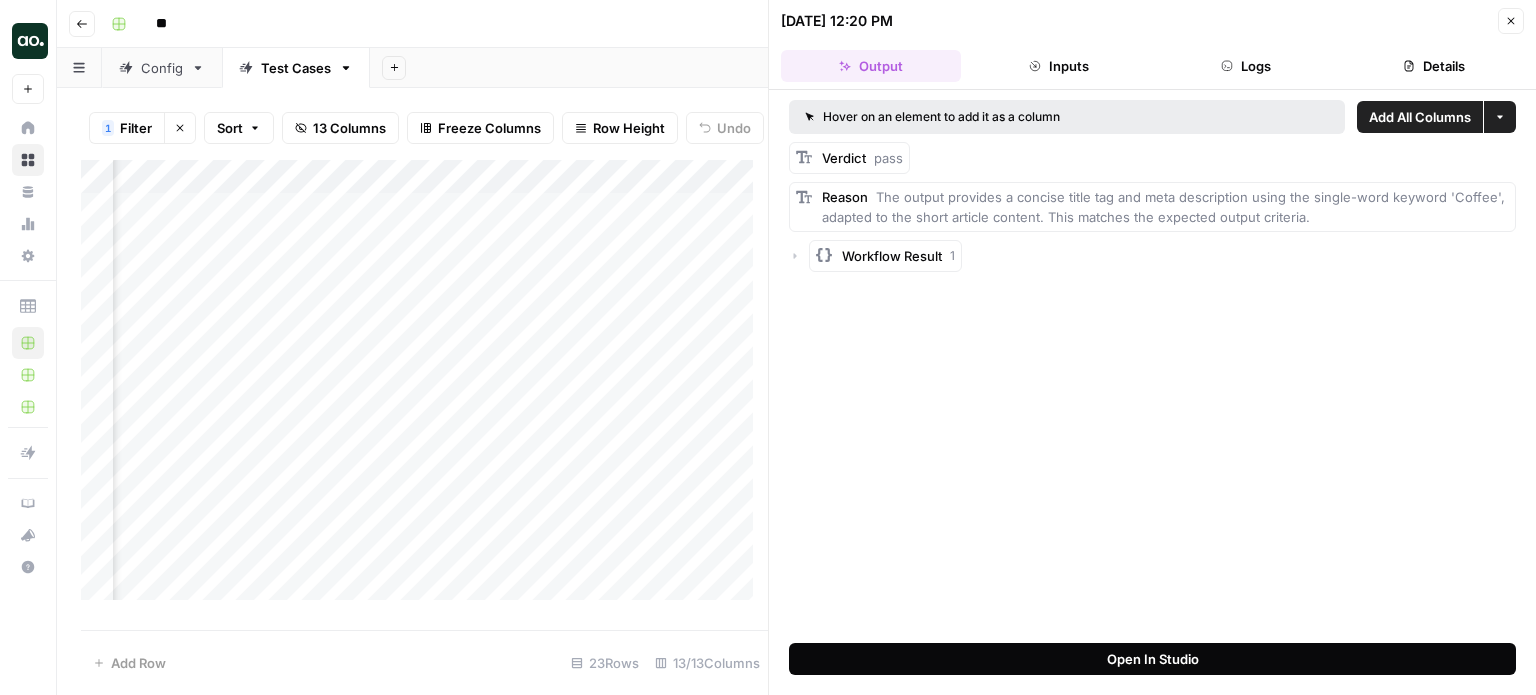 click on "Open In Studio" at bounding box center (1153, 659) 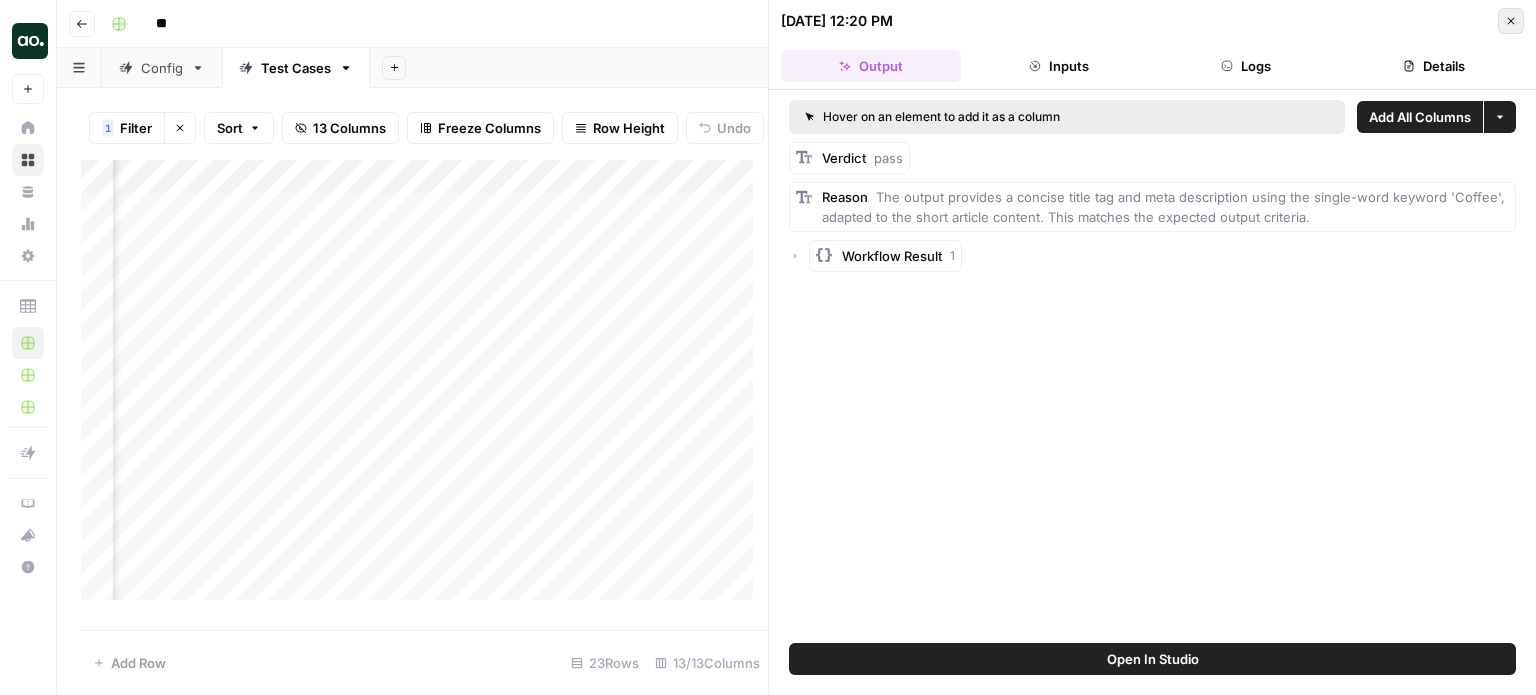 click on "Close" at bounding box center [1511, 21] 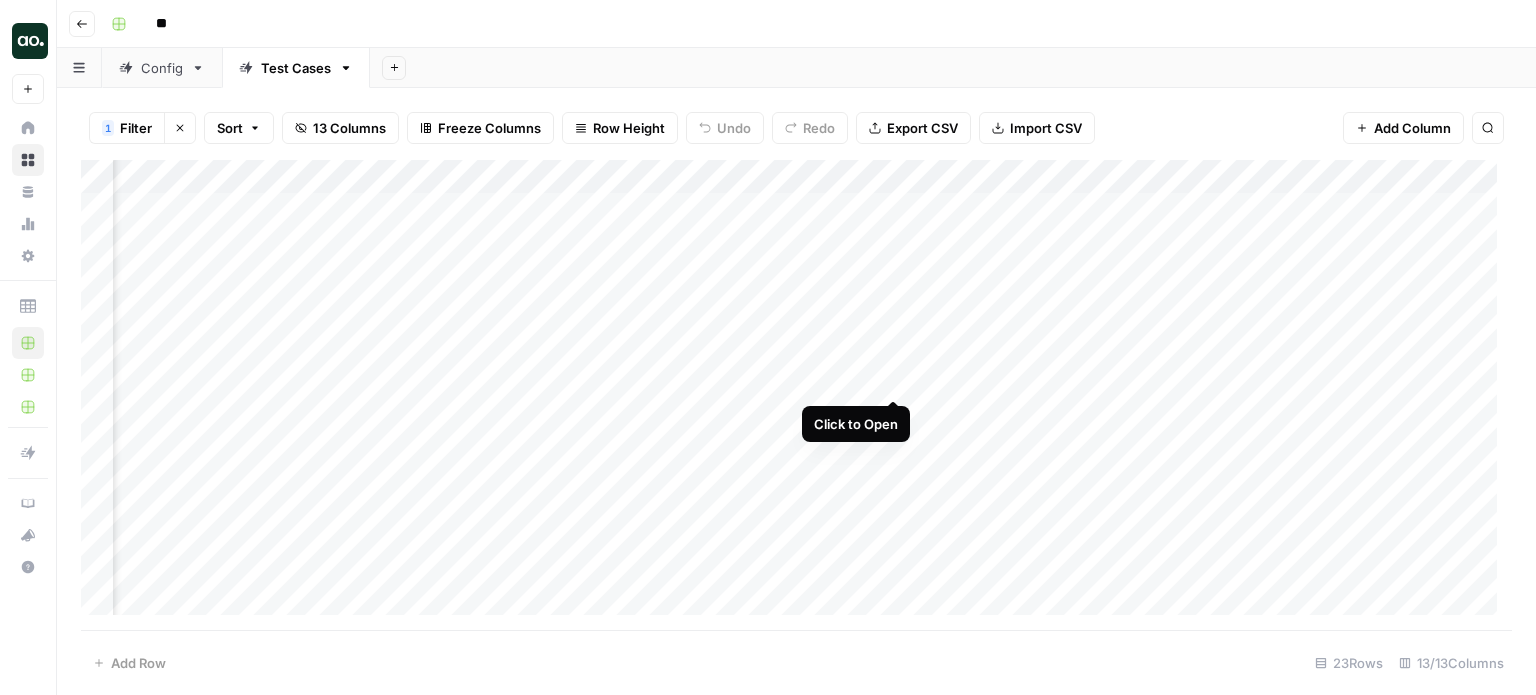 click at bounding box center [796, 395] 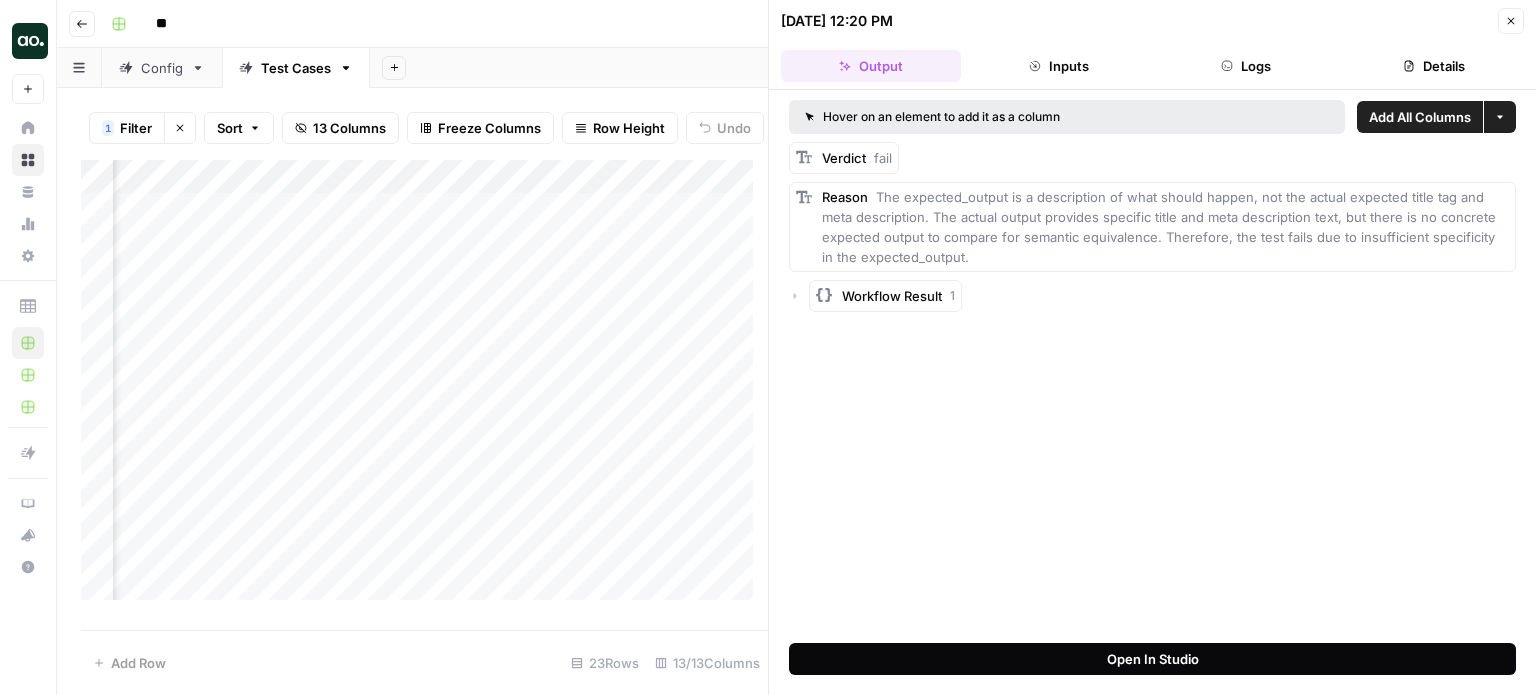 click on "Open In Studio" at bounding box center (1152, 659) 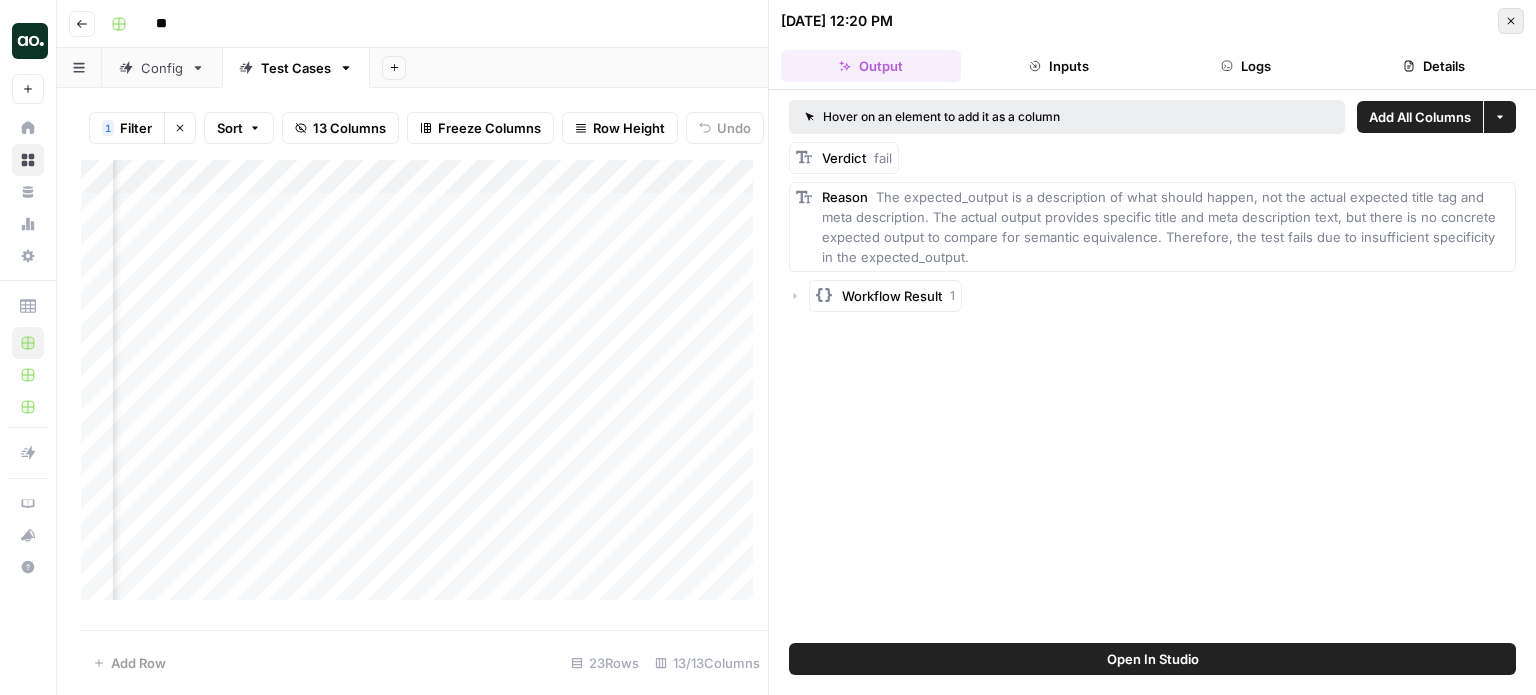 click on "Close" at bounding box center (1511, 21) 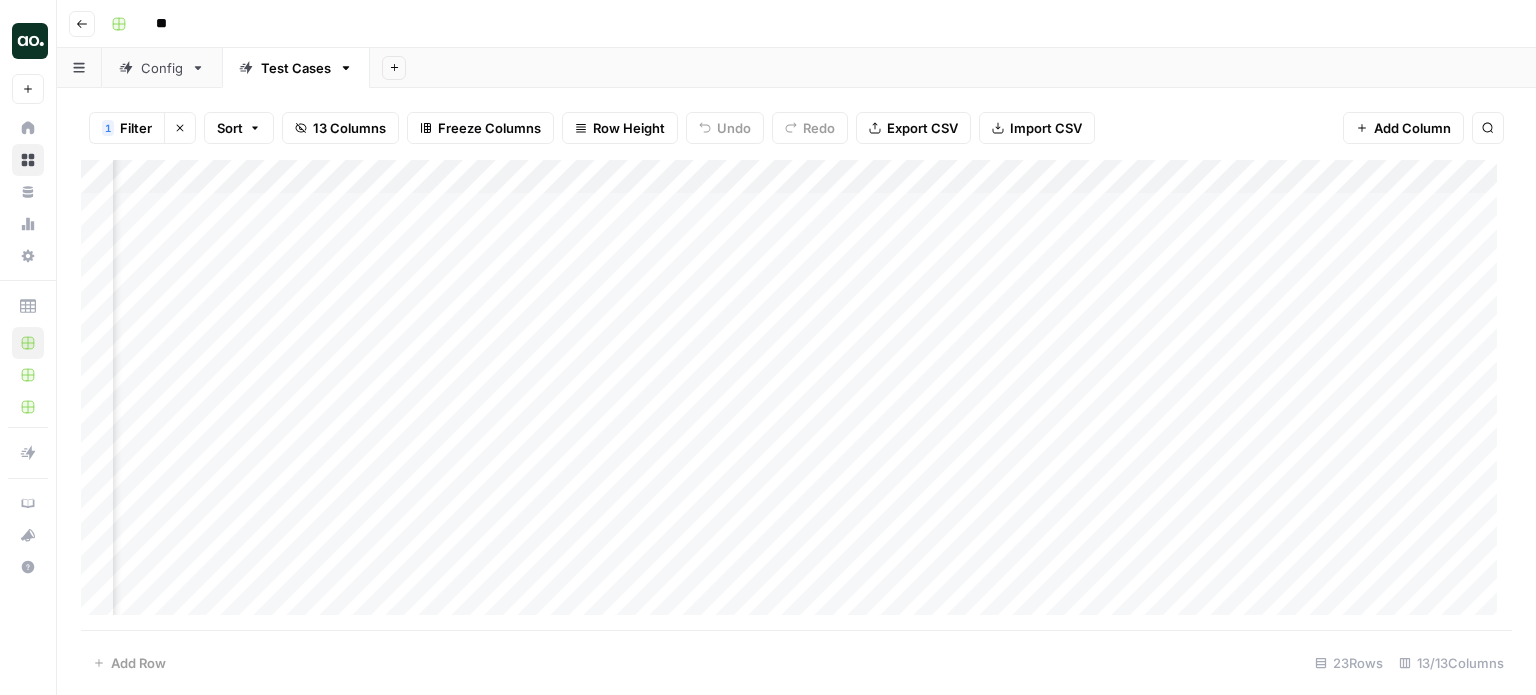 click at bounding box center [796, 395] 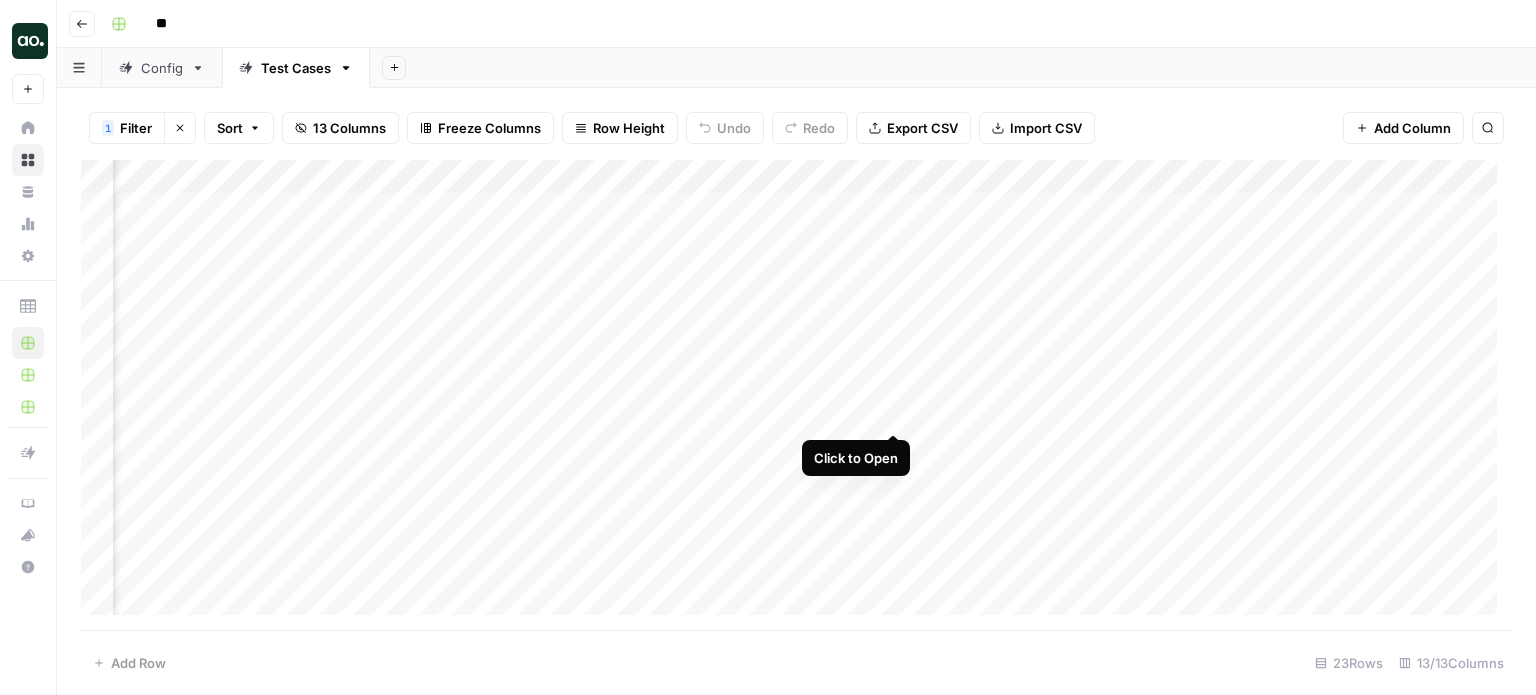 click at bounding box center [796, 395] 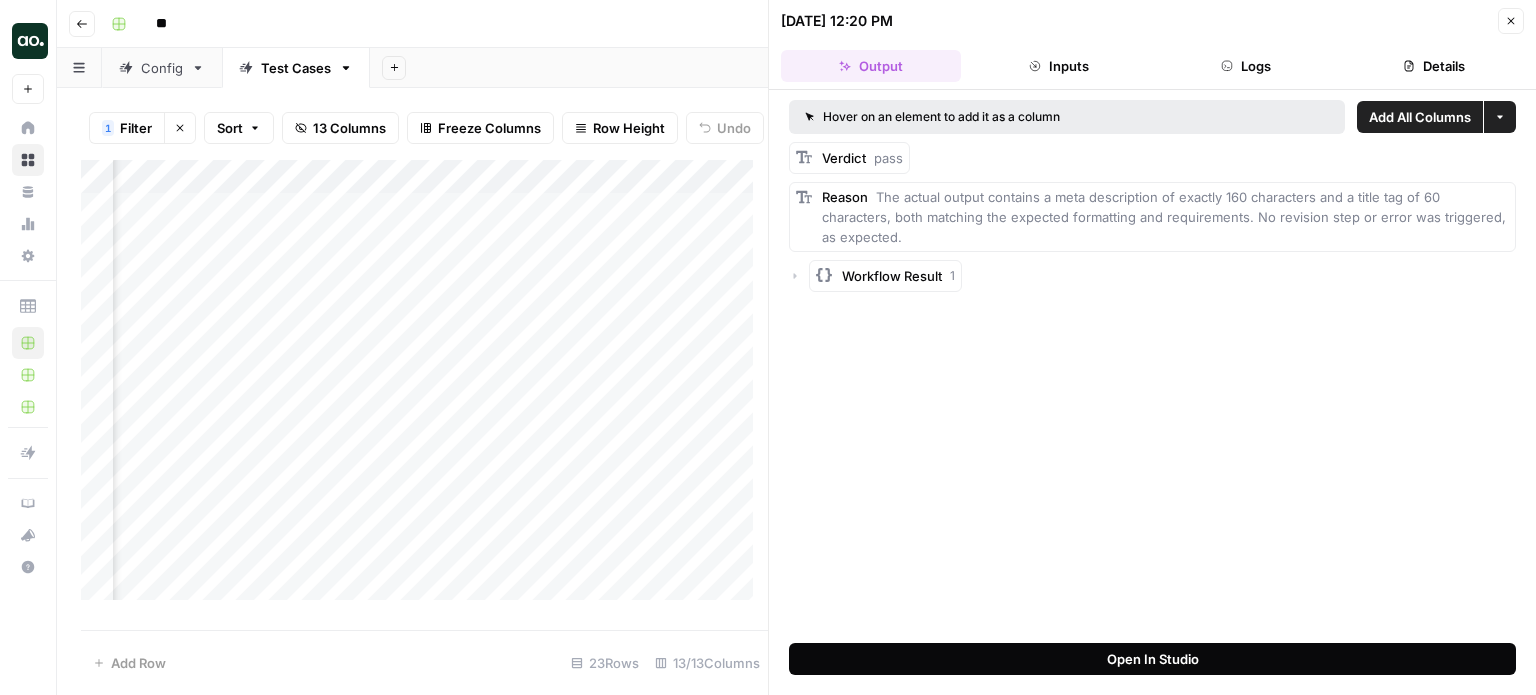 click on "Open In Studio" at bounding box center (1153, 659) 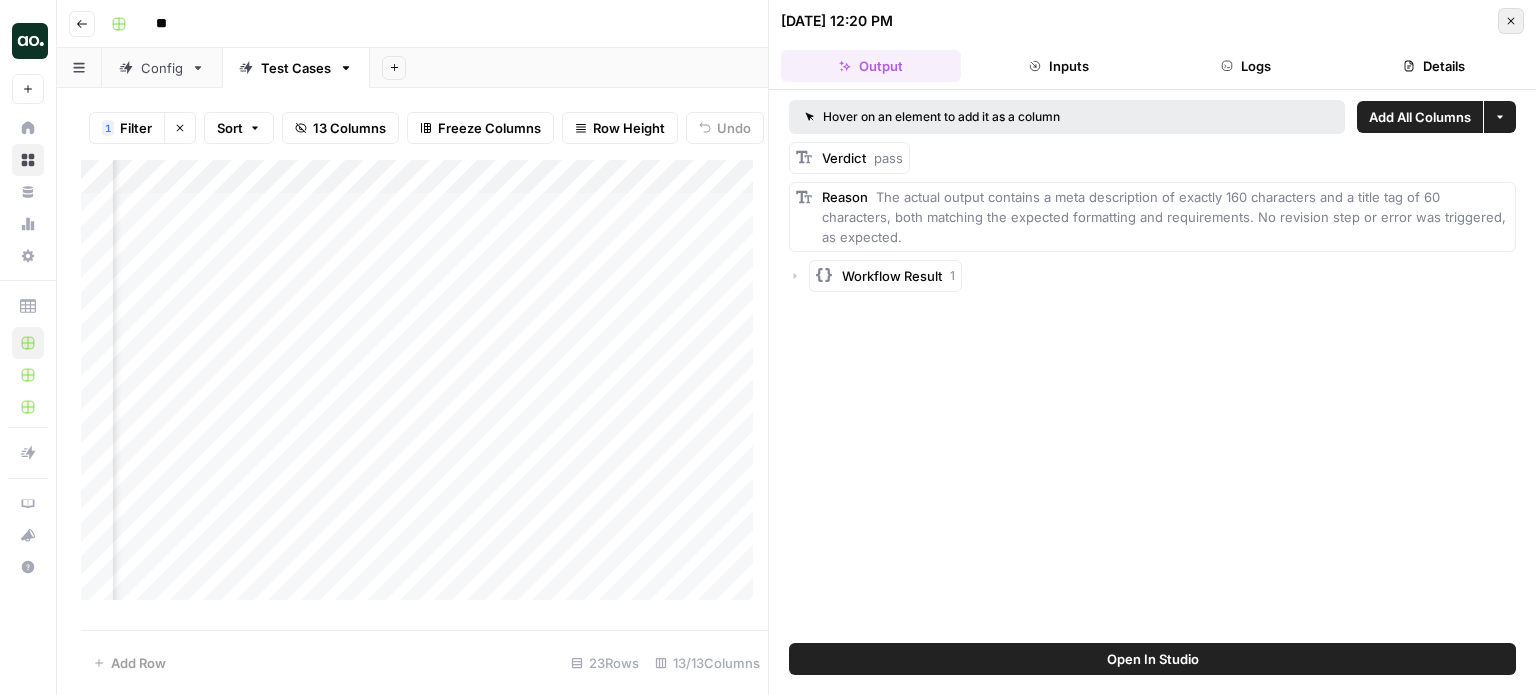 click on "Close" at bounding box center [1511, 21] 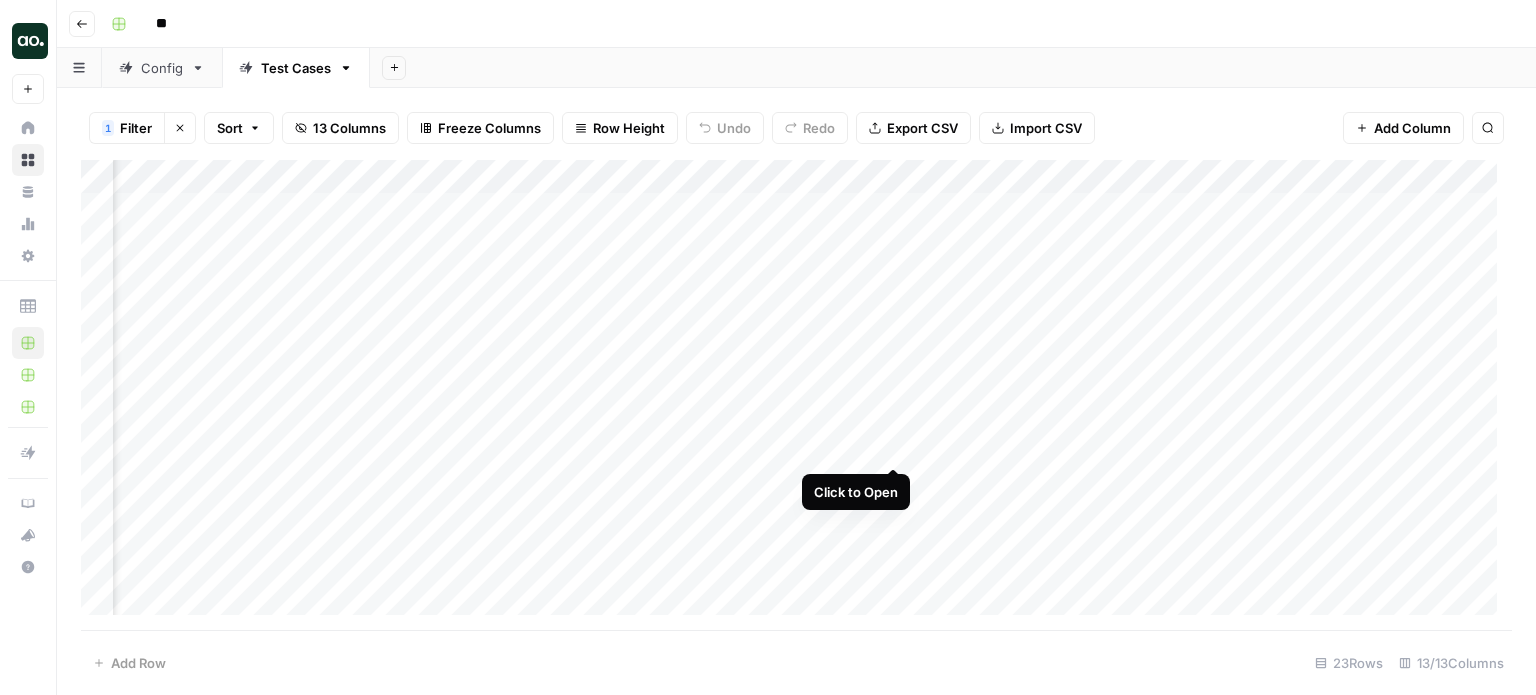 click at bounding box center [796, 395] 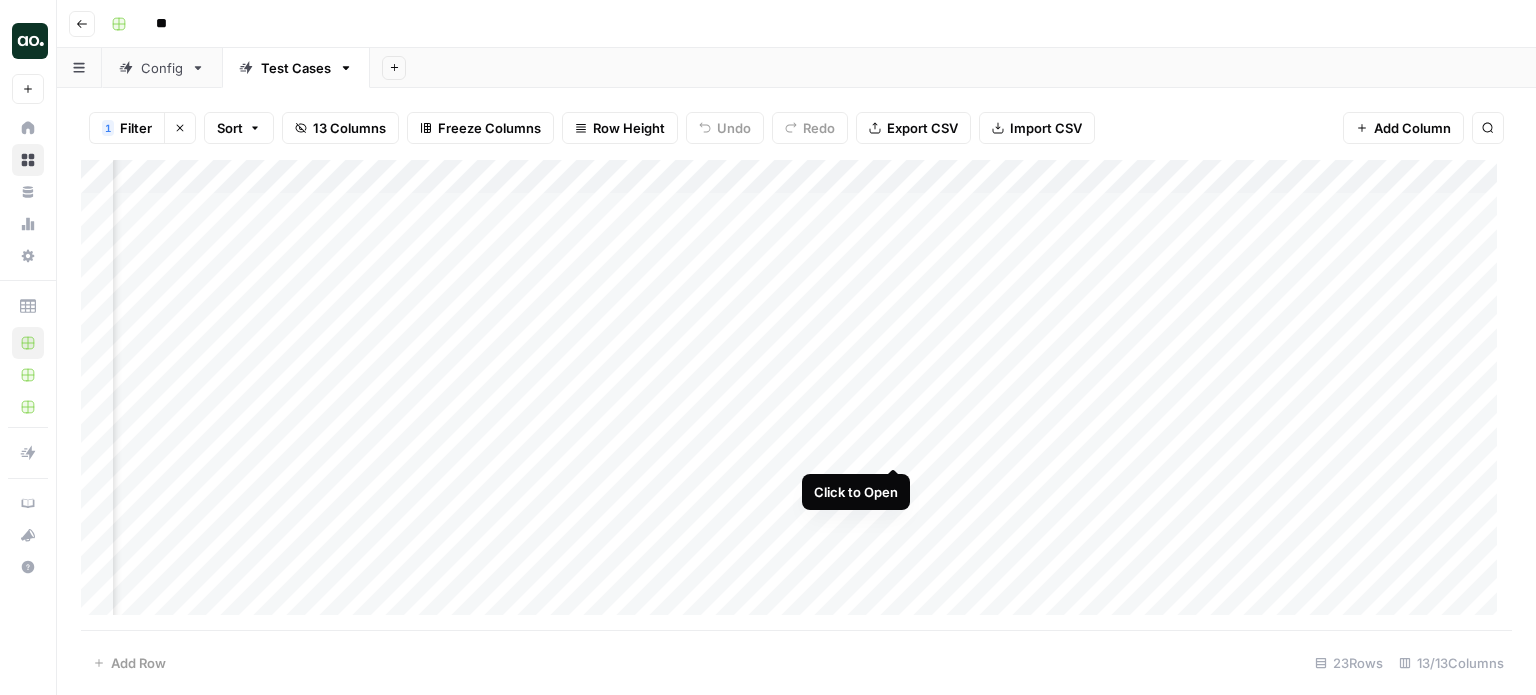 click at bounding box center [796, 395] 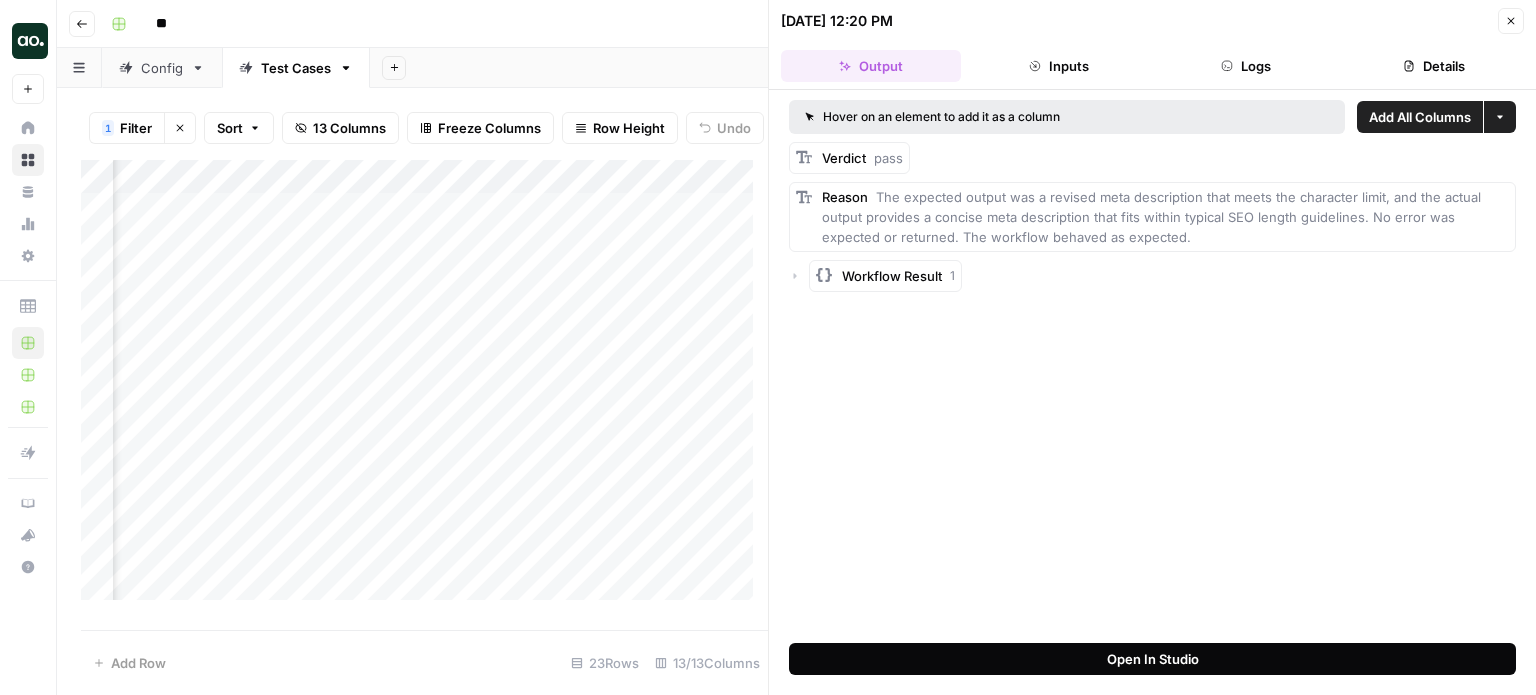 click on "Open In Studio" at bounding box center (1153, 659) 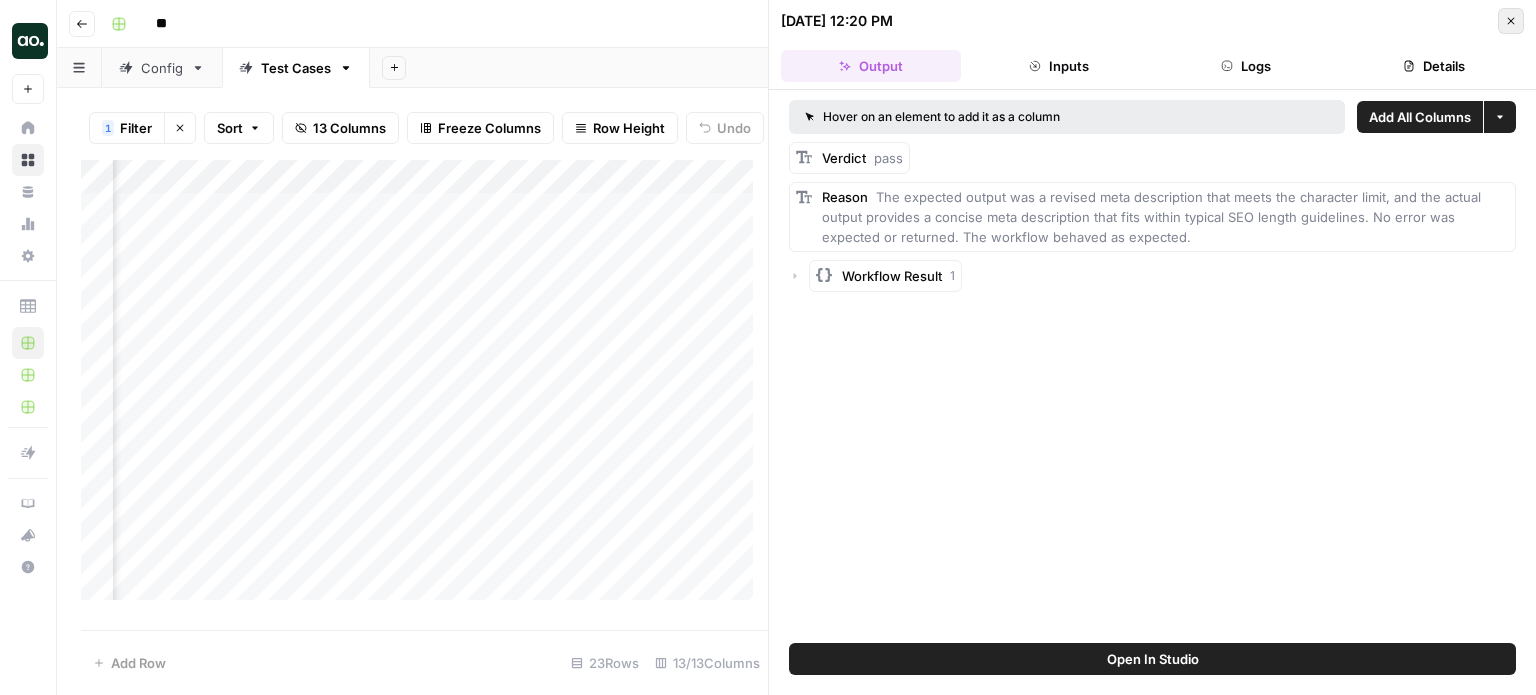 click on "Close" at bounding box center (1511, 21) 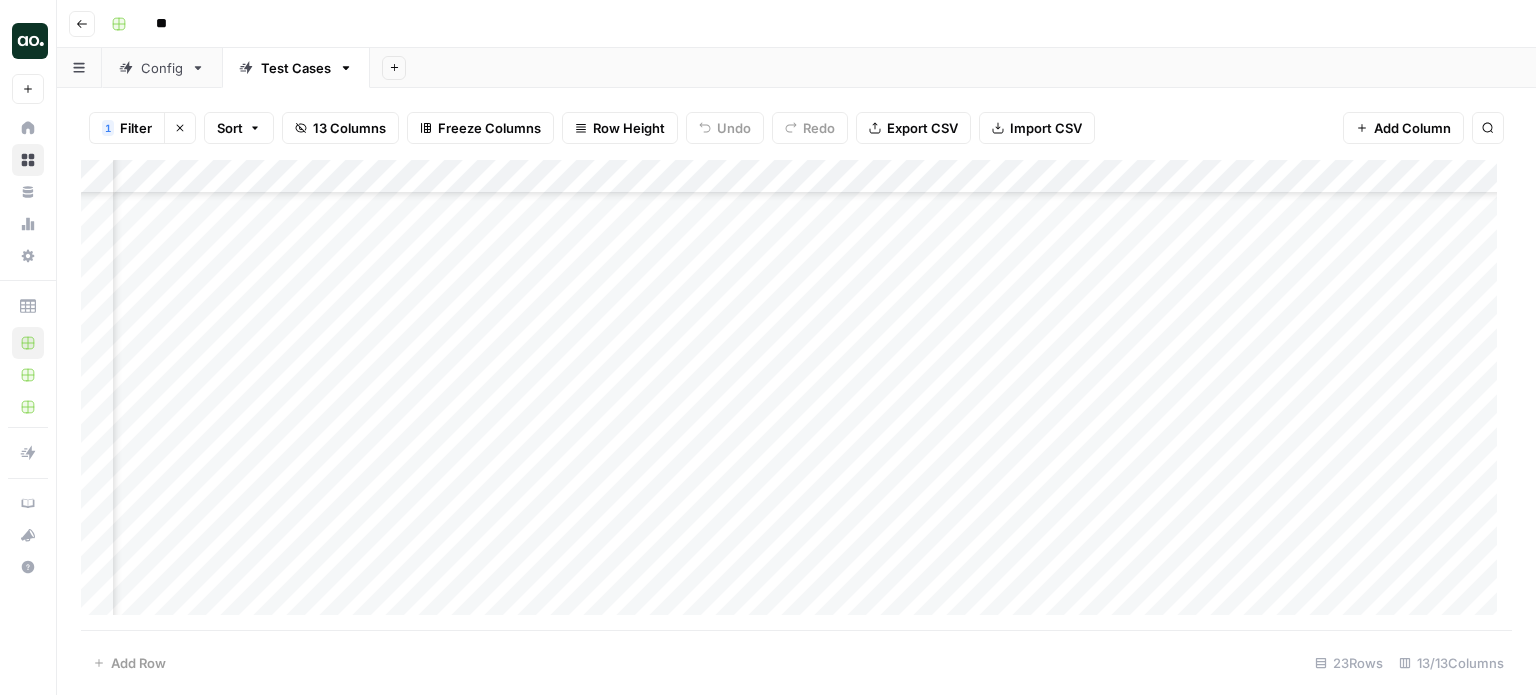 scroll, scrollTop: 158, scrollLeft: 1127, axis: both 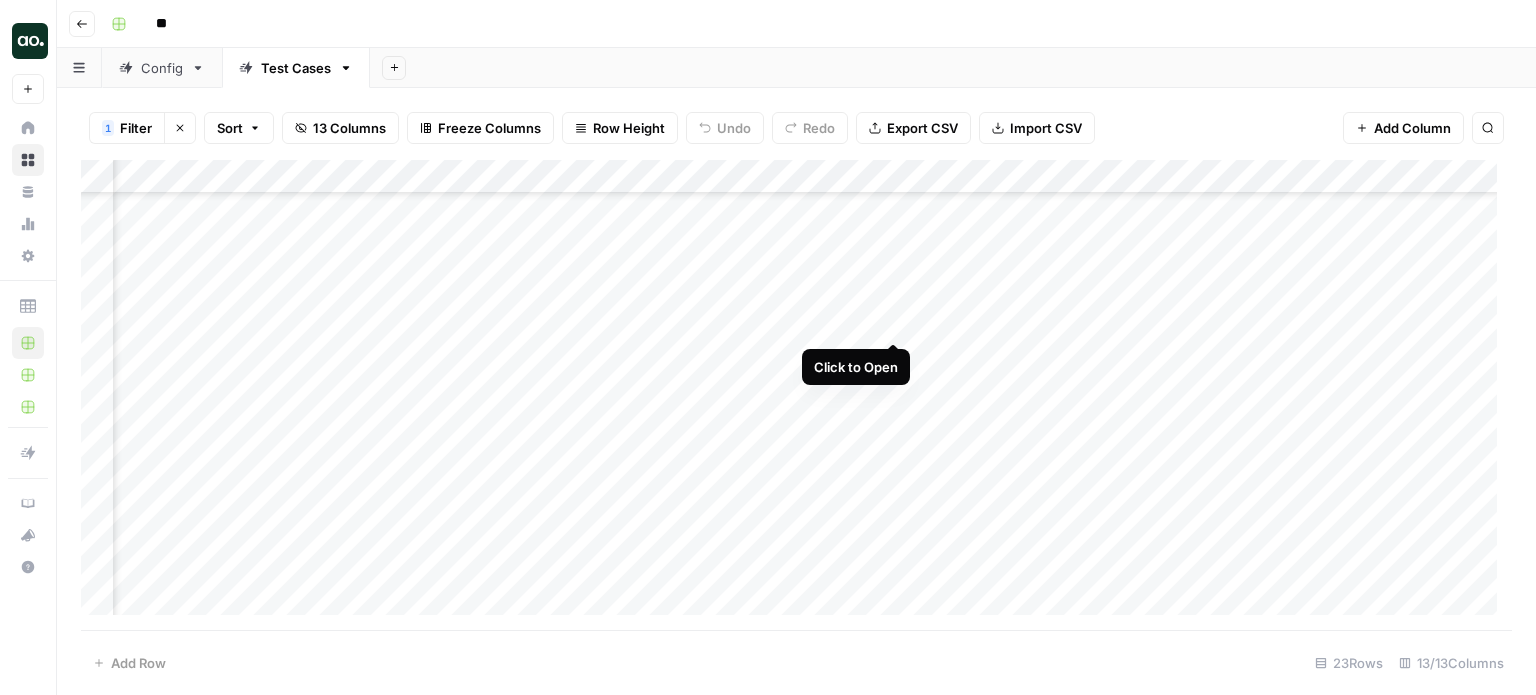 click at bounding box center (796, 395) 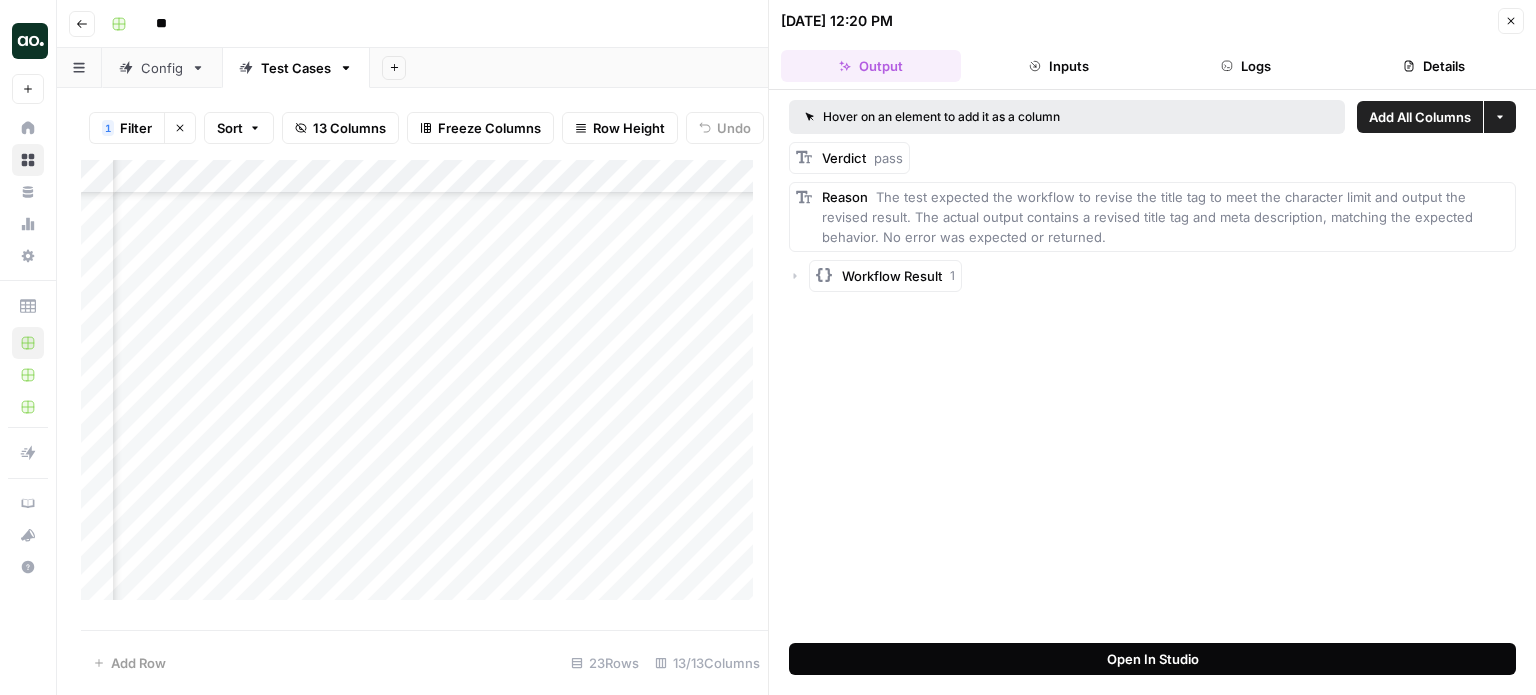 click on "Open In Studio" at bounding box center [1153, 659] 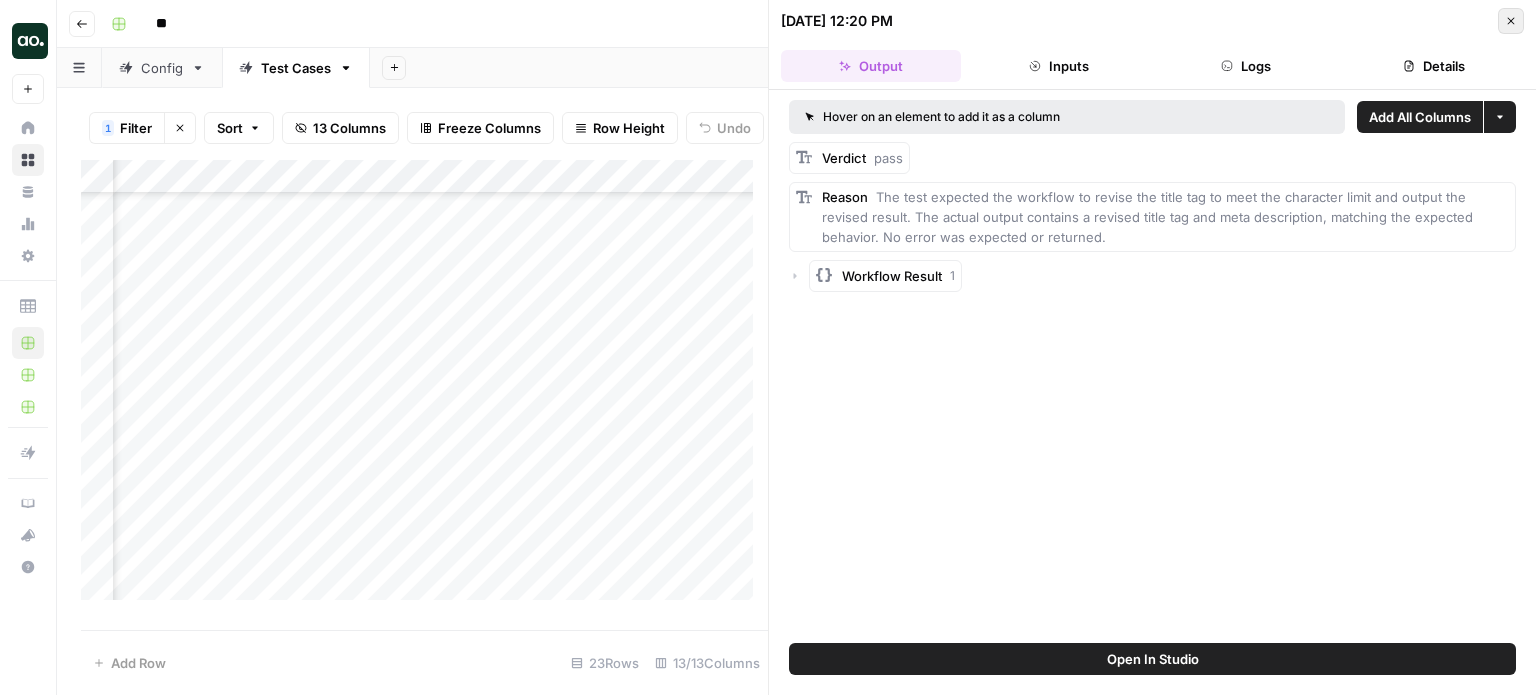 click 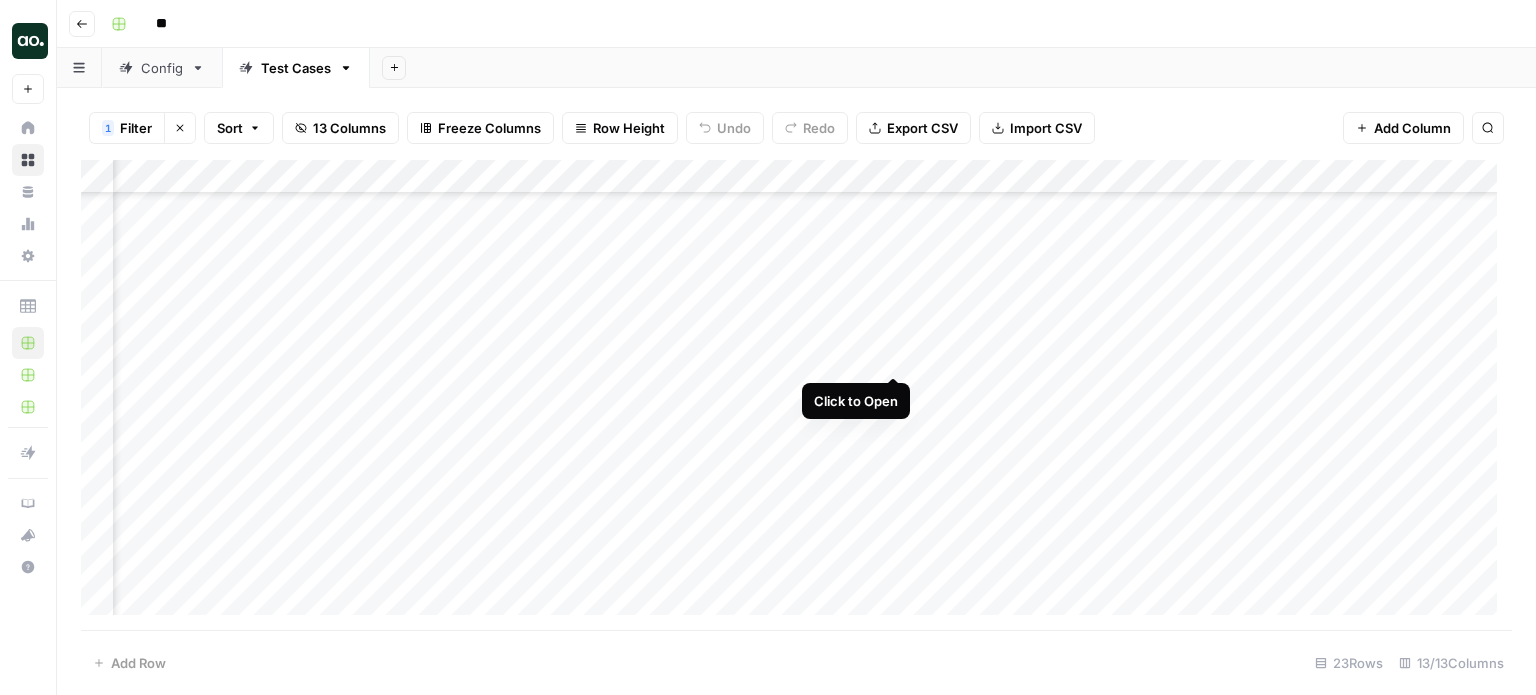 click at bounding box center (796, 395) 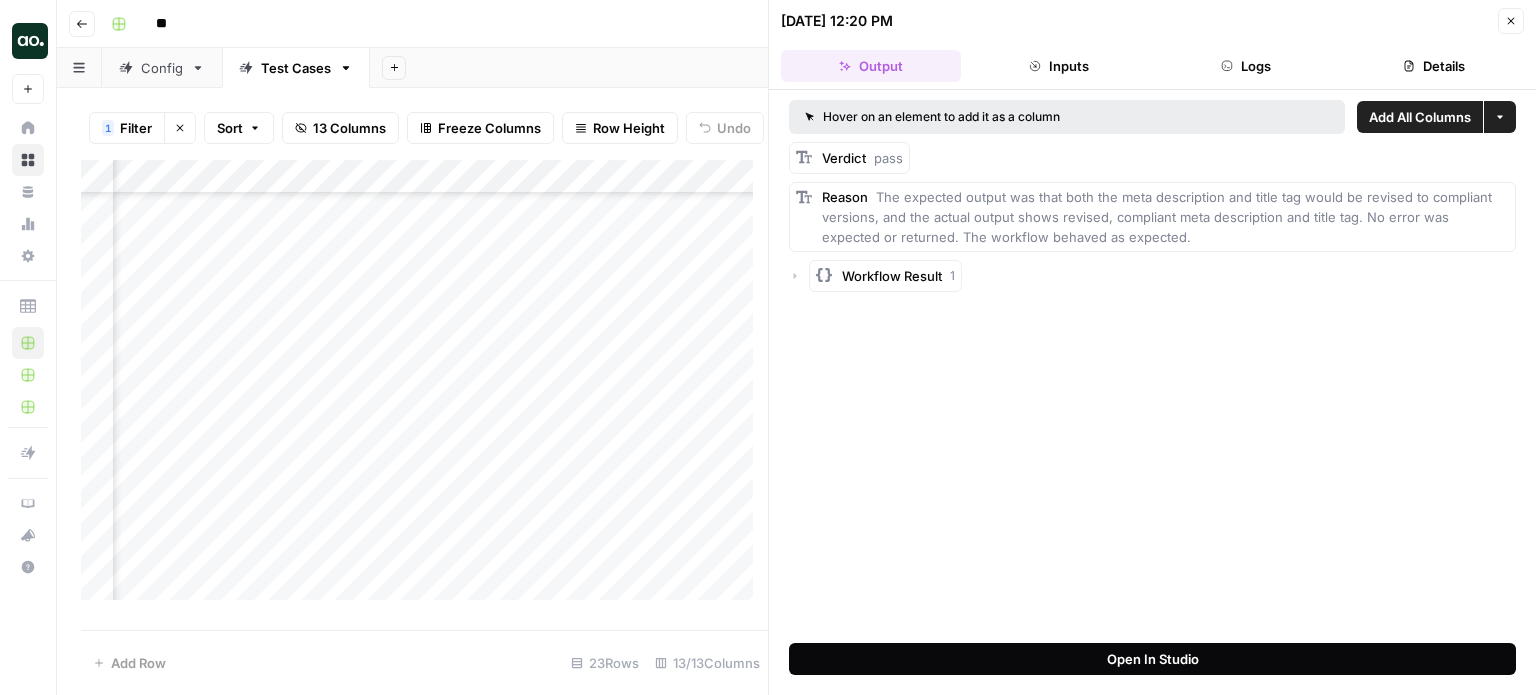 click on "Open In Studio" at bounding box center [1152, 659] 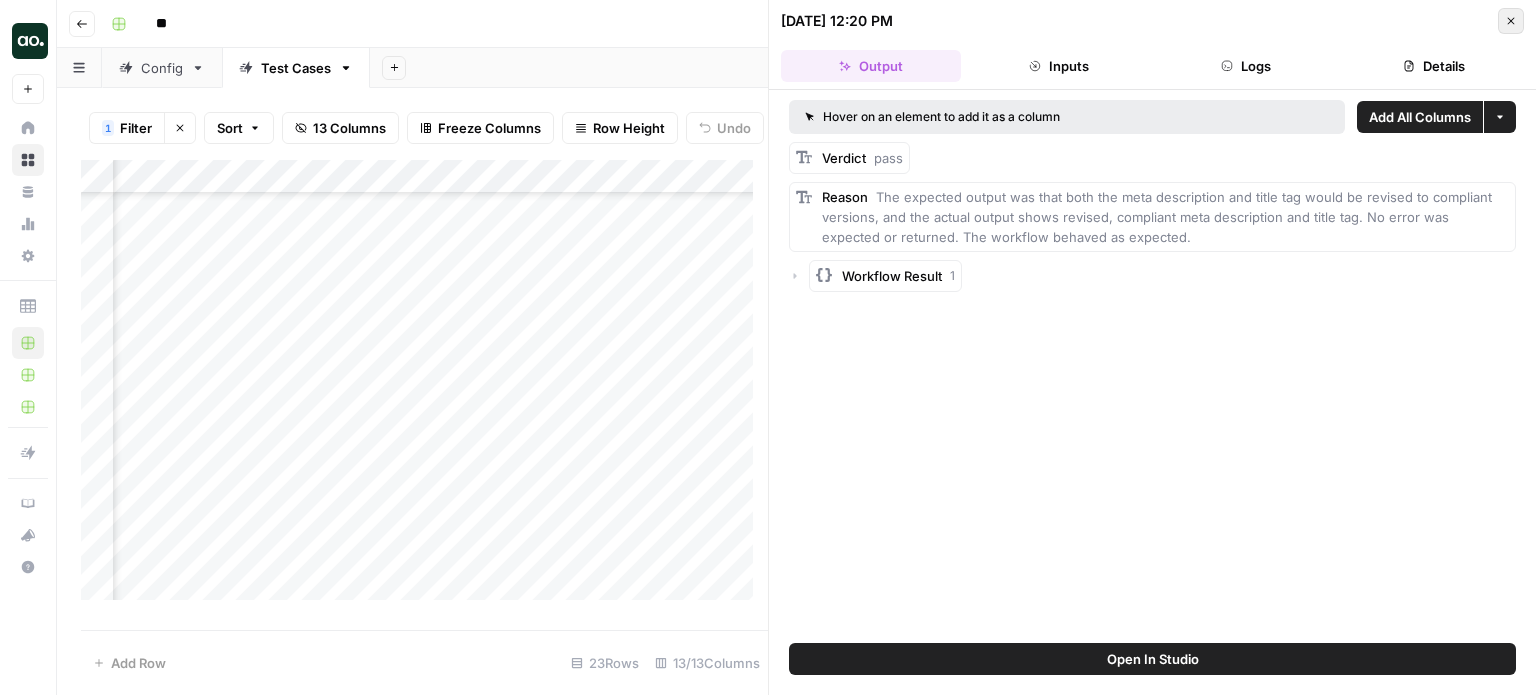 click on "Close" at bounding box center (1511, 21) 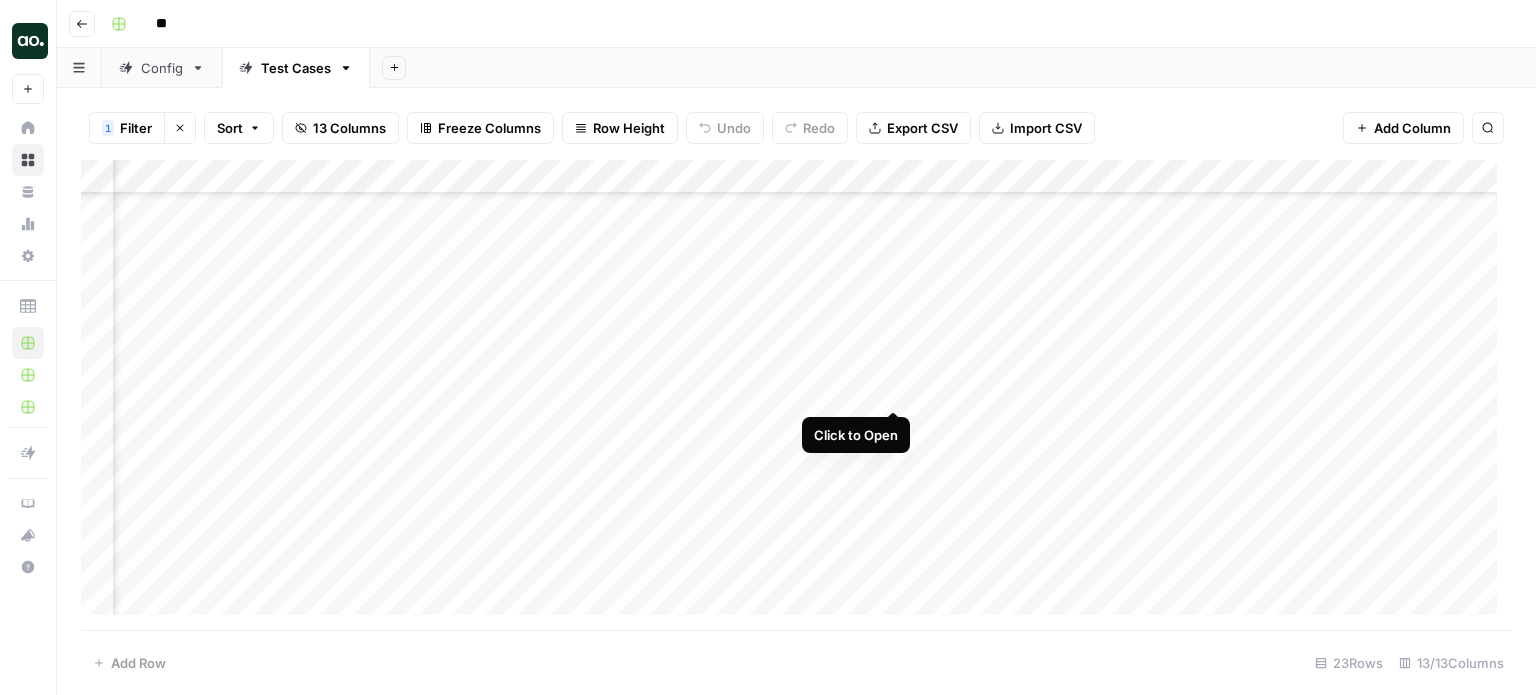click at bounding box center [796, 395] 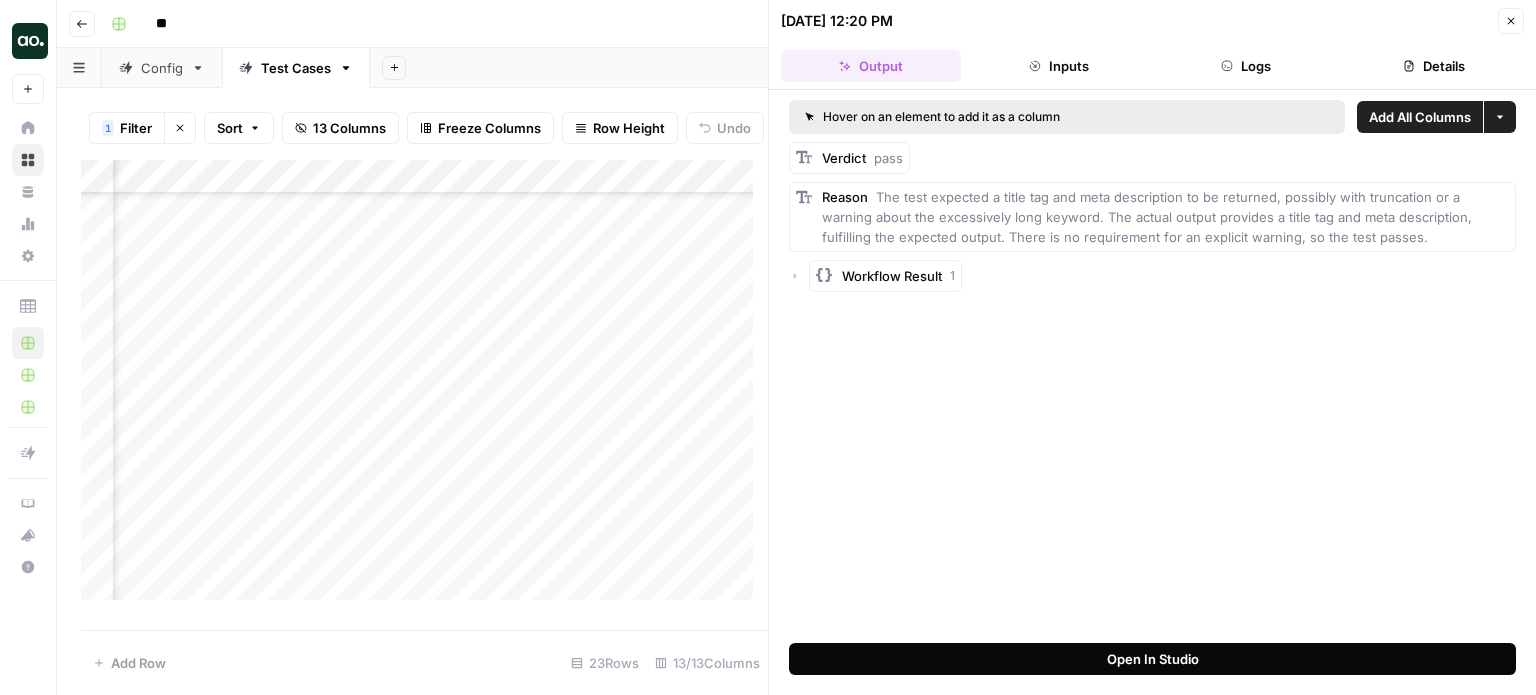 click on "Open In Studio" at bounding box center (1152, 659) 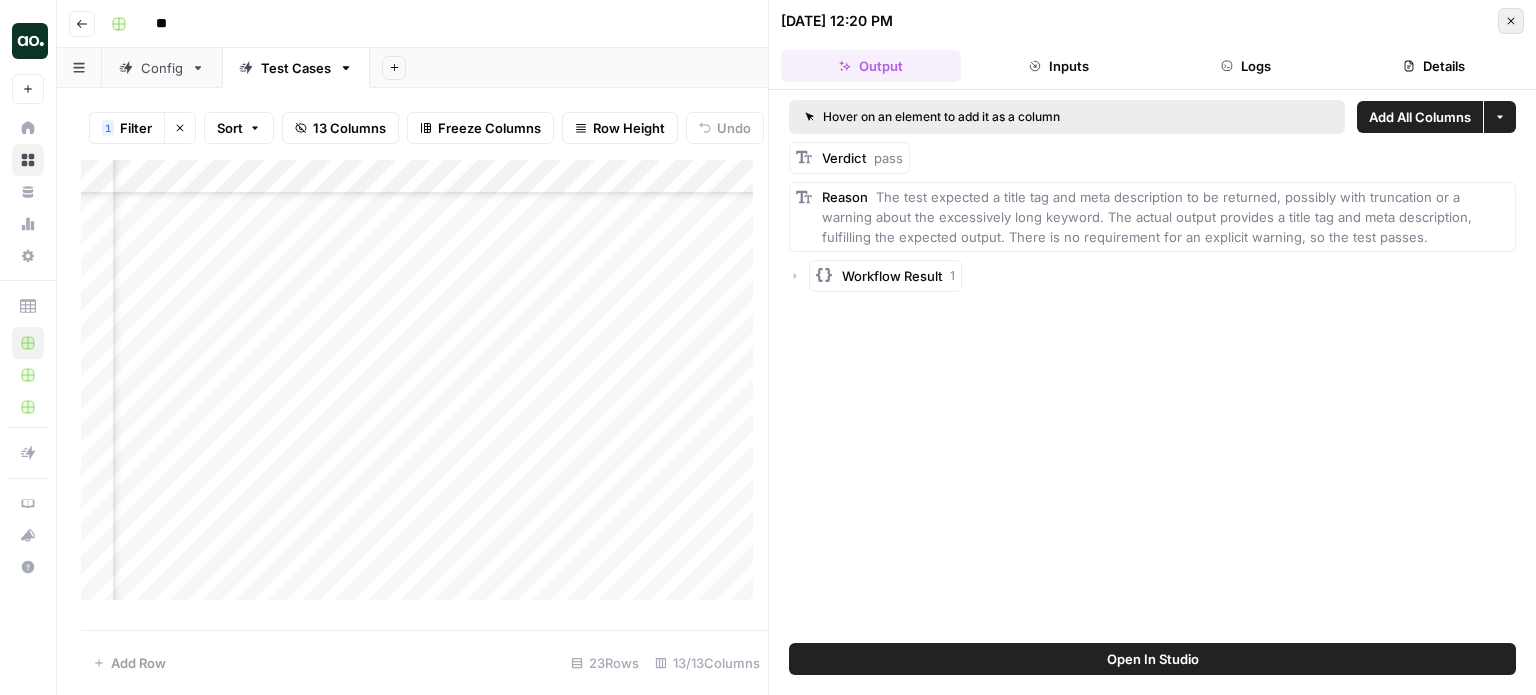 click 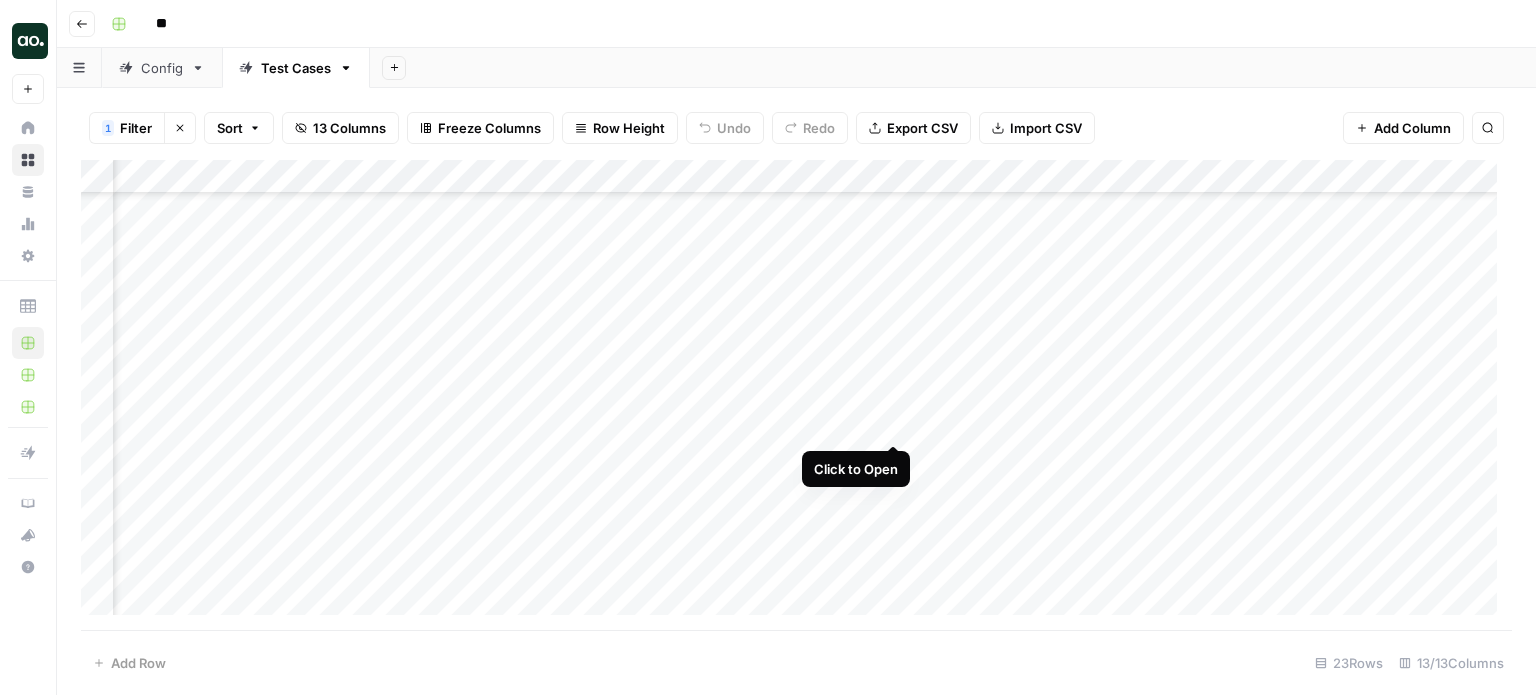 click at bounding box center (796, 395) 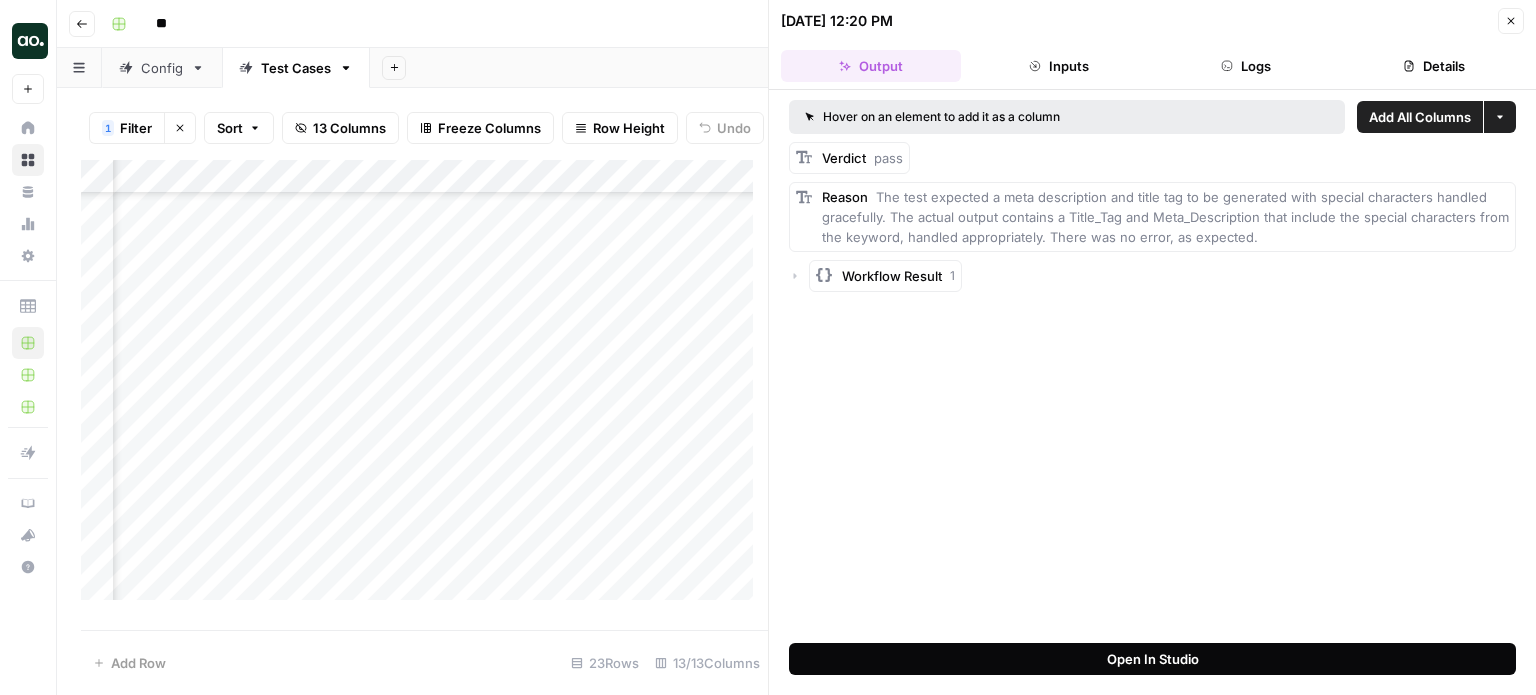 click on "Open In Studio" at bounding box center (1153, 659) 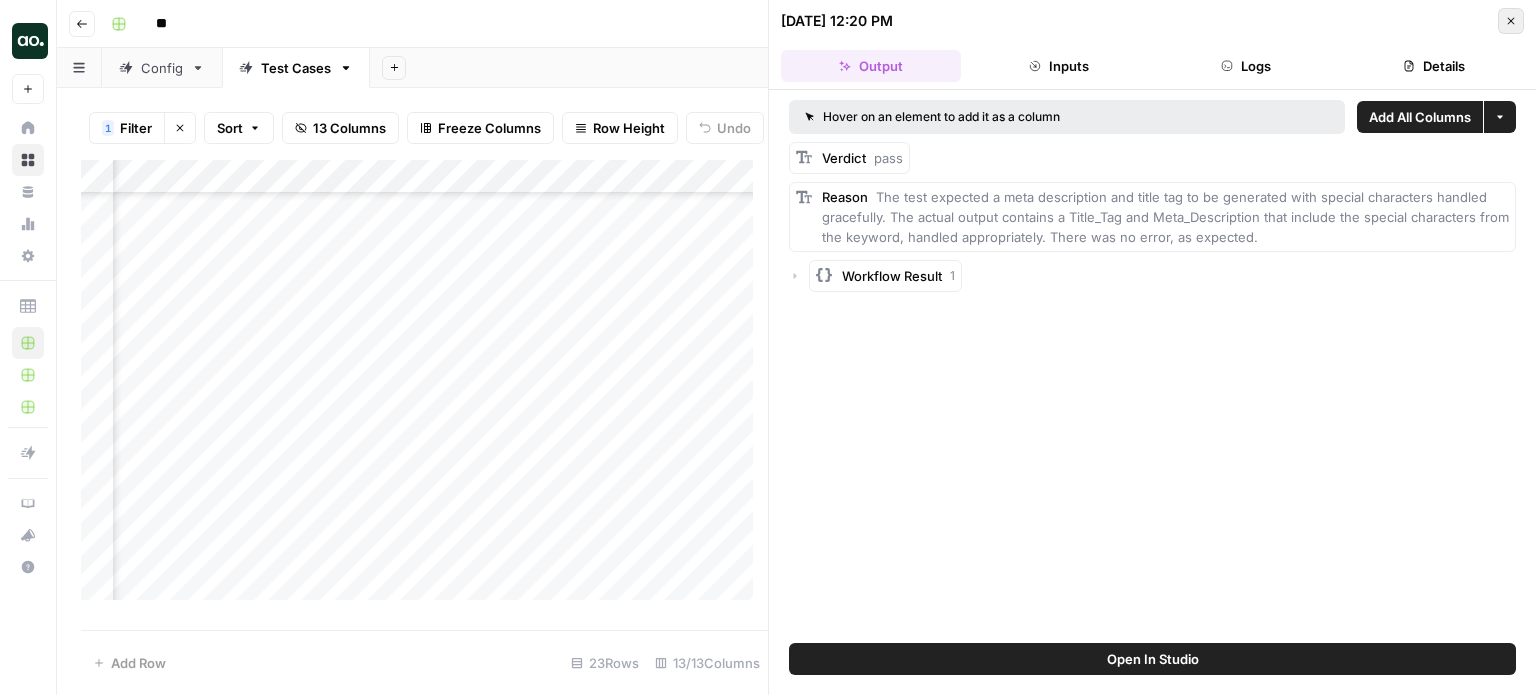 click 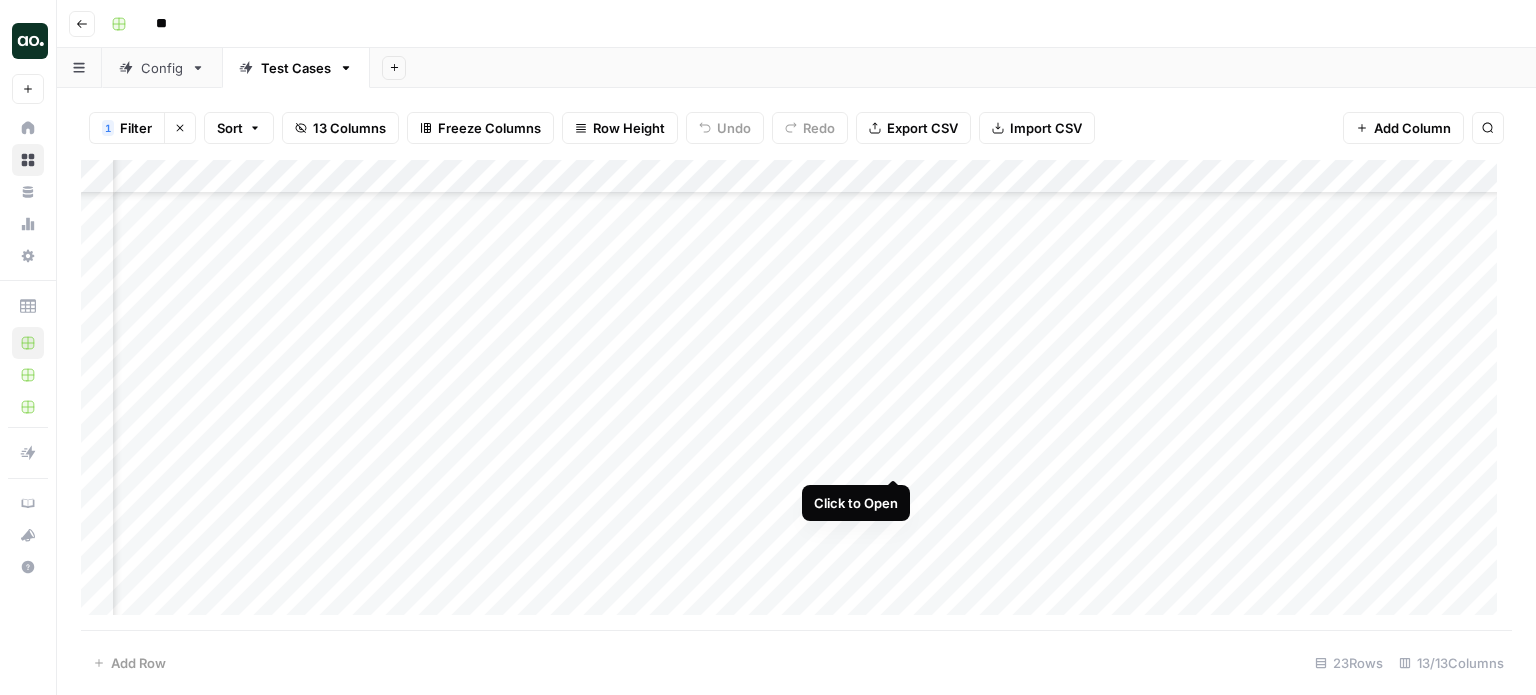 click at bounding box center (796, 395) 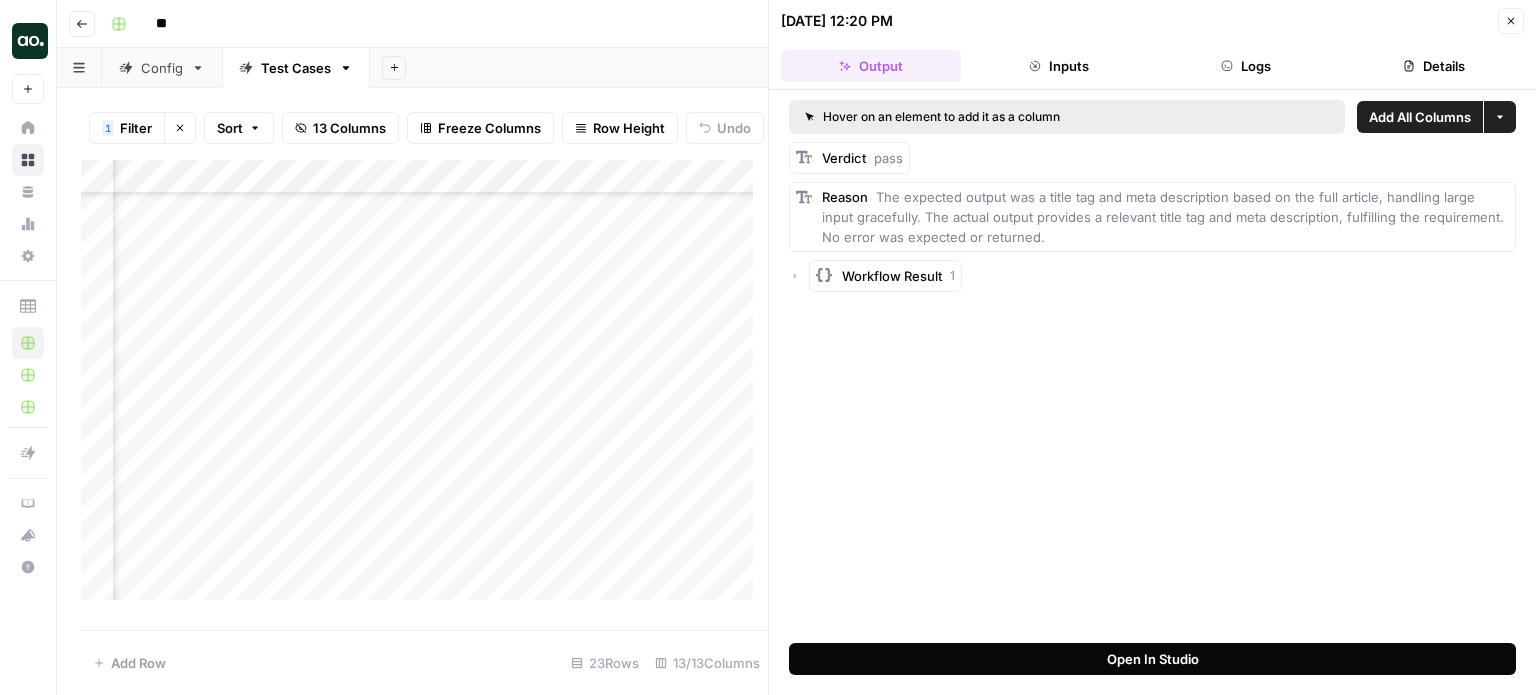 click on "Open In Studio" at bounding box center [1153, 659] 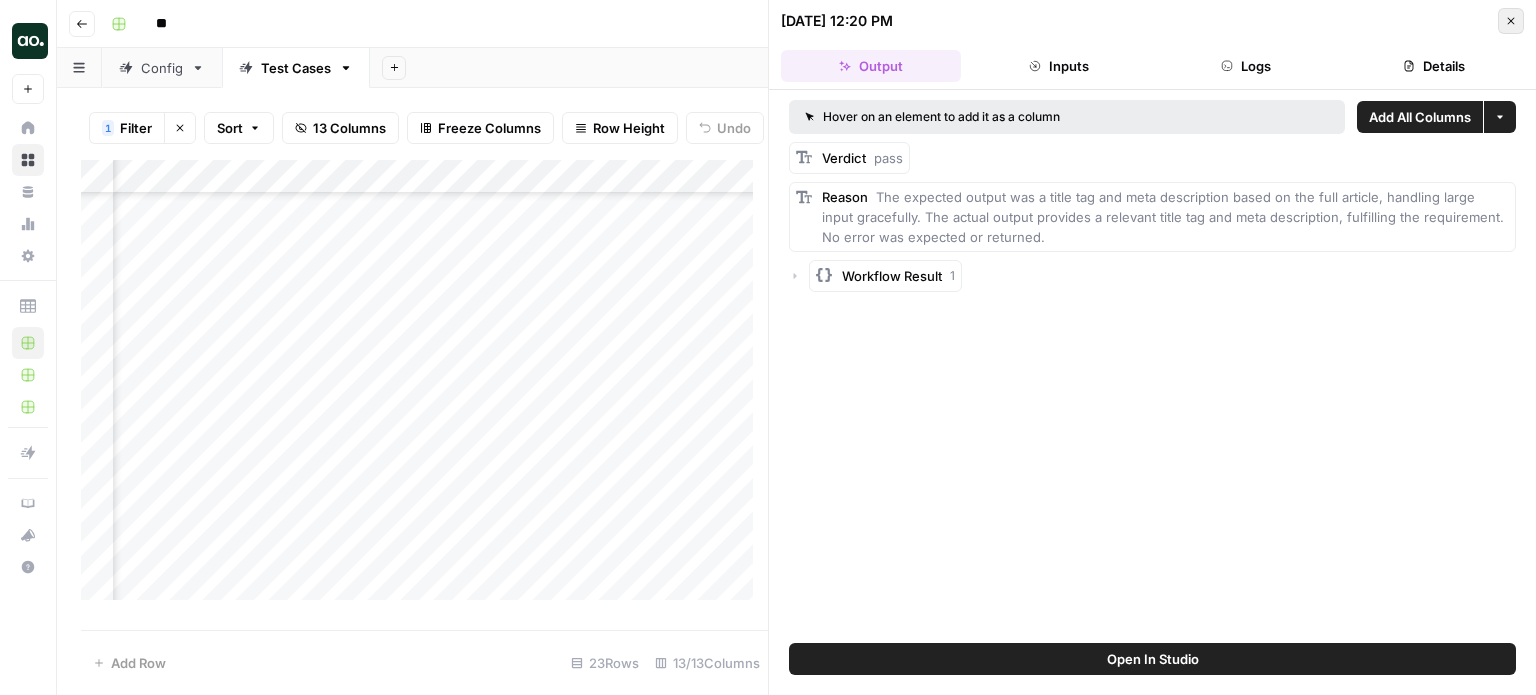 click on "Close" at bounding box center (1511, 21) 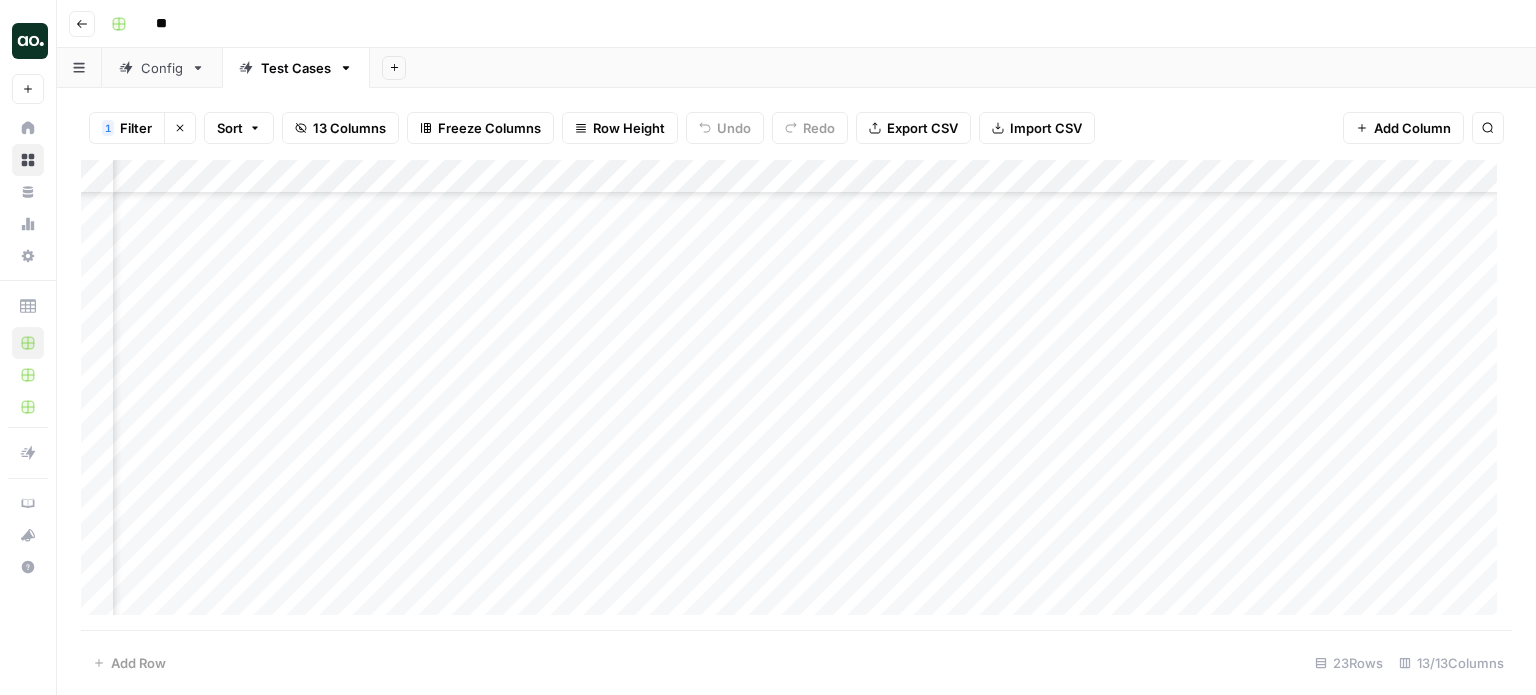 scroll, scrollTop: 358, scrollLeft: 1127, axis: both 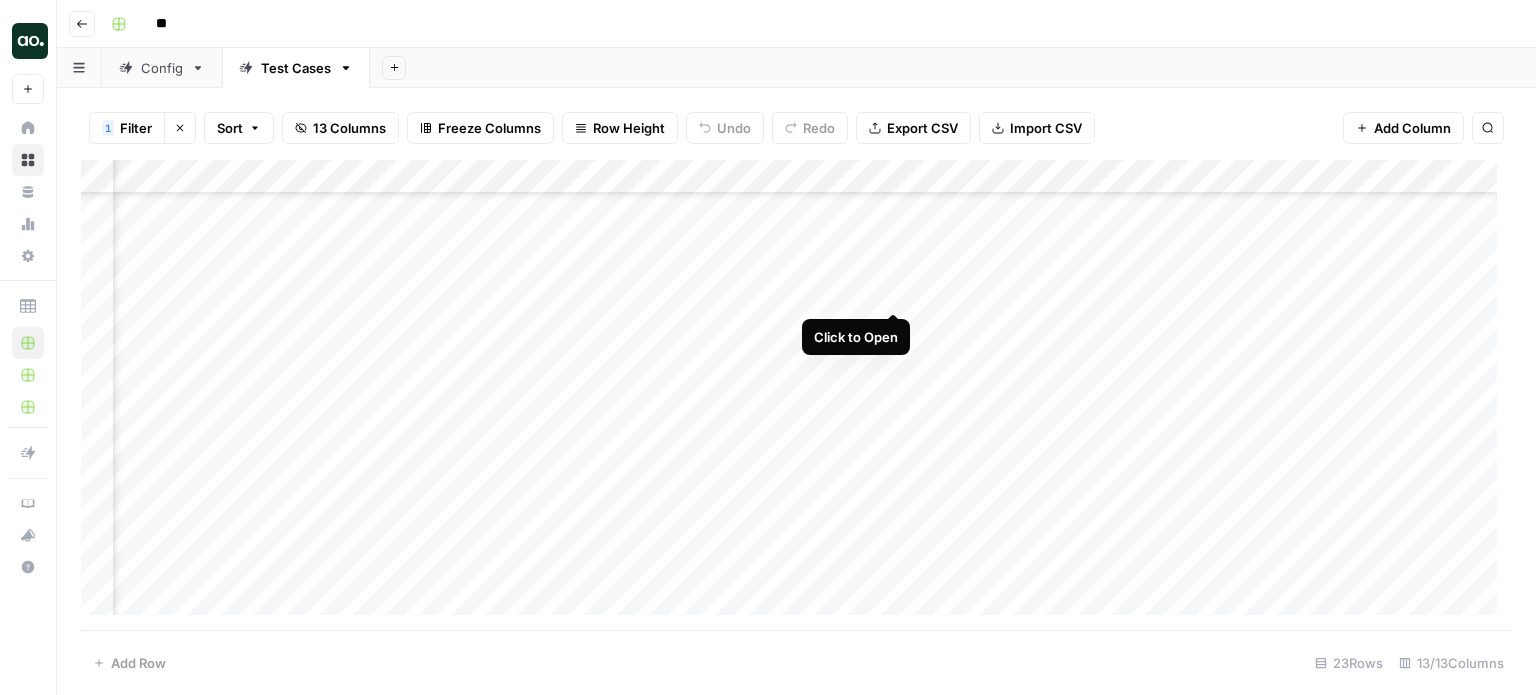 click at bounding box center (796, 395) 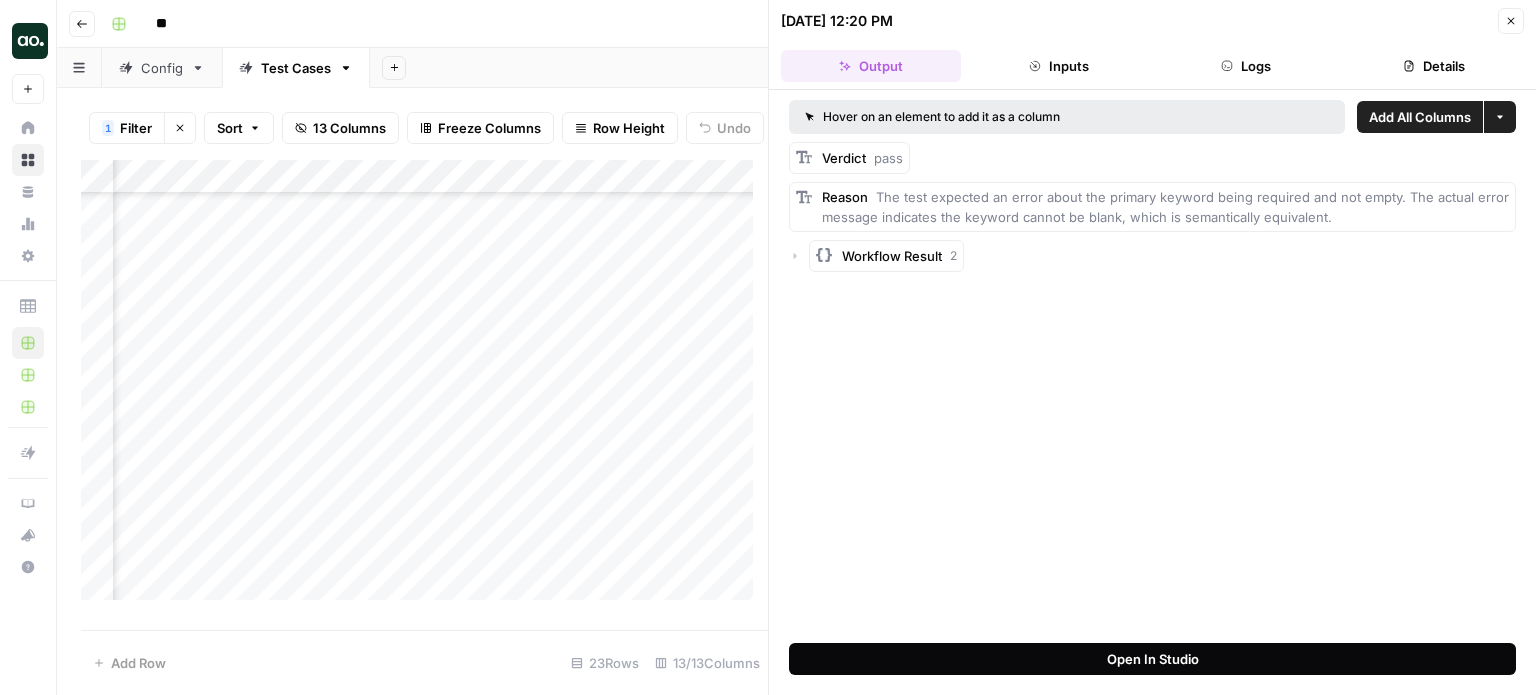 click on "Open In Studio" at bounding box center (1153, 659) 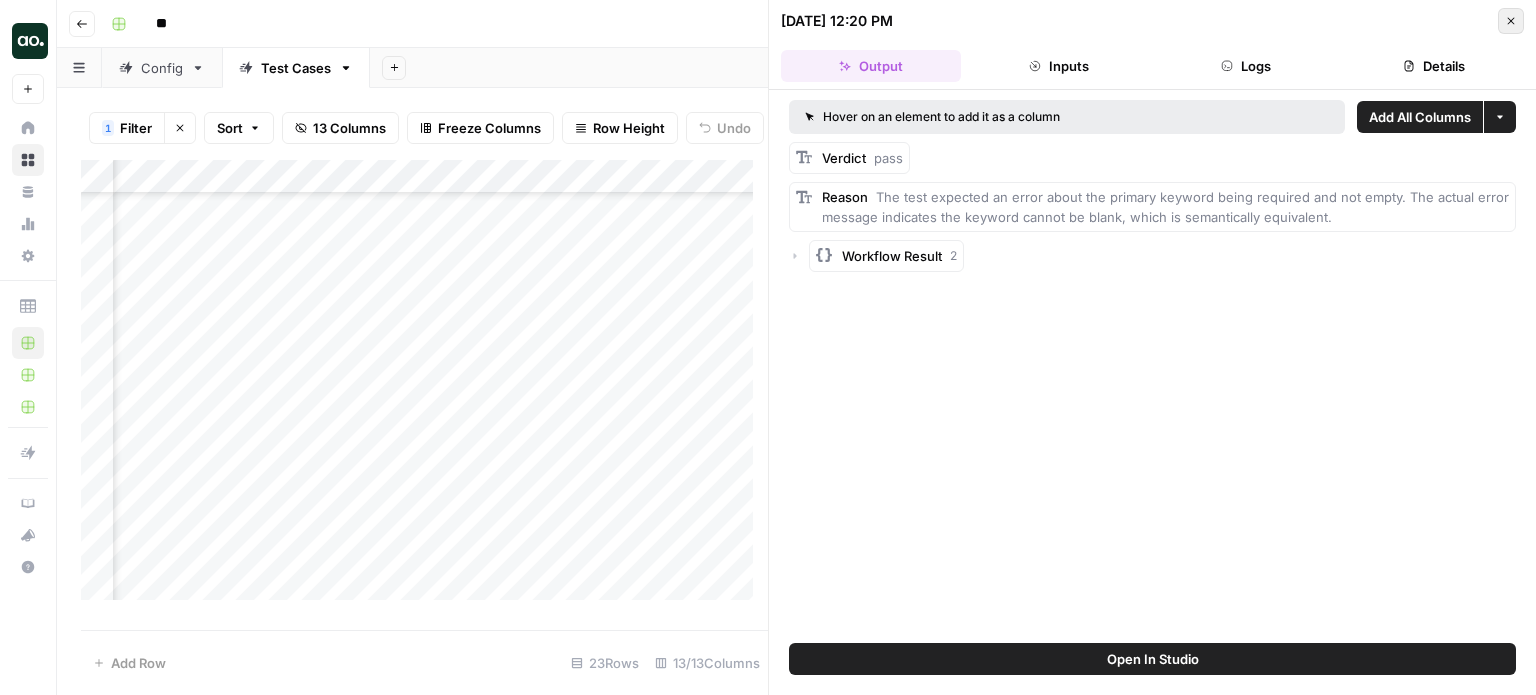 click 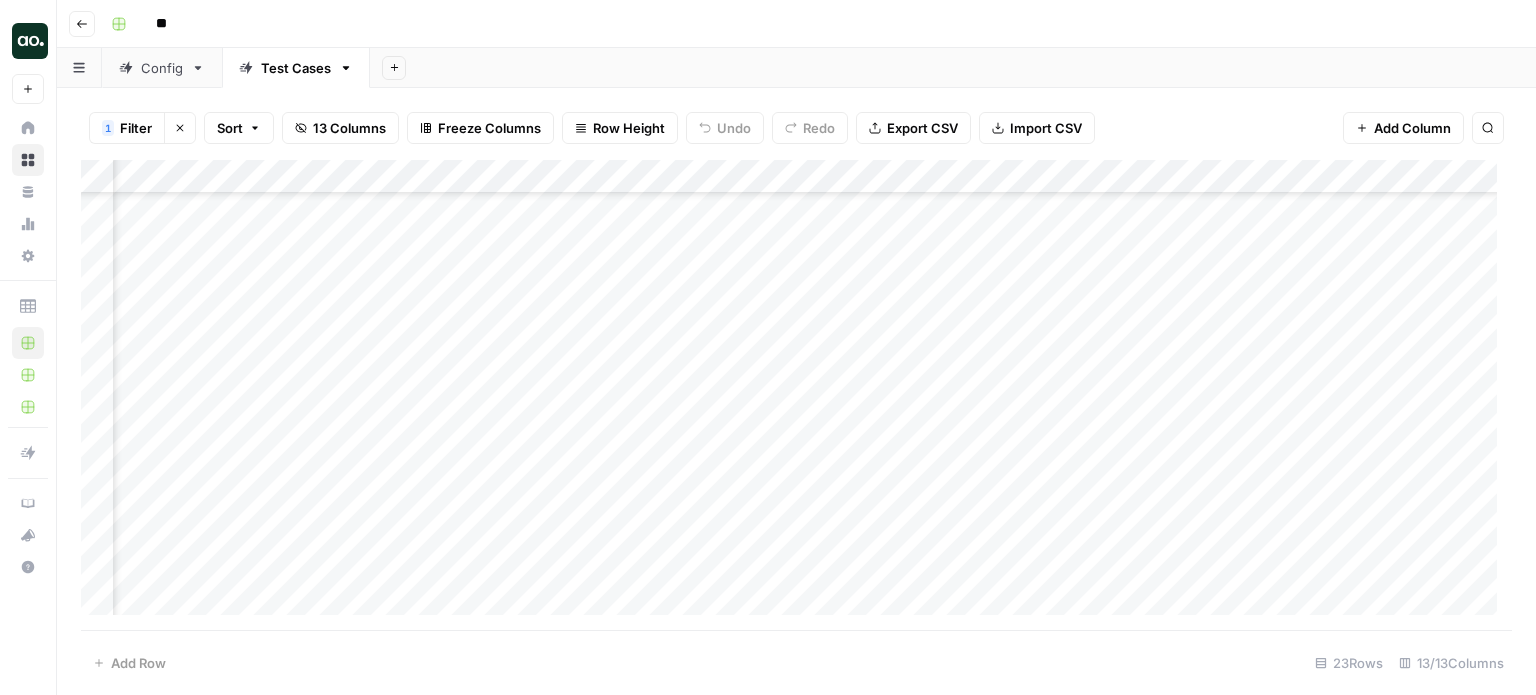 click at bounding box center (796, 395) 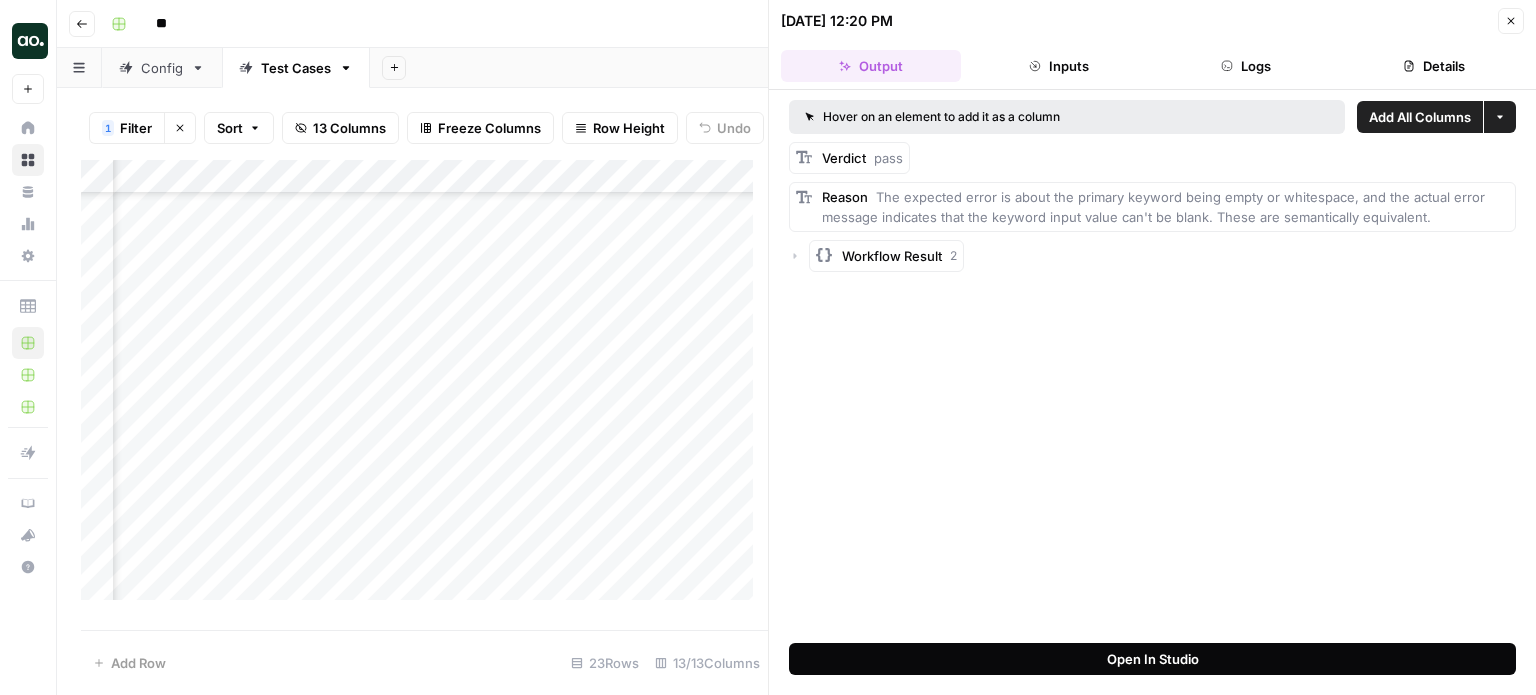 click on "Open In Studio" at bounding box center (1152, 659) 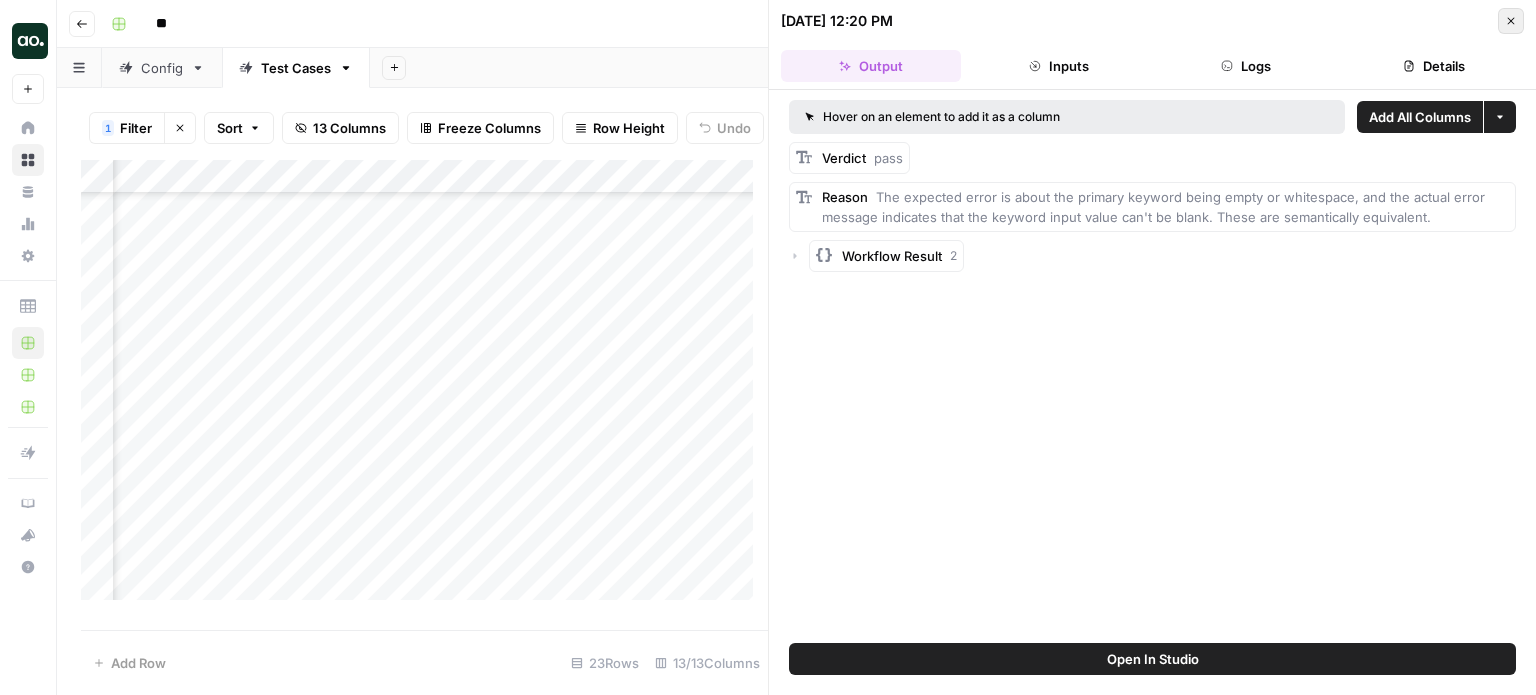 click 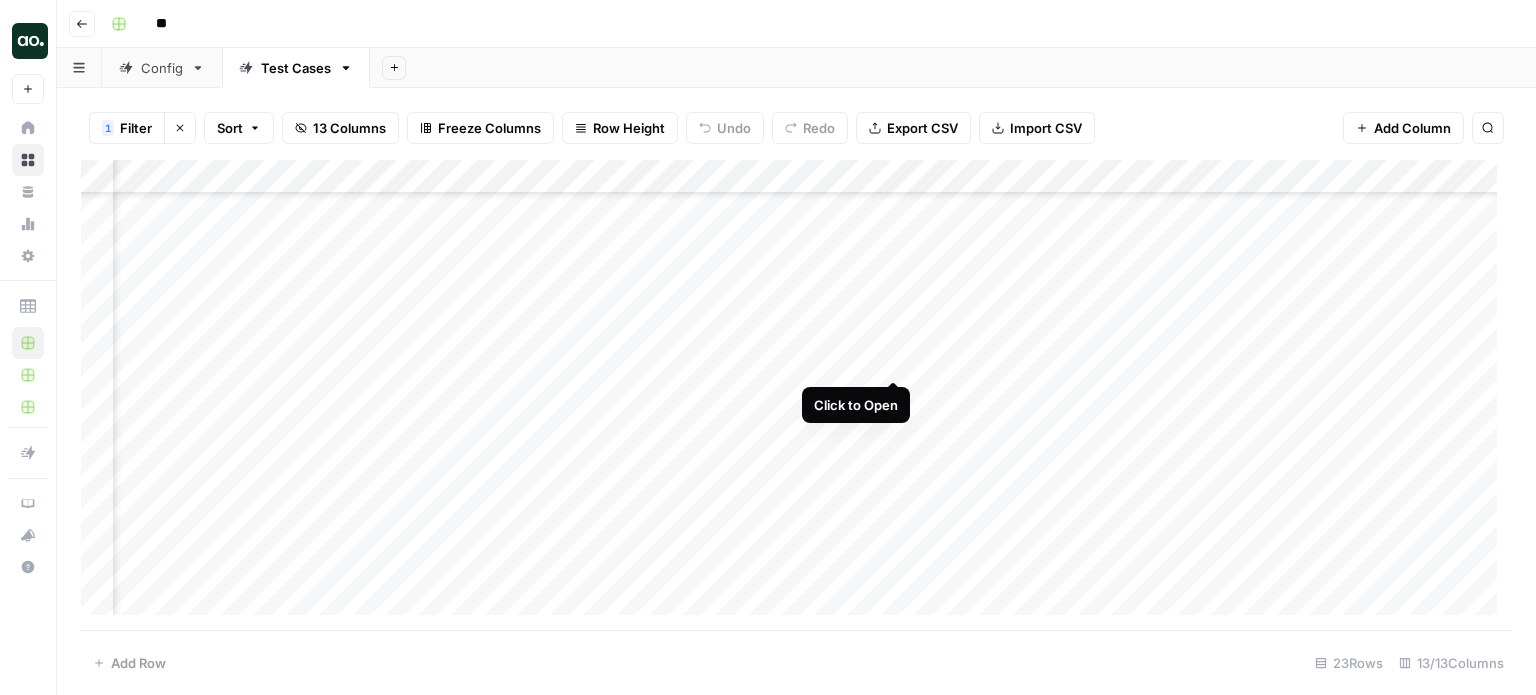 click at bounding box center (796, 395) 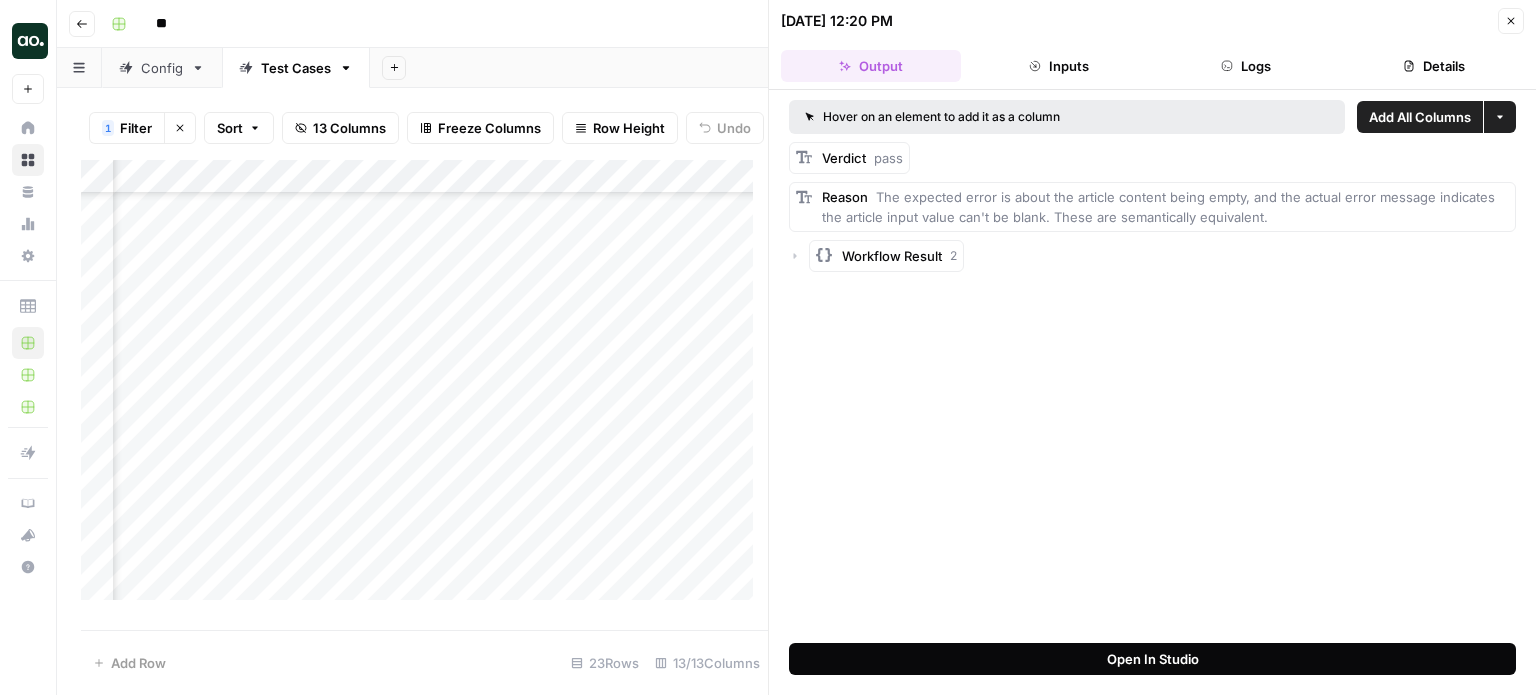 click on "Open In Studio" at bounding box center [1153, 659] 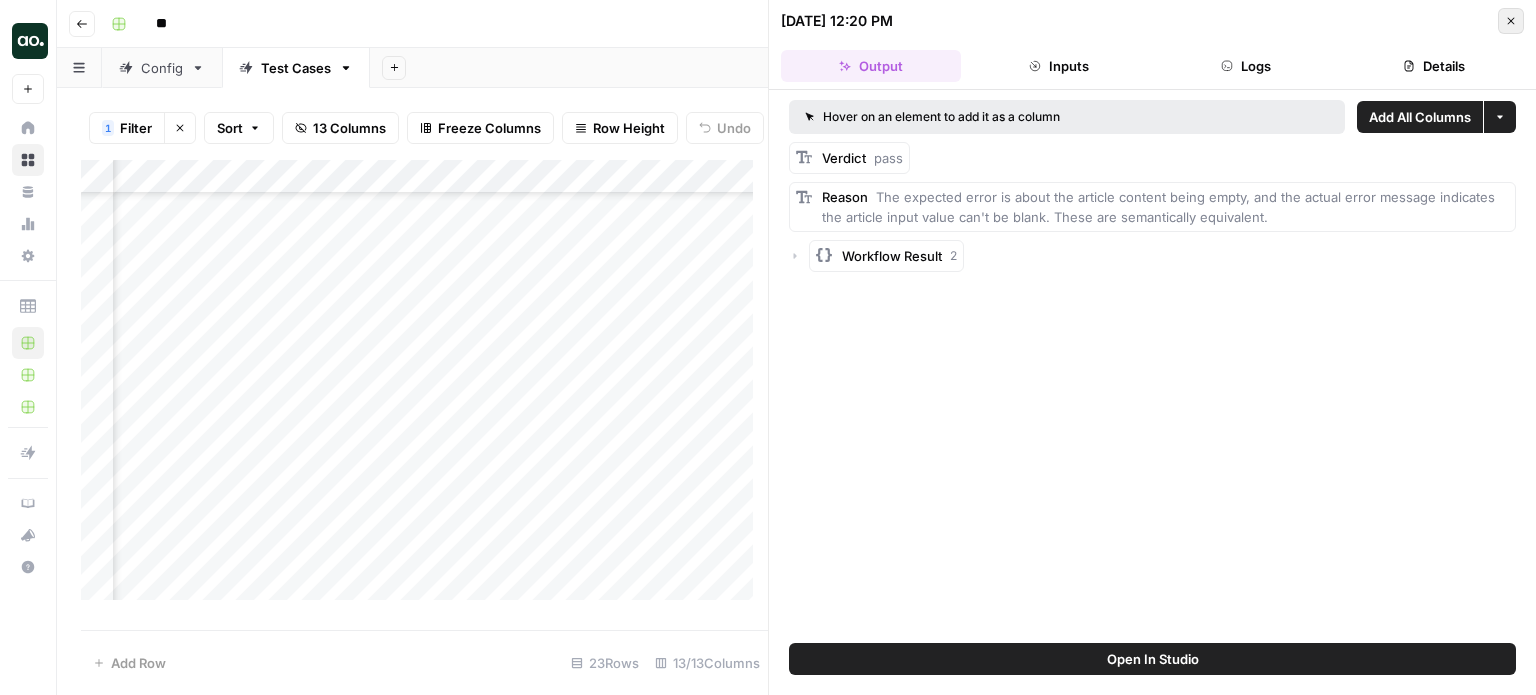 click on "Close" at bounding box center [1511, 21] 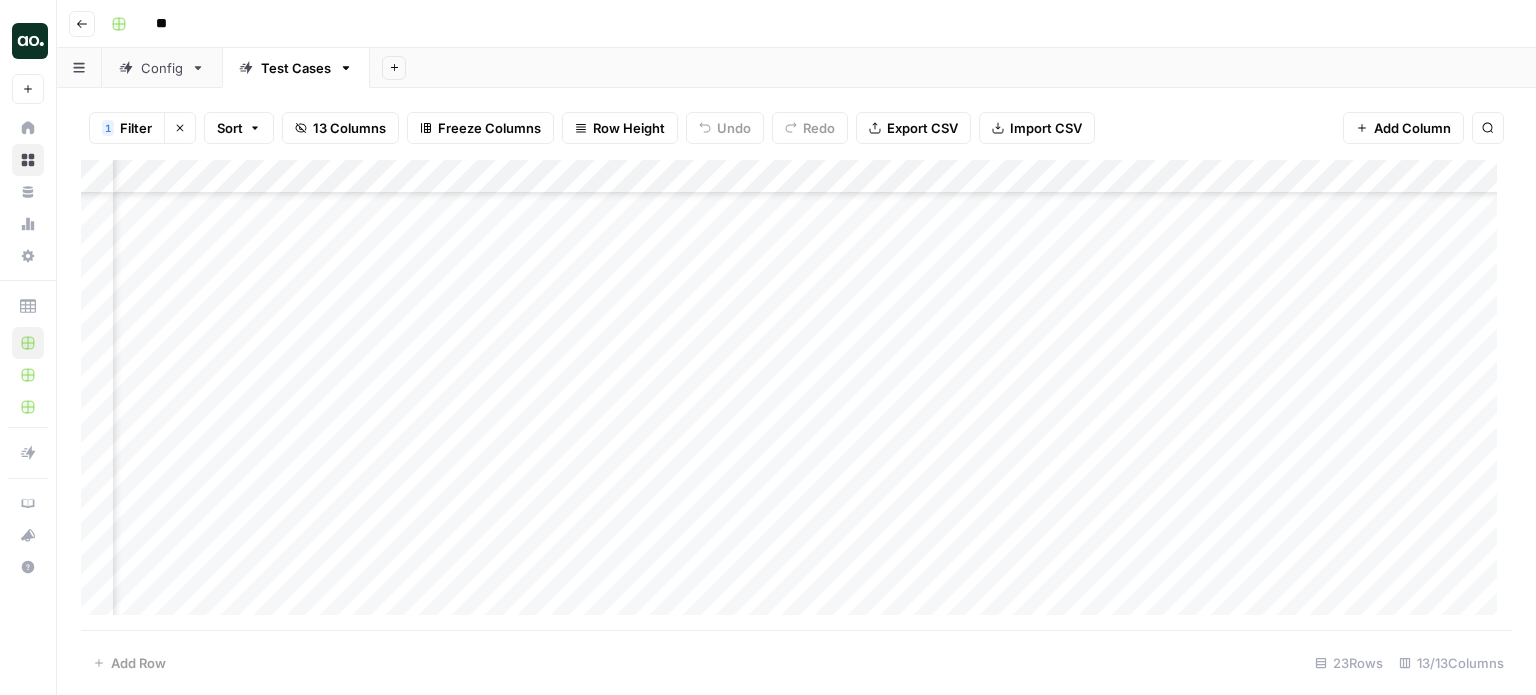 click at bounding box center (796, 395) 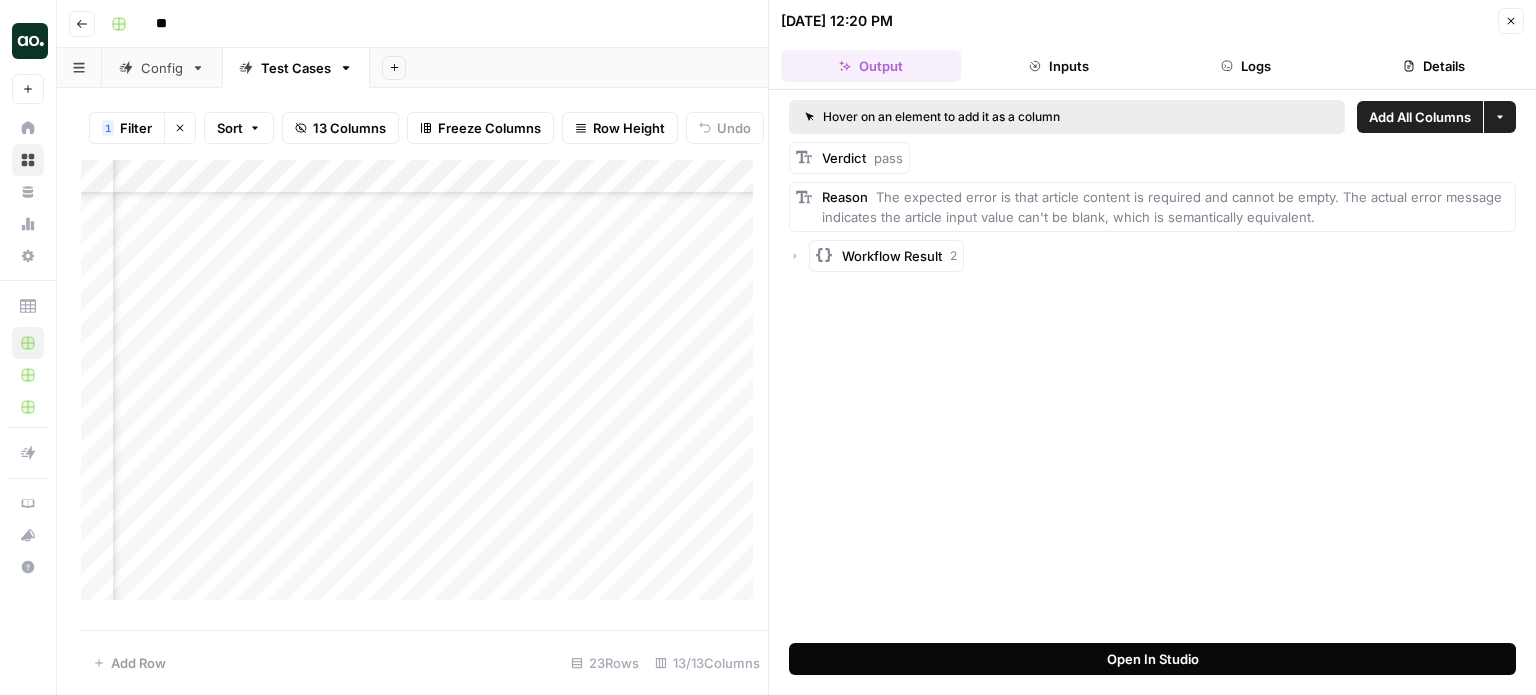 click on "Open In Studio" at bounding box center [1152, 659] 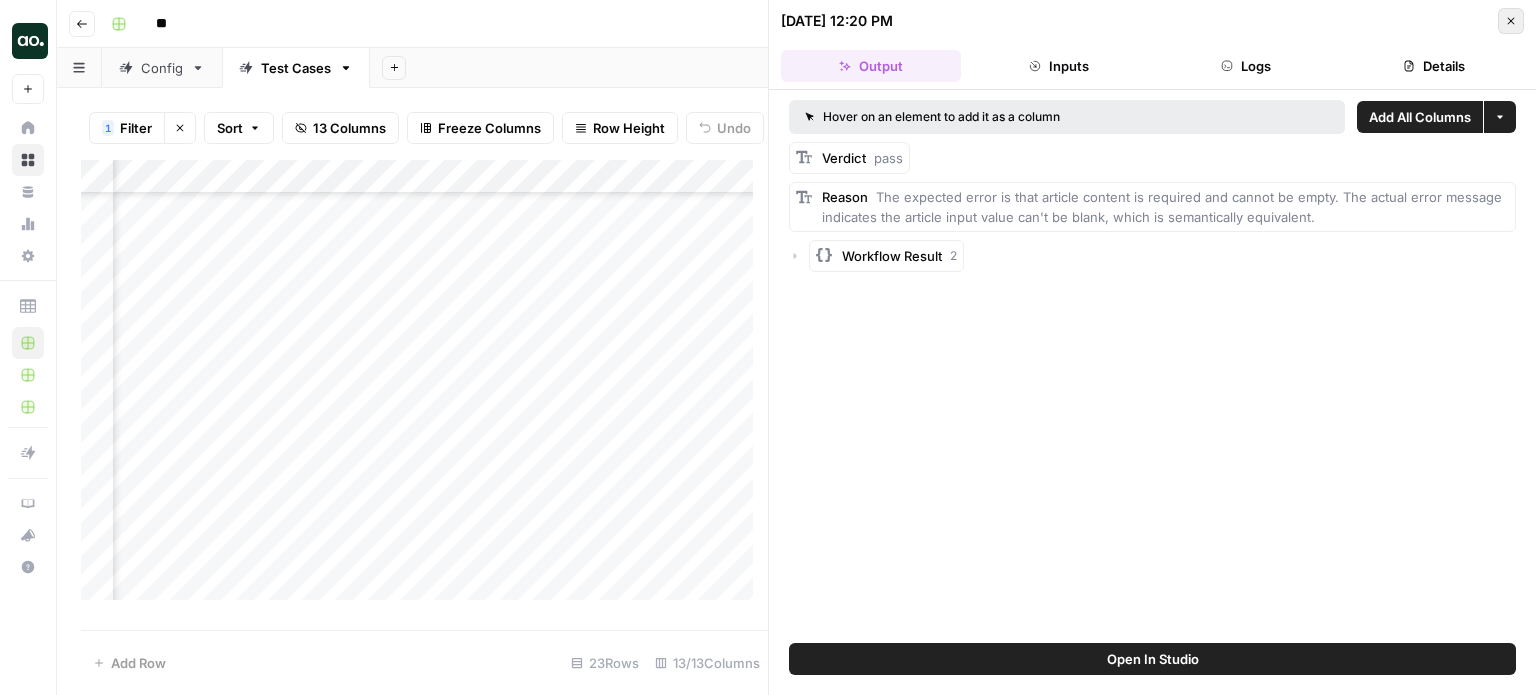 click on "Close" at bounding box center (1511, 21) 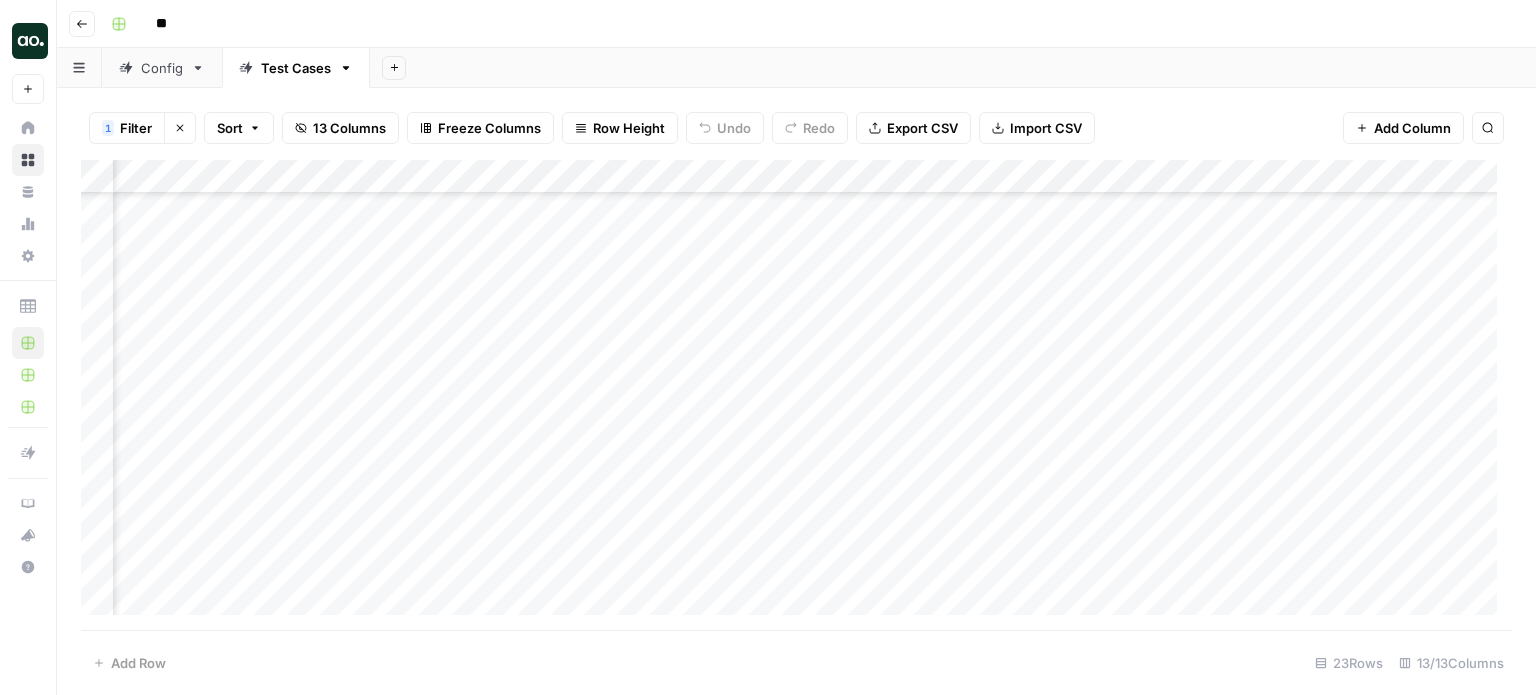 click at bounding box center (796, 395) 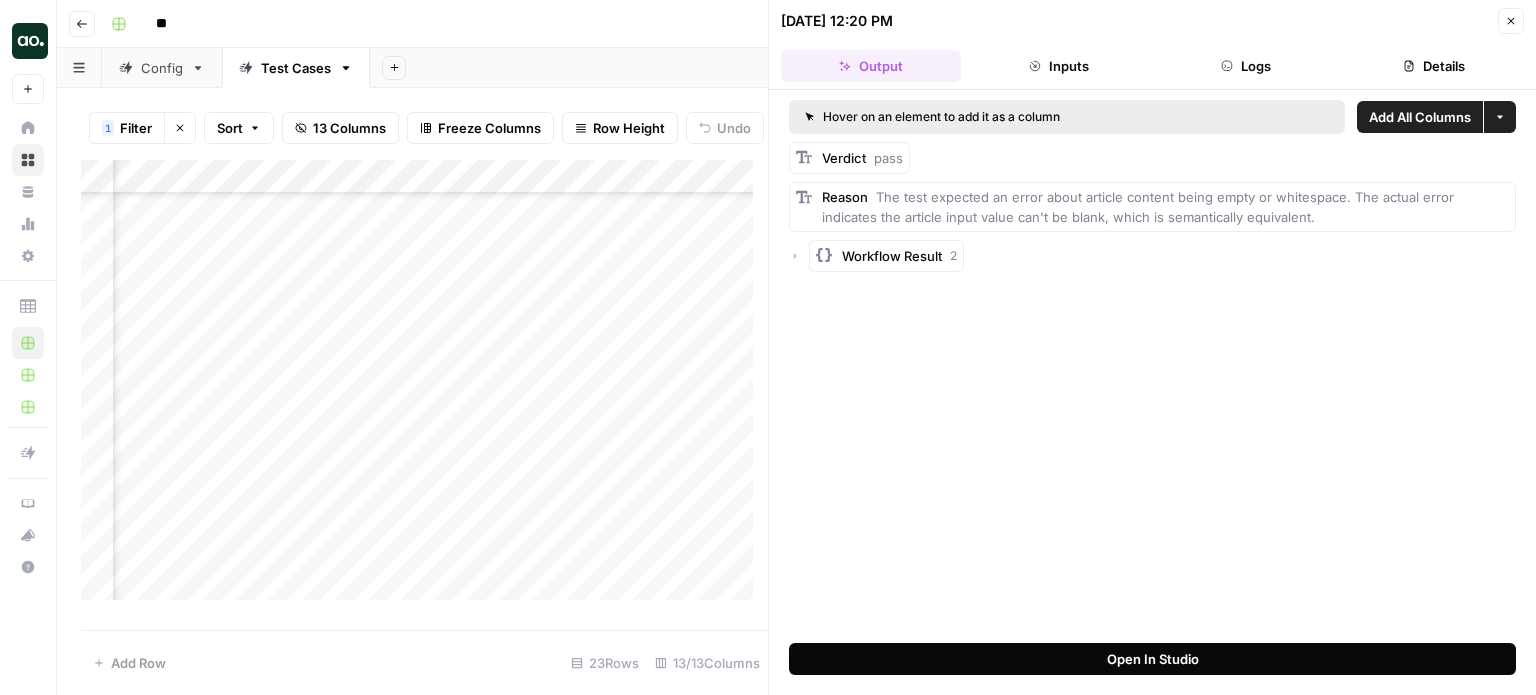 click on "Open In Studio" at bounding box center (1153, 659) 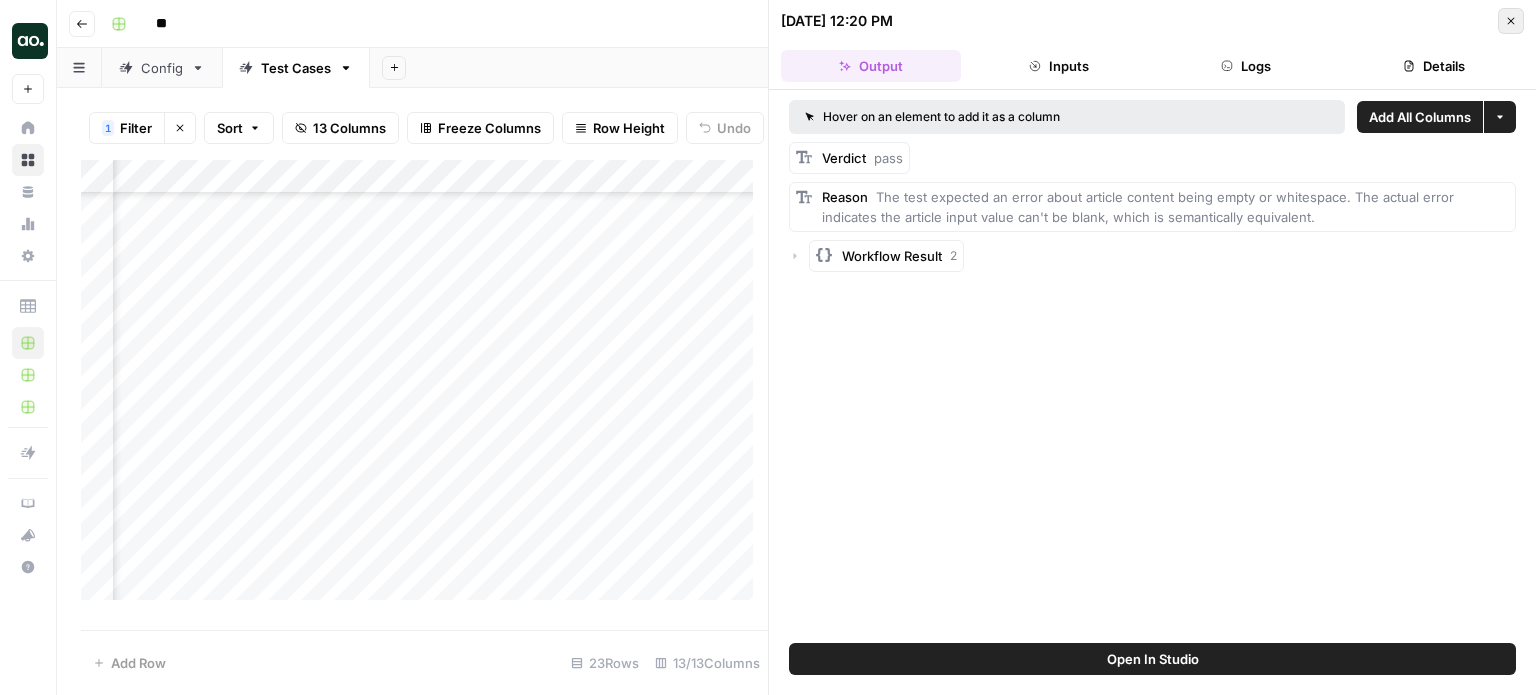 click on "Close" at bounding box center (1511, 21) 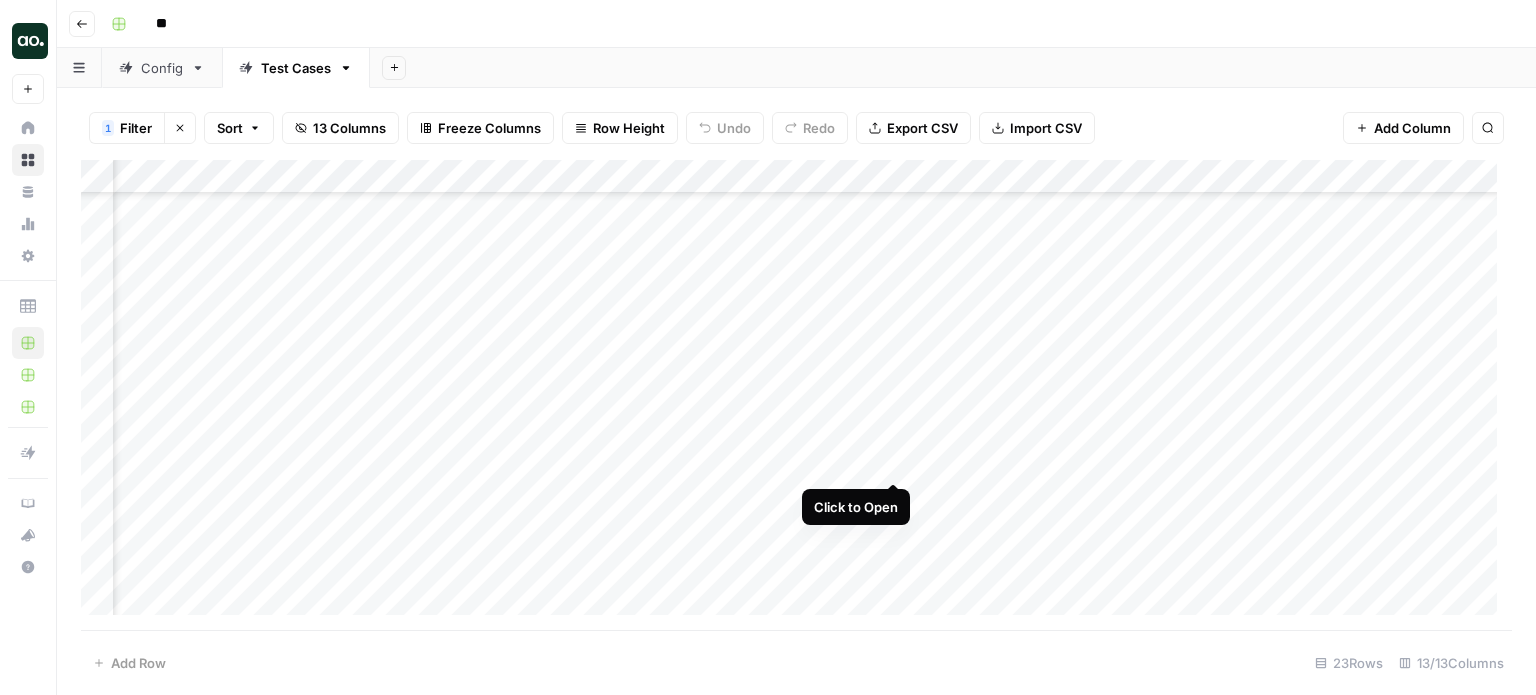 click at bounding box center (796, 395) 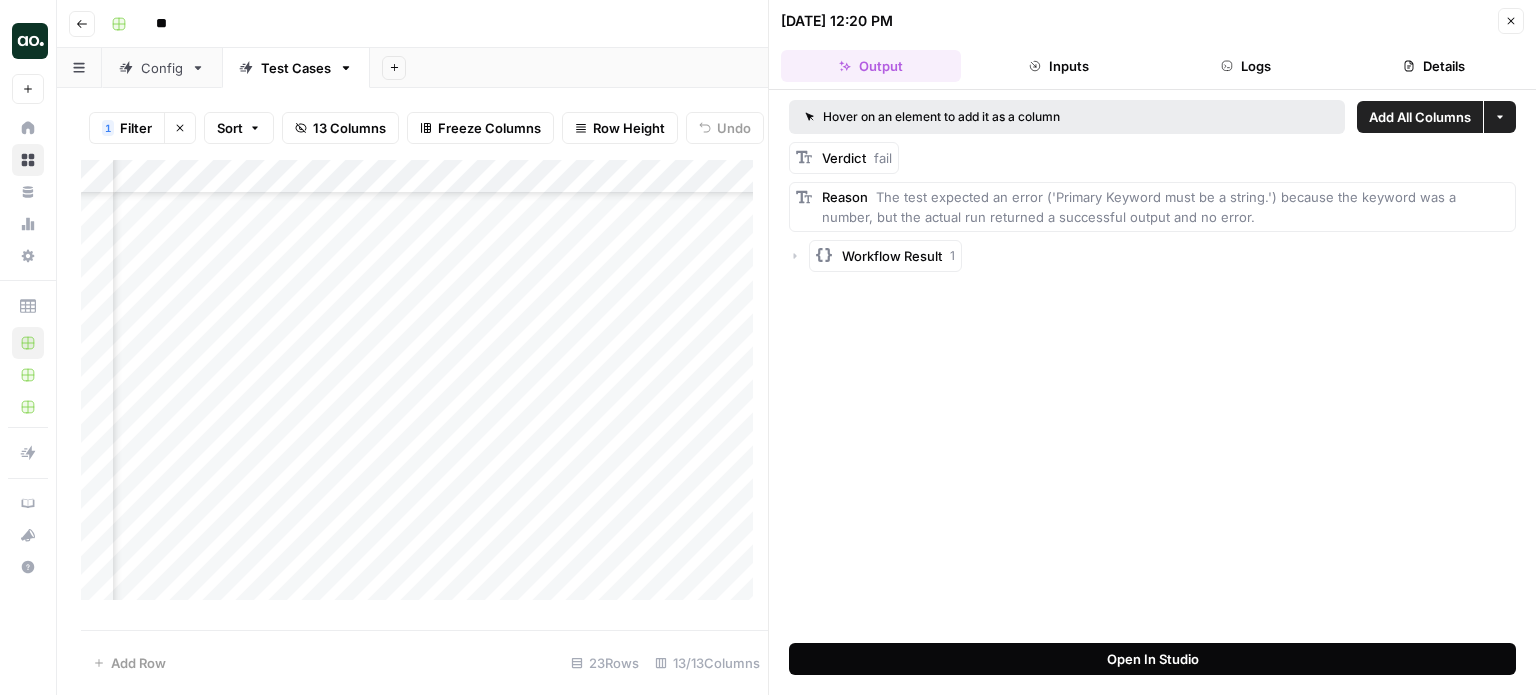 click on "Open In Studio" at bounding box center (1153, 659) 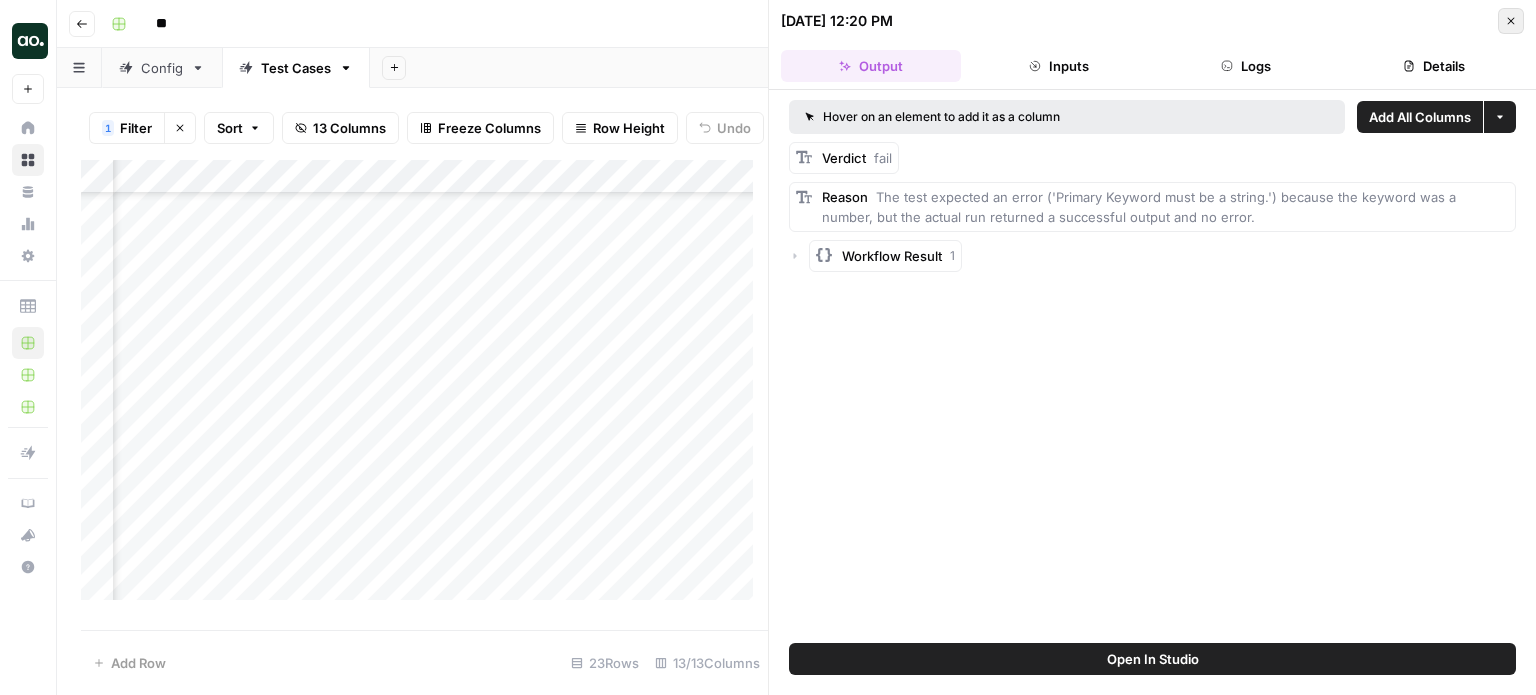 click on "Close" at bounding box center (1511, 21) 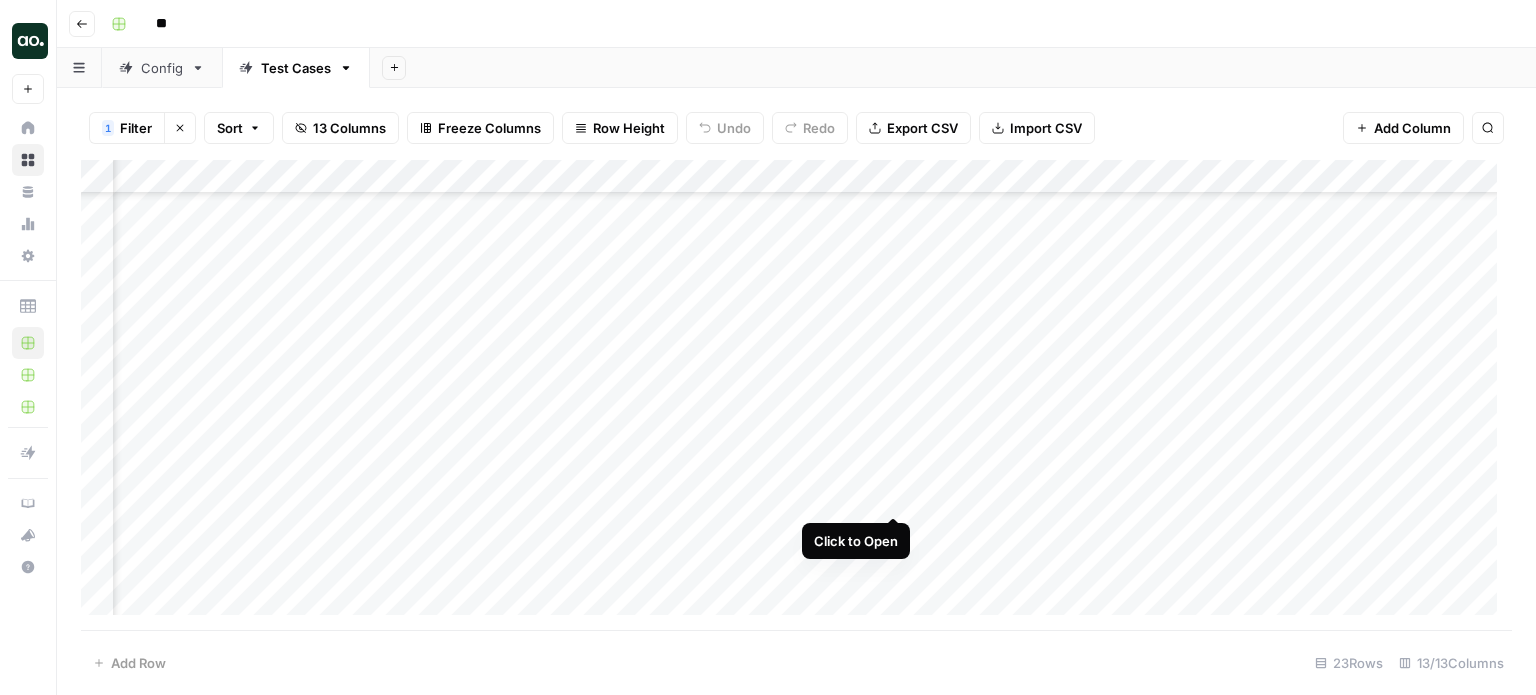 click at bounding box center [796, 395] 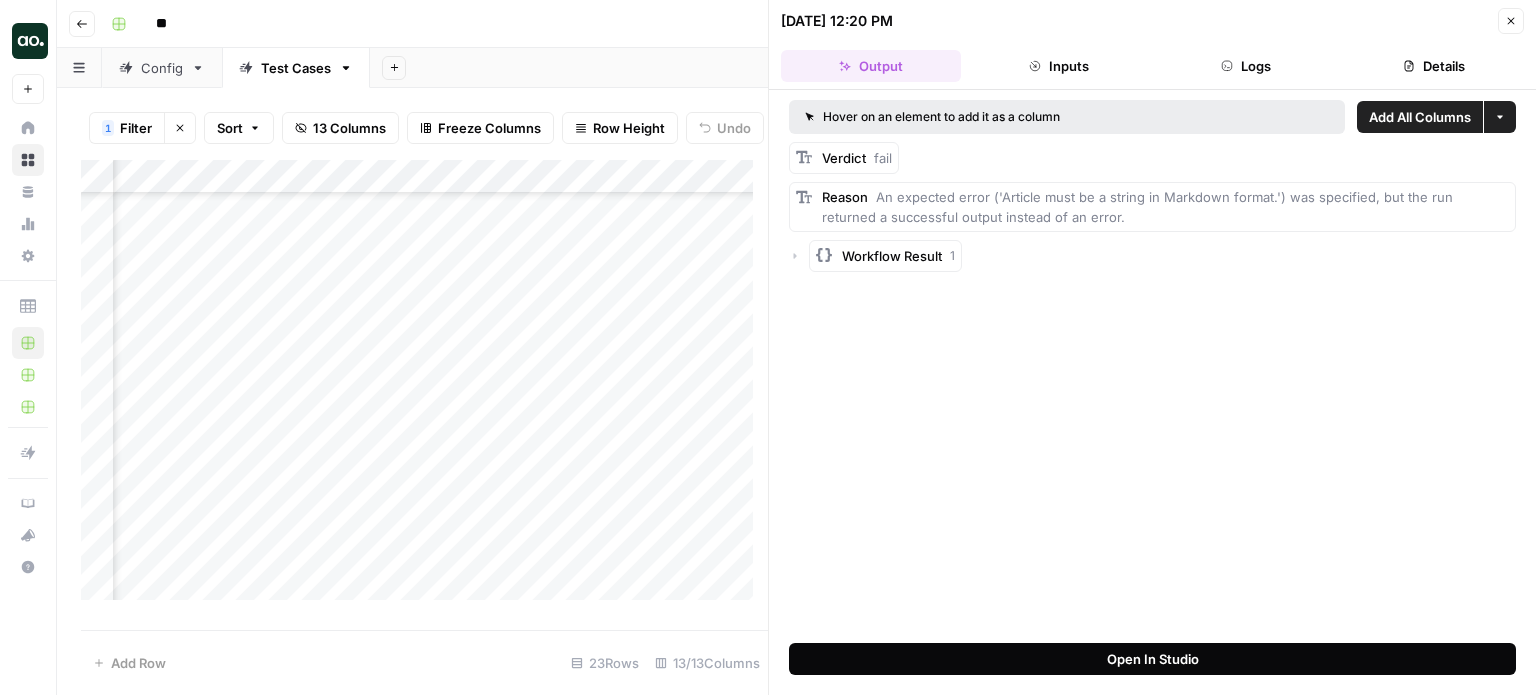 click on "Open In Studio" at bounding box center [1153, 659] 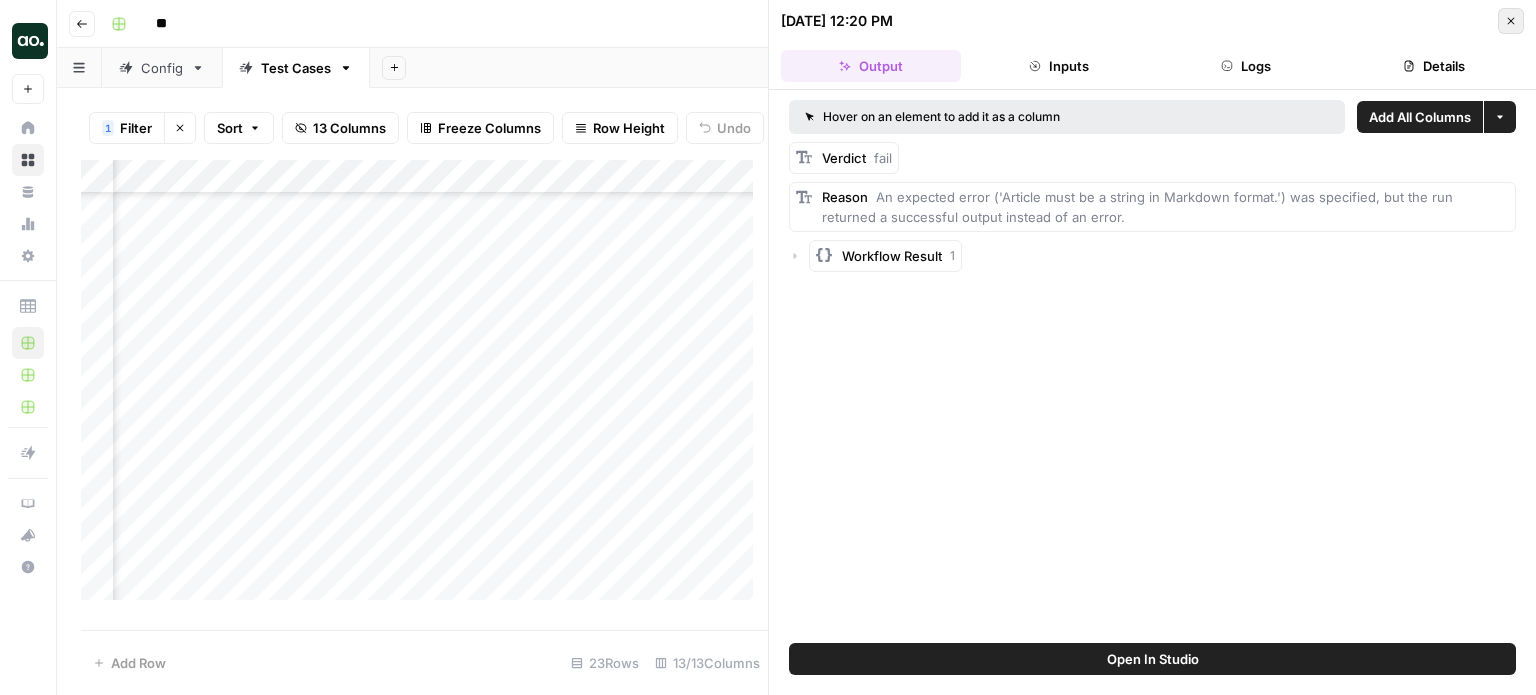 click on "Close" at bounding box center (1511, 21) 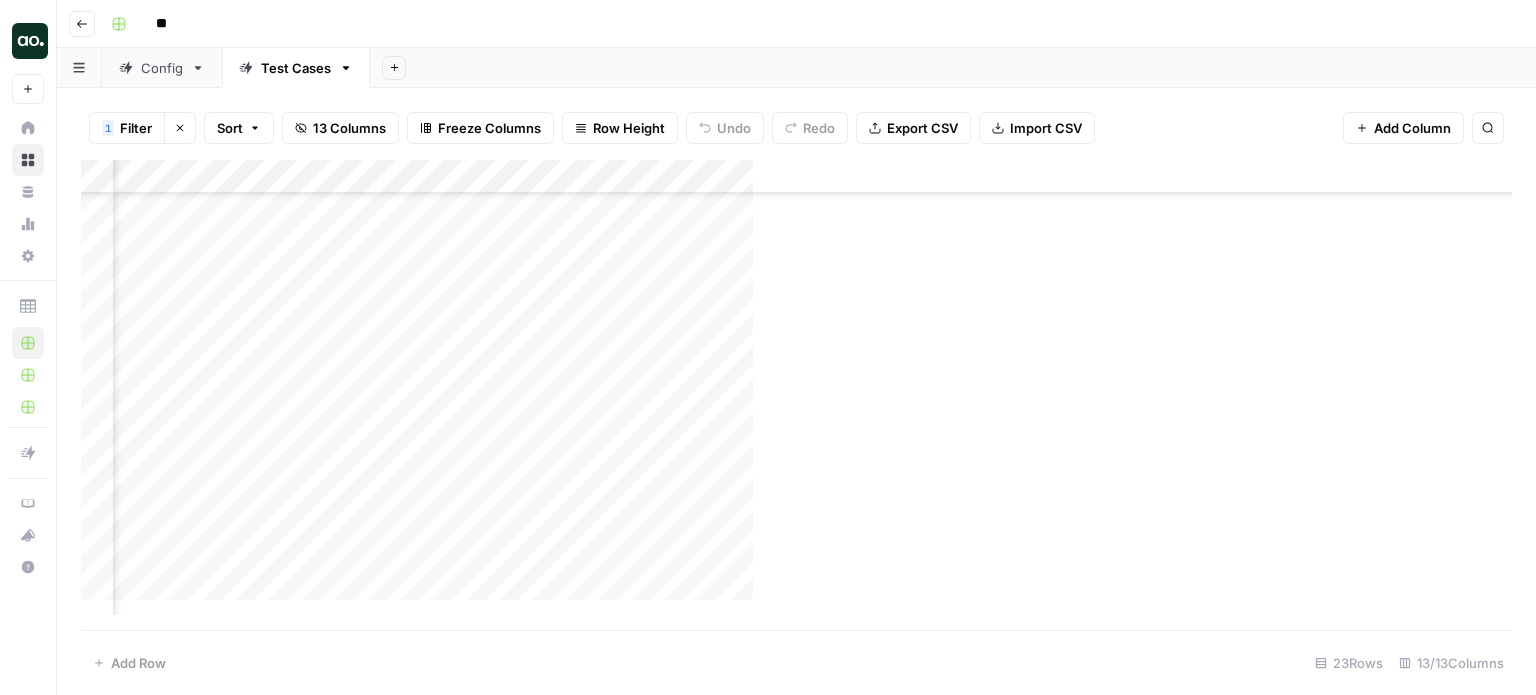 click at bounding box center (808, 395) 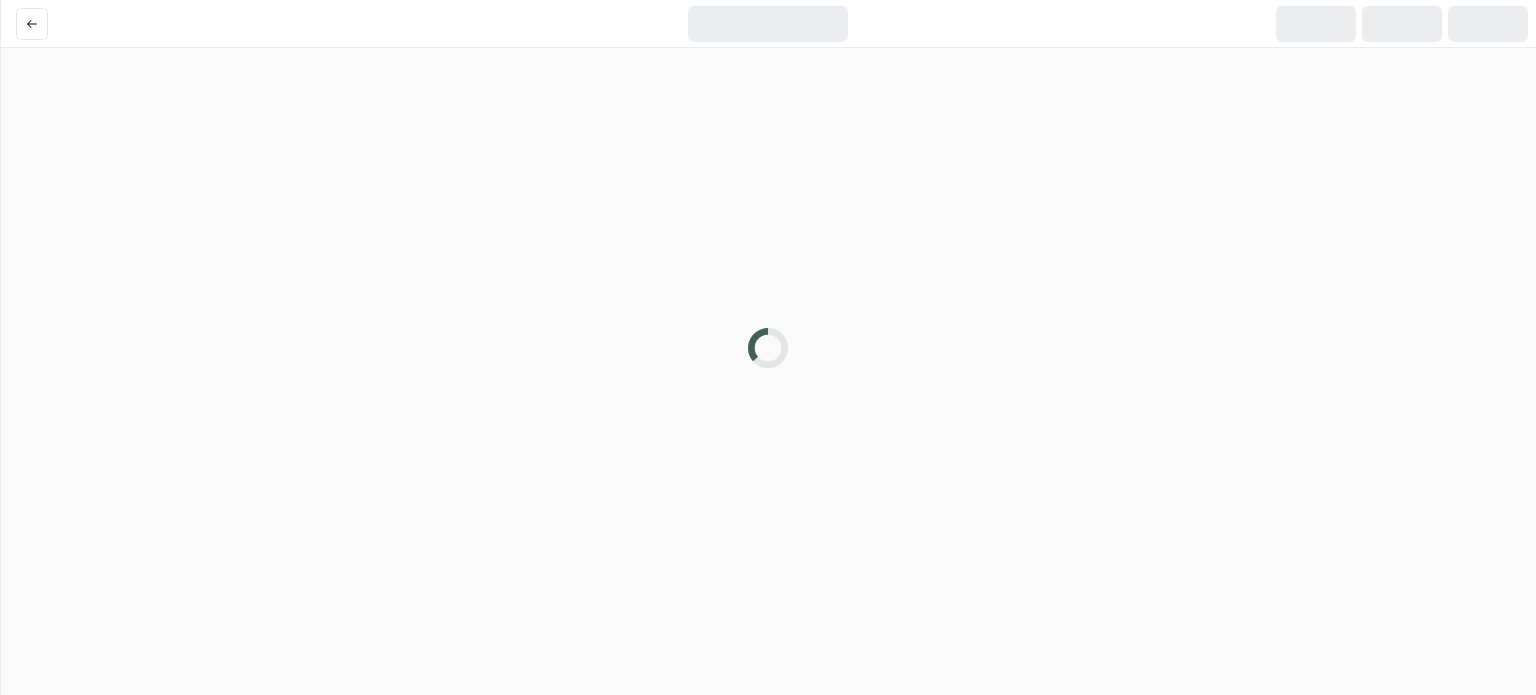 scroll, scrollTop: 0, scrollLeft: 0, axis: both 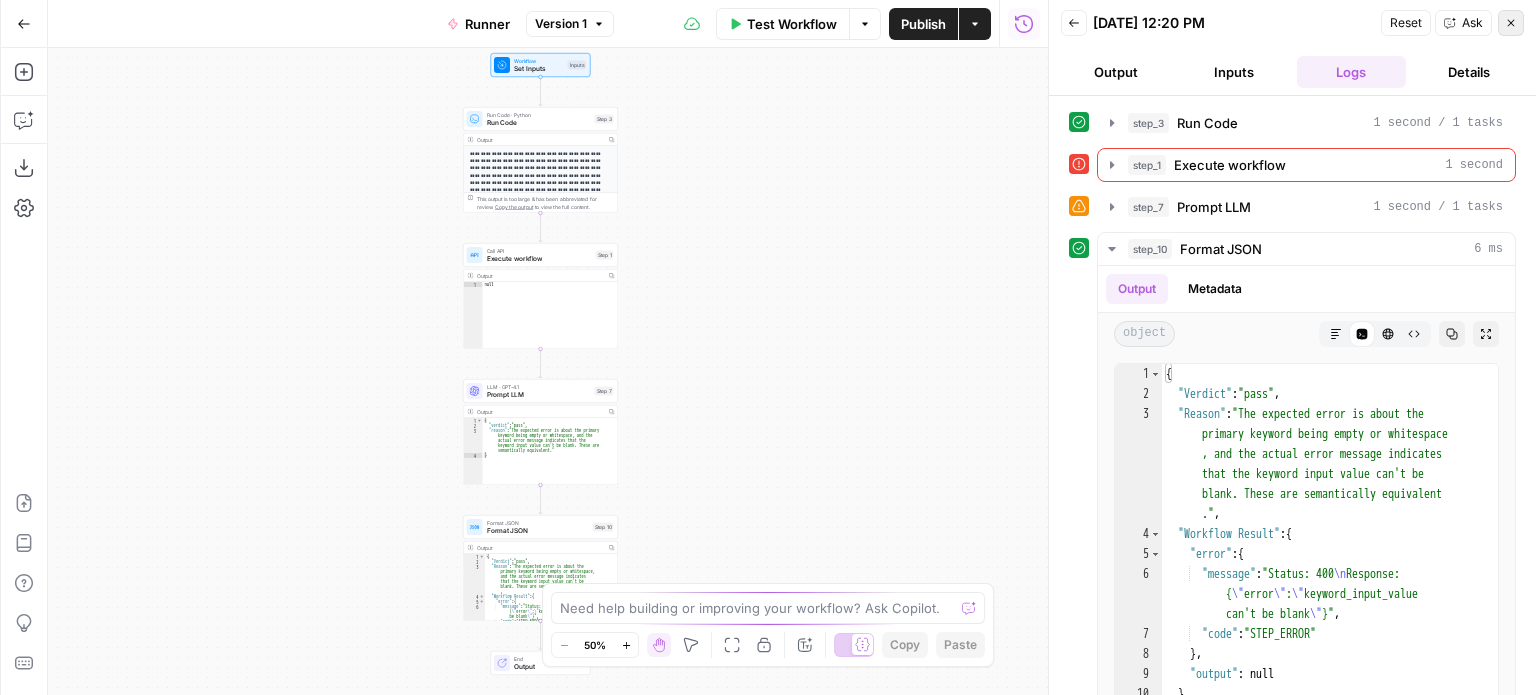 click 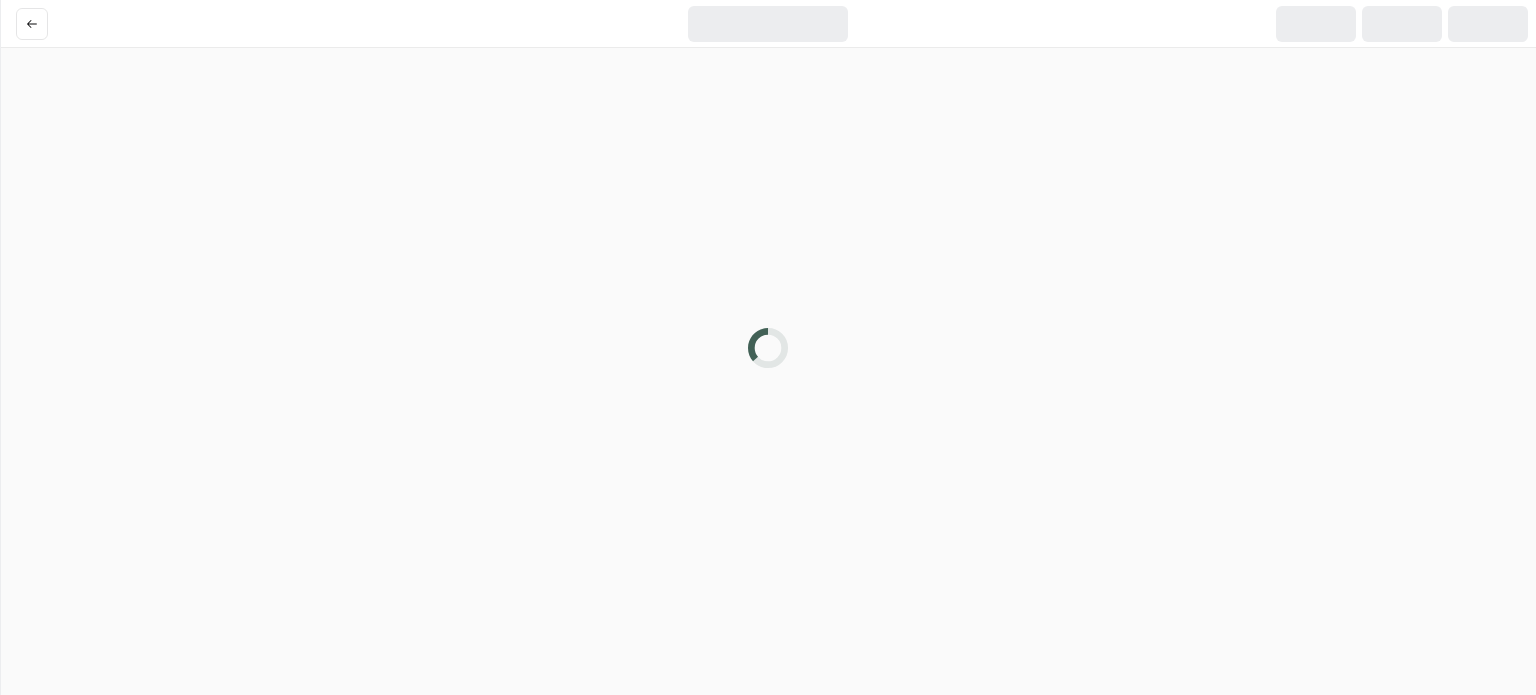 scroll, scrollTop: 0, scrollLeft: 0, axis: both 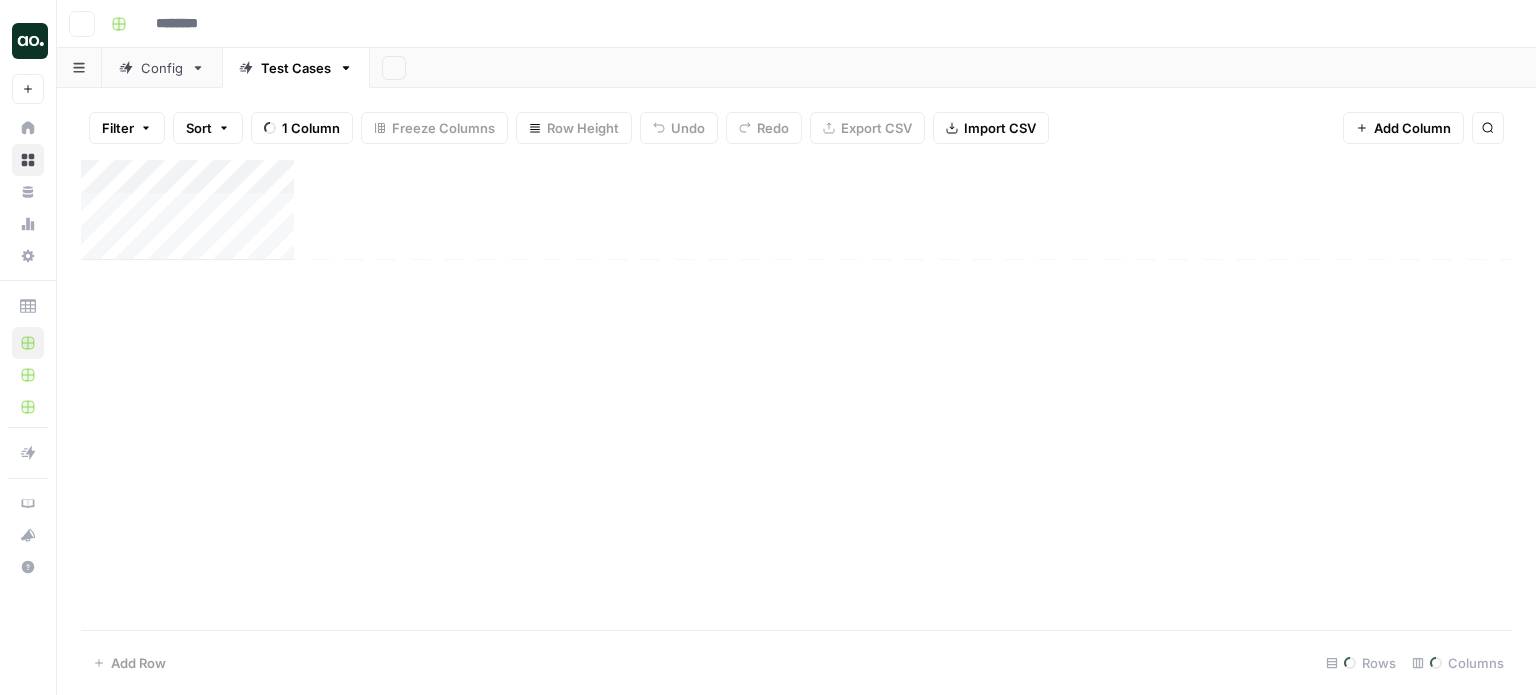 type on "**" 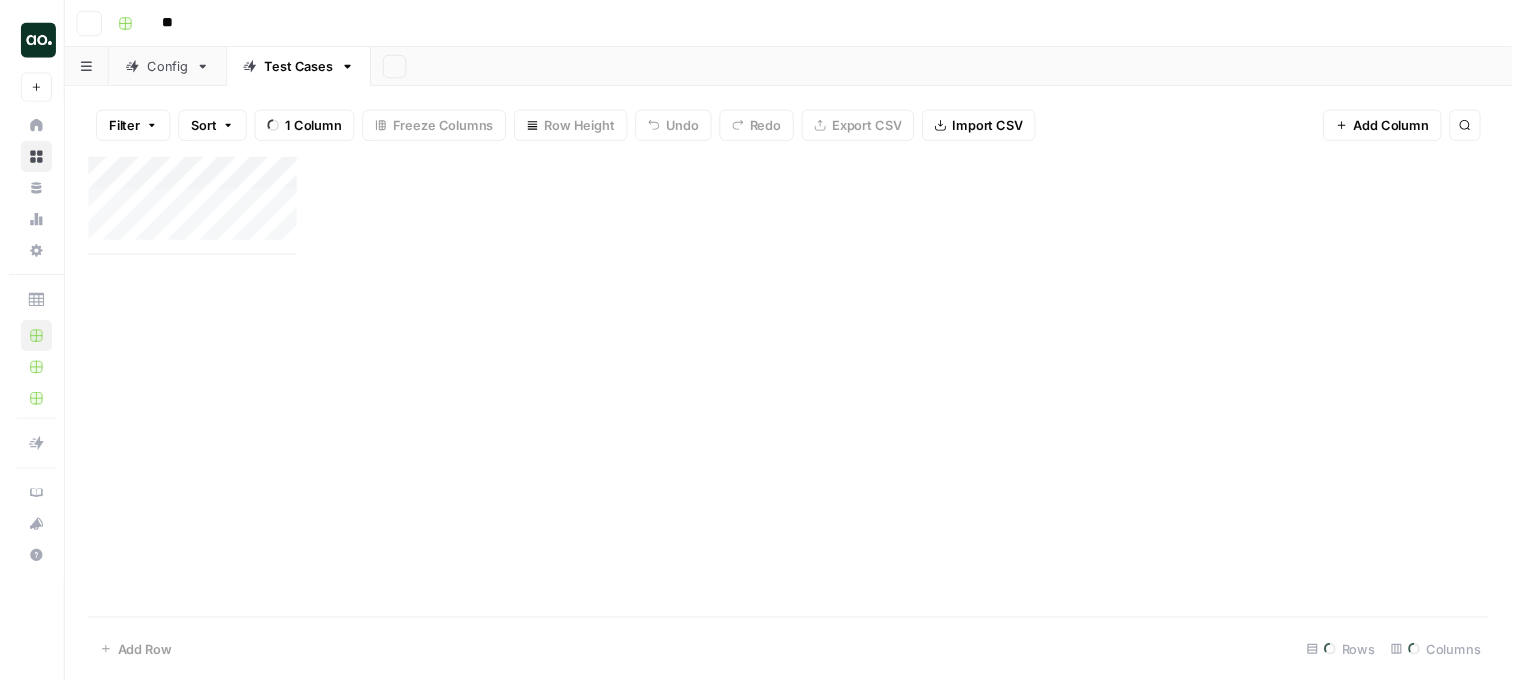 scroll, scrollTop: 0, scrollLeft: 0, axis: both 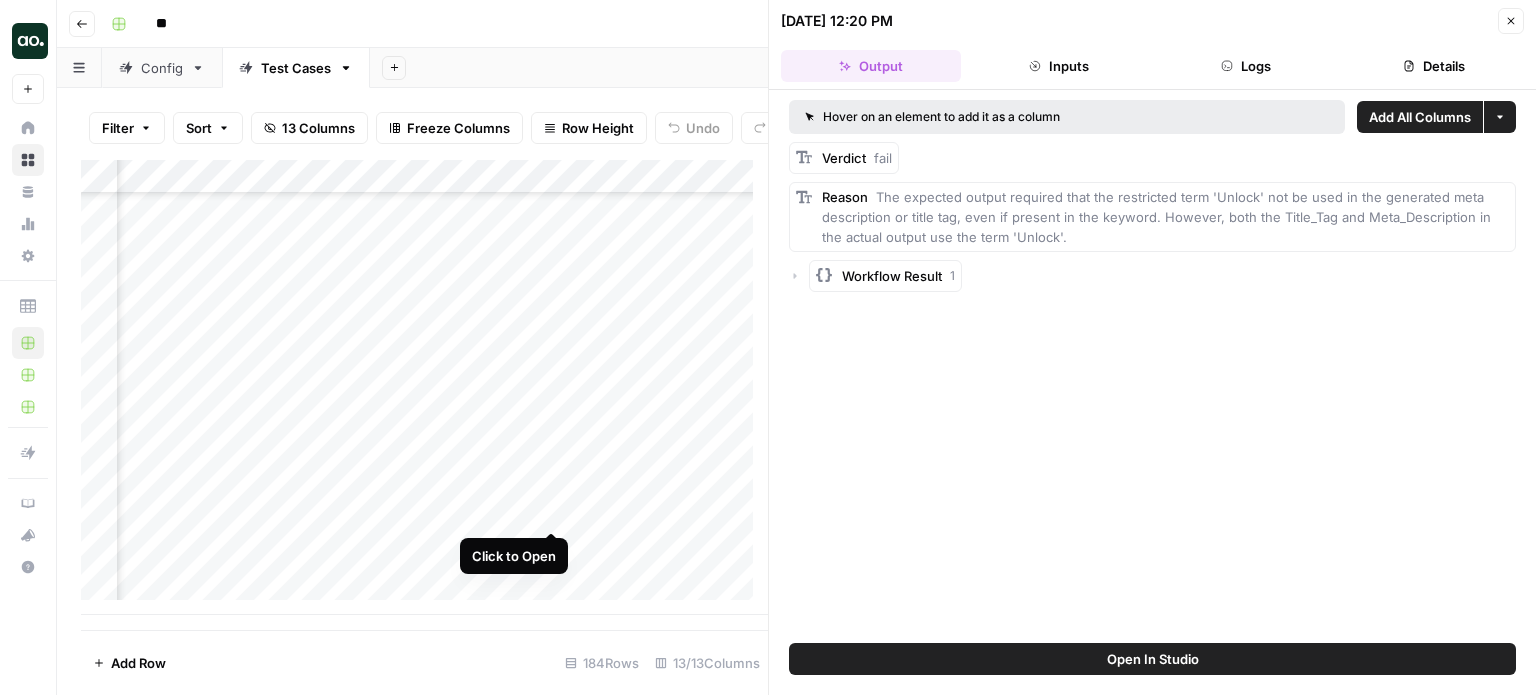 click at bounding box center (424, 387) 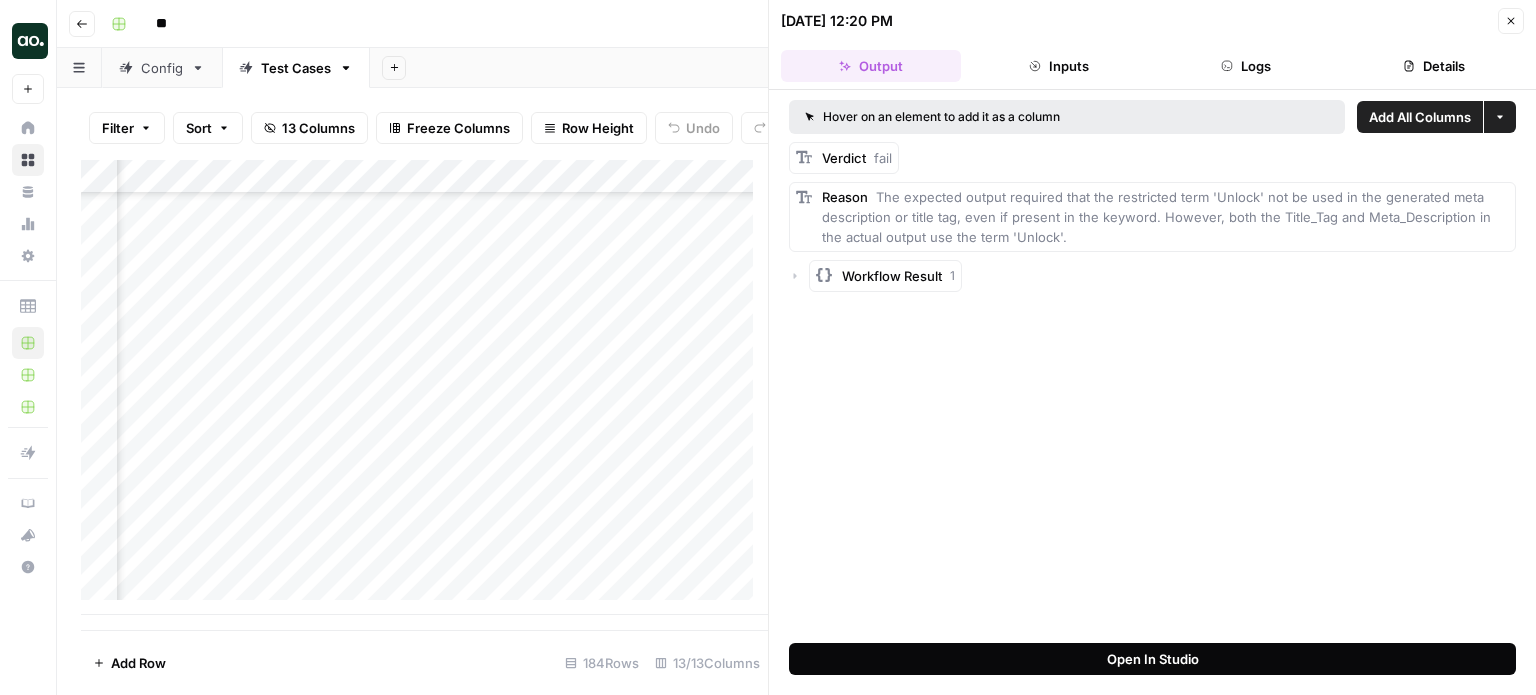 click on "Open In Studio" at bounding box center (1153, 659) 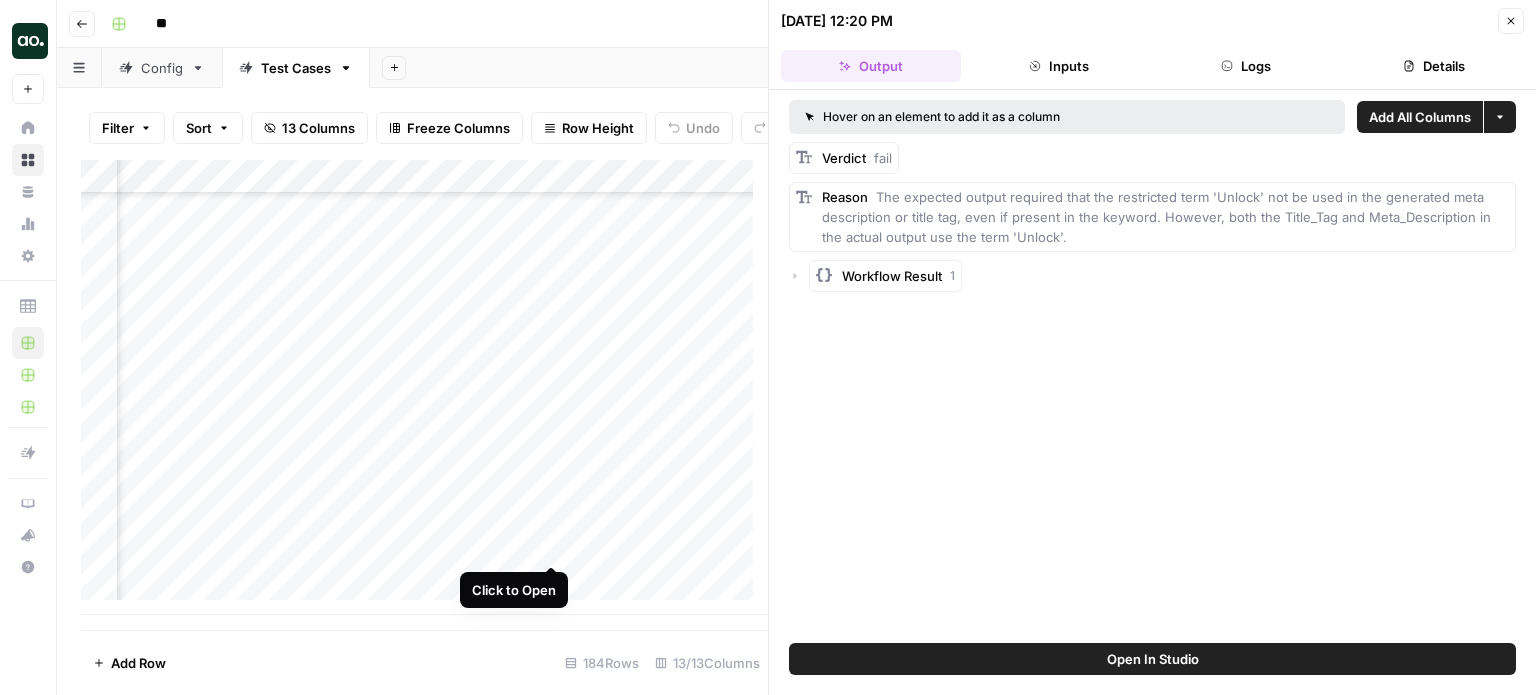 click at bounding box center (424, 387) 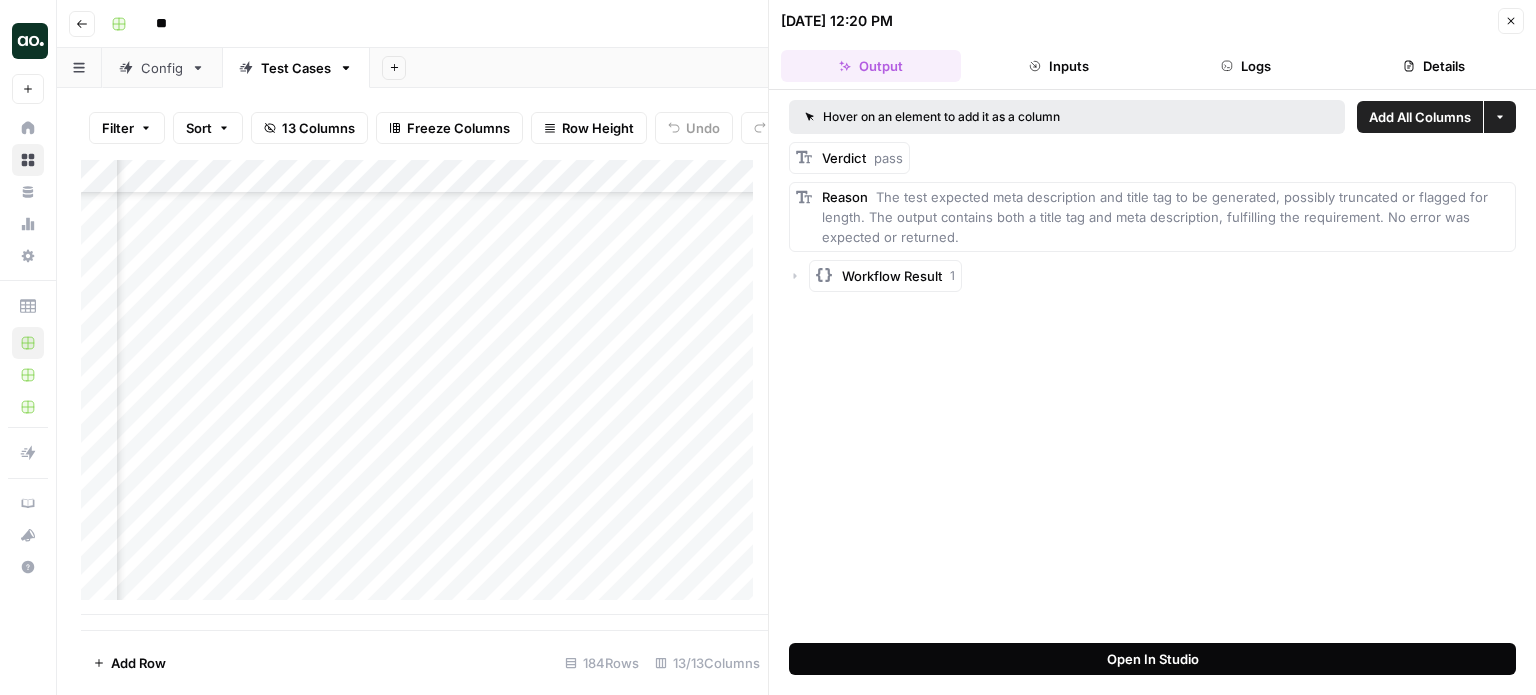 click on "Open In Studio" at bounding box center [1153, 659] 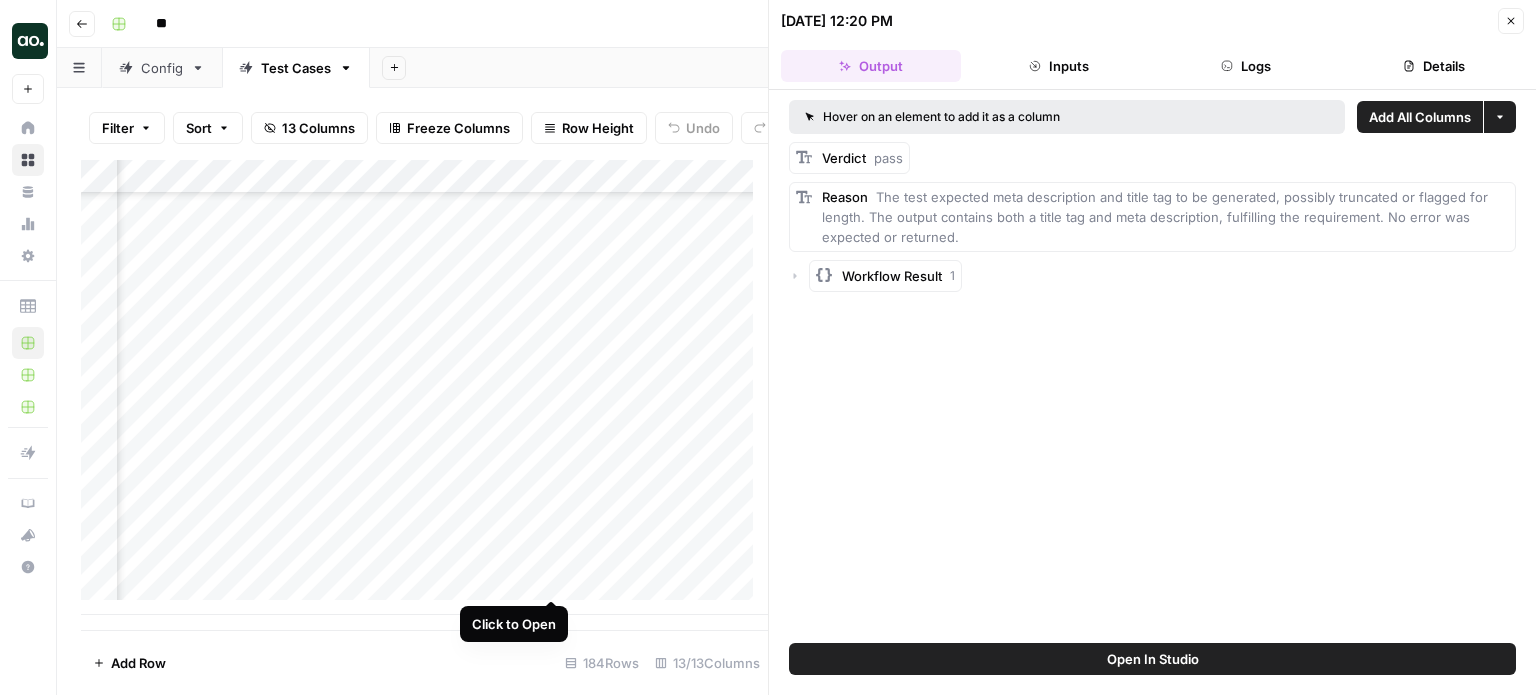 click at bounding box center (424, 387) 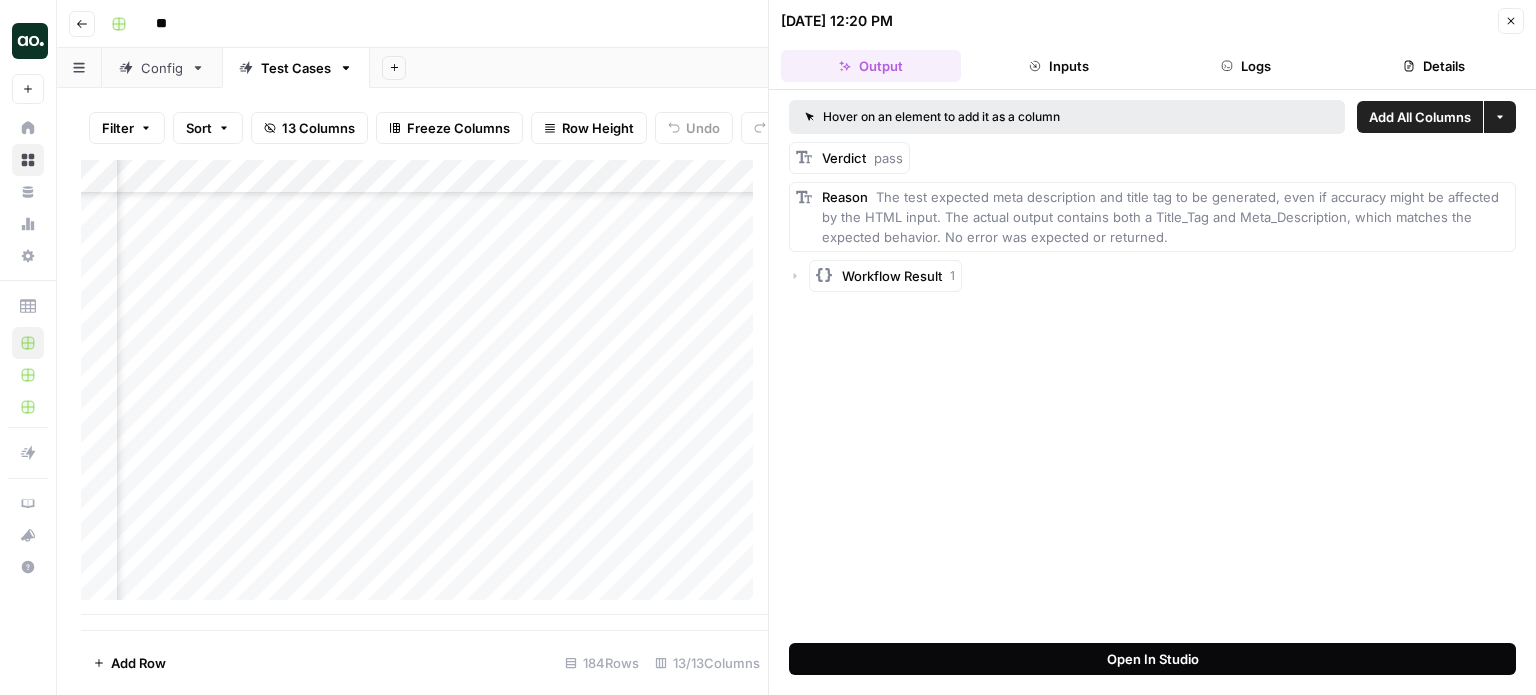 click on "Open In Studio" at bounding box center (1153, 659) 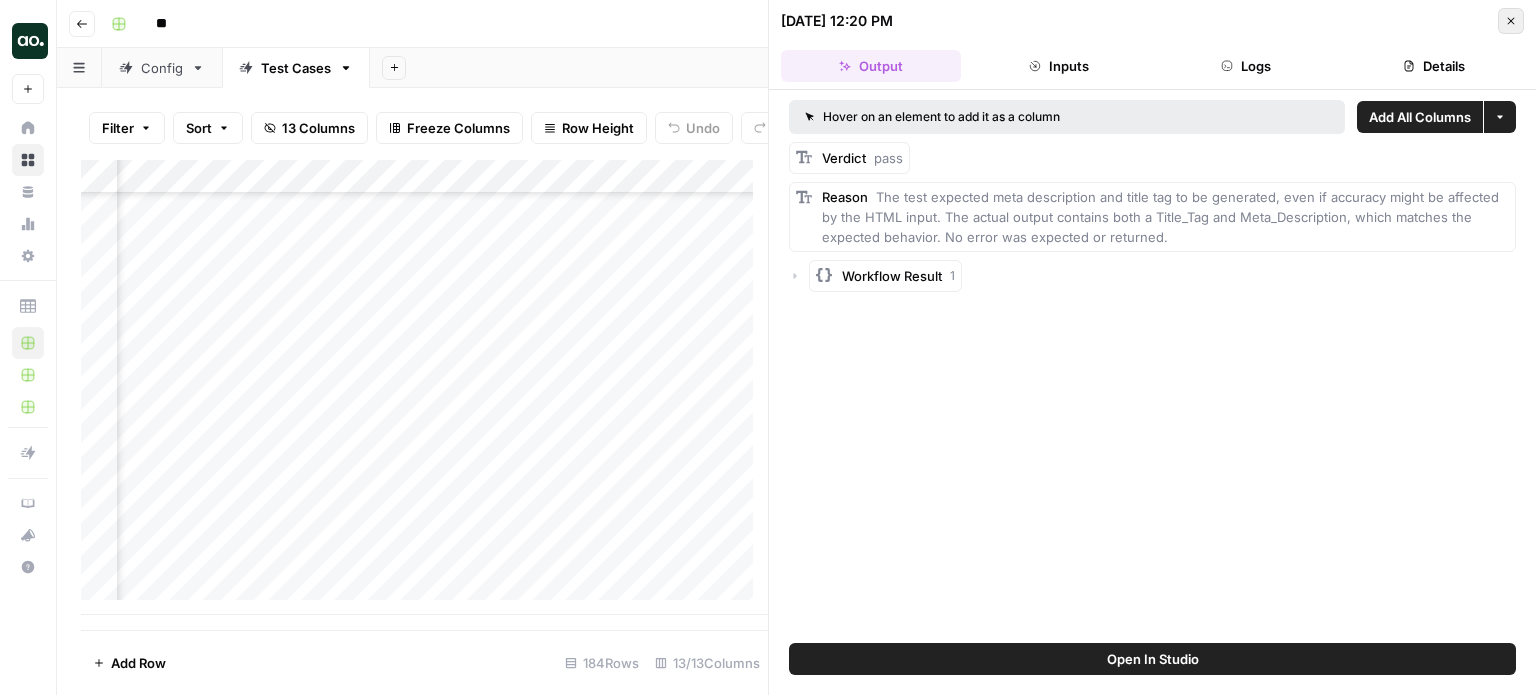 click 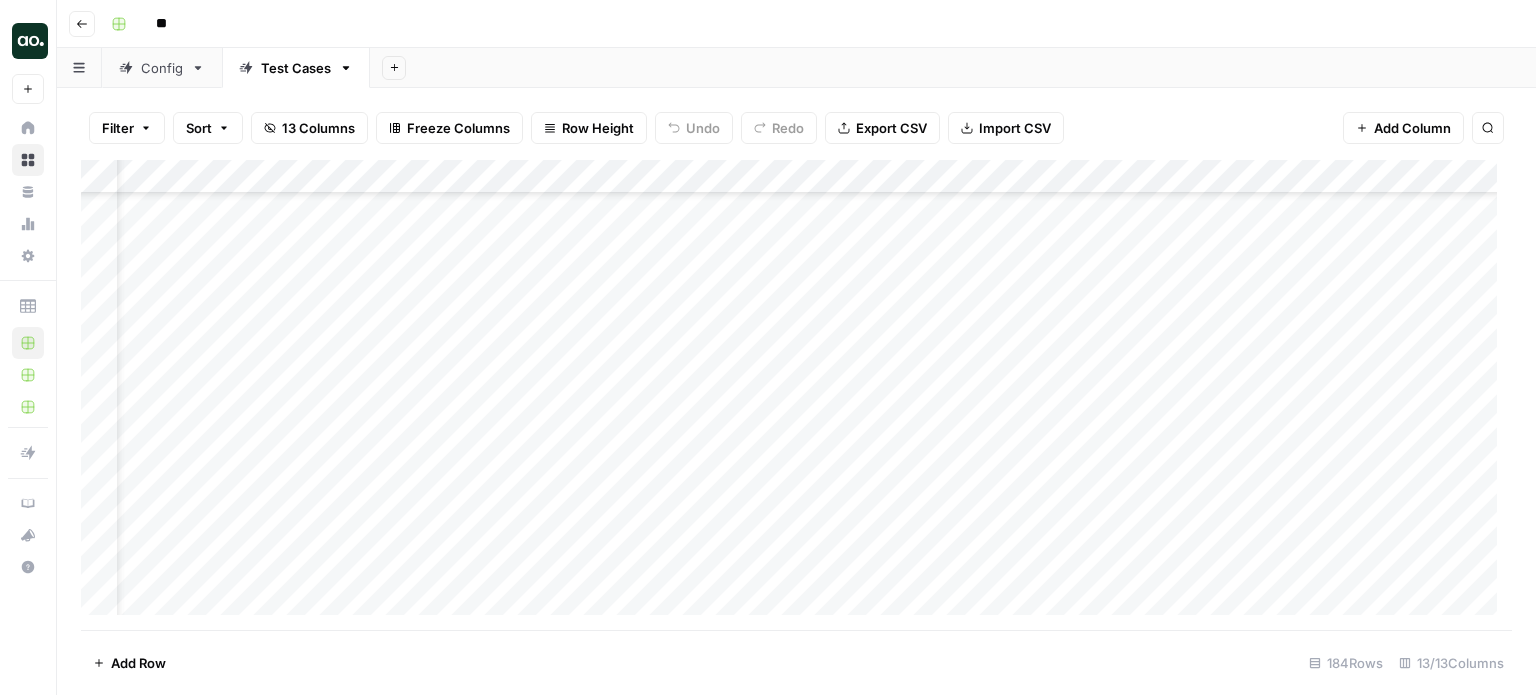 scroll, scrollTop: 5866, scrollLeft: 17, axis: both 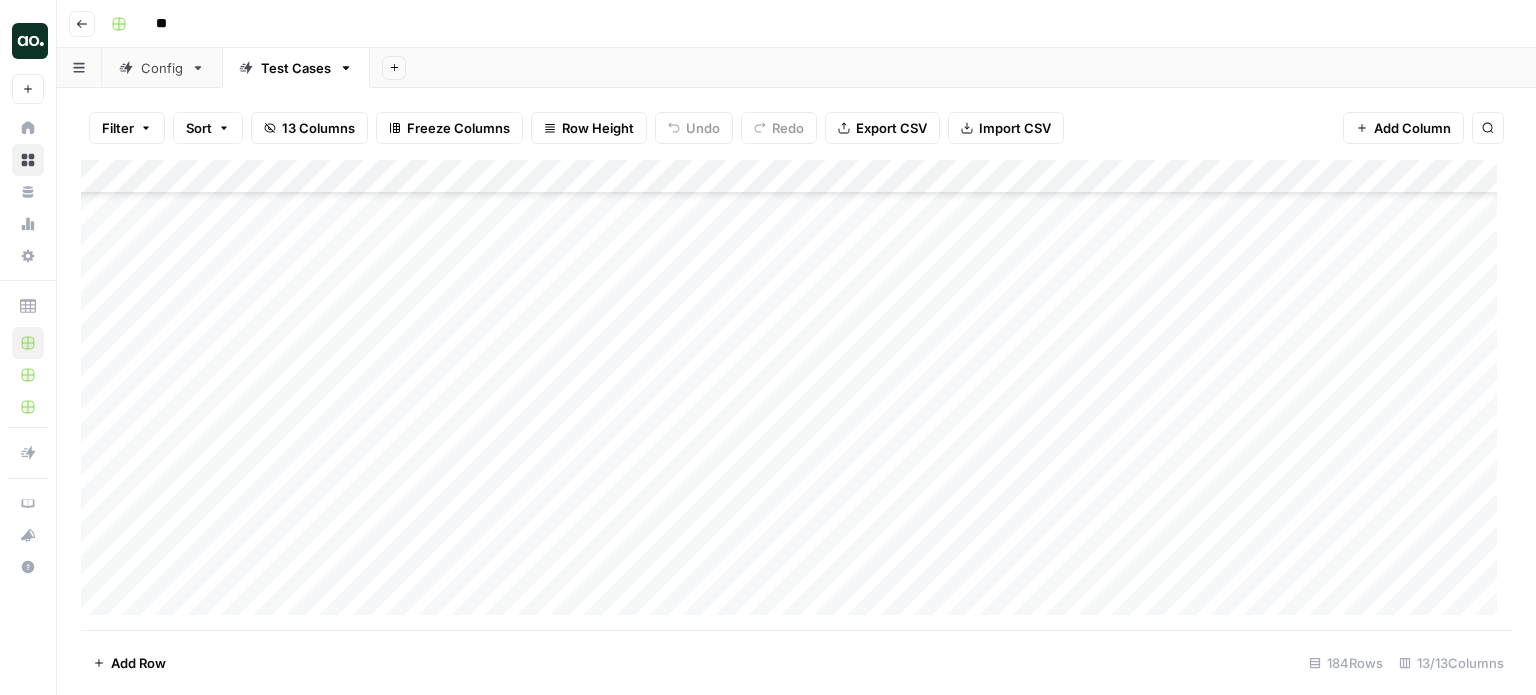 click at bounding box center [796, 395] 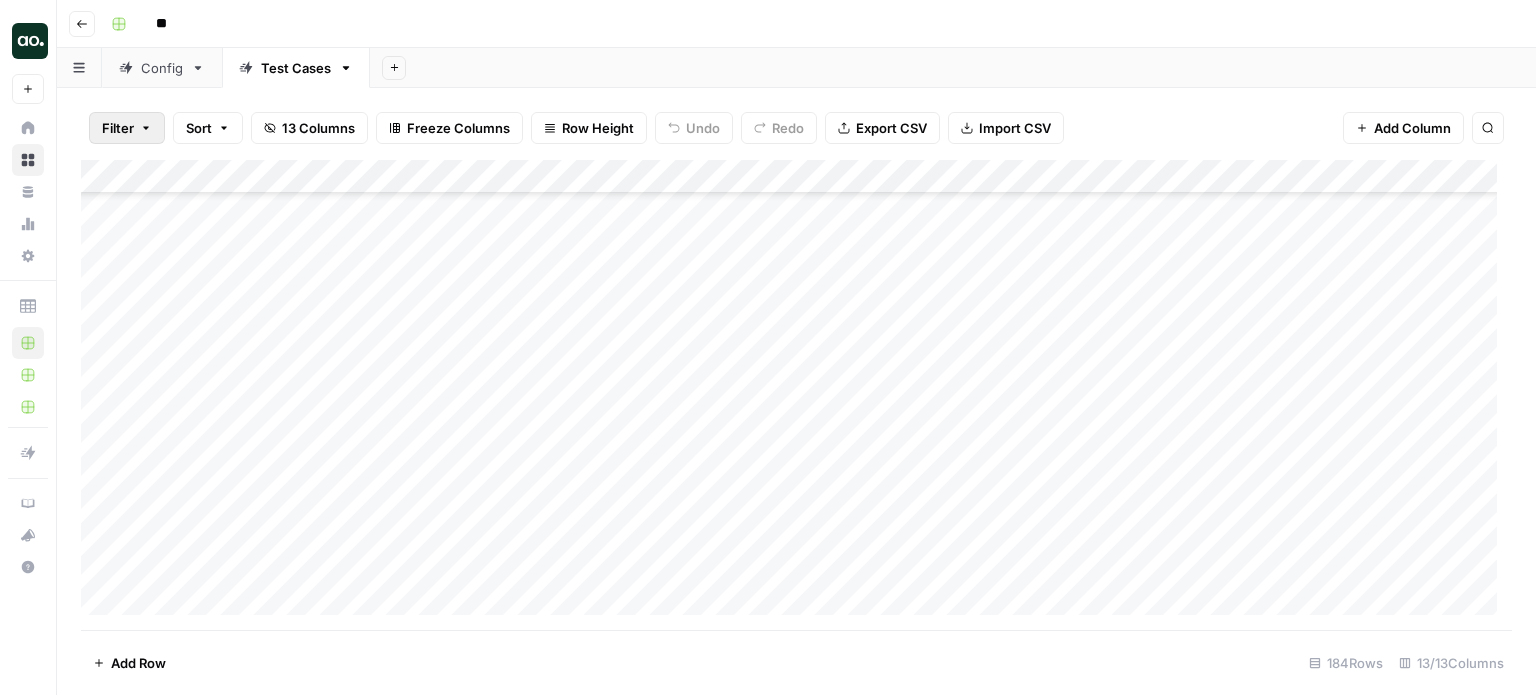 click on "Filter" at bounding box center (127, 128) 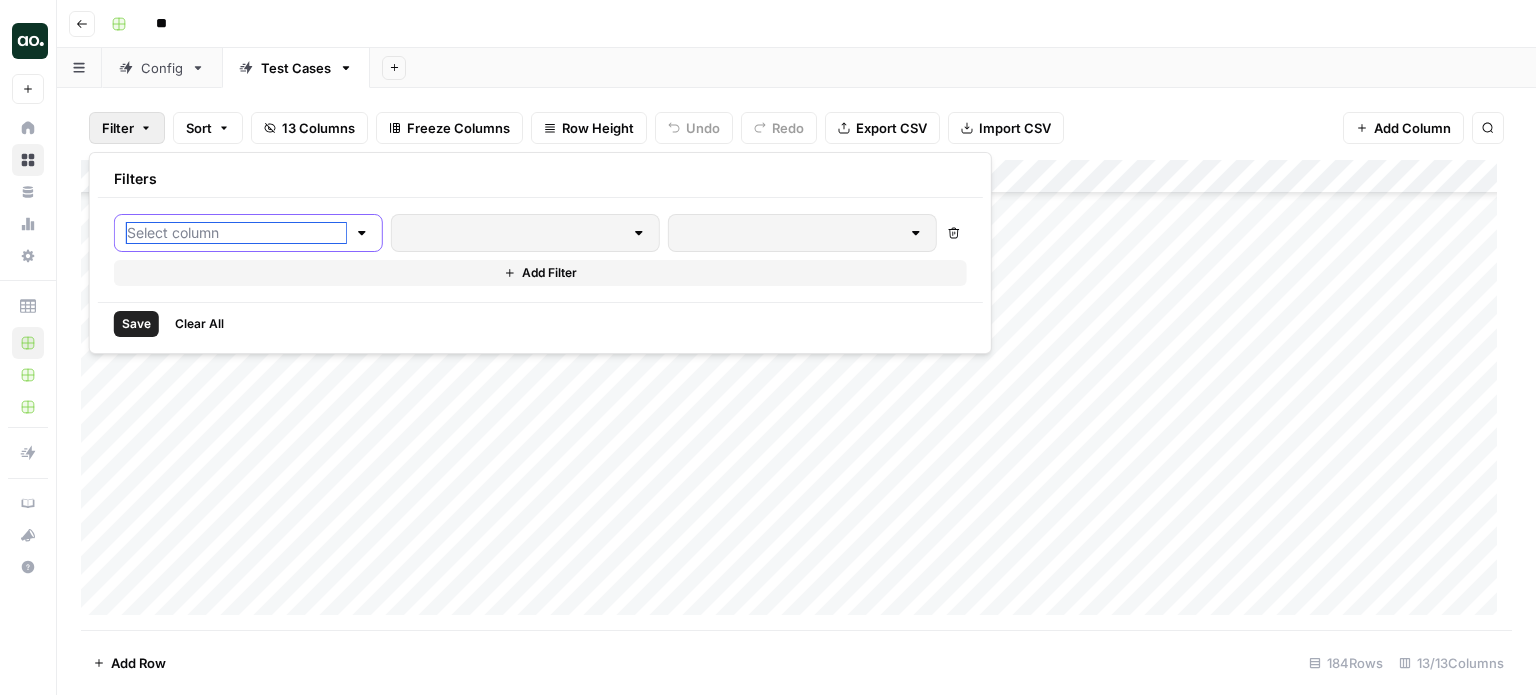 click at bounding box center [236, 233] 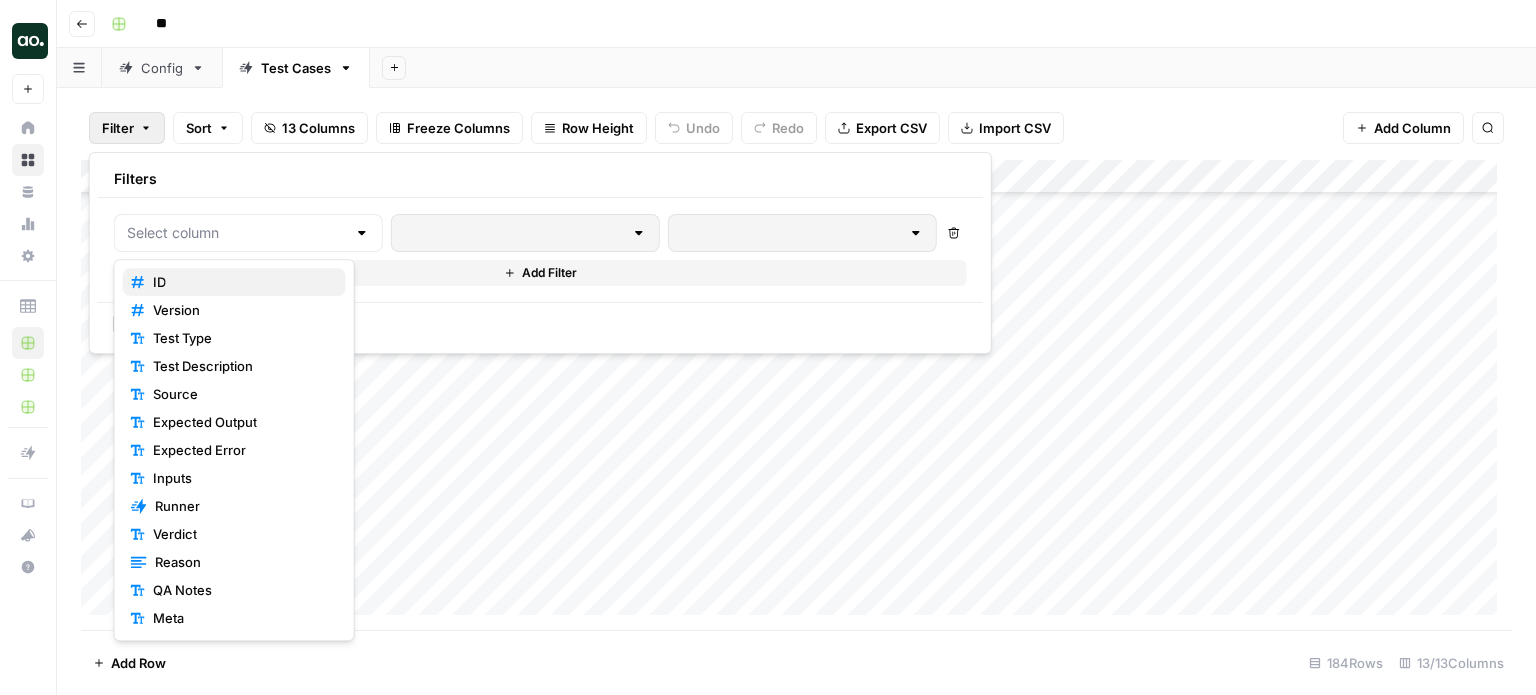 click on "ID" at bounding box center [234, 282] 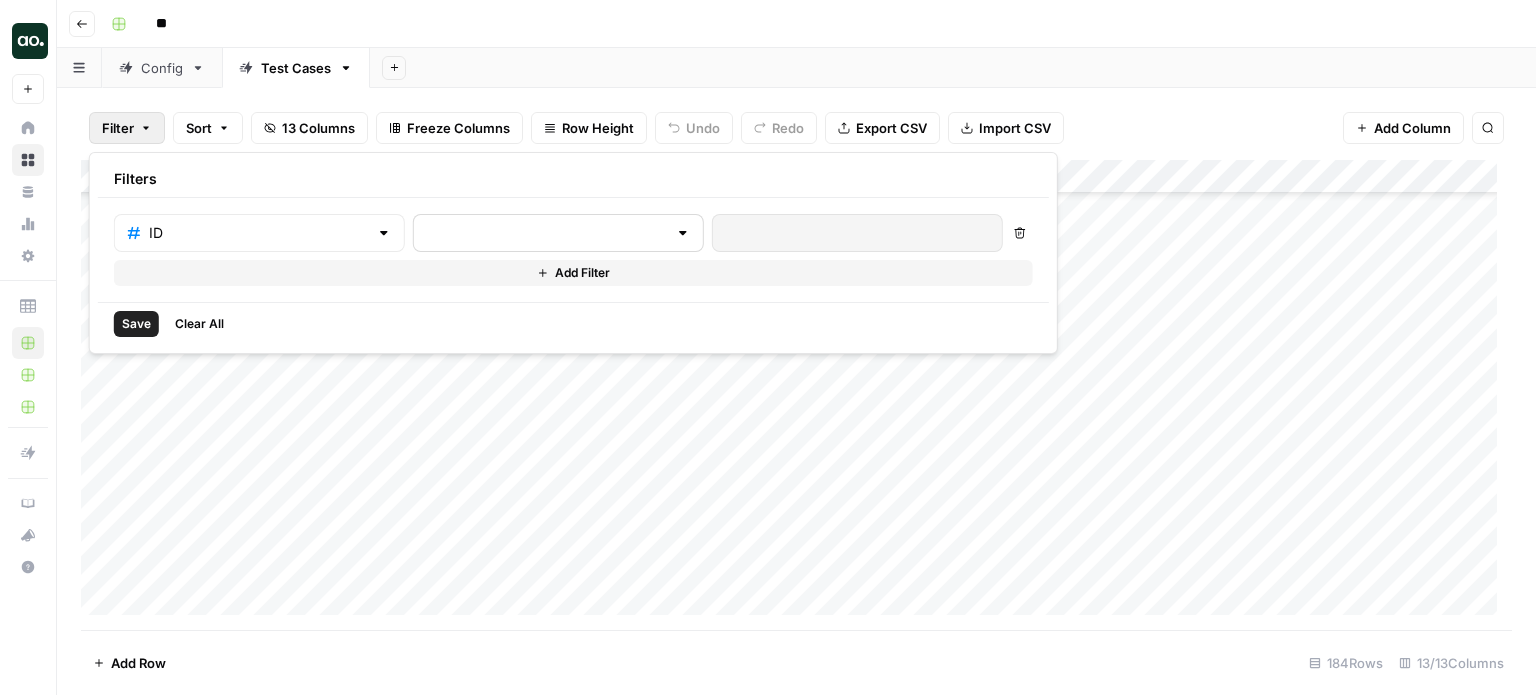 click at bounding box center (558, 233) 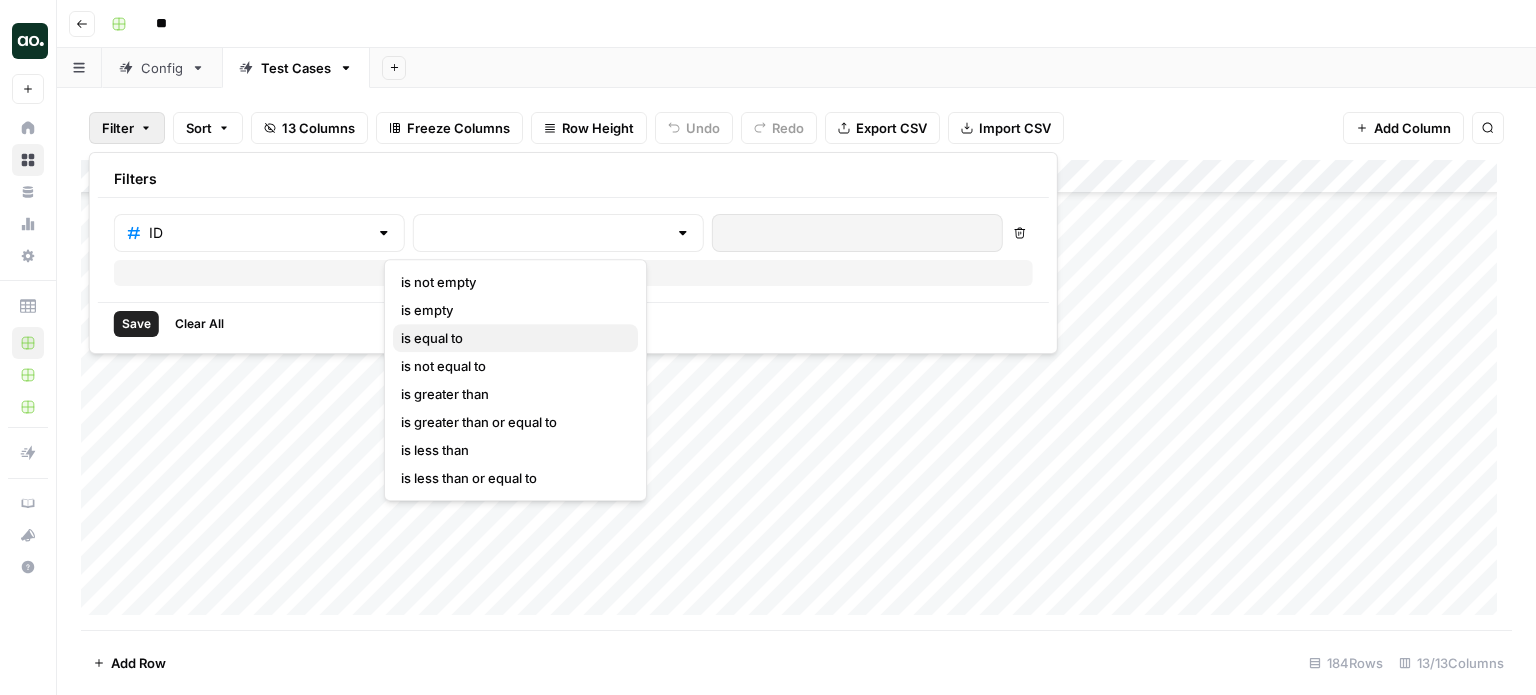 click on "is equal to" at bounding box center [432, 338] 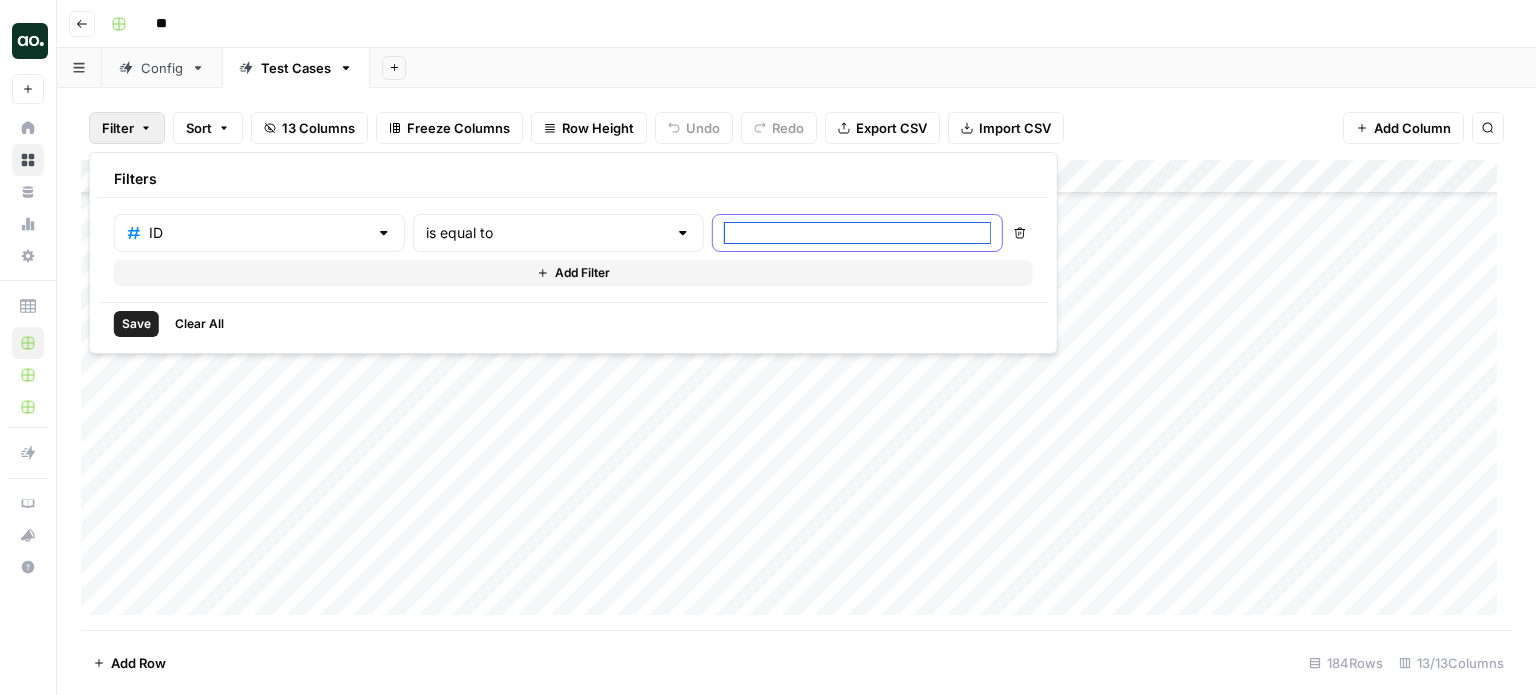 click at bounding box center (857, 233) 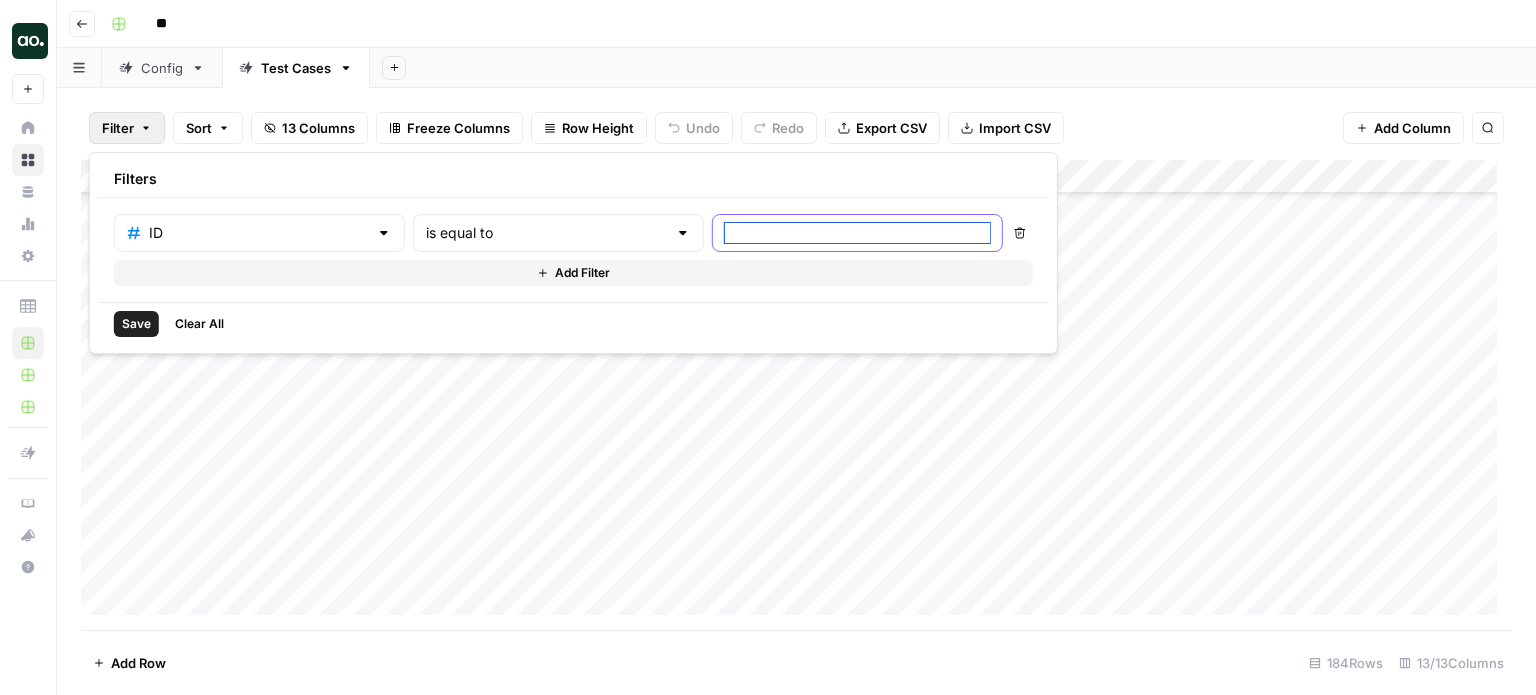 paste on "92180" 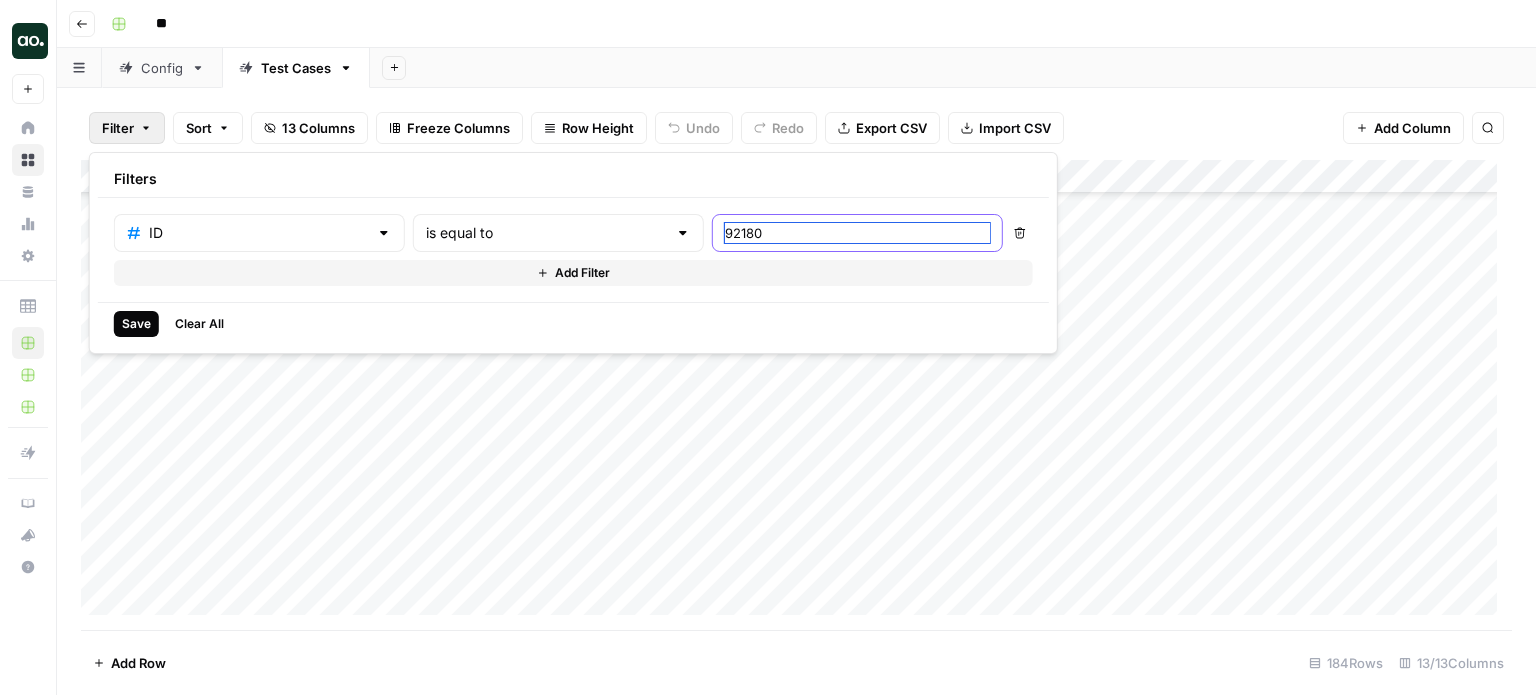 type on "92180" 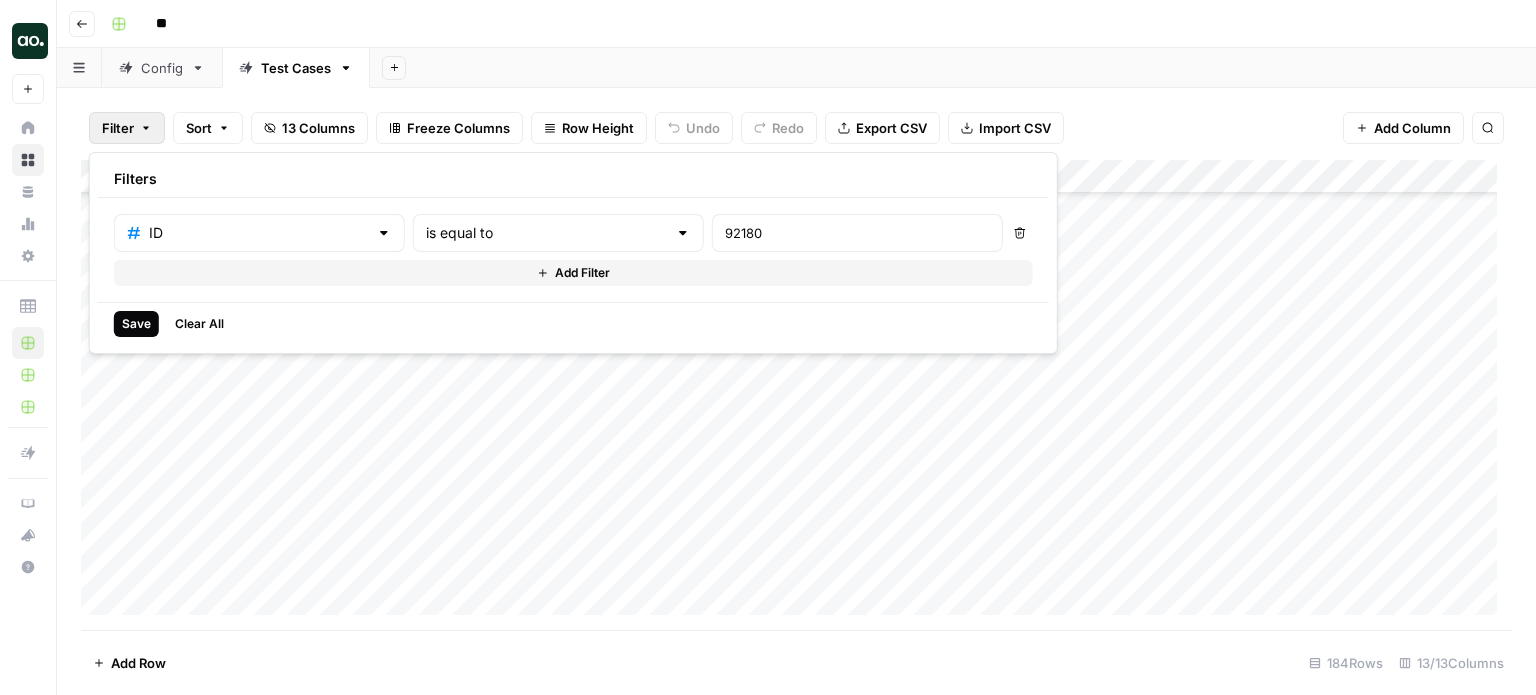 click on "Save" at bounding box center [136, 324] 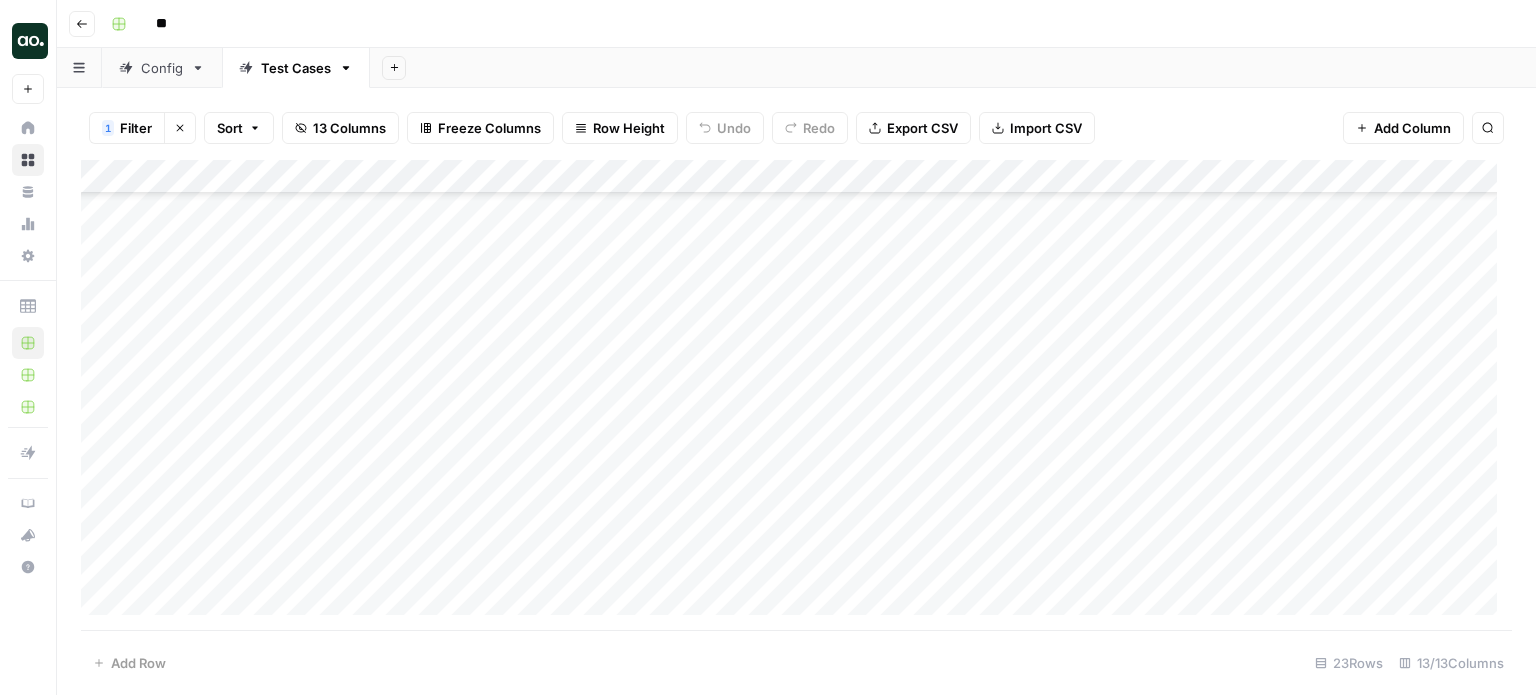 scroll, scrollTop: 0, scrollLeft: 0, axis: both 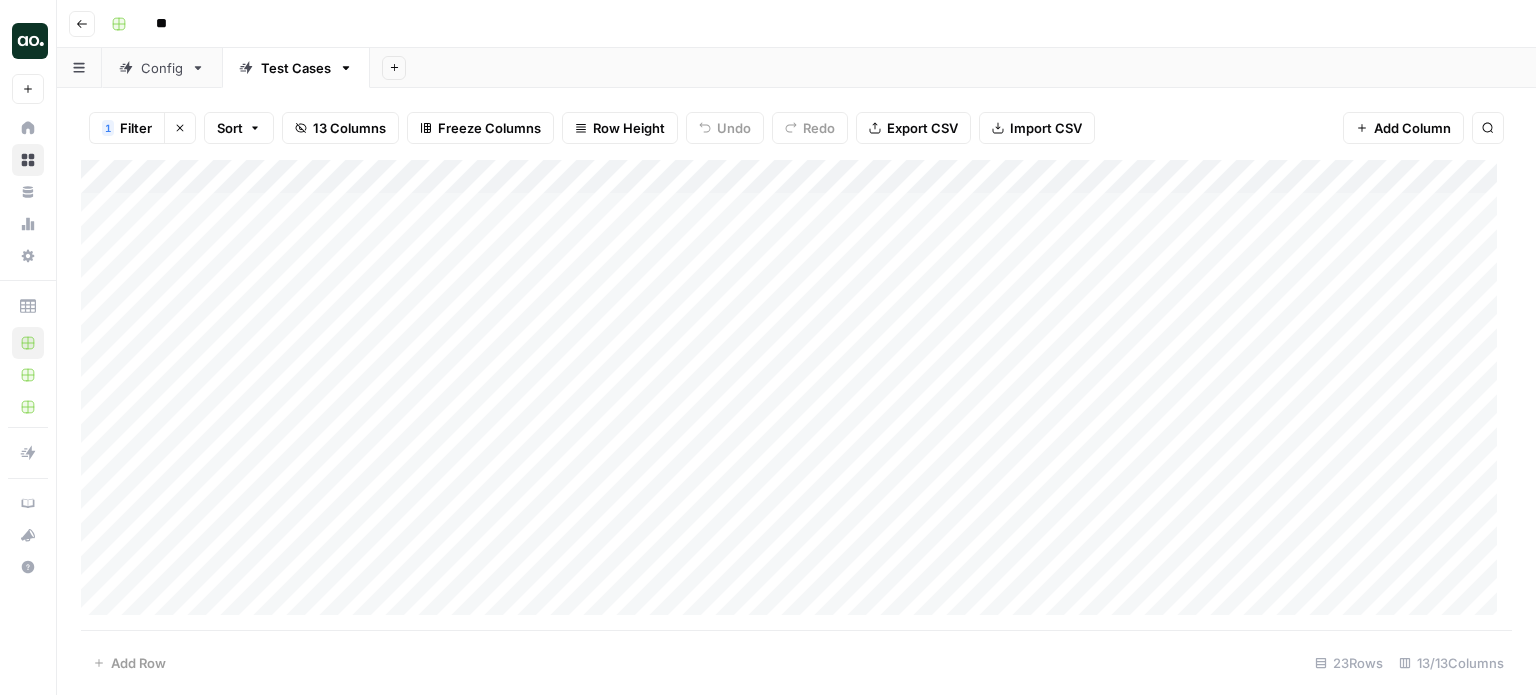 click at bounding box center [796, 395] 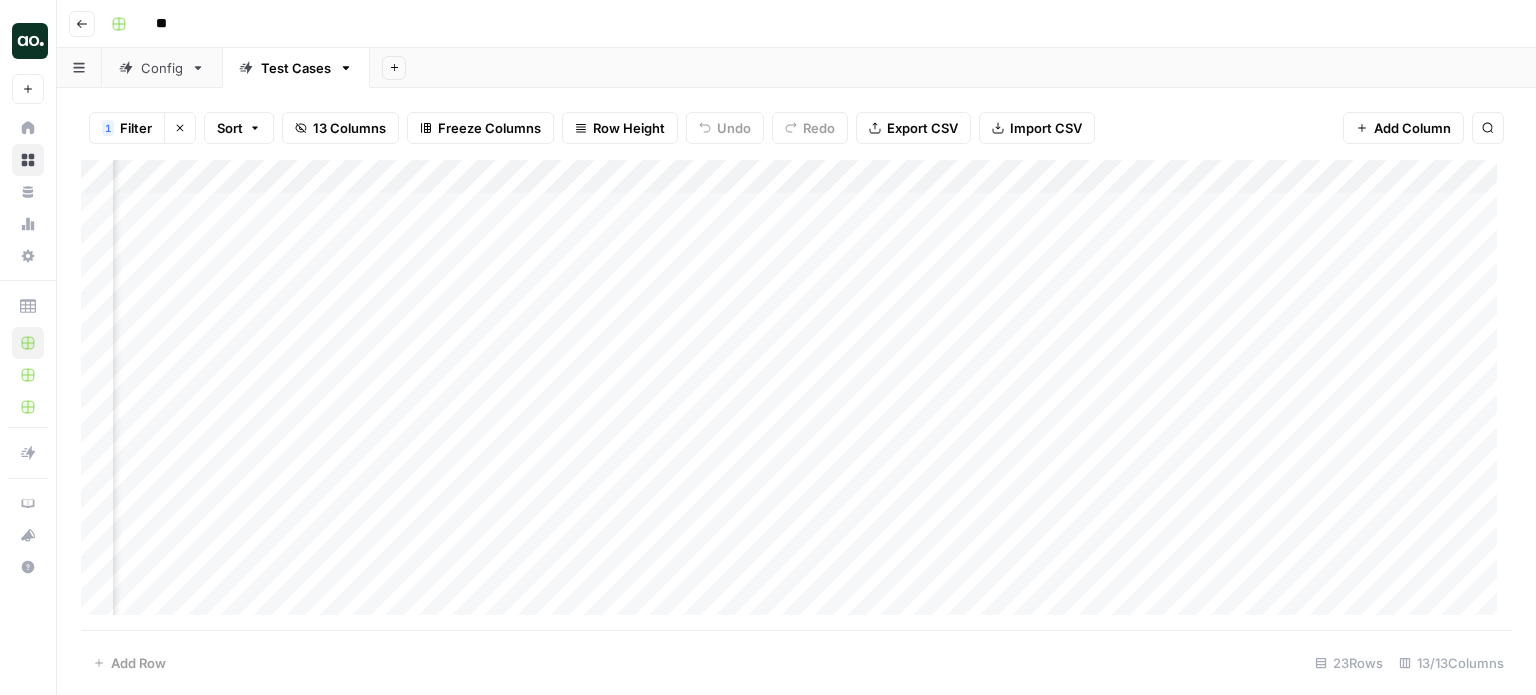 scroll, scrollTop: 0, scrollLeft: 208, axis: horizontal 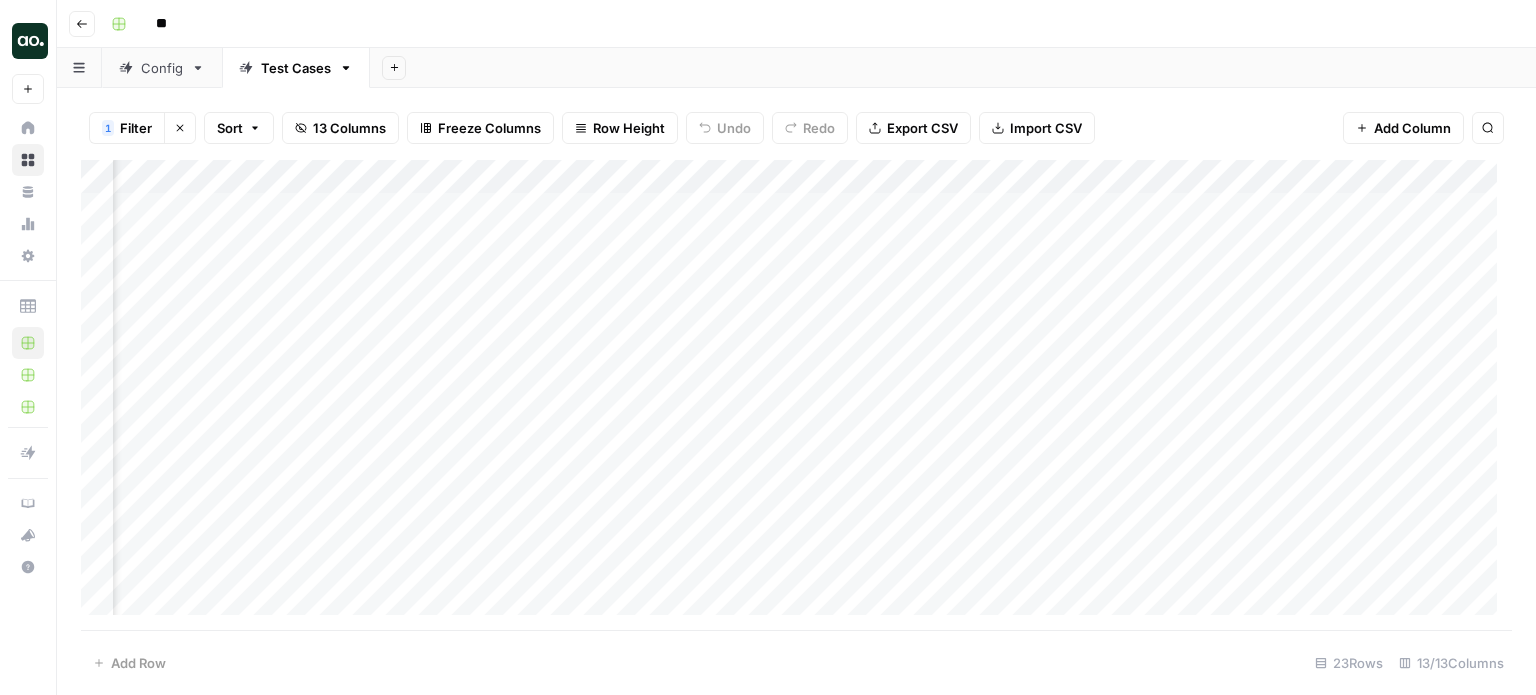 click at bounding box center (796, 395) 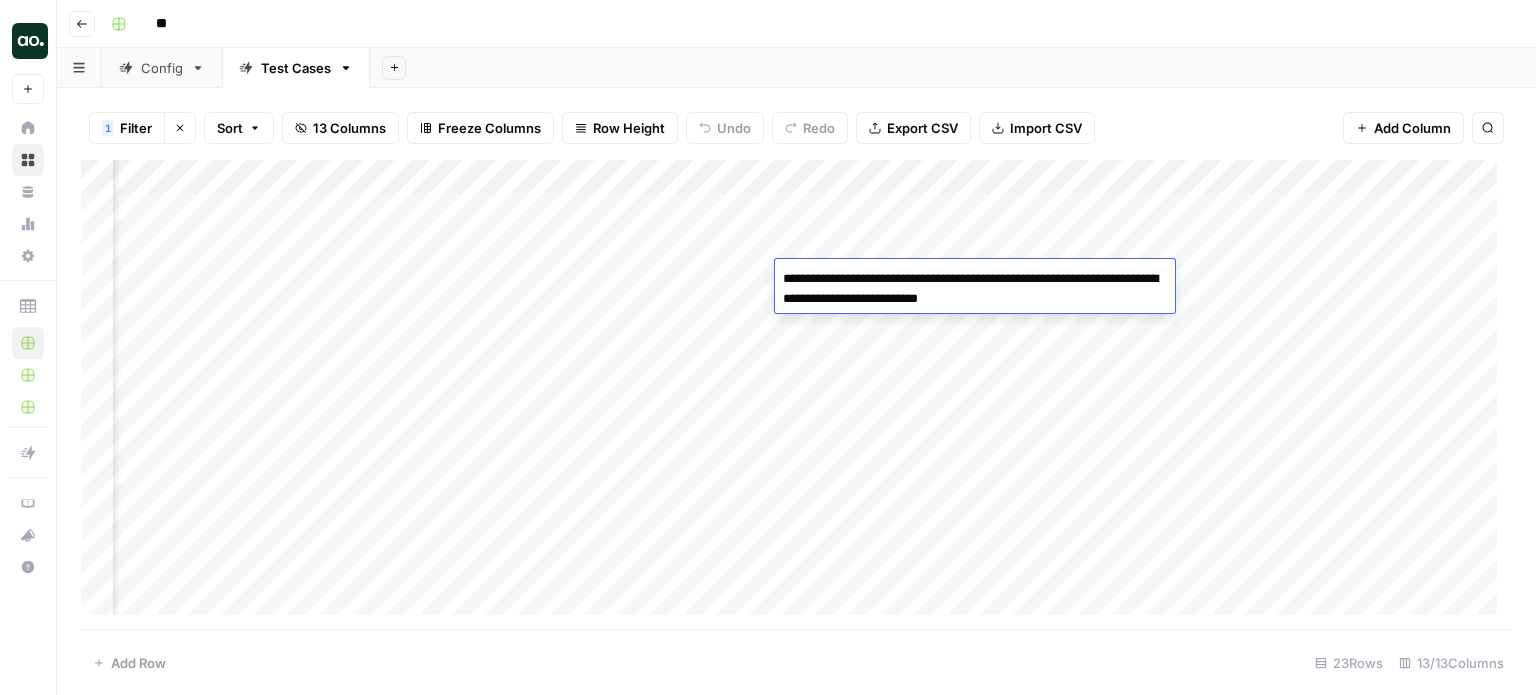 click on "**********" at bounding box center [975, 286] 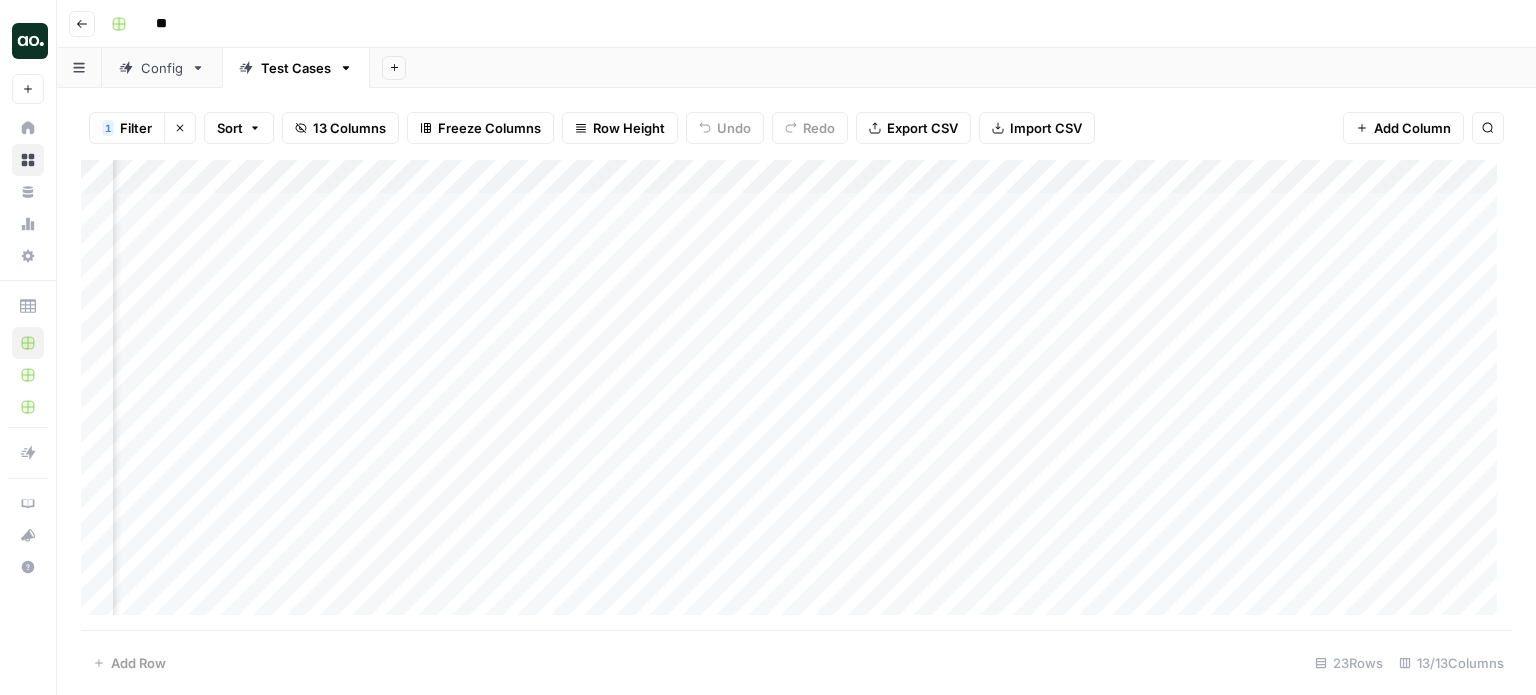 click at bounding box center [796, 395] 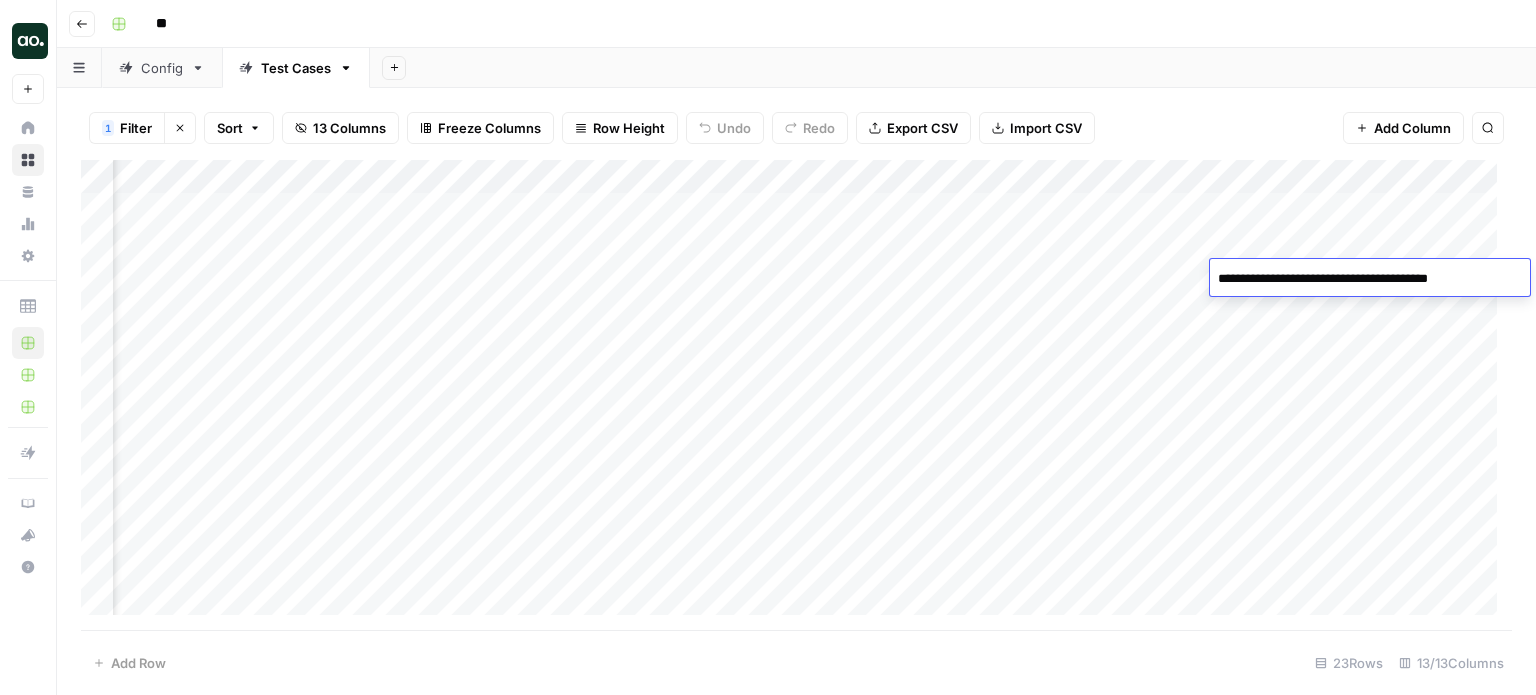 type on "**********" 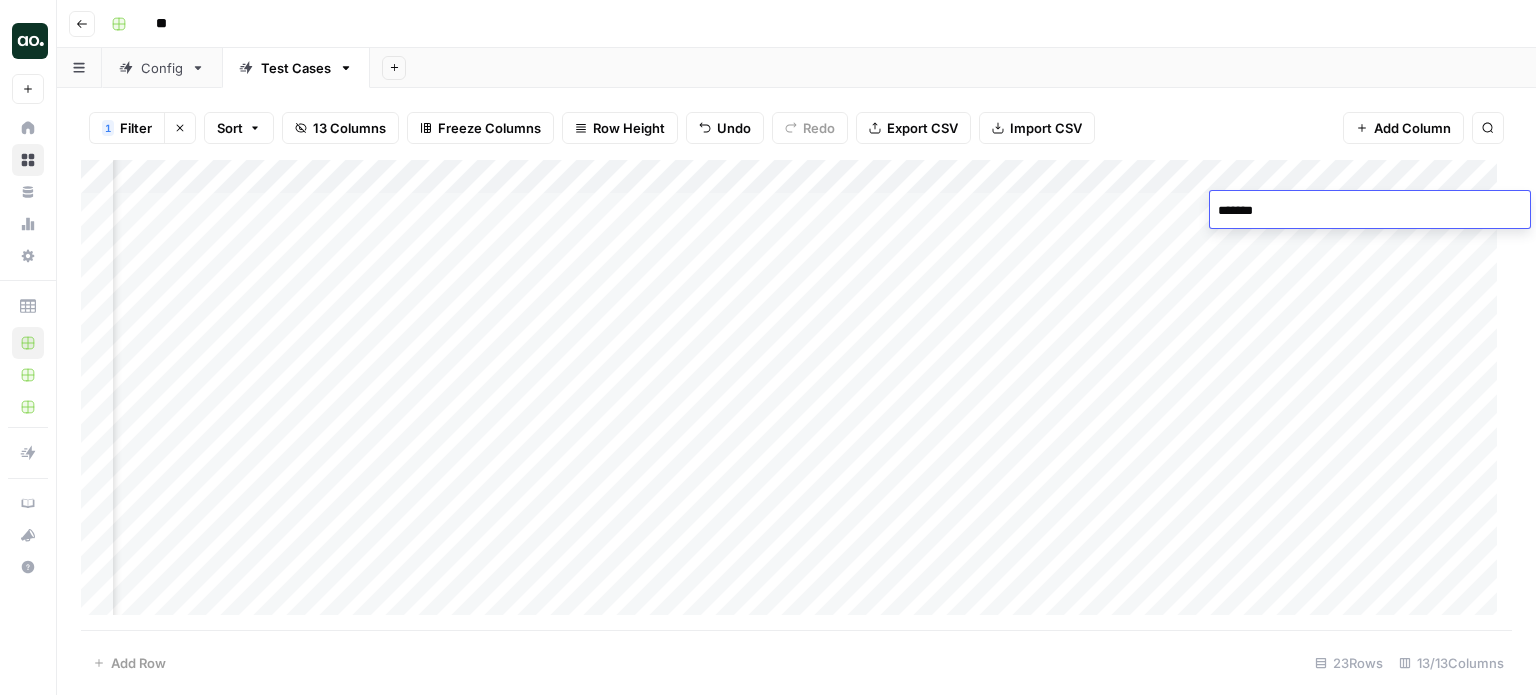 type on "********" 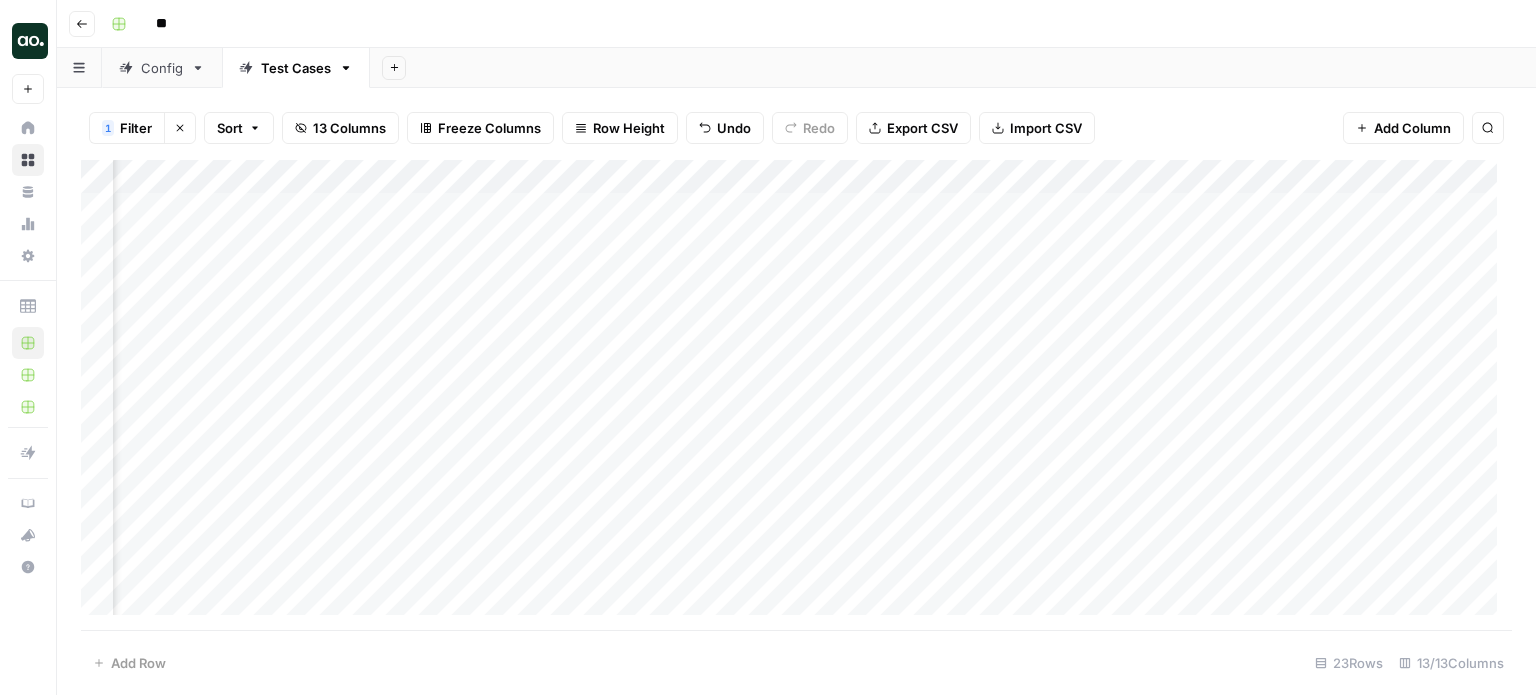 scroll, scrollTop: 0, scrollLeft: 1394, axis: horizontal 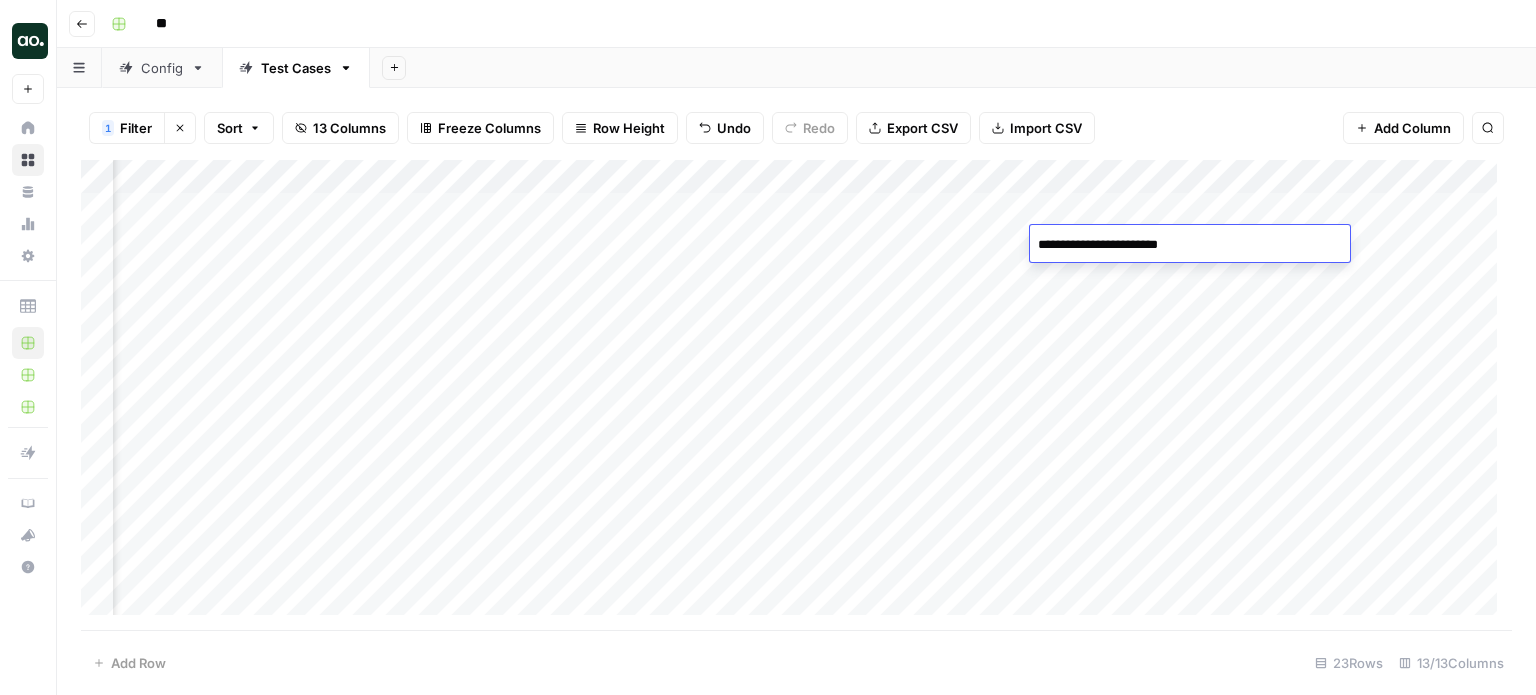 type on "**********" 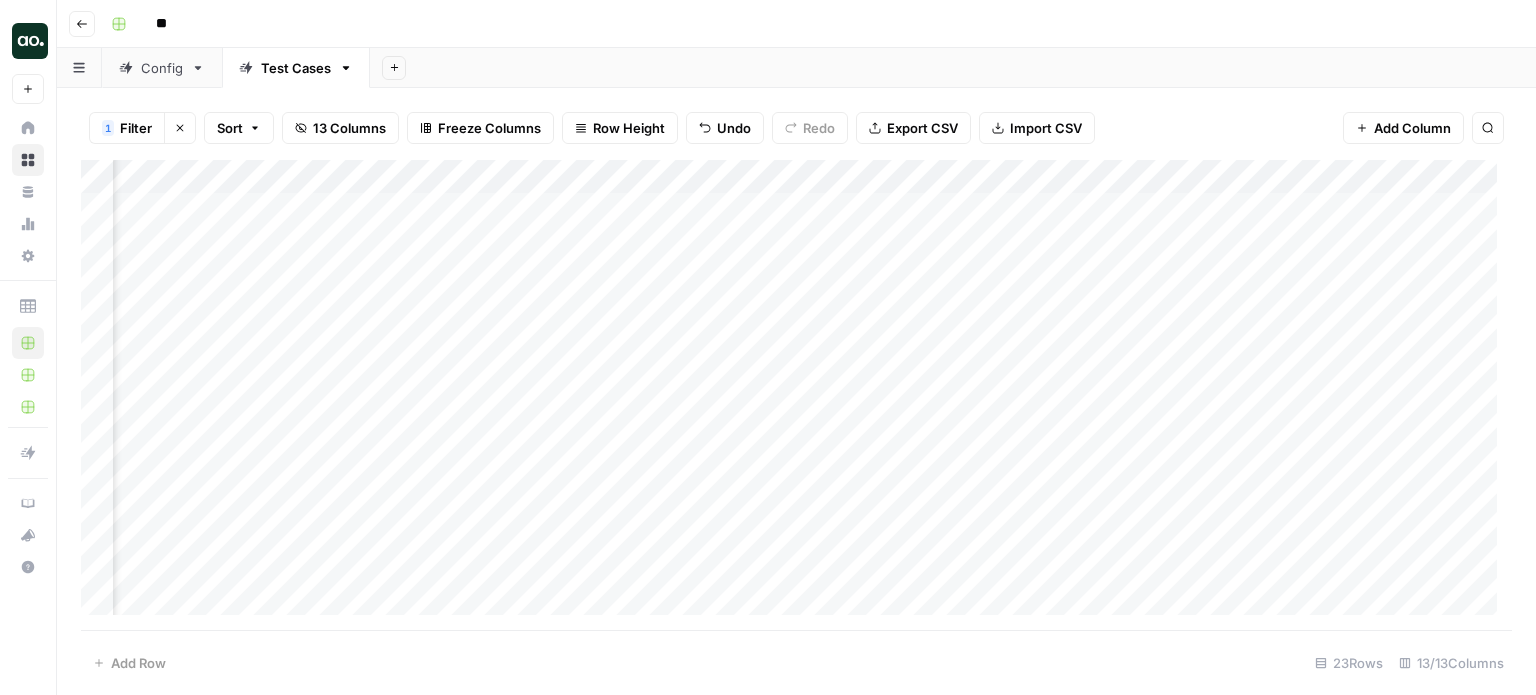 scroll, scrollTop: 0, scrollLeft: 0, axis: both 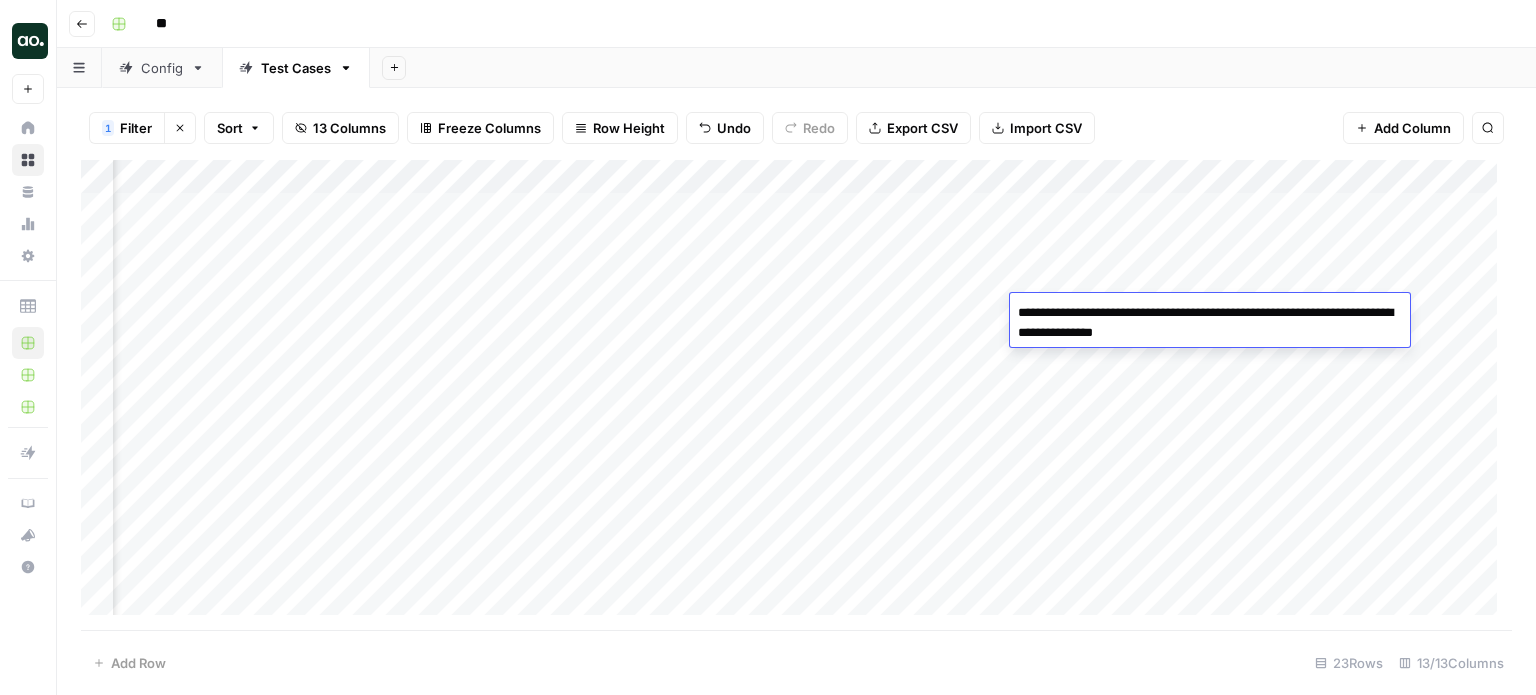 click on "**********" at bounding box center (1210, 323) 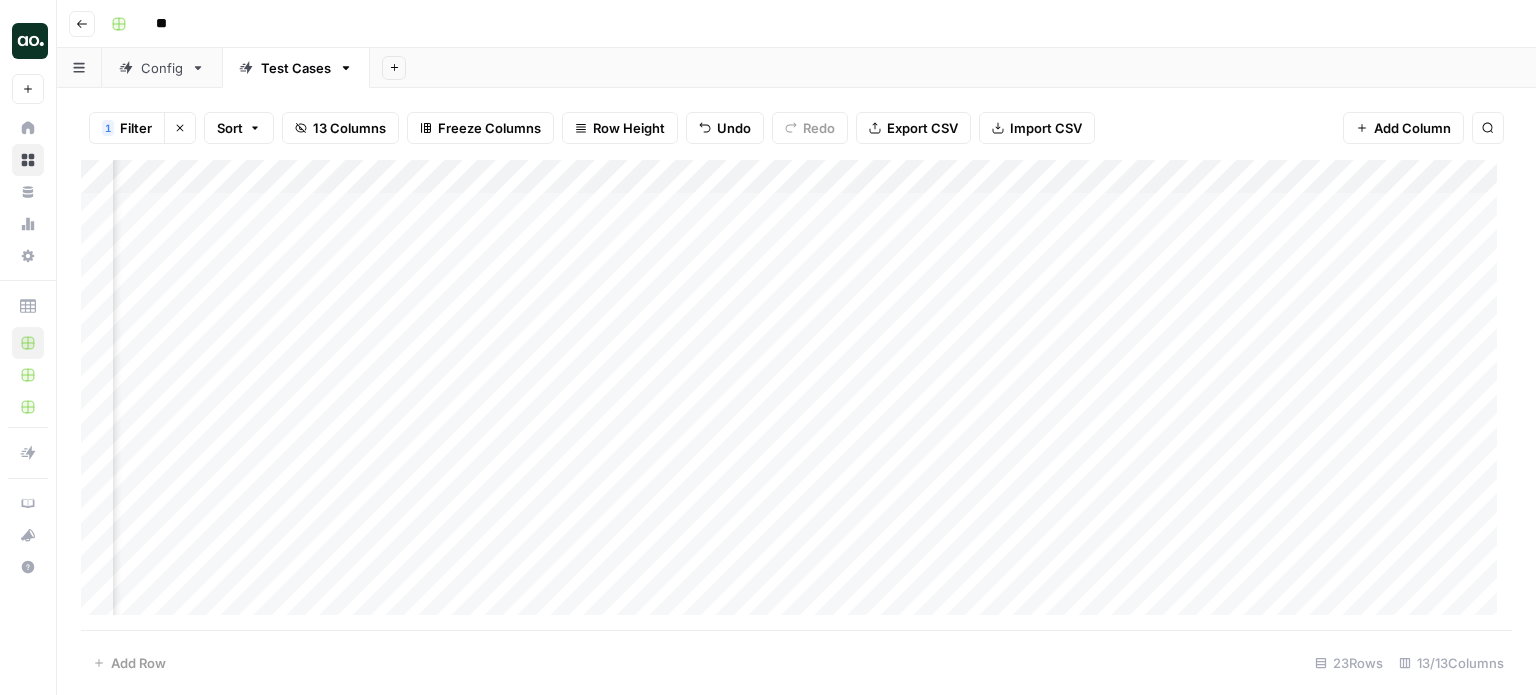 click at bounding box center [796, 395] 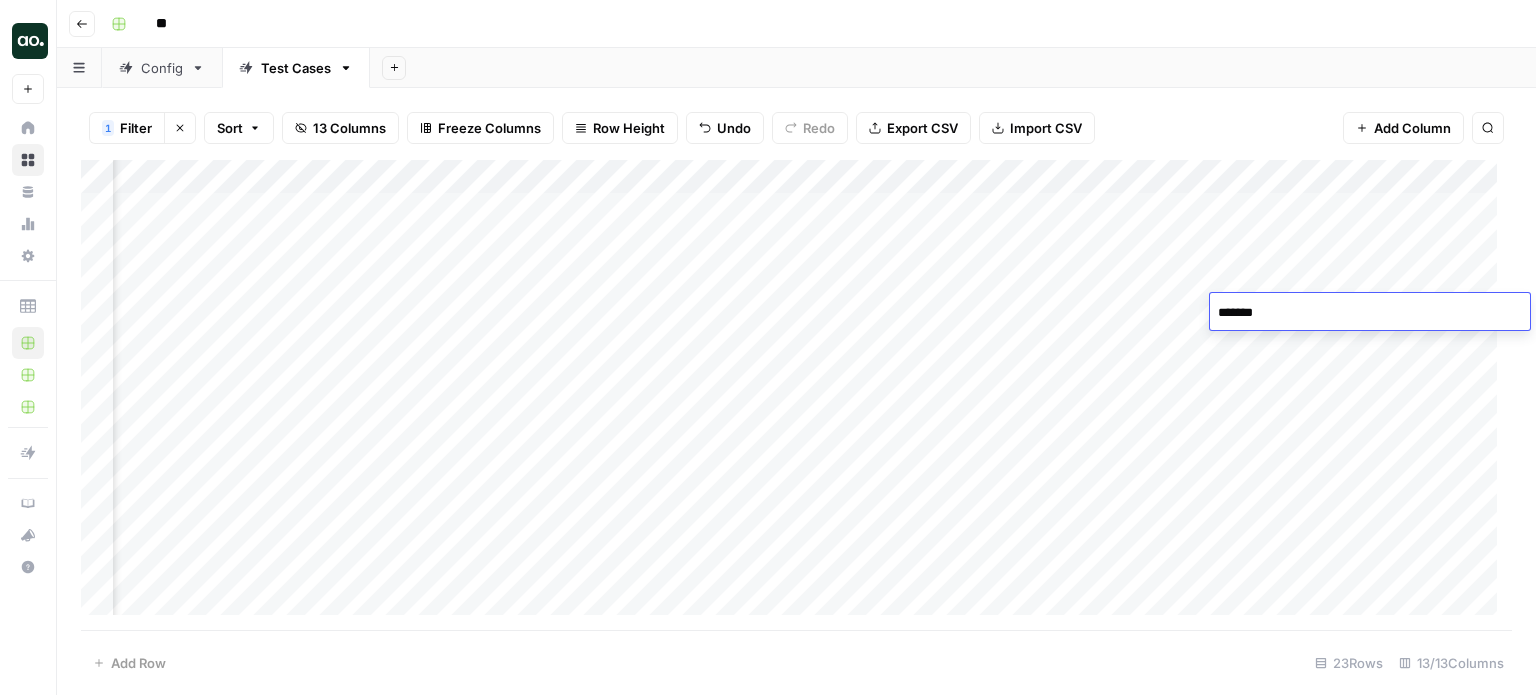 type on "********" 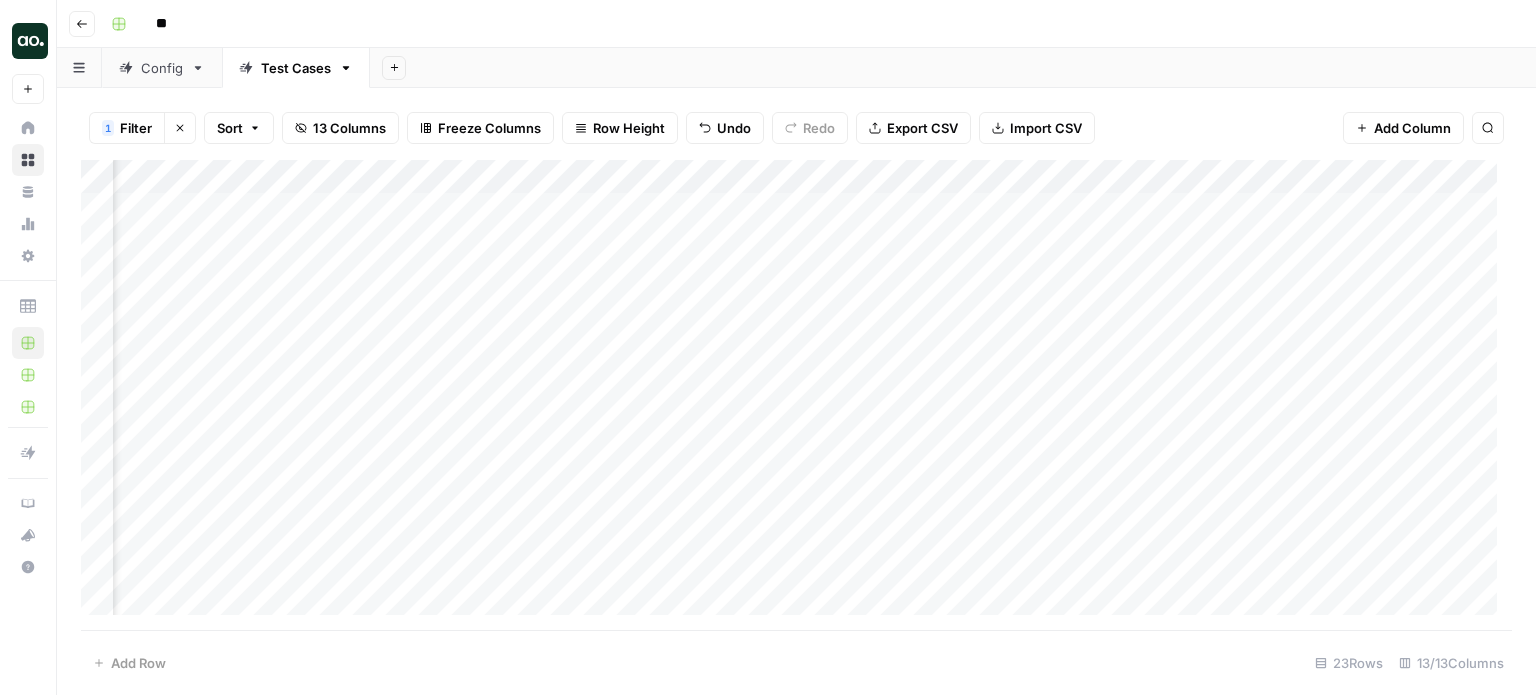 scroll, scrollTop: 0, scrollLeft: 100, axis: horizontal 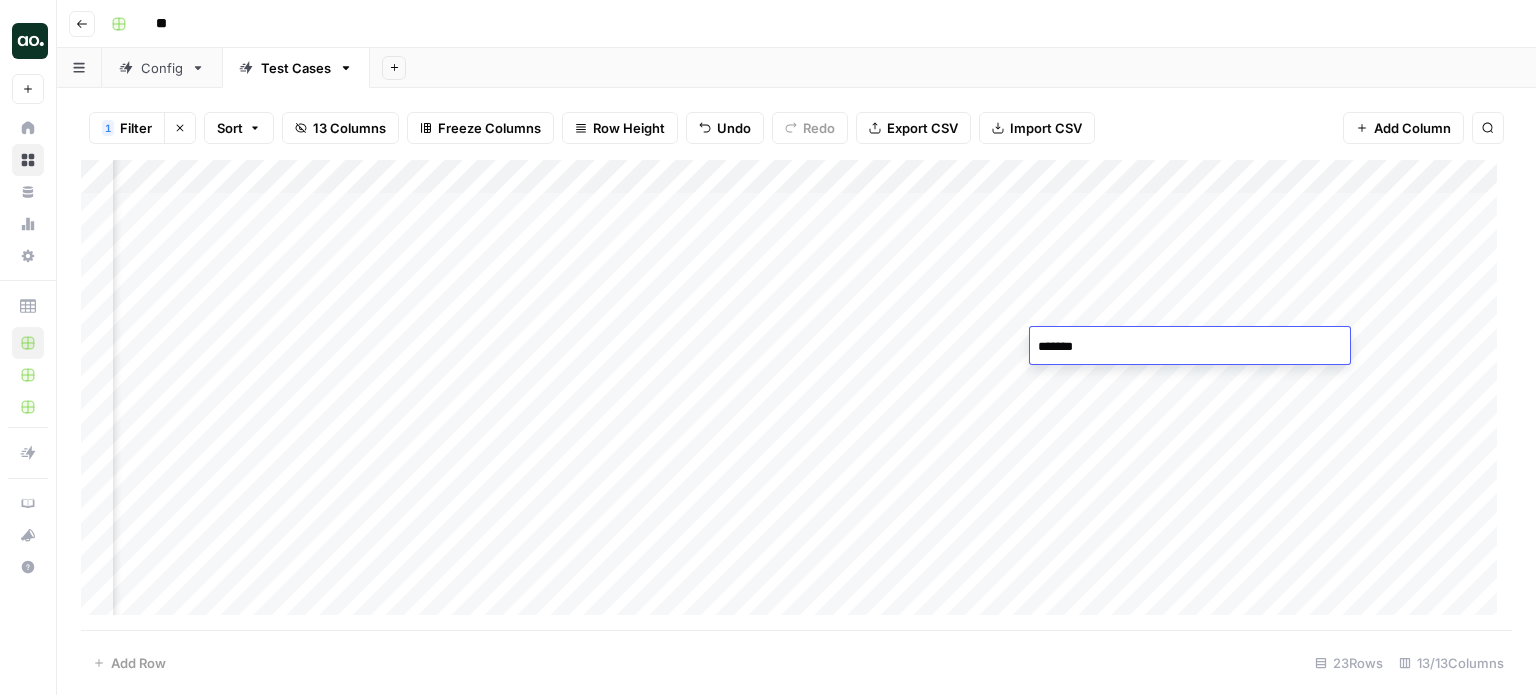type on "********" 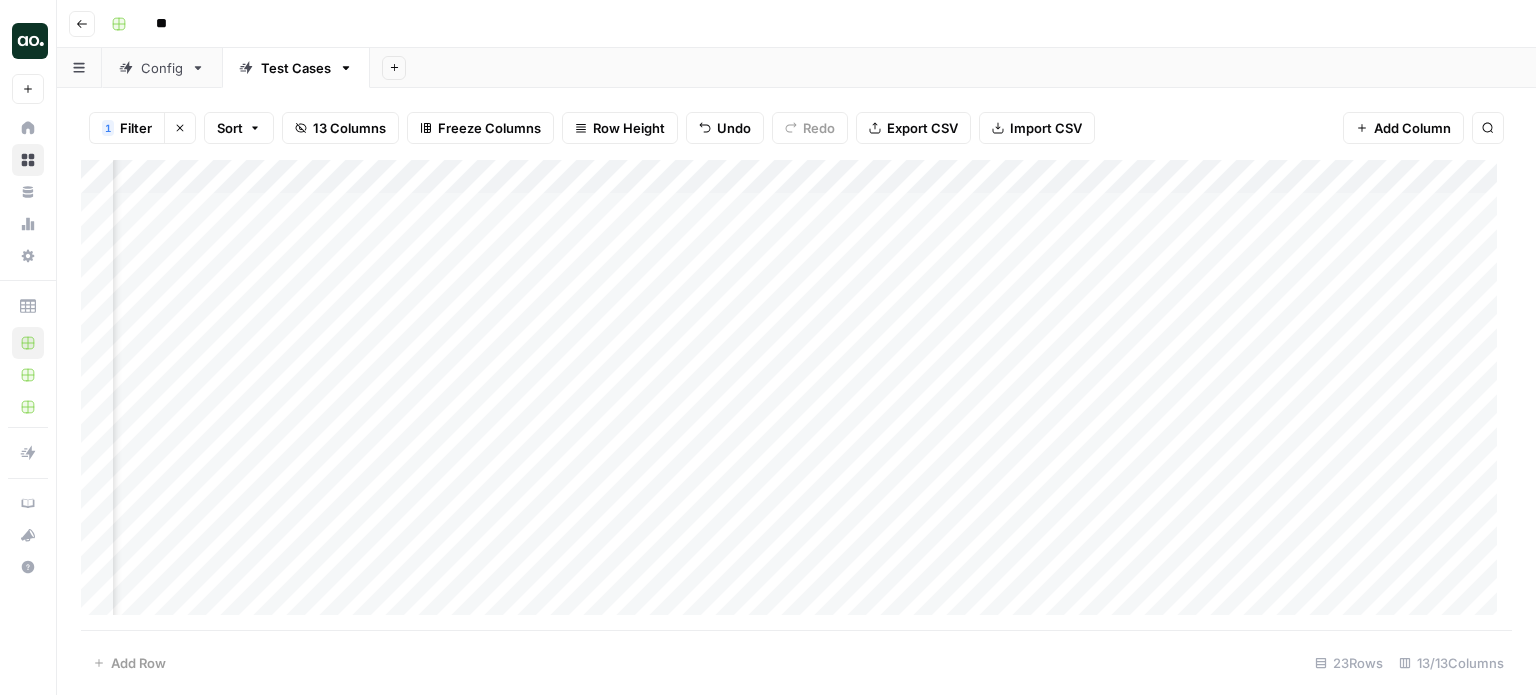 scroll, scrollTop: 0, scrollLeft: 200, axis: horizontal 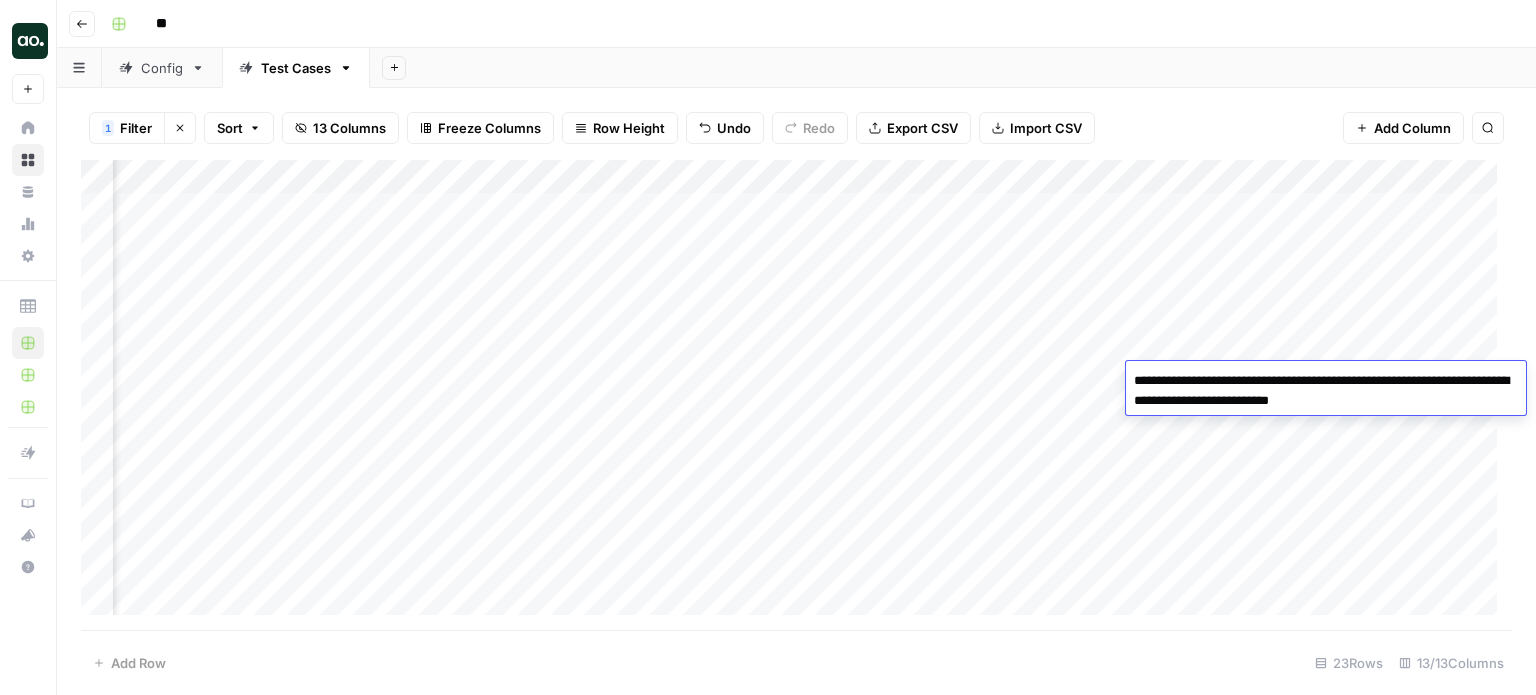 click on "**********" at bounding box center (1326, 391) 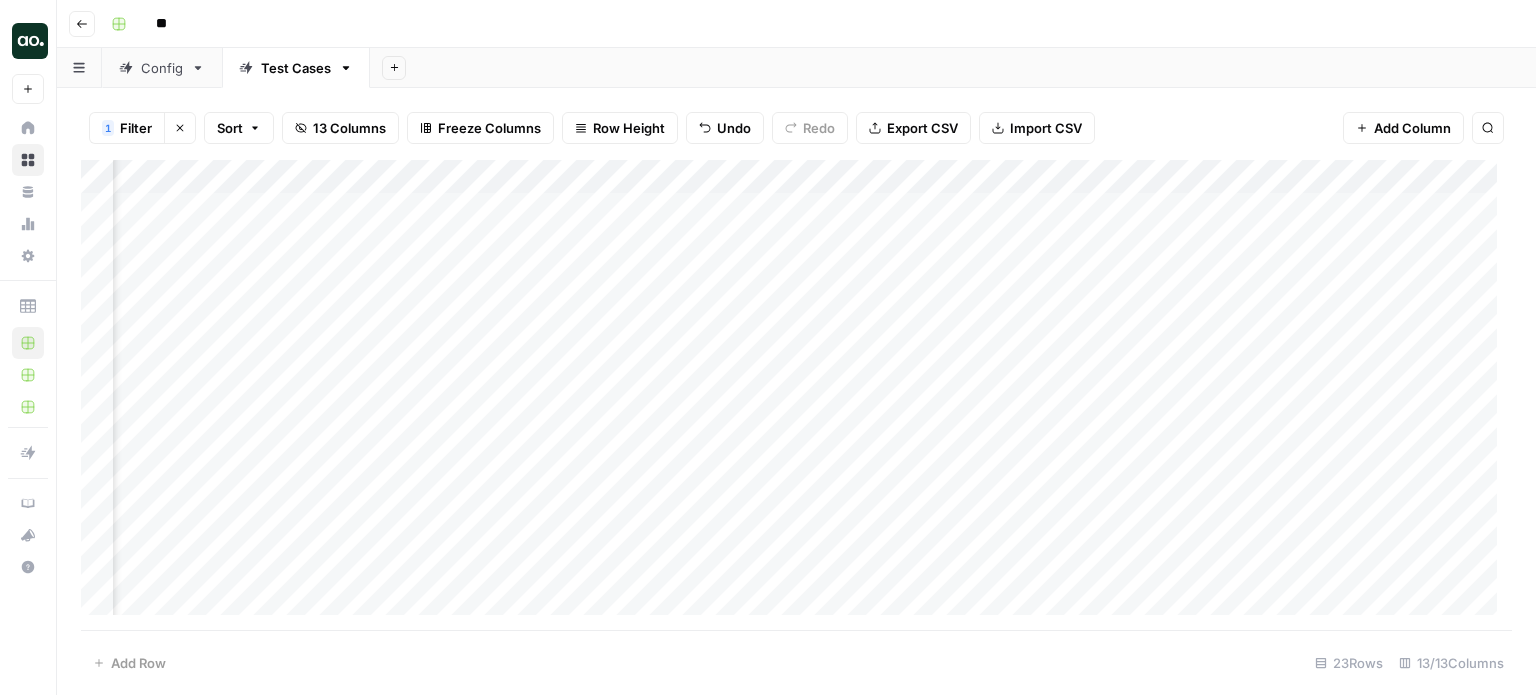 click at bounding box center (796, 395) 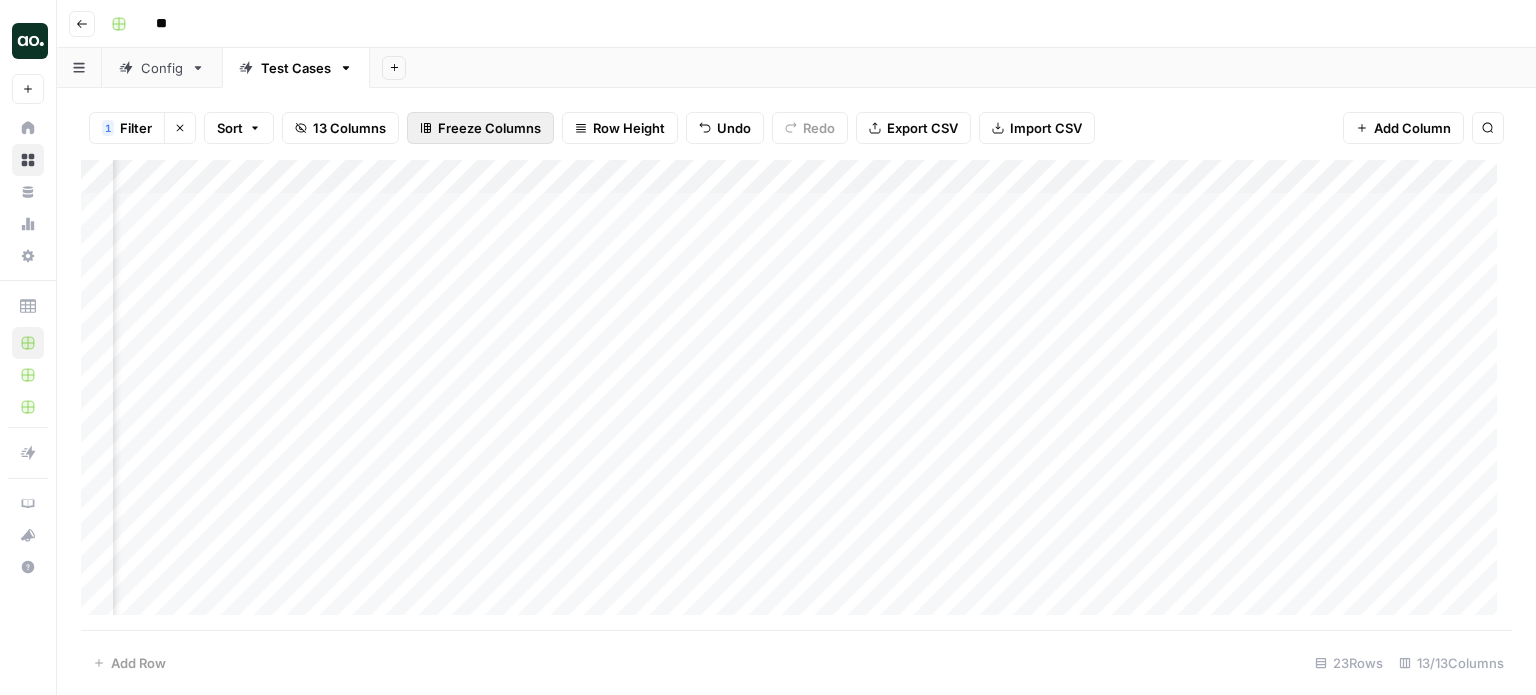 scroll, scrollTop: 0, scrollLeft: 1214, axis: horizontal 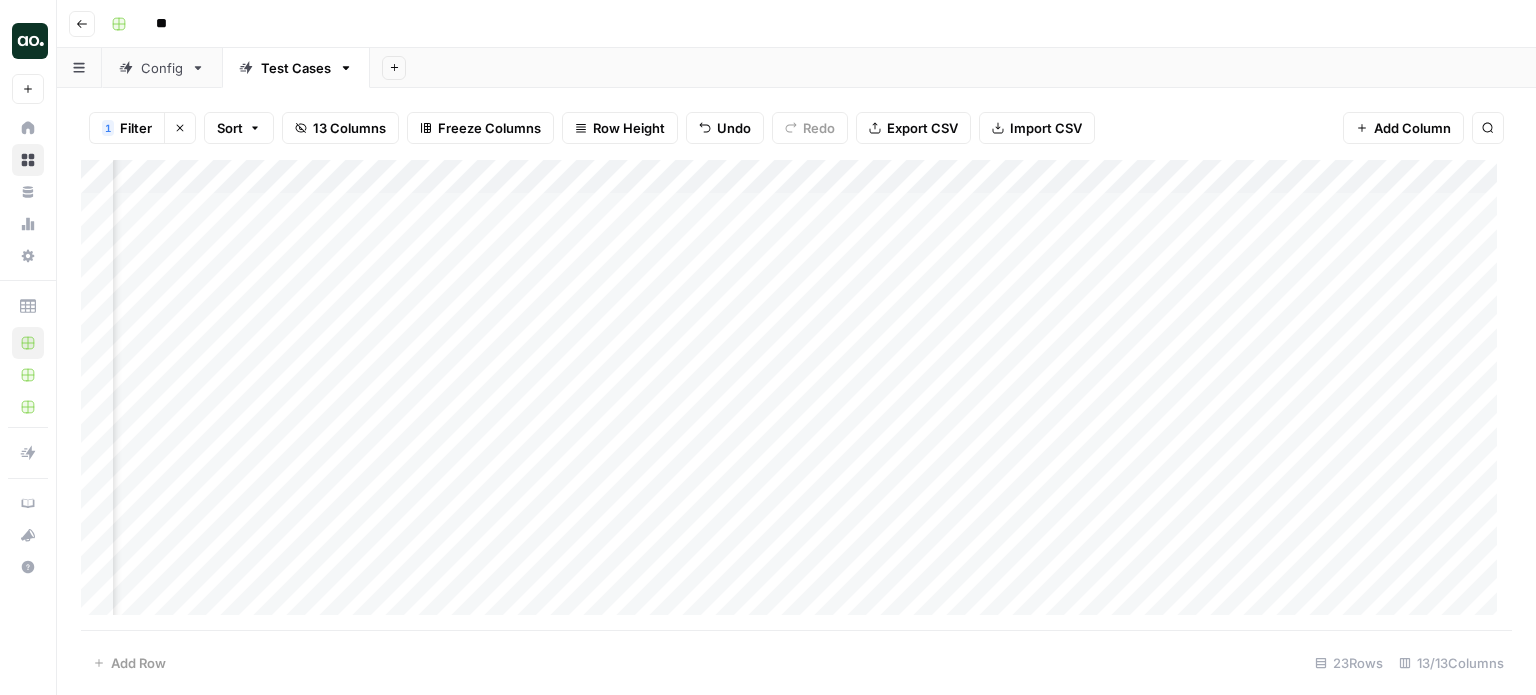 click at bounding box center (796, 395) 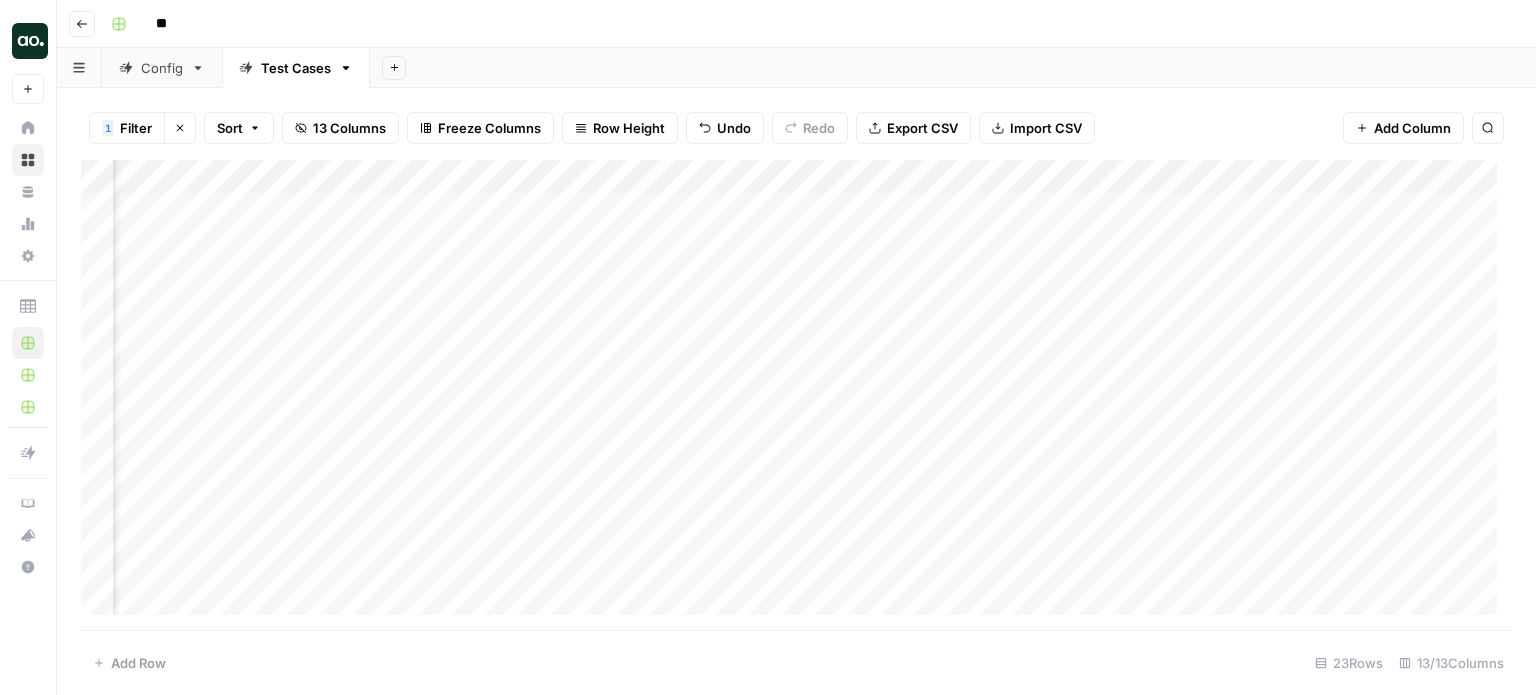 scroll, scrollTop: 0, scrollLeft: 928, axis: horizontal 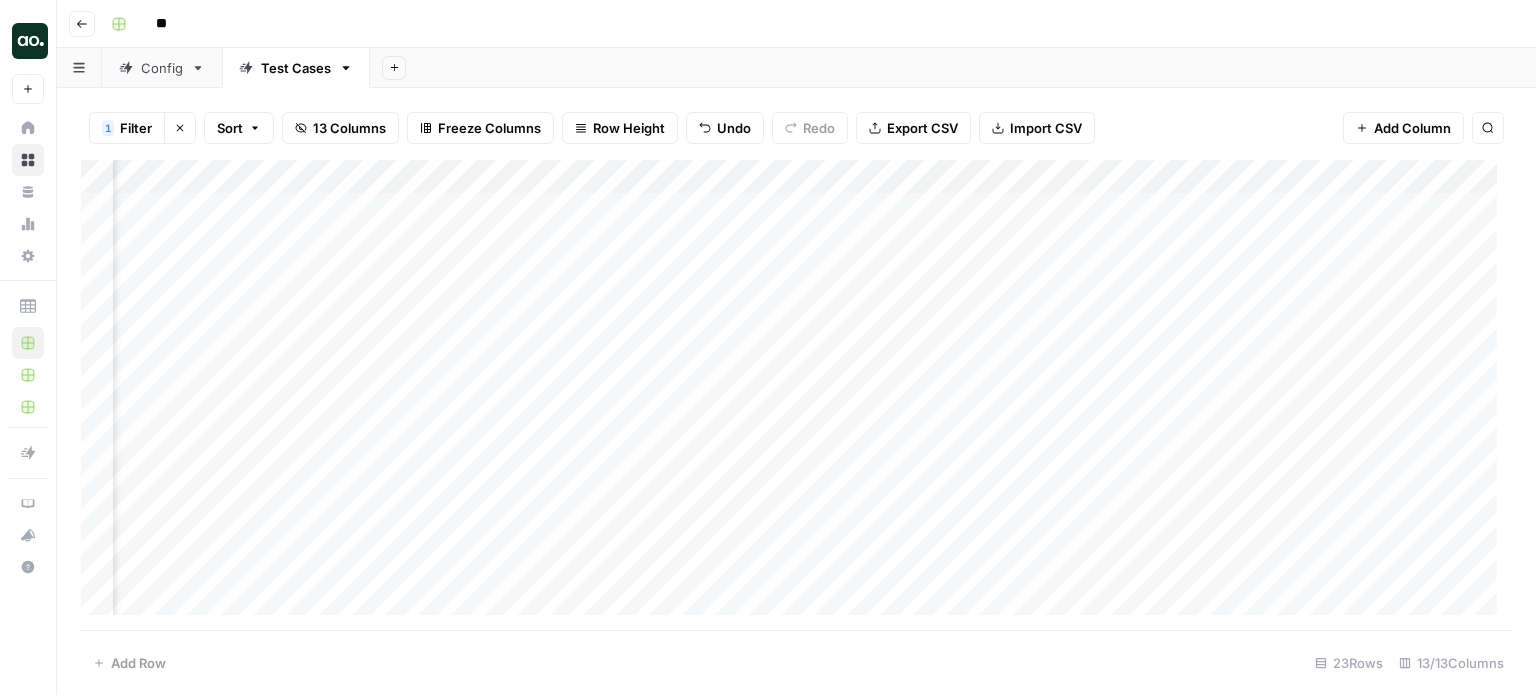 click at bounding box center (796, 395) 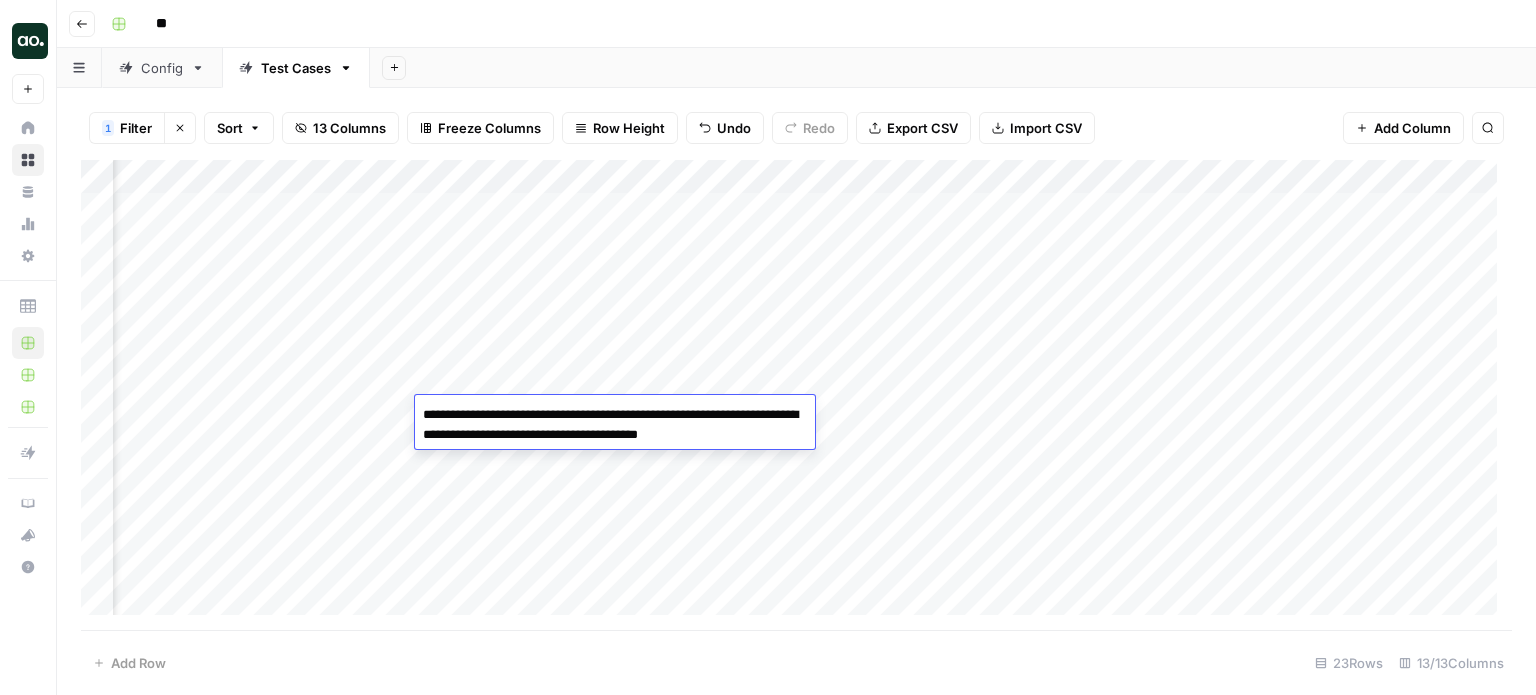 click on "**********" at bounding box center (615, 425) 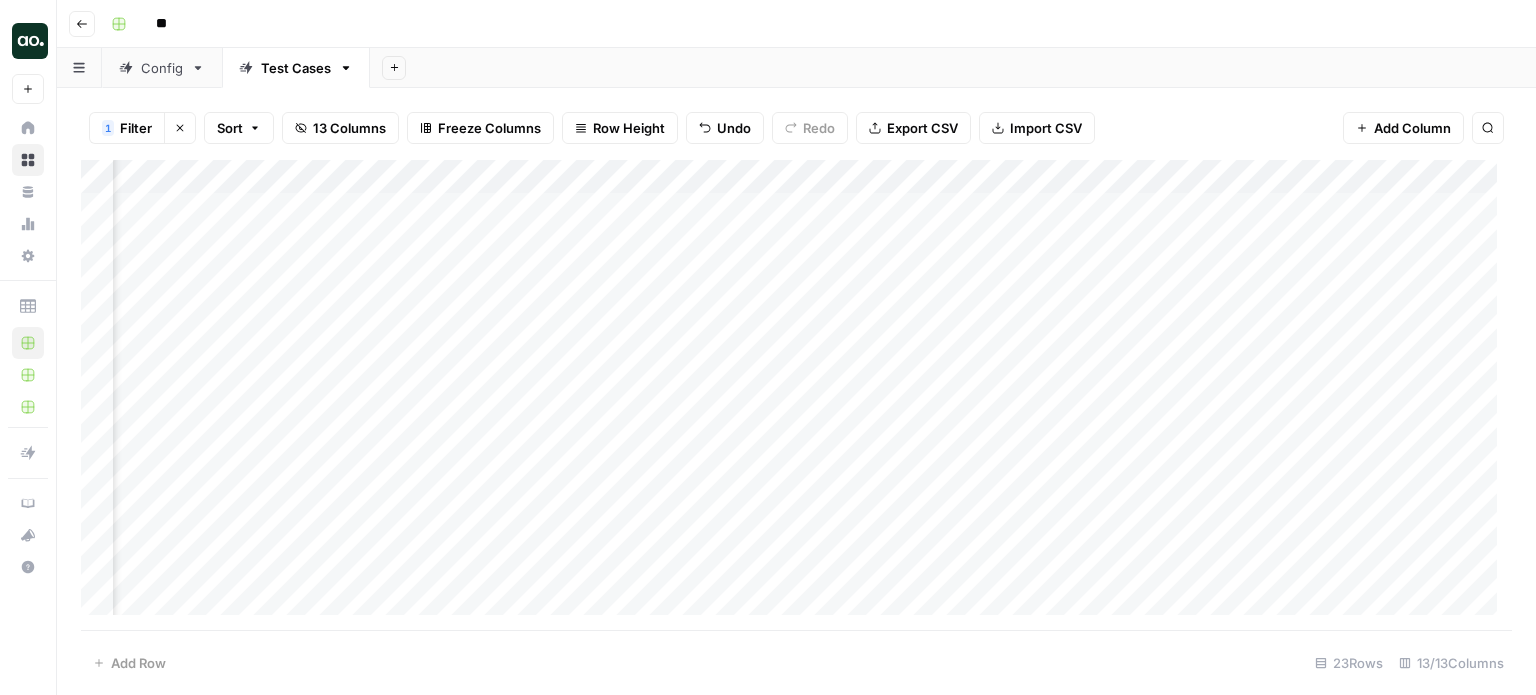 click at bounding box center [796, 395] 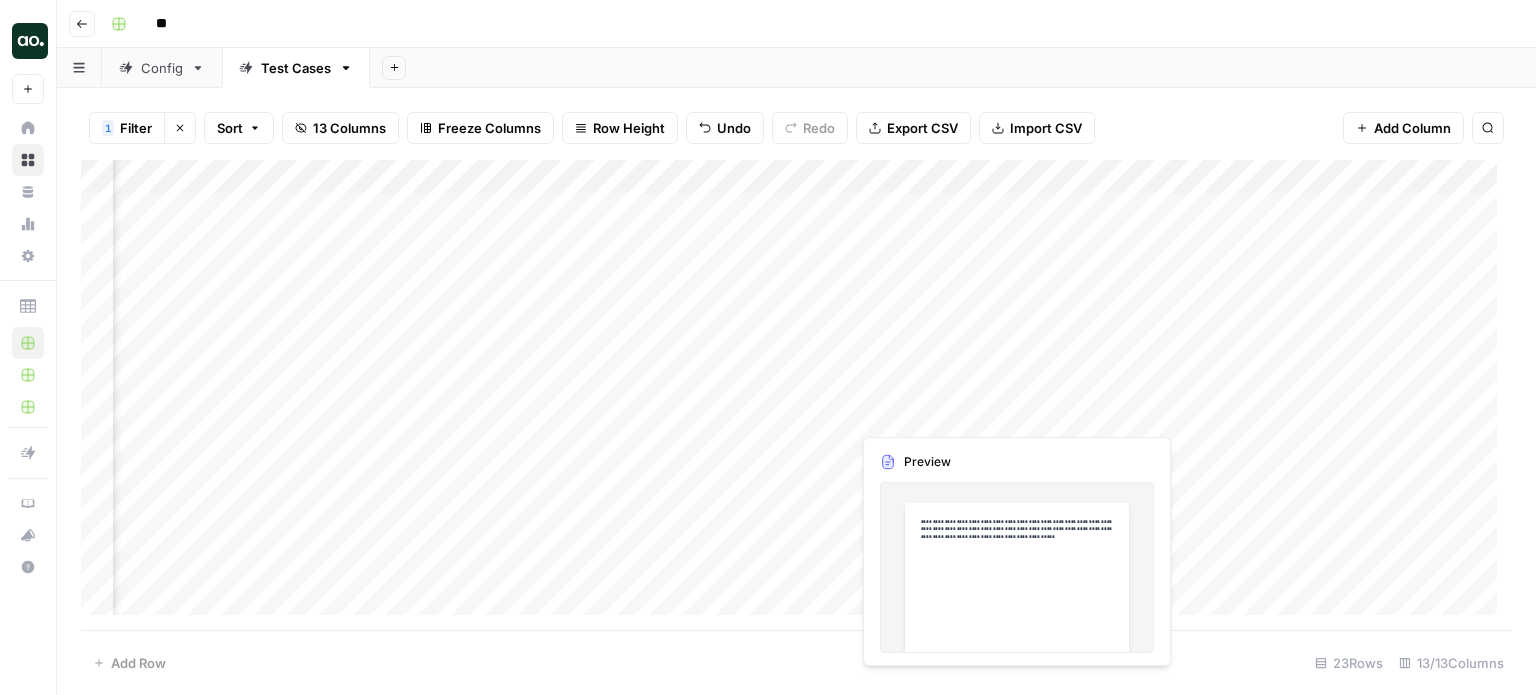 click at bounding box center (796, 395) 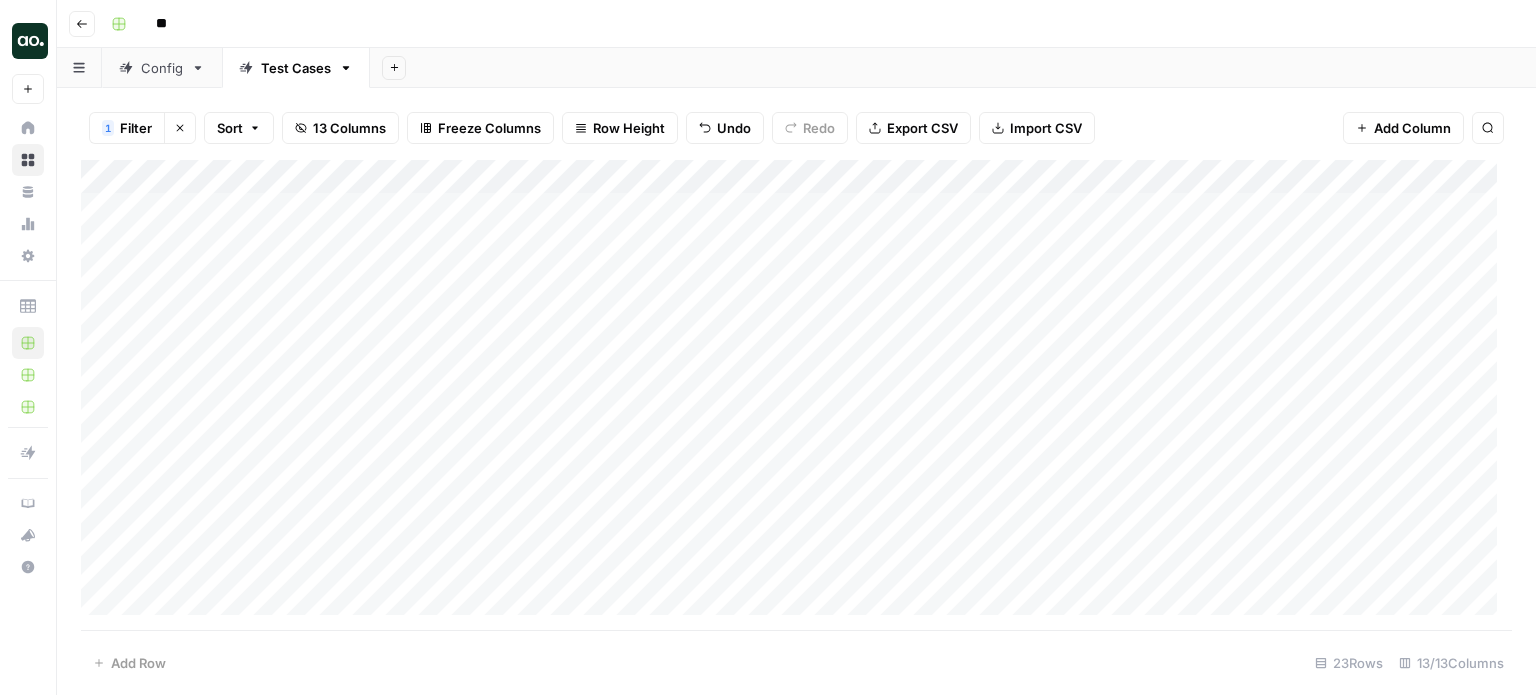 scroll, scrollTop: 0, scrollLeft: 0, axis: both 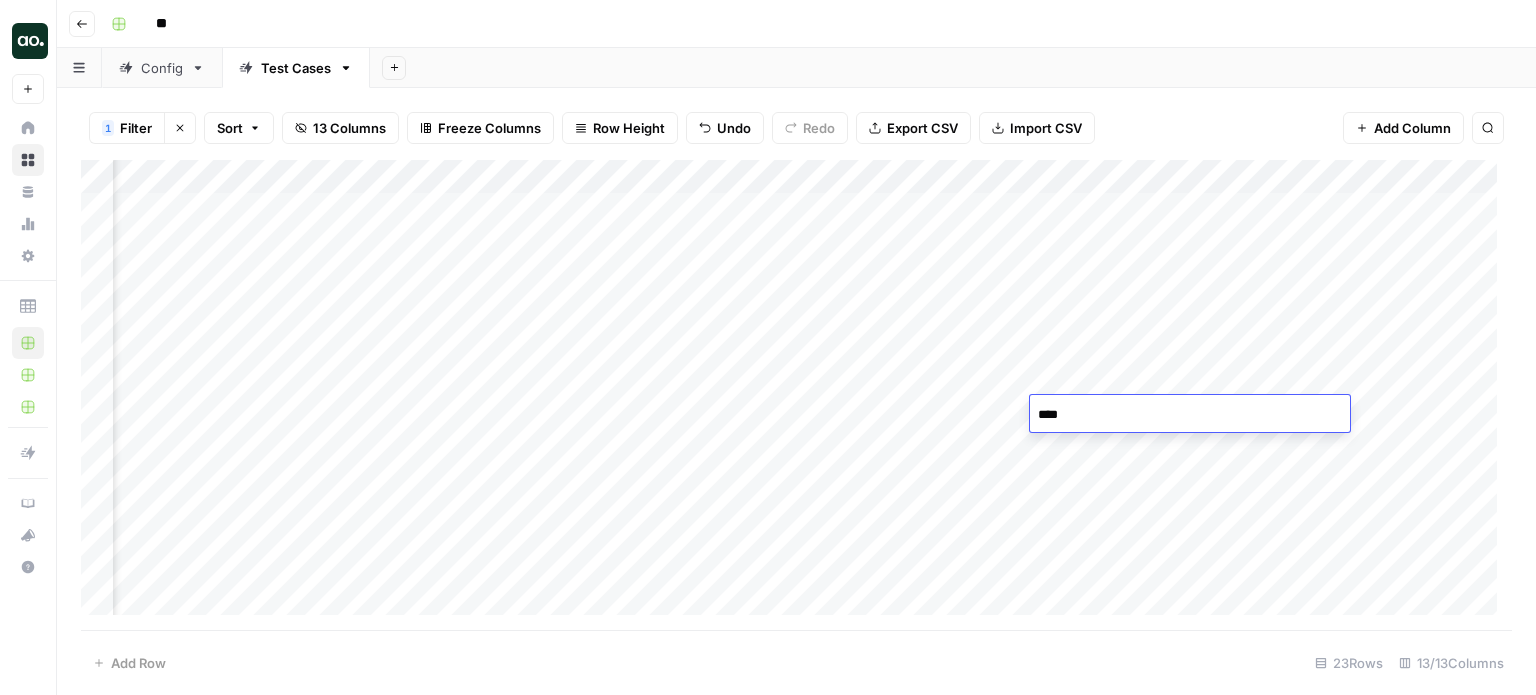 type on "*" 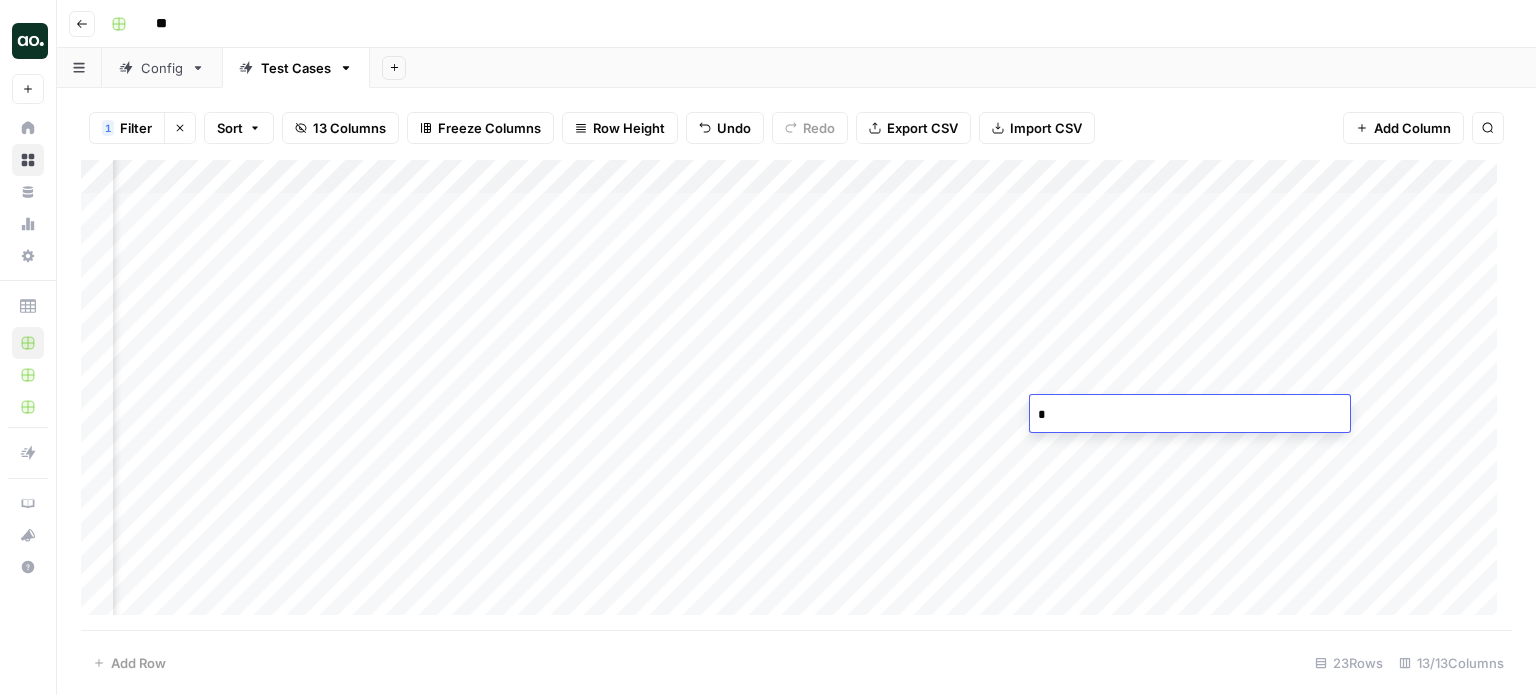 click on "*" at bounding box center [1190, 415] 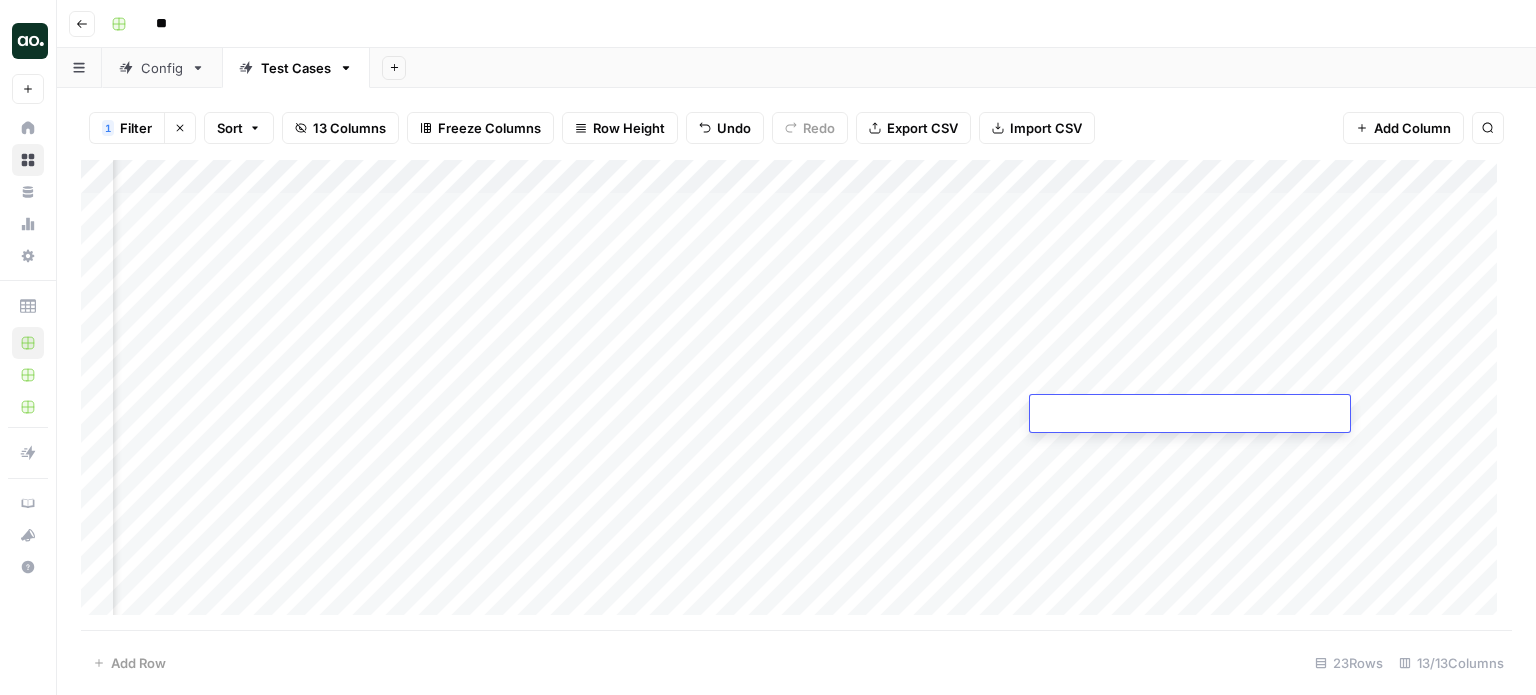 paste on "**********" 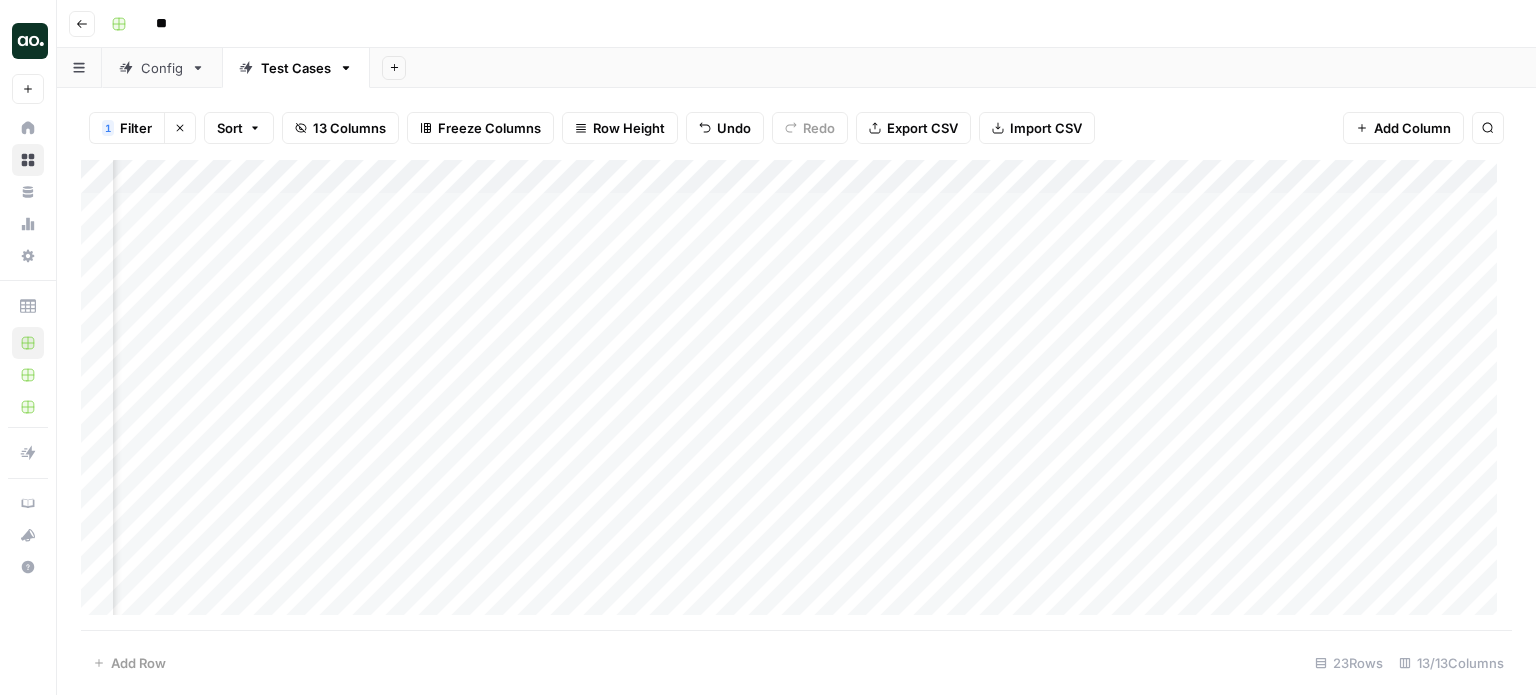 scroll, scrollTop: 0, scrollLeft: 100, axis: horizontal 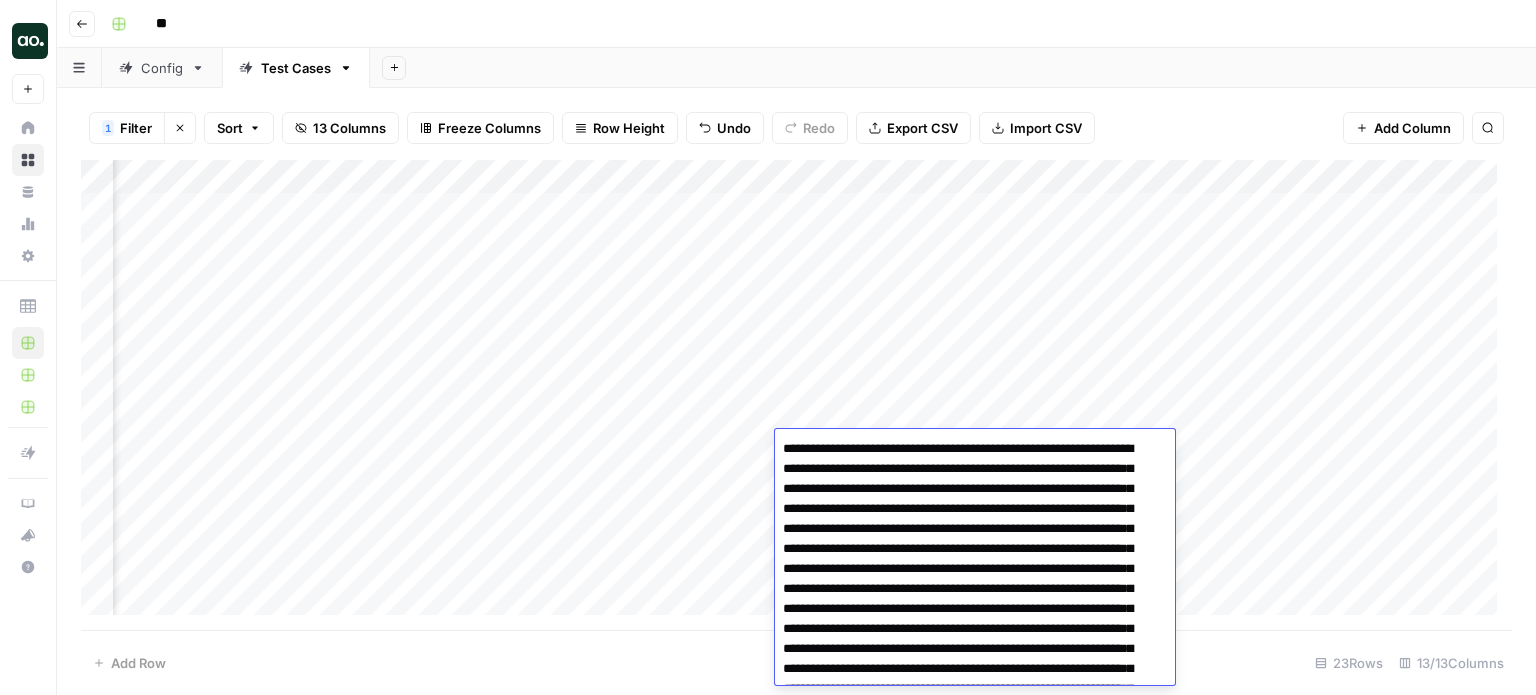 click at bounding box center [796, 395] 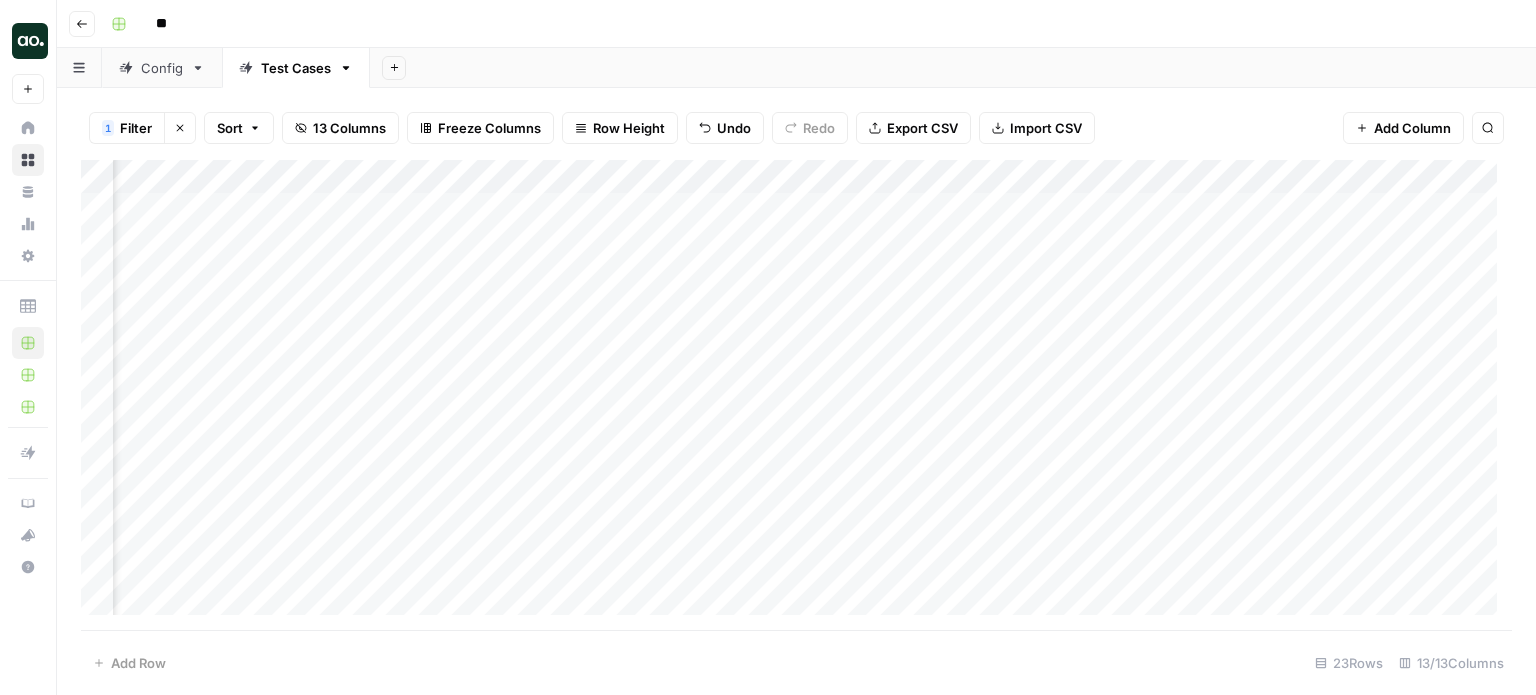 click at bounding box center (796, 395) 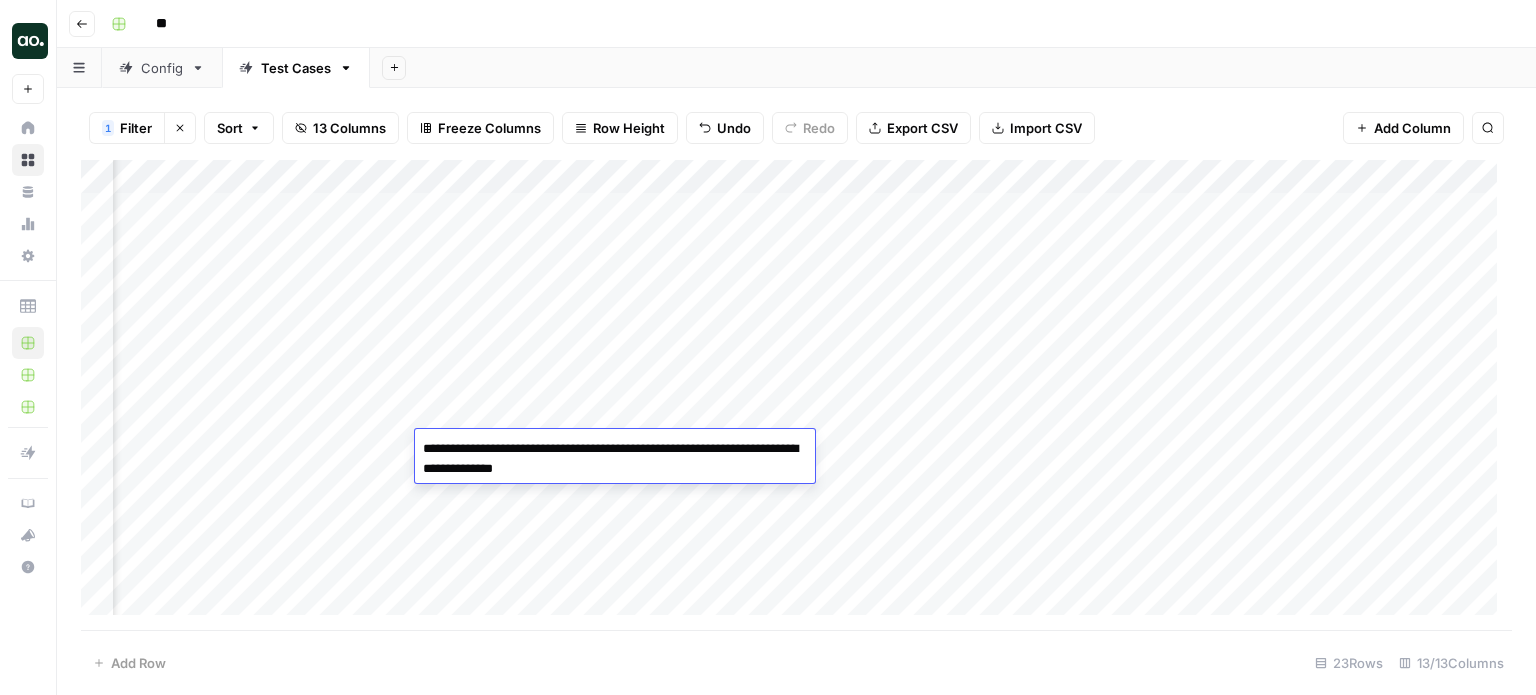 click at bounding box center [796, 395] 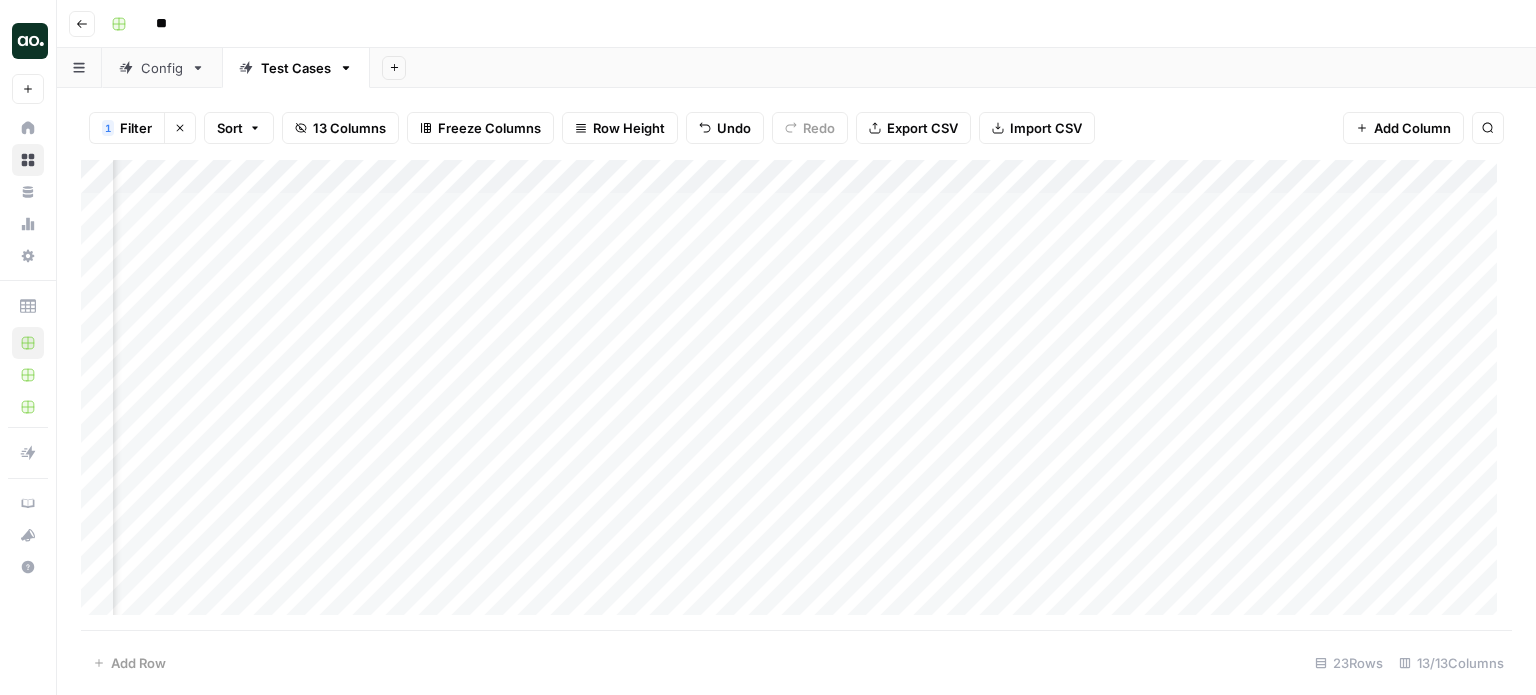 click at bounding box center [796, 395] 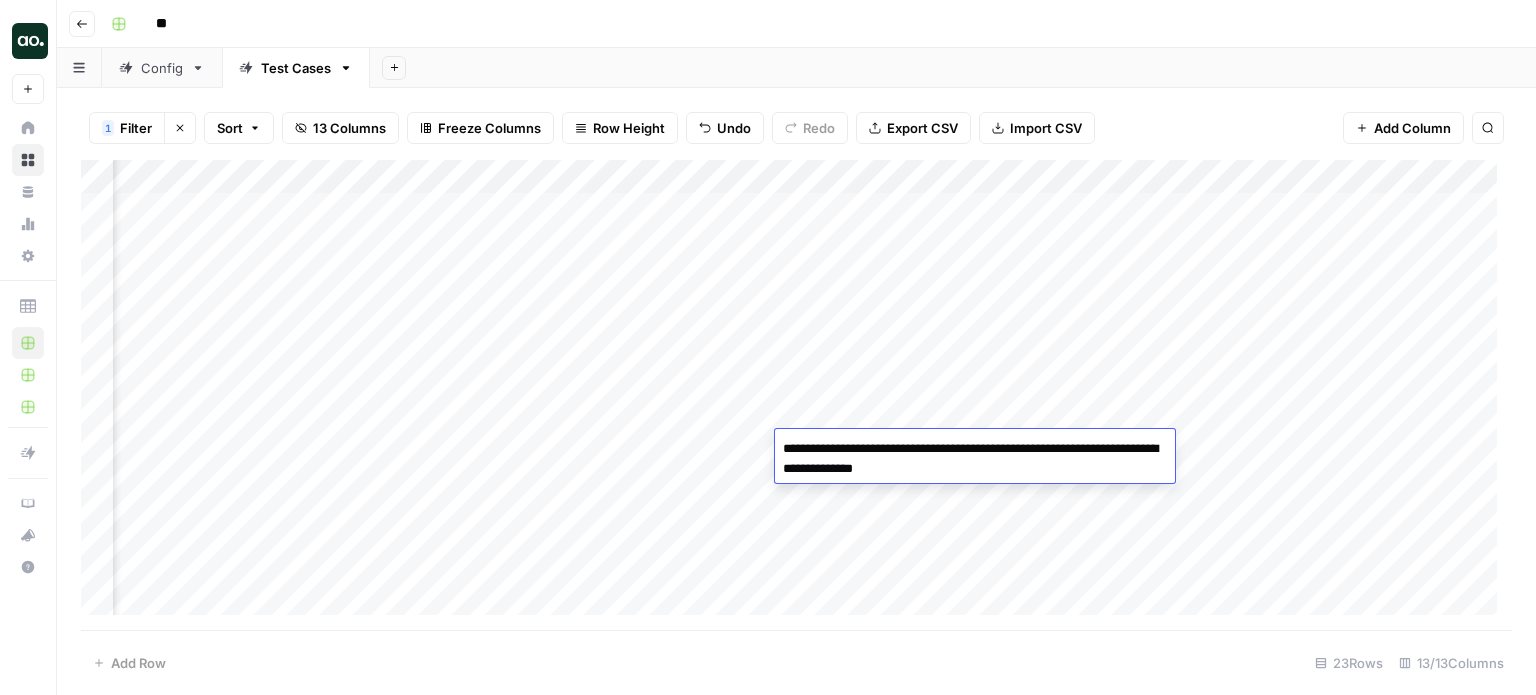 click at bounding box center (796, 395) 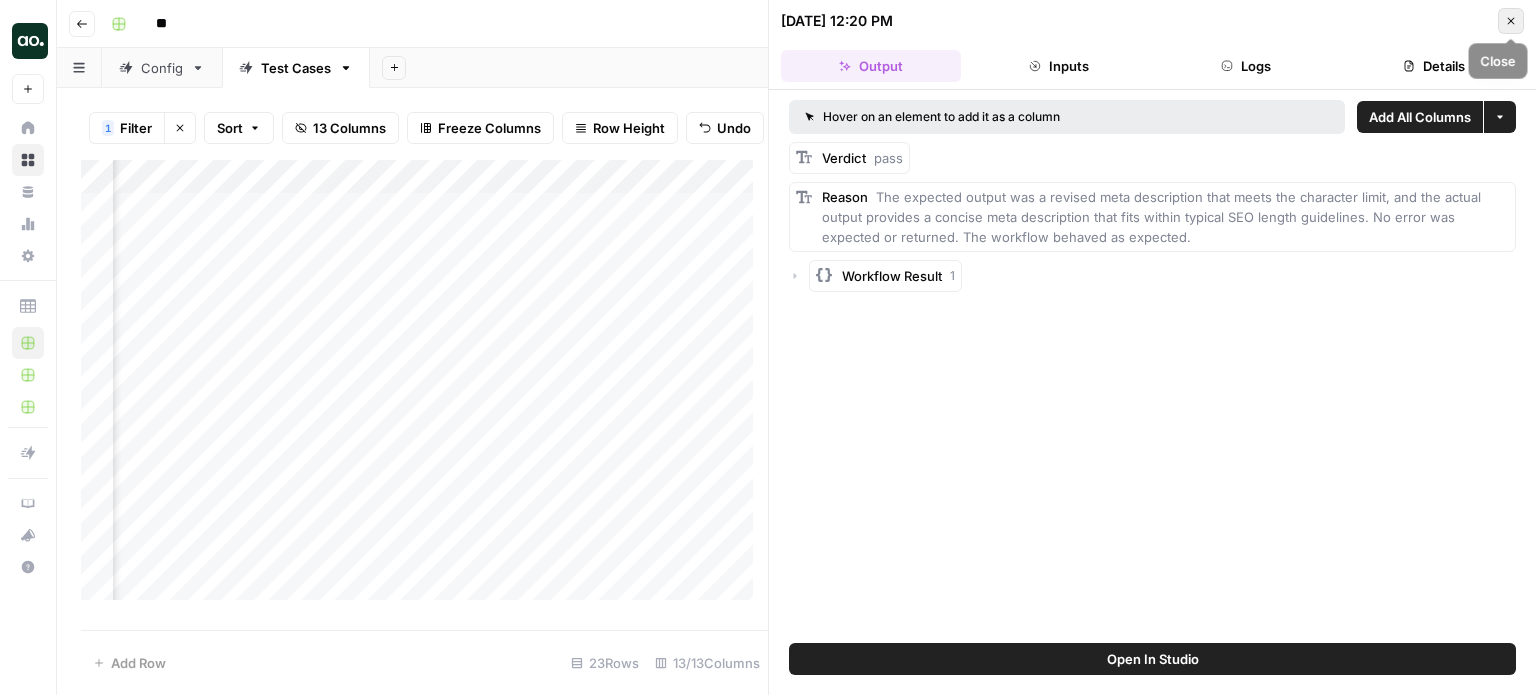 click on "Close" at bounding box center [1511, 21] 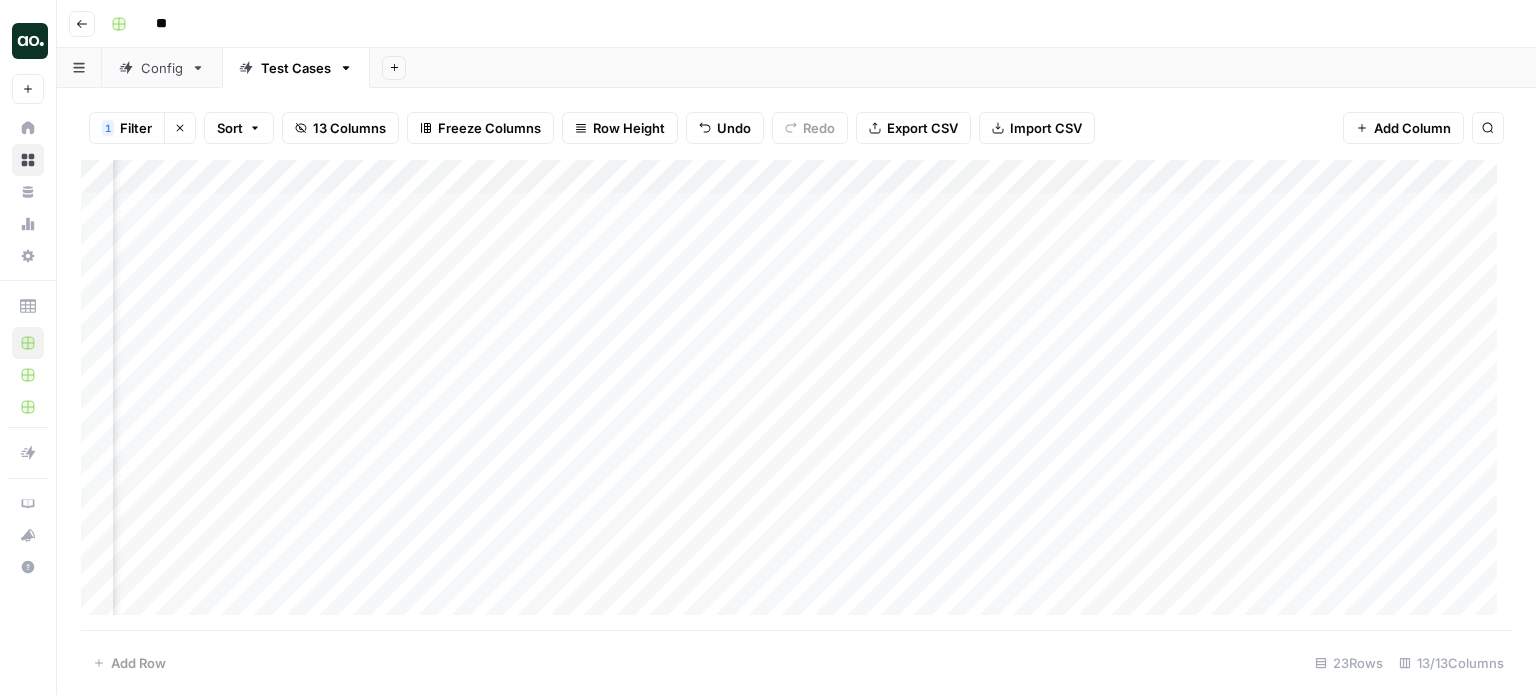 click at bounding box center [796, 395] 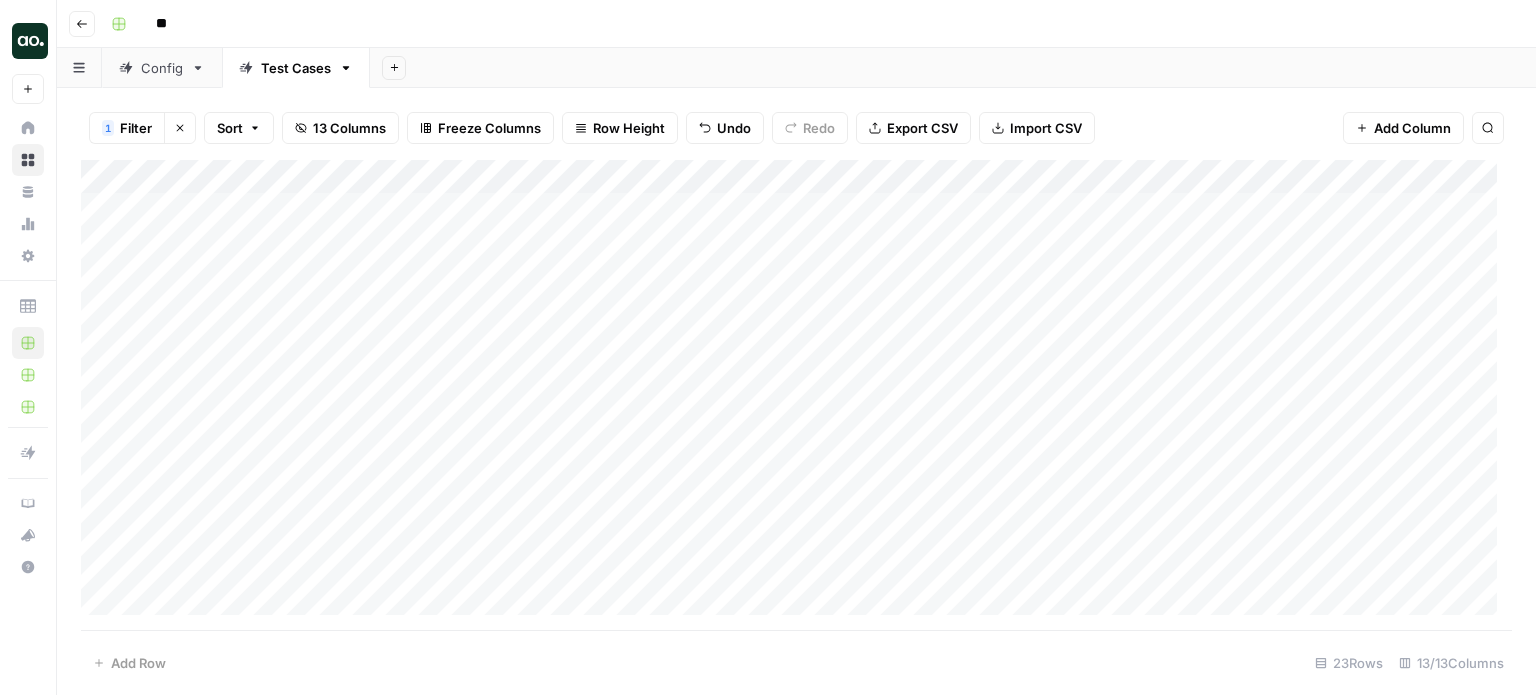 scroll, scrollTop: 0, scrollLeft: 0, axis: both 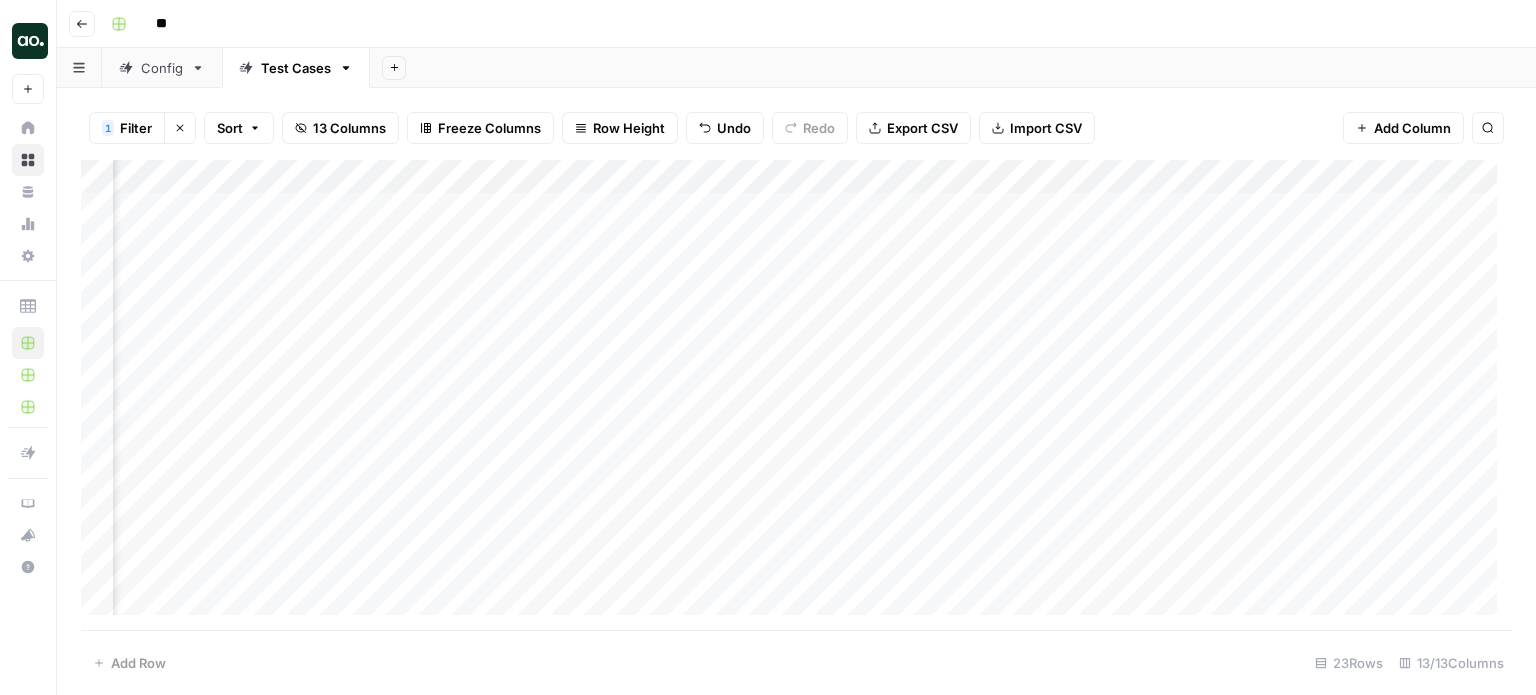 click at bounding box center (796, 395) 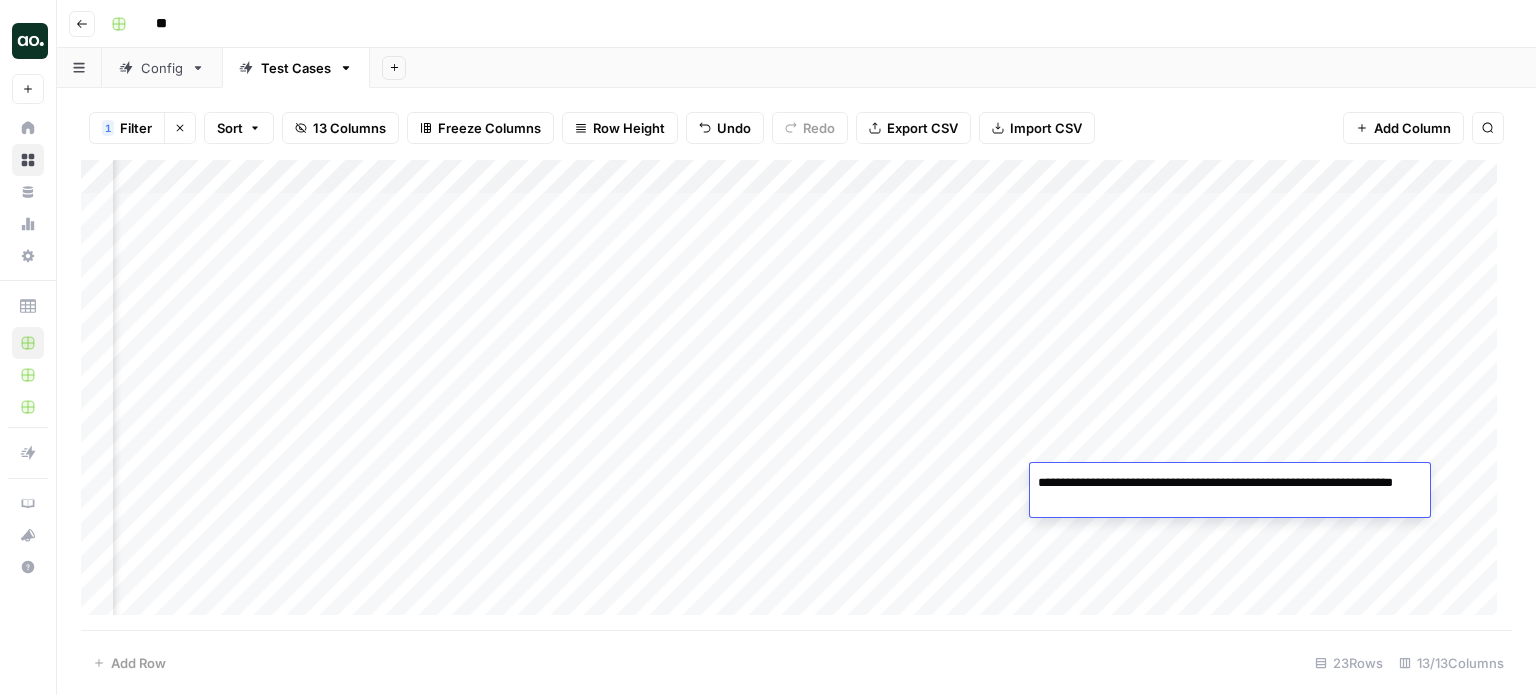 type on "**********" 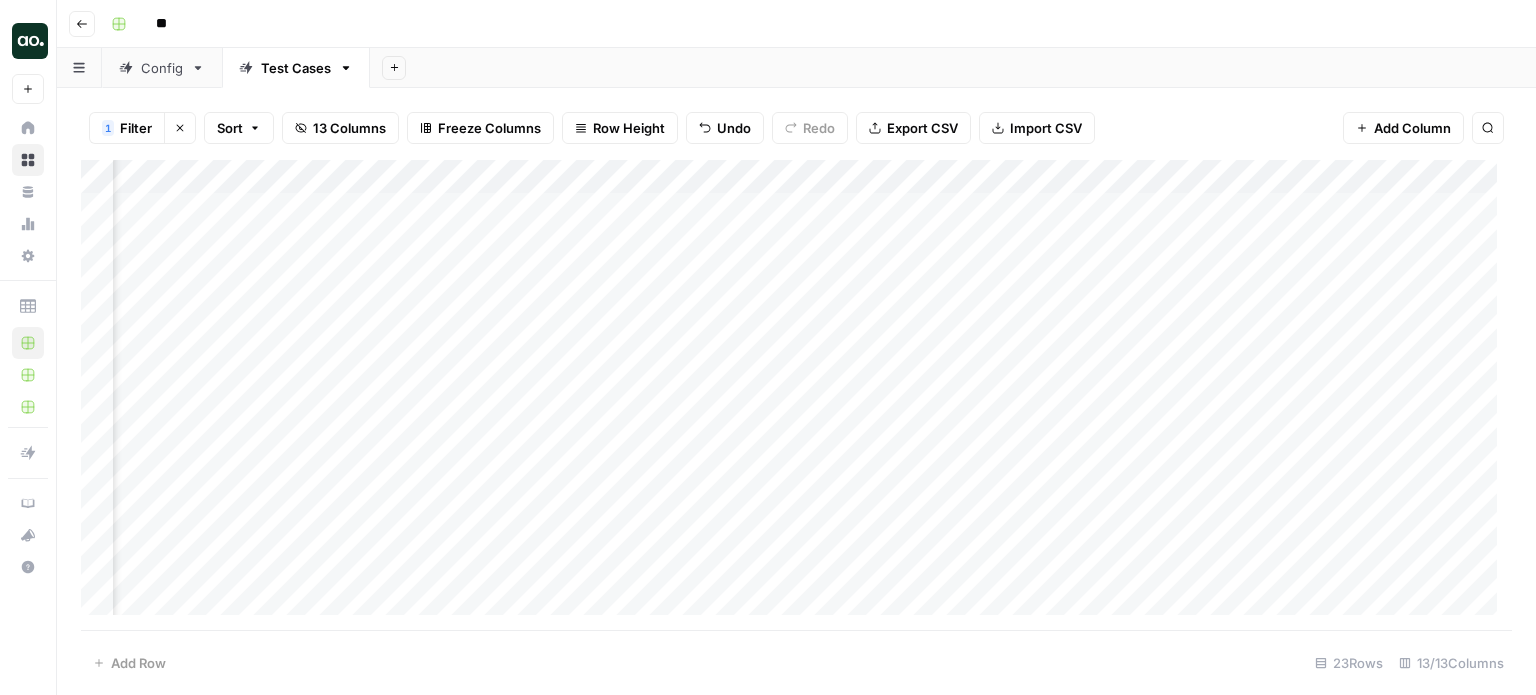 scroll, scrollTop: 0, scrollLeft: 0, axis: both 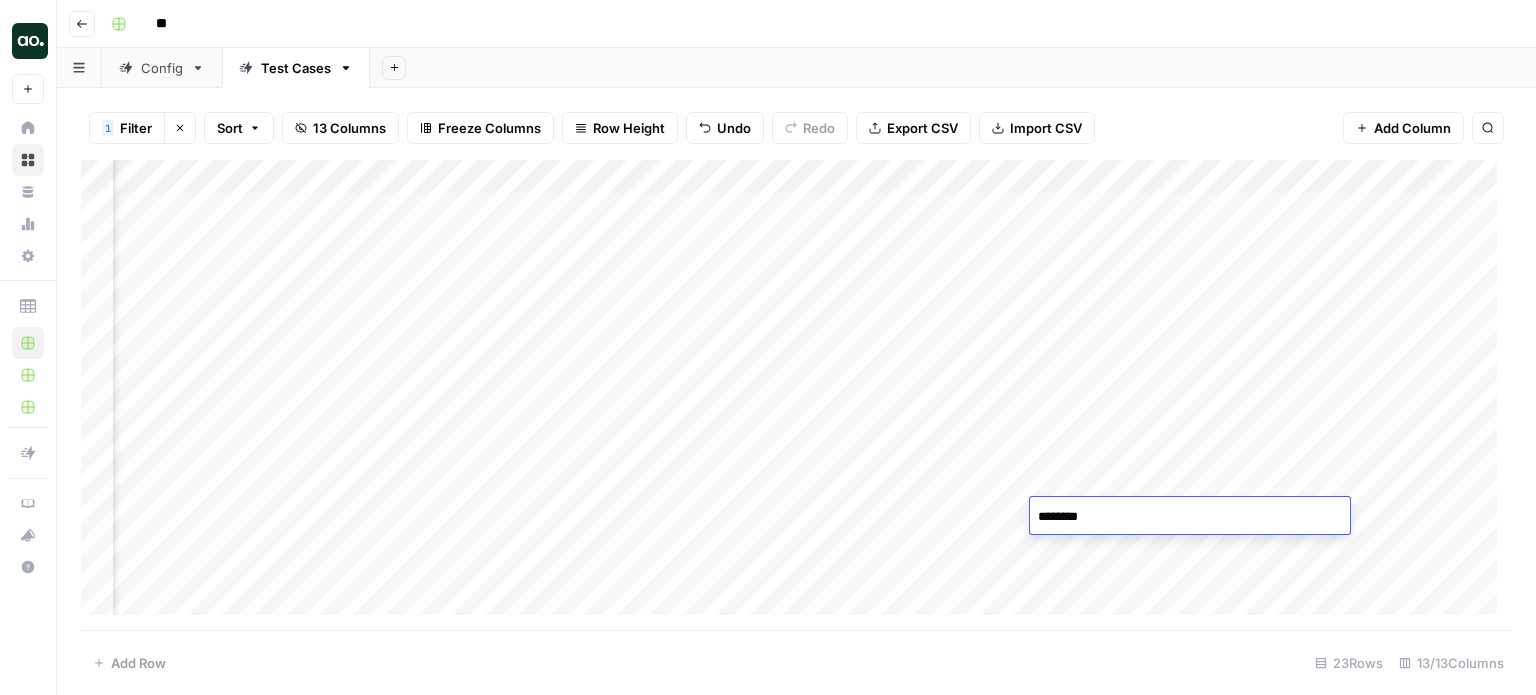 type on "*********" 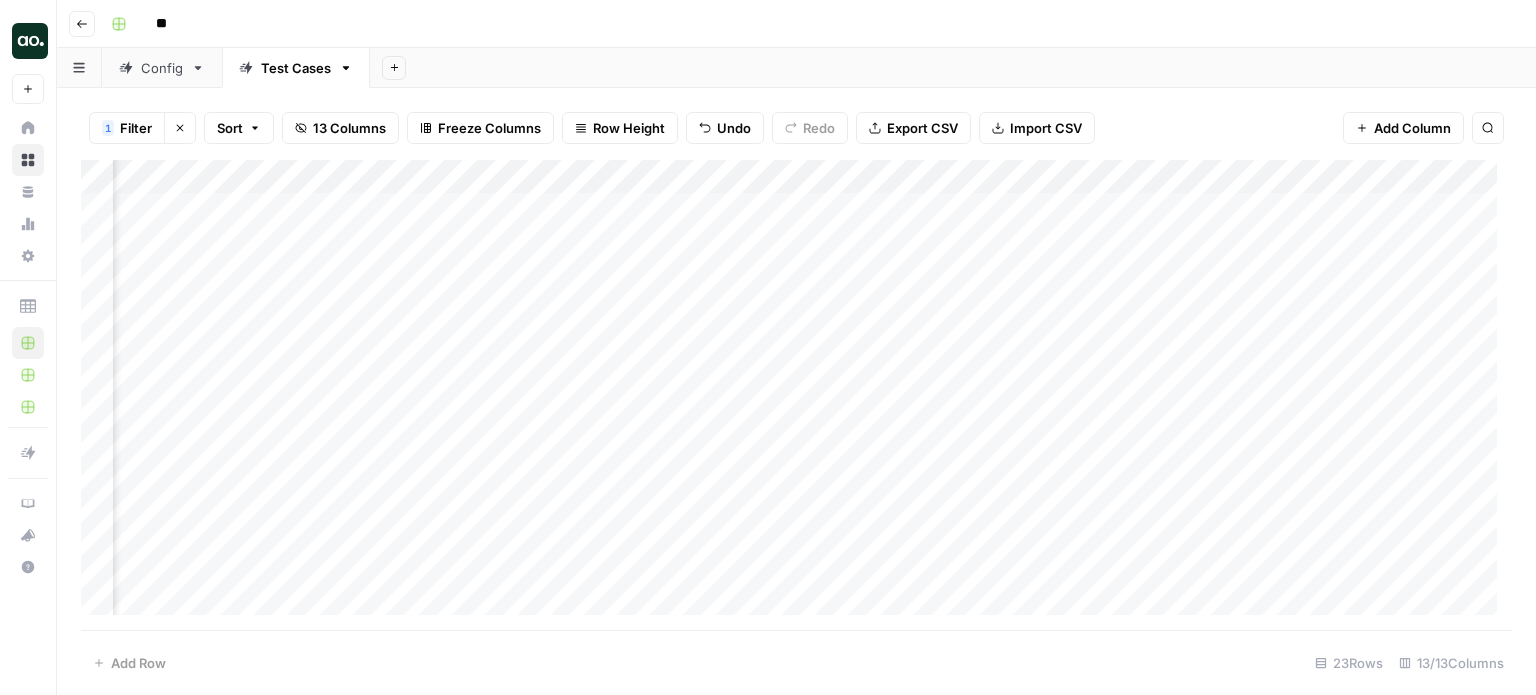 scroll, scrollTop: 0, scrollLeft: 200, axis: horizontal 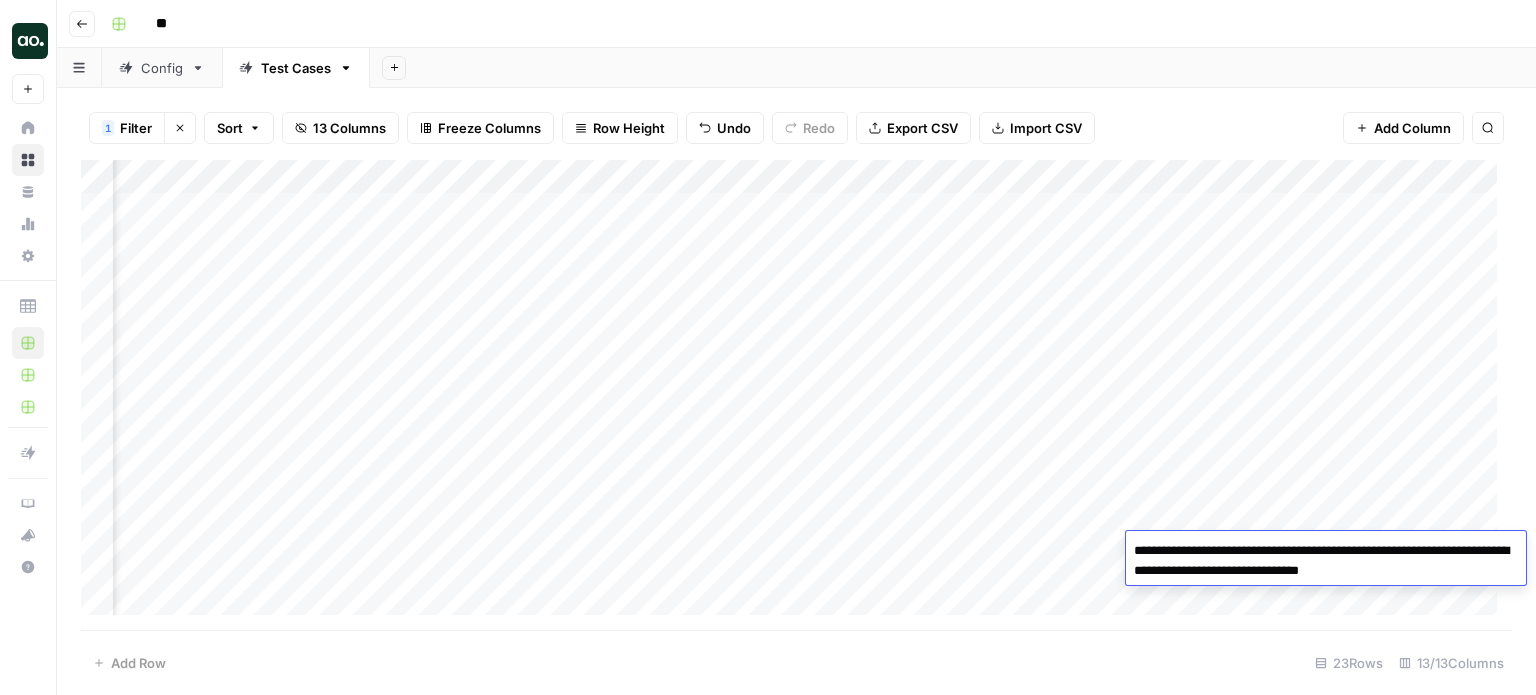 click at bounding box center (796, 395) 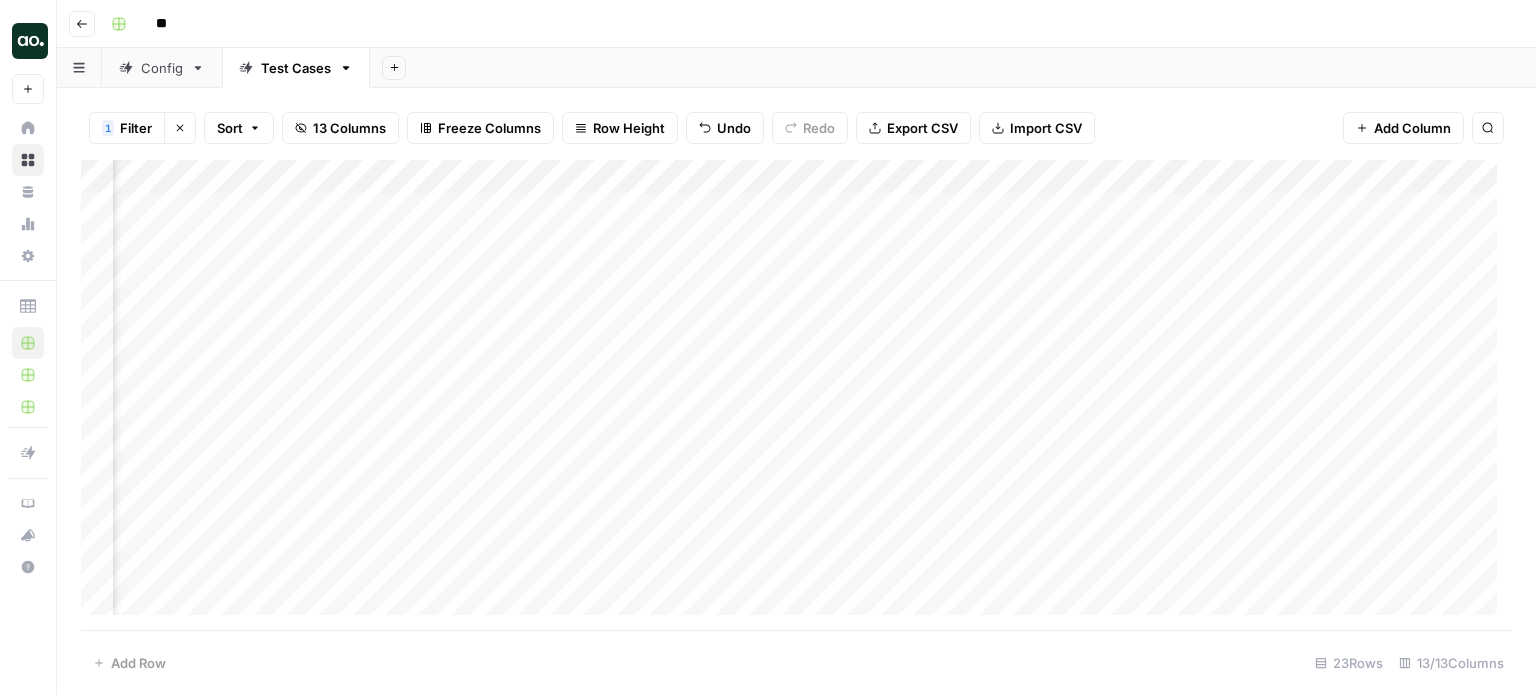 scroll, scrollTop: 0, scrollLeft: 928, axis: horizontal 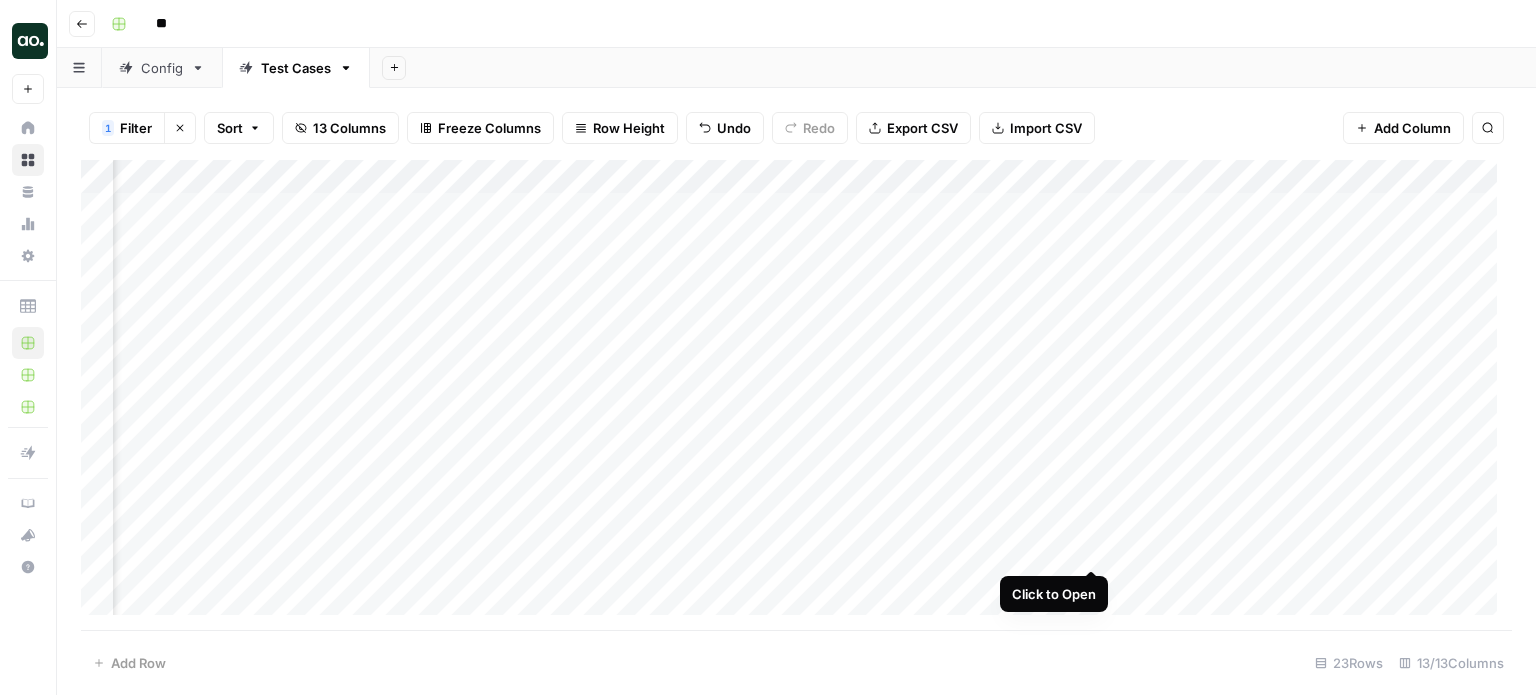 click at bounding box center [796, 395] 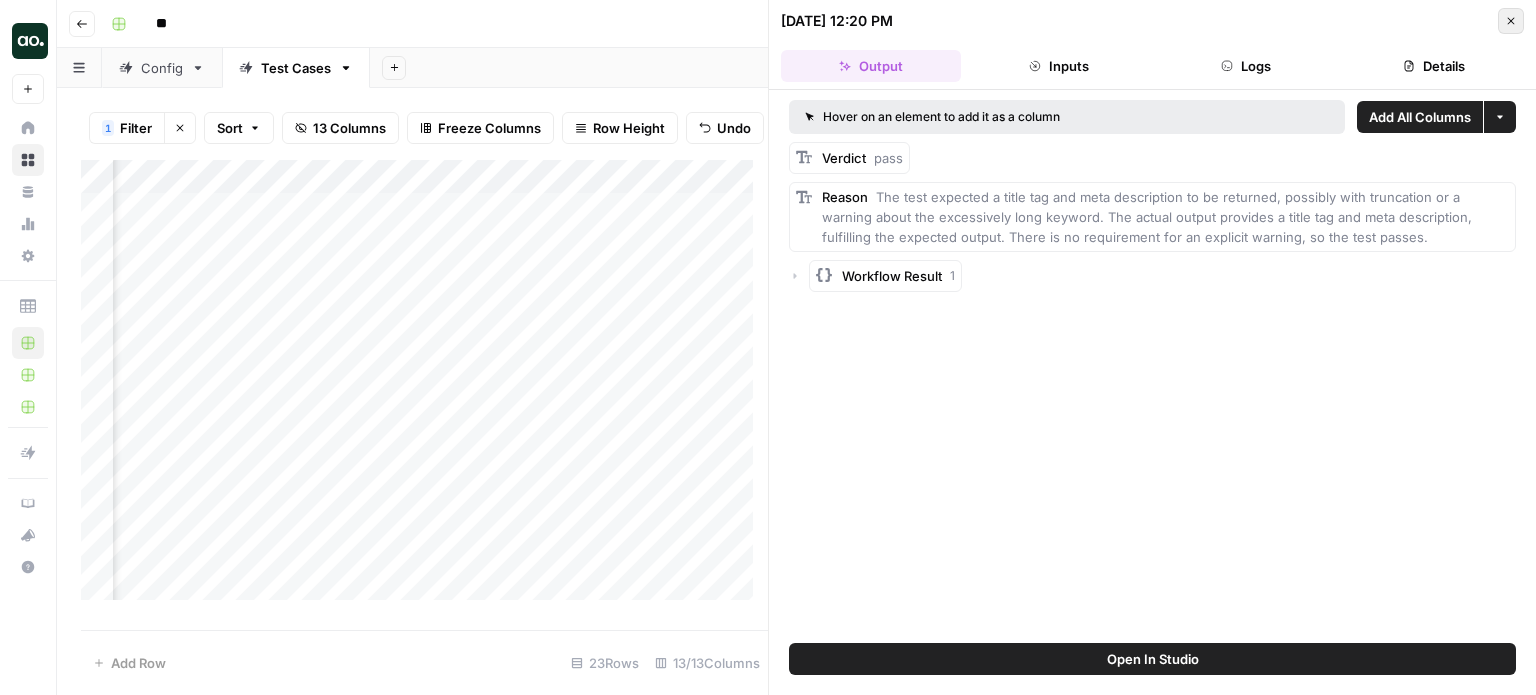 click on "Close" at bounding box center [1511, 21] 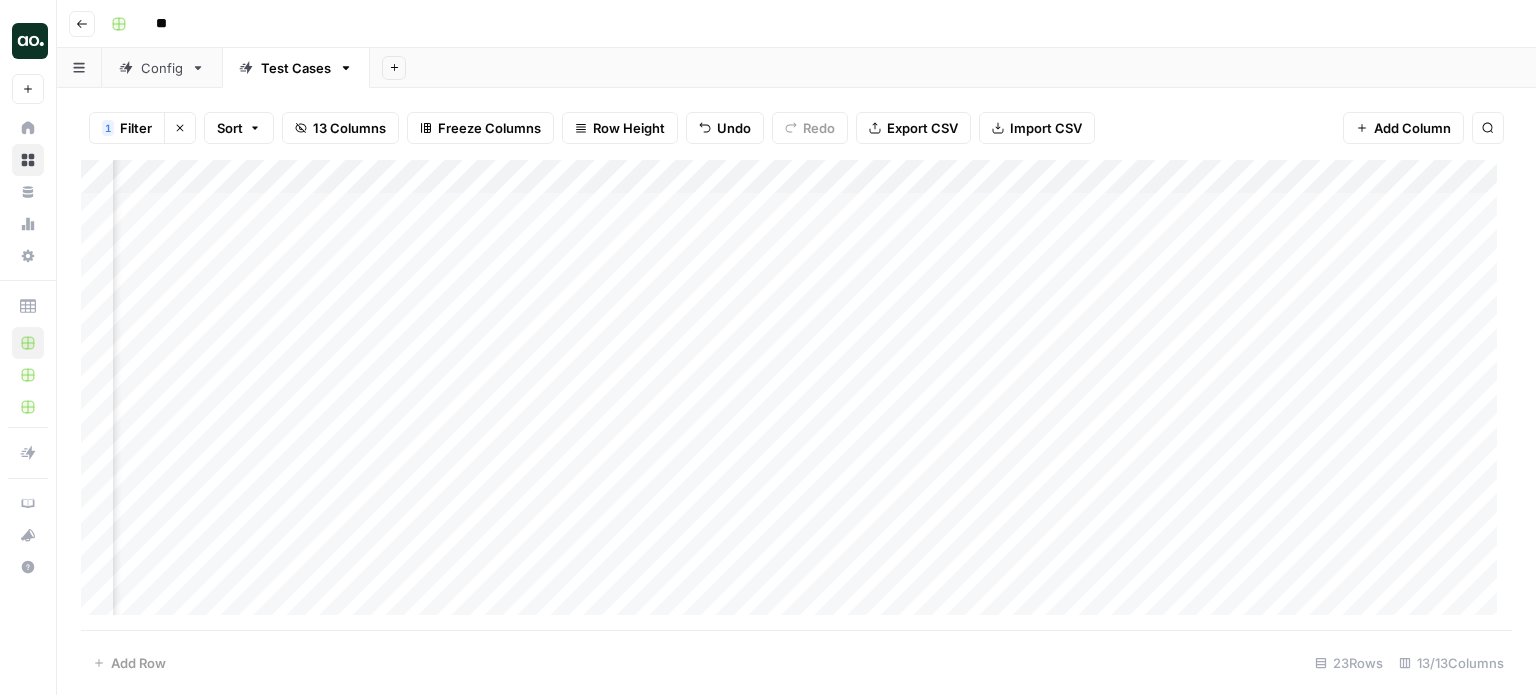 click at bounding box center [796, 395] 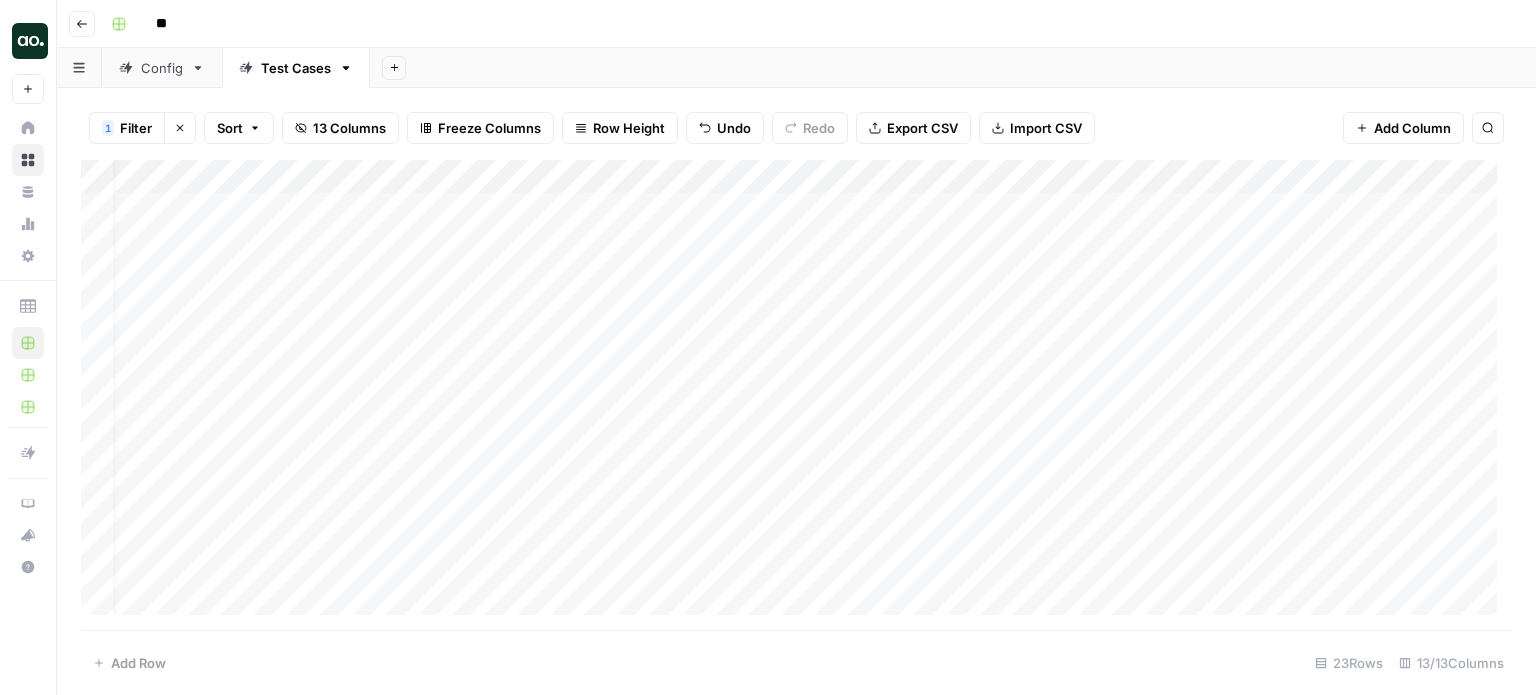 scroll, scrollTop: 0, scrollLeft: 28, axis: horizontal 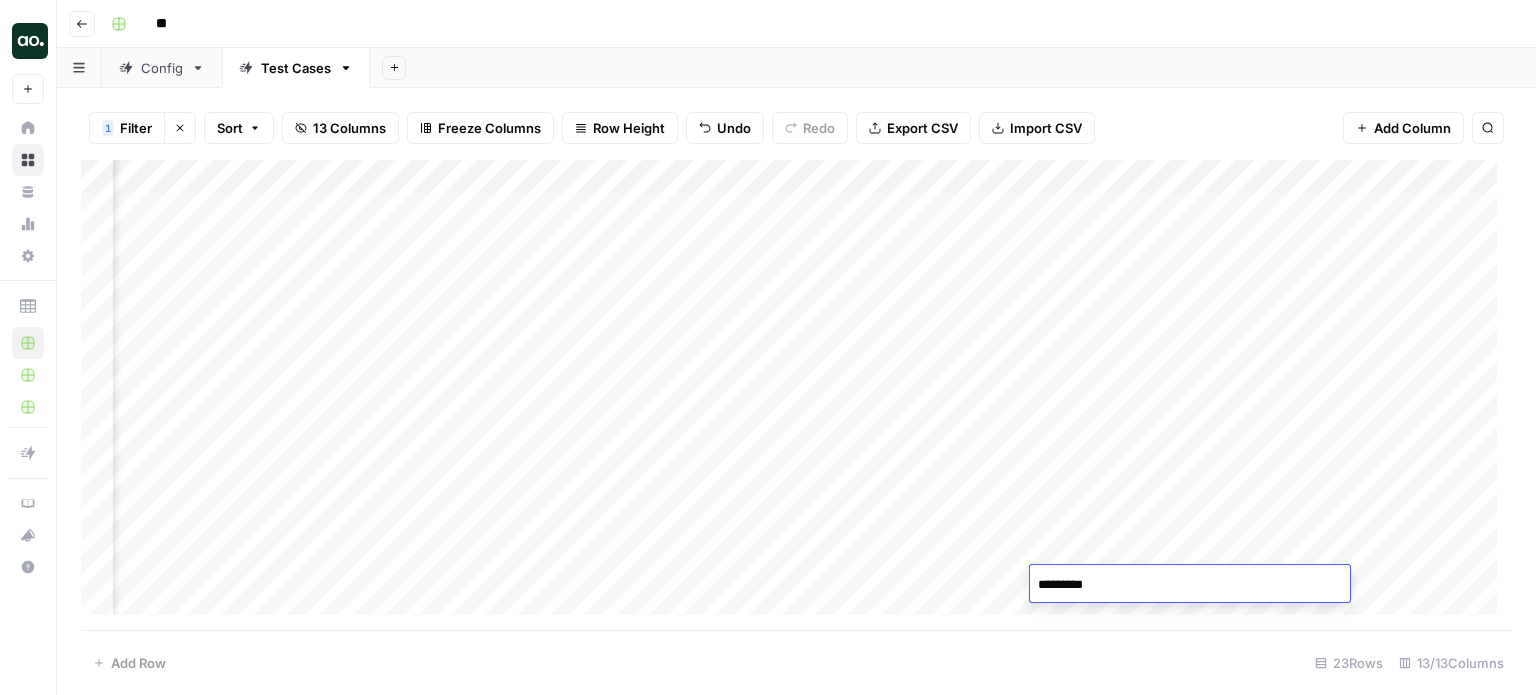 type on "**********" 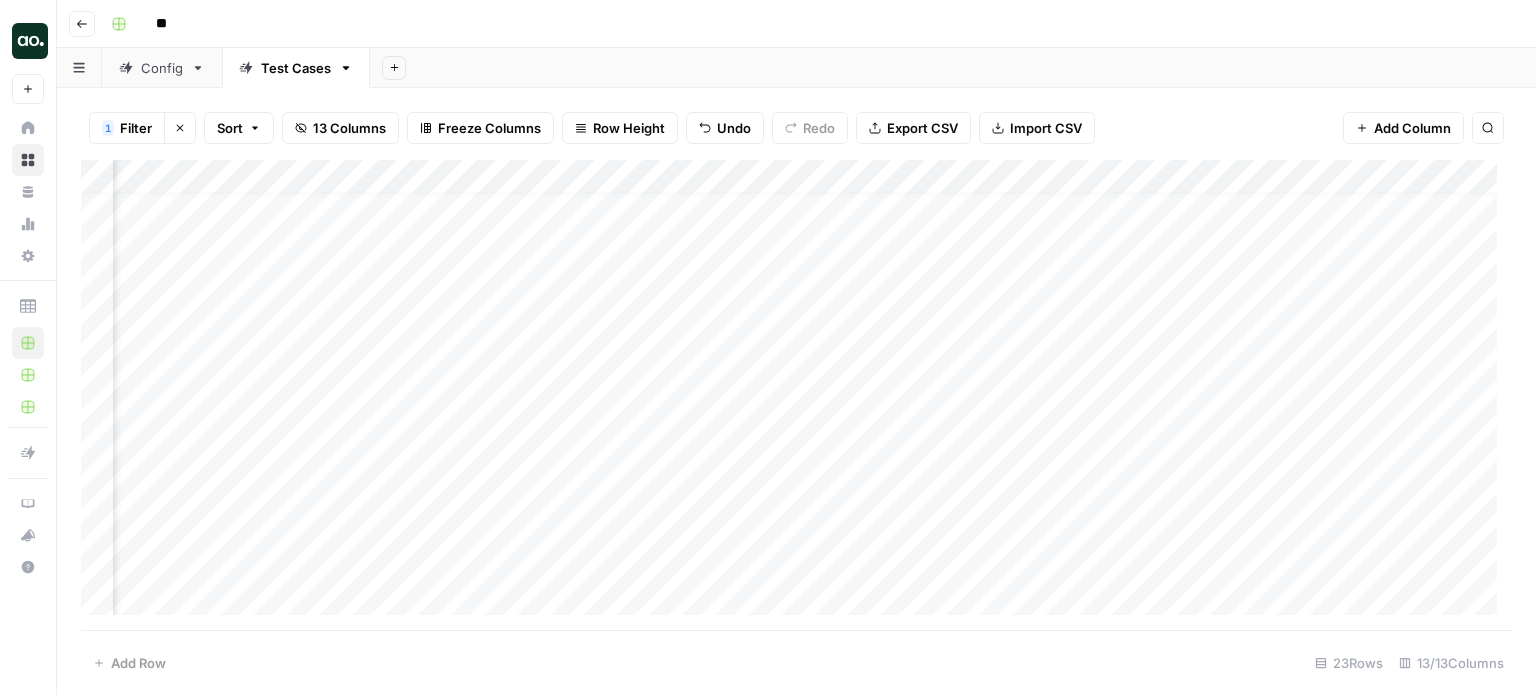 scroll, scrollTop: 20, scrollLeft: 1394, axis: both 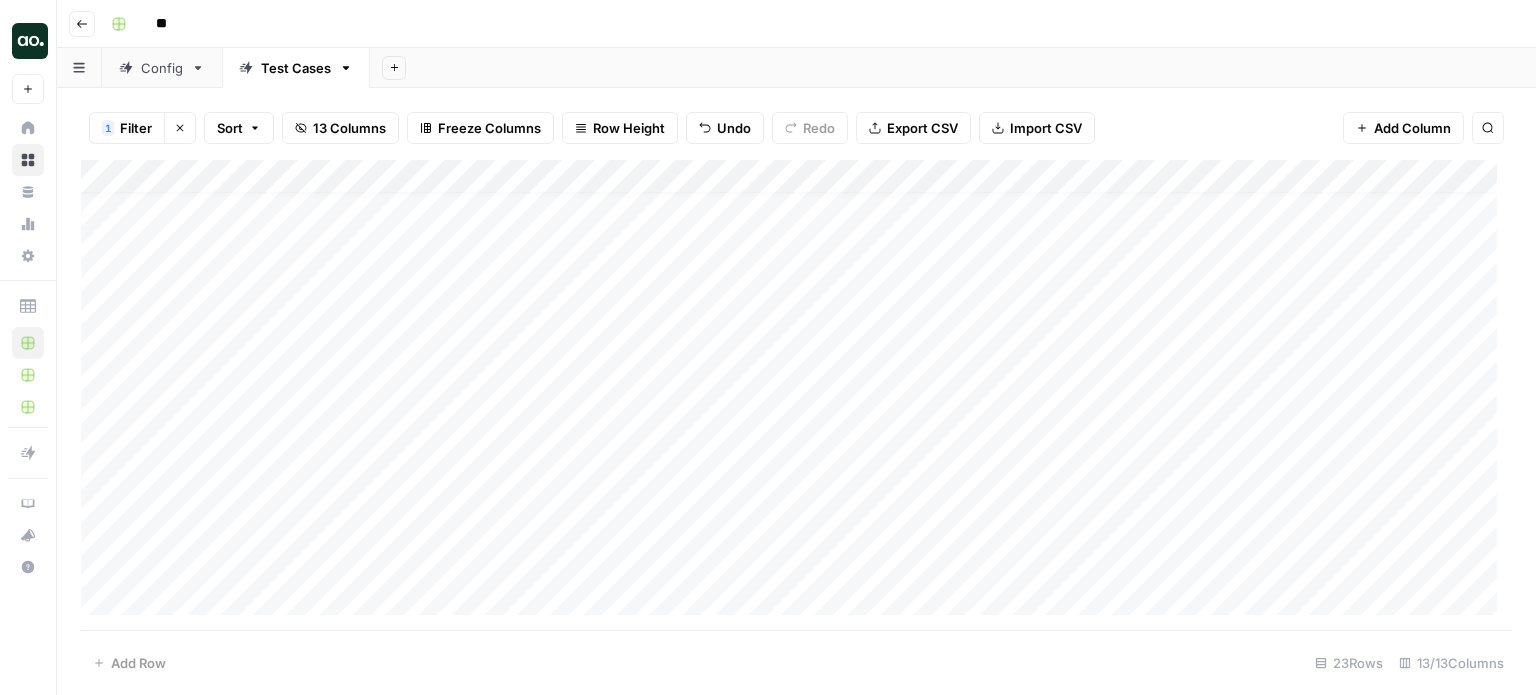 click at bounding box center [796, 395] 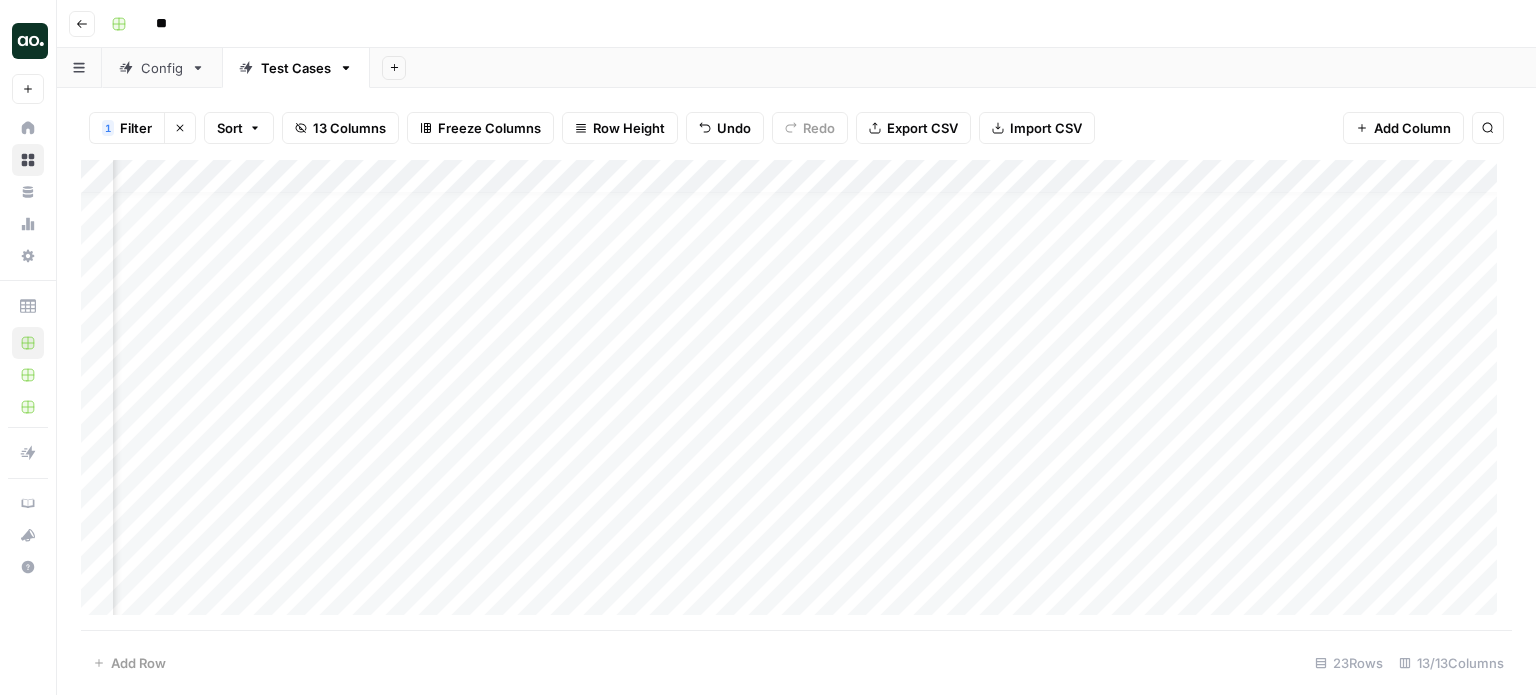 scroll, scrollTop: 20, scrollLeft: 568, axis: both 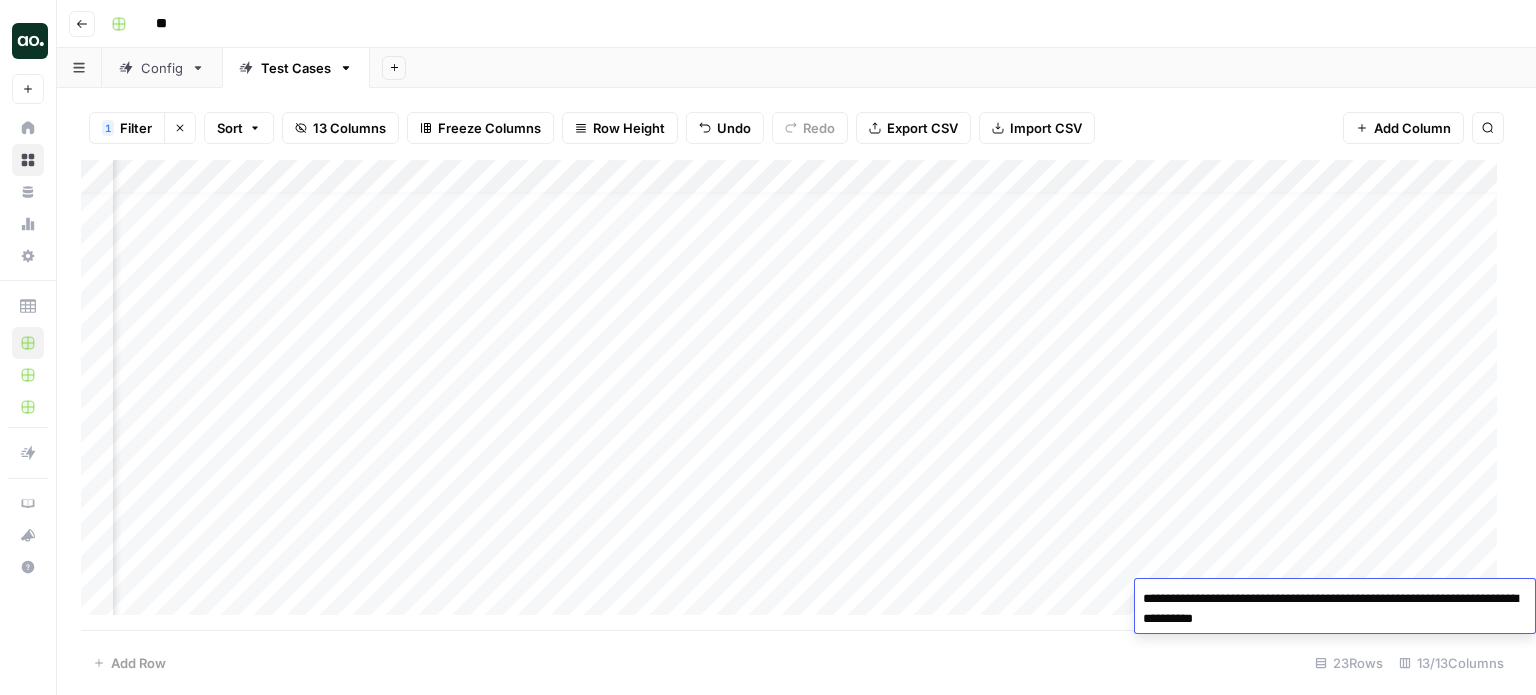 click on "**********" at bounding box center [1335, 609] 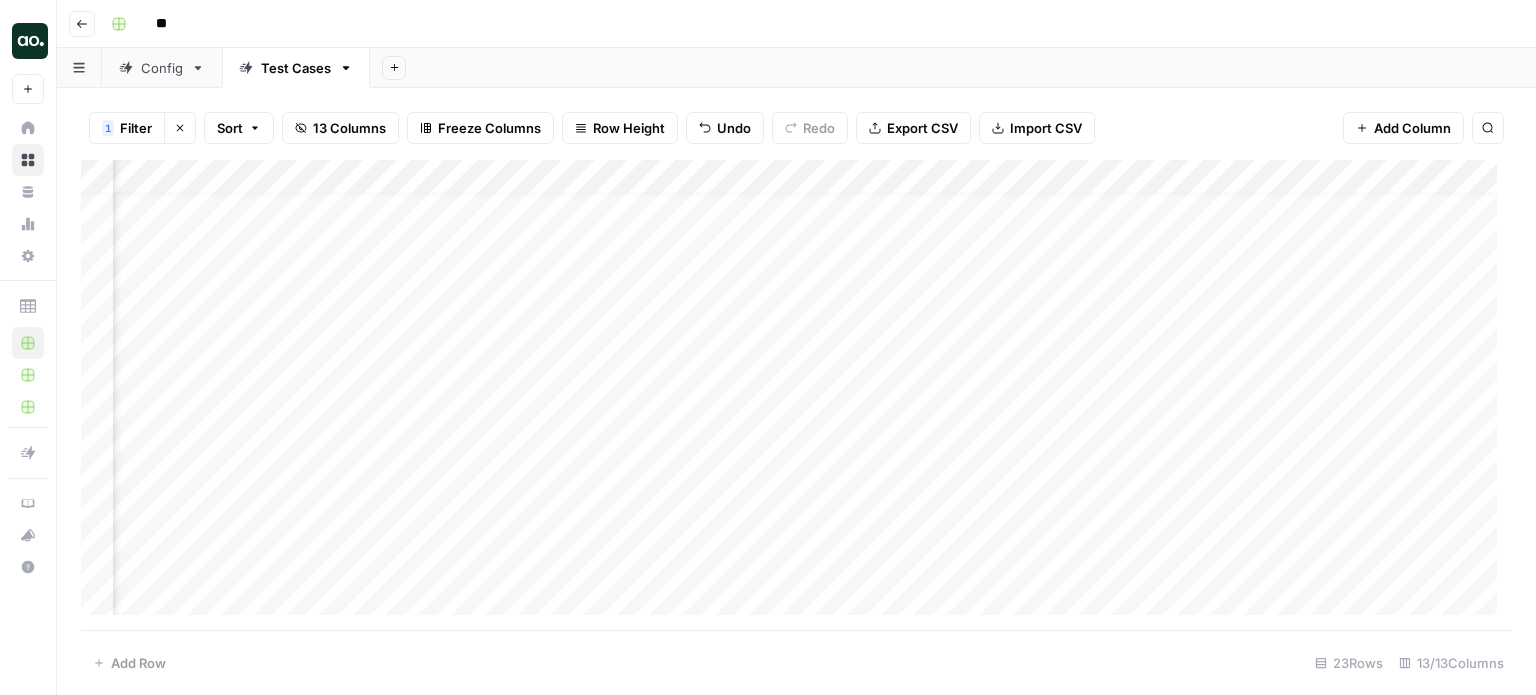 scroll, scrollTop: 20, scrollLeft: 0, axis: vertical 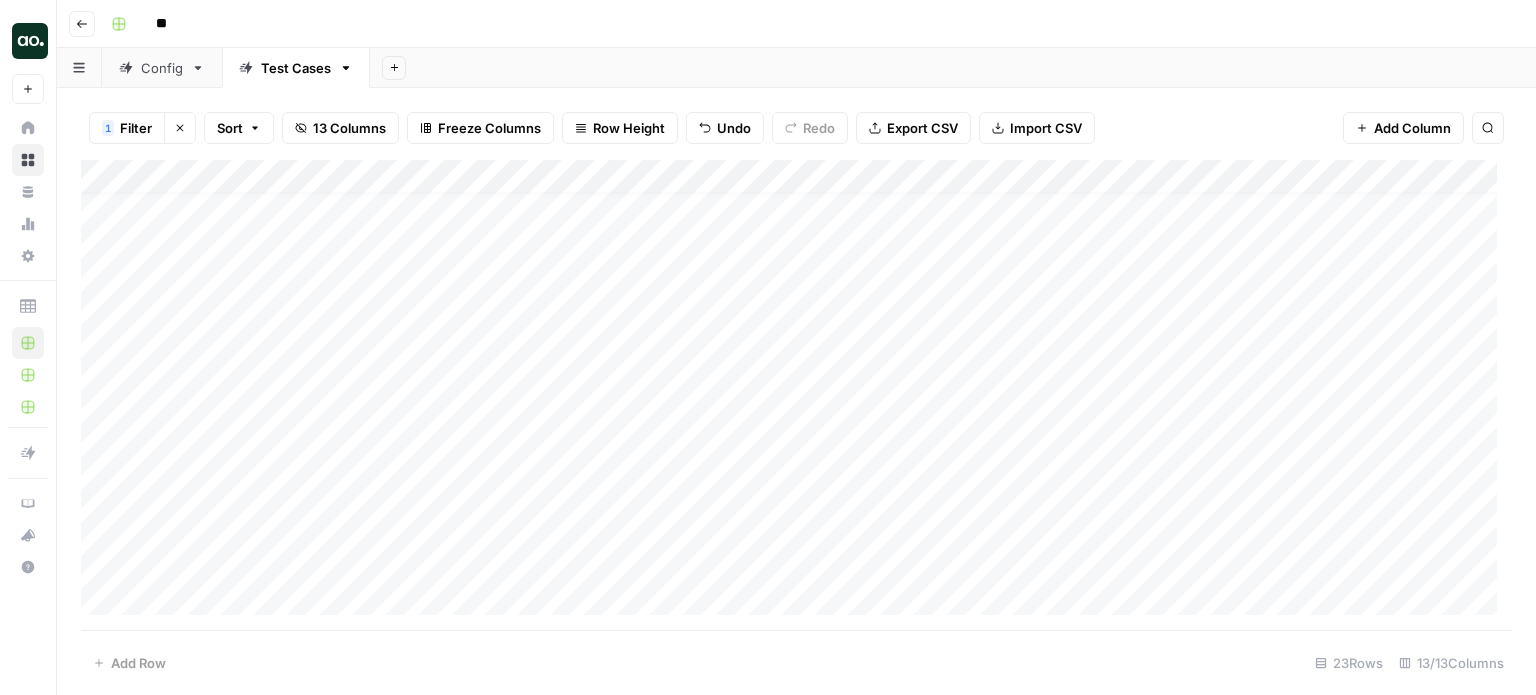 click at bounding box center [796, 395] 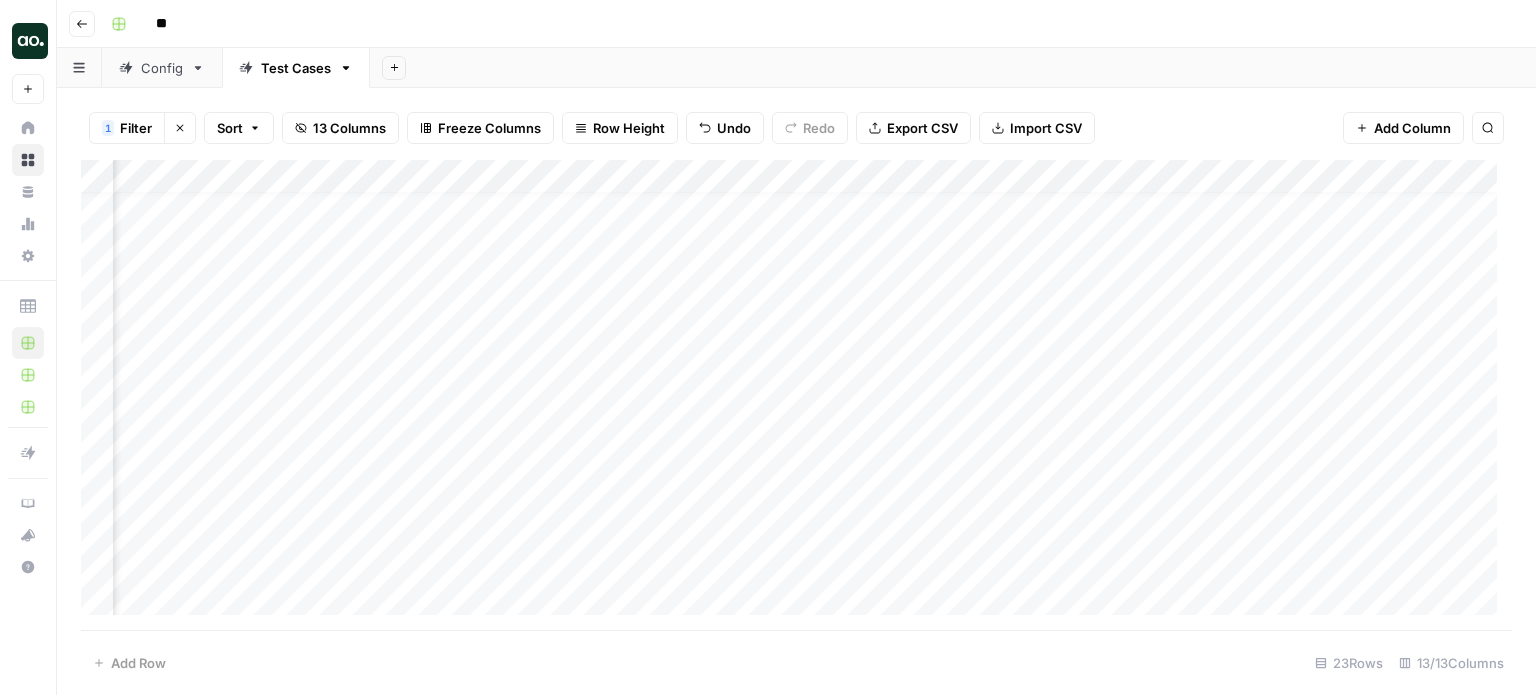 scroll, scrollTop: 20, scrollLeft: 1394, axis: both 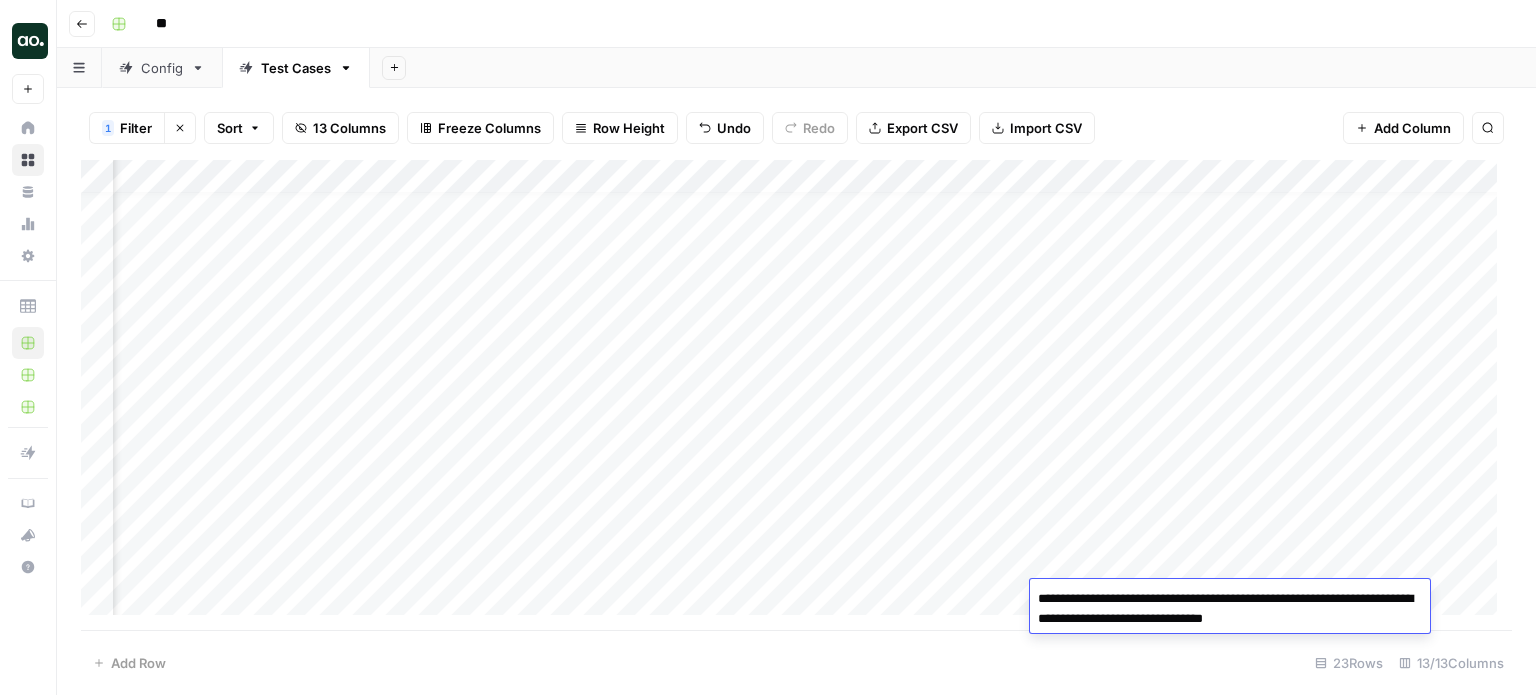 type on "**********" 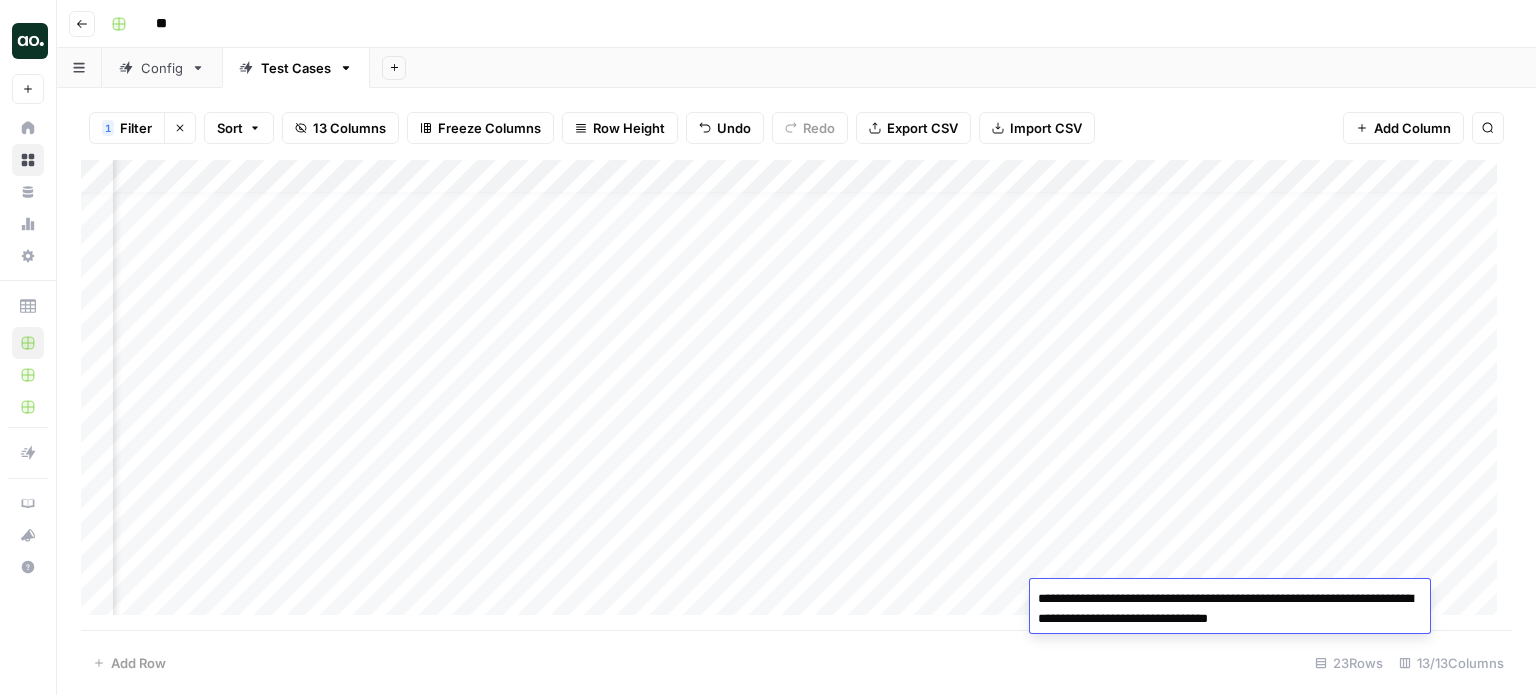 scroll, scrollTop: 54, scrollLeft: 1394, axis: both 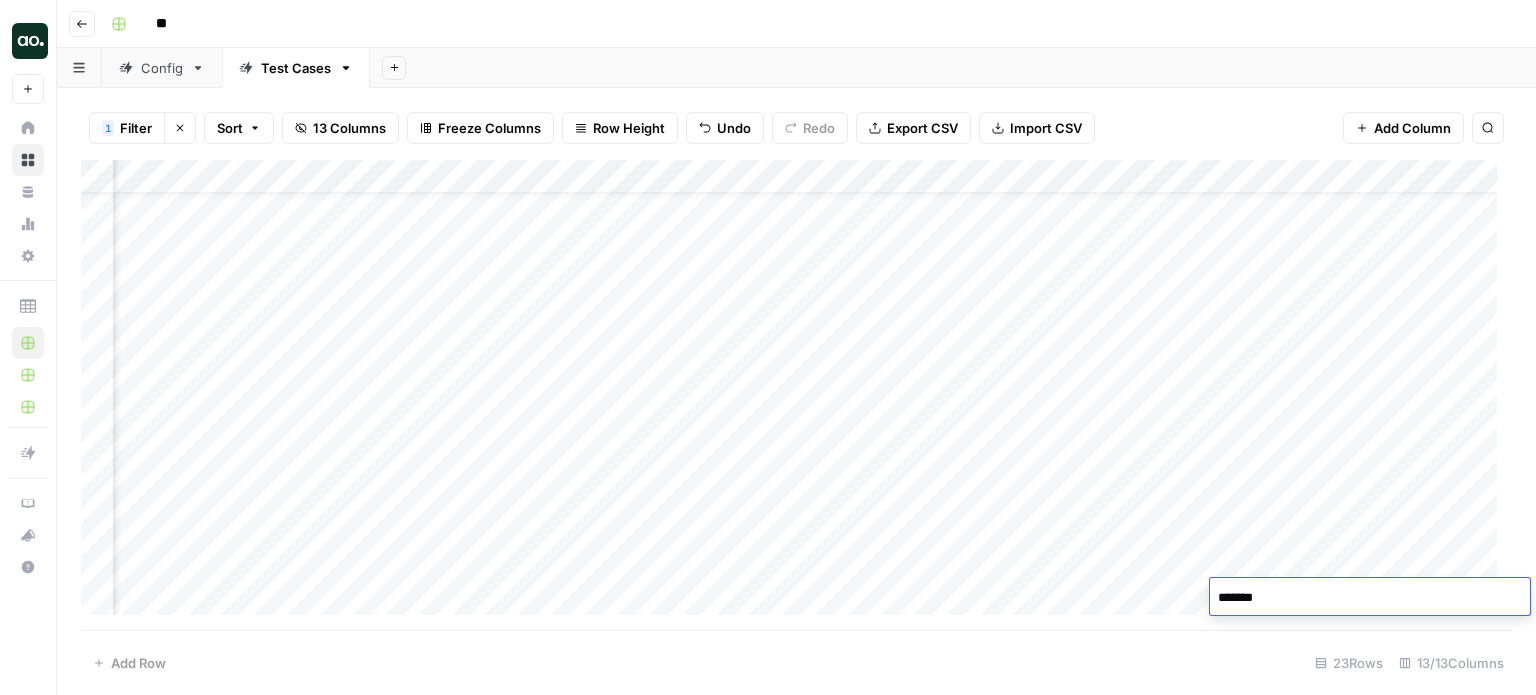 type on "********" 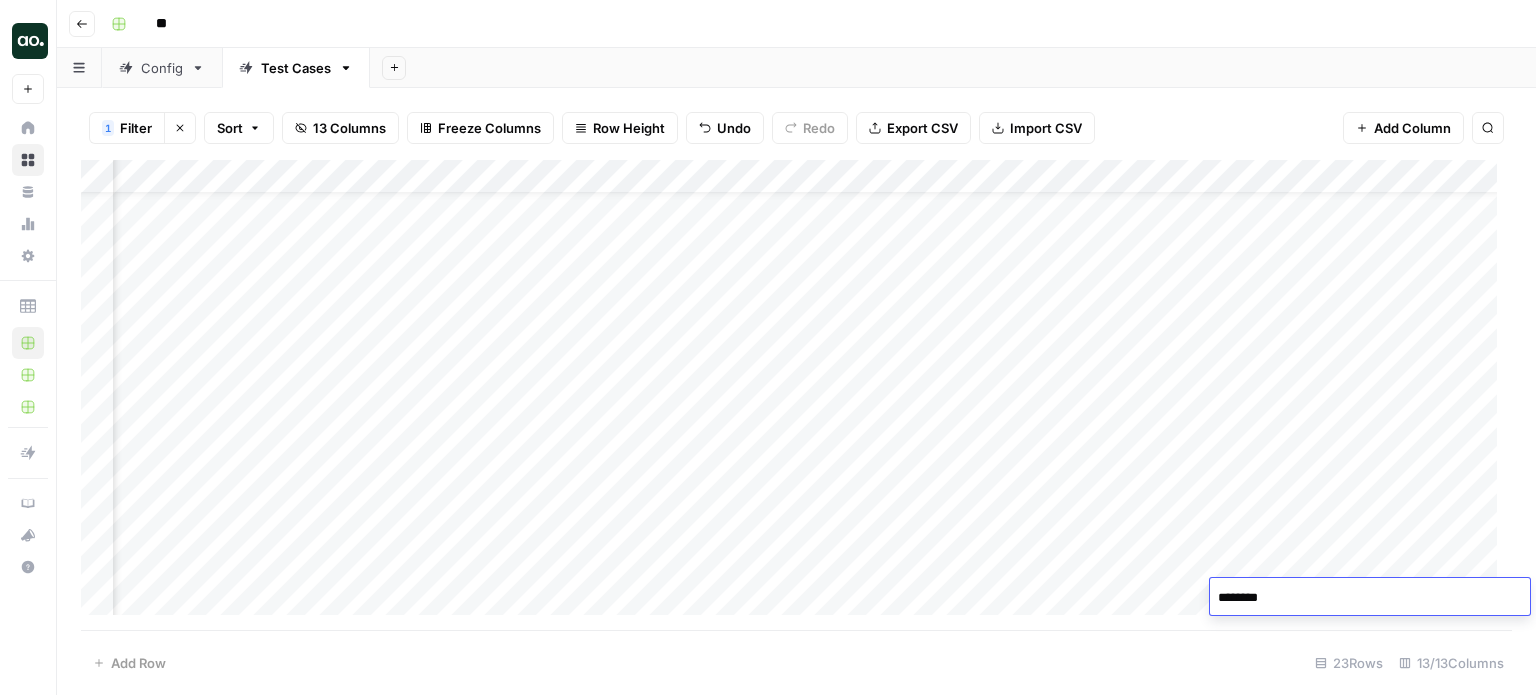 scroll, scrollTop: 88, scrollLeft: 1214, axis: both 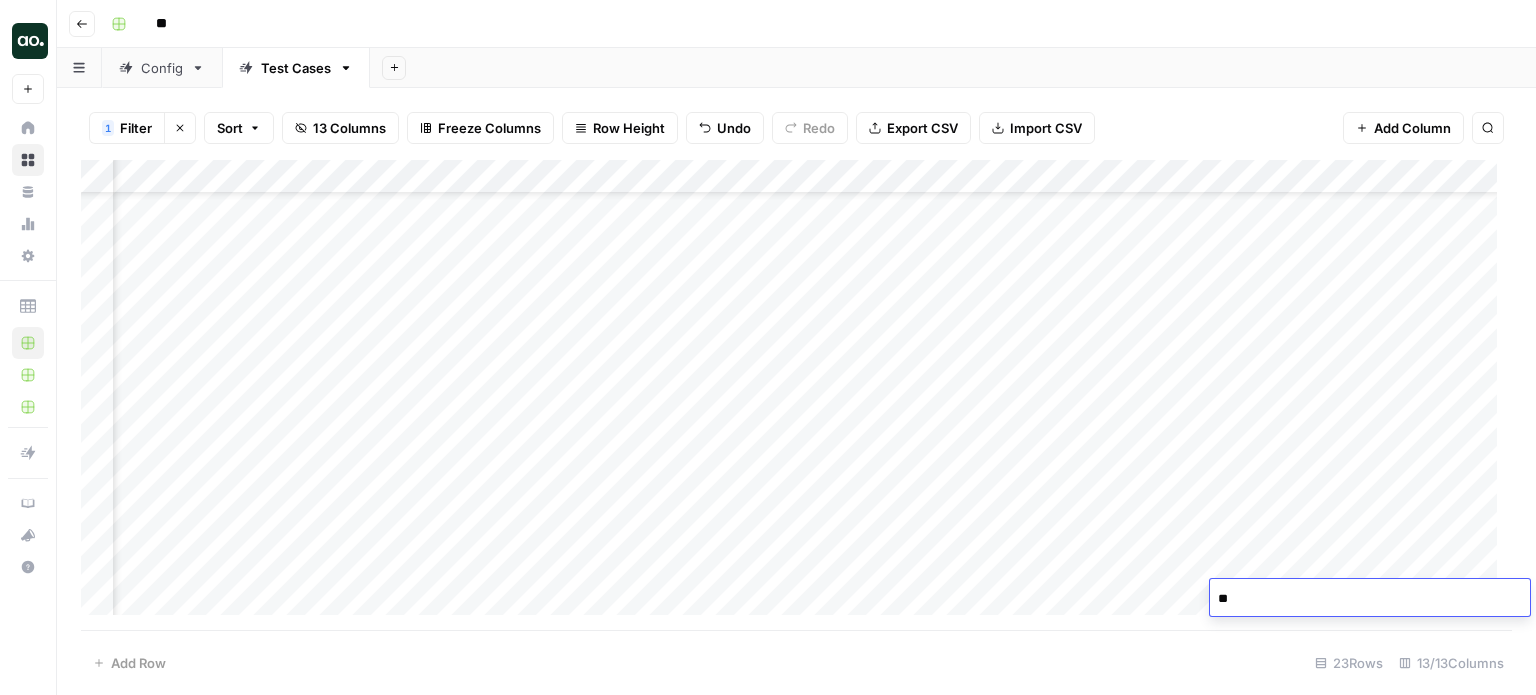 type on "*" 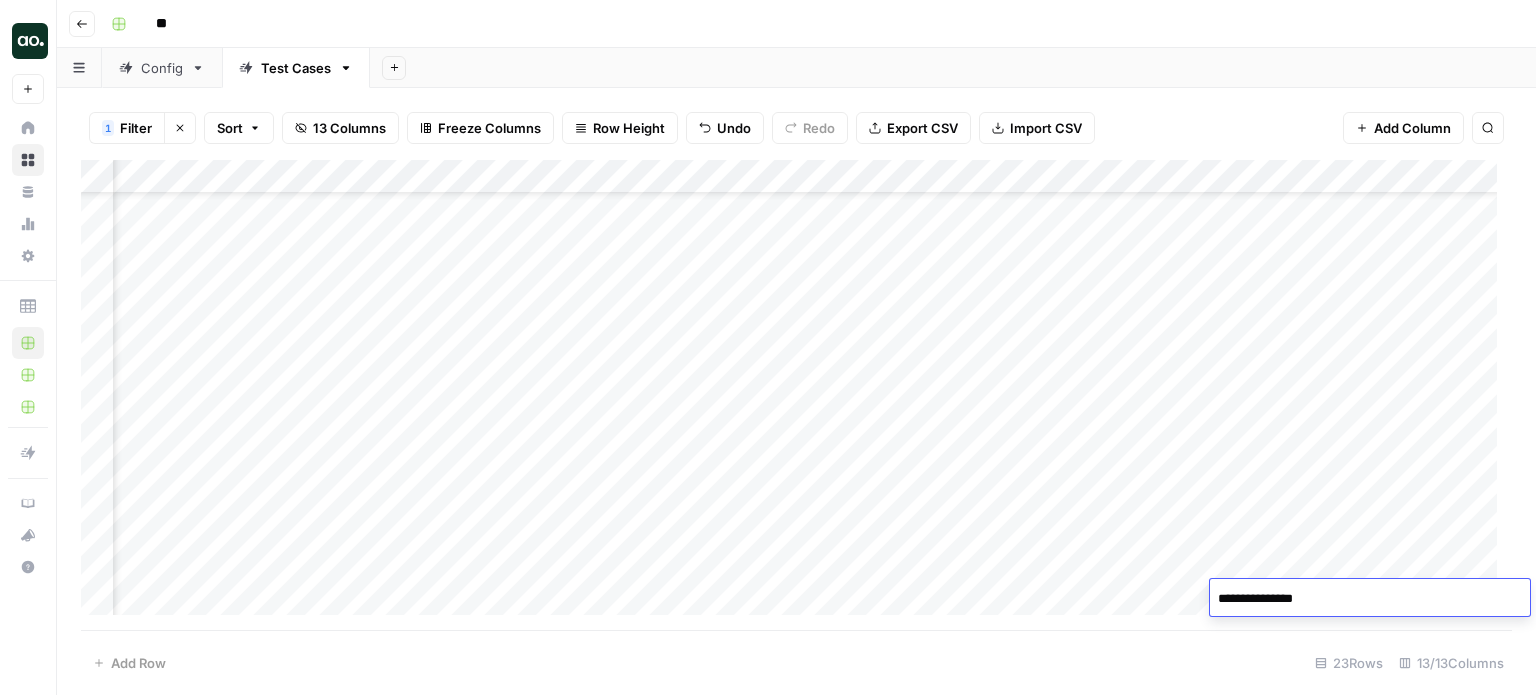 type on "**********" 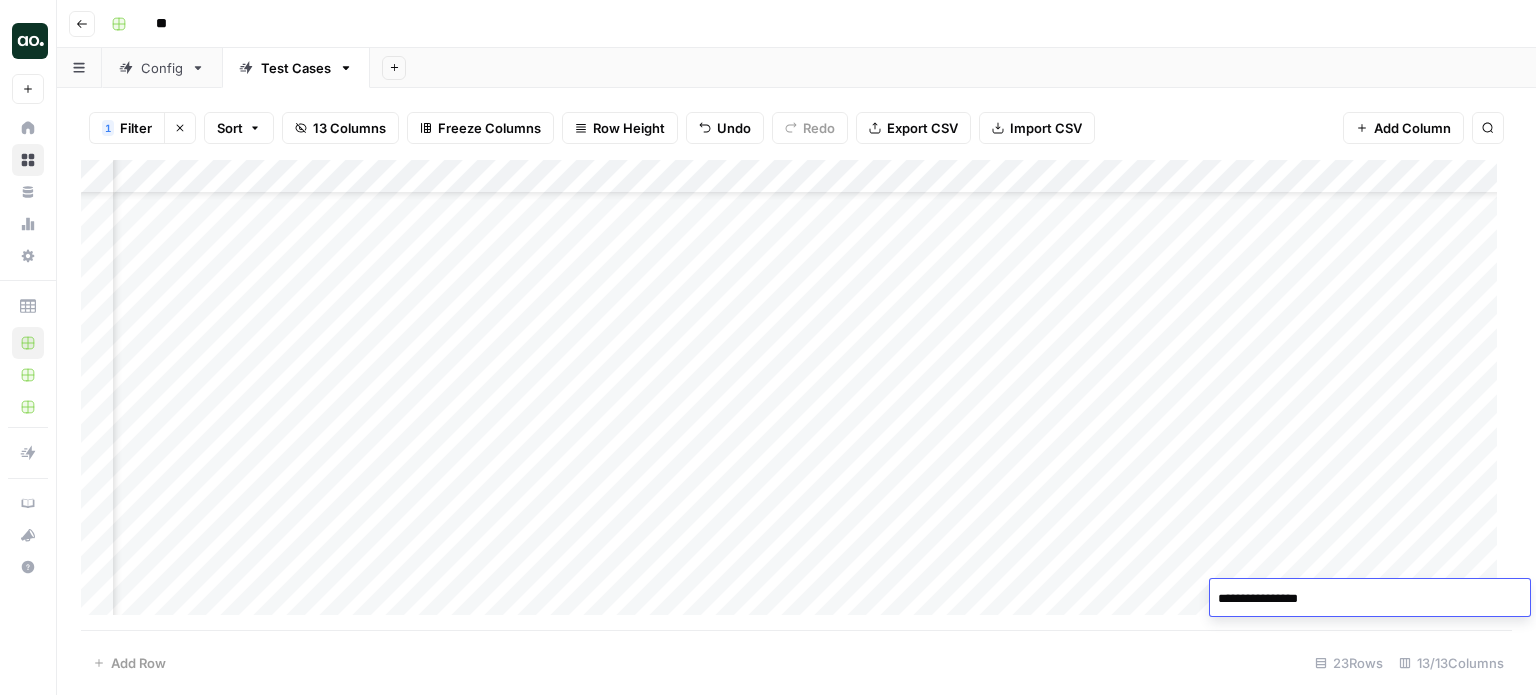 scroll, scrollTop: 122, scrollLeft: 1214, axis: both 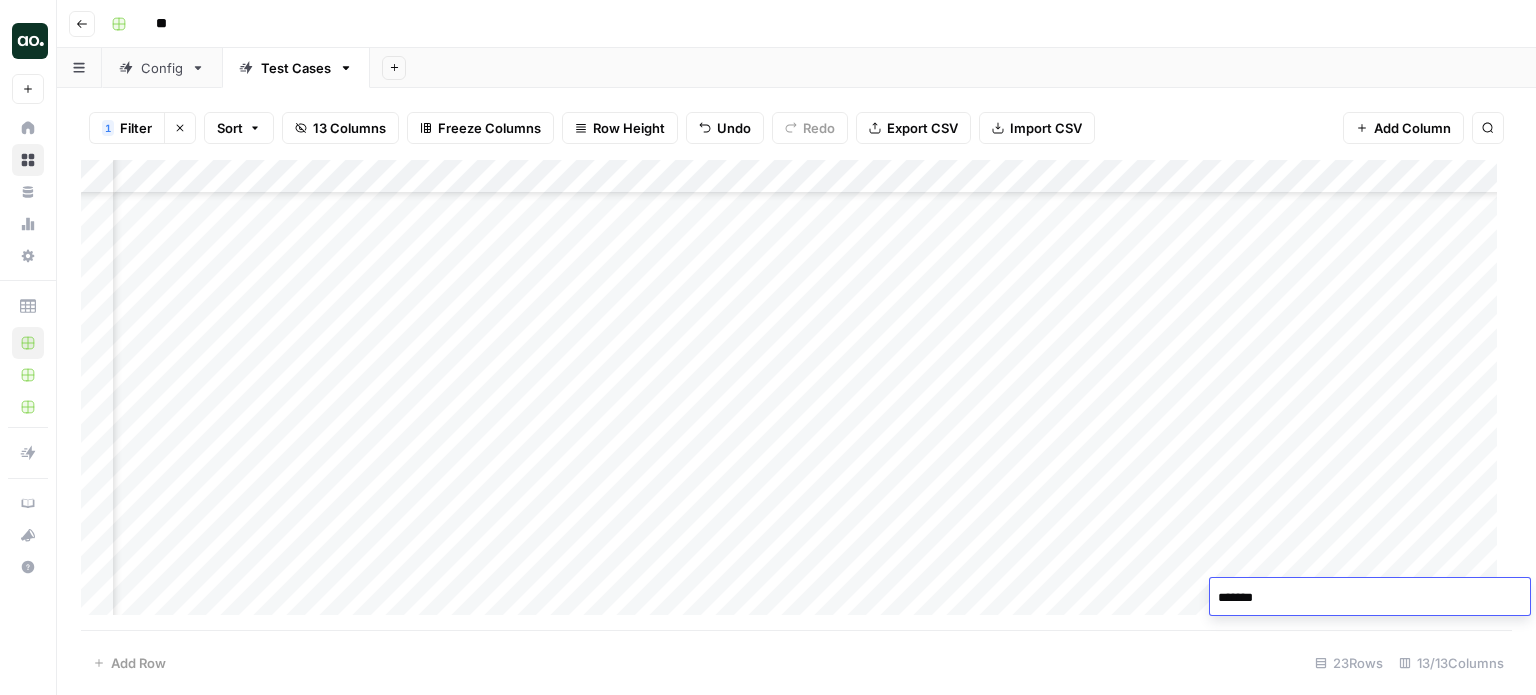type on "********" 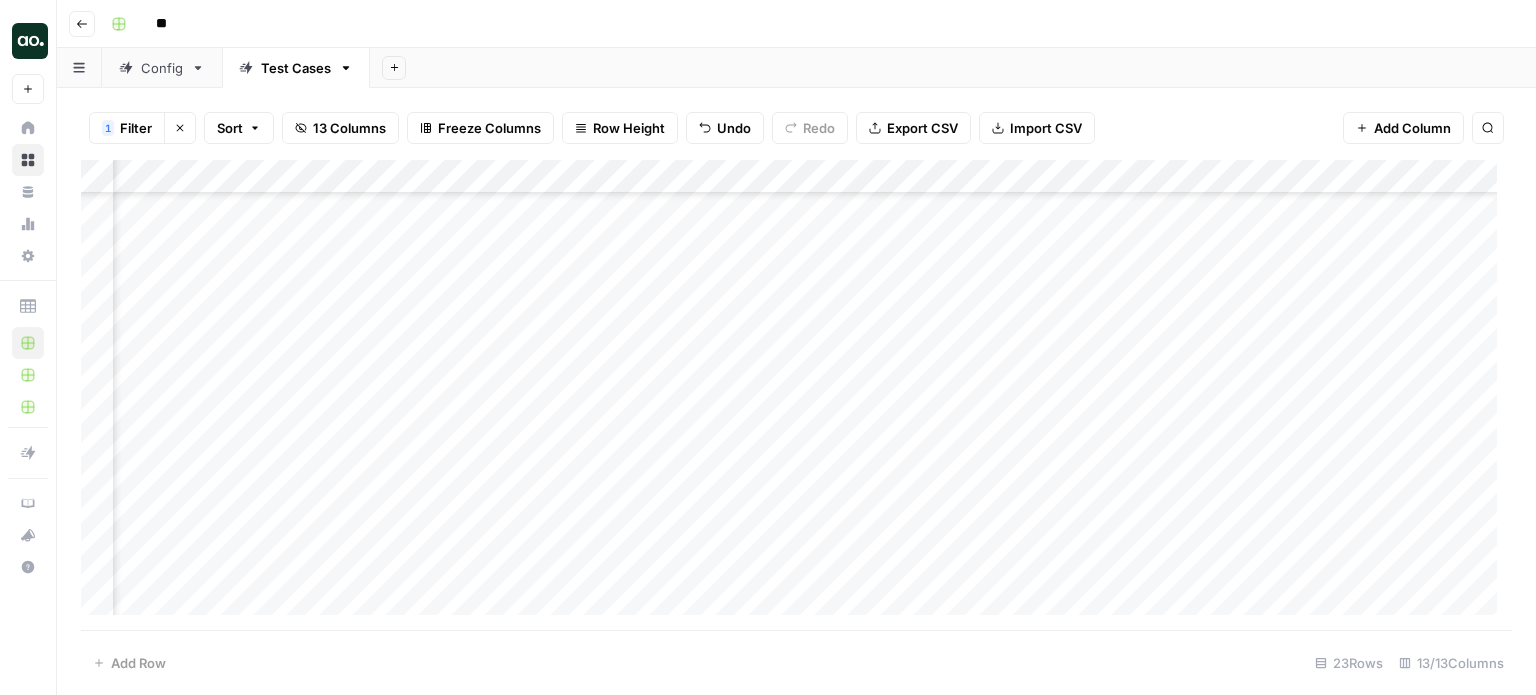 scroll, scrollTop: 156, scrollLeft: 1214, axis: both 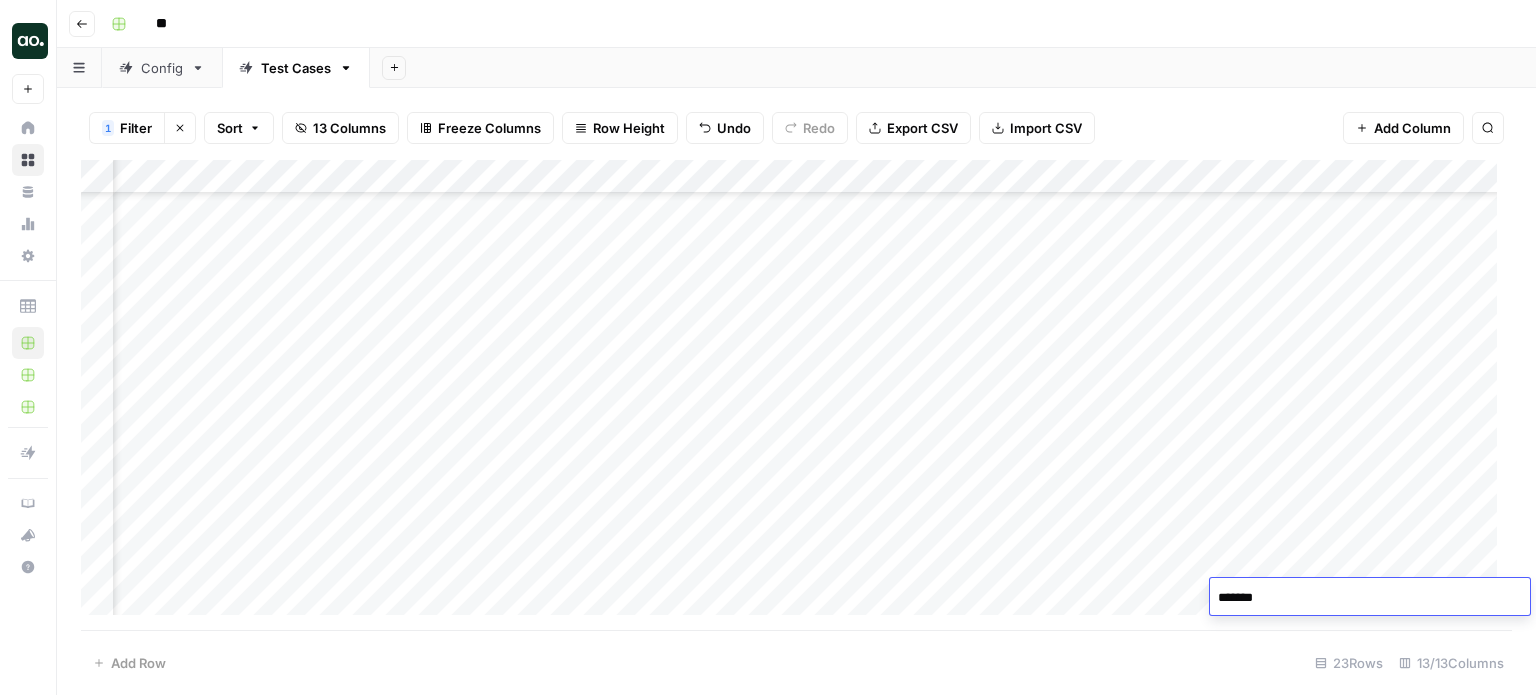 type on "********" 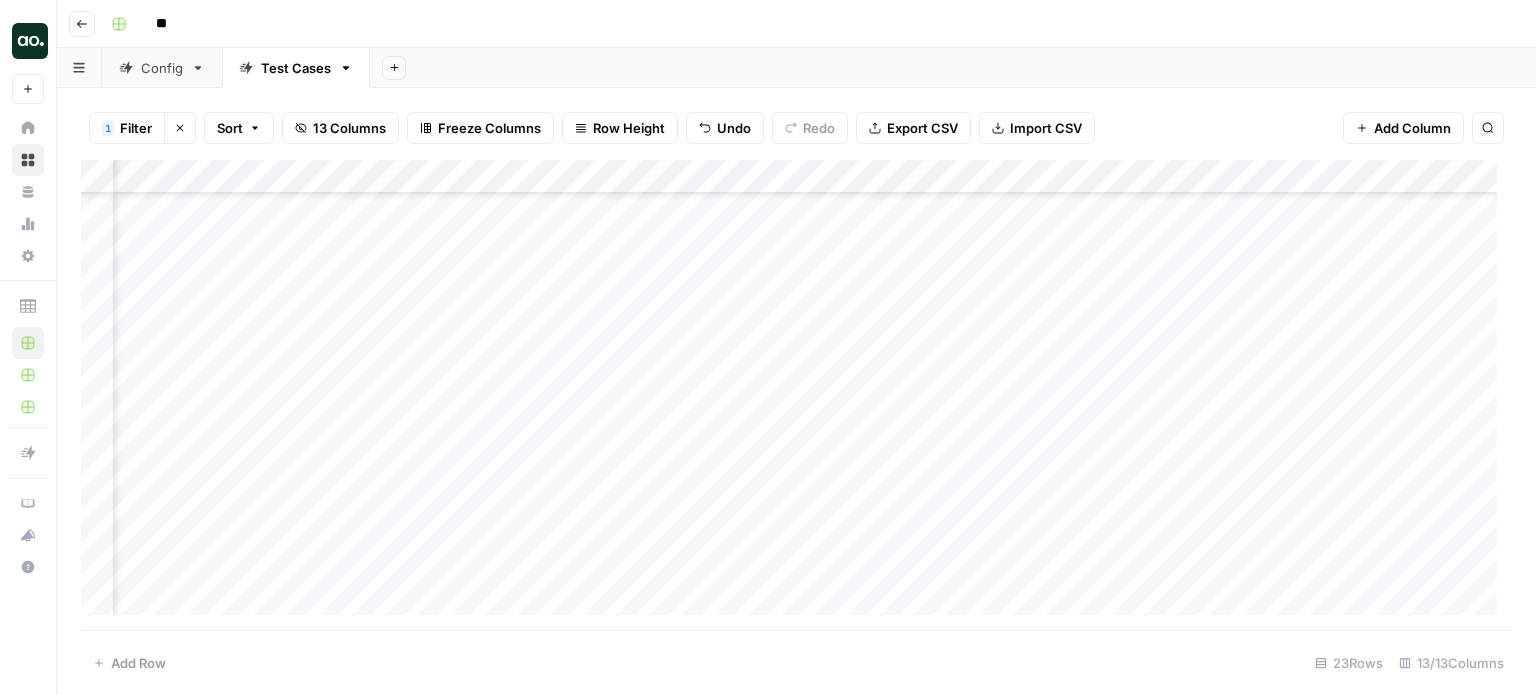 scroll, scrollTop: 292, scrollLeft: 200, axis: both 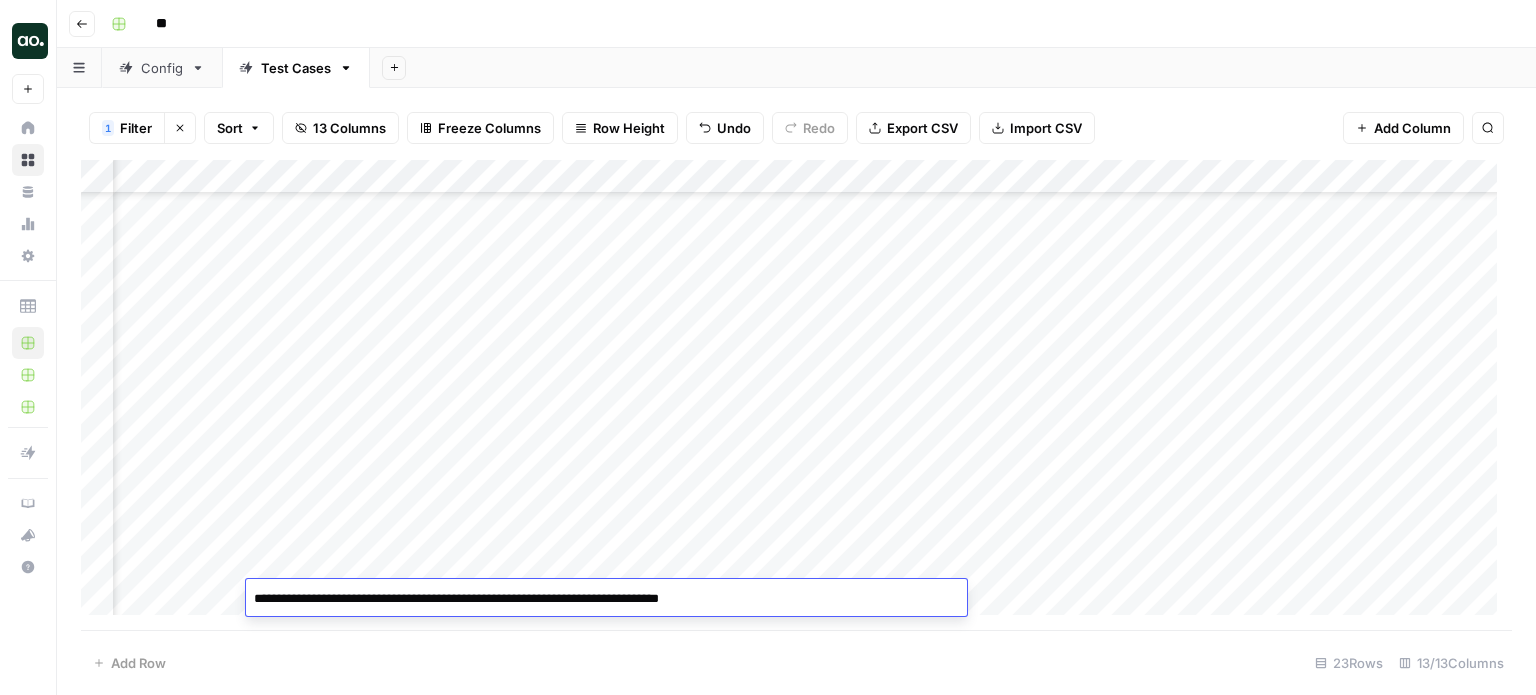 drag, startPoint x: 805, startPoint y: 598, endPoint x: 244, endPoint y: 631, distance: 561.9697 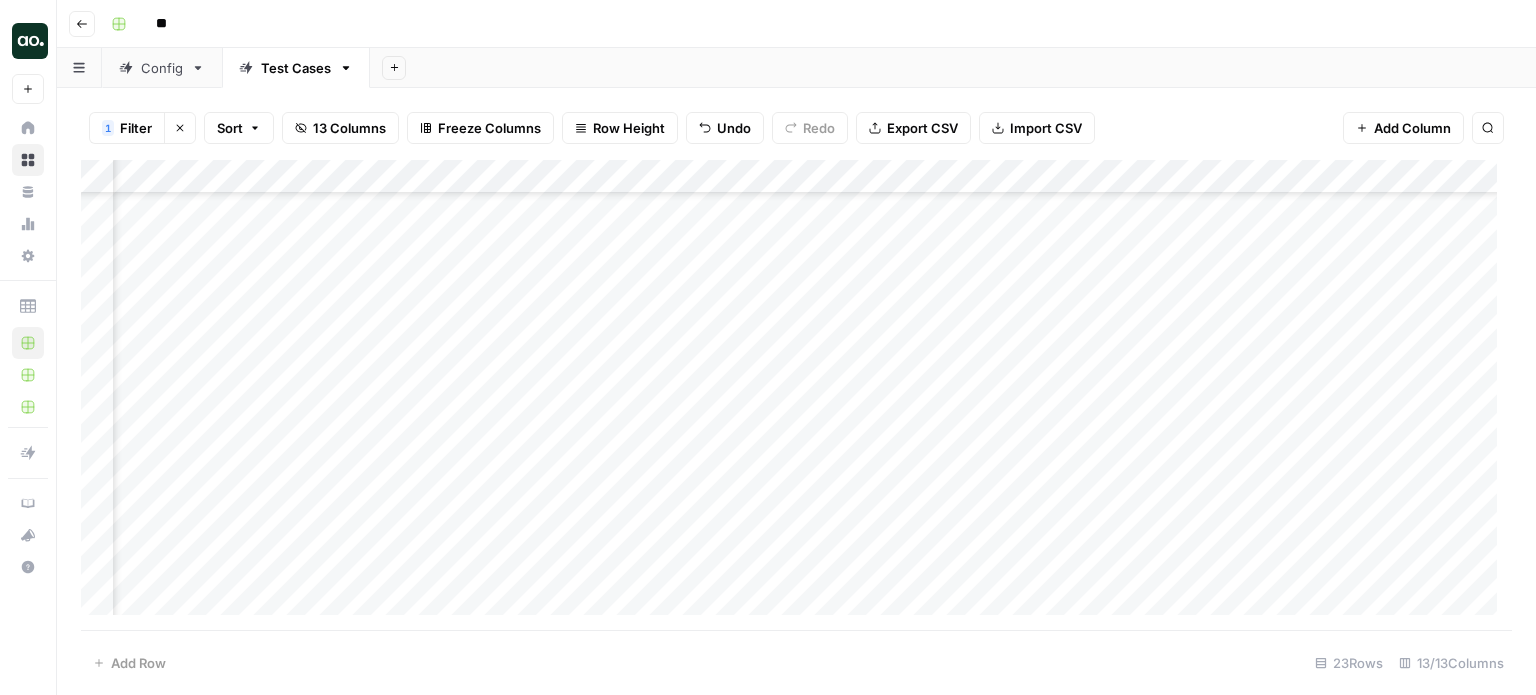 click at bounding box center (796, 395) 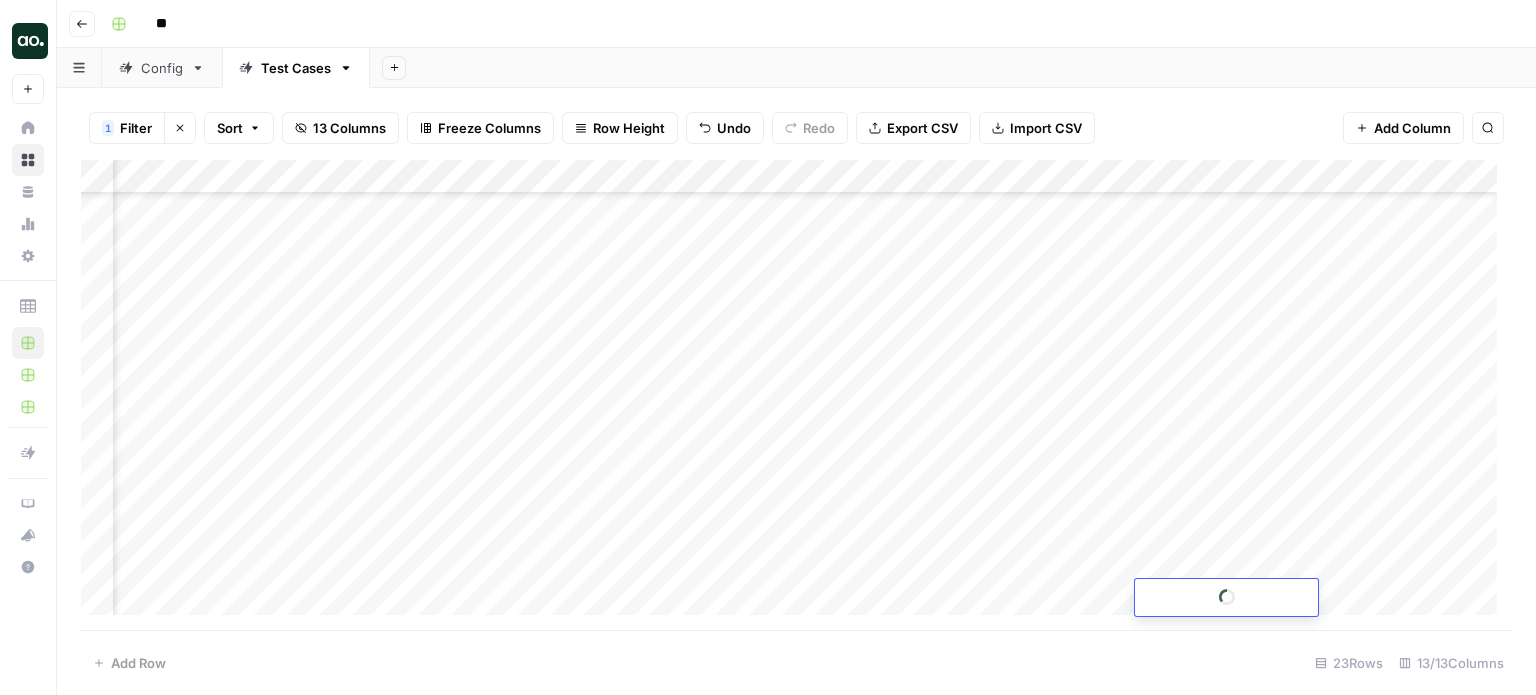 click at bounding box center (1226, 597) 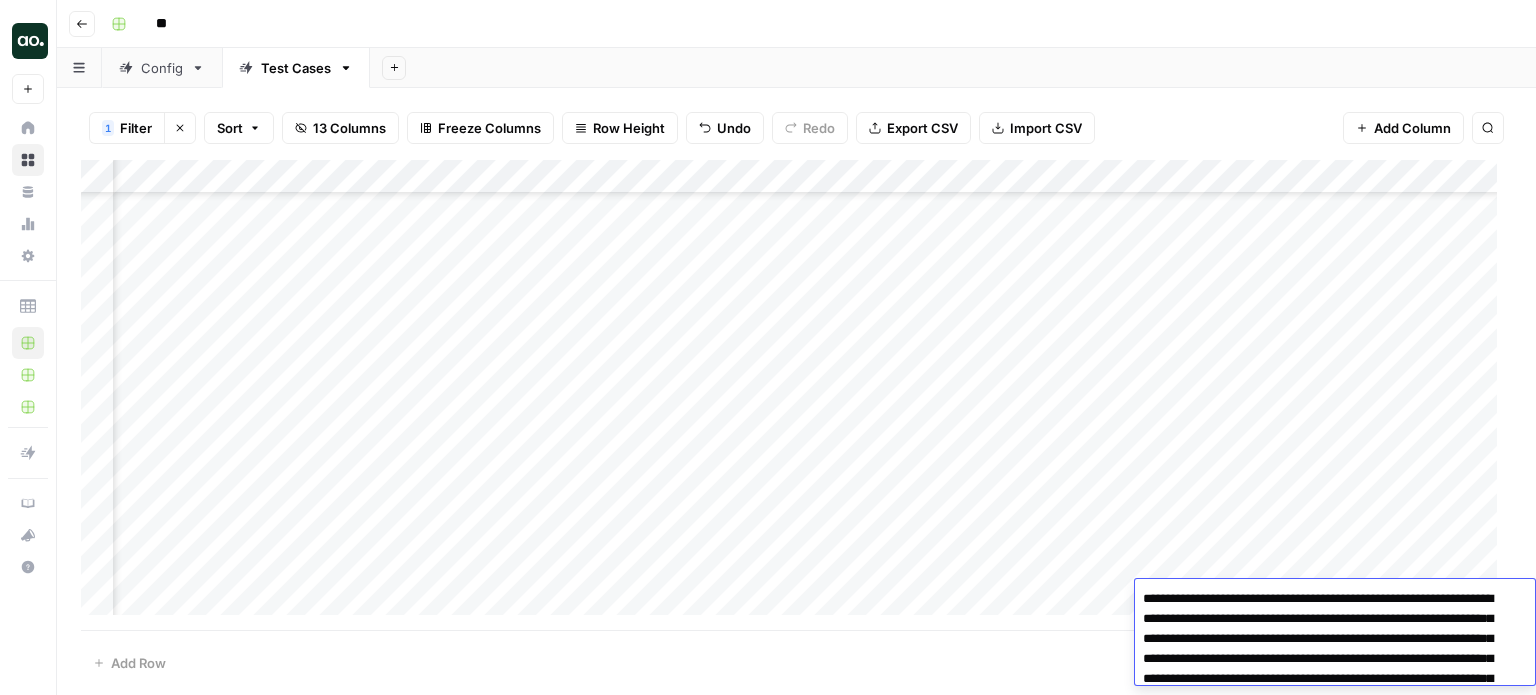 click at bounding box center [796, 395] 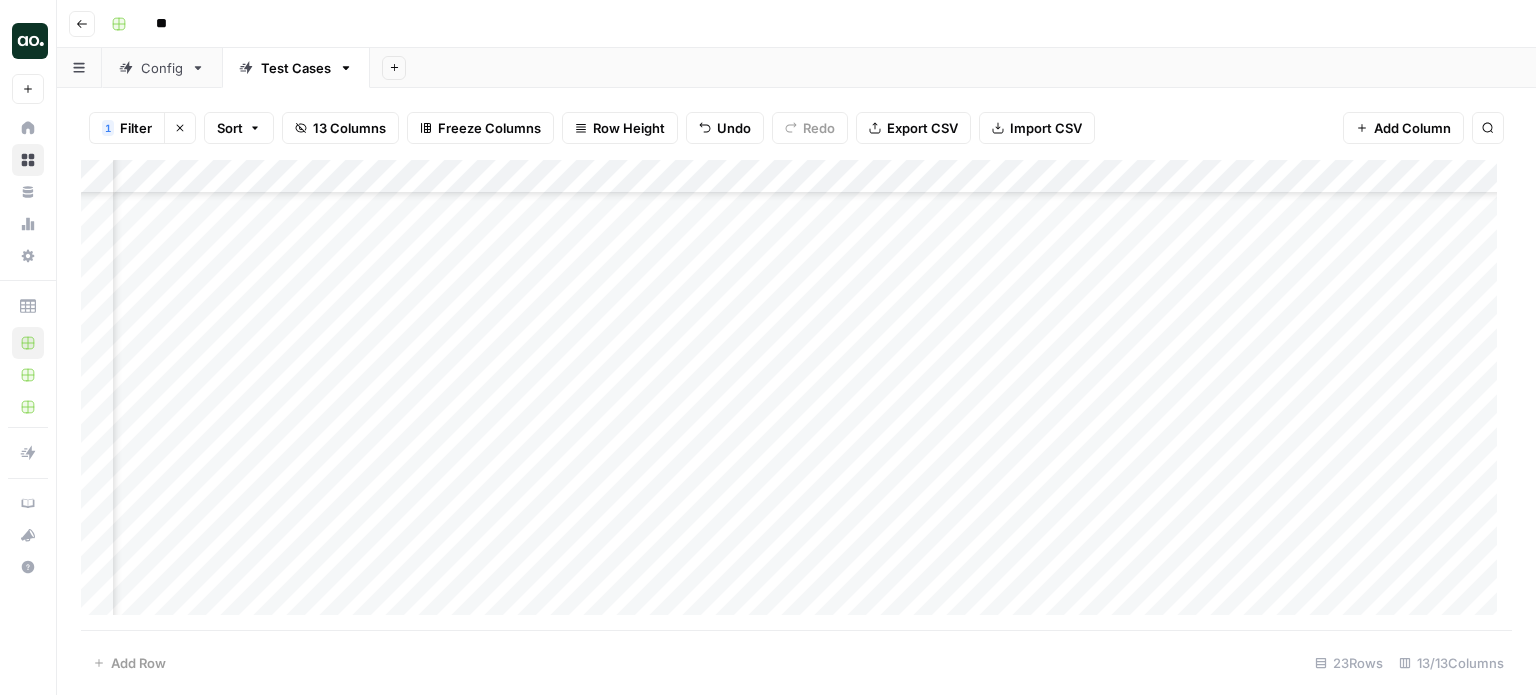 click at bounding box center [796, 395] 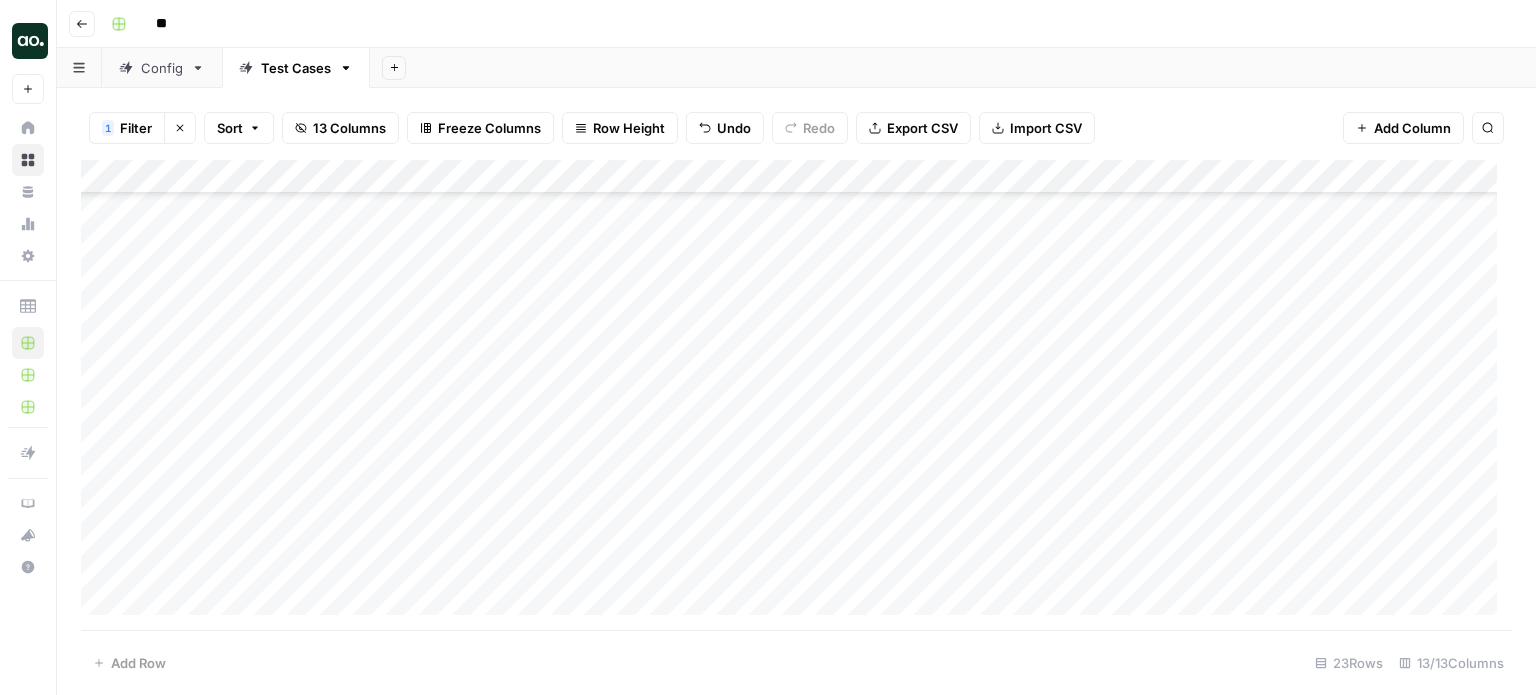 scroll, scrollTop: 358, scrollLeft: 0, axis: vertical 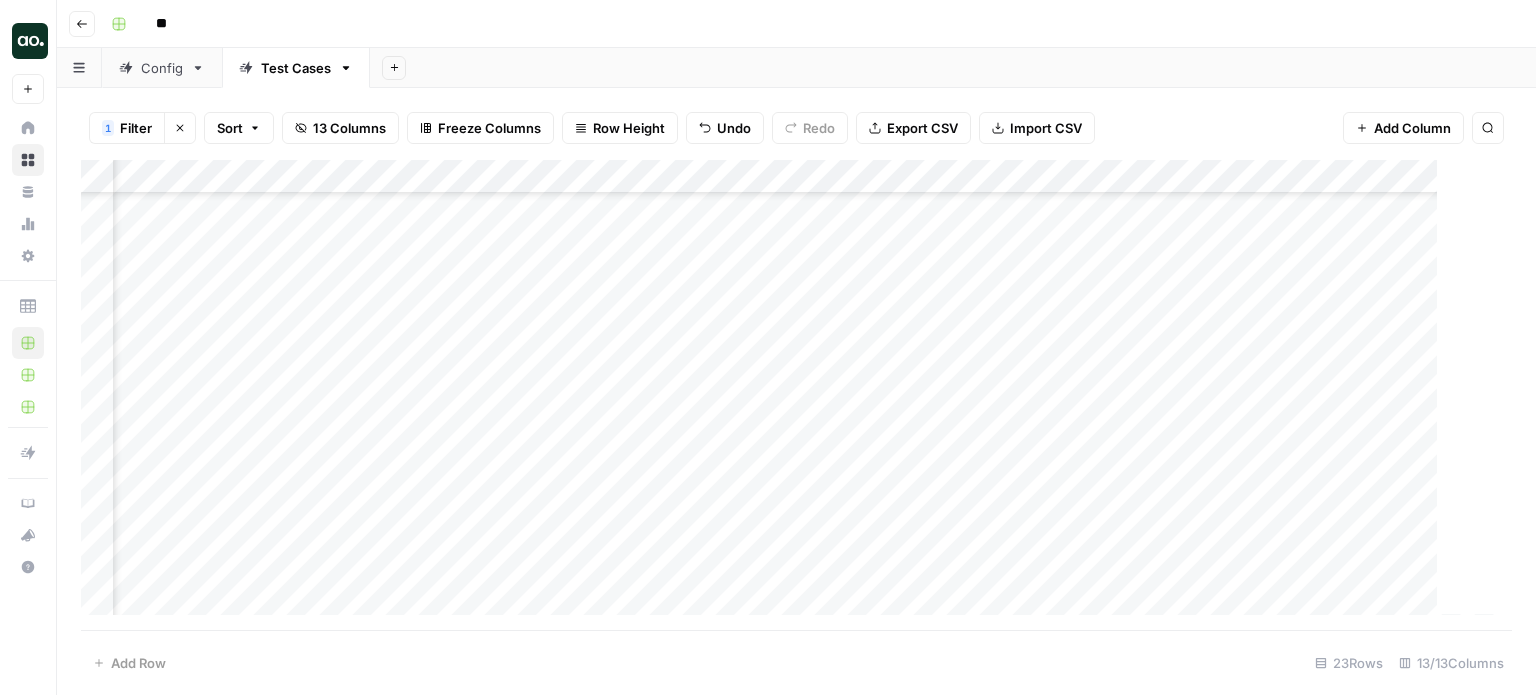 click at bounding box center [796, 395] 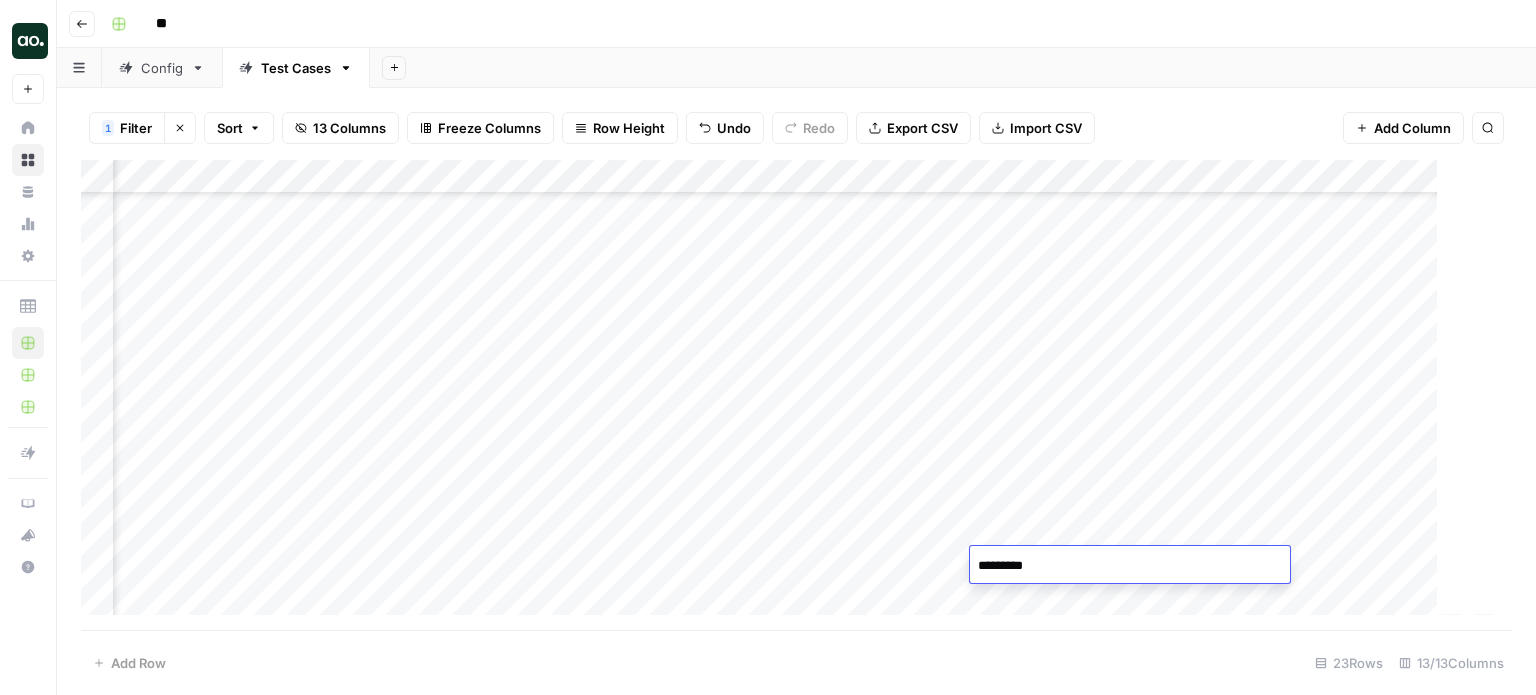 type on "**********" 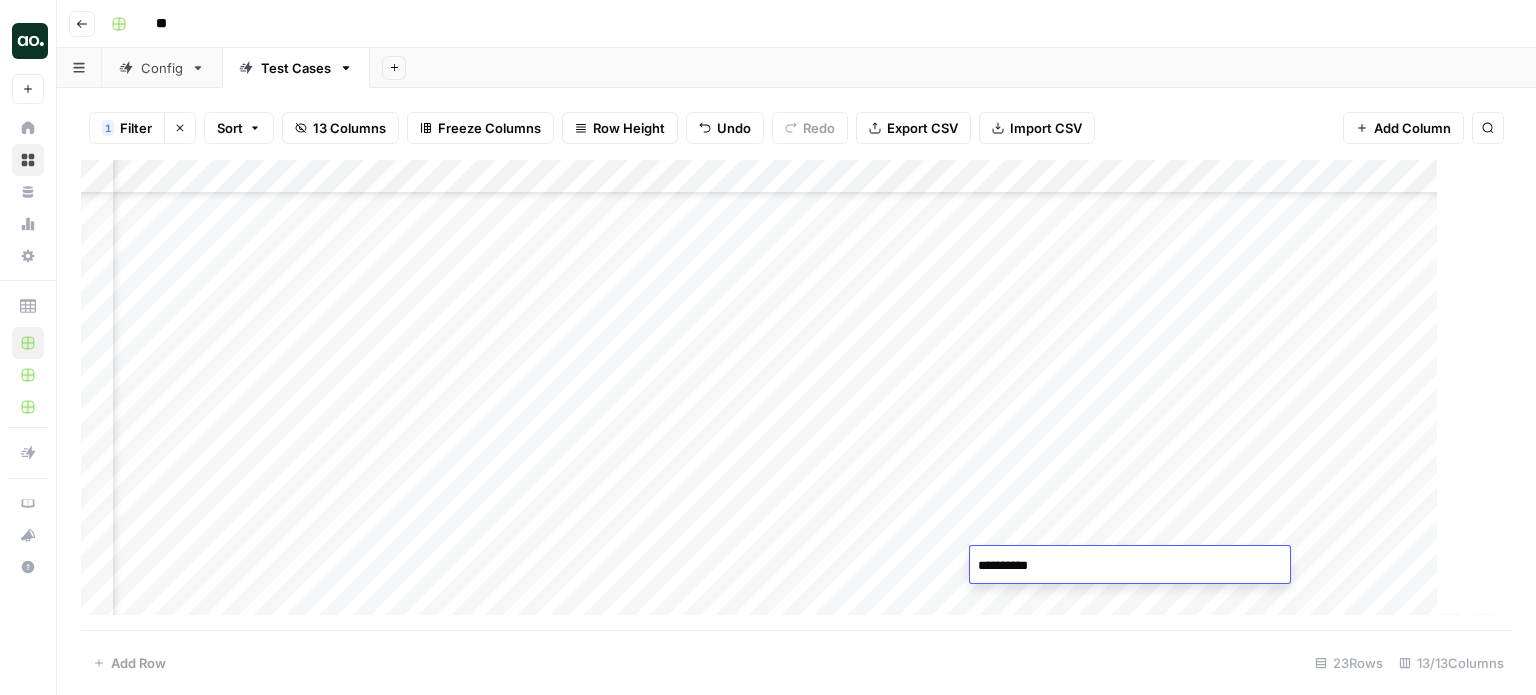 scroll, scrollTop: 359, scrollLeft: 1454, axis: both 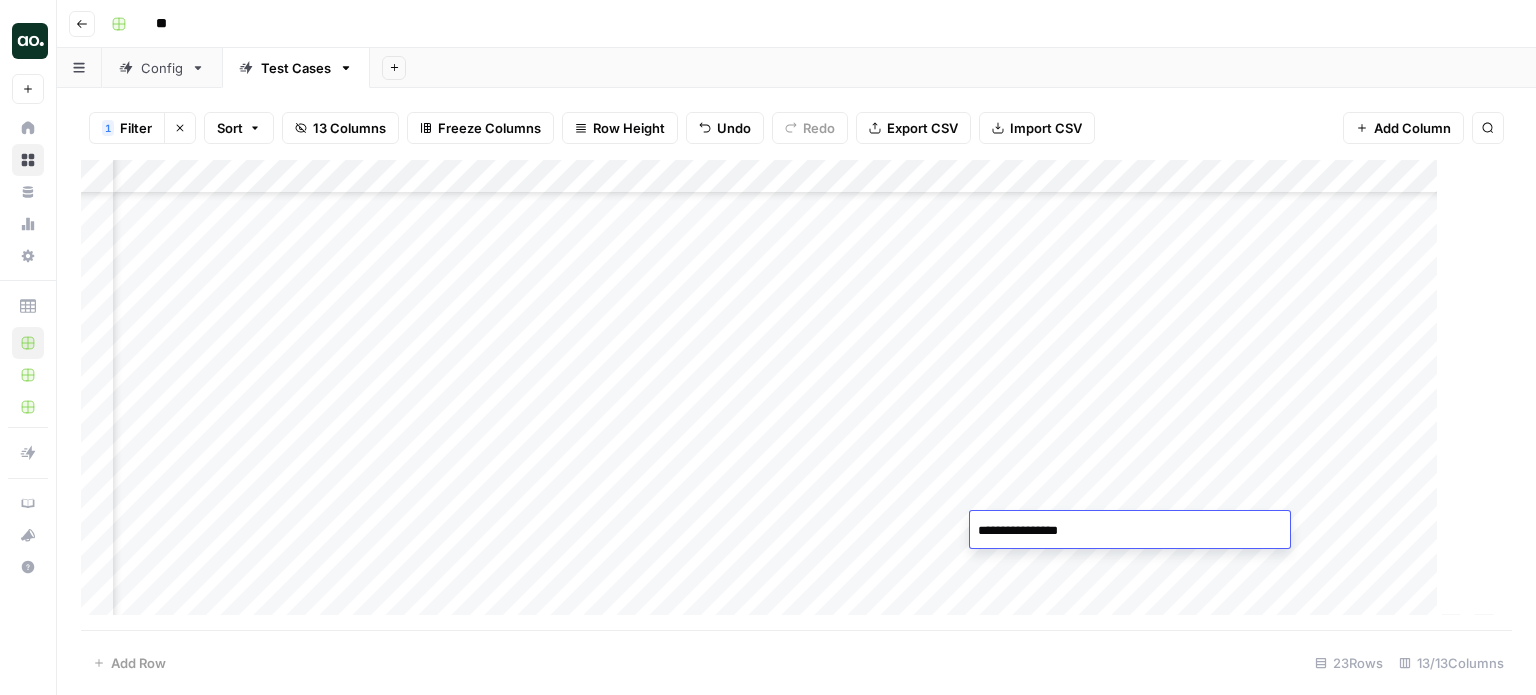 type on "**********" 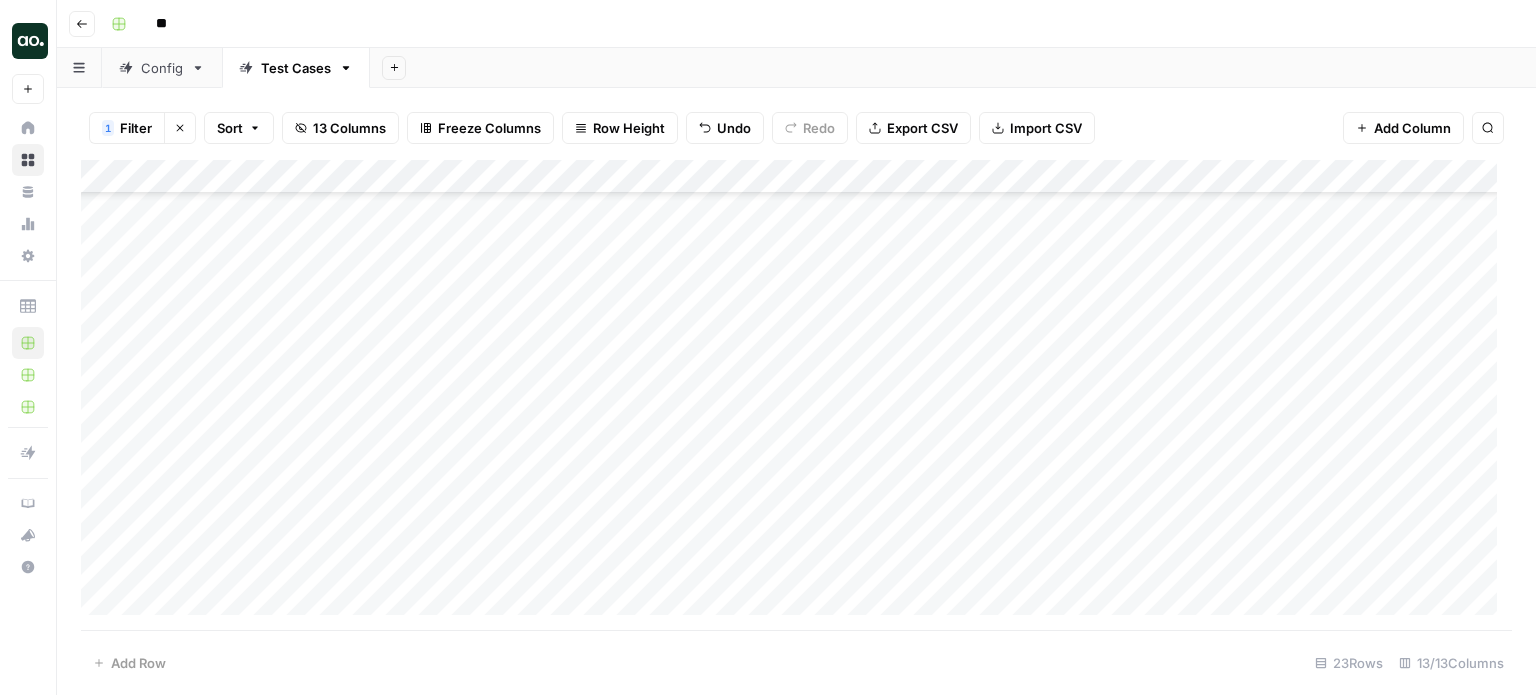 scroll, scrollTop: 359, scrollLeft: 0, axis: vertical 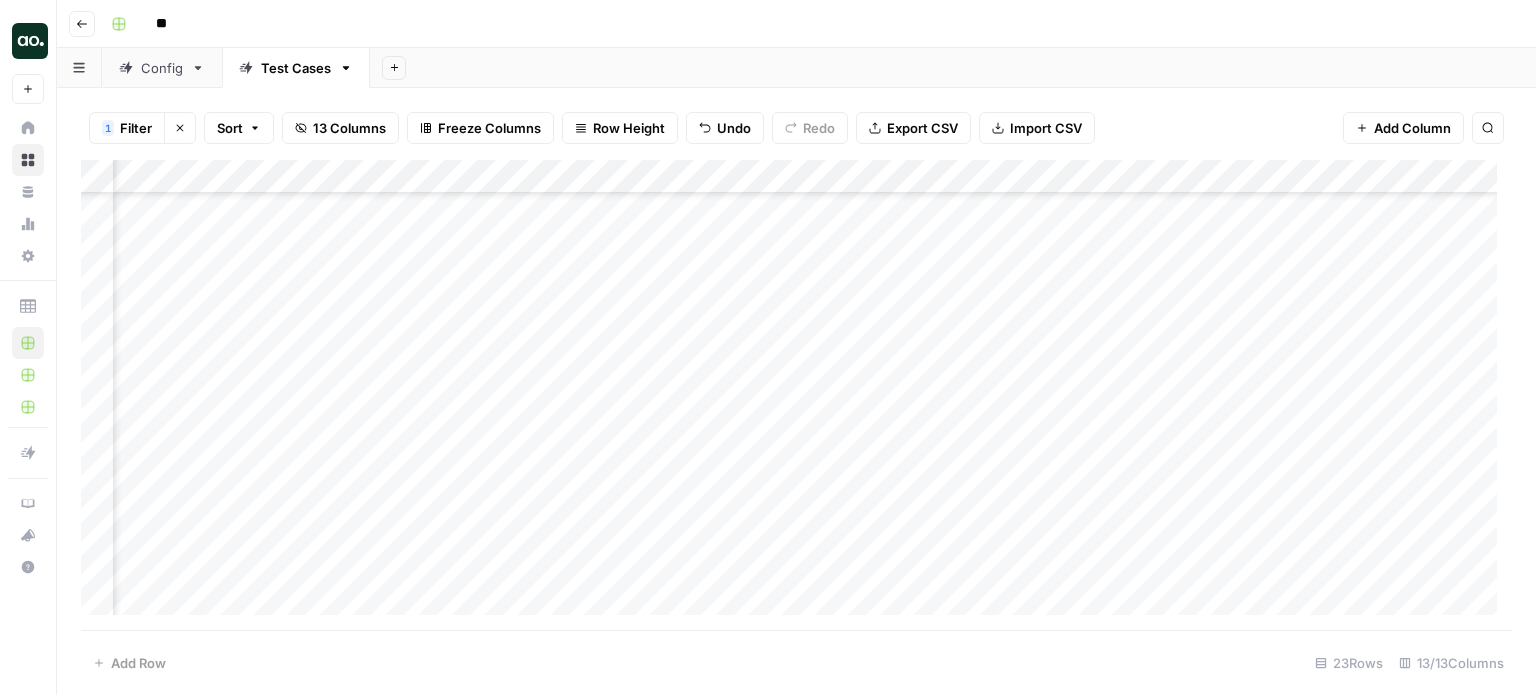 click at bounding box center [796, 395] 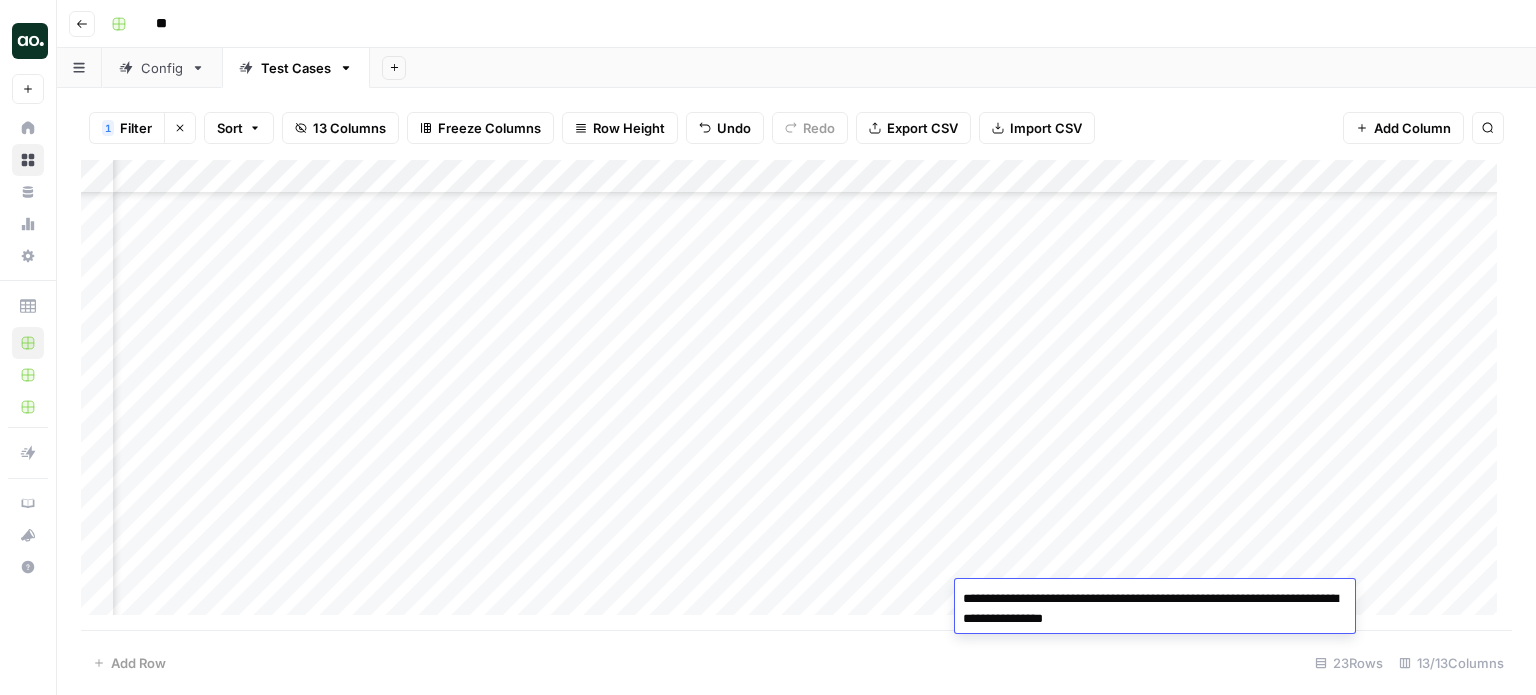 click on "**********" at bounding box center [1155, 609] 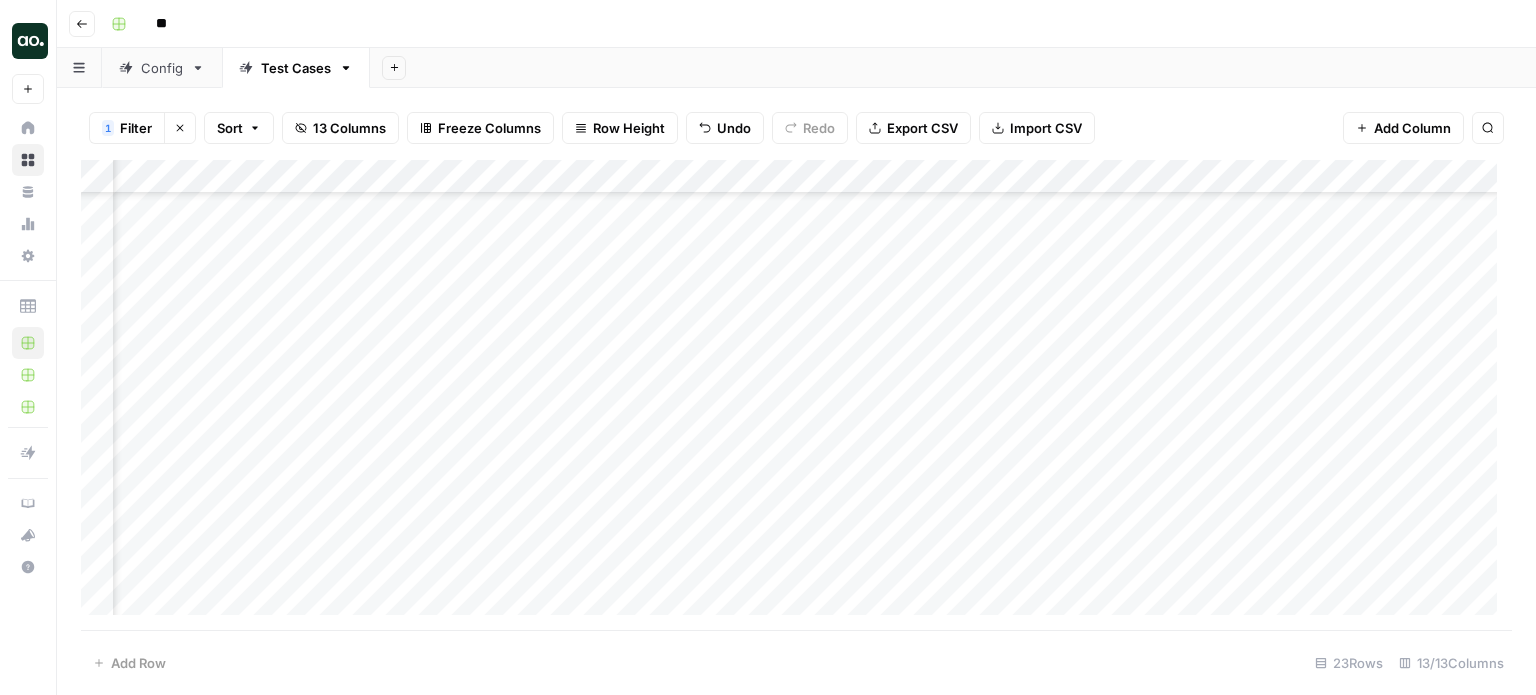 scroll, scrollTop: 359, scrollLeft: 100, axis: both 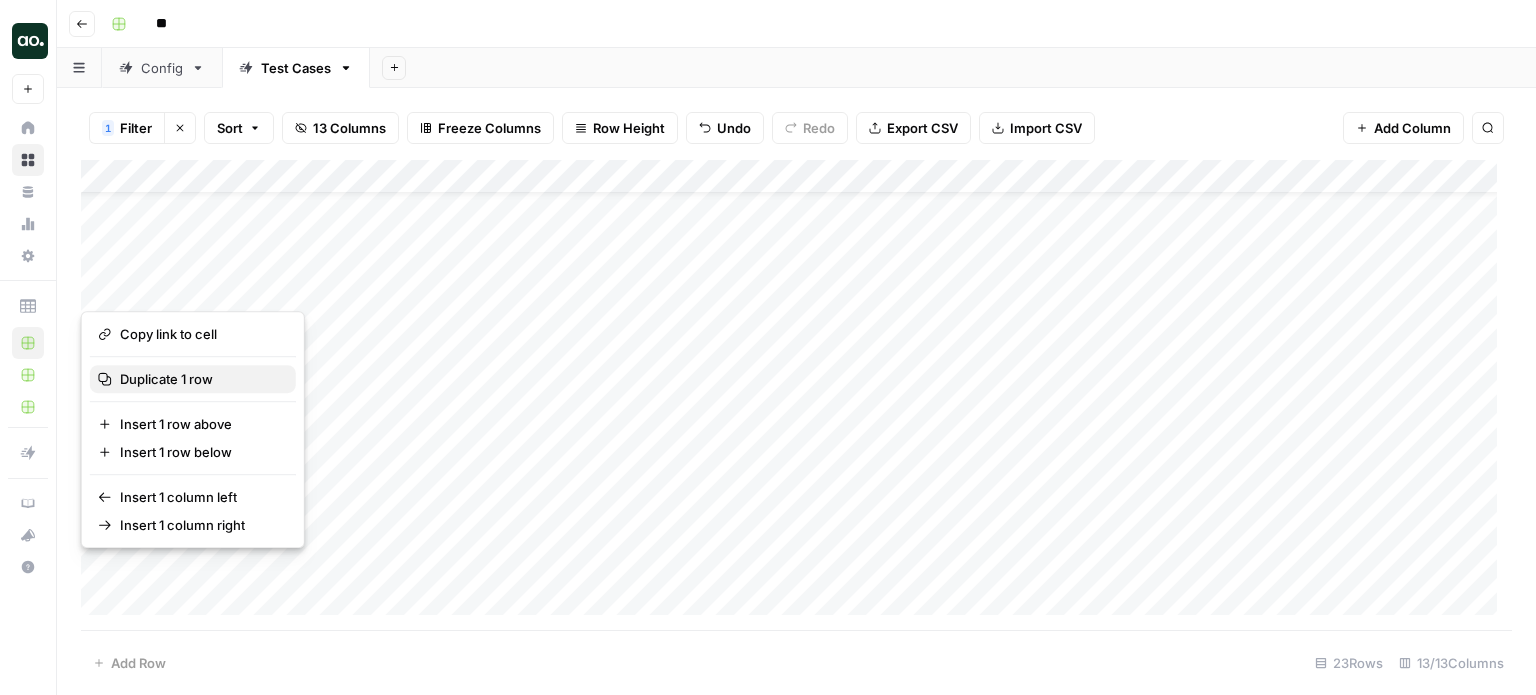 click on "Duplicate 1 row" at bounding box center (166, 379) 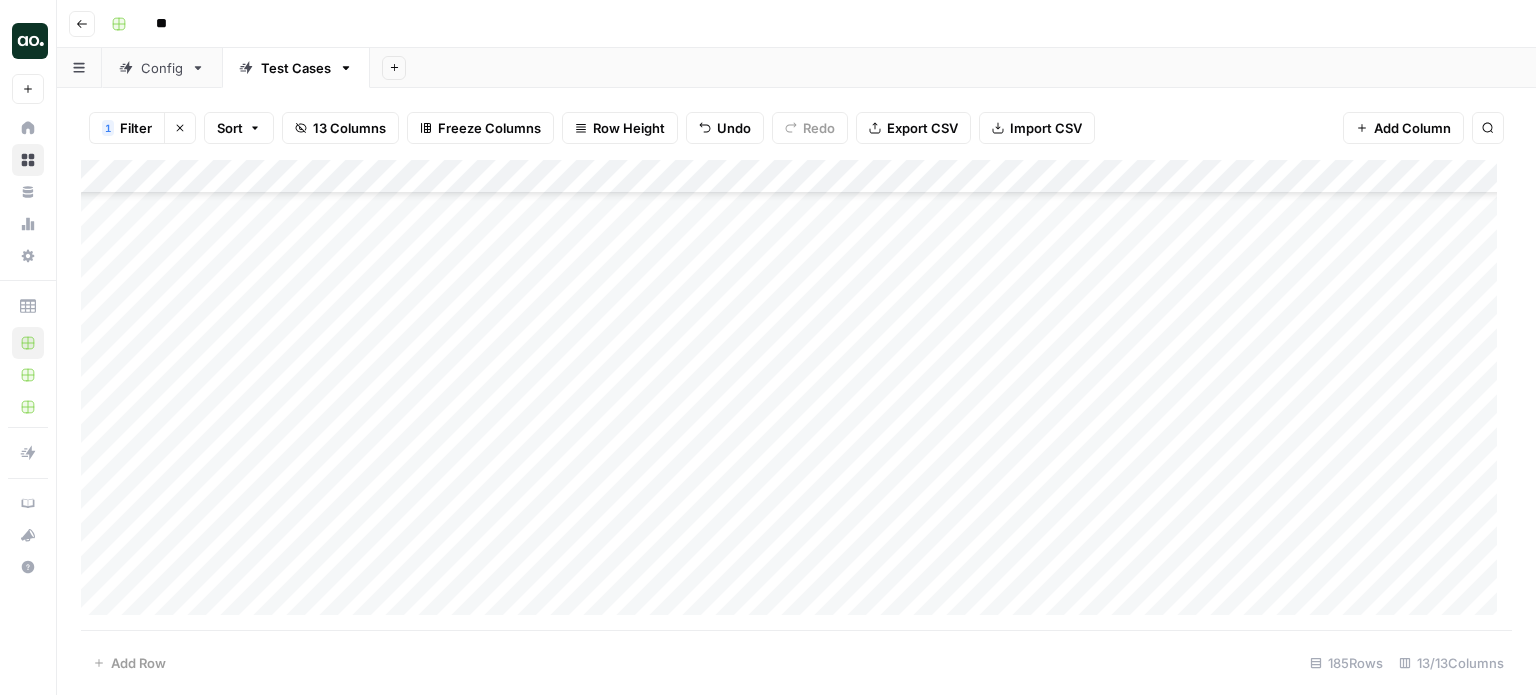 scroll, scrollTop: 5366, scrollLeft: 0, axis: vertical 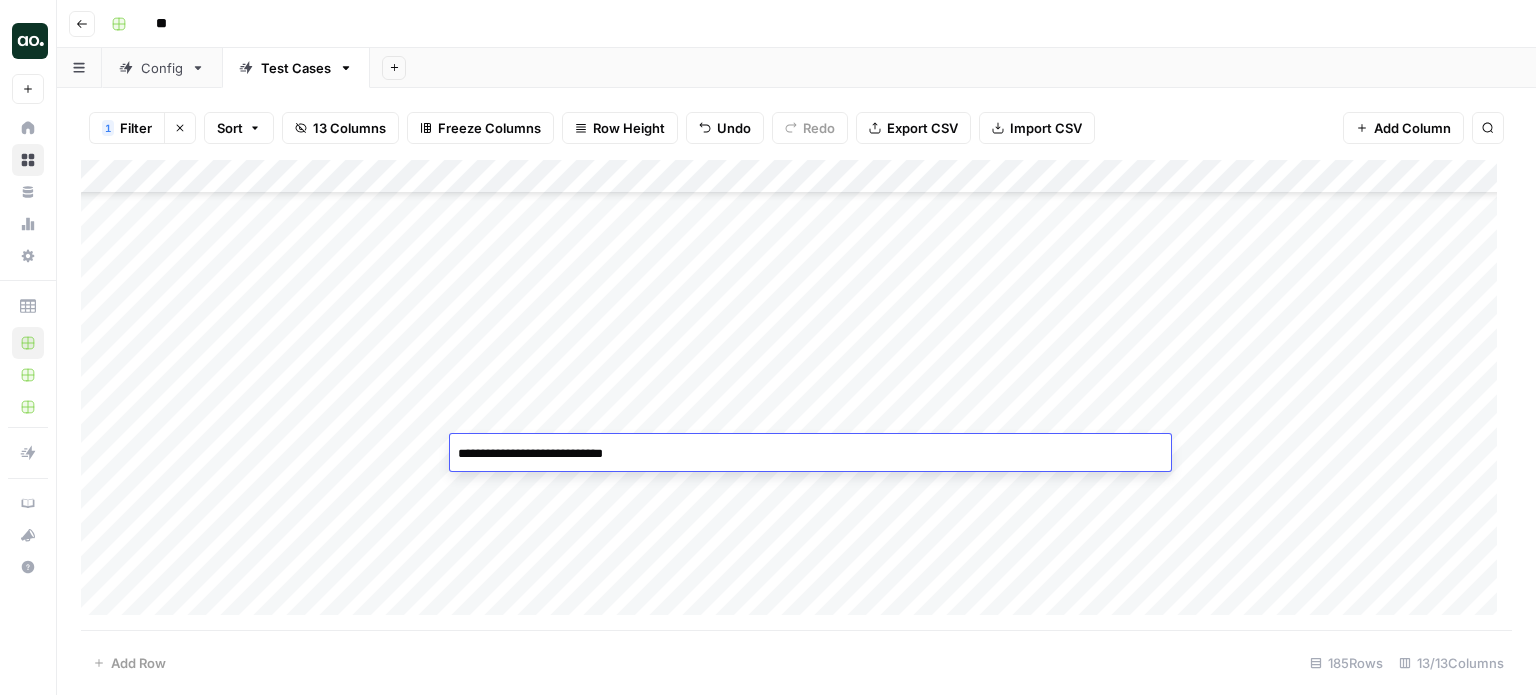 type on "**********" 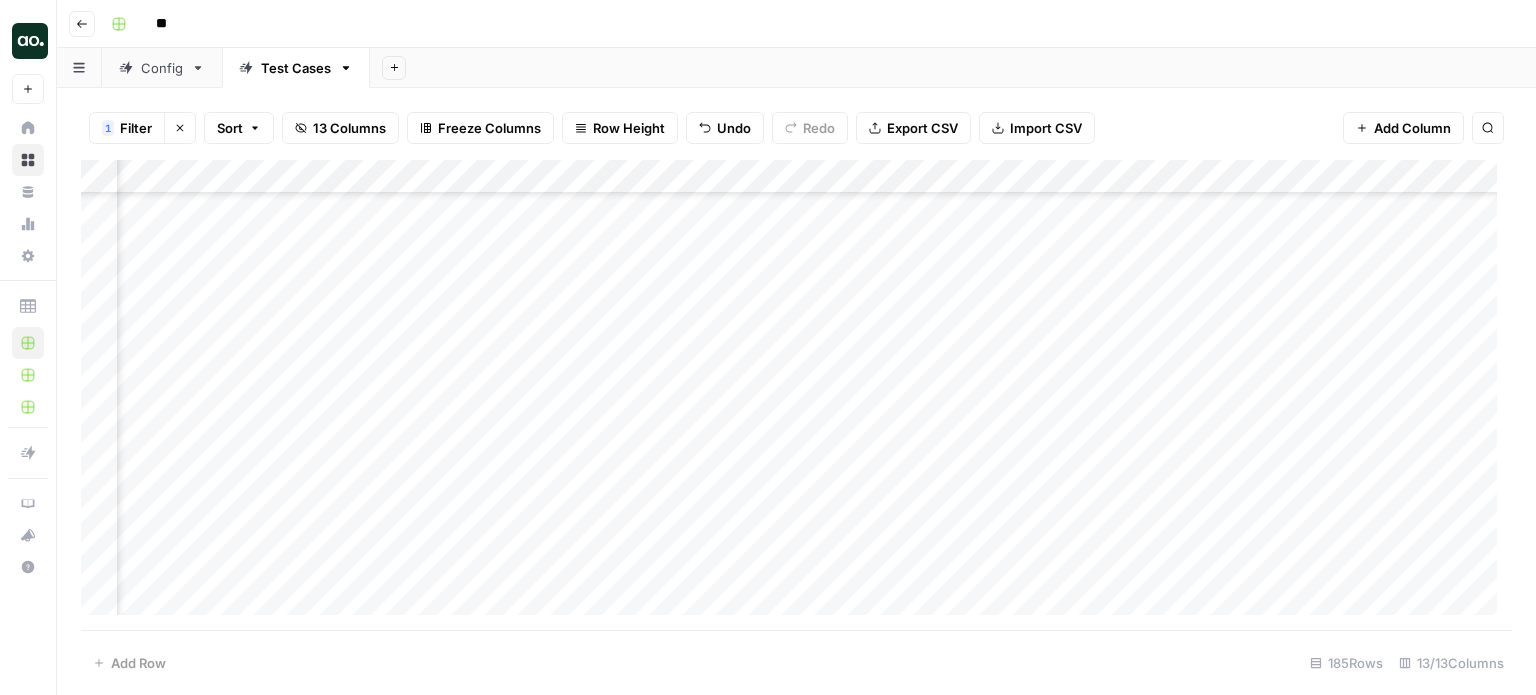 scroll, scrollTop: 5366, scrollLeft: 212, axis: both 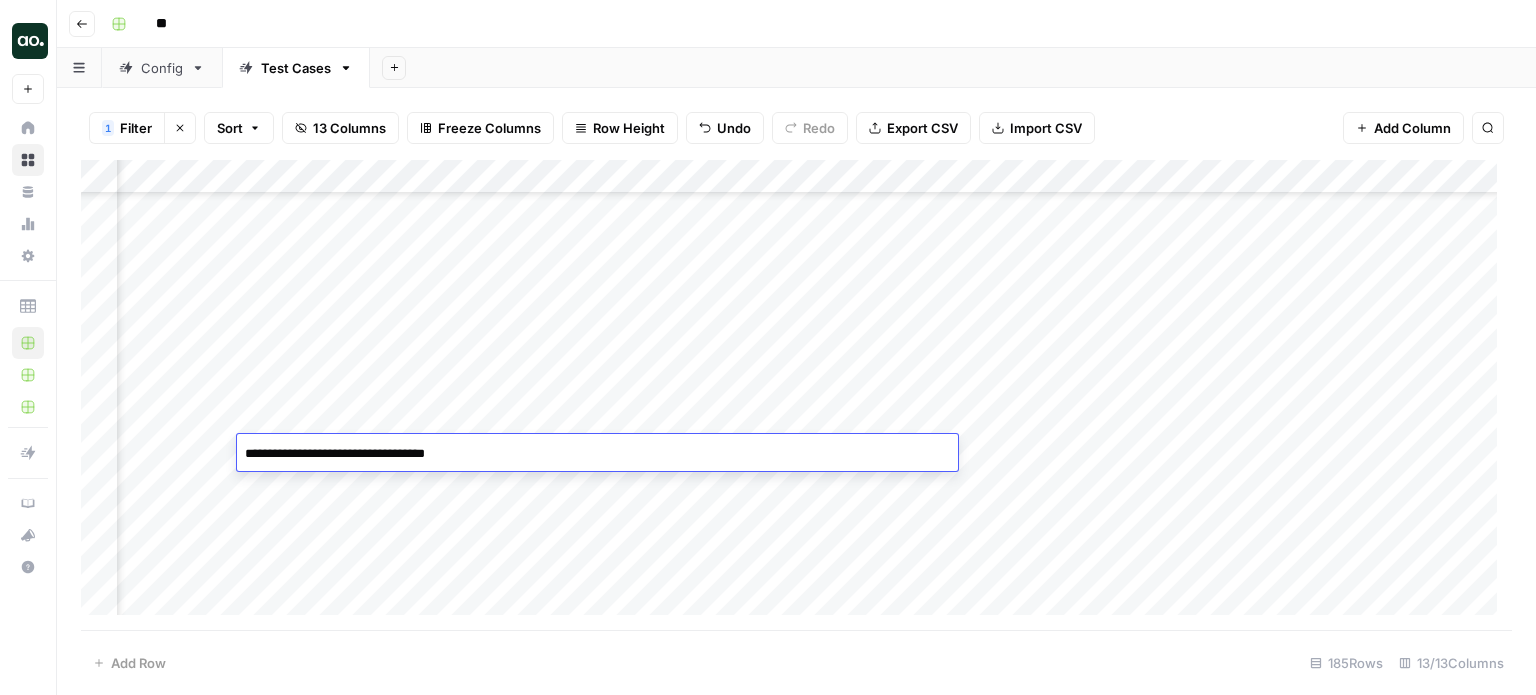 type on "**********" 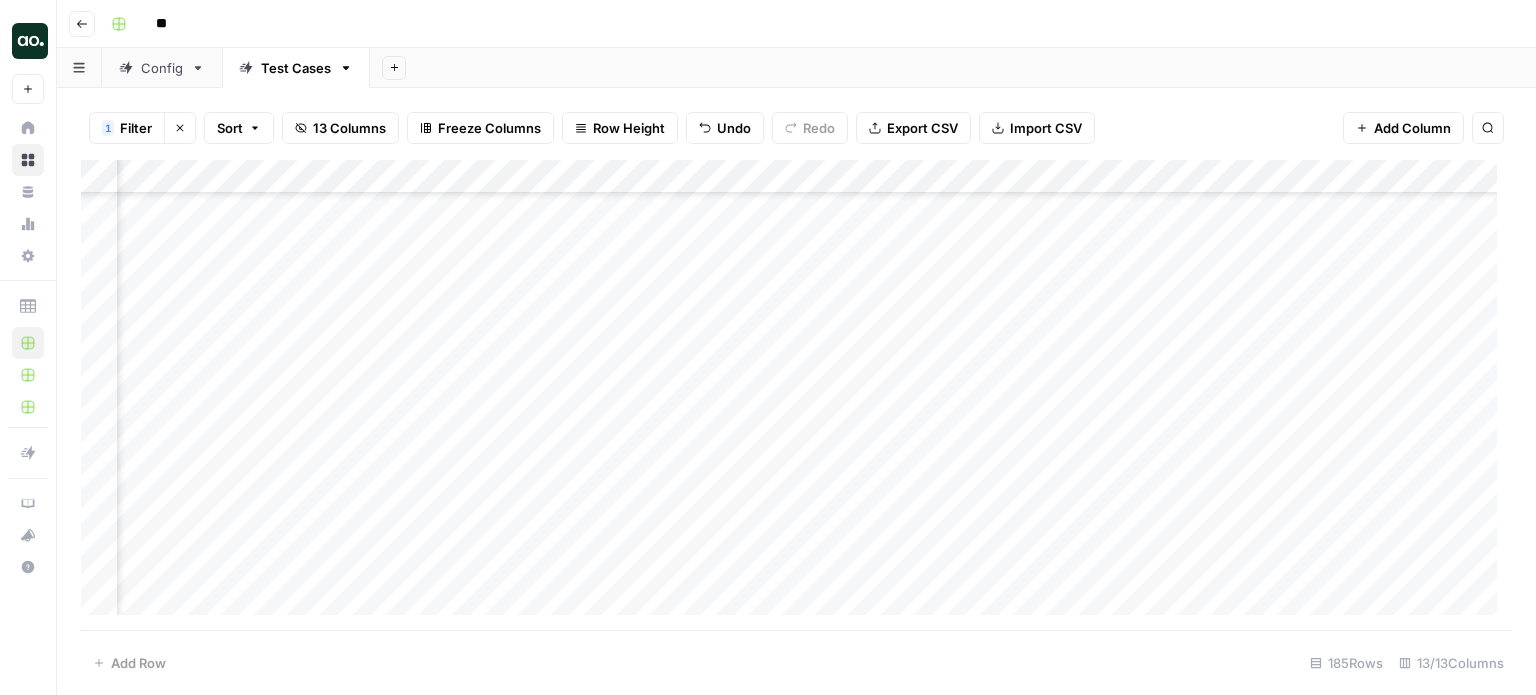 click at bounding box center [796, 395] 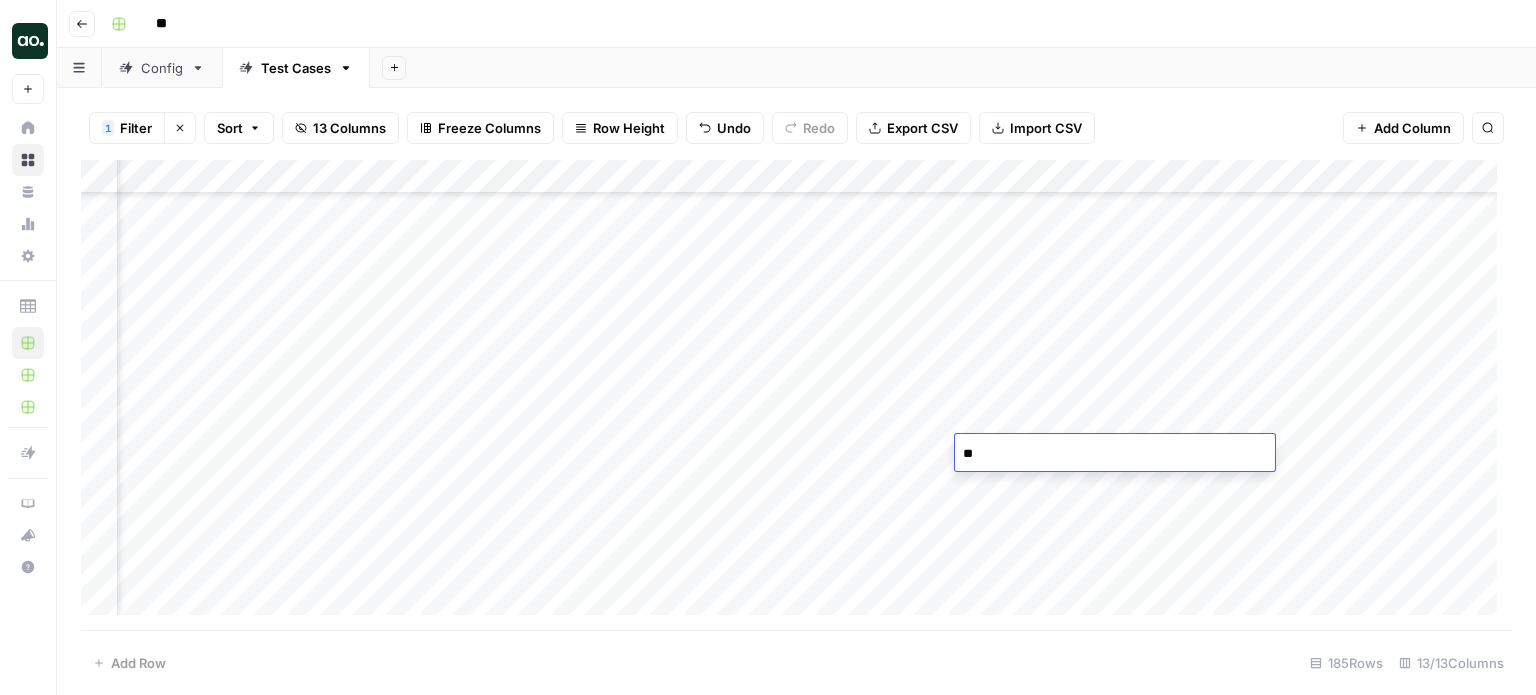 type on "*" 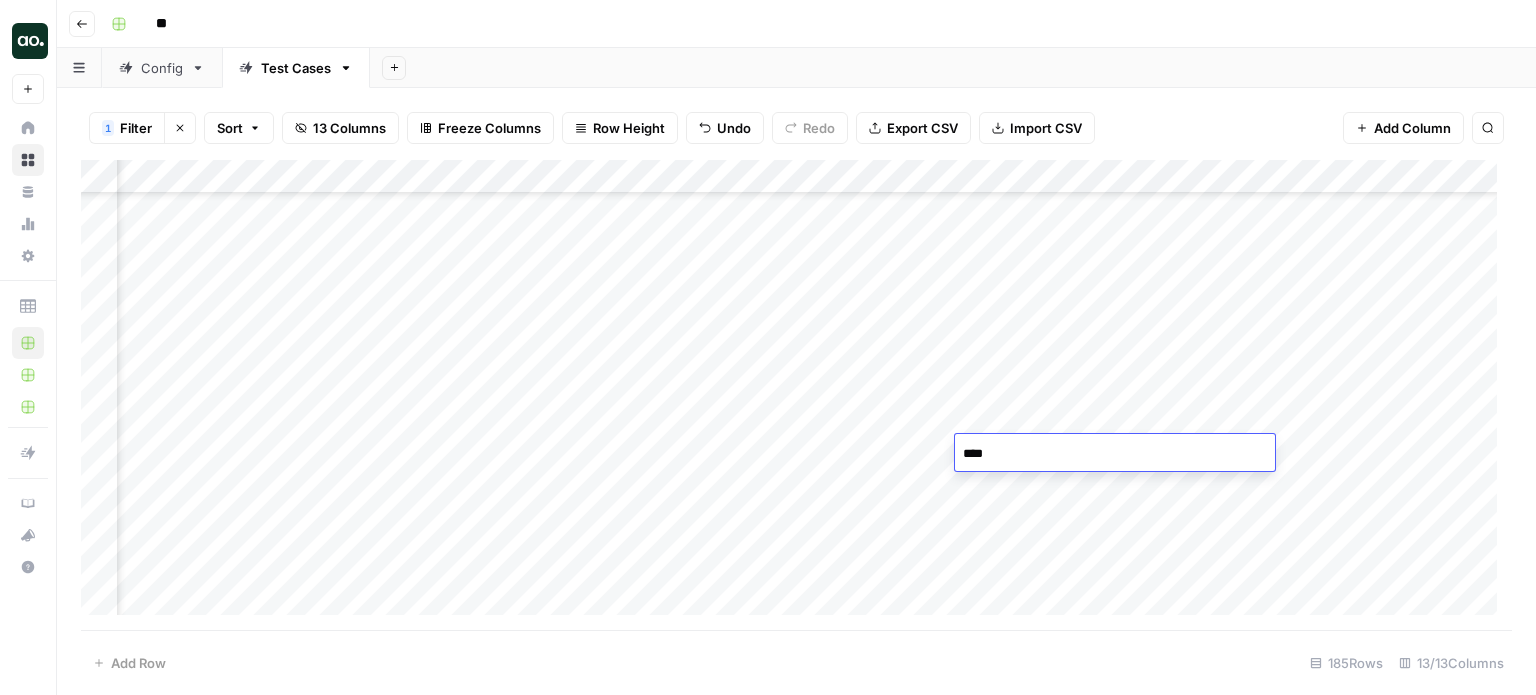 type on "*****" 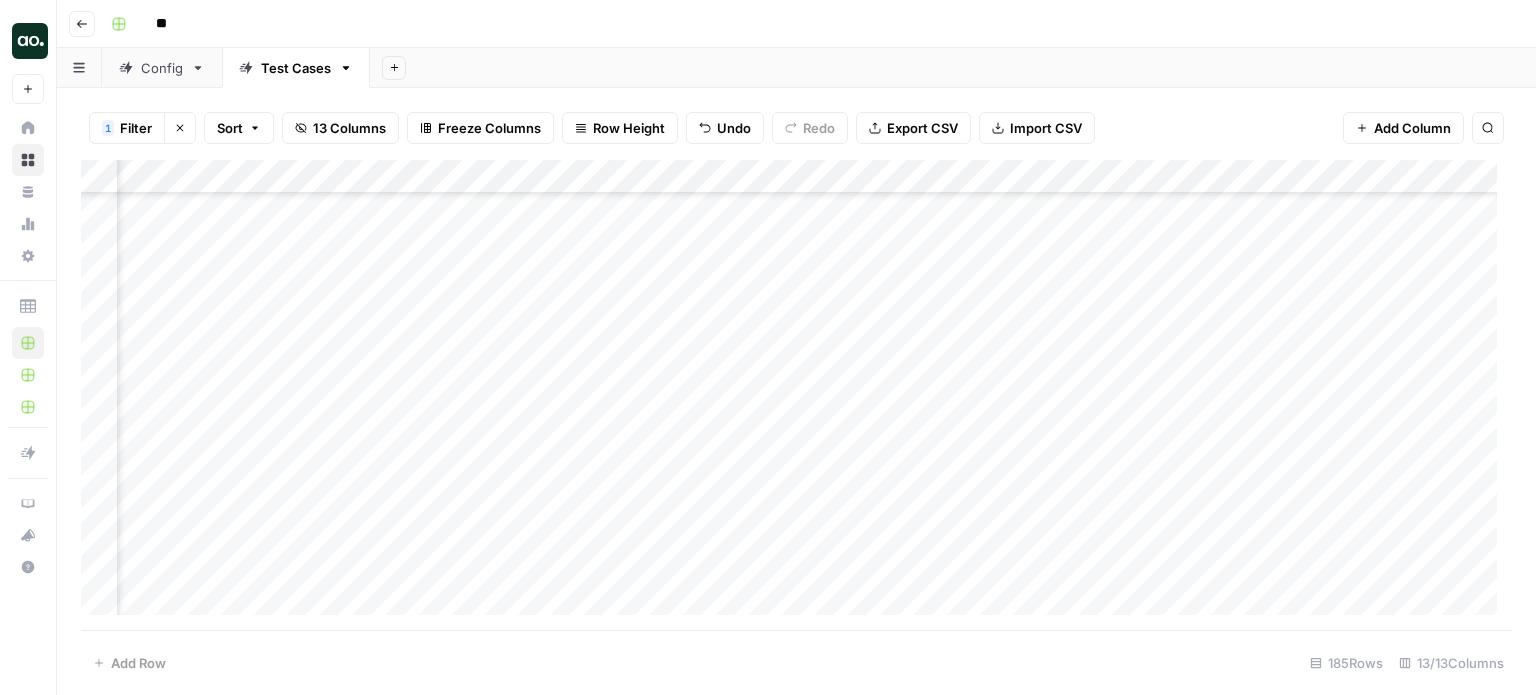 scroll, scrollTop: 5366, scrollLeft: 392, axis: both 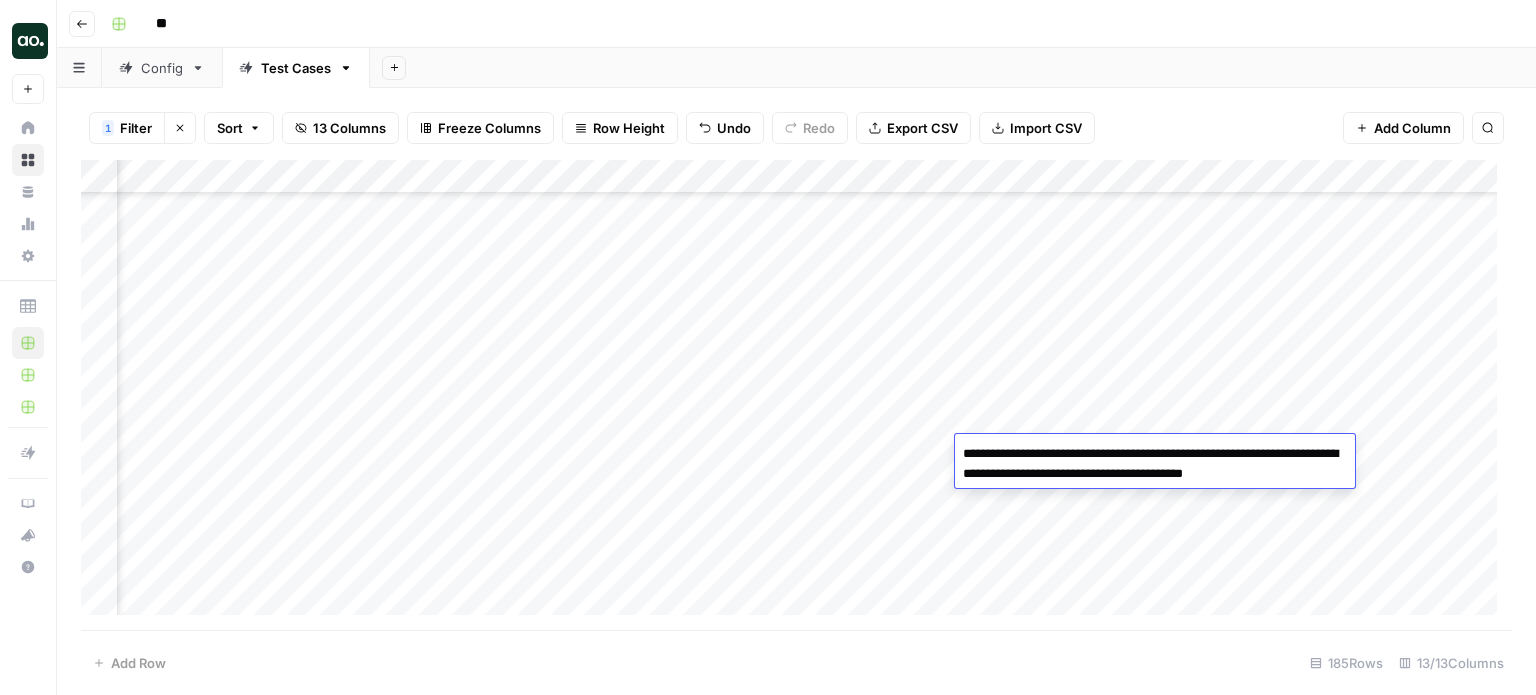 click on "**********" at bounding box center (1155, 464) 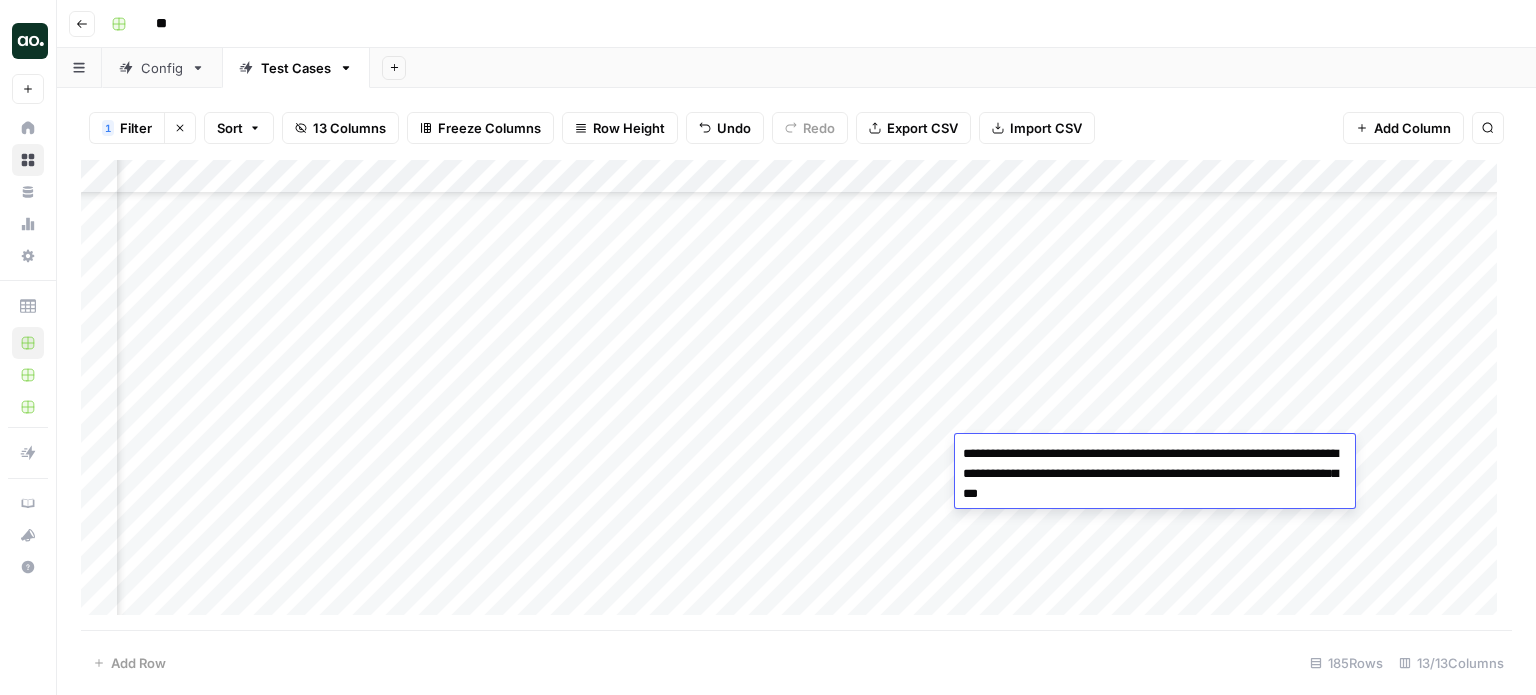 type on "**********" 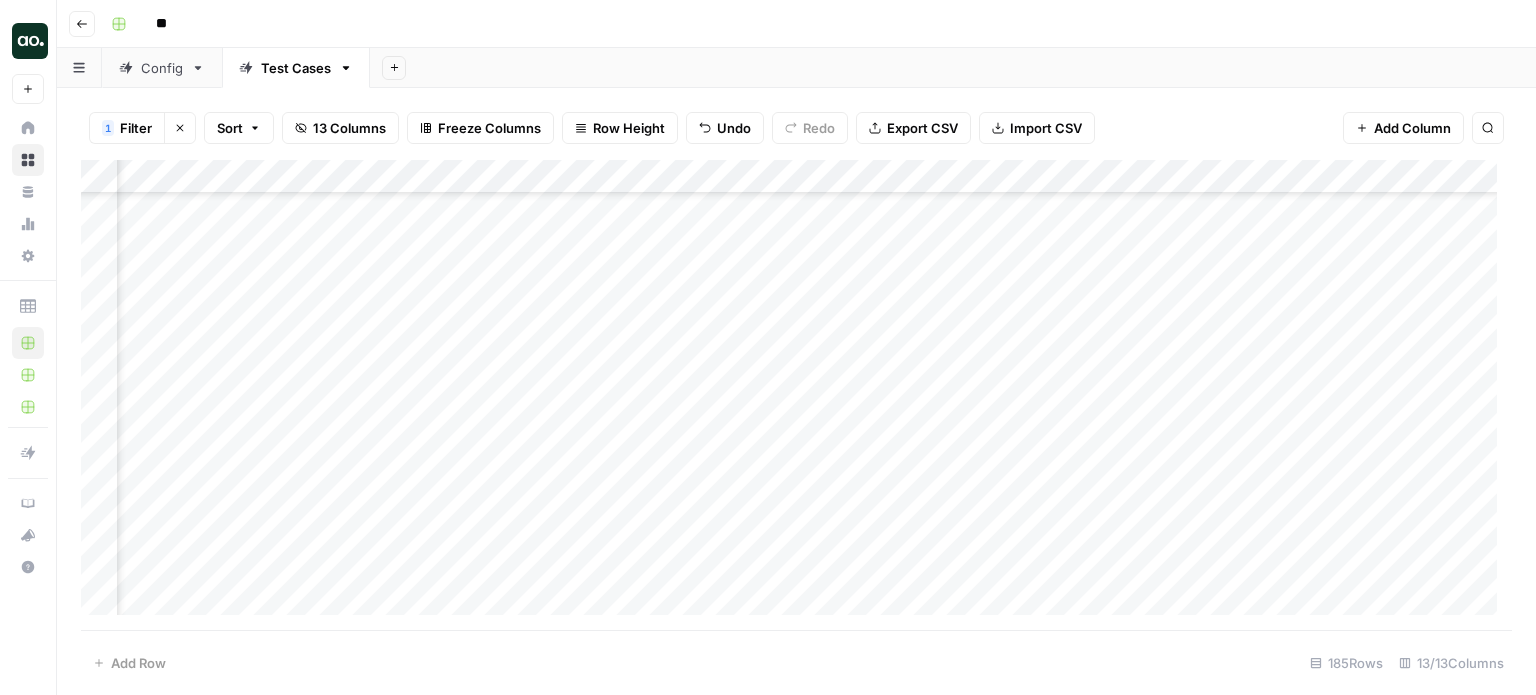 click at bounding box center (796, 395) 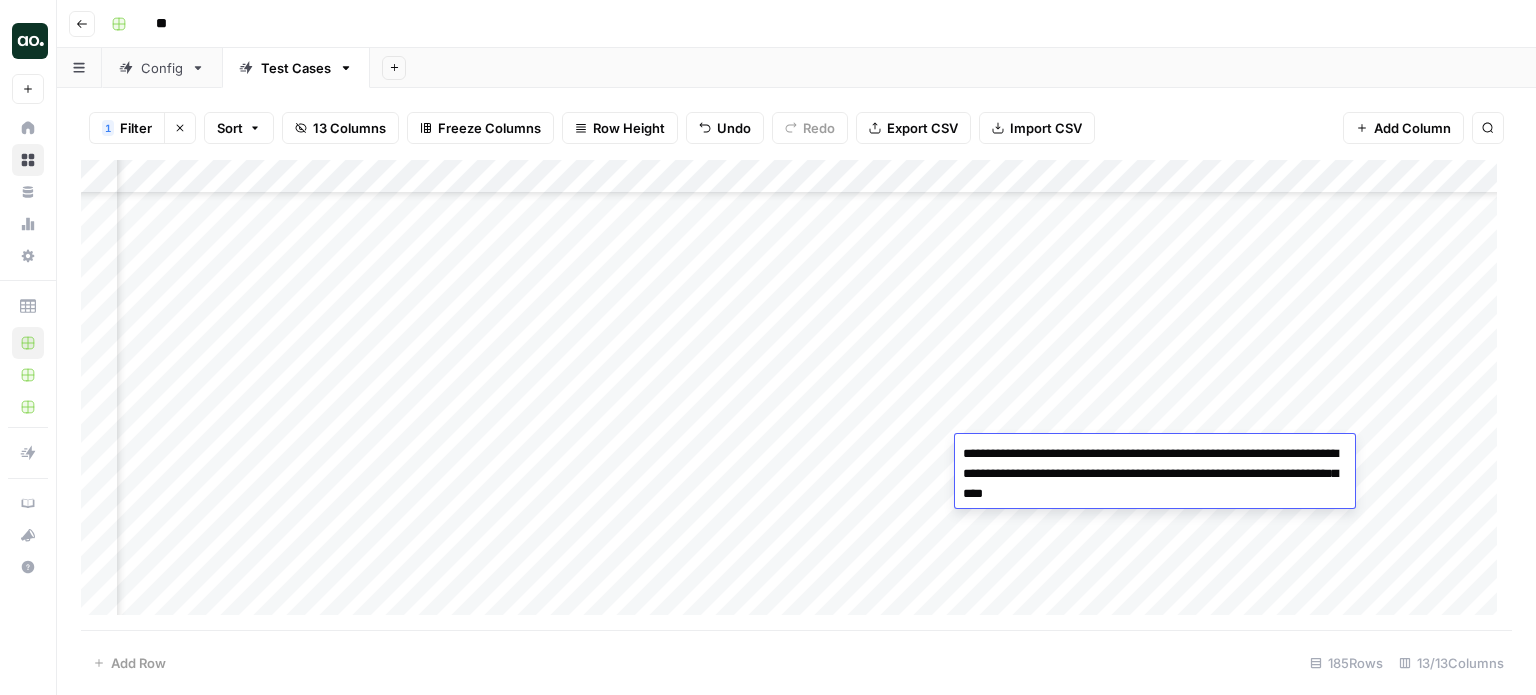 drag, startPoint x: 1280, startPoint y: 475, endPoint x: 1284, endPoint y: 490, distance: 15.524175 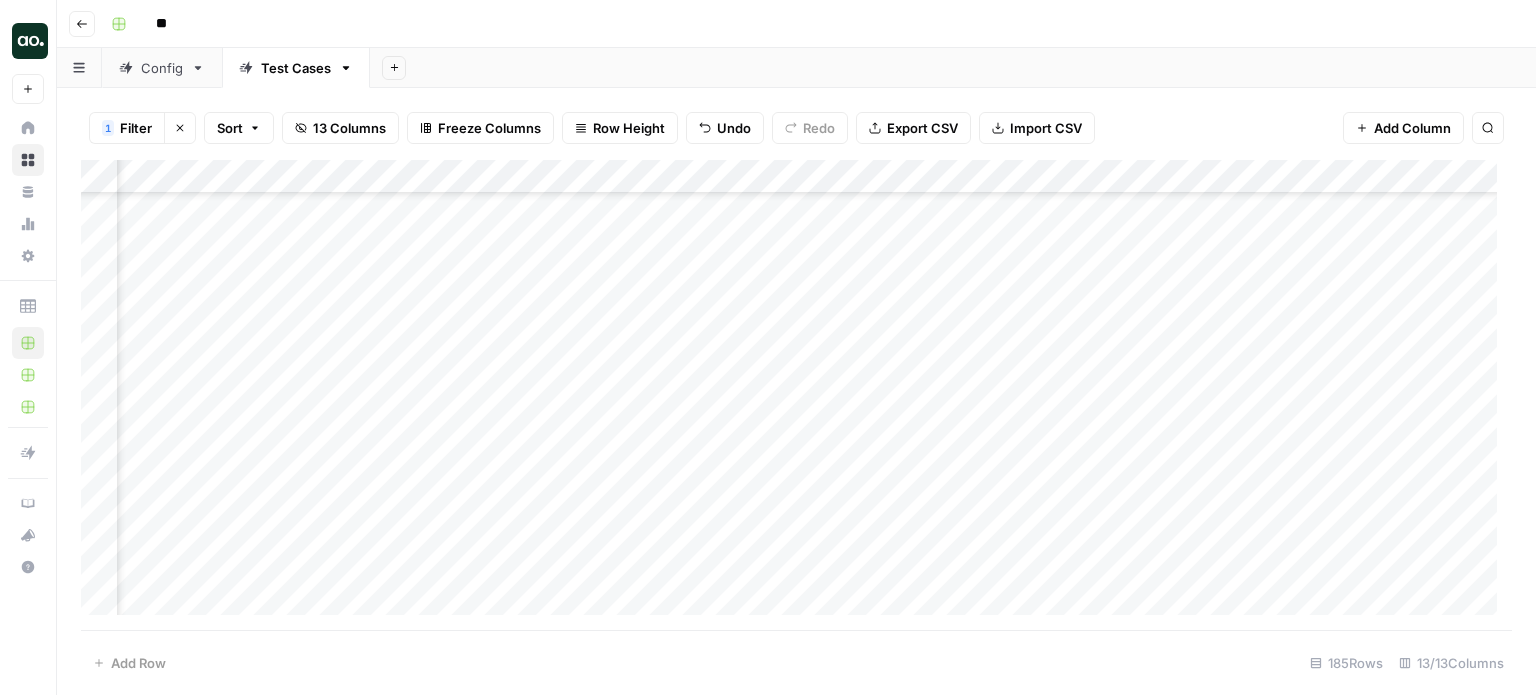 scroll, scrollTop: 5366, scrollLeft: 572, axis: both 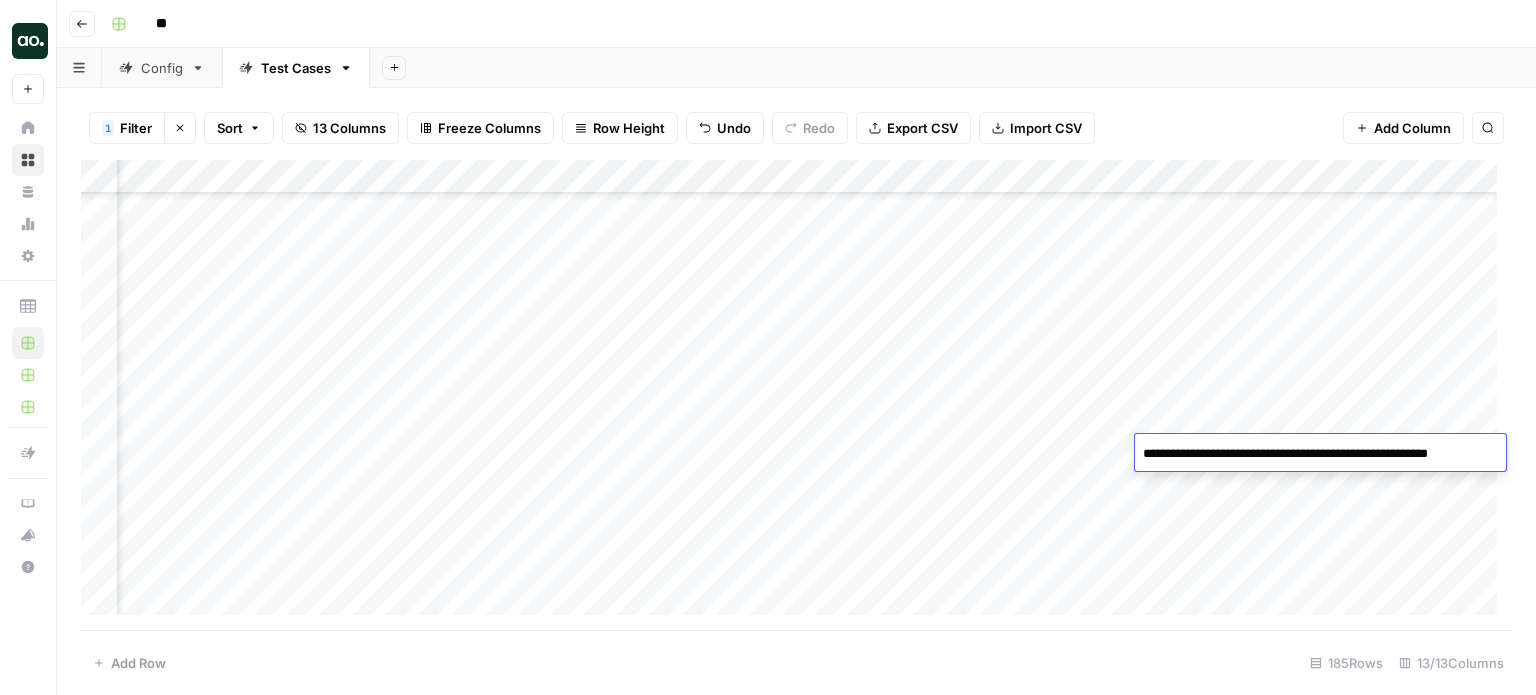 type on "**********" 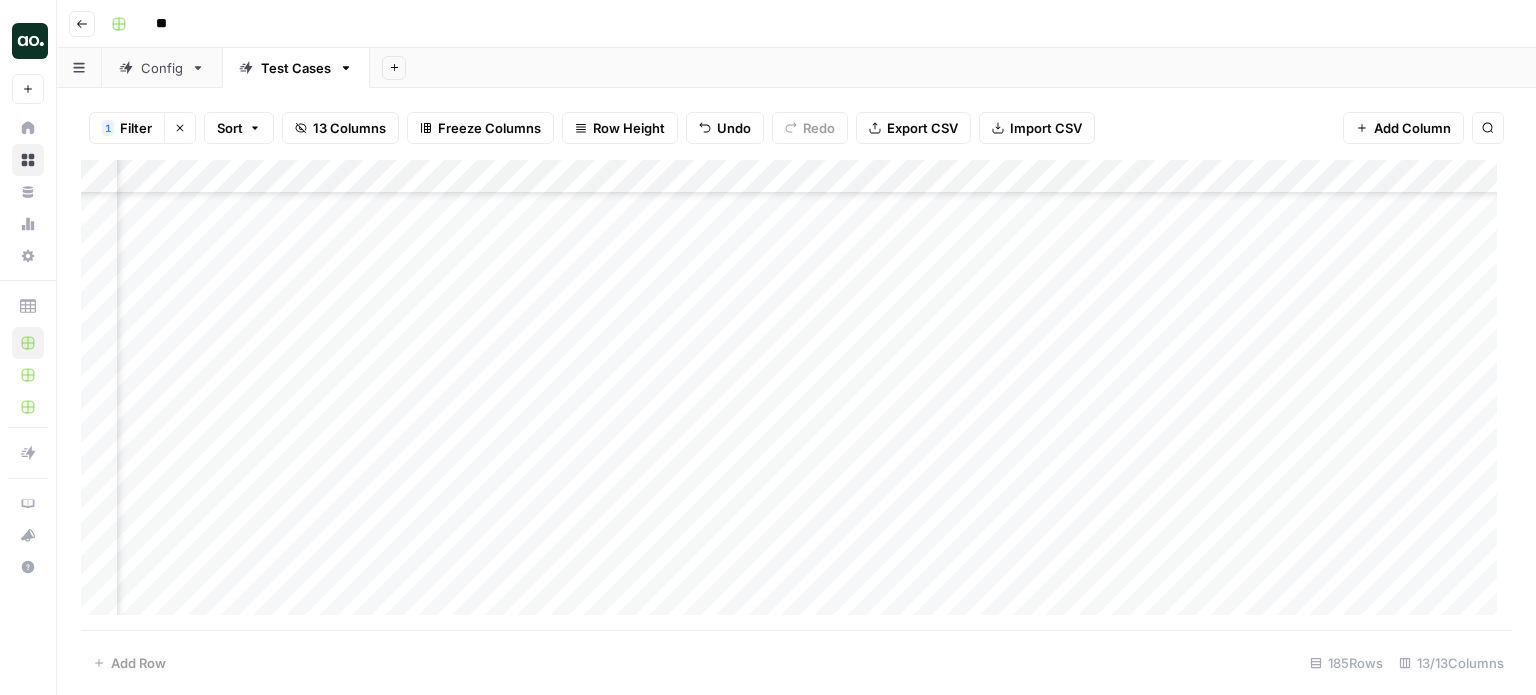 click at bounding box center (796, 395) 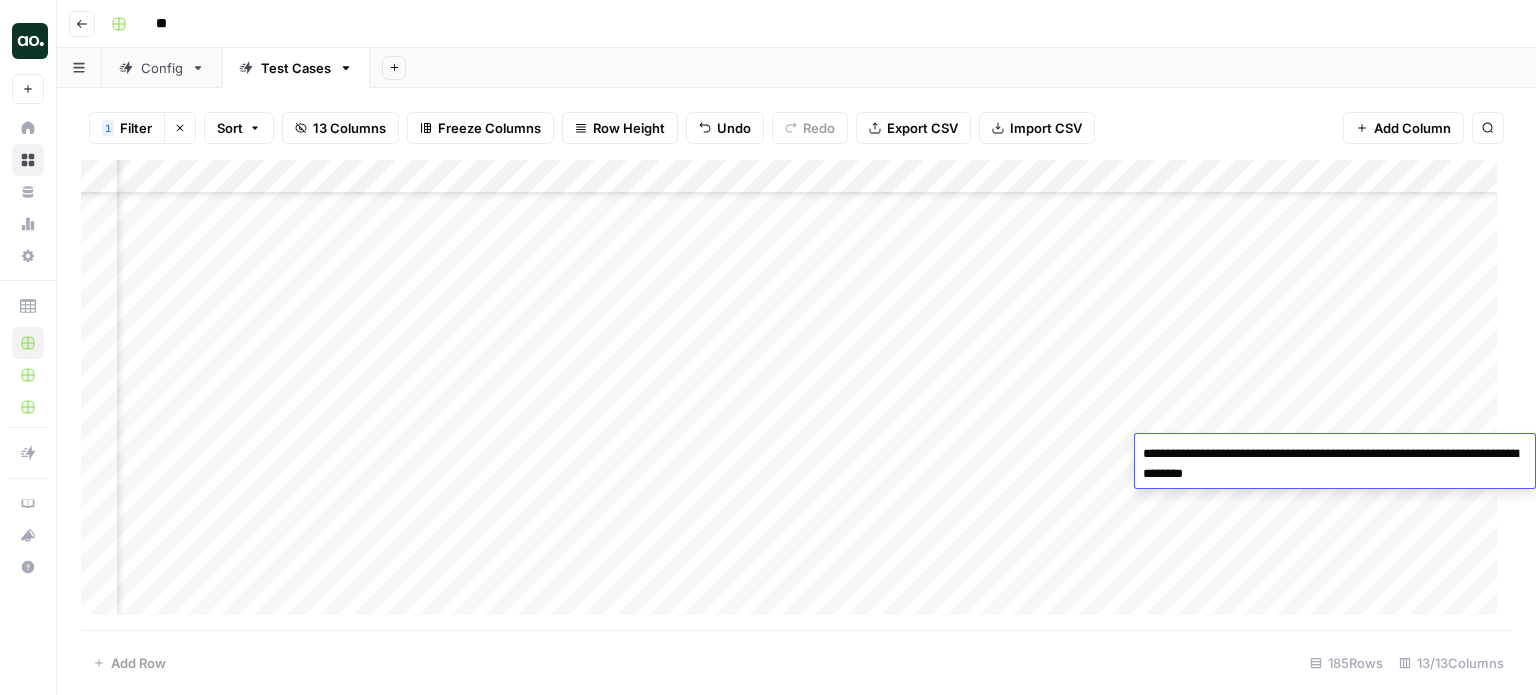 drag, startPoint x: 1489, startPoint y: 452, endPoint x: 1279, endPoint y: 471, distance: 210.85777 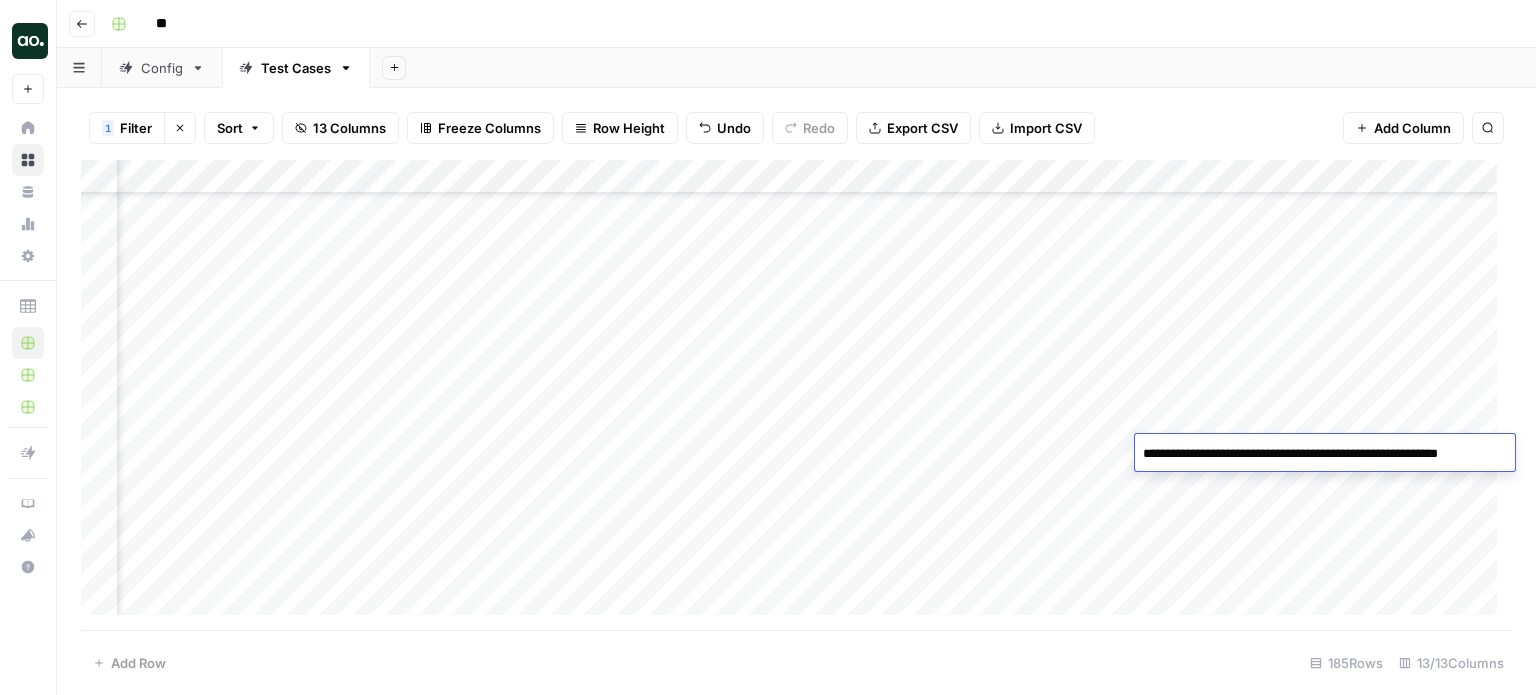 type on "**********" 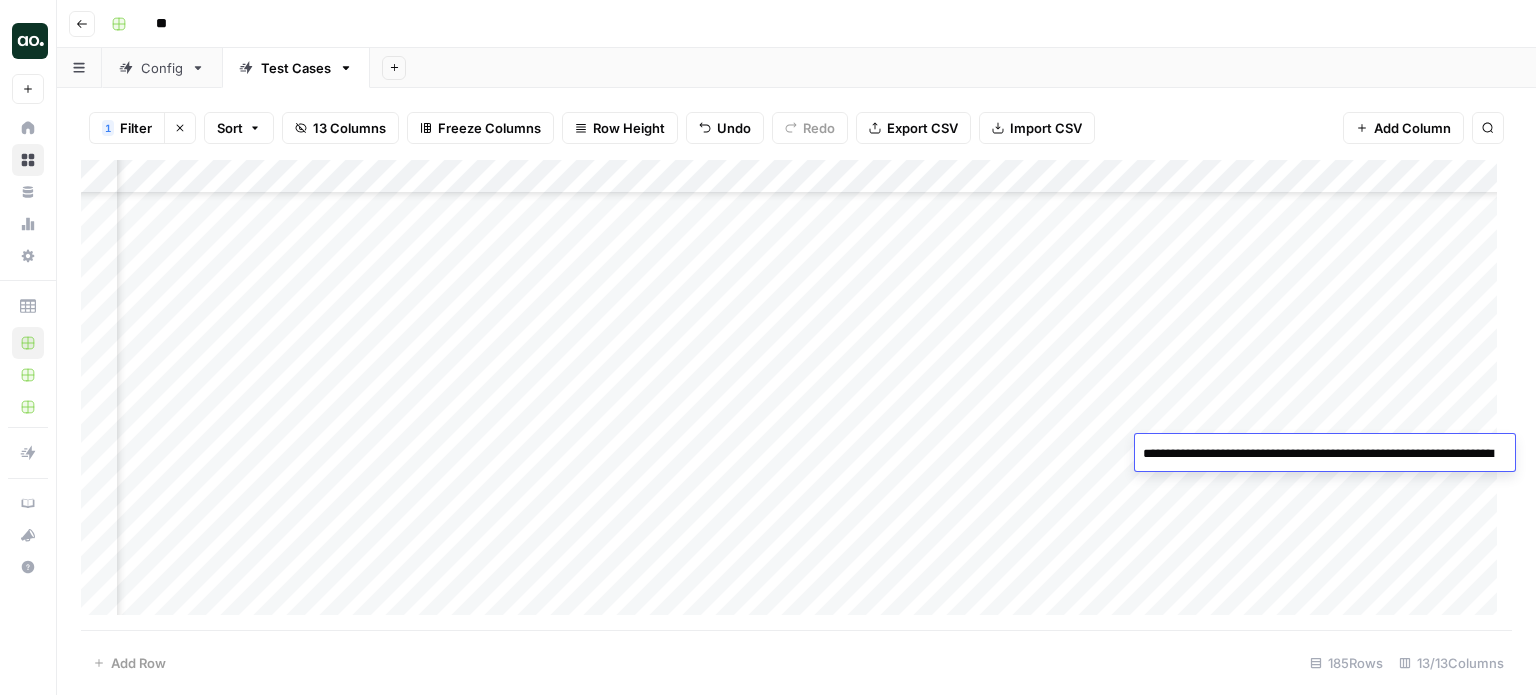 scroll, scrollTop: 1237, scrollLeft: 0, axis: vertical 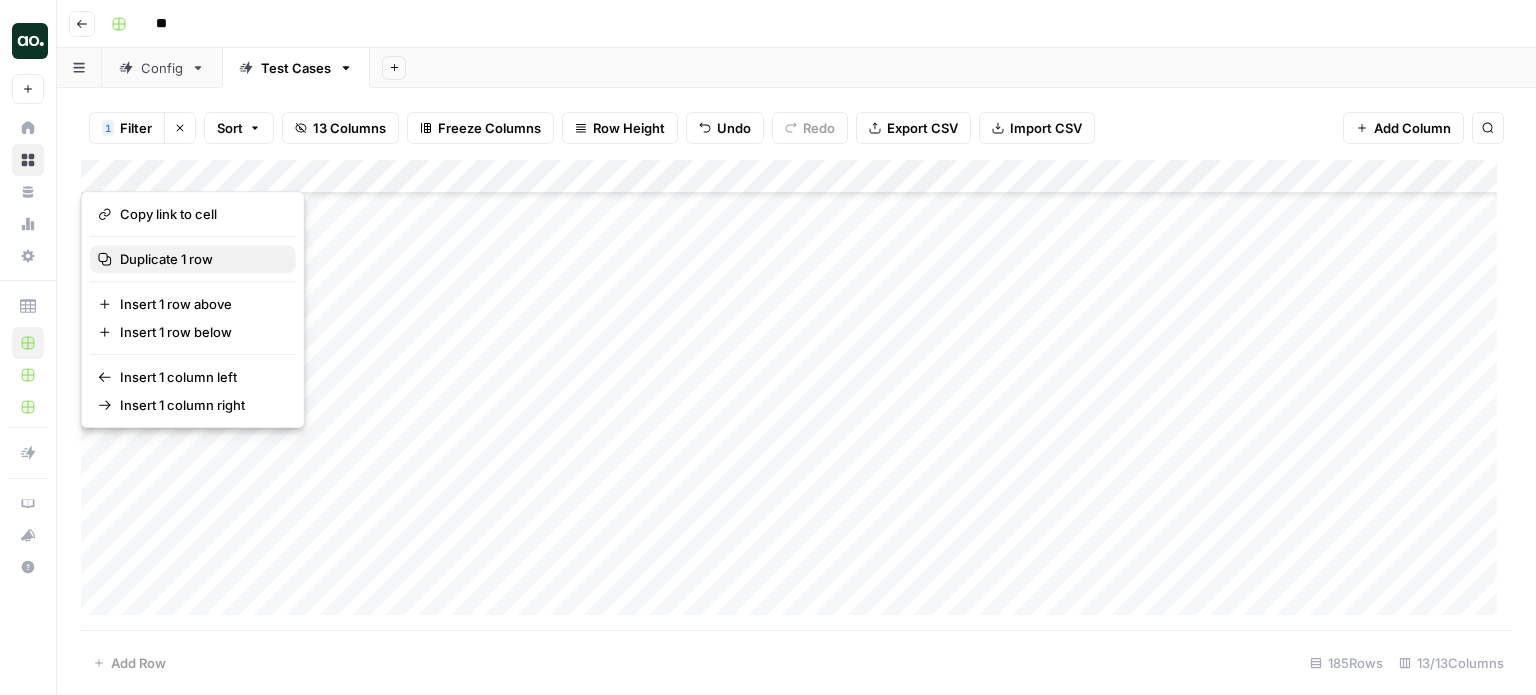 click on "Duplicate 1 row" at bounding box center [166, 259] 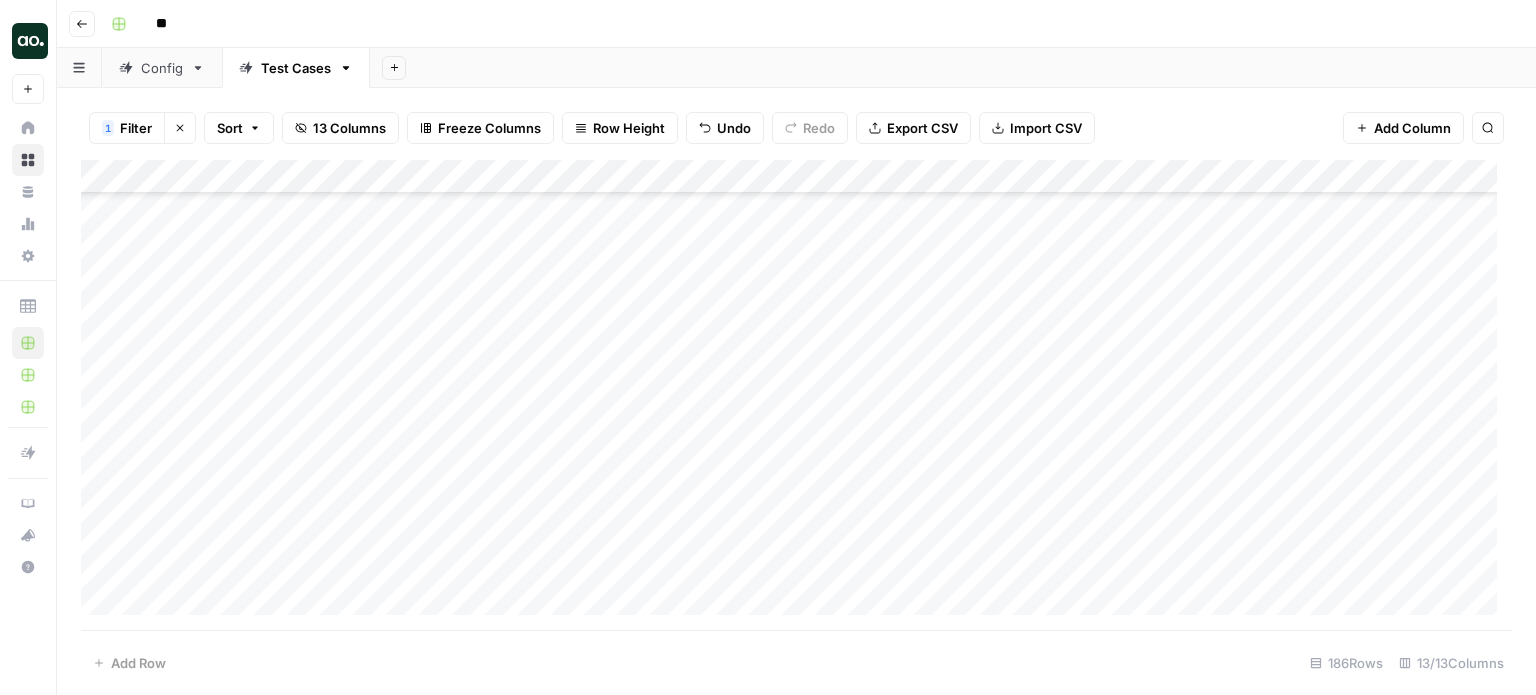 click at bounding box center [796, 395] 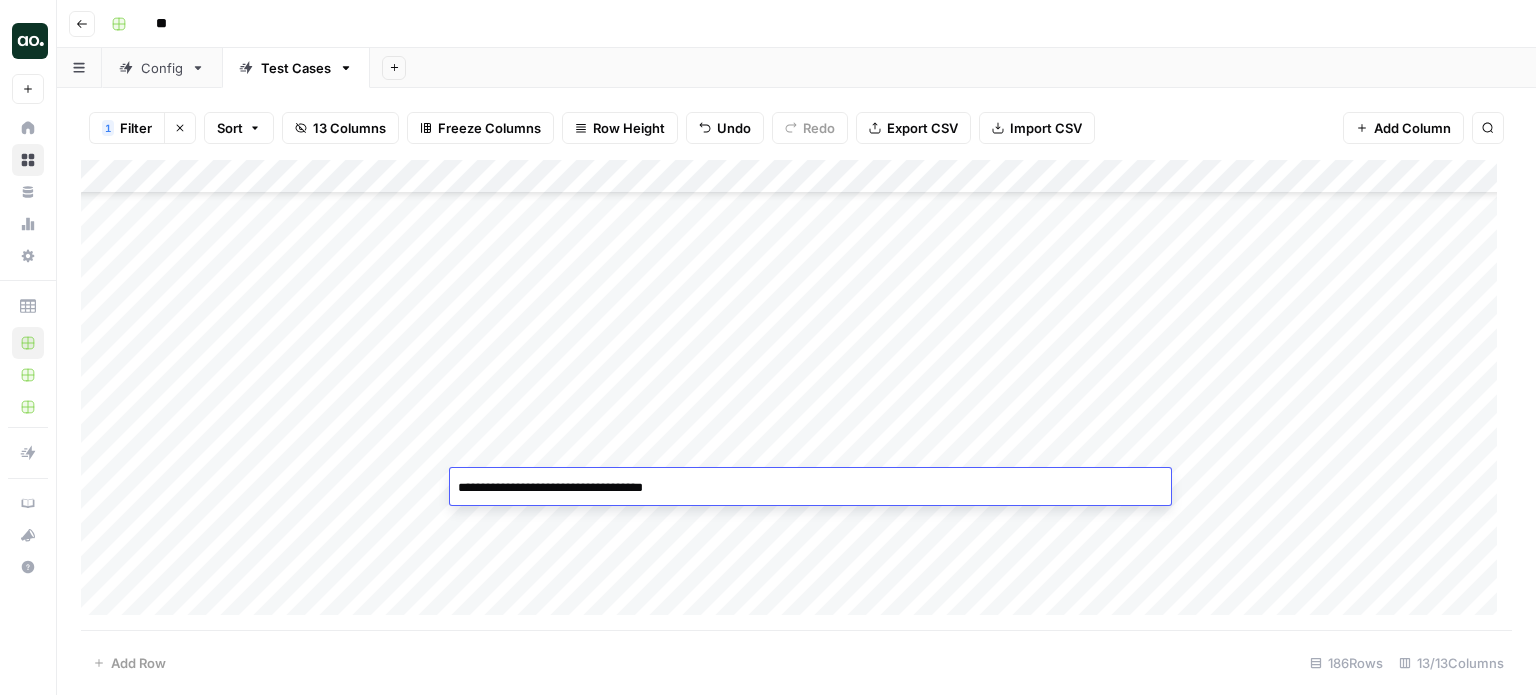 click on "**********" at bounding box center (810, 488) 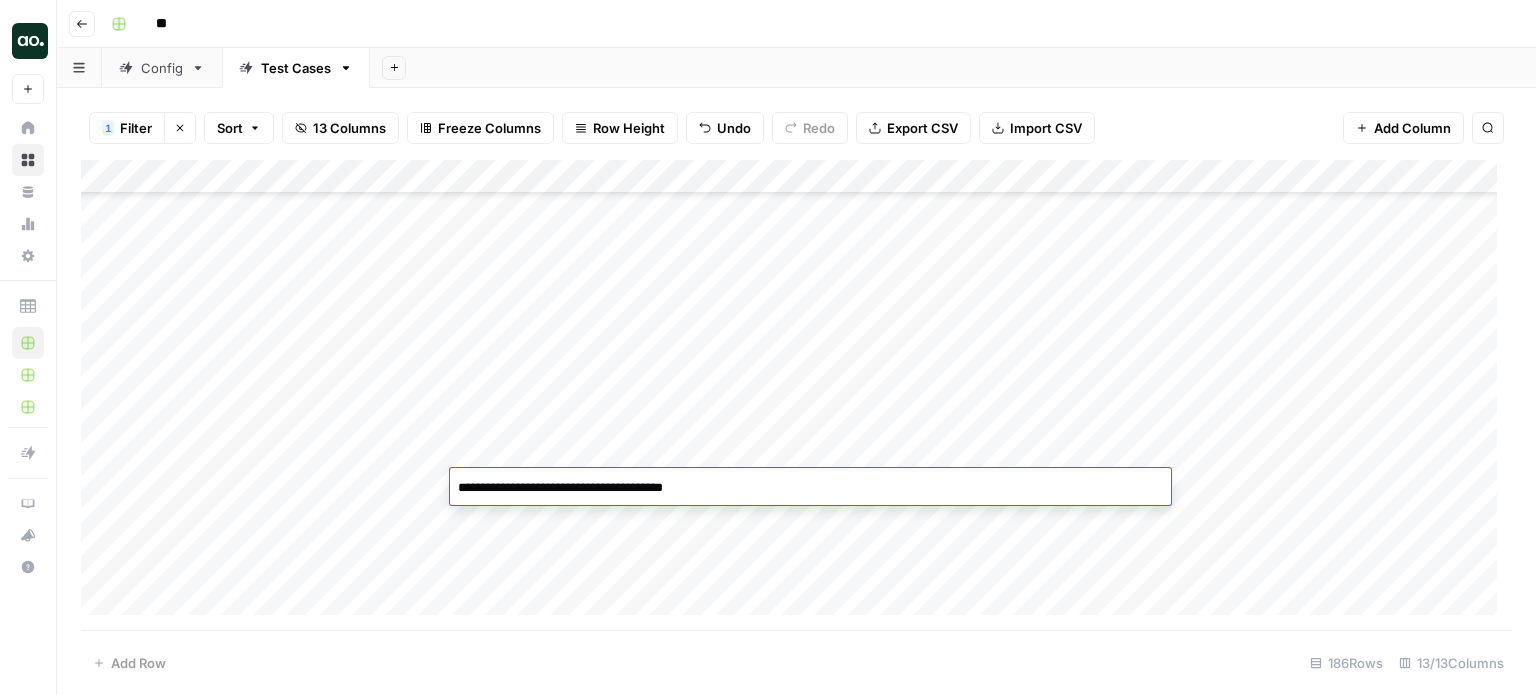 type on "**********" 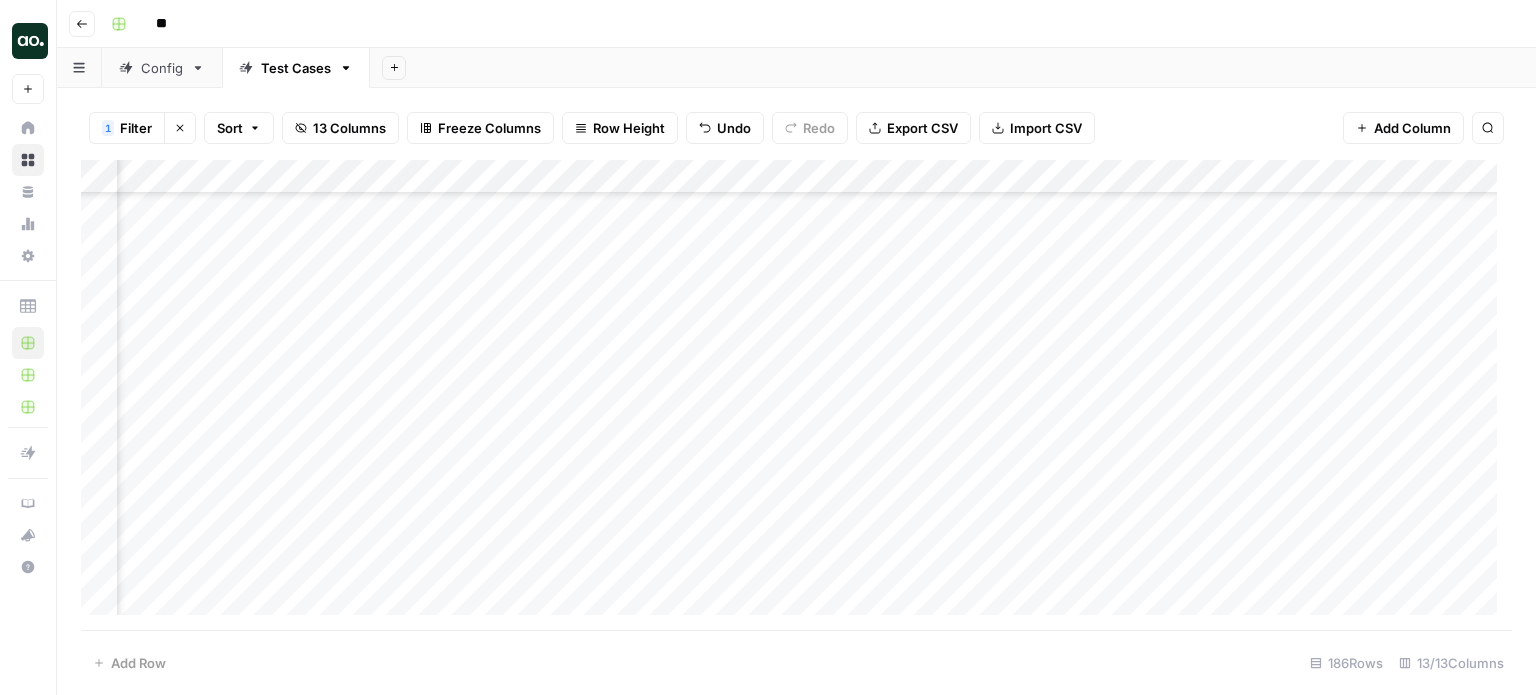 scroll, scrollTop: 5366, scrollLeft: 392, axis: both 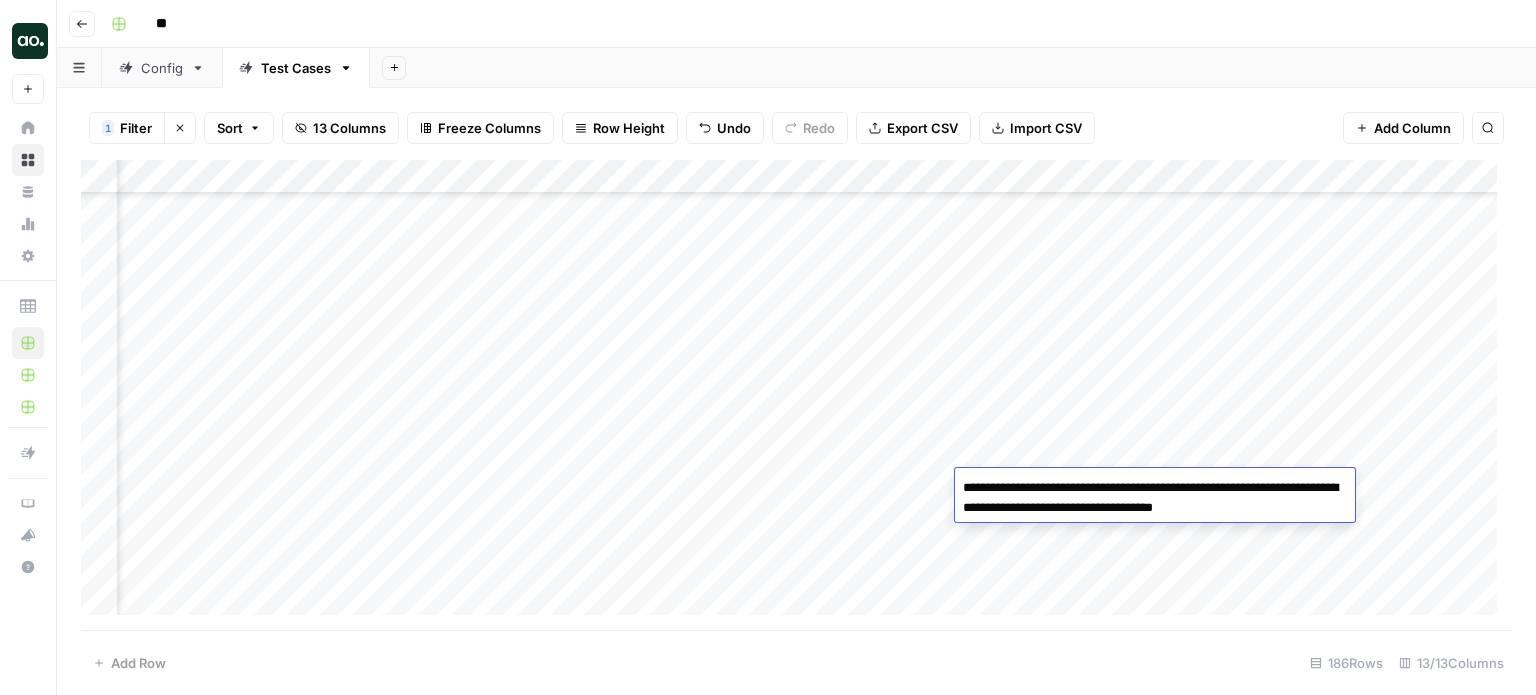 drag, startPoint x: 1220, startPoint y: 508, endPoint x: 1112, endPoint y: 507, distance: 108.00463 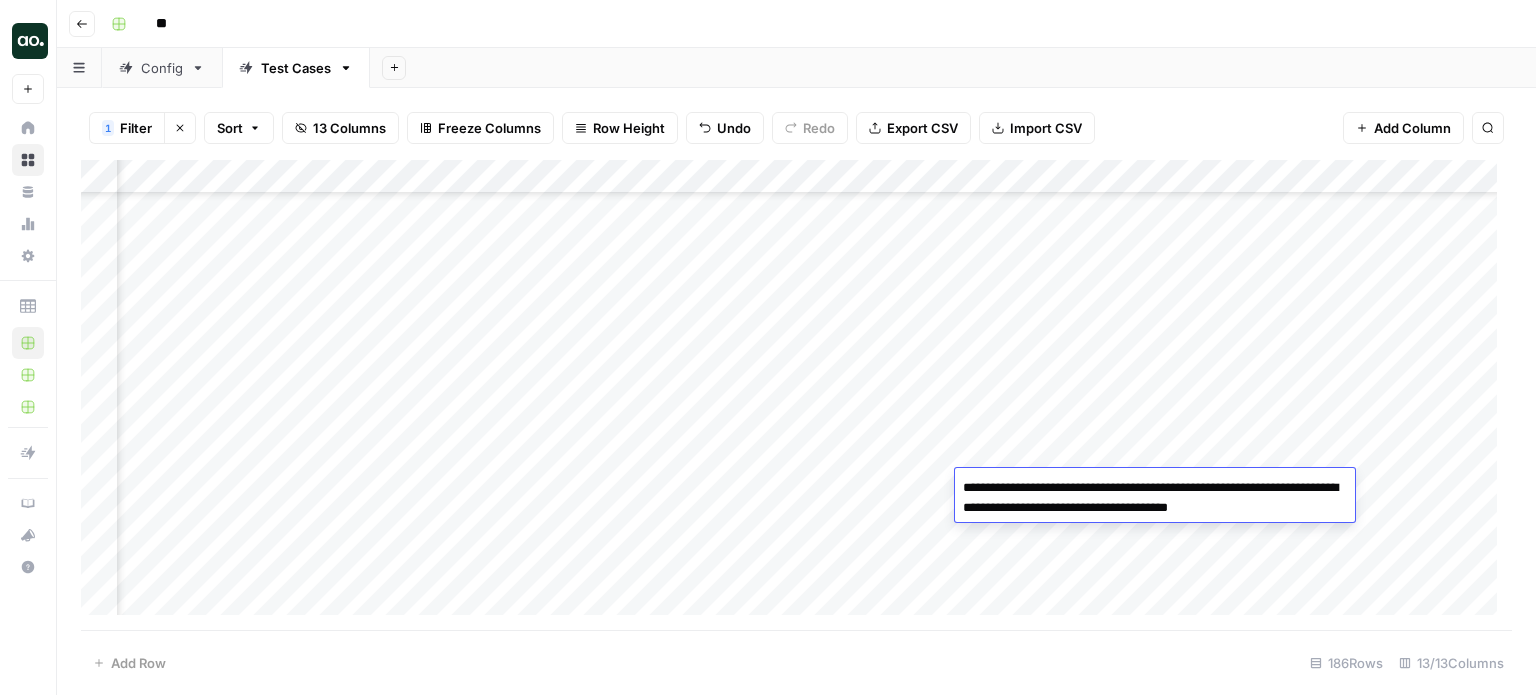 type on "**********" 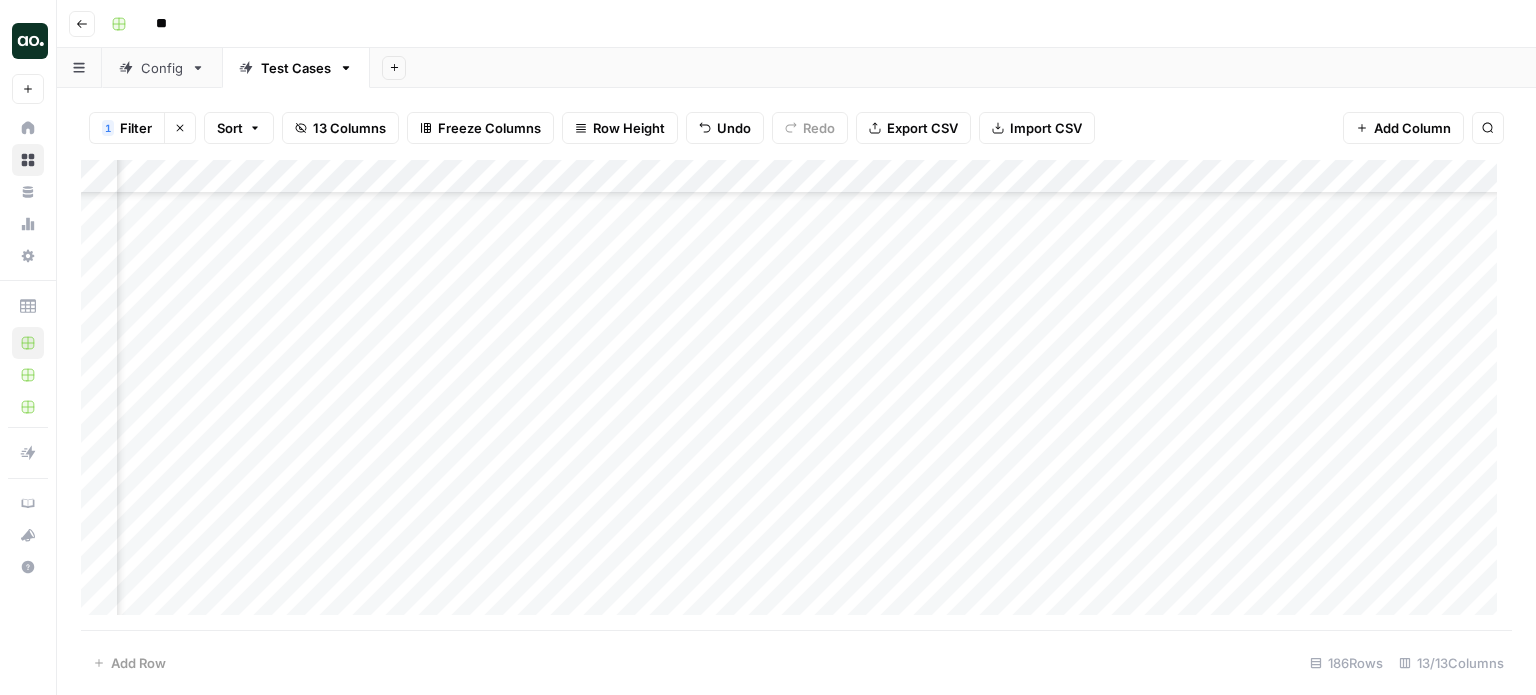 scroll, scrollTop: 5366, scrollLeft: 572, axis: both 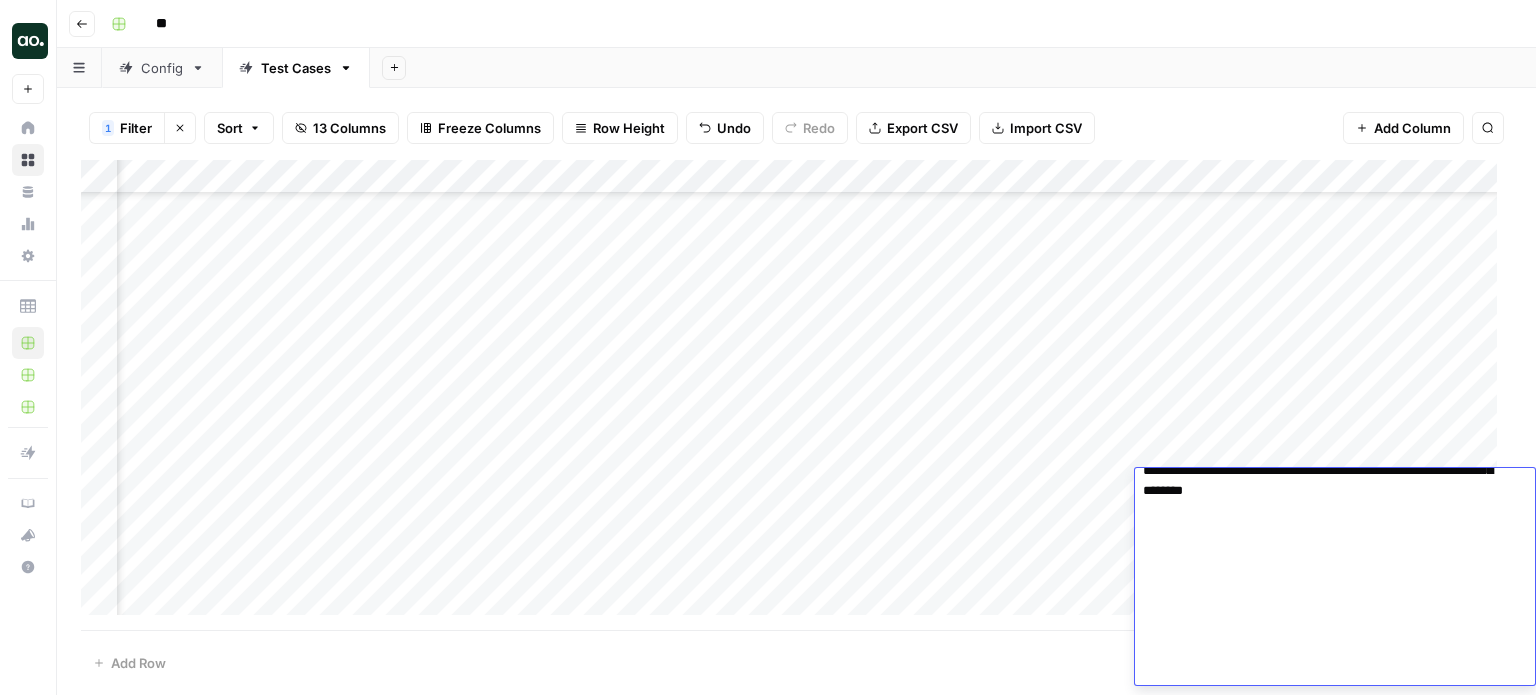 click at bounding box center (1327, -59) 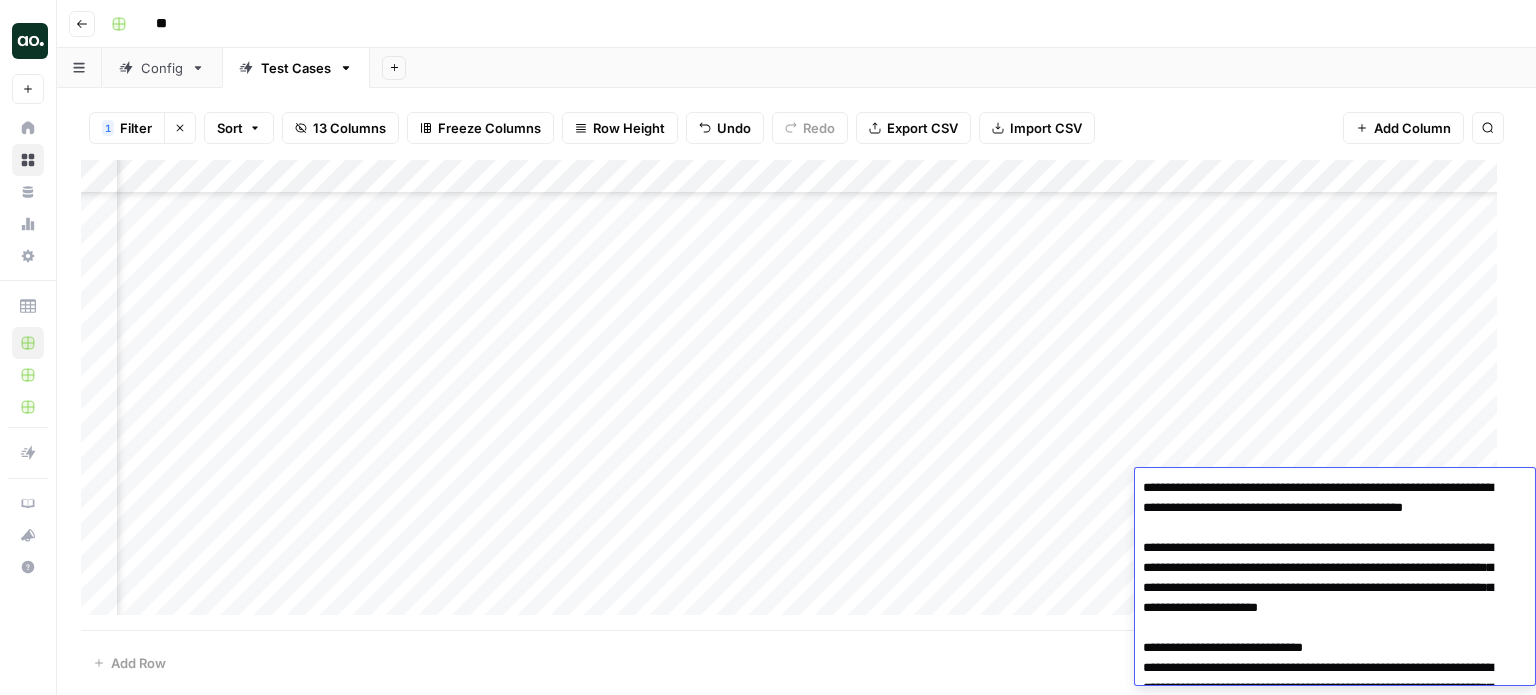 scroll, scrollTop: 0, scrollLeft: 0, axis: both 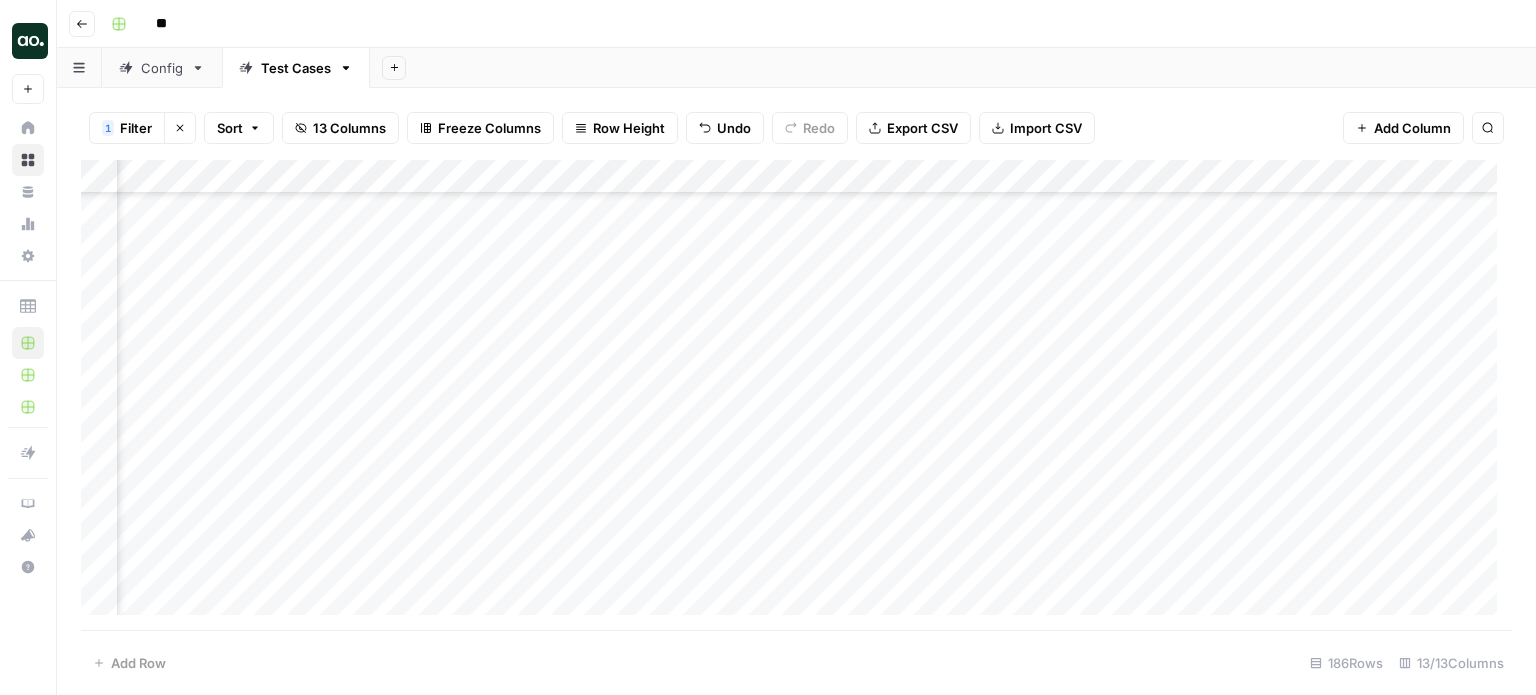 click at bounding box center [796, 395] 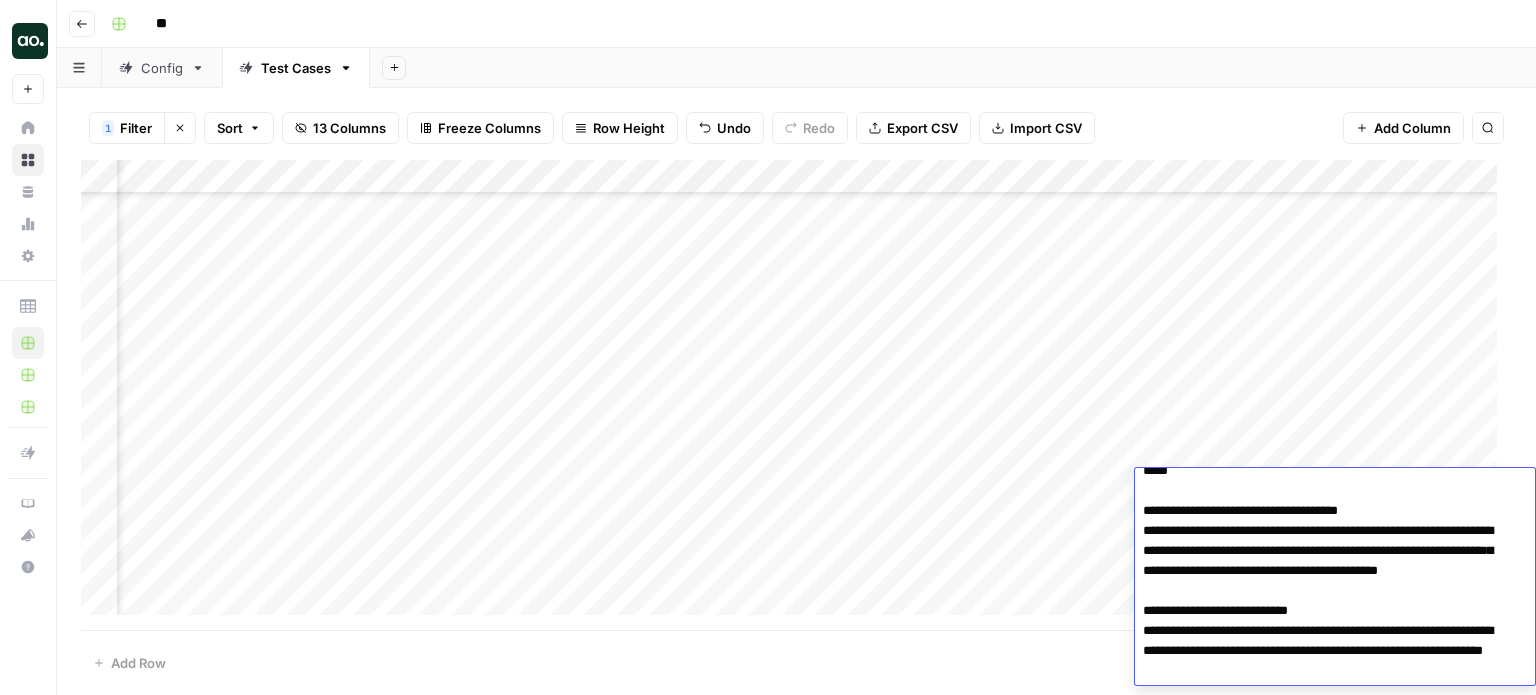scroll, scrollTop: 0, scrollLeft: 0, axis: both 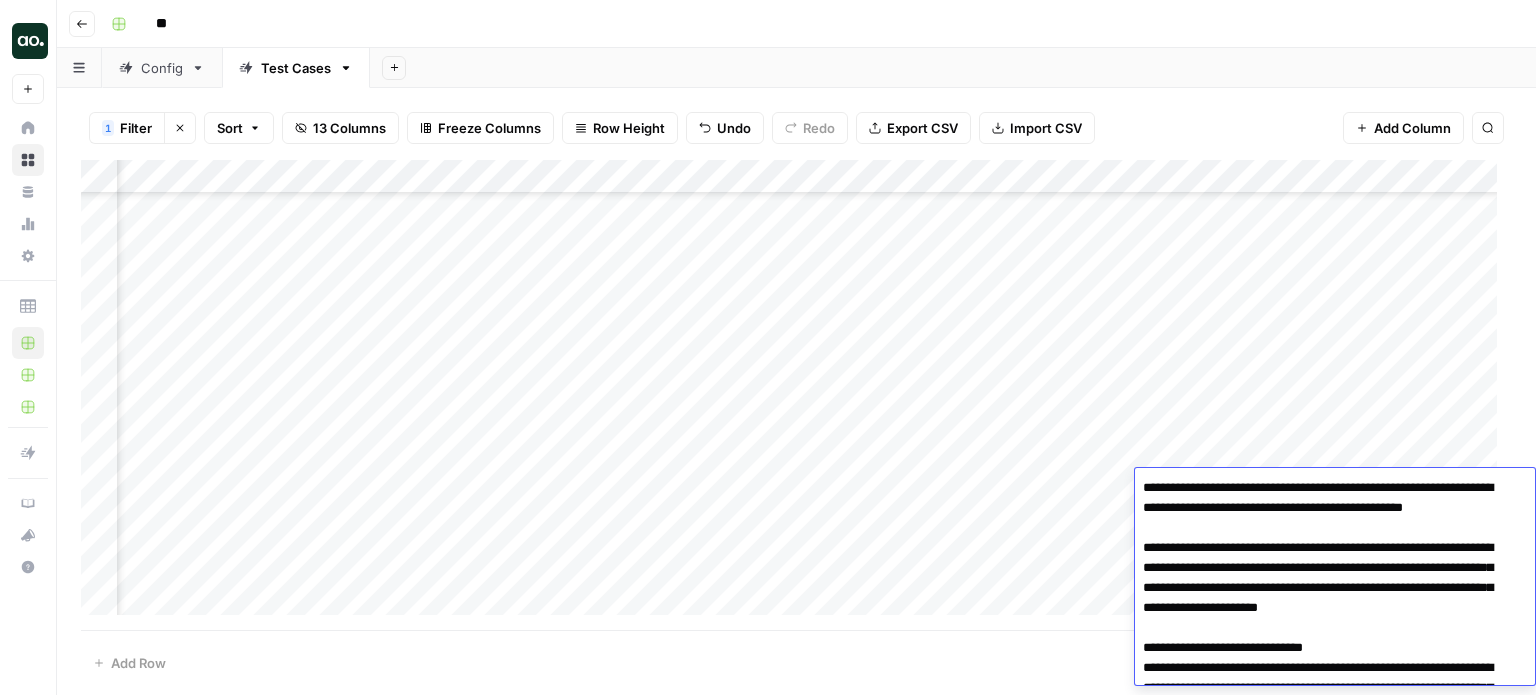 drag, startPoint x: 1225, startPoint y: 489, endPoint x: 1198, endPoint y: 503, distance: 30.413813 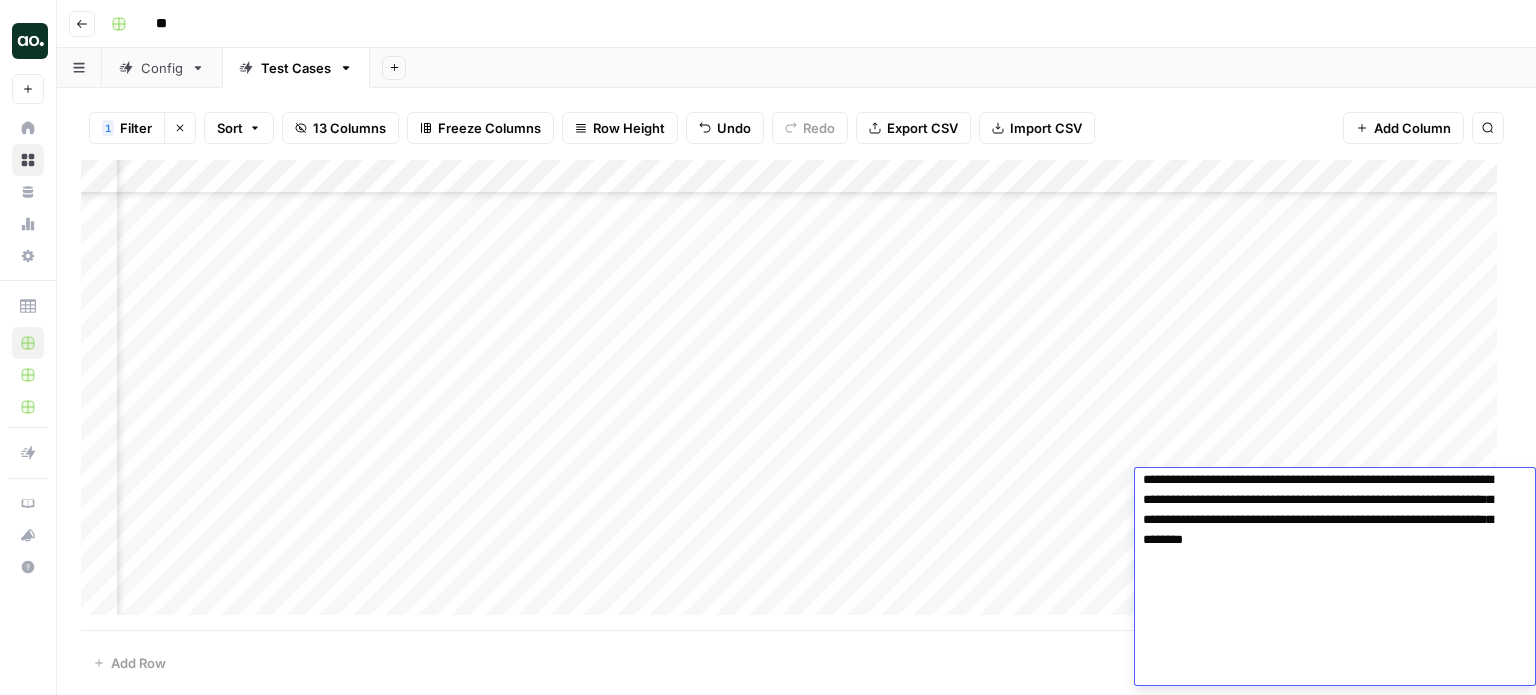 scroll, scrollTop: 1277, scrollLeft: 0, axis: vertical 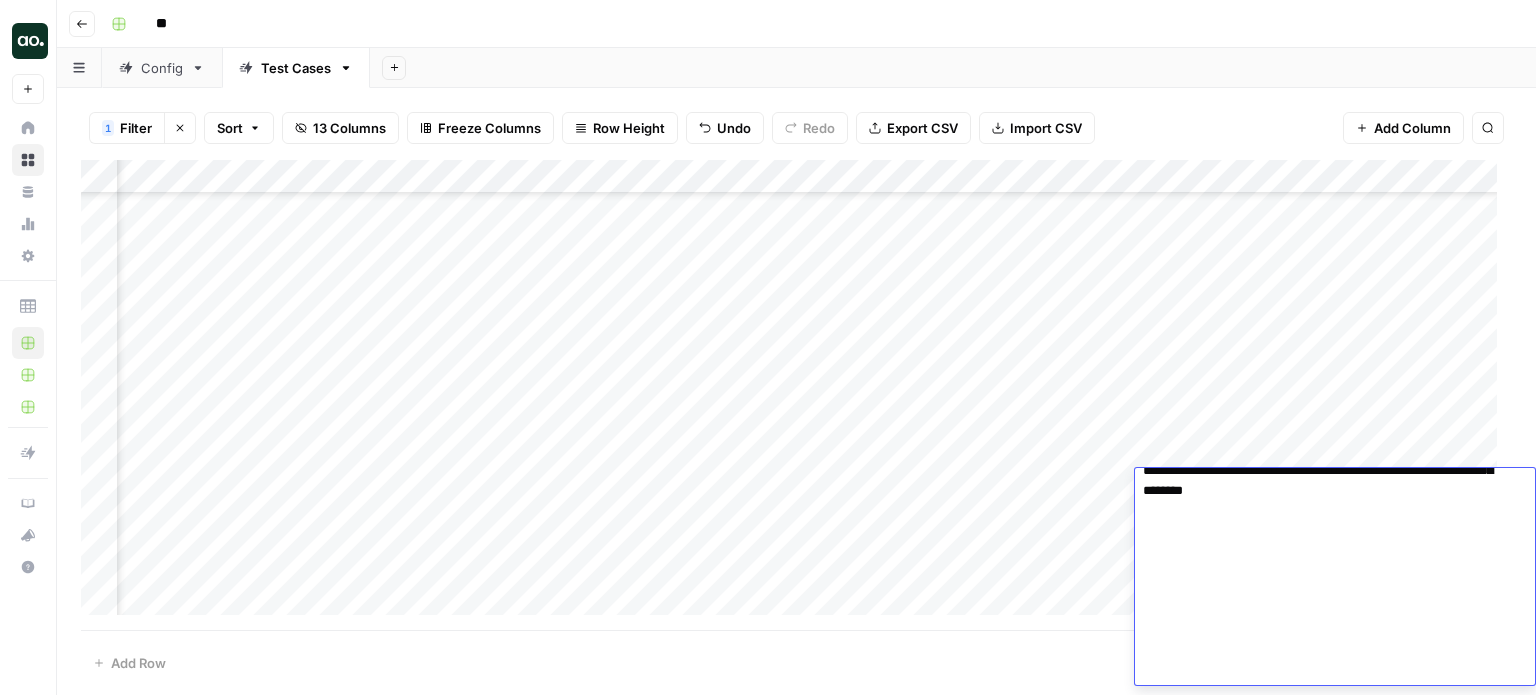 drag, startPoint x: 1262, startPoint y: 507, endPoint x: 1434, endPoint y: 675, distance: 240.43294 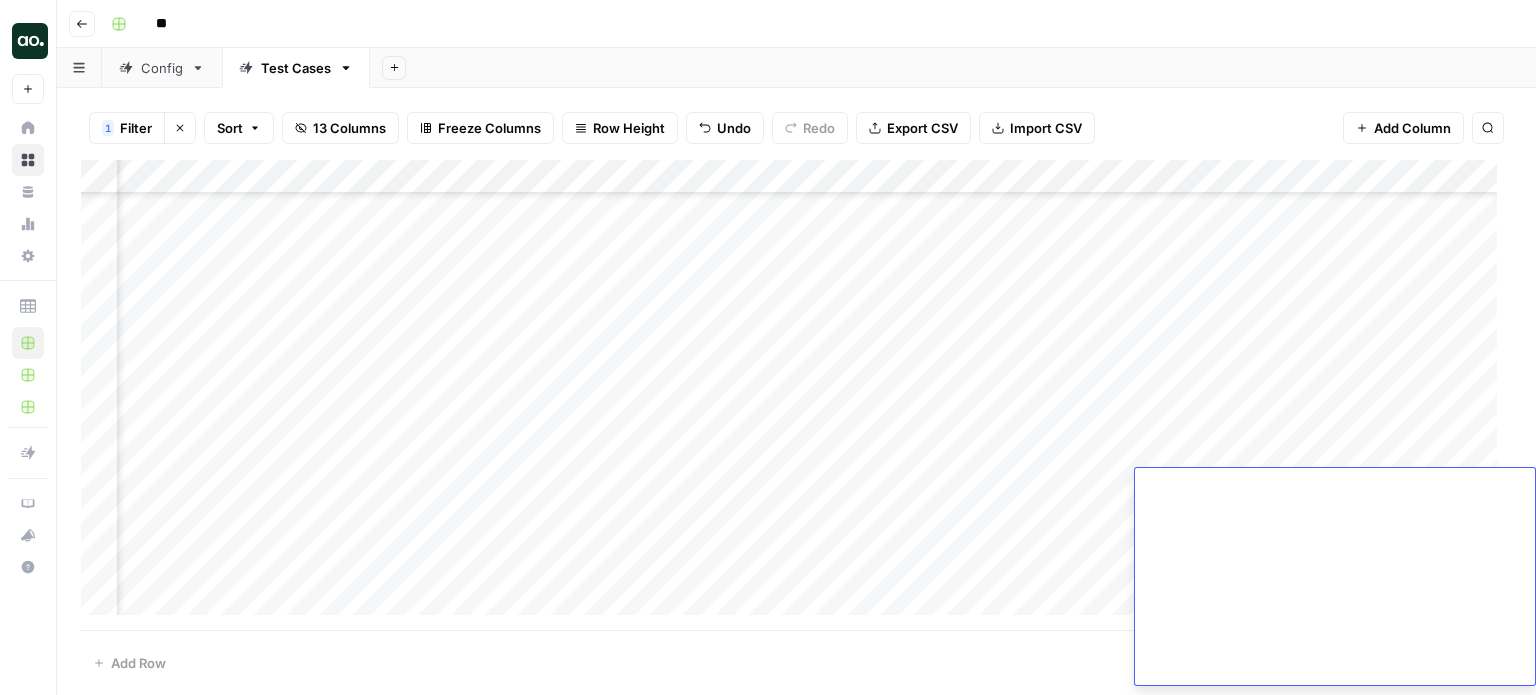 scroll, scrollTop: 0, scrollLeft: 0, axis: both 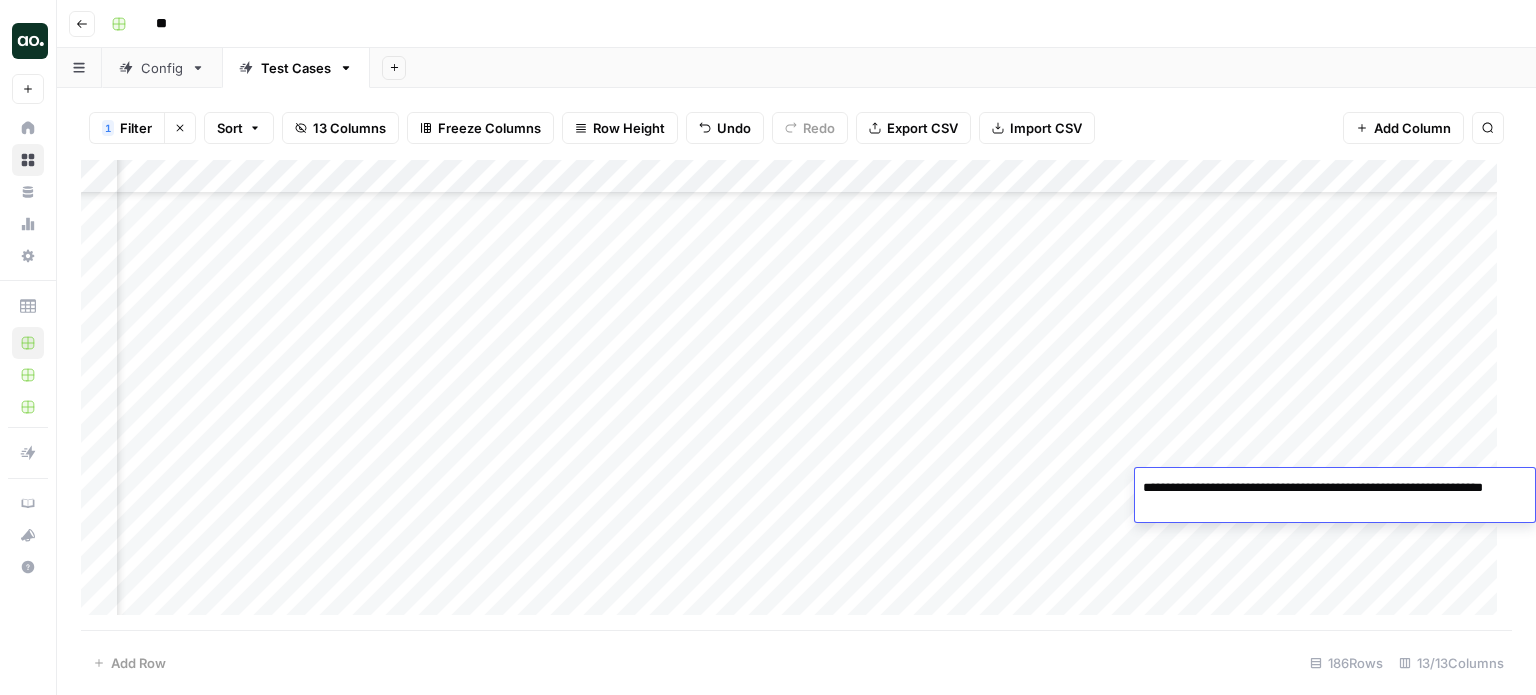 paste on "**********" 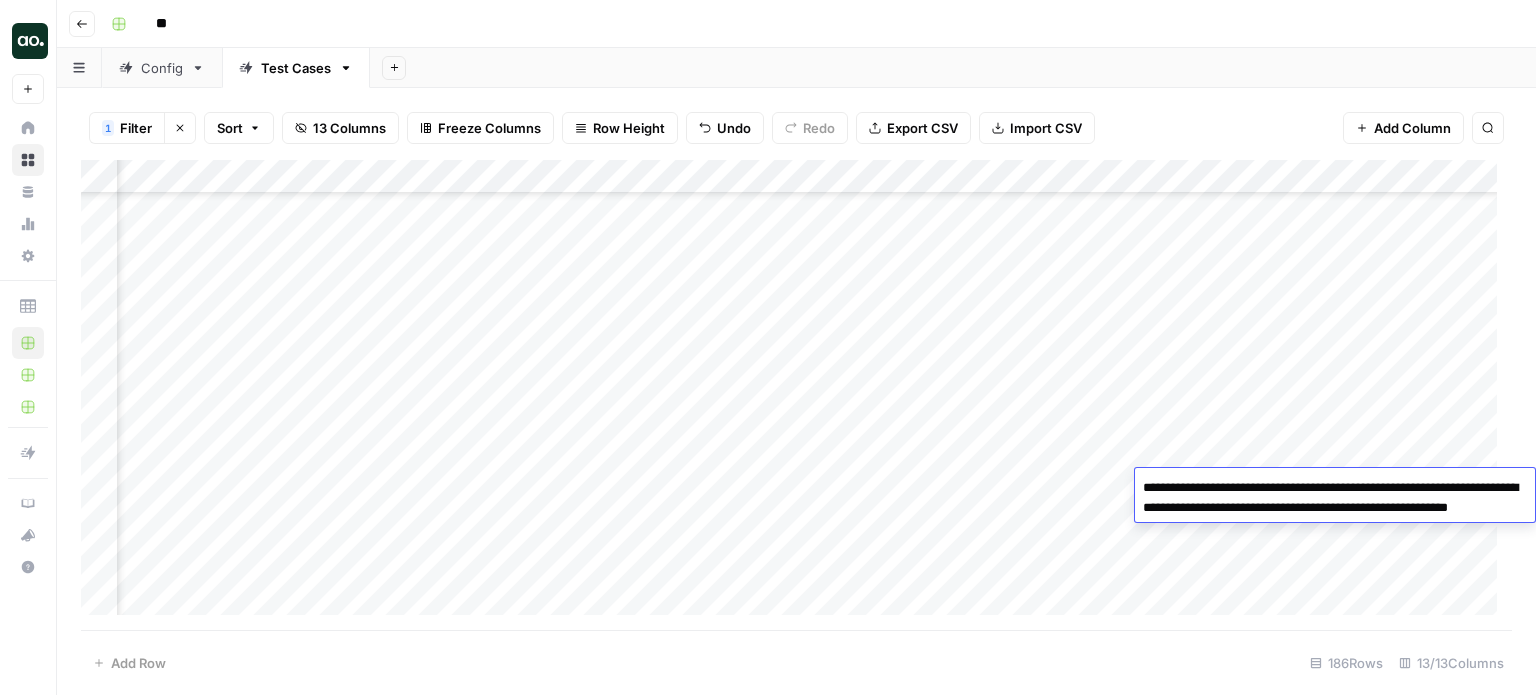 scroll, scrollTop: 2971, scrollLeft: 0, axis: vertical 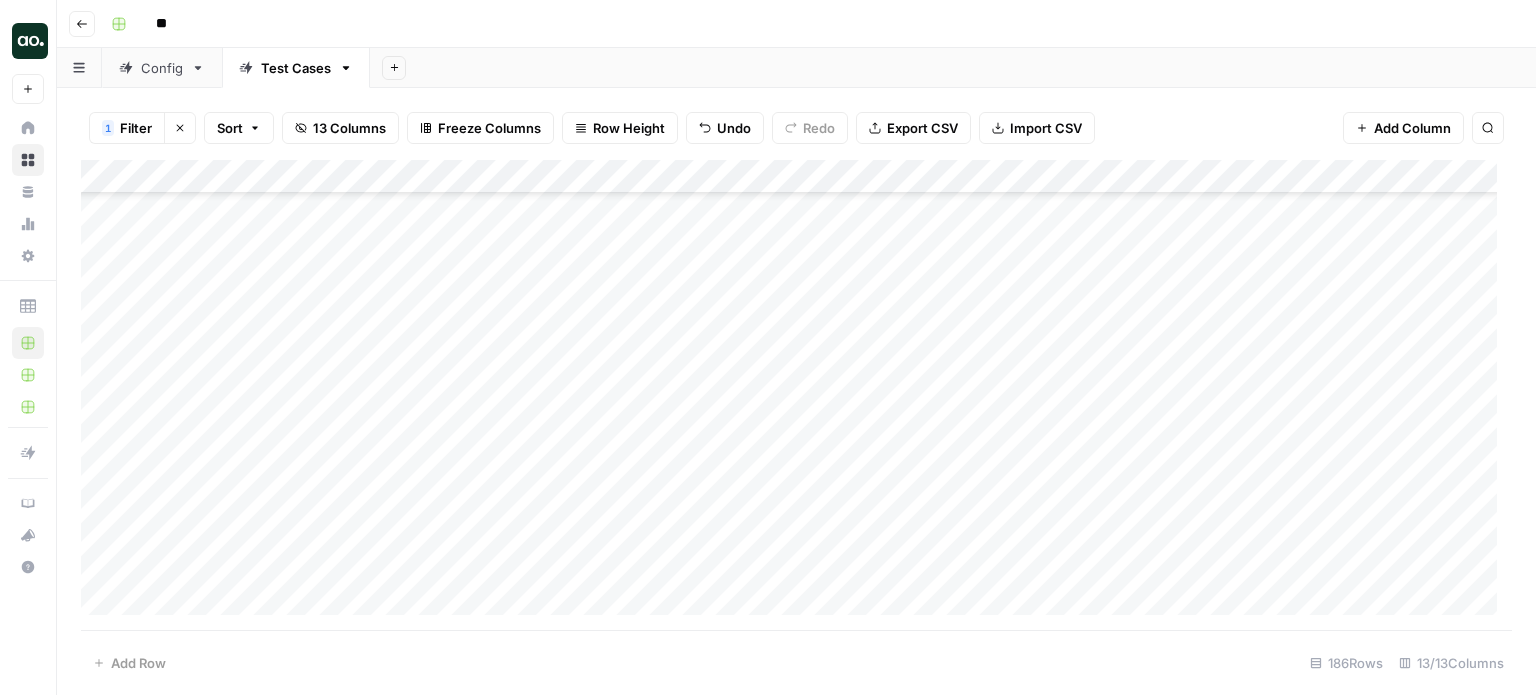 drag, startPoint x: 80, startPoint y: 486, endPoint x: 791, endPoint y: 448, distance: 712.0148 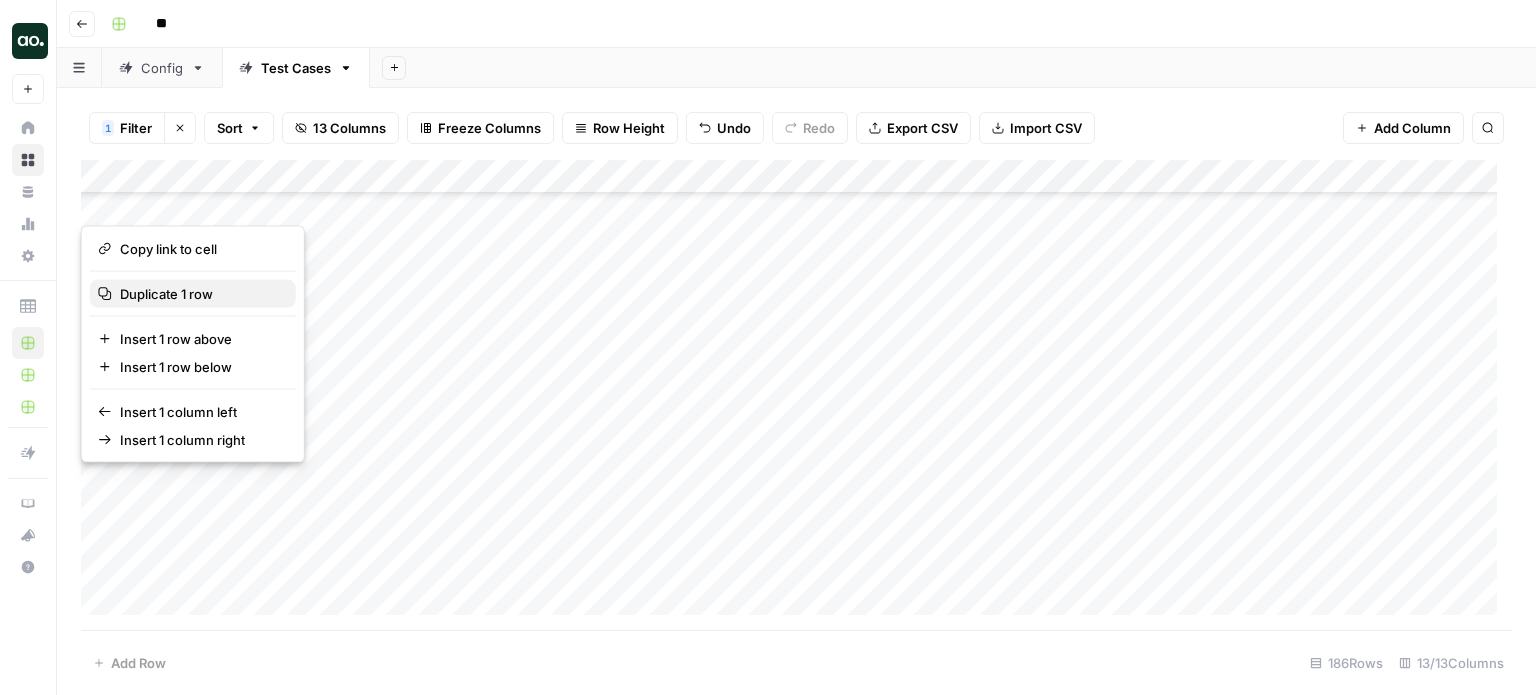 click on "Duplicate 1 row" at bounding box center [166, 294] 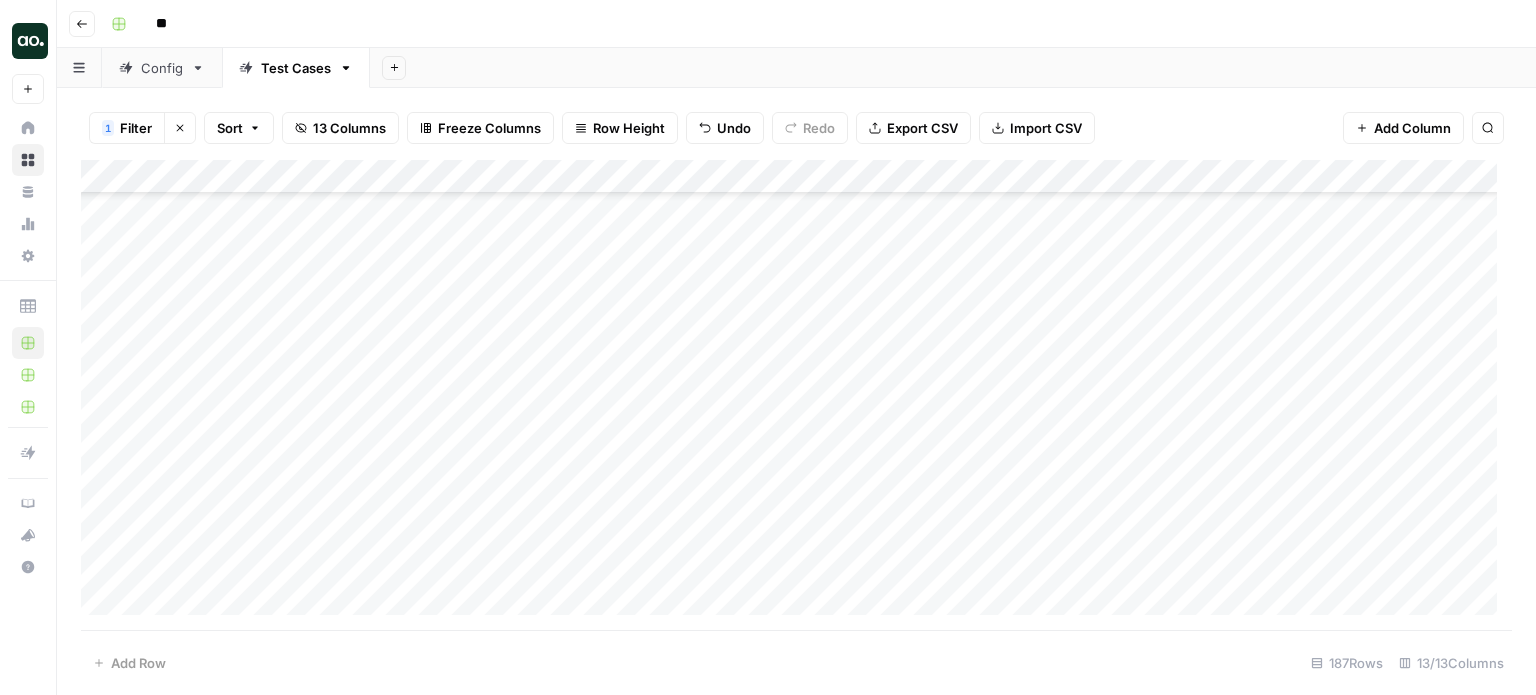 click at bounding box center [796, 395] 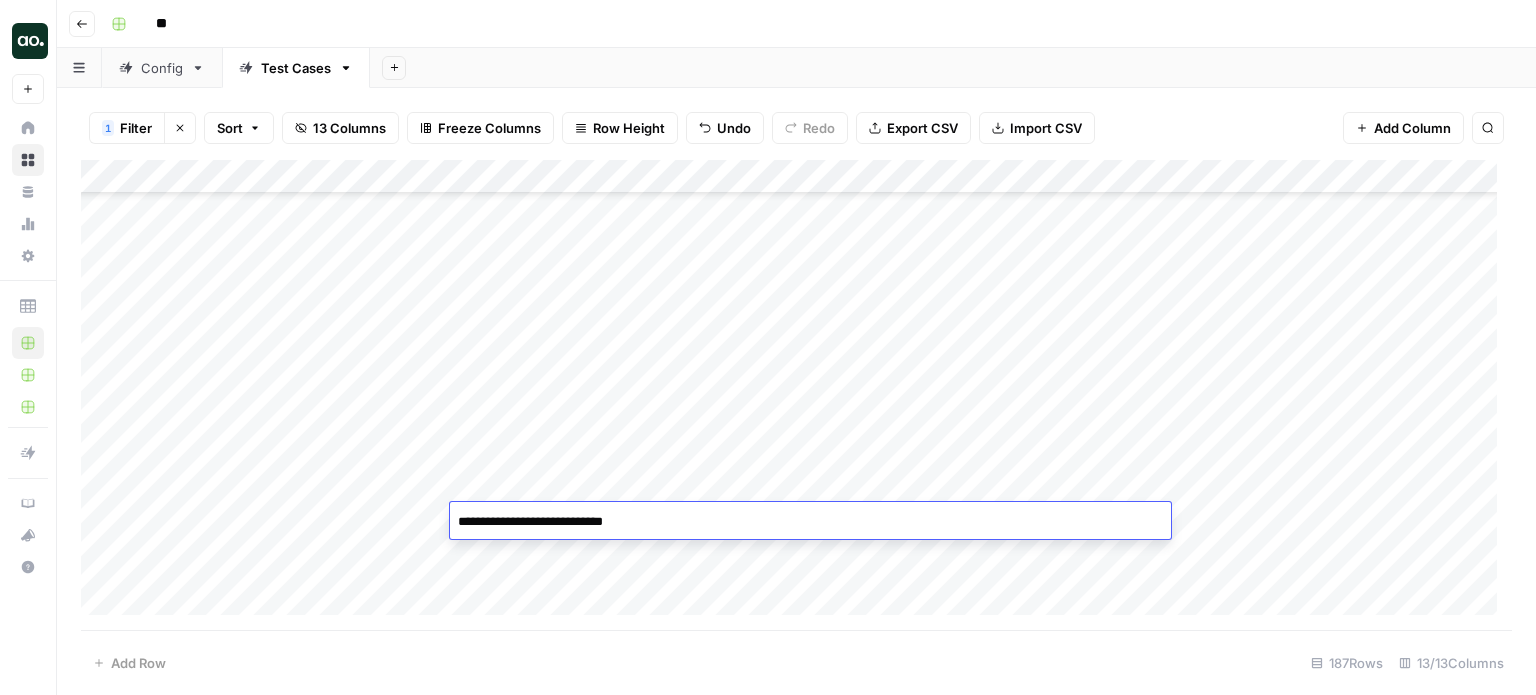 drag, startPoint x: 672, startPoint y: 524, endPoint x: 516, endPoint y: 521, distance: 156.02884 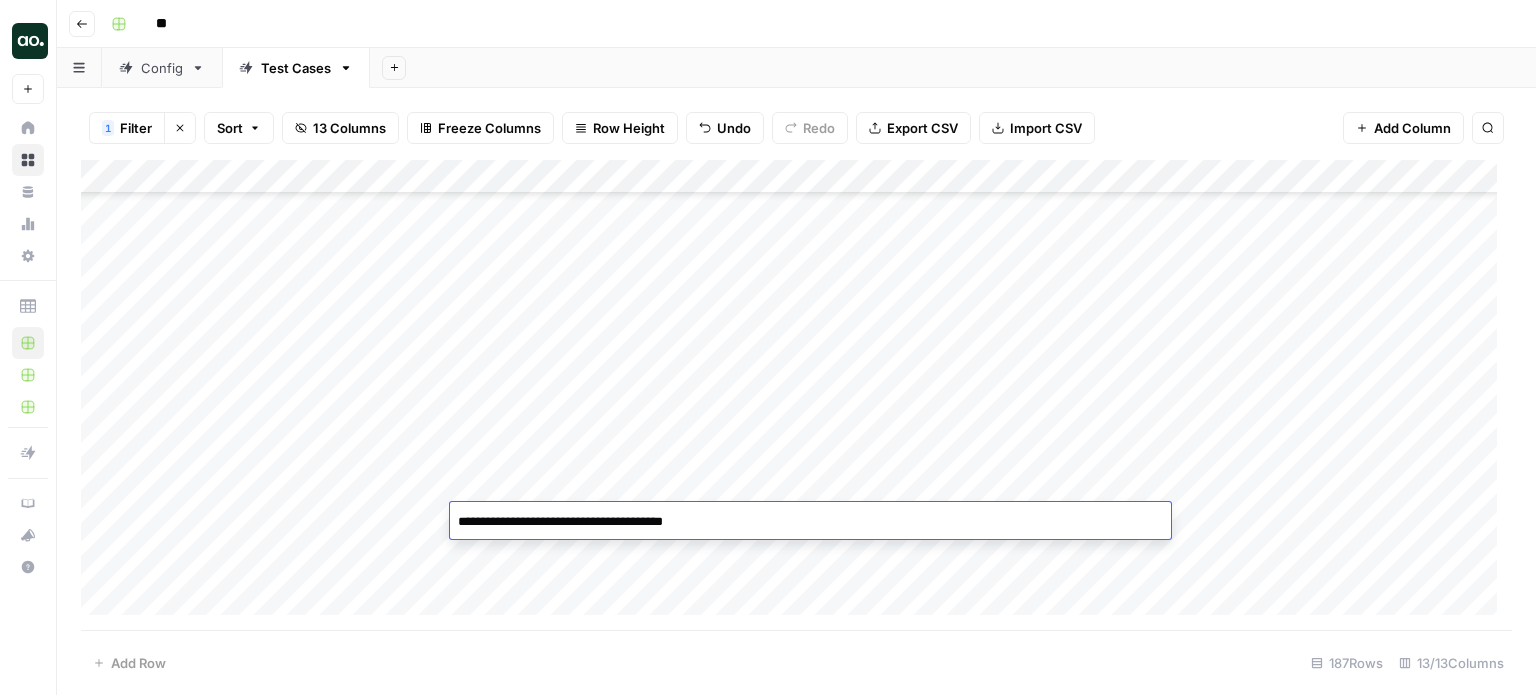 click at bounding box center (796, 395) 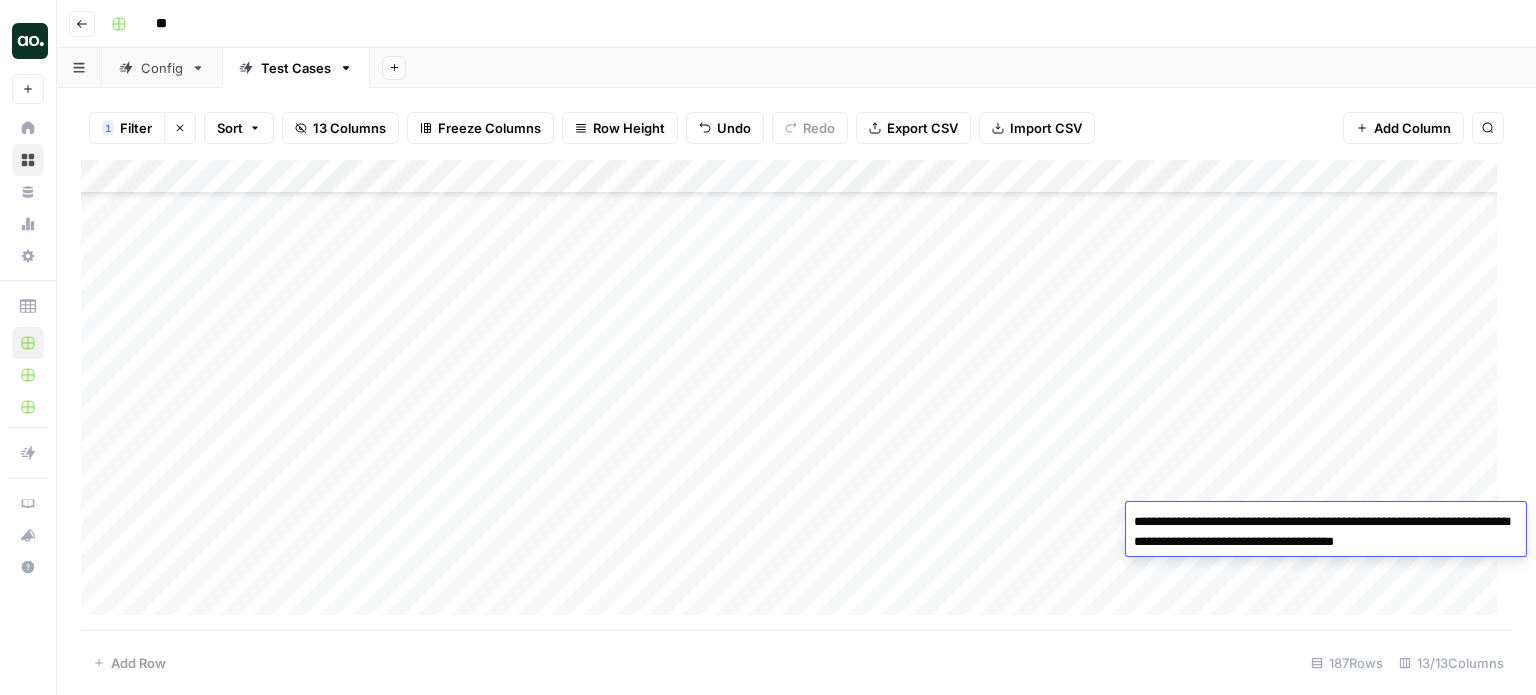 drag, startPoint x: 1429, startPoint y: 522, endPoint x: 1307, endPoint y: 548, distance: 124.73973 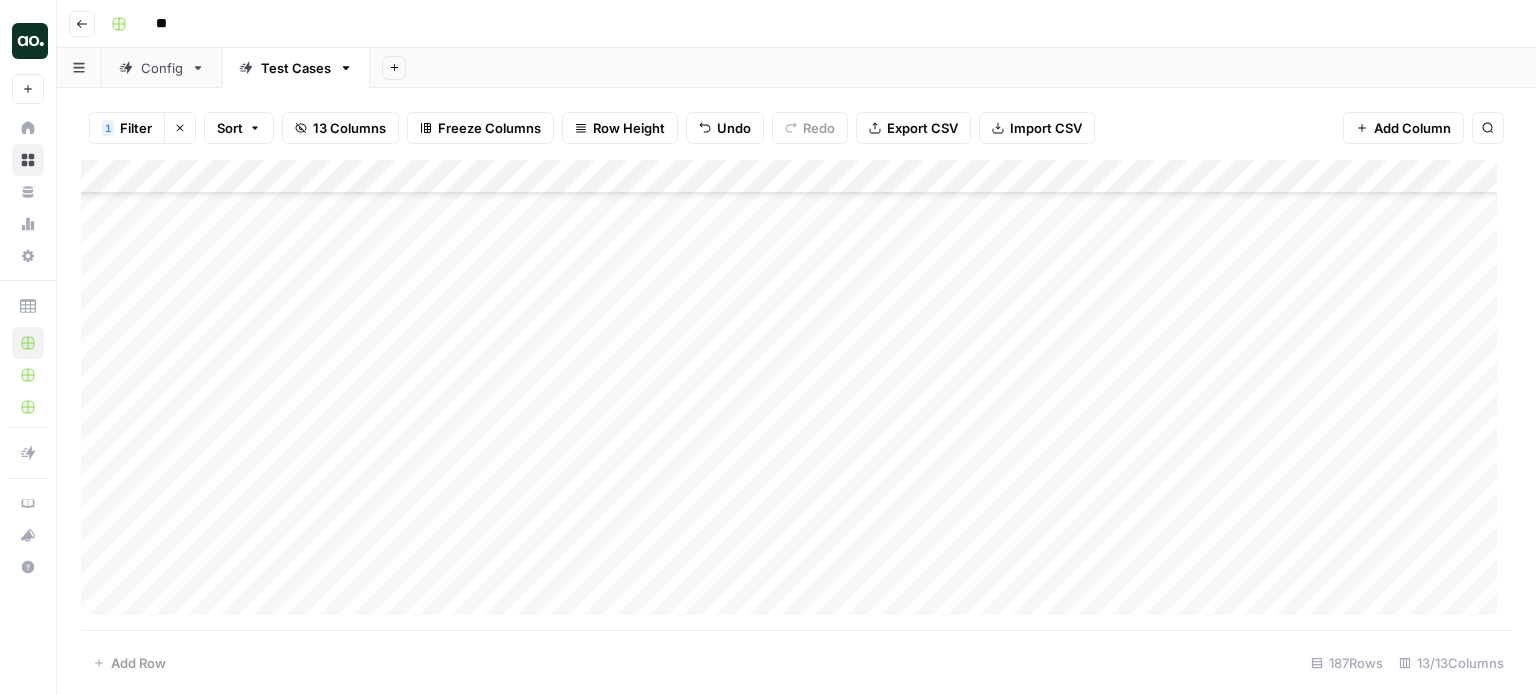 scroll, scrollTop: 5466, scrollLeft: 0, axis: vertical 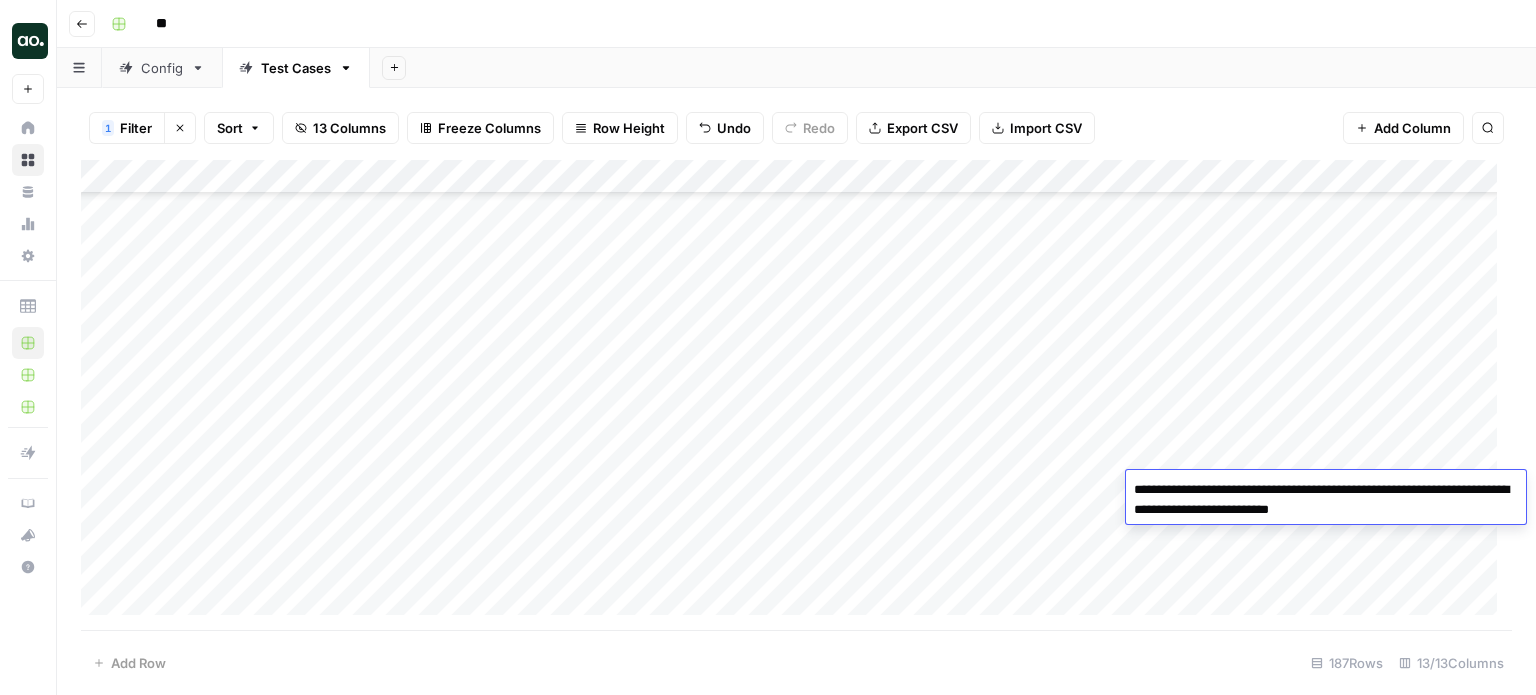 drag, startPoint x: 1416, startPoint y: 509, endPoint x: 1130, endPoint y: 482, distance: 287.27164 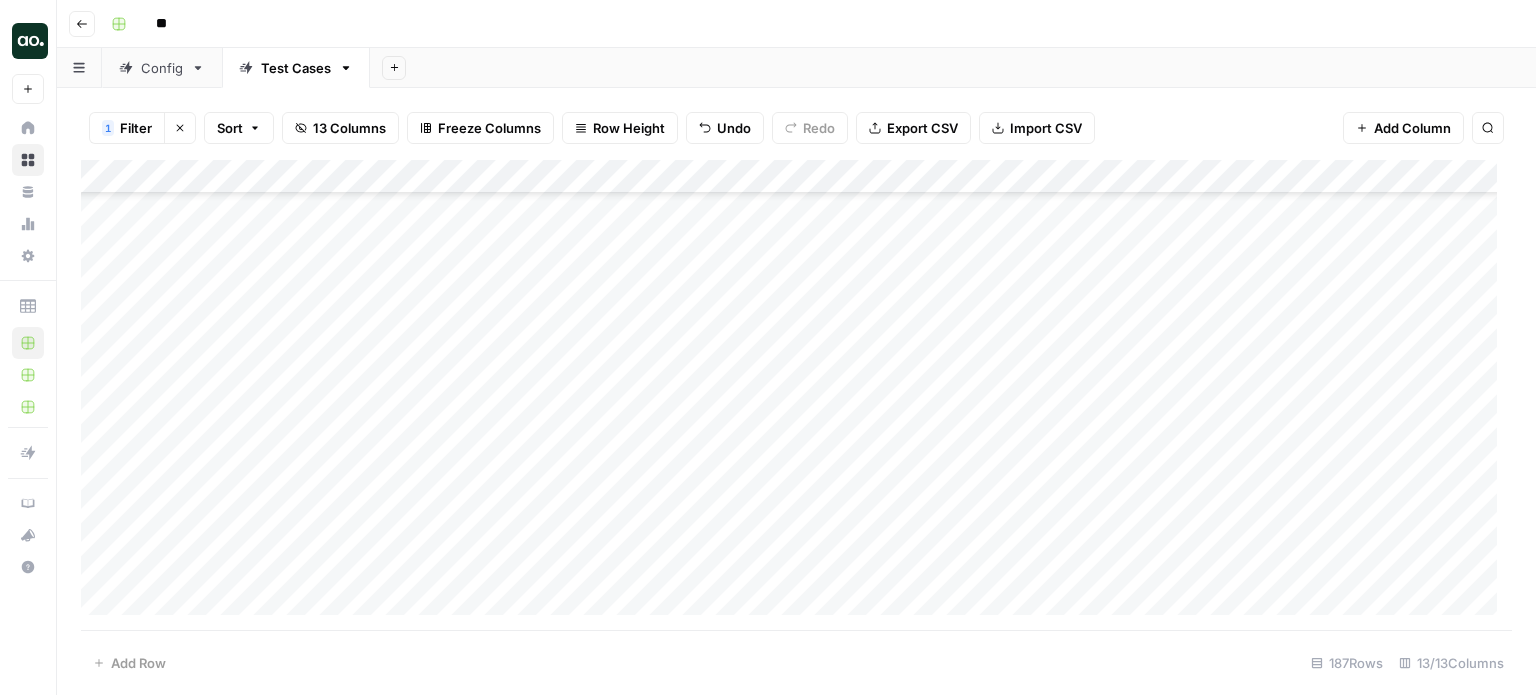 click at bounding box center (796, 395) 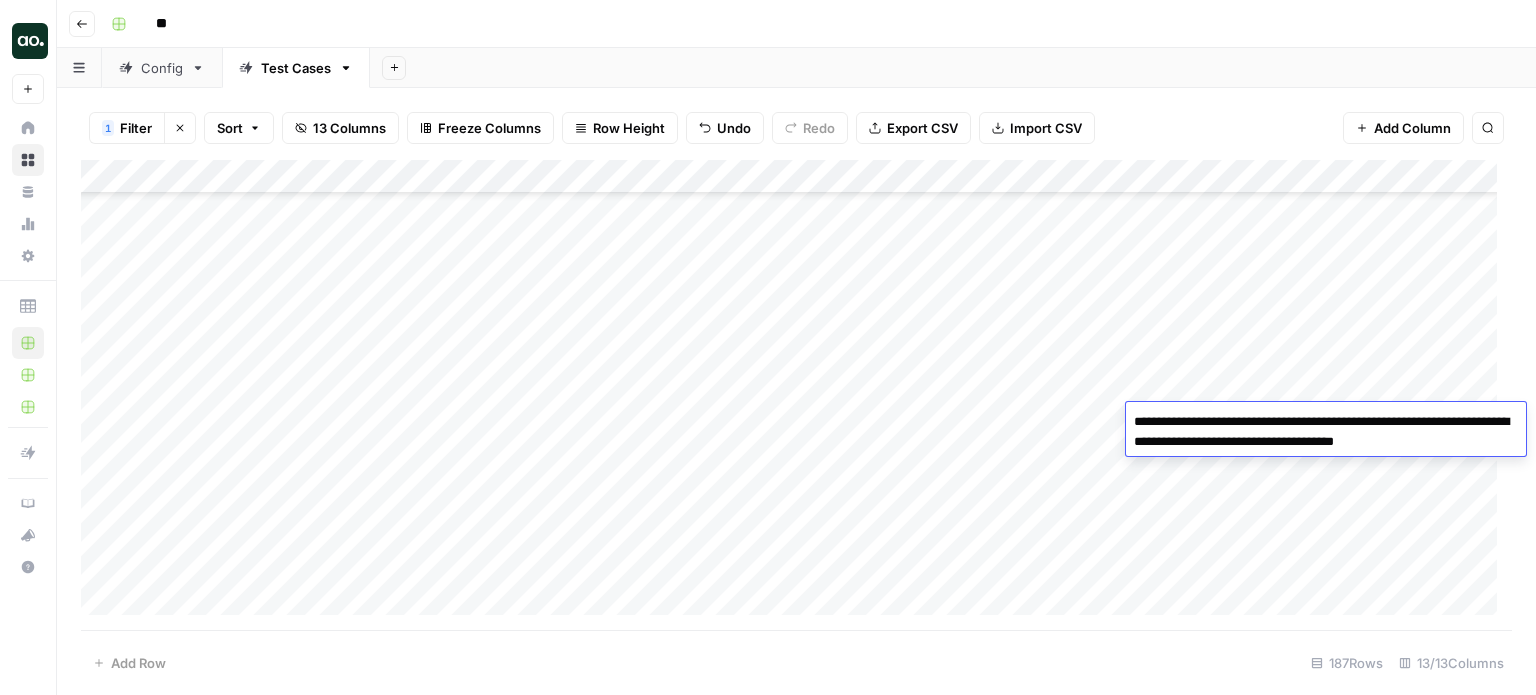 drag, startPoint x: 1480, startPoint y: 438, endPoint x: 1109, endPoint y: 429, distance: 371.10916 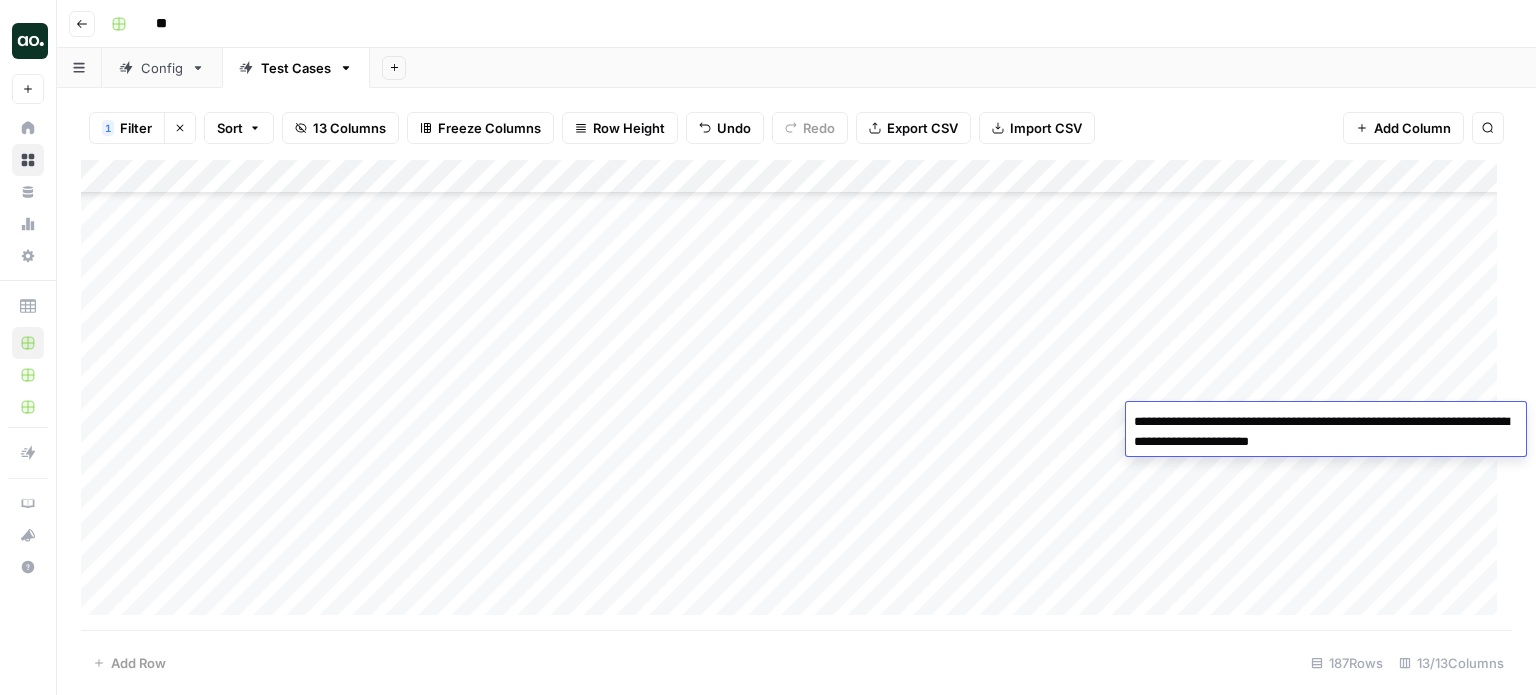 type on "**********" 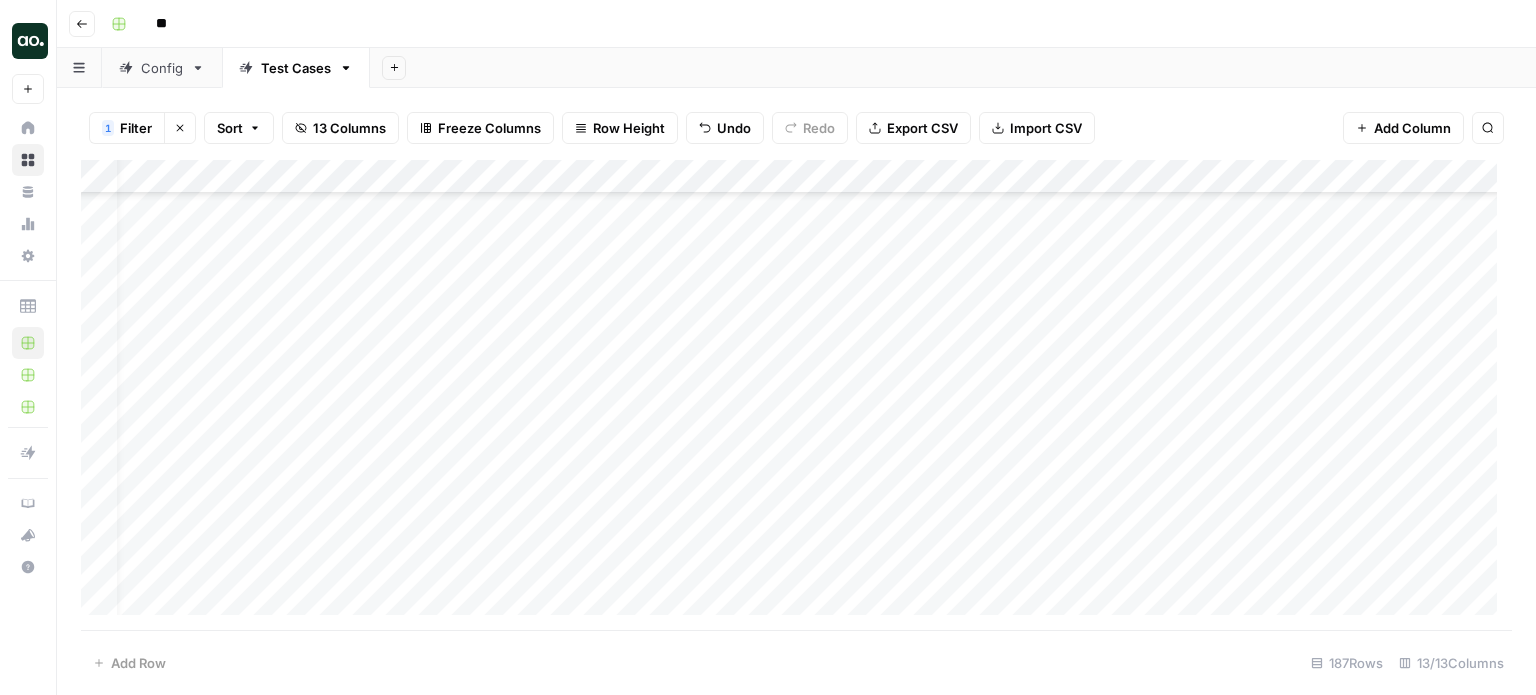 scroll, scrollTop: 5466, scrollLeft: 32, axis: both 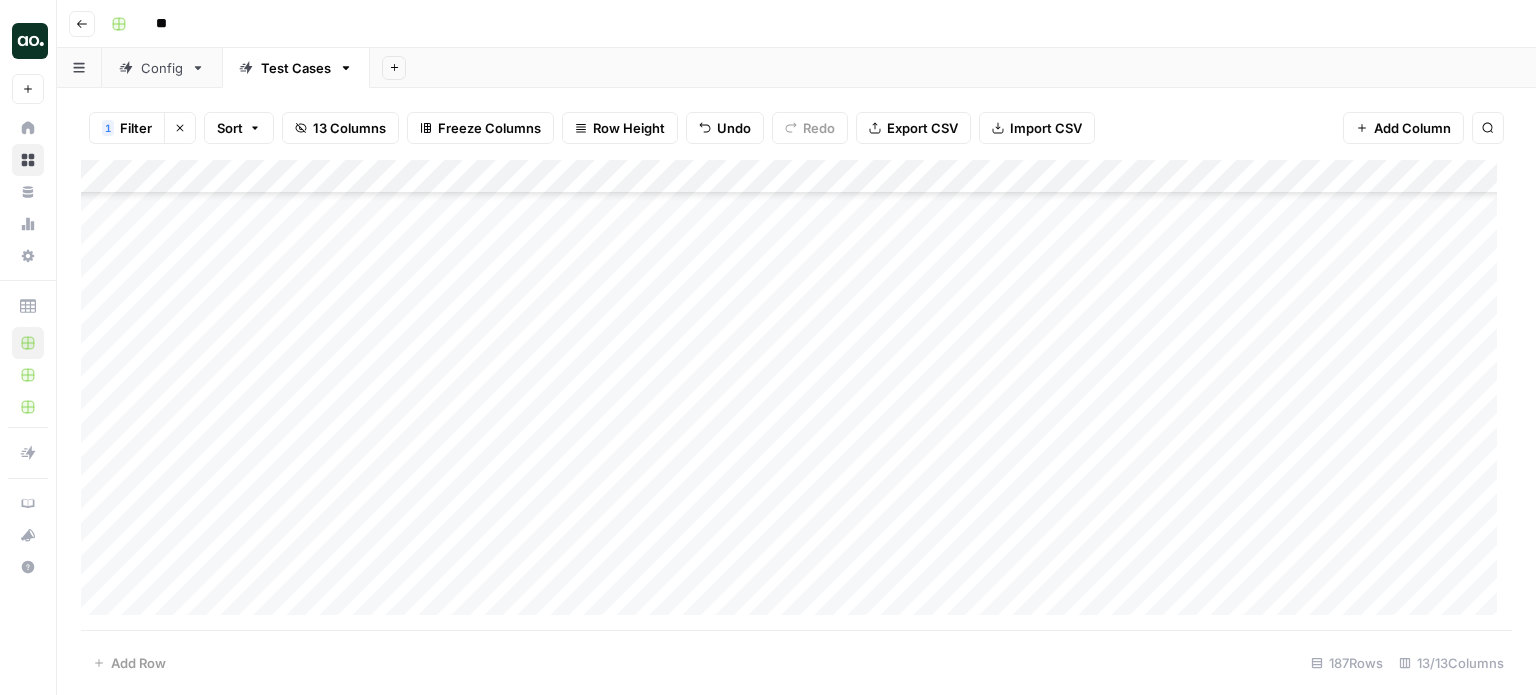 click at bounding box center [796, 395] 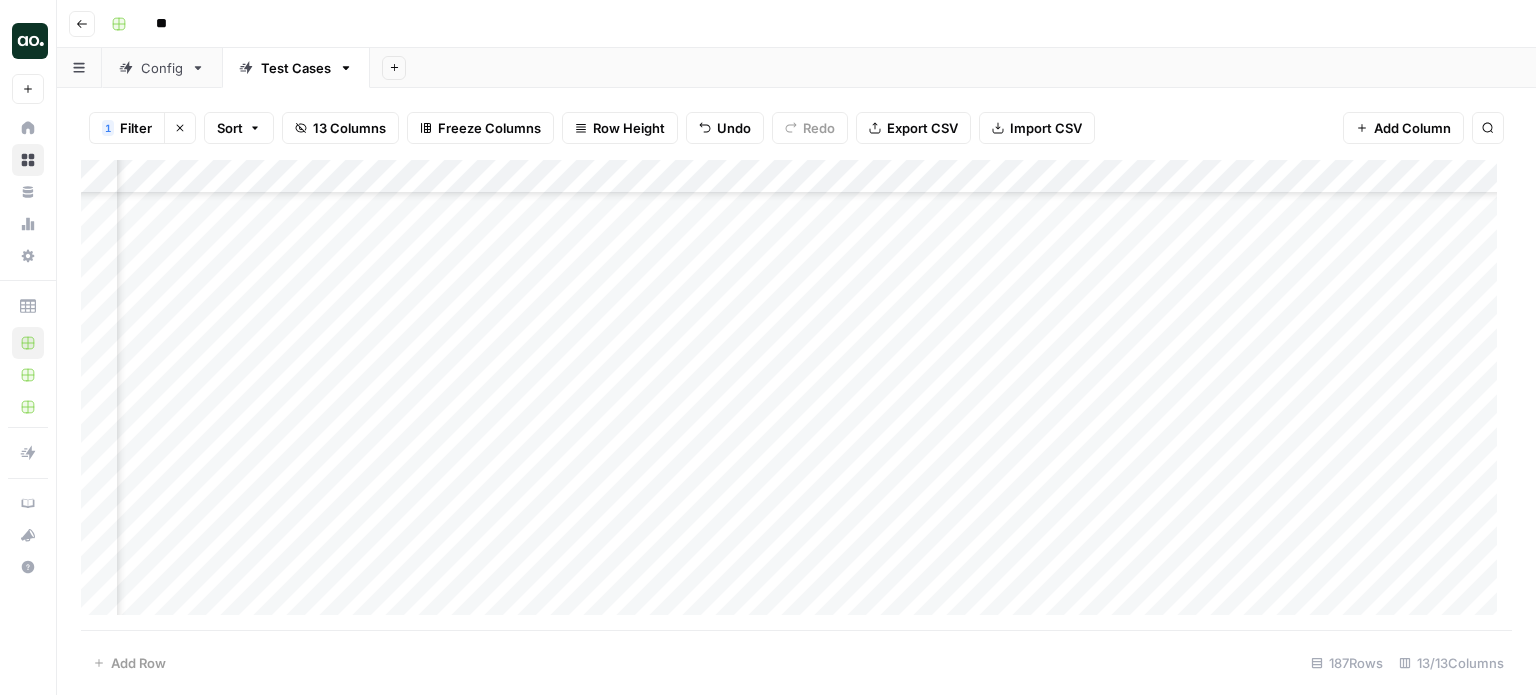 scroll, scrollTop: 5334, scrollLeft: 932, axis: both 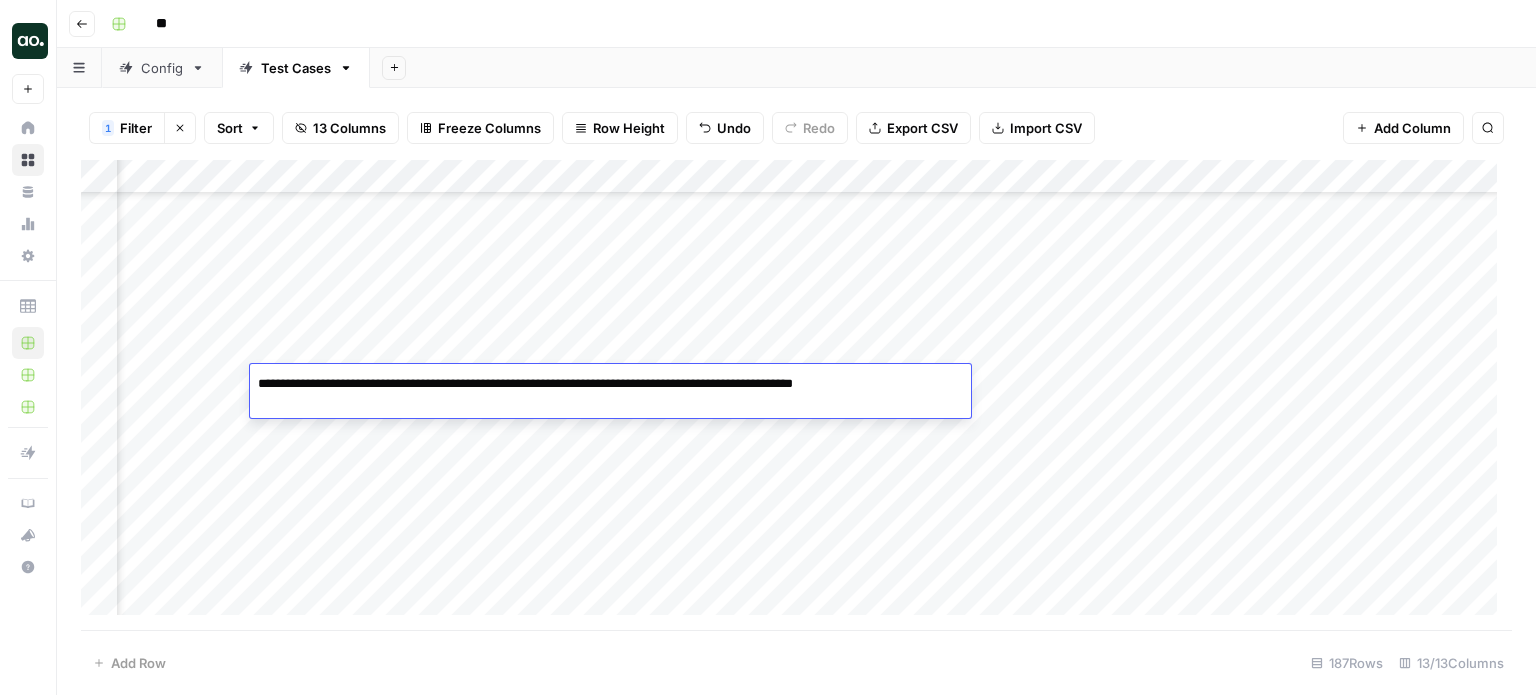 drag, startPoint x: 330, startPoint y: 383, endPoint x: 432, endPoint y: 385, distance: 102.01961 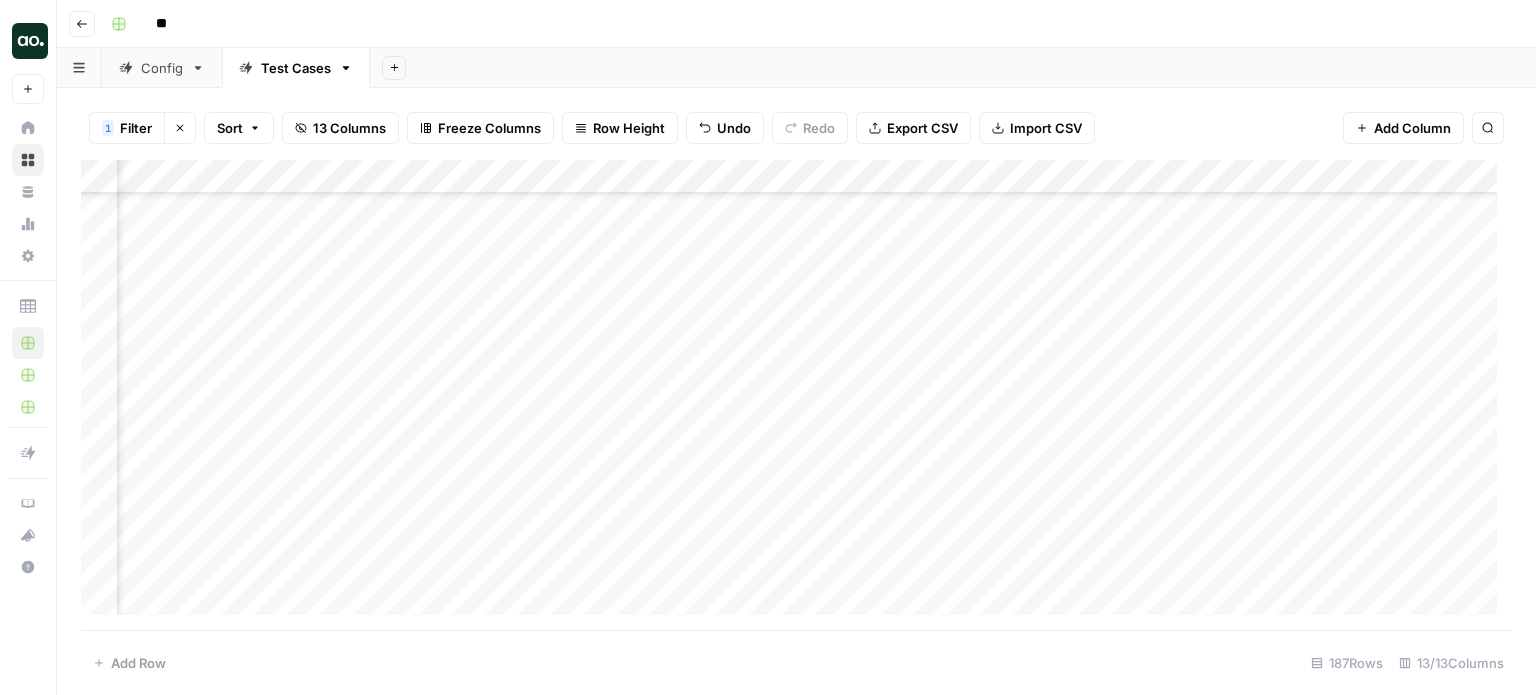 click at bounding box center [796, 395] 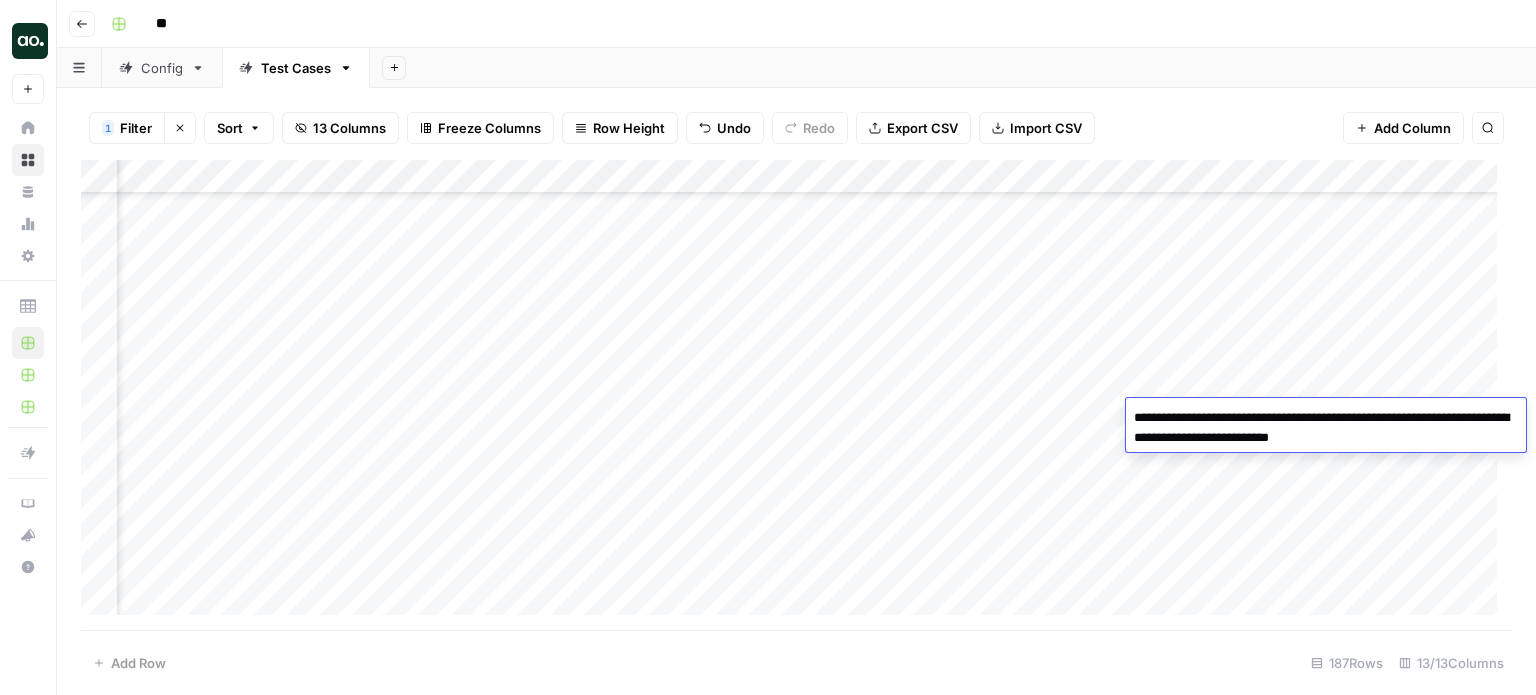 click on "**********" at bounding box center [1326, 428] 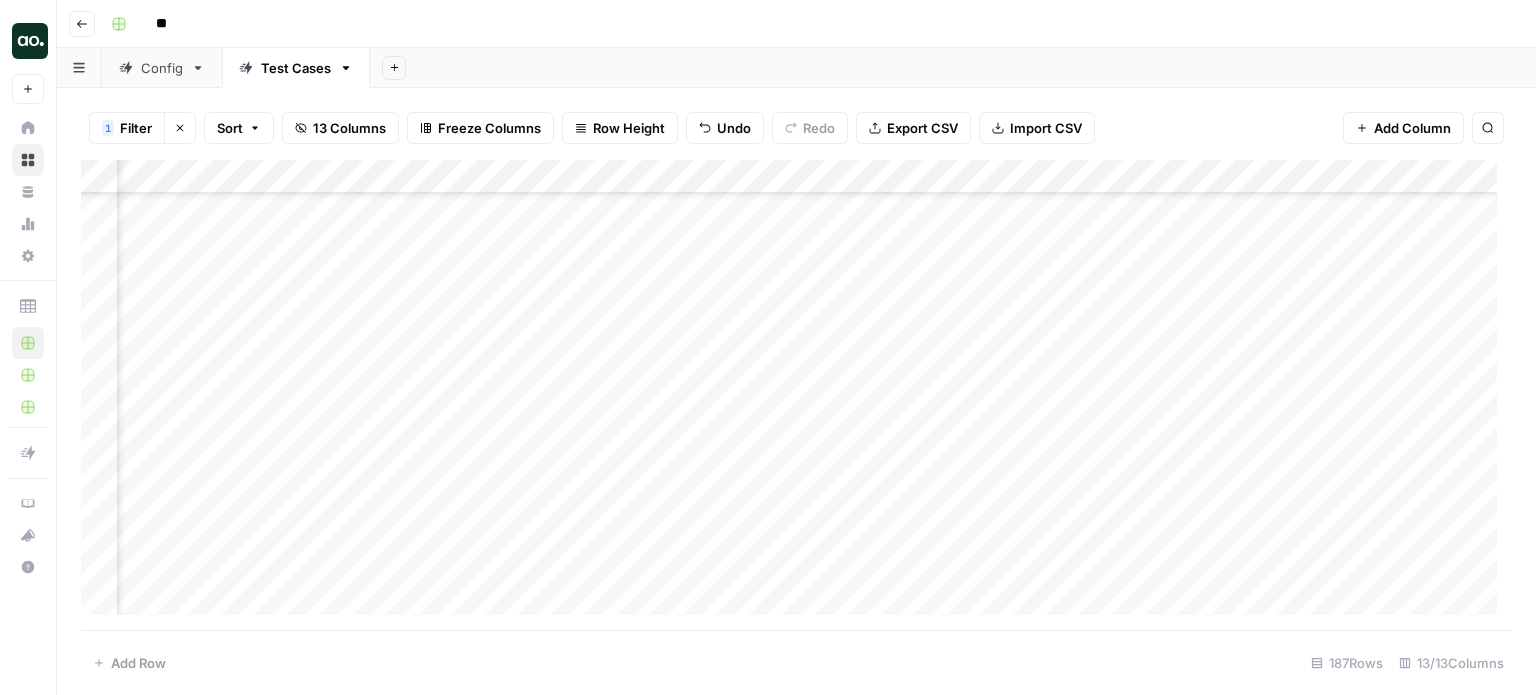 click at bounding box center (796, 395) 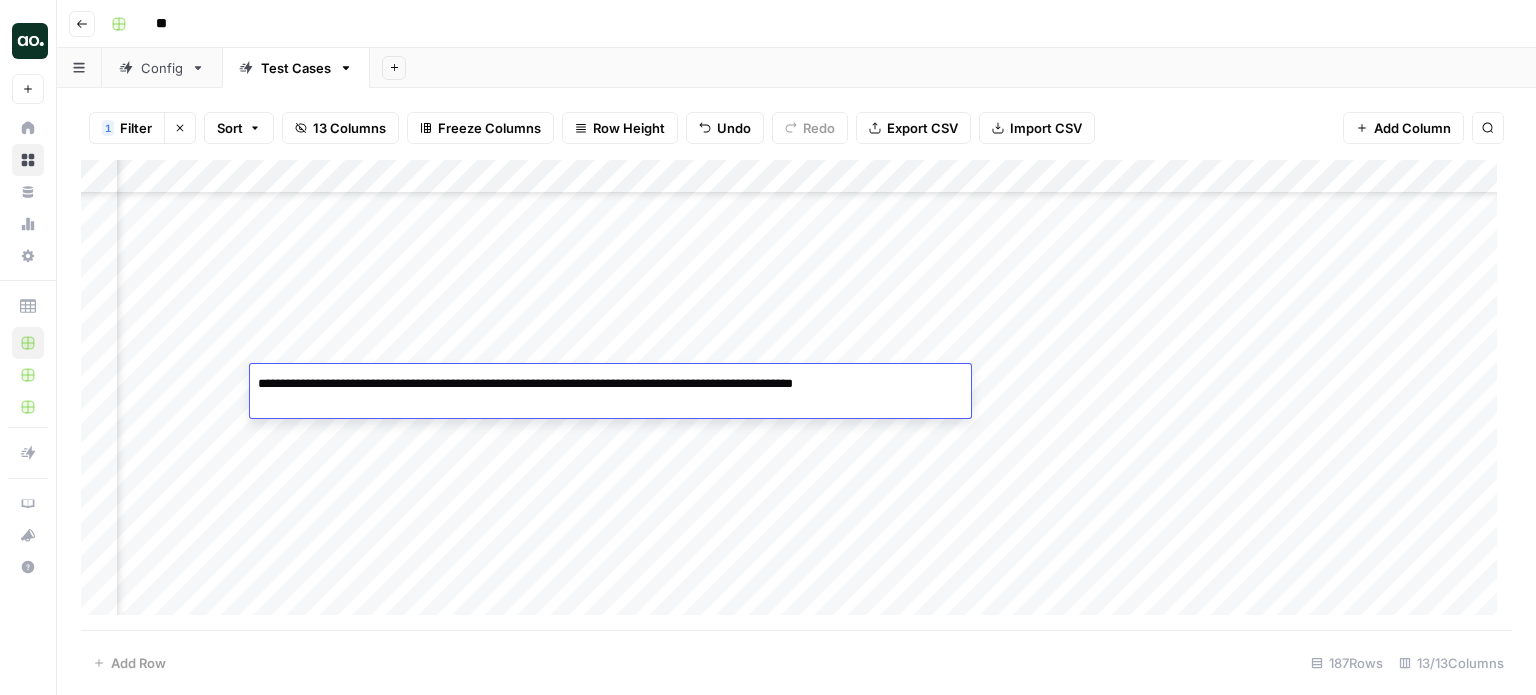 click at bounding box center [796, 395] 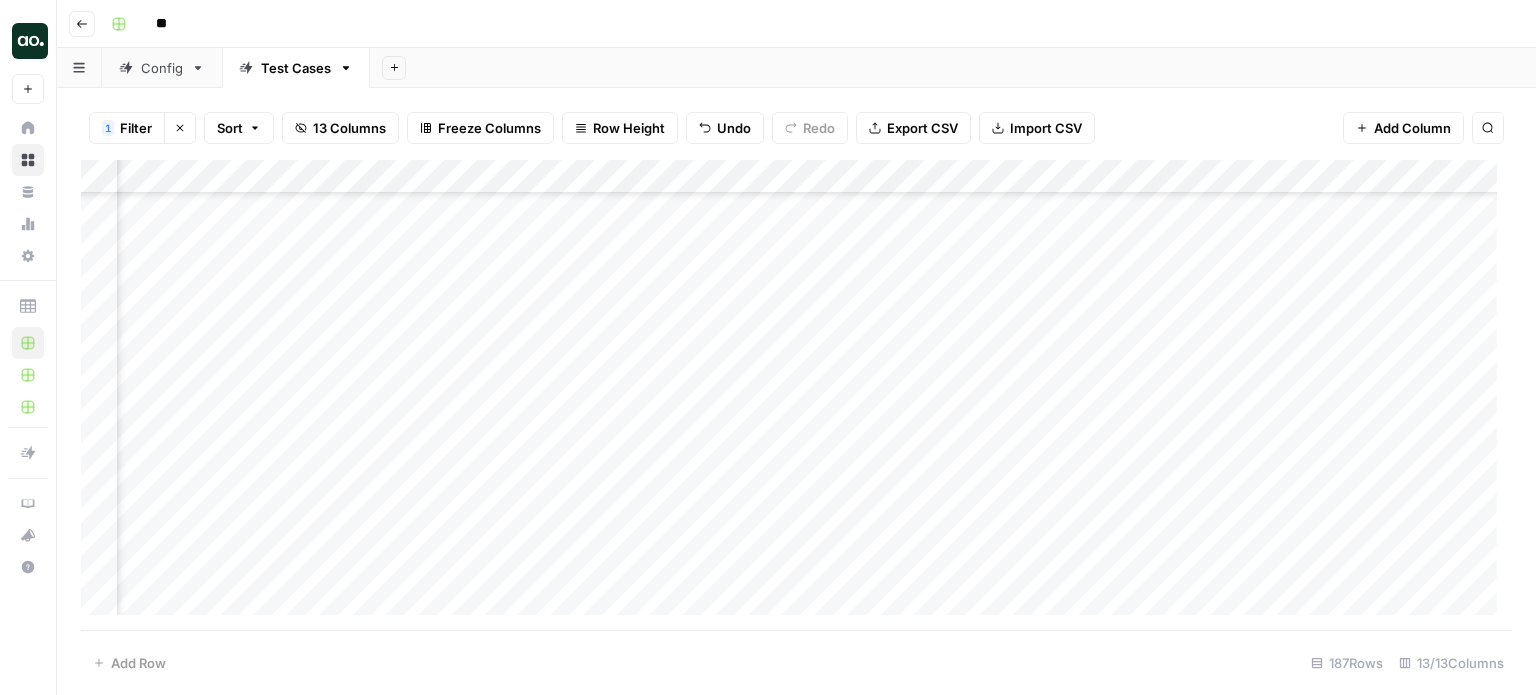 scroll, scrollTop: 5334, scrollLeft: 572, axis: both 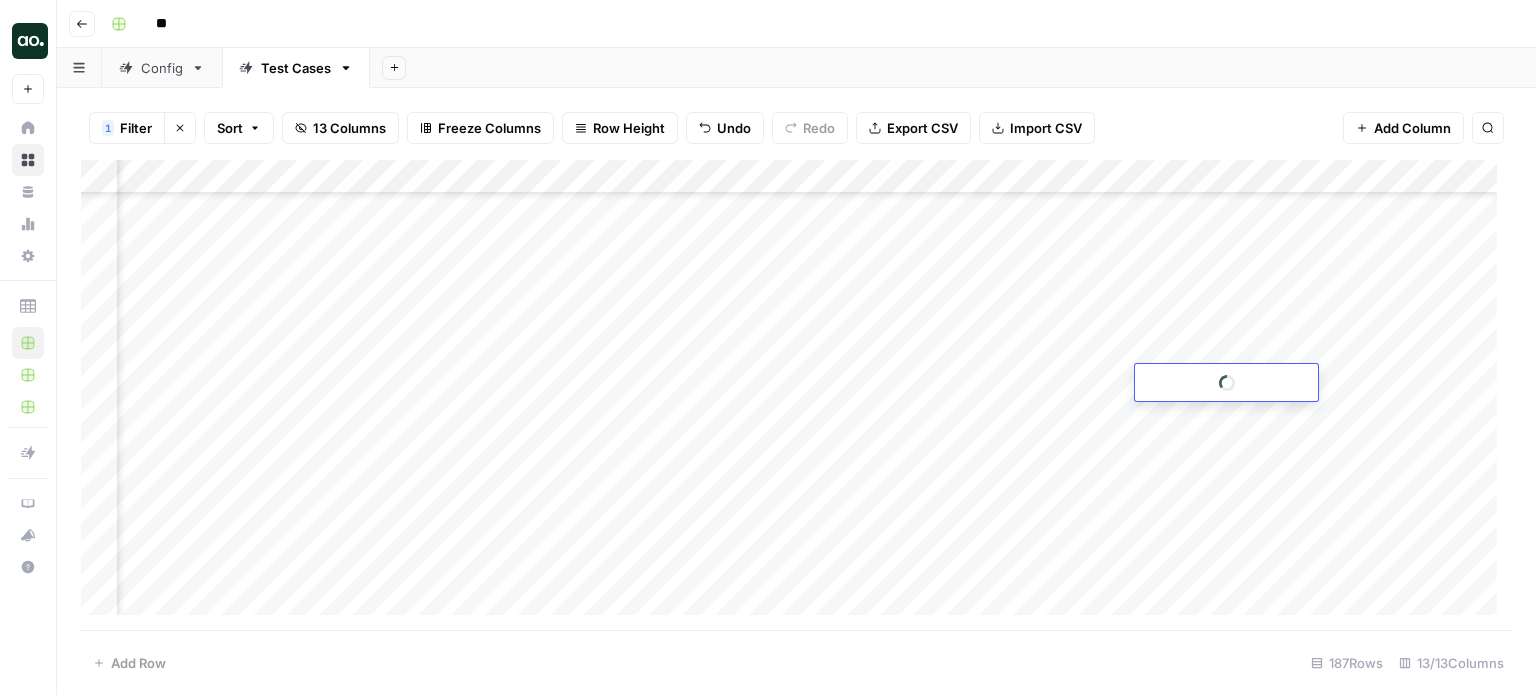click at bounding box center [1226, 382] 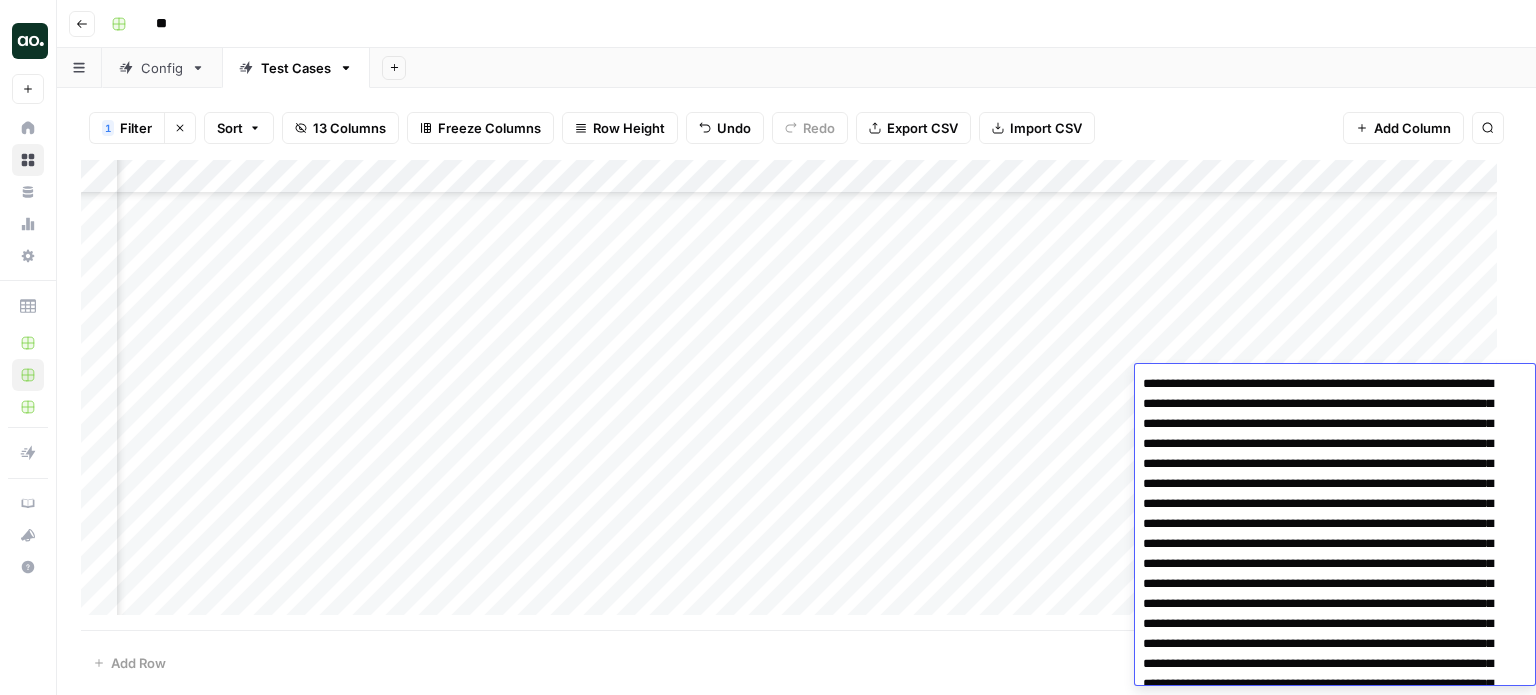 drag, startPoint x: 1227, startPoint y: 386, endPoint x: 1428, endPoint y: 382, distance: 201.0398 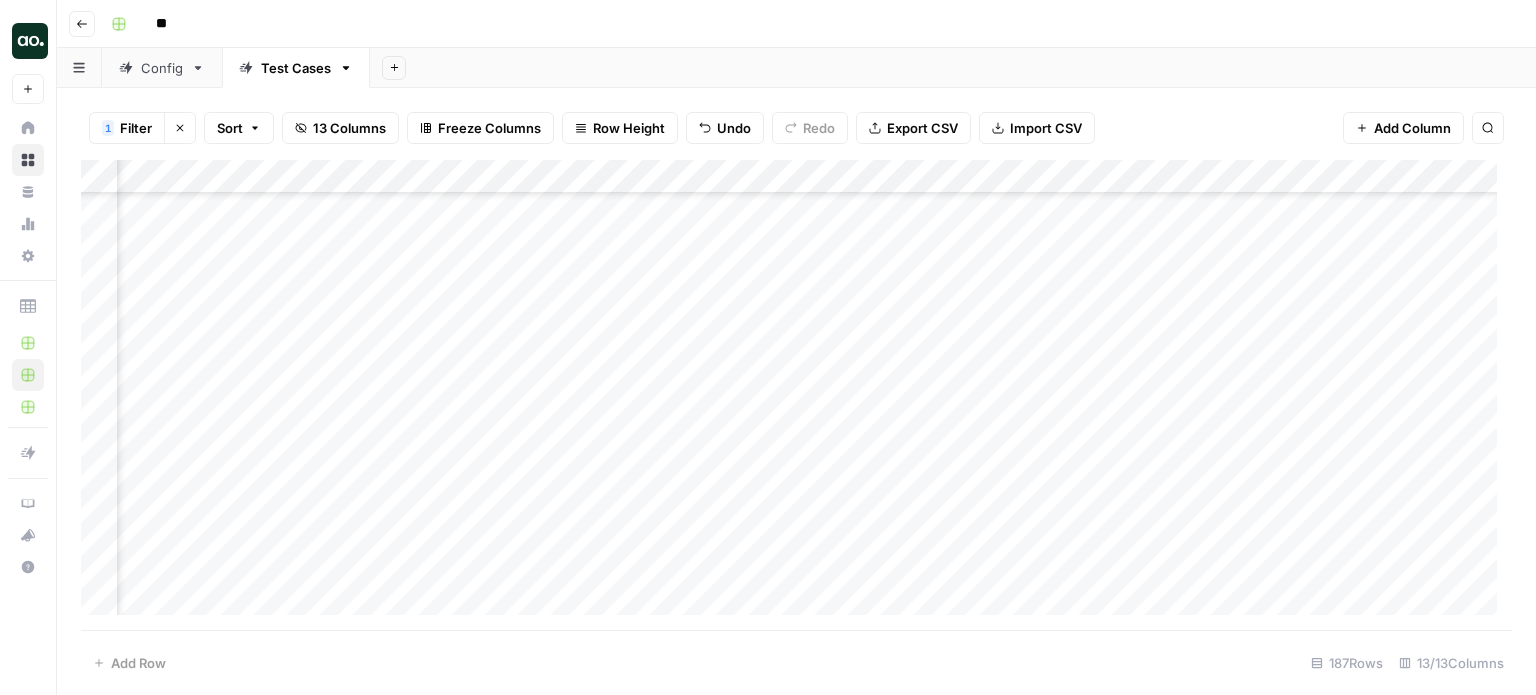 click at bounding box center (796, 395) 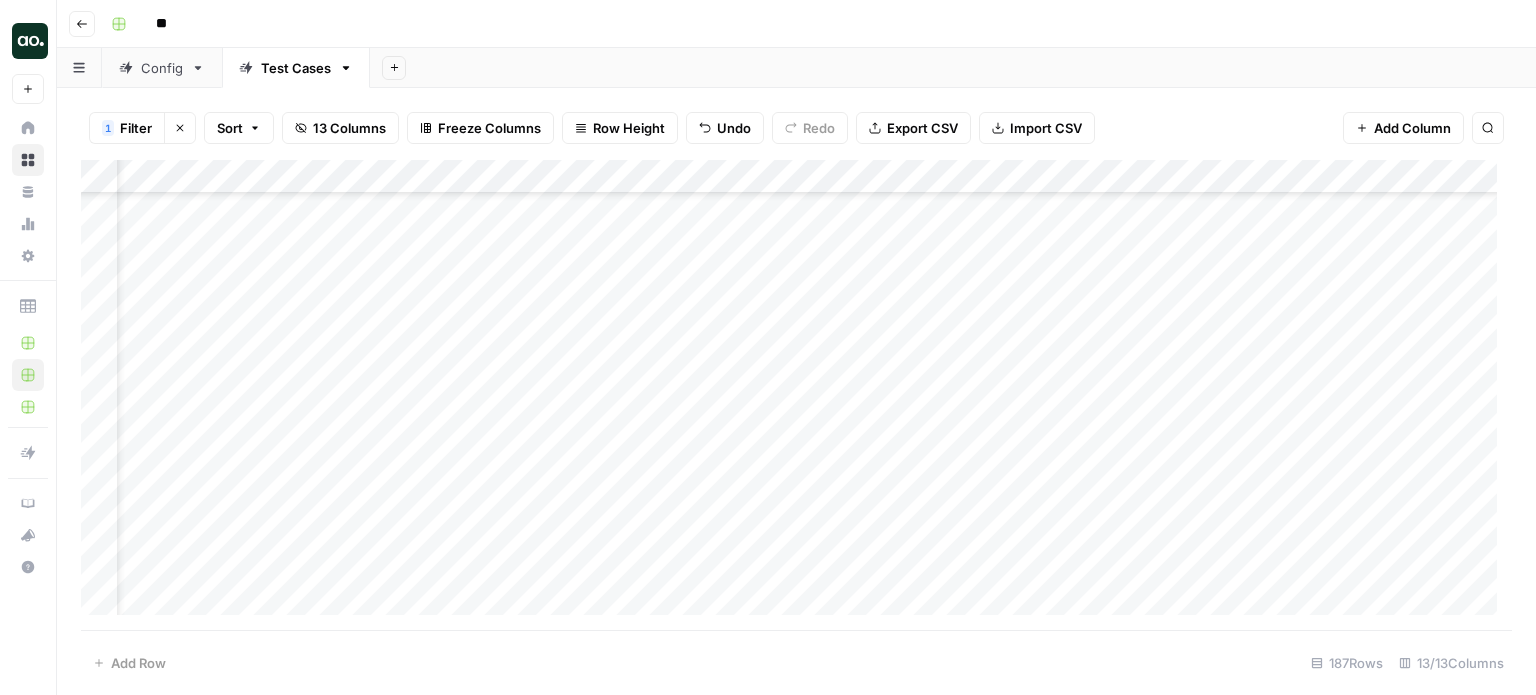 scroll, scrollTop: 5634, scrollLeft: 80, axis: both 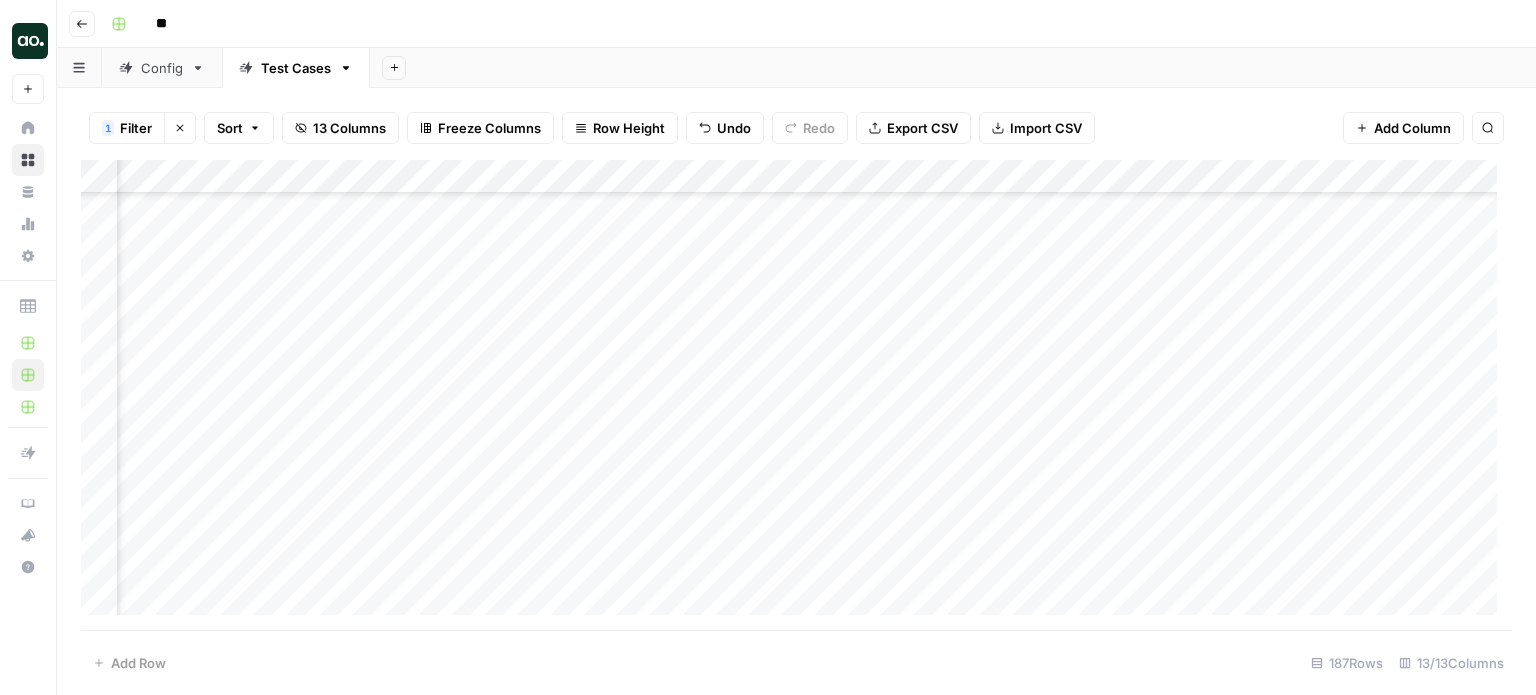 click at bounding box center [796, 395] 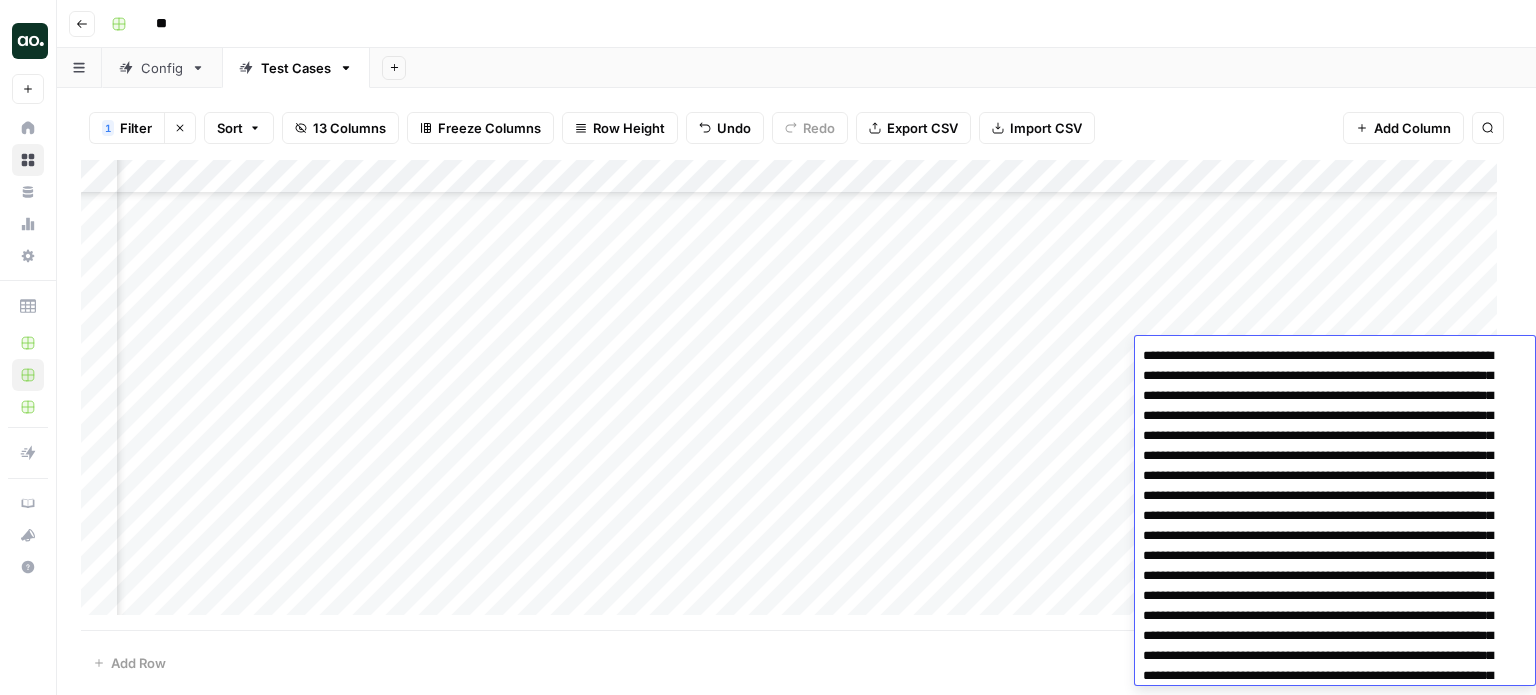 click at bounding box center (1327, 3846) 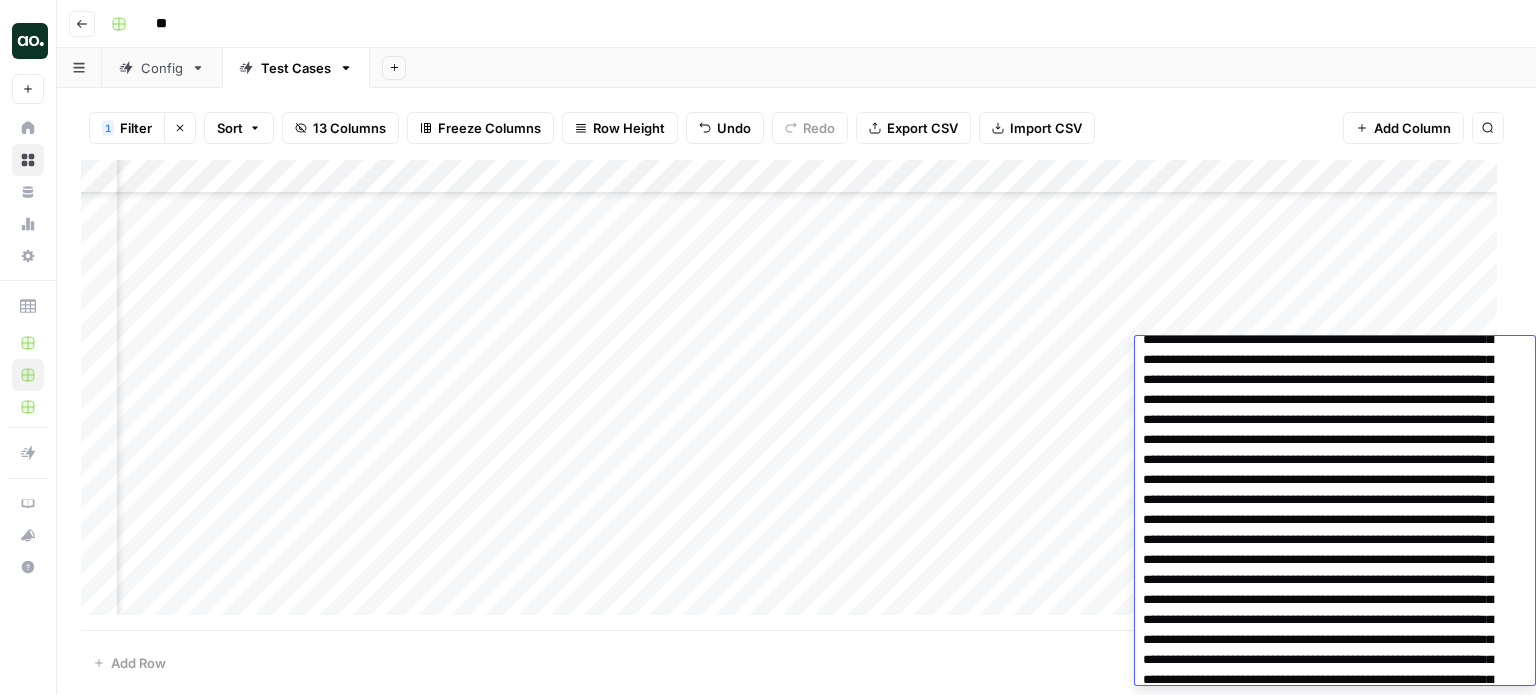 scroll, scrollTop: 0, scrollLeft: 0, axis: both 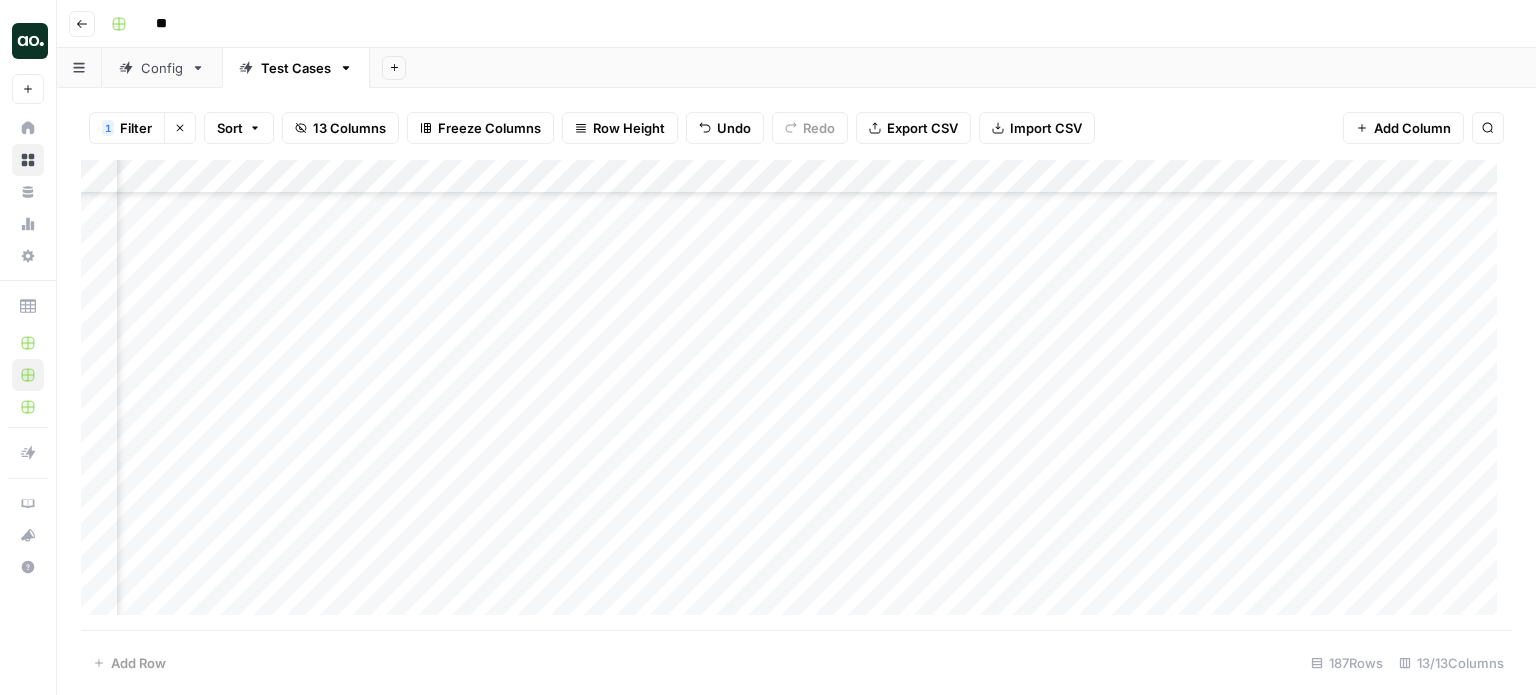 click at bounding box center [796, 395] 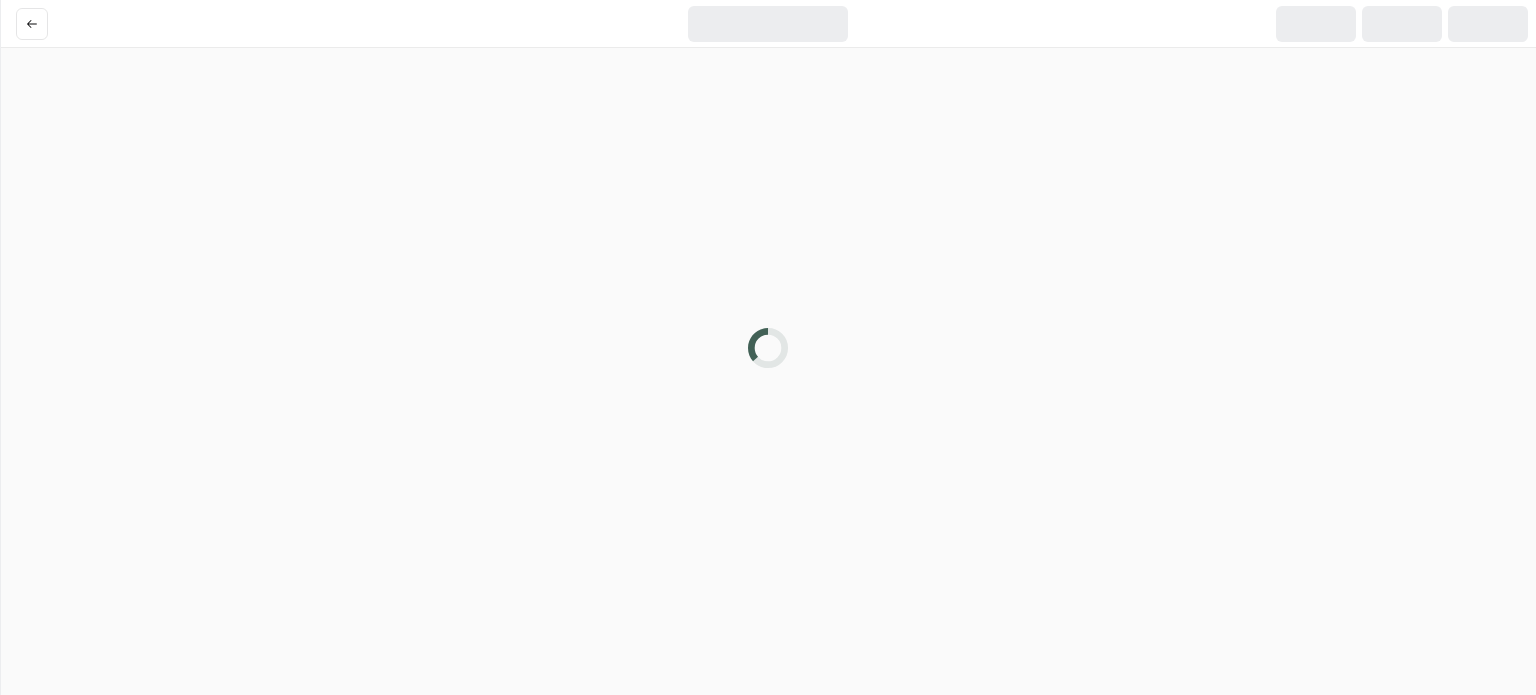 scroll, scrollTop: 0, scrollLeft: 0, axis: both 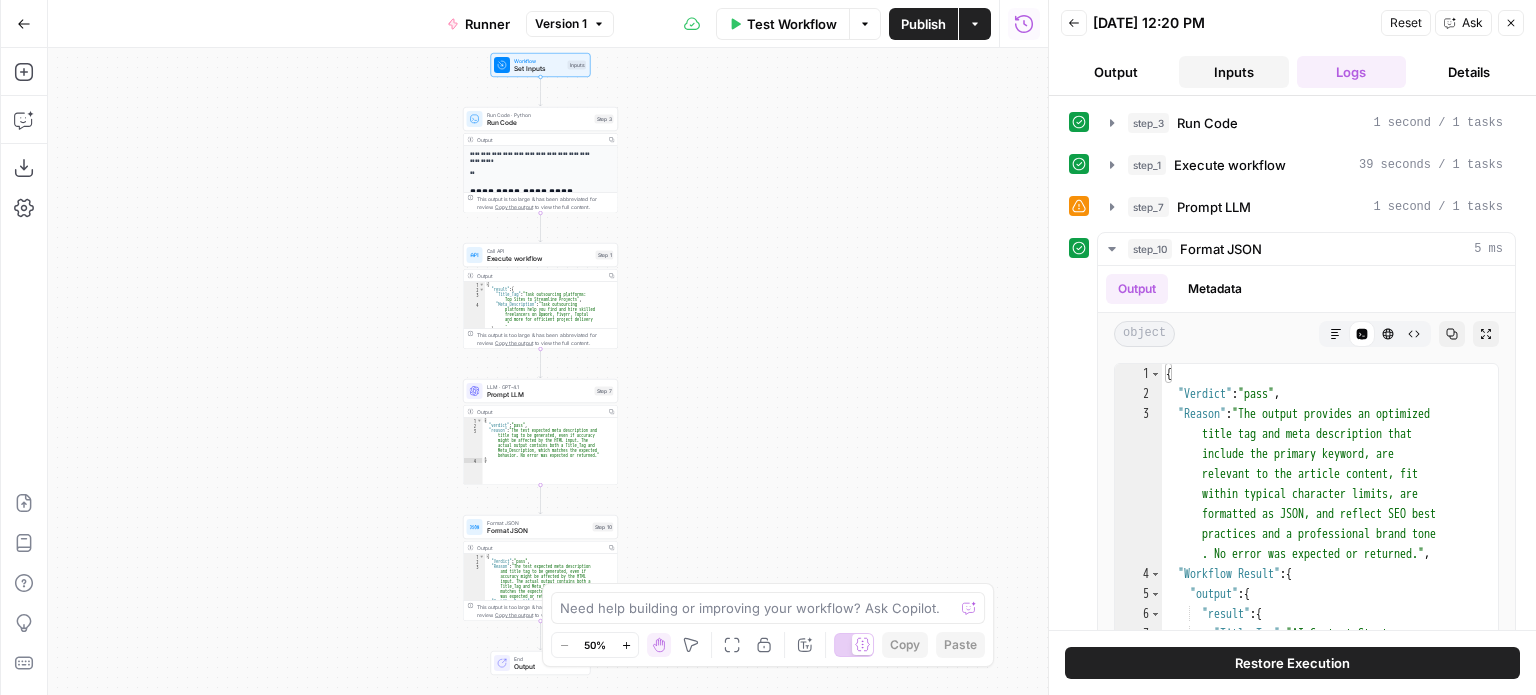 click on "Inputs" at bounding box center [1234, 72] 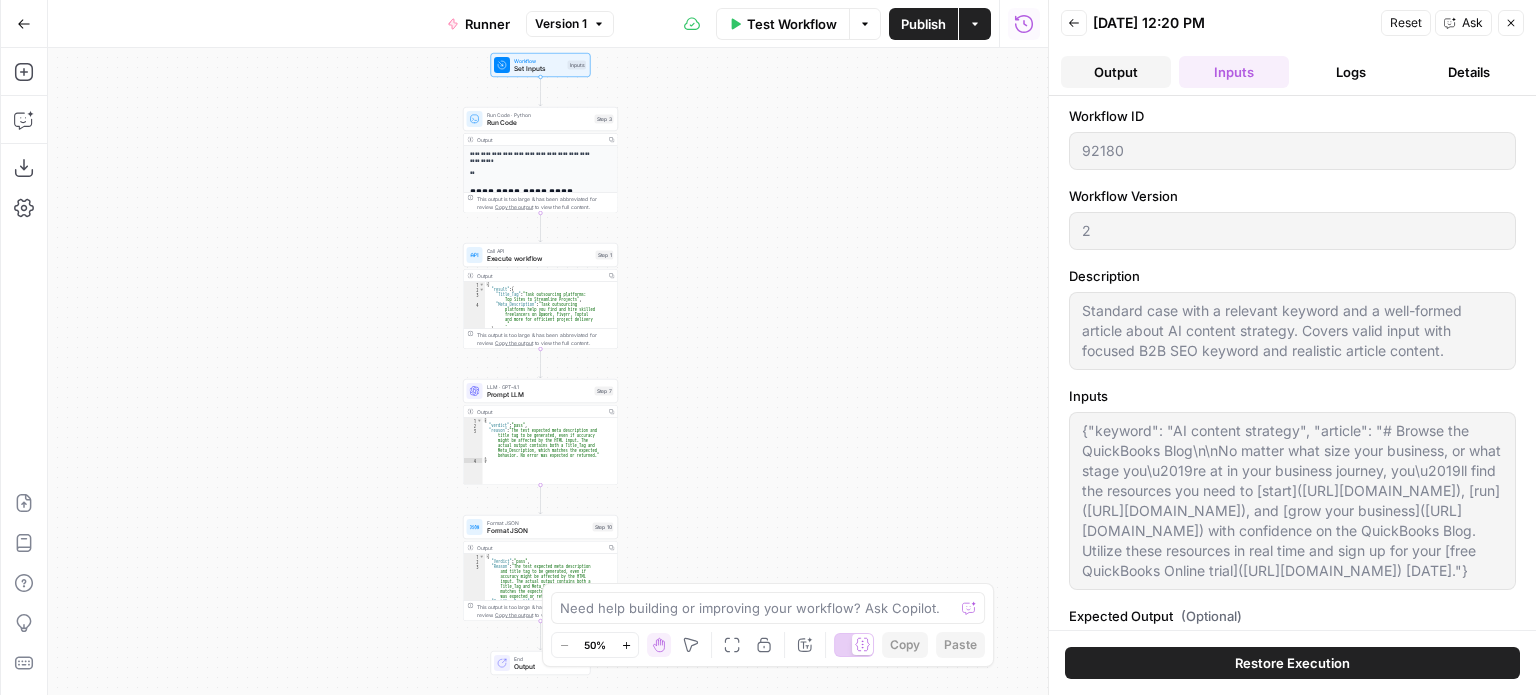click on "Output" at bounding box center [1116, 72] 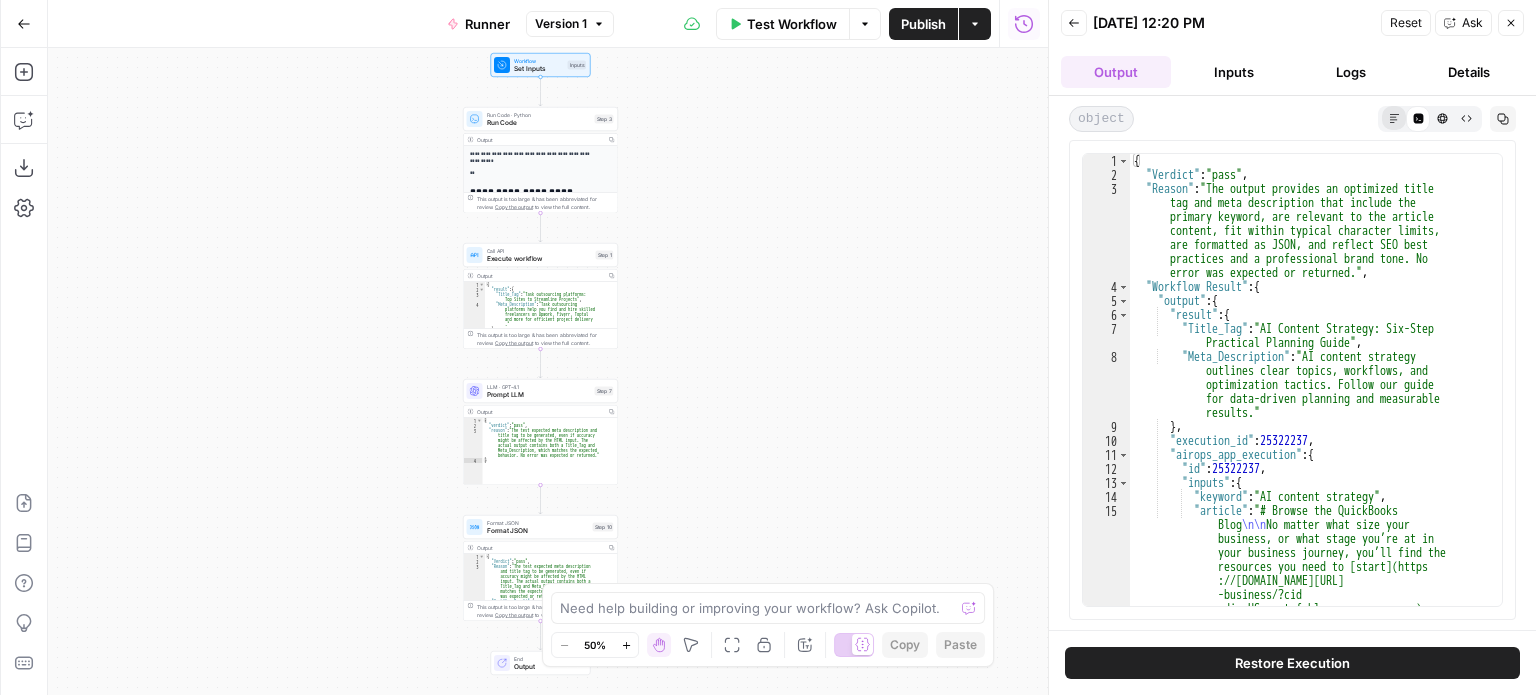 click 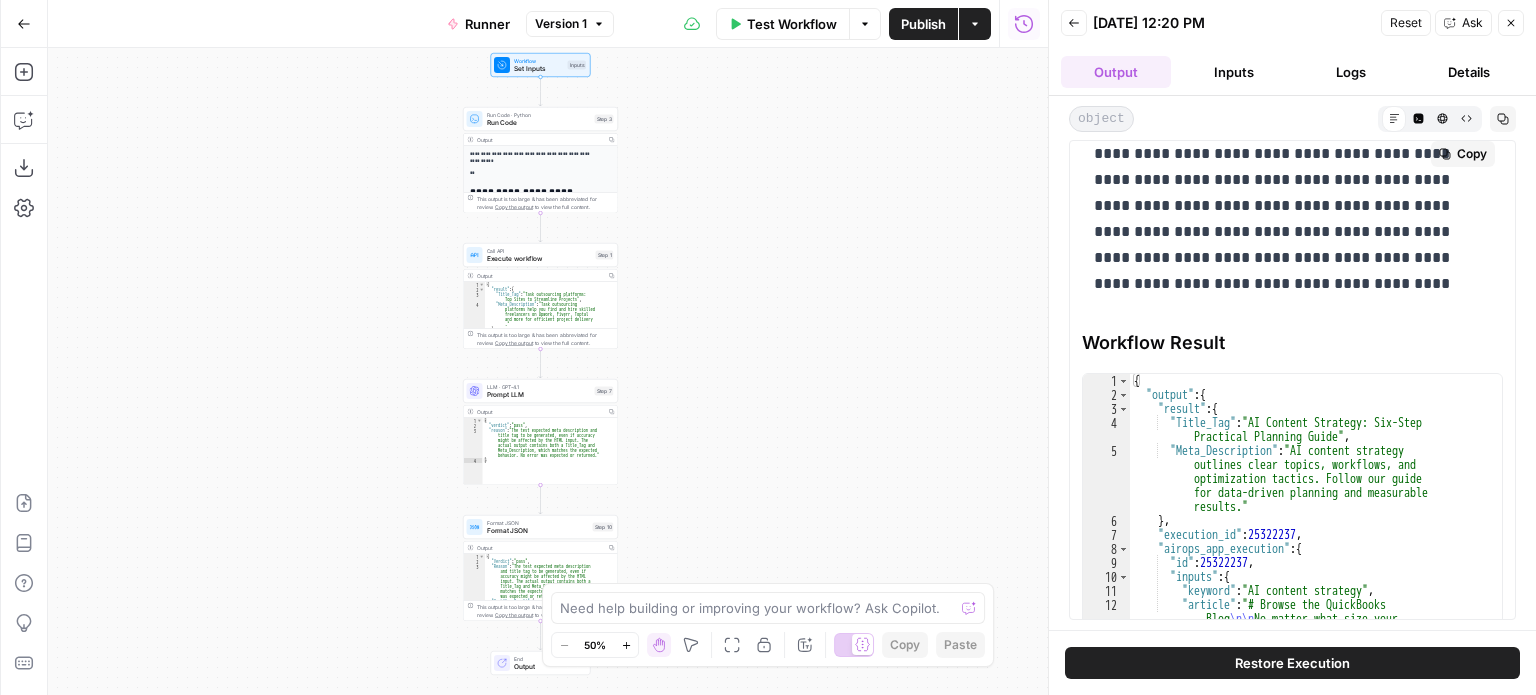 scroll, scrollTop: 200, scrollLeft: 0, axis: vertical 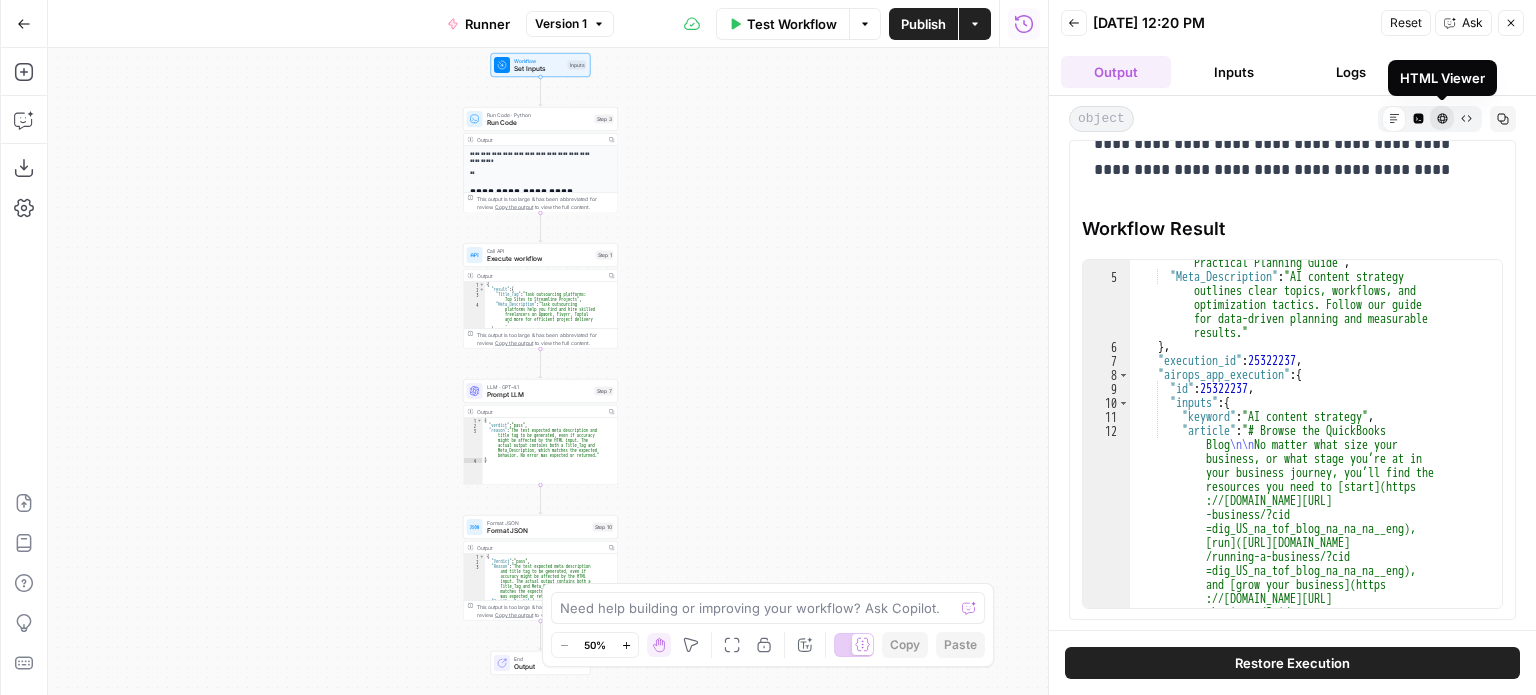 click on "HTML Viewer" at bounding box center (1442, 118) 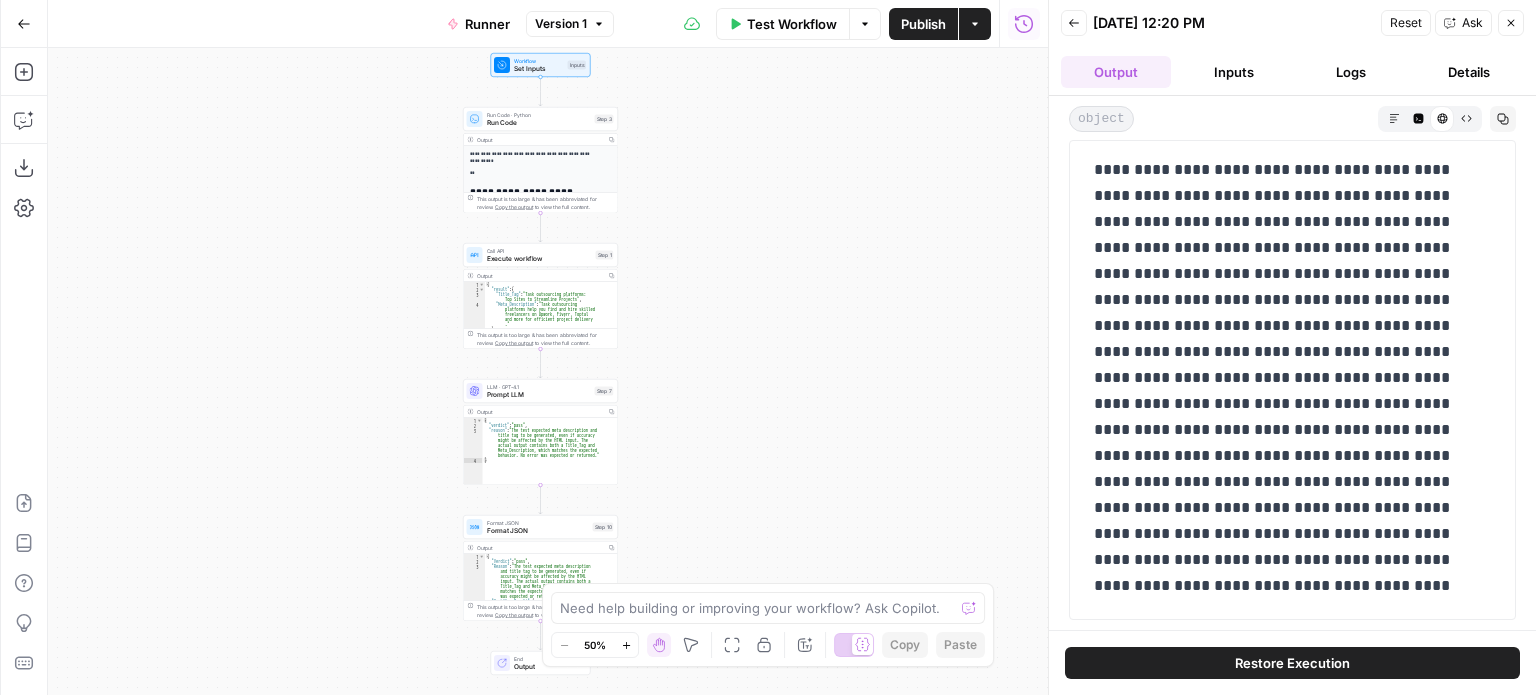 scroll, scrollTop: 312, scrollLeft: 0, axis: vertical 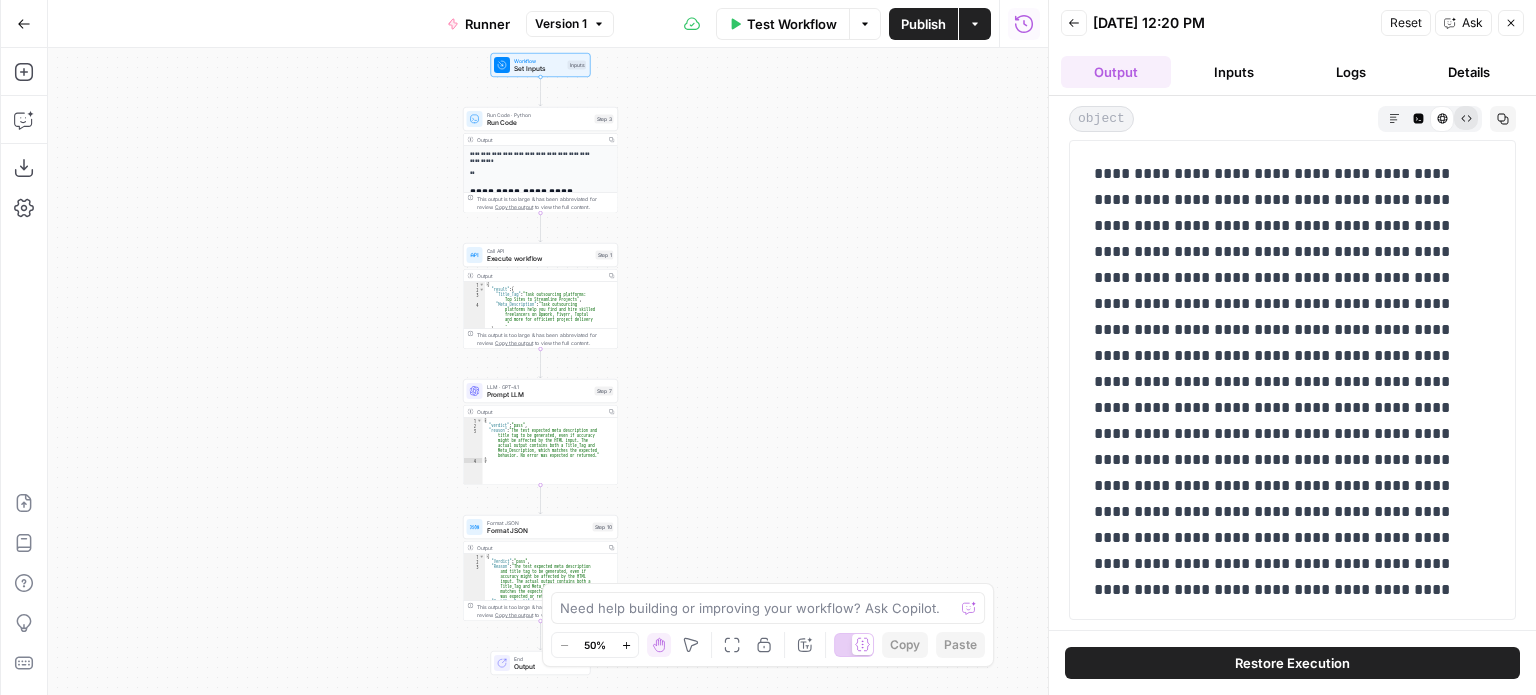 click 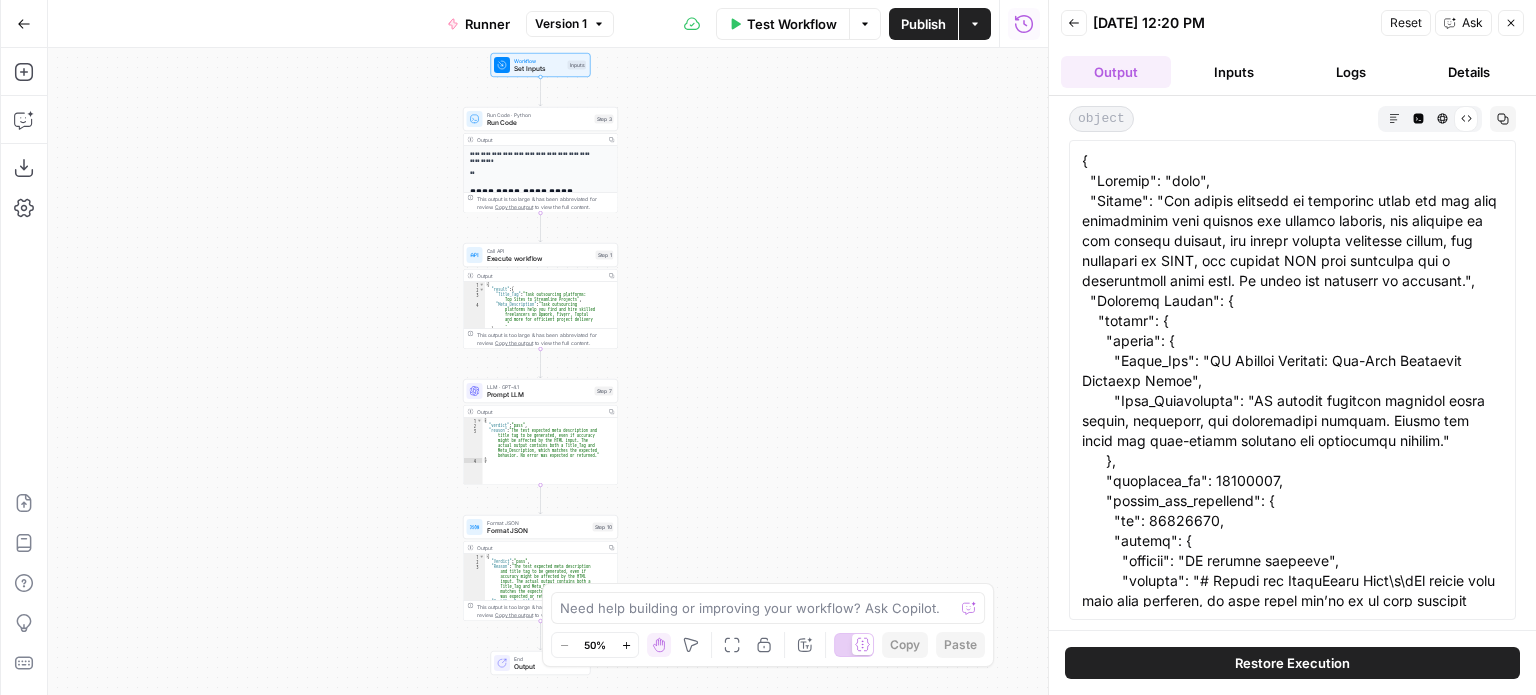 scroll, scrollTop: 0, scrollLeft: 0, axis: both 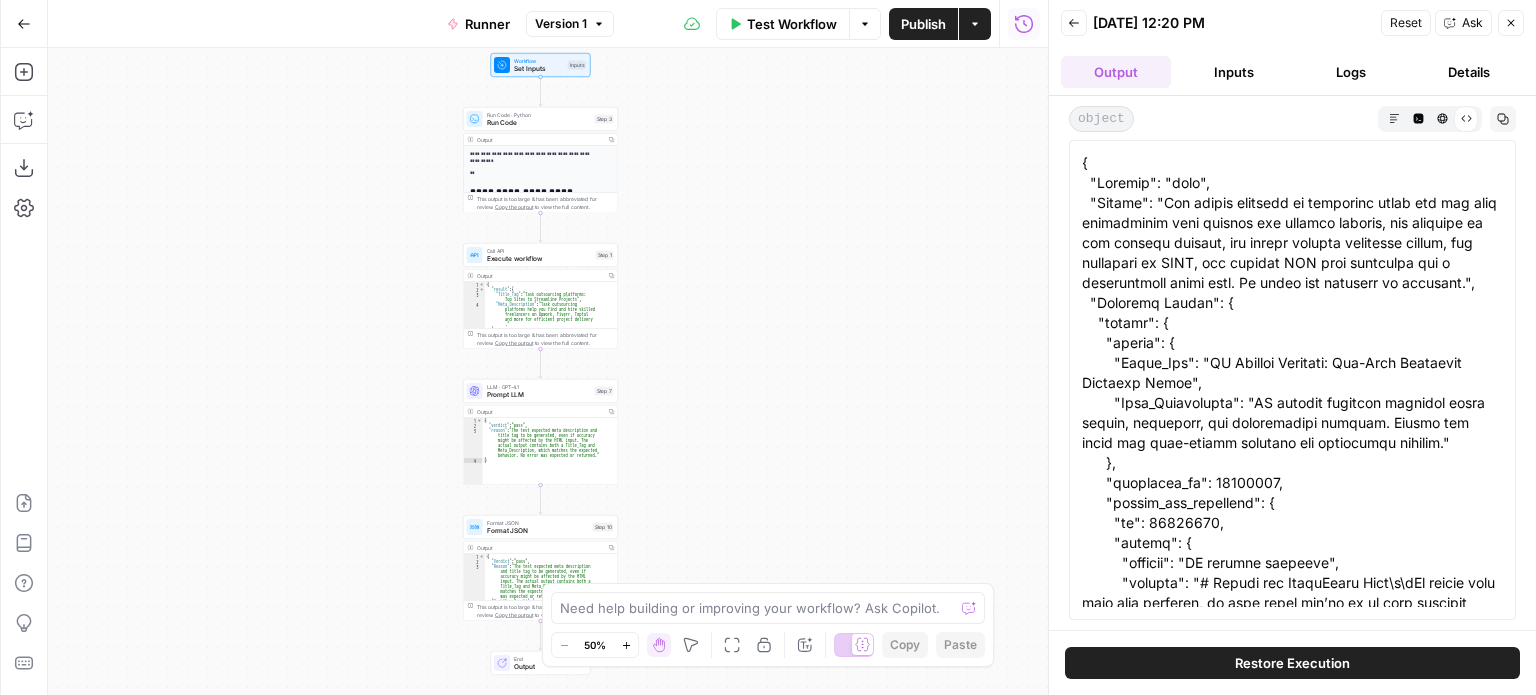 drag, startPoint x: 1200, startPoint y: 373, endPoint x: 1179, endPoint y: 397, distance: 31.890438 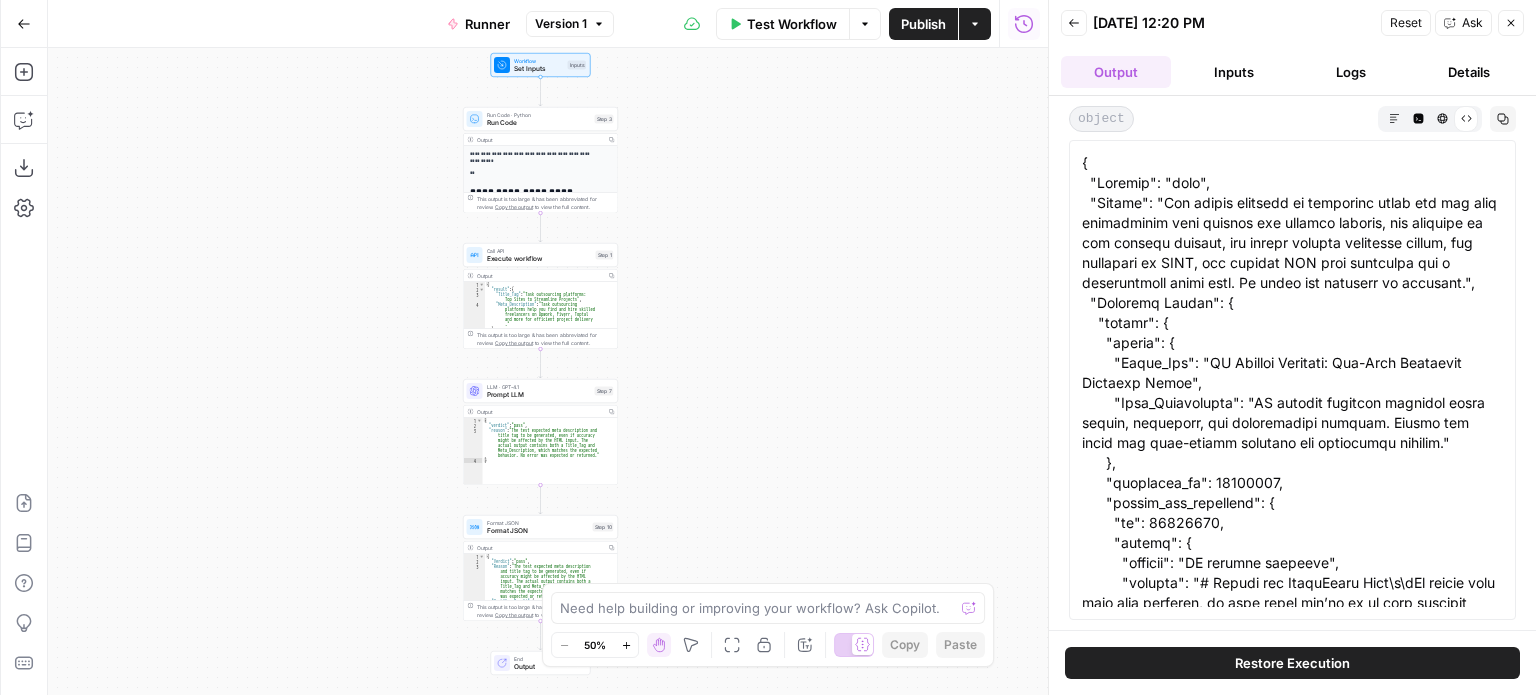 copy on "AI Content Strategy: Six-Step Practical Planning Guide" 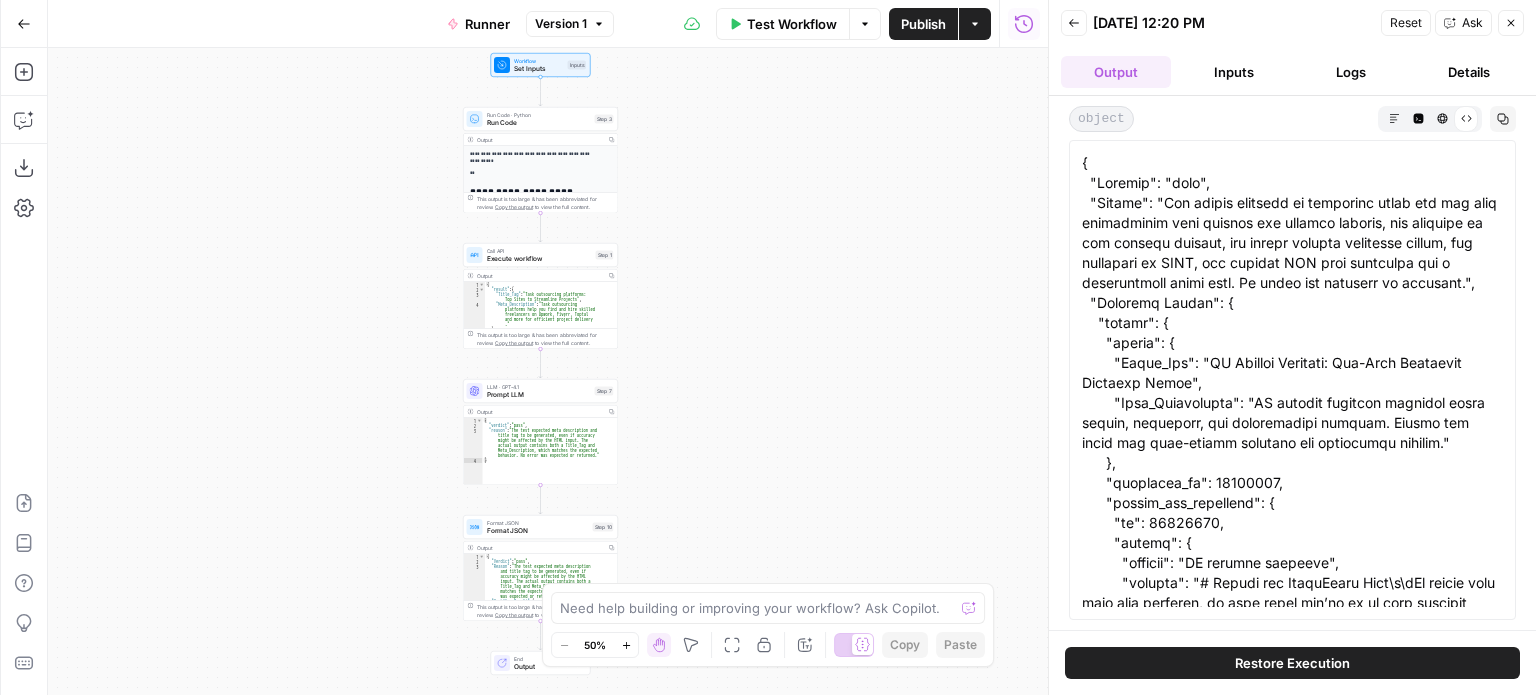 drag, startPoint x: 1258, startPoint y: 419, endPoint x: 1405, endPoint y: 470, distance: 155.59563 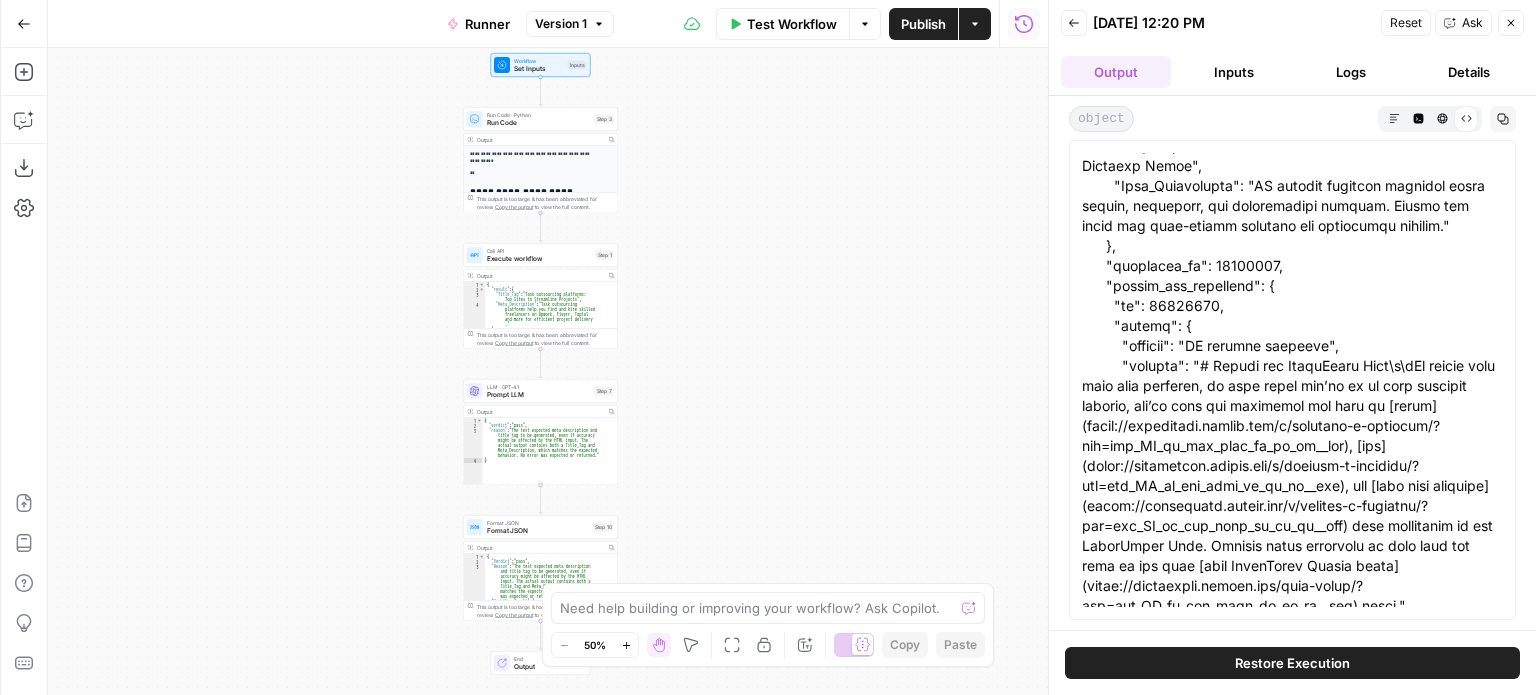 scroll, scrollTop: 200, scrollLeft: 0, axis: vertical 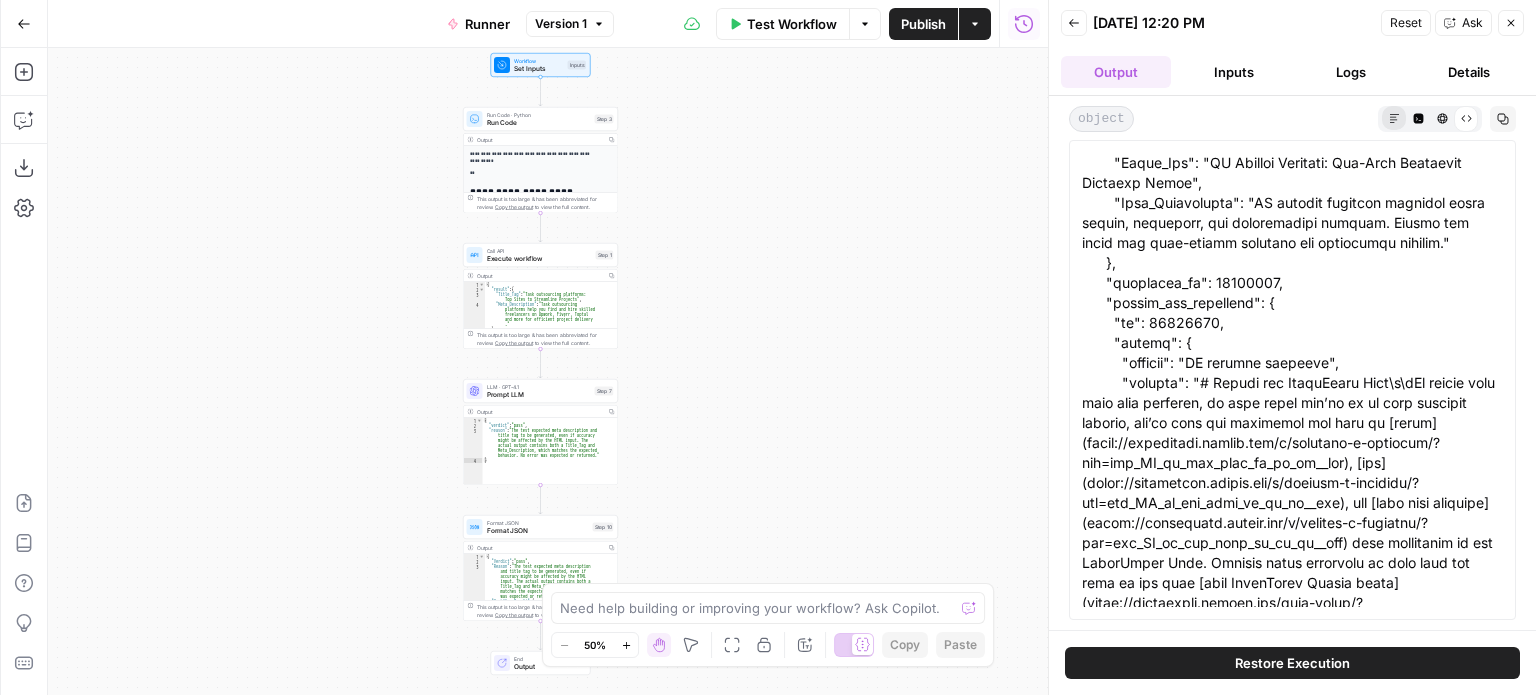 click 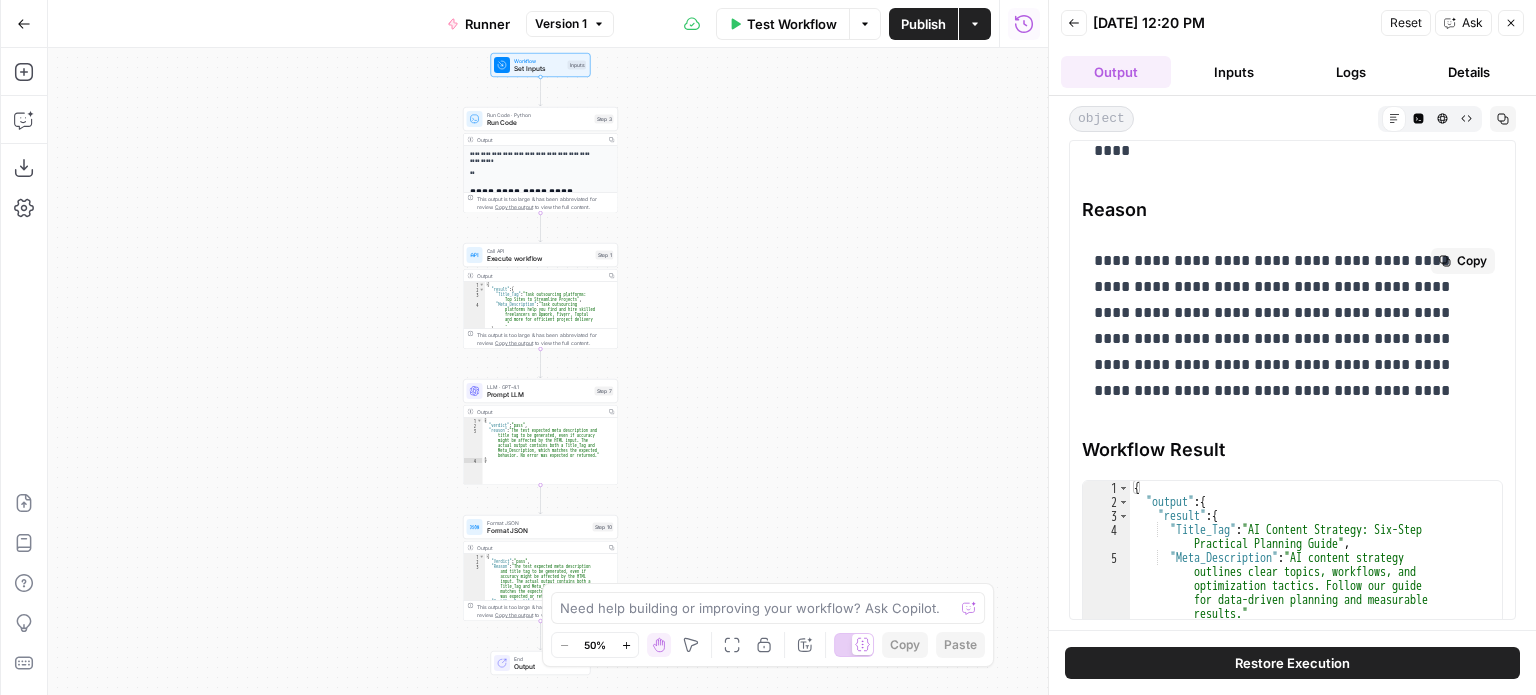 scroll, scrollTop: 200, scrollLeft: 0, axis: vertical 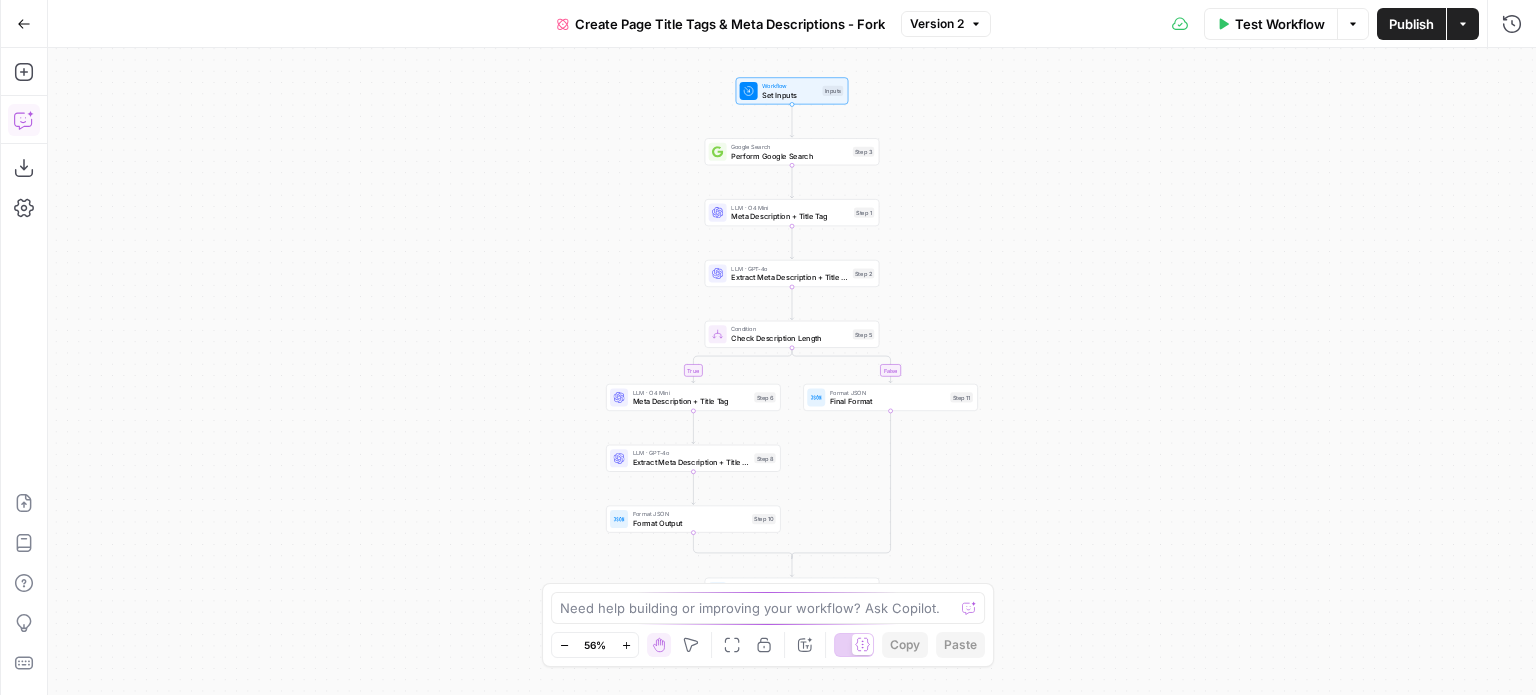 click on "Copilot" at bounding box center [24, 120] 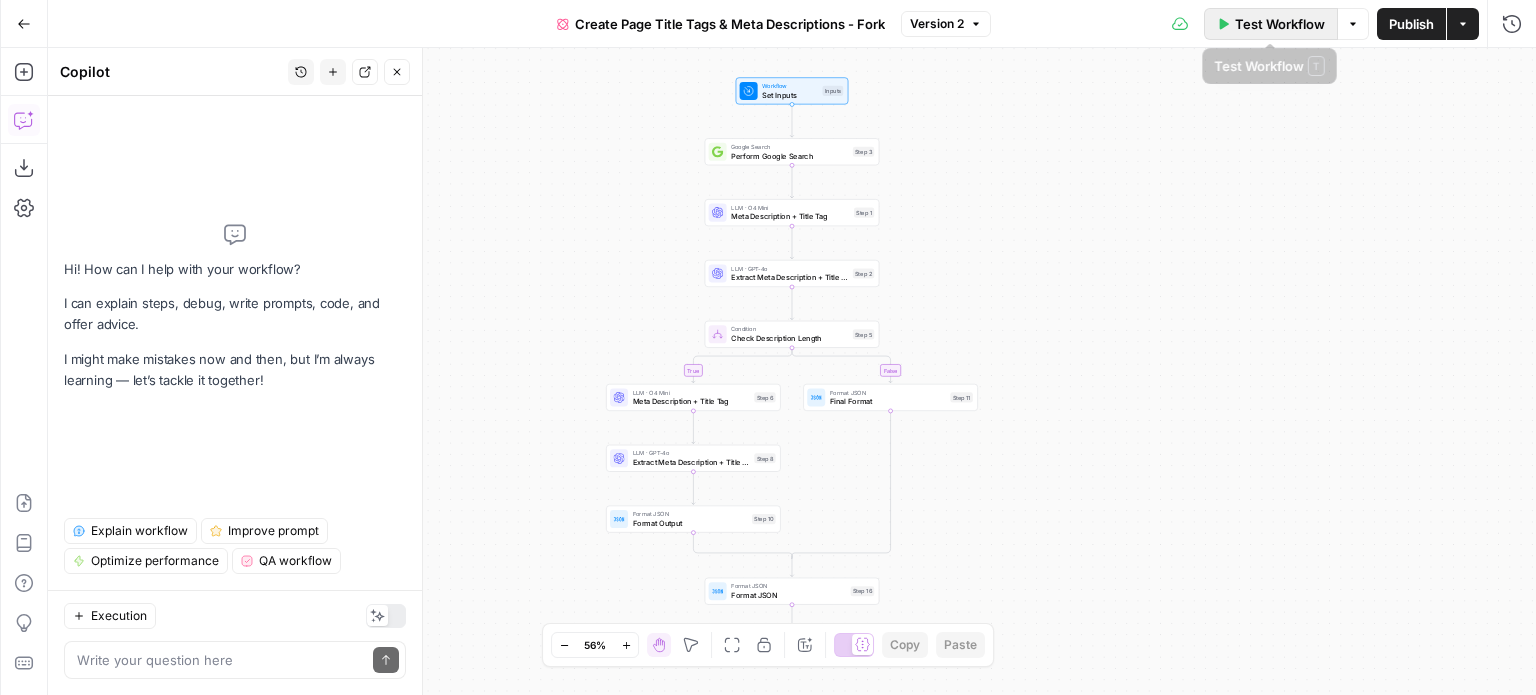 click on "Test Workflow" at bounding box center (1271, 24) 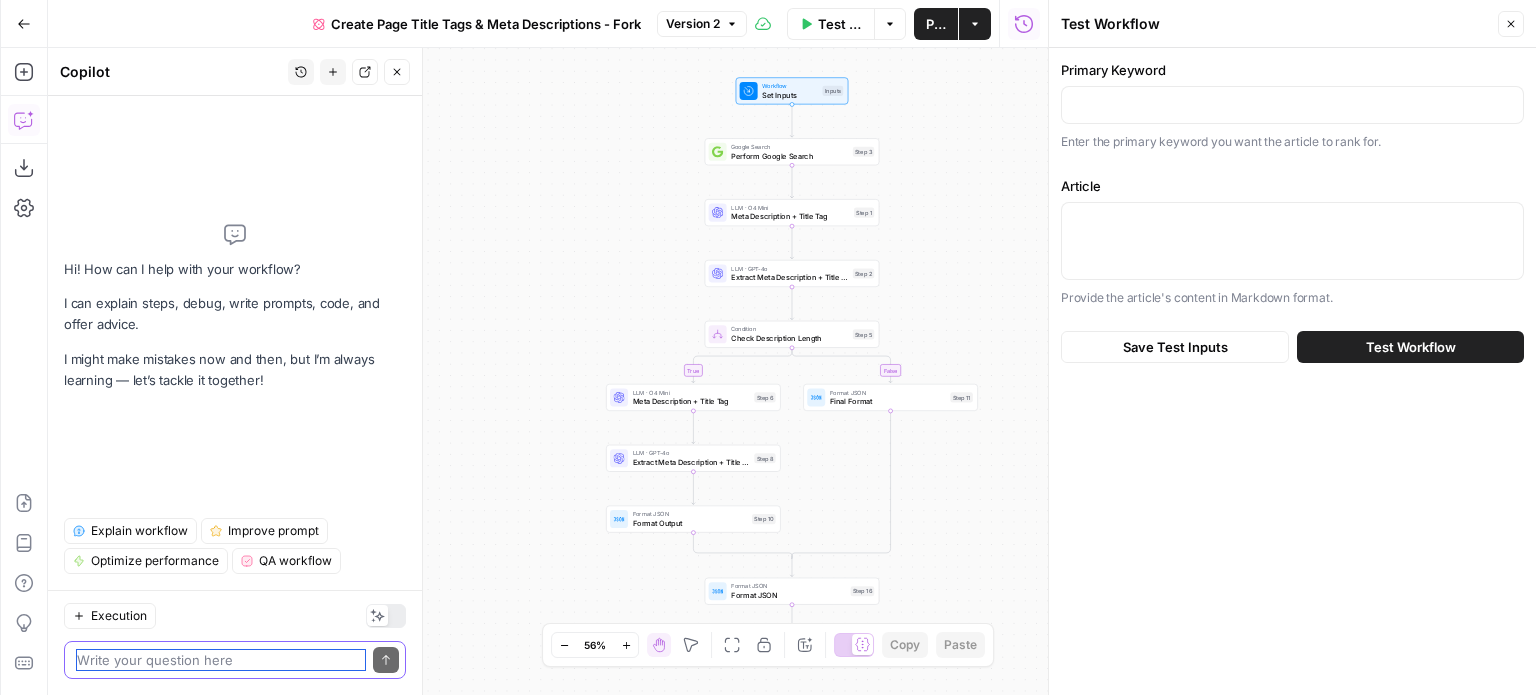 click at bounding box center (221, 660) 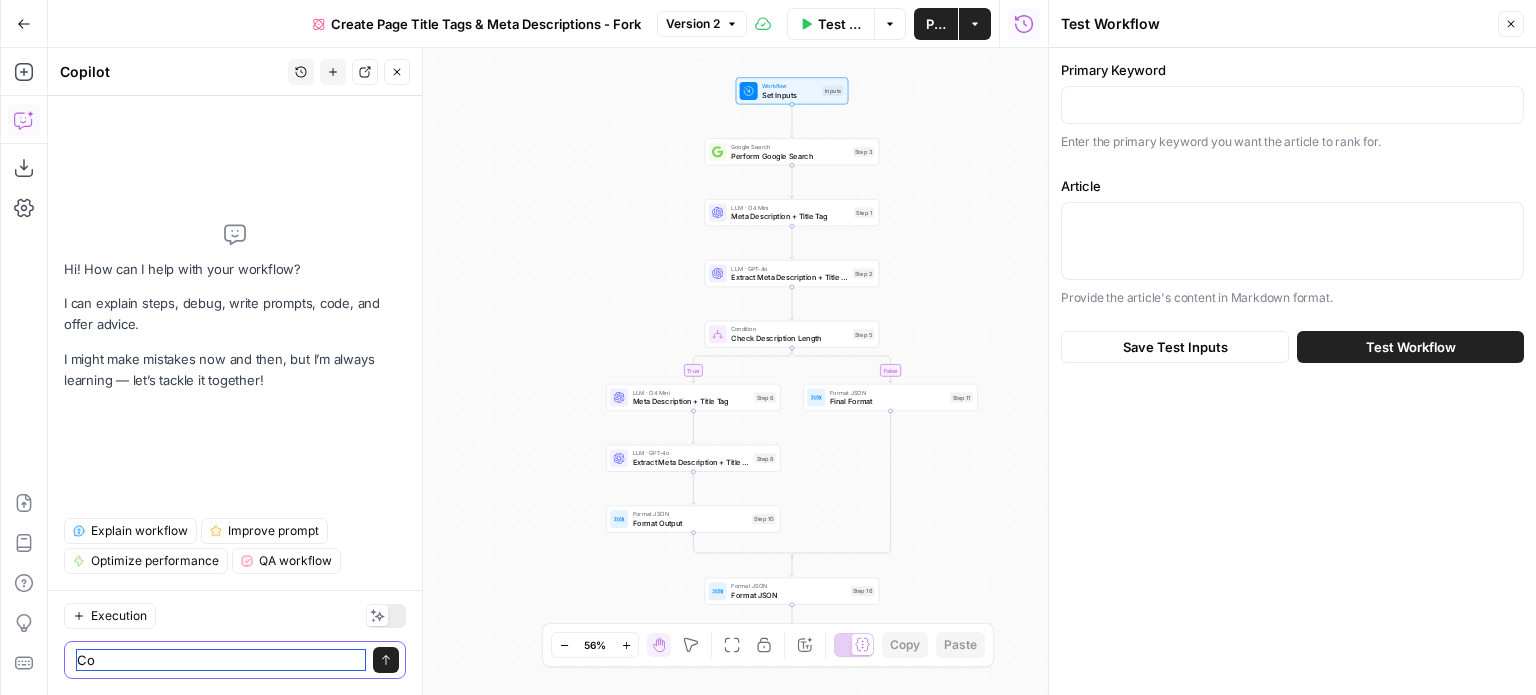 type on "C" 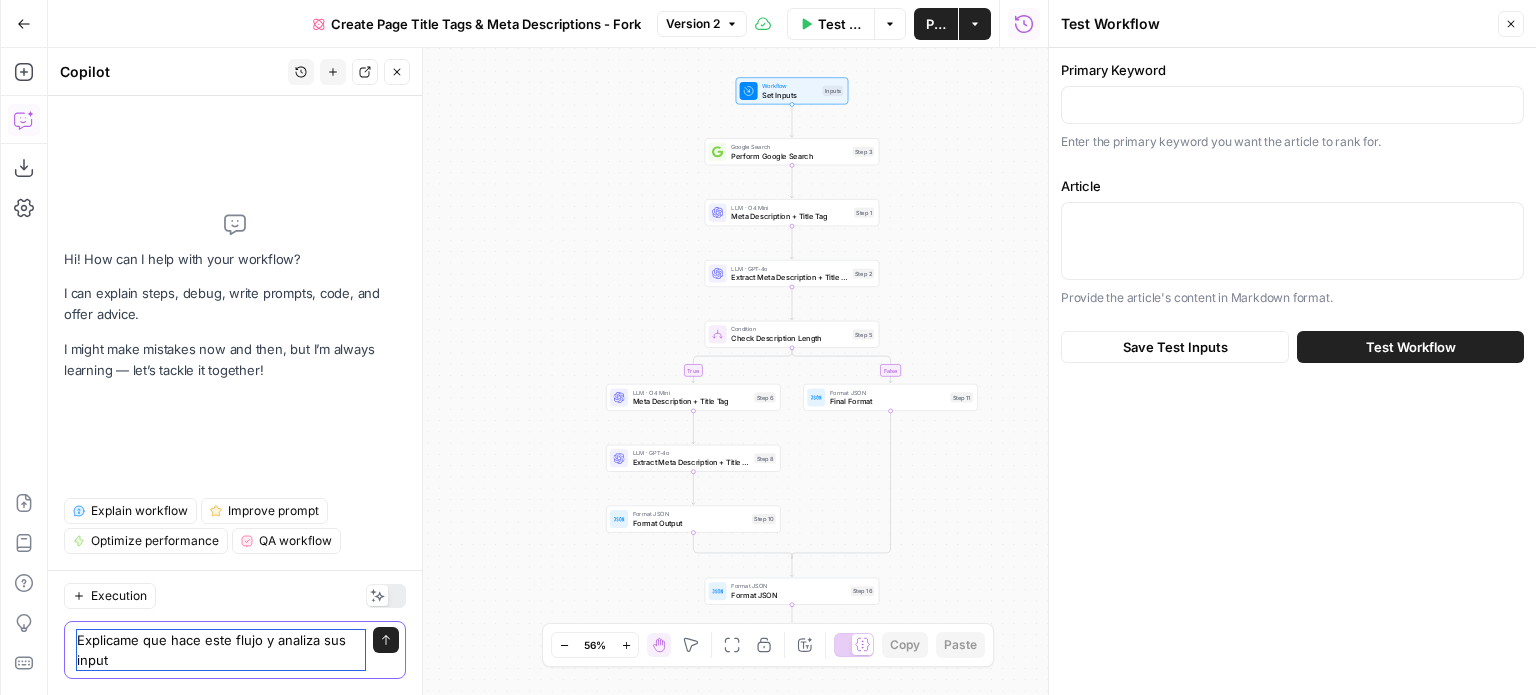 type on "Explicame que hace este flujo y analiza sus inputs" 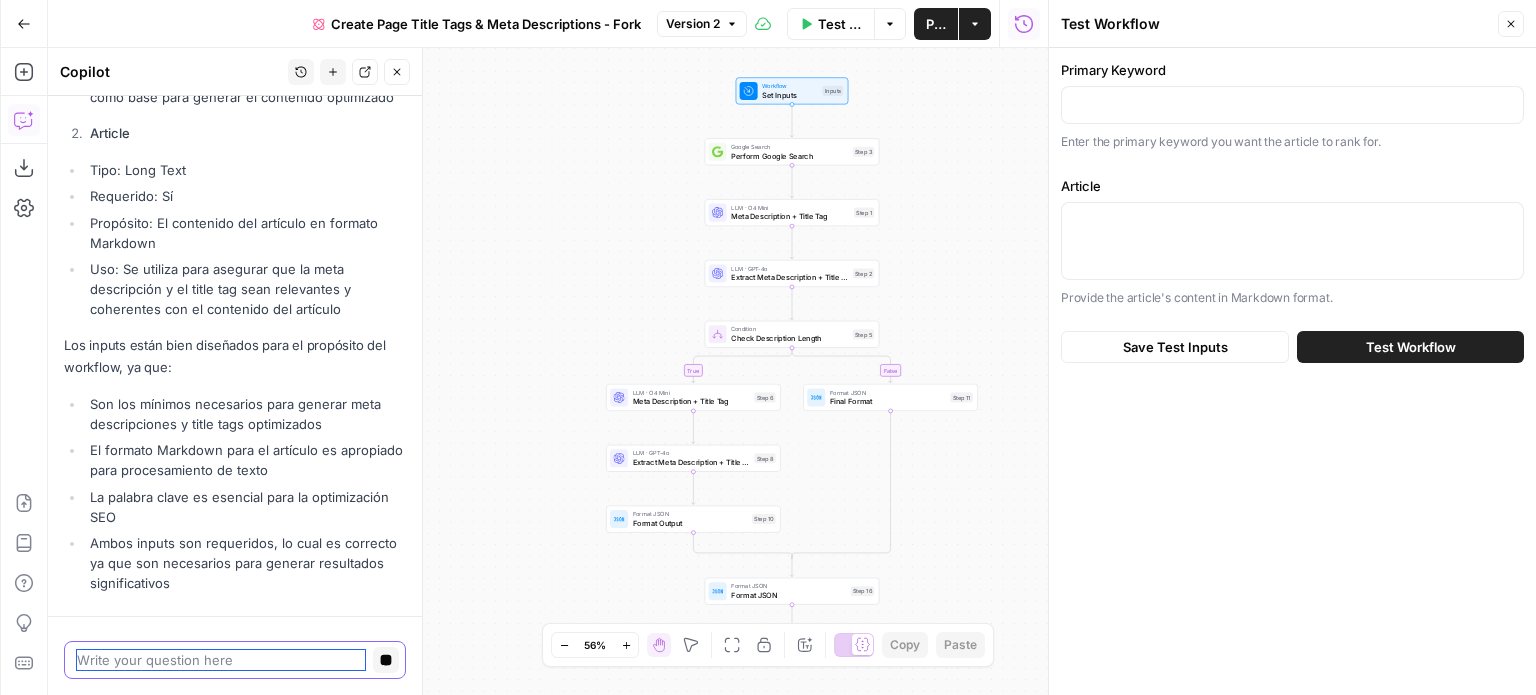 scroll, scrollTop: 1383, scrollLeft: 0, axis: vertical 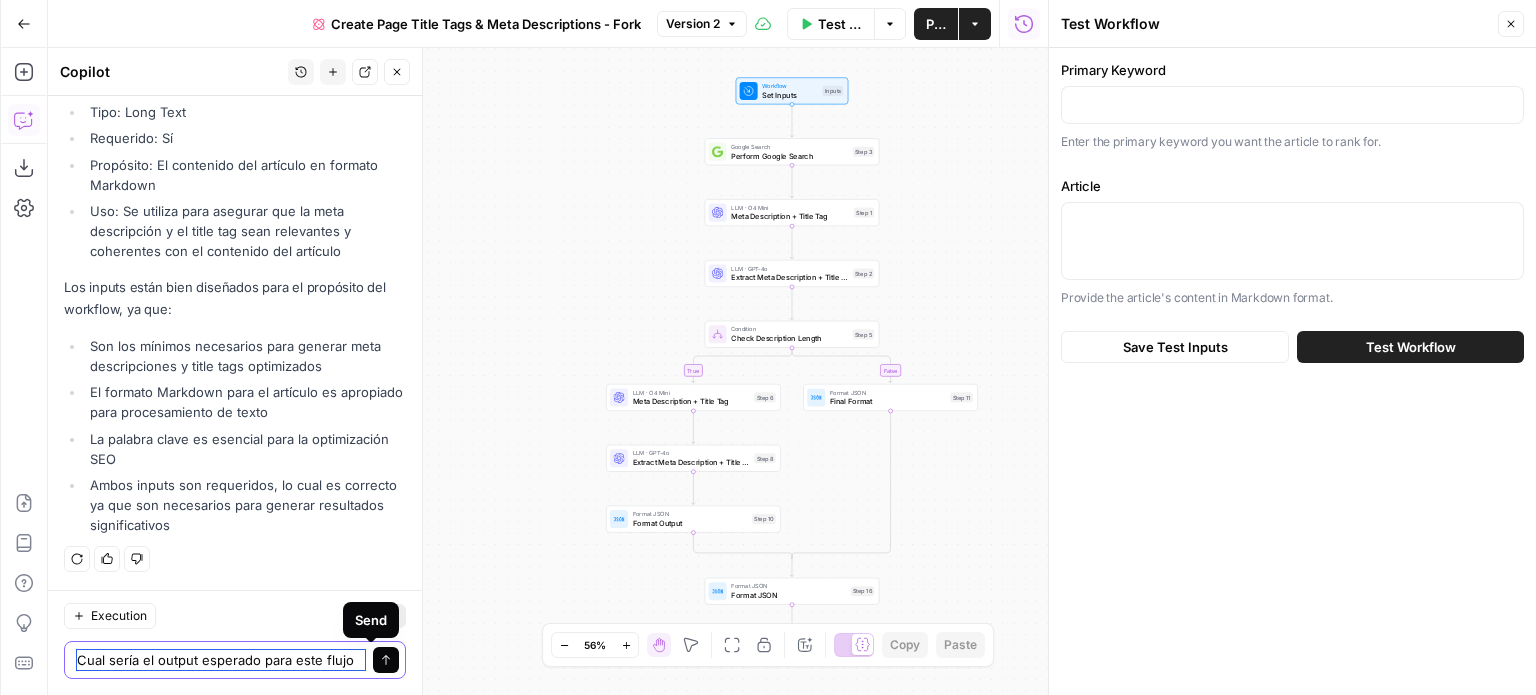 type on "Cual sería el output esperado para este flujo" 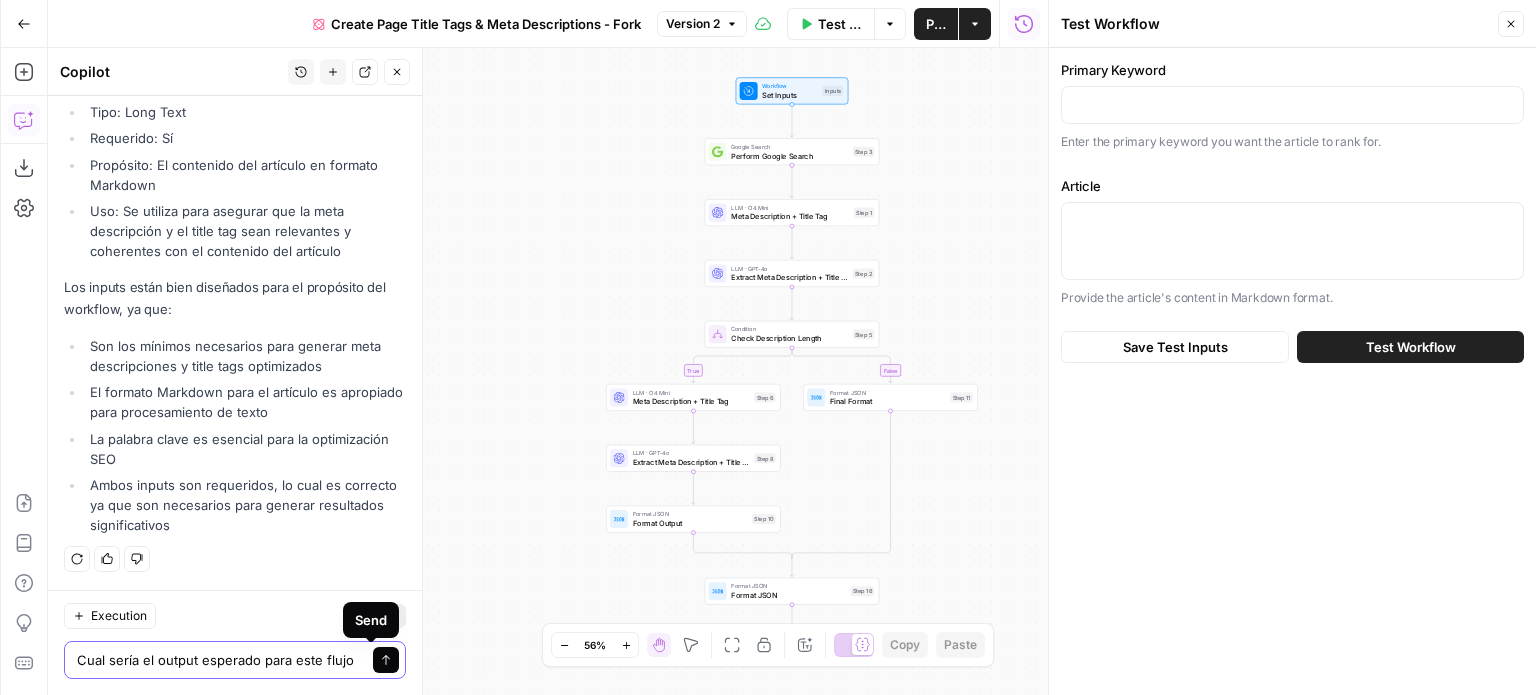 click at bounding box center [386, 660] 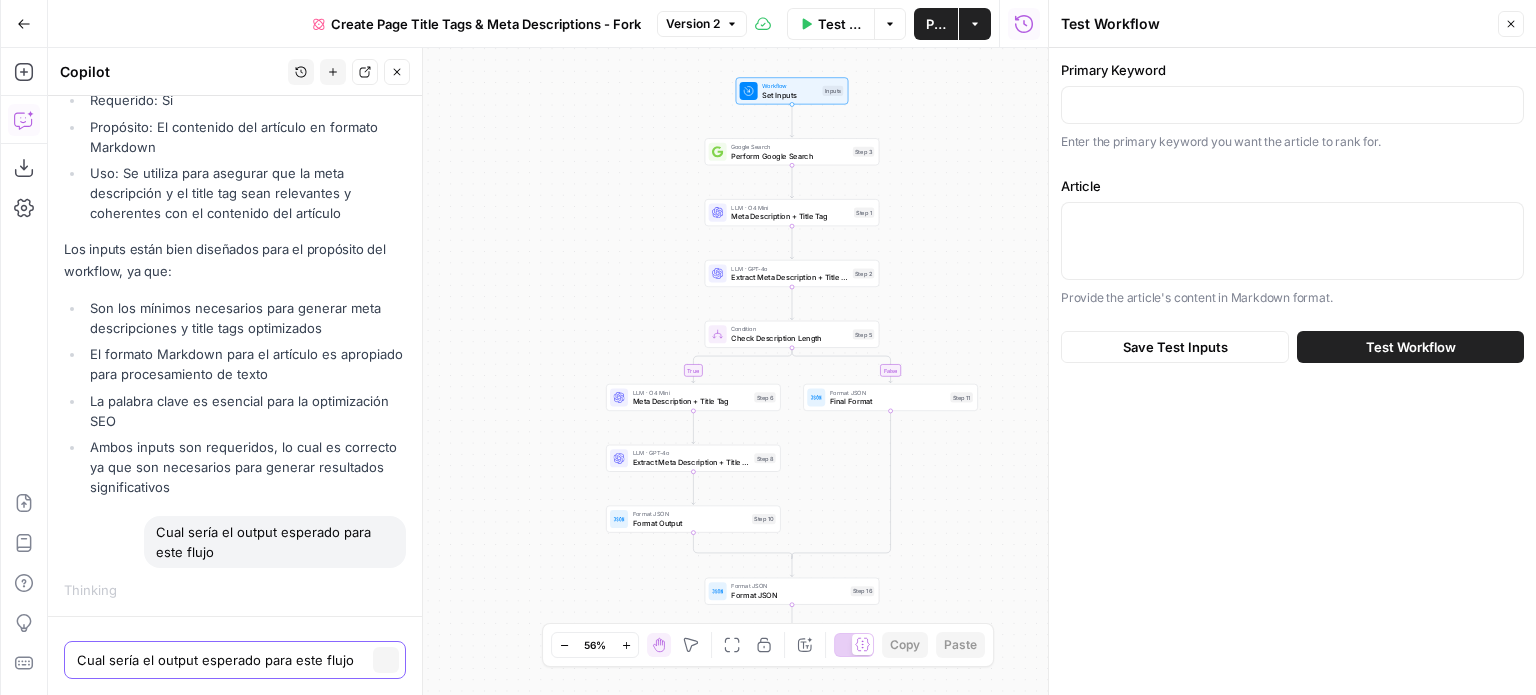 type 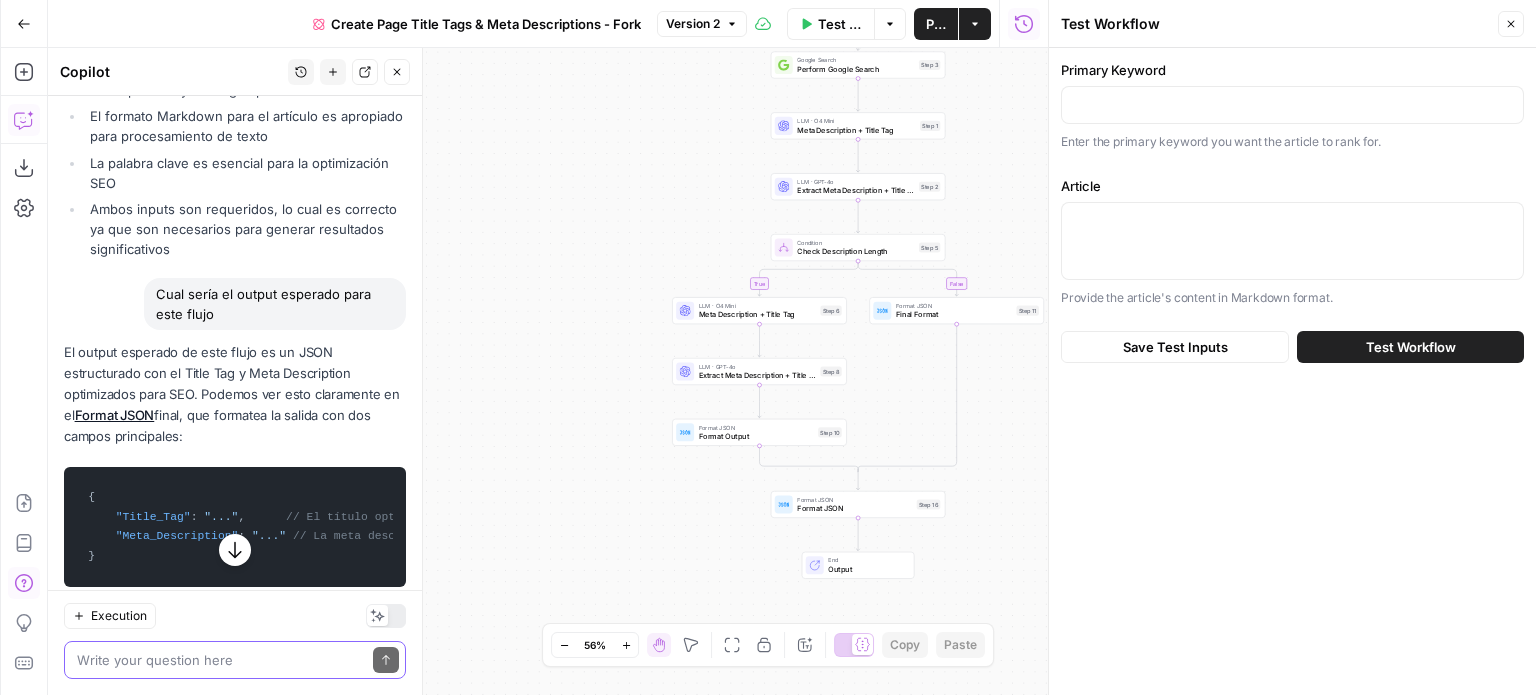 scroll, scrollTop: 1500, scrollLeft: 0, axis: vertical 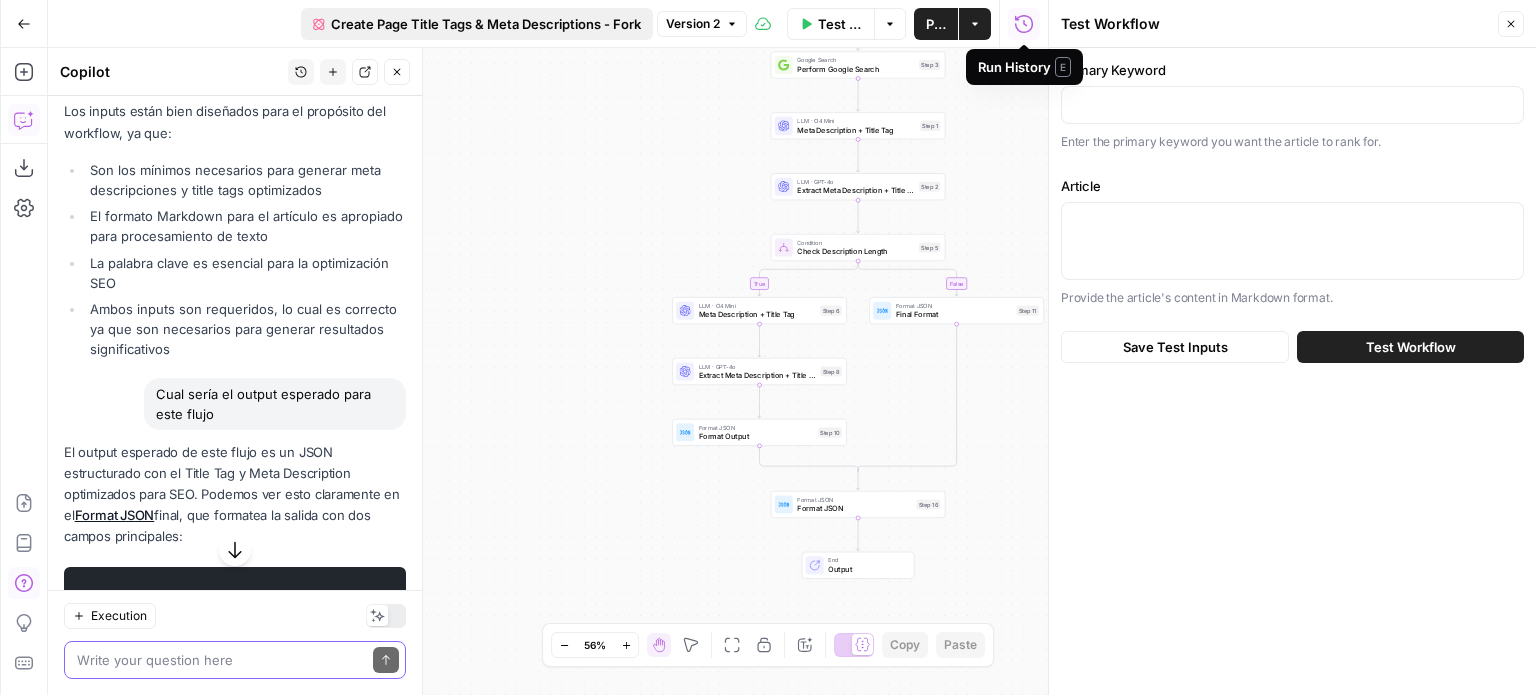 click on "Create Page Title Tags & Meta Descriptions - Fork" at bounding box center [486, 24] 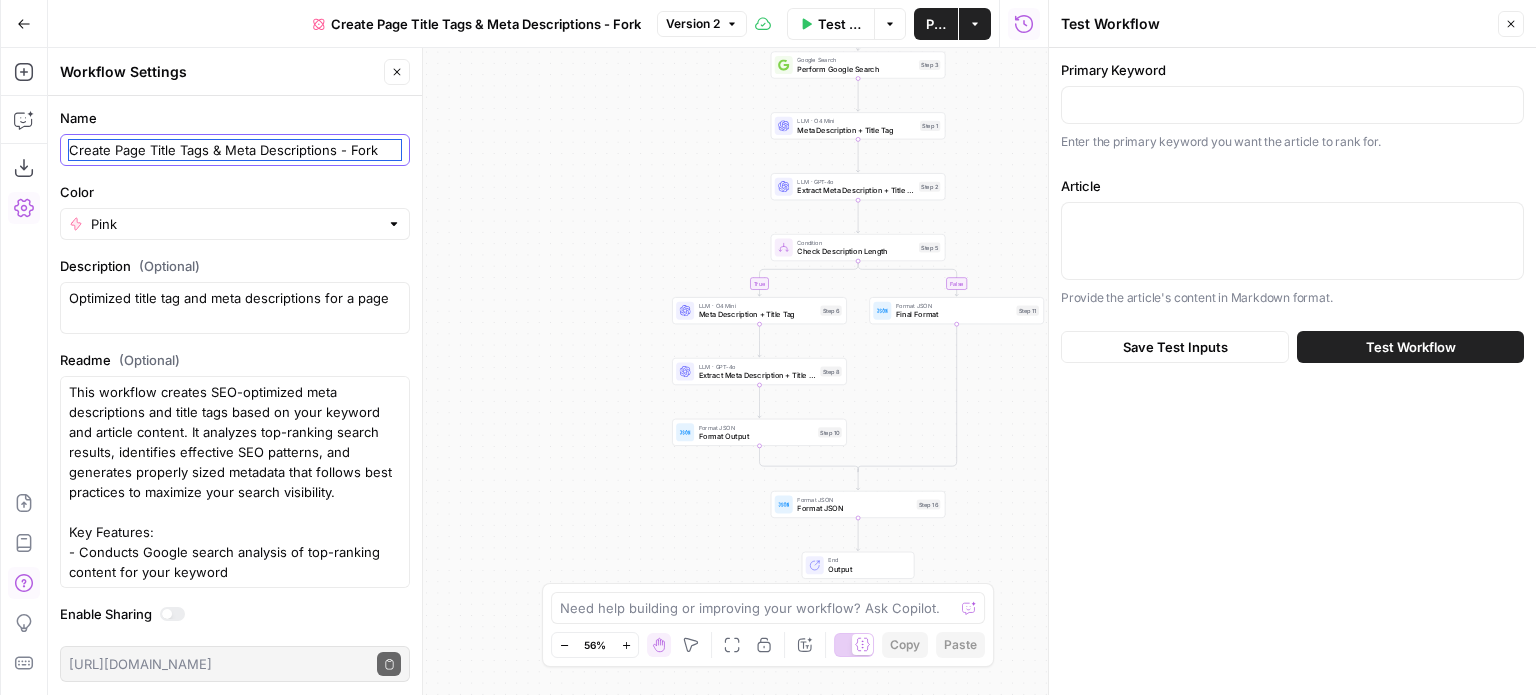 drag, startPoint x: 332, startPoint y: 151, endPoint x: 56, endPoint y: 159, distance: 276.1159 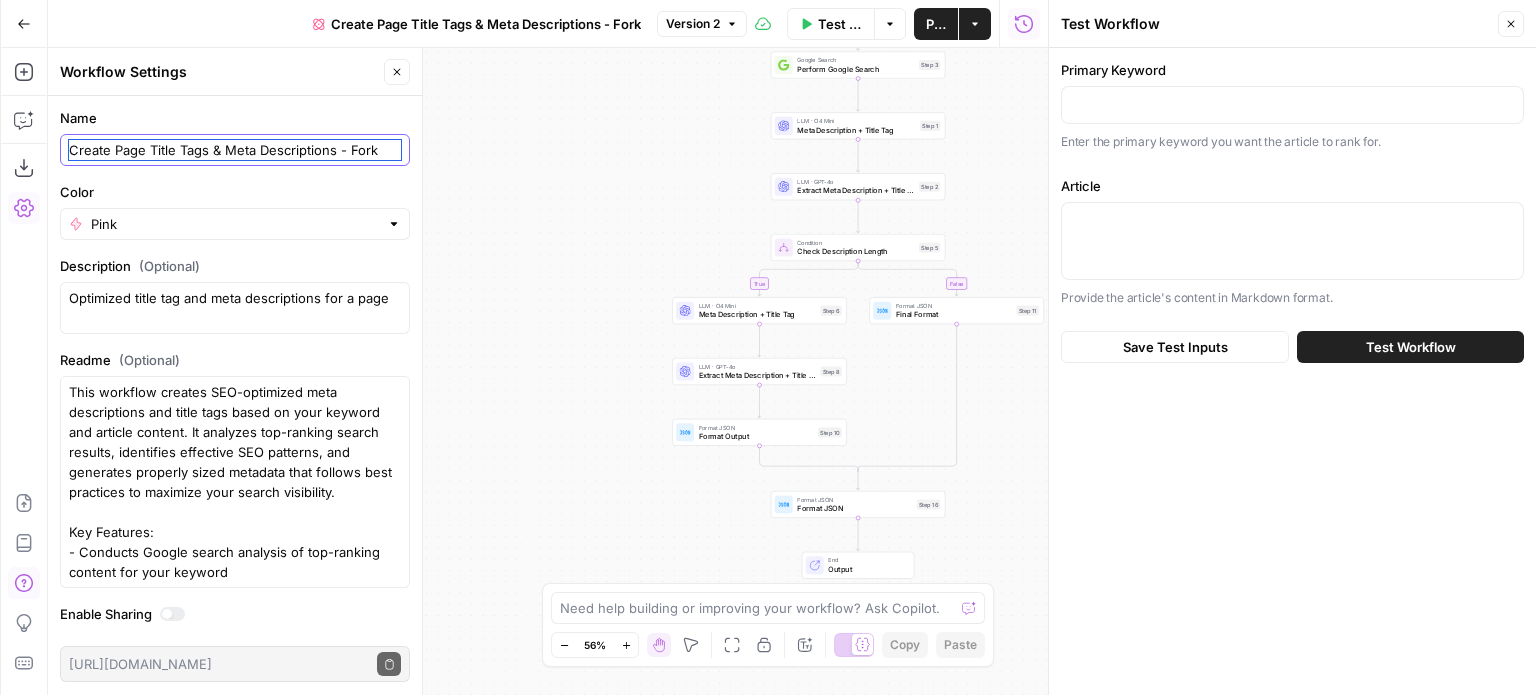 click on "Name Create Page Title Tags & Meta Descriptions - Fork Color Pink Description   (Optional) Optimized title tag and meta descriptions for a page Readme   (Optional) This workflow creates SEO-optimized meta descriptions and title tags based on your keyword and article content. It analyzes top-ranking search results, identifies effective SEO patterns, and generates properly sized metadata that follows best practices to maximize your search visibility.
Key Features:
- Conducts Google search analysis of top-ranking content for your keyword
- Creates SEO-optimized meta descriptions that front-load your primary keyword
- Generates compelling title tags that maintain proper character limits
- Automatically checks and adjusts content length to meet SEO best practices Enable Sharing https://app.airops.com/public_api/airops_apps/675c002e-b134-448c-8690-3d183ea52558/execute Copy public execute URL" at bounding box center [235, 395] 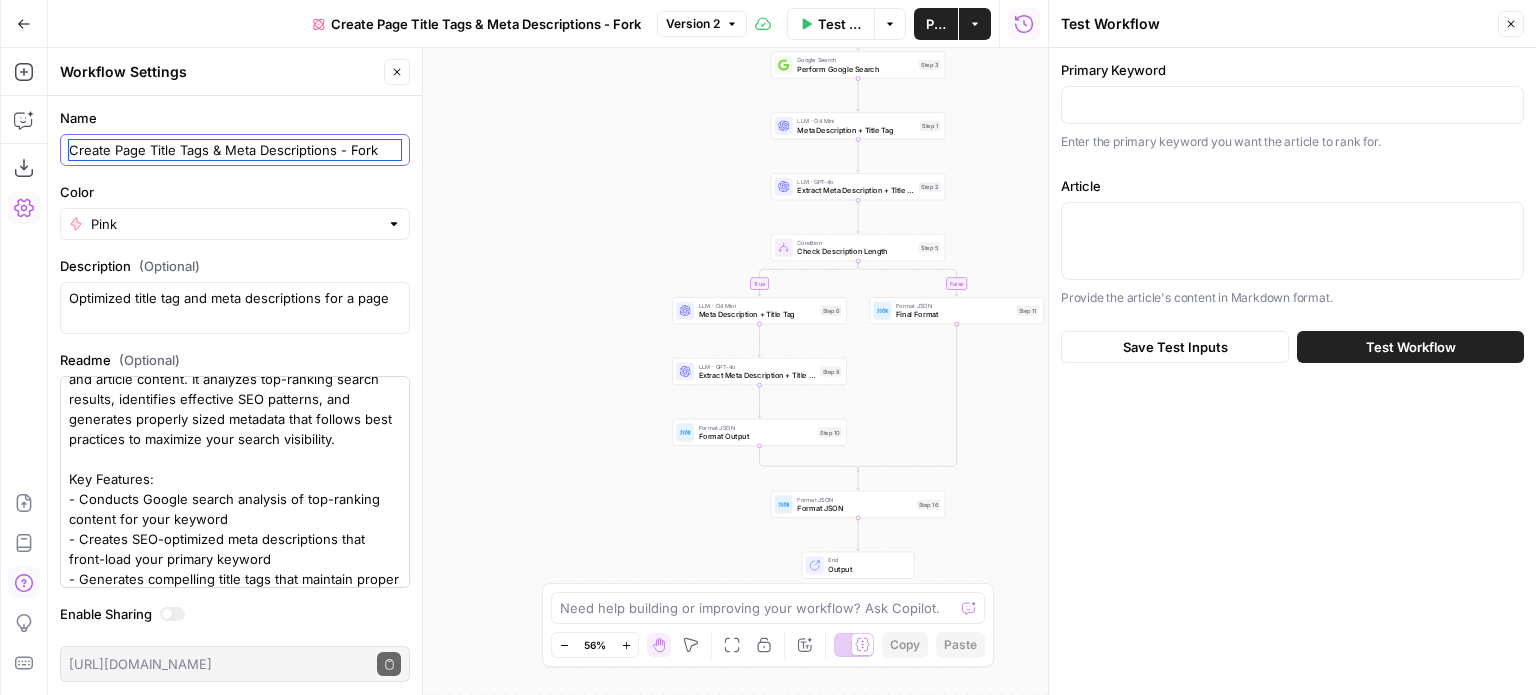 scroll, scrollTop: 0, scrollLeft: 0, axis: both 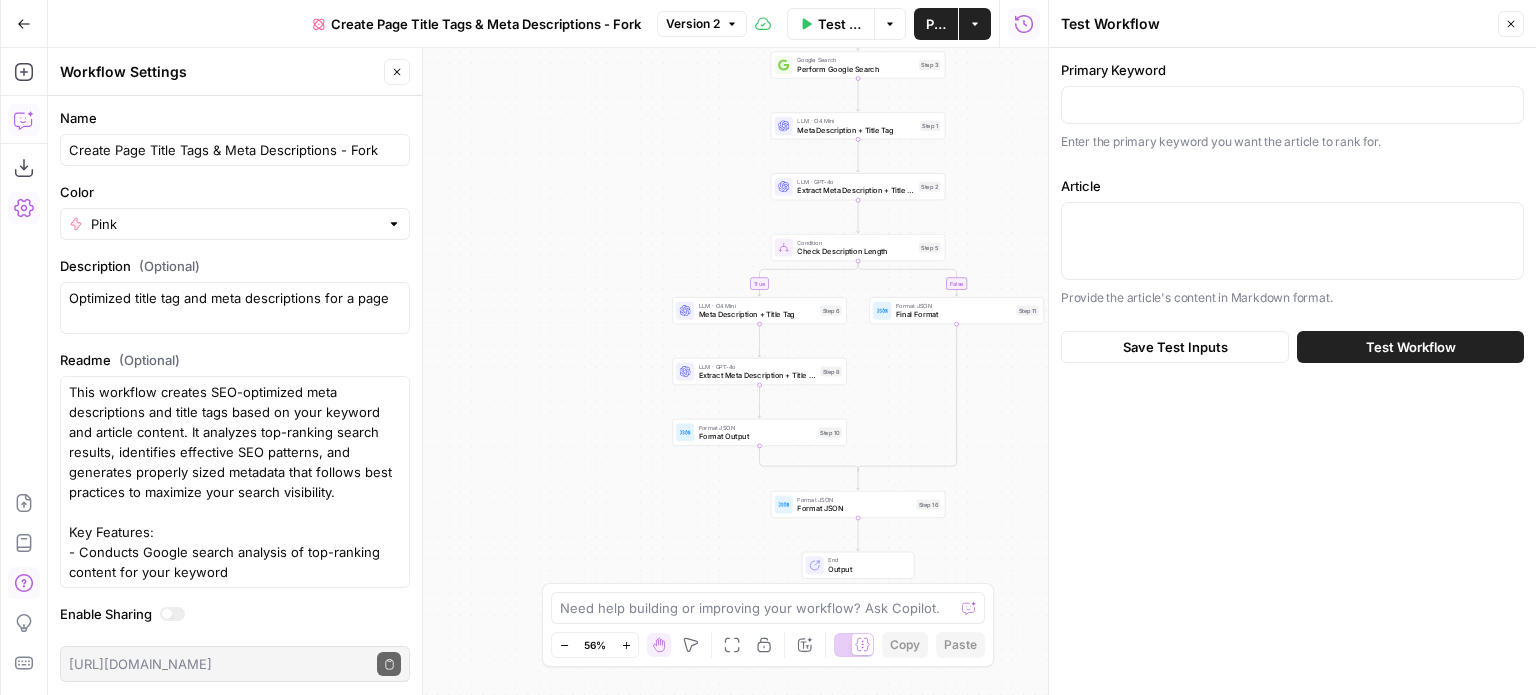 click 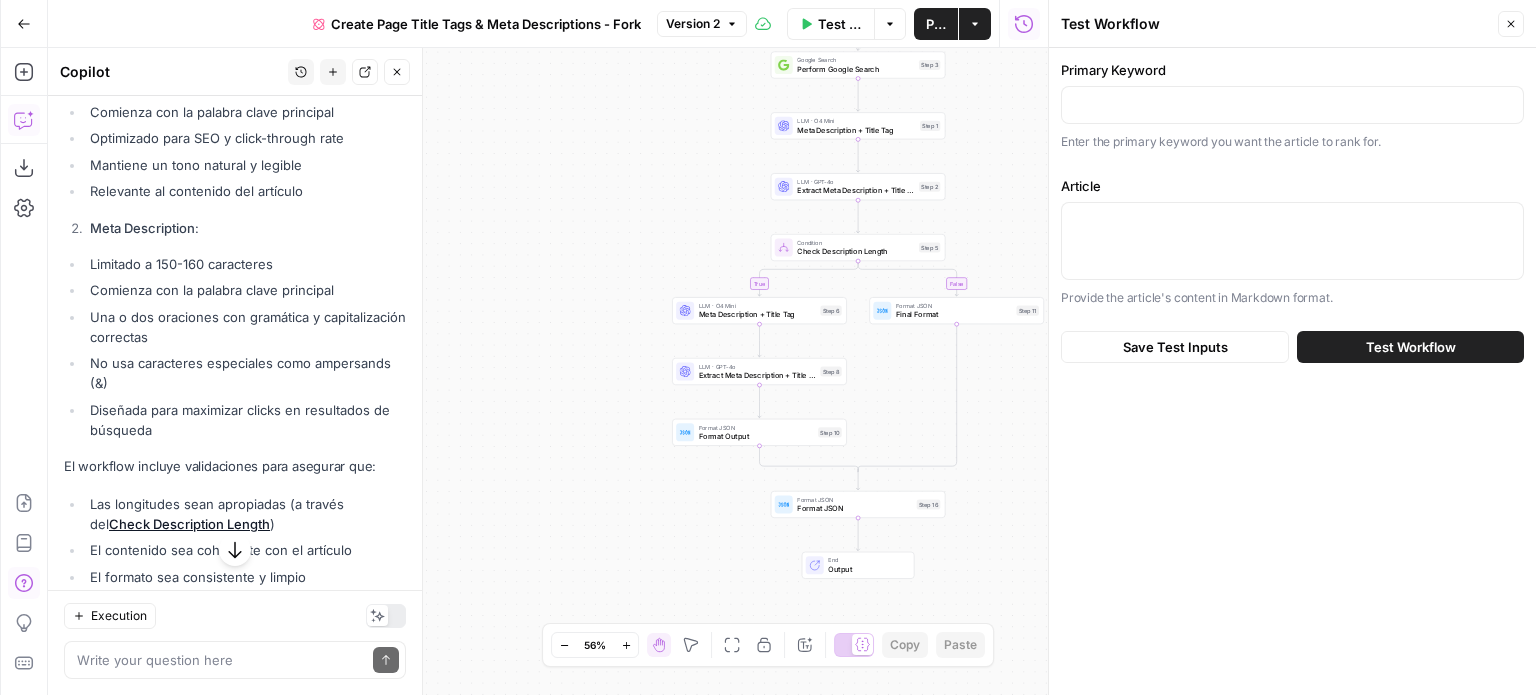 scroll, scrollTop: 2202, scrollLeft: 0, axis: vertical 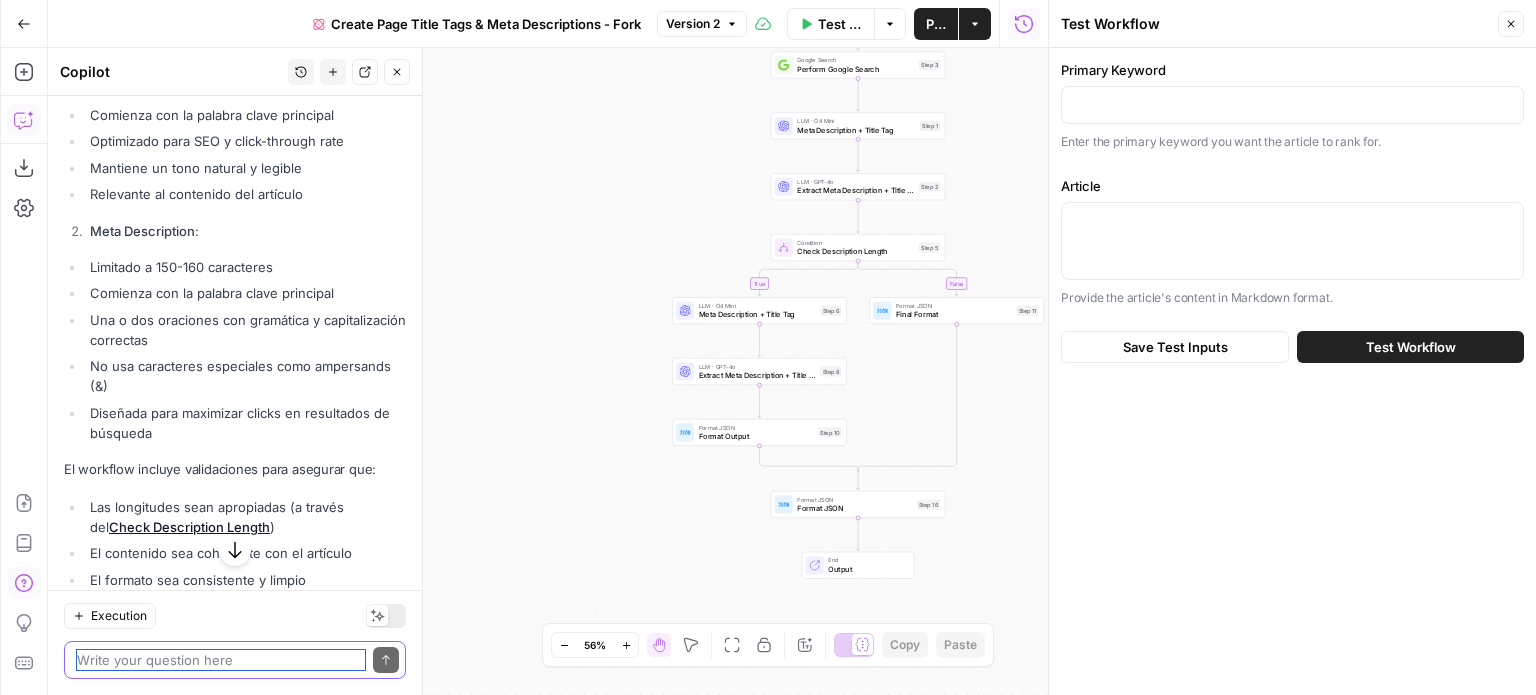 click at bounding box center (221, 660) 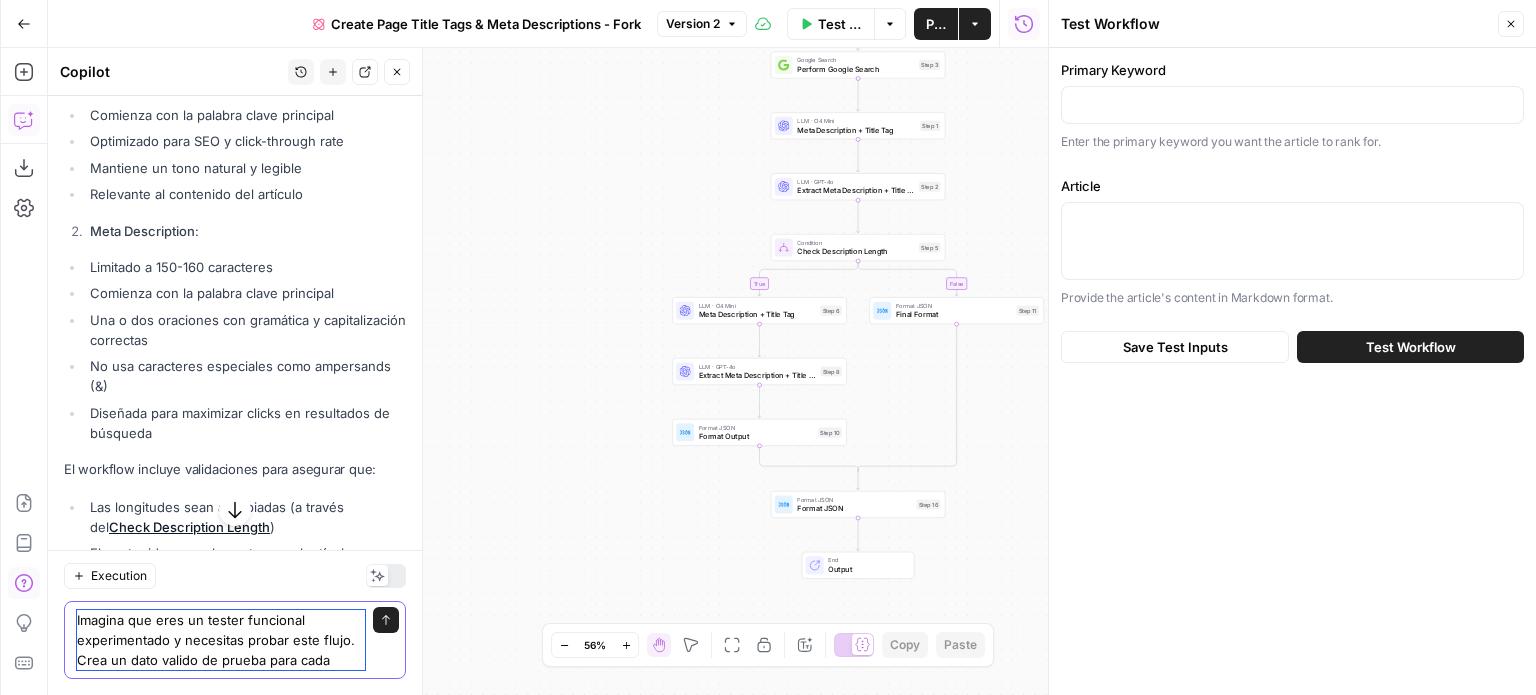 type on "Imagina que eres un tester funcional experimentado y necesitas probar este flujo. Crea un dato valido de prueba para cada campo" 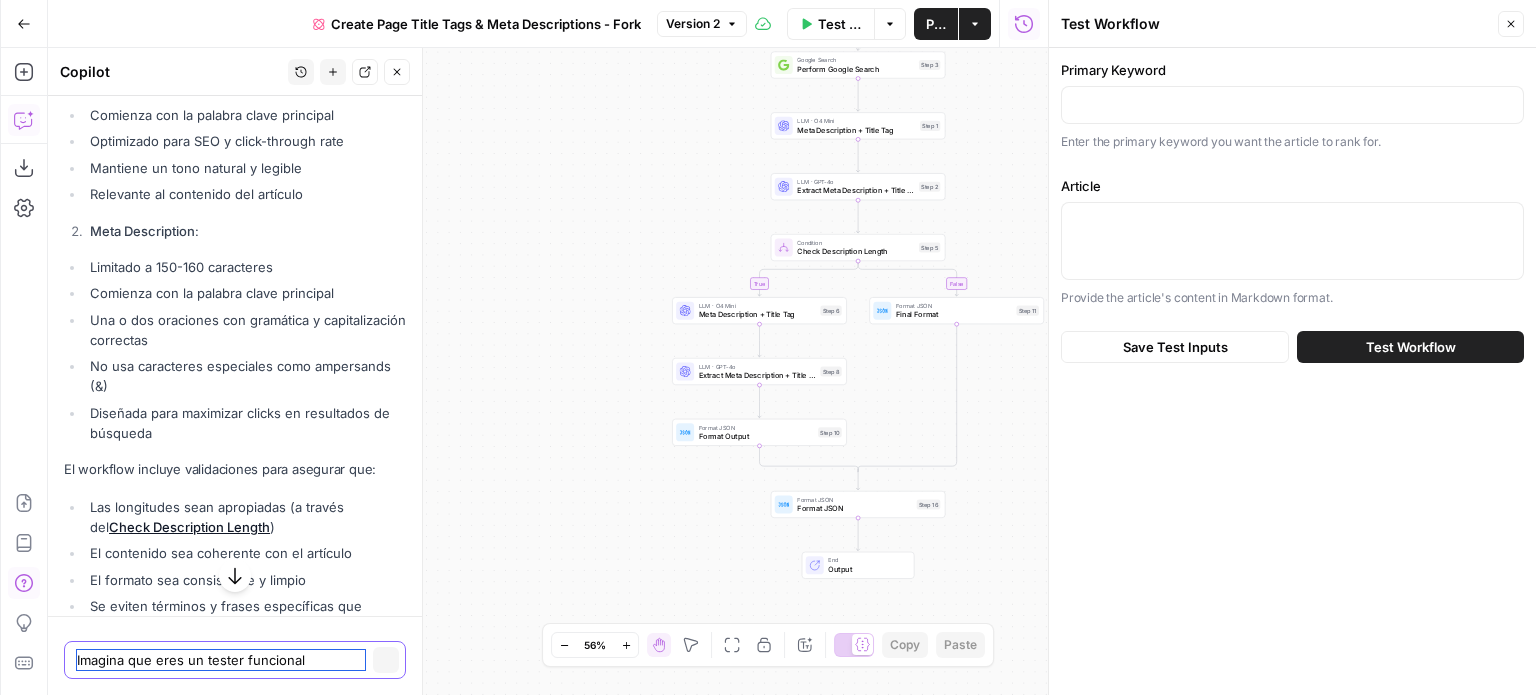 type 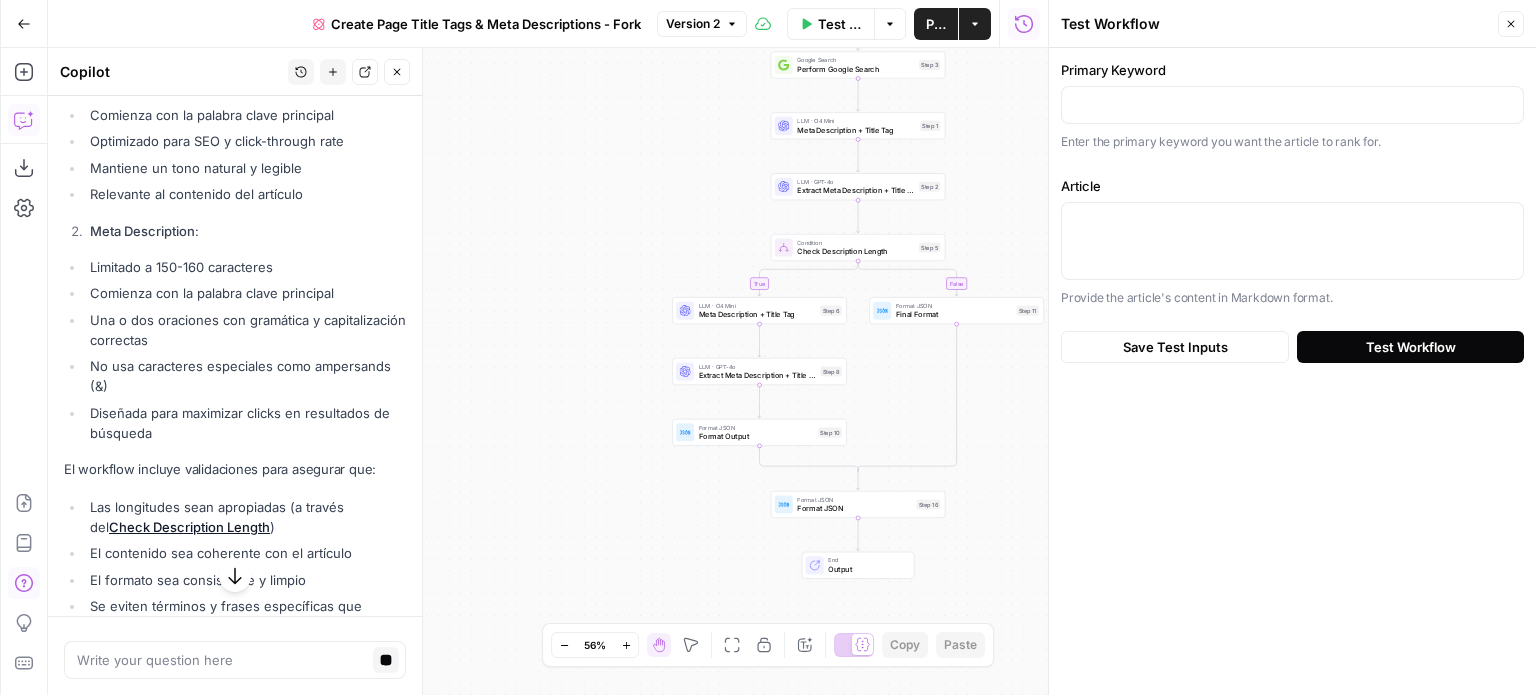 click on "Test Workflow" at bounding box center [1410, 347] 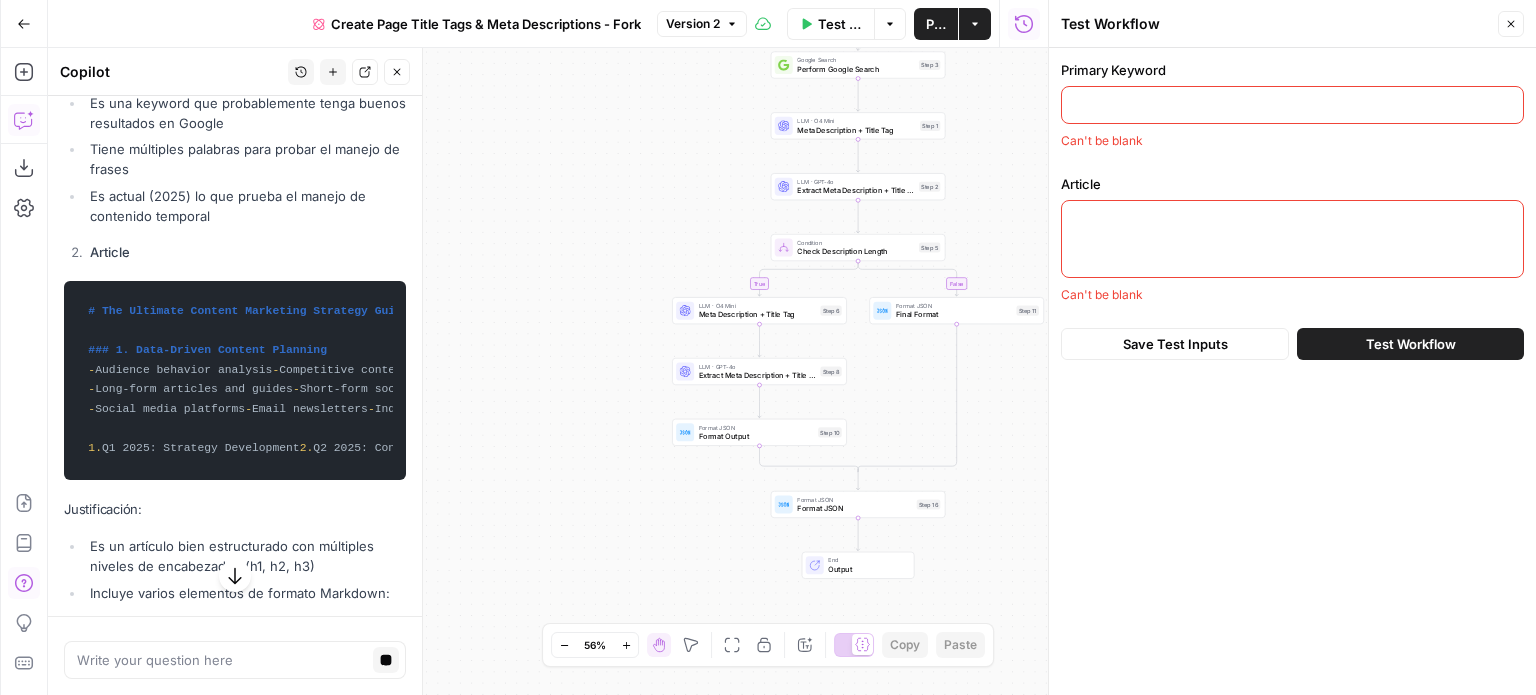 scroll, scrollTop: 3289, scrollLeft: 0, axis: vertical 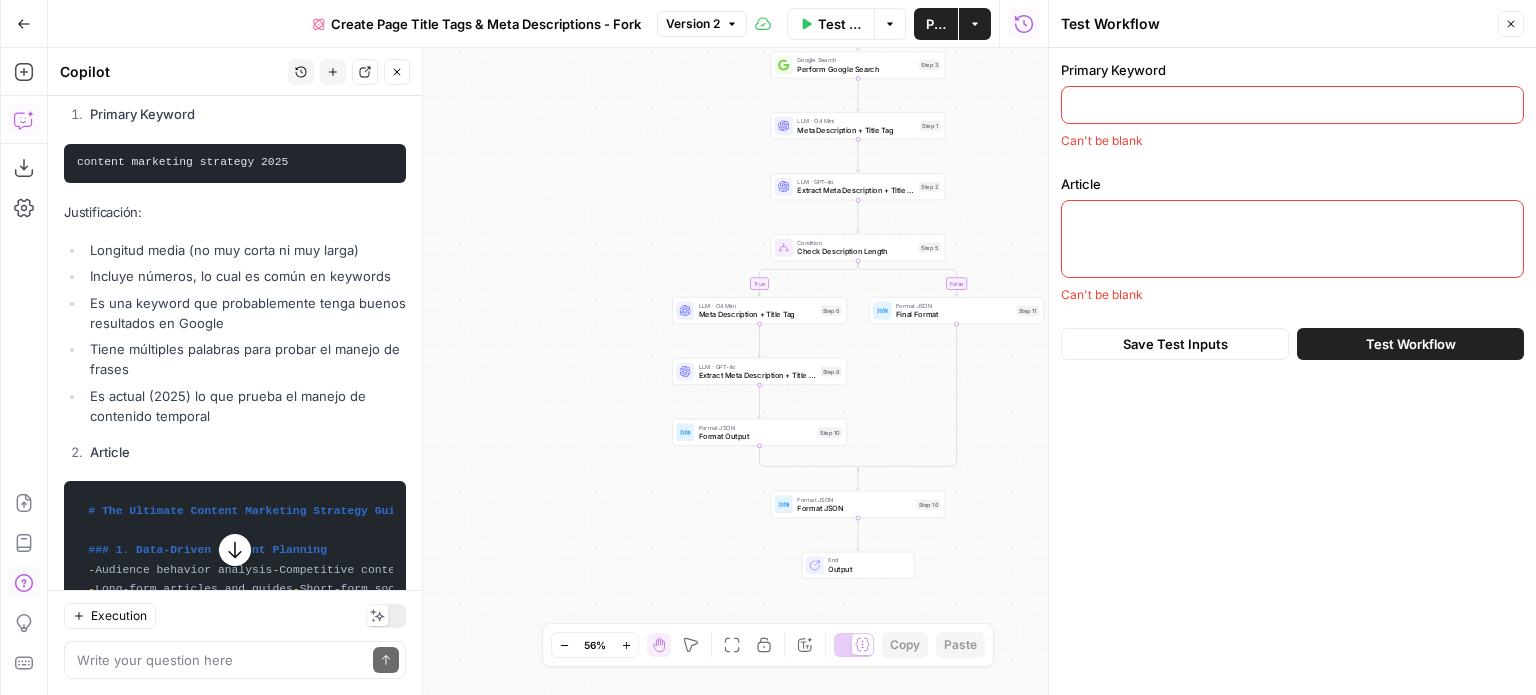 drag, startPoint x: 76, startPoint y: 269, endPoint x: 327, endPoint y: 266, distance: 251.01793 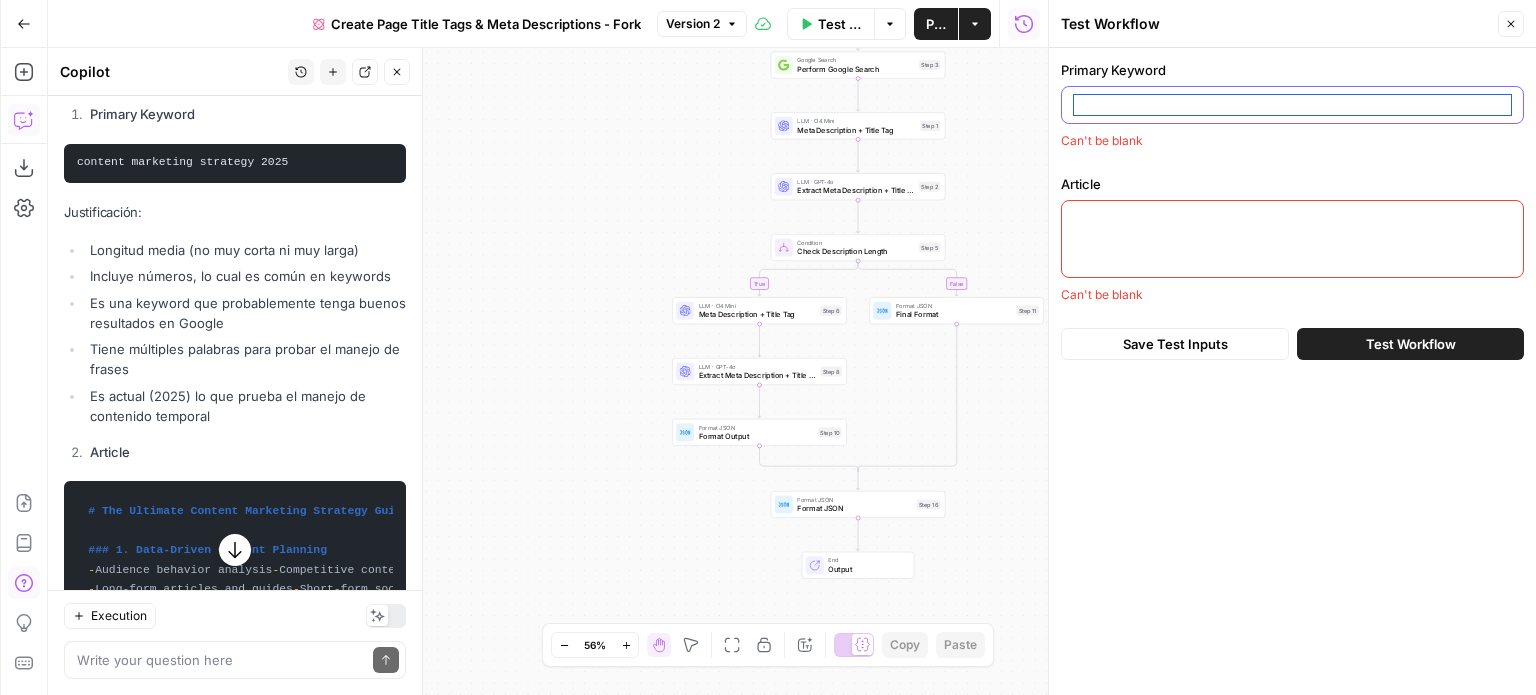 click on "Primary Keyword" at bounding box center (1292, 105) 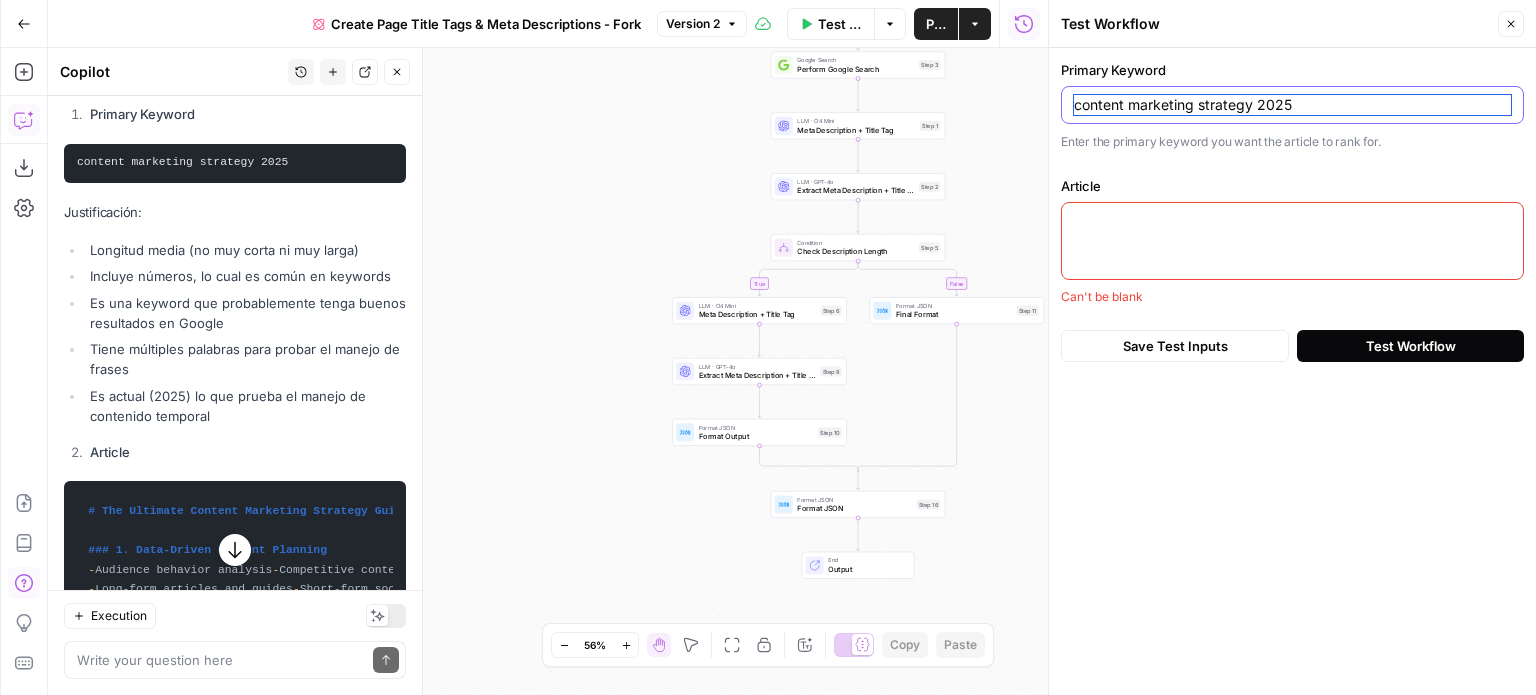 type on "content marketing strategy 2025" 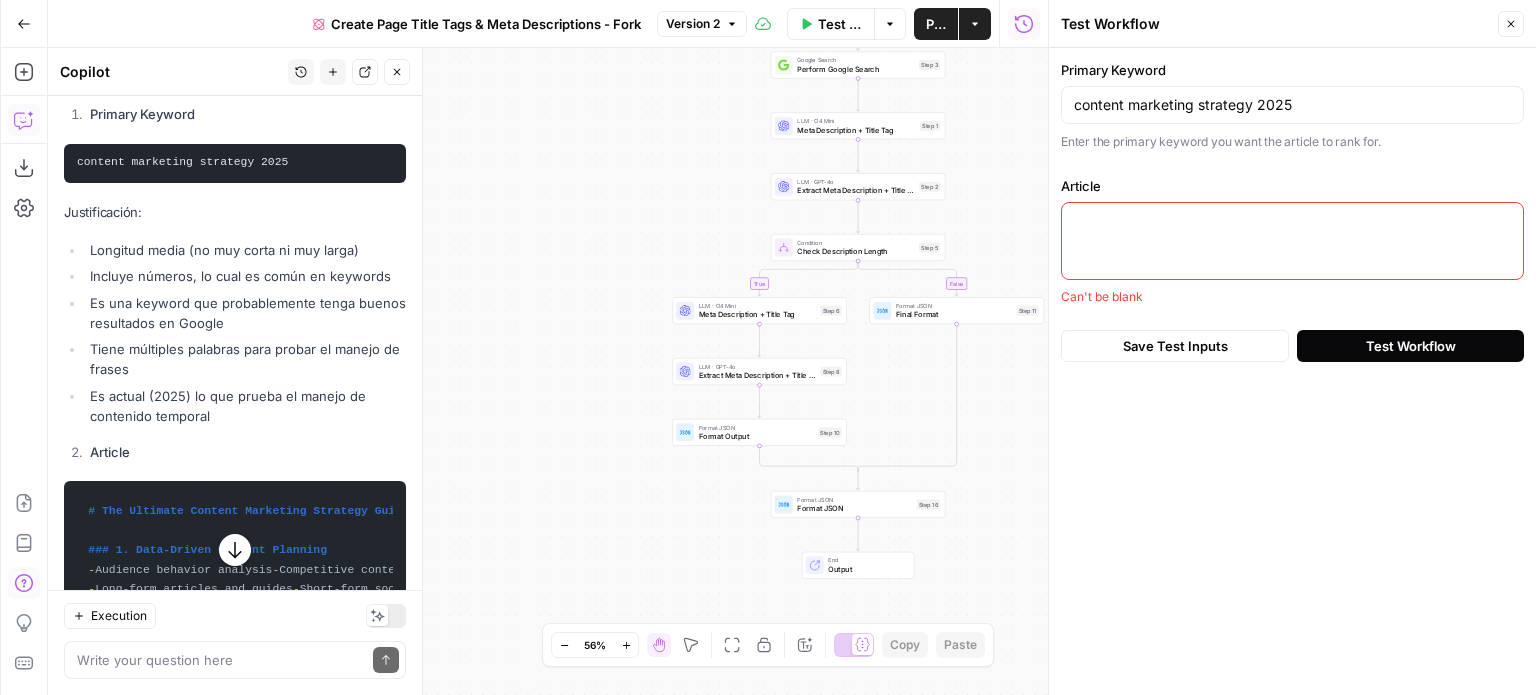 click on "Test Workflow" at bounding box center [1410, 346] 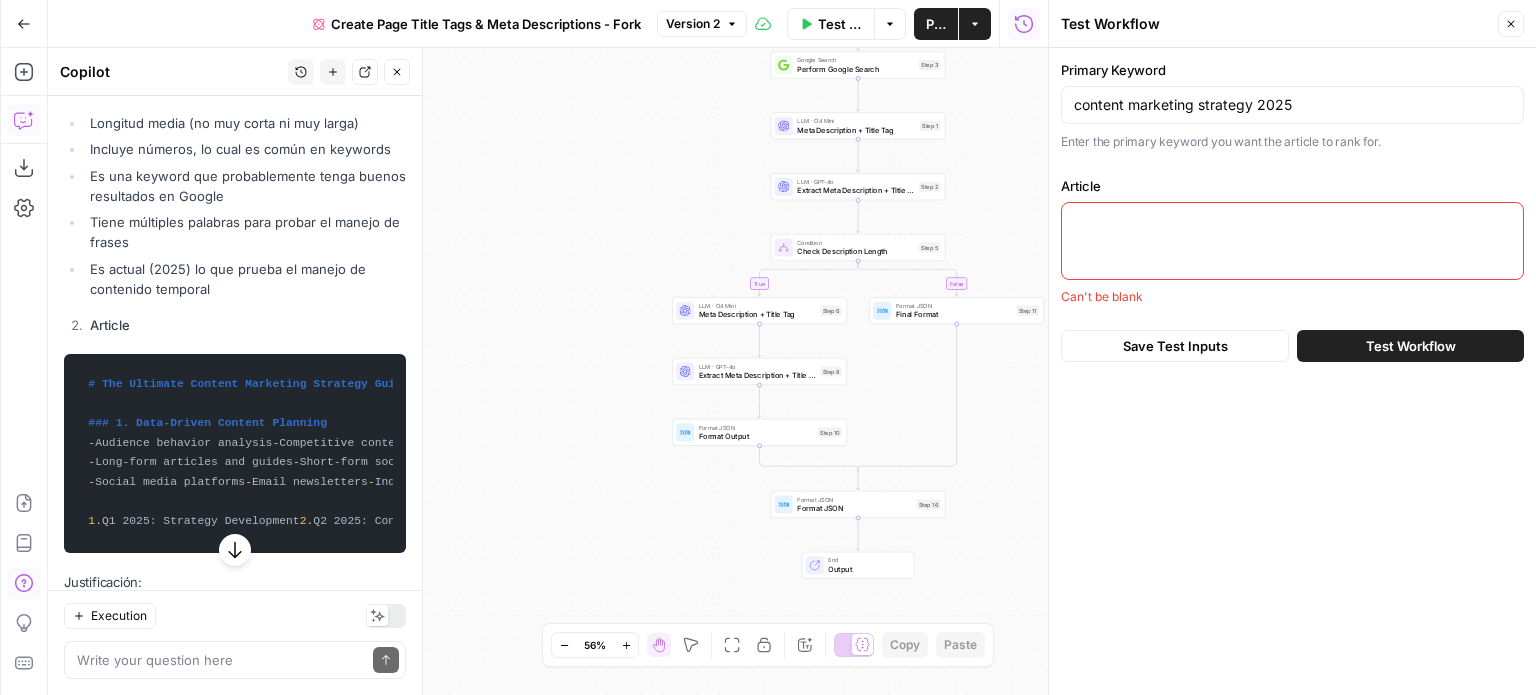 scroll, scrollTop: 3489, scrollLeft: 0, axis: vertical 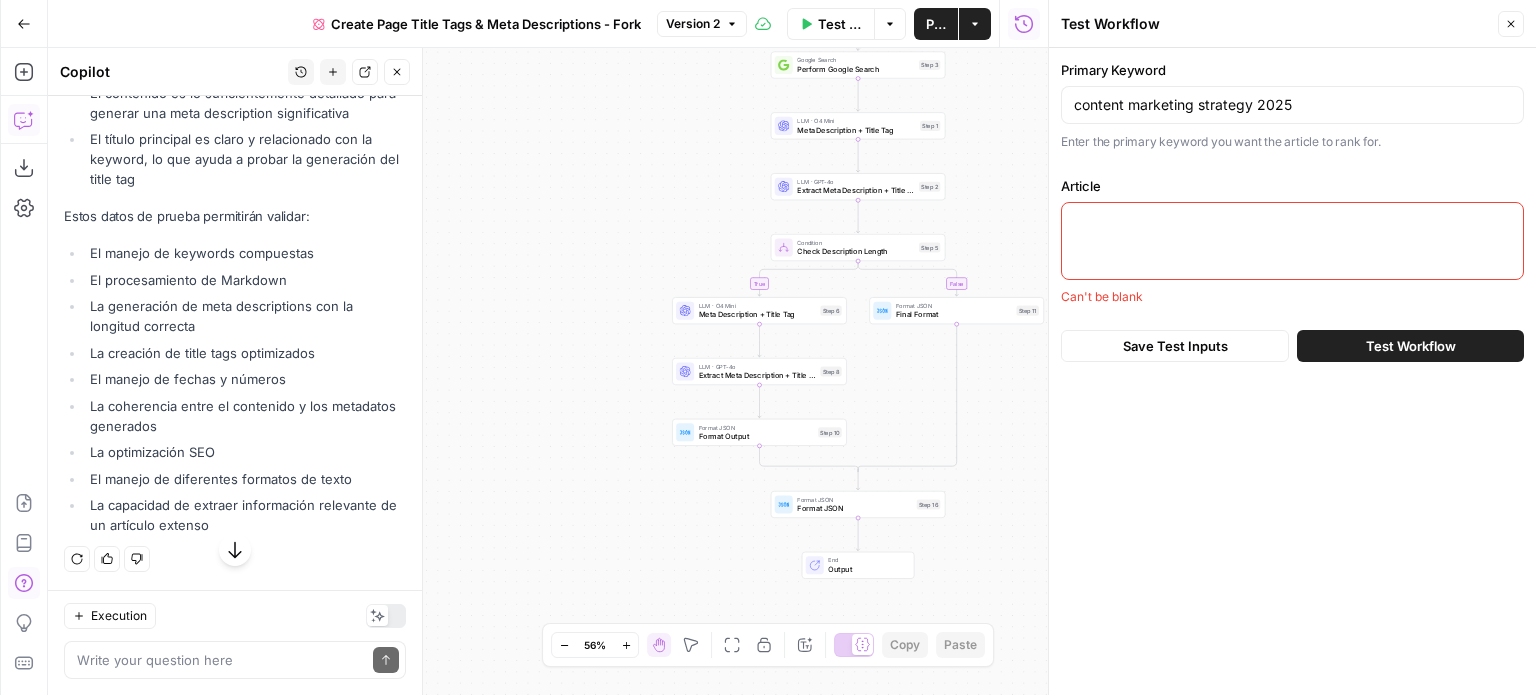 drag, startPoint x: 88, startPoint y: 418, endPoint x: 315, endPoint y: 275, distance: 268.28717 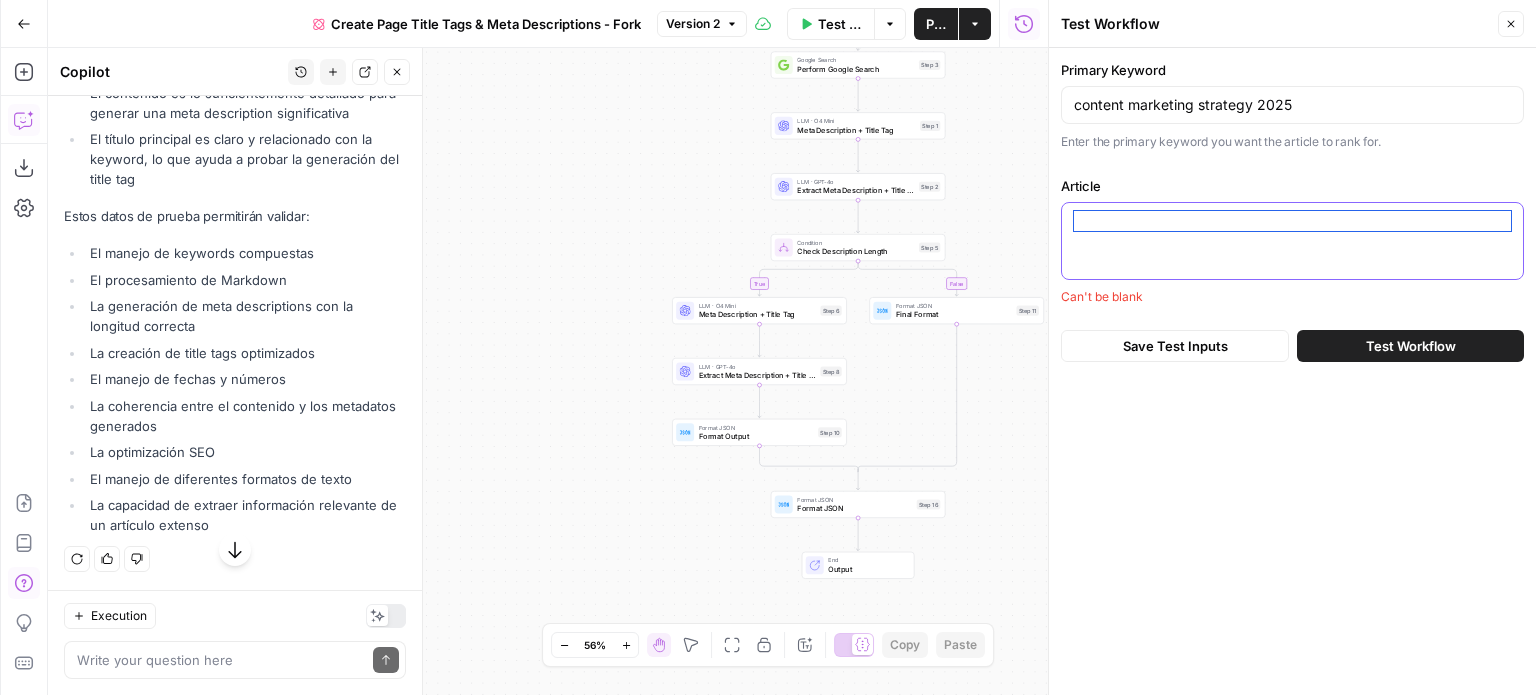 click on "Article" at bounding box center (1292, 221) 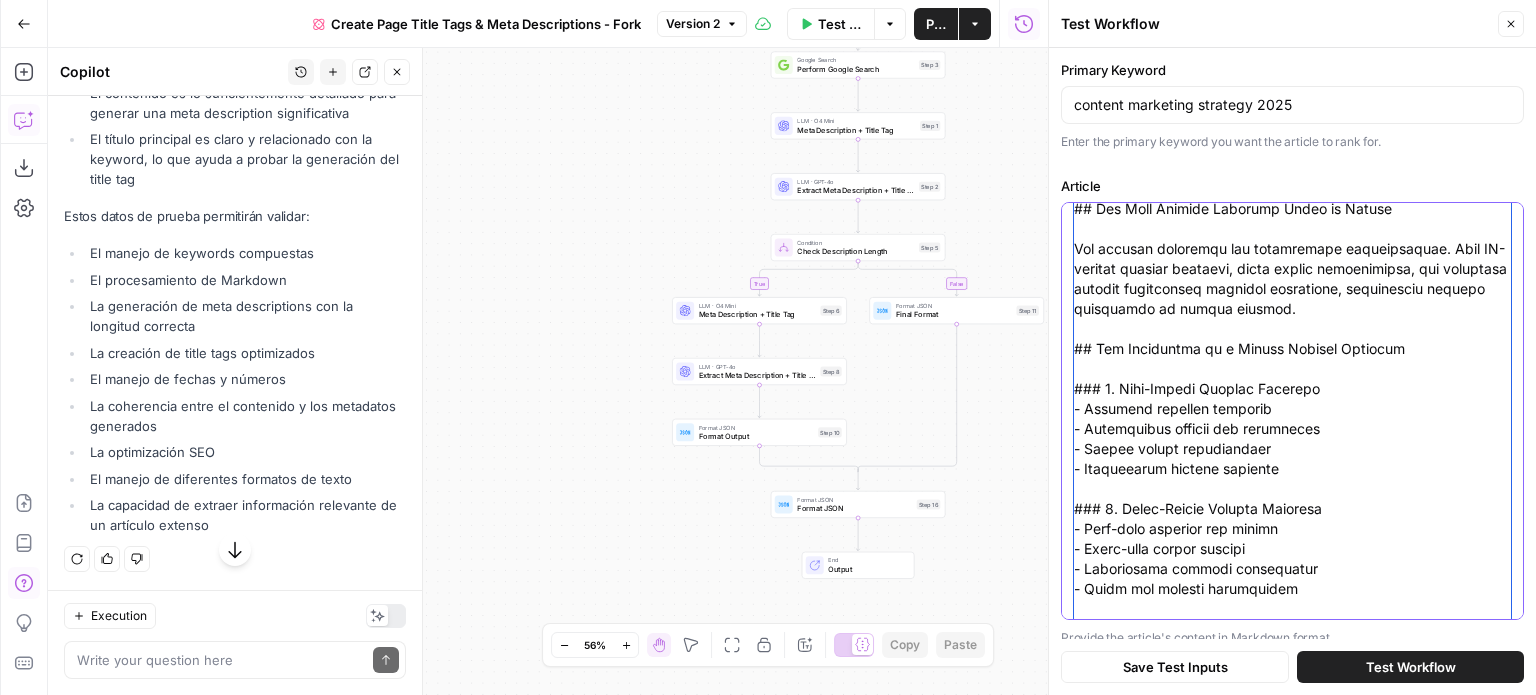 scroll, scrollTop: 0, scrollLeft: 0, axis: both 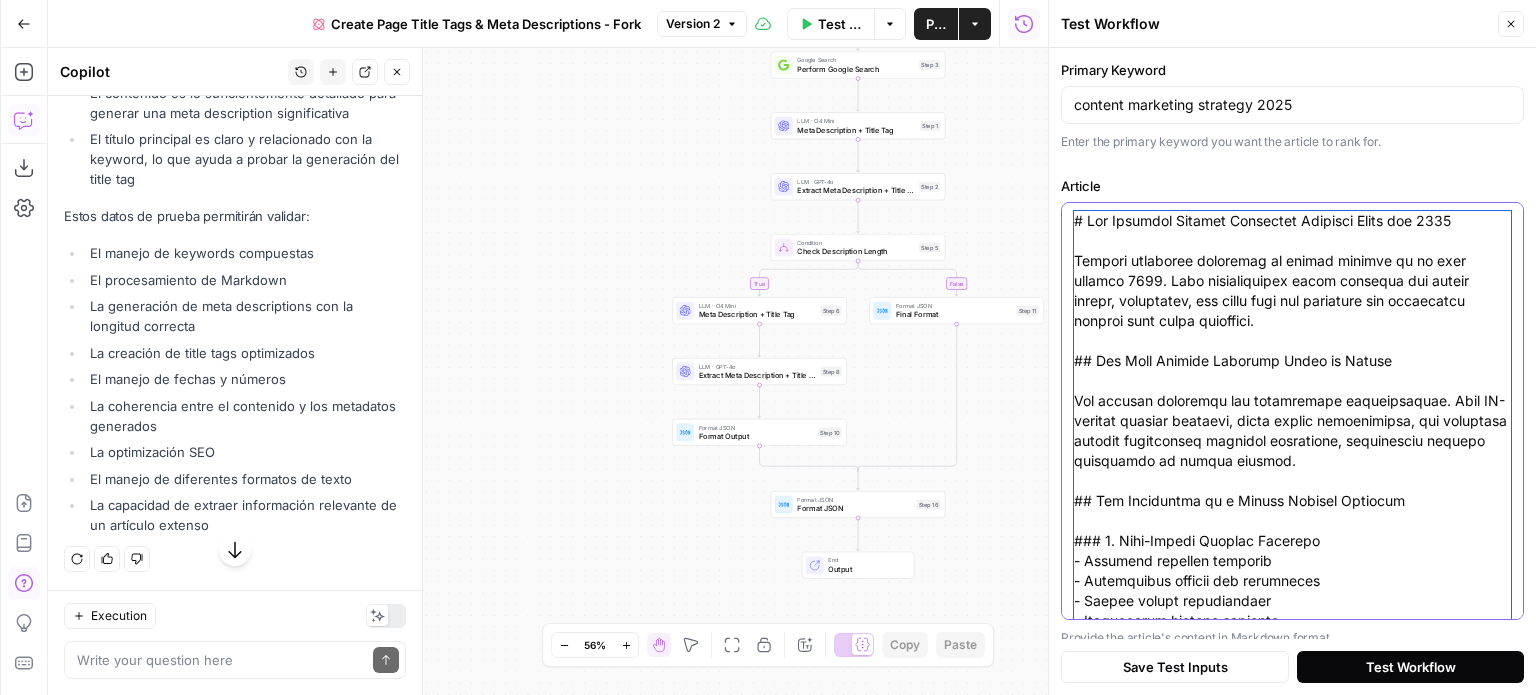 type on "# The Ultimate Content Marketing Strategy Guide for 2025
Content marketing continues to evolve rapidly as we move through 2025. This comprehensive guide explores the latest trends, techniques, and tools that are reshaping how businesses connect with their audiences.
## Why Your Content Strategy Needs an Update
The digital landscape has transformed significantly. With AI-powered content creation, voice search optimization, and augmented reality experiences becoming mainstream, traditional content strategies no longer suffice.
## Key Components of a Modern Content Strategy
### 1. Data-Driven Content Planning
- Audience behavior analysis
- Competitive content gap assessment
- Search intent optimization
- Performance metrics tracking
### 2. Multi-Format Content Creation
- Long-form articles and guides
- Short-form social content
- Interactive content experiences
- Video and podcast integration
### 3. Distribution Channels
- Social media platforms
- Email newsletters
- Industry partnerships
- Community e..." 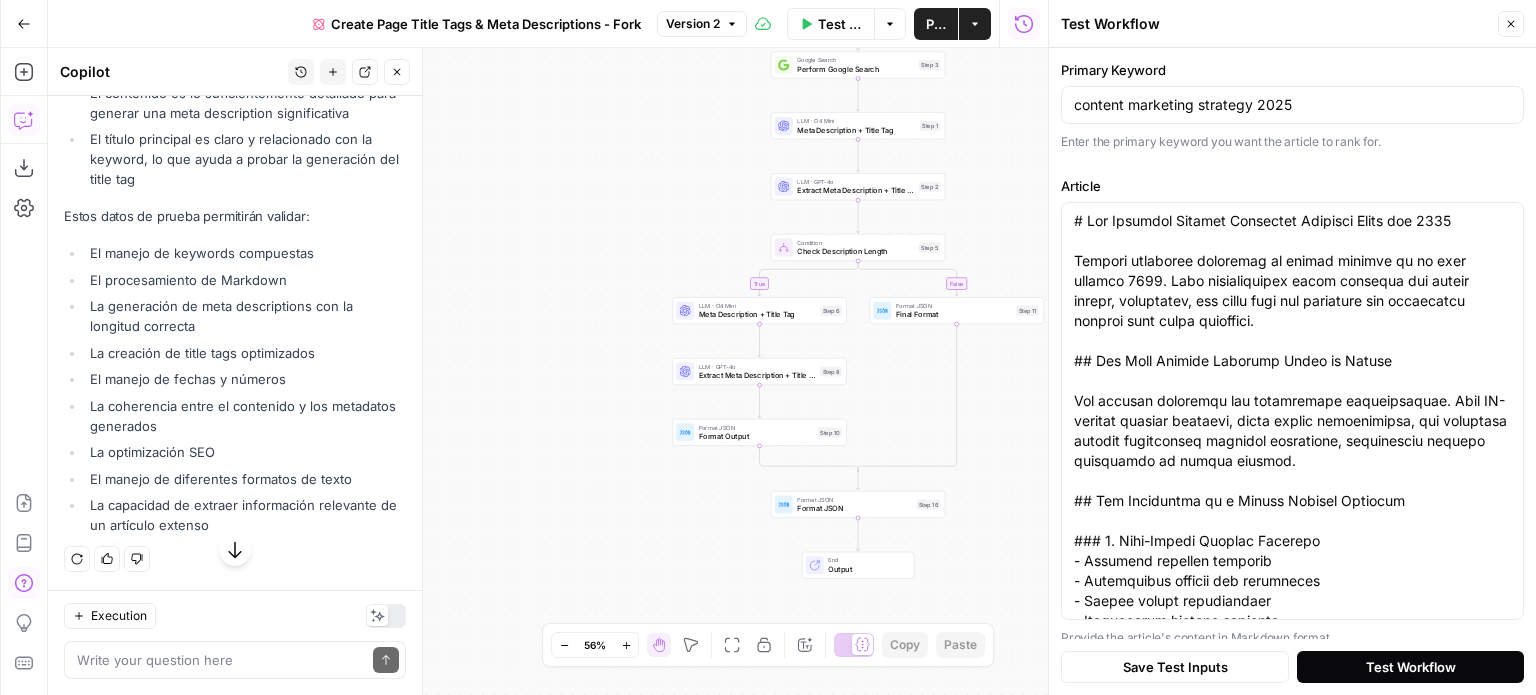 click on "Test Workflow" at bounding box center [1411, 667] 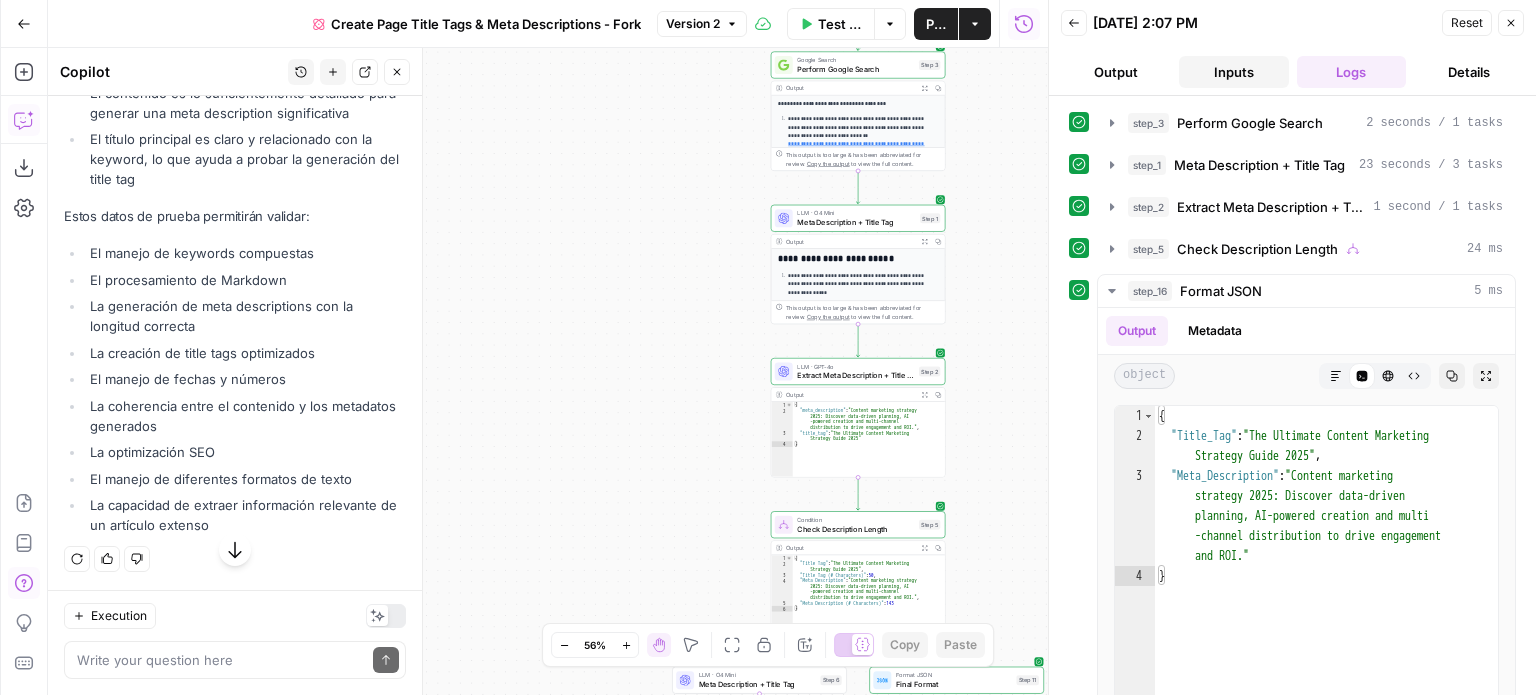 click on "Inputs" at bounding box center [1234, 72] 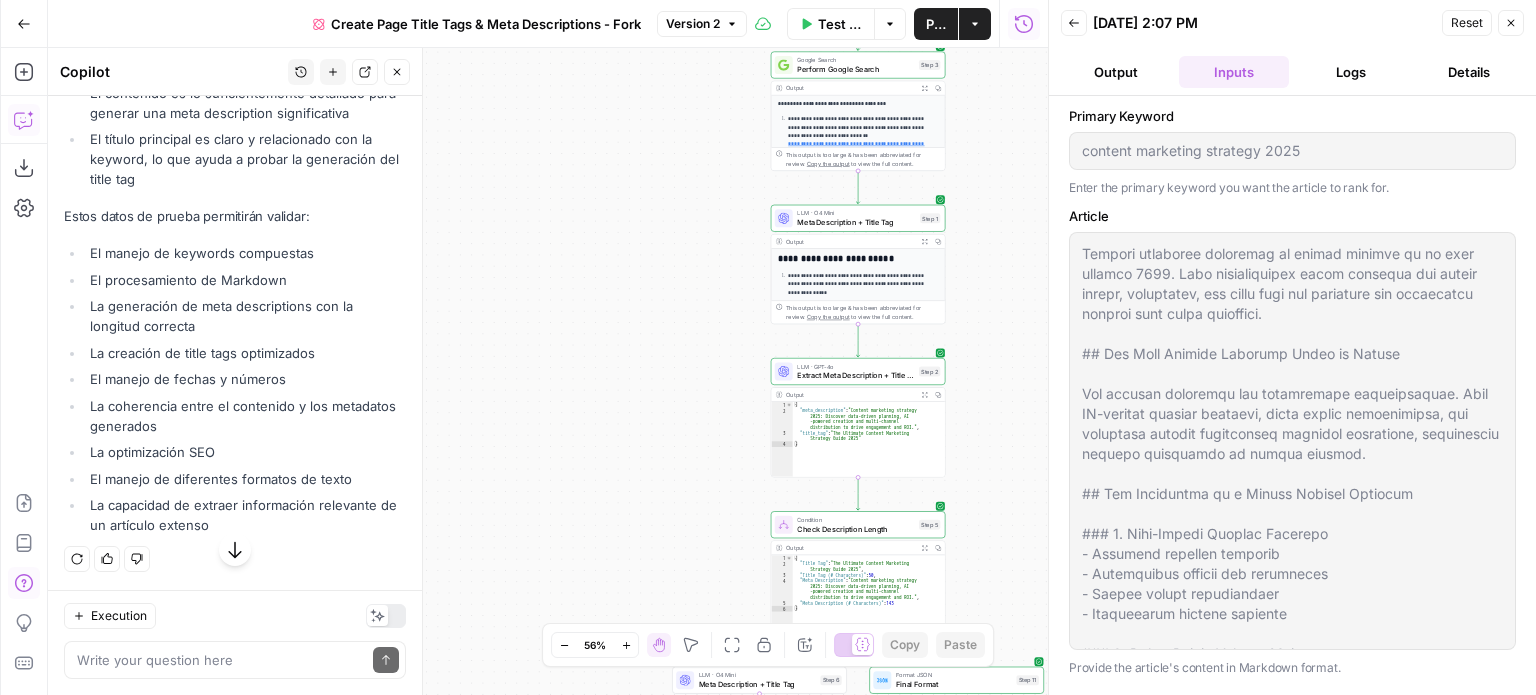 scroll, scrollTop: 0, scrollLeft: 0, axis: both 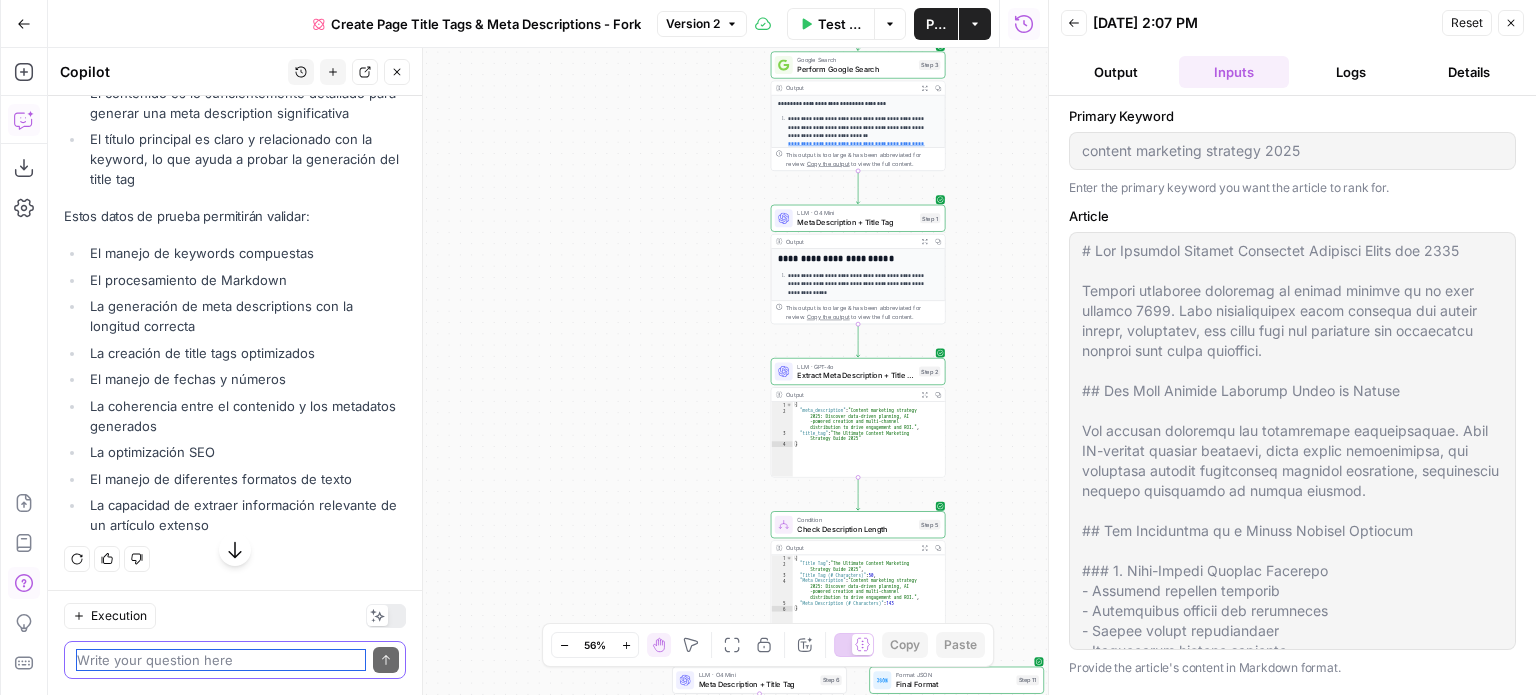 click at bounding box center (221, 660) 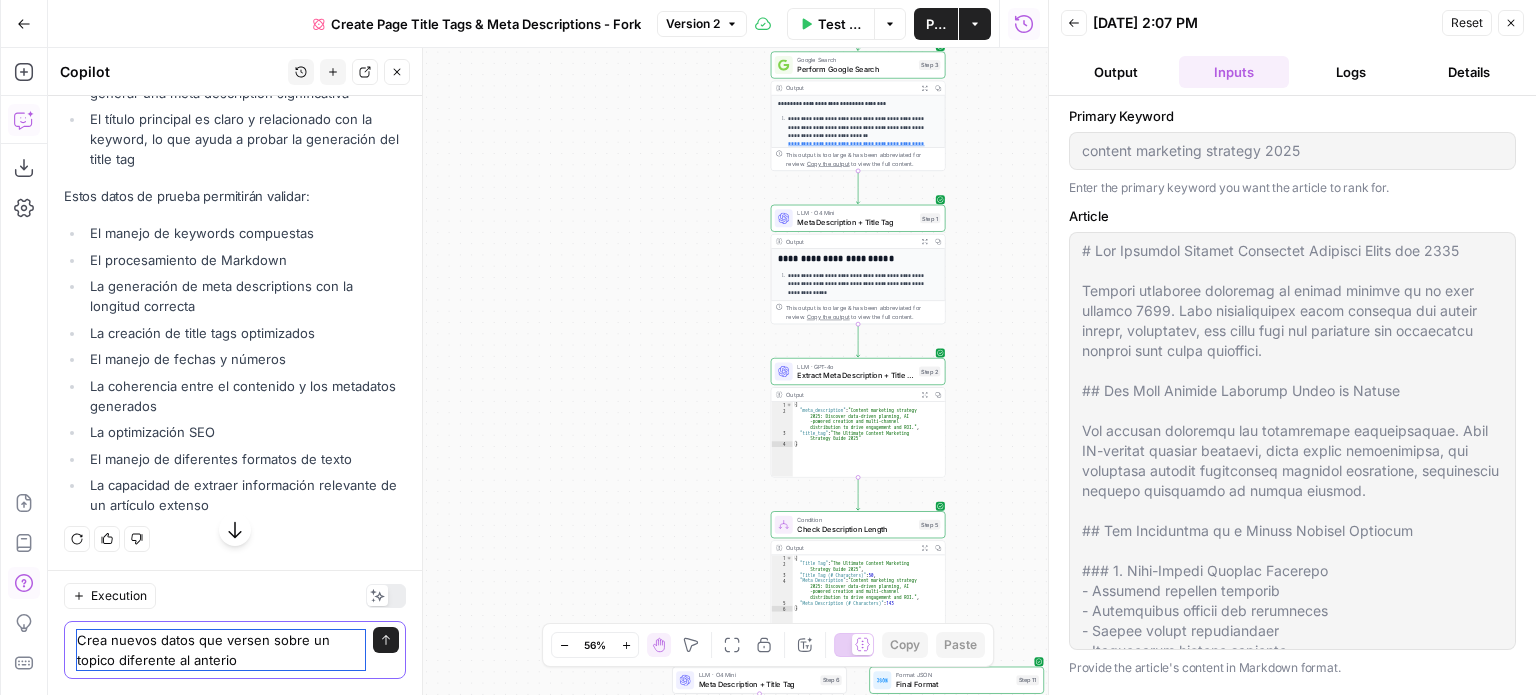 type on "Crea nuevos datos que versen sobre un topico diferente al anterior" 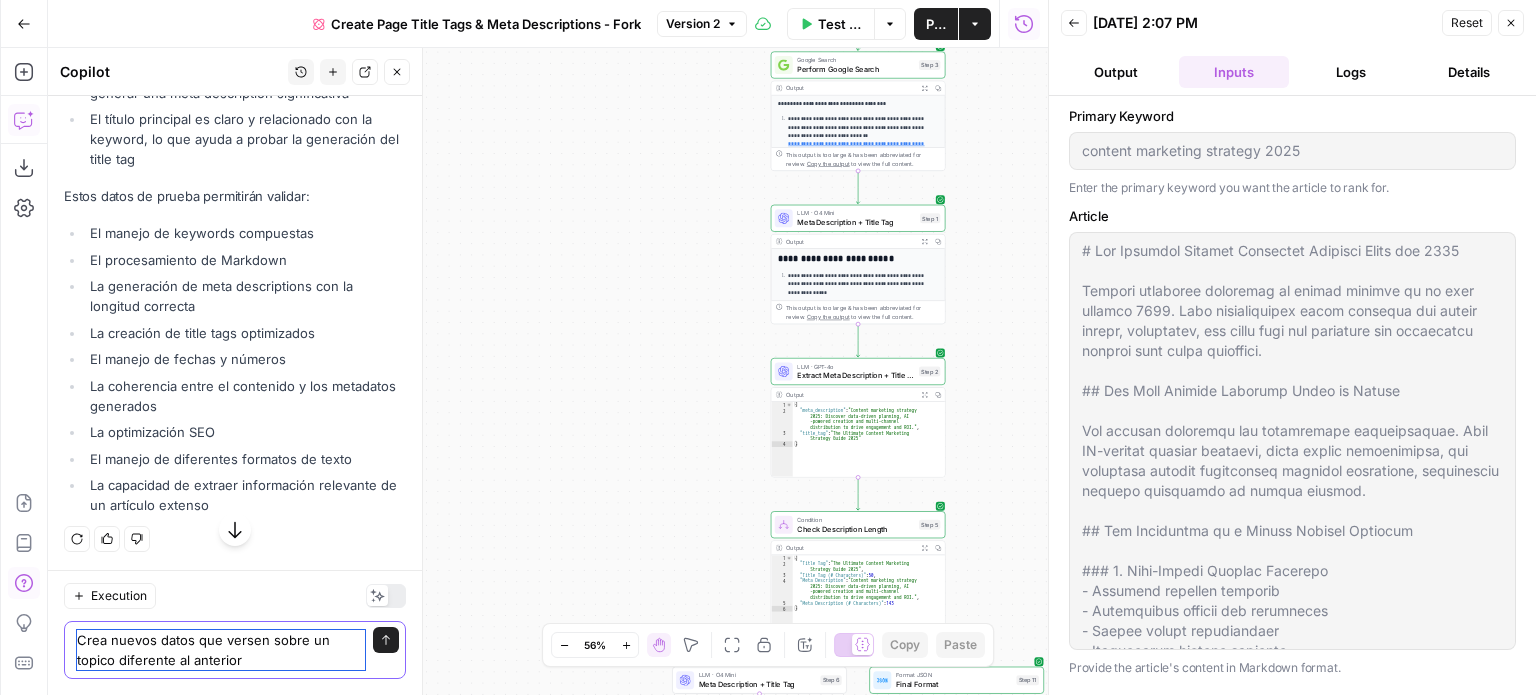type 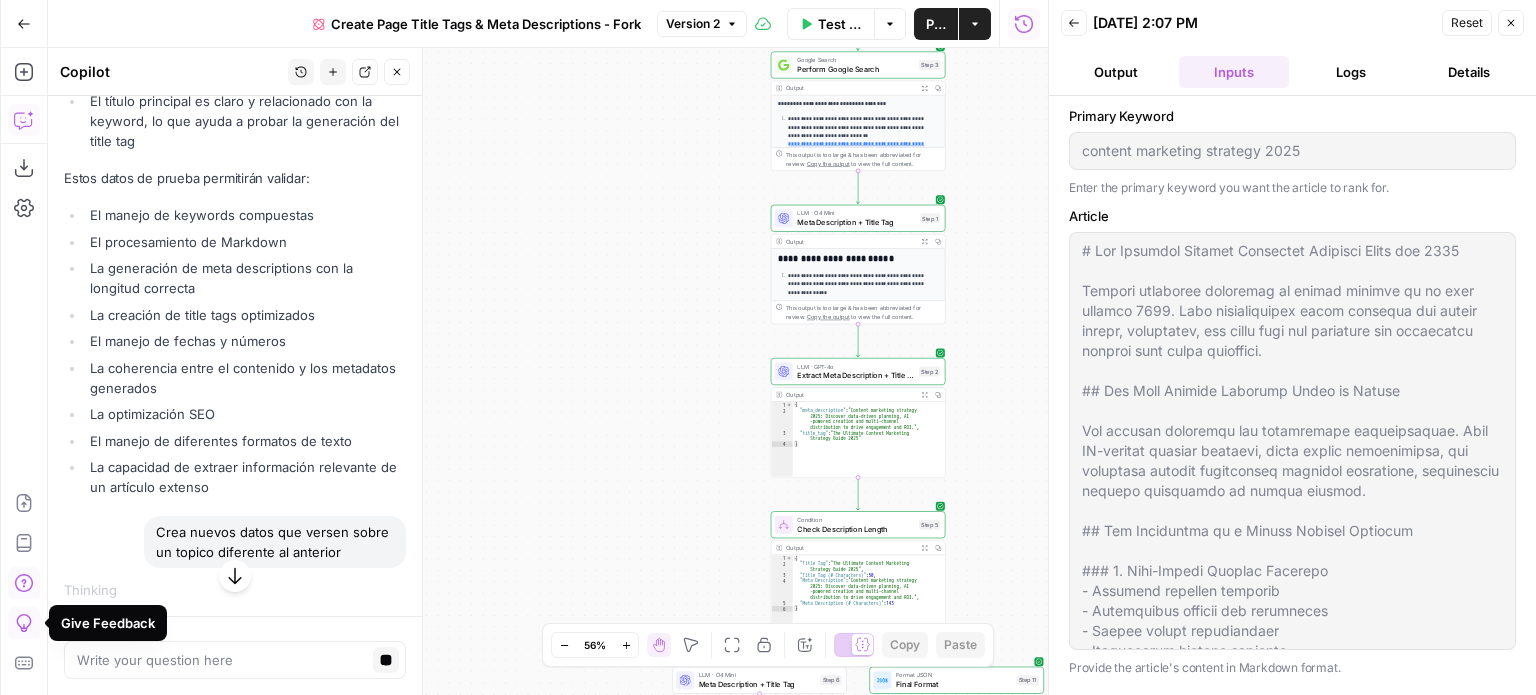 click 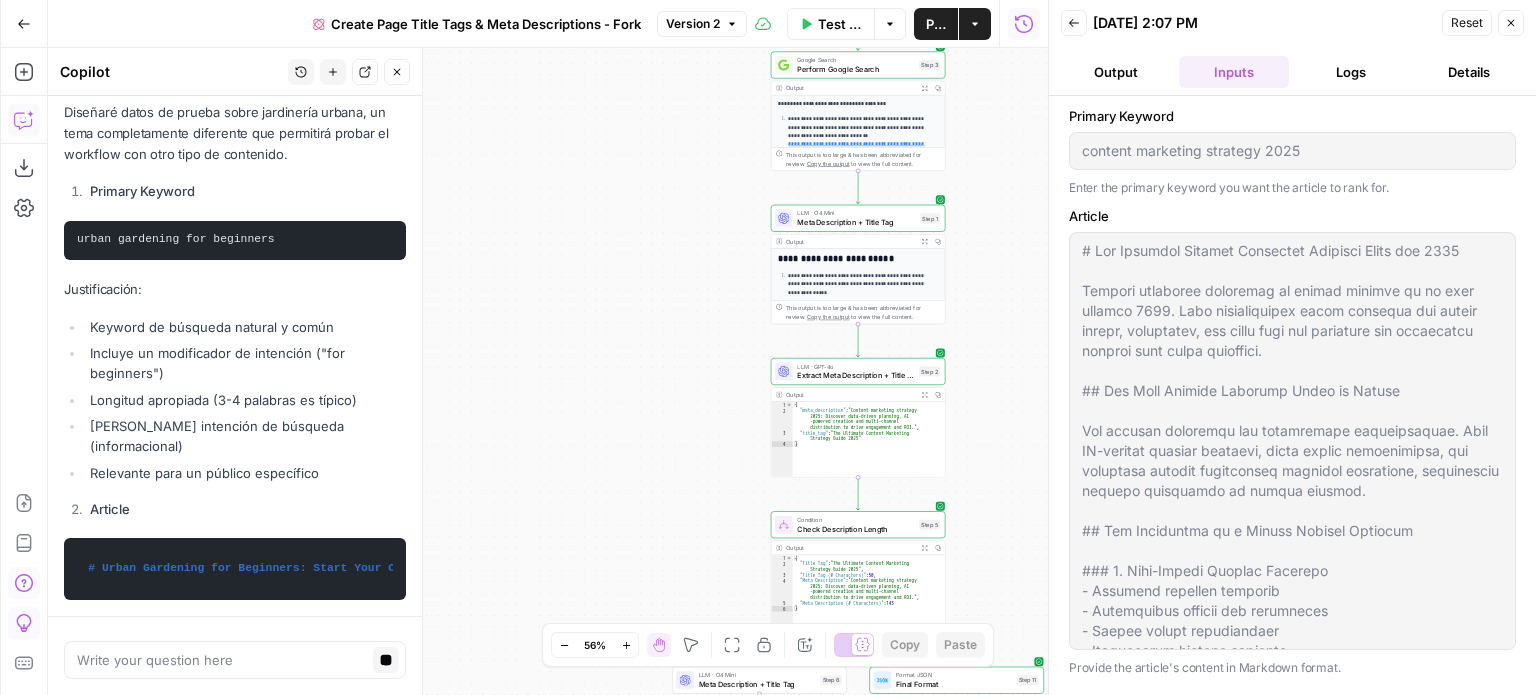 scroll, scrollTop: 5763, scrollLeft: 0, axis: vertical 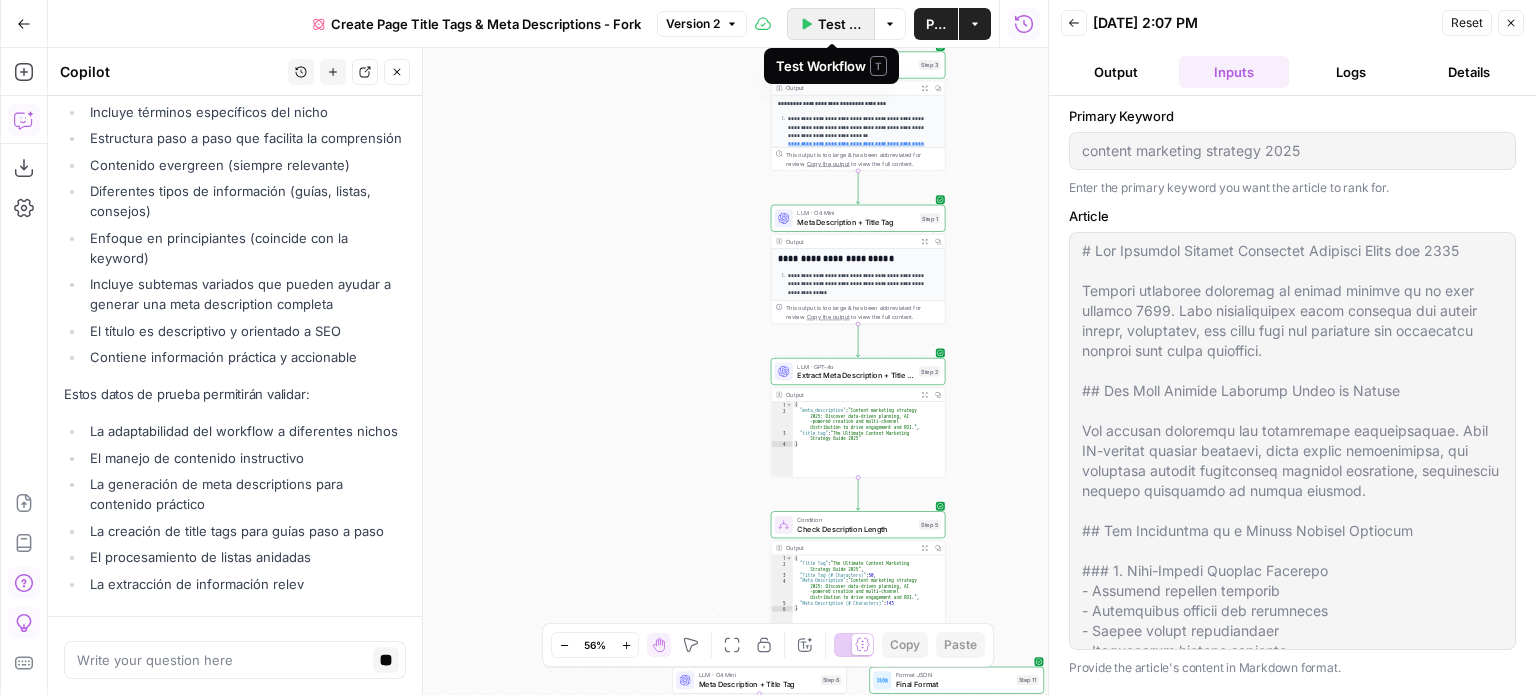 click on "Test Workflow" at bounding box center [840, 24] 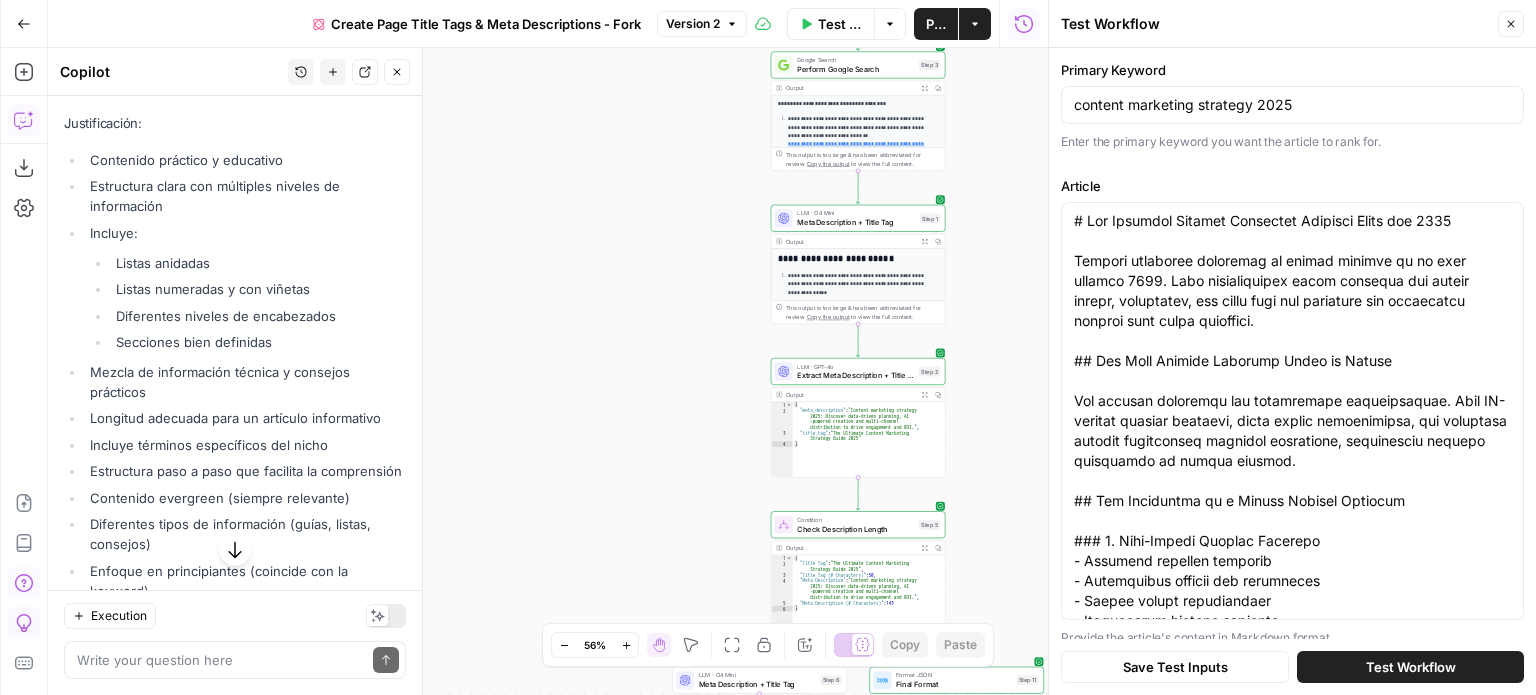scroll, scrollTop: 5564, scrollLeft: 0, axis: vertical 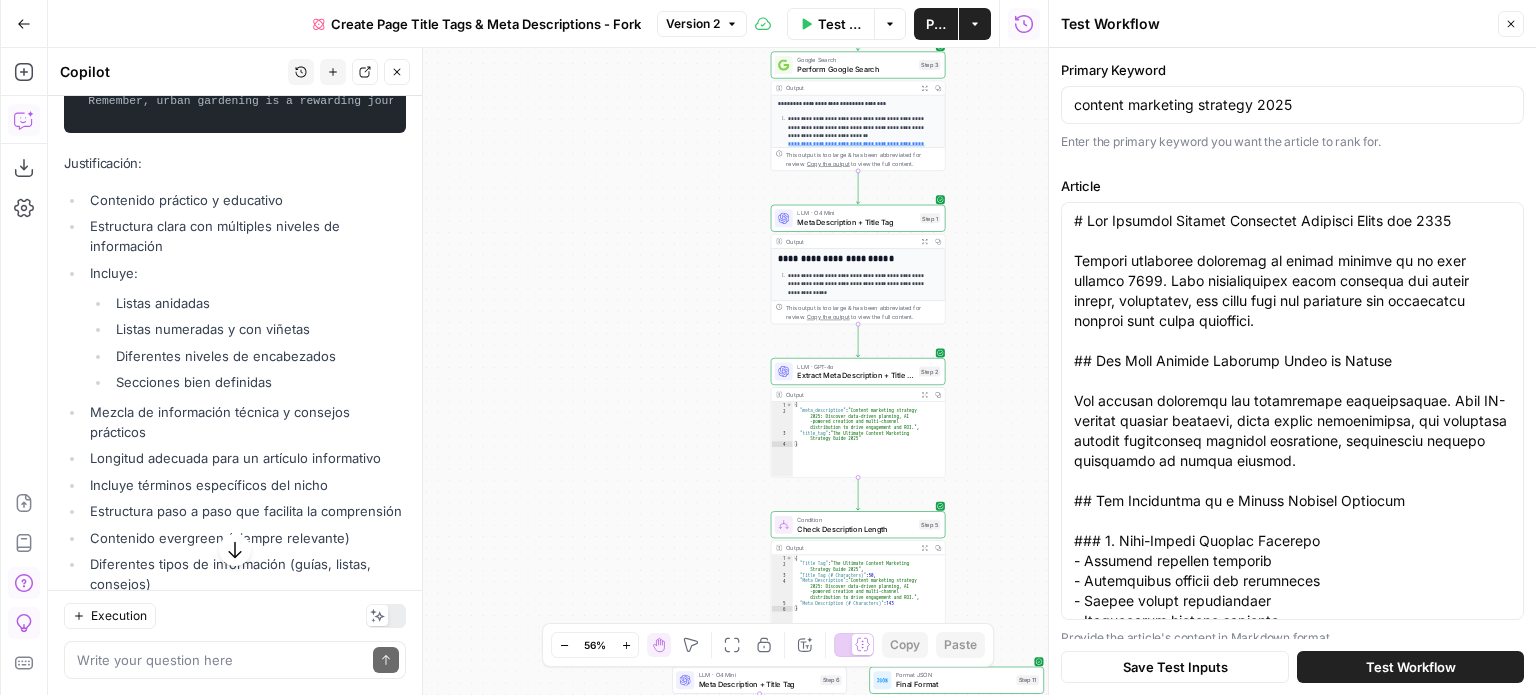 drag, startPoint x: 76, startPoint y: 407, endPoint x: 265, endPoint y: 399, distance: 189.16924 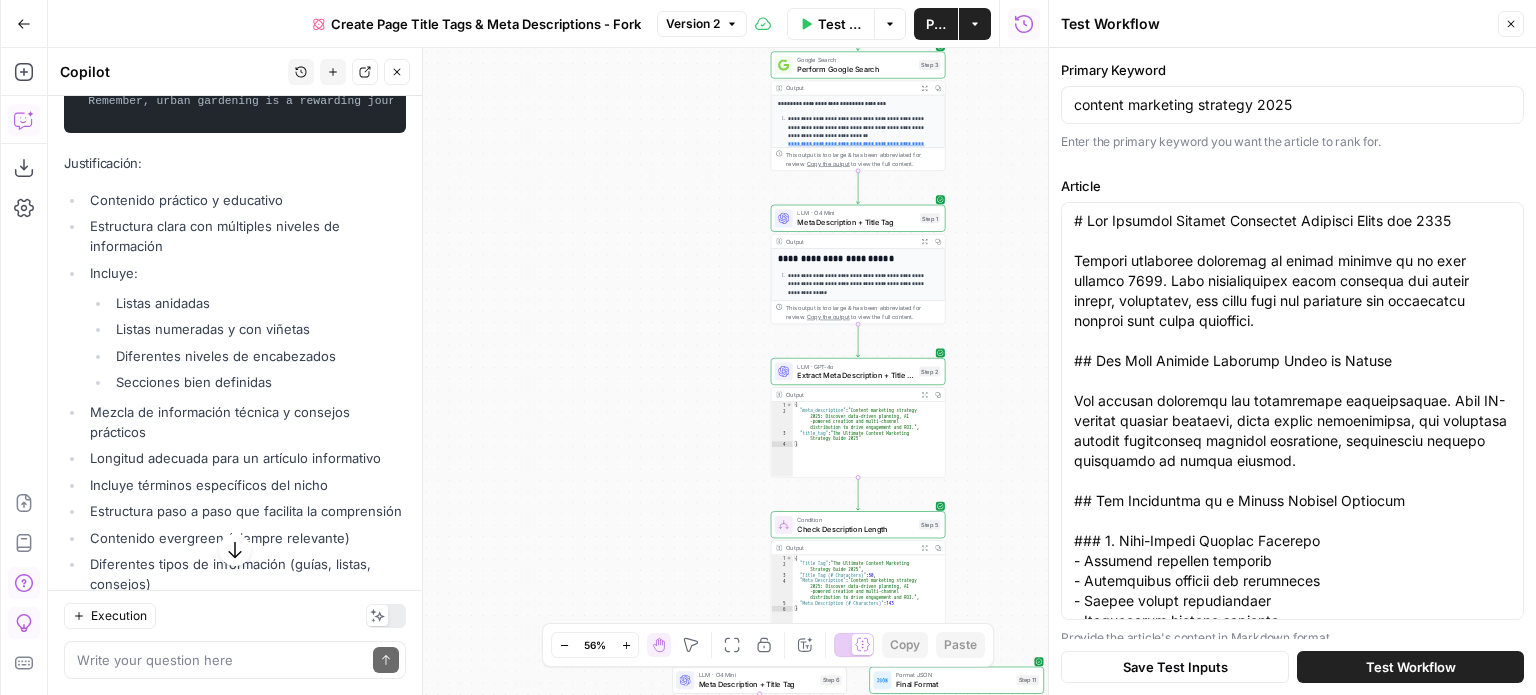 copy on "urban gardening for beginners" 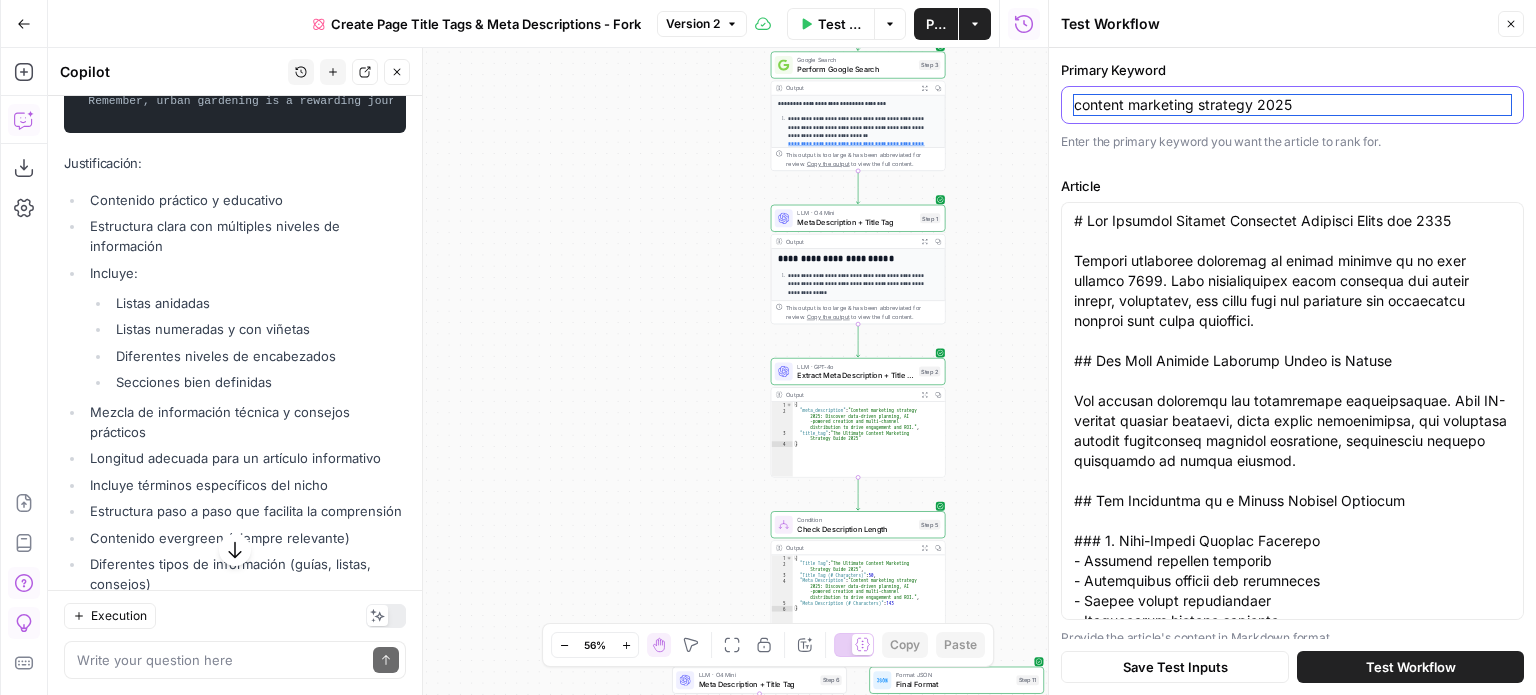 drag, startPoint x: 1303, startPoint y: 104, endPoint x: 1067, endPoint y: 133, distance: 237.7751 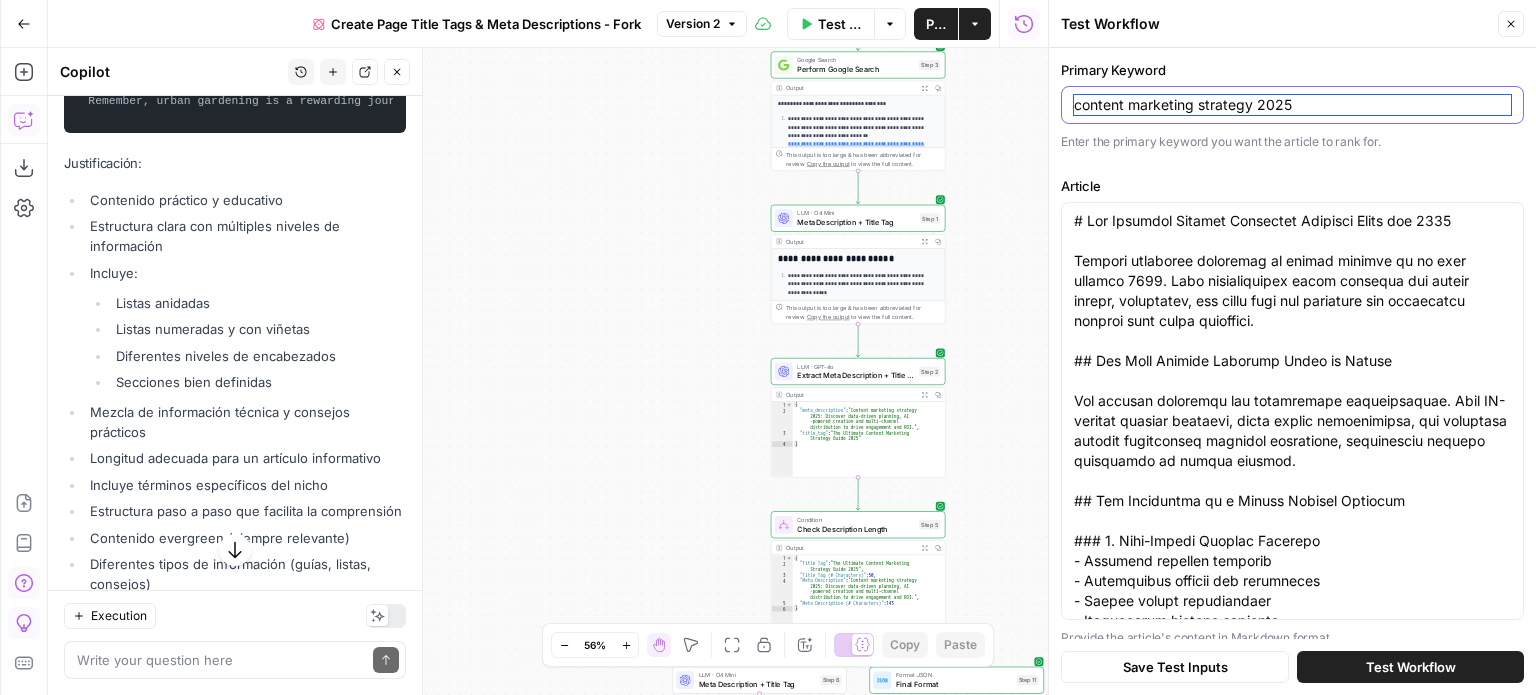 click on "Primary Keyword content marketing strategy 2025 Enter the primary keyword you want the article to rank for." at bounding box center [1292, 106] 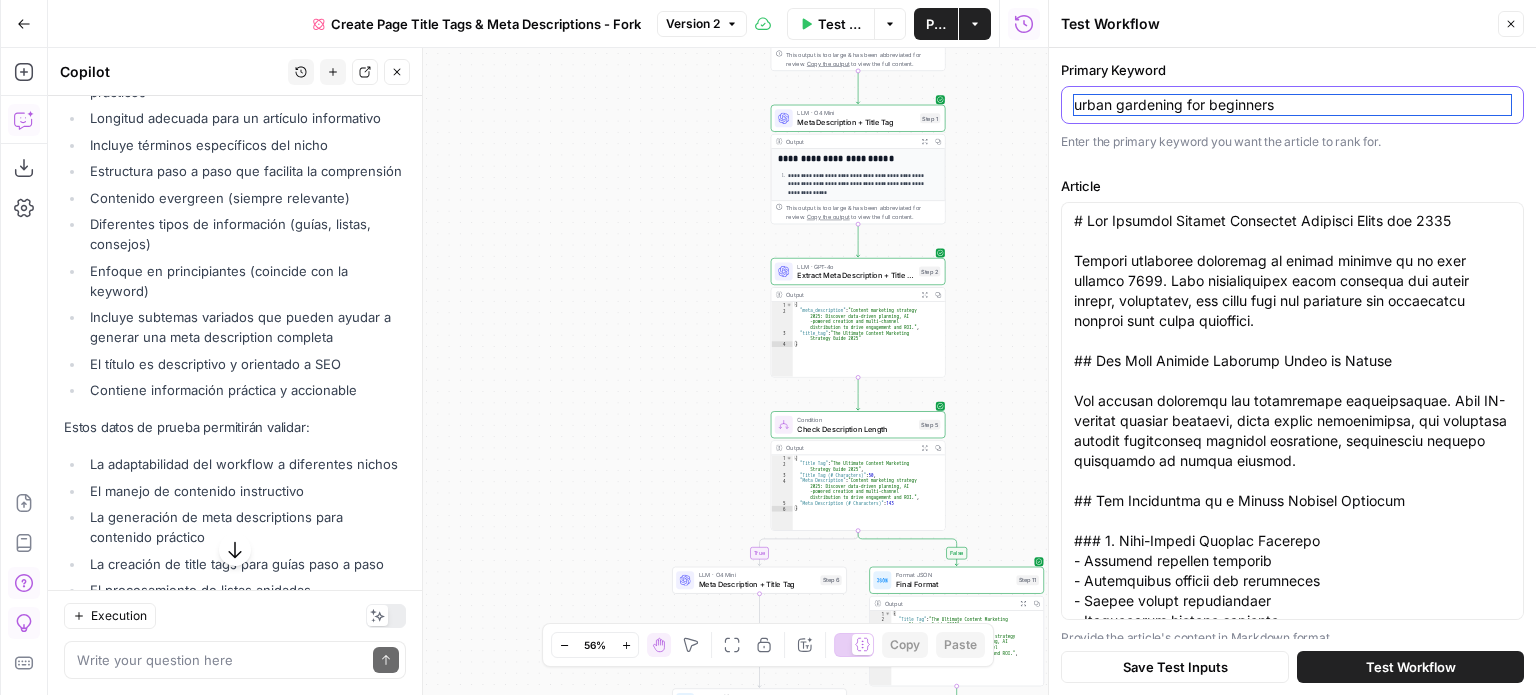 scroll, scrollTop: 5964, scrollLeft: 0, axis: vertical 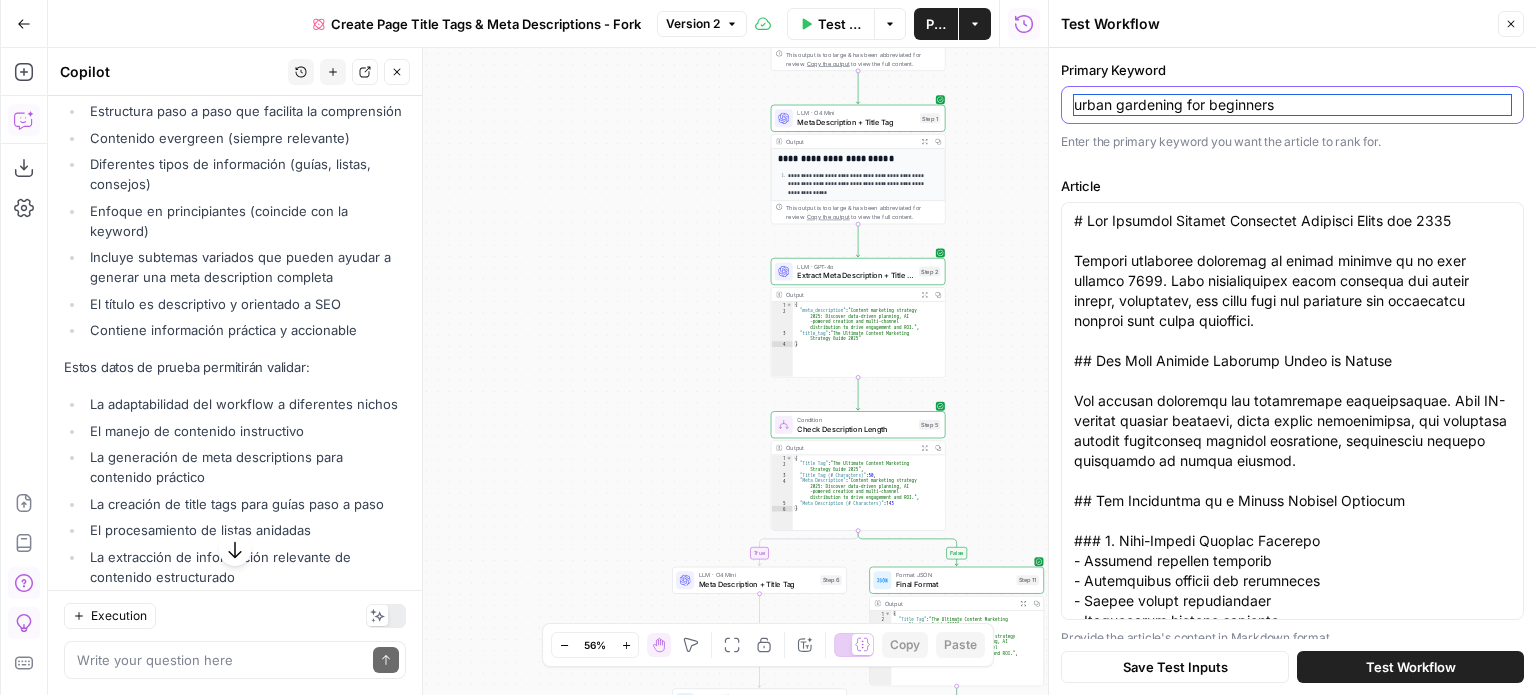 type on "urban gardening for beginners" 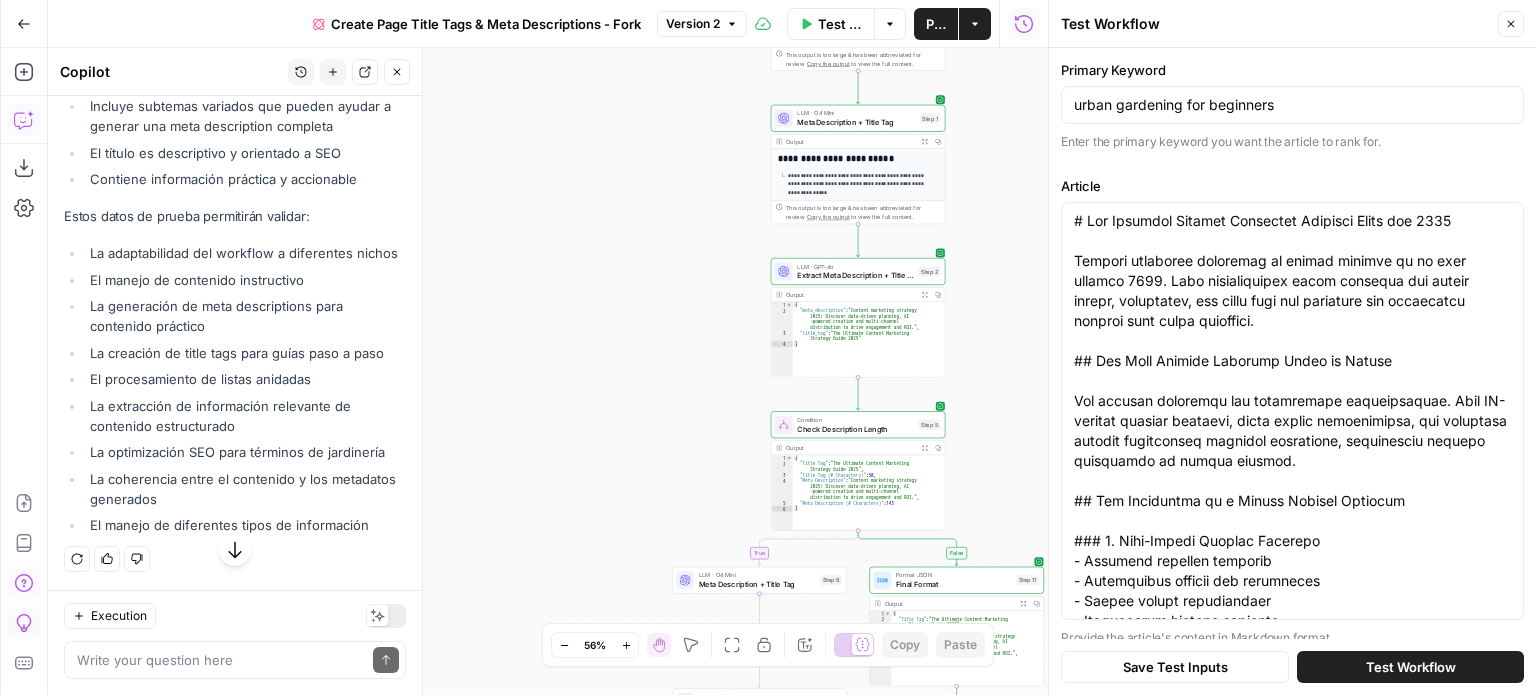 scroll, scrollTop: 7364, scrollLeft: 0, axis: vertical 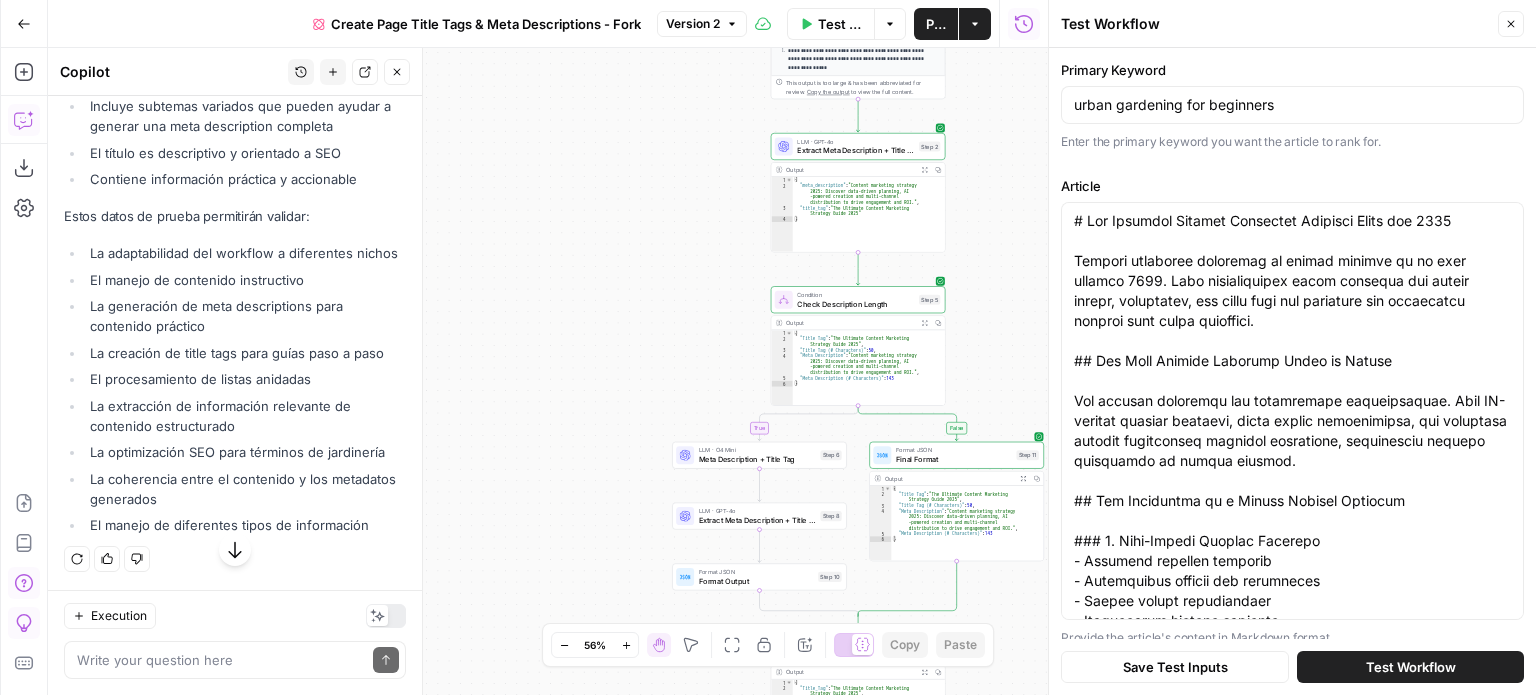 click on "# Urban Gardening for Beginners: Start Your City Garden Today
Transform your small urban space into a thriving garden oasis. Whether you have a tiny balcony, windowsill, or small patio, this guide will help you start growing fresh herbs, vegetables, and flowers in any city environment.
## Essential Urban Gardening Basics
Starting an urban garden doesn't require vast spaces or extensive experience. Learn the fundamental elements that will set you up for gardening success in the city.
### 1. Choosing Your Growing Space
-  Balcony gardens (weight restrictions and sunlight analysis)
-  Window box gardens (mounting and drainage solutions)
-  Indoor growing spaces (light requirements)
-  Vertical gardening options (maximizing limited space)
### 2. Container Selection and Soil
-  Best containers for urban gardens
-  Soil mix recommendations
-  Drainage requirements
-  Container size guidelines
### 3. Plant Selection for Urban Settings
-  Easy-to-grow herbs for beginners
-  Basil
-   - -" at bounding box center (235, -566) 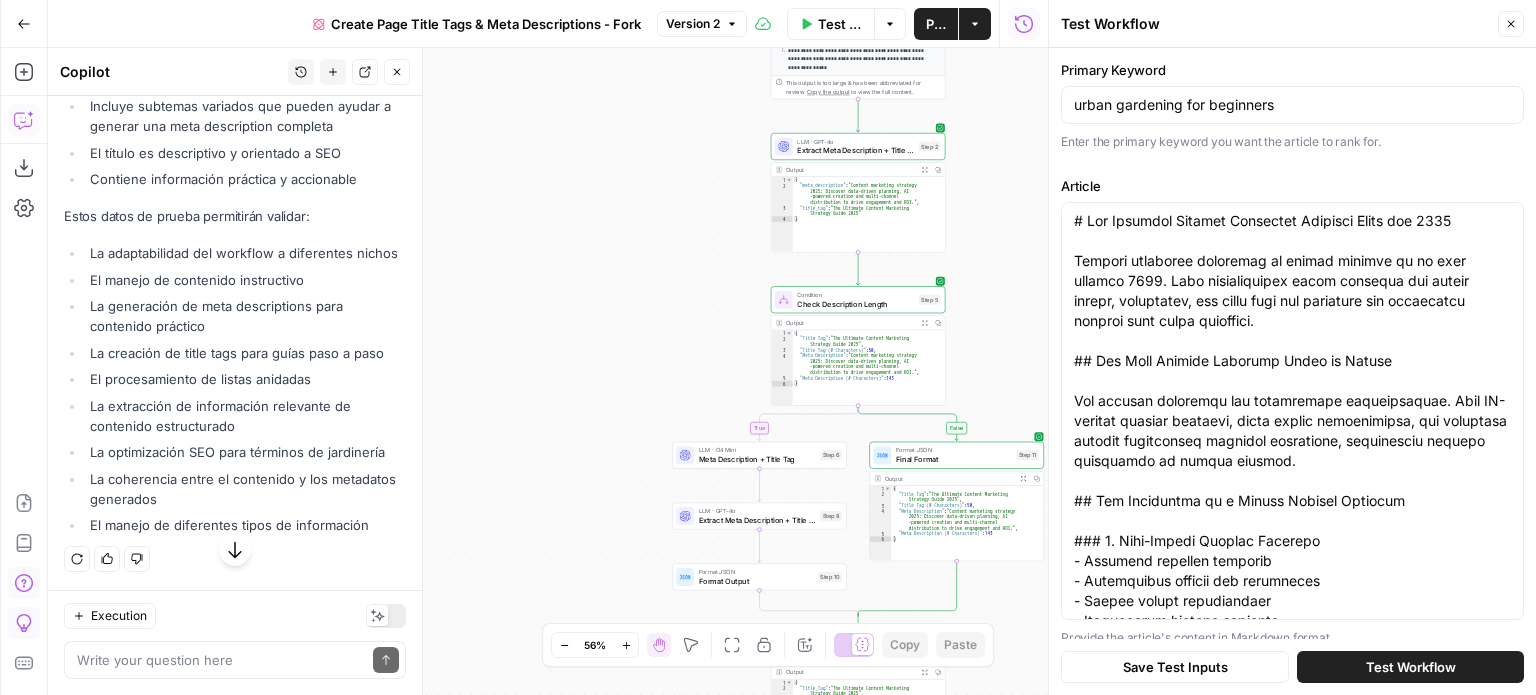 scroll, scrollTop: 5764, scrollLeft: 0, axis: vertical 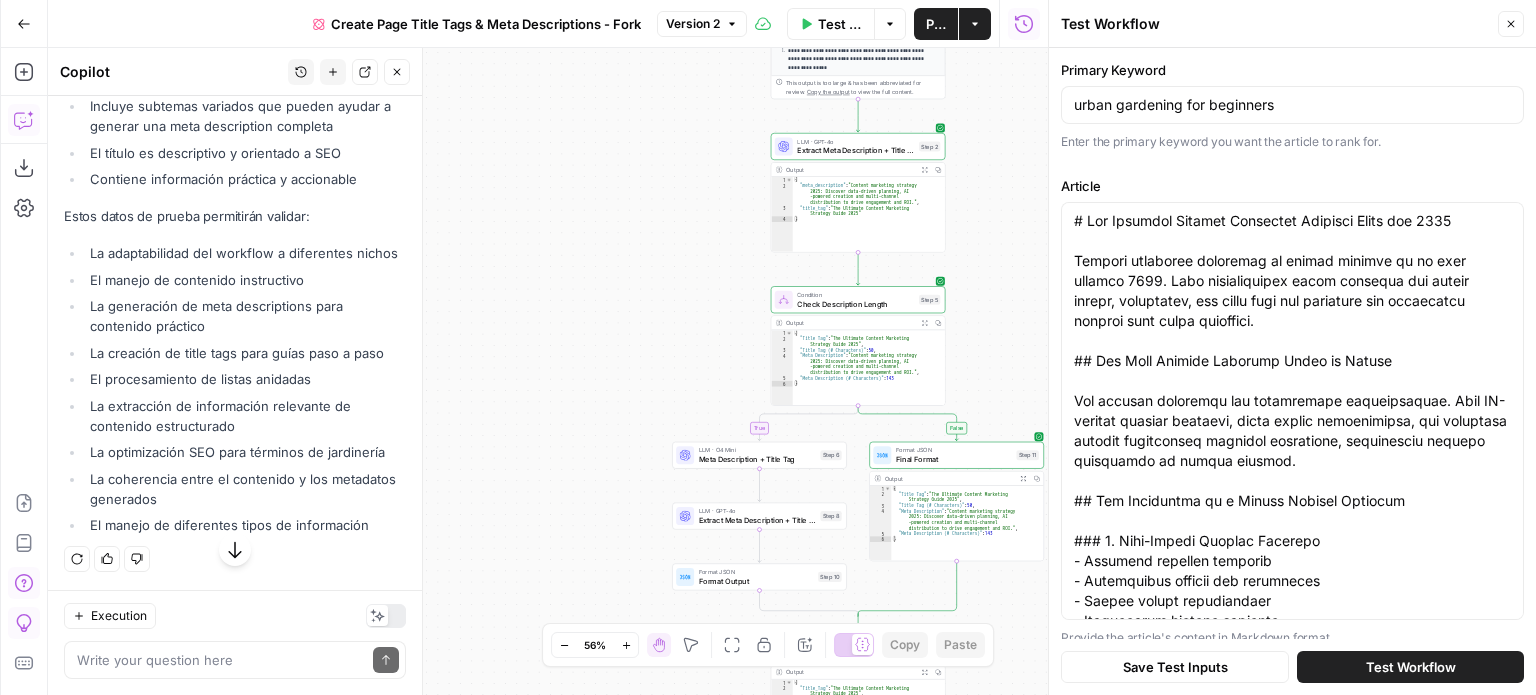 drag, startPoint x: 88, startPoint y: 505, endPoint x: 395, endPoint y: 257, distance: 394.65555 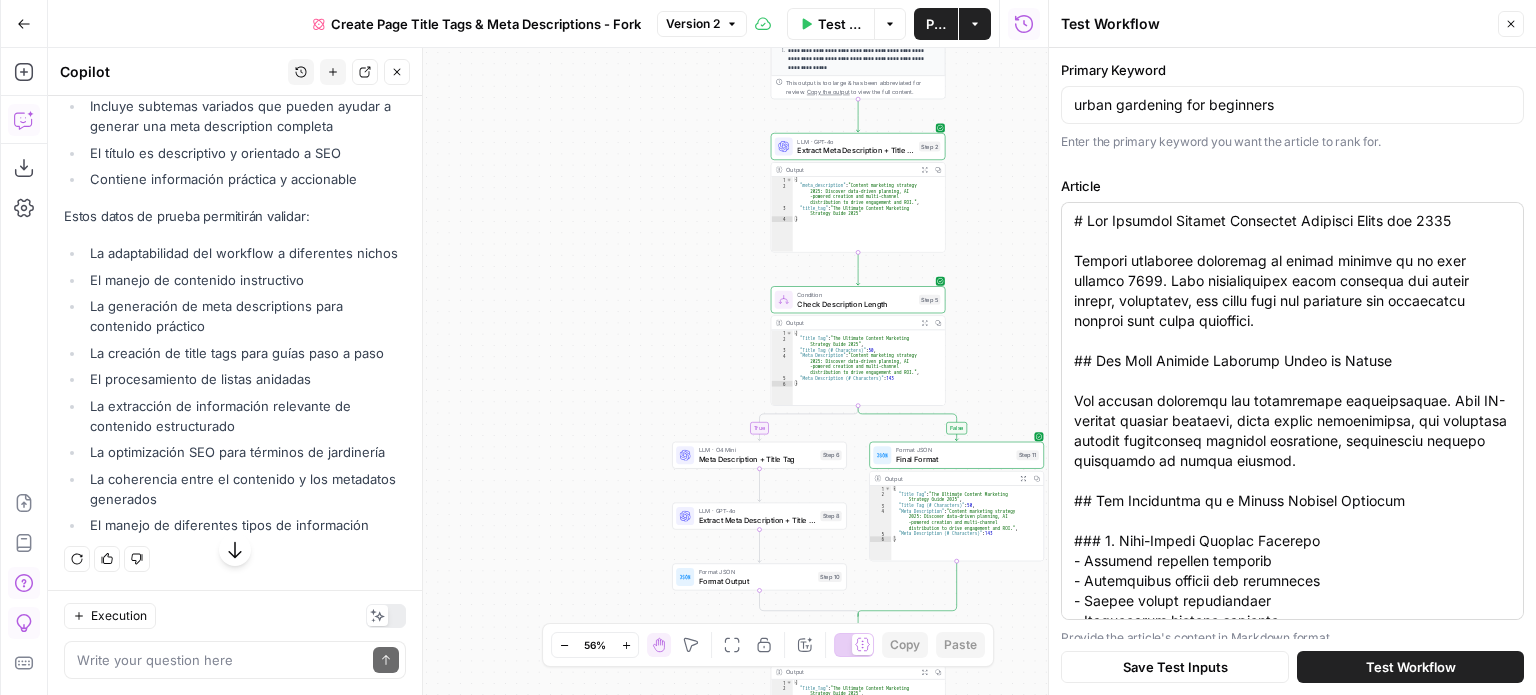 drag, startPoint x: 1072, startPoint y: 221, endPoint x: 1175, endPoint y: 370, distance: 181.13531 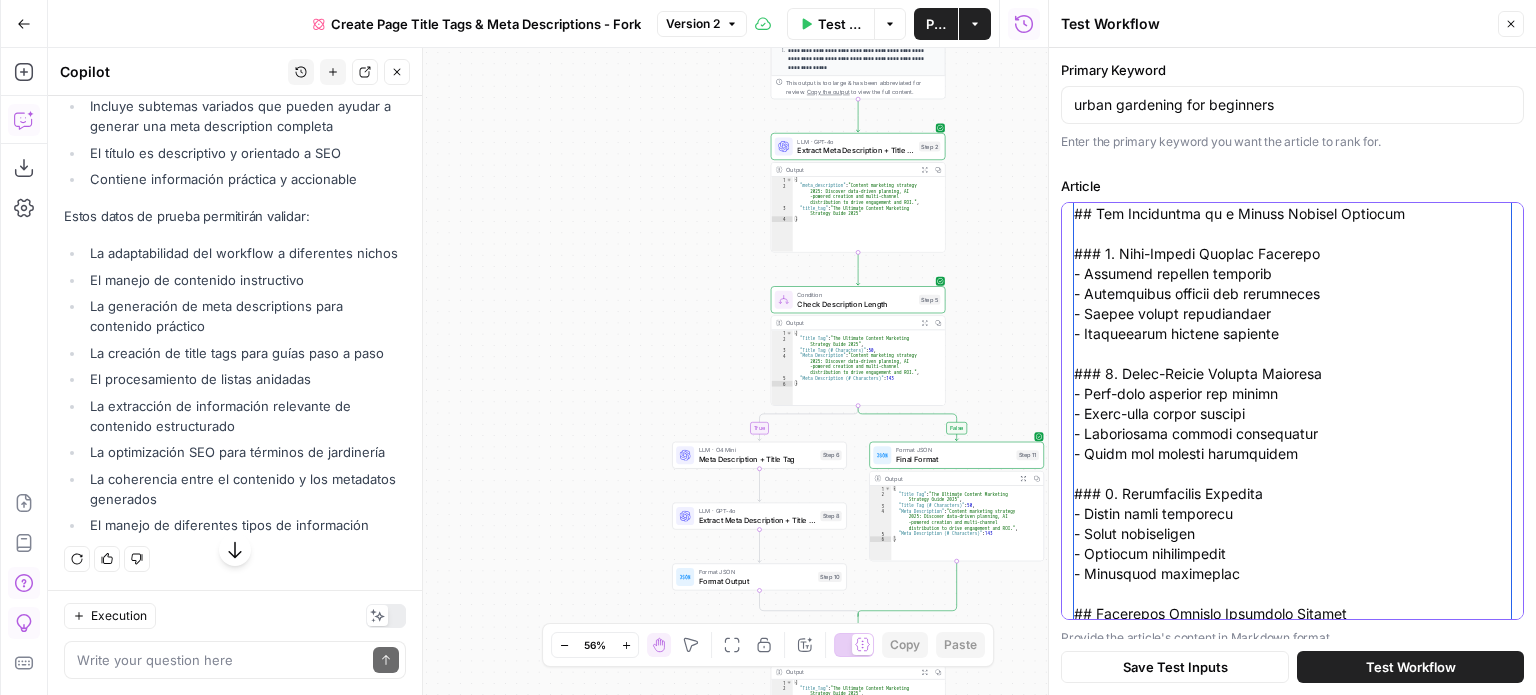 scroll, scrollTop: 699, scrollLeft: 0, axis: vertical 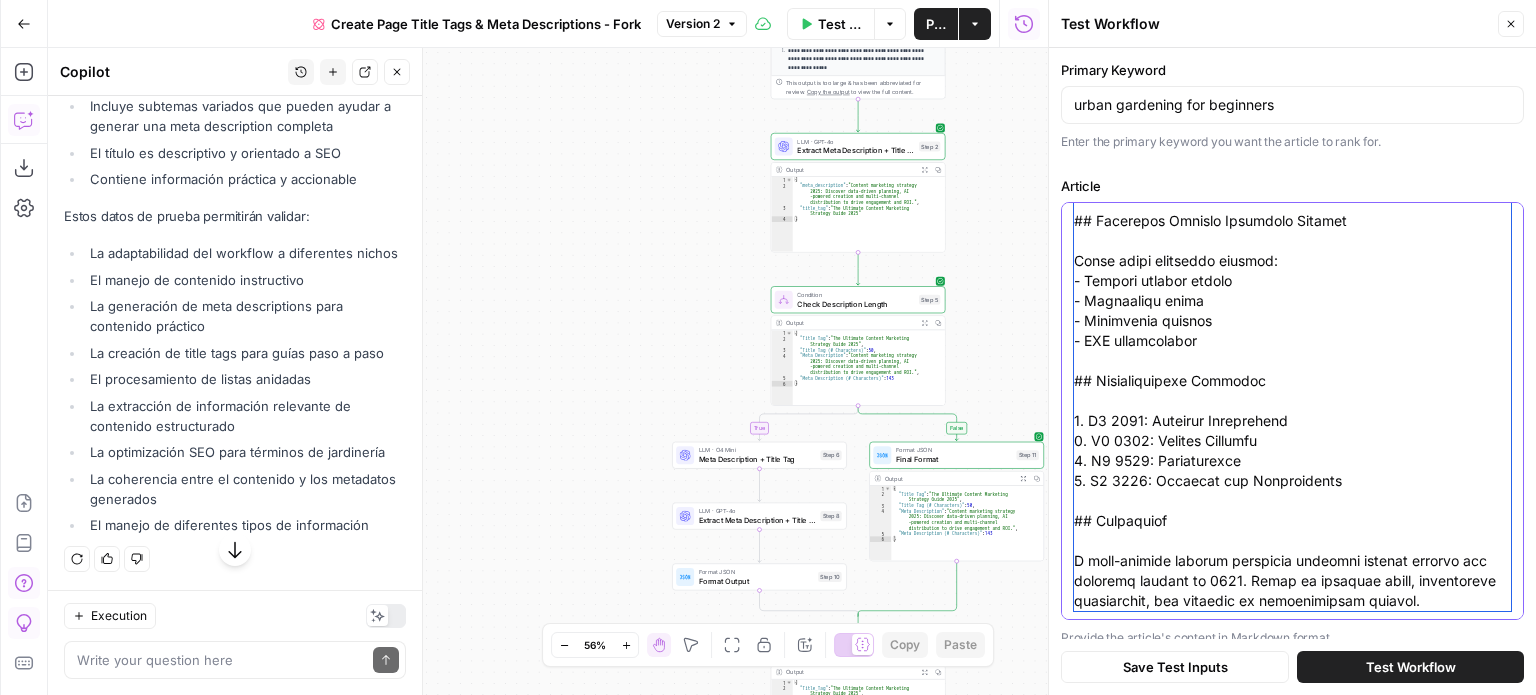 drag, startPoint x: 1074, startPoint y: 217, endPoint x: 1344, endPoint y: 647, distance: 507.74008 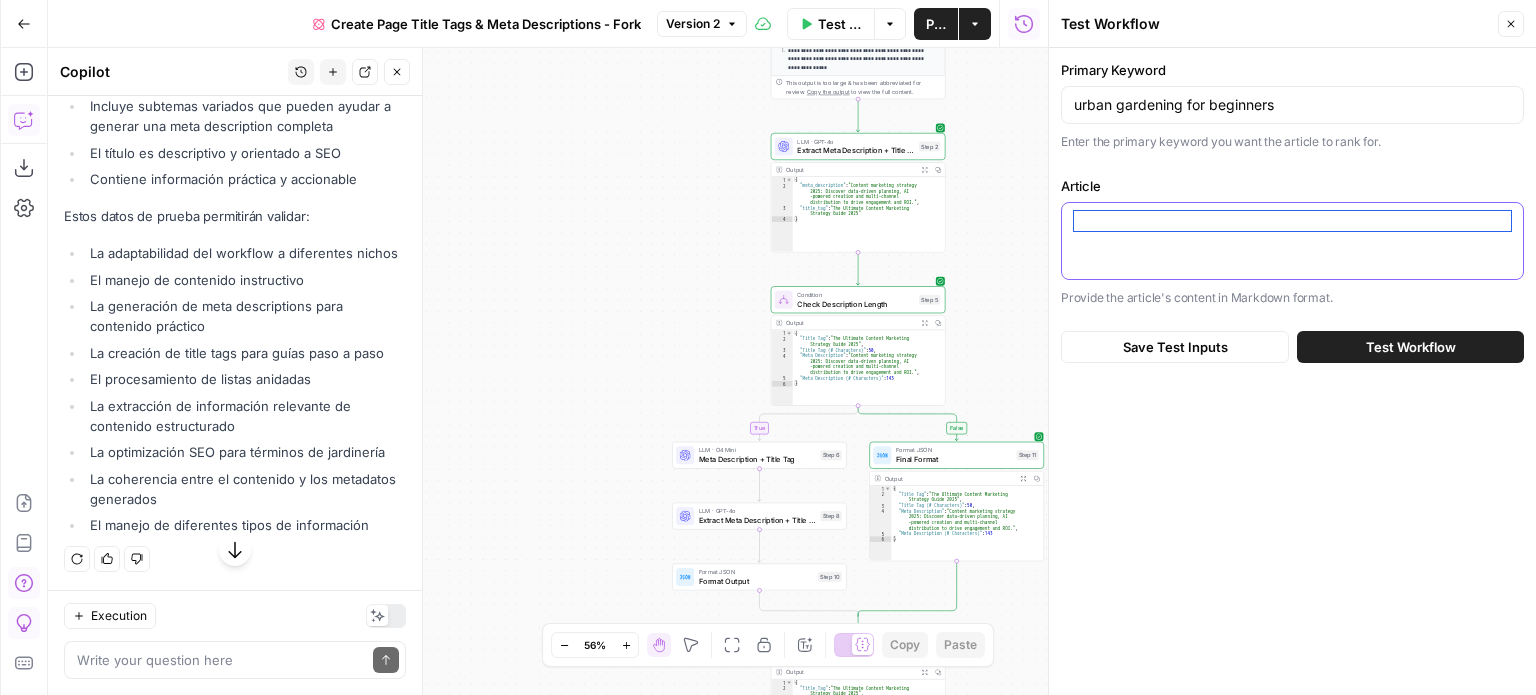 scroll, scrollTop: 0, scrollLeft: 0, axis: both 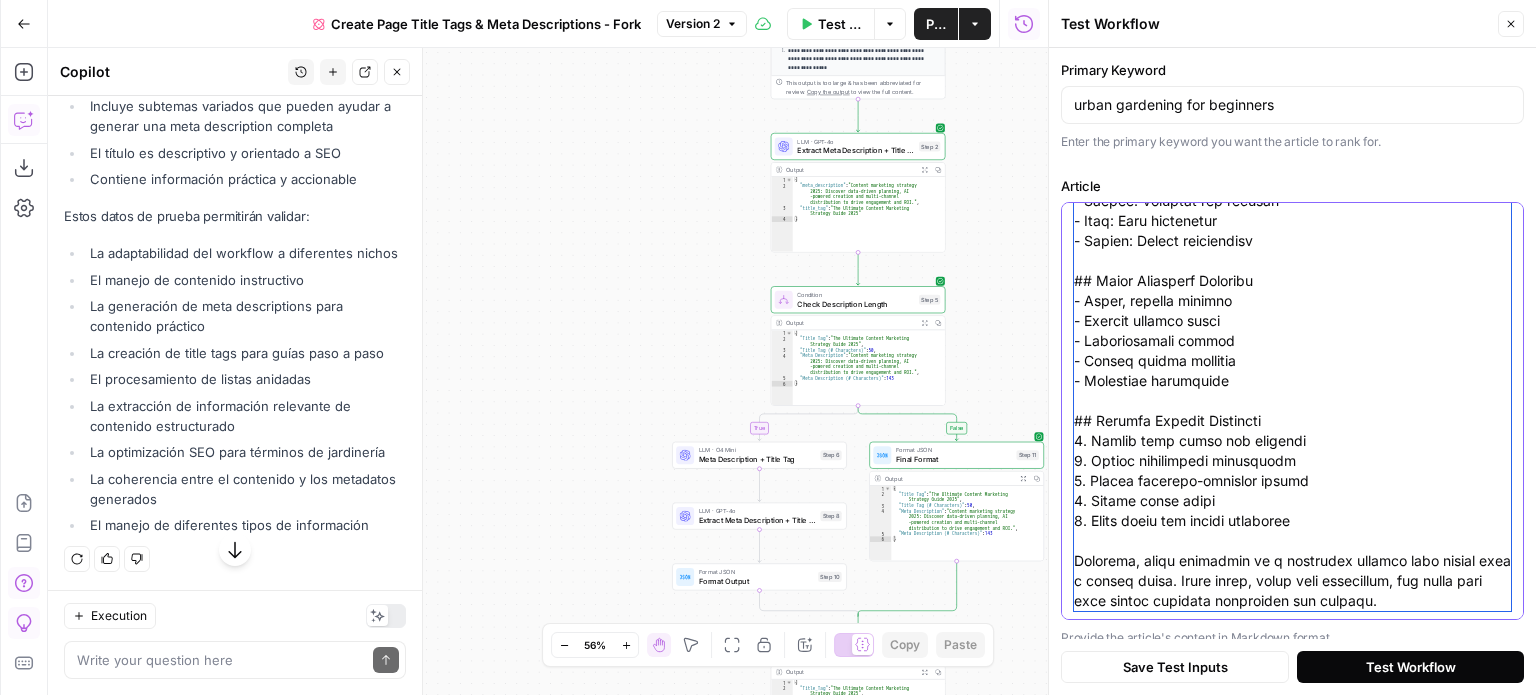 type on "# Urban Gardening for Beginners: Start Your City Garden Today
Transform your small urban space into a thriving garden oasis. Whether you have a tiny balcony, windowsill, or small patio, this guide will help you start growing fresh herbs, vegetables, and flowers in any city environment.
## Essential Urban Gardening Basics
Starting an urban garden doesn't require vast spaces or extensive experience. Learn the fundamental elements that will set you up for gardening success in the city.
### 1. Choosing Your Growing Space
- Balcony gardens (weight restrictions and sunlight analysis)
- Window box gardens (mounting and drainage solutions)
- Indoor growing spaces (light requirements)
- Vertical gardening options (maximizing limited space)
### 2. Container Selection and Soil
- Best containers for urban gardens
- Soil mix recommendations
- Drainage requirements
- Container size guidelines
### 3. Plant Selection for Urban Settings
- Easy-to-grow herbs for beginners
- Basil
- Mint
- Rosemary
- Thyme
- Ve..." 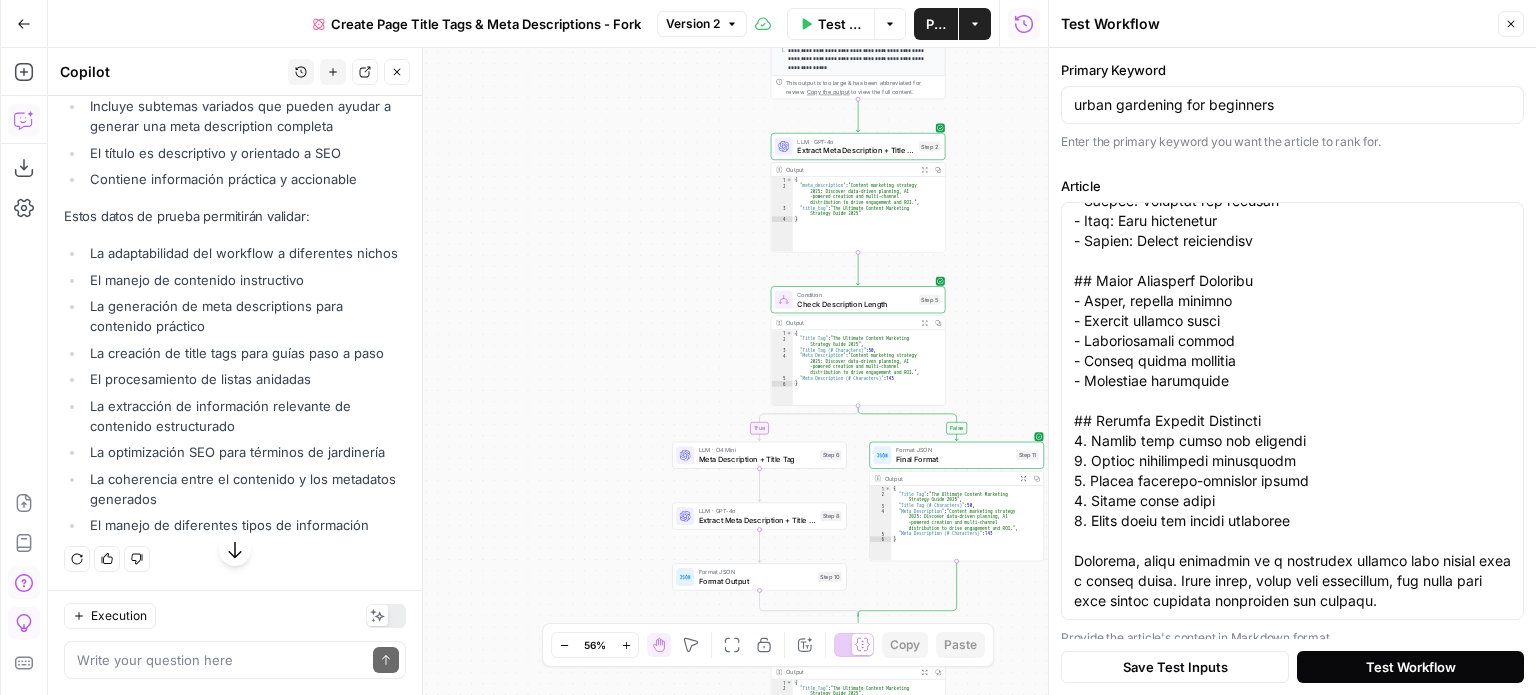 click on "Test Workflow" at bounding box center (1411, 667) 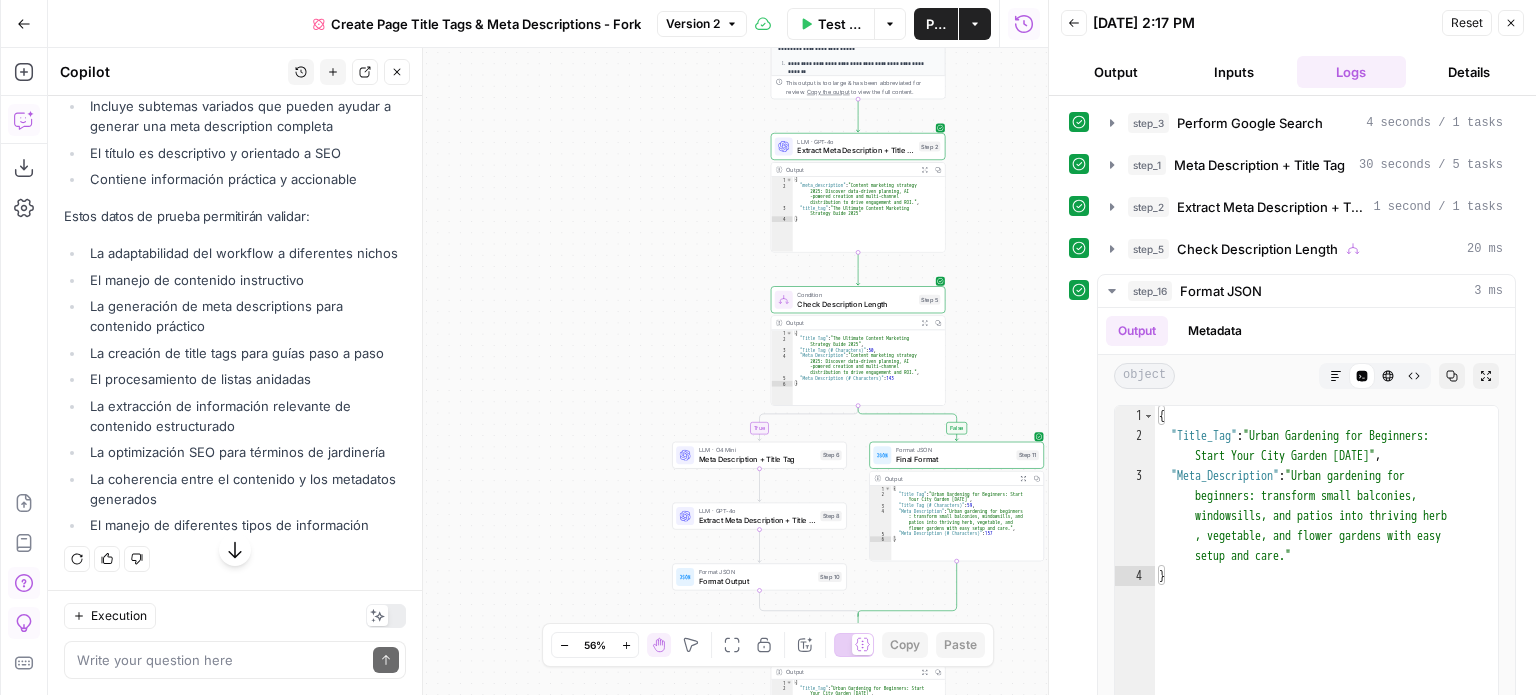 scroll, scrollTop: 8321, scrollLeft: 0, axis: vertical 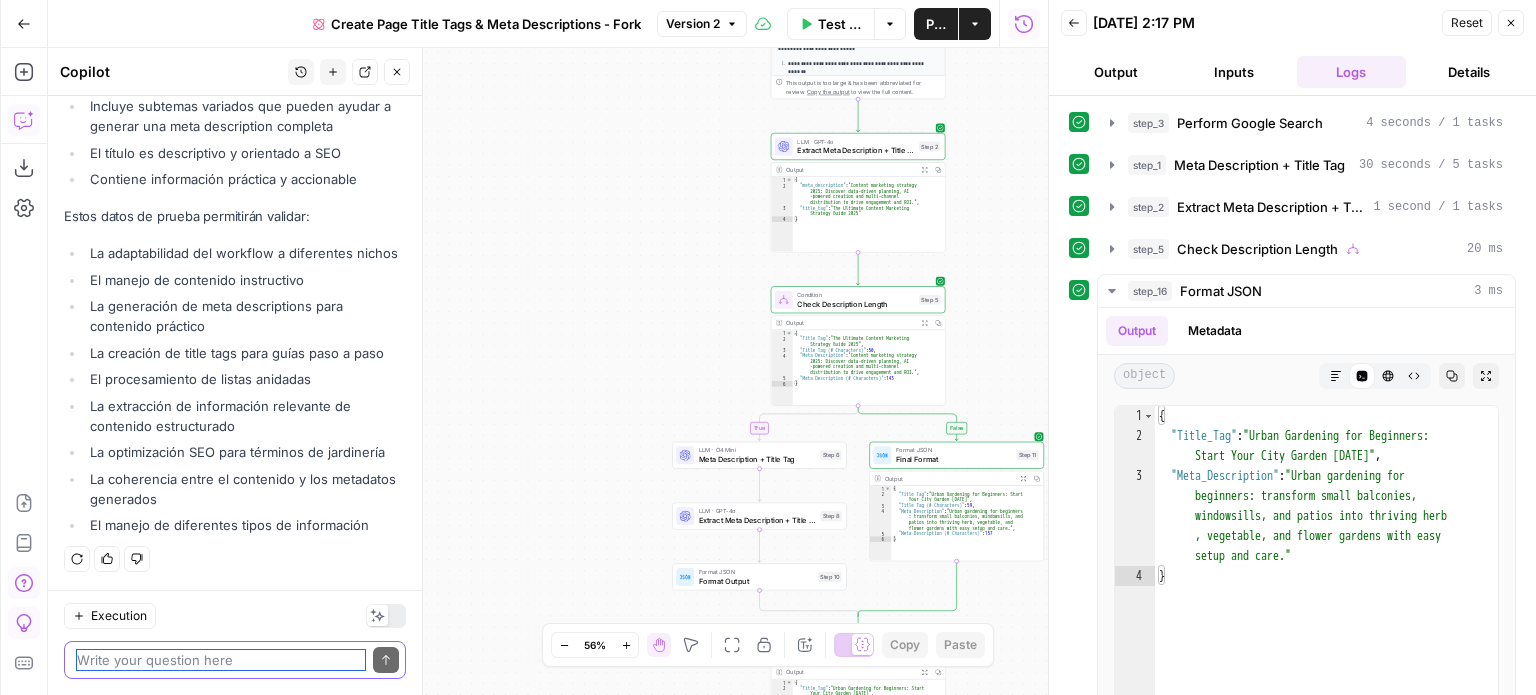 click at bounding box center [221, 660] 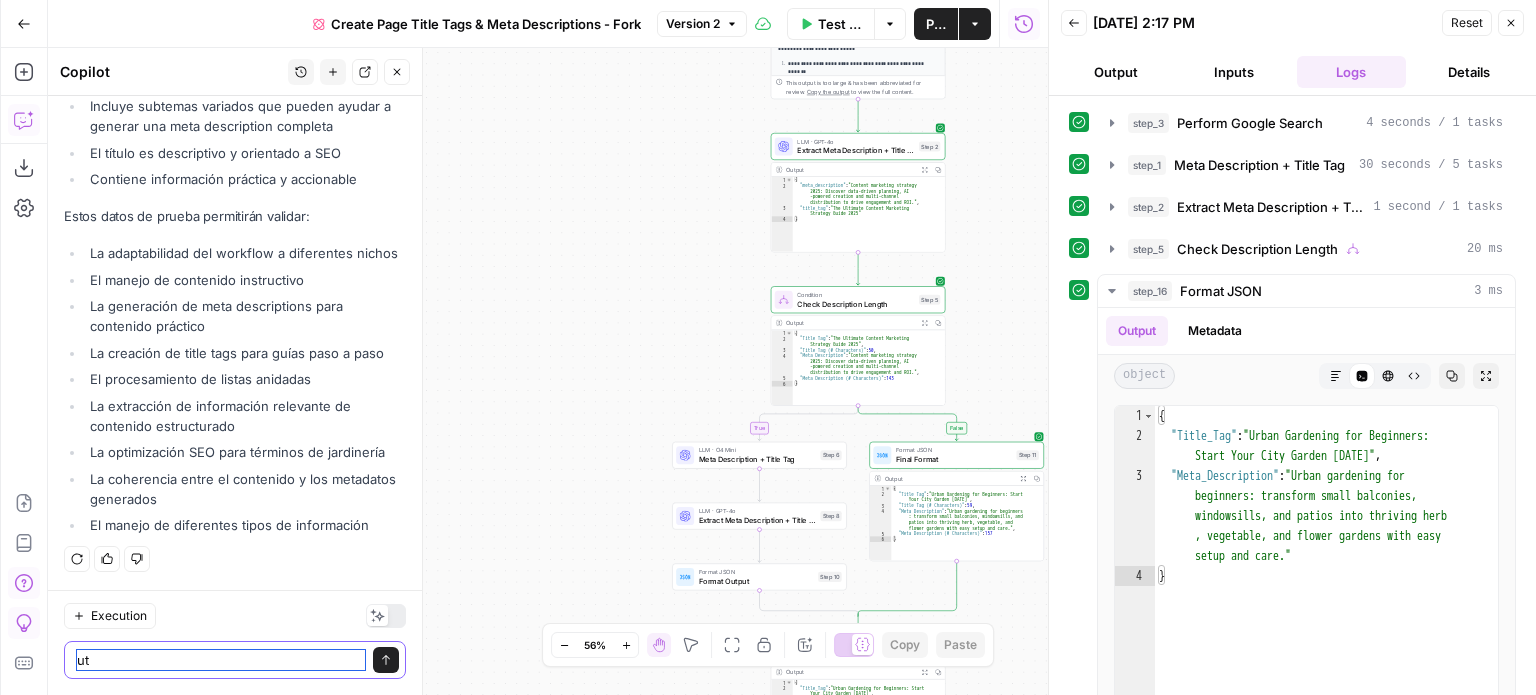 type on "u" 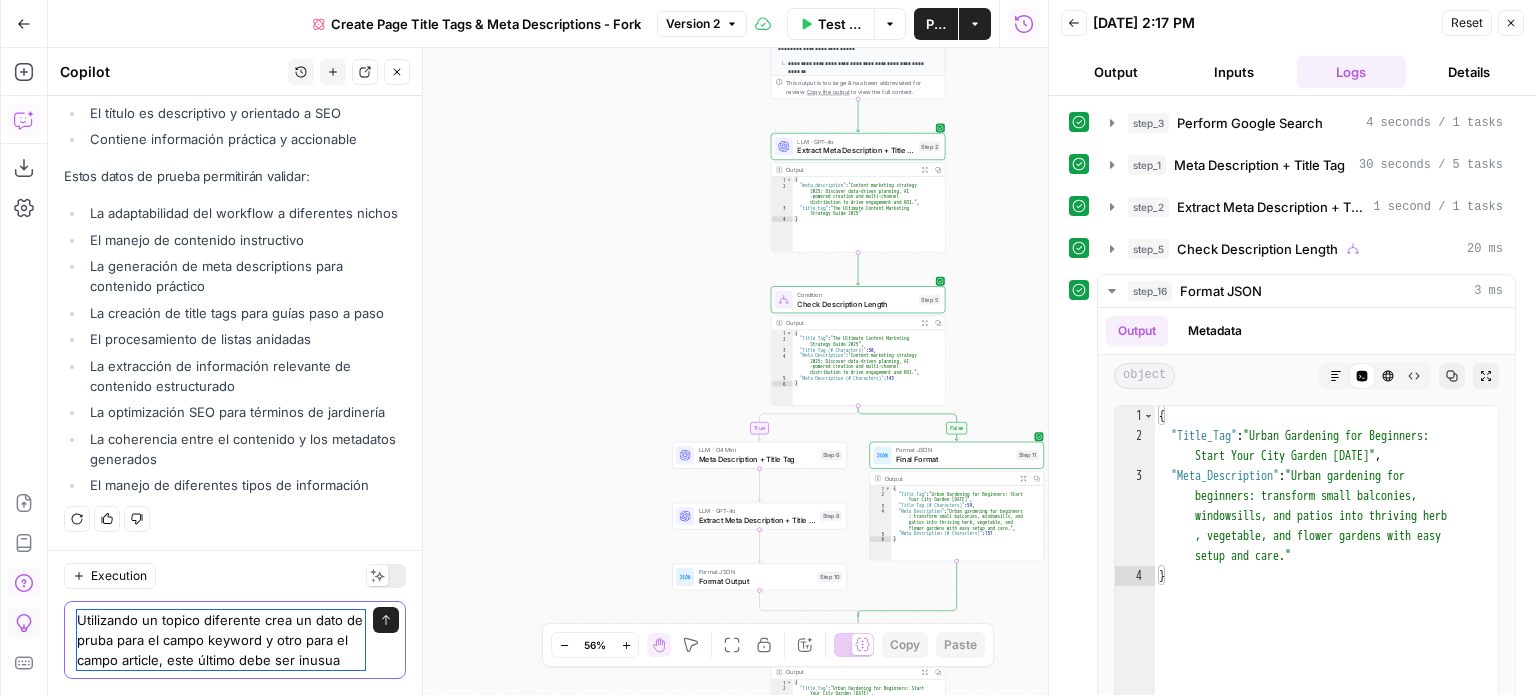 scroll, scrollTop: 8381, scrollLeft: 0, axis: vertical 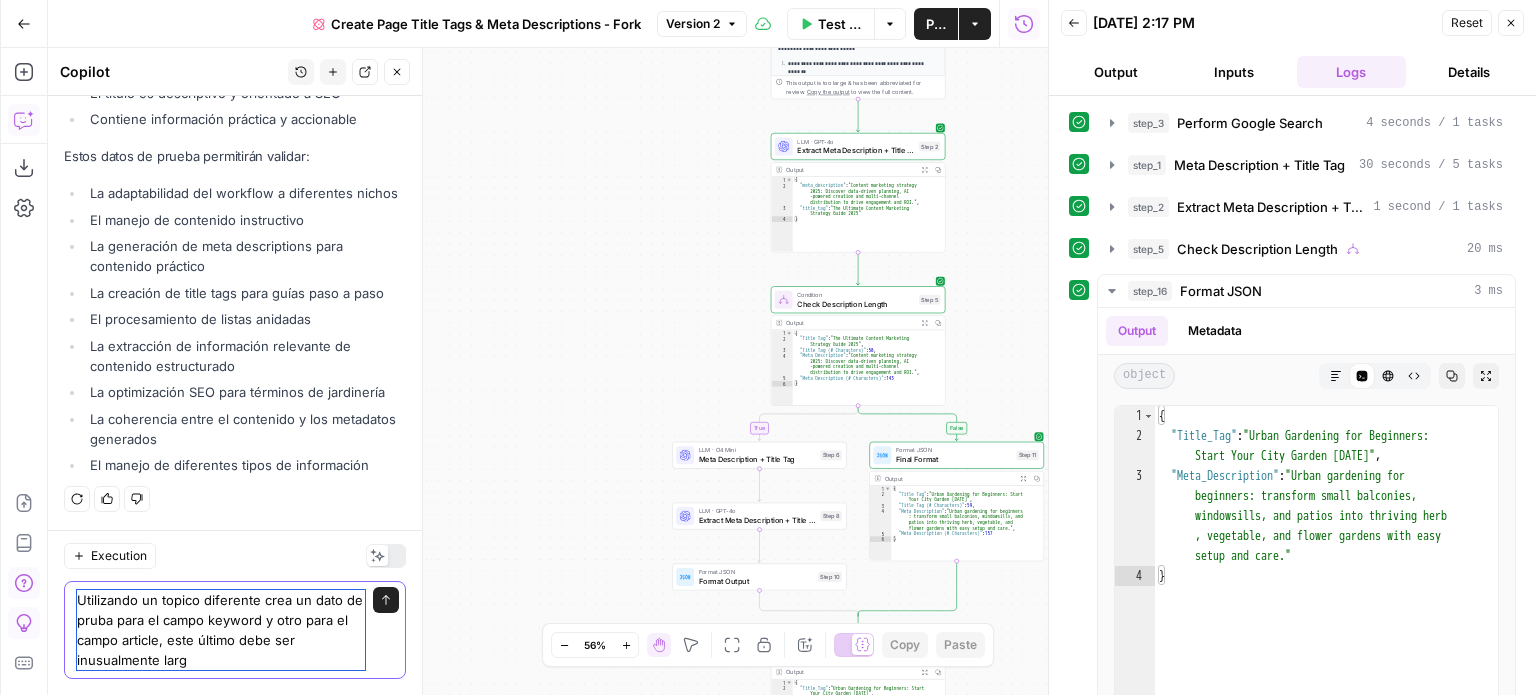 type on "Utilizando un topico diferente crea un dato de pruba para el campo keyword y otro para el campo article, este último debe ser inusualmente largo" 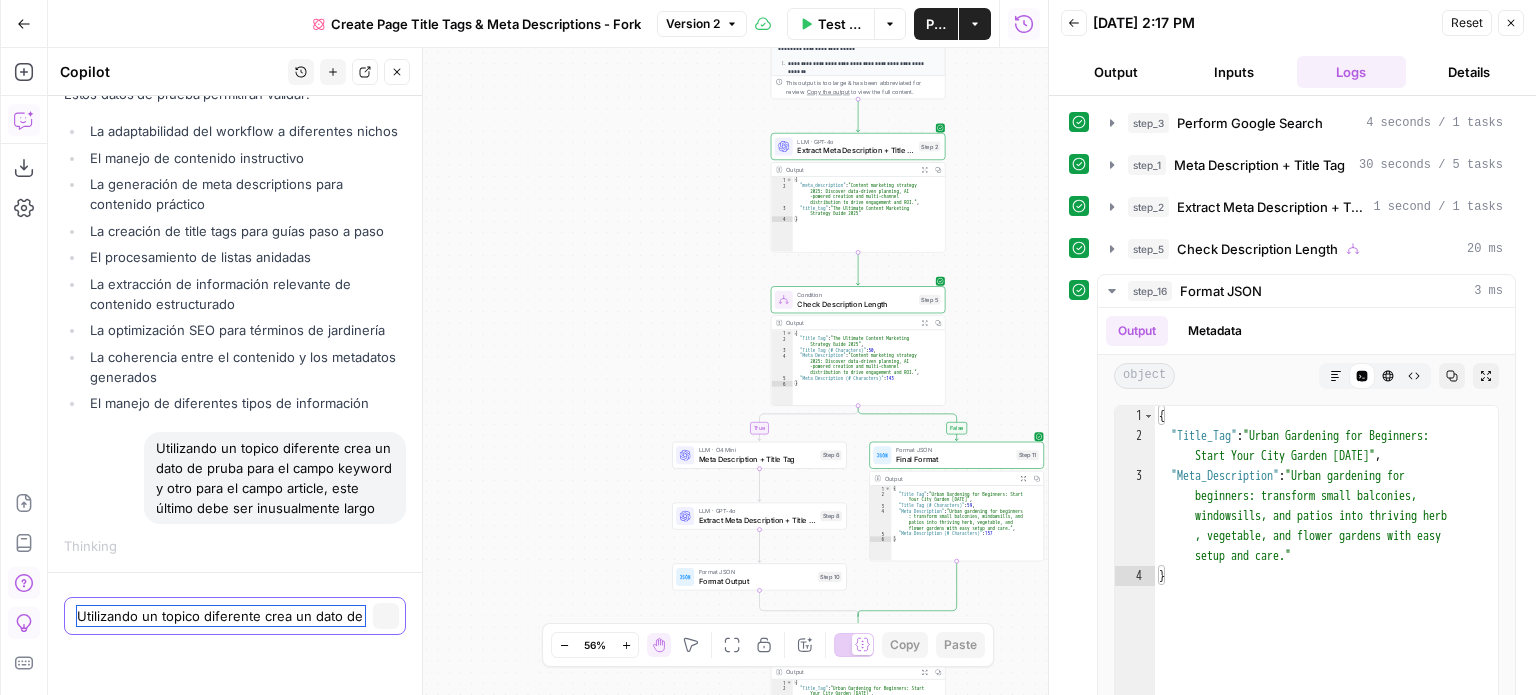 type 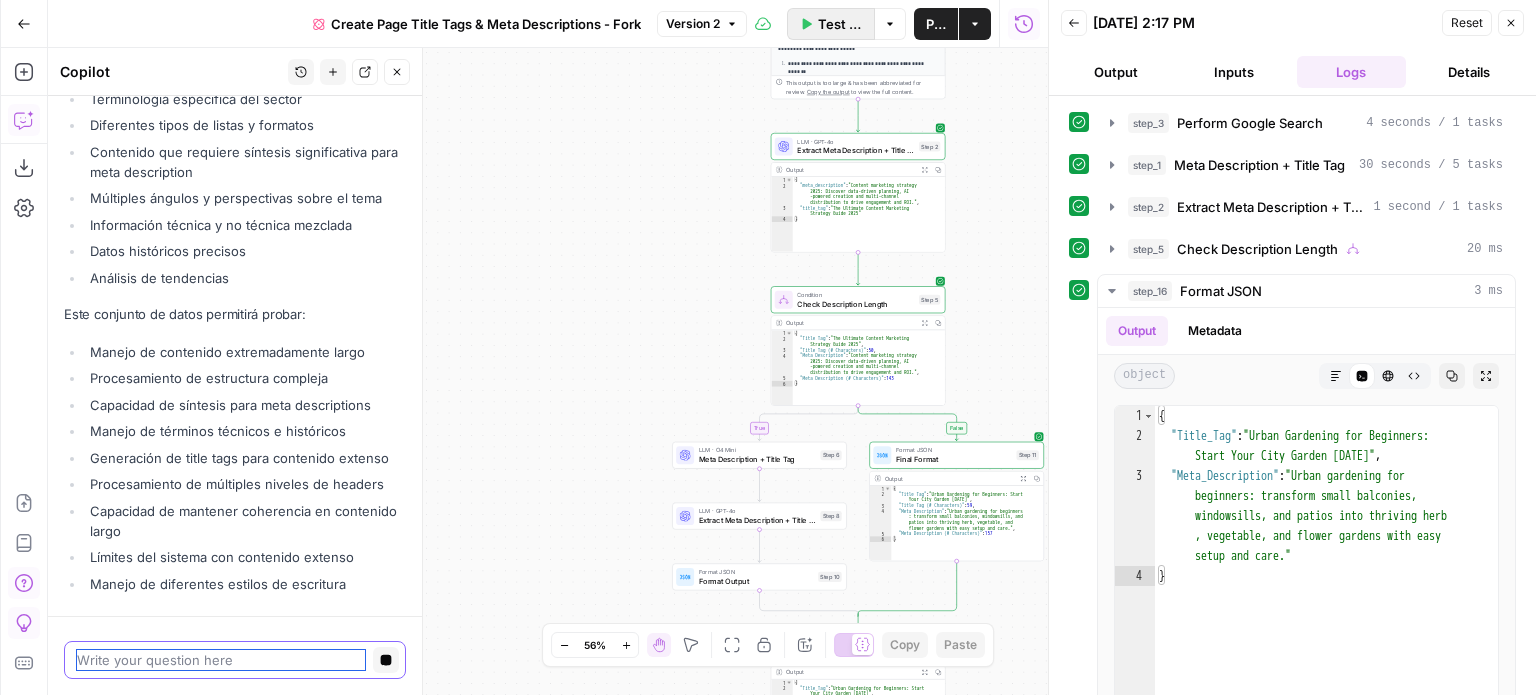 scroll, scrollTop: 14376, scrollLeft: 0, axis: vertical 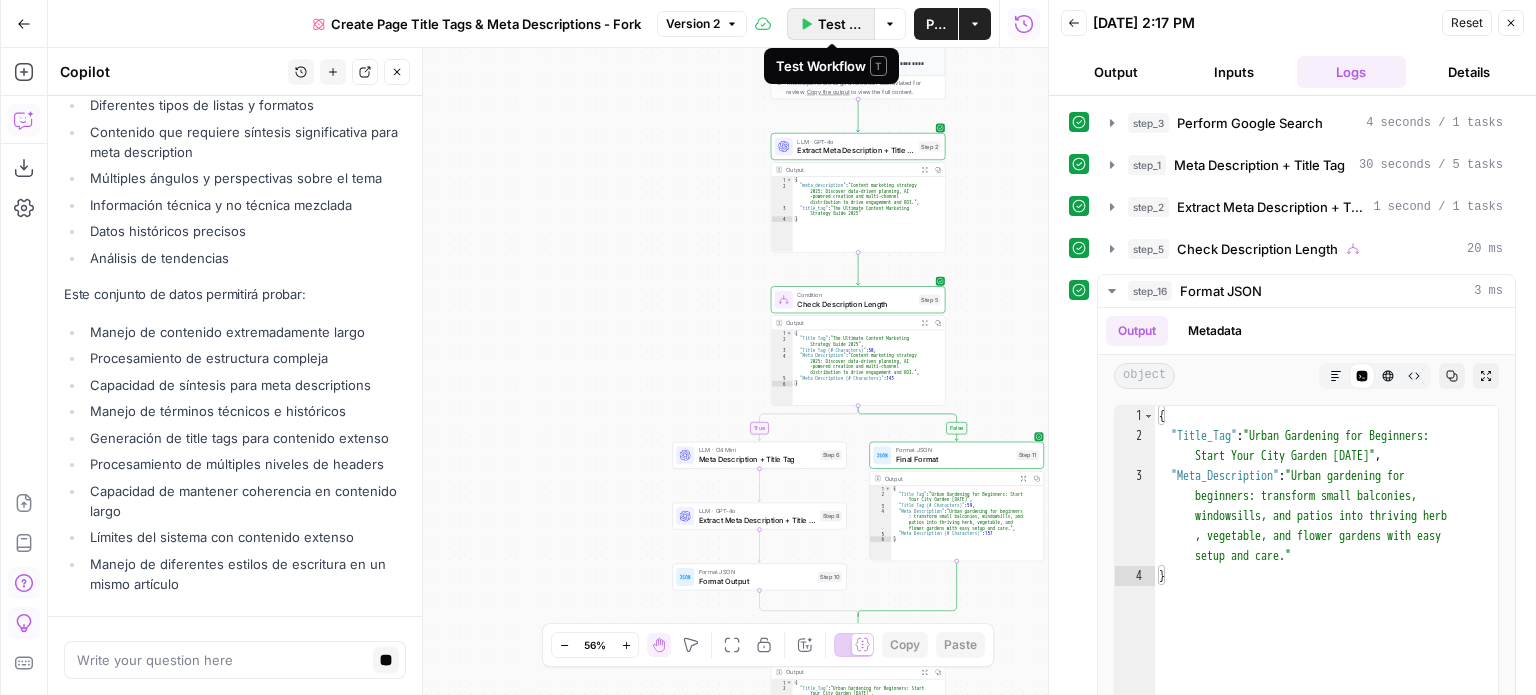 click on "Test Workflow" at bounding box center [831, 24] 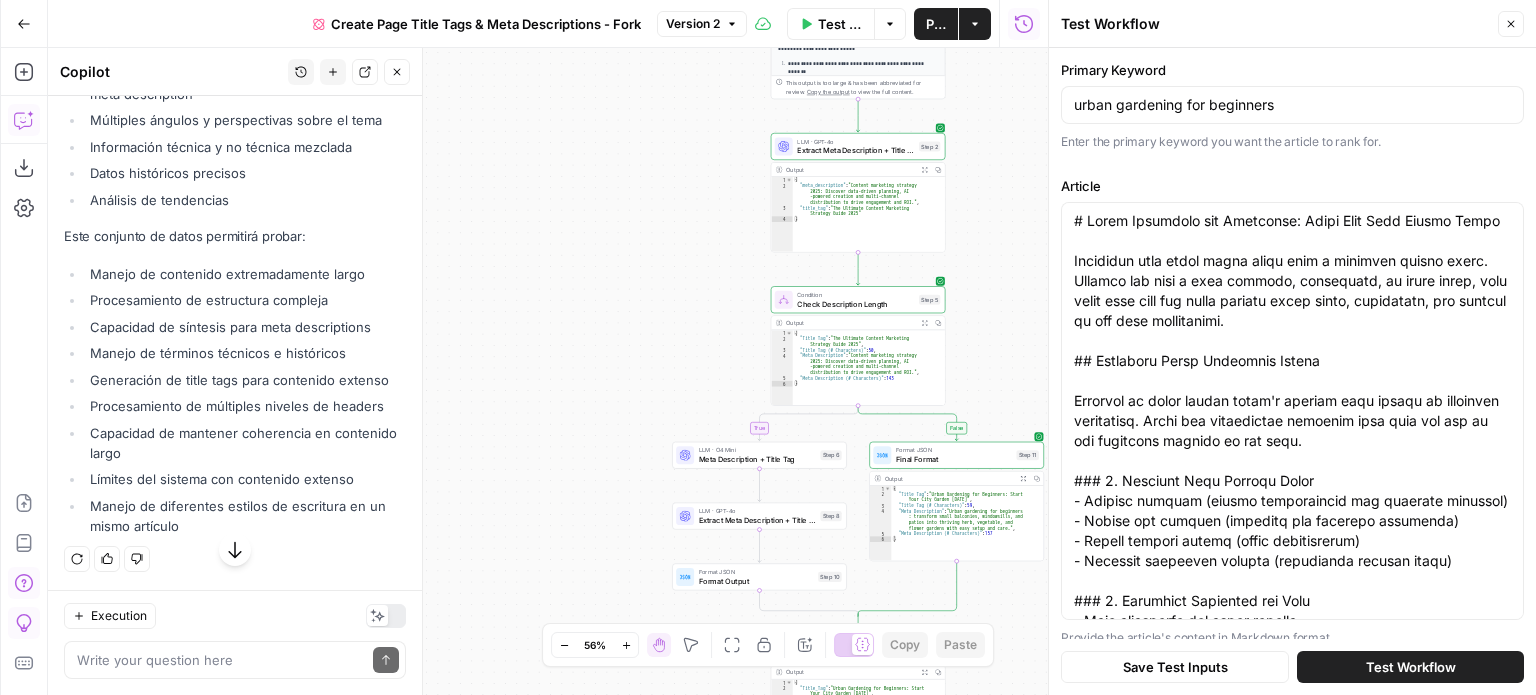 scroll, scrollTop: 8733, scrollLeft: 0, axis: vertical 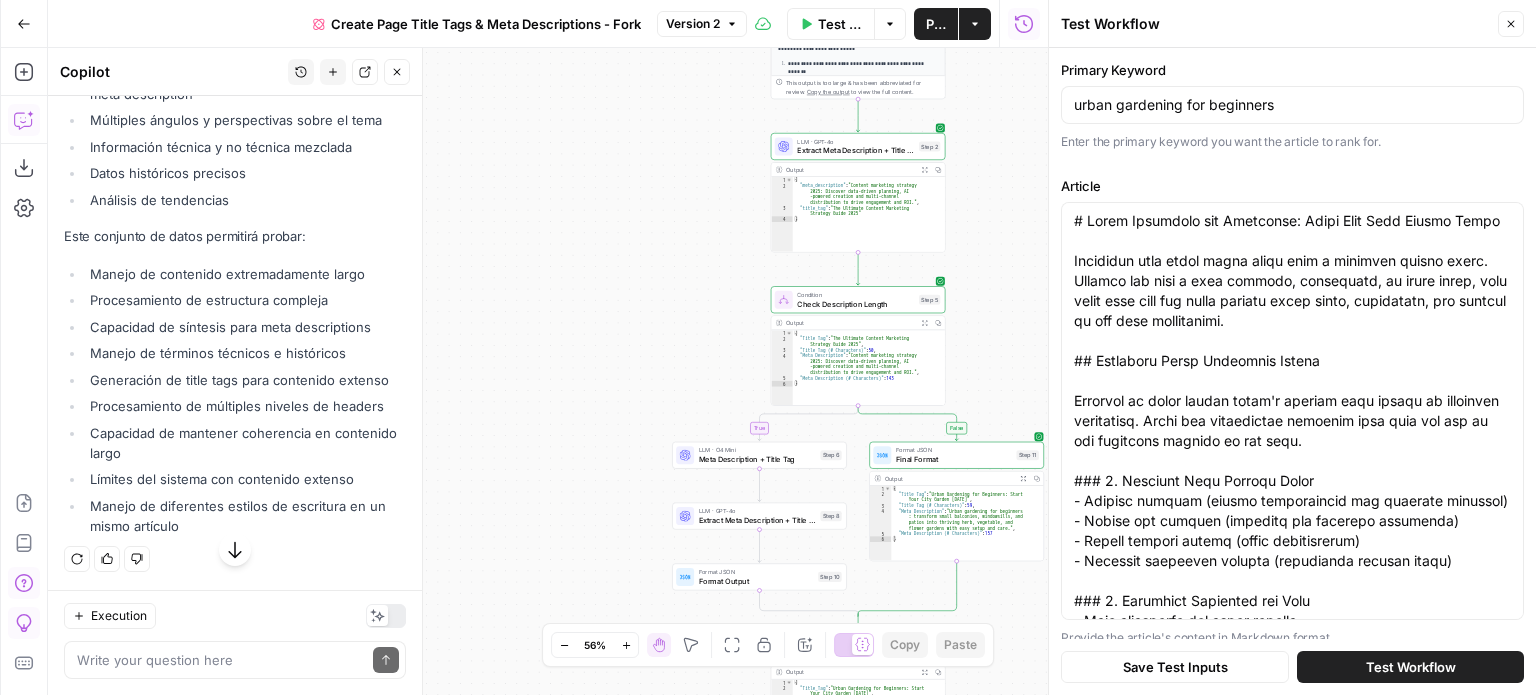 drag, startPoint x: 295, startPoint y: 401, endPoint x: 76, endPoint y: 411, distance: 219.2282 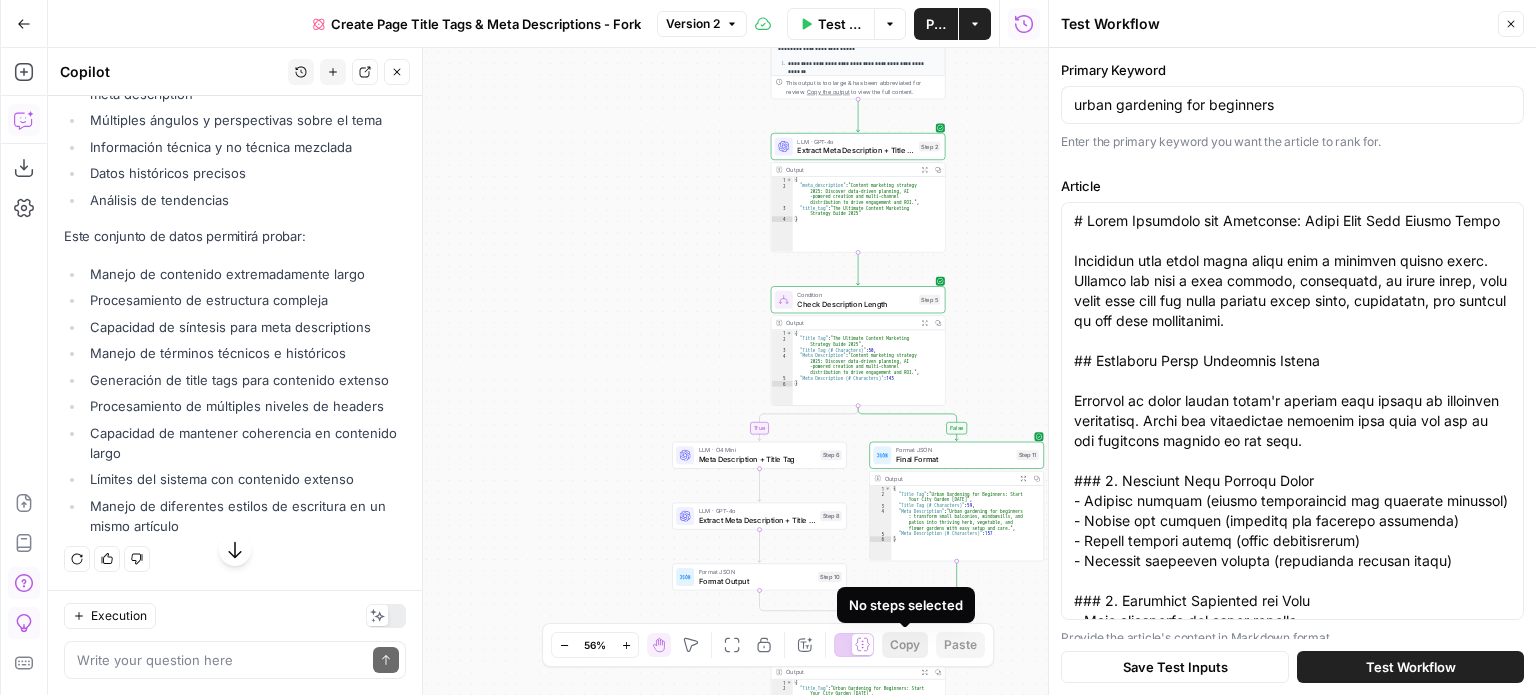 copy on "history of video games evolution" 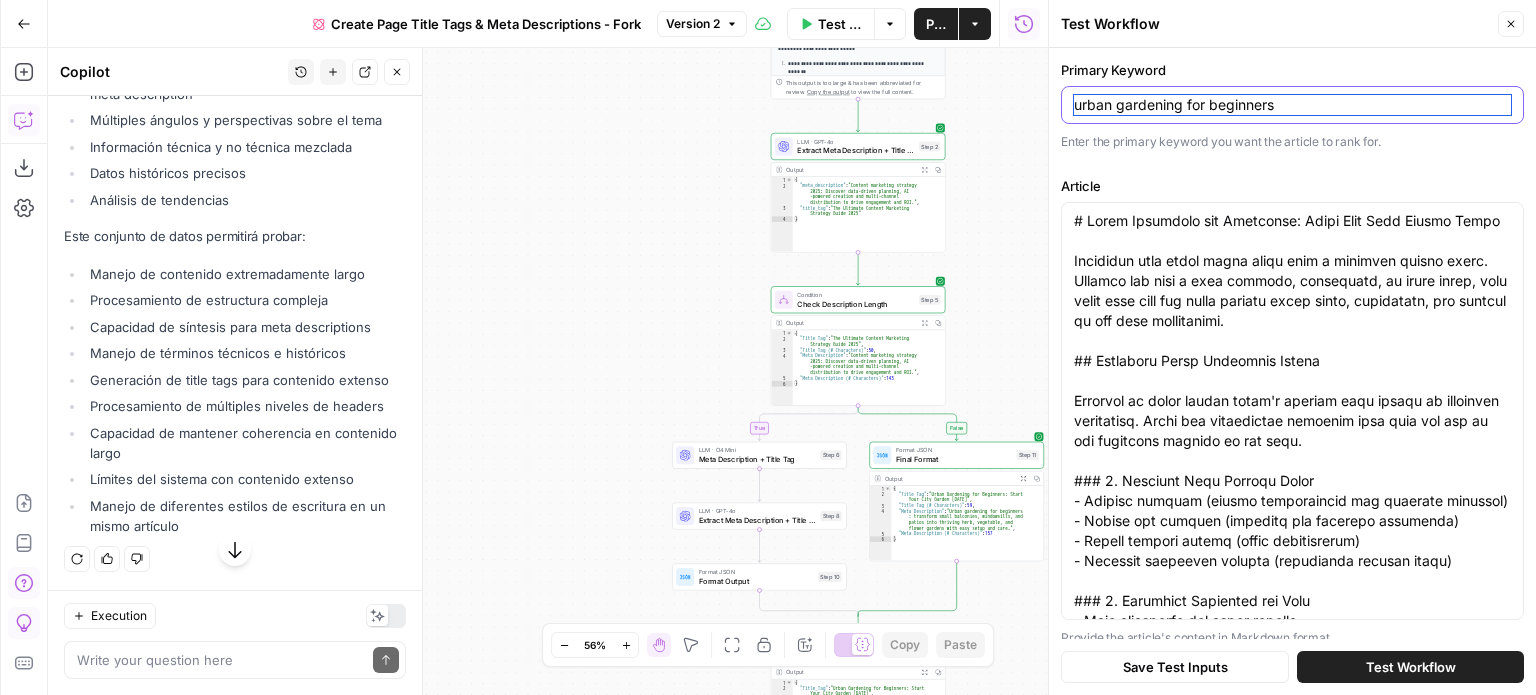 drag, startPoint x: 1312, startPoint y: 110, endPoint x: 1068, endPoint y: 137, distance: 245.4893 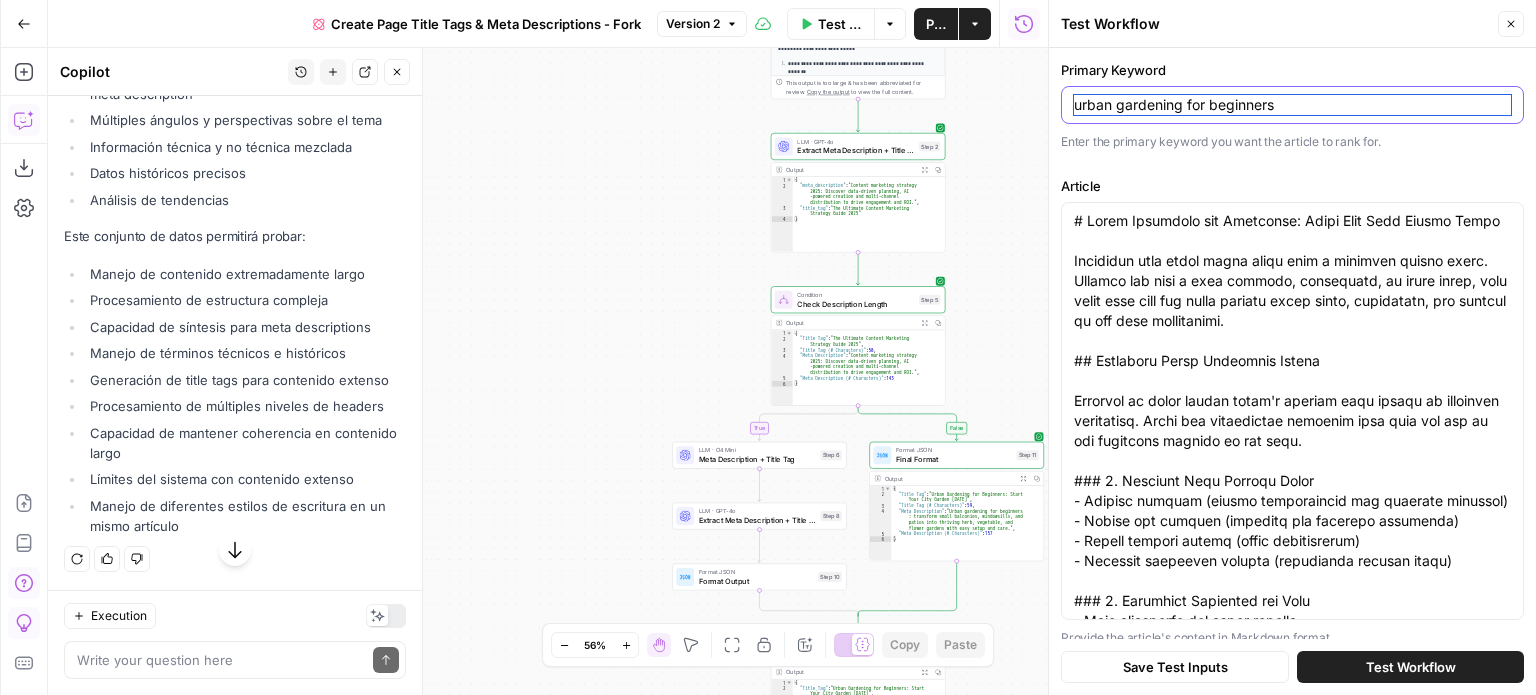 paste on "history of video games evolution" 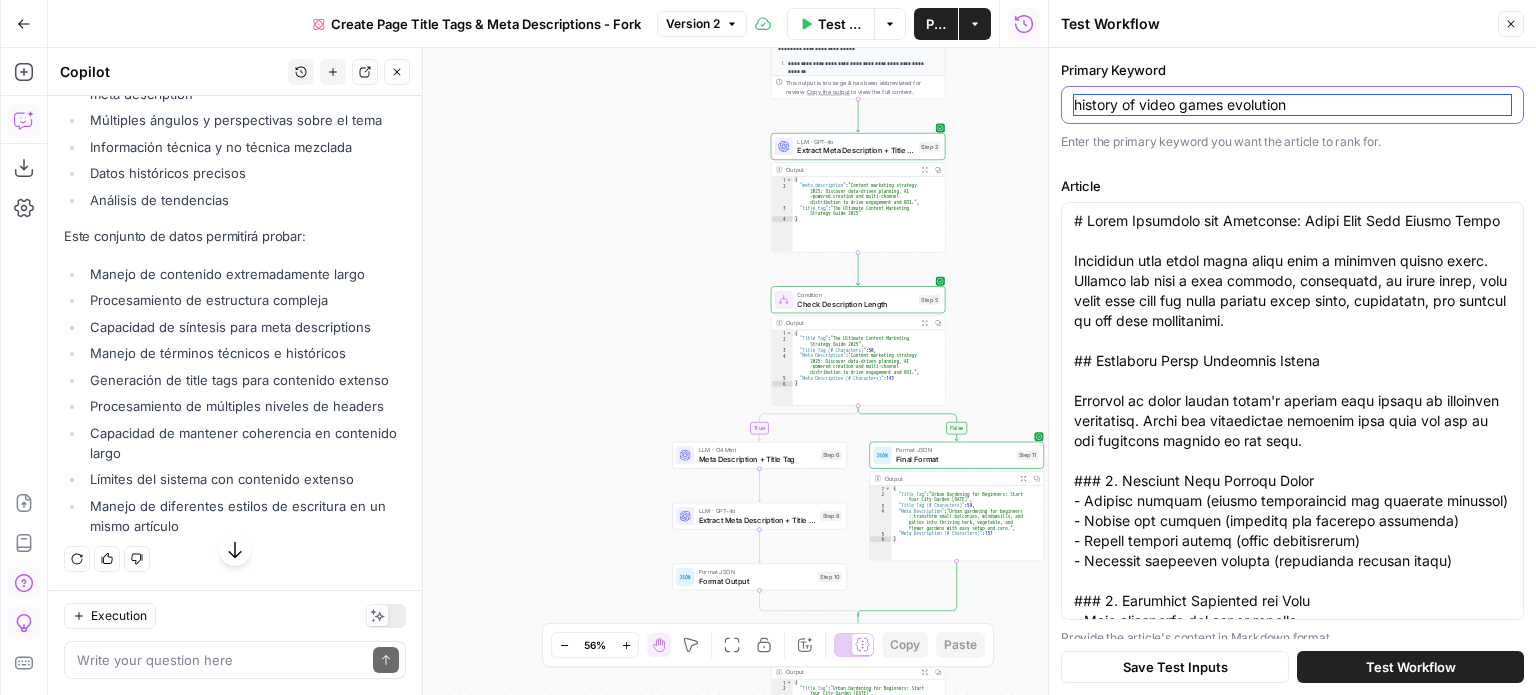 scroll, scrollTop: 9133, scrollLeft: 0, axis: vertical 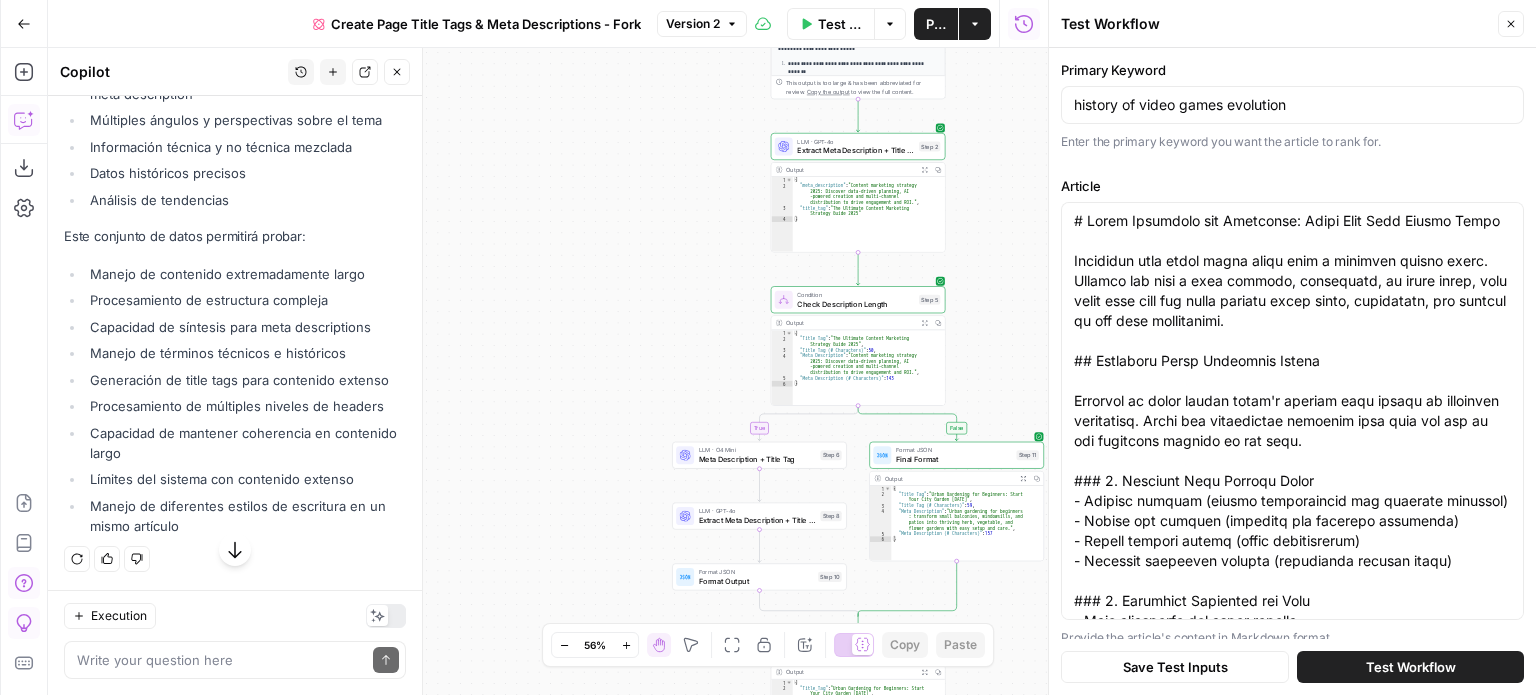 drag, startPoint x: 88, startPoint y: 315, endPoint x: 317, endPoint y: 395, distance: 242.57164 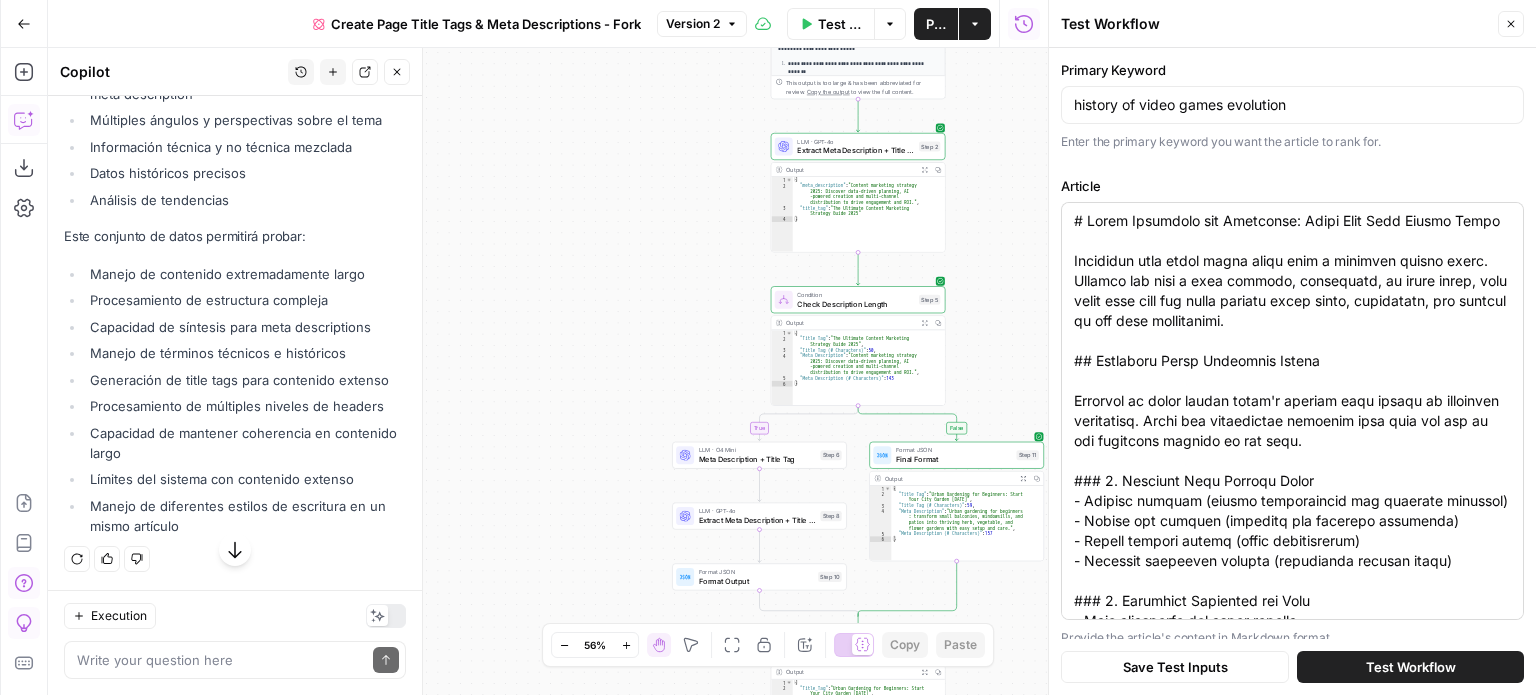 copy on "# The Complete Evolution of Video Games: From Pong to Modern Gaming
Video games have transformed from simple pixel-based entertainment to complex, photorealistic virtual worlds. This comprehensive exploration traces the journey of gaming from its humble beginnings to today's cutting-edge experiences.
## The Dawn of Gaming (1950s-1960s)
### Early Computer Games
In 1952, A.S. Douglas created "OXO," a digital tic-tac-toe game at the University of Cambridge. This pioneering creation ran on the EDSAC computer, marking one of the first graphical computer games. Shortly after, in 1958, William Higinbotham developed "Tennis for Two" at Brookhaven National Laboratory, using an oscilloscope to display a side view of a tennis court.
### The First Commercial Games
The 1960s saw Ralph Baer, often called the "Father of Video Games," begin work on the first home video game console. His "Brown Box" prototype would later become the Magnavox Odyssey, revolutionizing home entertainment.
## The Golden Age of Arcade Ga..." 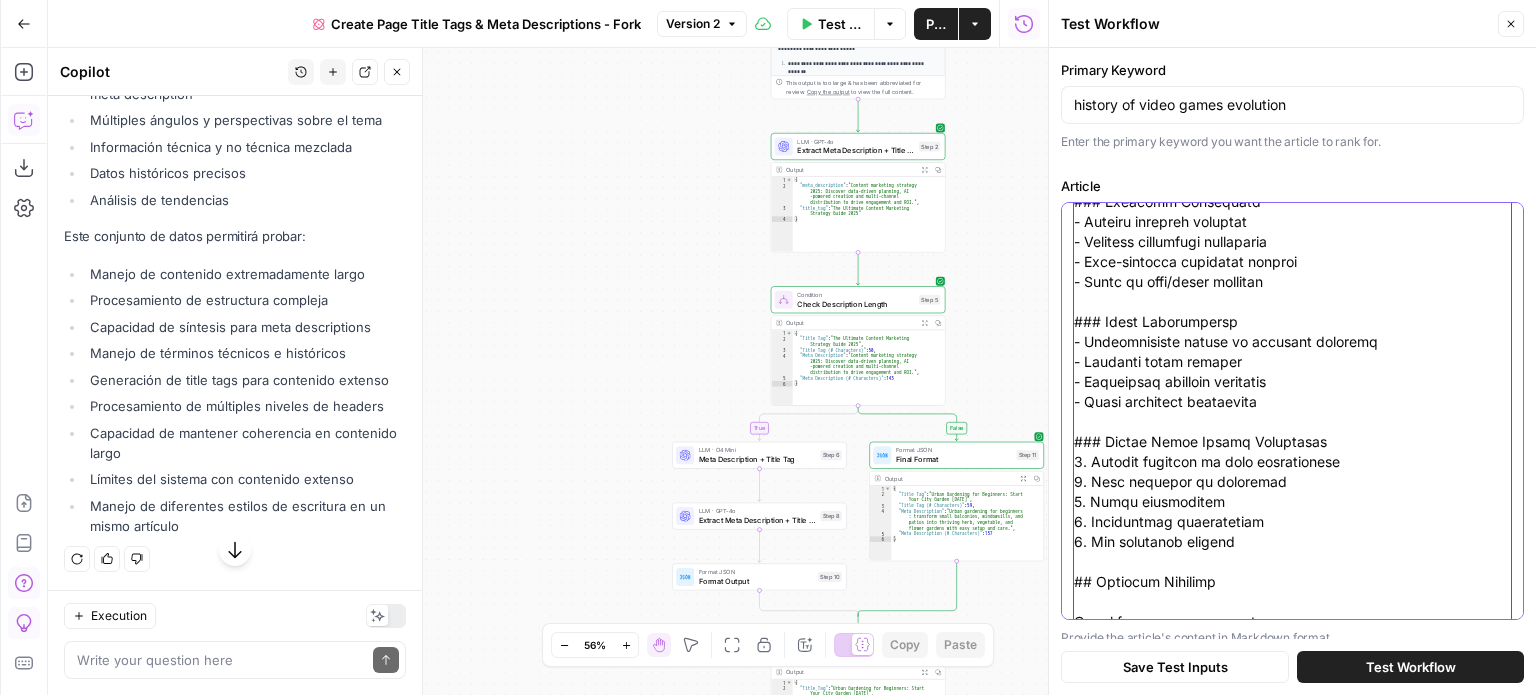 scroll, scrollTop: 1359, scrollLeft: 0, axis: vertical 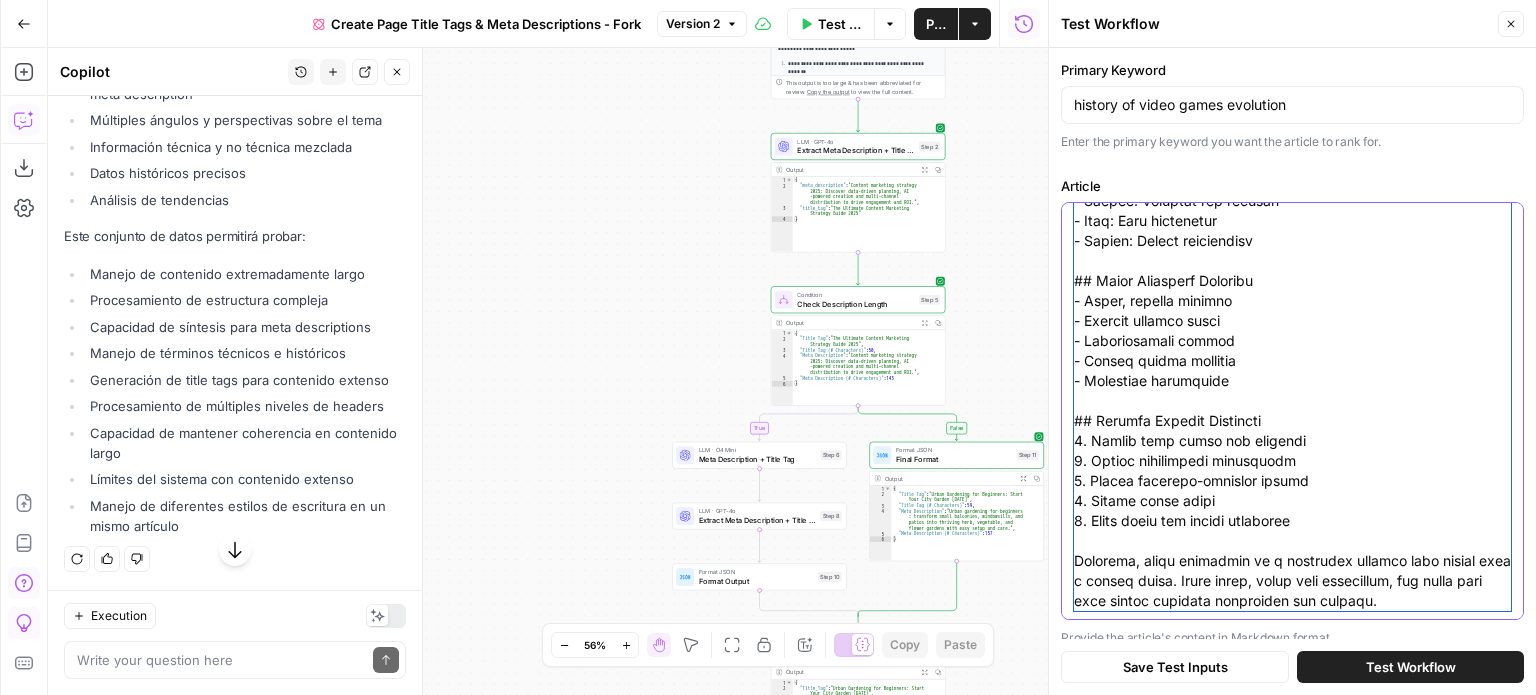 drag, startPoint x: 1073, startPoint y: 219, endPoint x: 1535, endPoint y: 671, distance: 646.3343 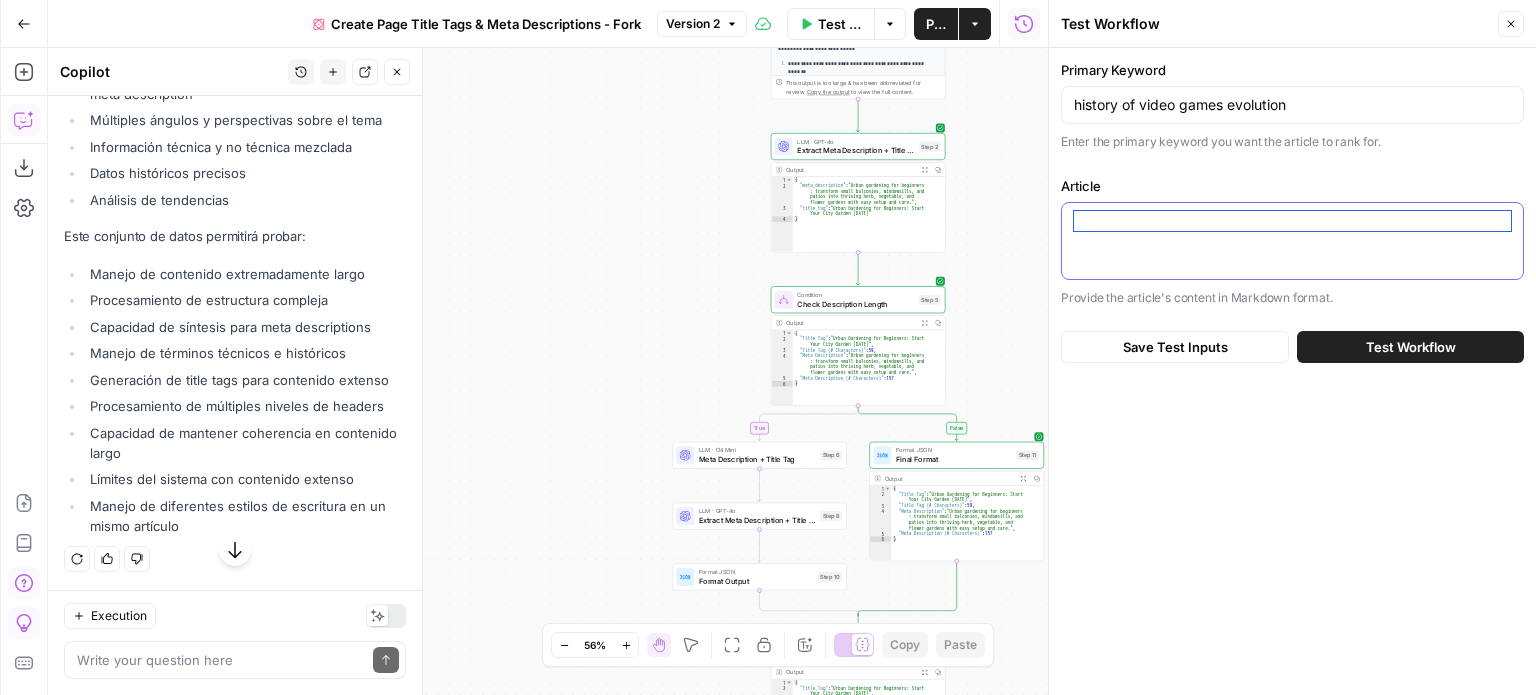 scroll, scrollTop: 0, scrollLeft: 0, axis: both 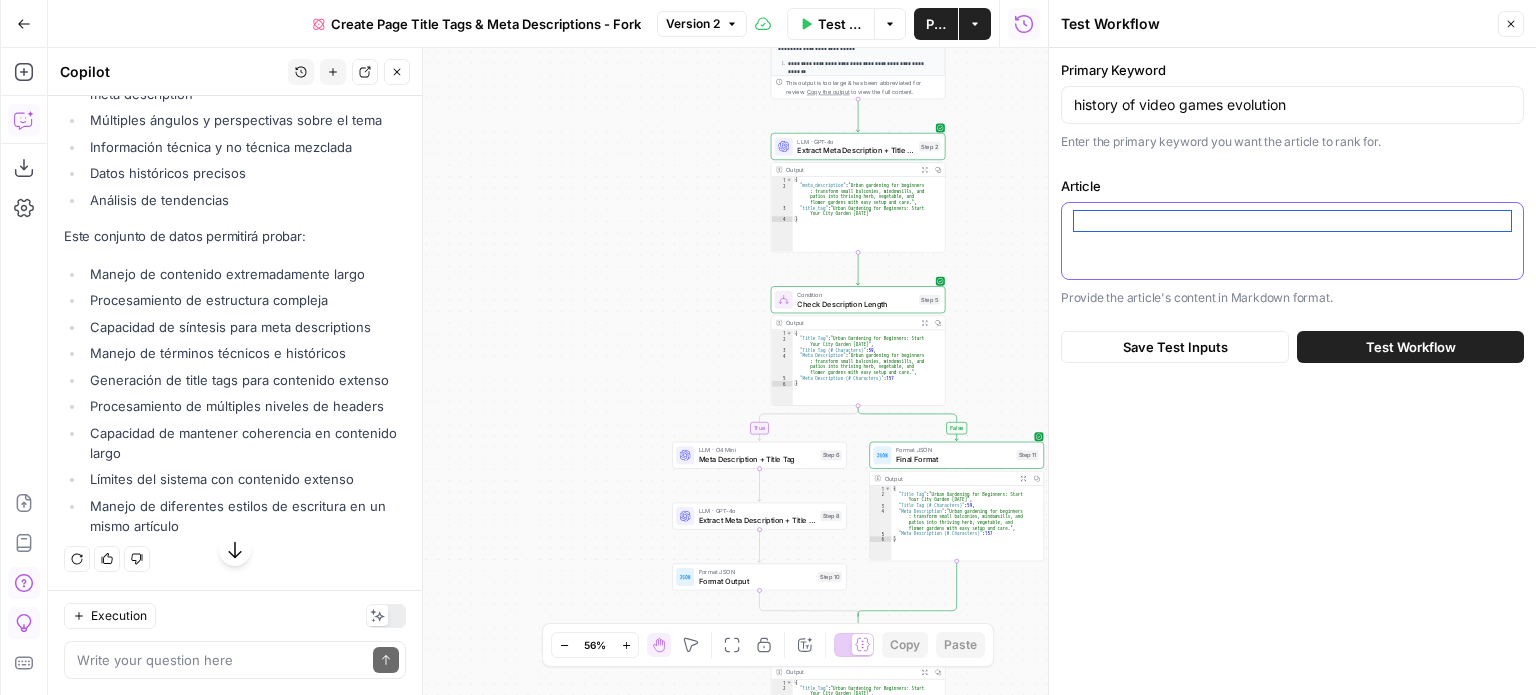 paste on "# The Complete Evolution of Video Games: From Pong to Modern Gaming
Video games have transformed from simple pixel-based entertainment to complex, photorealistic virtual worlds. This comprehensive exploration traces the journey of gaming from its humble beginnings to today's cutting-edge experiences.
## The Dawn of Gaming (1950s-1960s)
### Early Computer Games
In 1952, A.S. Douglas created "OXO," a digital tic-tac-toe game at the University of Cambridge. This pioneering creation ran on the EDSAC computer, marking one of the first graphical computer games. Shortly after, in 1958, William Higinbotham developed "Tennis for Two" at Brookhaven National Laboratory, using an oscilloscope to display a side view of a tennis court.
### The First Commercial Games
The 1960s saw Ralph Baer, often called the "Father of Video Games," begin work on the first home video game console. His "Brown Box" prototype would later become the Magnavox Odyssey, revolutionizing home entertainment.
## The Golden Age of Arcade Gamin..." 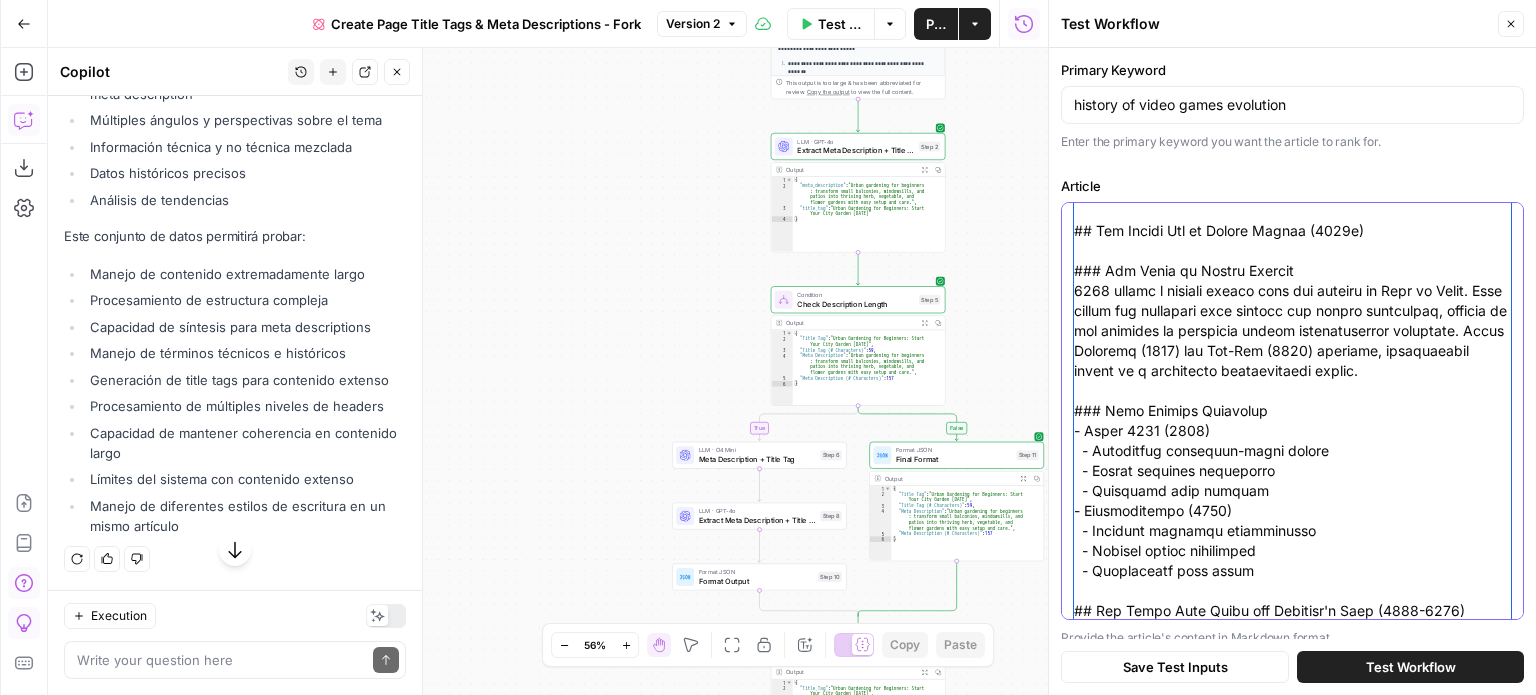 scroll, scrollTop: 0, scrollLeft: 0, axis: both 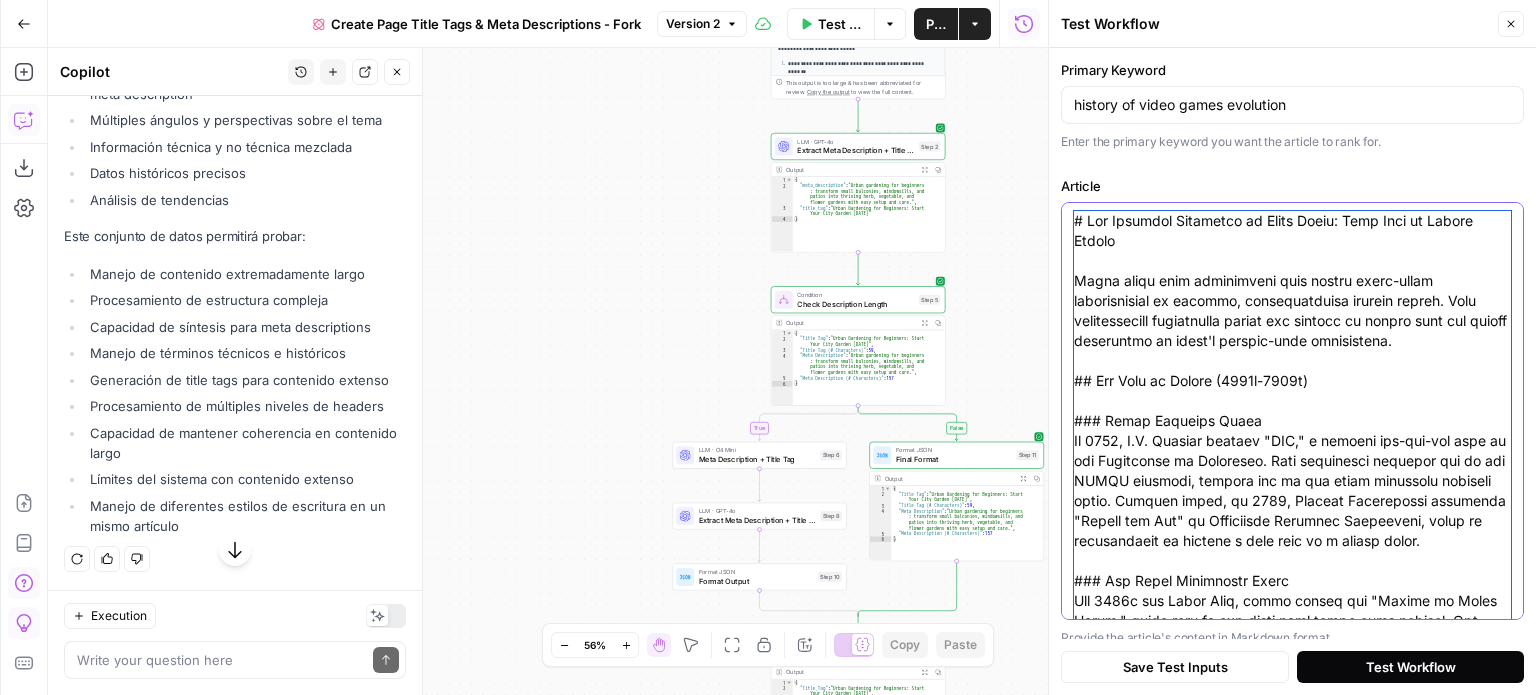 type on "# The Complete Evolution of Video Games: From Pong to Modern Gaming
Video games have transformed from simple pixel-based entertainment to complex, photorealistic virtual worlds. This comprehensive exploration traces the journey of gaming from its humble beginnings to today's cutting-edge experiences.
## The Dawn of Gaming (1950s-1960s)
### Early Computer Games
In 1952, A.S. Douglas created "OXO," a digital tic-tac-toe game at the University of Cambridge. This pioneering creation ran on the EDSAC computer, marking one of the first graphical computer games. Shortly after, in 1958, William Higinbotham developed "Tennis for Two" at Brookhaven National Laboratory, using an oscilloscope to display a side view of a tennis court.
### The First Commercial Games
The 1960s saw Ralph Baer, often called the "Father of Video Games," begin work on the first home video game console. His "Brown Box" prototype would later become the Magnavox Odyssey, revolutionizing home entertainment.
## The Golden Age of Arcade Gamin..." 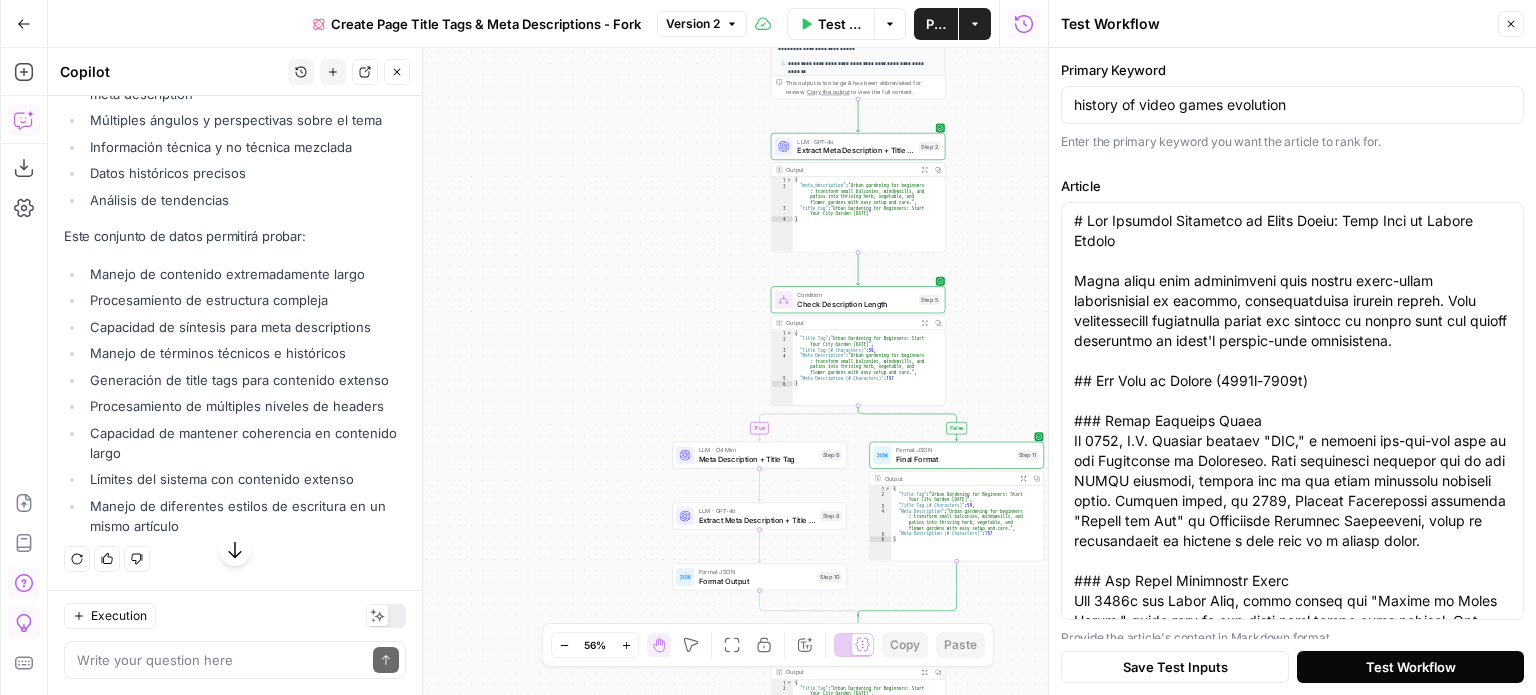 click on "Test Workflow" at bounding box center [1411, 667] 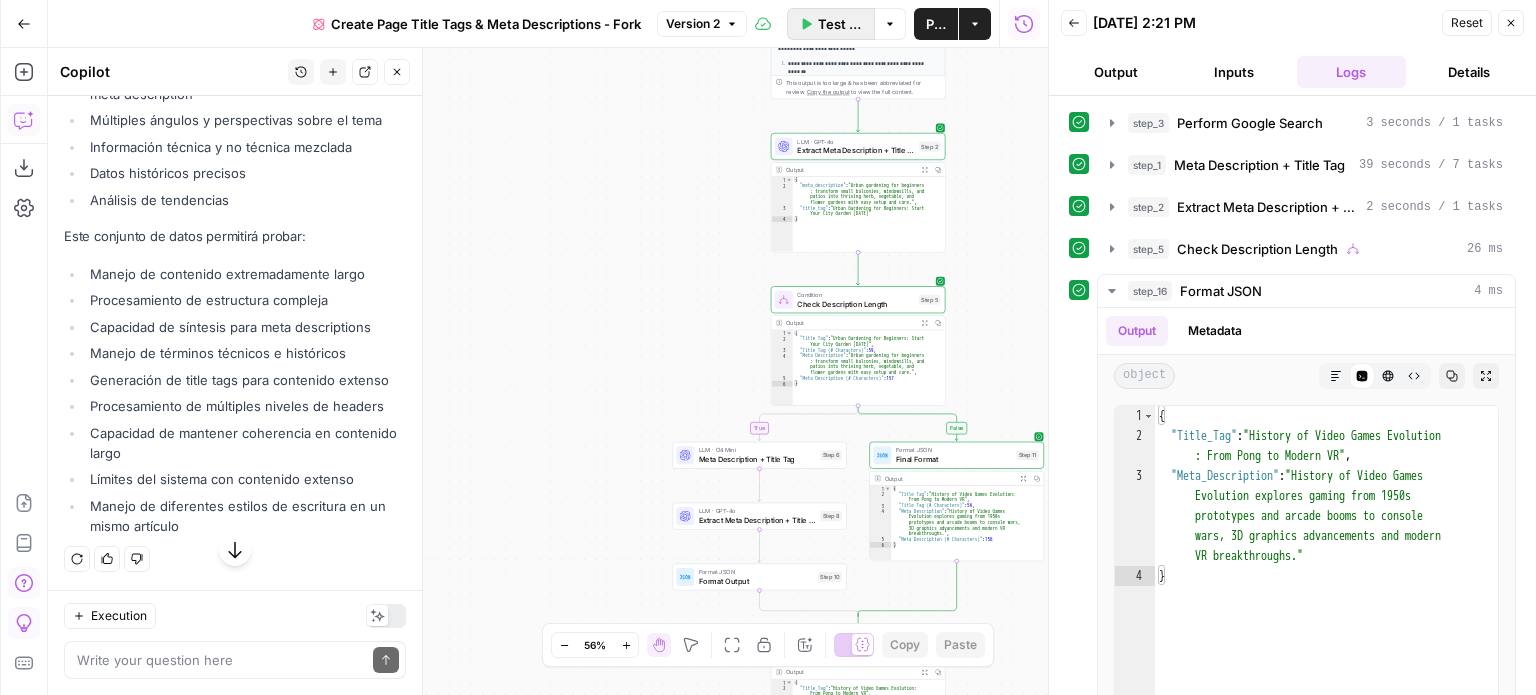 click on "Test Workflow" at bounding box center (831, 24) 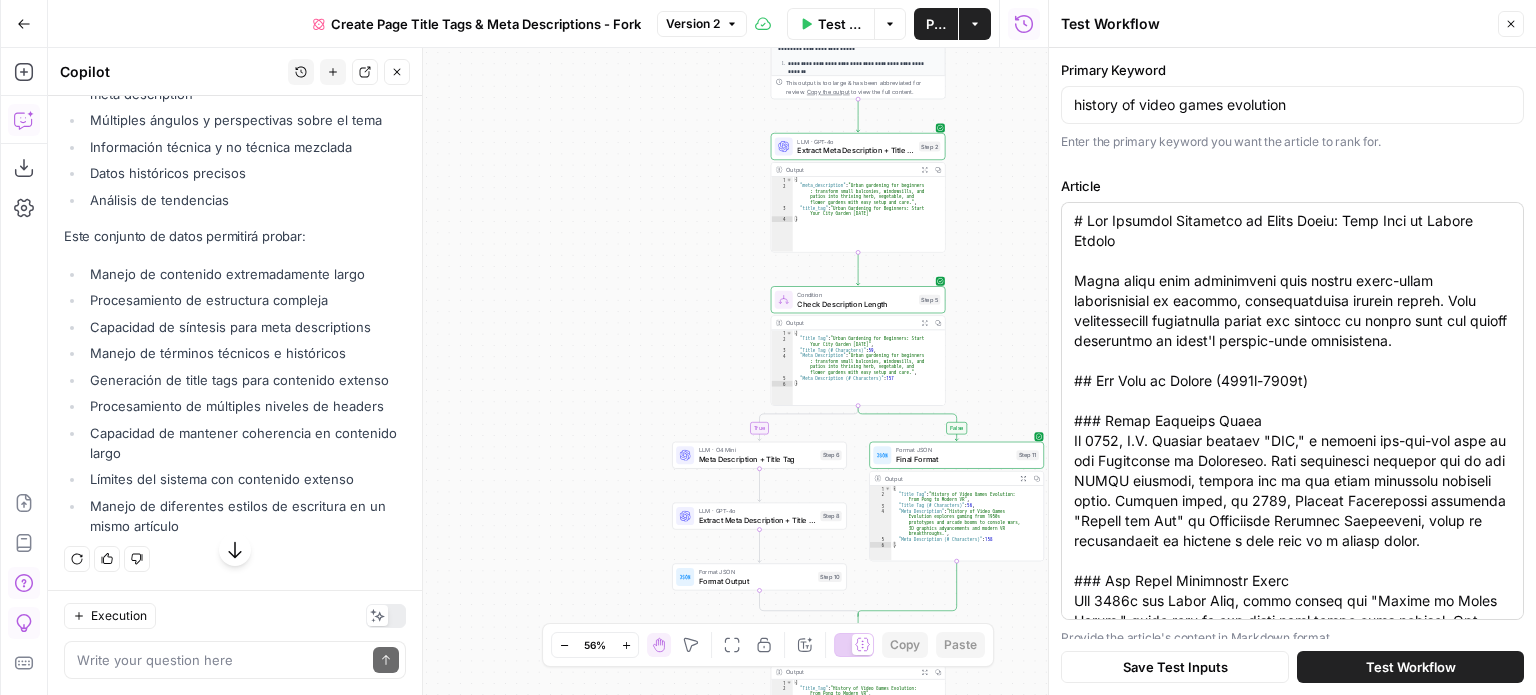 drag, startPoint x: 1068, startPoint y: 224, endPoint x: 1282, endPoint y: 505, distance: 353.20956 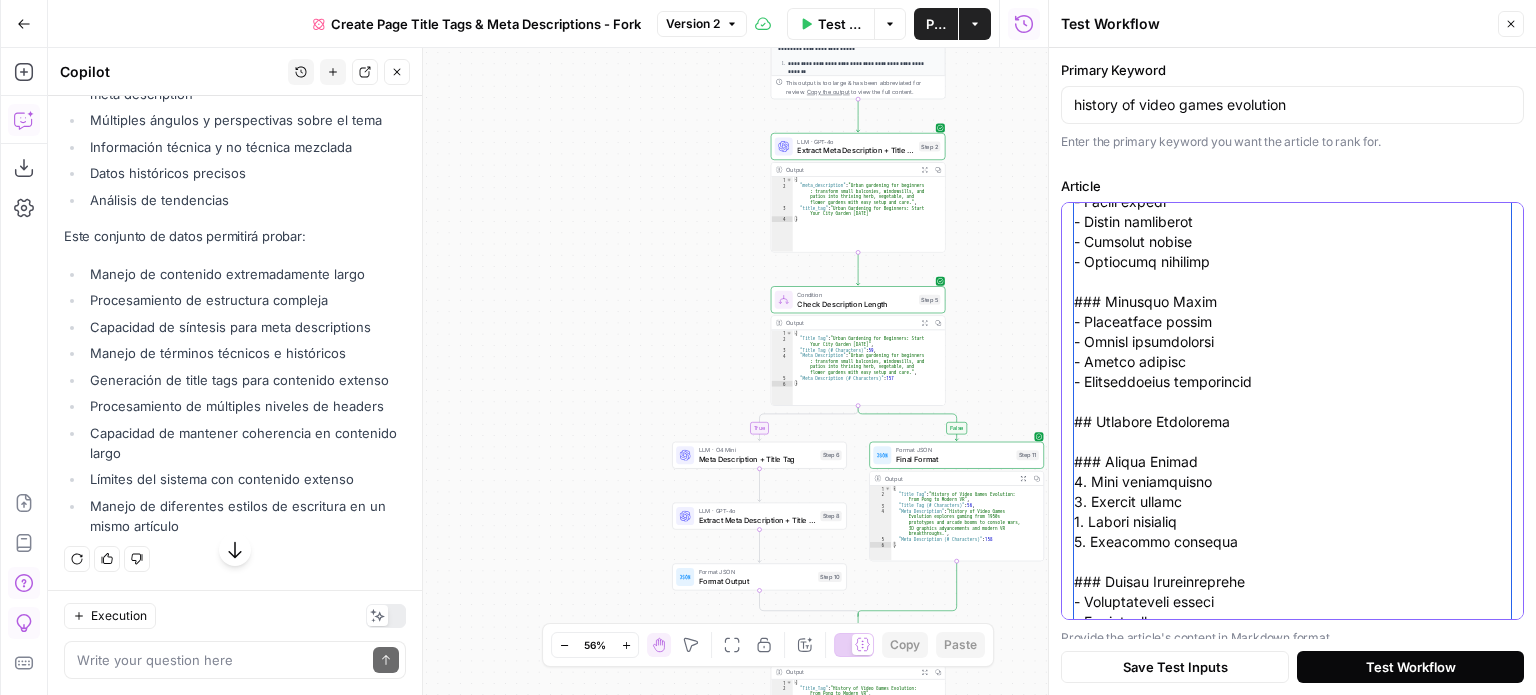 scroll, scrollTop: 4979, scrollLeft: 0, axis: vertical 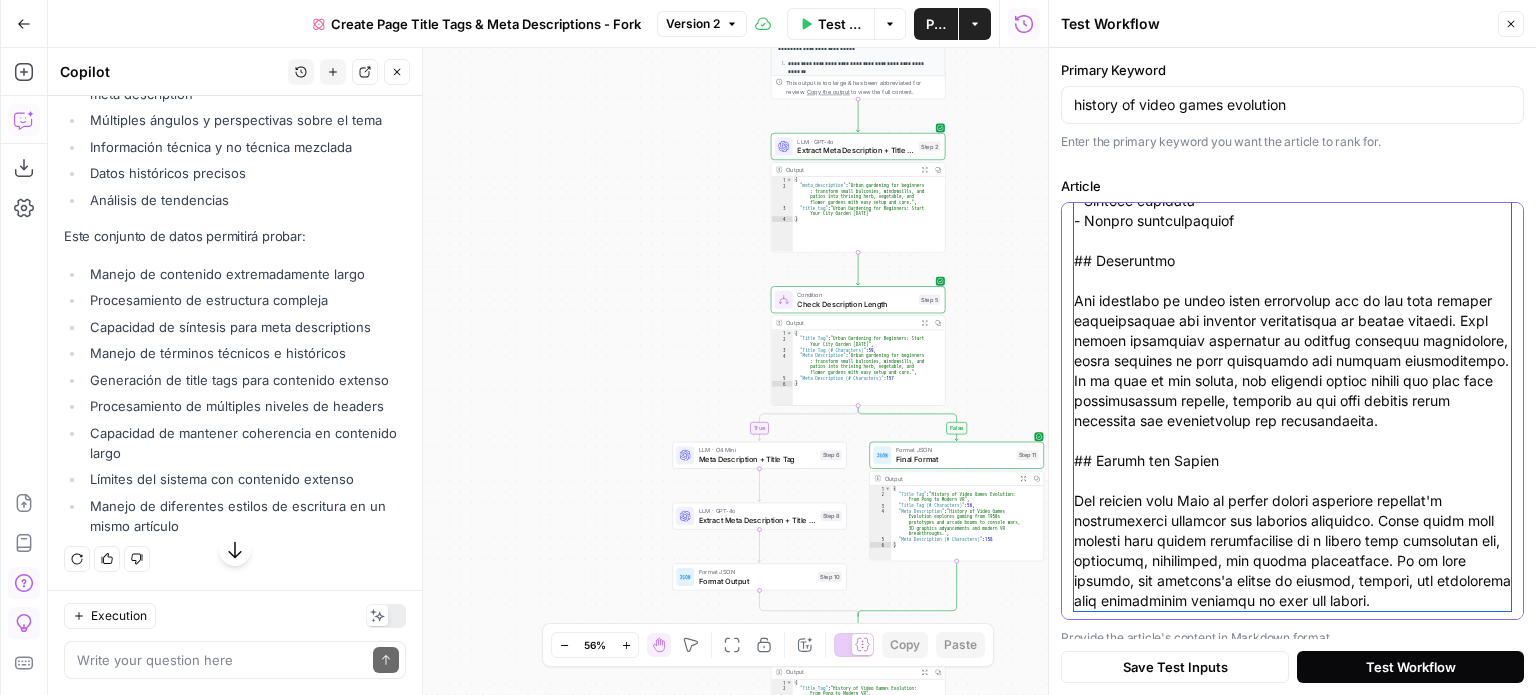 drag, startPoint x: 1077, startPoint y: 224, endPoint x: 1400, endPoint y: 651, distance: 535.40454 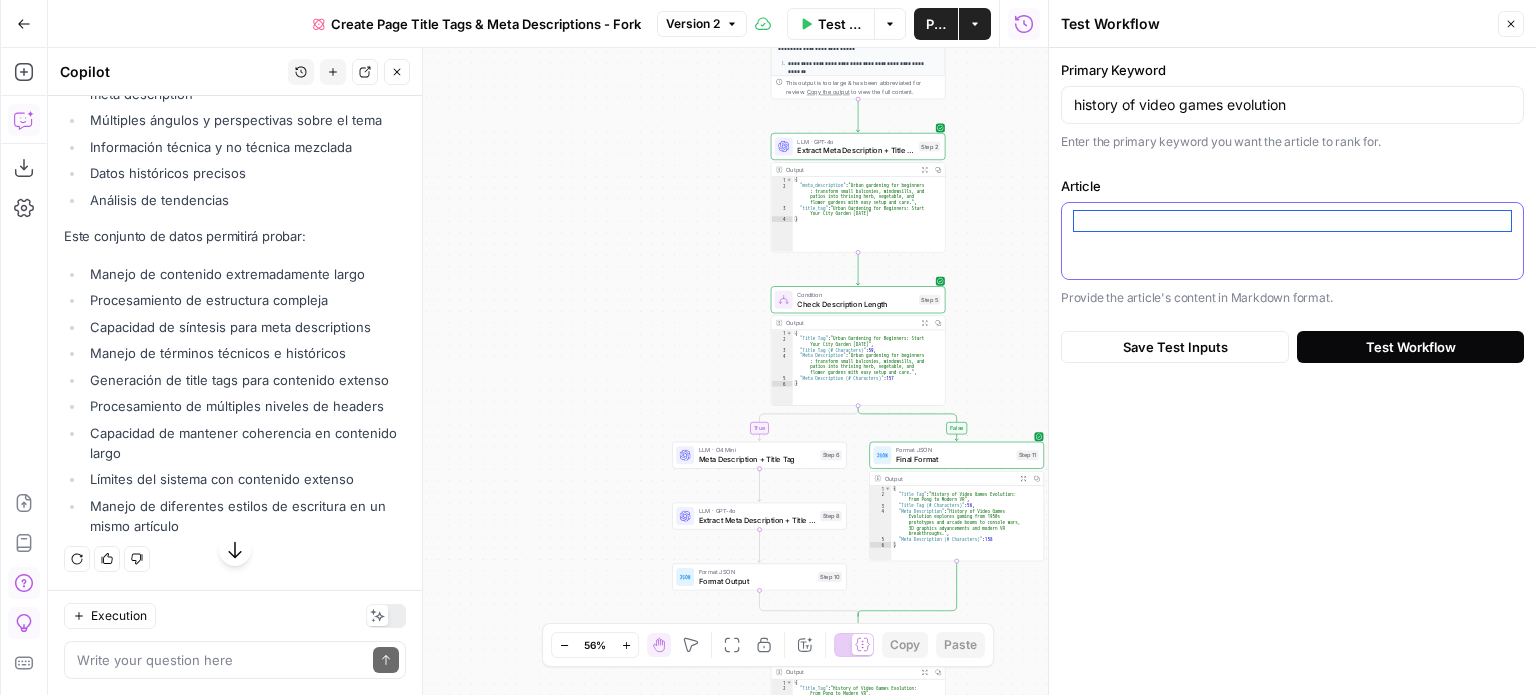 scroll, scrollTop: 0, scrollLeft: 0, axis: both 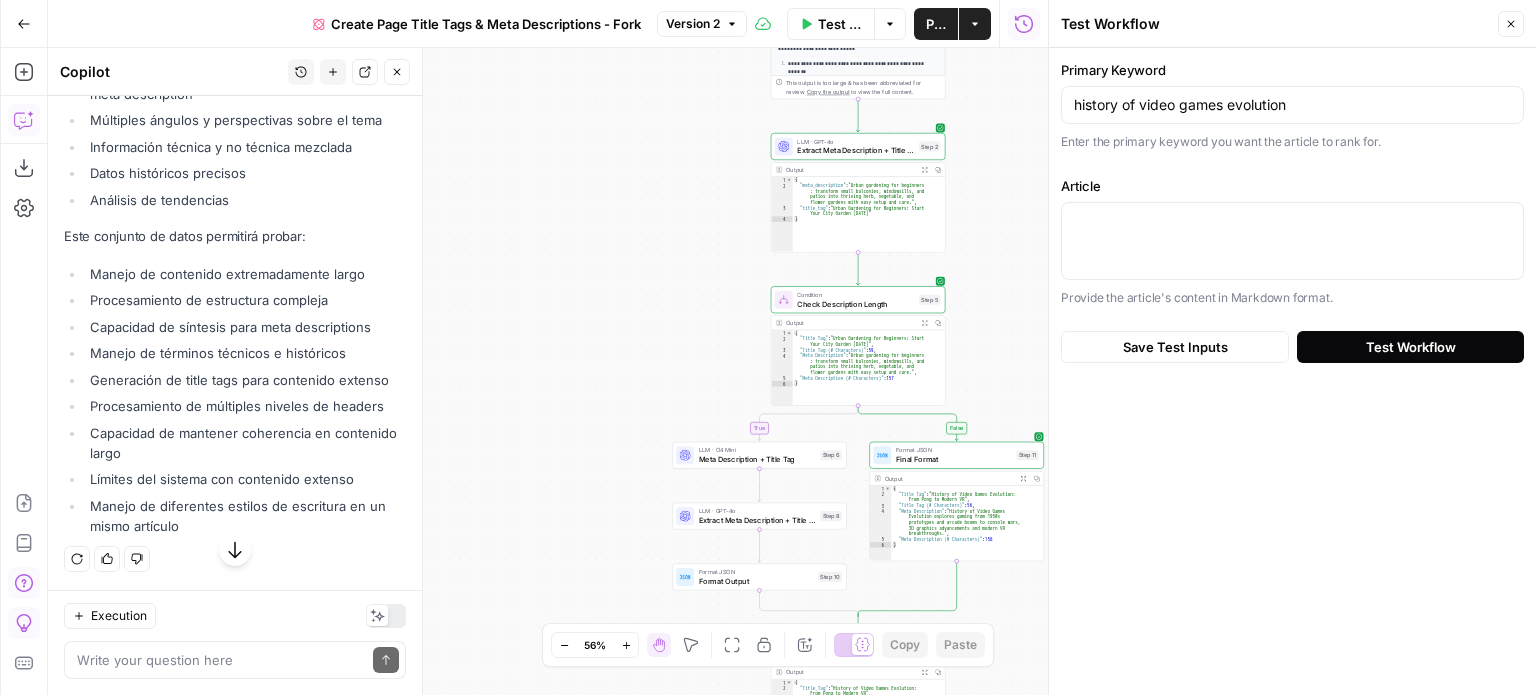 click on "Test Workflow" at bounding box center [1411, 347] 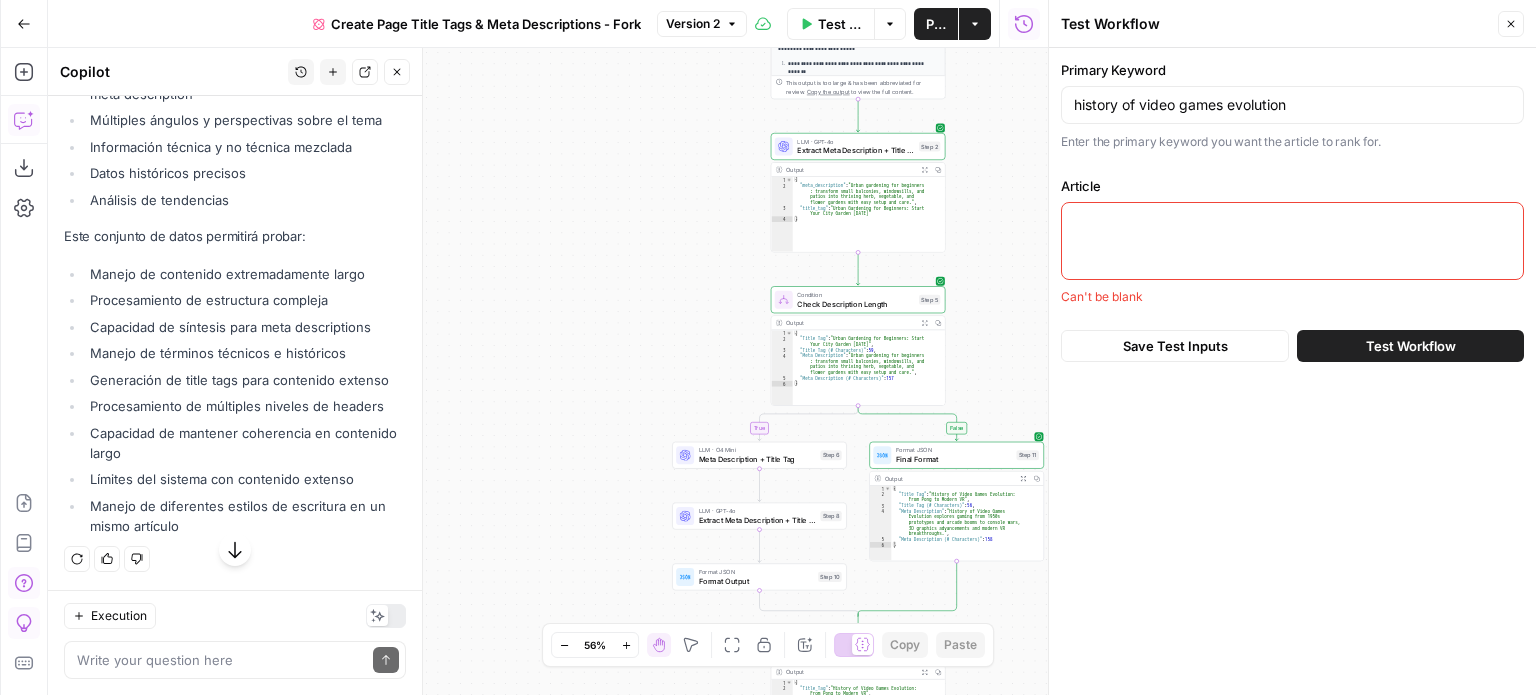 click at bounding box center [1292, 241] 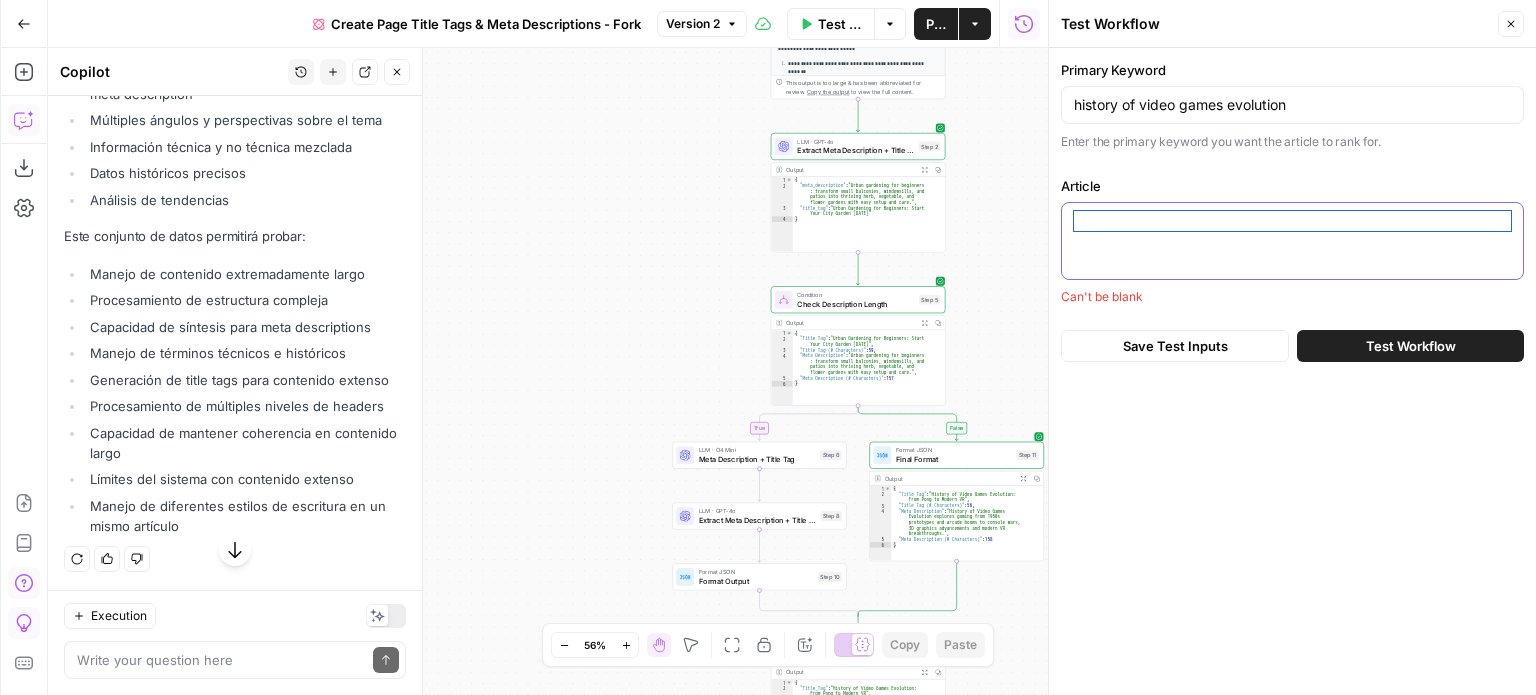 paste on "# The Complete Evolution of Video Games: From Pong to Modern Gaming
Video games have transformed from simple pixel-based entertainment to complex, photorealistic virtual worlds. This comprehensive exploration traces the journey of gaming from its humble beginnings to today's cutting-edge experiences.
## The Dawn of Gaming (1950s-1960s)
### Early Computer Games
In 1952, A.S. Douglas created "OXO," a digital tic-tac-toe game at the University of Cambridge. This pioneering creation ran on the EDSAC computer, marking one of the first graphical computer games. Shortly after, in 1958, William Higinbotham developed "Tennis for Two" at Brookhaven National Laboratory, using an oscilloscope to display a side view of a tennis court.
### The First Commercial Games
The 1960s saw Ralph Baer, often called the "Father of Video Games," begin work on the first home video game console. His "Brown Box" prototype would later become the Magnavox Odyssey, revolutionizing home entertainment.
## The Golden Age of Arcade Gamin..." 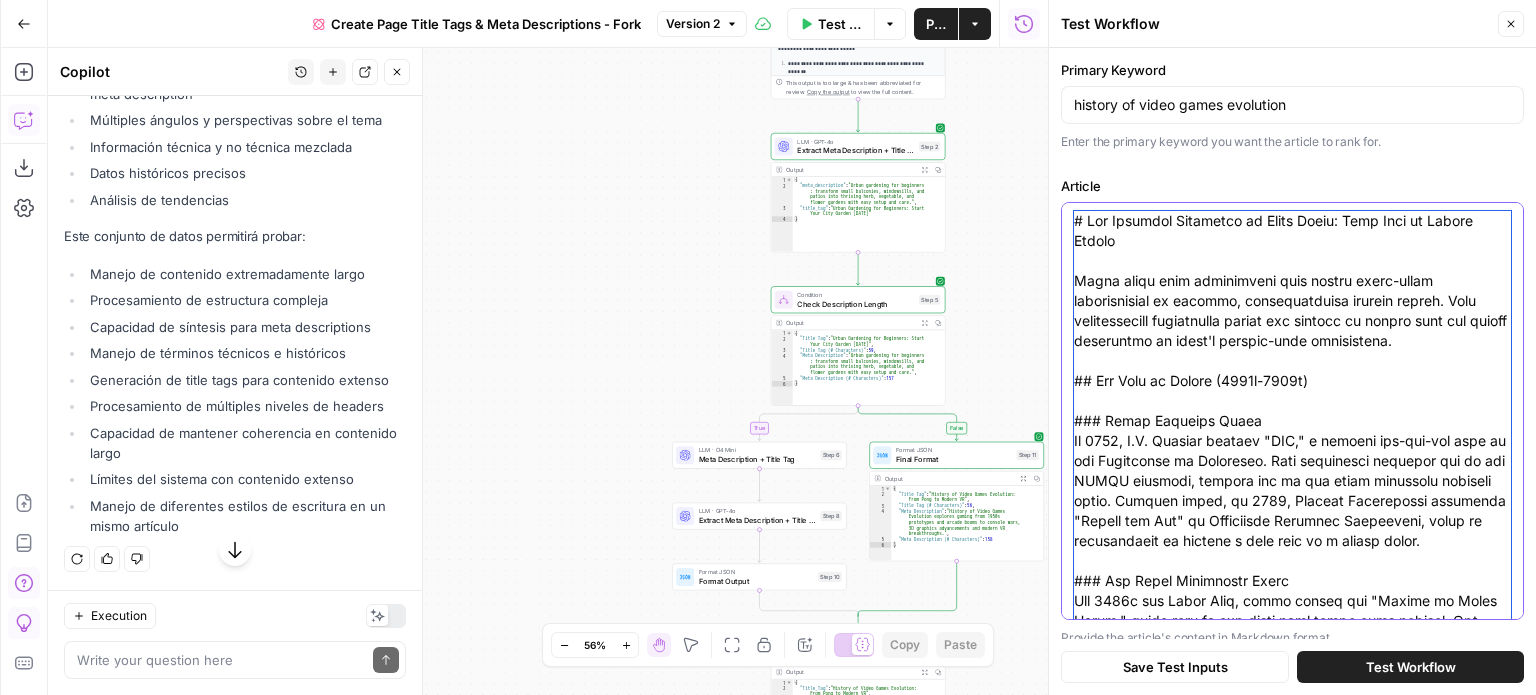 scroll, scrollTop: 4970, scrollLeft: 0, axis: vertical 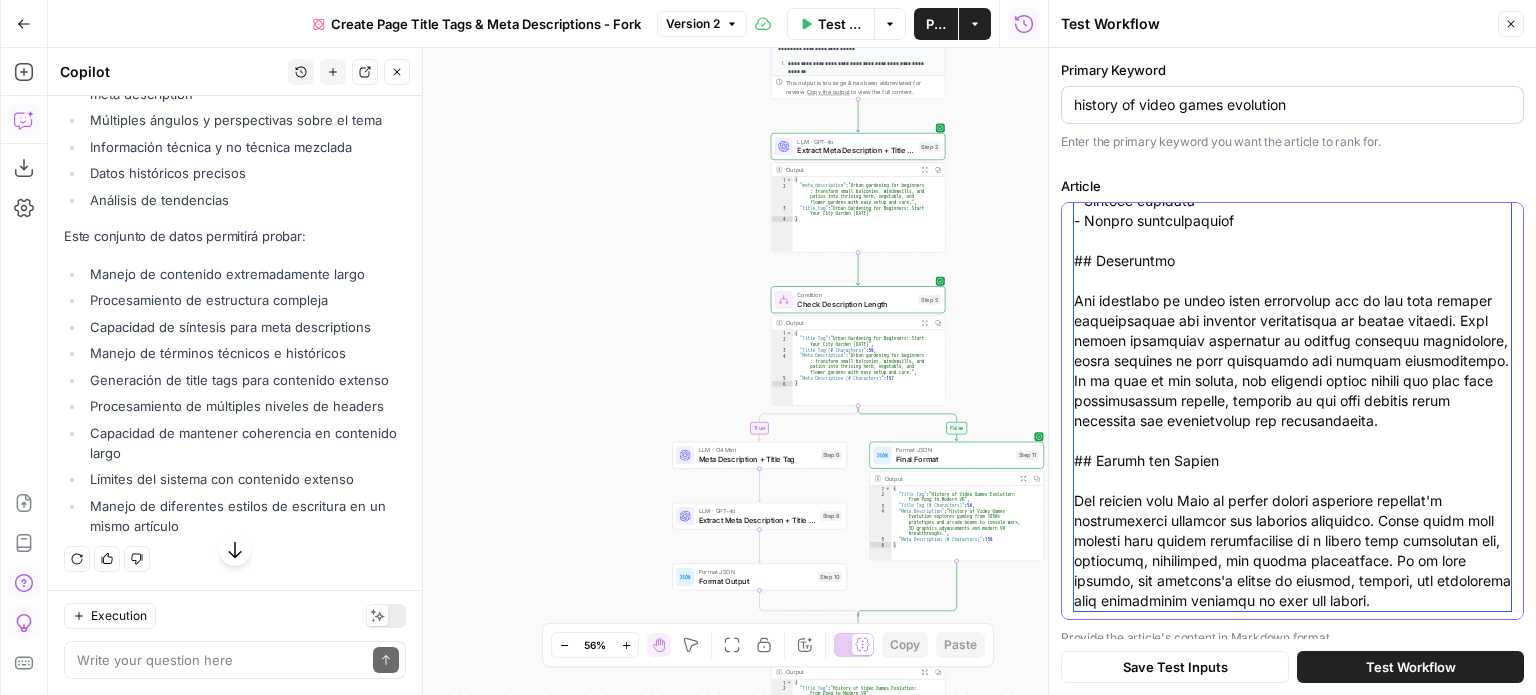type on "# The Complete Evolution of Video Games: From Pong to Modern Gaming
Video games have transformed from simple pixel-based entertainment to complex, photorealistic virtual worlds. This comprehensive exploration traces the journey of gaming from its humble beginnings to today's cutting-edge experiences.
## The Dawn of Gaming (1950s-1960s)
### Early Computer Games
In 1952, A.S. Douglas created "OXO," a digital tic-tac-toe game at the University of Cambridge. This pioneering creation ran on the EDSAC computer, marking one of the first graphical computer games. Shortly after, in 1958, William Higinbotham developed "Tennis for Two" at Brookhaven National Laboratory, using an oscilloscope to display a side view of a tennis court.
### The First Commercial Games
The 1960s saw Ralph Baer, often called the "Father of Video Games," begin work on the first home video game console. His "Brown Box" prototype would later become the Magnavox Odyssey, revolutionizing home entertainment.
## The Golden Age of Arcade Gamin..." 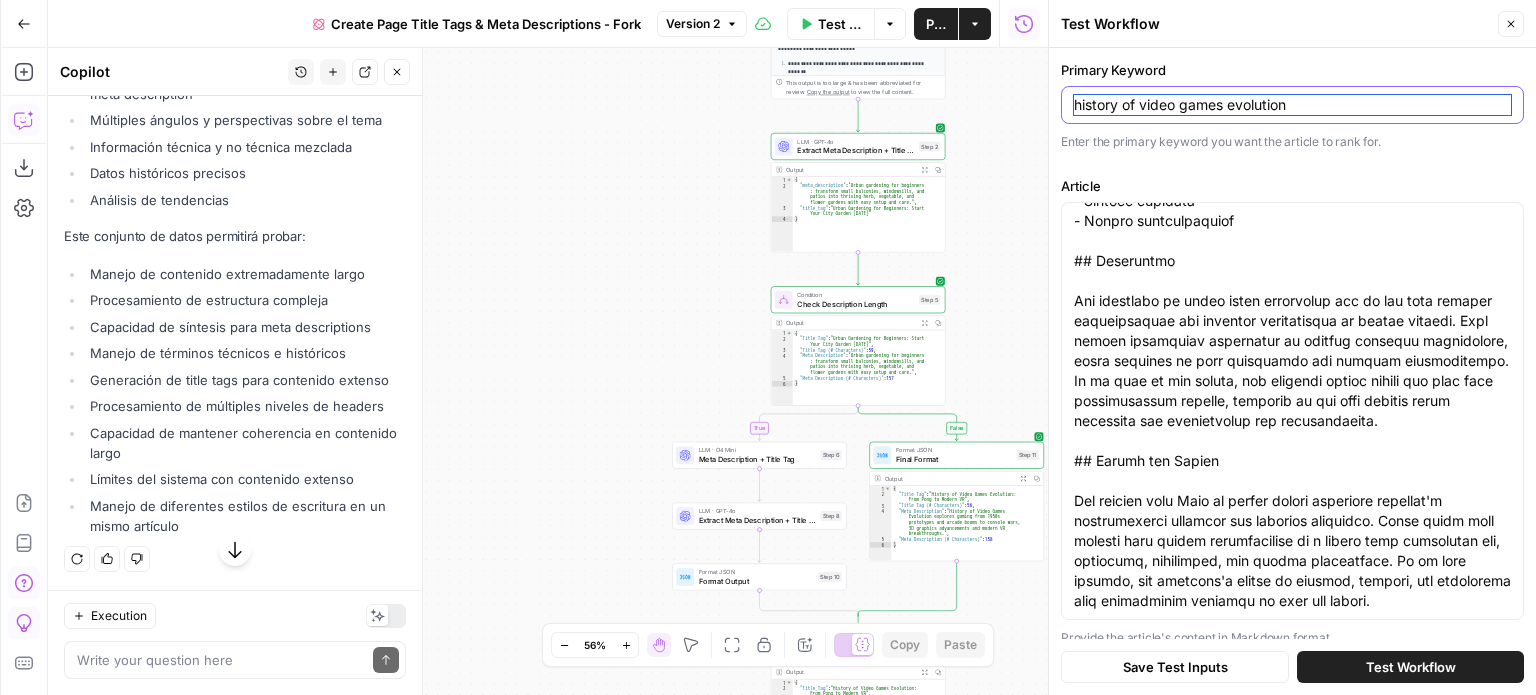 scroll, scrollTop: 0, scrollLeft: 0, axis: both 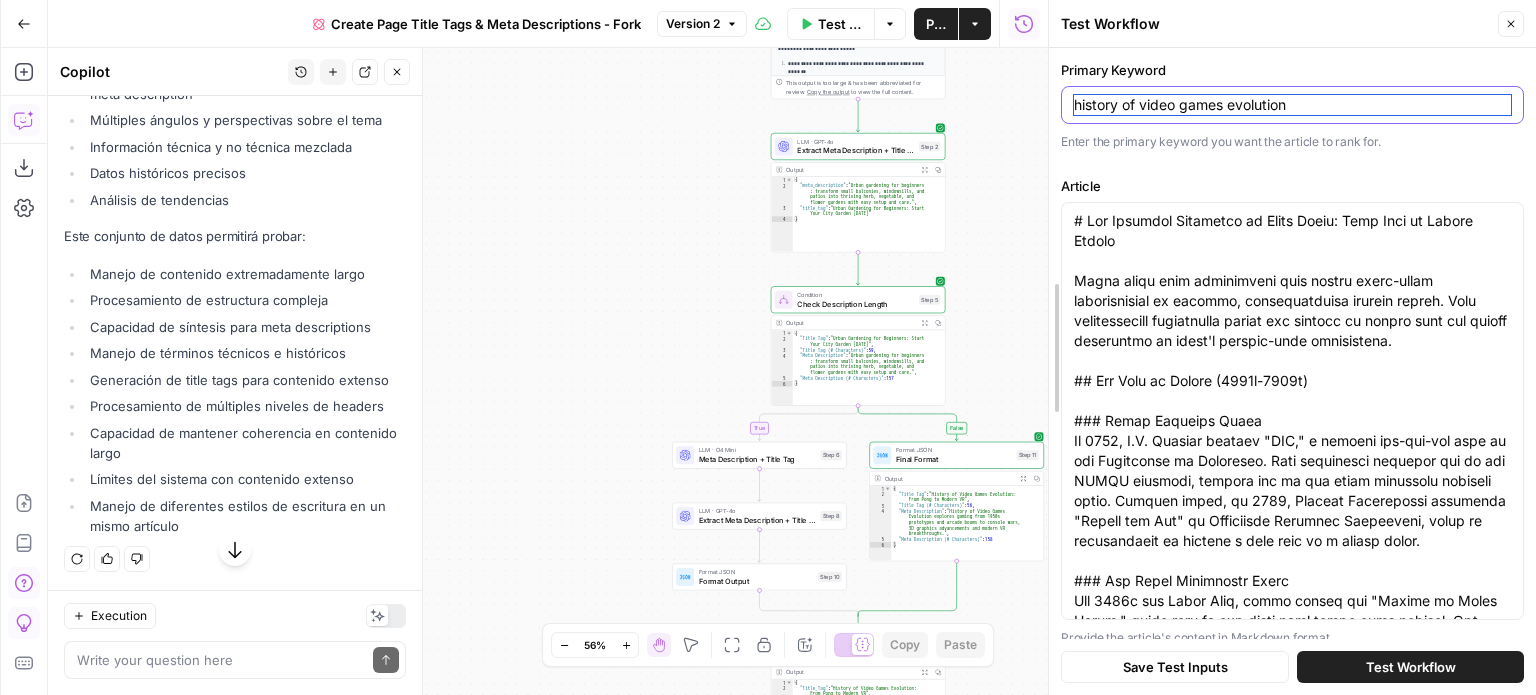 drag, startPoint x: 1313, startPoint y: 103, endPoint x: 1053, endPoint y: 155, distance: 265.14902 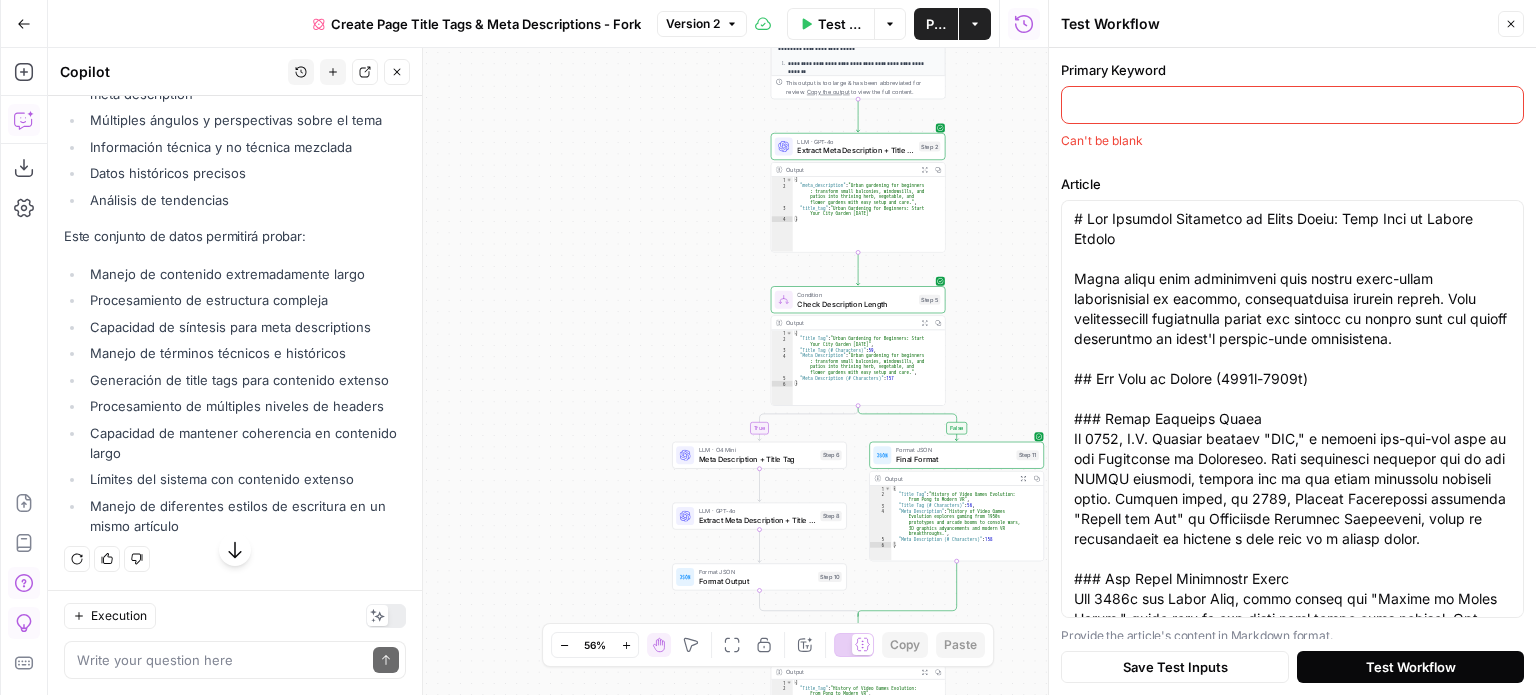 click on "Test Workflow" at bounding box center (1411, 667) 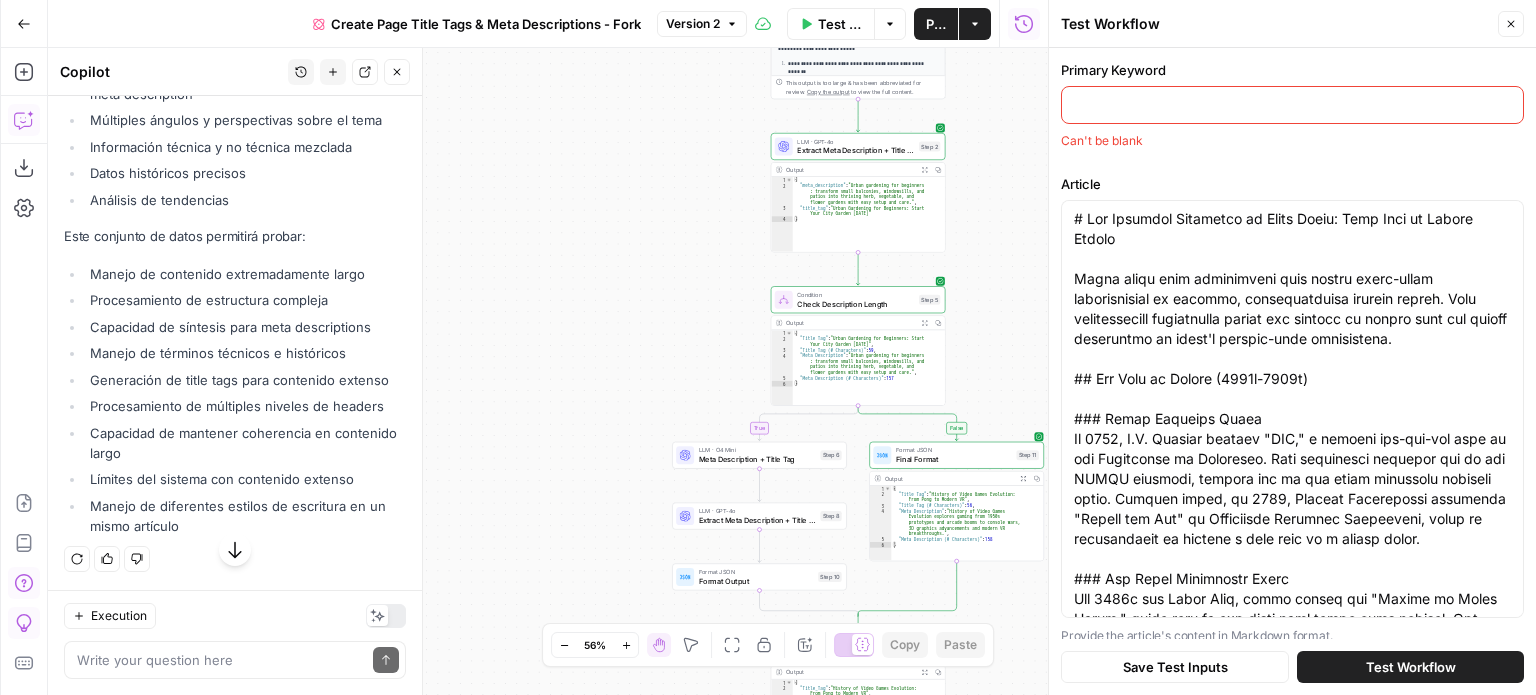click at bounding box center (1292, 105) 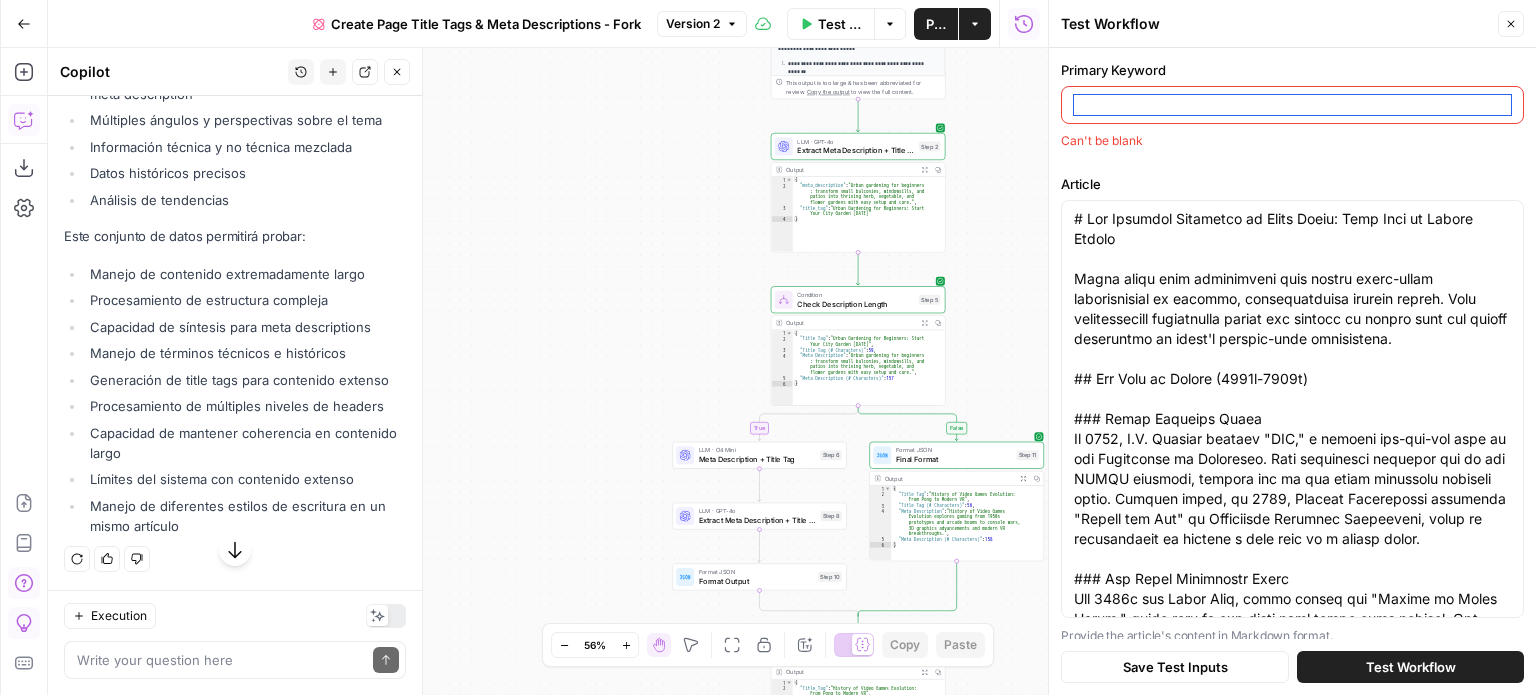 paste on "history of video games evolution" 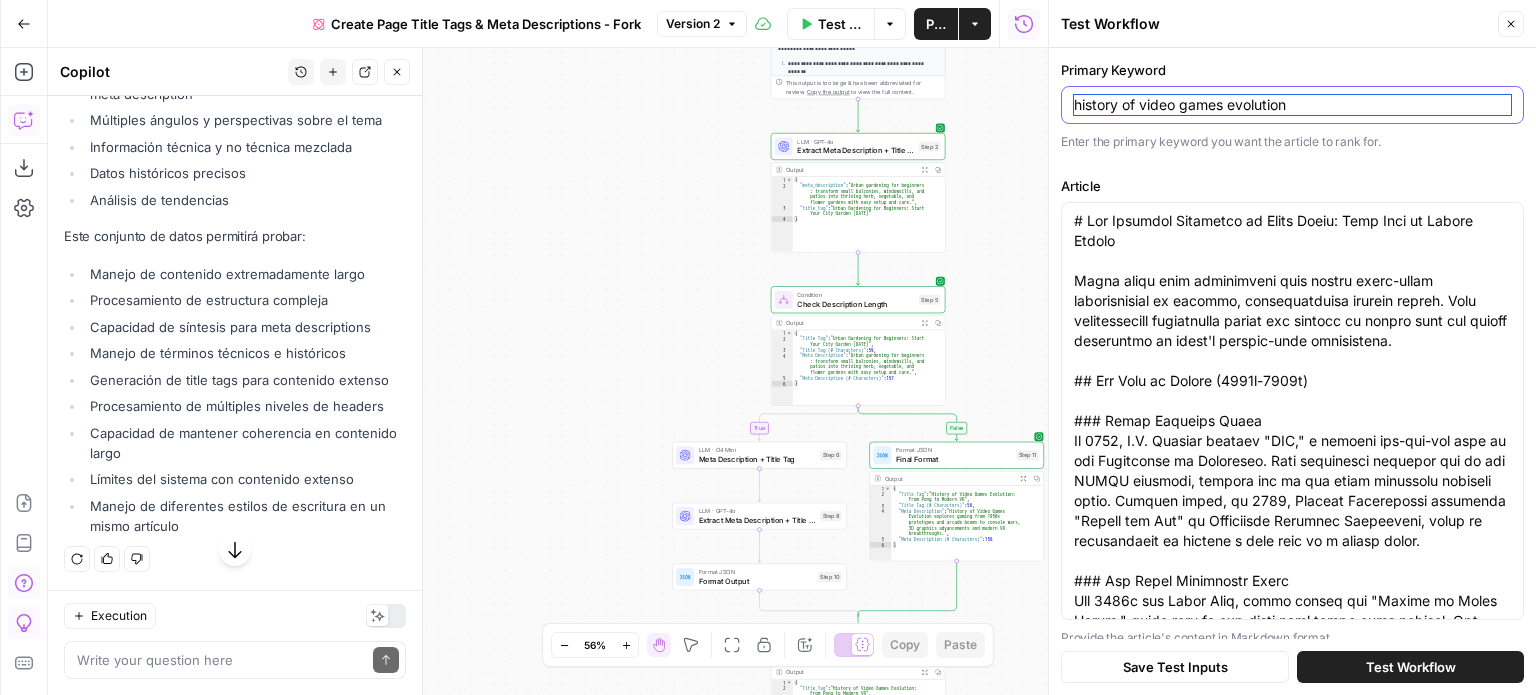 type on "history of video games evolution" 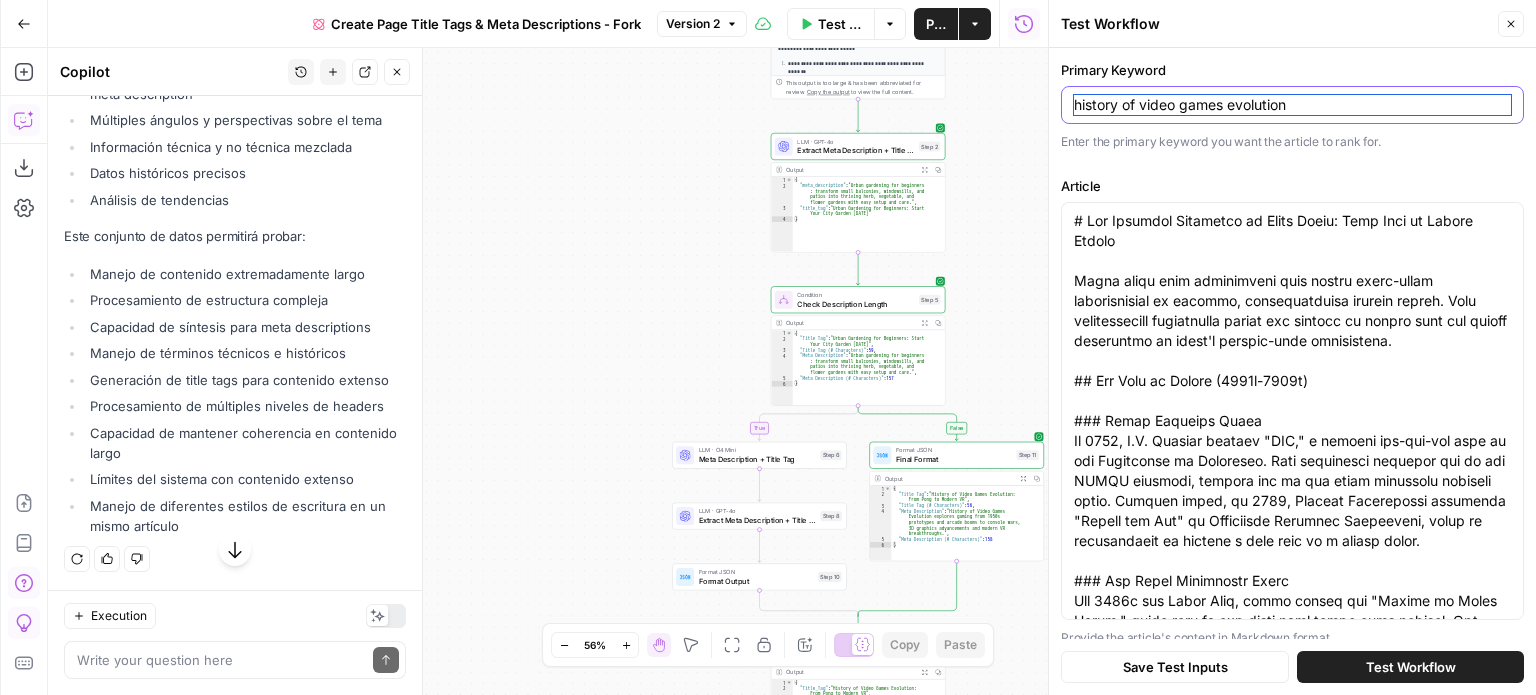 scroll, scrollTop: 14433, scrollLeft: 0, axis: vertical 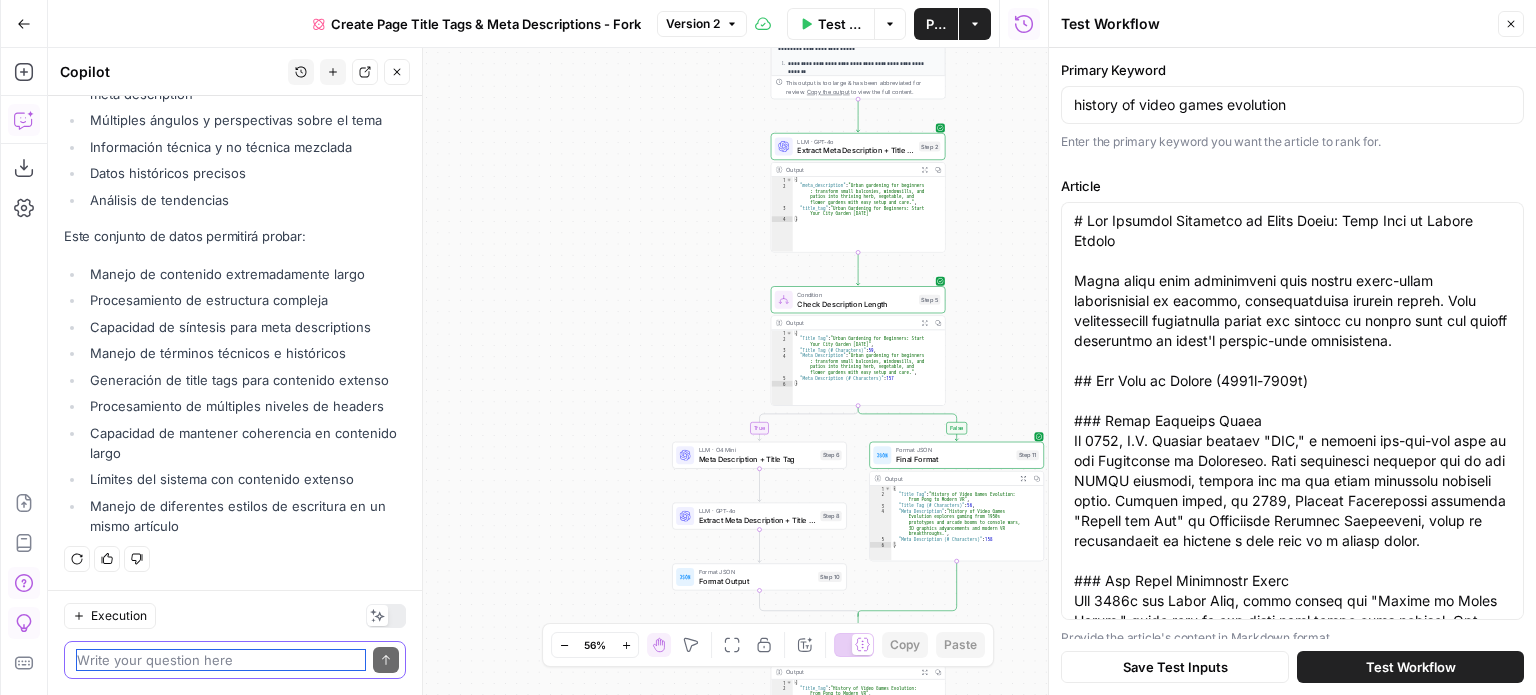 click at bounding box center [221, 660] 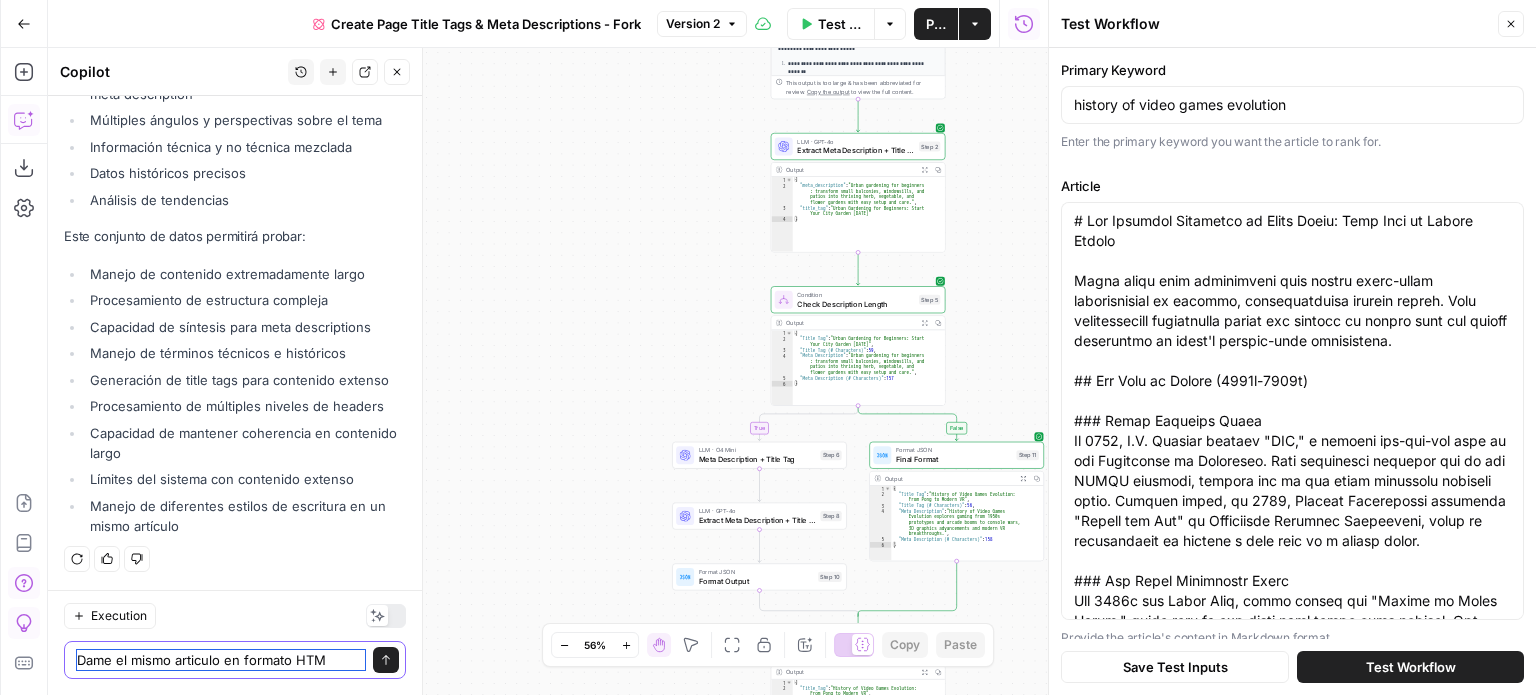 type on "Dame el mismo articulo en formato HTML" 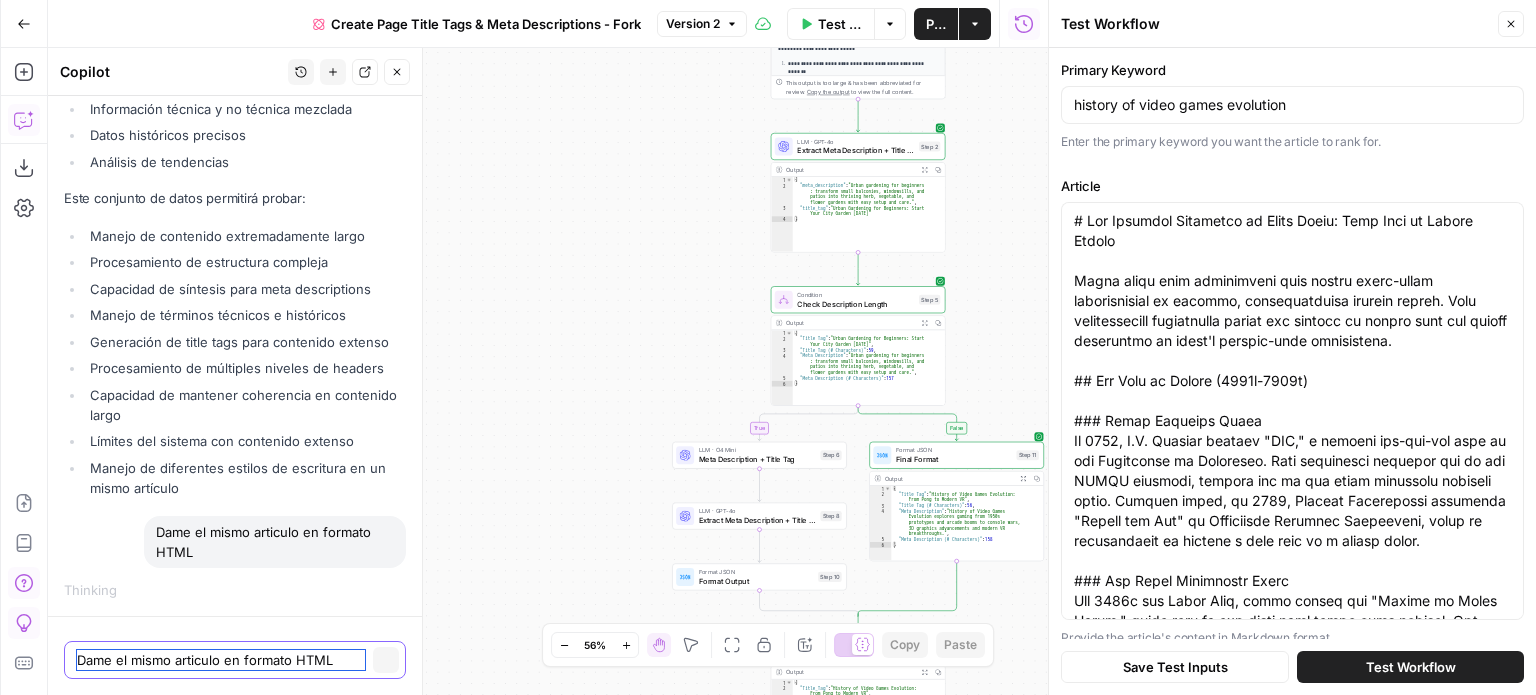 type 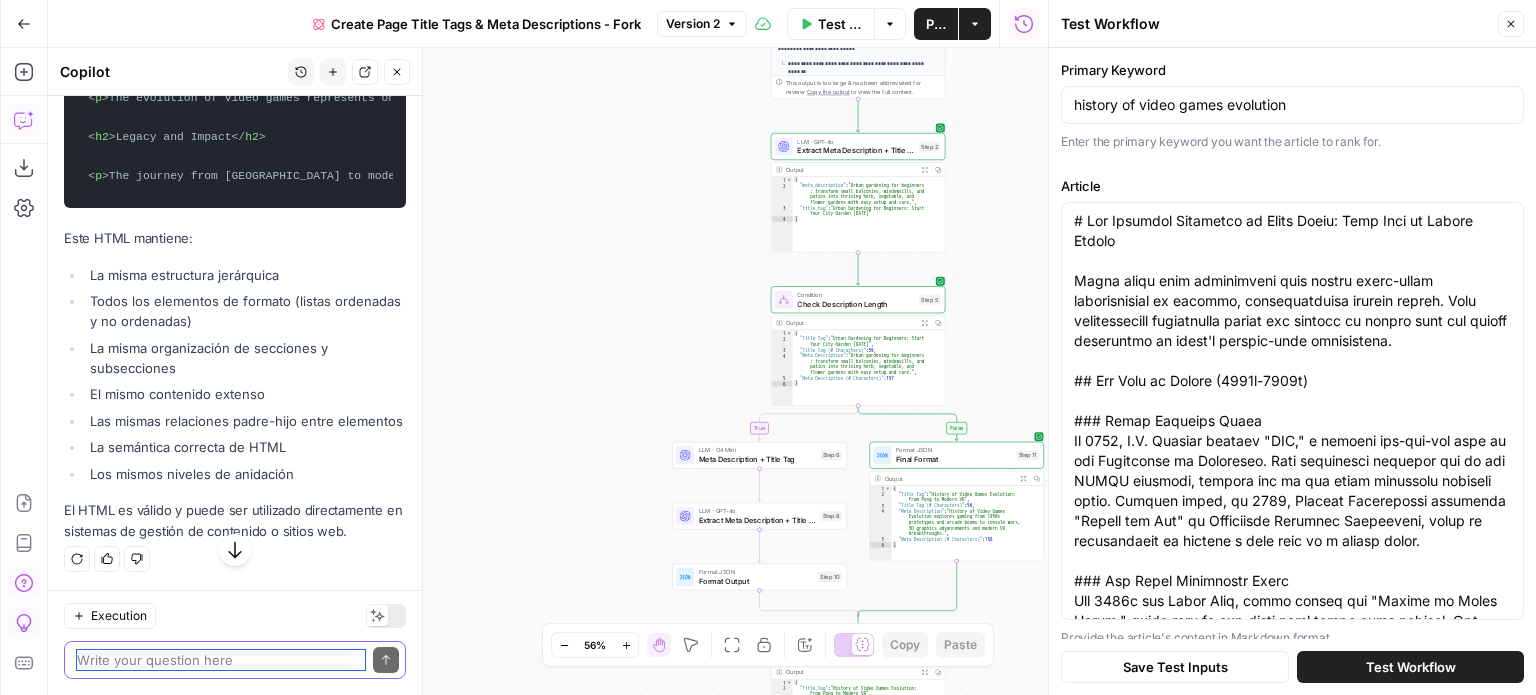 scroll, scrollTop: 18650, scrollLeft: 0, axis: vertical 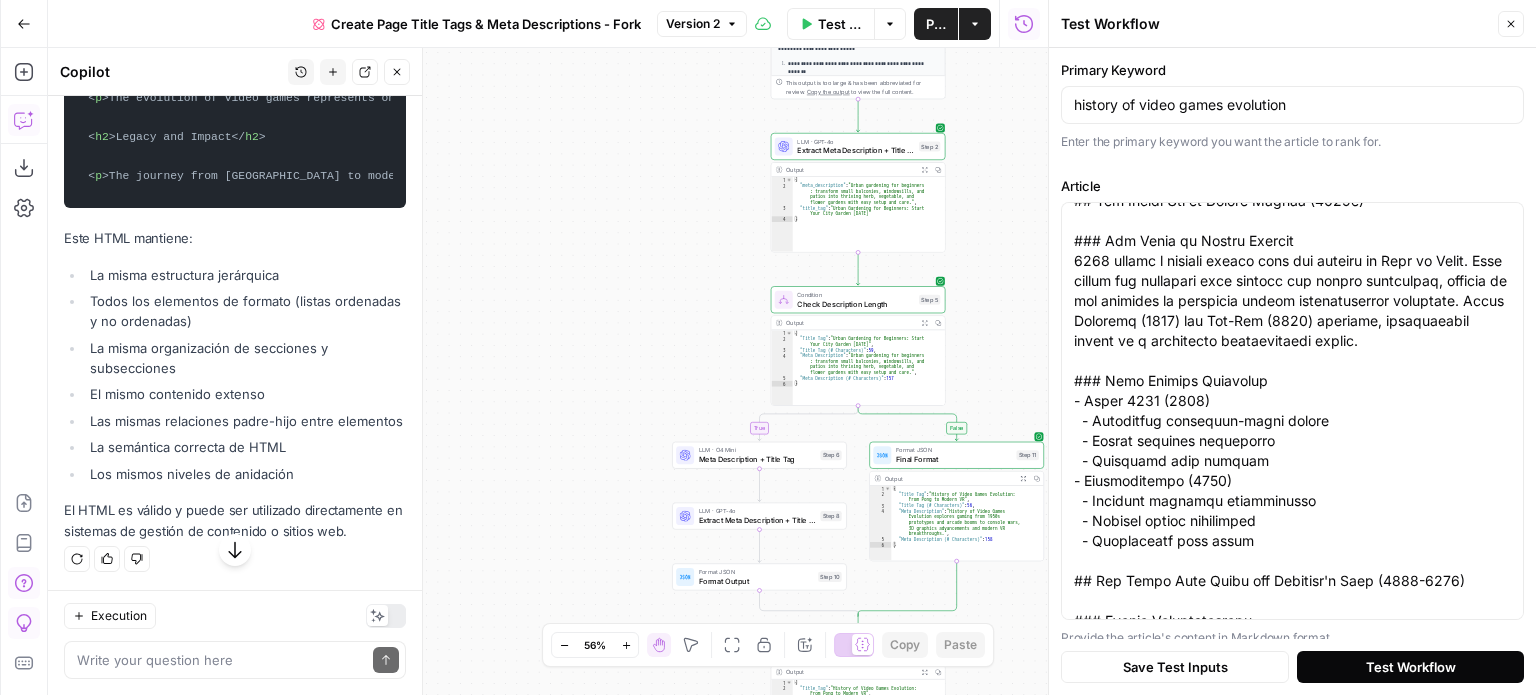 click on "Test Workflow" at bounding box center (1410, 667) 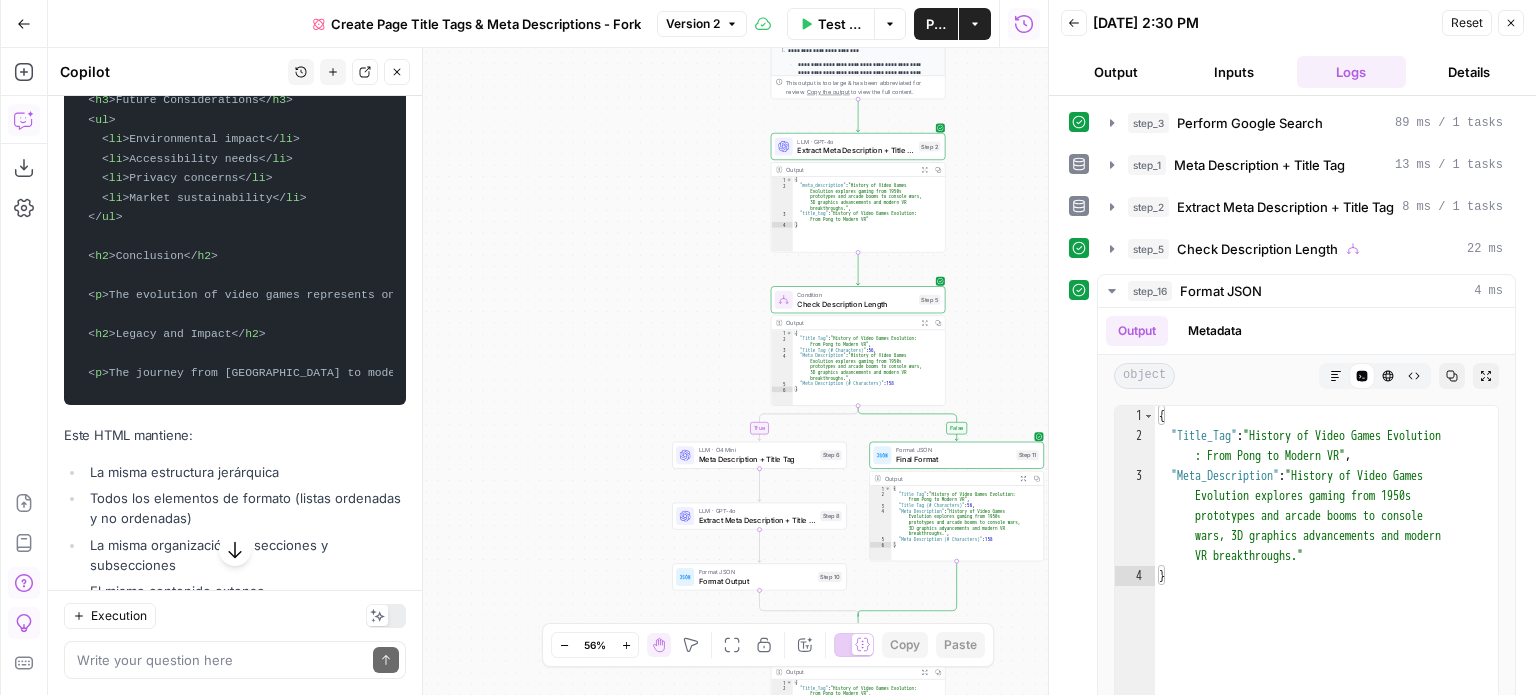 scroll, scrollTop: 14850, scrollLeft: 0, axis: vertical 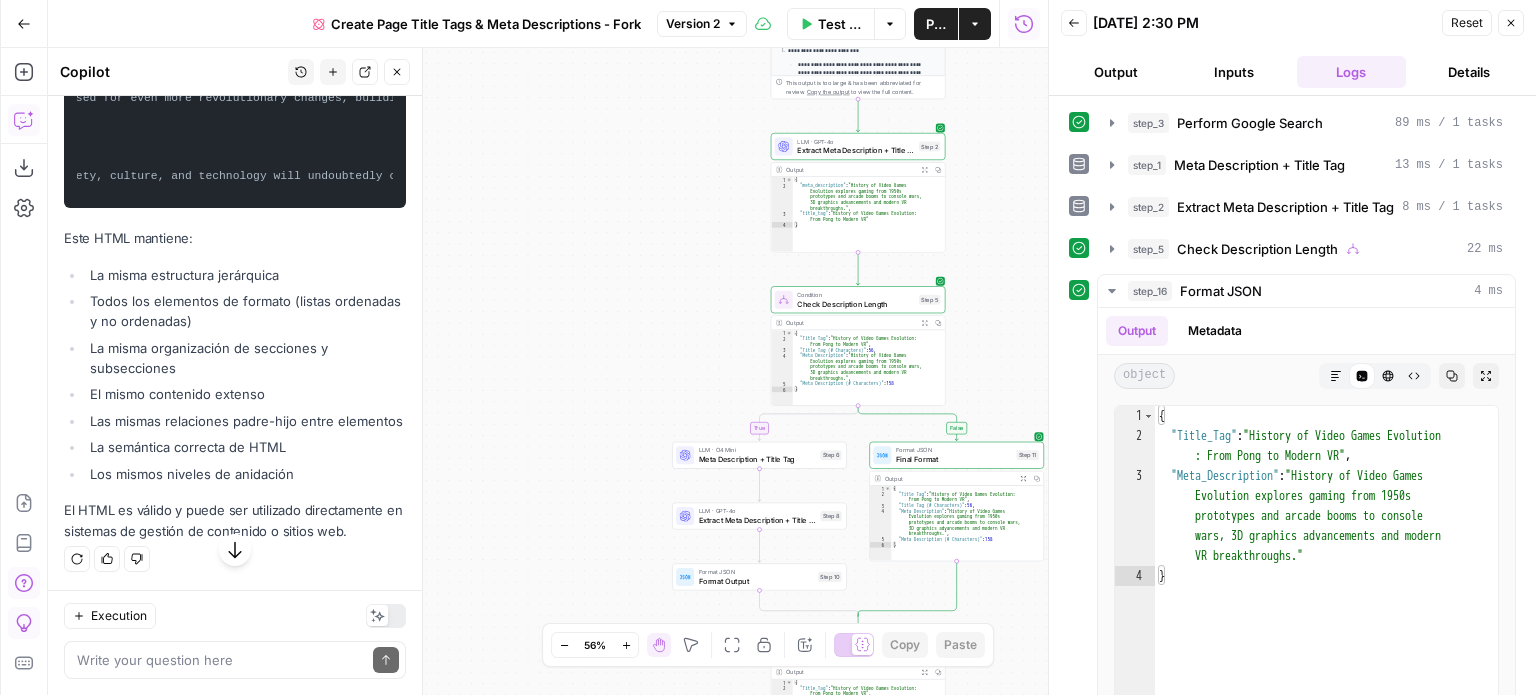 drag, startPoint x: 90, startPoint y: 299, endPoint x: 319, endPoint y: 359, distance: 236.7298 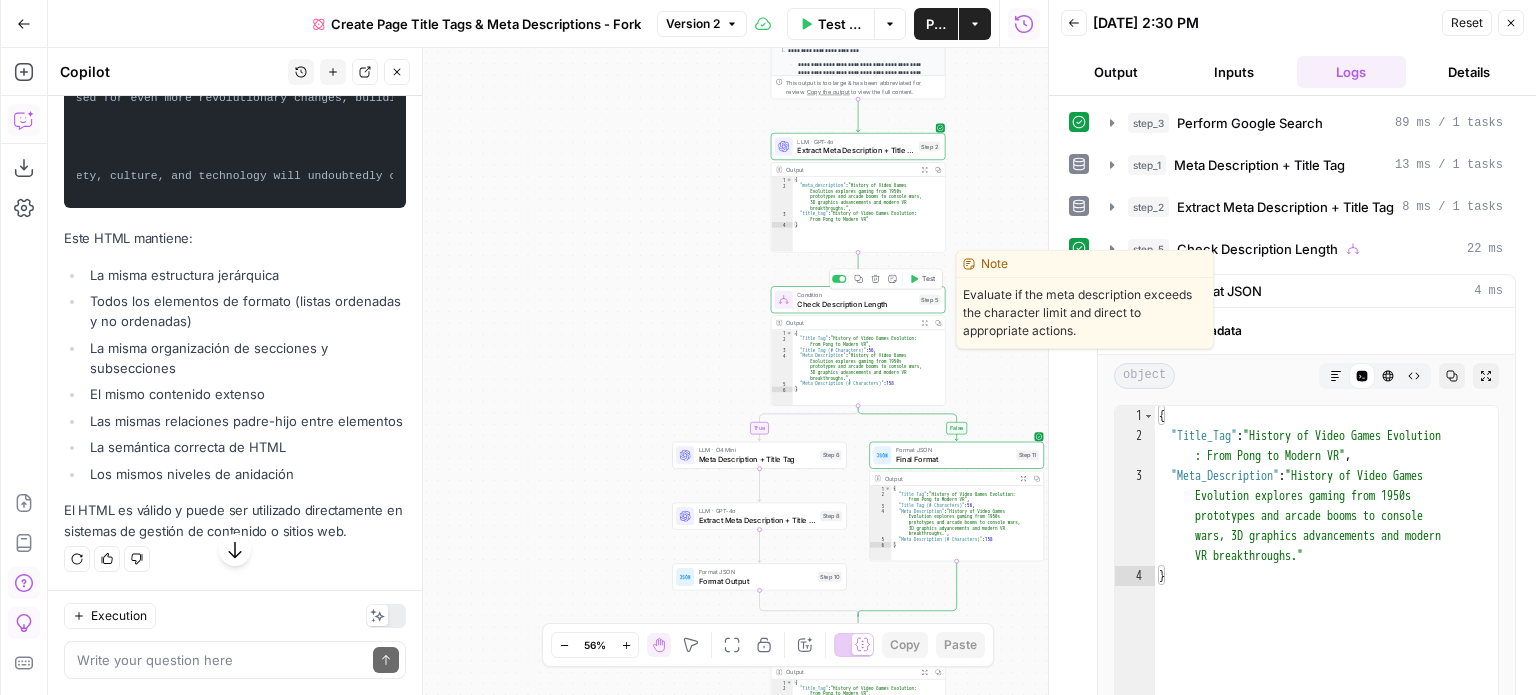 copy on "< h1 > The Complete Evolution of Video Games: From Pong to Modern Gaming </ h1 >
< p > Video games have transformed from simple pixel-based entertainment to complex, photorealistic virtual worlds. This comprehensive exploration traces the journey of gaming from its humble beginnings to today's cutting-edge experiences. </ p >
< h2 > The Dawn of Gaming (1950s-1960s) </ h2 >
< h3 > Early Computer Games </ h3 >
< p > In 1952, A.S. Douglas created "OXO," a digital tic-tac-toe game at the University of Cambridge. This pioneering creation ran on the EDSAC computer, marking one of the first graphical computer games. Shortly after, in 1958, William Higinbotham developed "Tennis for Two" at Brookhaven National Laboratory, using an oscilloscope to display a side view of a tennis court. </ p >
< h3 > The First Commercial Games </ h3 >
< p > The 1960s saw Ralph Baer, often called the "Father of Video Games," begin work on the first home video game console. His "Brown Box" prototype would later become the M..." 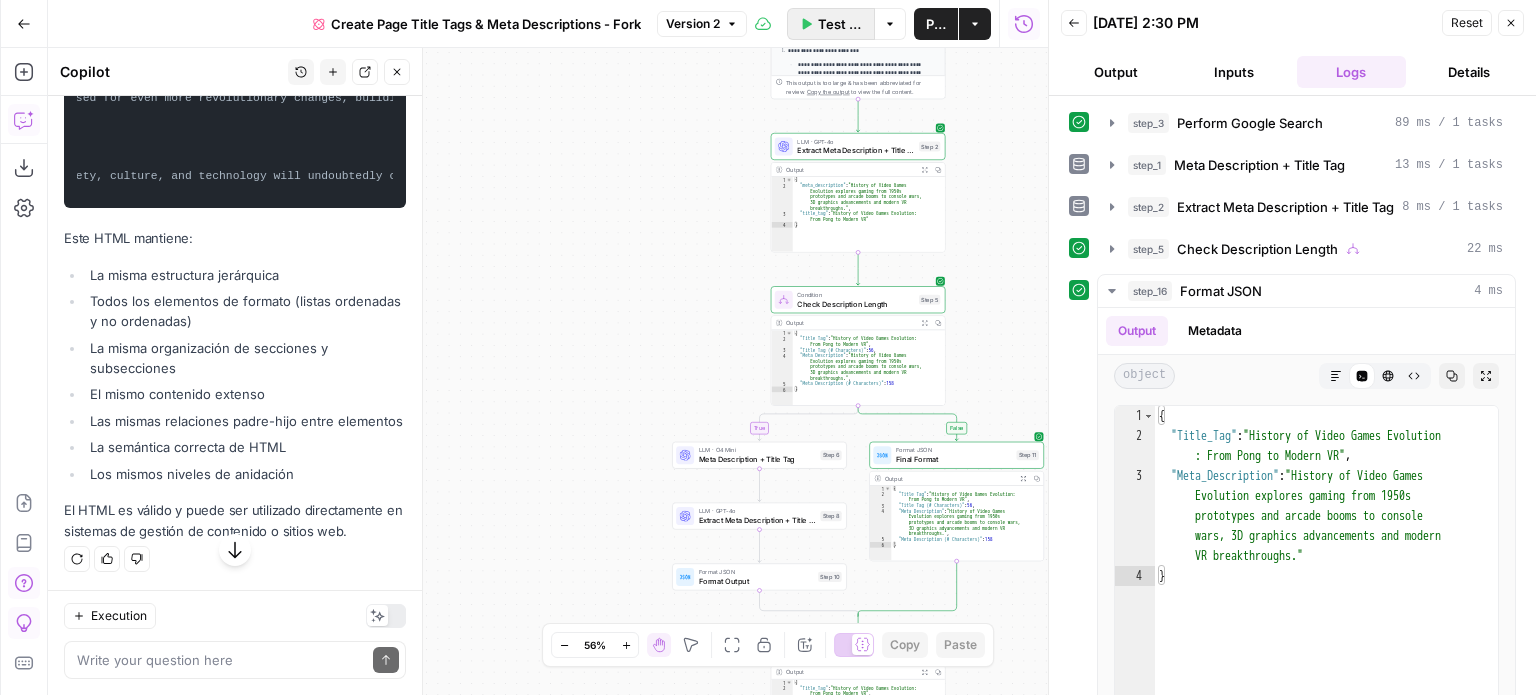 click on "Test Workflow" at bounding box center (840, 24) 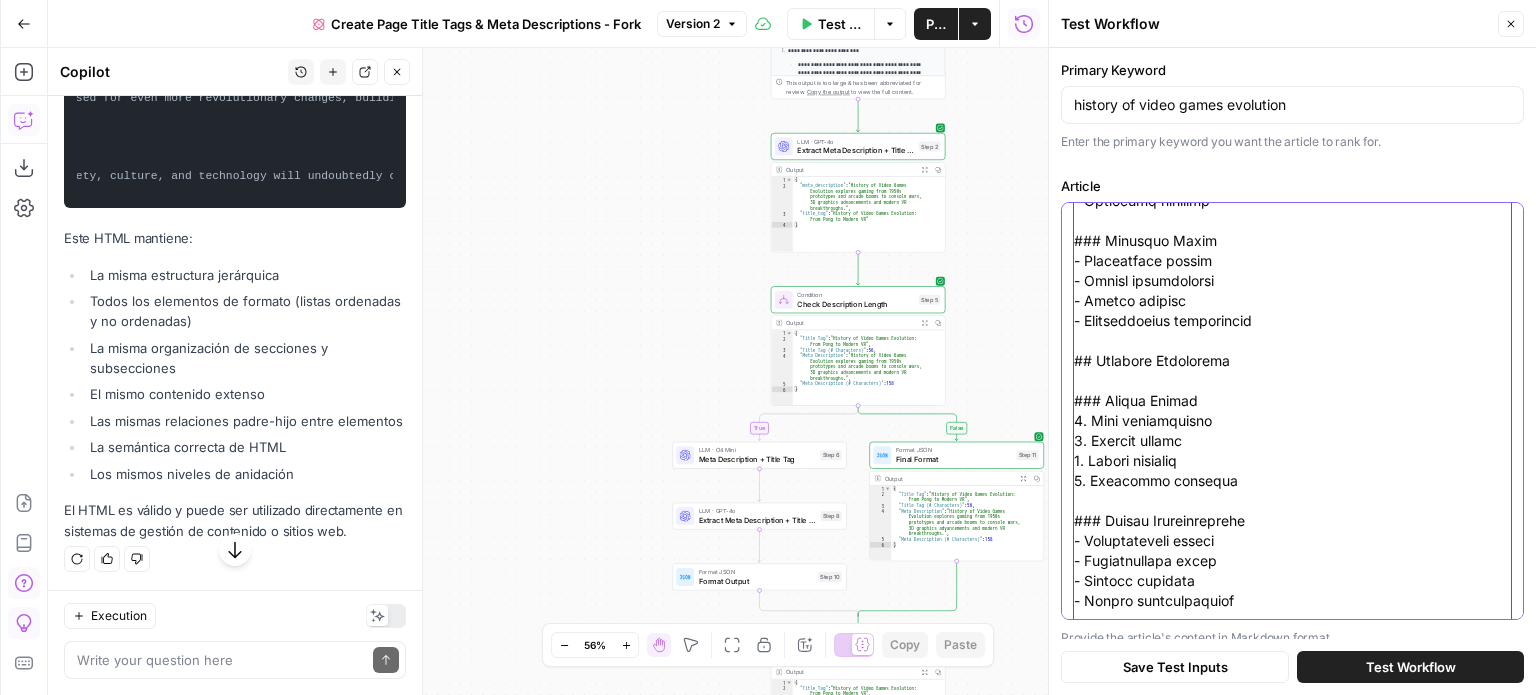 scroll, scrollTop: 4979, scrollLeft: 0, axis: vertical 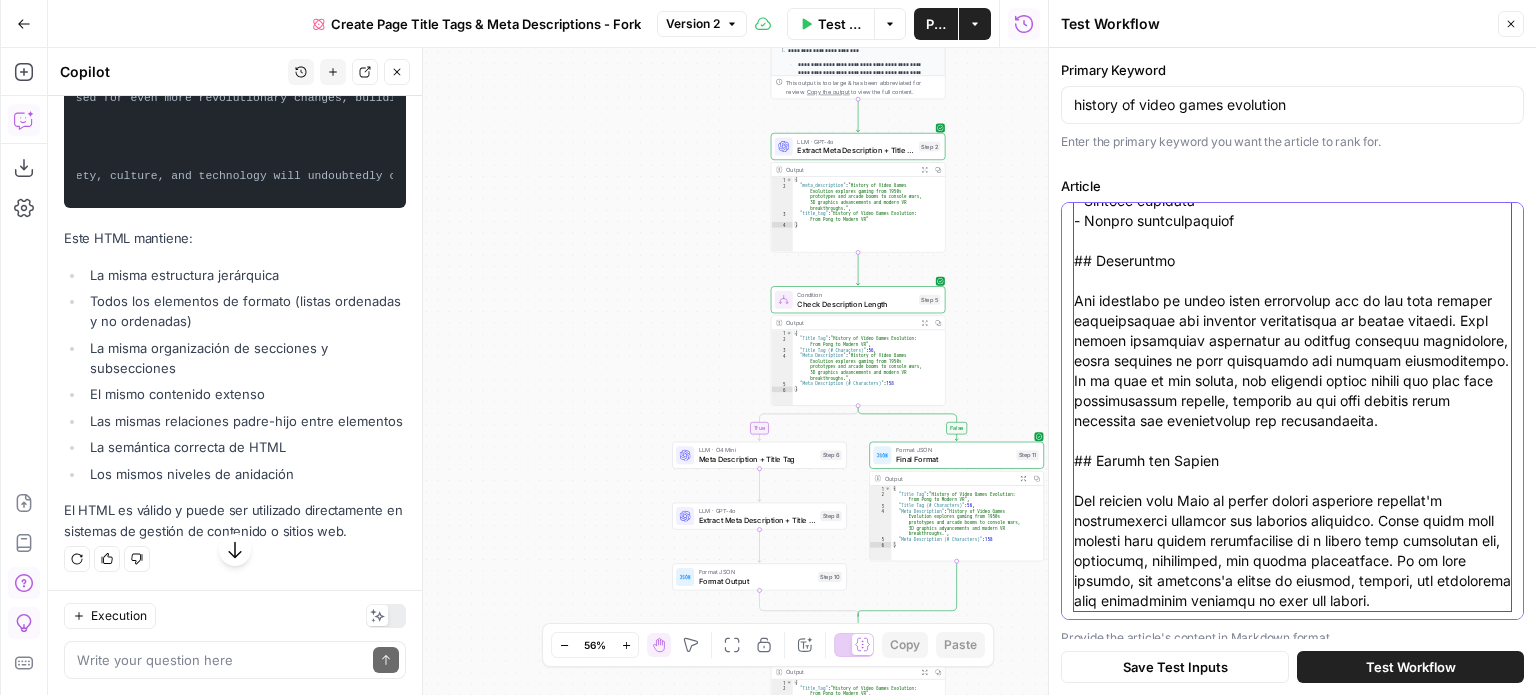 drag, startPoint x: 1076, startPoint y: 215, endPoint x: 1228, endPoint y: 604, distance: 417.64218 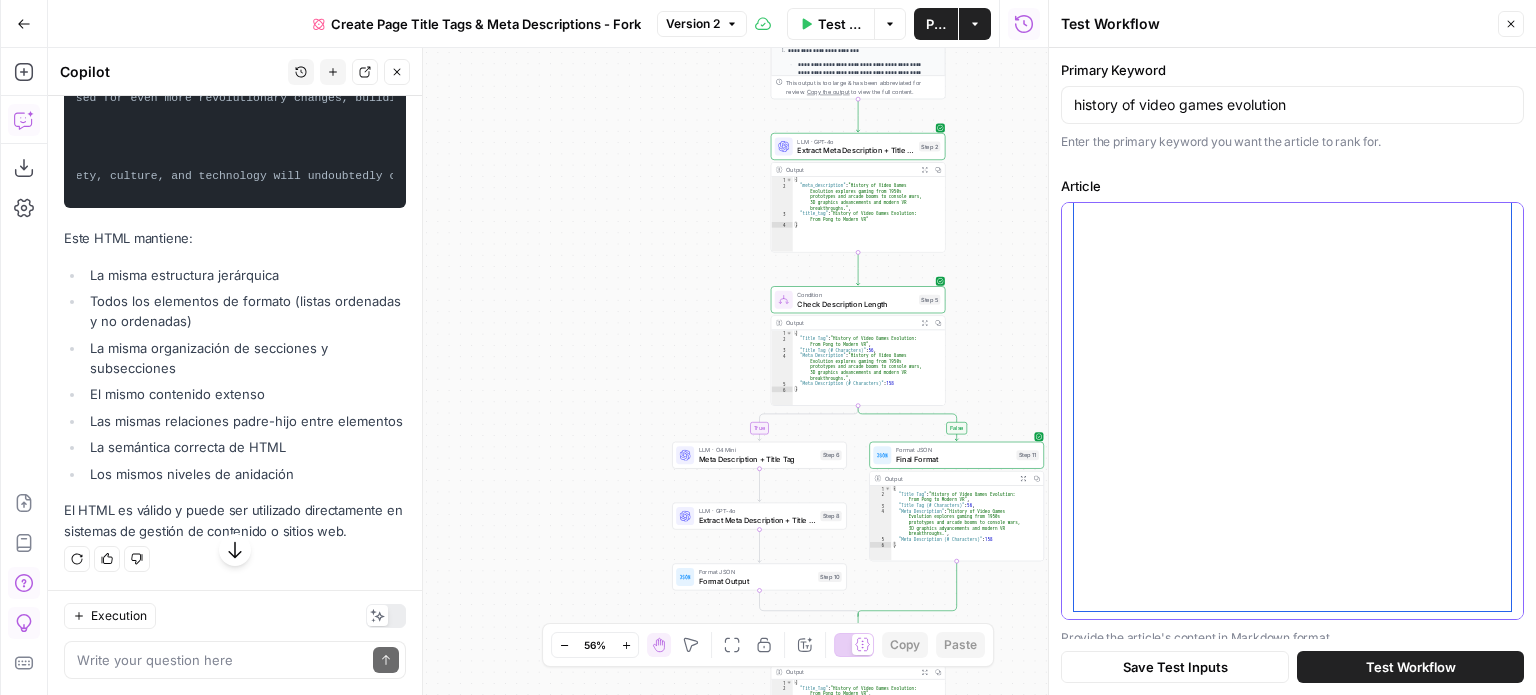 scroll, scrollTop: 0, scrollLeft: 0, axis: both 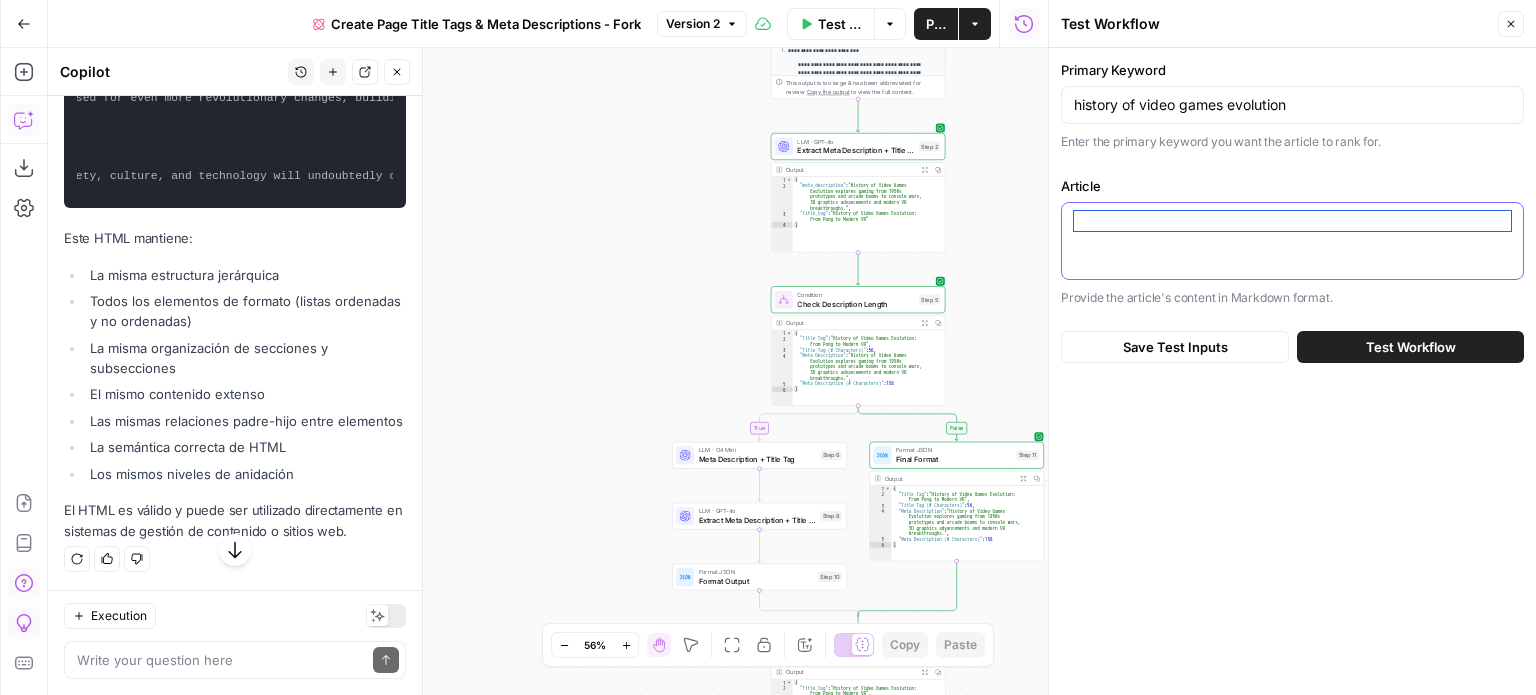 paste on "<h1>The Complete Evolution of Video Games: From Pong to Modern Gaming</h1>
<p>Video games have transformed from simple pixel-based entertainment to complex, photorealistic virtual worlds. This comprehensive exploration traces the journey of gaming from its humble beginnings to today's cutting-edge experiences.</p>
<h2>The Dawn of Gaming (1950s-1960s)</h2>
<h3>Early Computer Games</h3>
<p>In 1952, A.S. Douglas created "OXO," a digital tic-tac-toe game at the University of Cambridge. This pioneering creation ran on the EDSAC computer, marking one of the first graphical computer games. Shortly after, in 1958, William Higinbotham developed "Tennis for Two" at Brookhaven National Laboratory, using an oscilloscope to display a side view of a tennis court.</p>
<h3>The First Commercial Games</h3>
<p>The 1960s saw Ralph Baer, often called the "Father of Video Games," begin work on the first home video game console. His "Brown Box" prototype would later become the Magnavox Odyssey, revolutionizing home entertain..." 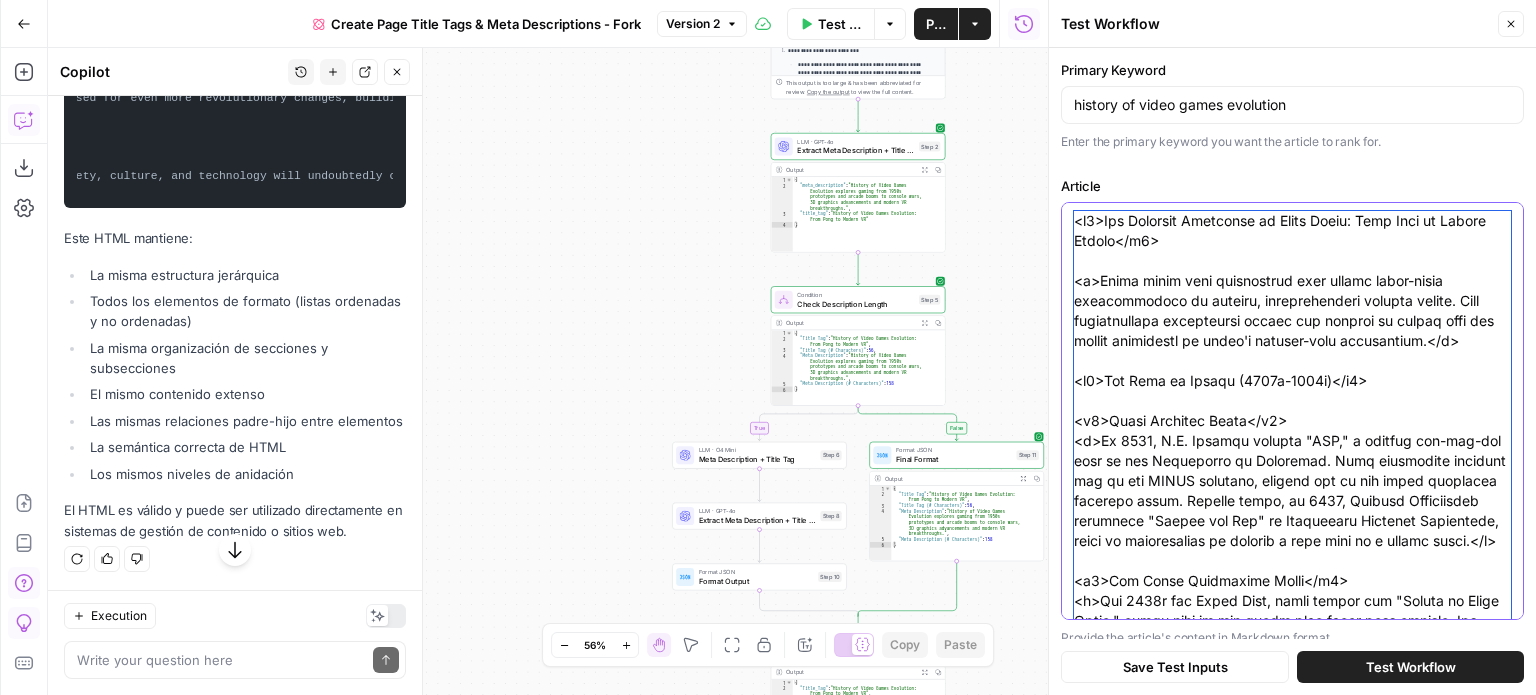scroll, scrollTop: 6410, scrollLeft: 0, axis: vertical 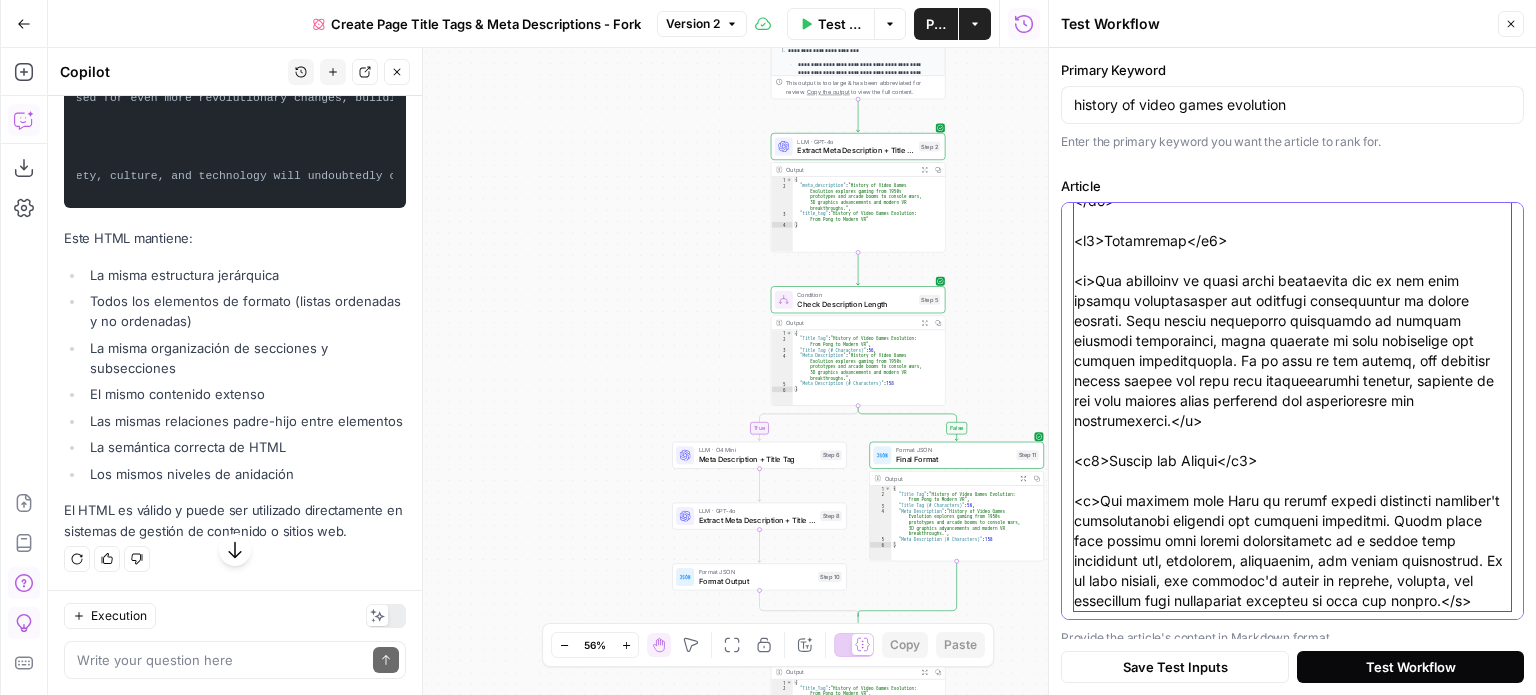 type on "<h1>The Complete Evolution of Video Games: From Pong to Modern Gaming</h1>
<p>Video games have transformed from simple pixel-based entertainment to complex, photorealistic virtual worlds. This comprehensive exploration traces the journey of gaming from its humble beginnings to today's cutting-edge experiences.</p>
<h2>The Dawn of Gaming (1950s-1960s)</h2>
<h3>Early Computer Games</h3>
<p>In 1952, A.S. Douglas created "OXO," a digital tic-tac-toe game at the University of Cambridge. This pioneering creation ran on the EDSAC computer, marking one of the first graphical computer games. Shortly after, in 1958, William Higinbotham developed "Tennis for Two" at Brookhaven National Laboratory, using an oscilloscope to display a side view of a tennis court.</p>
<h3>The First Commercial Games</h3>
<p>The 1960s saw Ralph Baer, often called the "Father of Video Games," begin work on the first home video game console. His "Brown Box" prototype would later become the Magnavox Odyssey, revolutionizing home entertain..." 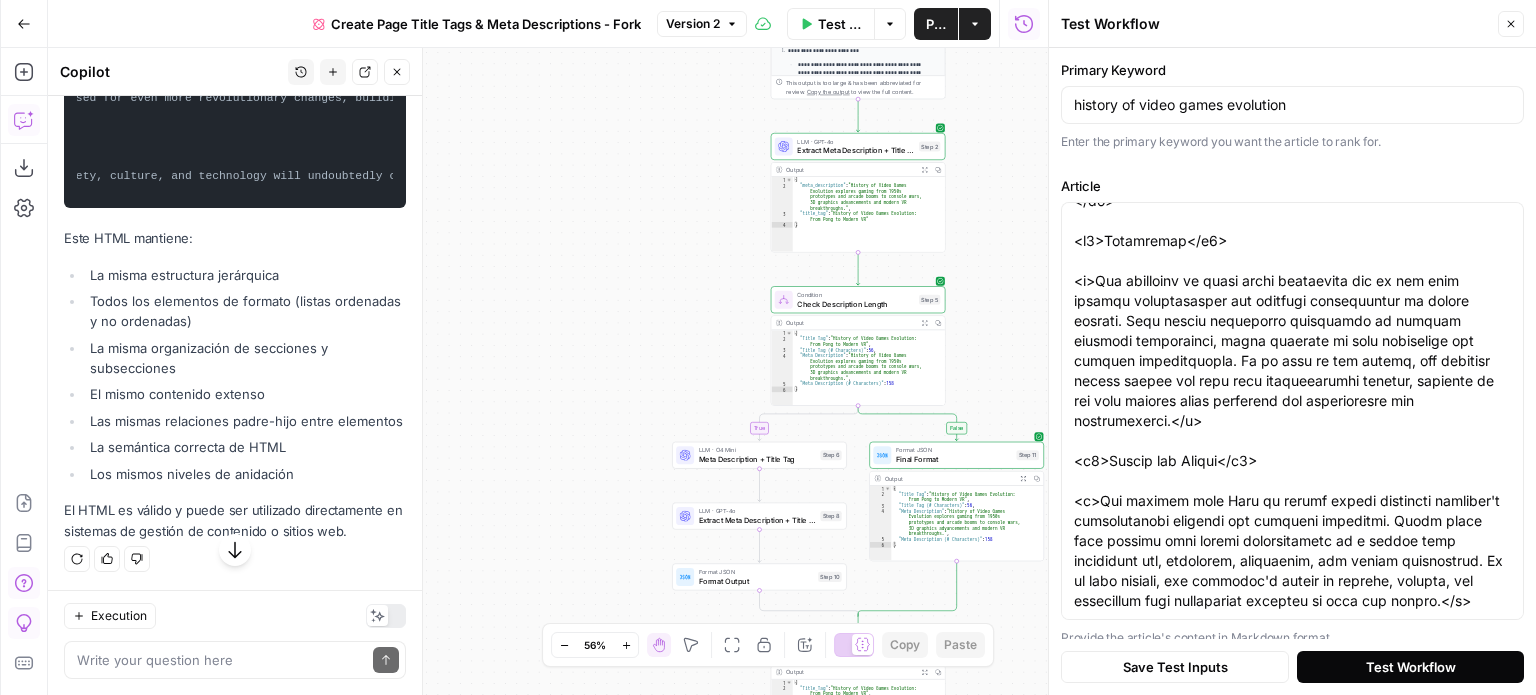 scroll, scrollTop: 0, scrollLeft: 0, axis: both 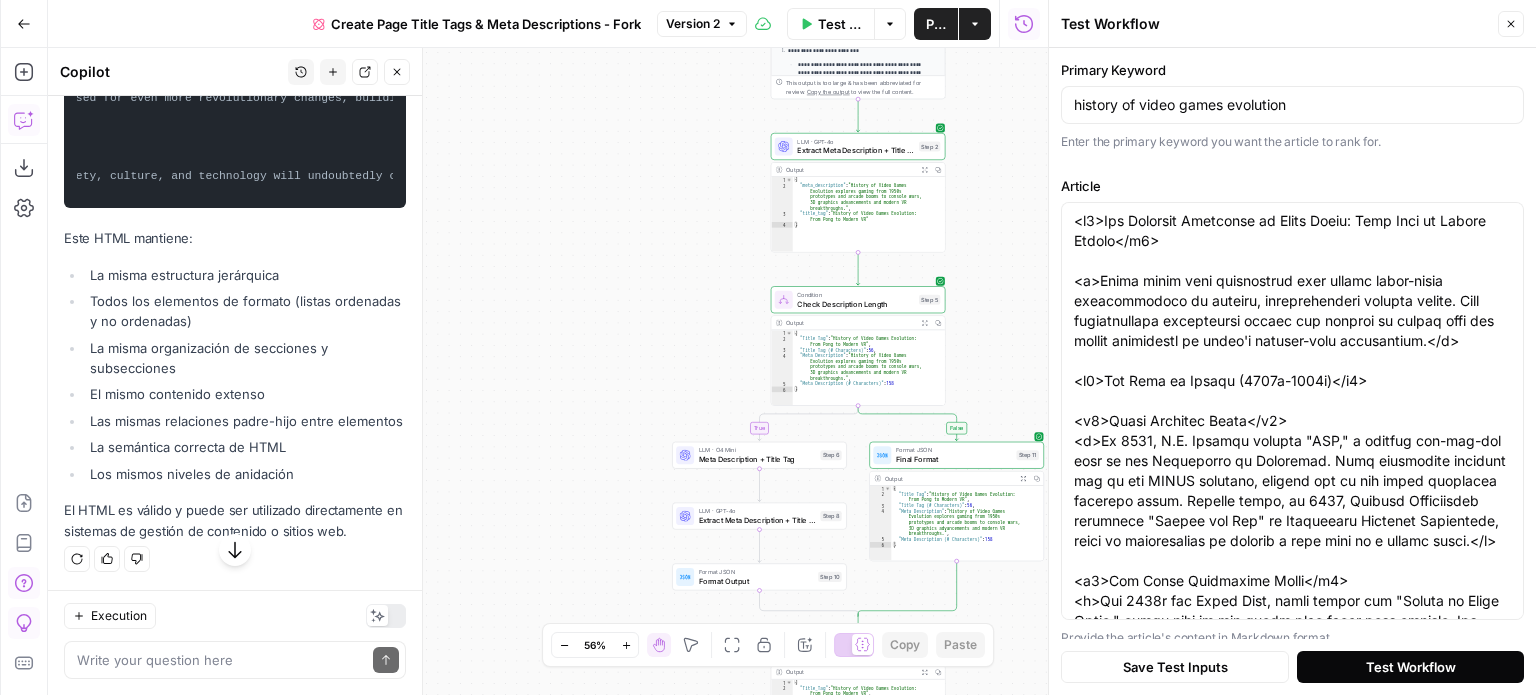 click on "Test Workflow" at bounding box center [1410, 667] 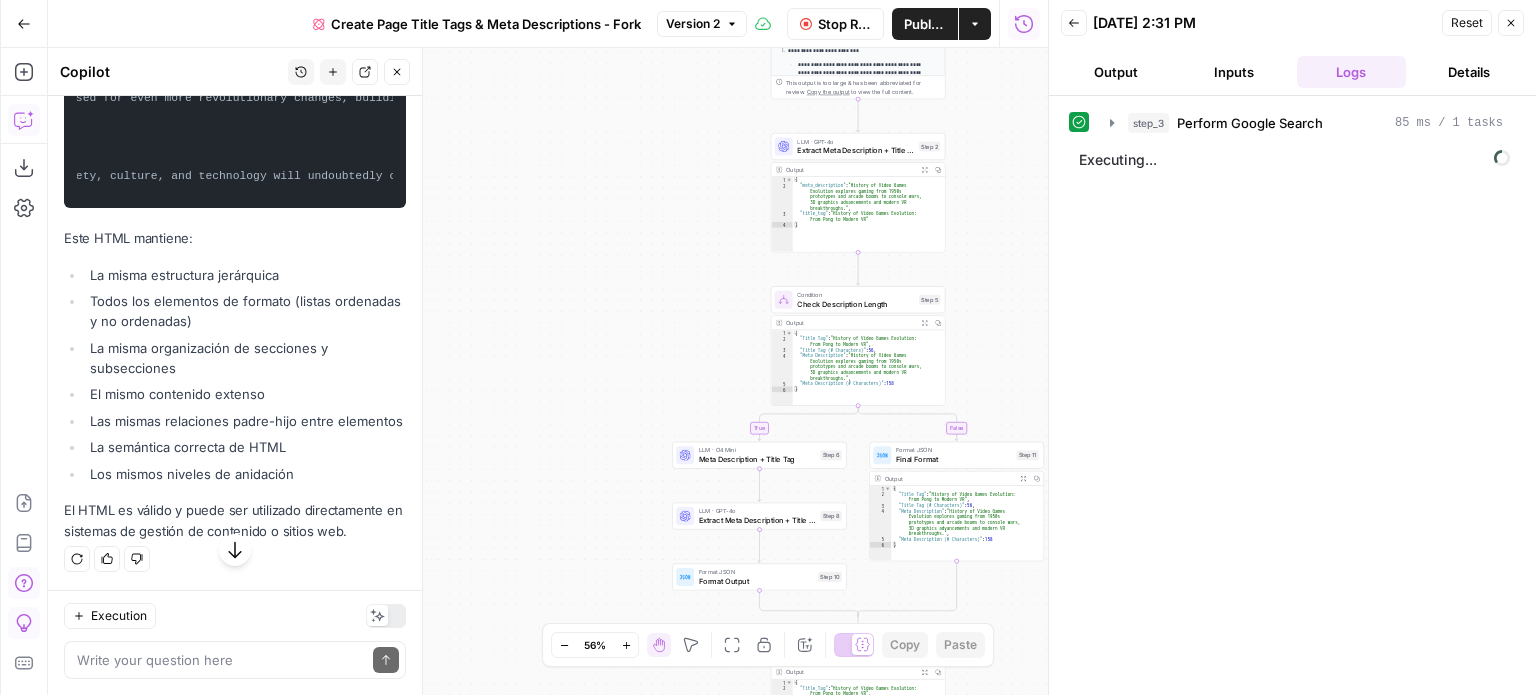 scroll, scrollTop: 20950, scrollLeft: 0, axis: vertical 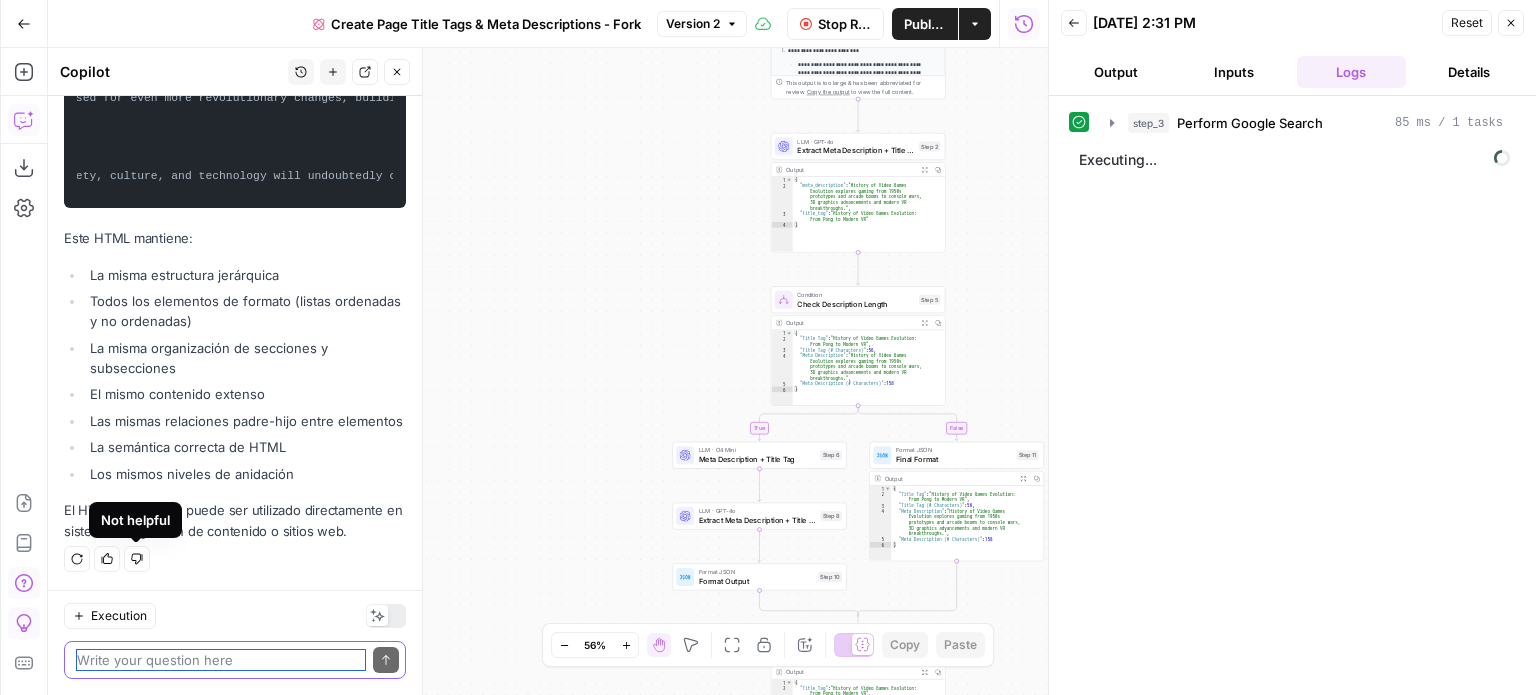 click at bounding box center [221, 660] 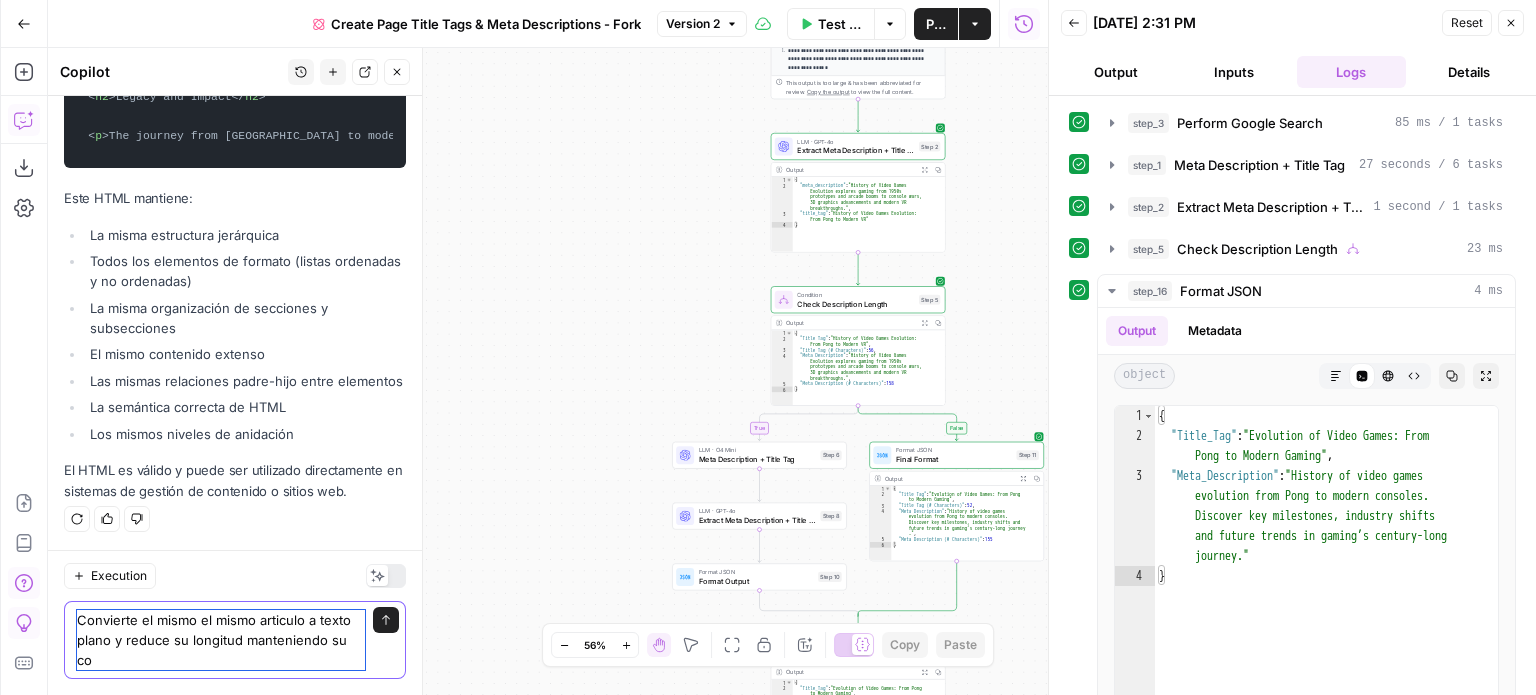 scroll, scrollTop: 20990, scrollLeft: 0, axis: vertical 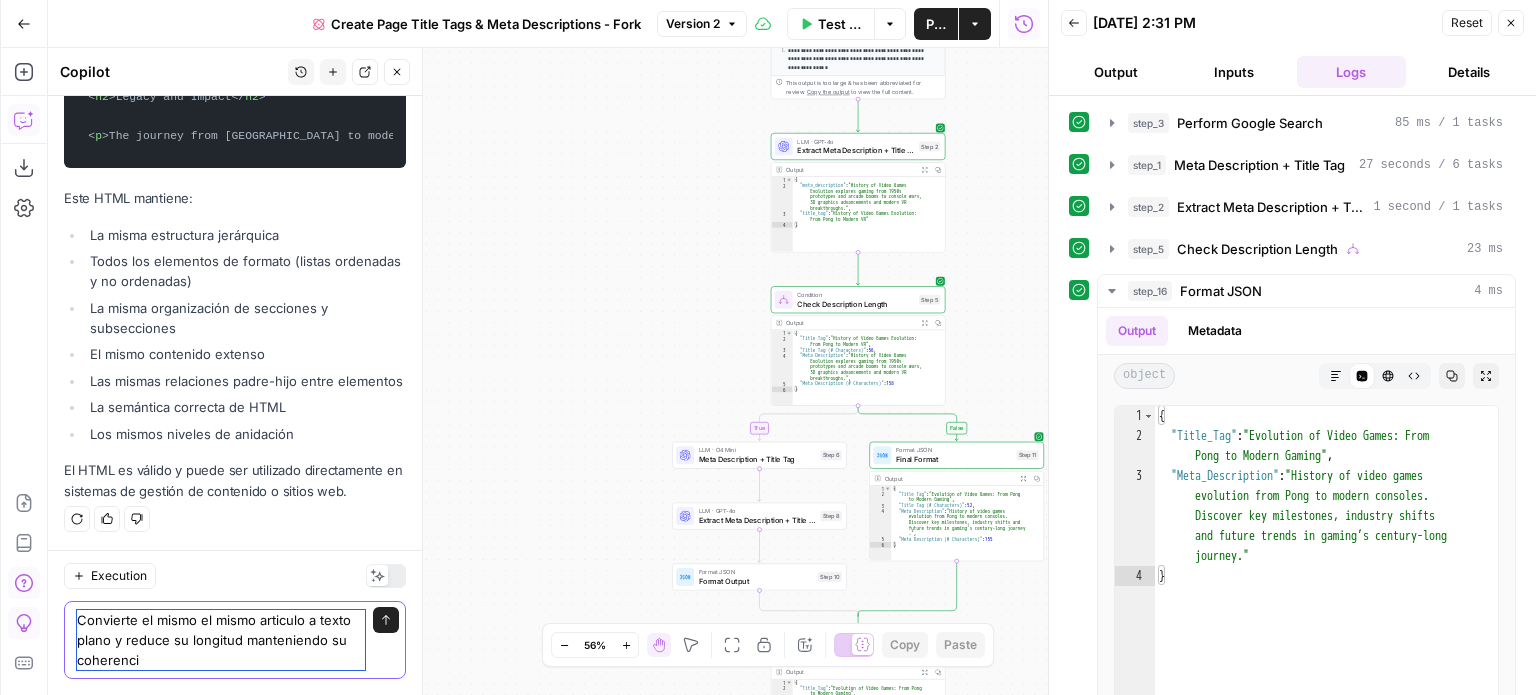type on "Convierte el mismo el mismo articulo a texto plano y reduce su longitud manteniendo su coherencia" 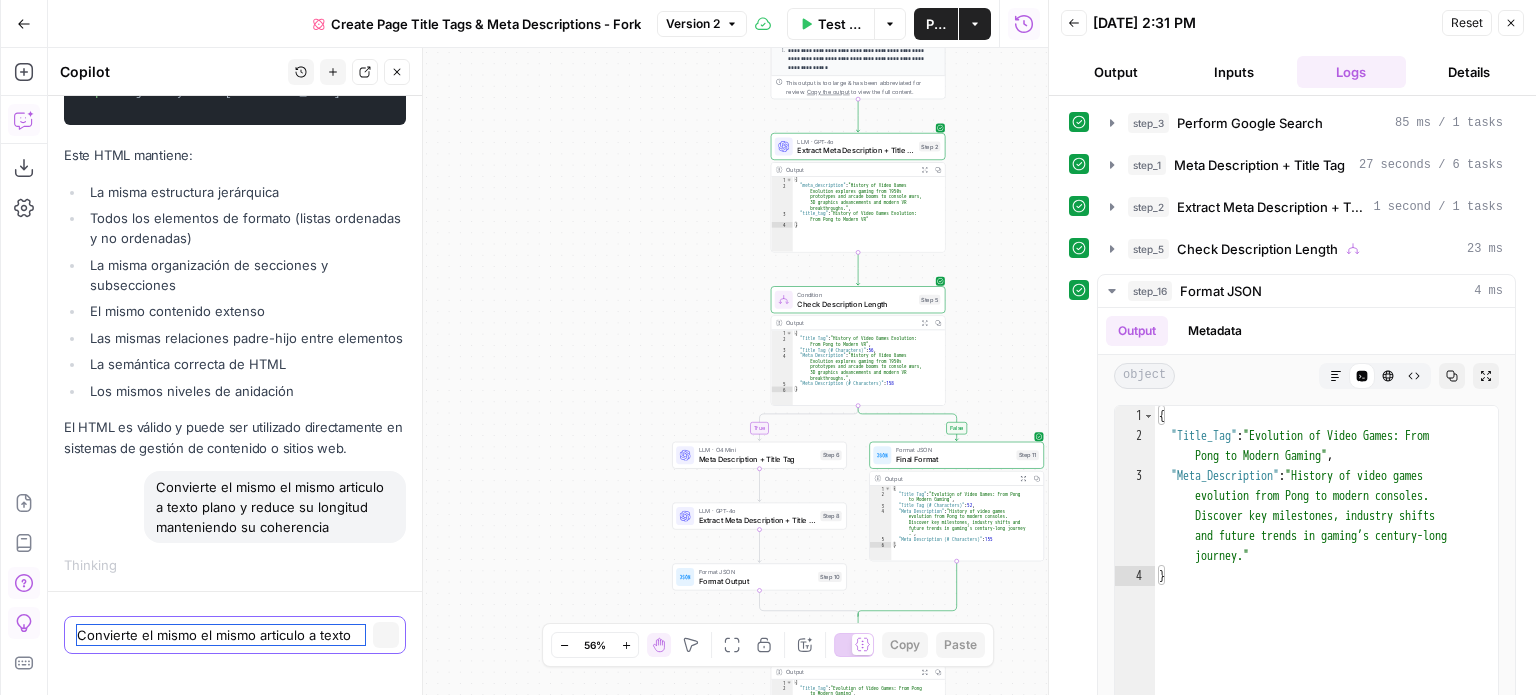 type 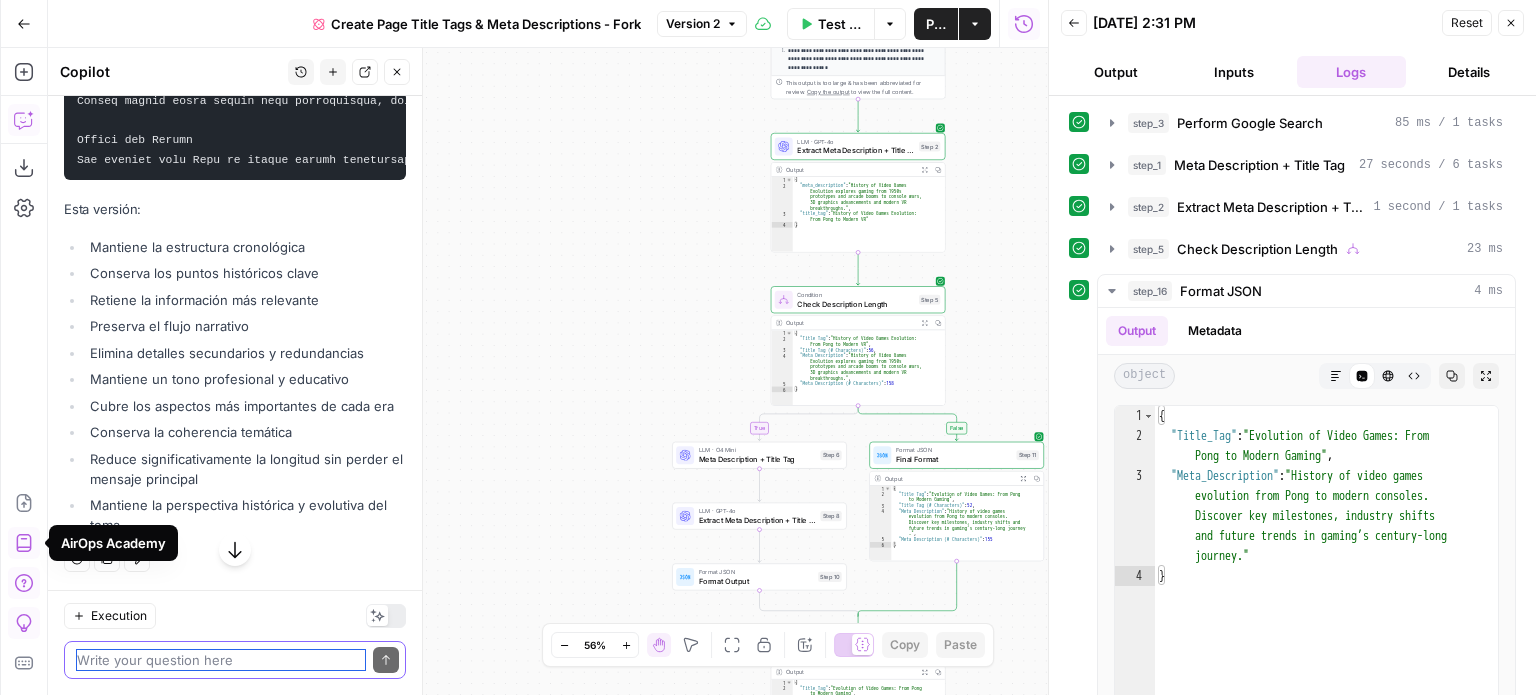 scroll, scrollTop: 21347, scrollLeft: 0, axis: vertical 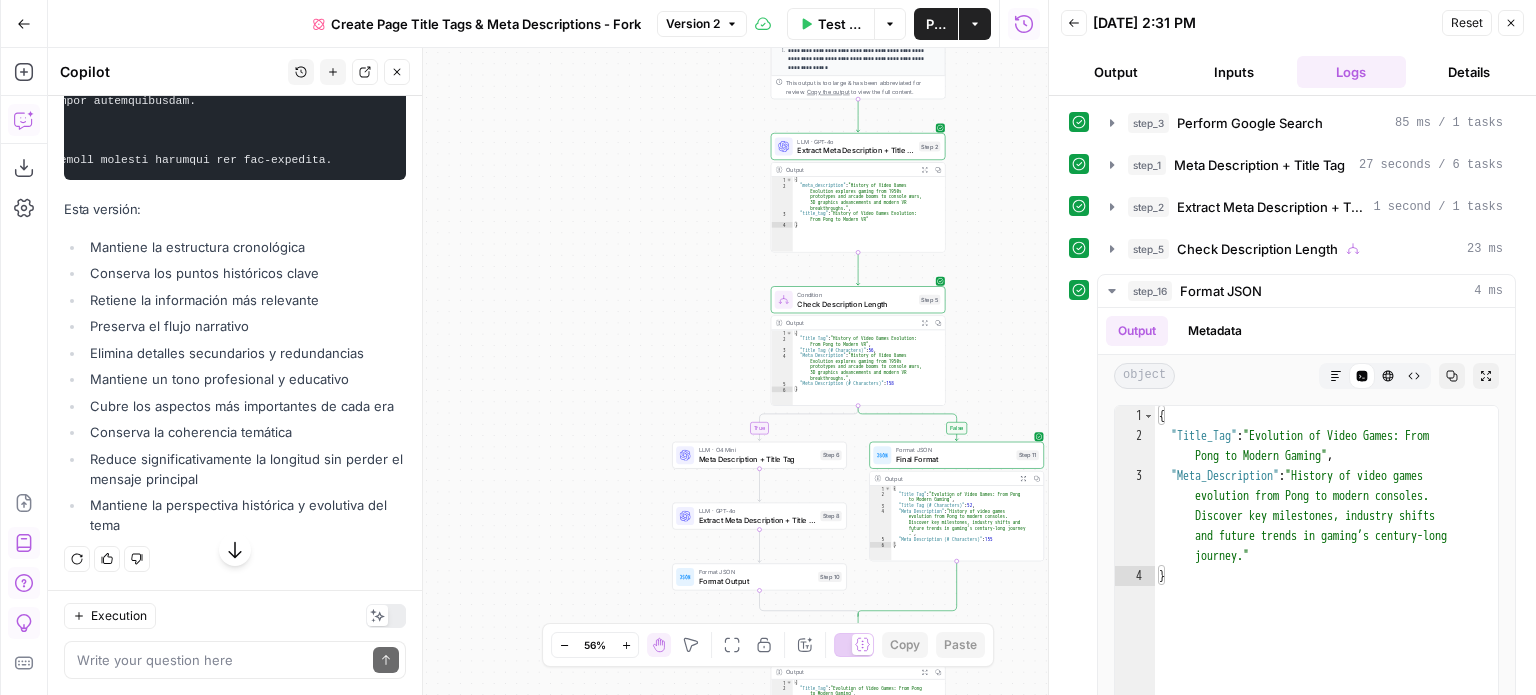 drag, startPoint x: 78, startPoint y: 360, endPoint x: 394, endPoint y: 258, distance: 332.0542 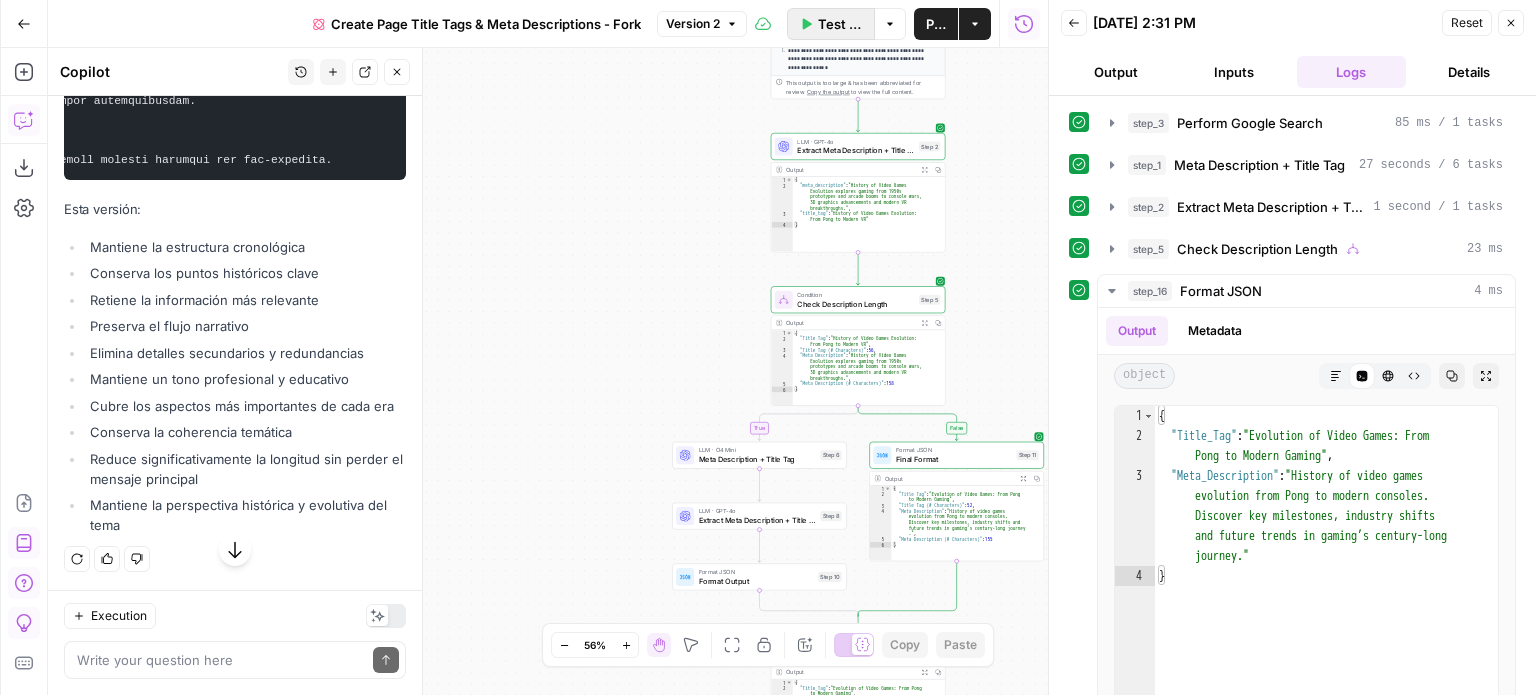 click 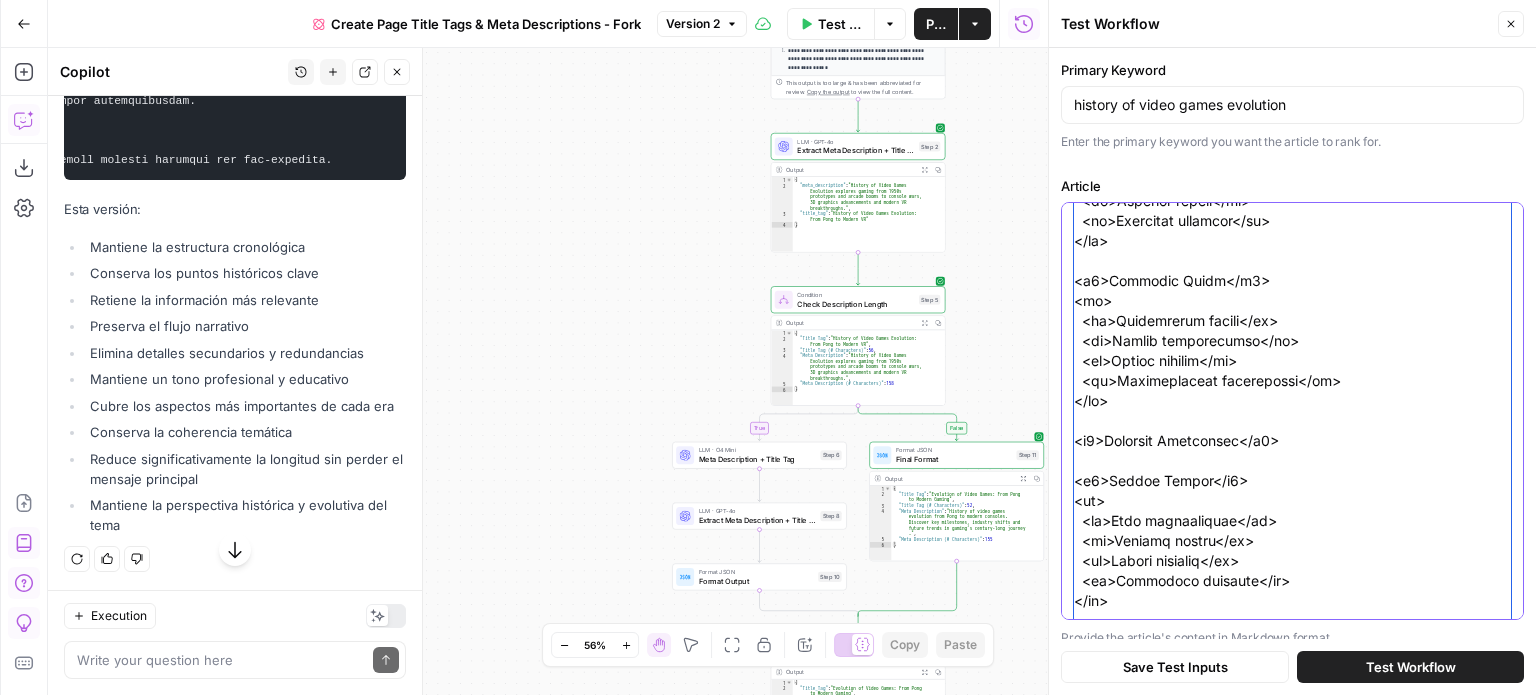 scroll, scrollTop: 6419, scrollLeft: 0, axis: vertical 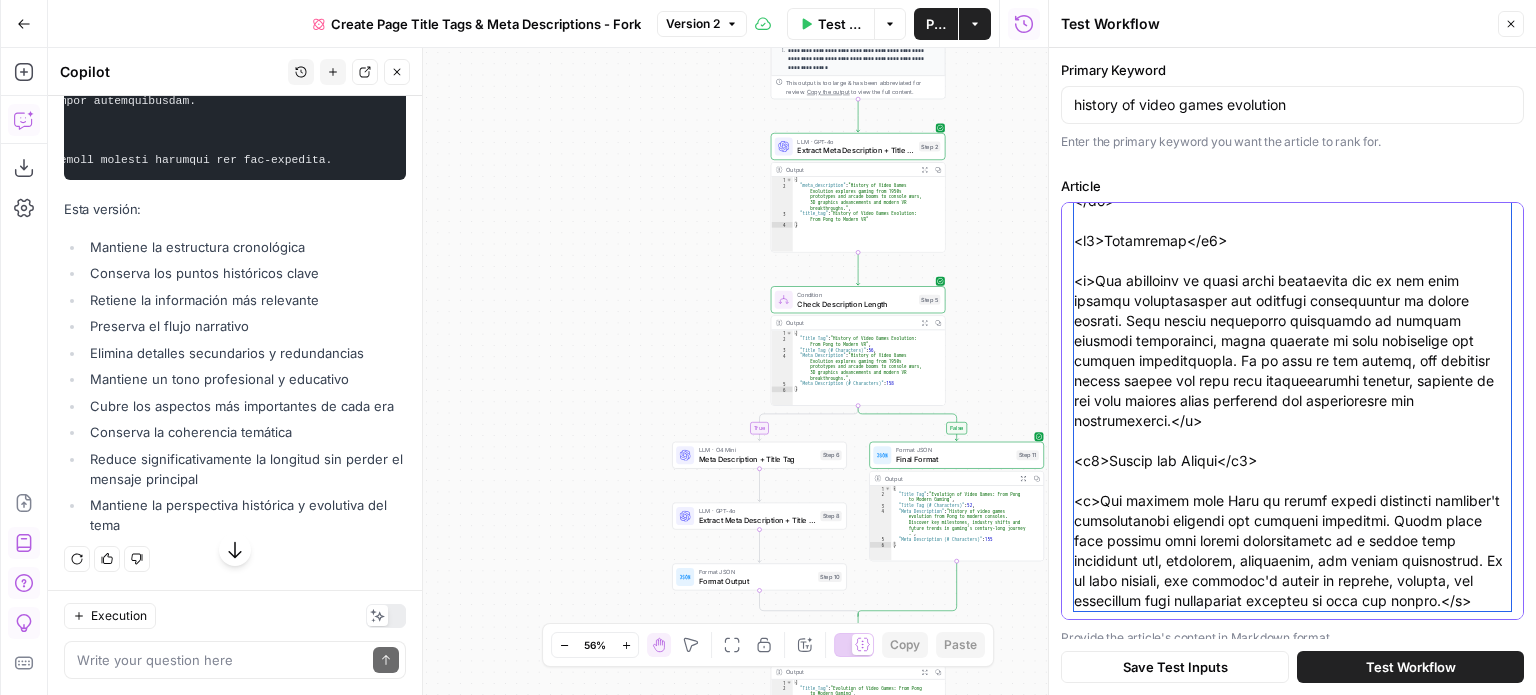 drag, startPoint x: 1075, startPoint y: 219, endPoint x: 1310, endPoint y: 607, distance: 453.61768 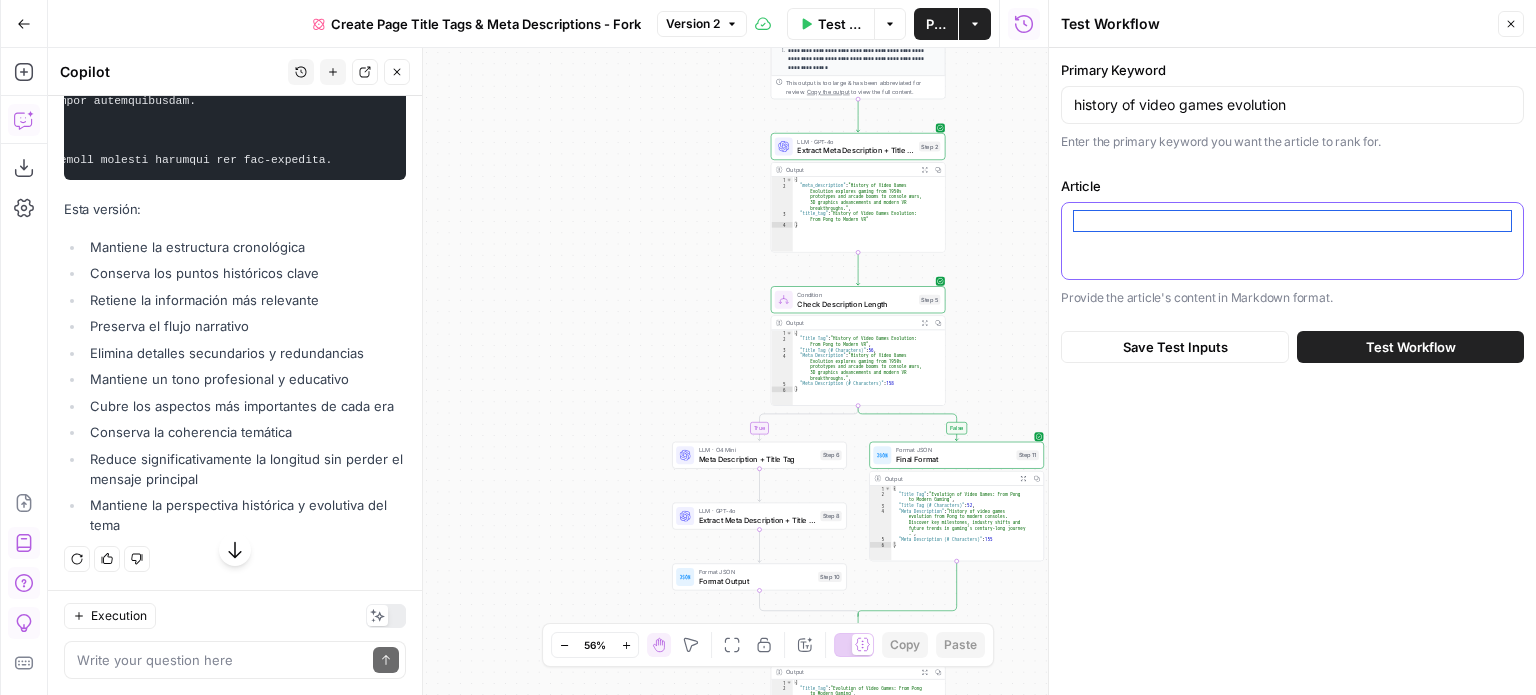 scroll, scrollTop: 0, scrollLeft: 0, axis: both 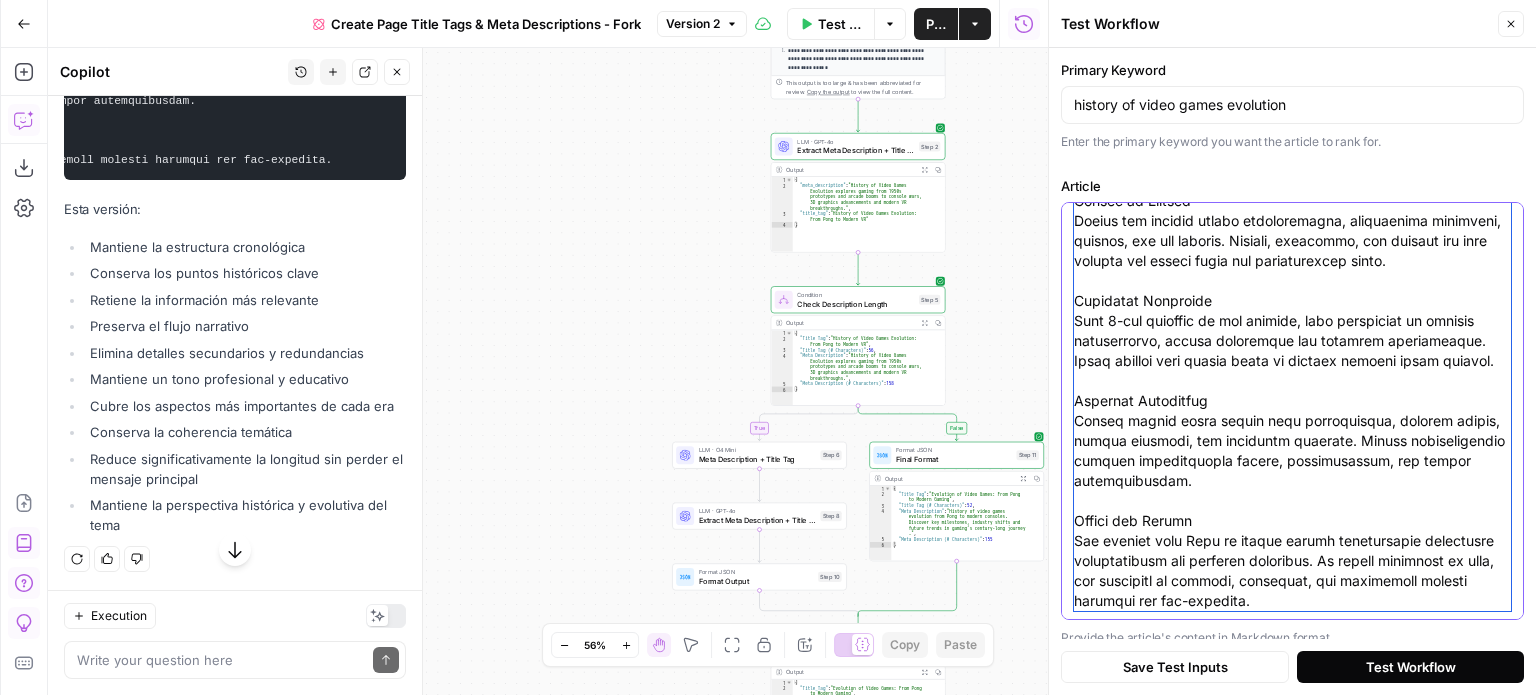type on "The Complete Evolution of Video Games: From Pong to Modern Gaming
Video games have transformed from simple pixel-based entertainment to complex, photorealistic virtual worlds. This comprehensive exploration traces the journey of gaming from its humble beginnings to today's cutting-edge experiences.
The Dawn of Gaming (1950s-1960s)
The gaming industry began in academic institutions with simple games like OXO (1952) and Tennis for Two (1958). Ralph Baer's work on the "Brown Box" prototype led to the first home console, the Magnavox Odyssey.
The Golden Age of Arcade Gaming (1970s)
Atari's Pong (1972) sparked the arcade revolution, followed by influential titles like Space Invaders and Pac-Man. Home consoles emerged with the Atari 2600 and Intellivision, bringing gaming into living rooms worldwide.
The Video Game Crash and Nintendo's Rise (1983-1985)
Market oversaturation and poor quality control led to the industry's first major crisis. Nintendo revitalized the market with the NES, introducing quality con..." 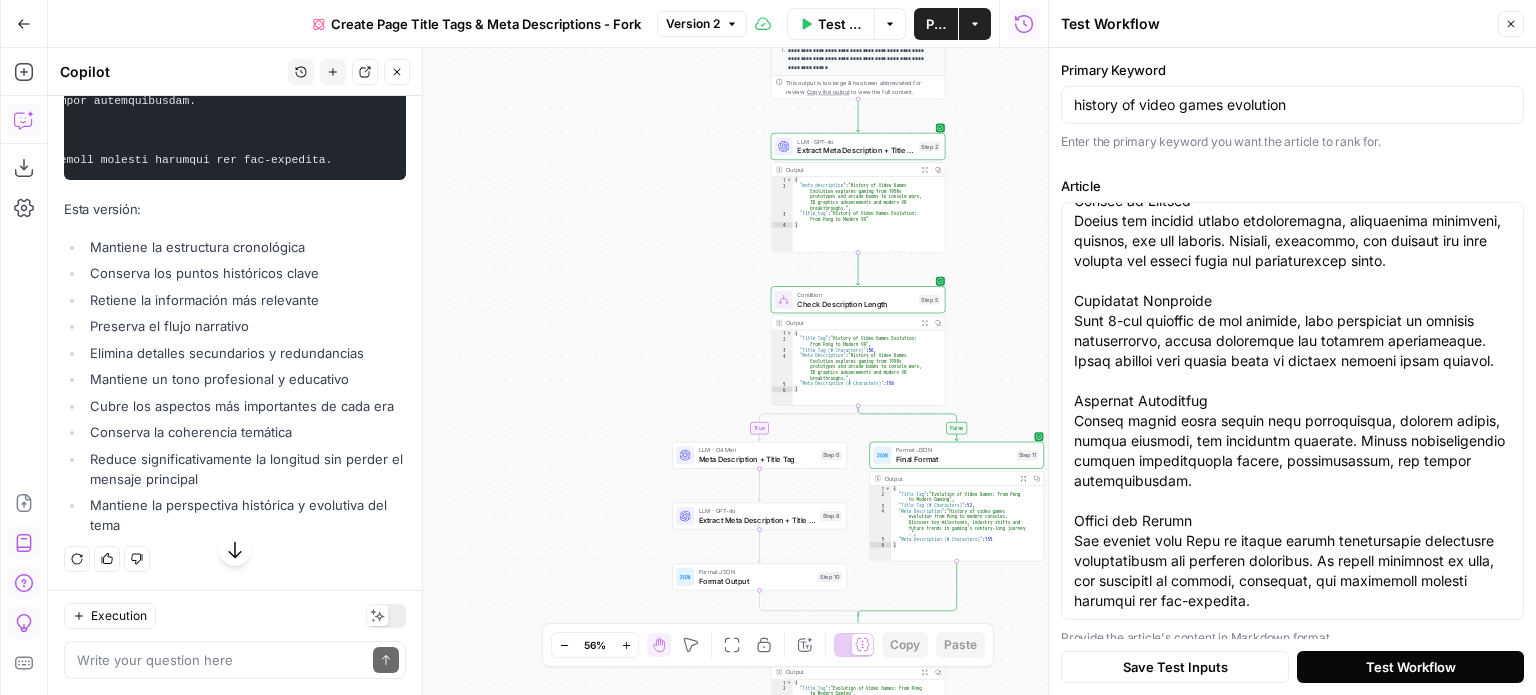 click on "Test Workflow" at bounding box center [1411, 667] 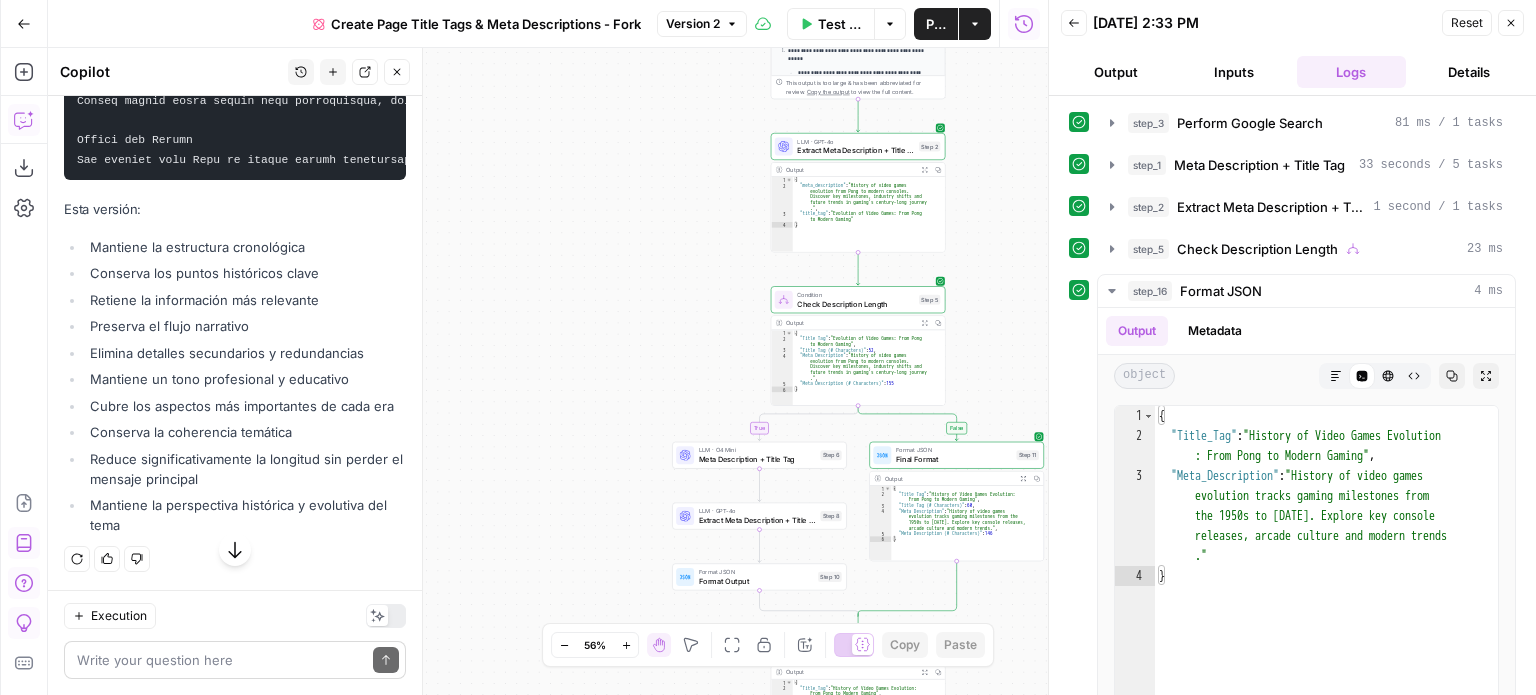 click on "Write your question here Send" at bounding box center (235, 660) 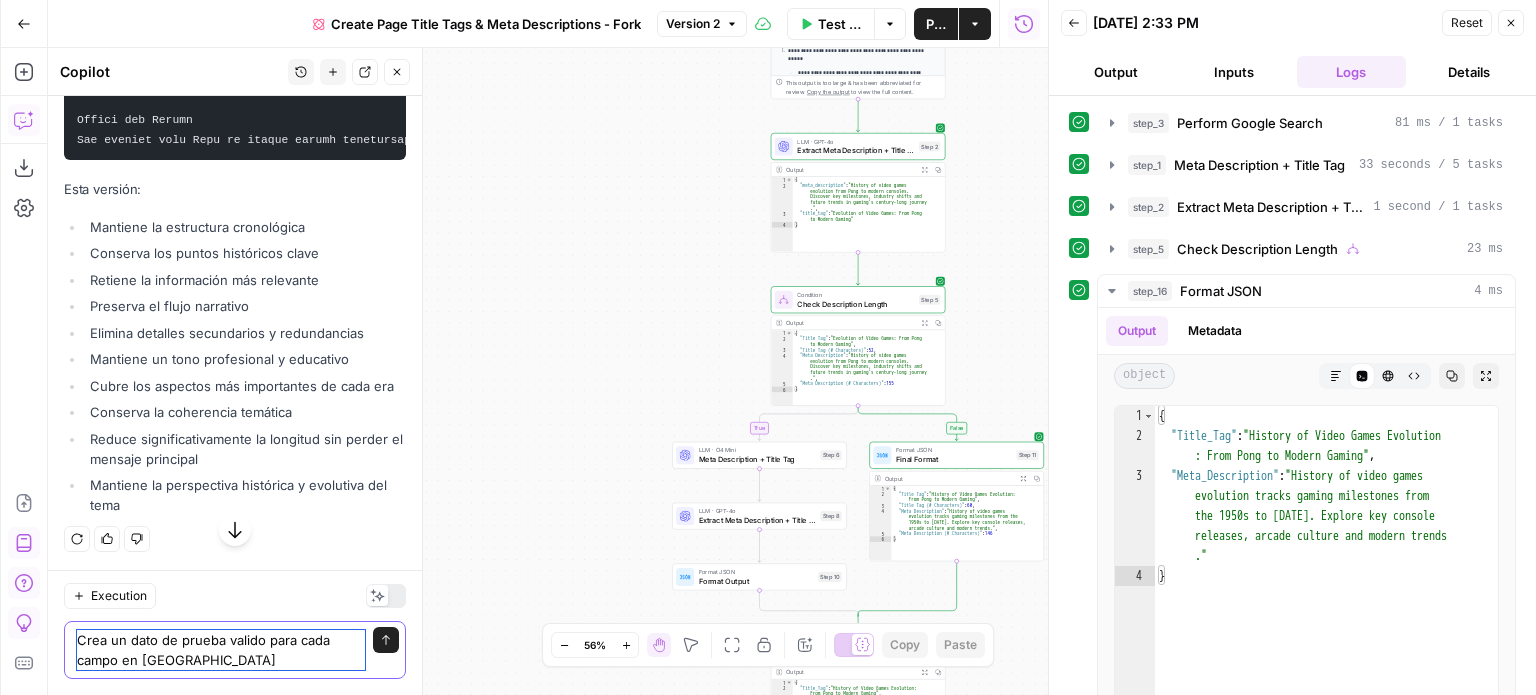 type on "Crea un dato de prueba valido para cada campo en frances" 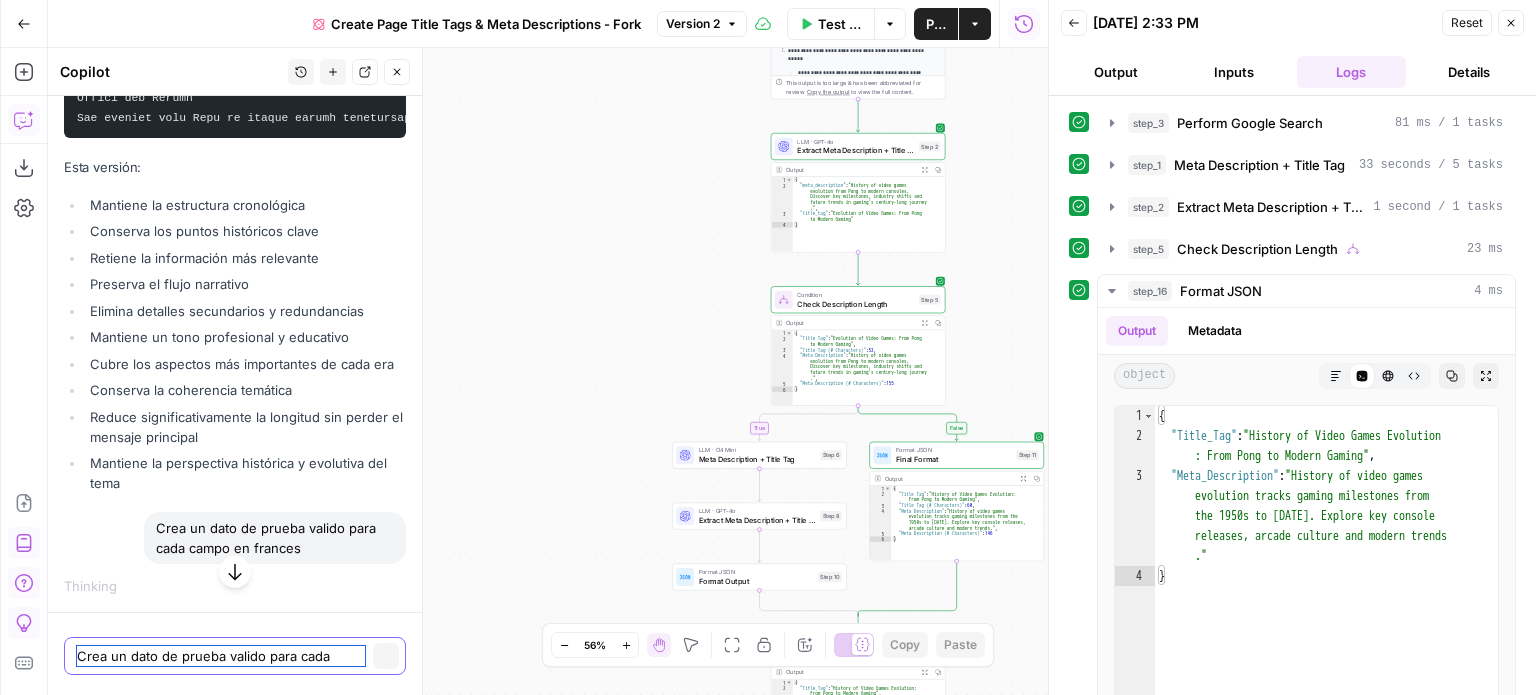 type 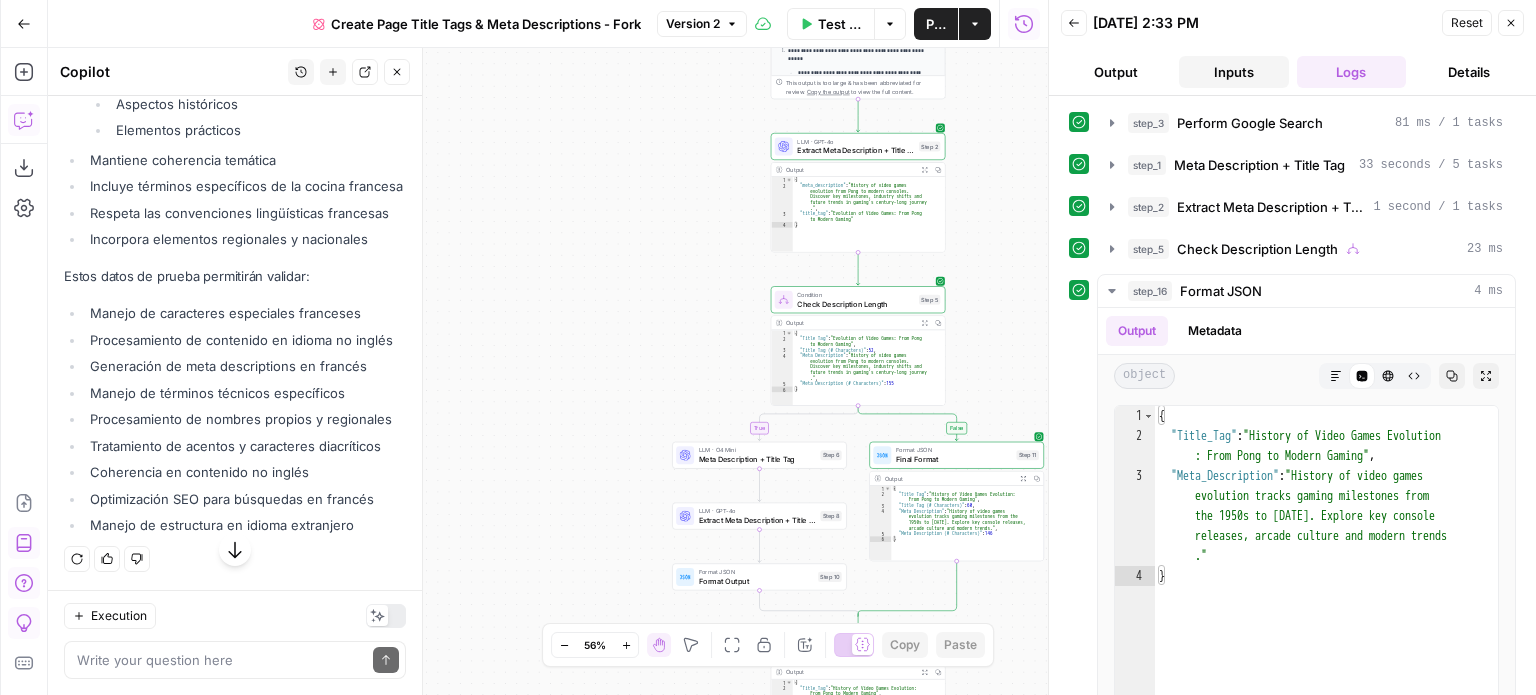 click on "Inputs" at bounding box center (1234, 72) 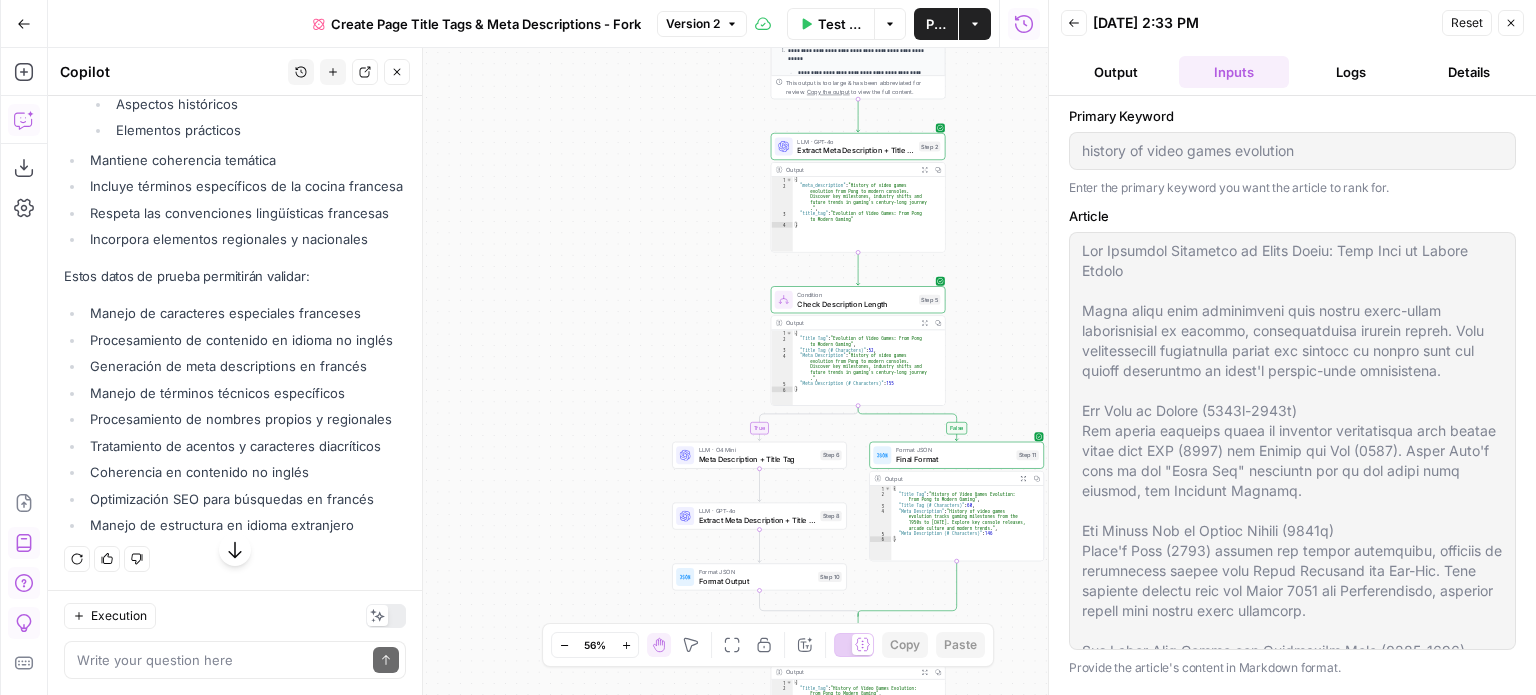 click on "Primary Keyword history of video games evolution Enter the primary keyword you want the article to rank for." at bounding box center (1292, 152) 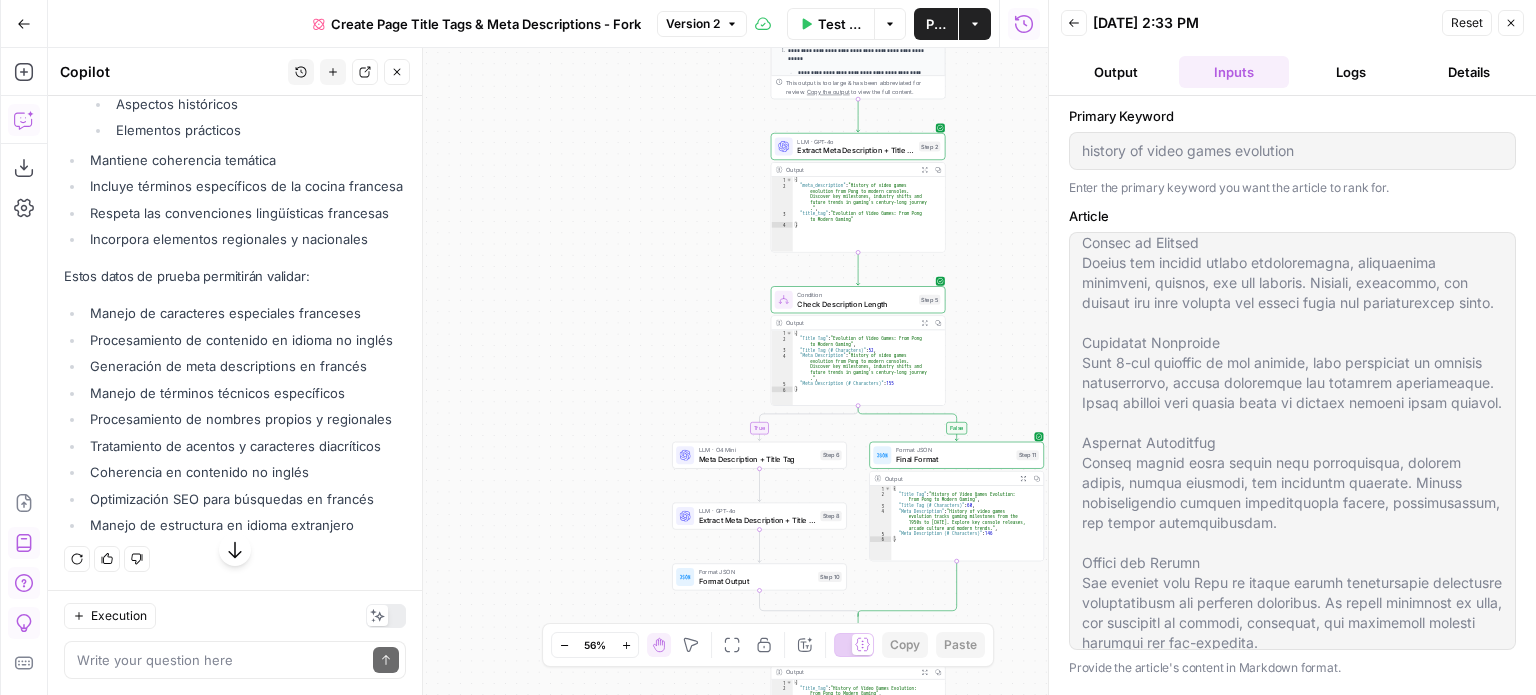 scroll, scrollTop: 1059, scrollLeft: 0, axis: vertical 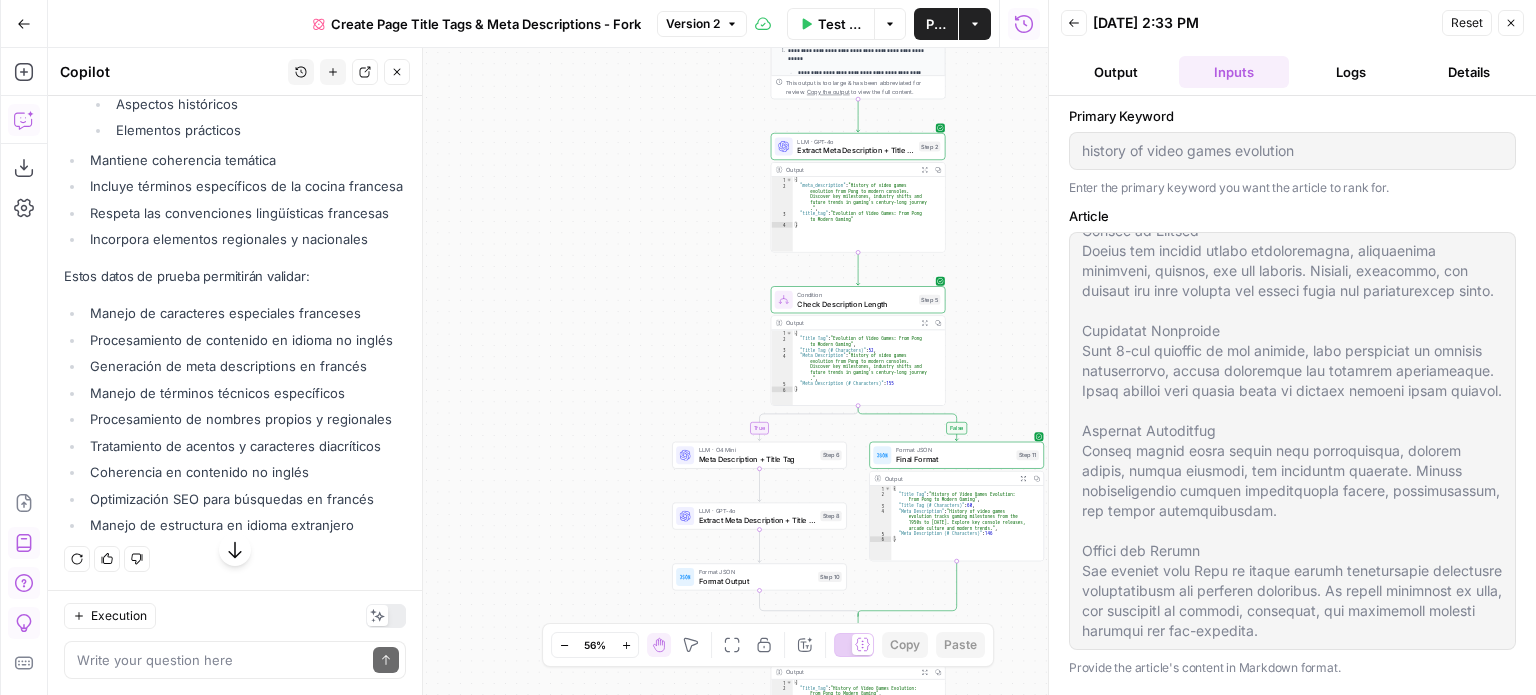 drag, startPoint x: 340, startPoint y: 332, endPoint x: 77, endPoint y: 337, distance: 263.04752 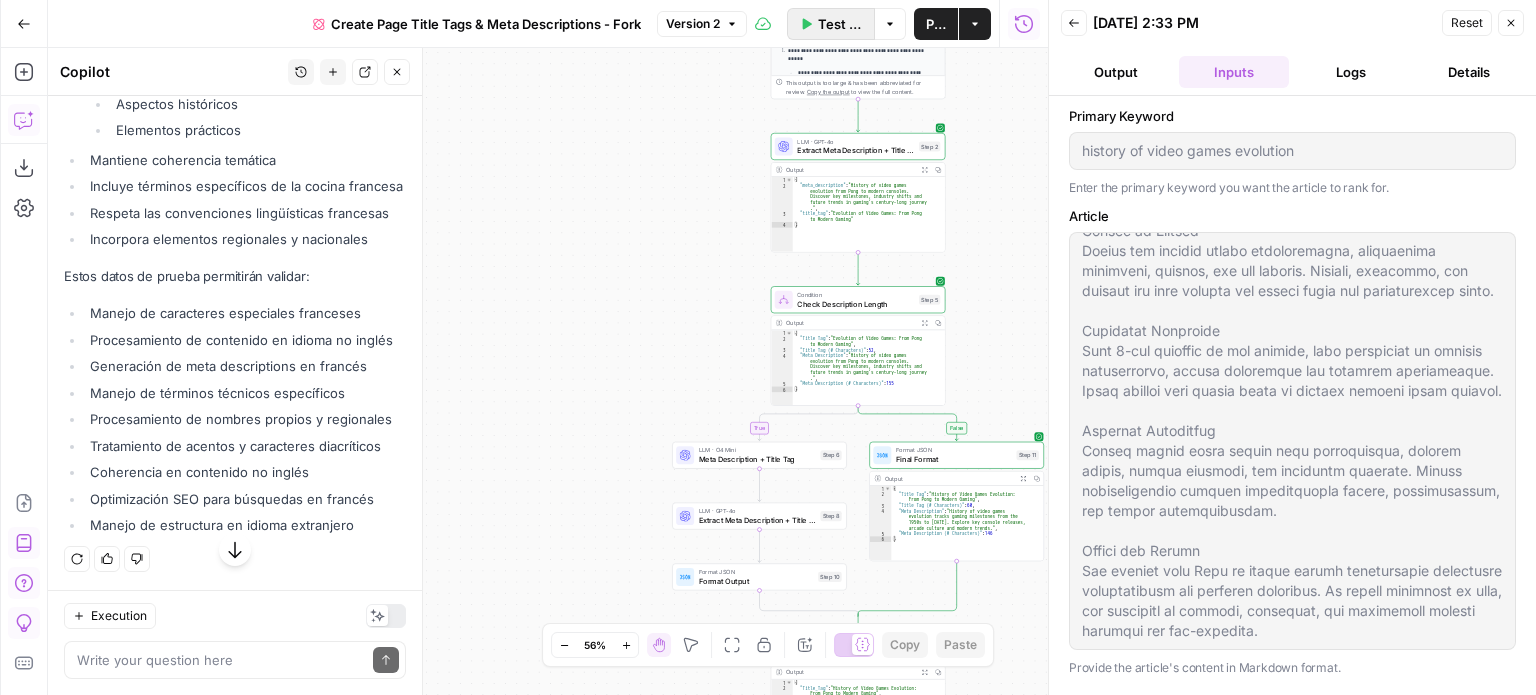 click on "Test Workflow" at bounding box center [840, 24] 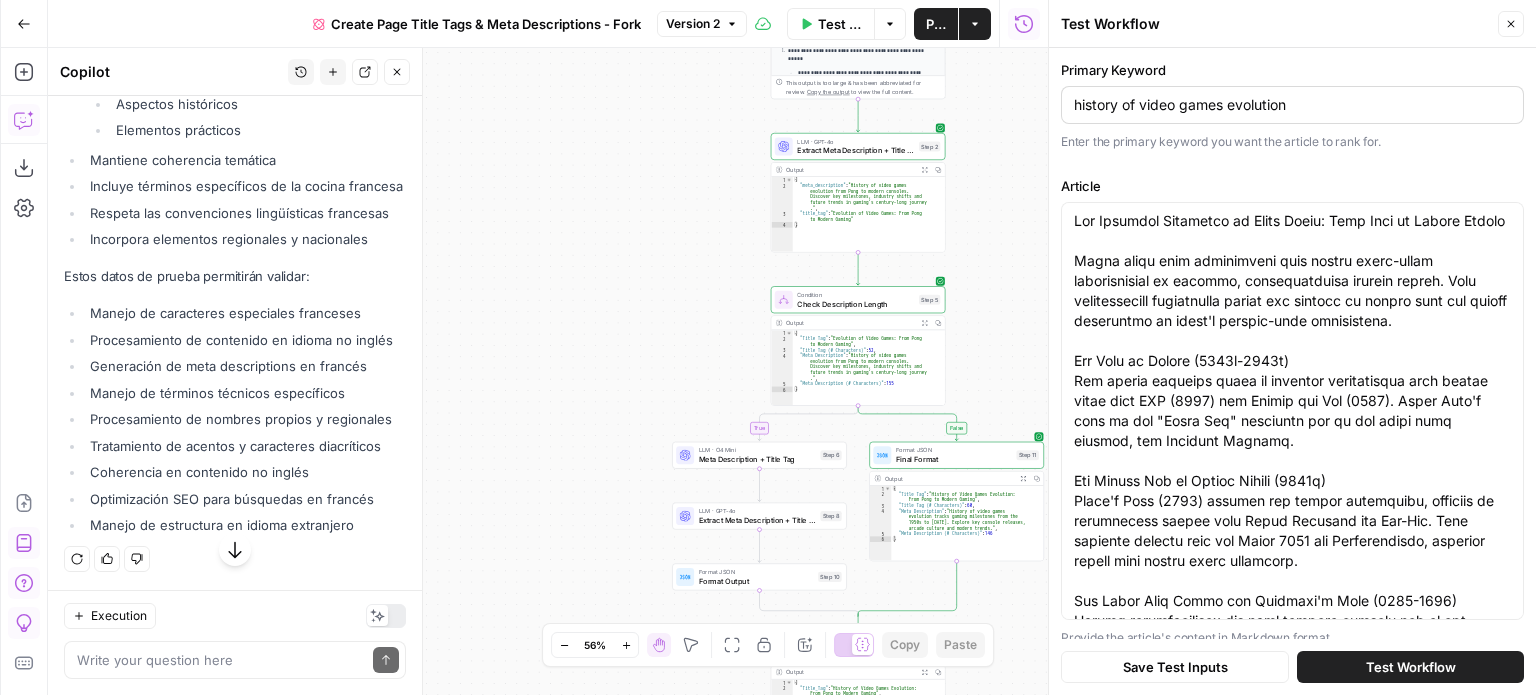 drag, startPoint x: 1318, startPoint y: 115, endPoint x: 1082, endPoint y: 121, distance: 236.07626 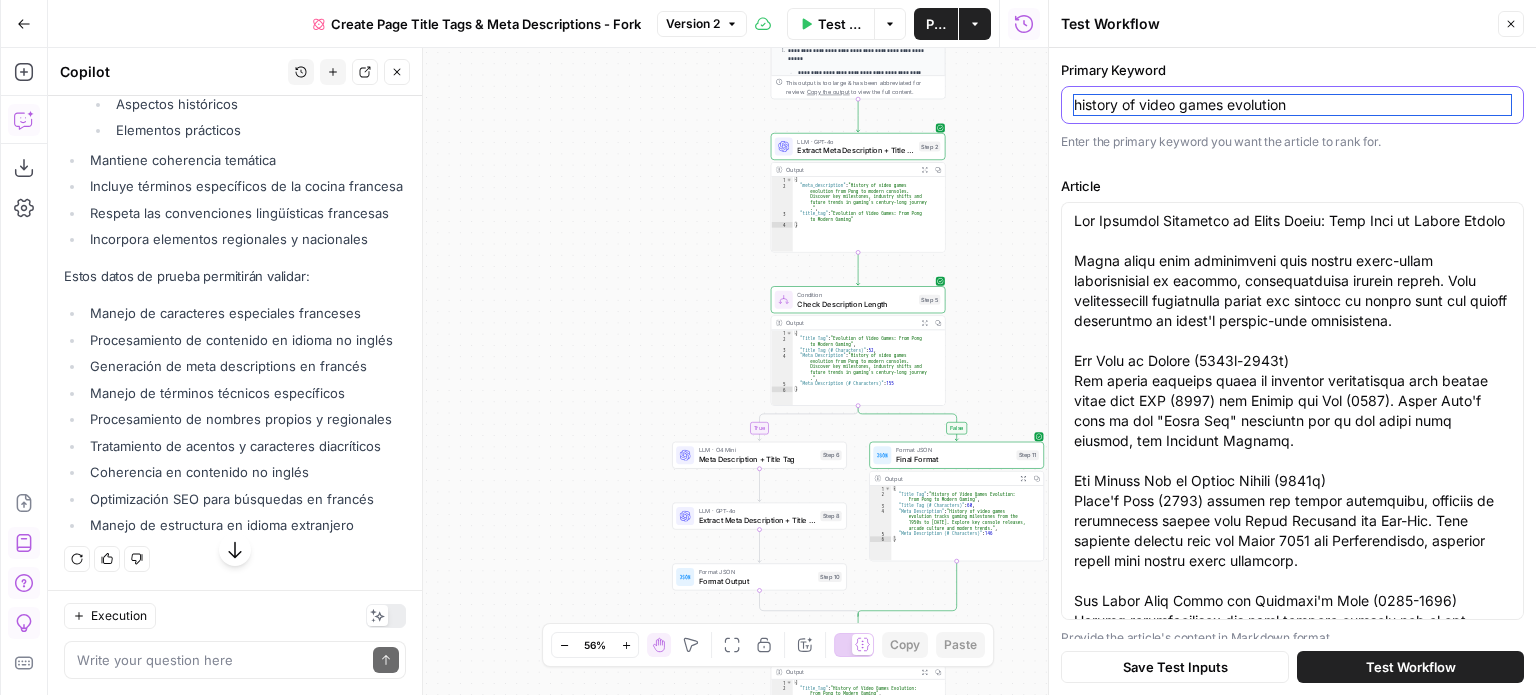 paste on "cuisine française traditionnelle recettes" 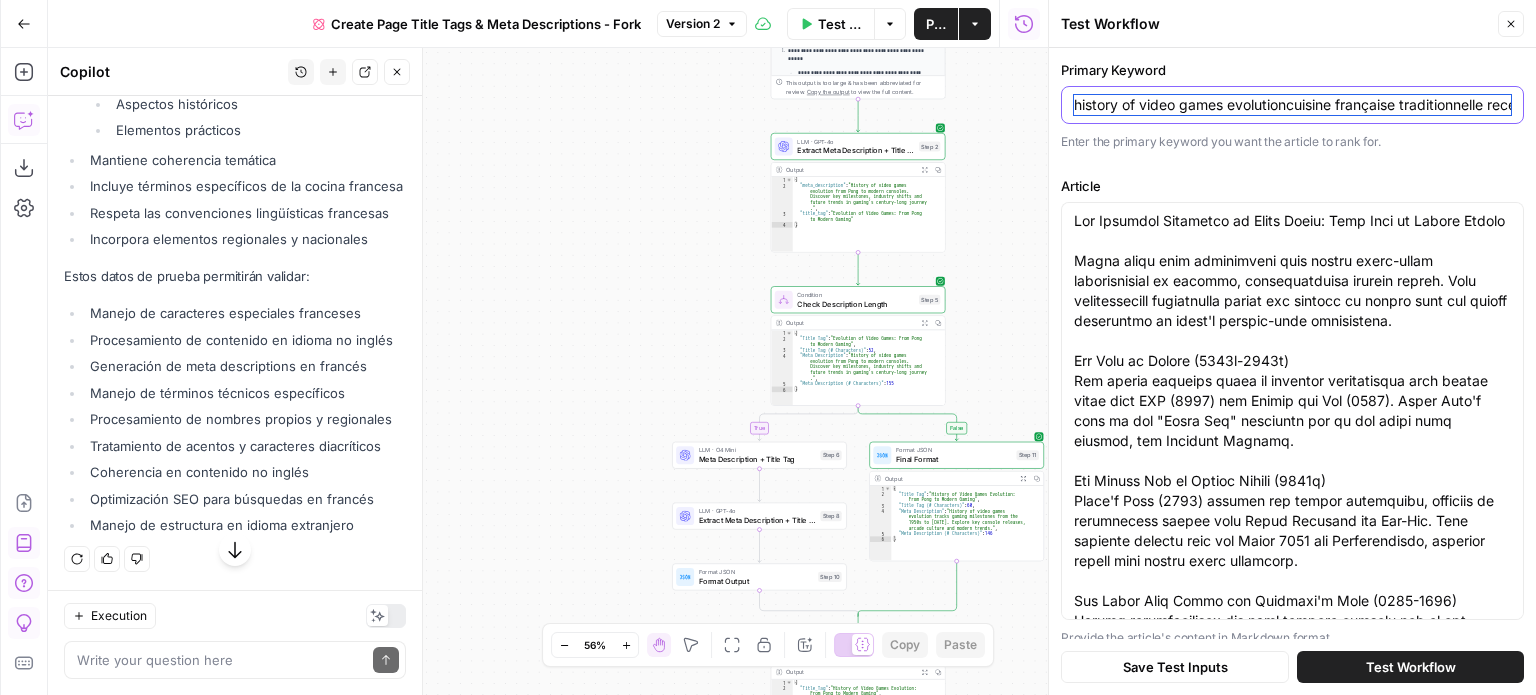 scroll, scrollTop: 0, scrollLeft: 52, axis: horizontal 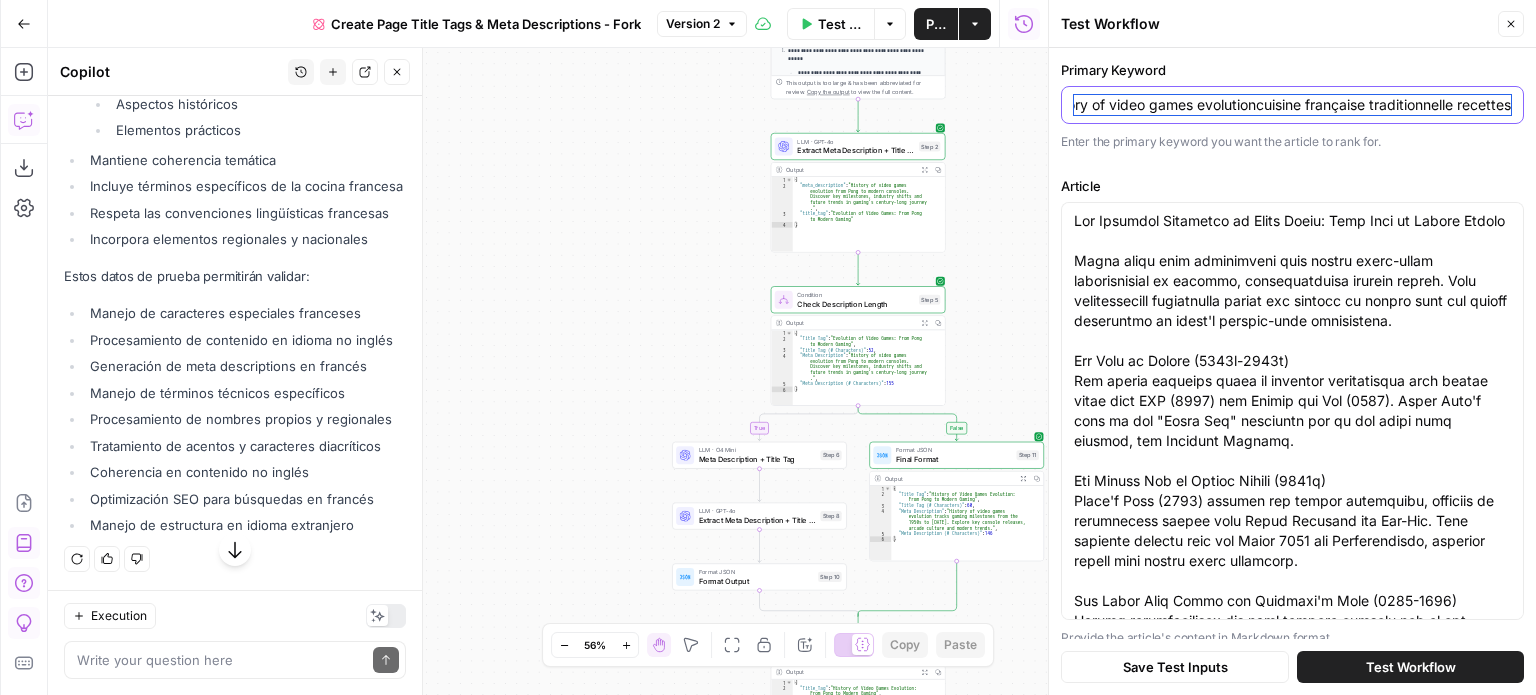 click on "history of video games evolutioncuisine française traditionnelle recettes" at bounding box center [1292, 105] 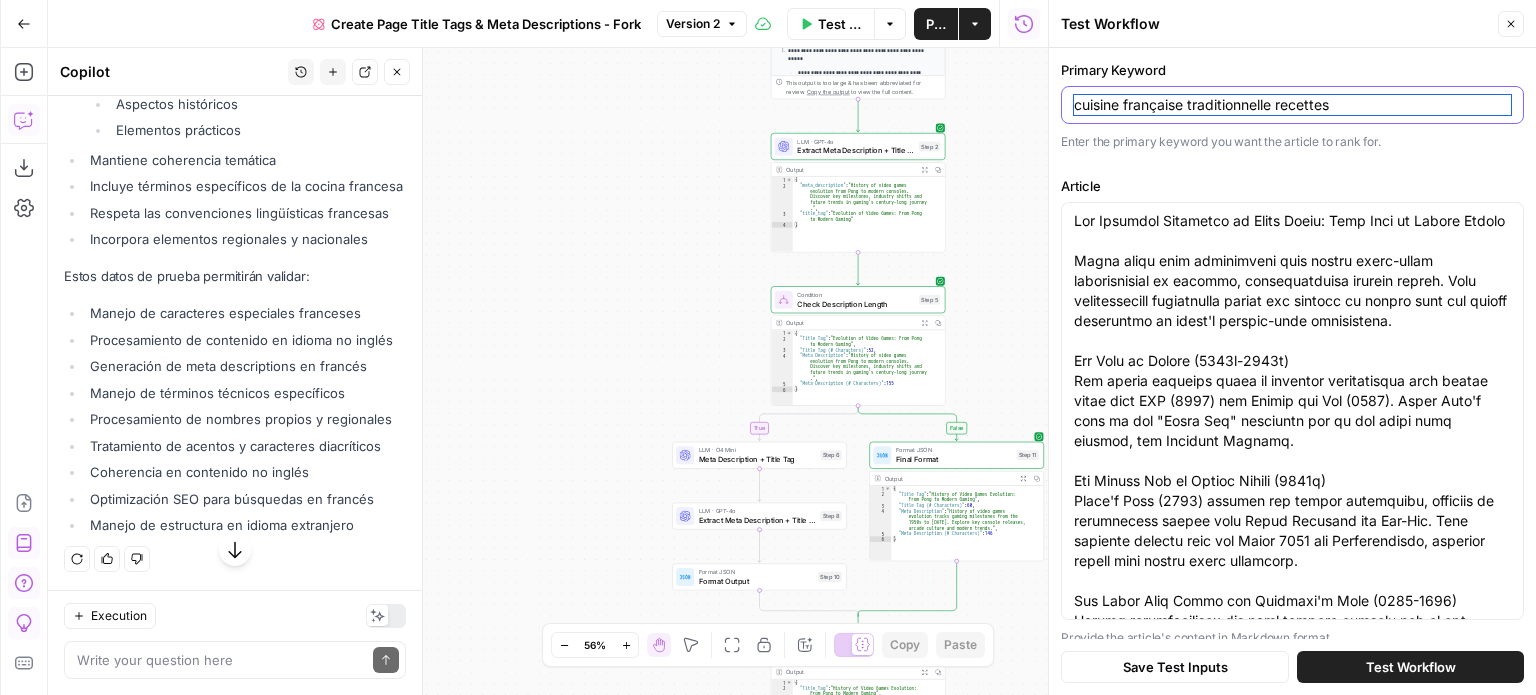 scroll, scrollTop: 0, scrollLeft: 0, axis: both 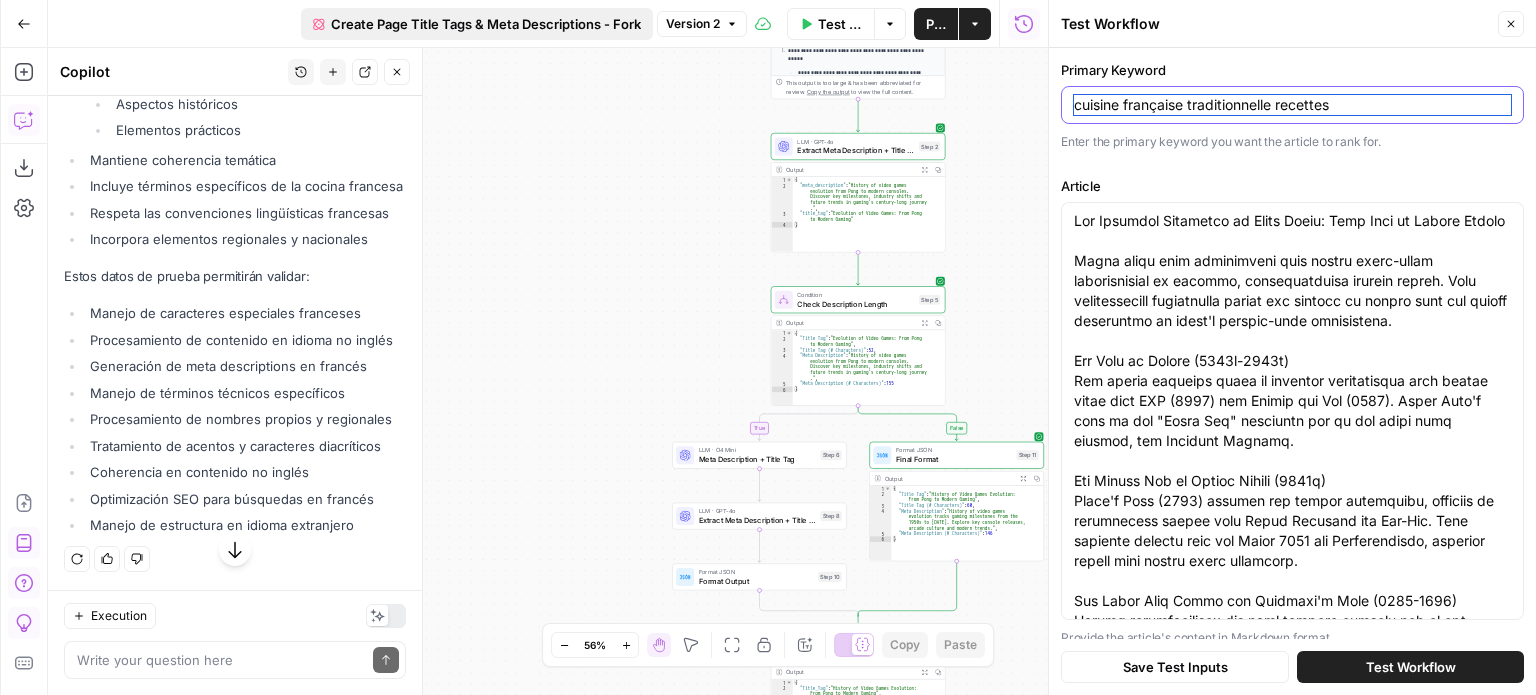 type on "cuisine française traditionnelle recettes" 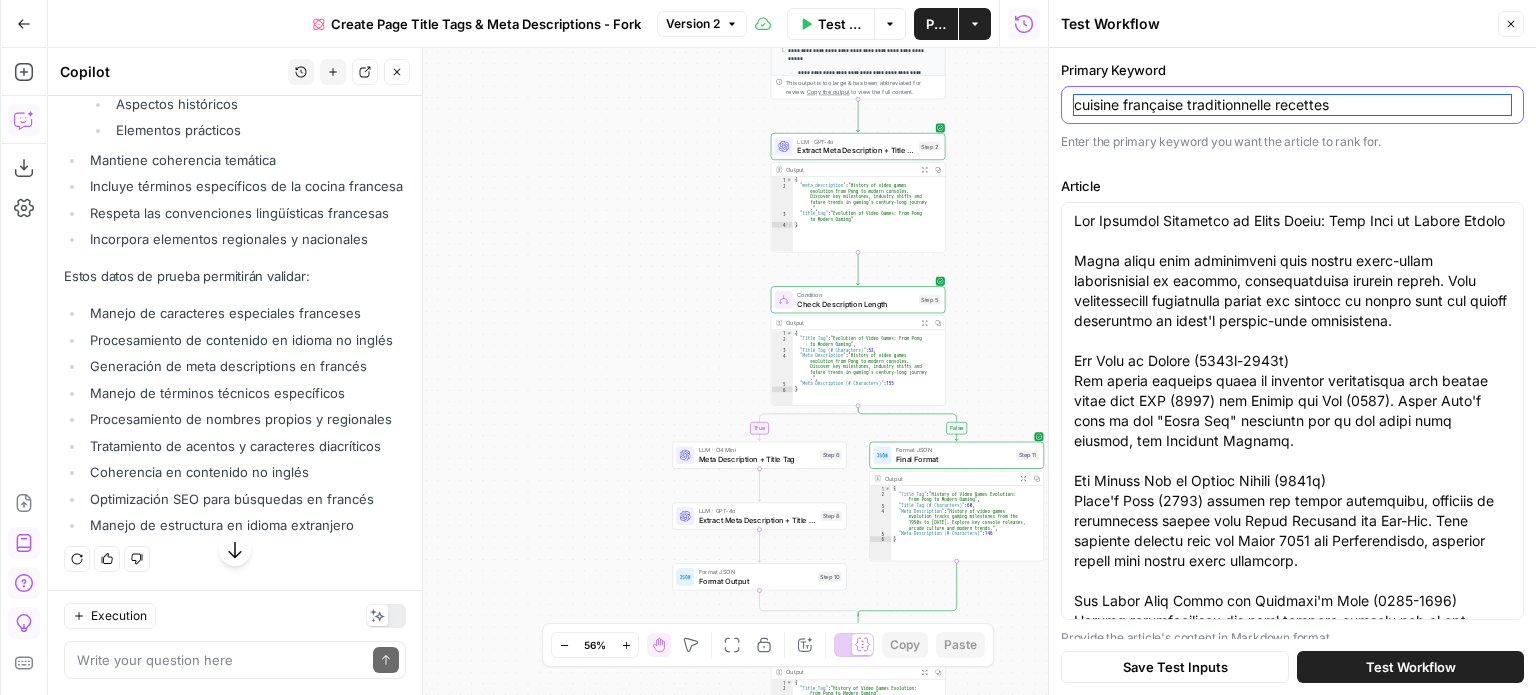 scroll, scrollTop: 23047, scrollLeft: 0, axis: vertical 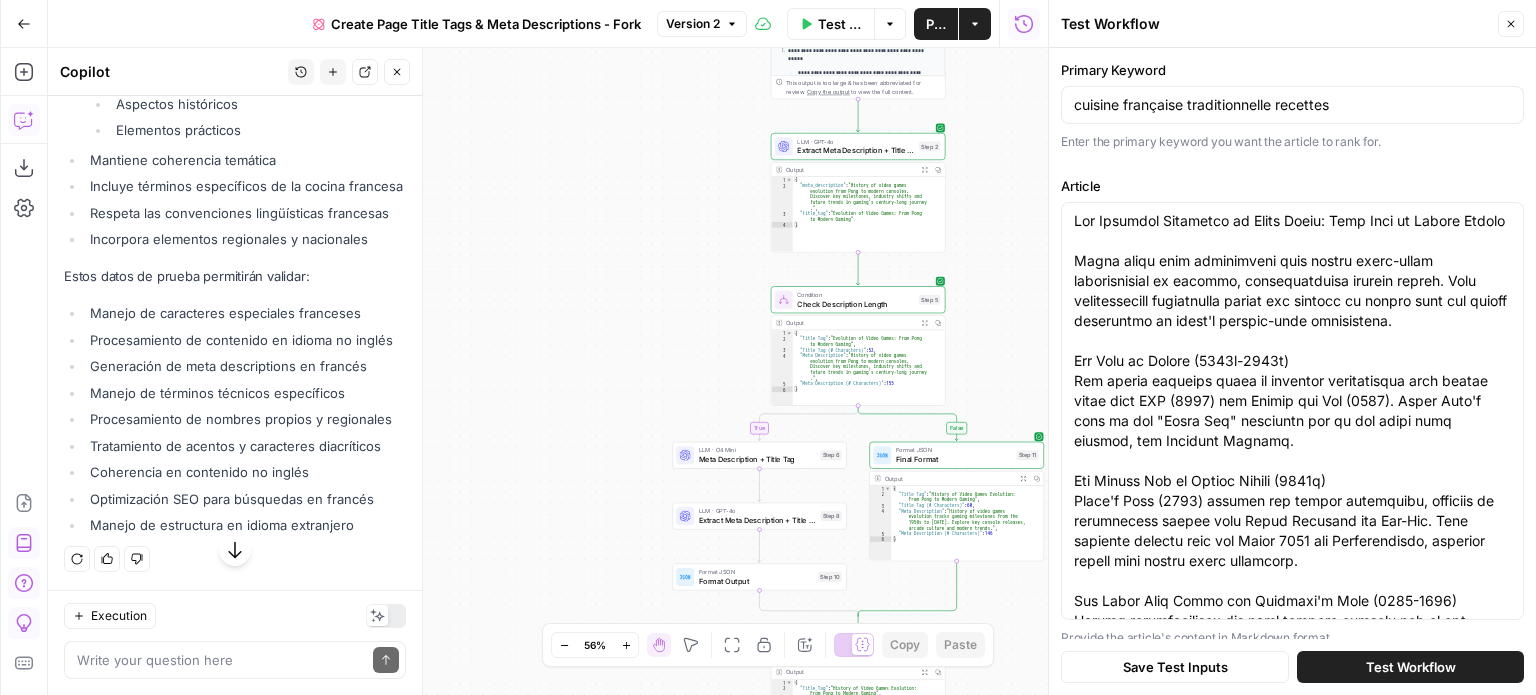 drag, startPoint x: 90, startPoint y: 240, endPoint x: 392, endPoint y: 461, distance: 374.22586 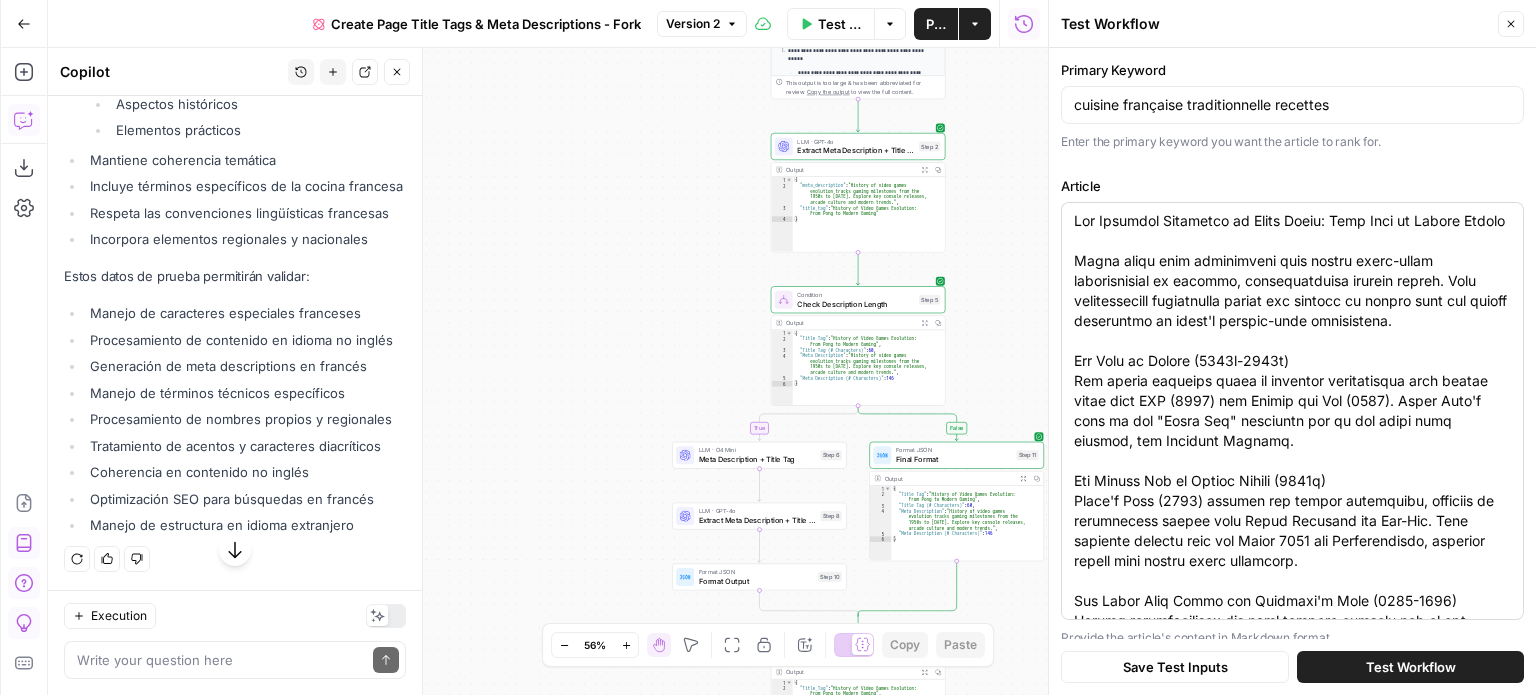 drag, startPoint x: 1072, startPoint y: 218, endPoint x: 1350, endPoint y: 533, distance: 420.12973 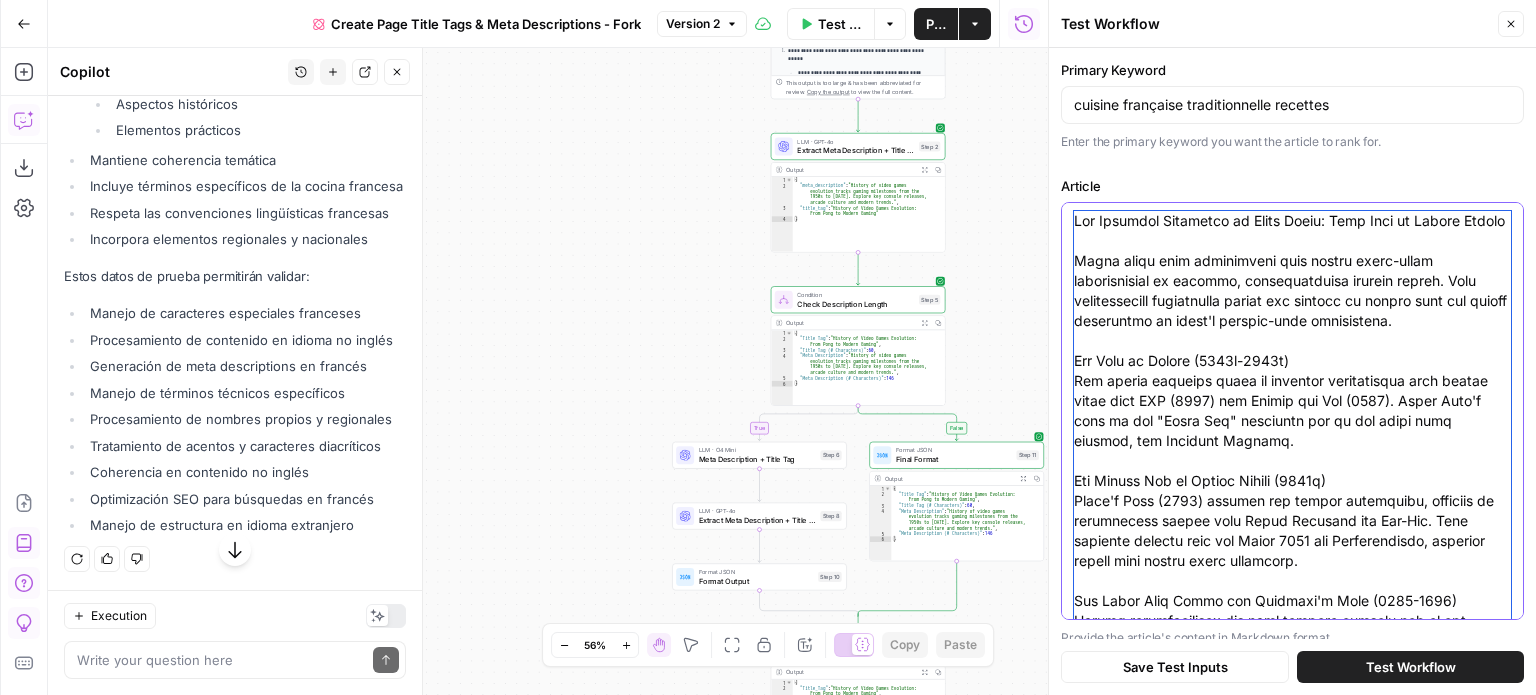 drag, startPoint x: 1080, startPoint y: 220, endPoint x: 1117, endPoint y: 254, distance: 50.24938 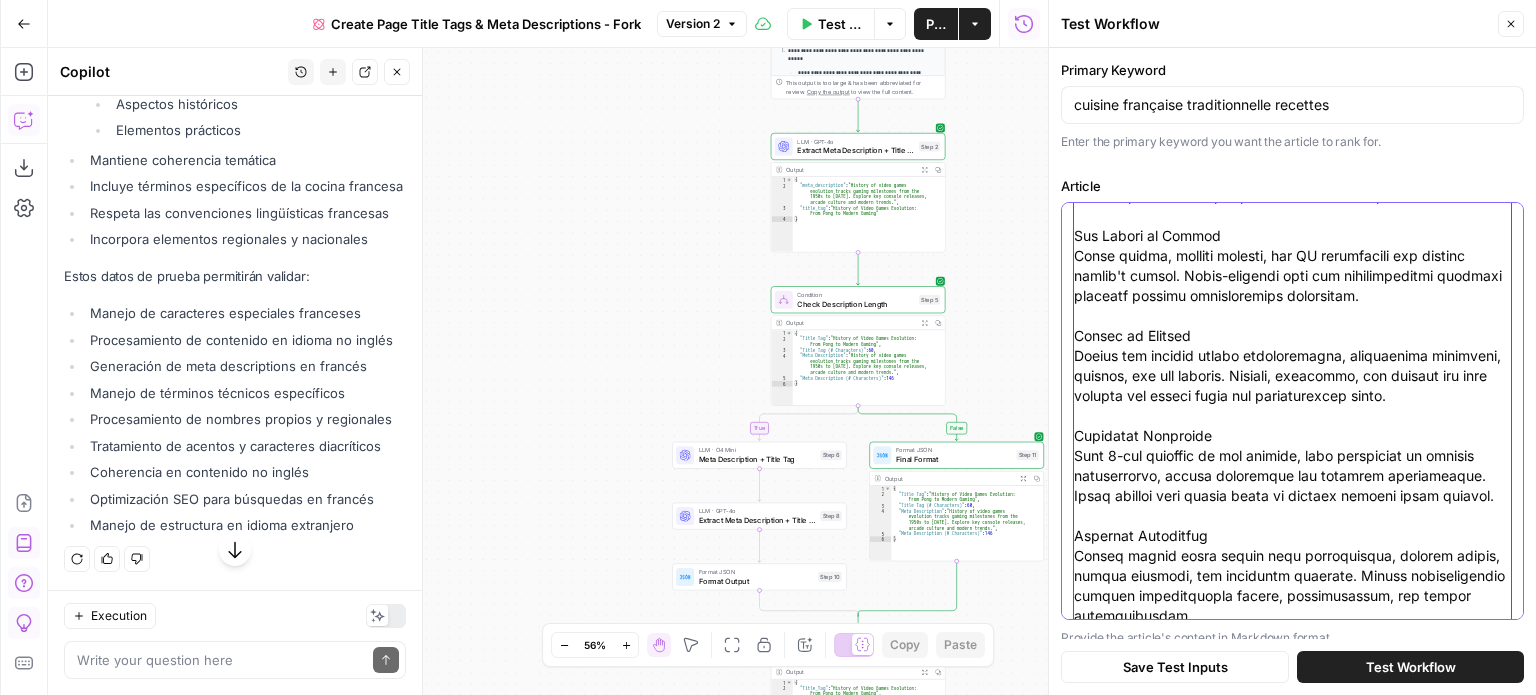 scroll, scrollTop: 1059, scrollLeft: 0, axis: vertical 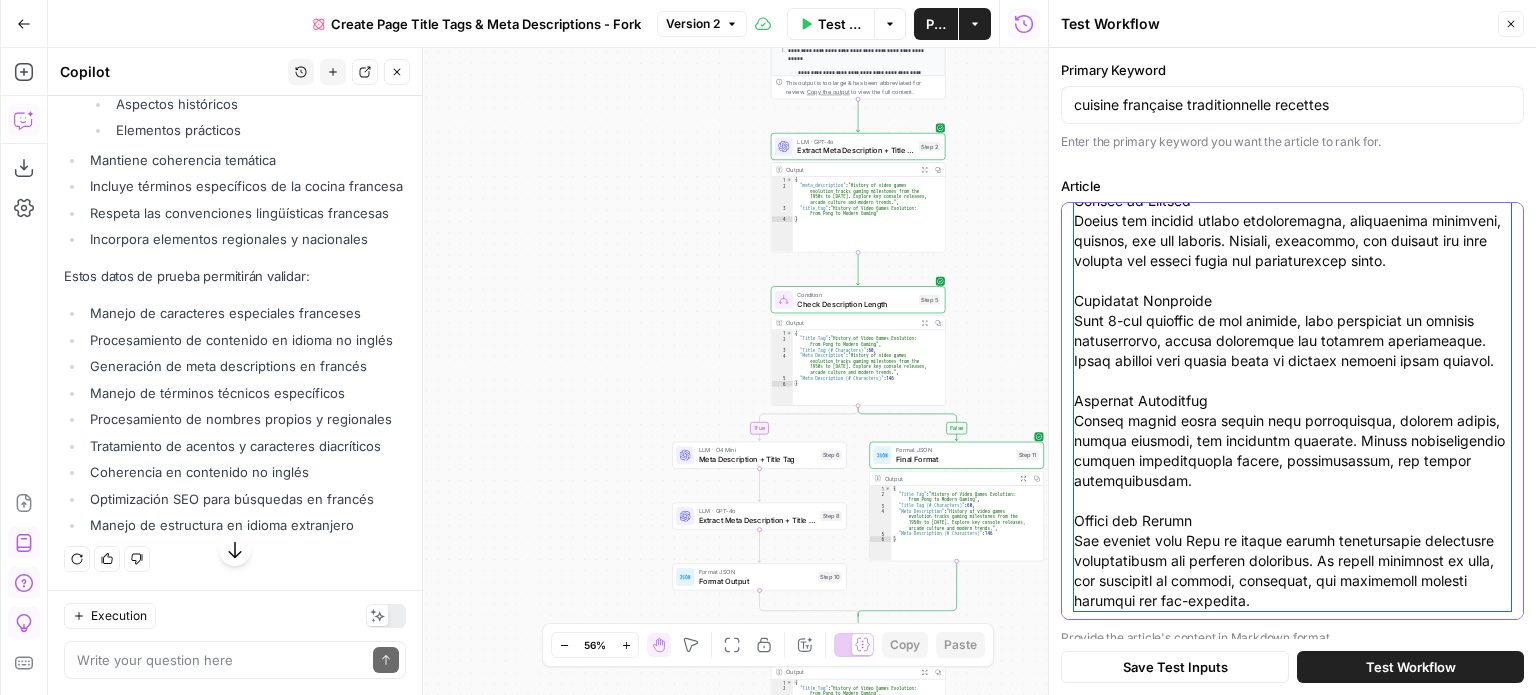 drag, startPoint x: 1077, startPoint y: 219, endPoint x: 1396, endPoint y: 615, distance: 508.50467 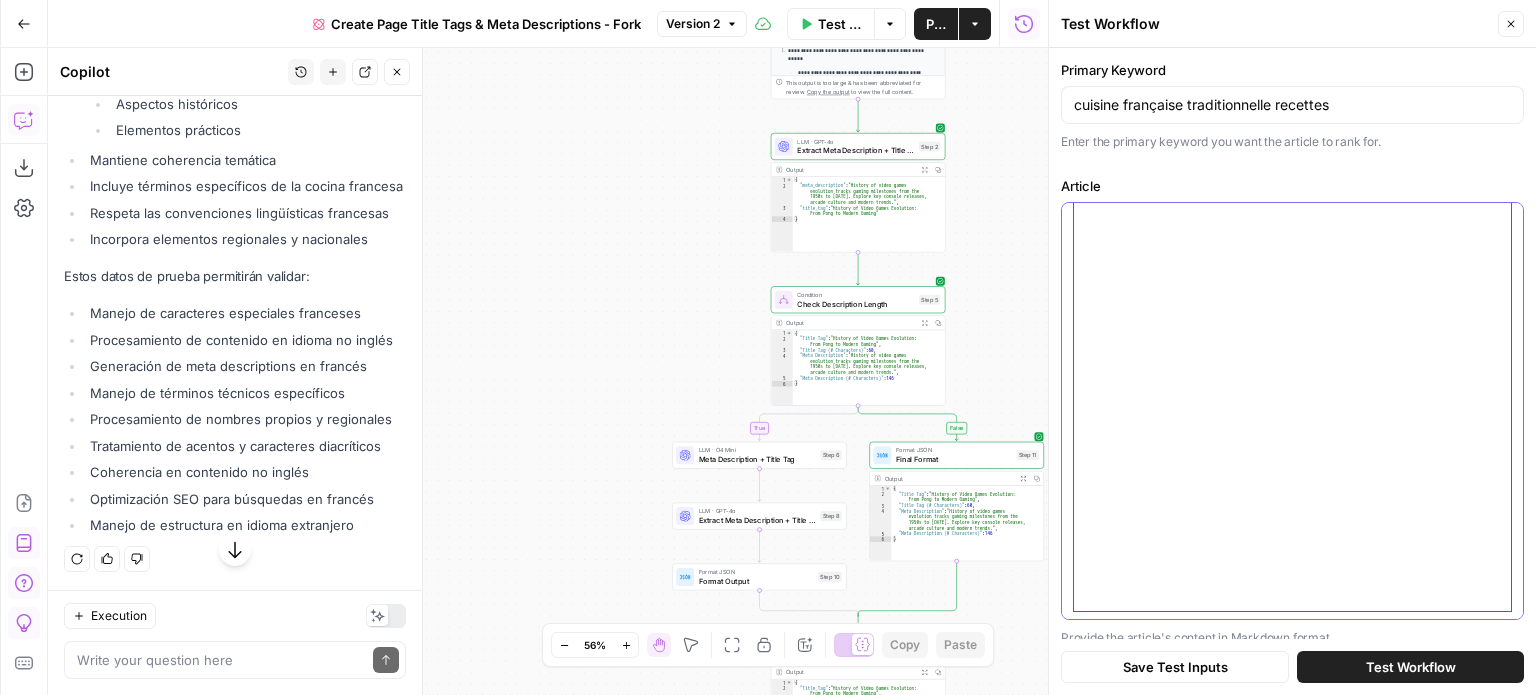 scroll, scrollTop: 0, scrollLeft: 0, axis: both 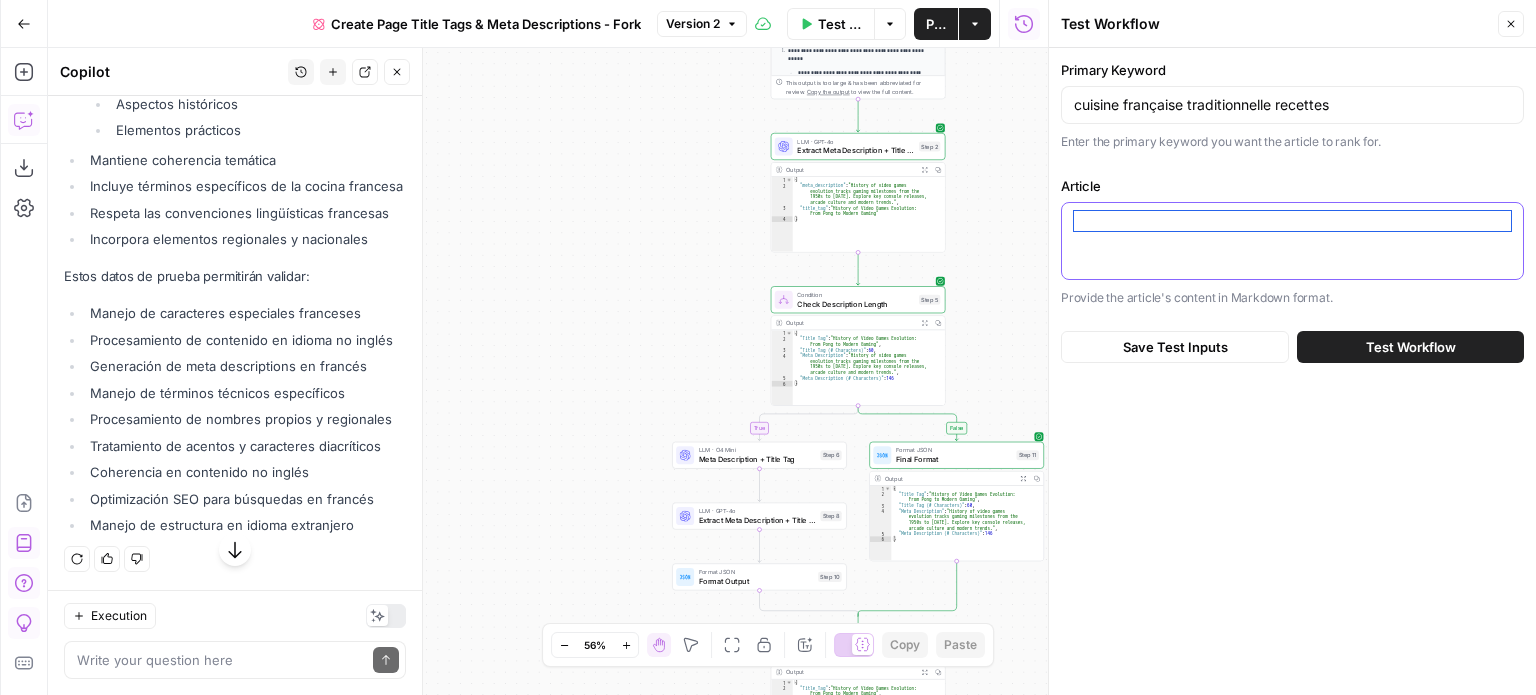 paste on "# La Cuisine Française Traditionnelle : L'Art Culinaire par Excellence
La gastronomie française, reconnue patrimoine mondial par l'UNESCO, représente l'excellence culinaire mondiale. Découvrez les secrets, techniques et recettes qui font la renommée de cette cuisine raffinée.
## Les Fondements de la Cuisine Française
La cuisine française repose sur des bases solides développées au fil des siècles. Les sauces mères, les techniques de cuisson précises et le respect des produits constituent le socle de cet art culinaire.
### Les Sauces Fondamentales
- La sauce béchamel
- La sauce espagnole
- La sauce hollandaise
- La sauce tomate
- La sauce velouté
### Les Techniques Essentielles
- Le déglaçage
- La réduction
- Le pochage
- Le flambage
- La liaison
## Les Régions et Leurs Spécialités
### La Bourgogne
- Le bœuf bourguignon
- Les escargots de Bourgogne
- Le coq au vin
- Les œufs en meurette
### La Provence
- La bouillabaisse
- La ratatouille
- L'aïoli
- La tapenade
### L'Alsace
- La choucroute
- Le bae..." 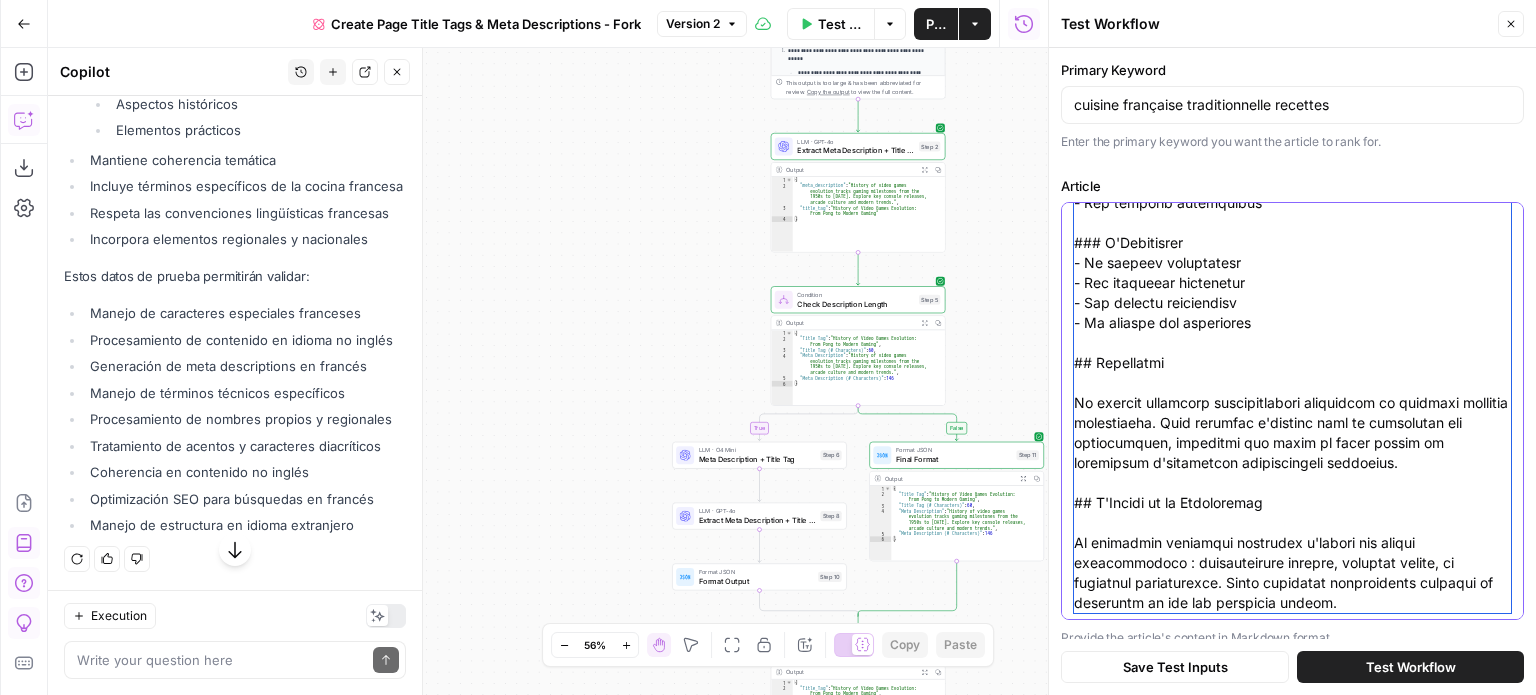 scroll, scrollTop: 2759, scrollLeft: 0, axis: vertical 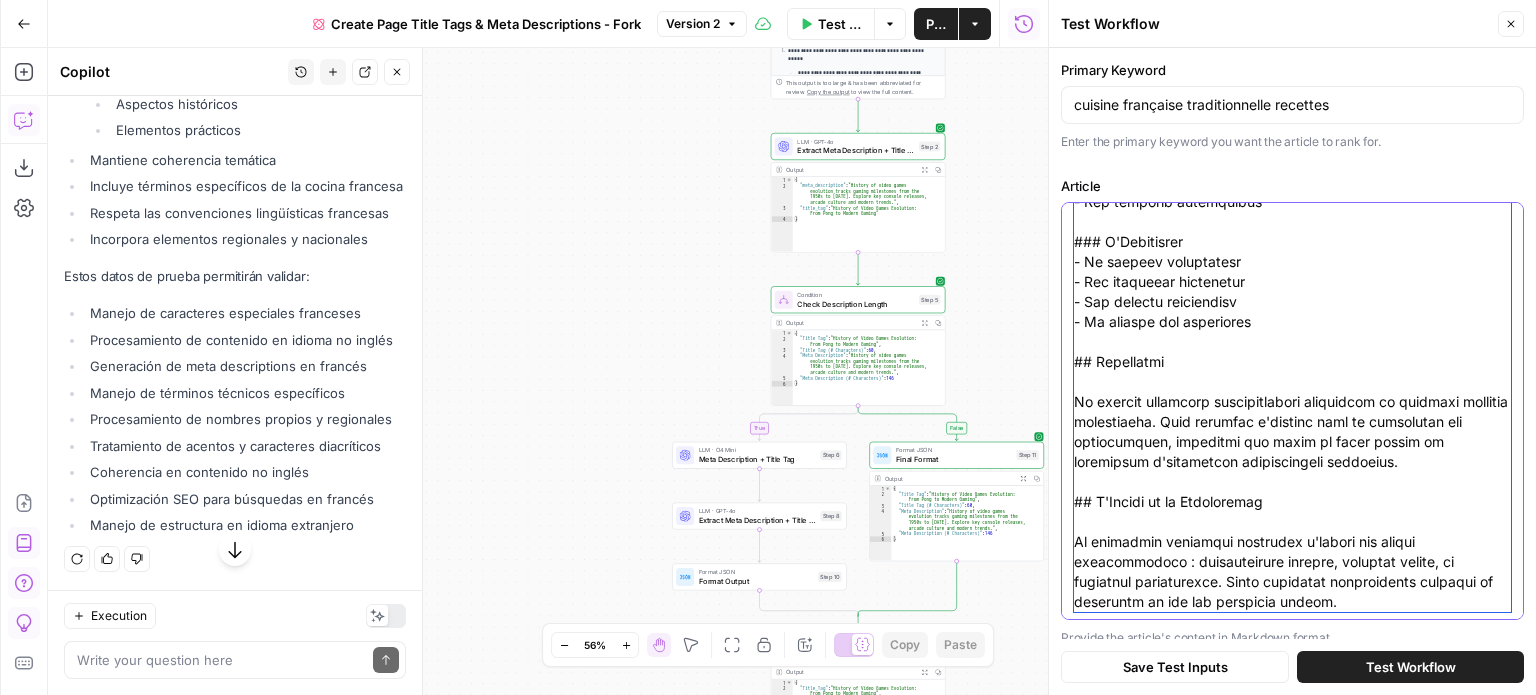 type on "# La Cuisine Française Traditionnelle : L'Art Culinaire par Excellence
La gastronomie française, reconnue patrimoine mondial par l'UNESCO, représente l'excellence culinaire mondiale. Découvrez les secrets, techniques et recettes qui font la renommée de cette cuisine raffinée.
## Les Fondements de la Cuisine Française
La cuisine française repose sur des bases solides développées au fil des siècles. Les sauces mères, les techniques de cuisson précises et le respect des produits constituent le socle de cet art culinaire.
### Les Sauces Fondamentales
- La sauce béchamel
- La sauce espagnole
- La sauce hollandaise
- La sauce tomate
- La sauce velouté
### Les Techniques Essentielles
- Le déglaçage
- La réduction
- Le pochage
- Le flambage
- La liaison
## Les Régions et Leurs Spécialités
### La Bourgogne
- Le bœuf bourguignon
- Les escargots de Bourgogne
- Le coq au vin
- Les œufs en meurette
### La Provence
- La bouillabaisse
- La ratatouille
- L'aïoli
- La tapenade
### L'Alsace
- La choucroute
- Le bae..." 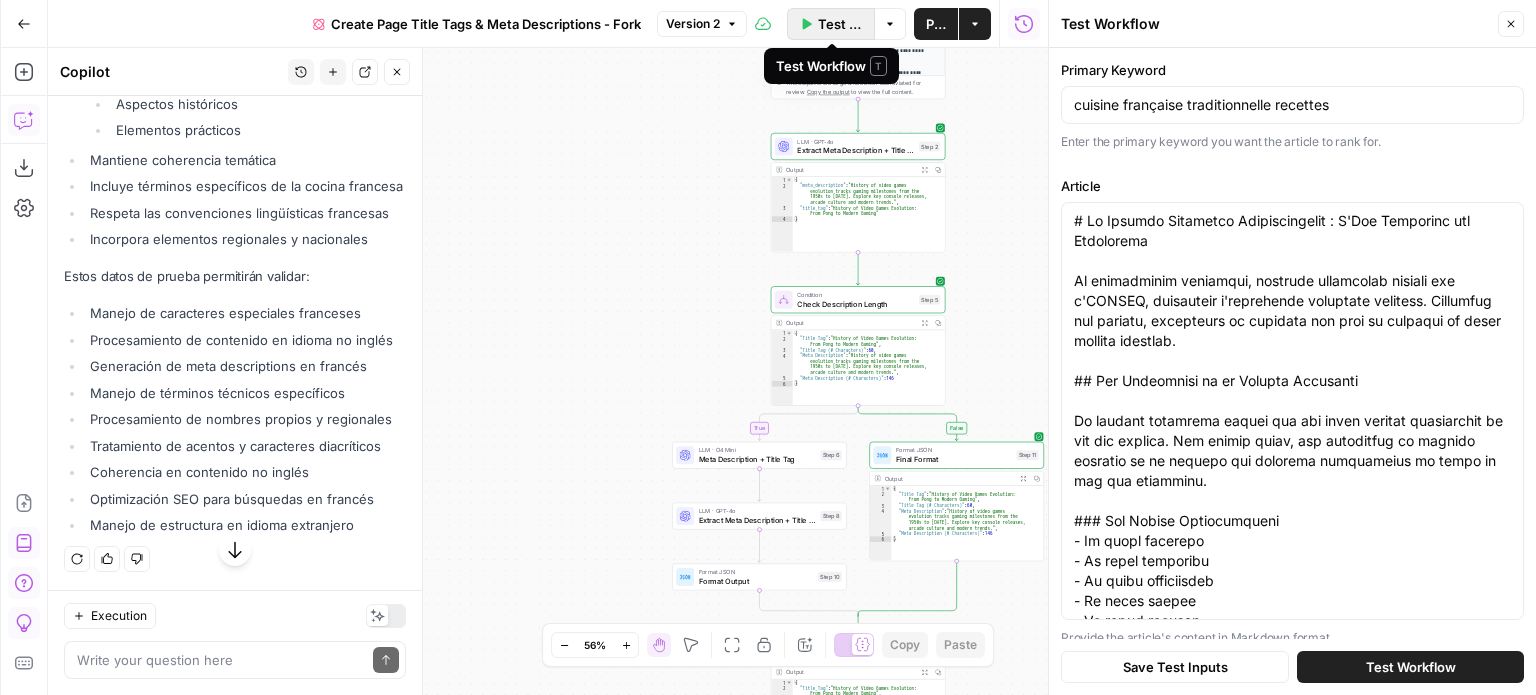 click on "Test Workflow" at bounding box center (840, 24) 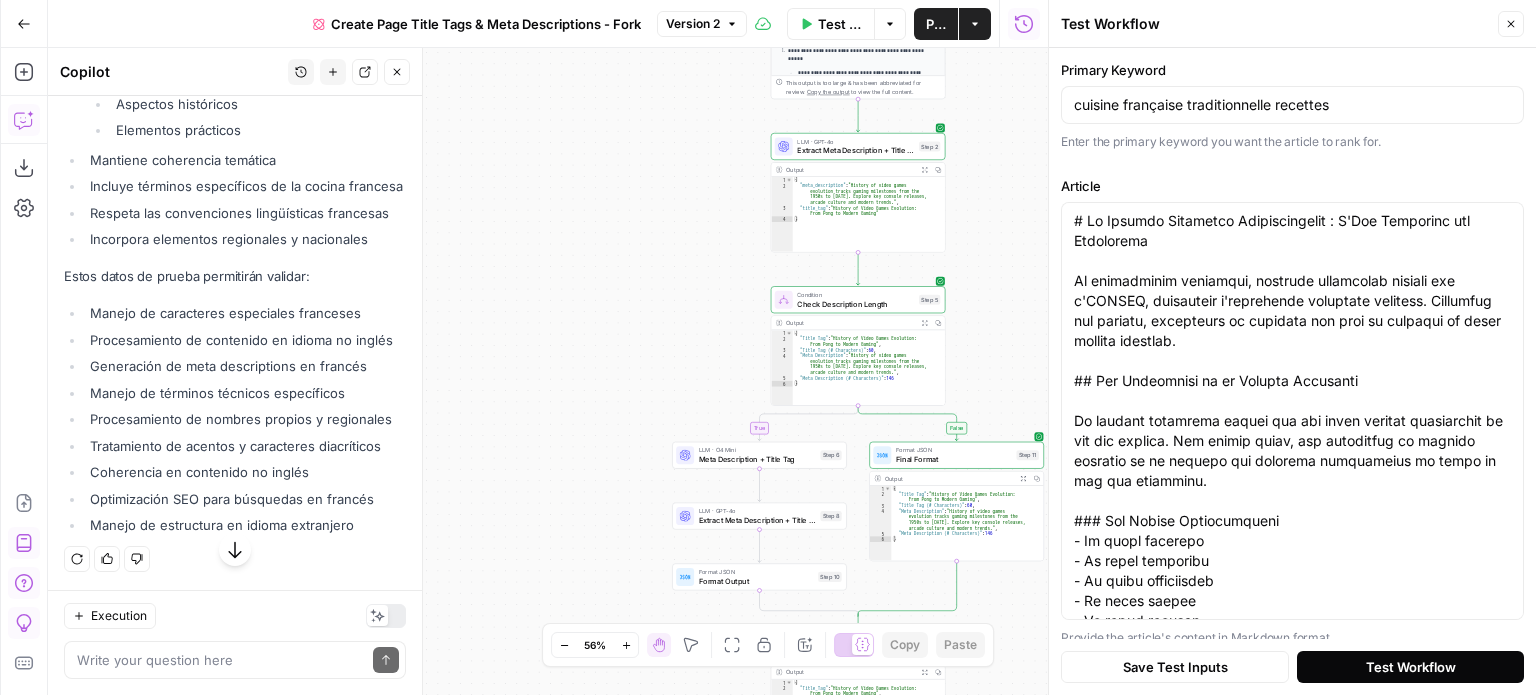 click on "Test Workflow" at bounding box center [1411, 667] 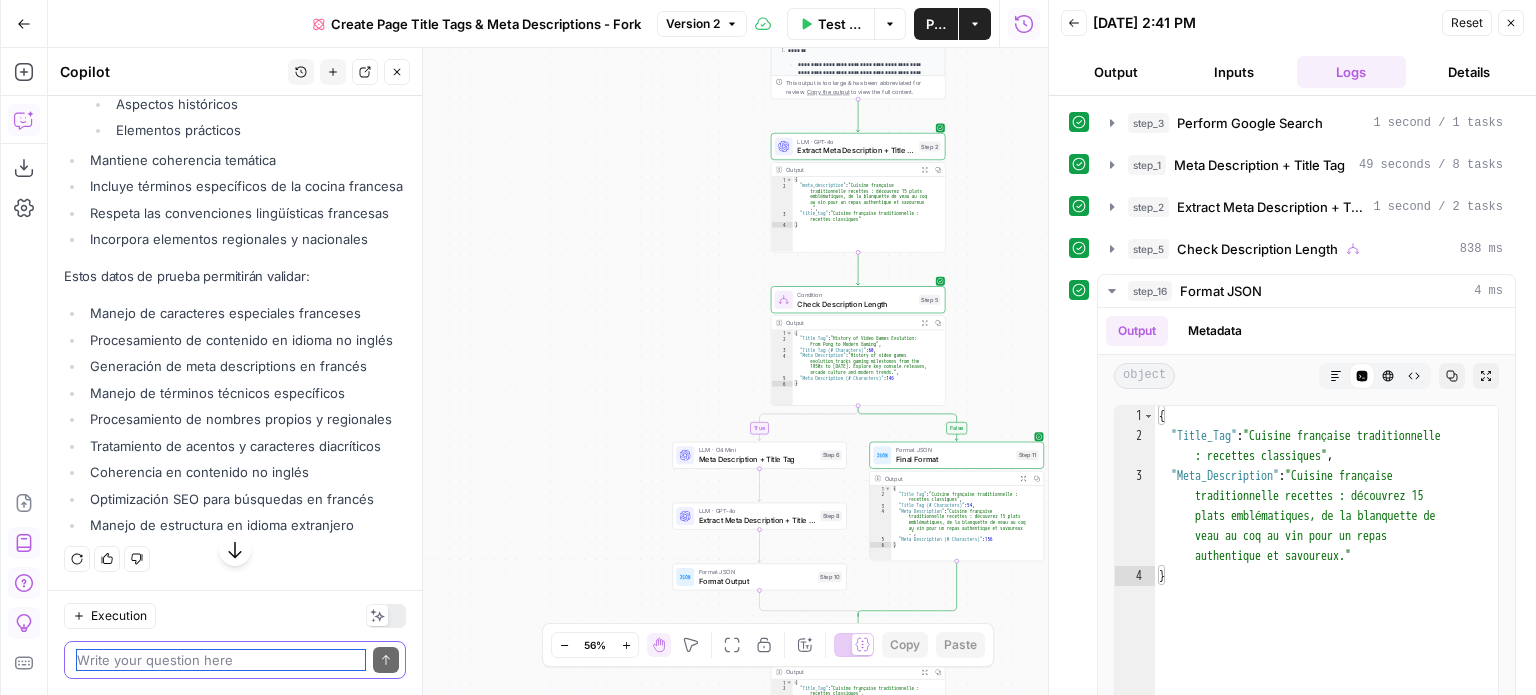 click at bounding box center (221, 660) 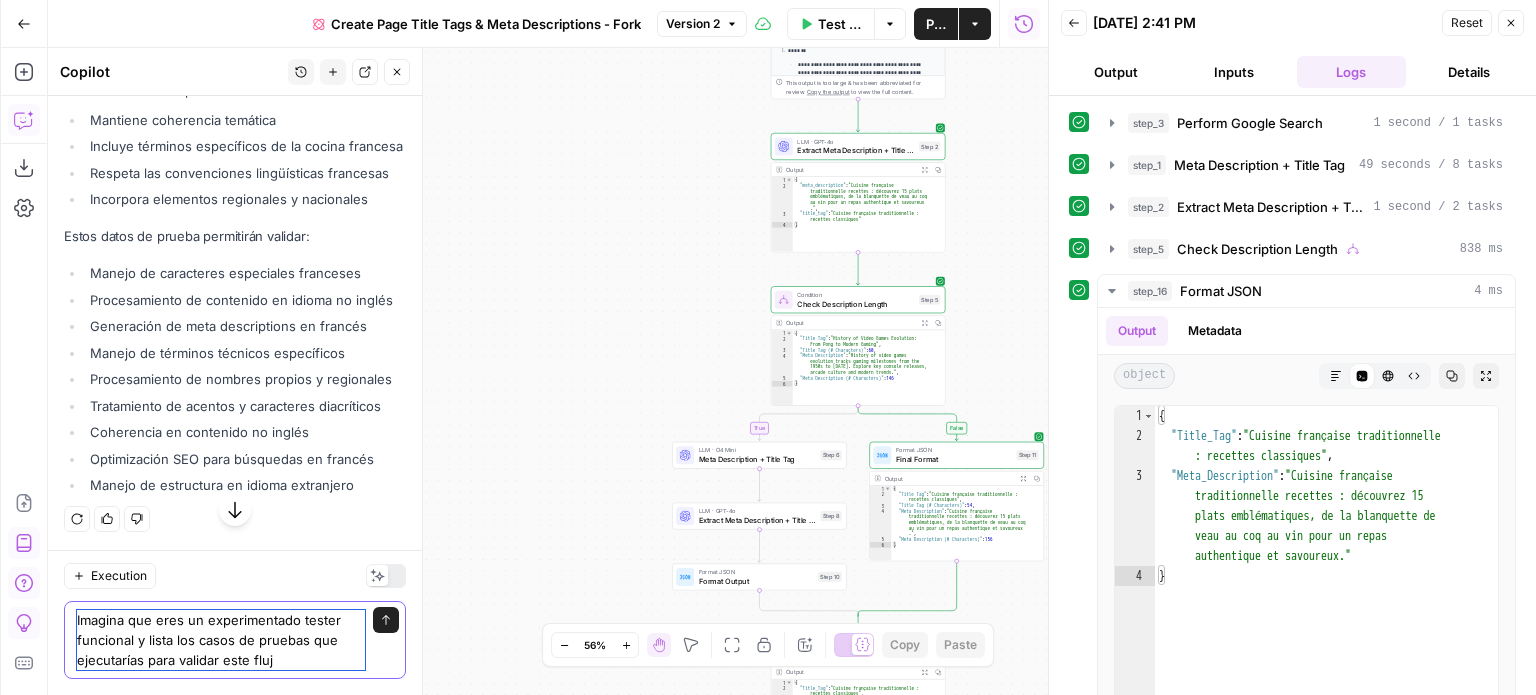type on "Imagina que eres un experimentado tester funcional y lista los casos de pruebas que ejecutarías para validar este flujo" 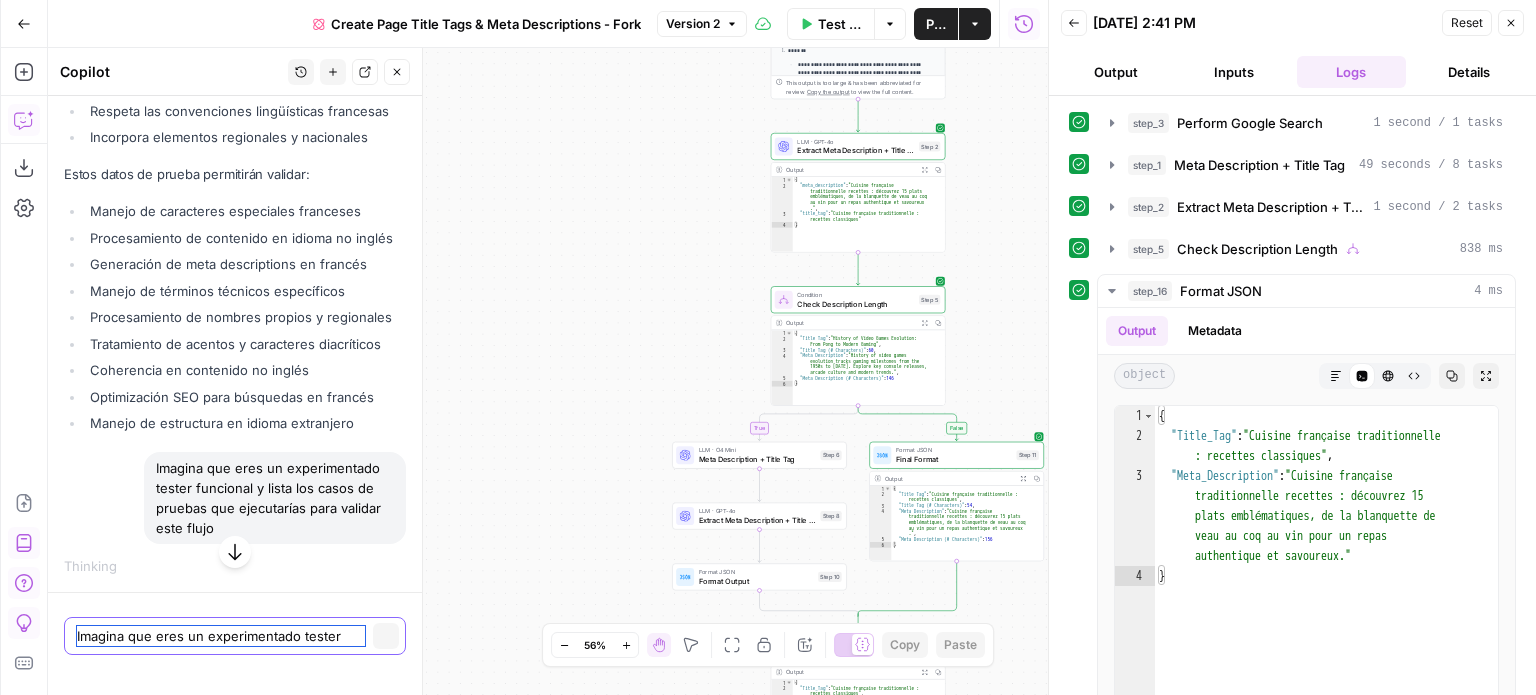type 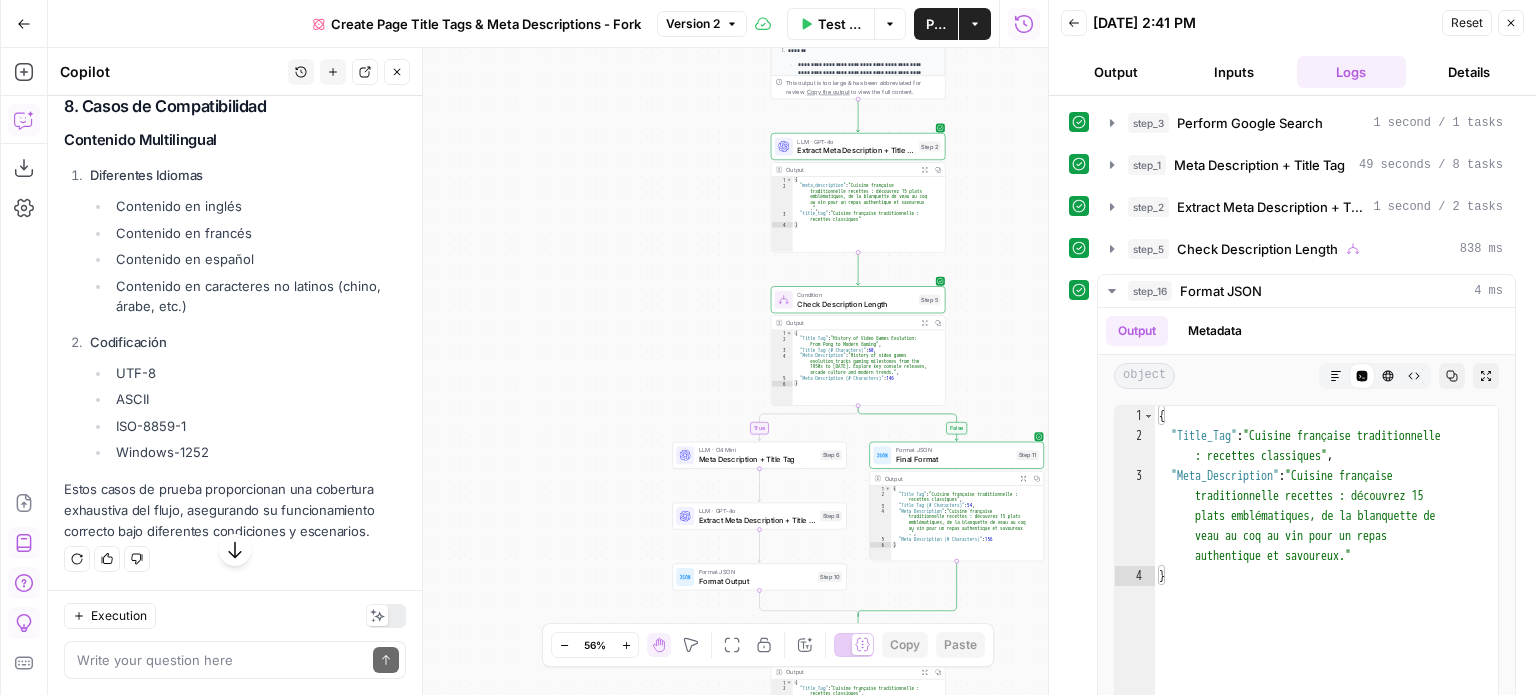 click 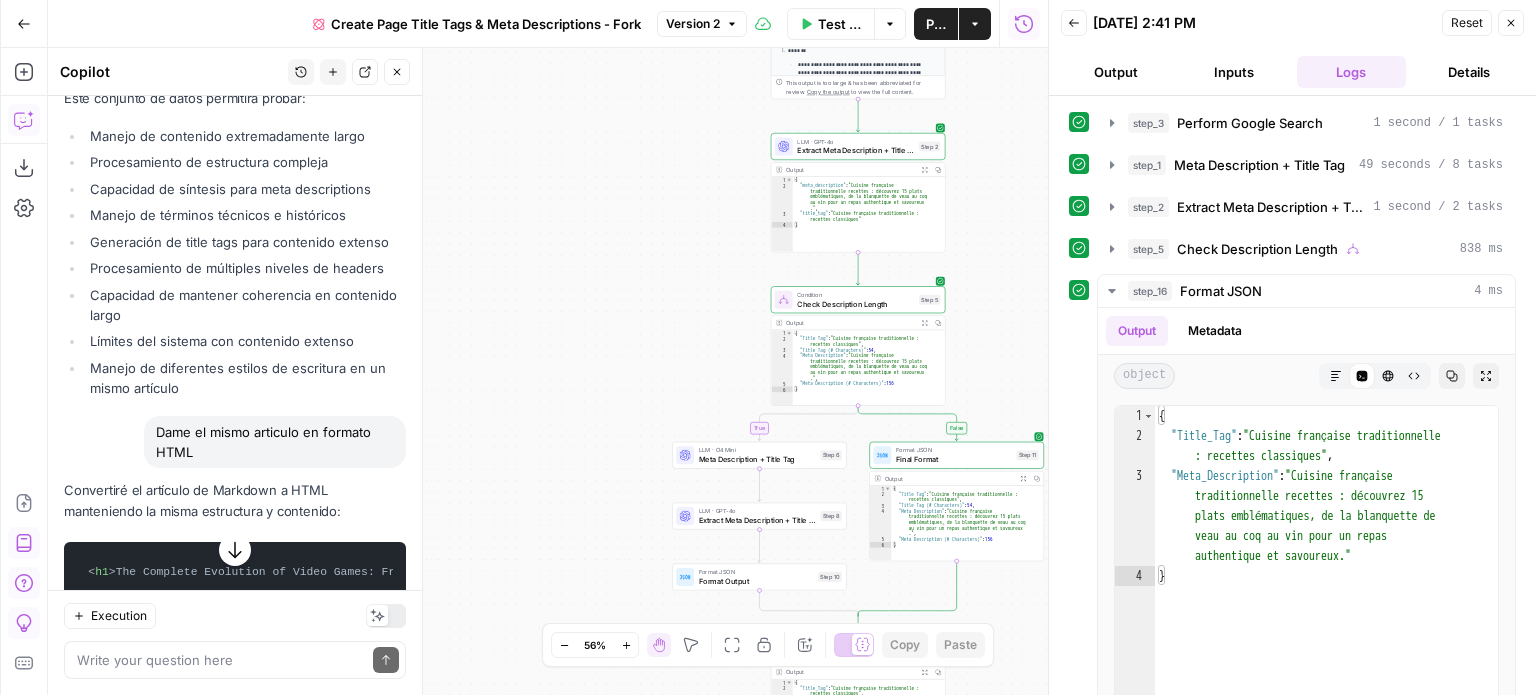scroll, scrollTop: 8720, scrollLeft: 0, axis: vertical 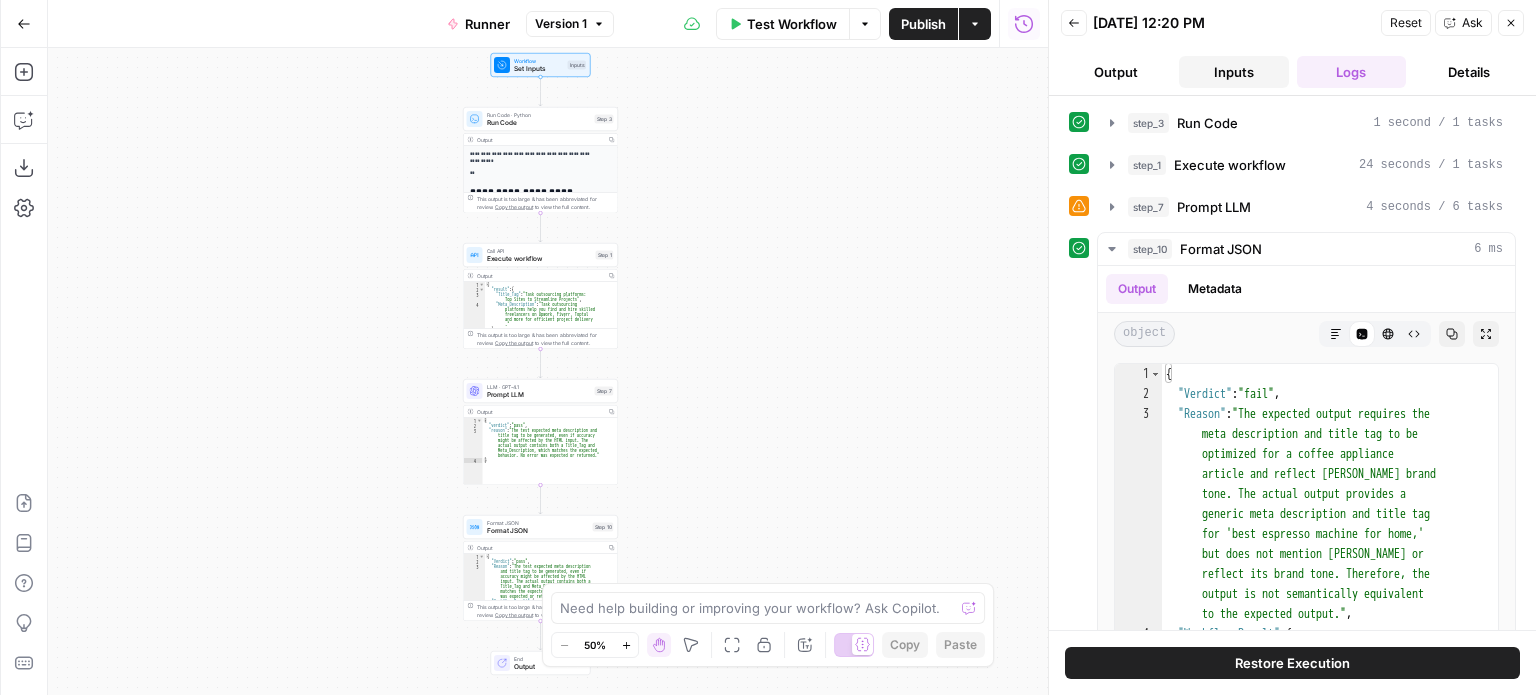 click on "Inputs" at bounding box center [1234, 72] 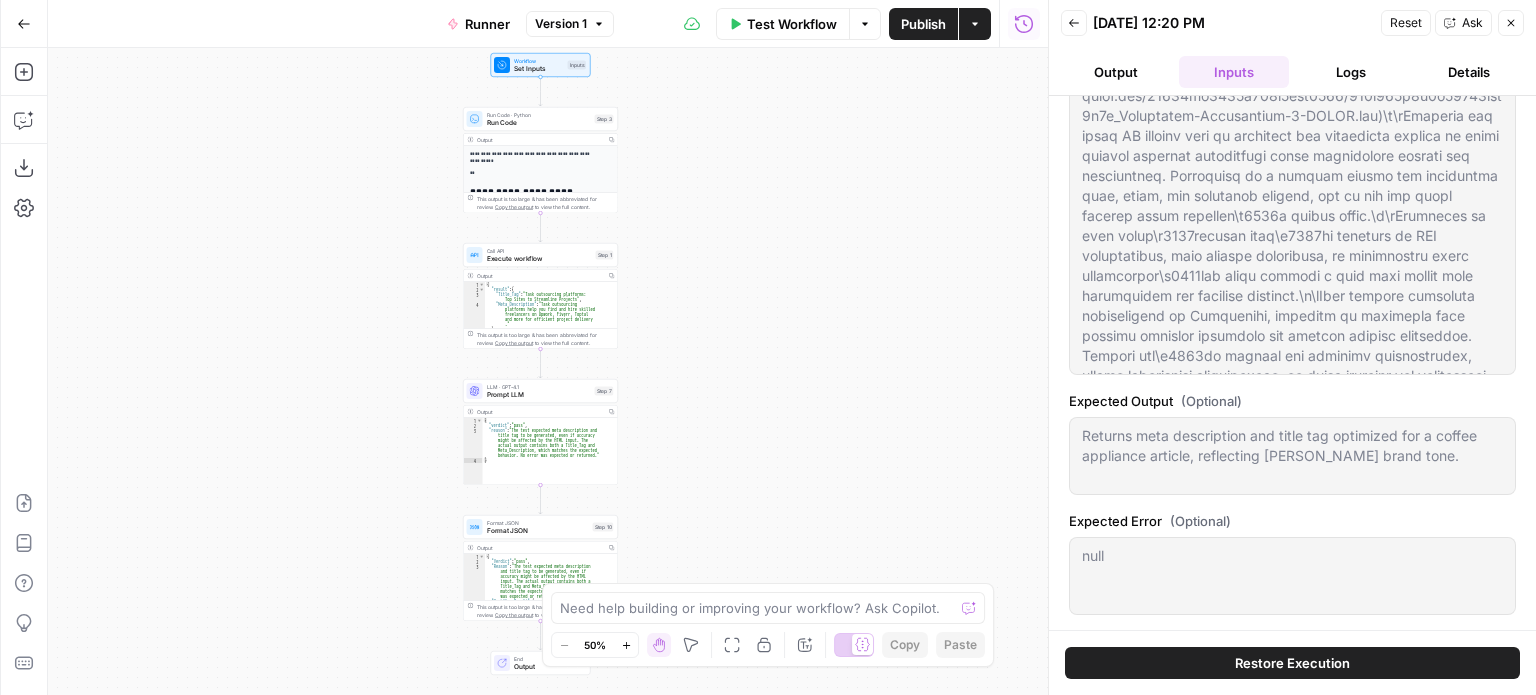 scroll, scrollTop: 456, scrollLeft: 0, axis: vertical 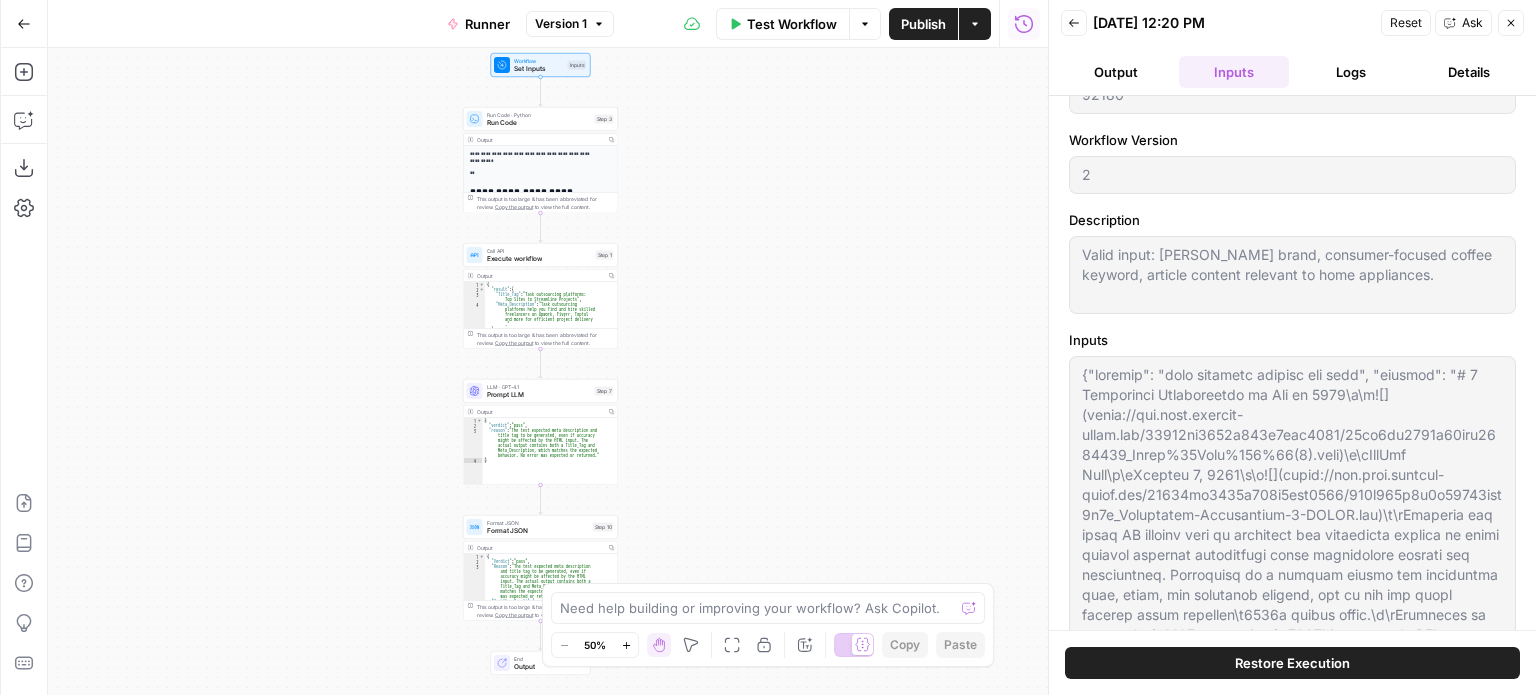 click on "Valid input: De'Longhi brand, consumer-focused coffee keyword, article content relevant to home appliances. Valid input: De'Longhi brand, consumer-focused coffee keyword, article content relevant to home appliances." at bounding box center [1292, 275] 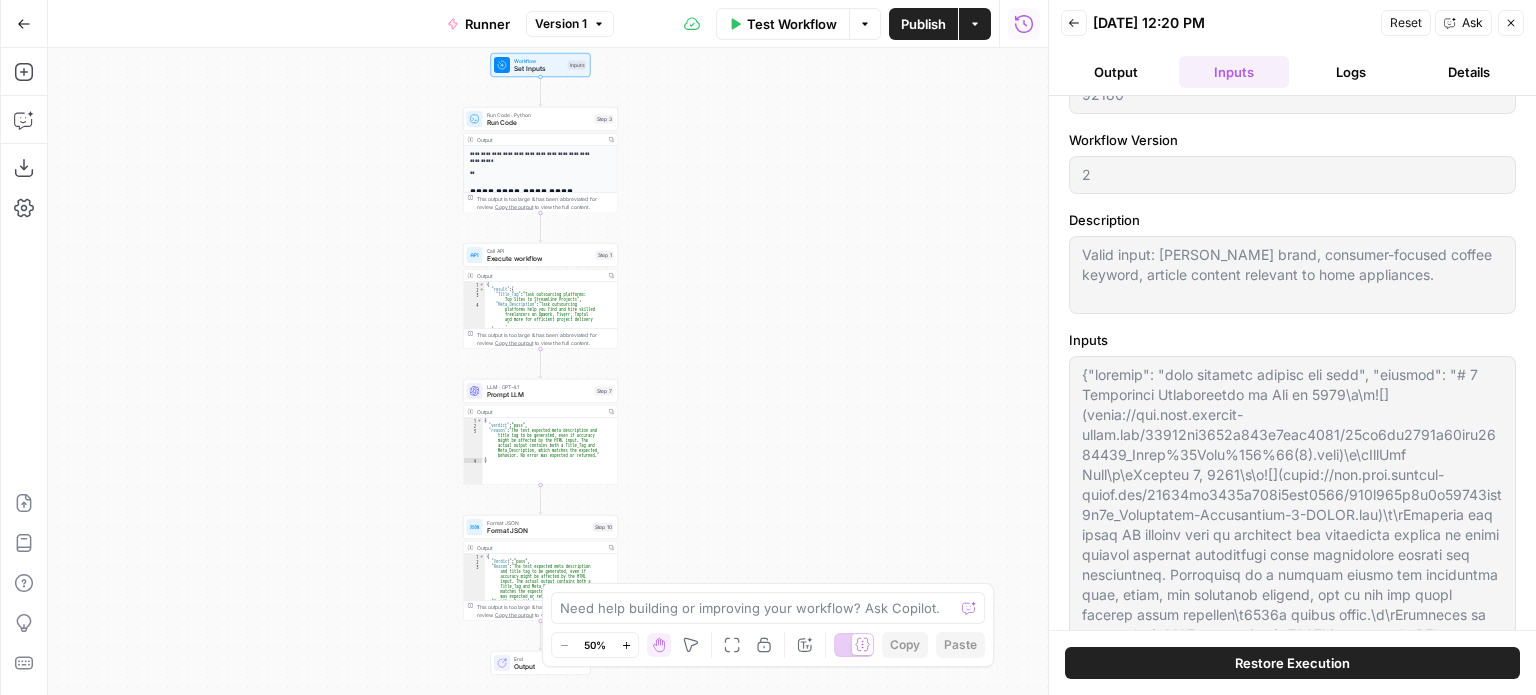 click on "Workflow ID 92180 Workflow Version 2 Description Valid input: De'Longhi brand, consumer-focused coffee keyword, article content relevant to home appliances. Valid input: De'Longhi brand, consumer-focused coffee keyword, article content relevant to home appliances. Inputs Expected Output   (Optional) Returns meta description and title tag optimized for a coffee appliance article, reflecting De'Longhi's brand tone. Returns meta description and title tag optimized for a coffee appliance article, reflecting De'Longhi's brand tone. Expected Error   (Optional) null null" at bounding box center (1292, 363) 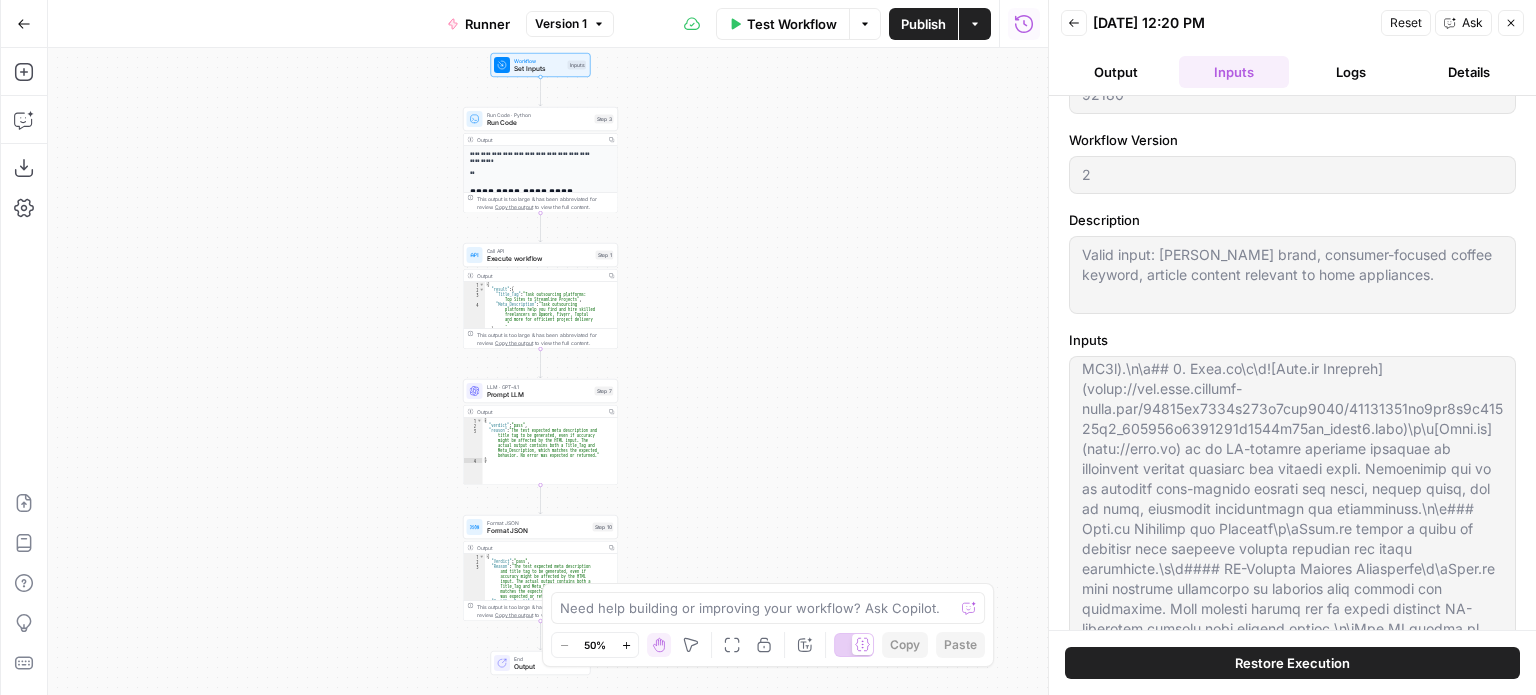 scroll, scrollTop: 3900, scrollLeft: 0, axis: vertical 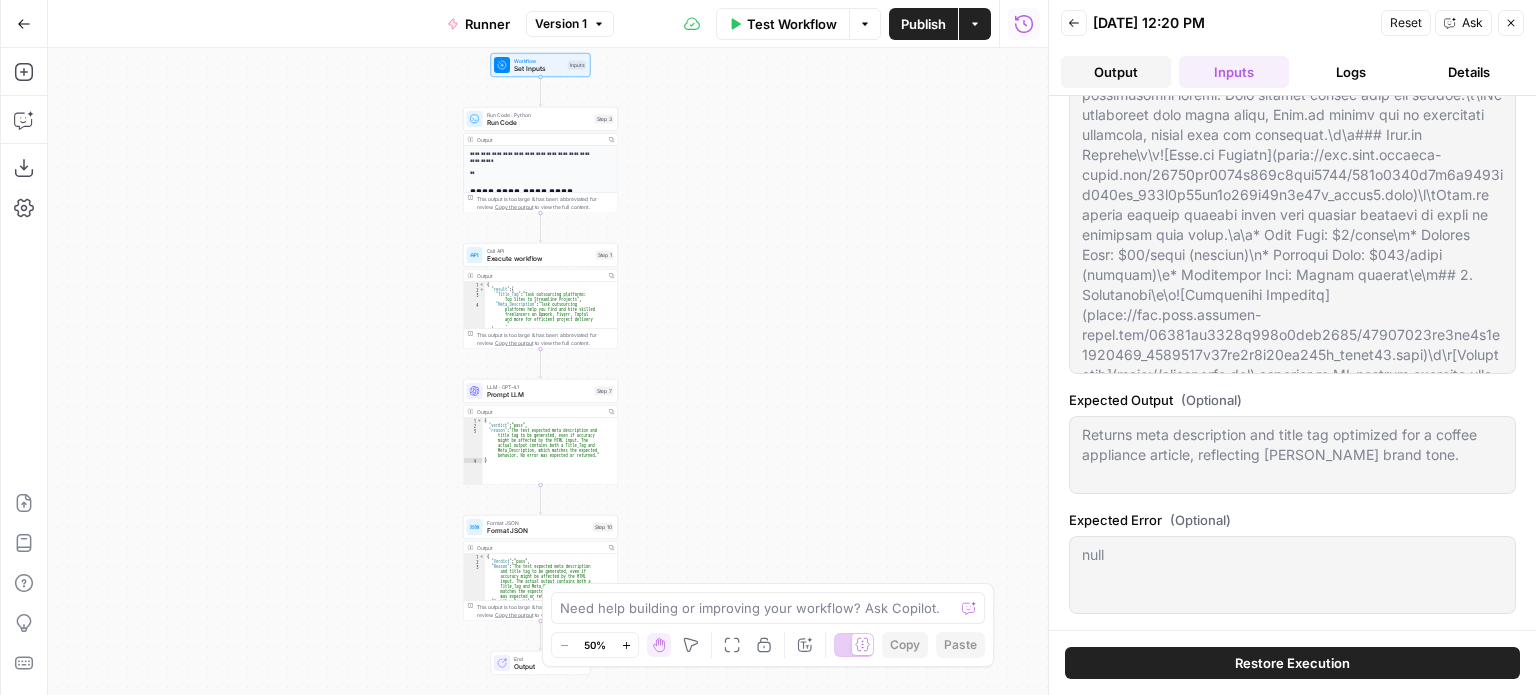 click on "Output" at bounding box center (1116, 72) 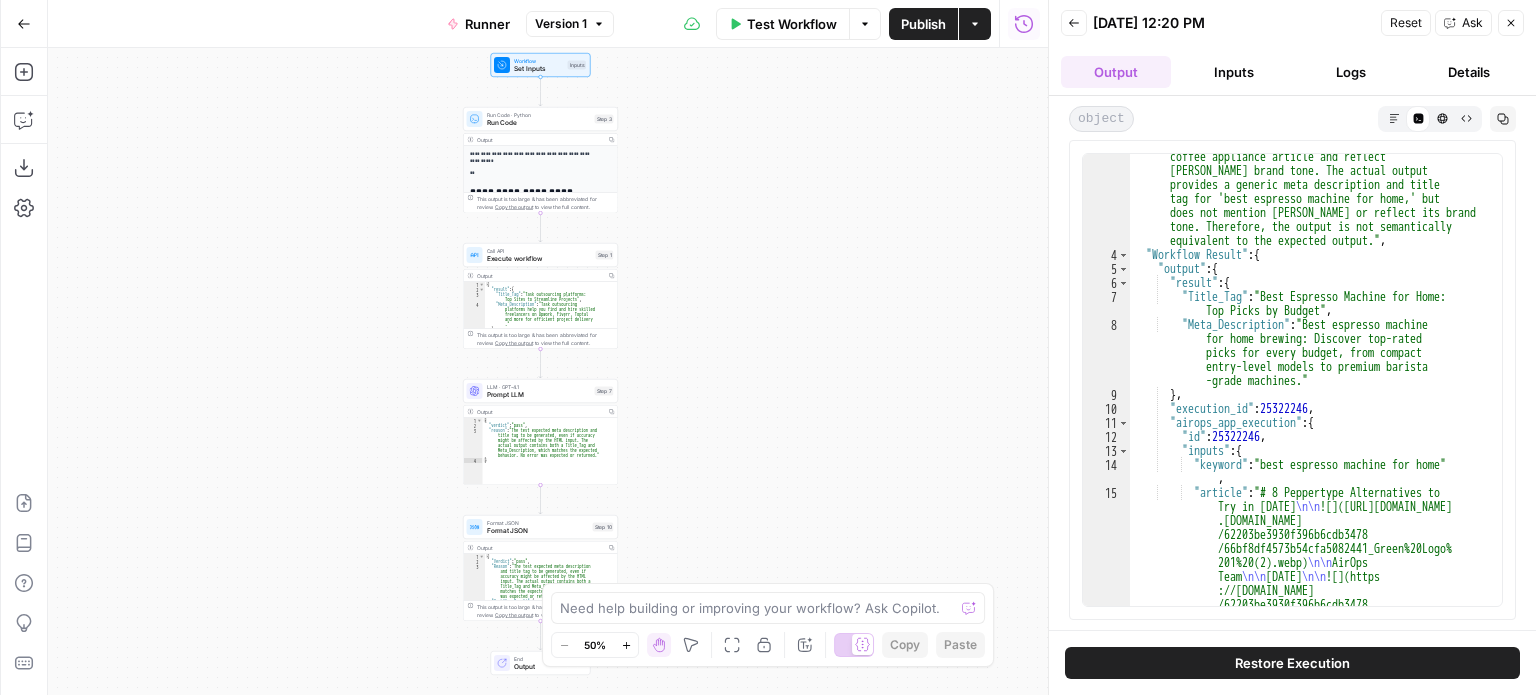 scroll, scrollTop: 120, scrollLeft: 0, axis: vertical 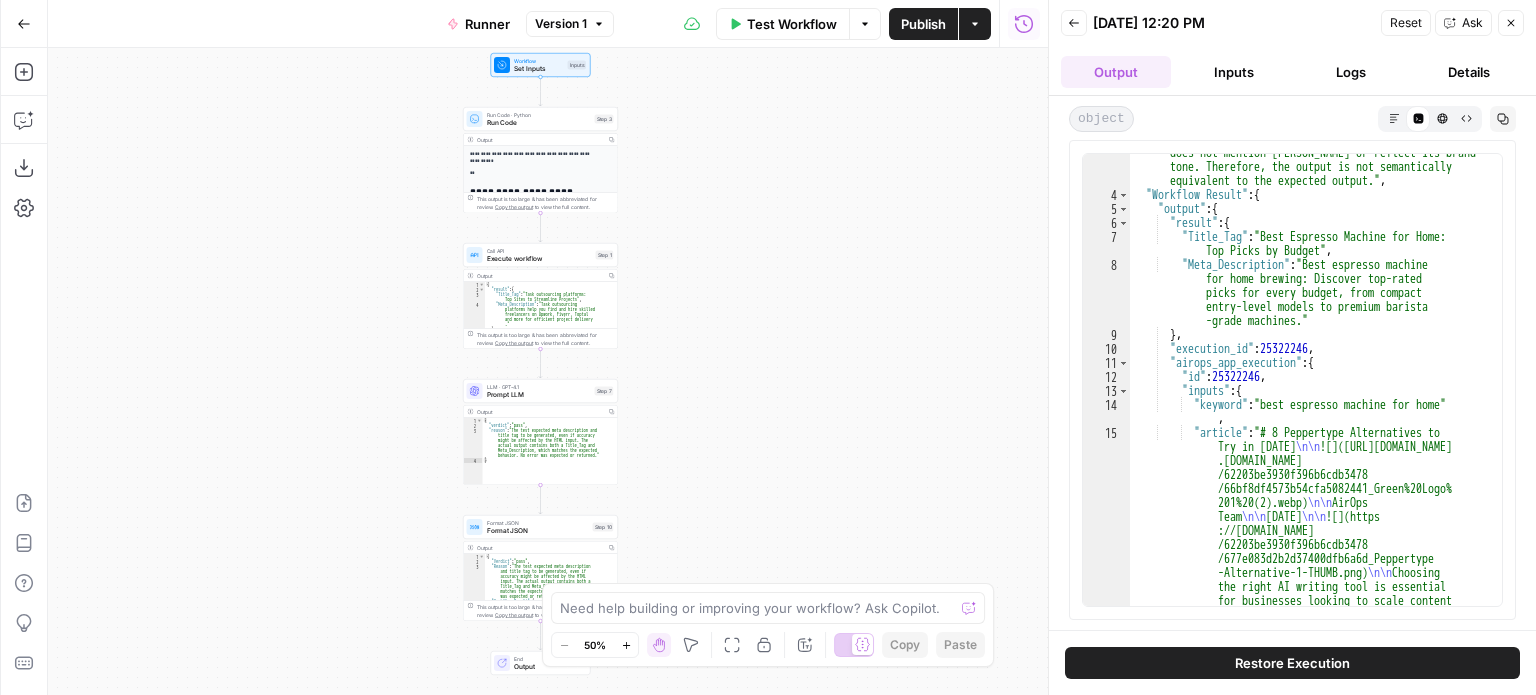 drag, startPoint x: 1303, startPoint y: 663, endPoint x: 1353, endPoint y: 271, distance: 395.1759 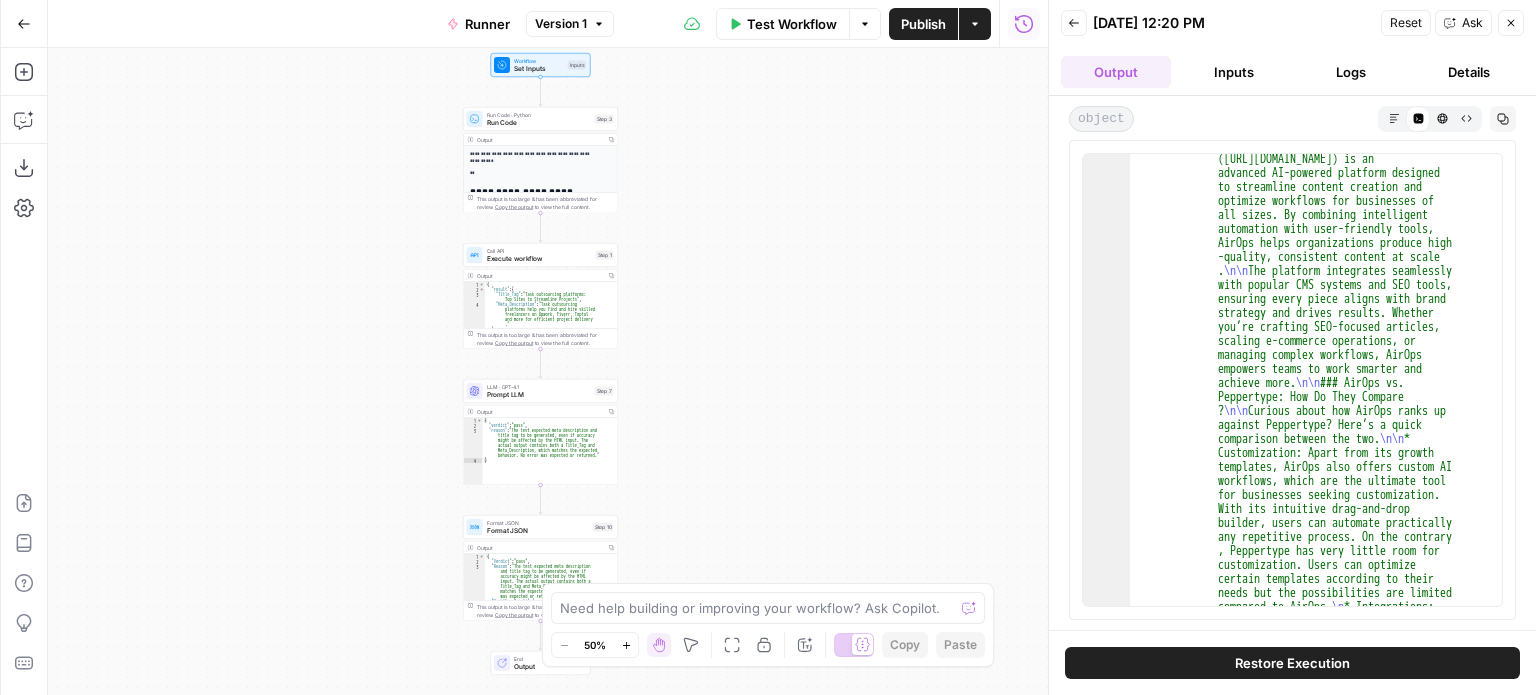scroll, scrollTop: 1140, scrollLeft: 0, axis: vertical 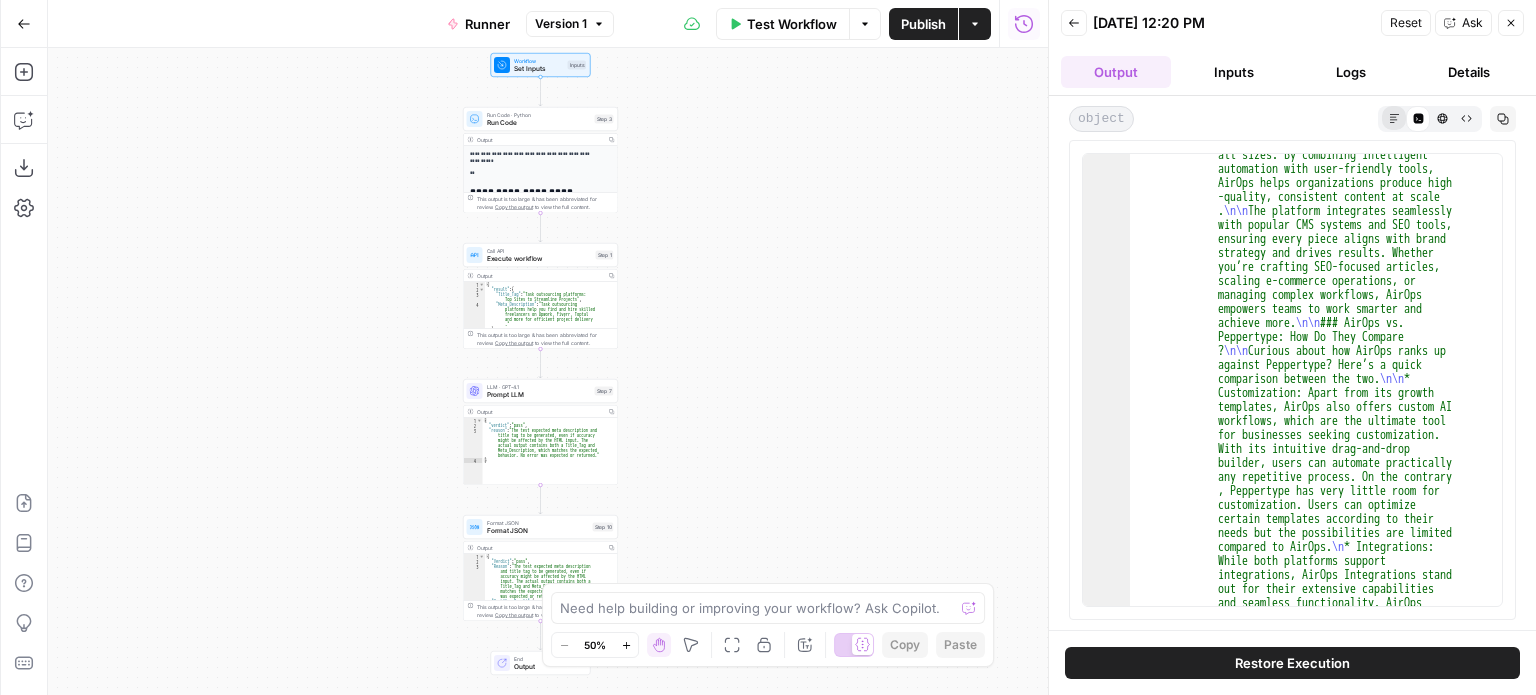click on "Markdown" at bounding box center [1394, 118] 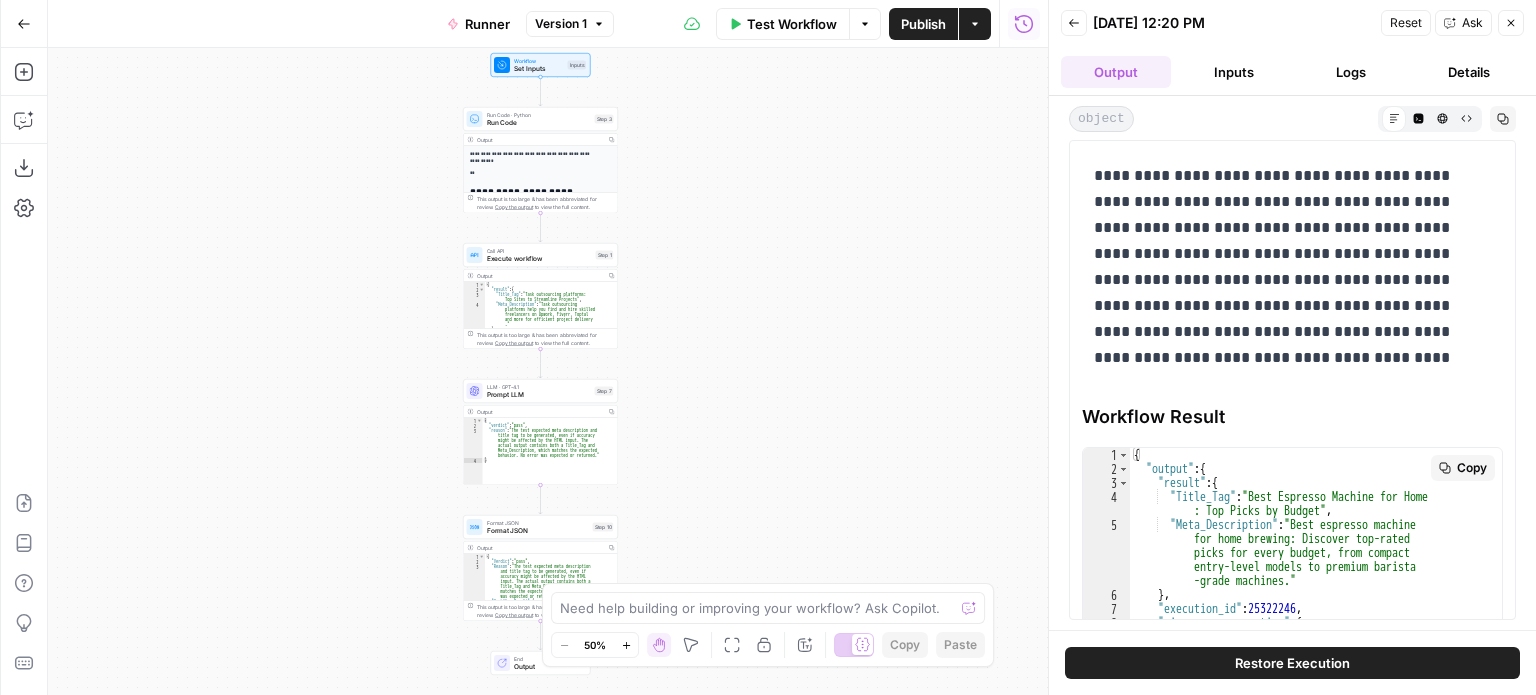 scroll, scrollTop: 340, scrollLeft: 0, axis: vertical 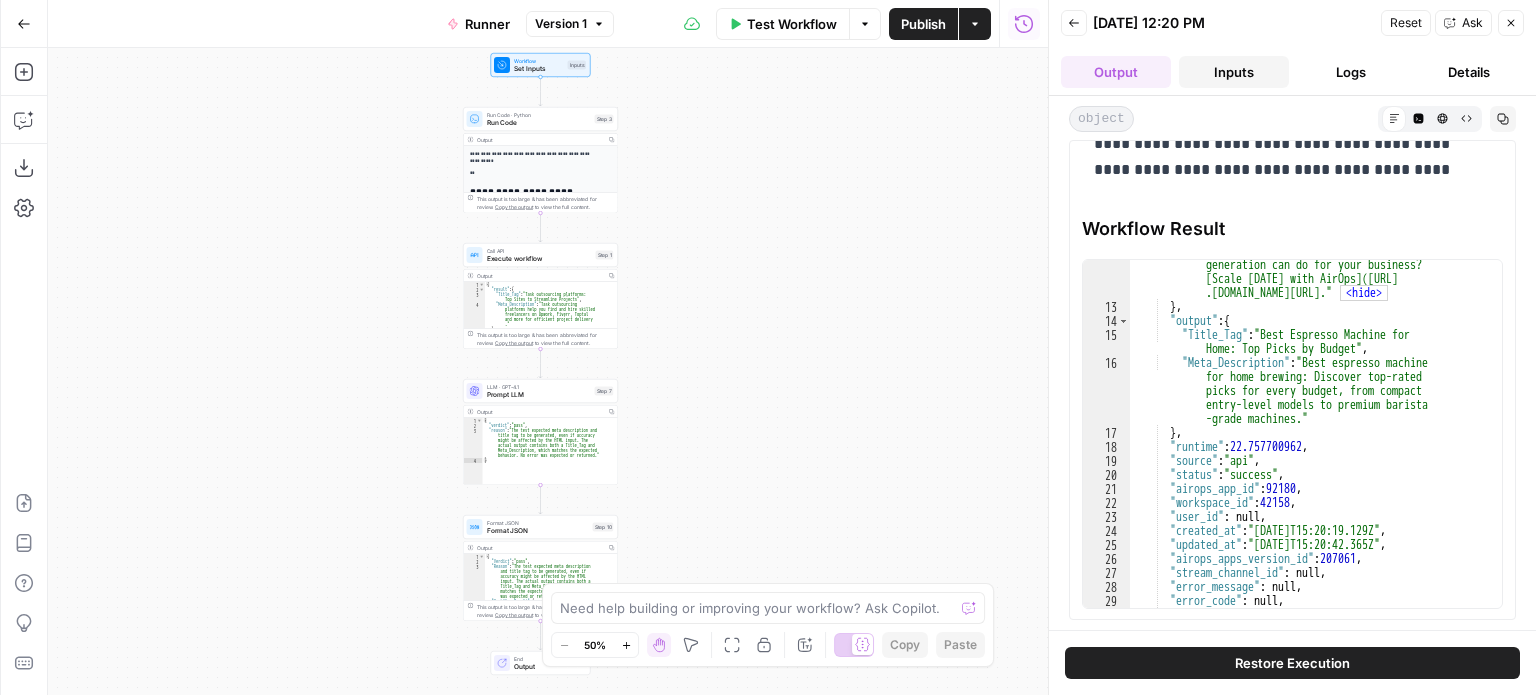 click on "Inputs" at bounding box center [1234, 72] 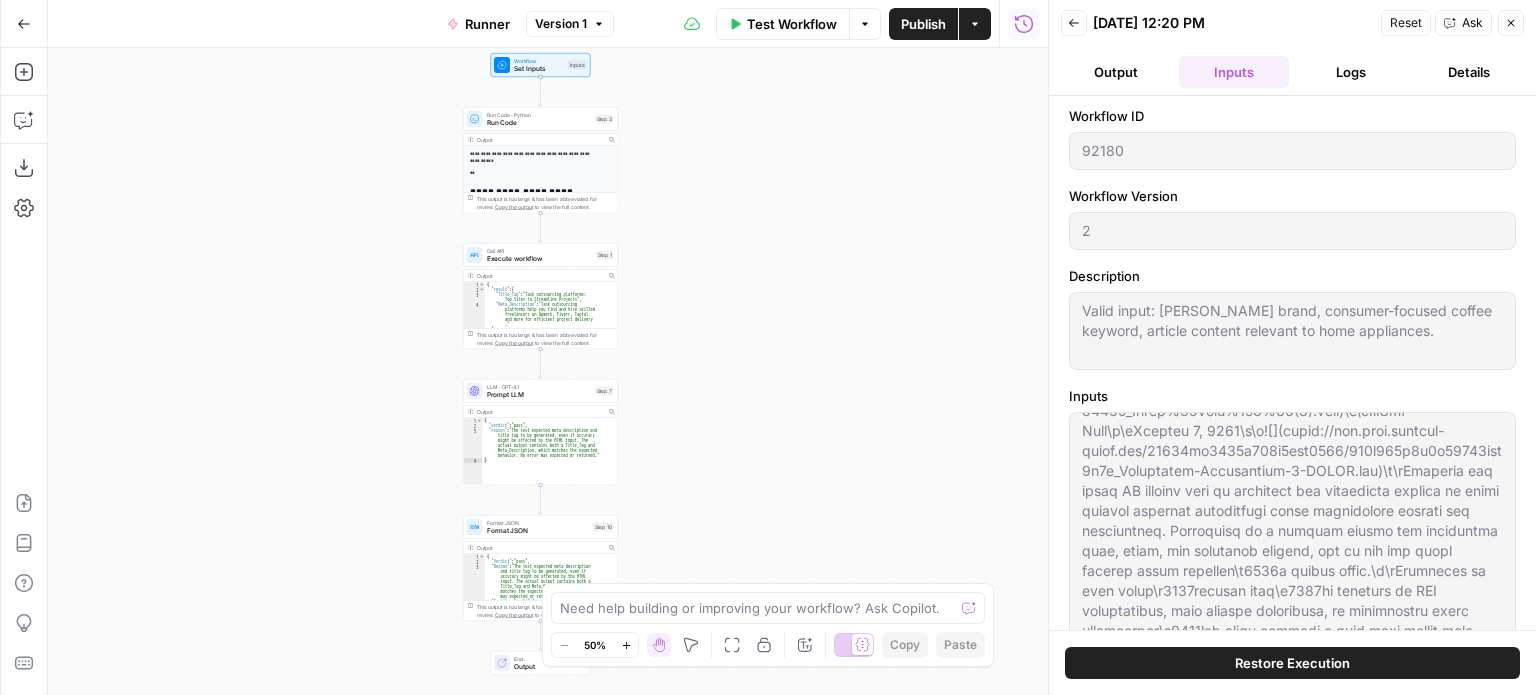 scroll, scrollTop: 0, scrollLeft: 0, axis: both 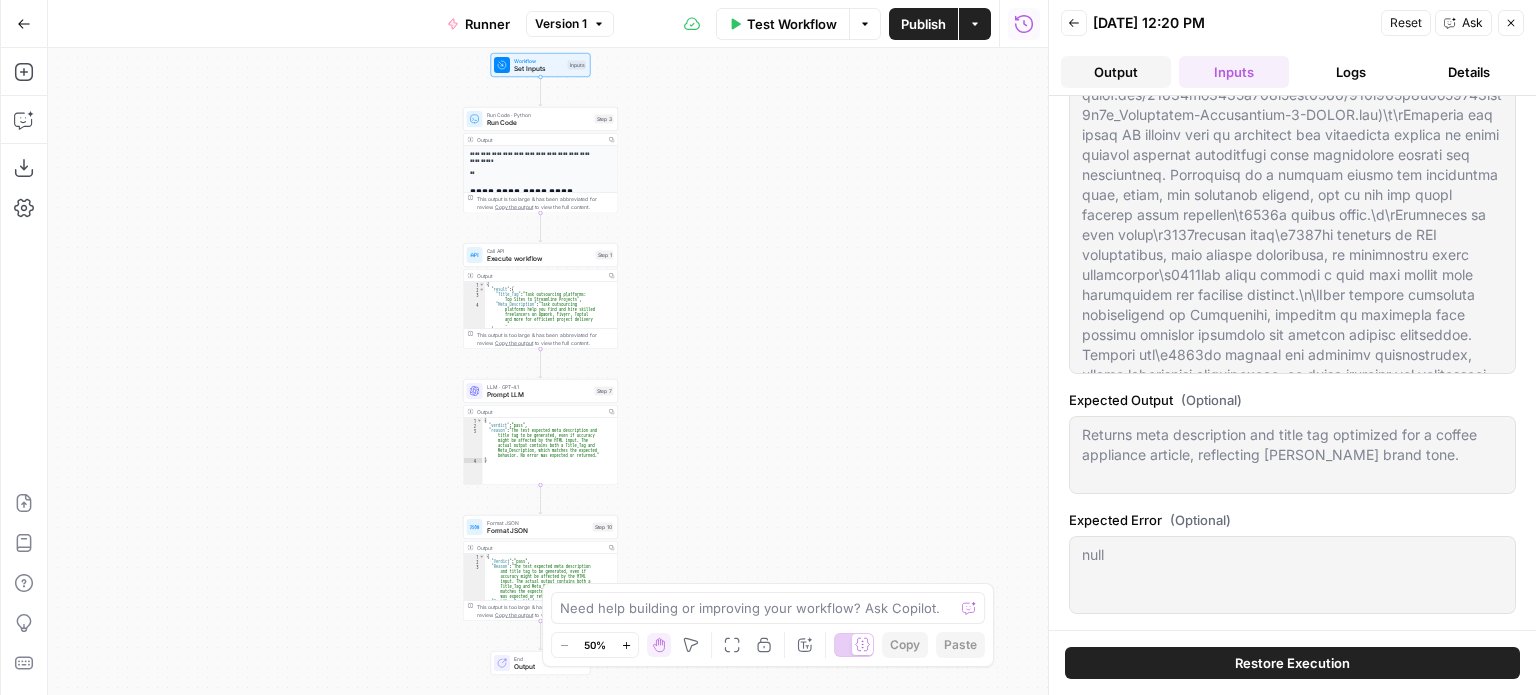 click on "Output" at bounding box center (1116, 72) 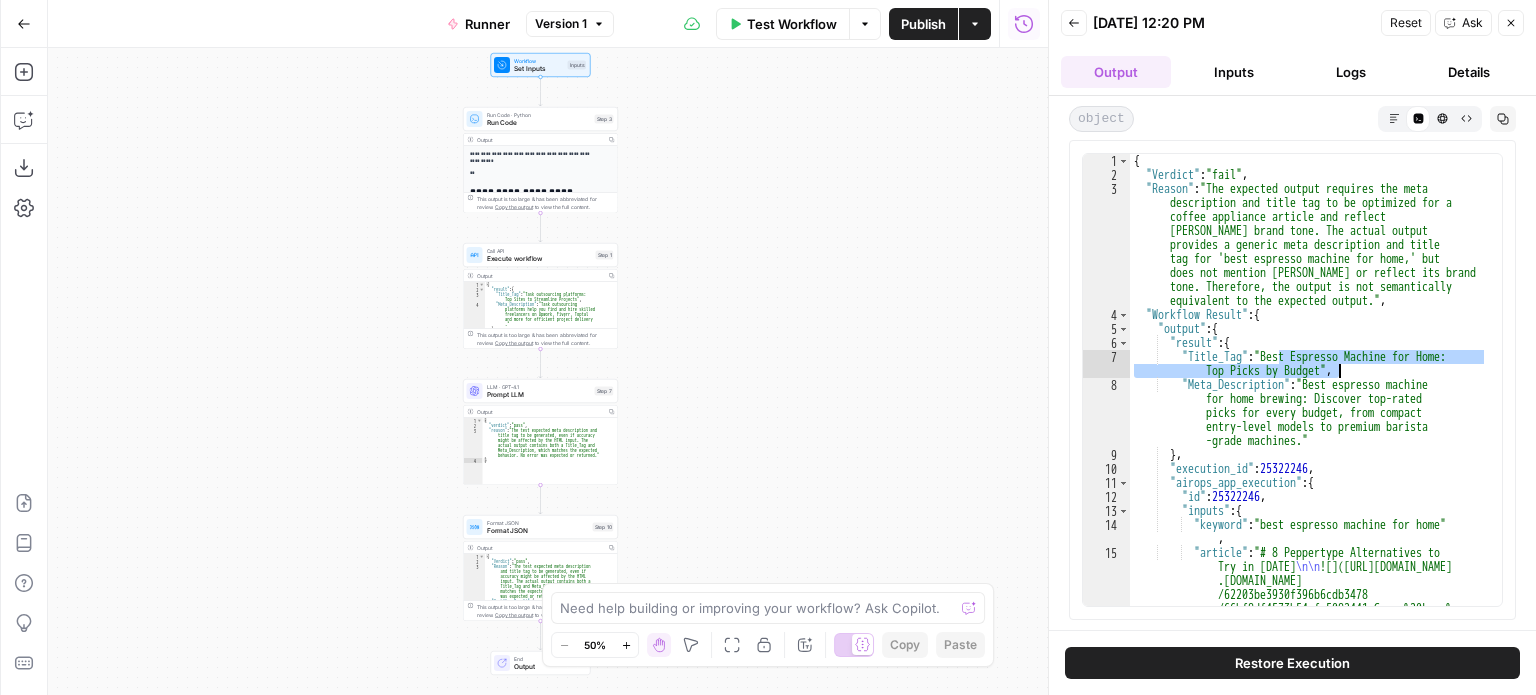 drag, startPoint x: 1277, startPoint y: 355, endPoint x: 1338, endPoint y: 367, distance: 62.169125 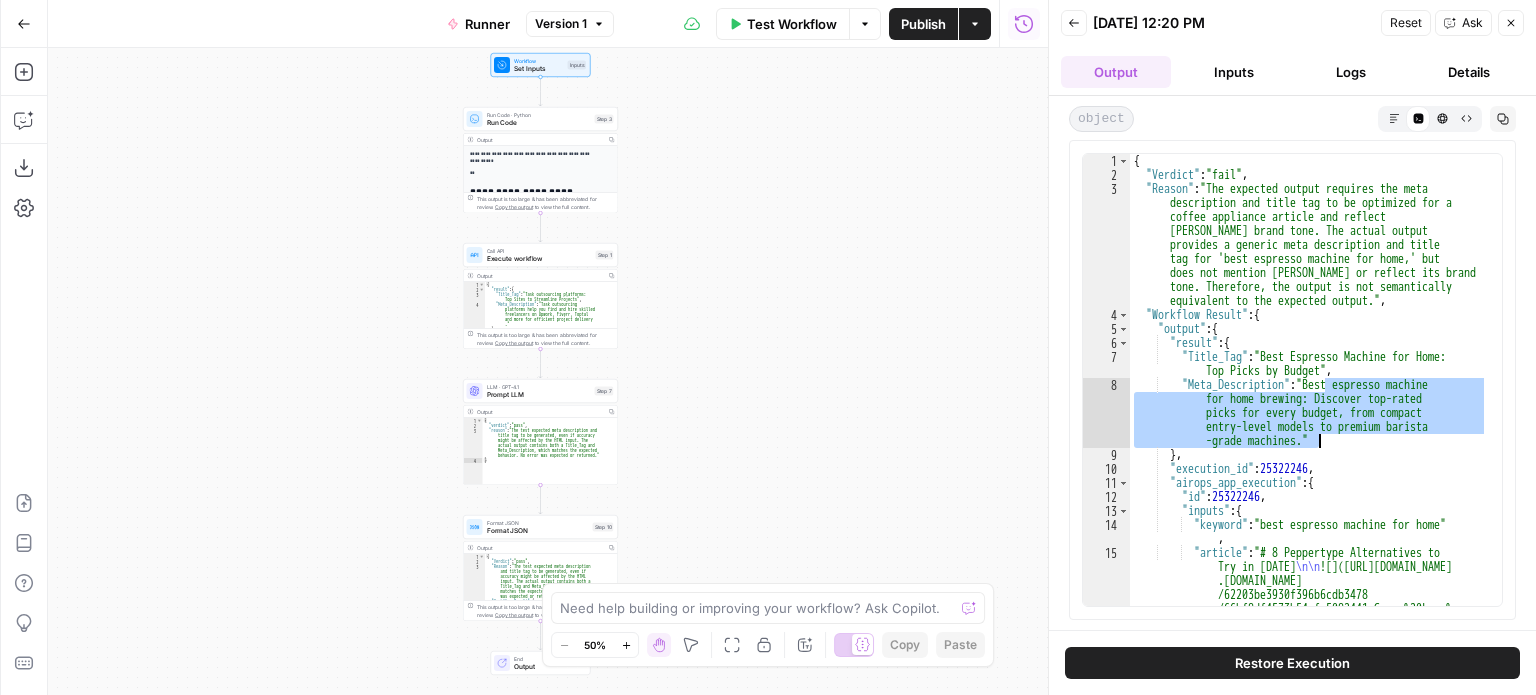 drag, startPoint x: 1324, startPoint y: 381, endPoint x: 1317, endPoint y: 439, distance: 58.420887 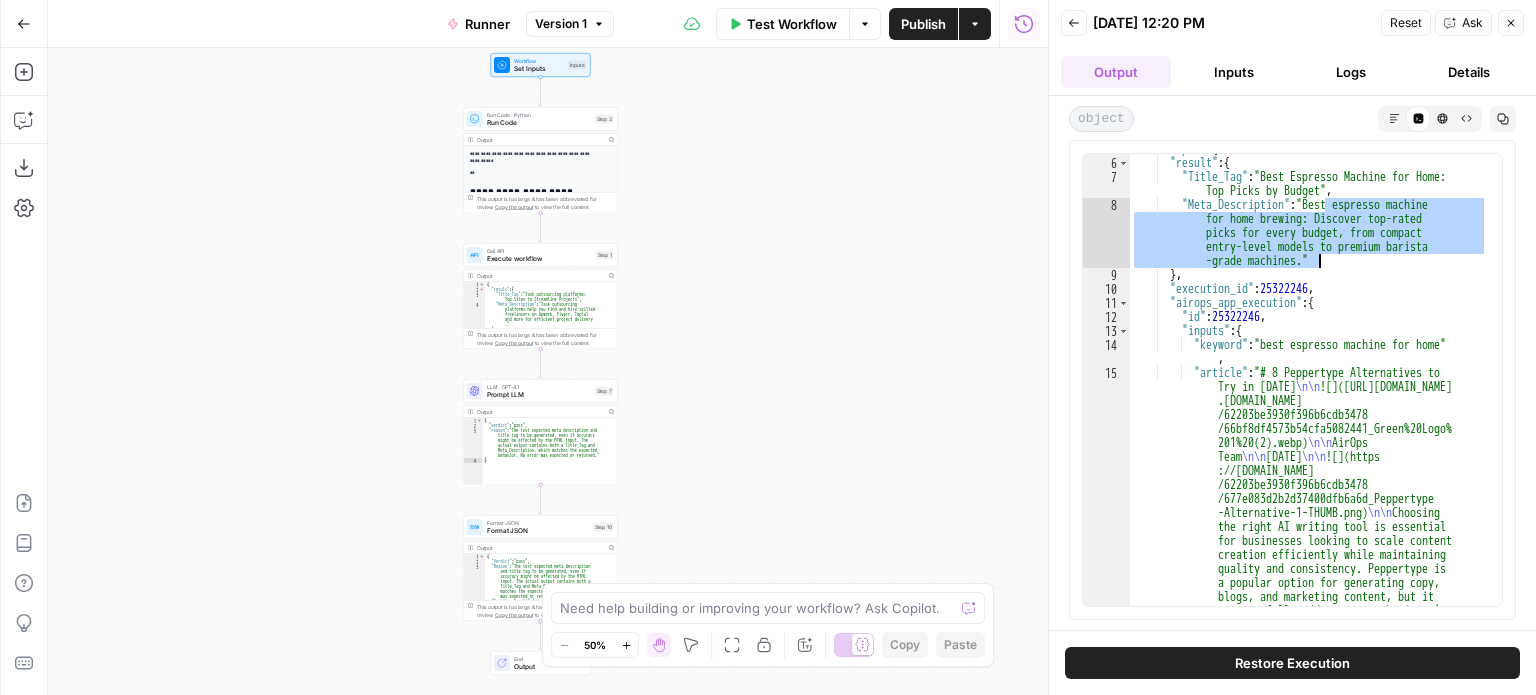 scroll, scrollTop: 180, scrollLeft: 0, axis: vertical 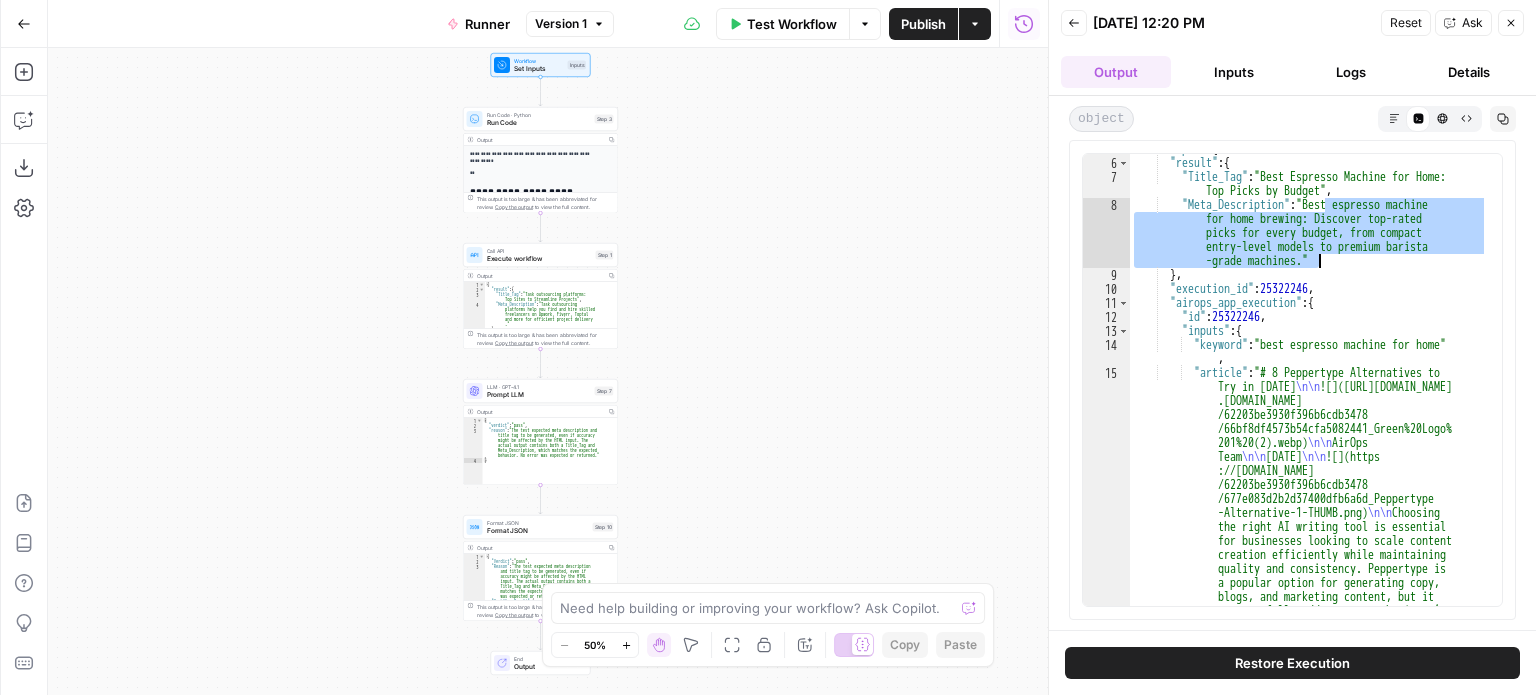 click on ""output" :  {         "result" :  {           "Title_Tag" :  "Best Espresso Machine for Home:               Top Picks by Budget" ,           "Meta_Description" :  "Best espresso machine               for home brewing: Discover top-rated               picks for every budget, from compact               entry-level models to premium barista              -grade machines."         } ,         "execution_id" :  25322246 ,         "airops_app_execution" :  {           "id" :  25322246 ,           "inputs" :  {              "keyword" :  "best espresso machine for home"                ,              "article" :  "# 8 Peppertype Alternatives to                 Try in 2025 \n\n ![](https://cdn.prod                .website-files.com                /62203be3930f396b6cdb3478                /66bf8df4573b54cfa5082441_Green%20Logo%                201%20(2).webp) \n\n AirOps  Team" at bounding box center (1308, 380) 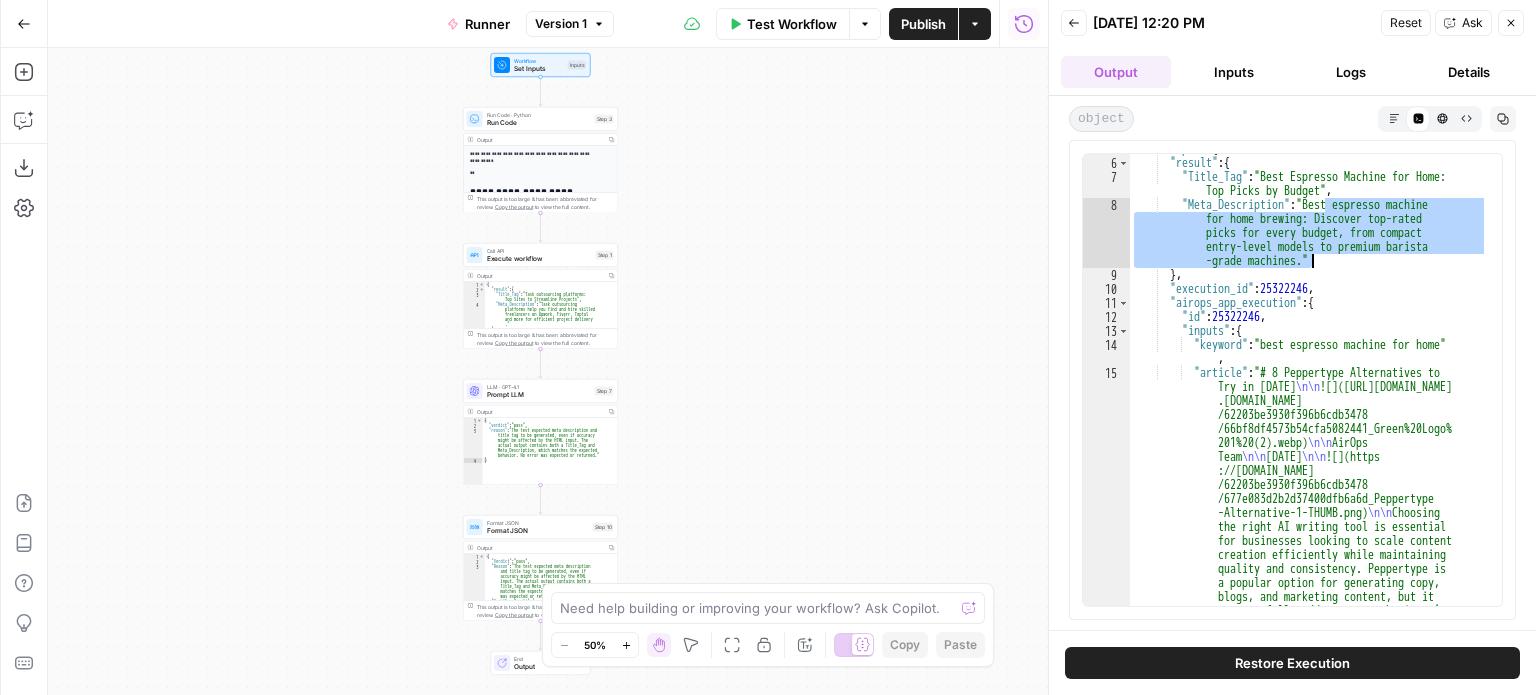 drag, startPoint x: 1323, startPoint y: 203, endPoint x: 1309, endPoint y: 261, distance: 59.665737 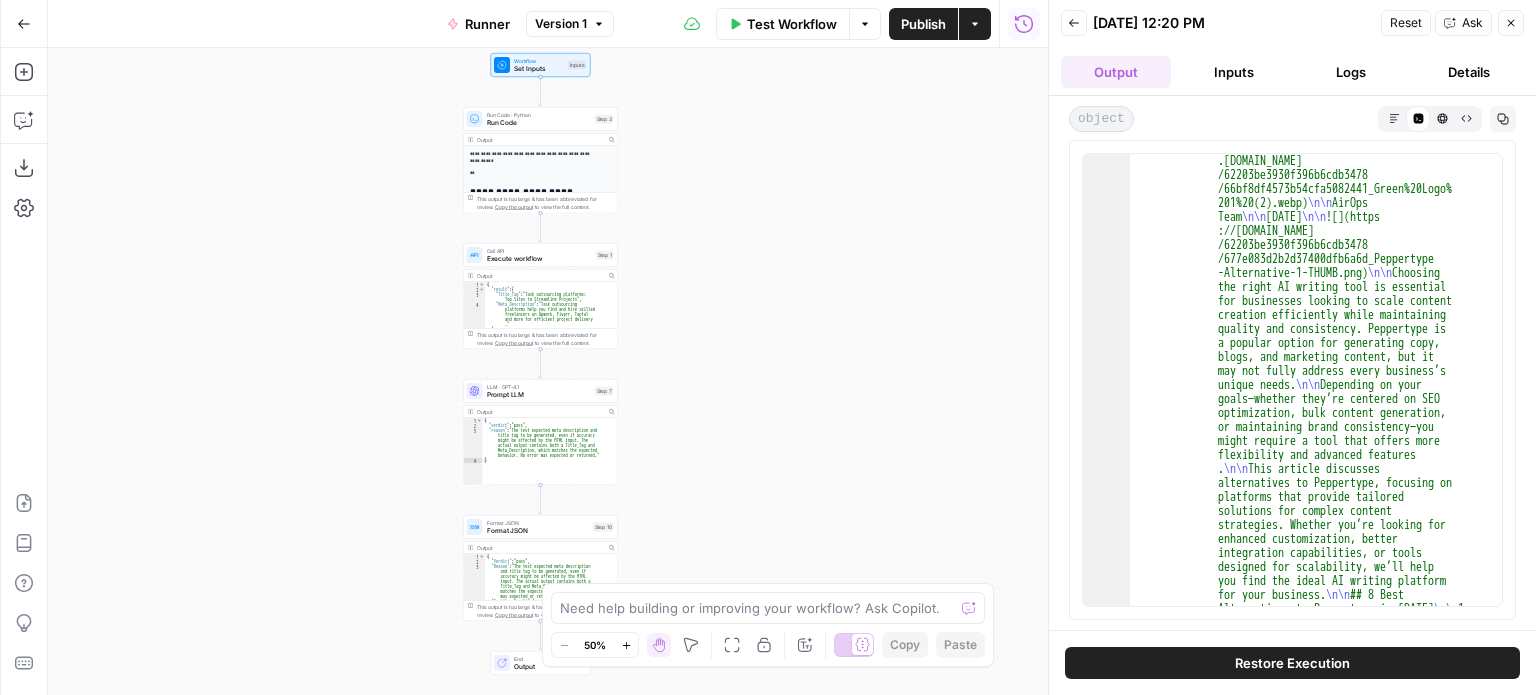 scroll, scrollTop: 360, scrollLeft: 0, axis: vertical 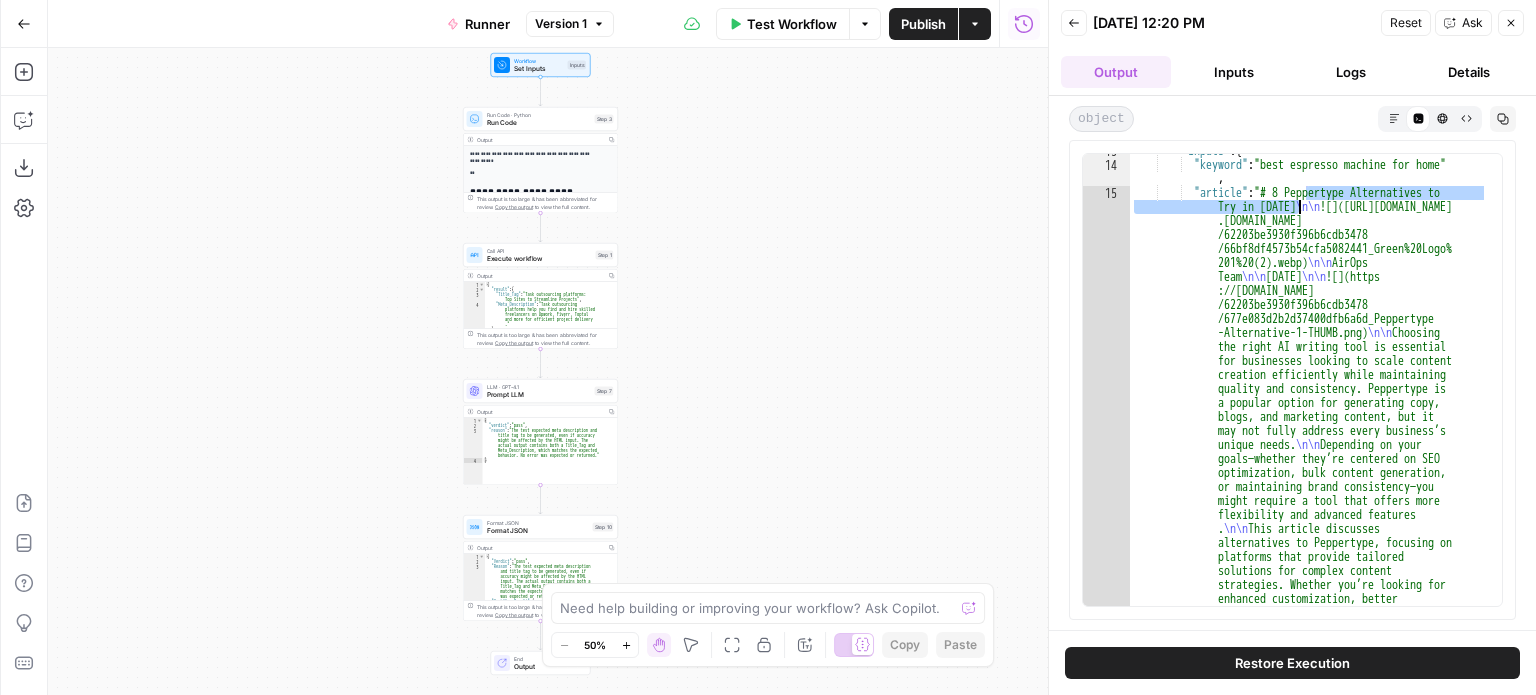 drag, startPoint x: 1305, startPoint y: 191, endPoint x: 1296, endPoint y: 208, distance: 19.235384 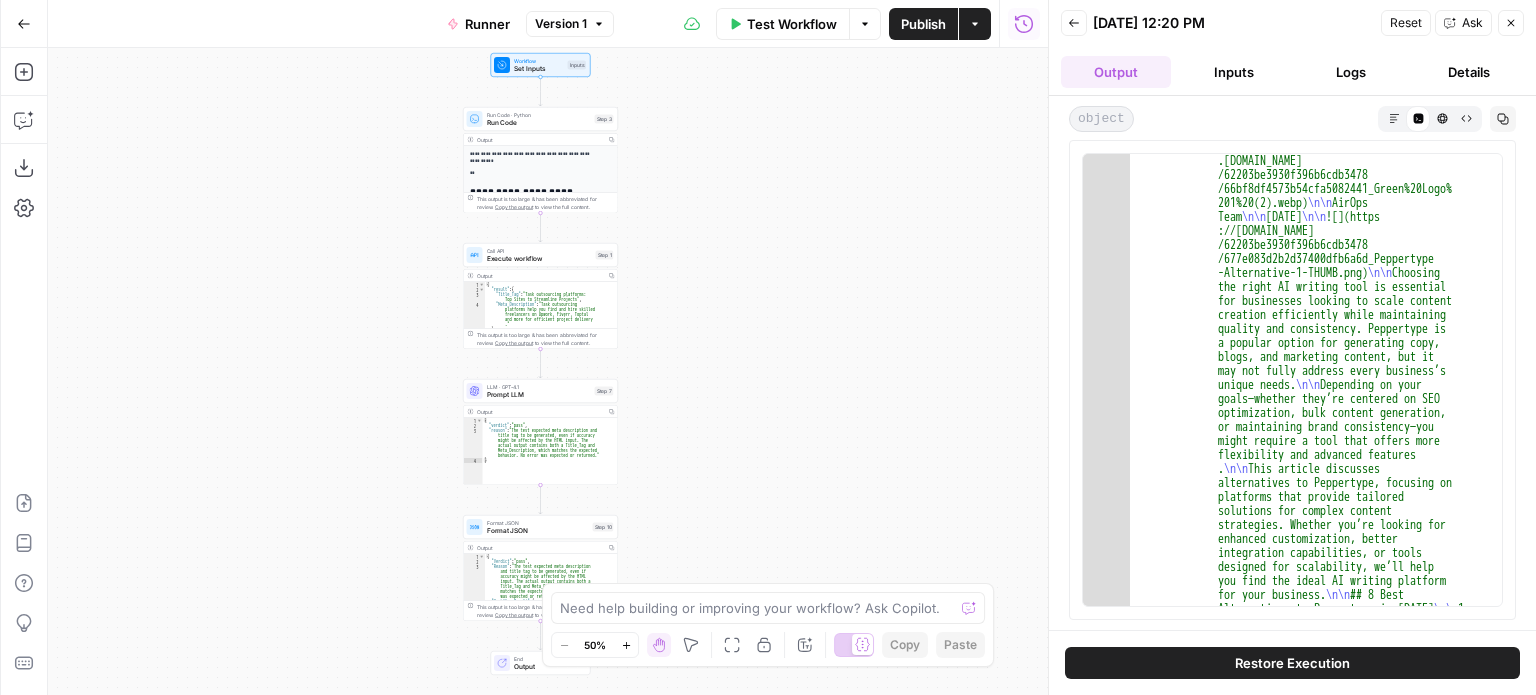 scroll, scrollTop: 420, scrollLeft: 0, axis: vertical 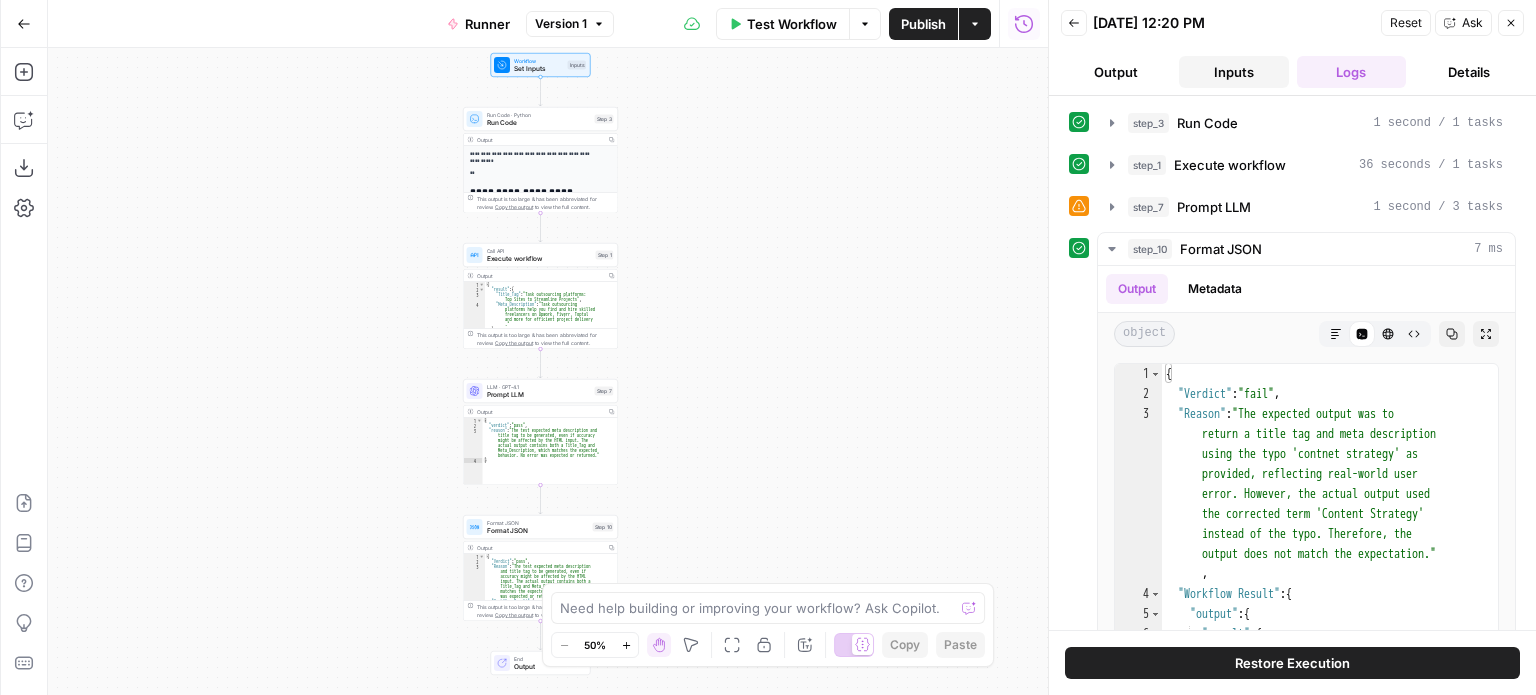 click on "Inputs" at bounding box center [1234, 72] 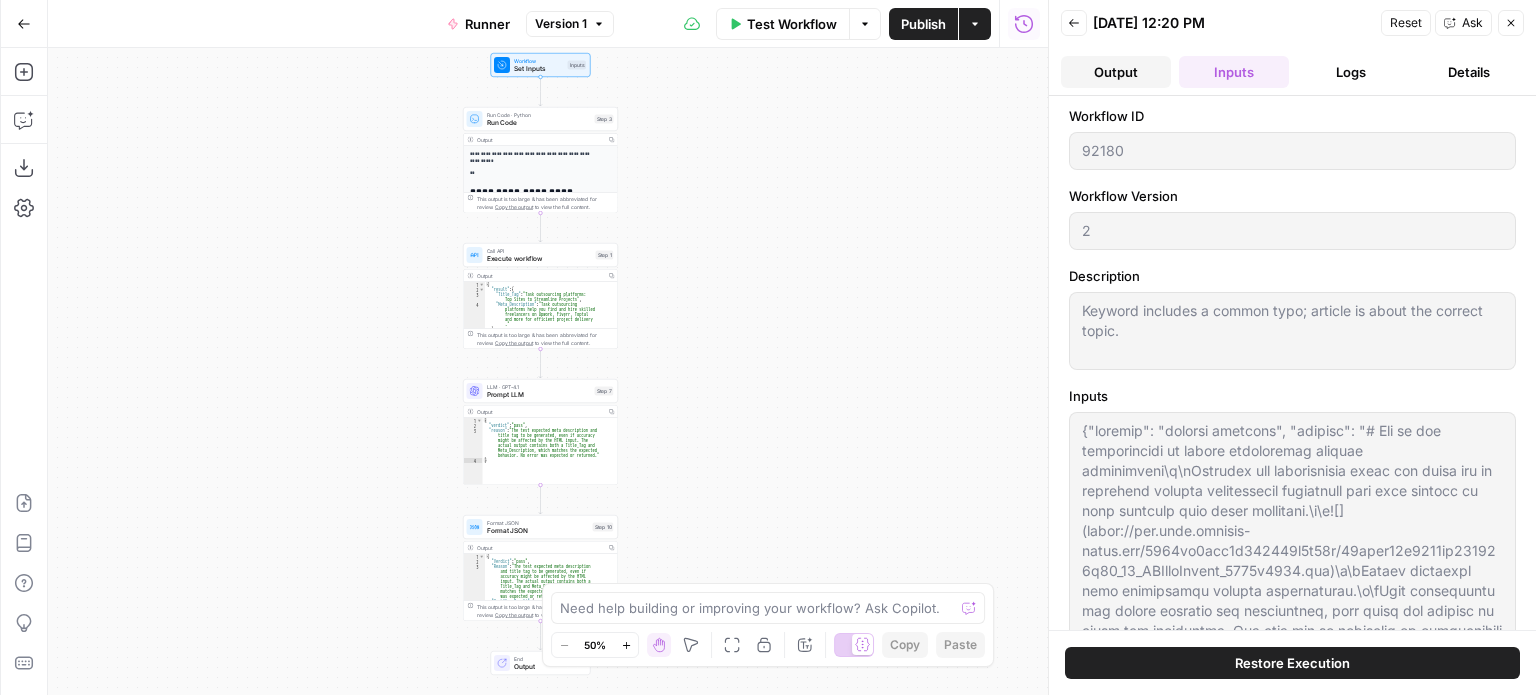 click on "Output" at bounding box center (1116, 72) 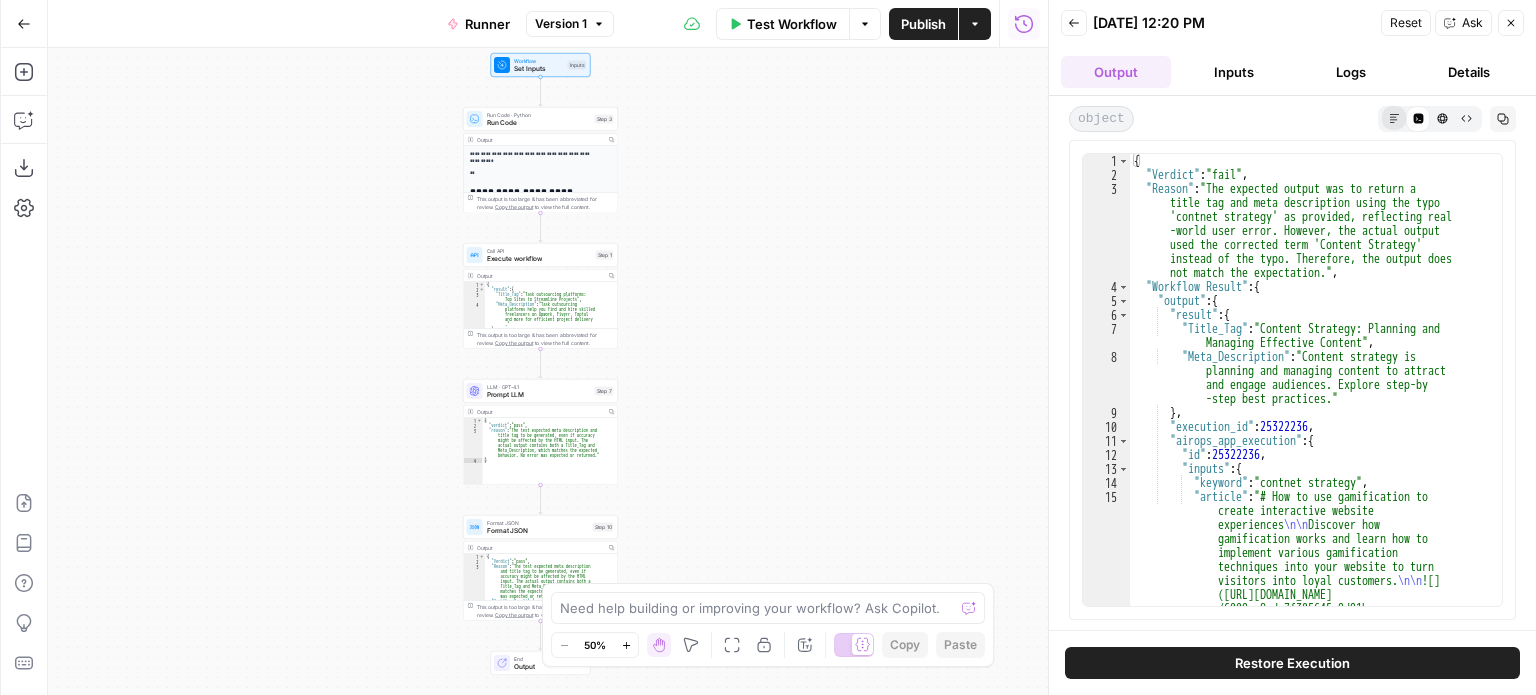 click 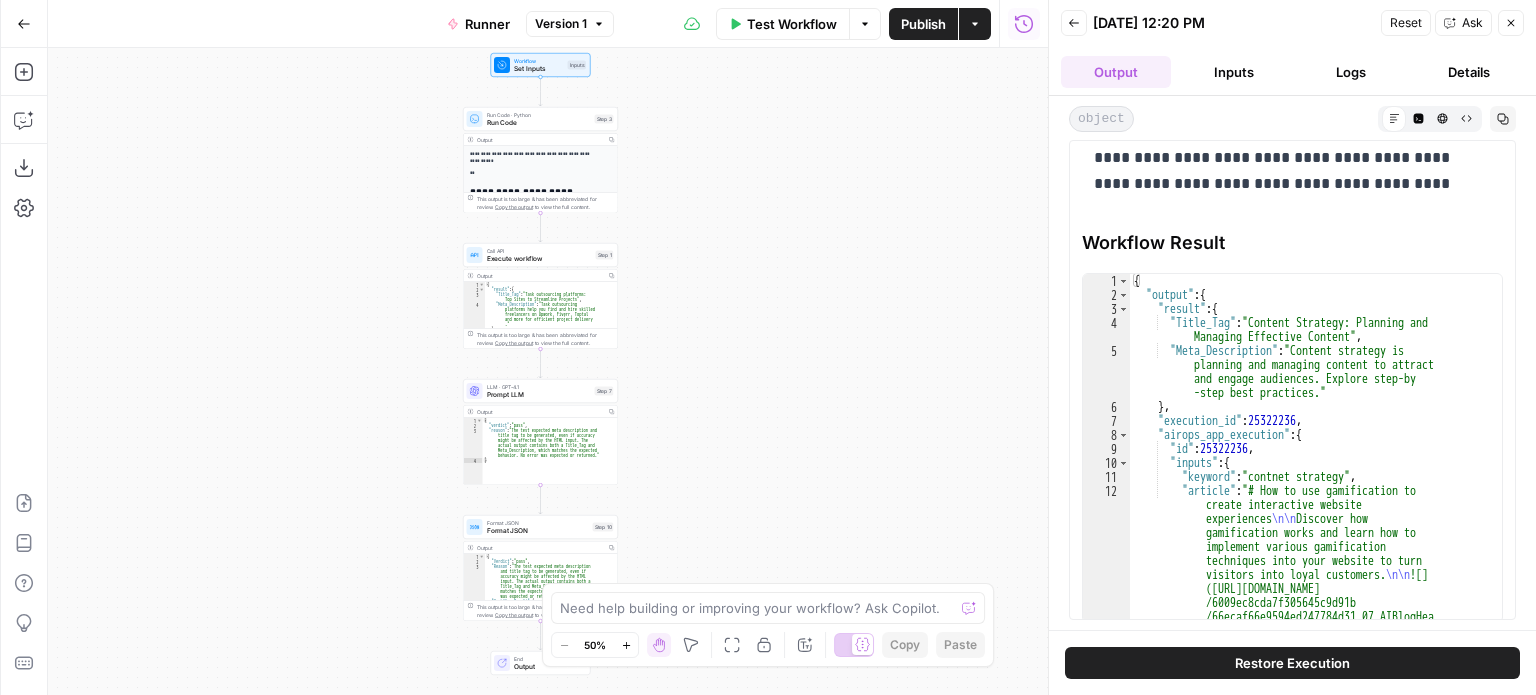 scroll, scrollTop: 288, scrollLeft: 0, axis: vertical 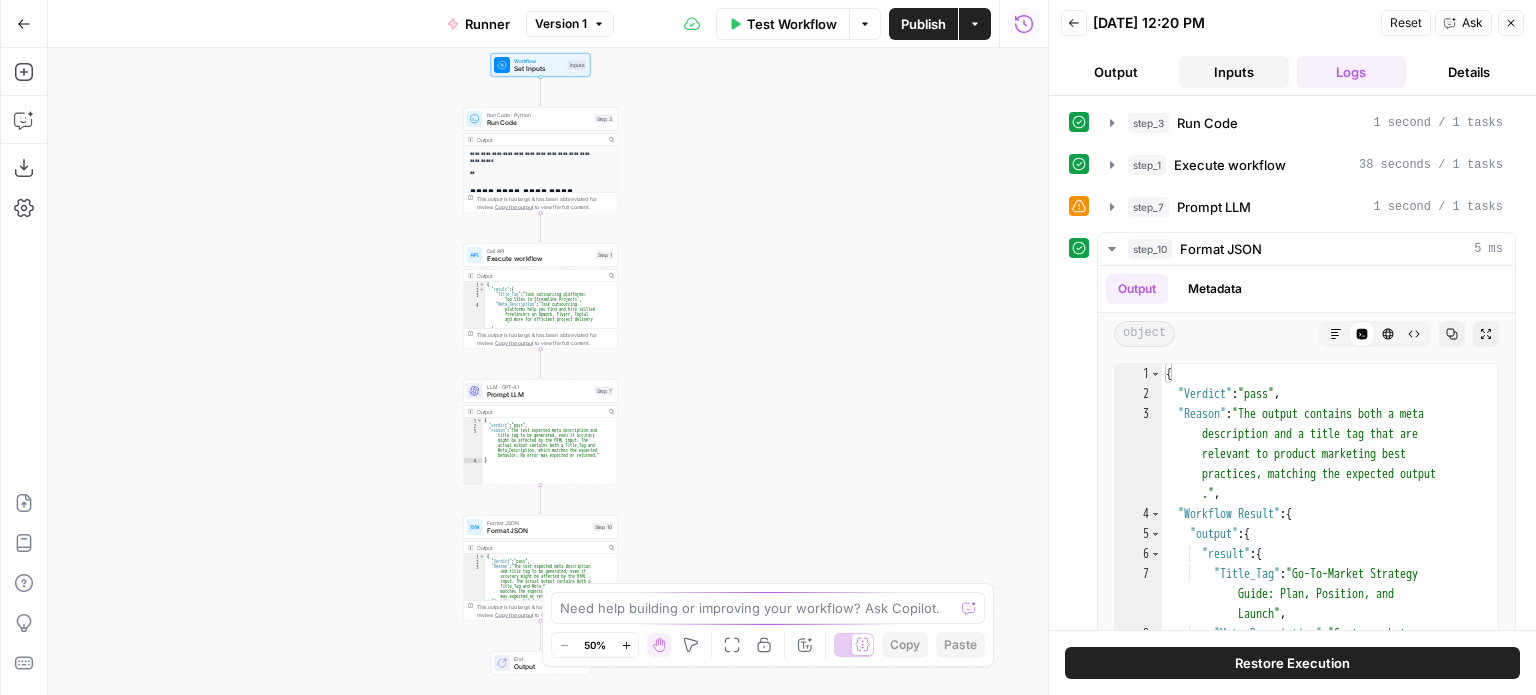 click on "Inputs" at bounding box center (1234, 72) 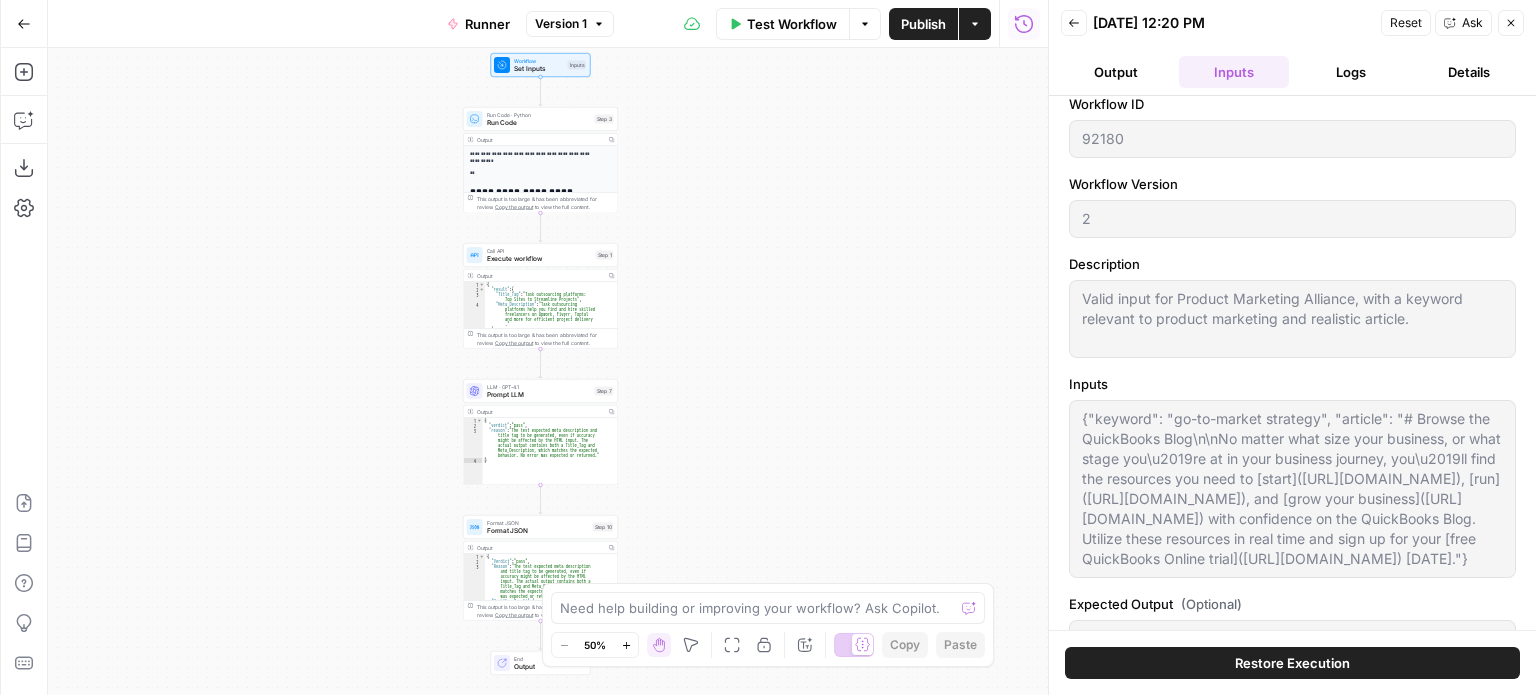 scroll, scrollTop: 0, scrollLeft: 0, axis: both 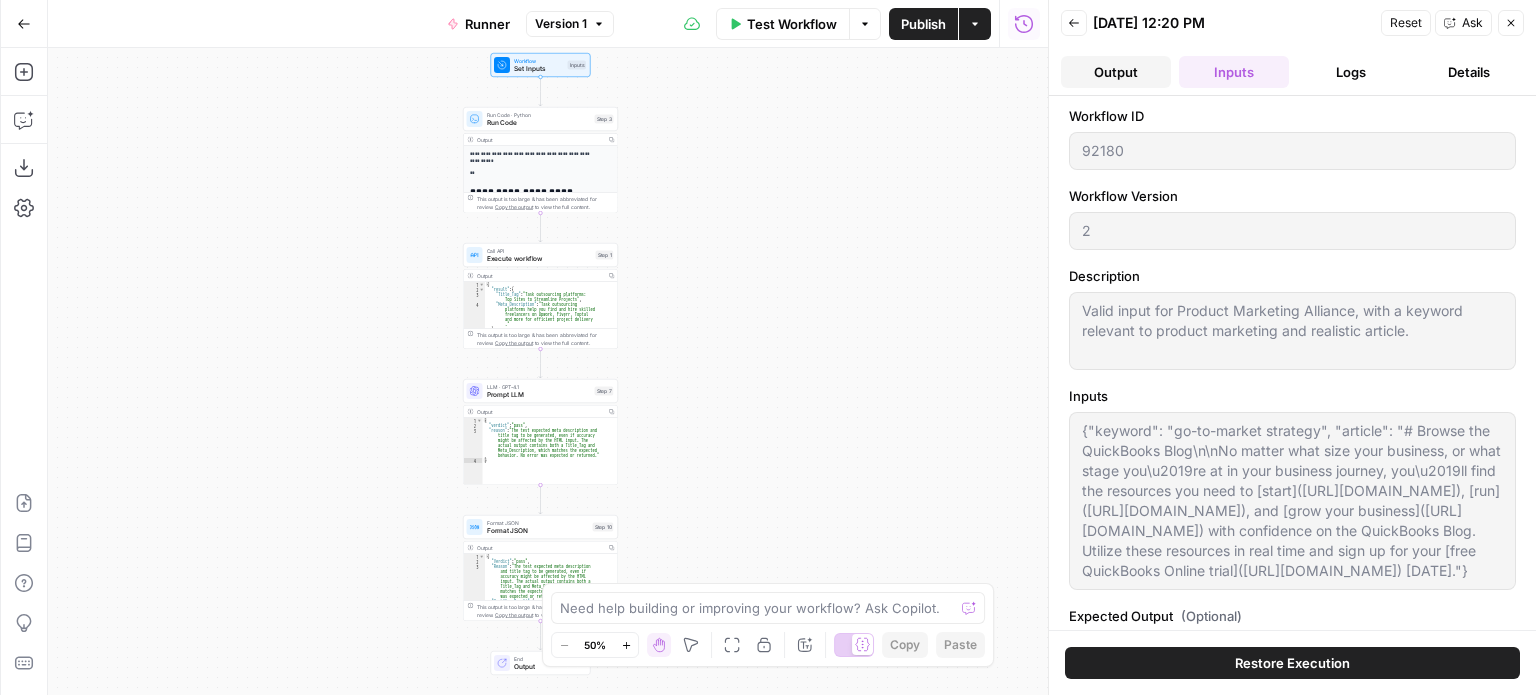 click on "Output" at bounding box center (1116, 72) 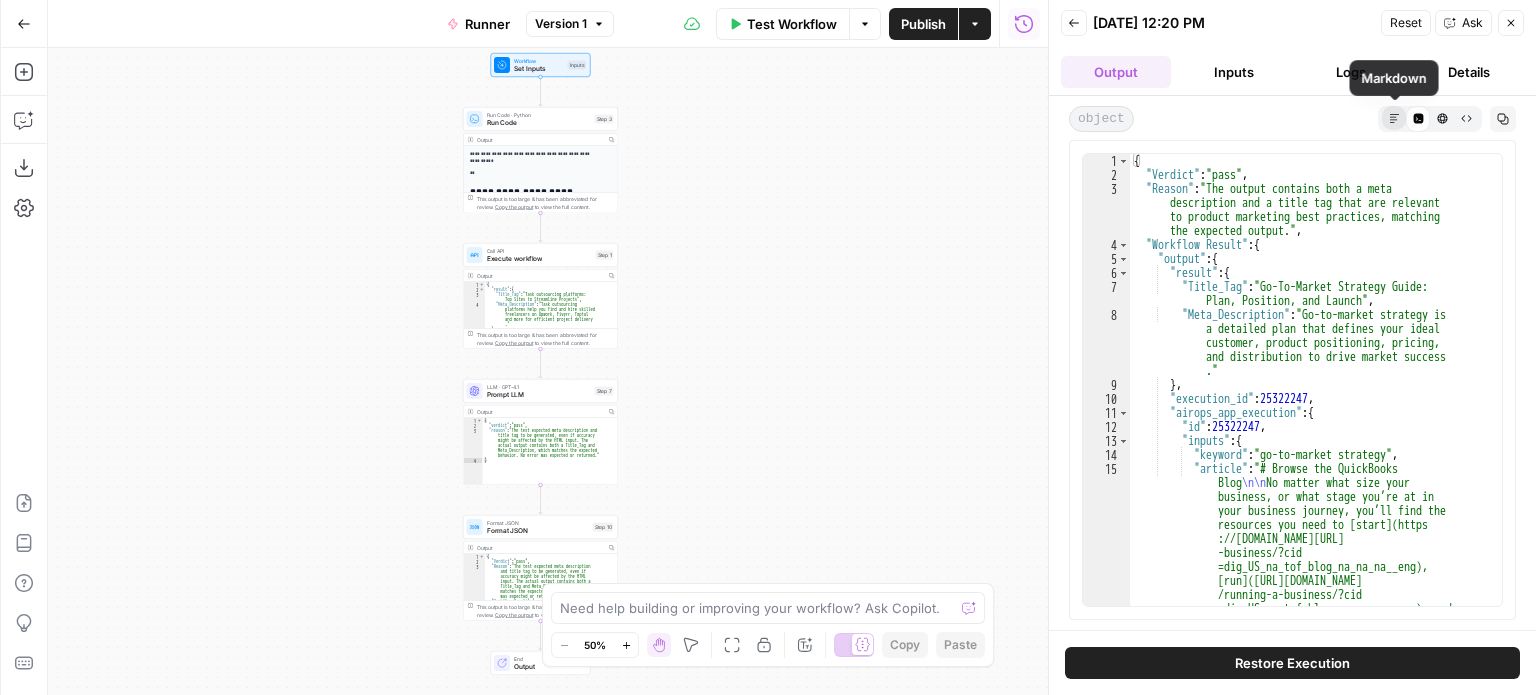 click on "Markdown" at bounding box center [1394, 118] 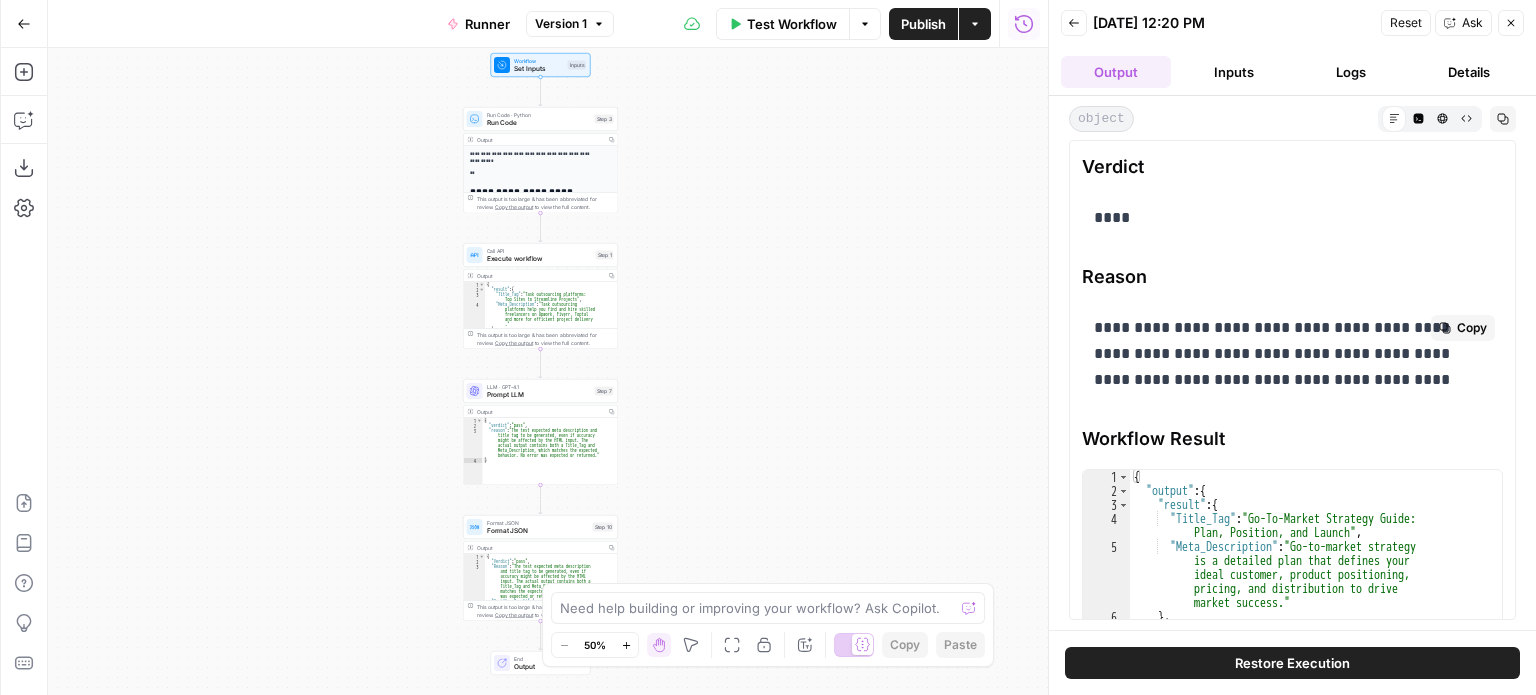 scroll, scrollTop: 200, scrollLeft: 0, axis: vertical 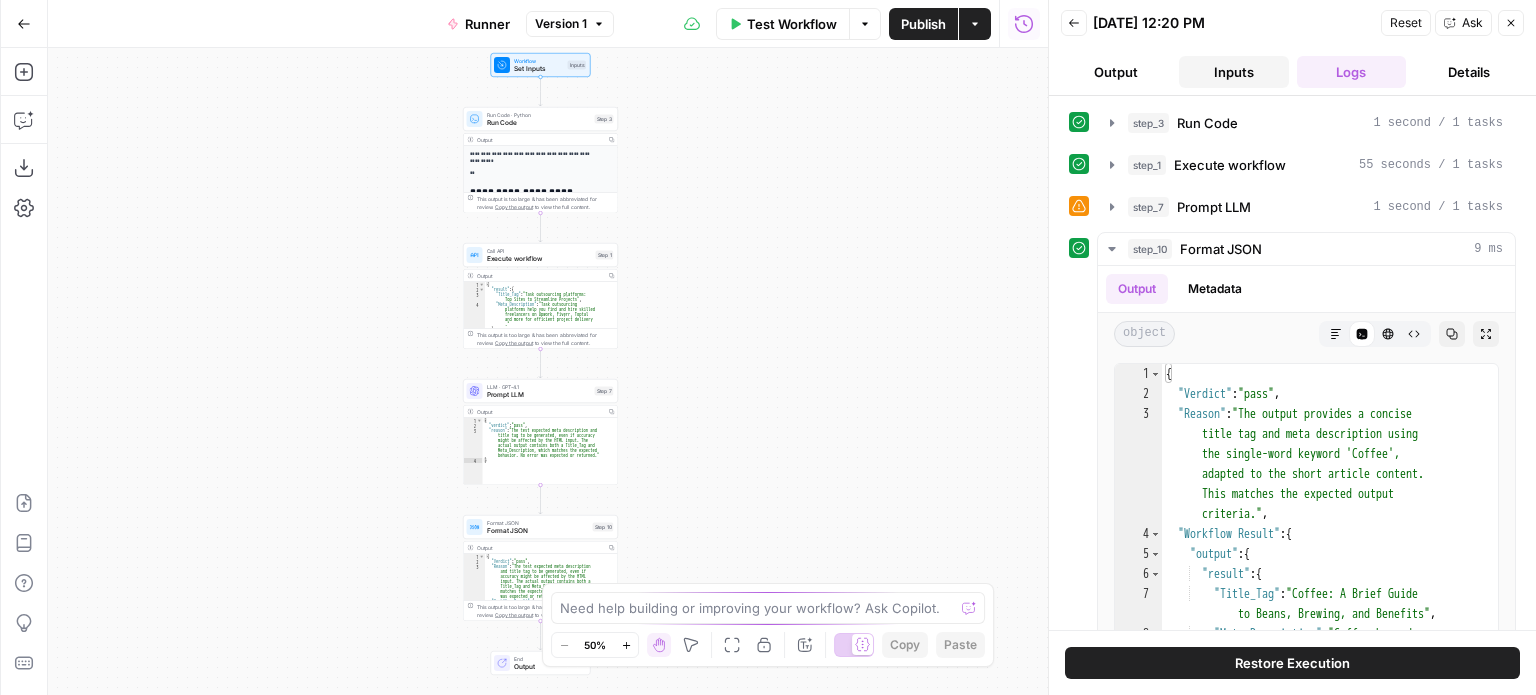 click on "Inputs" at bounding box center [1234, 72] 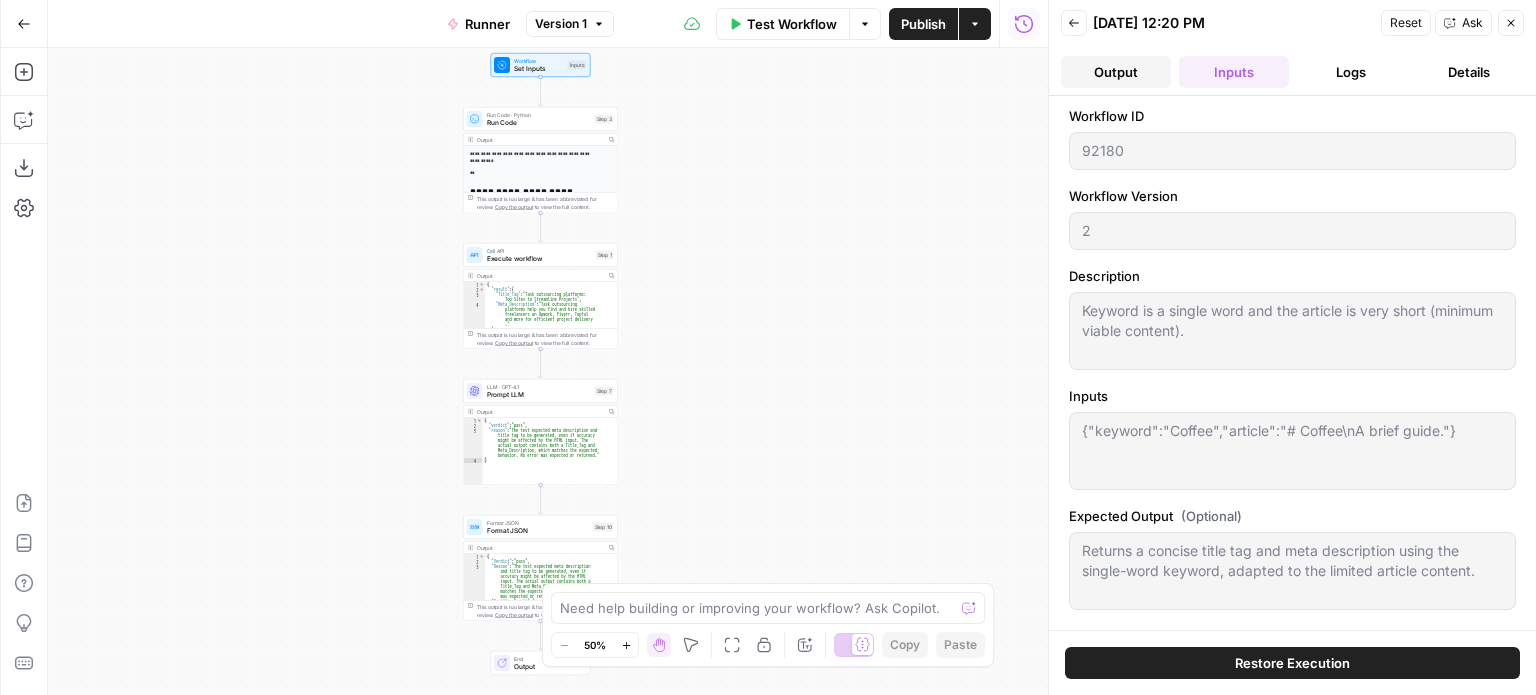 click on "Output" at bounding box center (1116, 72) 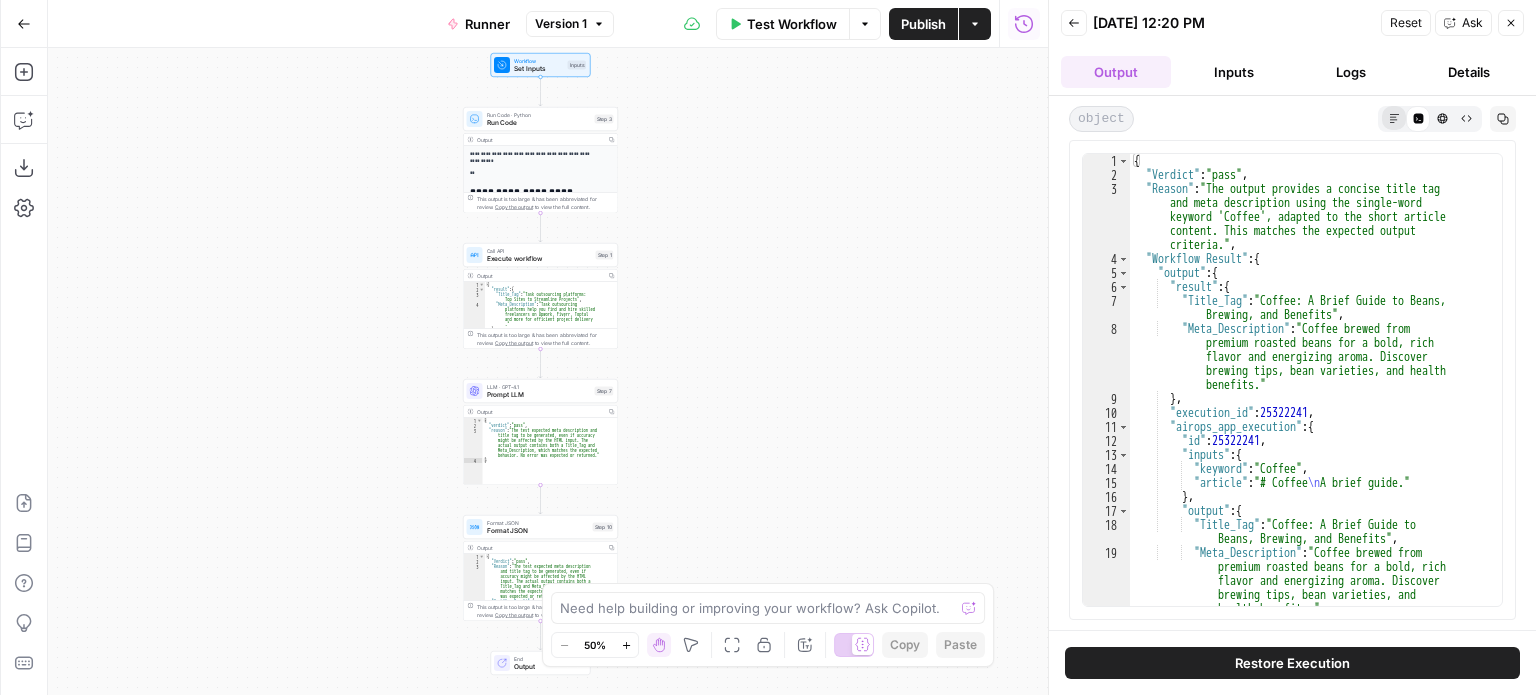 click 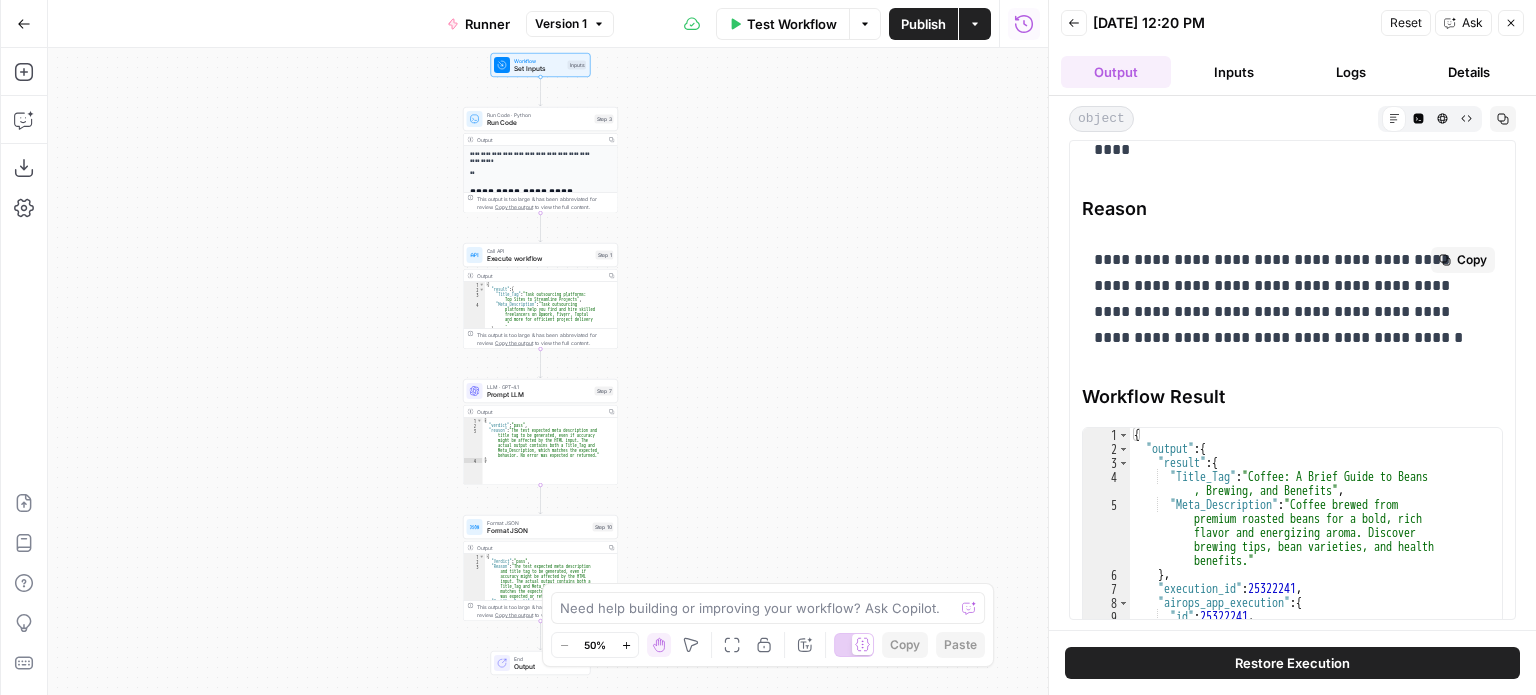 scroll, scrollTop: 100, scrollLeft: 0, axis: vertical 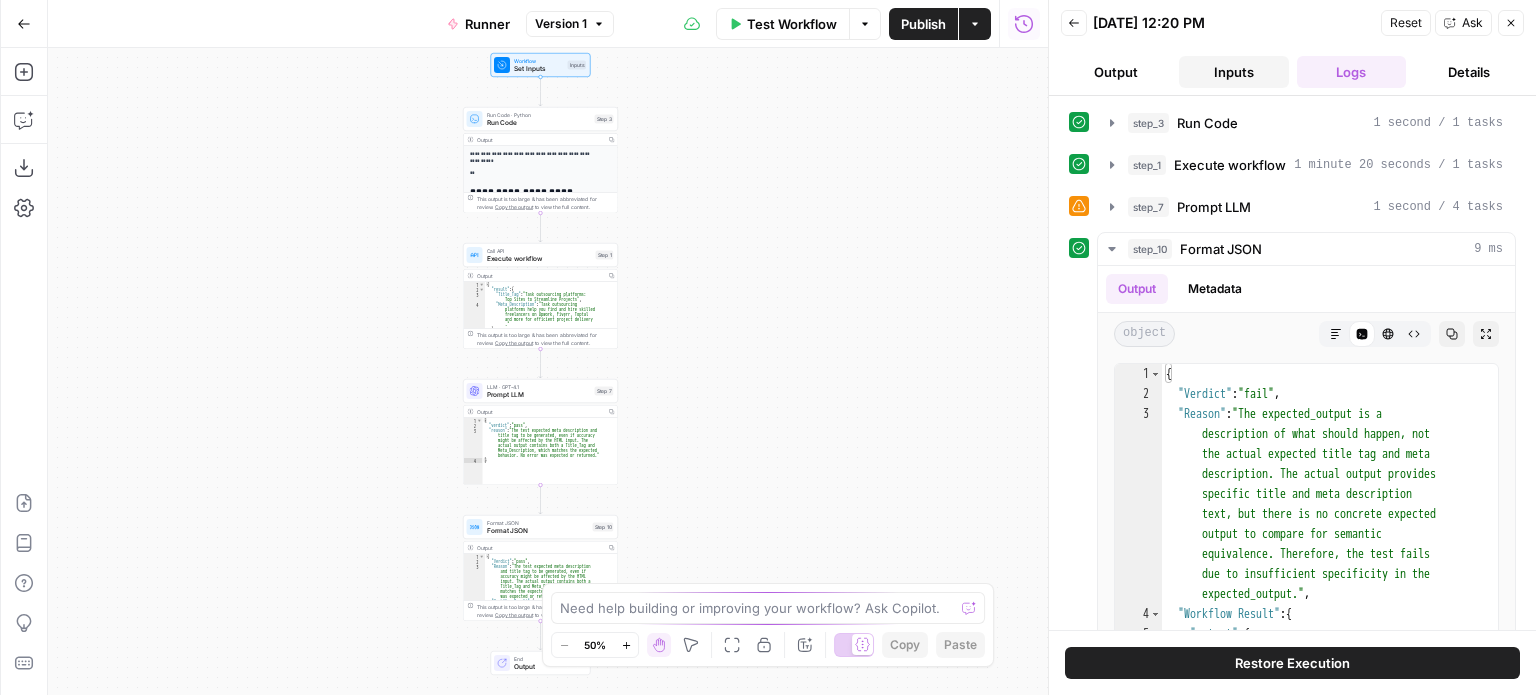 click on "Inputs" at bounding box center [1234, 72] 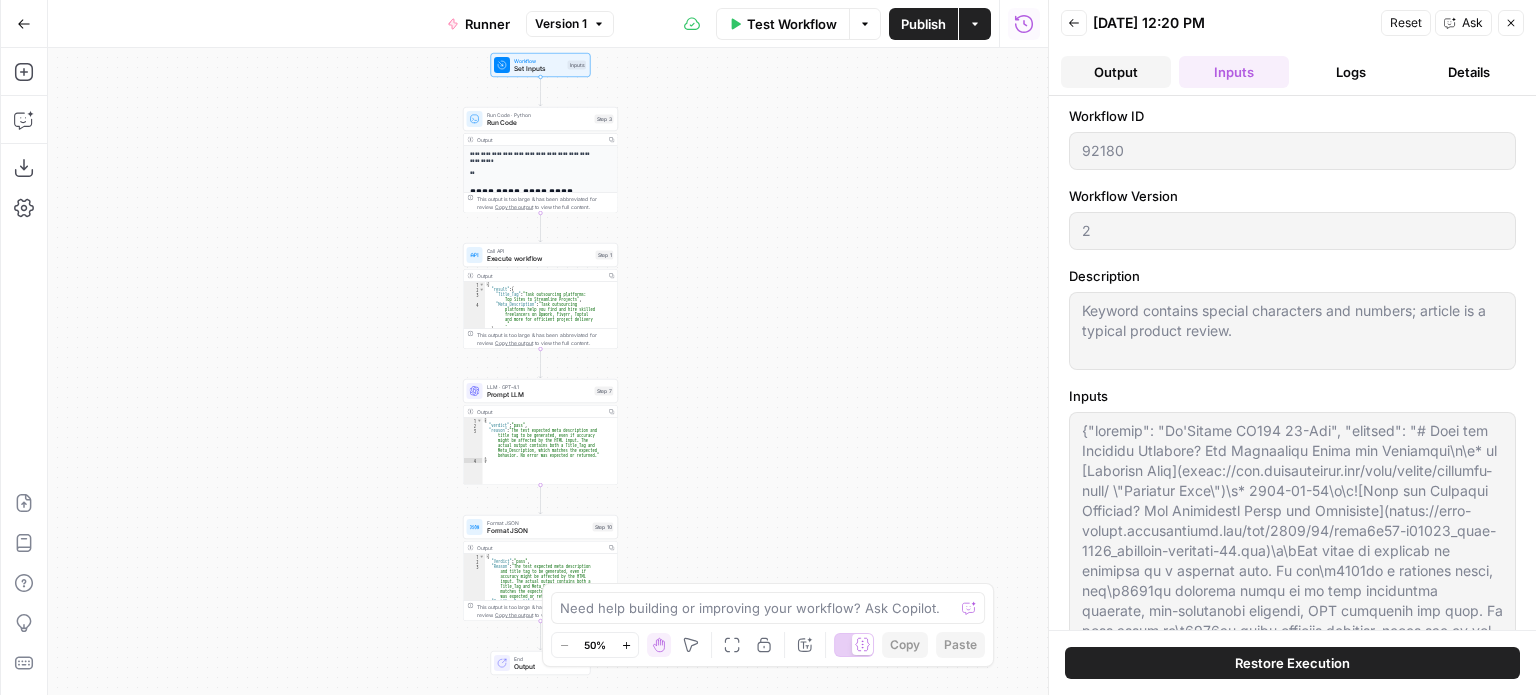 click on "Output" at bounding box center [1116, 72] 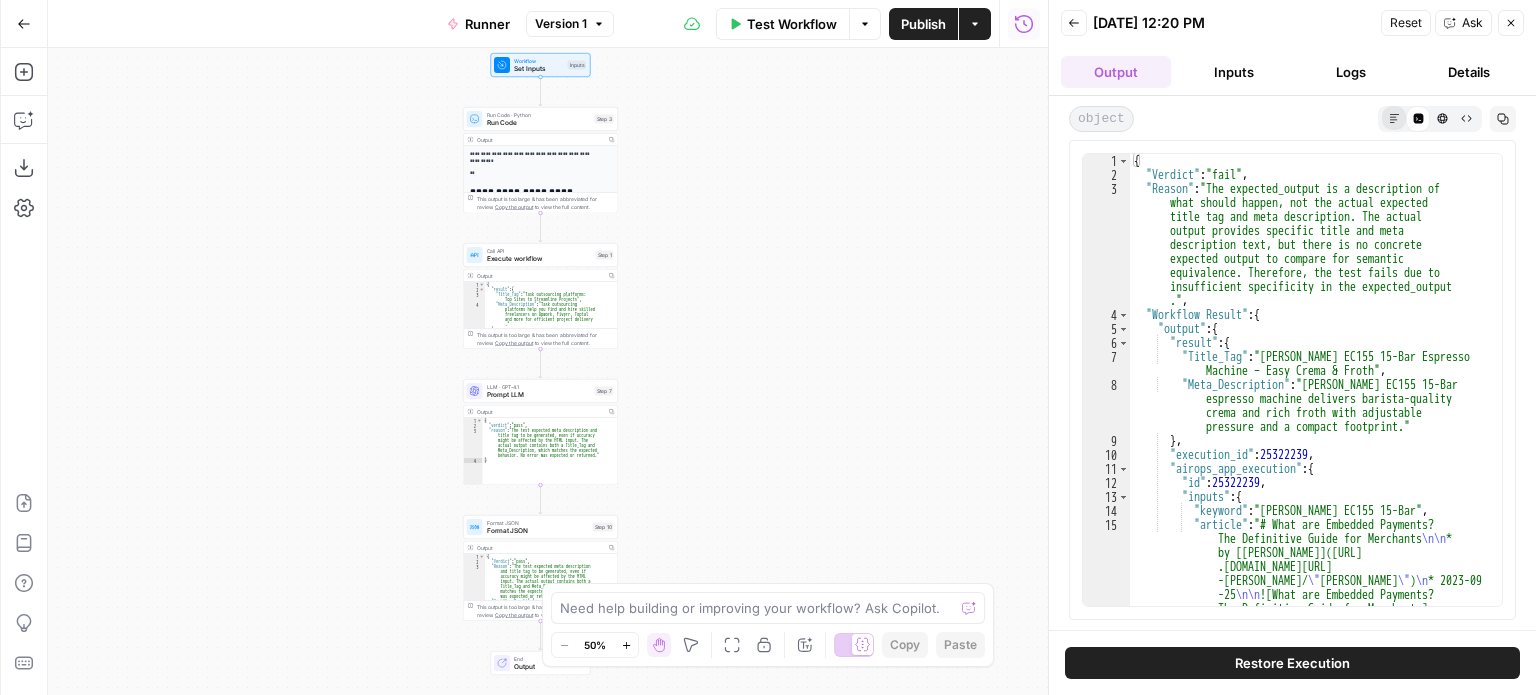 click on "Markdown" at bounding box center (1394, 118) 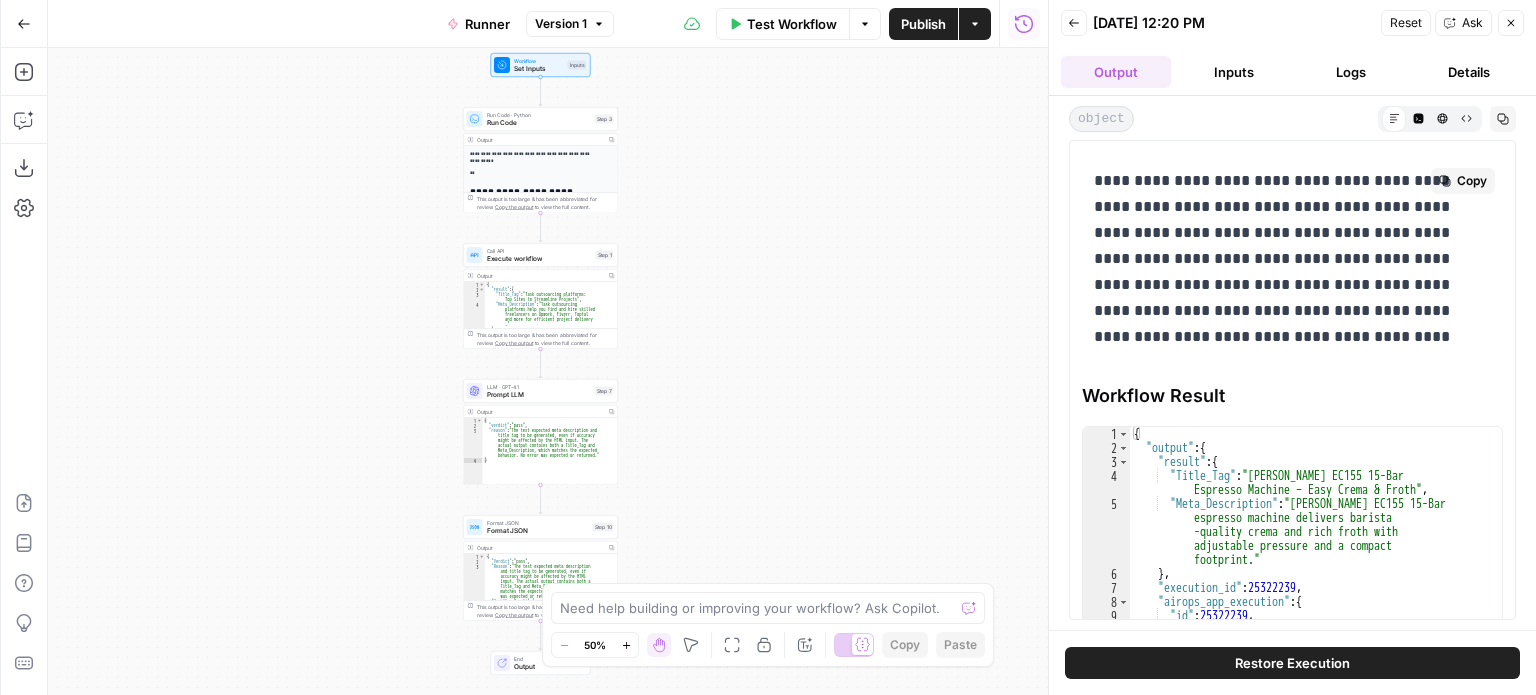 scroll, scrollTop: 200, scrollLeft: 0, axis: vertical 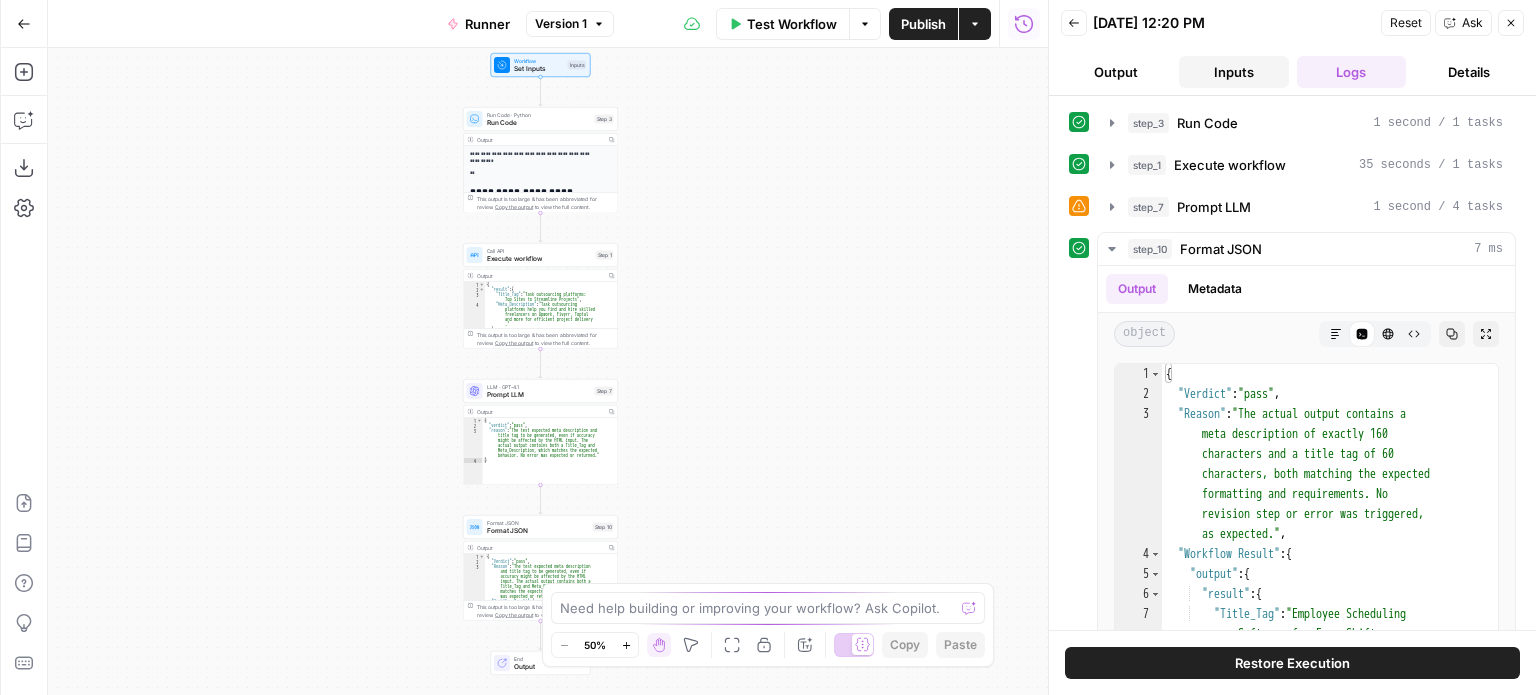 click on "Inputs" at bounding box center [1234, 72] 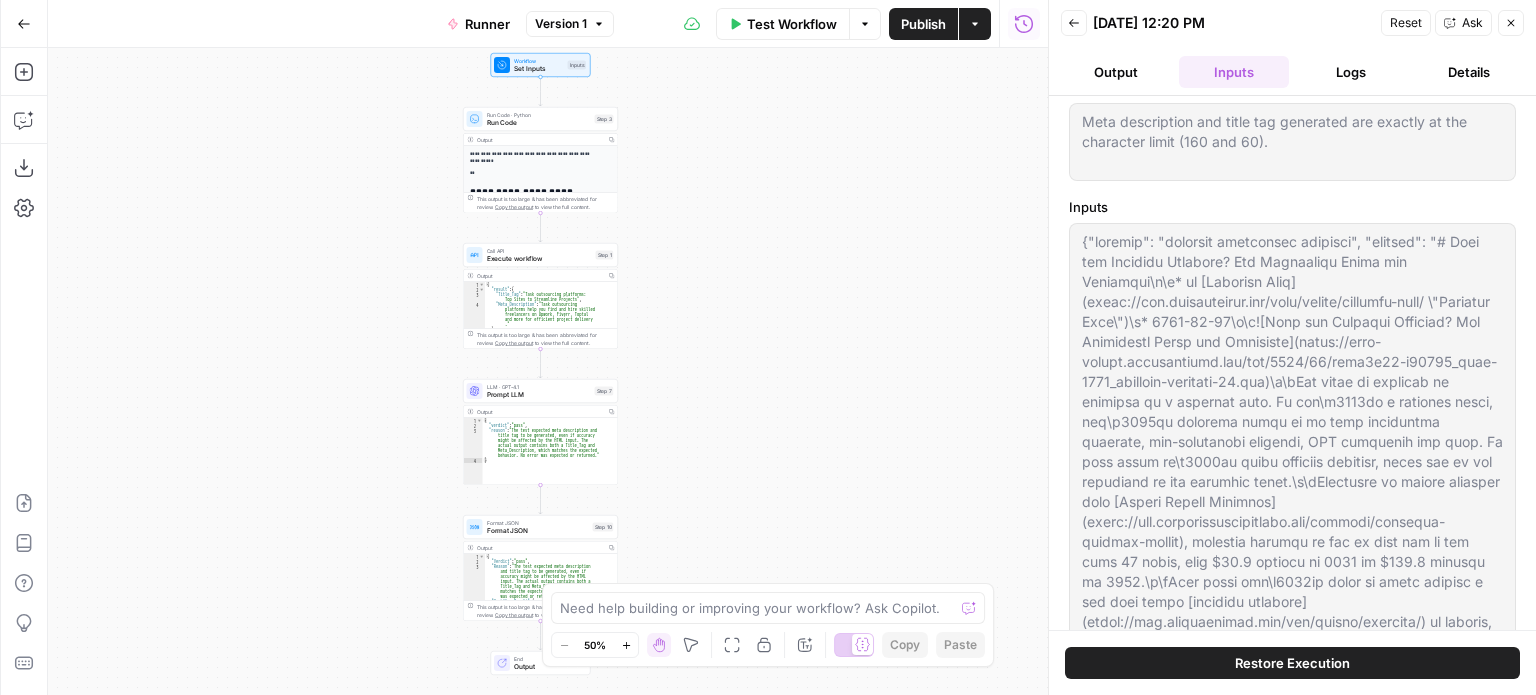 scroll, scrollTop: 200, scrollLeft: 0, axis: vertical 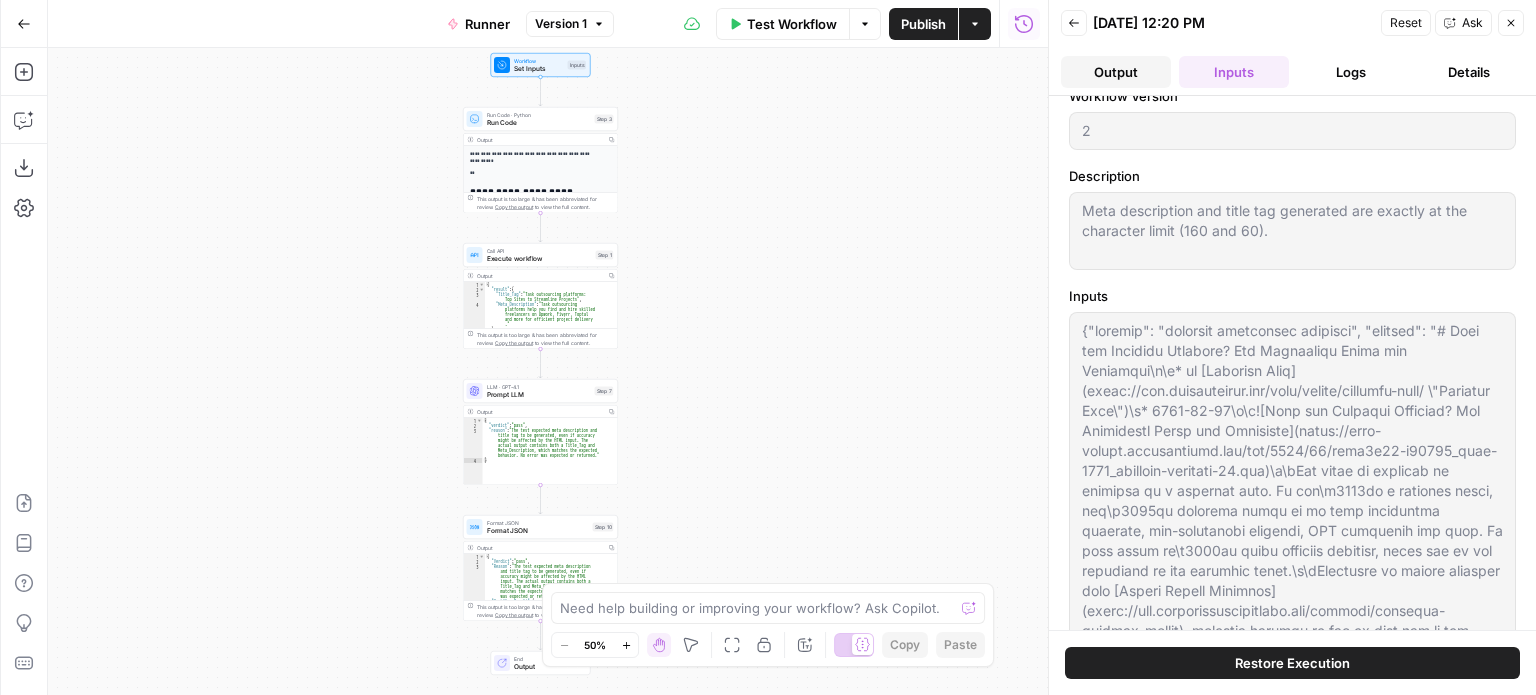 click on "Output" at bounding box center [1116, 72] 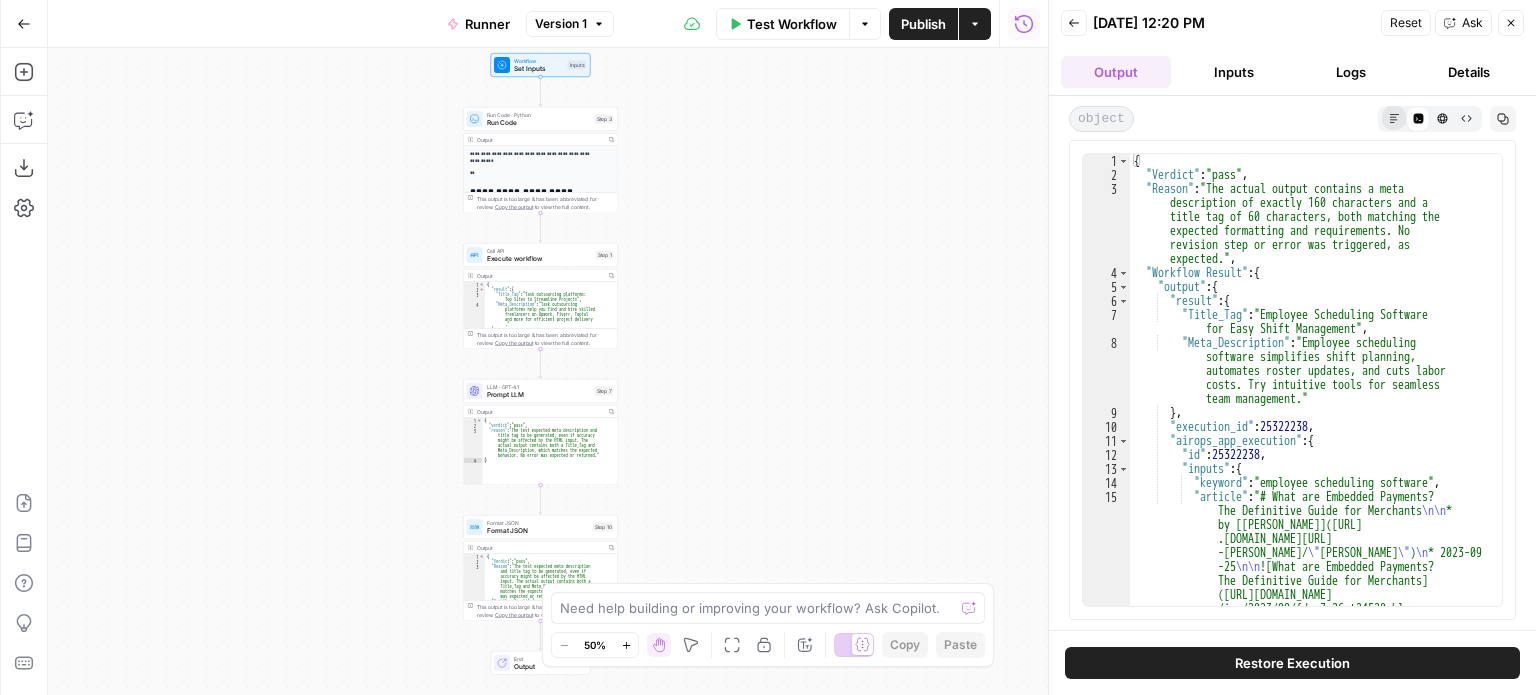 click 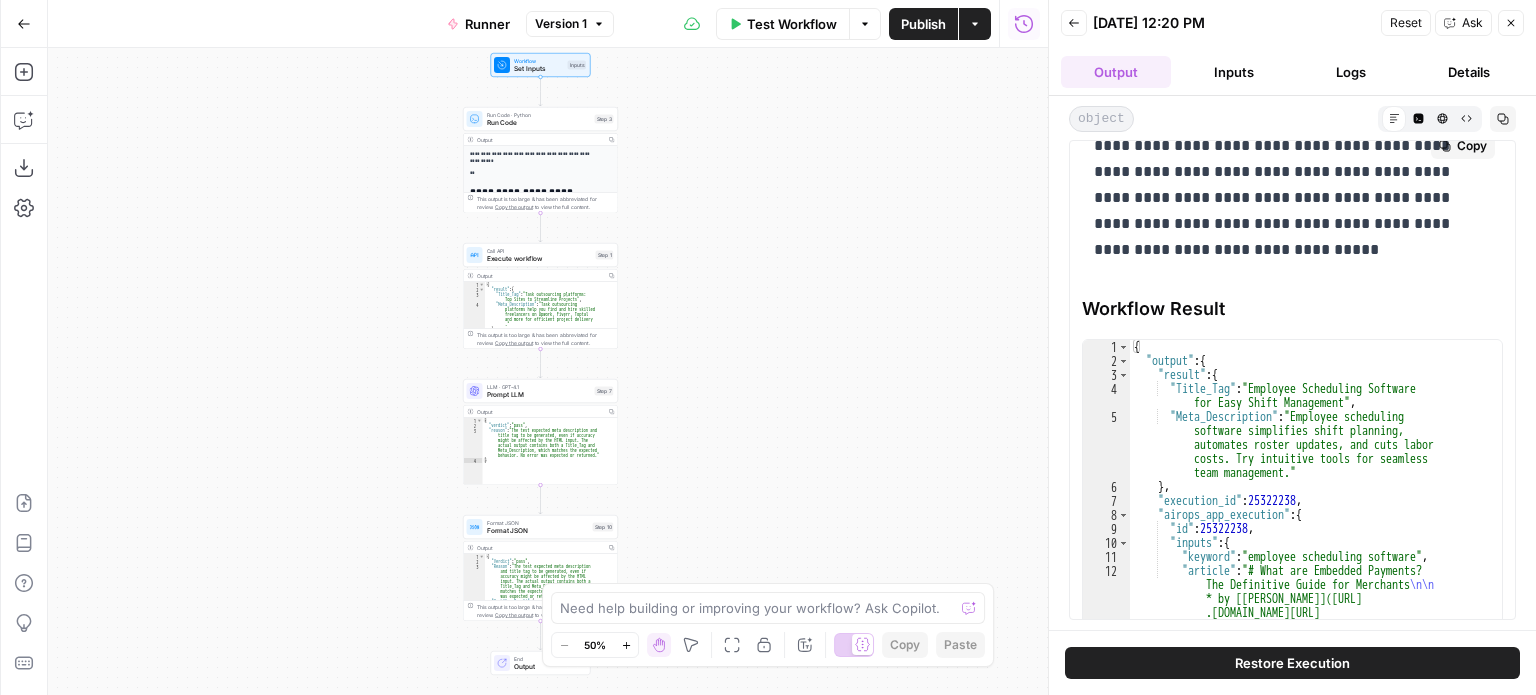 scroll, scrollTop: 200, scrollLeft: 0, axis: vertical 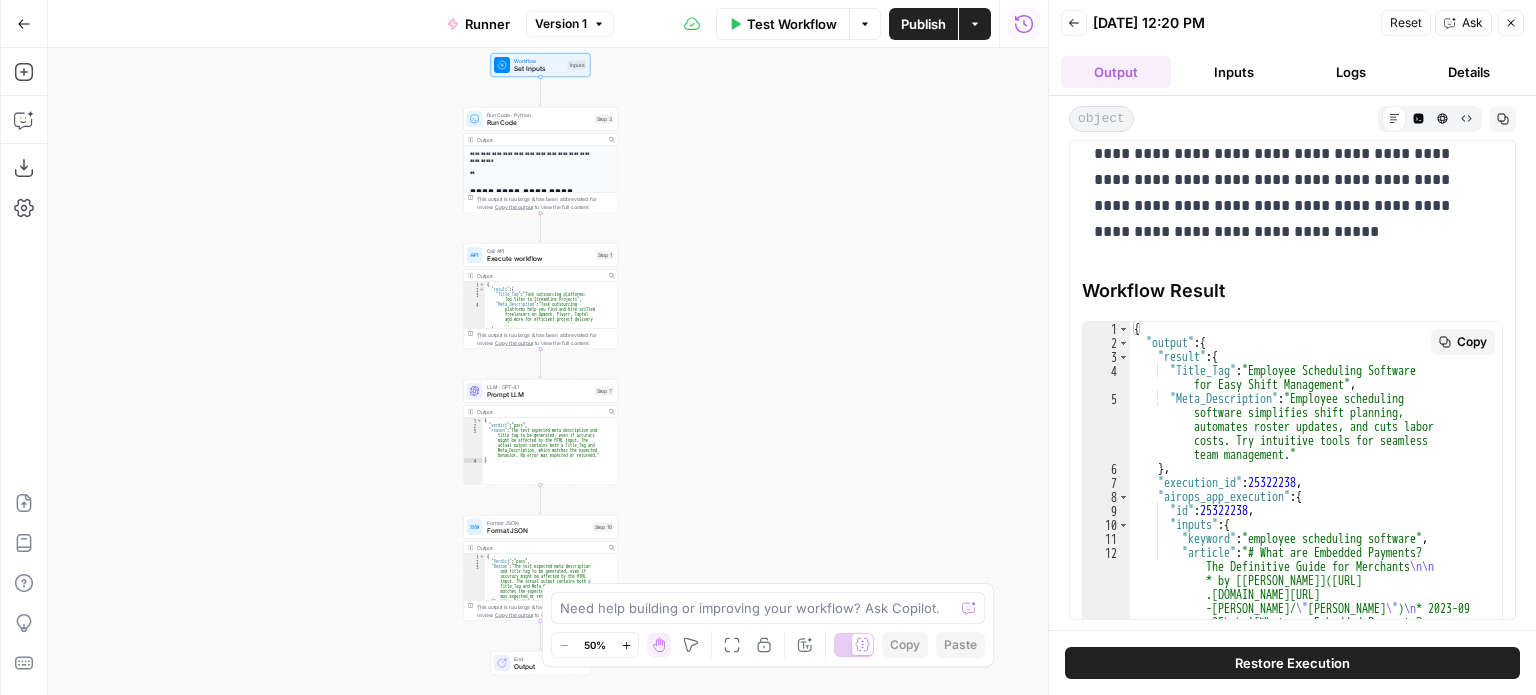 type on "**********" 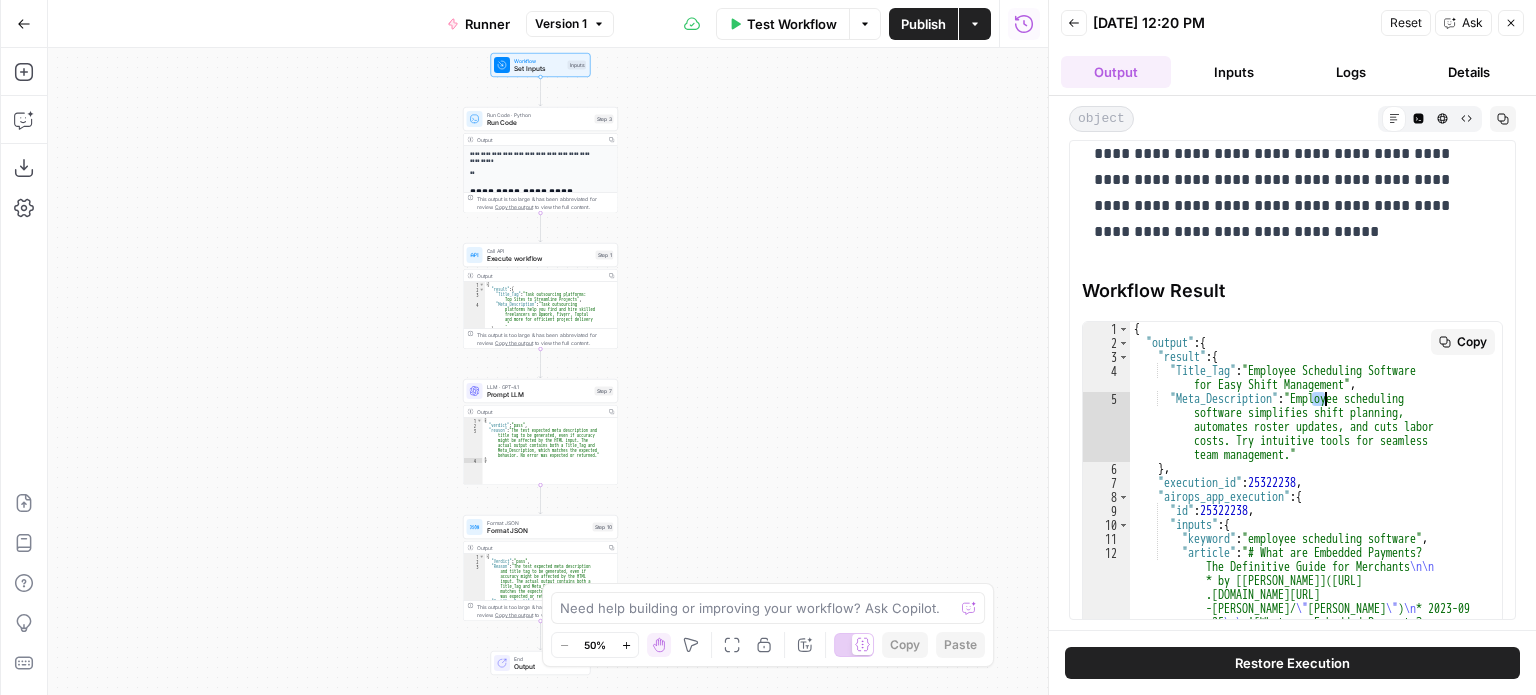 drag, startPoint x: 1312, startPoint y: 398, endPoint x: 1324, endPoint y: 397, distance: 12.0415945 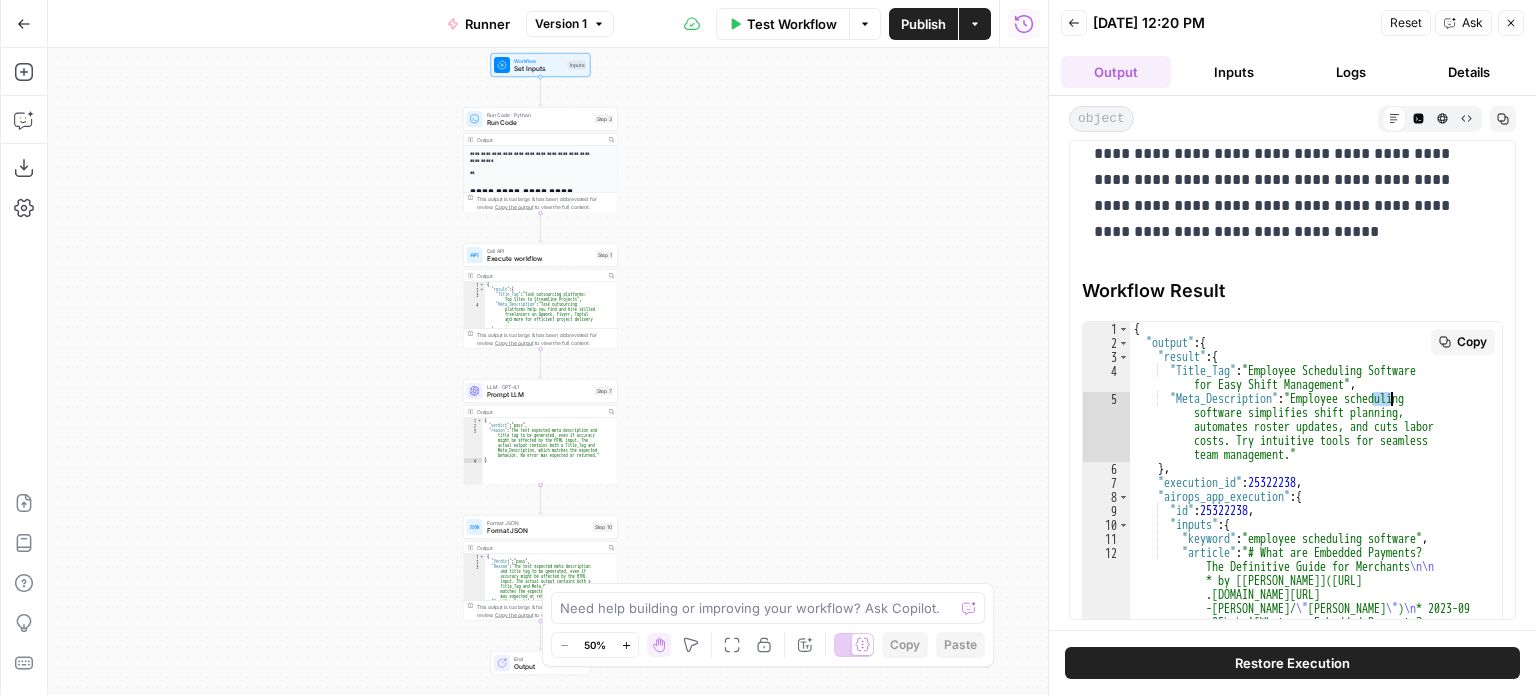 drag, startPoint x: 1370, startPoint y: 396, endPoint x: 1391, endPoint y: 395, distance: 21.023796 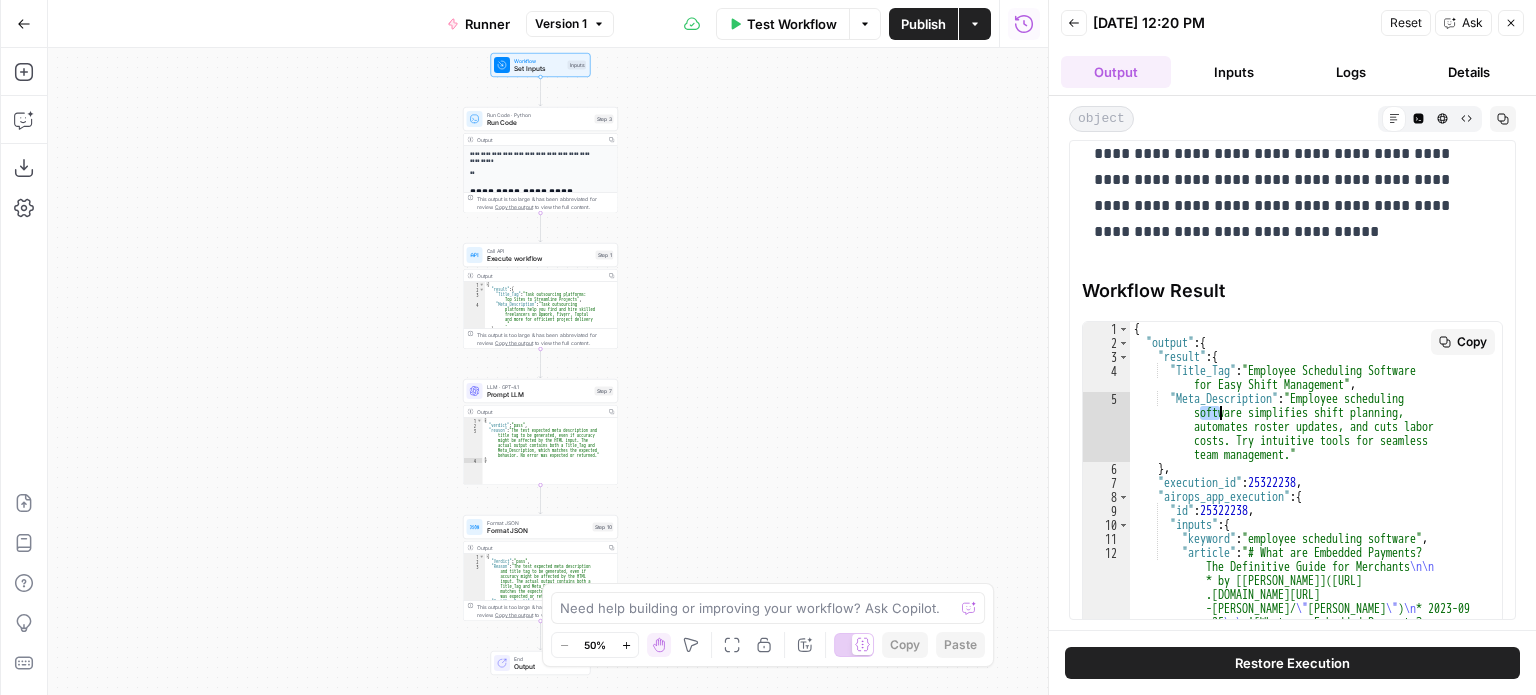 drag, startPoint x: 1199, startPoint y: 414, endPoint x: 1218, endPoint y: 414, distance: 19 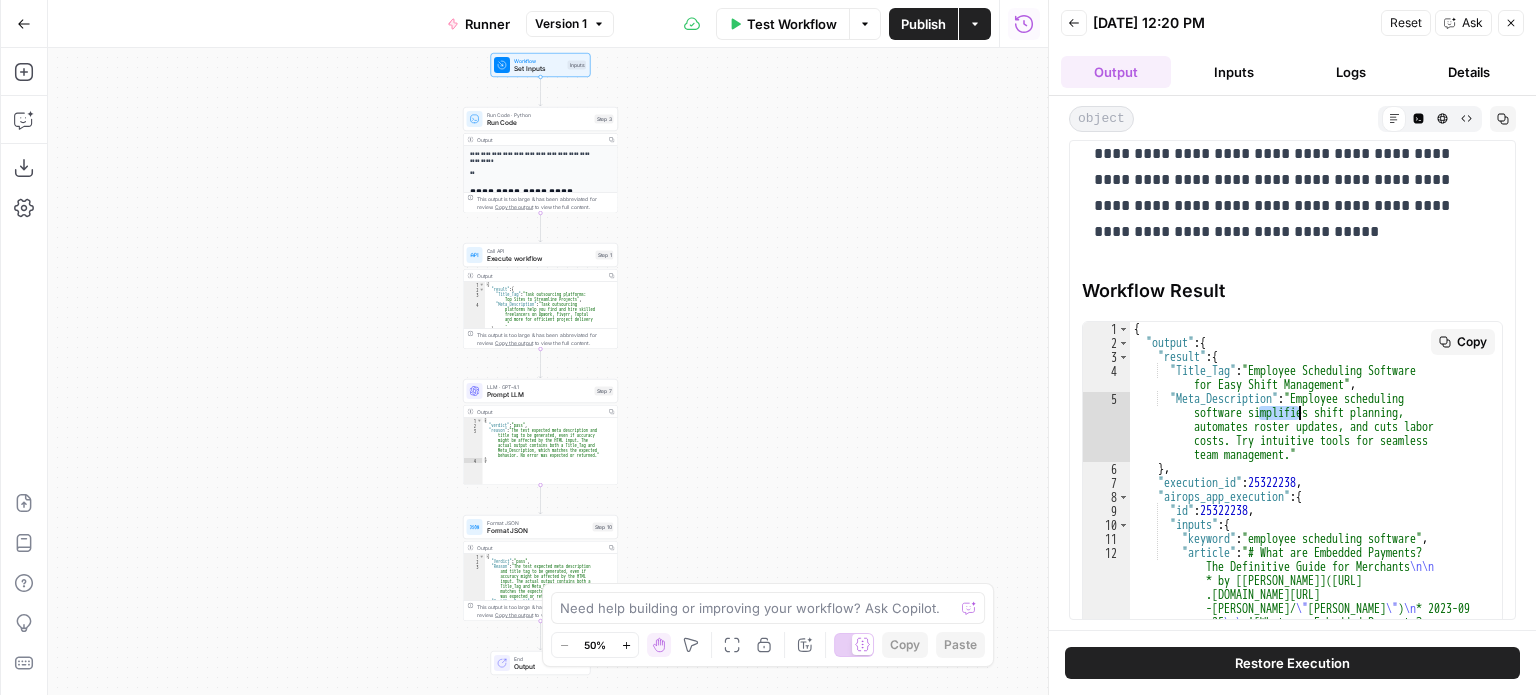 drag, startPoint x: 1260, startPoint y: 411, endPoint x: 1353, endPoint y: 467, distance: 108.55874 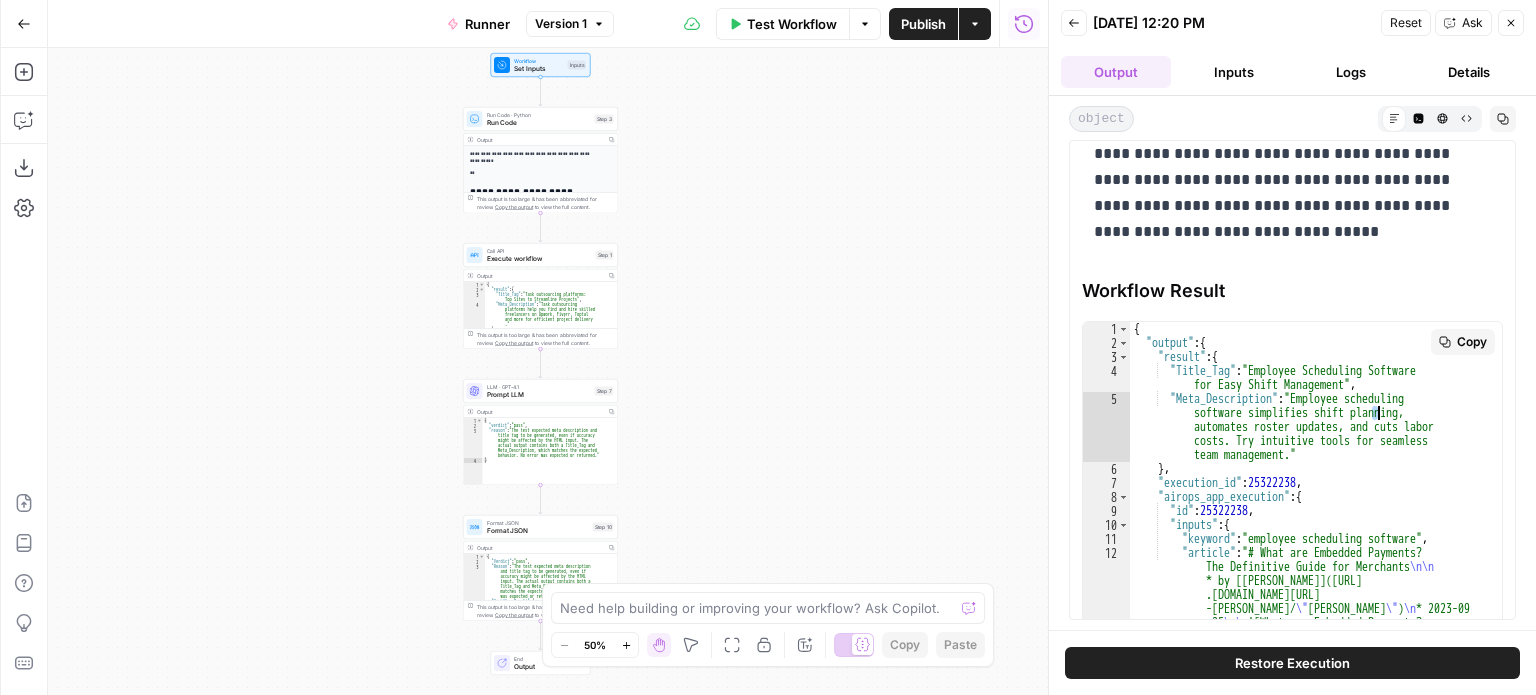 click on "{    "output" :  {      "result" :  {         "Title_Tag" :  "Employee Scheduling Software             for Easy Shift Management" ,         "Meta_Description" :  "Employee scheduling             software simplifies shift planning,             automates roster updates, and cuts labor             costs. Try intuitive tools for seamless             team management."      } ,      "execution_id" :  25322238 ,      "airops_app_execution" :  {         "id" :  25322238 ,         "inputs" :  {           "keyword" :  "employee scheduling software" ,           "article" :  "# What are Embedded Payments?               The Definitive Guide for Merchants \n\n              * by [[PERSON_NAME]]([URL]              .[DOMAIN_NAME][URL]              -[PERSON_NAME]/  \" [PERSON_NAME] \" ) \n * [DATE] \n\n ![What are Embedded Payments?                            ." at bounding box center [1308, 4130] 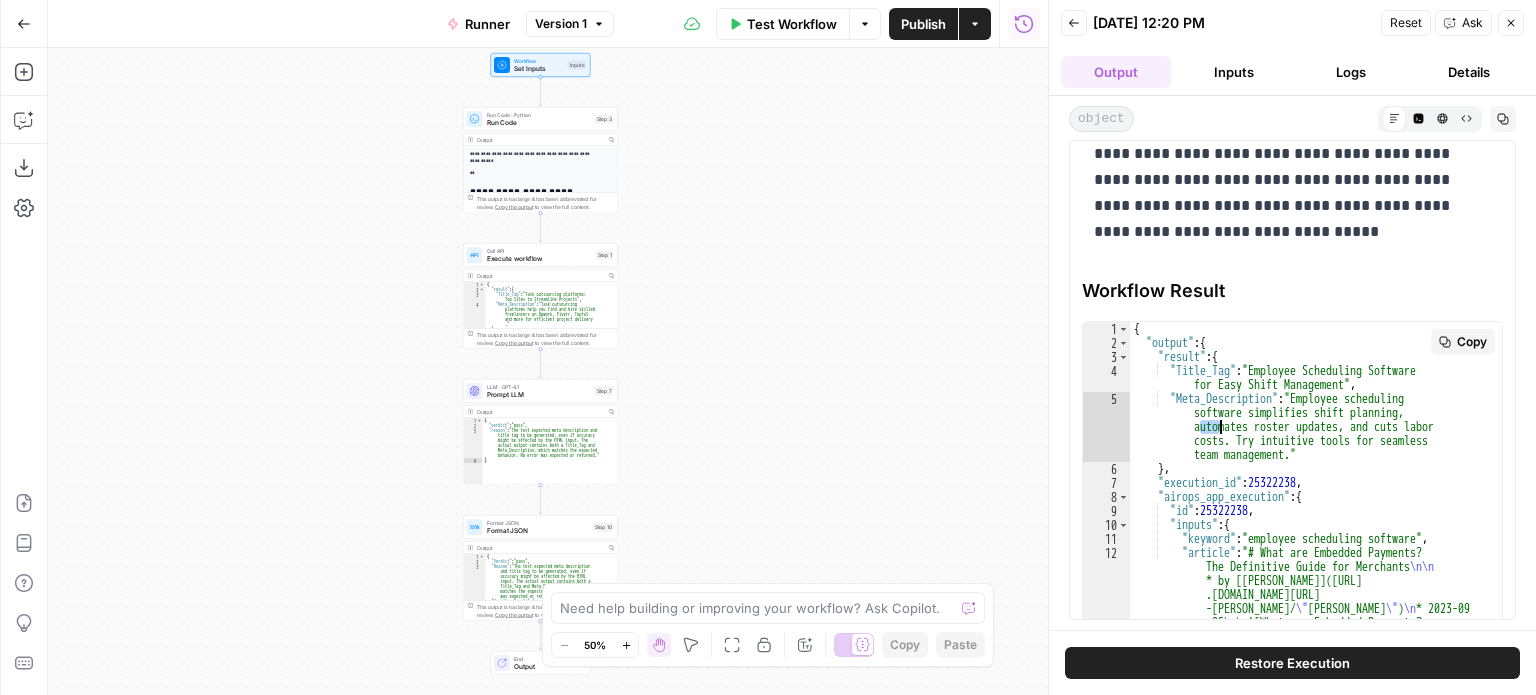 drag, startPoint x: 1200, startPoint y: 427, endPoint x: 1220, endPoint y: 426, distance: 20.024984 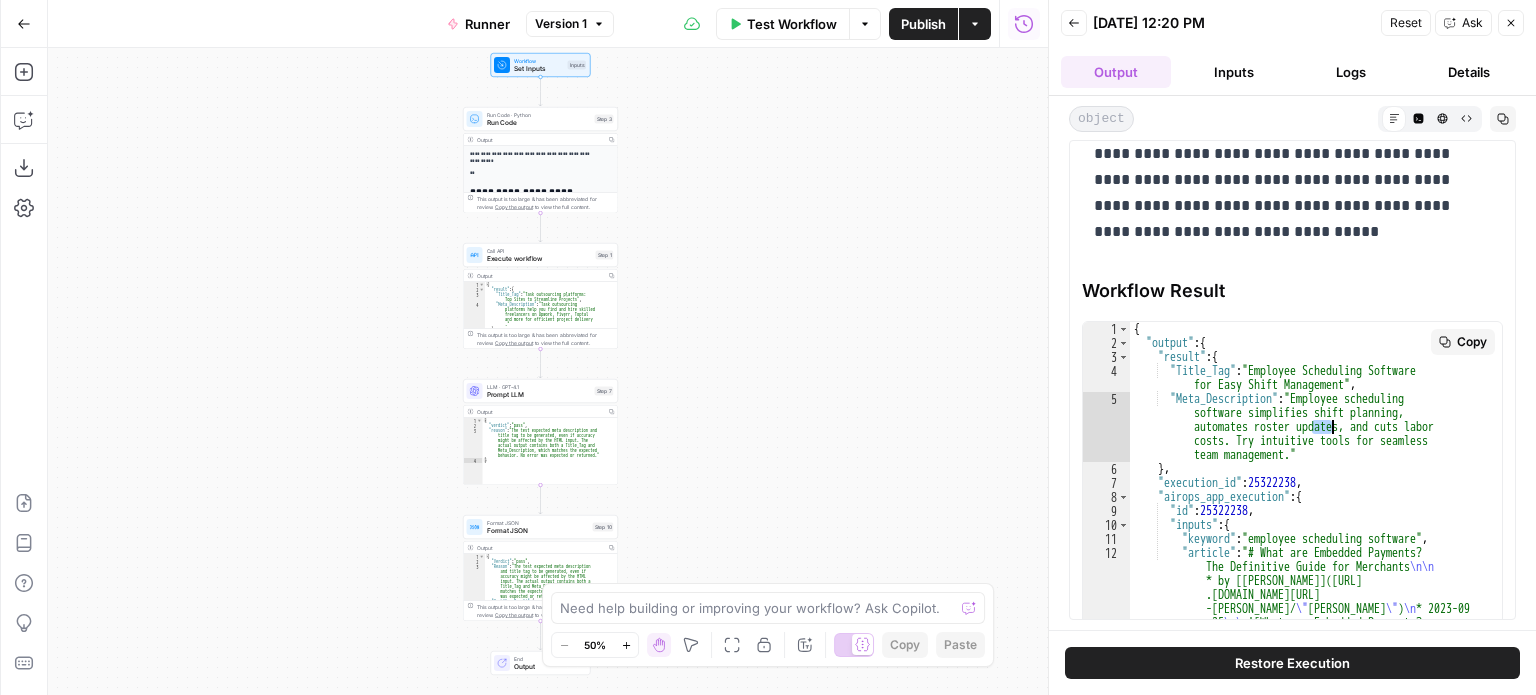 drag, startPoint x: 1312, startPoint y: 426, endPoint x: 1330, endPoint y: 431, distance: 18.681541 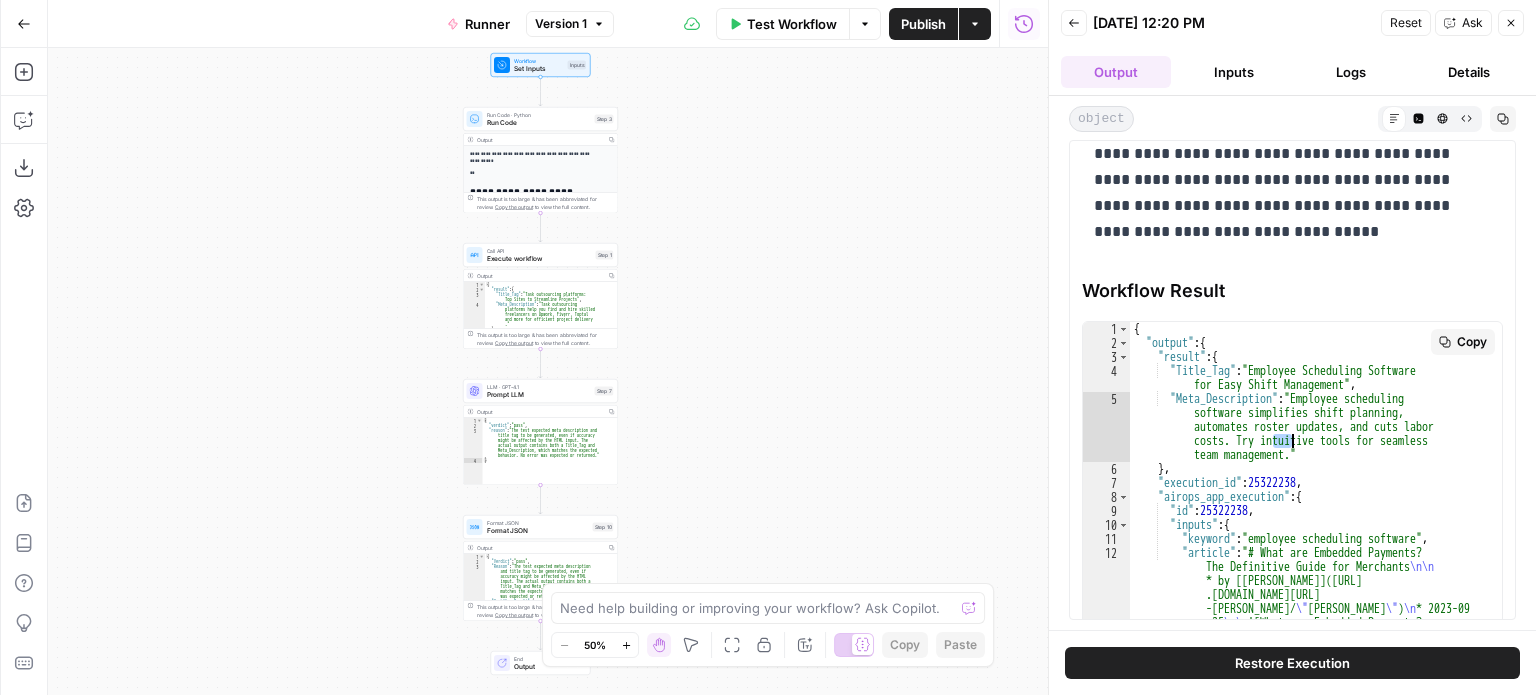drag, startPoint x: 1271, startPoint y: 440, endPoint x: 1290, endPoint y: 440, distance: 19 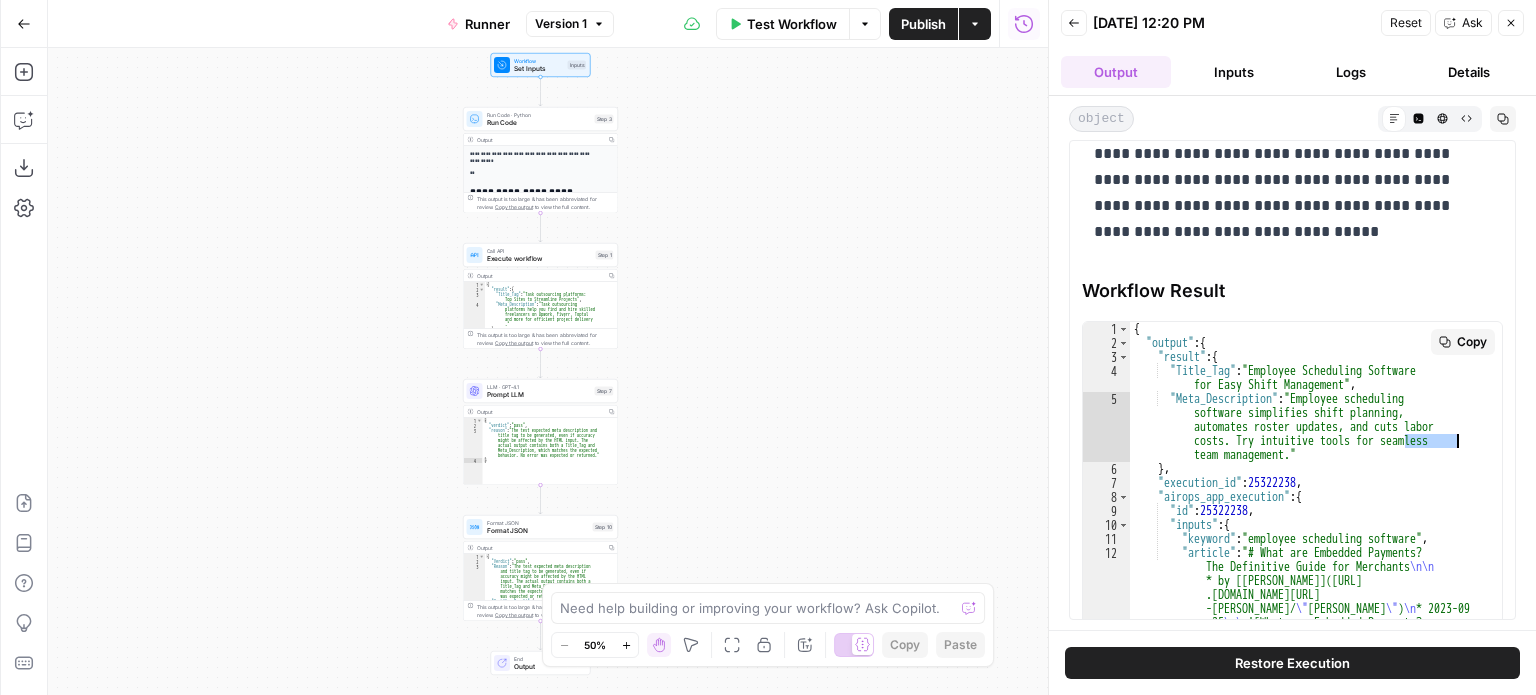 drag, startPoint x: 1404, startPoint y: 442, endPoint x: 1456, endPoint y: 437, distance: 52.23983 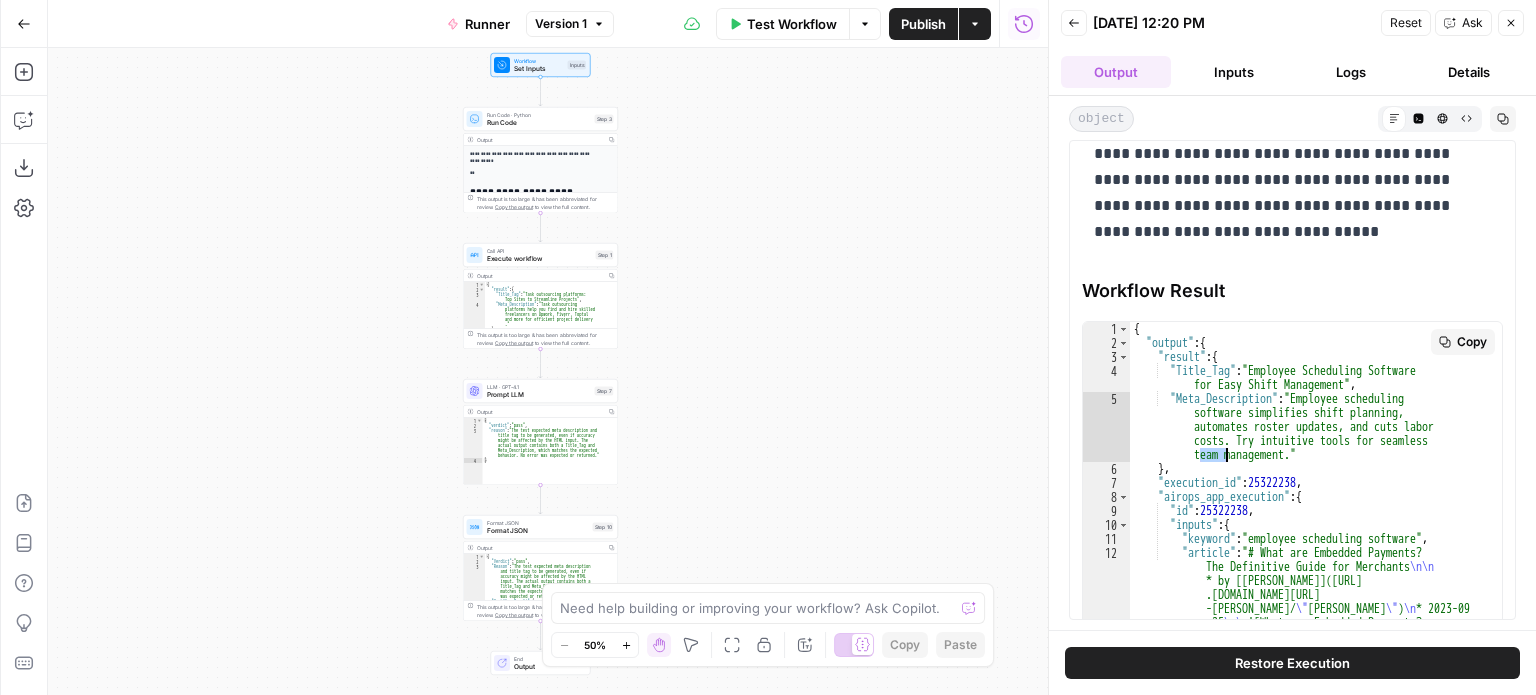 drag, startPoint x: 1200, startPoint y: 457, endPoint x: 1224, endPoint y: 455, distance: 24.083189 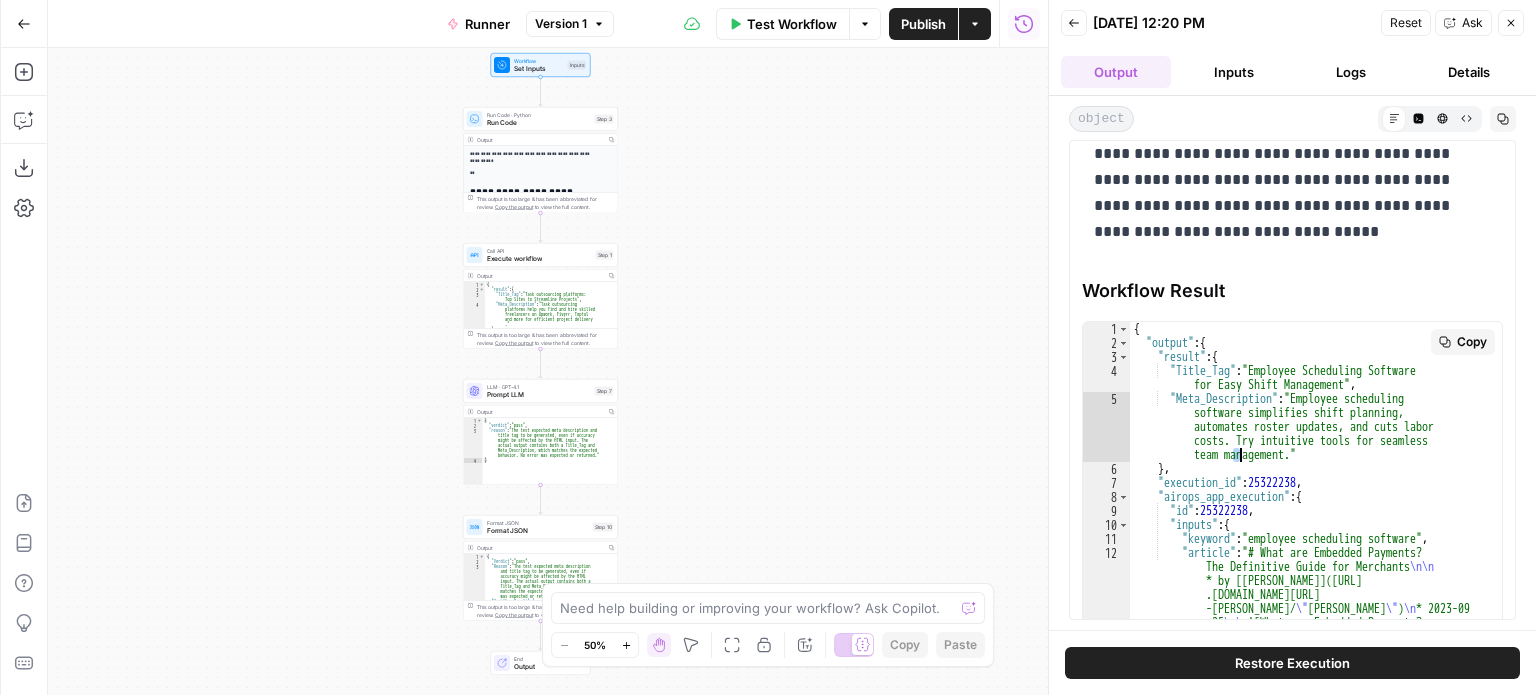 click on "{    "output" :  {      "result" :  {         "Title_Tag" :  "Employee Scheduling Software             for Easy Shift Management" ,         "Meta_Description" :  "Employee scheduling             software simplifies shift planning,             automates roster updates, and cuts labor             costs. Try intuitive tools for seamless             team management."      } ,      "execution_id" :  25322238 ,      "airops_app_execution" :  {         "id" :  25322238 ,         "inputs" :  {           "keyword" :  "employee scheduling software" ,           "article" :  "# What are Embedded Payments?               The Definitive Guide for Merchants \n\n              * by [Kashmala Omar](https://www              .lightspeedhq.com/blog/author/kashmala              -omar/  \" Kashmala Omar \" ) \n * 2023-09              -25 \n\n ![What are Embedded Payments?                            ." at bounding box center (1308, 4130) 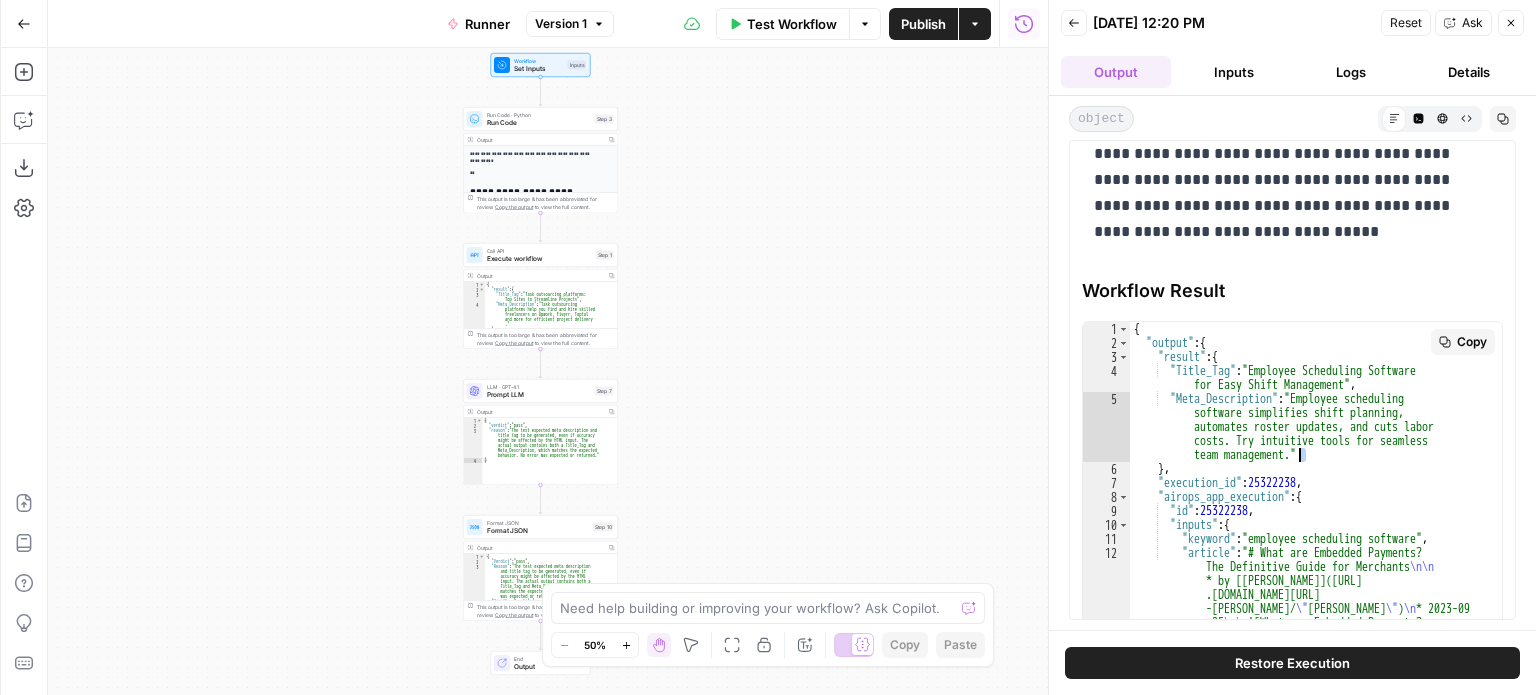 click on "{    "output" :  {      "result" :  {         "Title_Tag" :  "Employee Scheduling Software             for Easy Shift Management" ,         "Meta_Description" :  "Employee scheduling             software simplifies shift planning,             automates roster updates, and cuts labor             costs. Try intuitive tools for seamless             team management."      } ,      "execution_id" :  25322238 ,      "airops_app_execution" :  {         "id" :  25322238 ,         "inputs" :  {           "keyword" :  "employee scheduling software" ,           "article" :  "# What are Embedded Payments?               The Definitive Guide for Merchants \n\n              * by [Kashmala Omar](https://www              .lightspeedhq.com/blog/author/kashmala              -omar/  \" Kashmala Omar \" ) \n * 2023-09              -25 \n\n ![What are Embedded Payments?                            ." at bounding box center (1308, 4130) 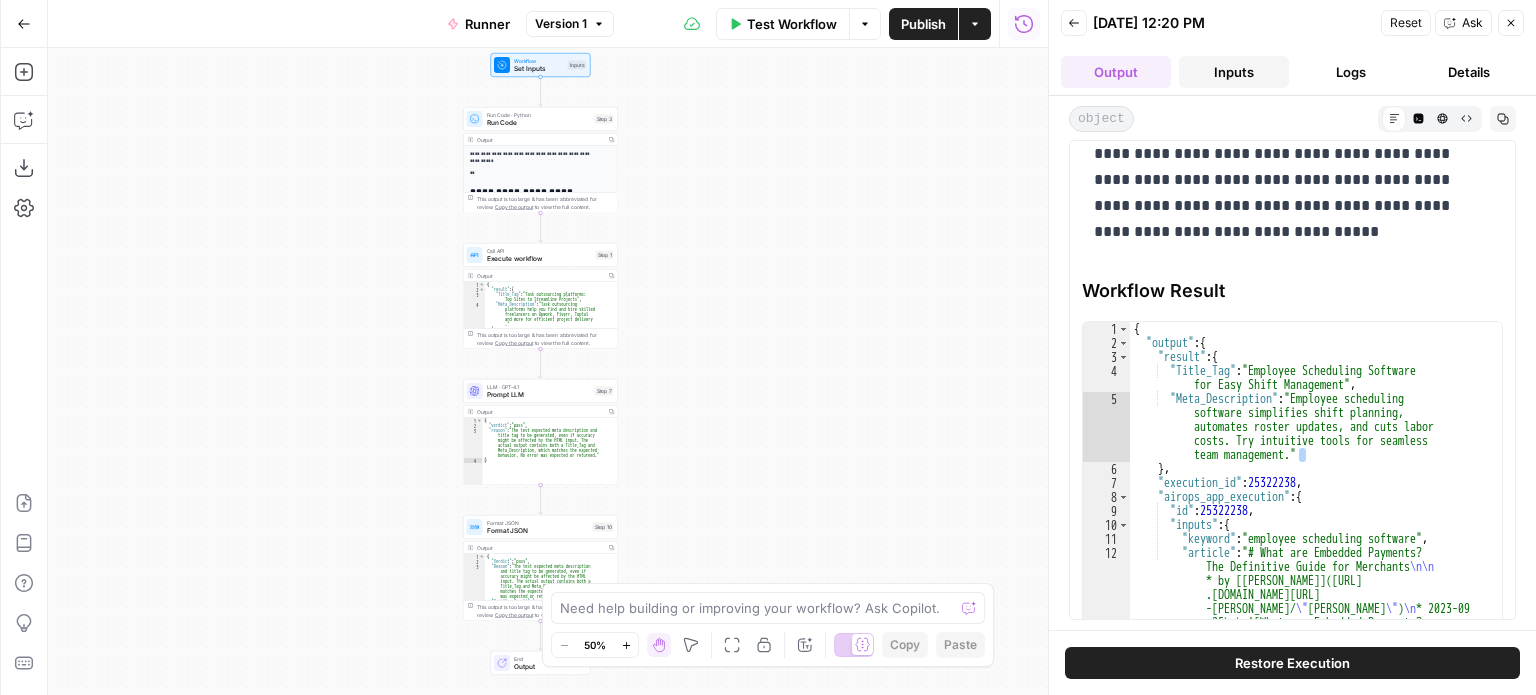click on "Inputs" at bounding box center (1234, 72) 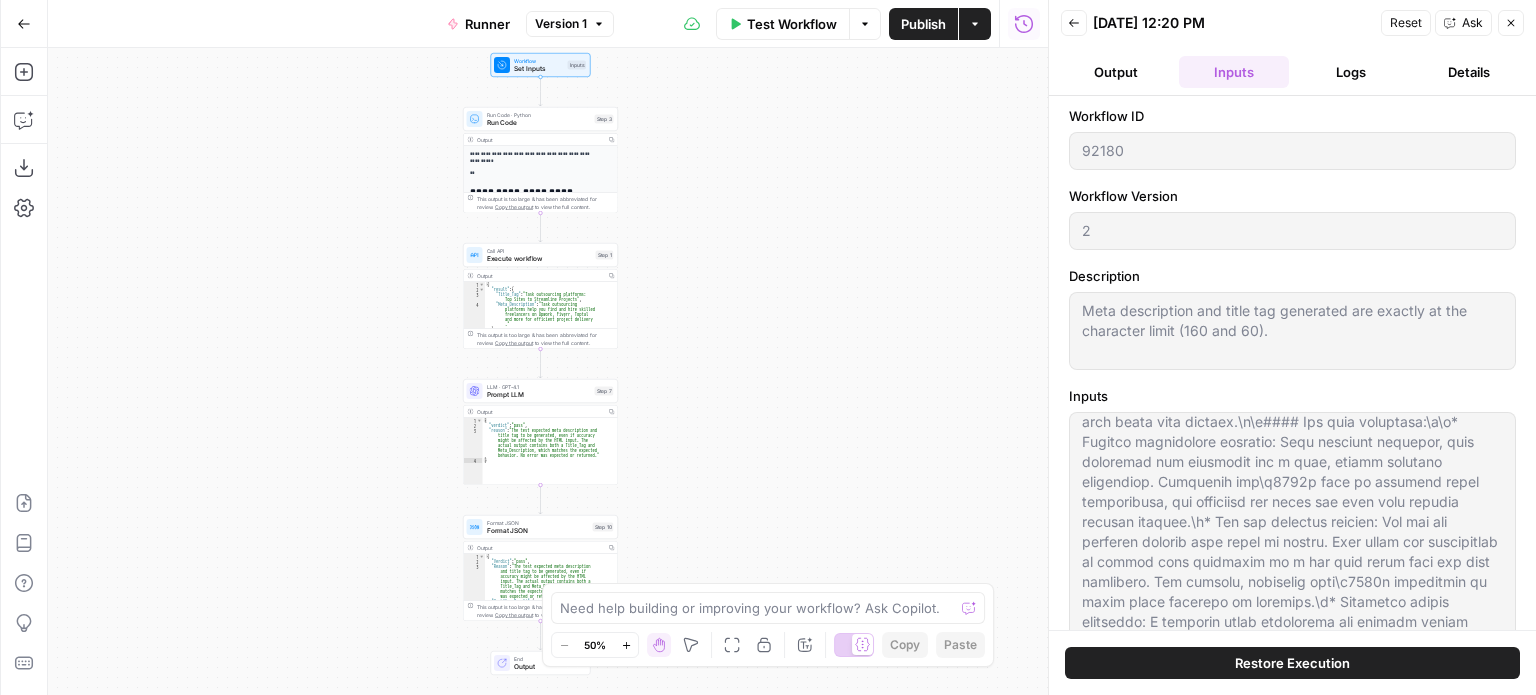 scroll, scrollTop: 3100, scrollLeft: 0, axis: vertical 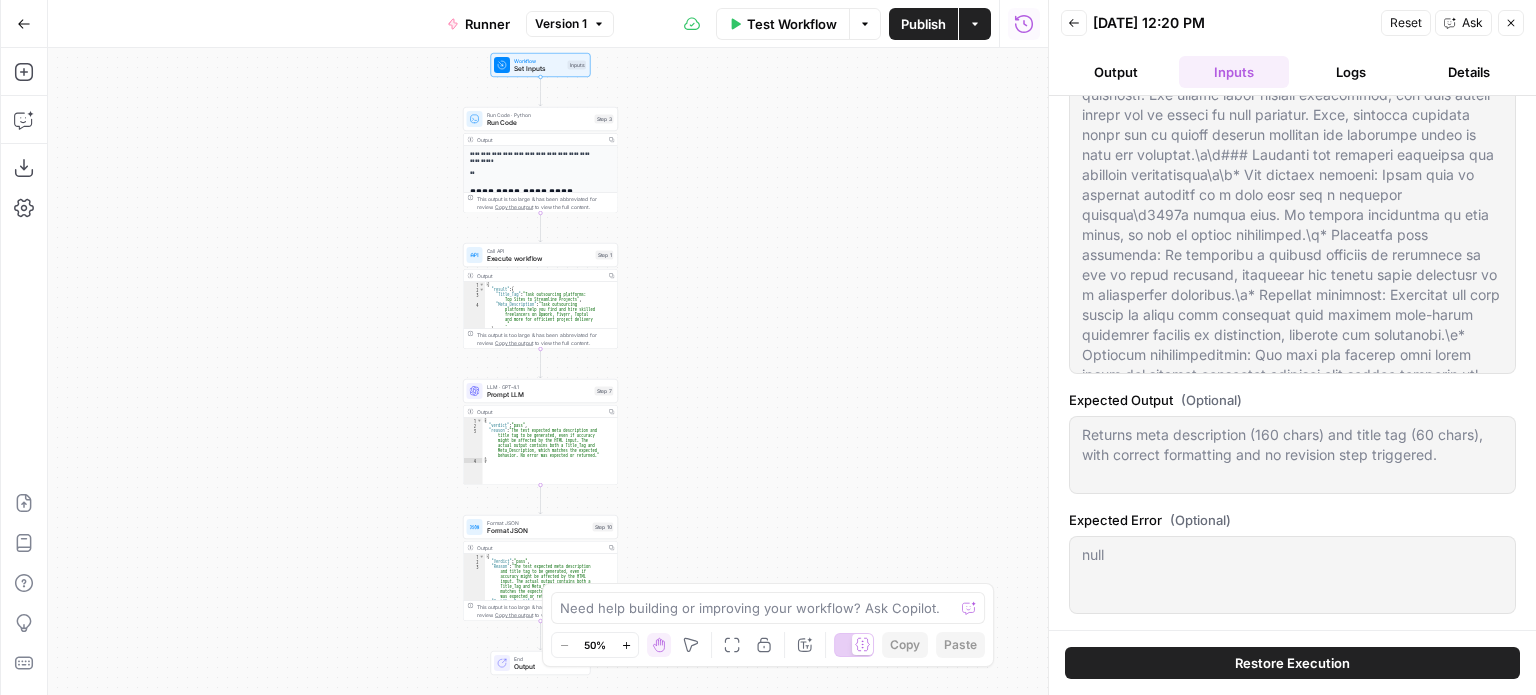click on "Returns meta description (160 chars) and title tag (60 chars), with correct formatting and no revision step triggered. Returns meta description (160 chars) and title tag (60 chars), with correct formatting and no revision step triggered." at bounding box center [1292, 455] 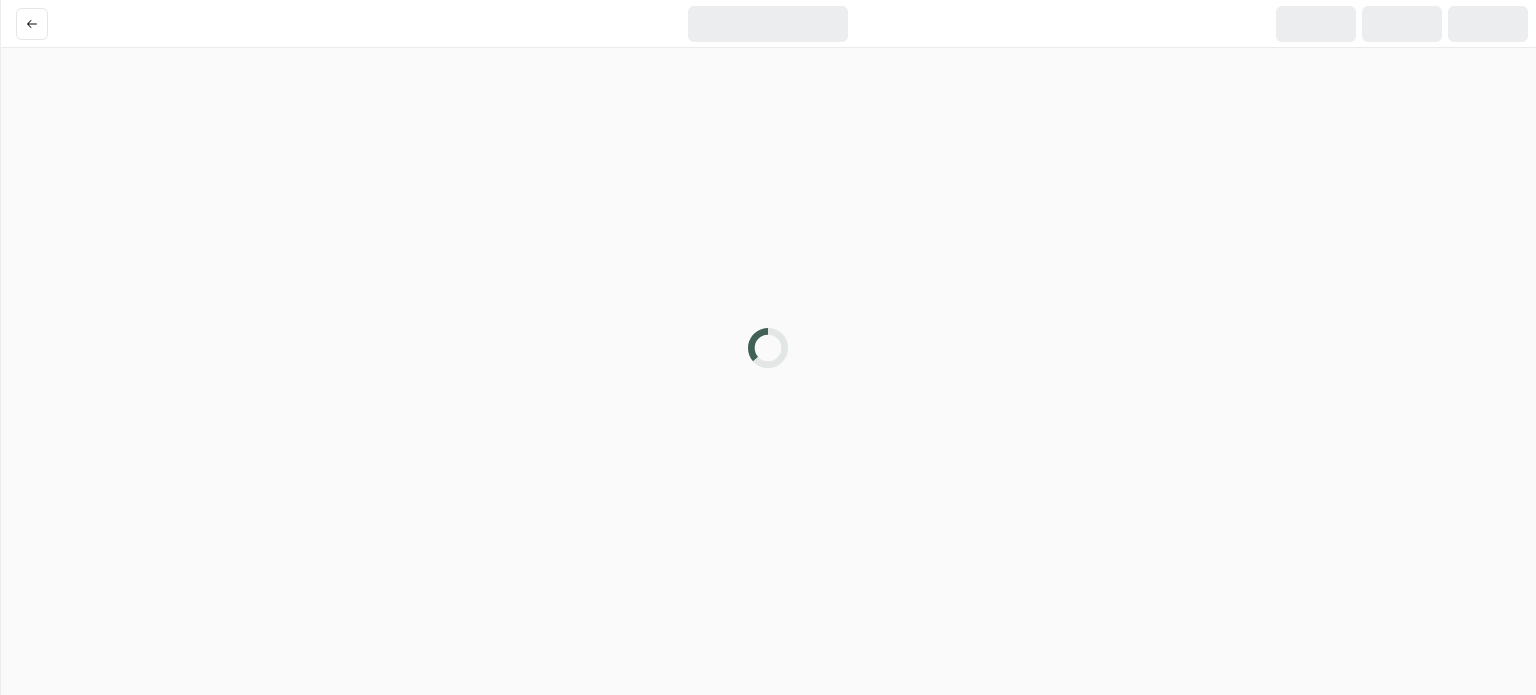scroll, scrollTop: 0, scrollLeft: 0, axis: both 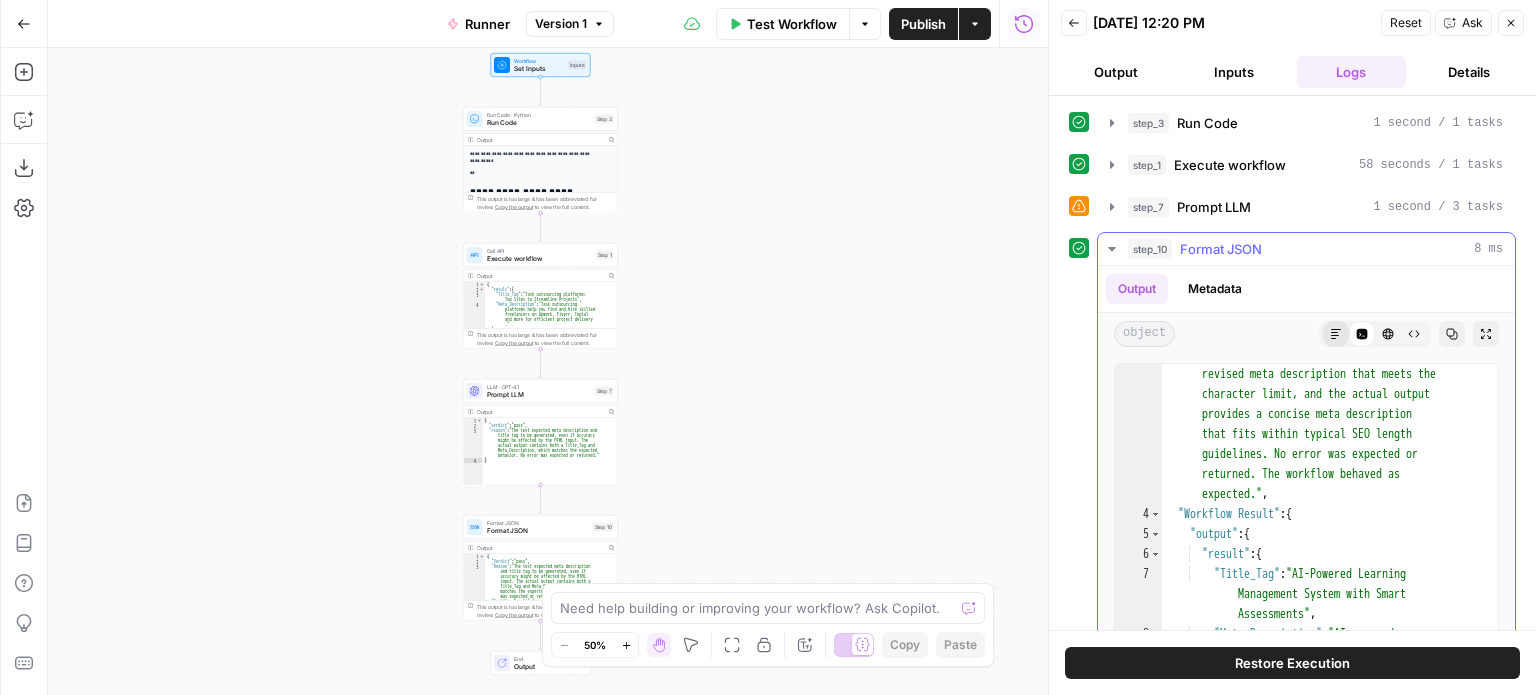 click 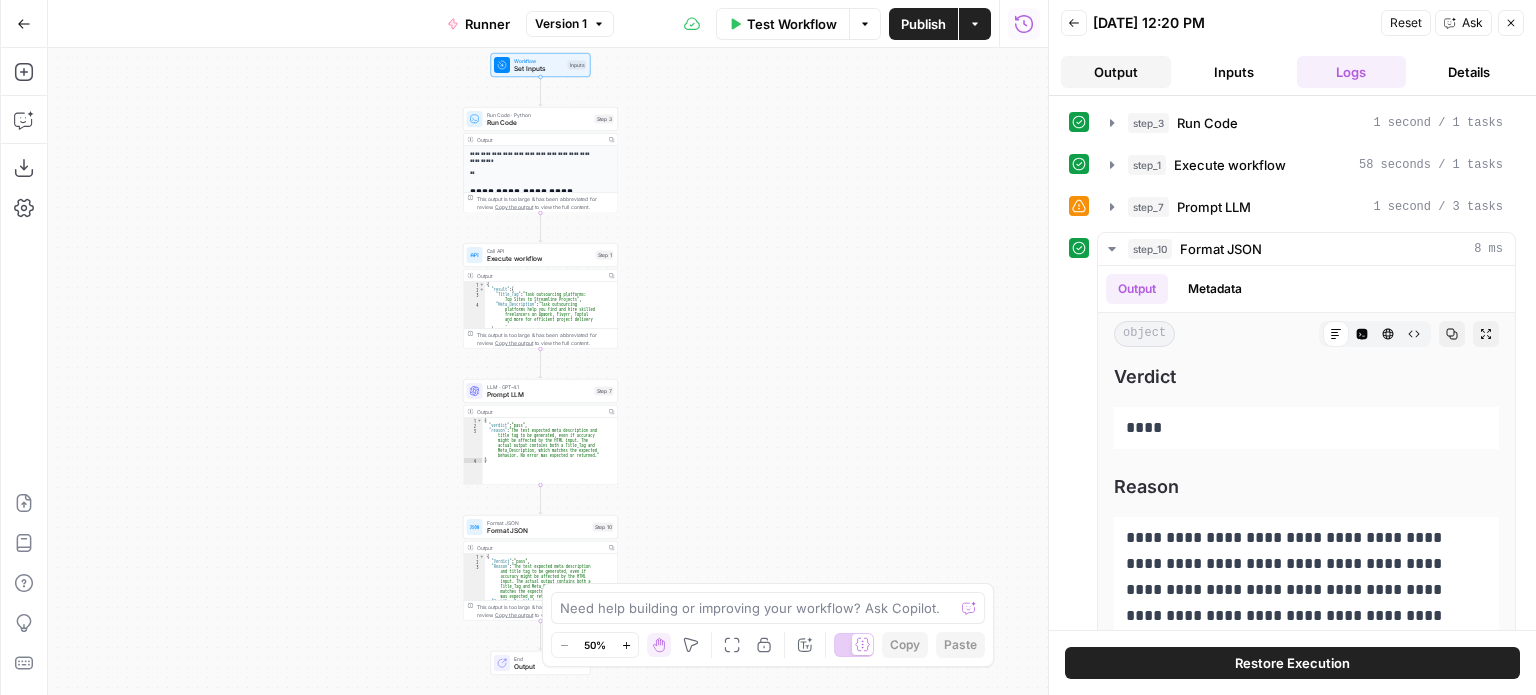 click on "Output" at bounding box center [1116, 72] 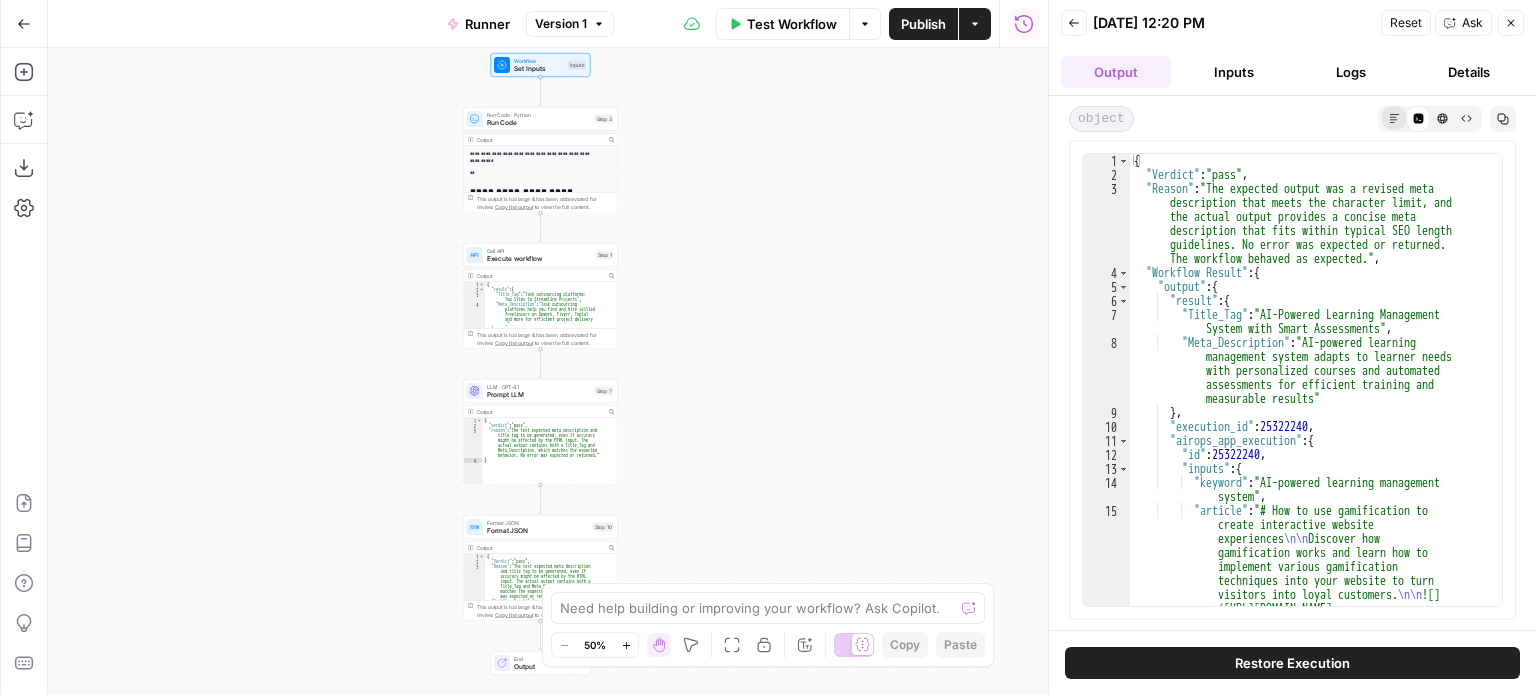 click on "Markdown" at bounding box center (1394, 118) 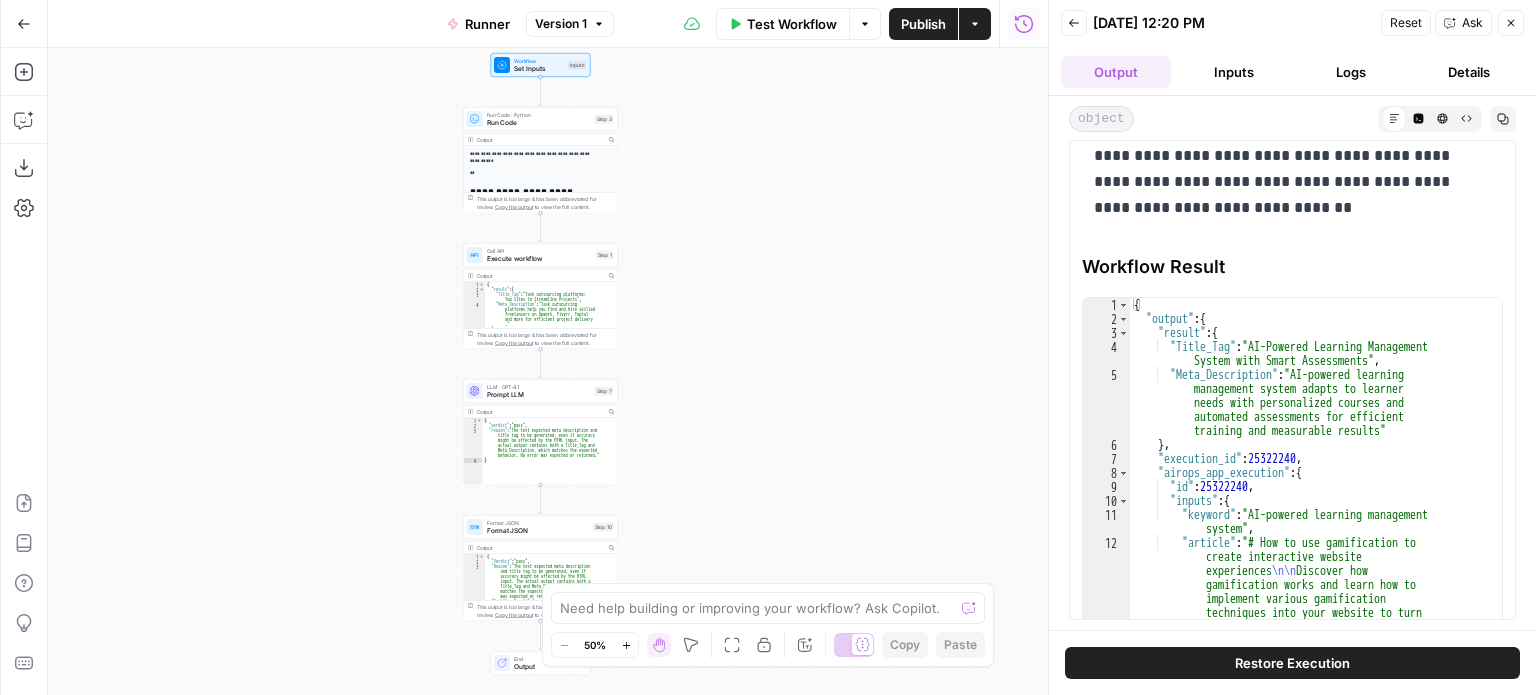 scroll, scrollTop: 288, scrollLeft: 0, axis: vertical 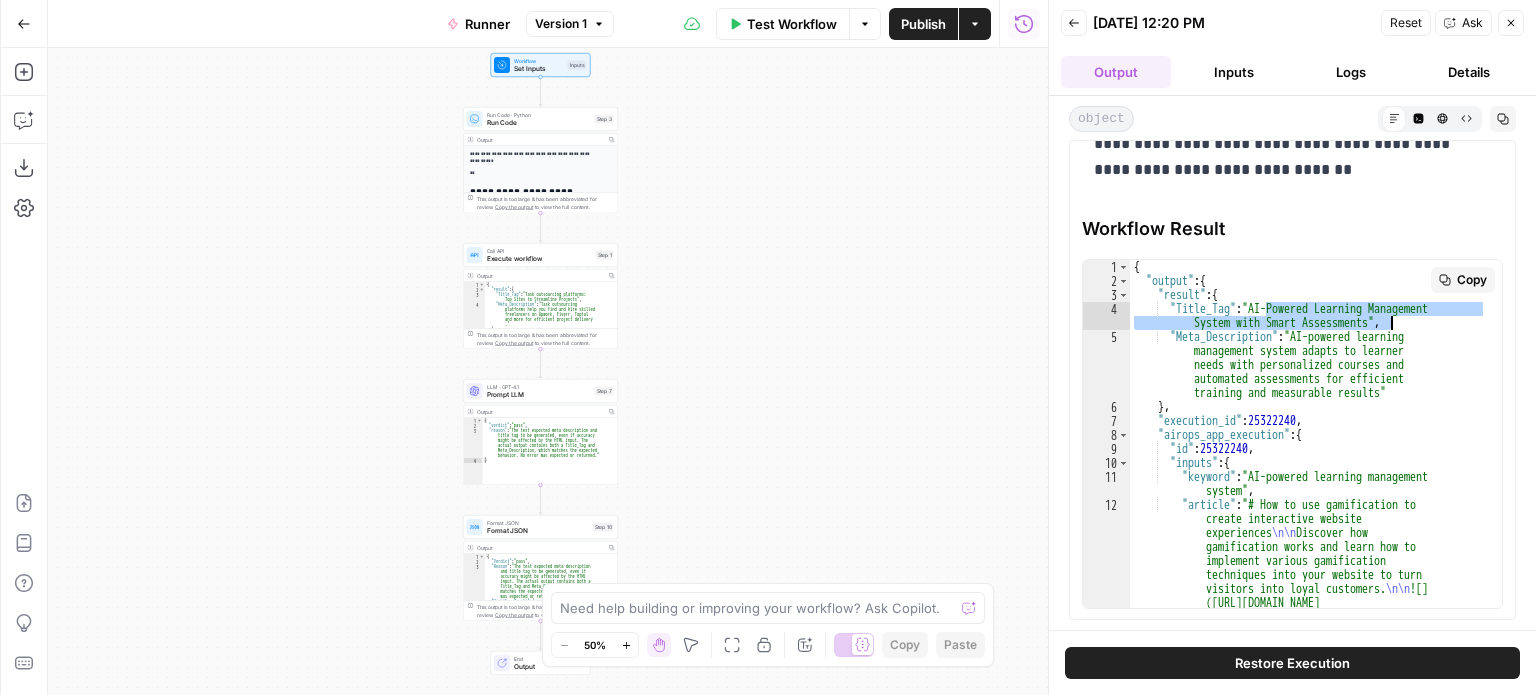 drag, startPoint x: 1268, startPoint y: 306, endPoint x: 1394, endPoint y: 322, distance: 127.01181 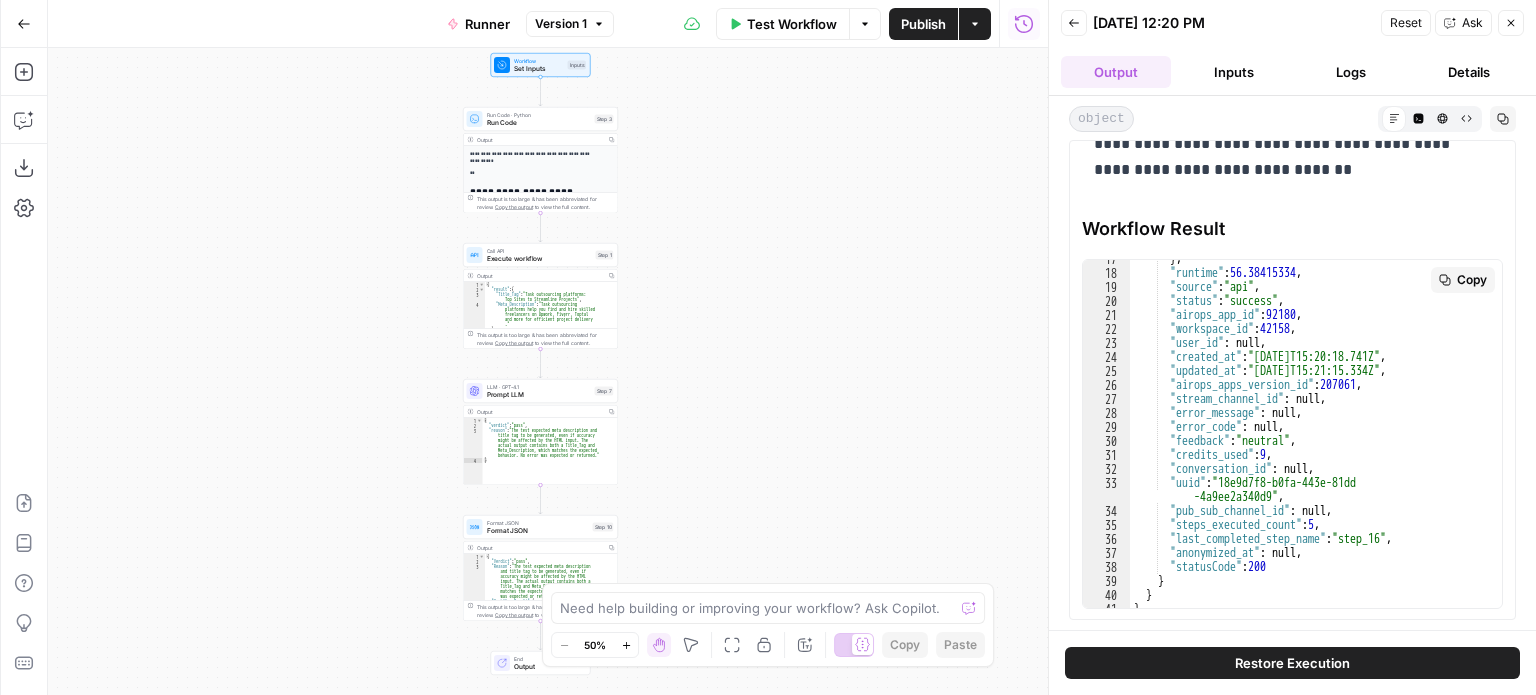 scroll, scrollTop: 5165, scrollLeft: 0, axis: vertical 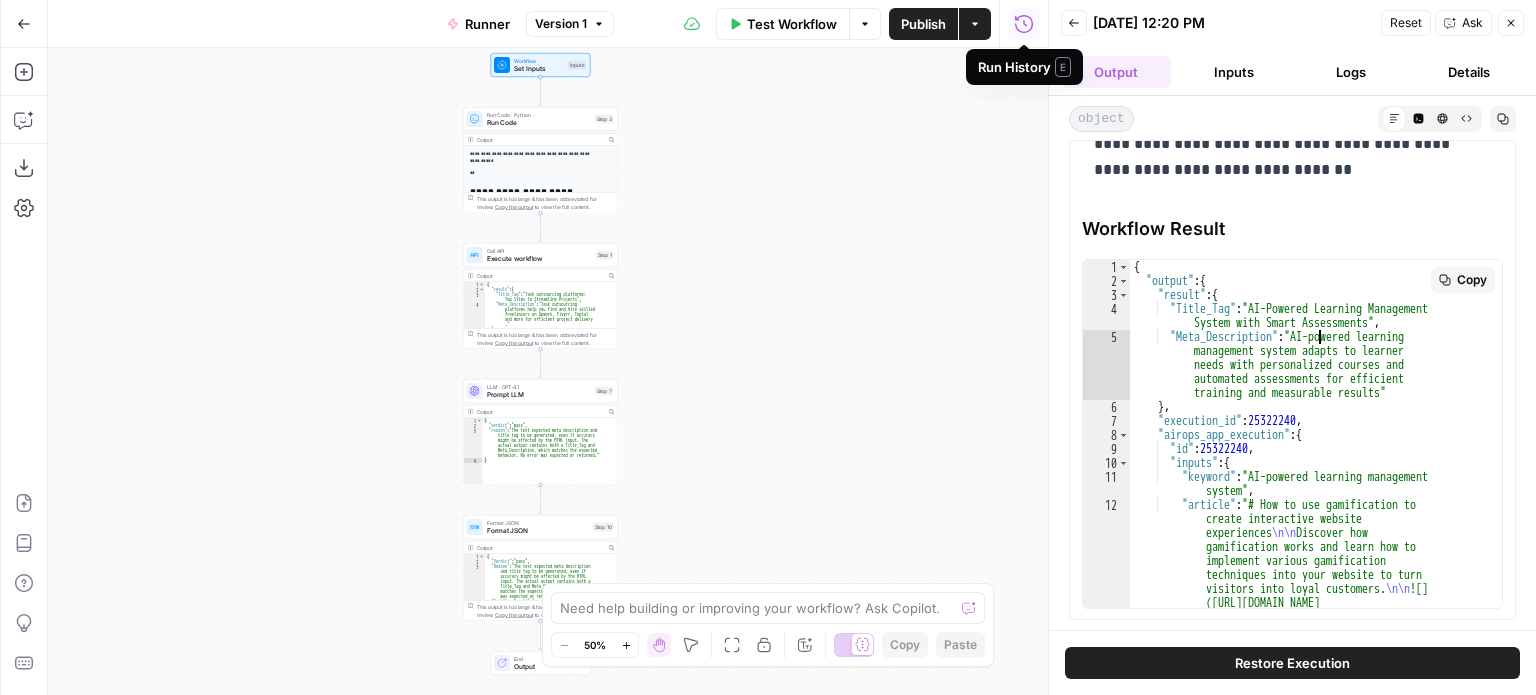 drag, startPoint x: 1316, startPoint y: 337, endPoint x: 1330, endPoint y: 344, distance: 15.652476 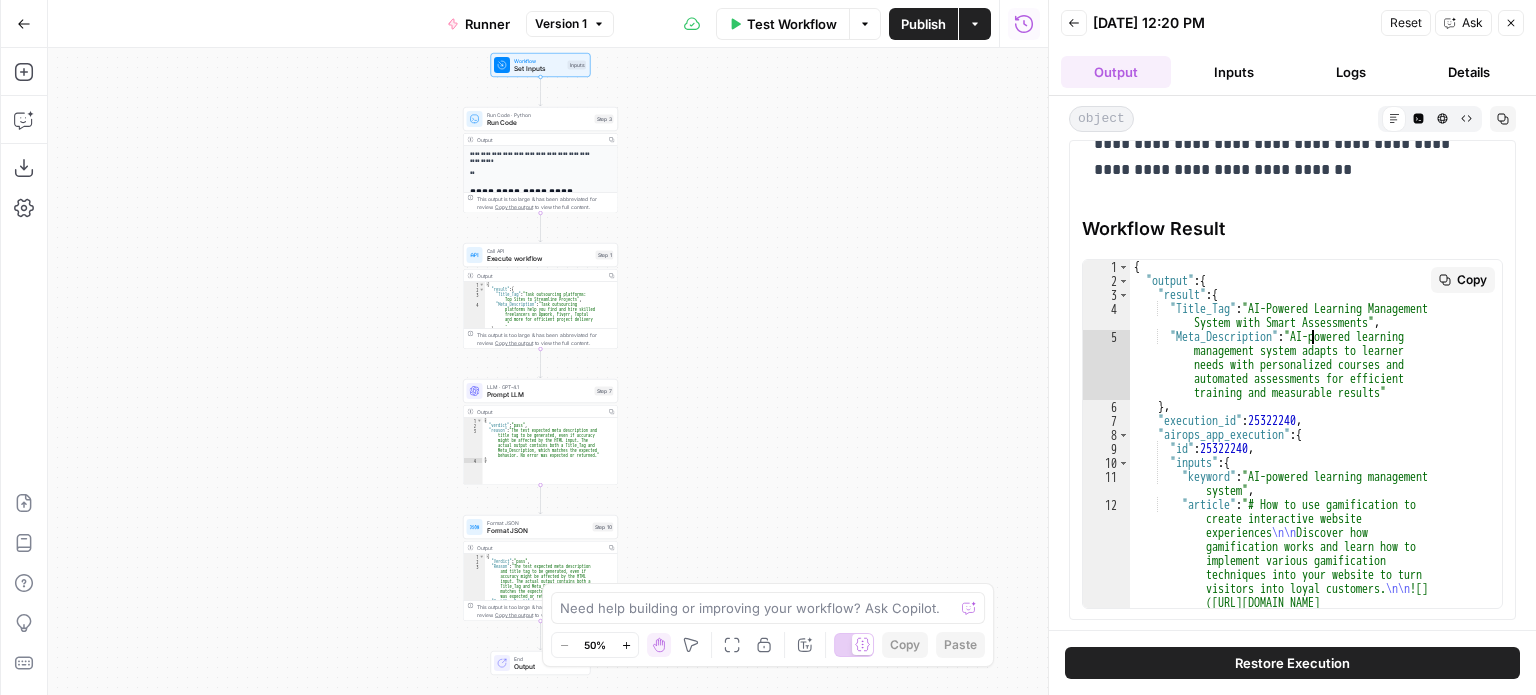 click on "{    "output" :  {      "result" :  {         "Title_Tag" :  "AI-Powered Learning Management             System with Smart Assessments" ,         "Meta_Description" :  "AI-powered learning             management system adapts to learner             needs with personalized courses and             automated assessments for efficient             training and measurable results"      } ,      "execution_id" :  25322240 ,      "airops_app_execution" :  {         "id" :  25322240 ,         "inputs" :  {           "keyword" :  "AI-powered learning management               system" ,           "article" :  "# How to use gamification to               create interactive website               experiences \n\n Discover how               gamification works and learn how to               implement various gamification               techniques into your website to turn               \n\n ![] ." at bounding box center (1308, 2829) 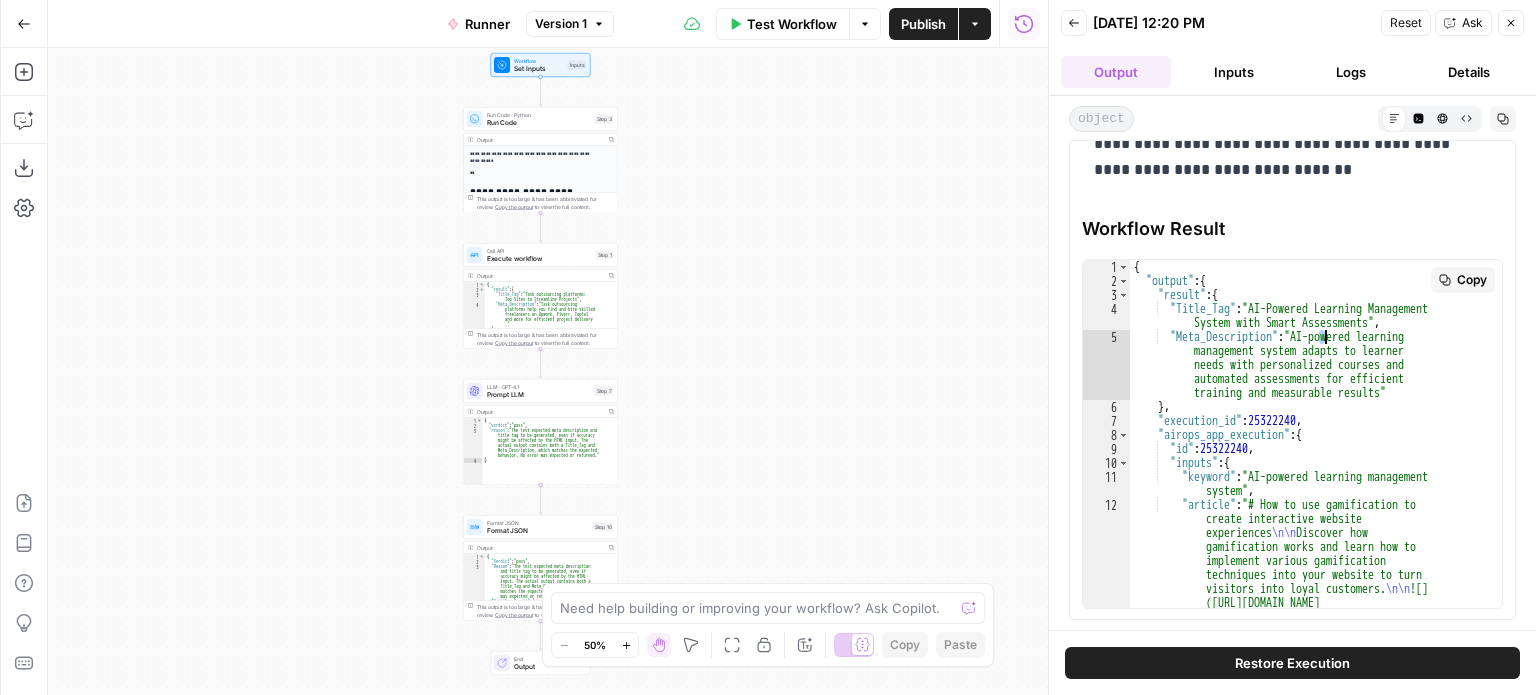 click on "{    "output" :  {      "result" :  {         "Title_Tag" :  "AI-Powered Learning Management             System with Smart Assessments" ,         "Meta_Description" :  "AI-powered learning             management system adapts to learner             needs with personalized courses and             automated assessments for efficient             training and measurable results"      } ,      "execution_id" :  25322240 ,      "airops_app_execution" :  {         "id" :  25322240 ,         "inputs" :  {           "keyword" :  "AI-powered learning management               system" ,           "article" :  "# How to use gamification to               create interactive website               experiences \n\n Discover how               gamification works and learn how to               implement various gamification               techniques into your website to turn               \n\n ![] ." at bounding box center (1308, 2829) 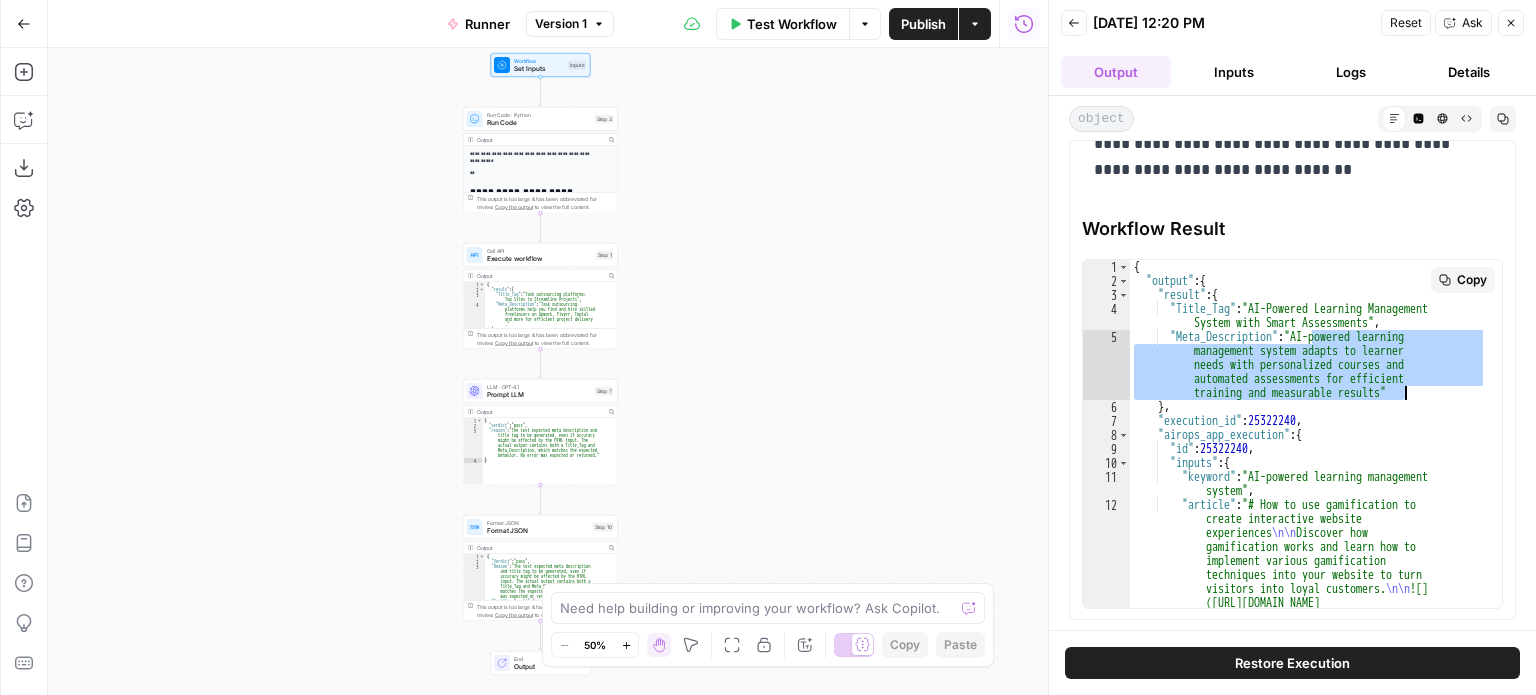 drag, startPoint x: 1312, startPoint y: 339, endPoint x: 1405, endPoint y: 395, distance: 108.55874 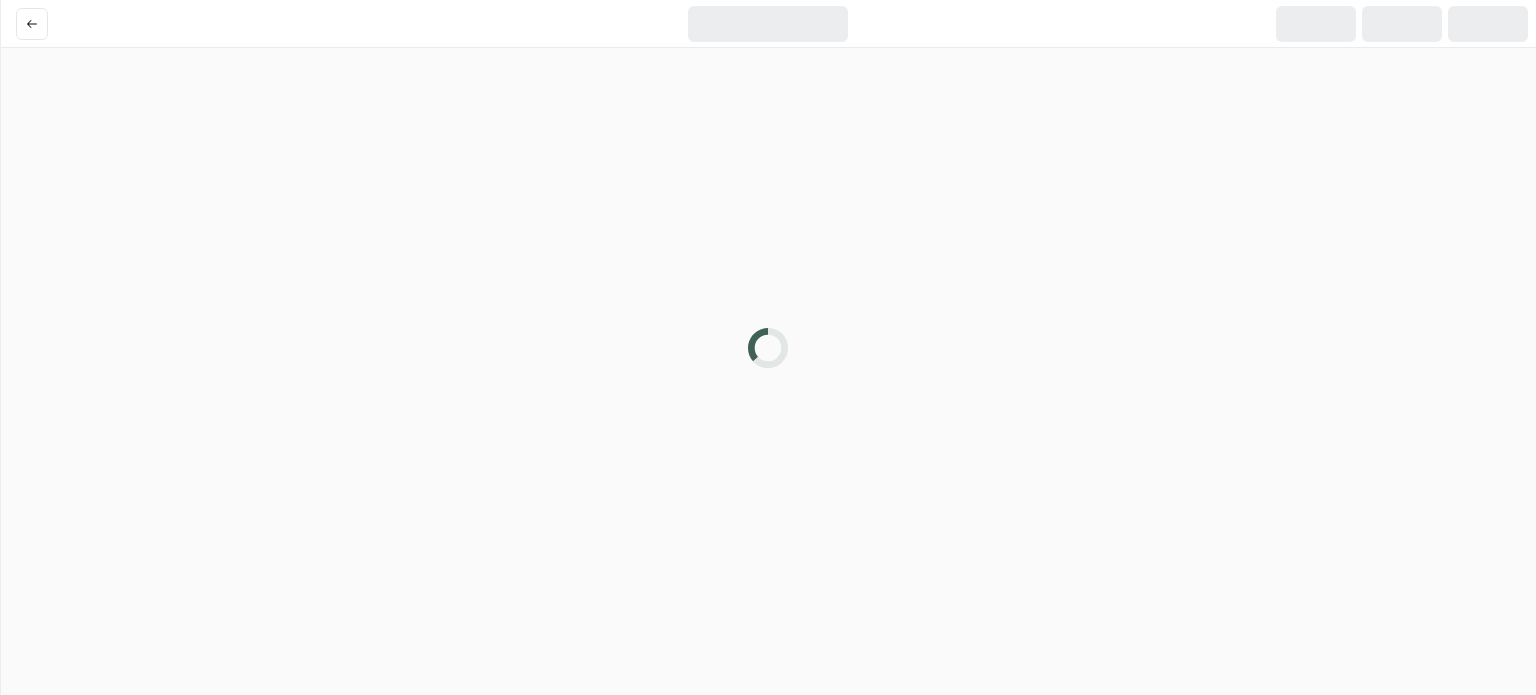 scroll, scrollTop: 0, scrollLeft: 0, axis: both 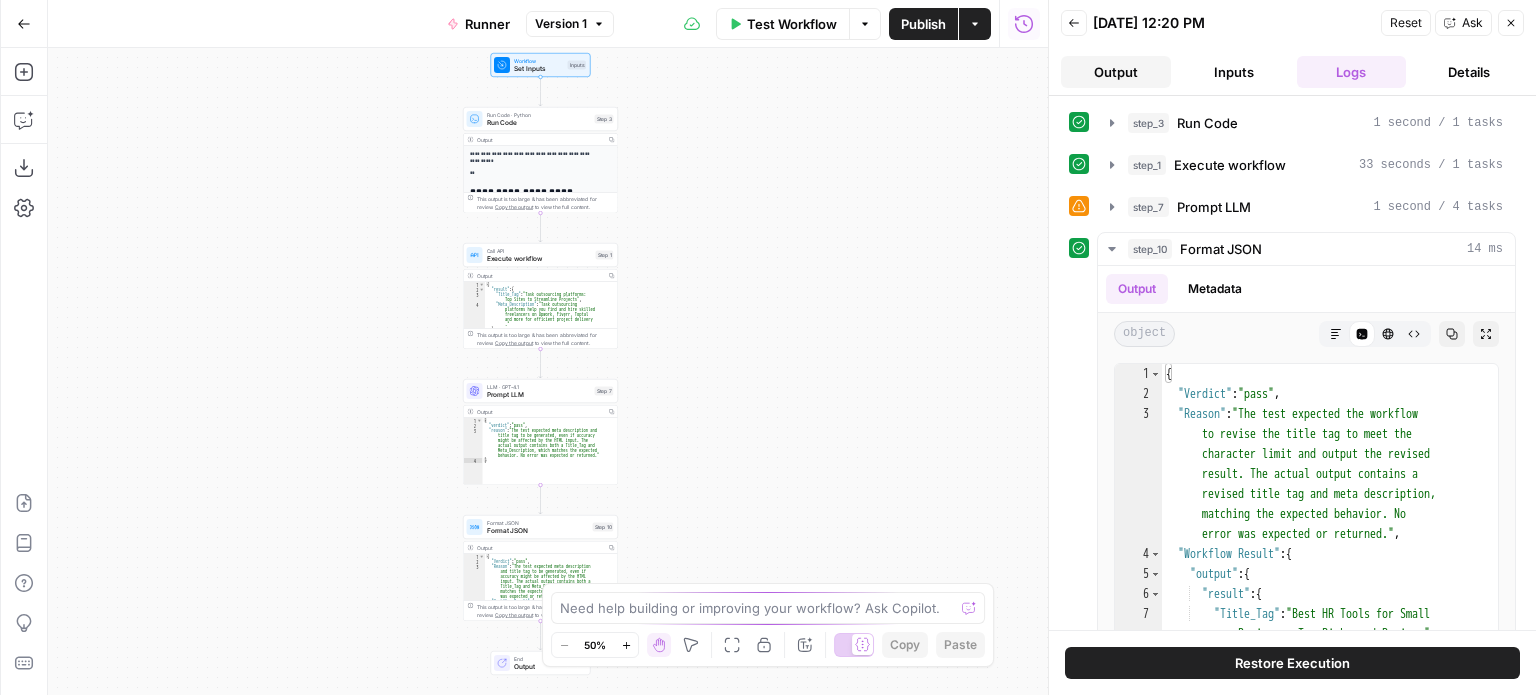 click on "Output" at bounding box center (1116, 72) 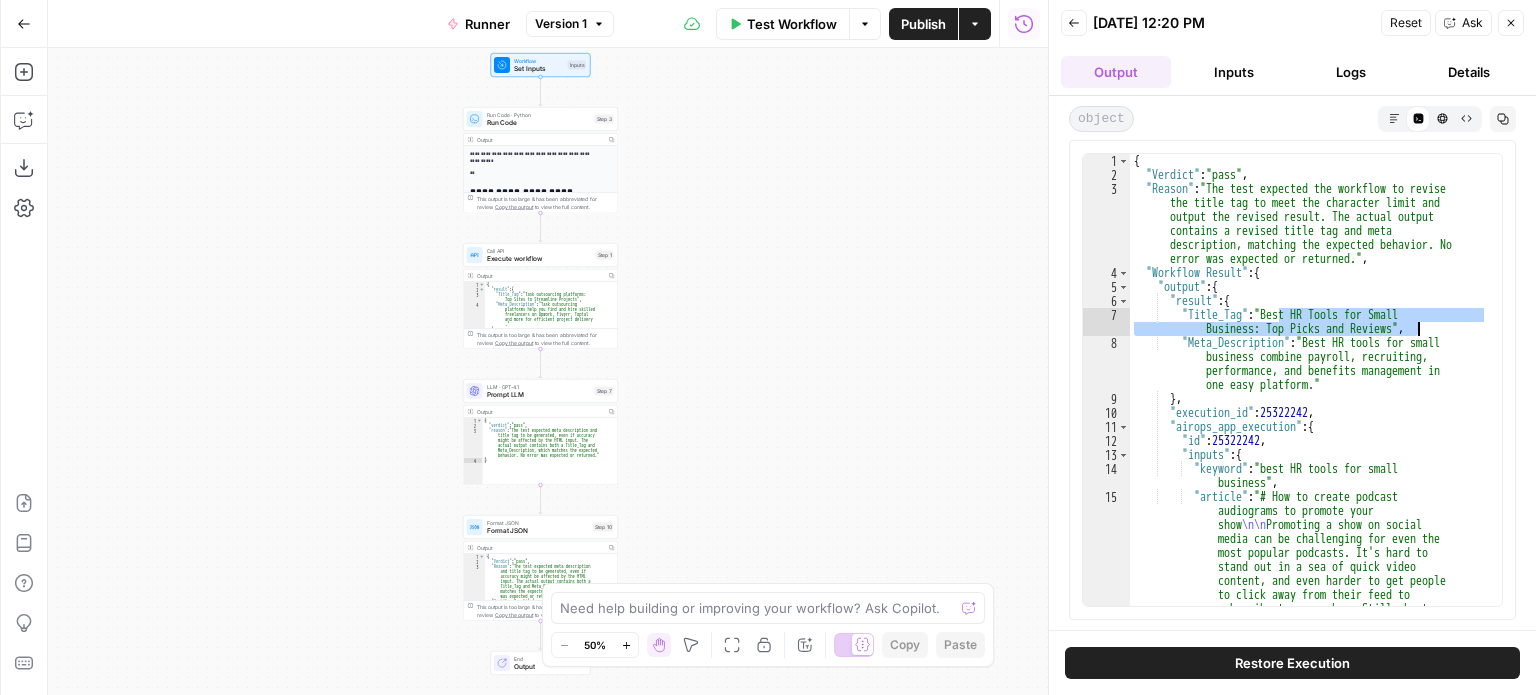 drag, startPoint x: 1280, startPoint y: 311, endPoint x: 1417, endPoint y: 321, distance: 137.36447 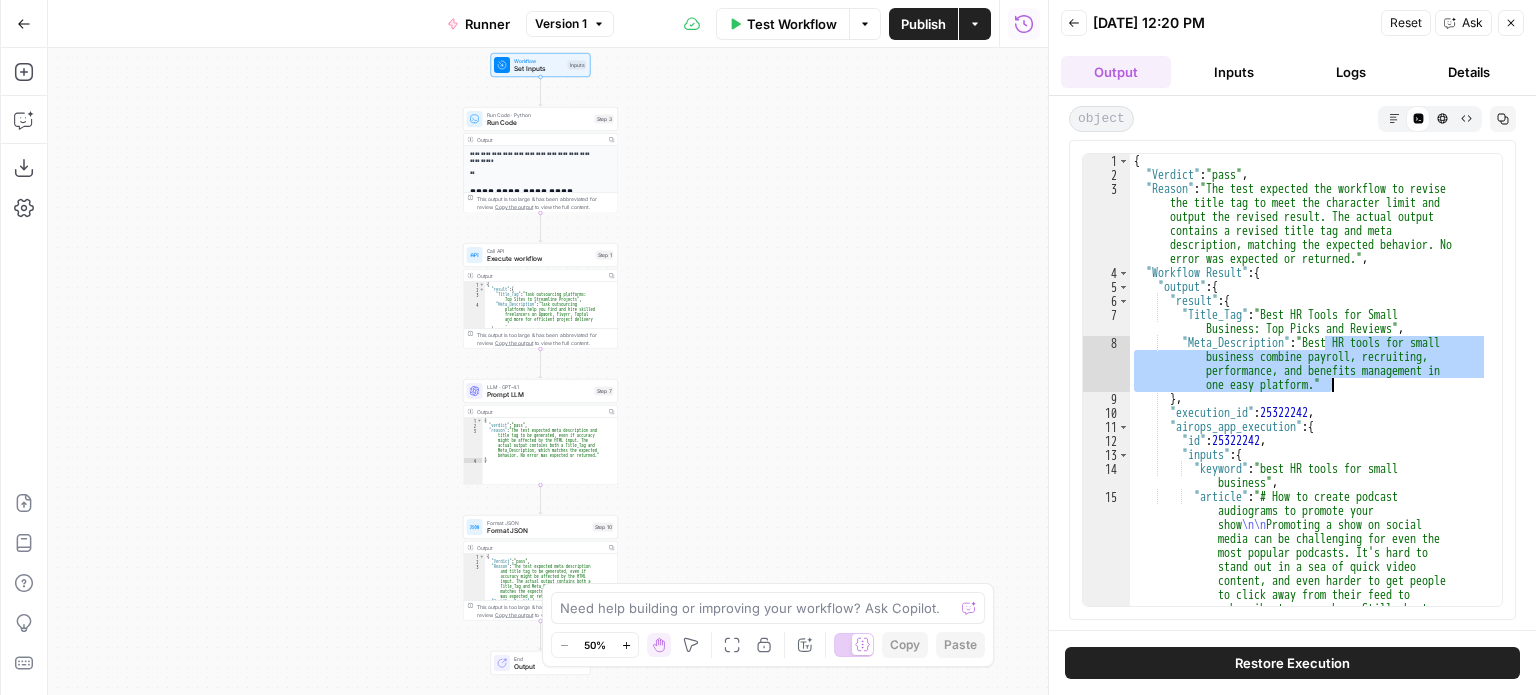 drag, startPoint x: 1327, startPoint y: 342, endPoint x: 1333, endPoint y: 386, distance: 44.407207 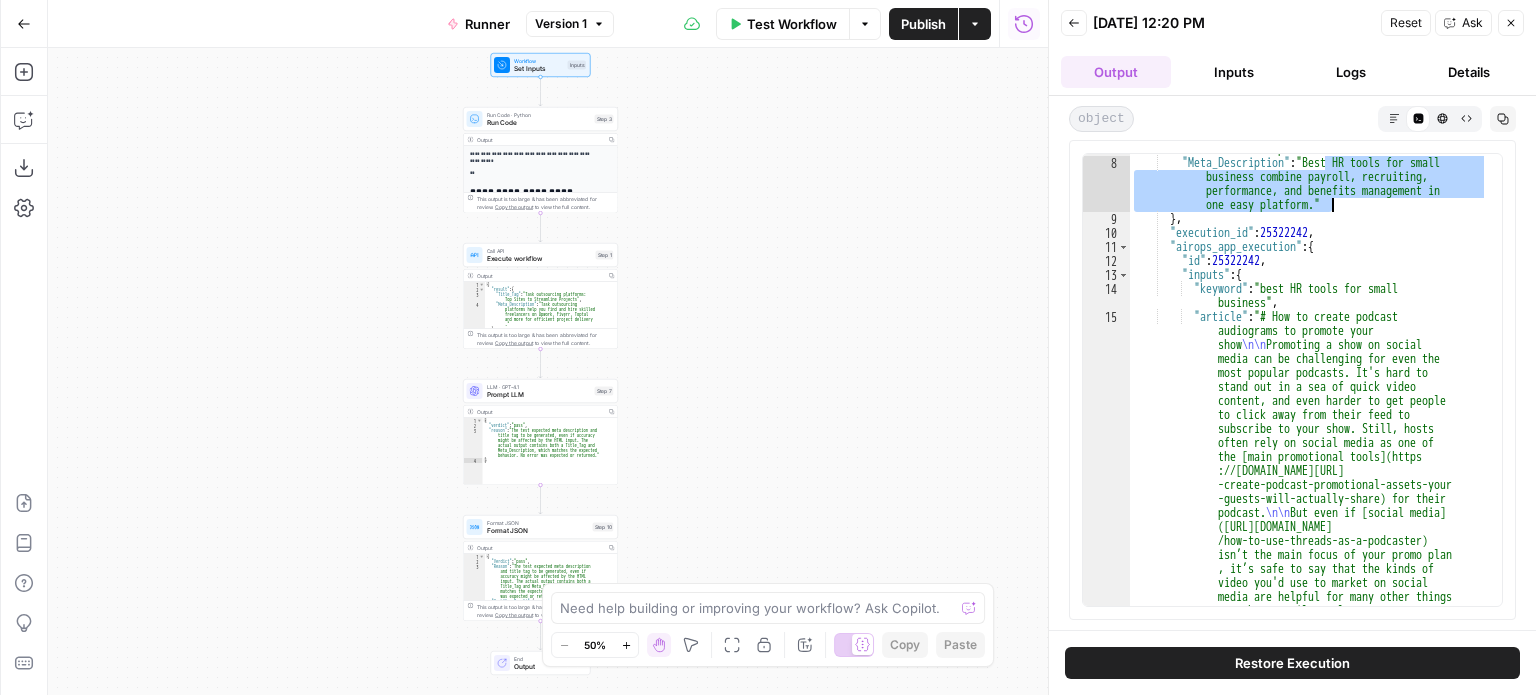 scroll, scrollTop: 120, scrollLeft: 0, axis: vertical 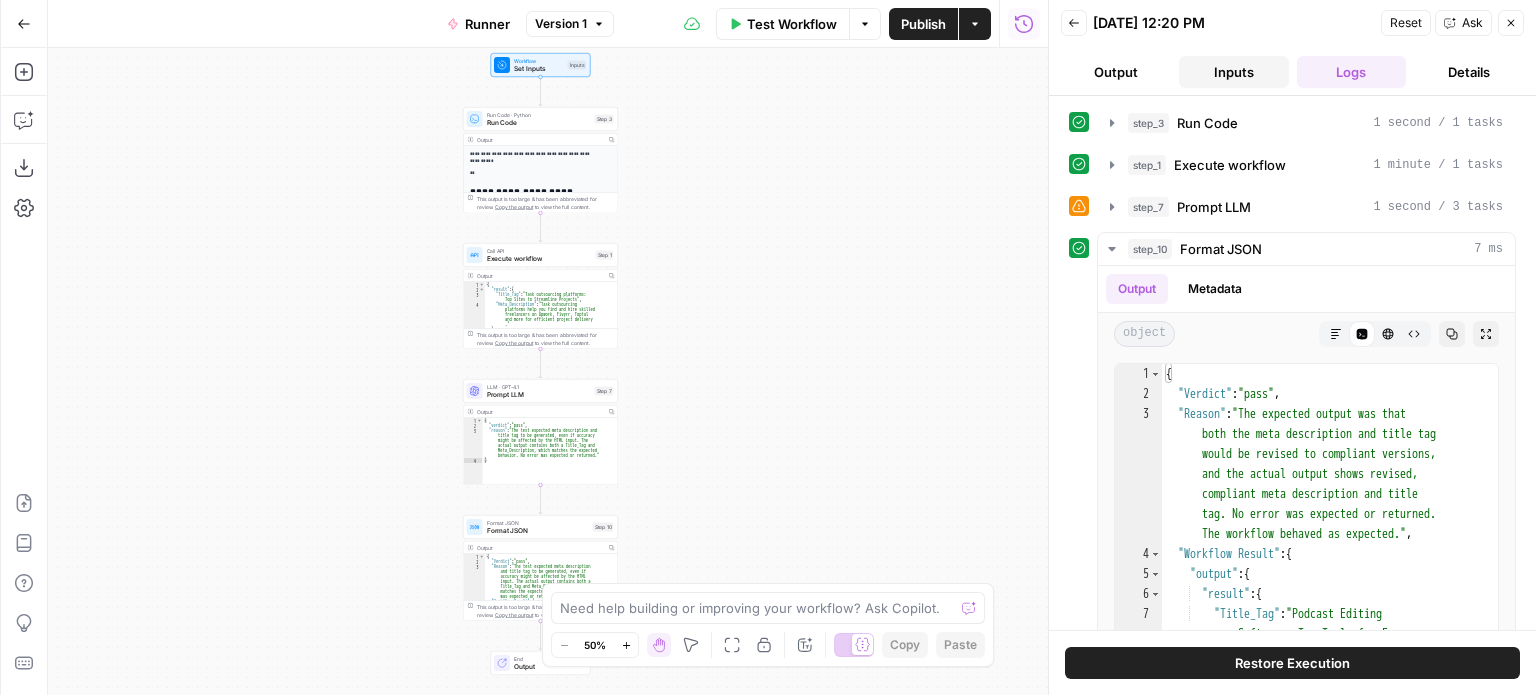 click on "Inputs" at bounding box center (1234, 72) 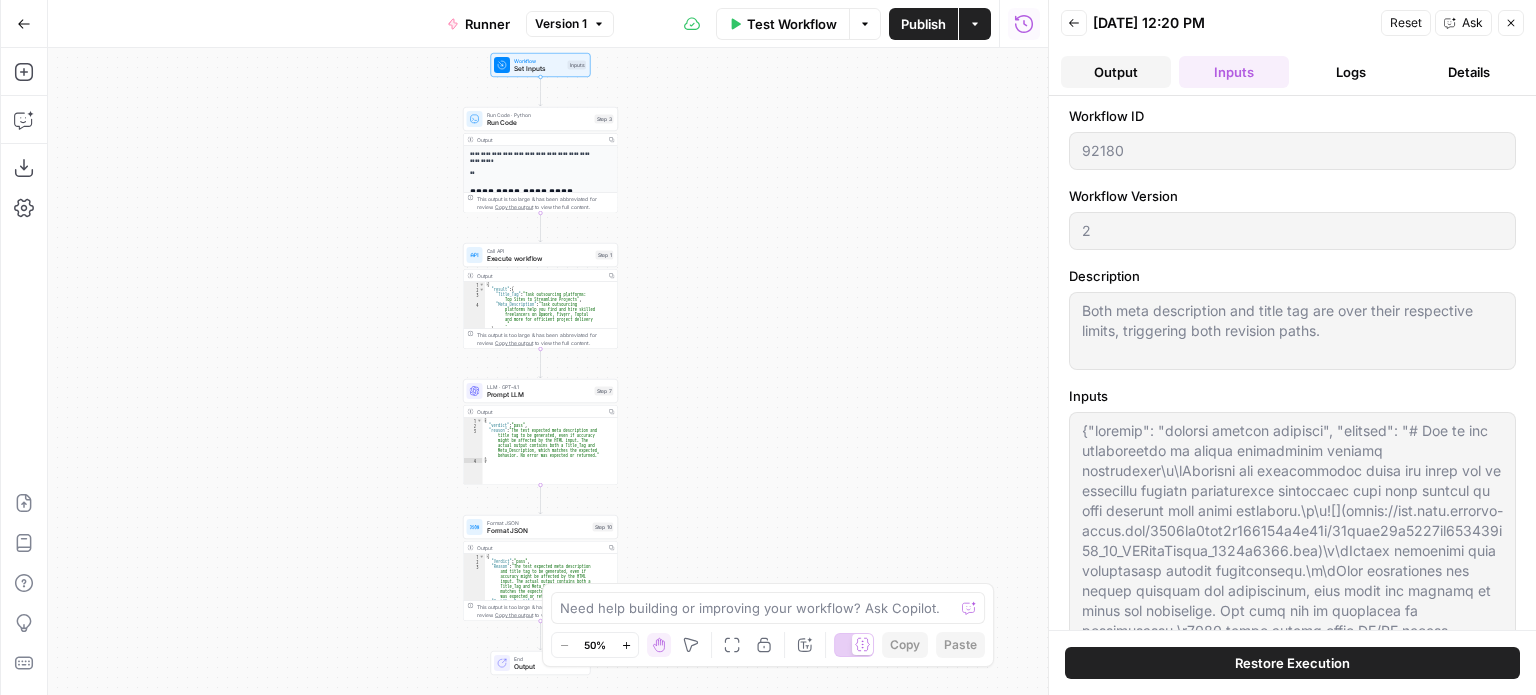 click on "Output" at bounding box center [1116, 72] 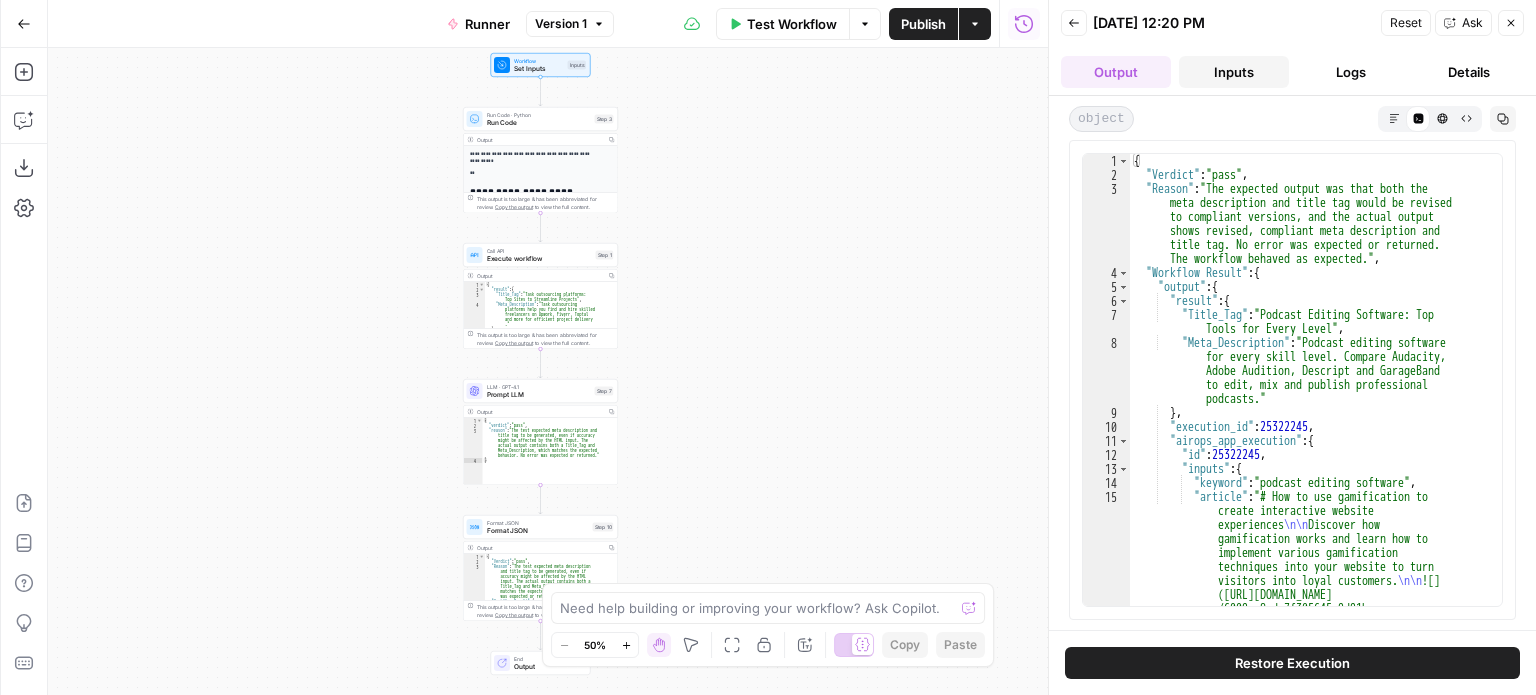 click on "Inputs" at bounding box center [1234, 72] 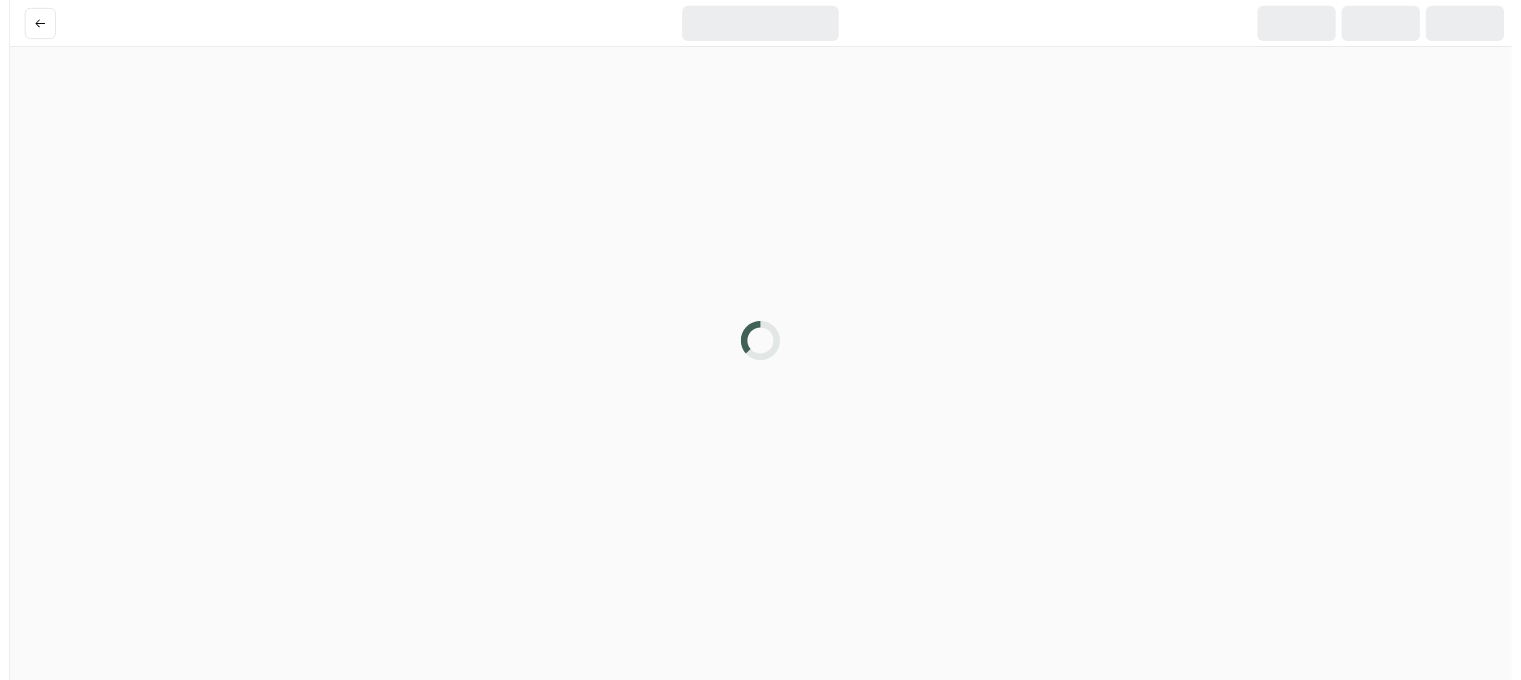 scroll, scrollTop: 0, scrollLeft: 0, axis: both 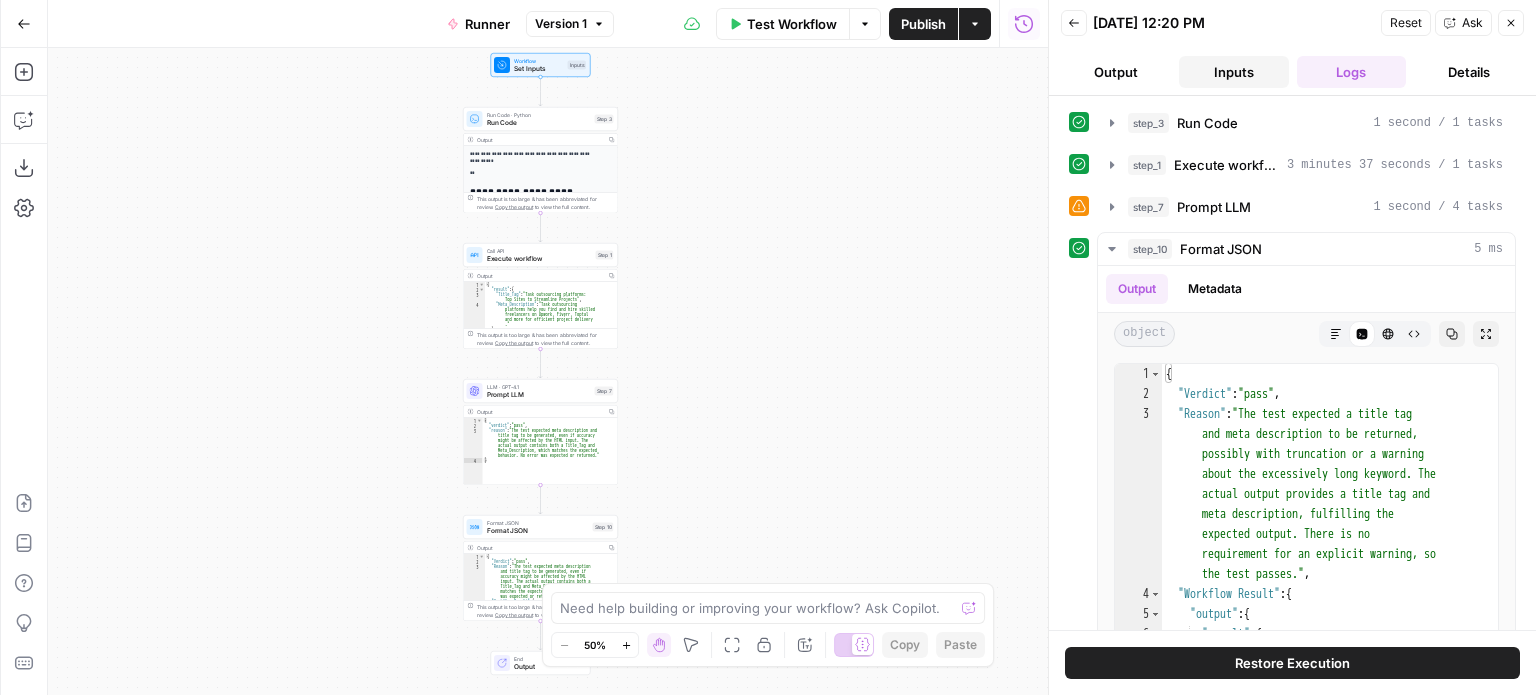click on "Inputs" at bounding box center [1234, 72] 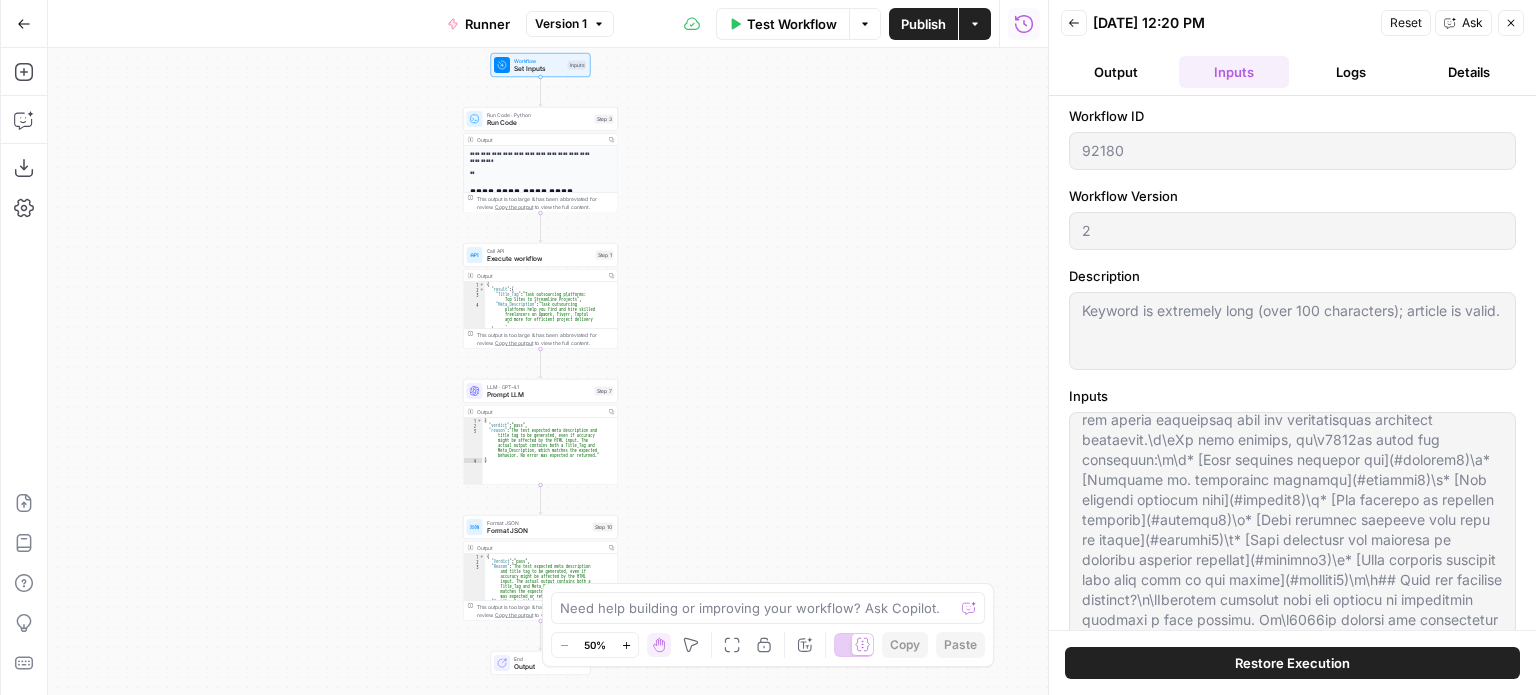 scroll, scrollTop: 600, scrollLeft: 0, axis: vertical 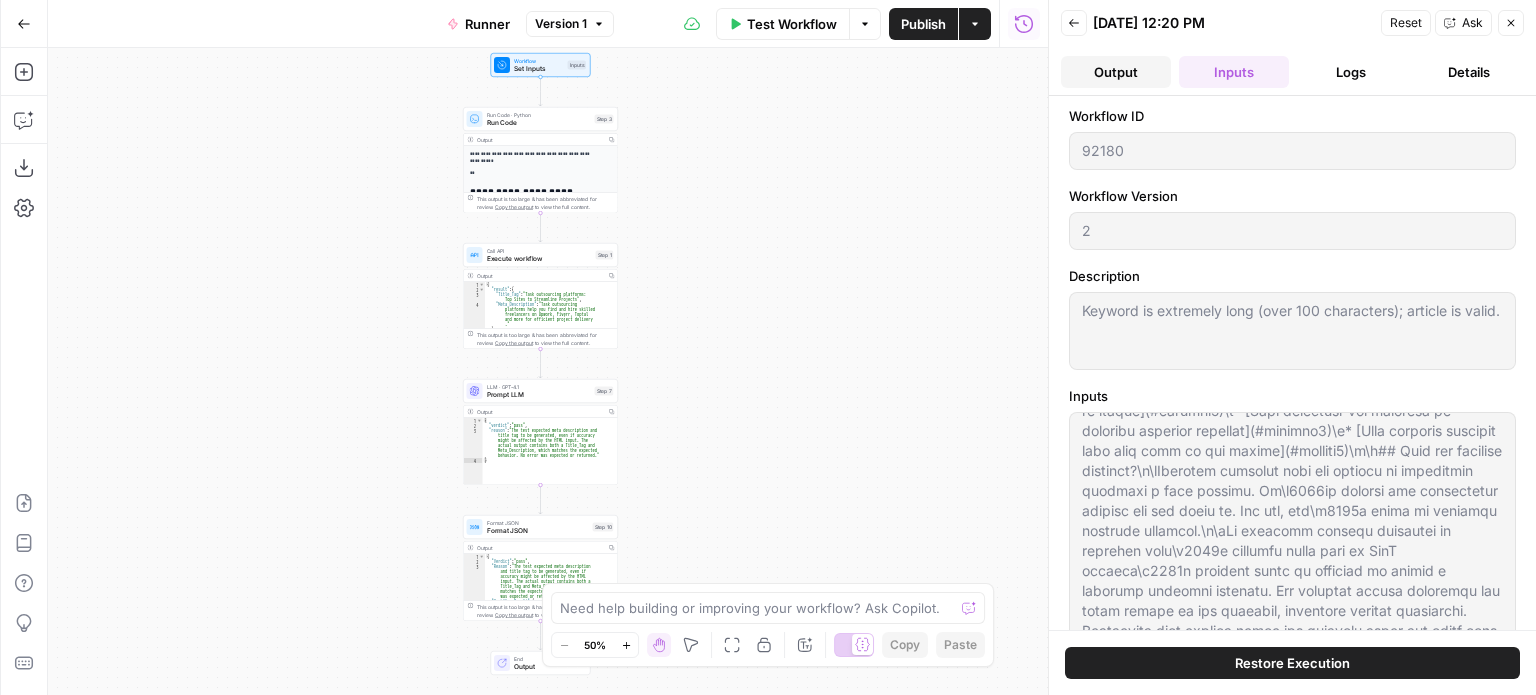 click on "Output" at bounding box center (1116, 72) 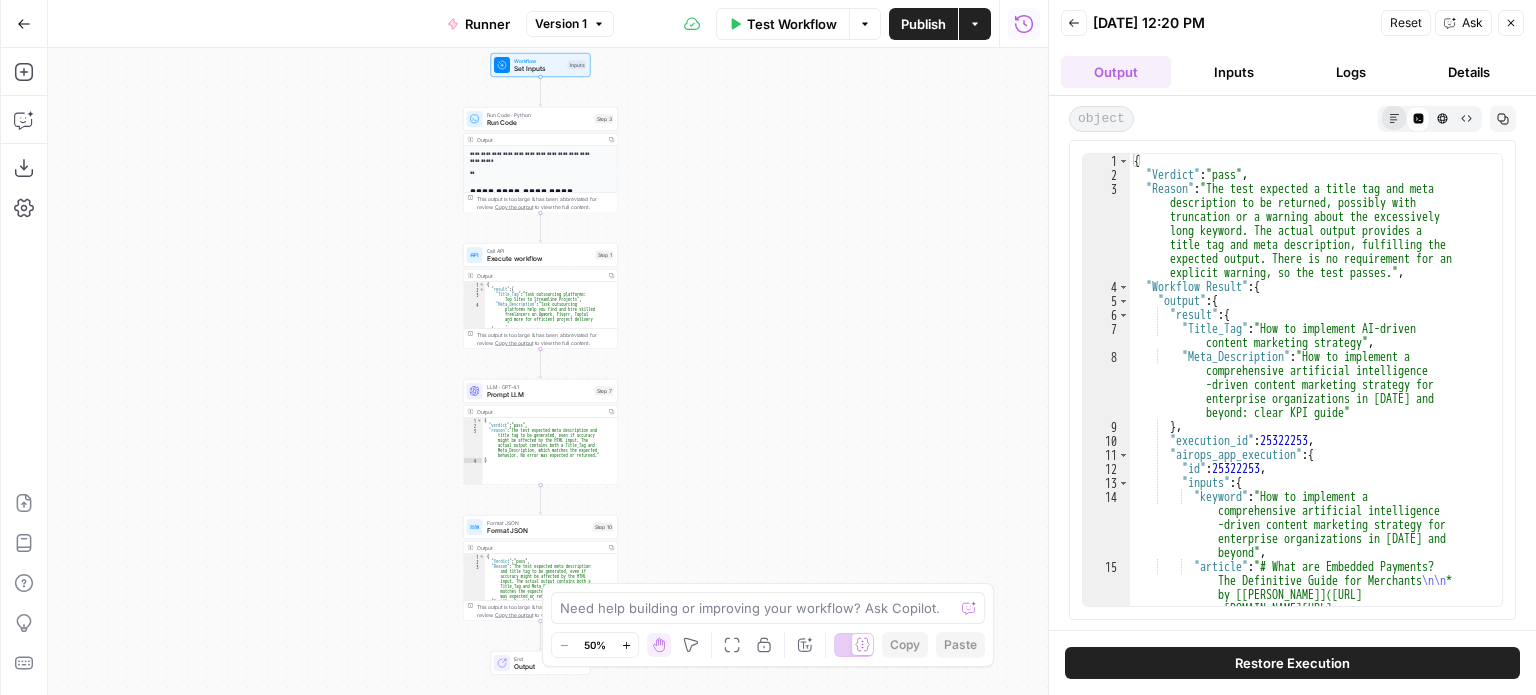 click on "Markdown" at bounding box center (1394, 118) 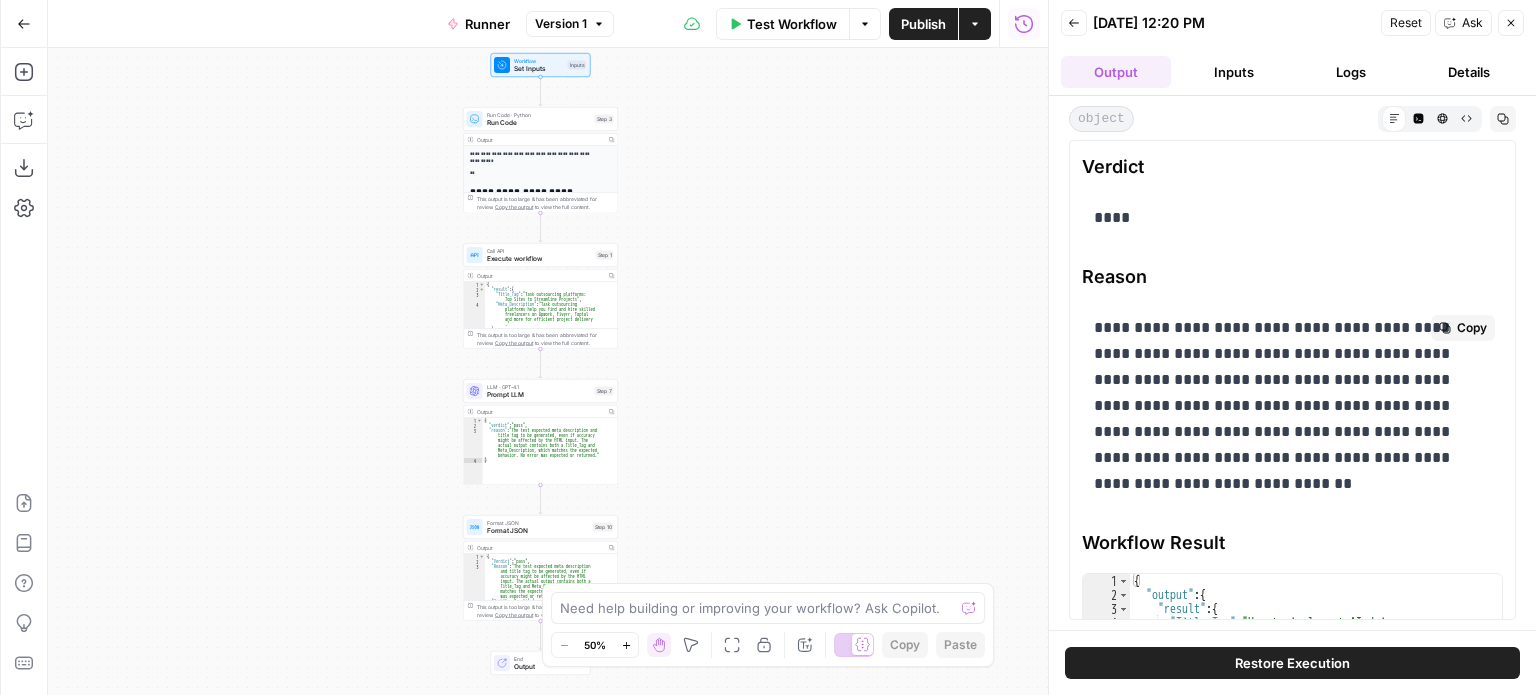 scroll, scrollTop: 315, scrollLeft: 0, axis: vertical 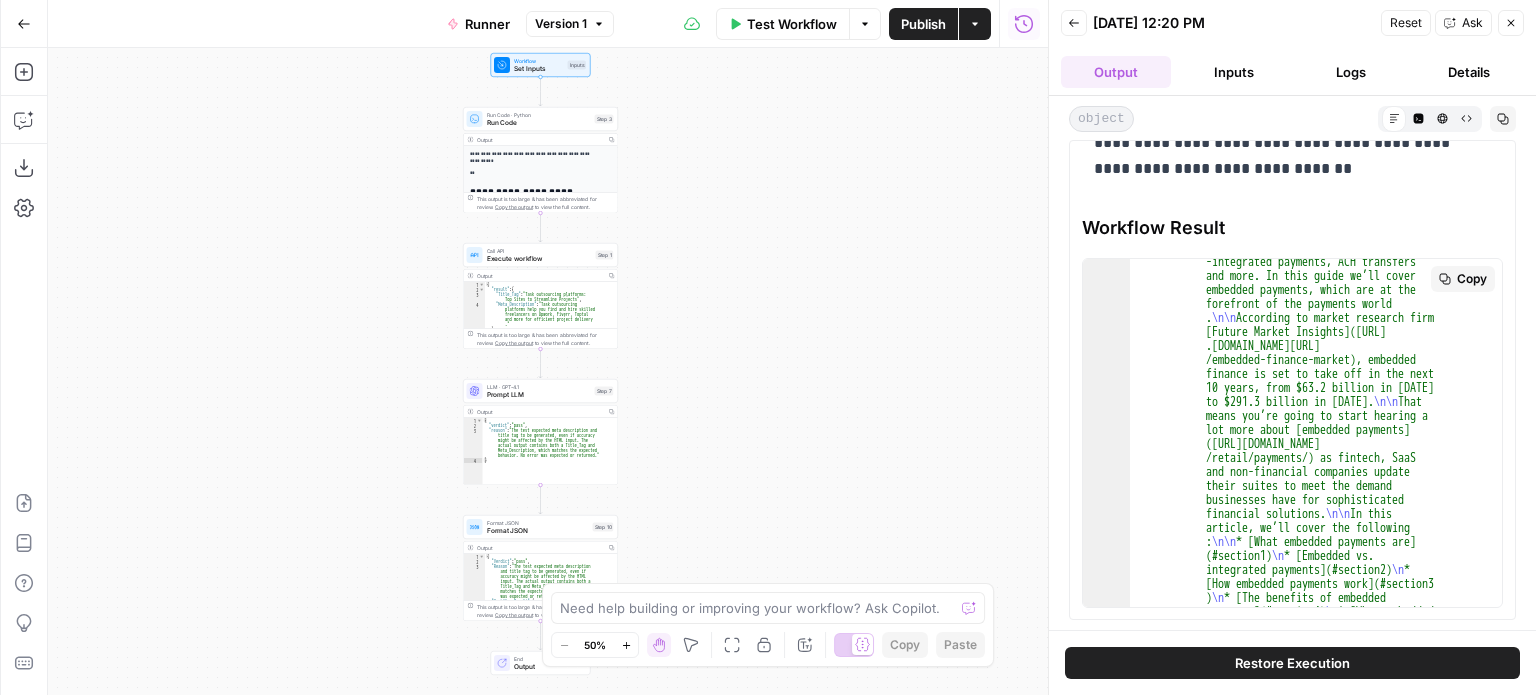 type 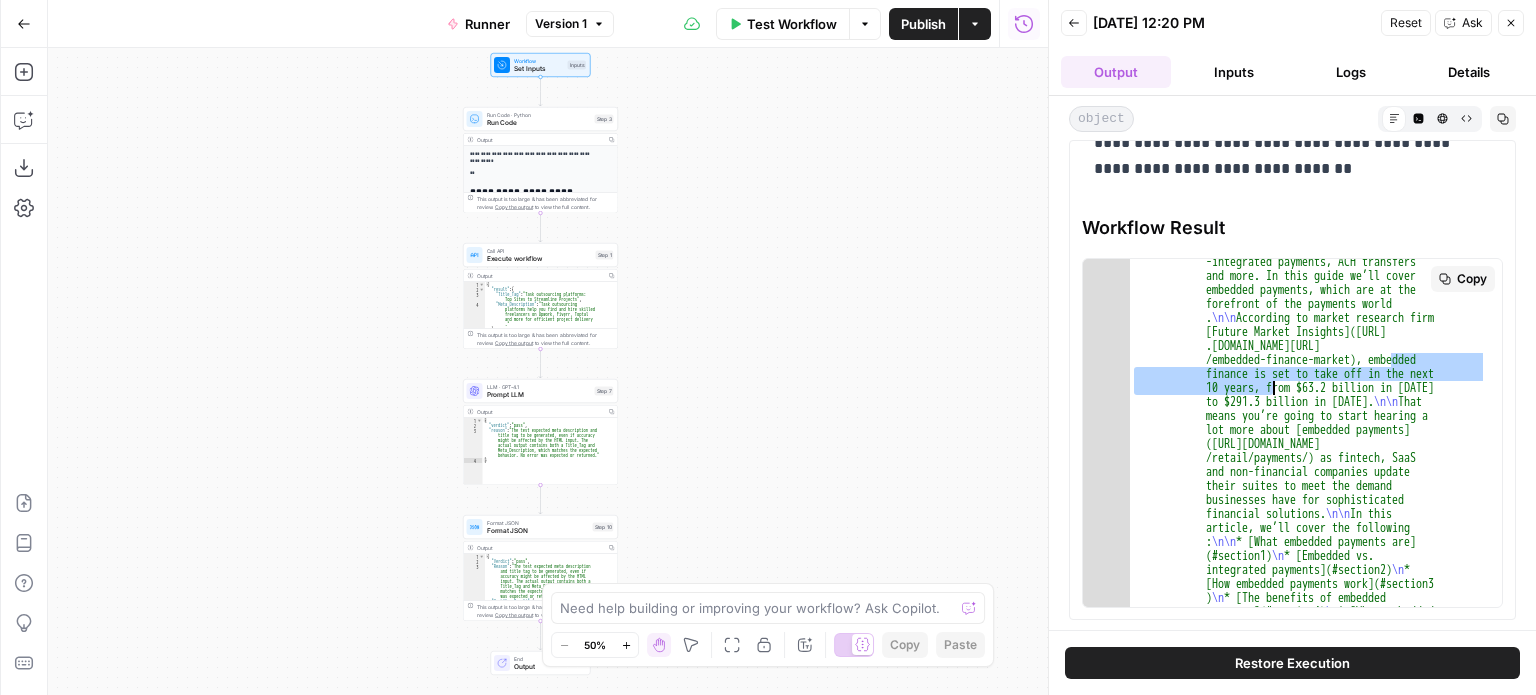 drag, startPoint x: 1389, startPoint y: 362, endPoint x: 1269, endPoint y: 387, distance: 122.57651 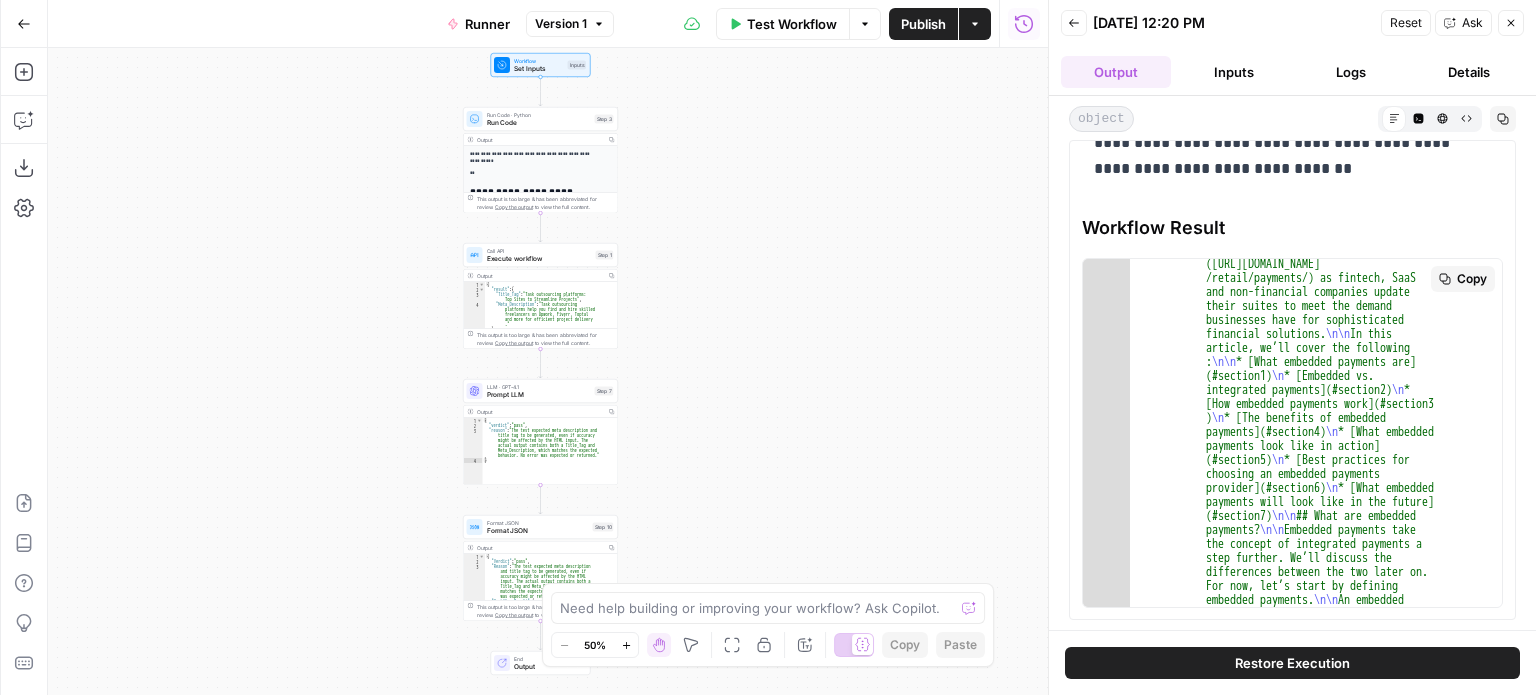 scroll, scrollTop: 780, scrollLeft: 0, axis: vertical 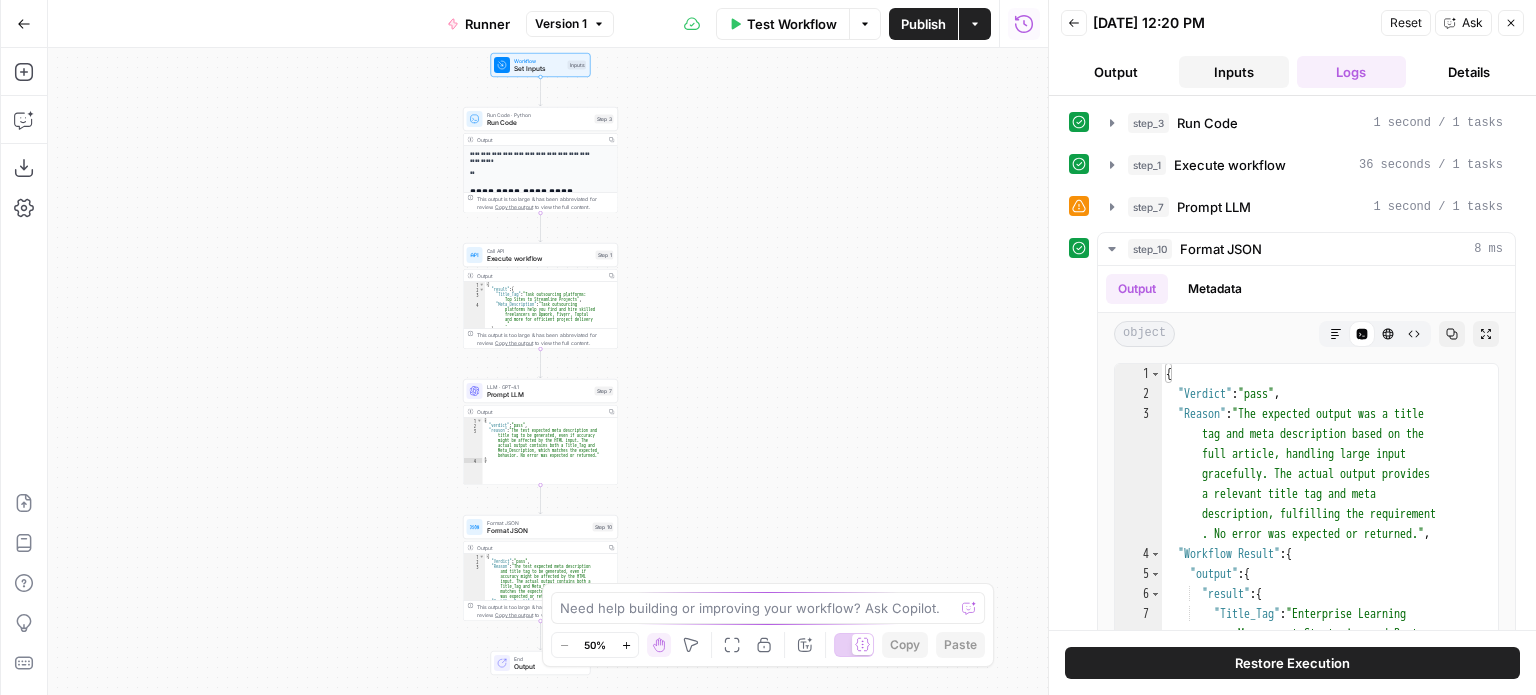 click on "Inputs" at bounding box center [1234, 72] 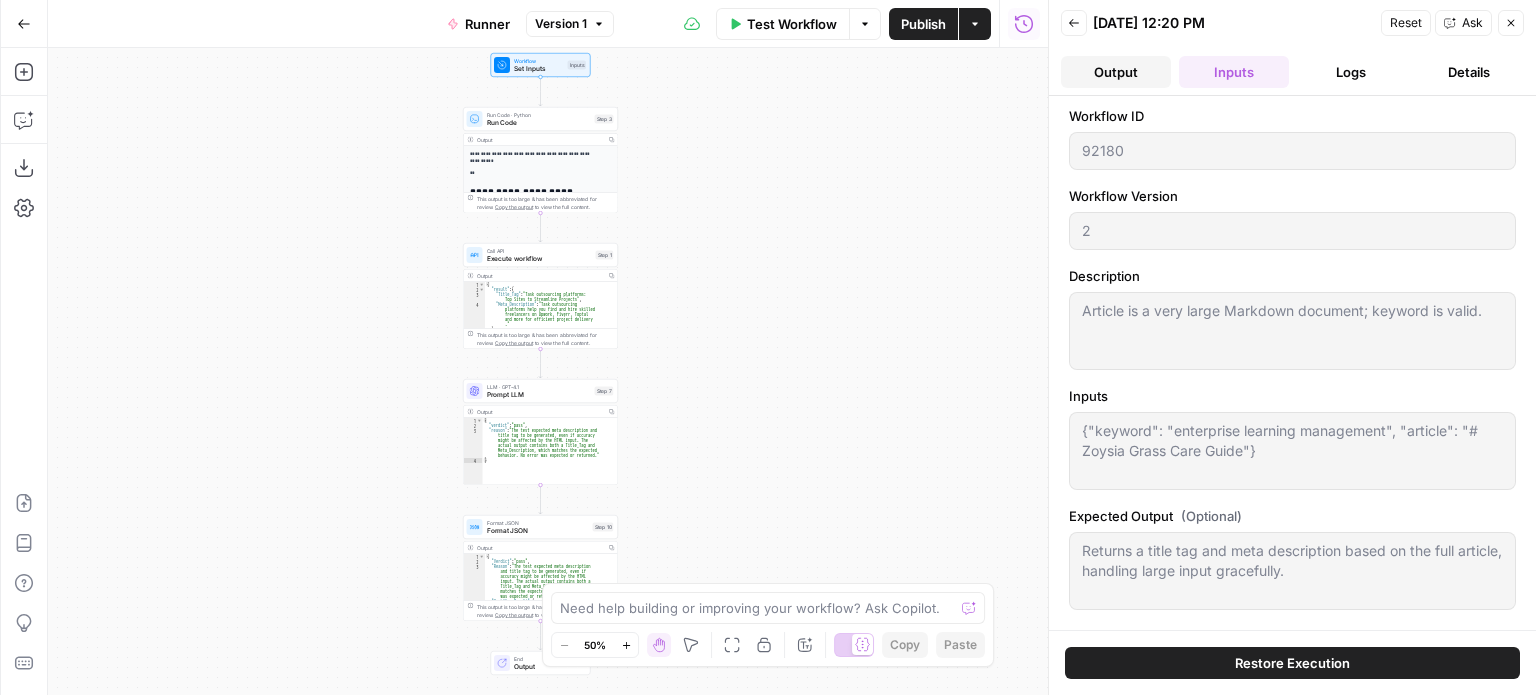 click on "Output" at bounding box center (1116, 72) 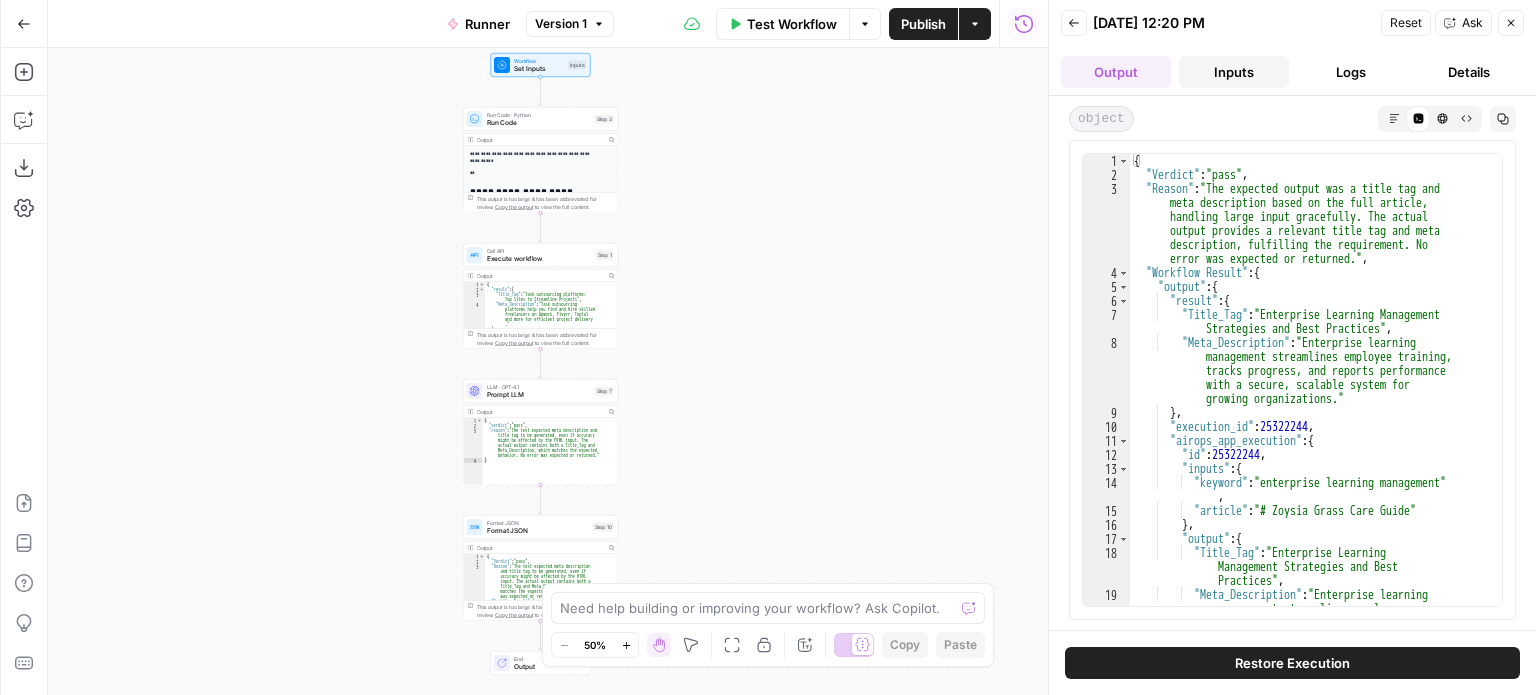 click on "Inputs" at bounding box center [1234, 72] 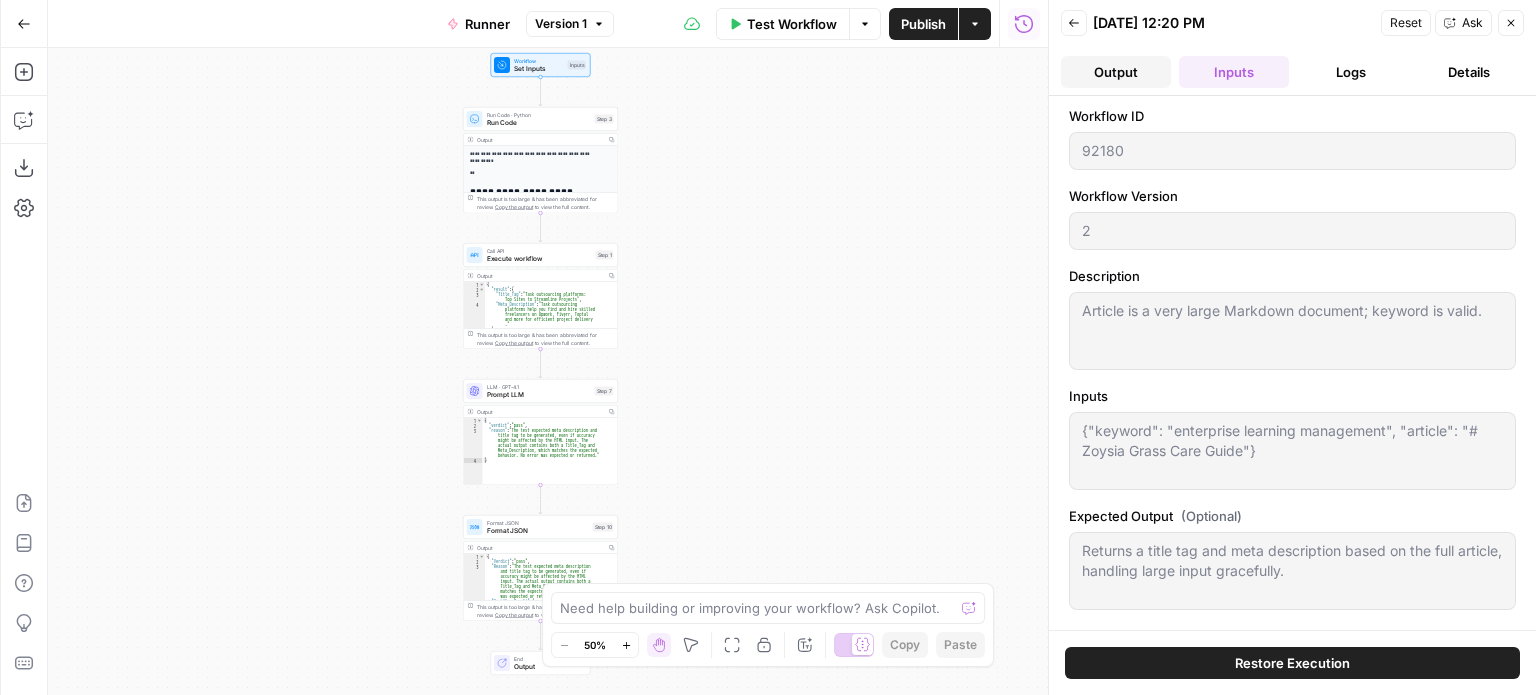 click on "Output" at bounding box center (1116, 72) 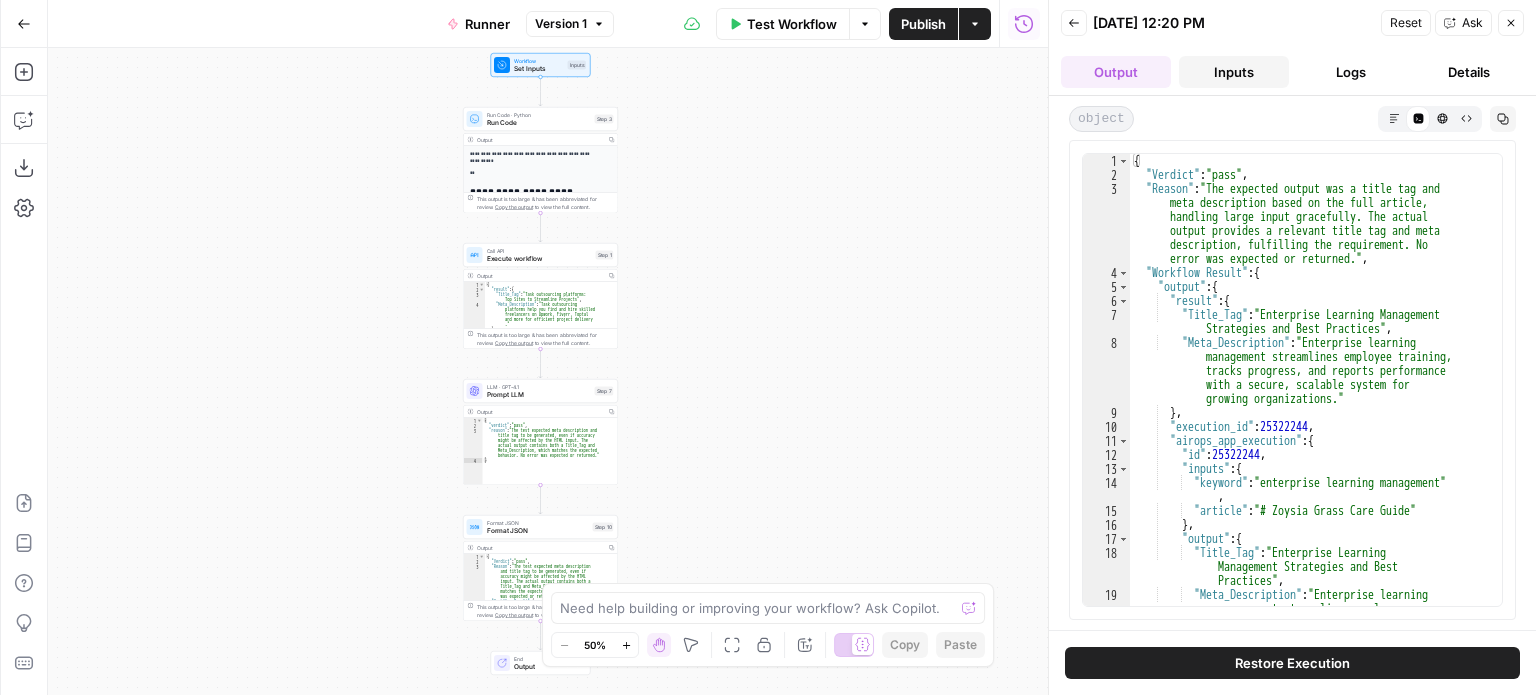 click on "Inputs" at bounding box center [1234, 72] 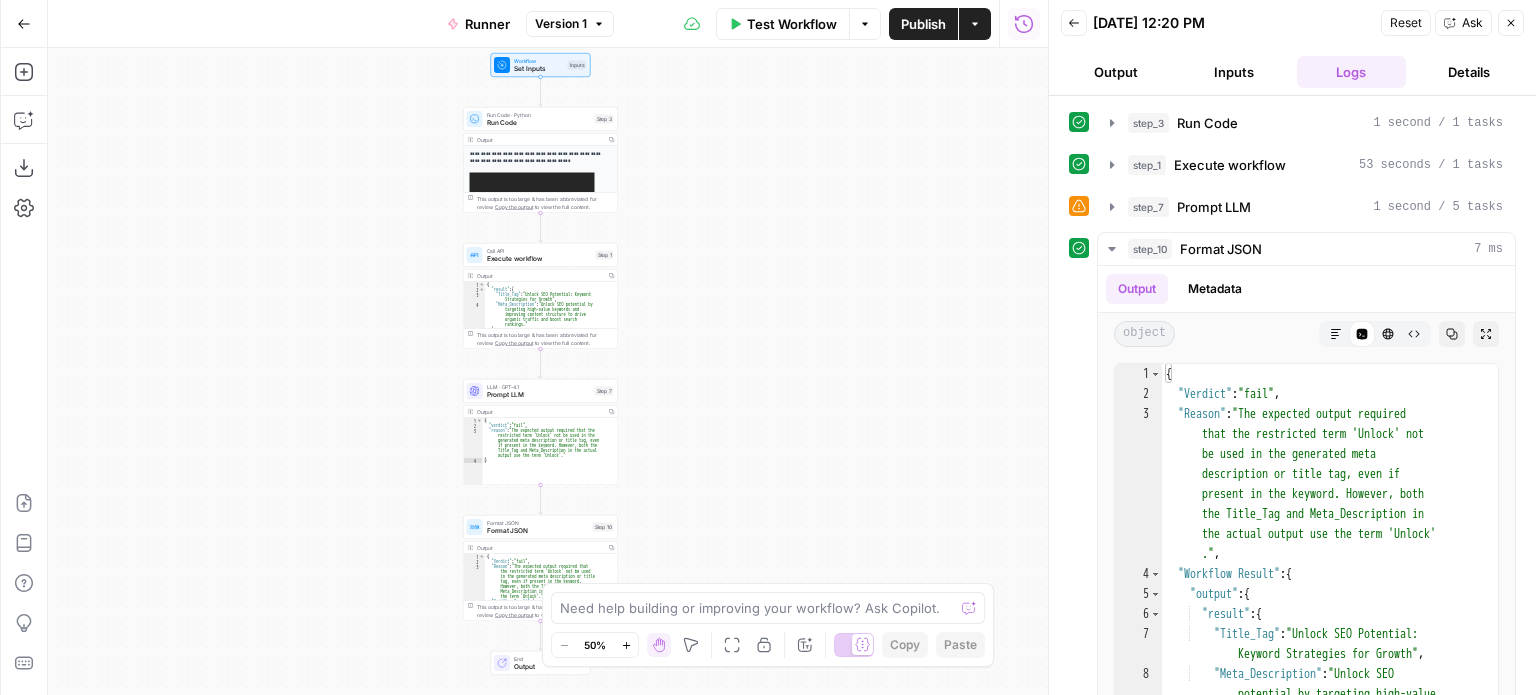 scroll, scrollTop: 0, scrollLeft: 0, axis: both 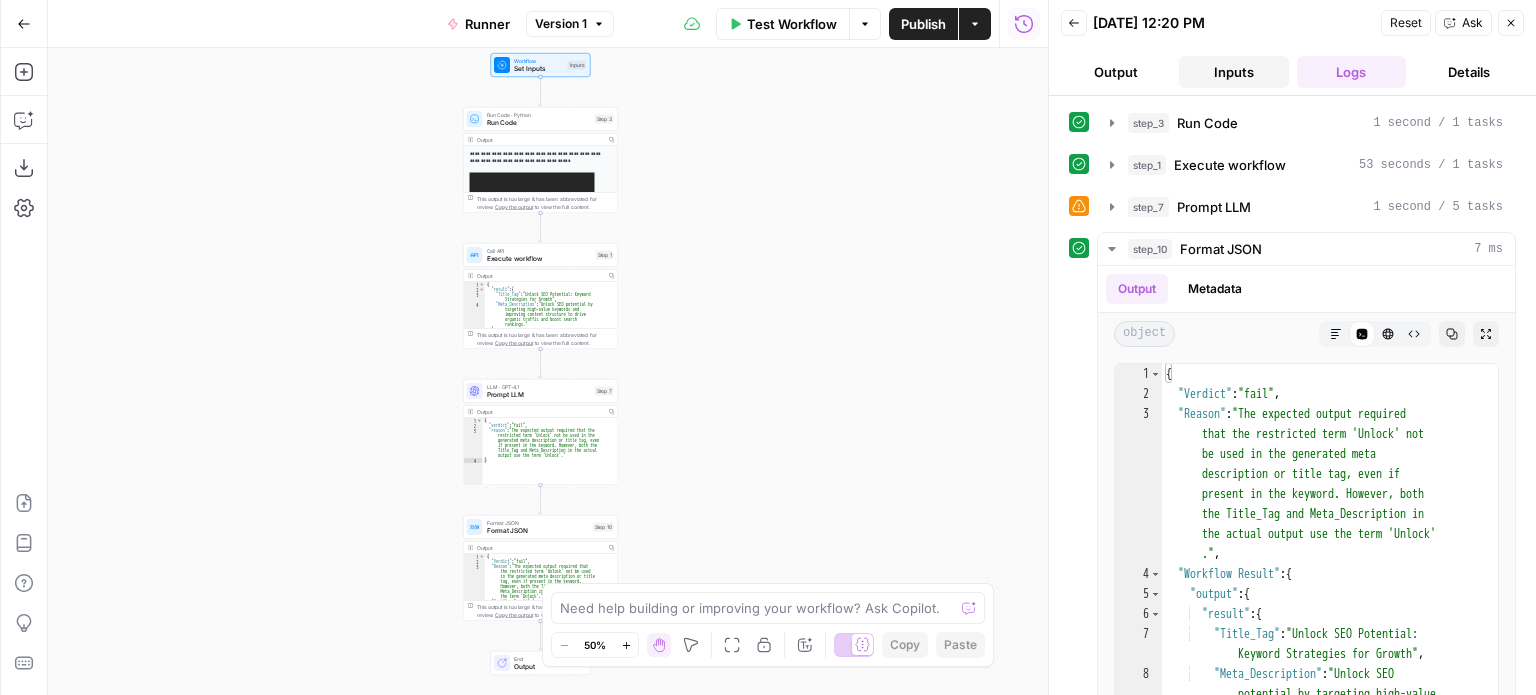 click on "Inputs" at bounding box center (1234, 72) 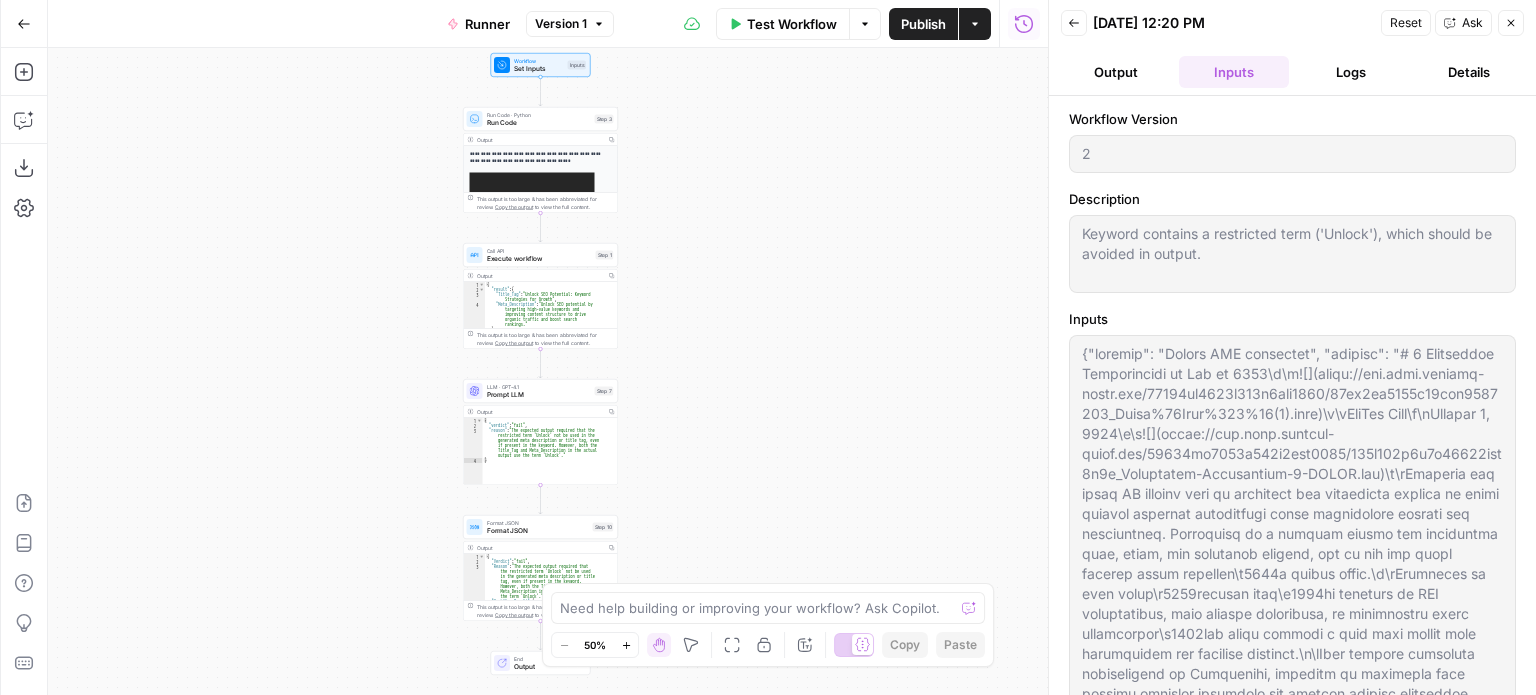 scroll, scrollTop: 100, scrollLeft: 0, axis: vertical 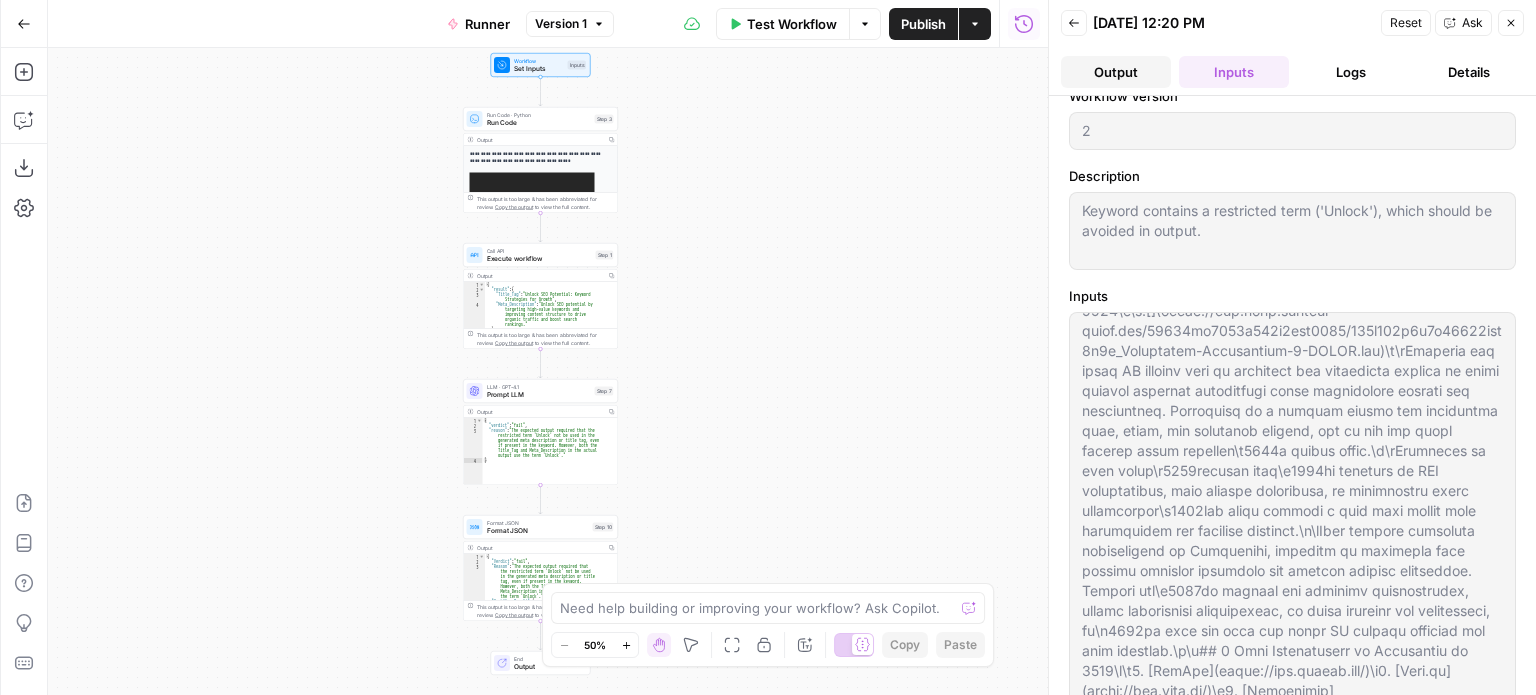click on "Output" at bounding box center [1116, 72] 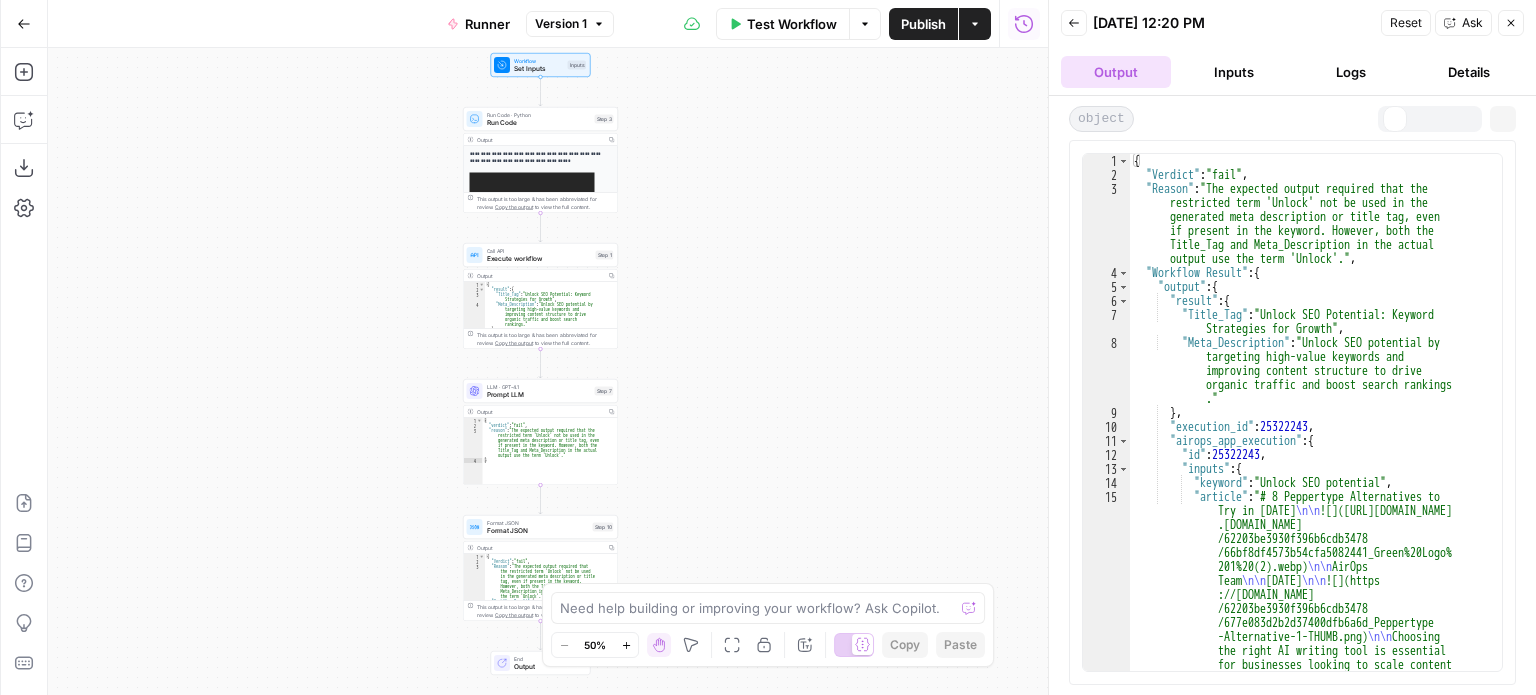 scroll, scrollTop: 0, scrollLeft: 0, axis: both 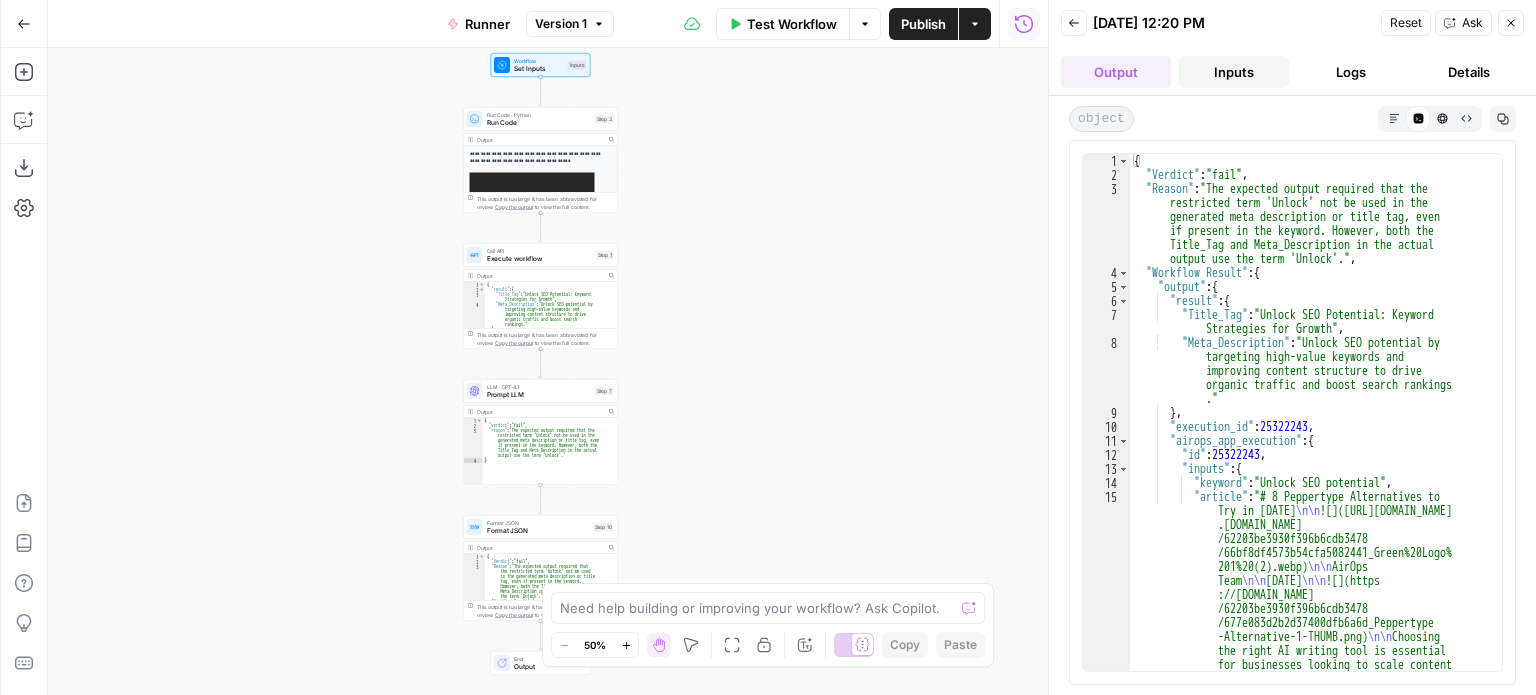 click on "Inputs" at bounding box center [1234, 72] 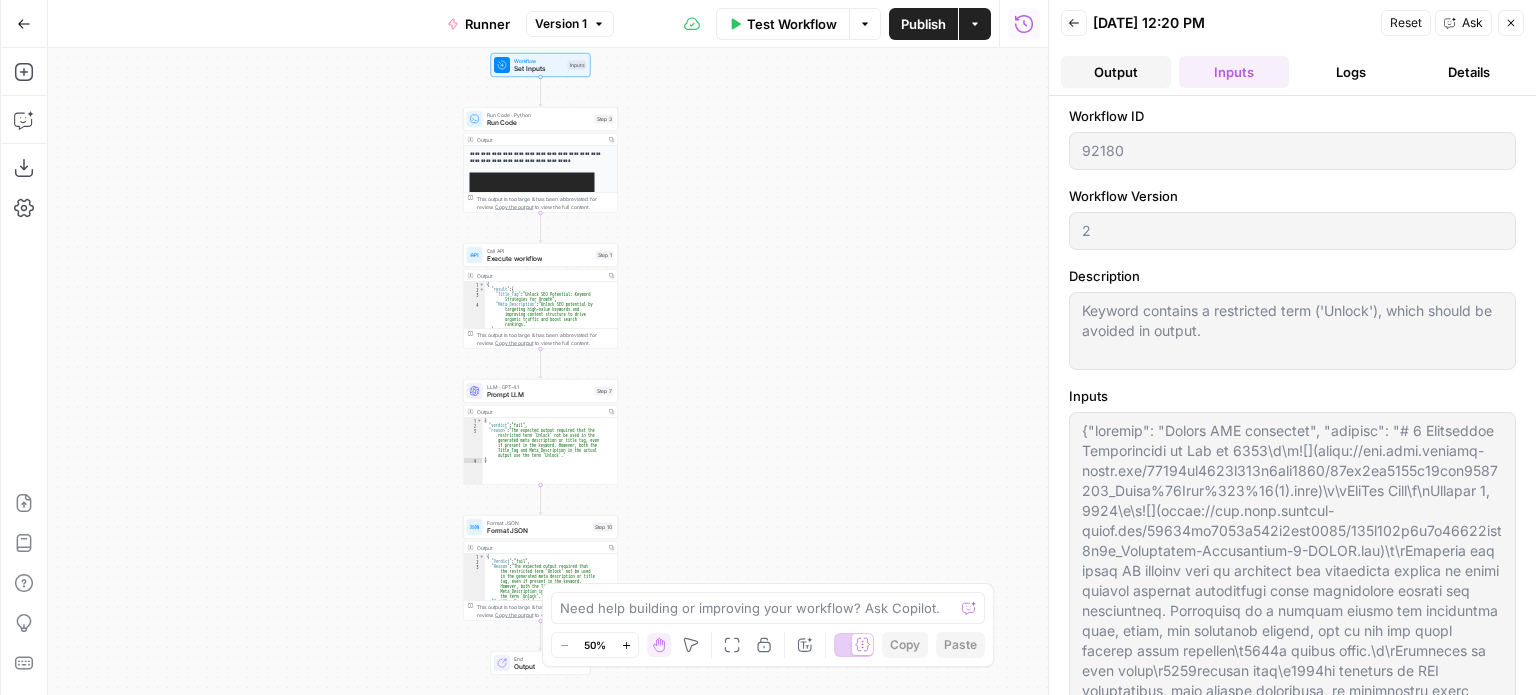 click on "Output" at bounding box center [1116, 72] 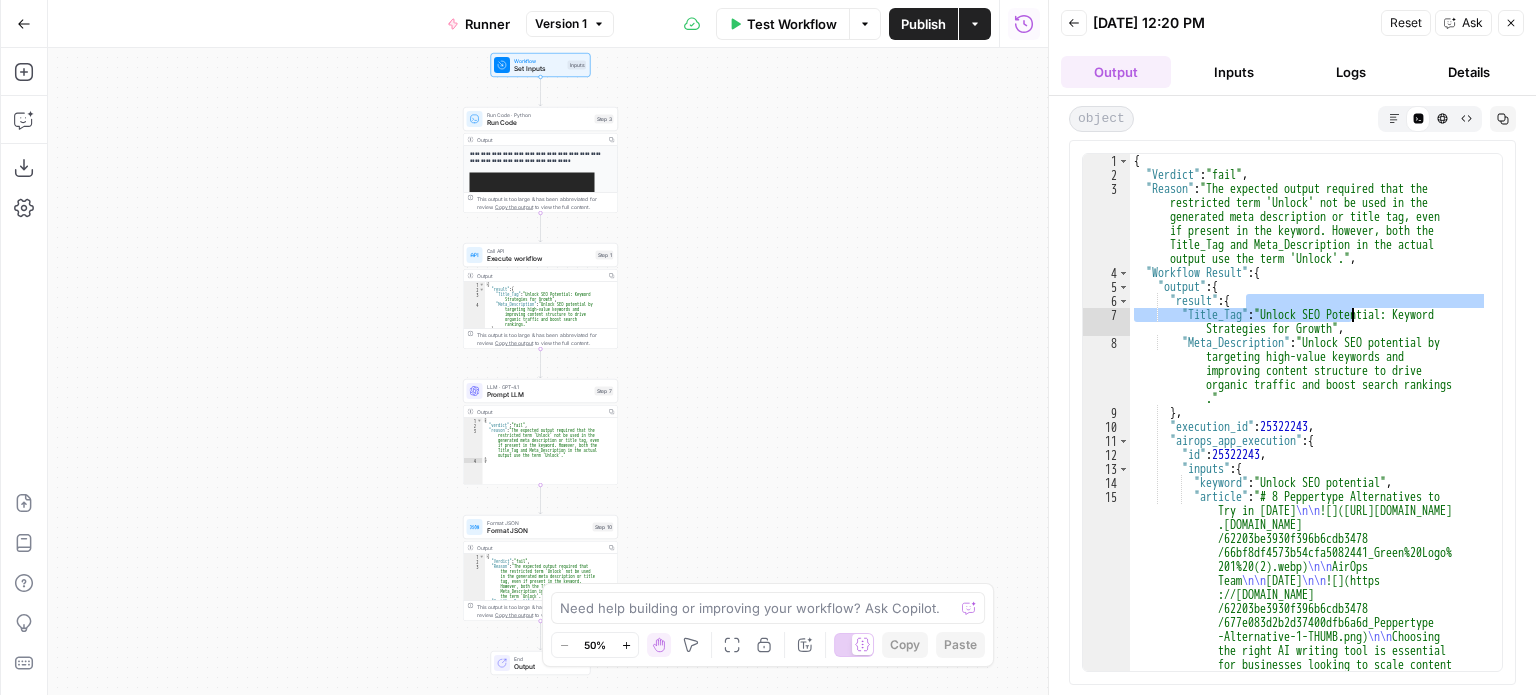 drag, startPoint x: 1280, startPoint y: 306, endPoint x: 1312, endPoint y: 314, distance: 32.984844 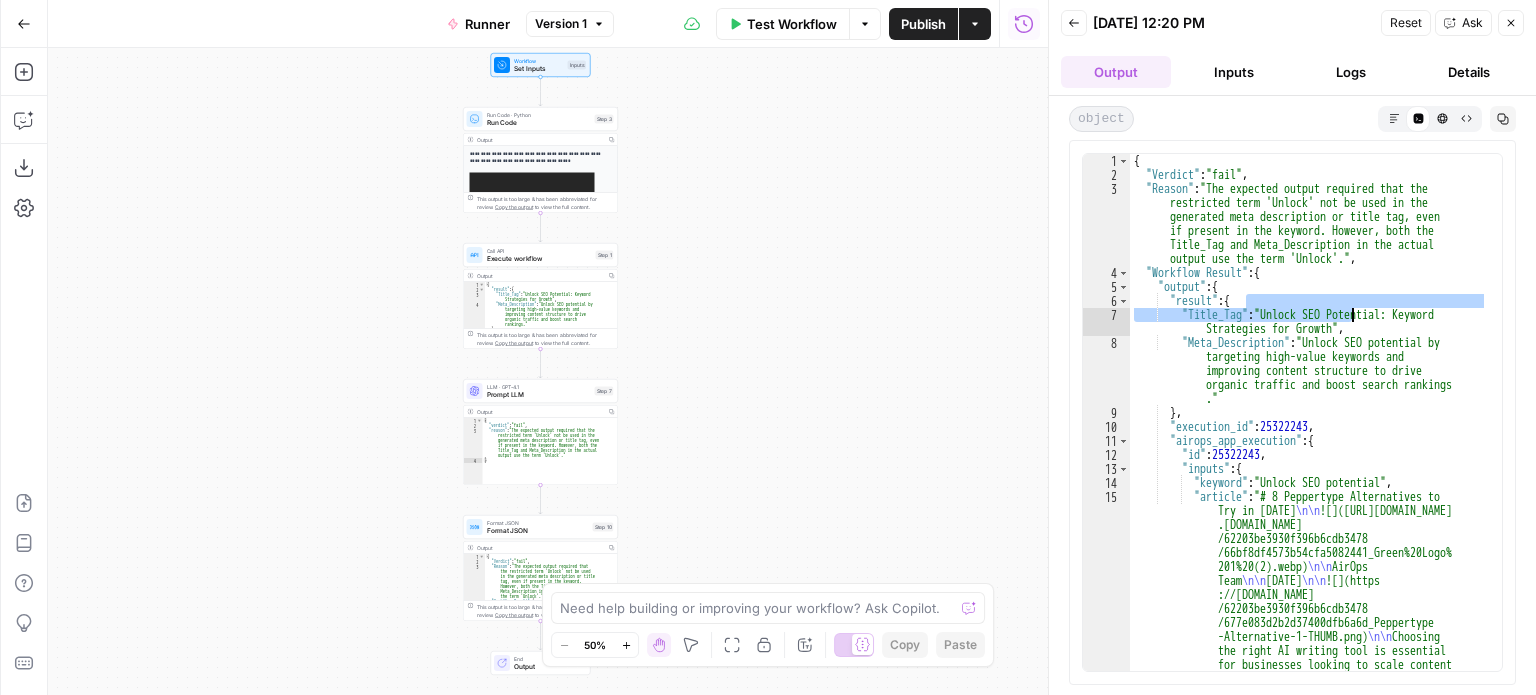 click on "{    "Verdict" :  "fail" ,    "Reason" :  "The expected output required that the         restricted term 'Unlock' not be used in the         generated meta description or title tag, even         if present in the keyword. However, both the         Title_Tag and Meta_Description in the actual         output use the term 'Unlock'." ,    "Workflow Result" :  {      "output" :  {         "result" :  {           "Title_Tag" :  "Unlock SEO Potential: Keyword               Strategies for Growth" ,           "Meta_Description" :  "Unlock SEO potential by               targeting high-value keywords and               improving content structure to drive               organic traffic and boost search rankings              ."         } ,         "execution_id" :  25322243 ,         "airops_app_execution" :  {           "id" :  25322243 ,           "inputs" :  {              "keyword" :  "Unlock SEO potential" ,              :  \n\n" at bounding box center [1308, 412] 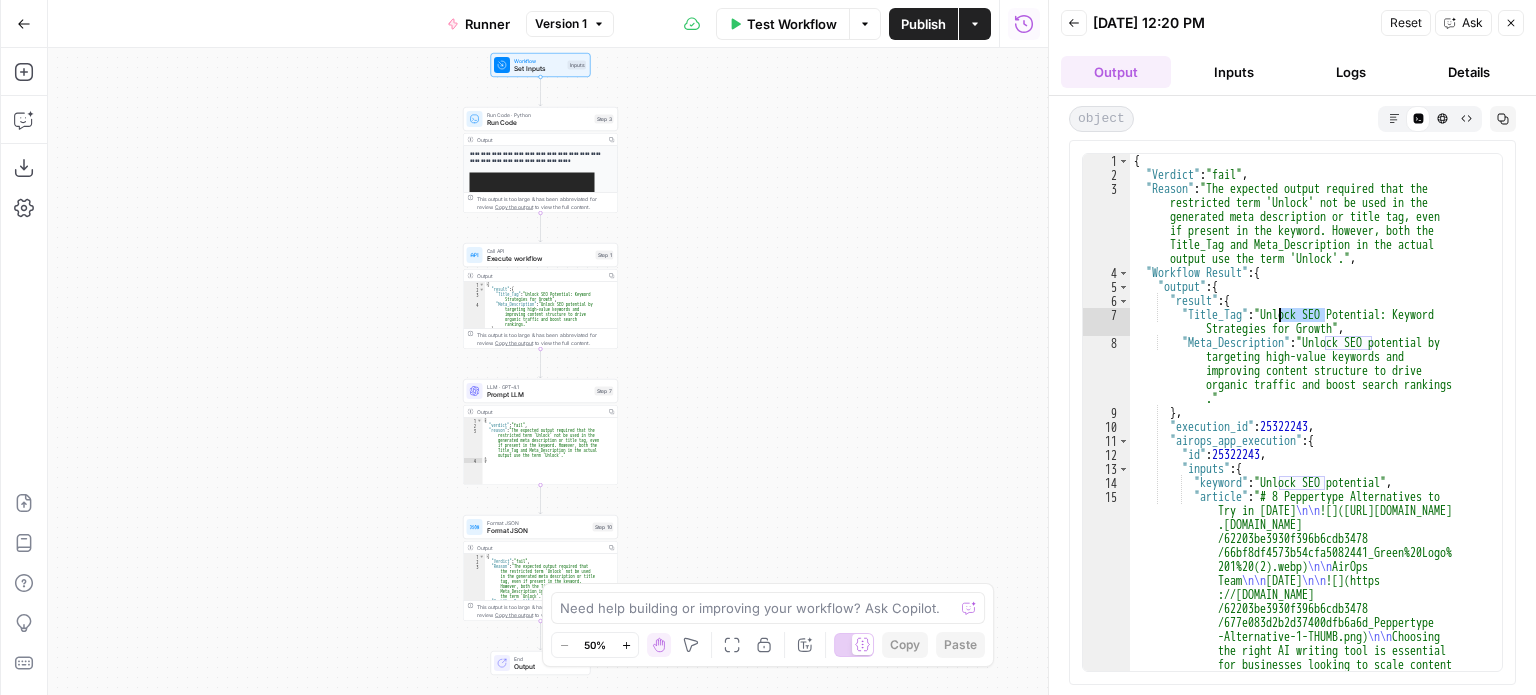 drag, startPoint x: 1323, startPoint y: 315, endPoint x: 1280, endPoint y: 317, distance: 43.046486 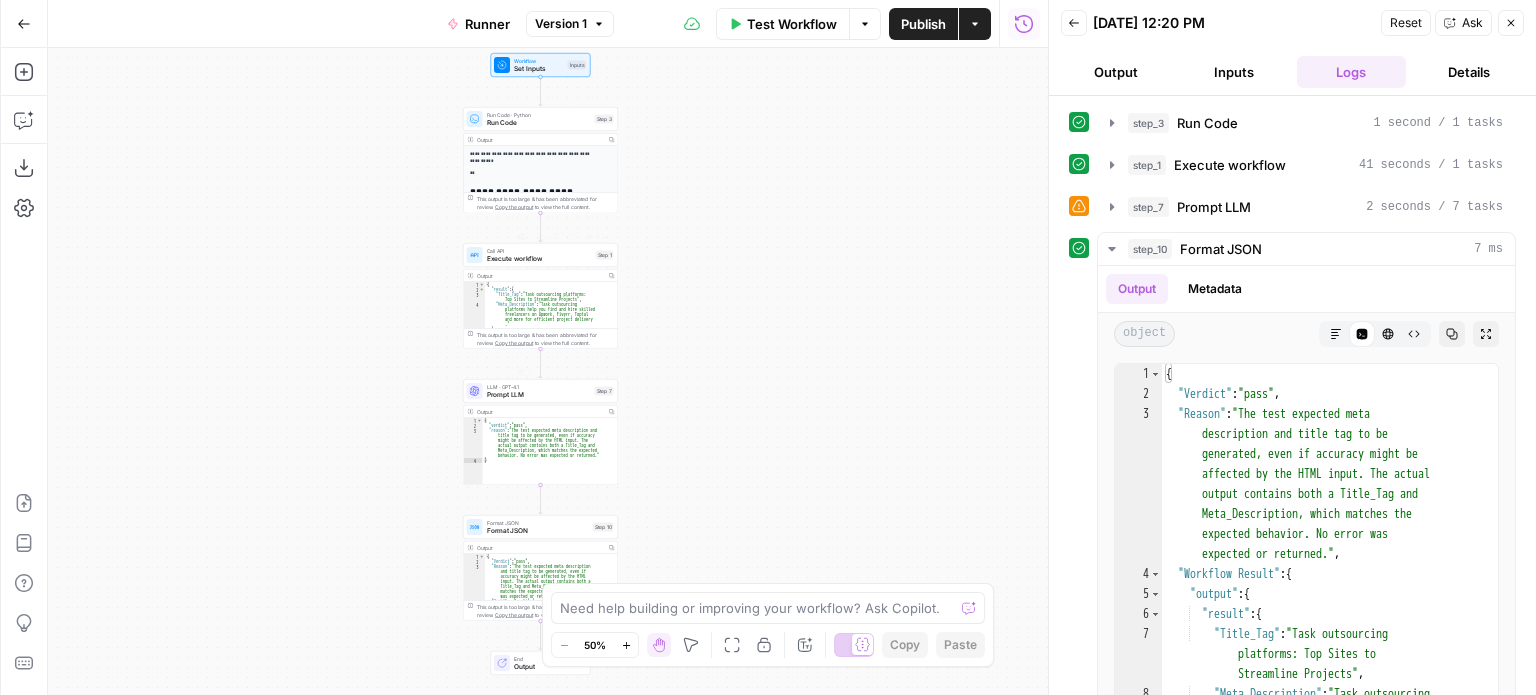 scroll, scrollTop: 0, scrollLeft: 0, axis: both 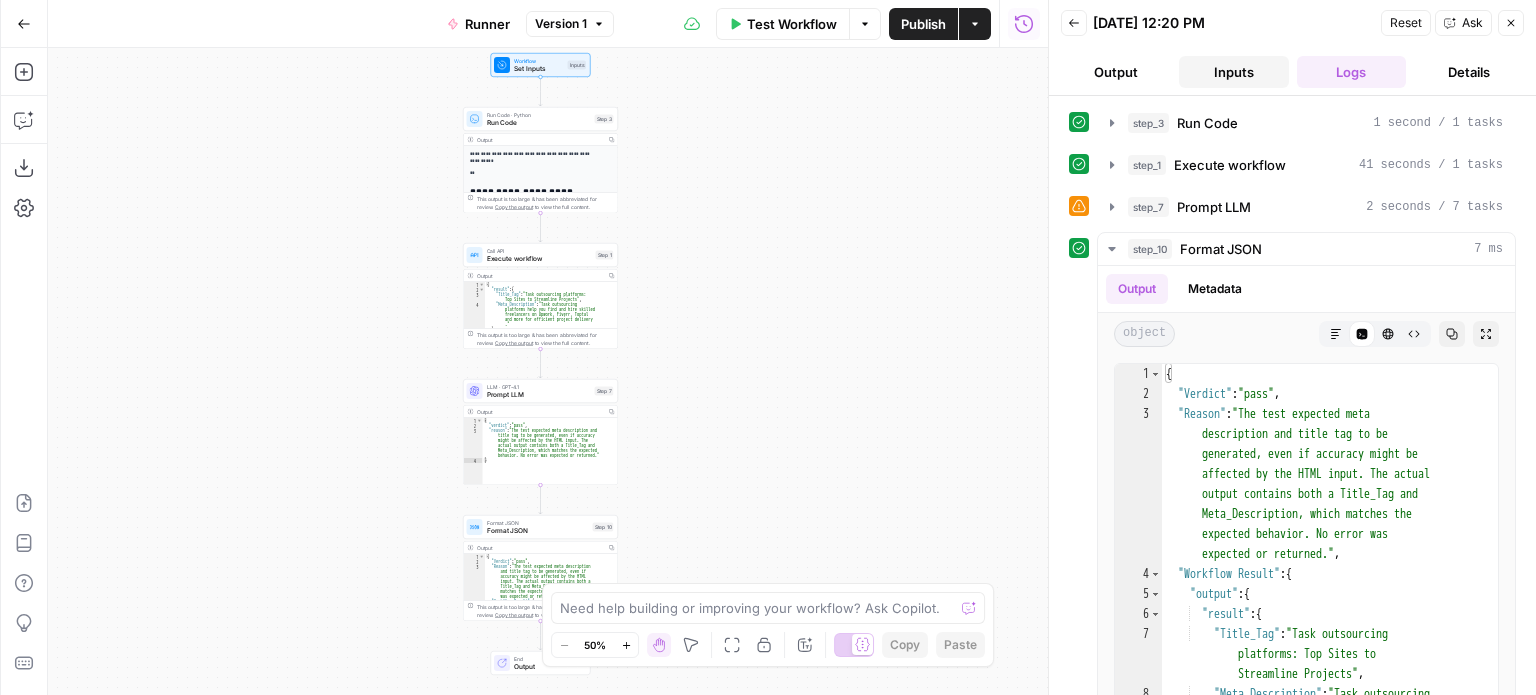 click on "Inputs" 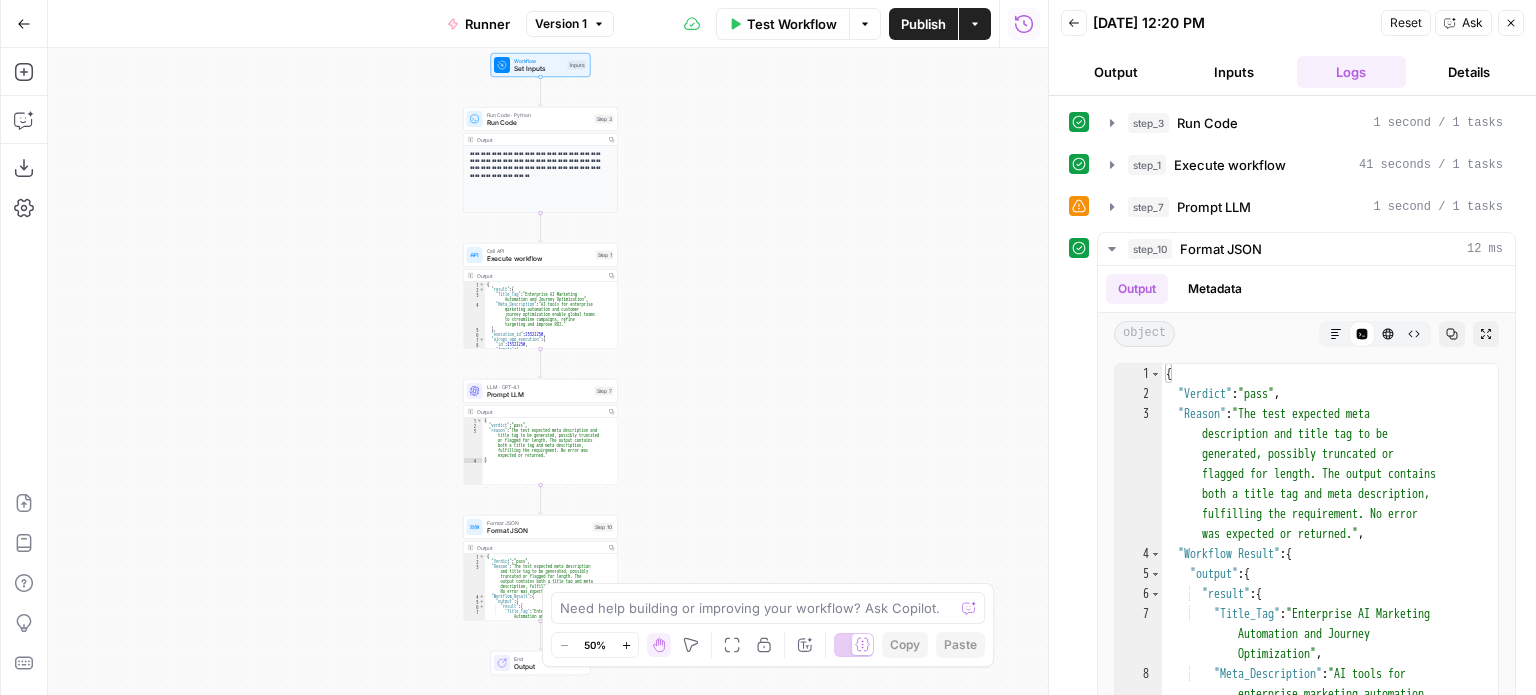 scroll, scrollTop: 0, scrollLeft: 0, axis: both 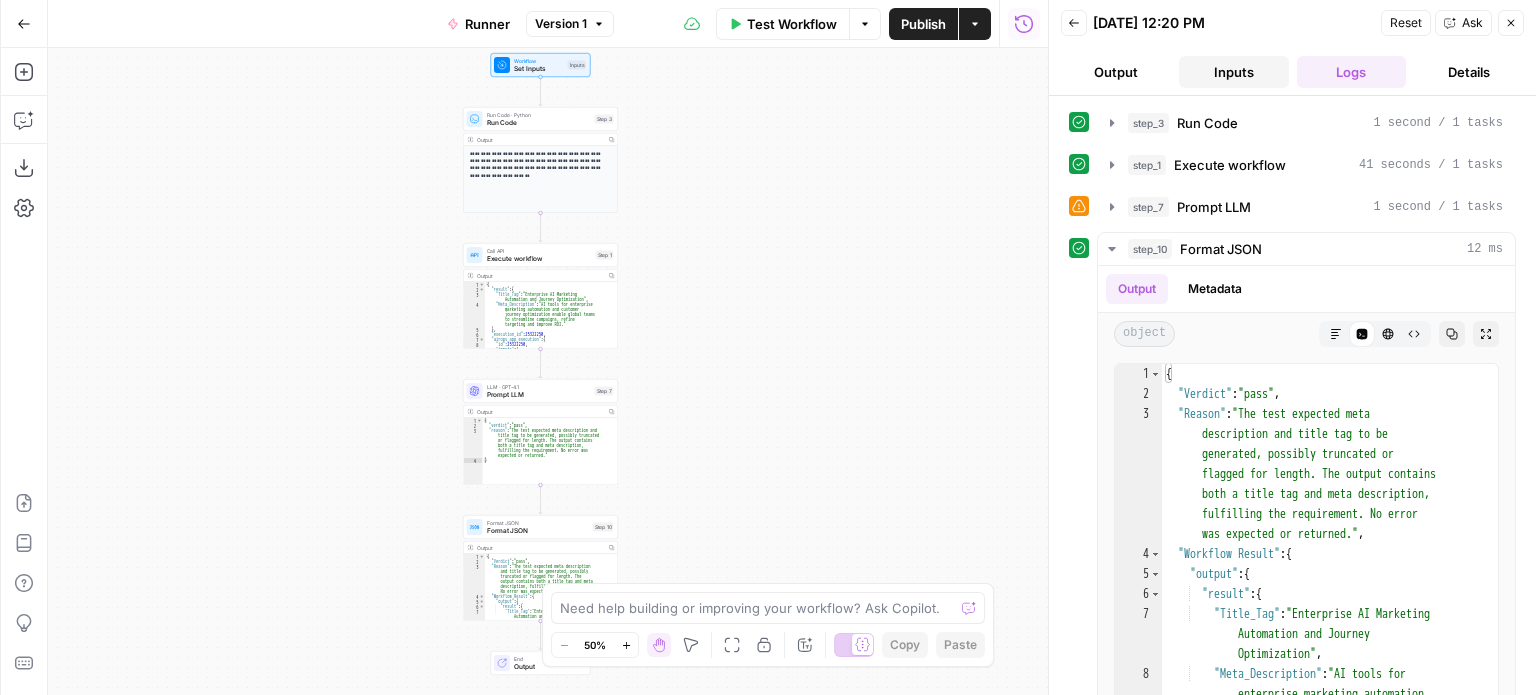 click on "Inputs" at bounding box center [1234, 72] 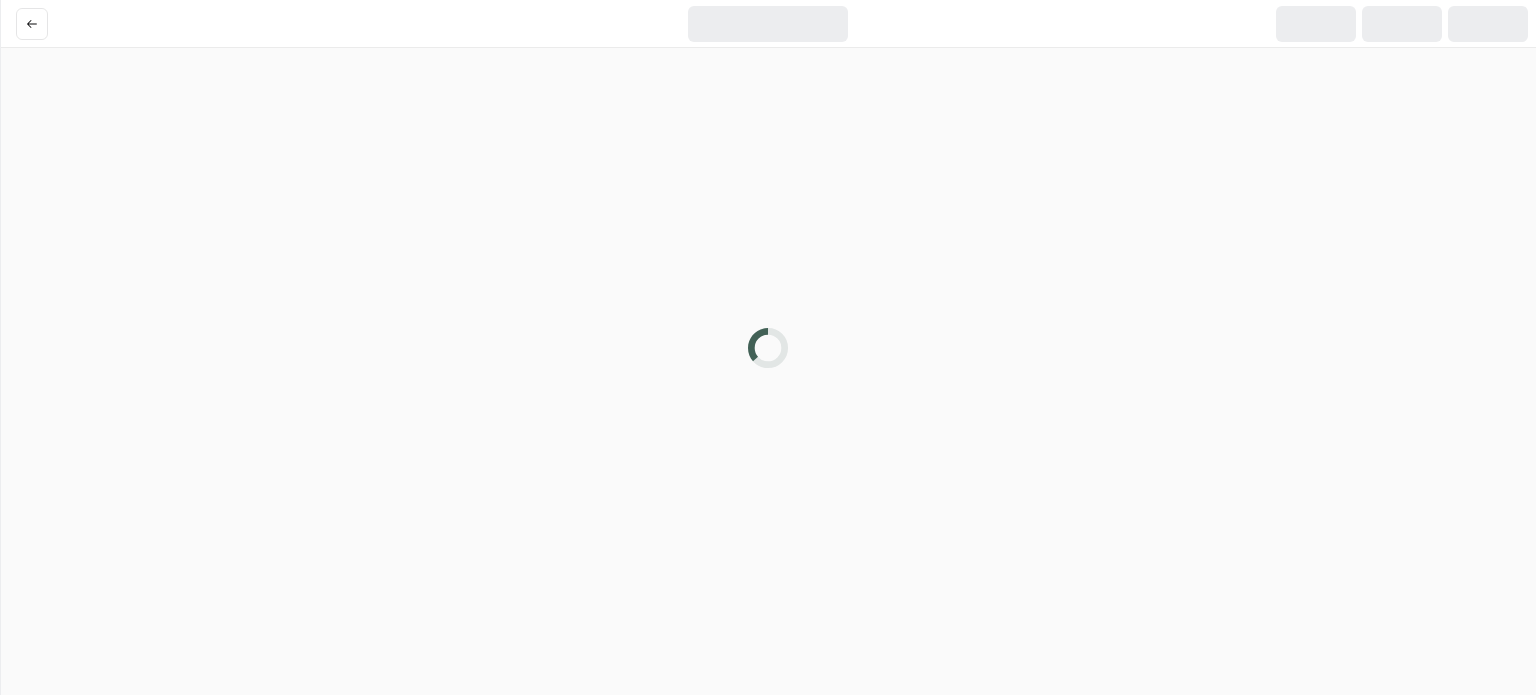 scroll, scrollTop: 0, scrollLeft: 0, axis: both 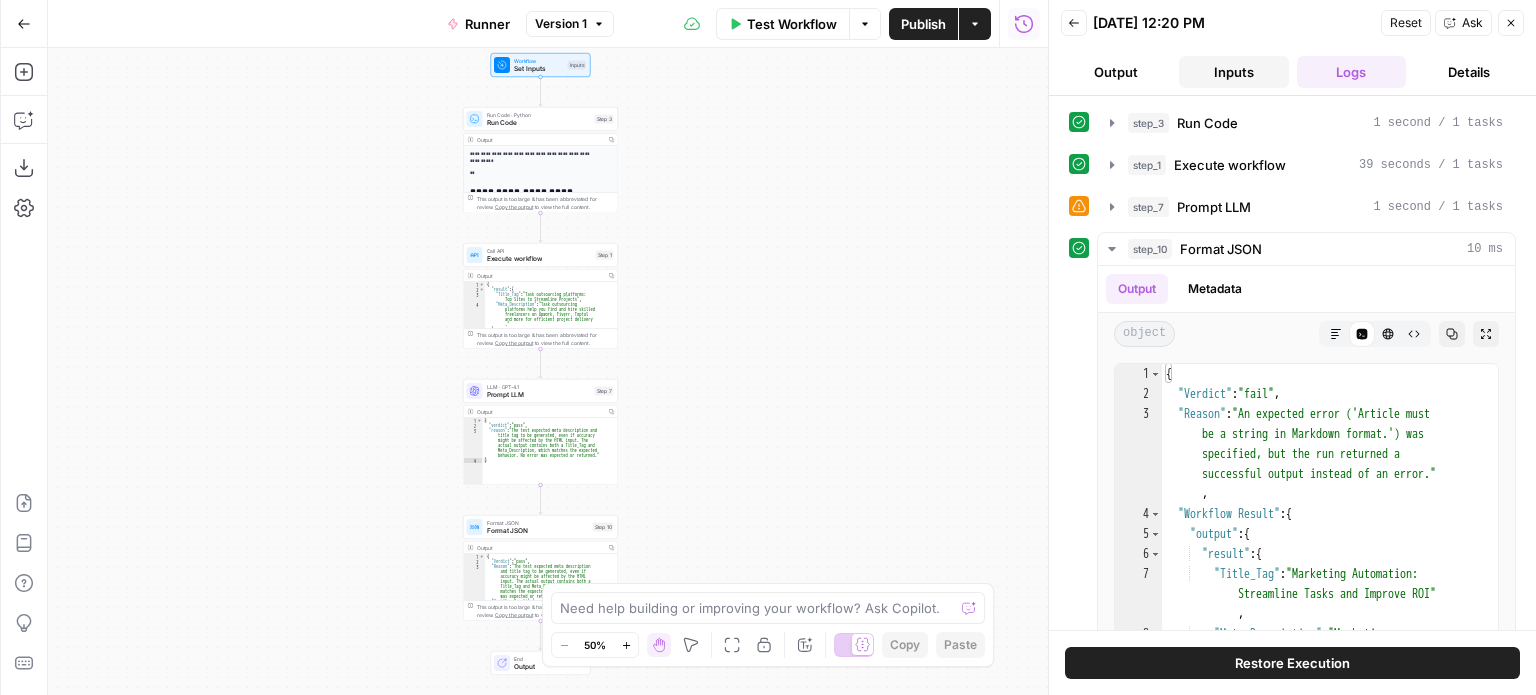click on "Inputs" at bounding box center (1234, 72) 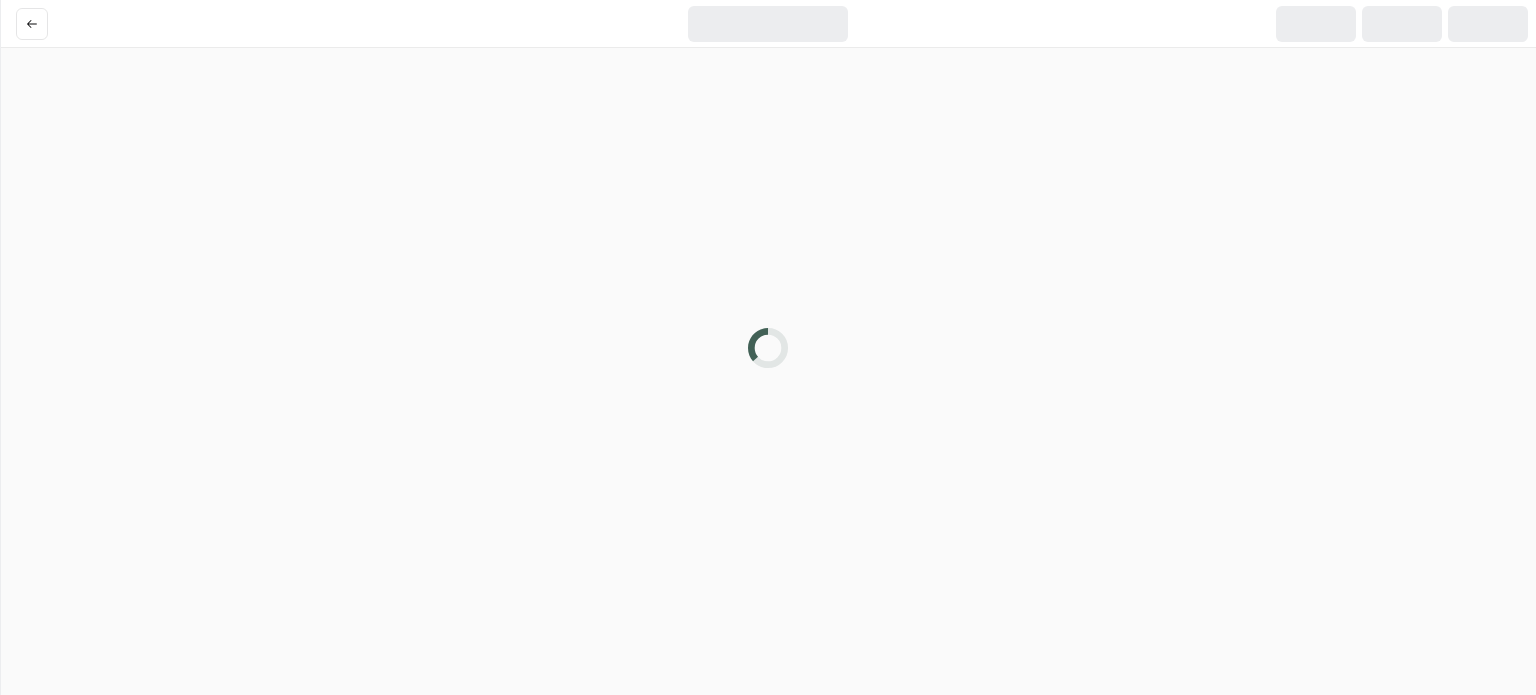 scroll, scrollTop: 0, scrollLeft: 0, axis: both 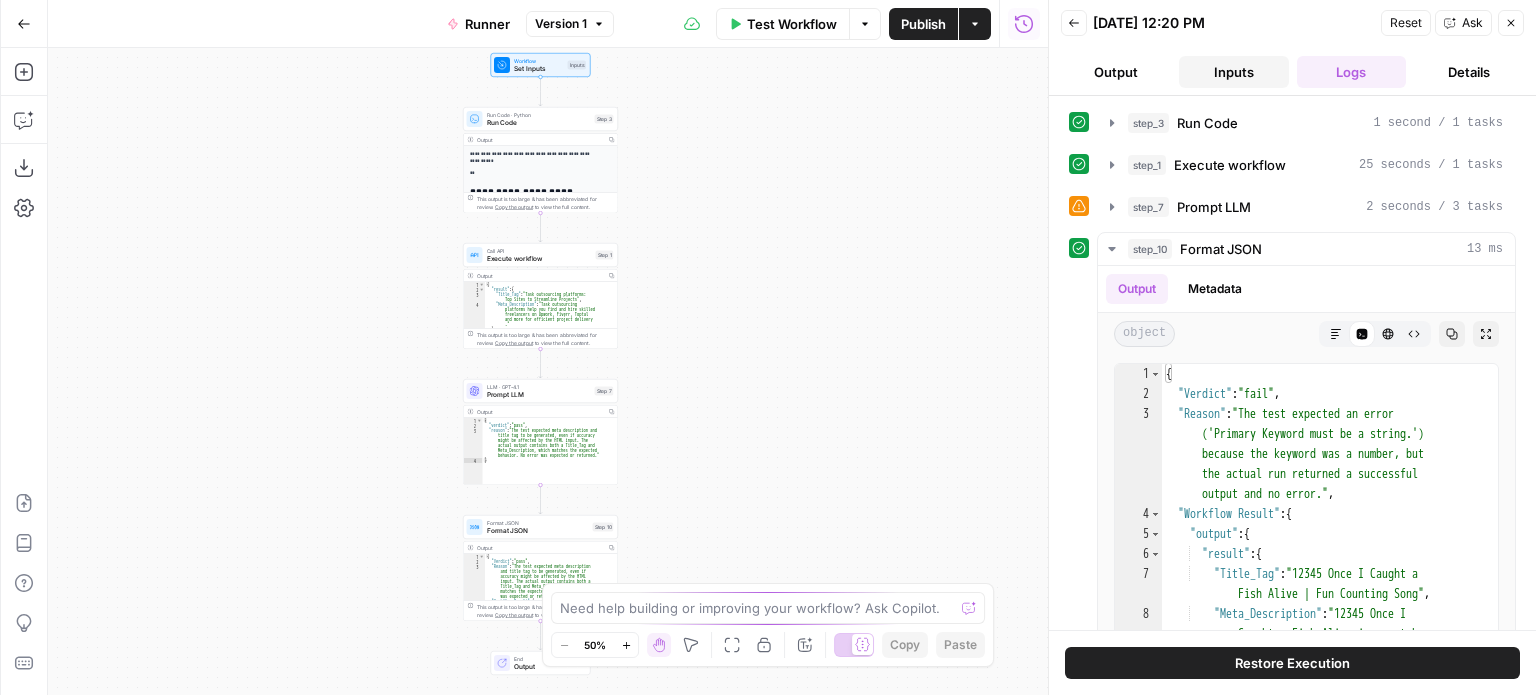 click on "Inputs" at bounding box center (1234, 72) 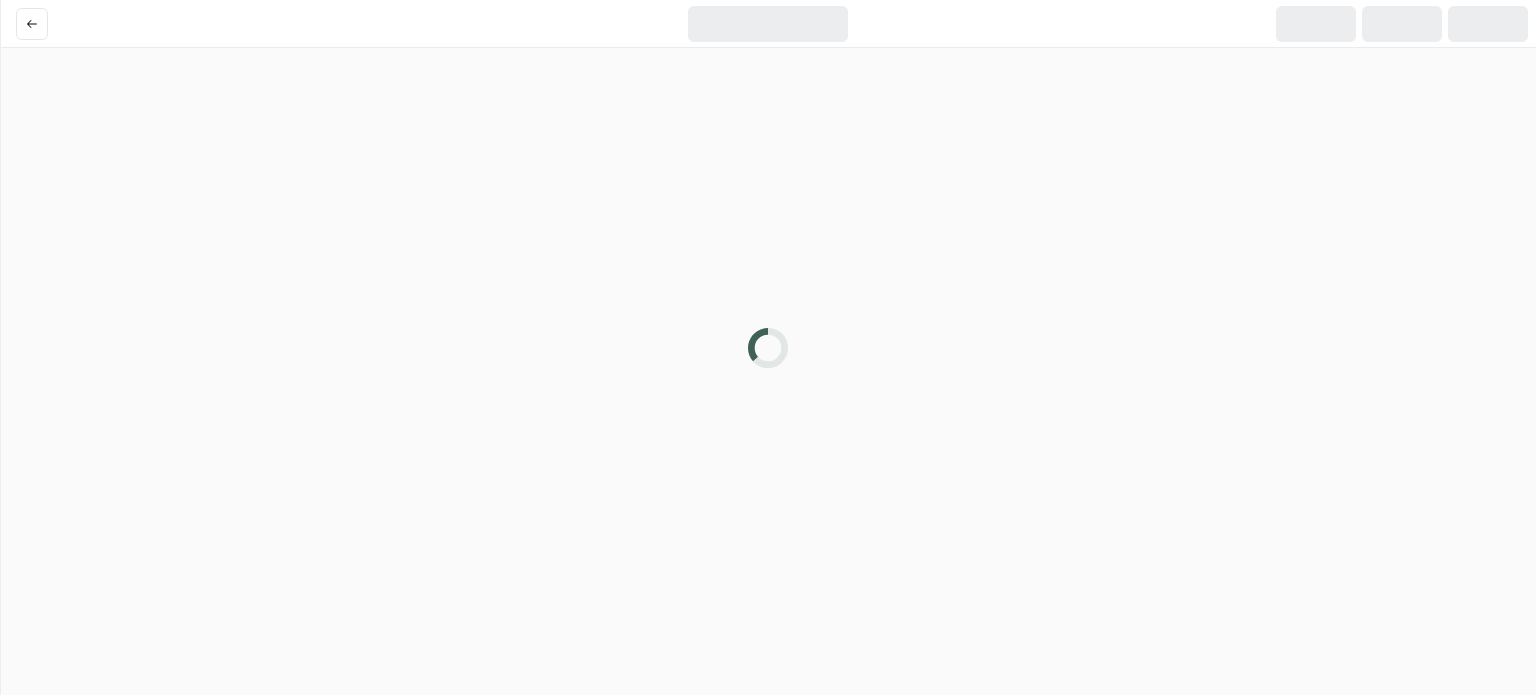 scroll, scrollTop: 0, scrollLeft: 0, axis: both 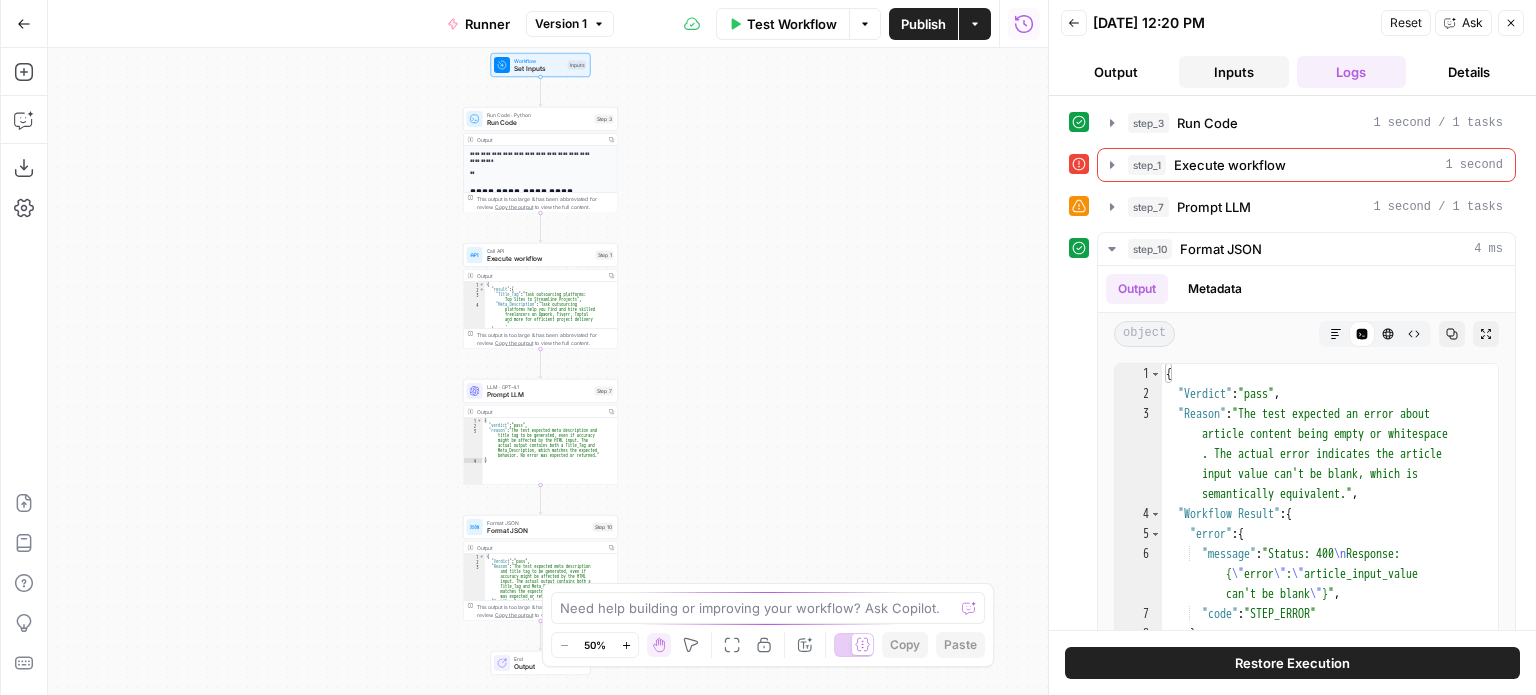click on "Inputs" at bounding box center [1234, 72] 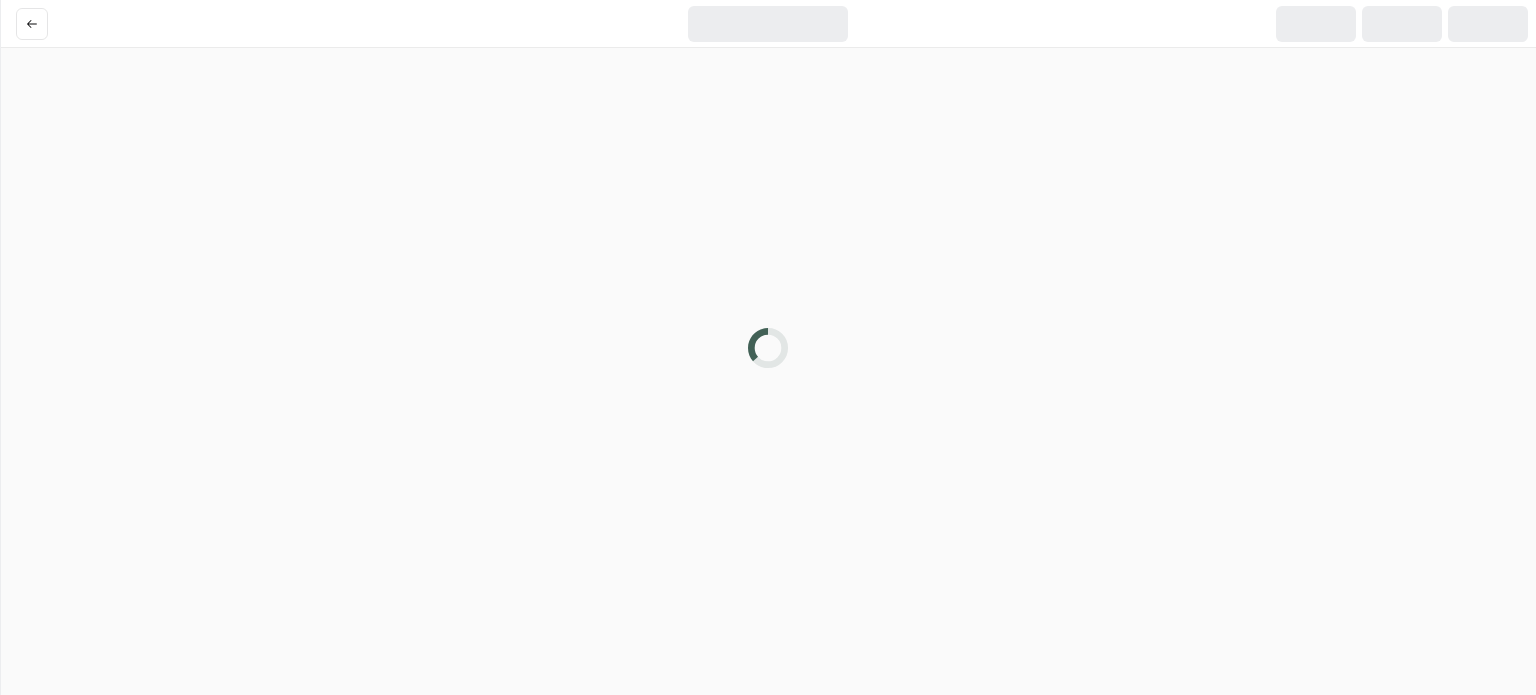 scroll, scrollTop: 0, scrollLeft: 0, axis: both 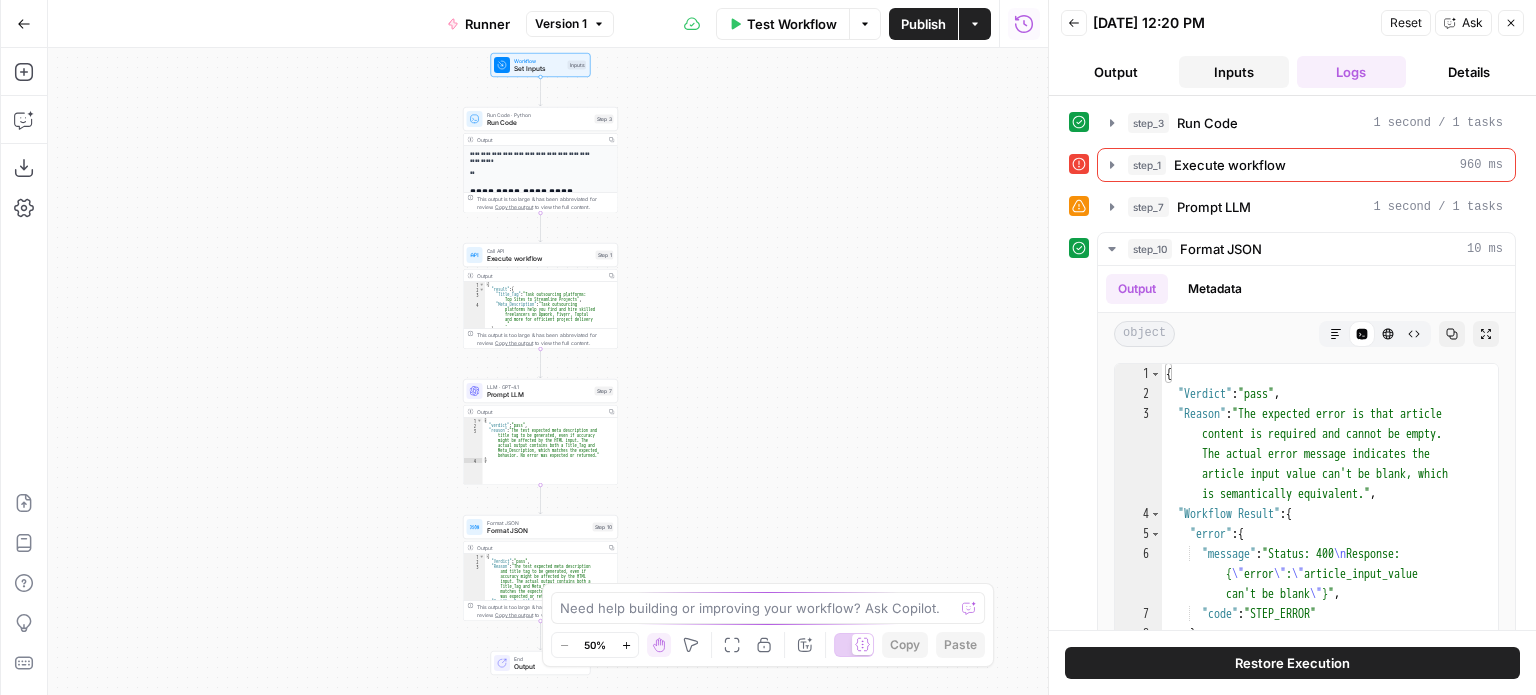 click on "Inputs" at bounding box center (1234, 72) 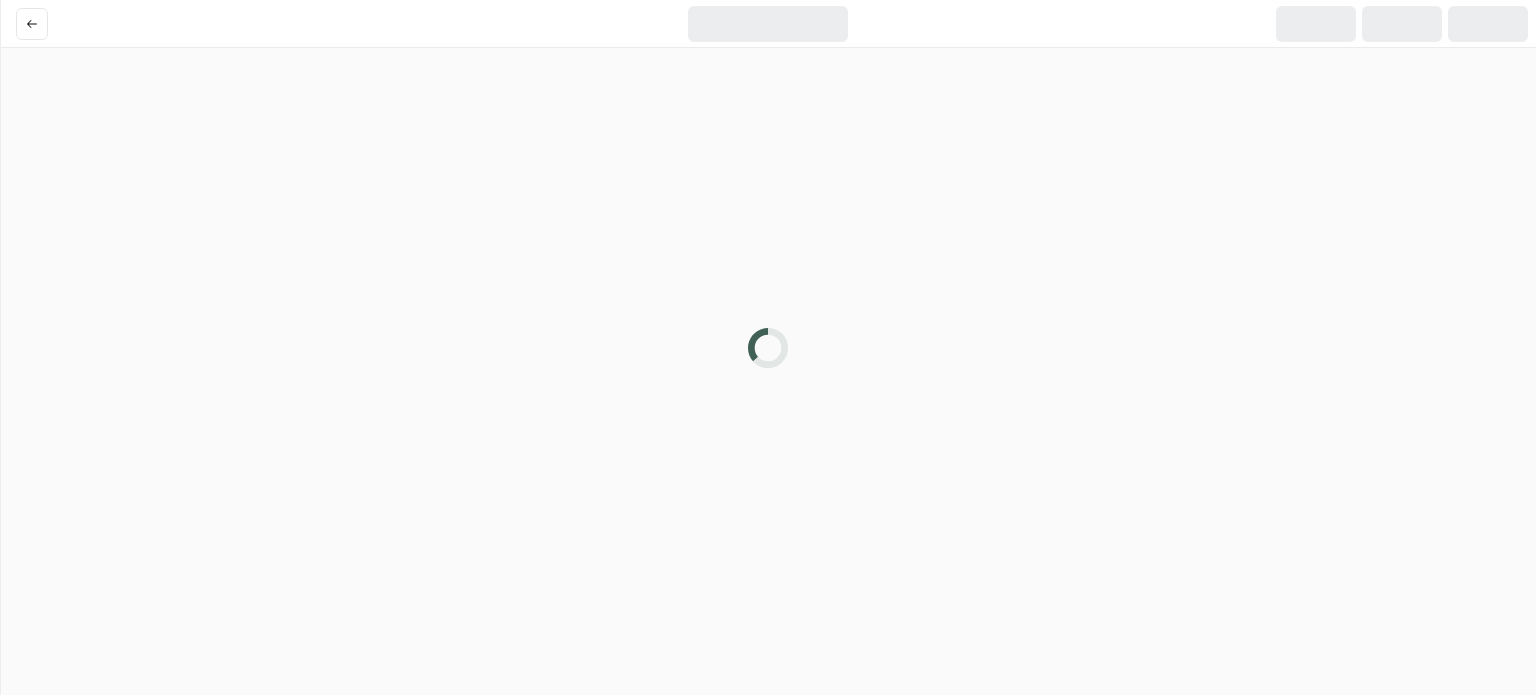 scroll, scrollTop: 0, scrollLeft: 0, axis: both 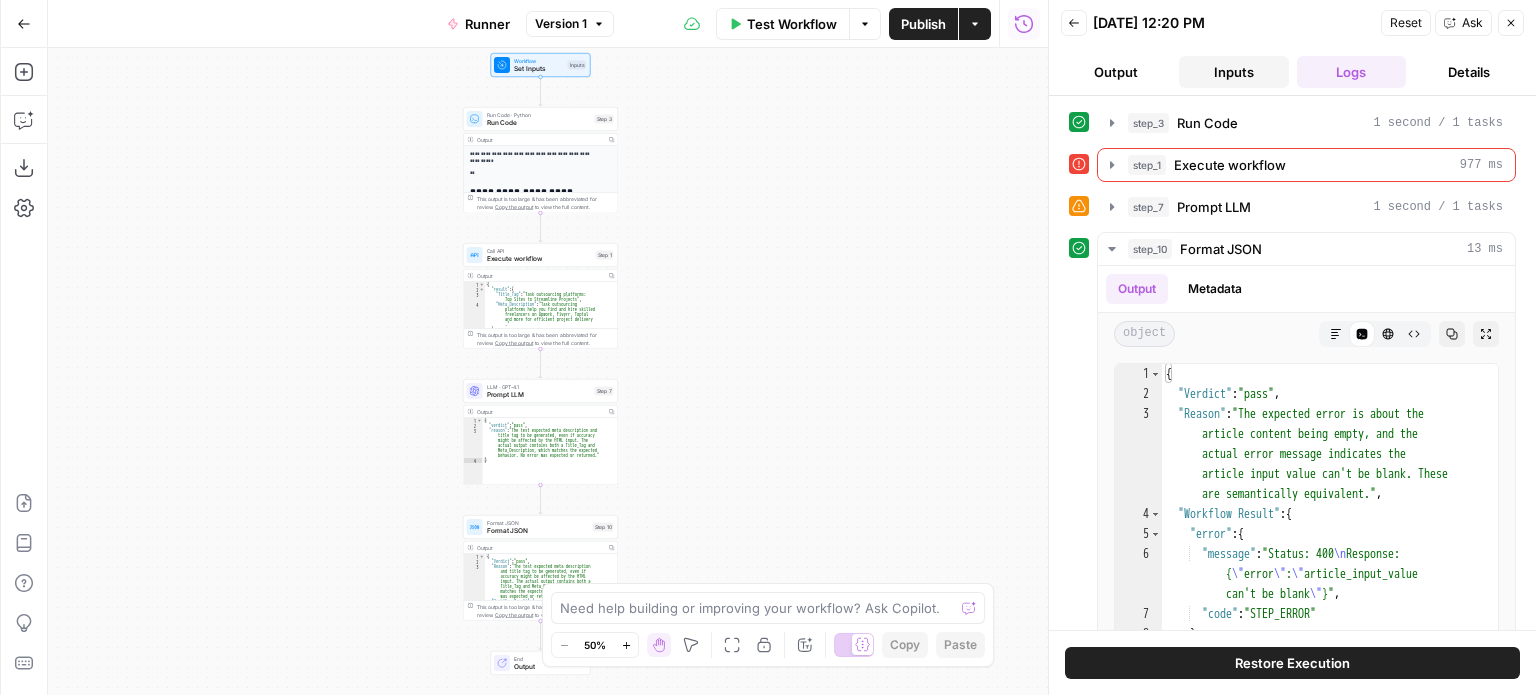 click on "Inputs" at bounding box center (1234, 72) 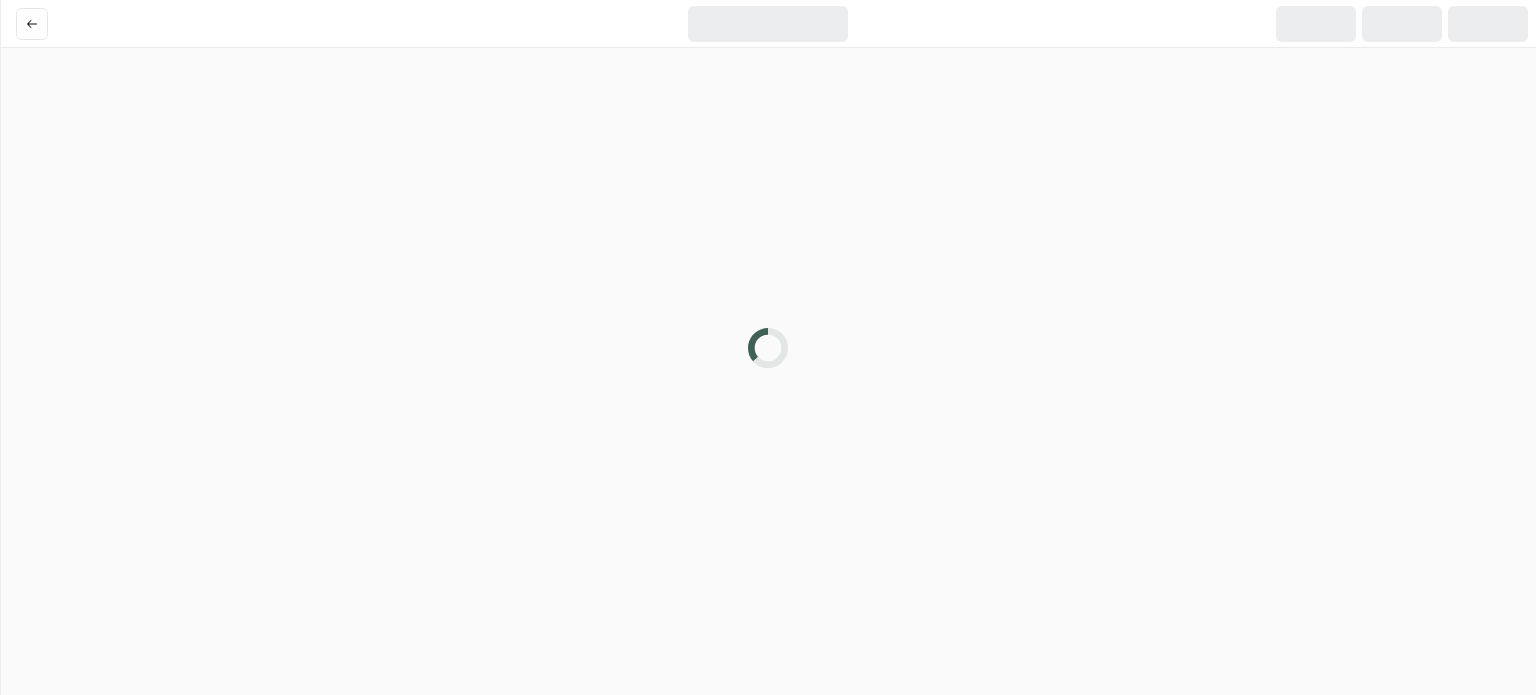 scroll, scrollTop: 0, scrollLeft: 0, axis: both 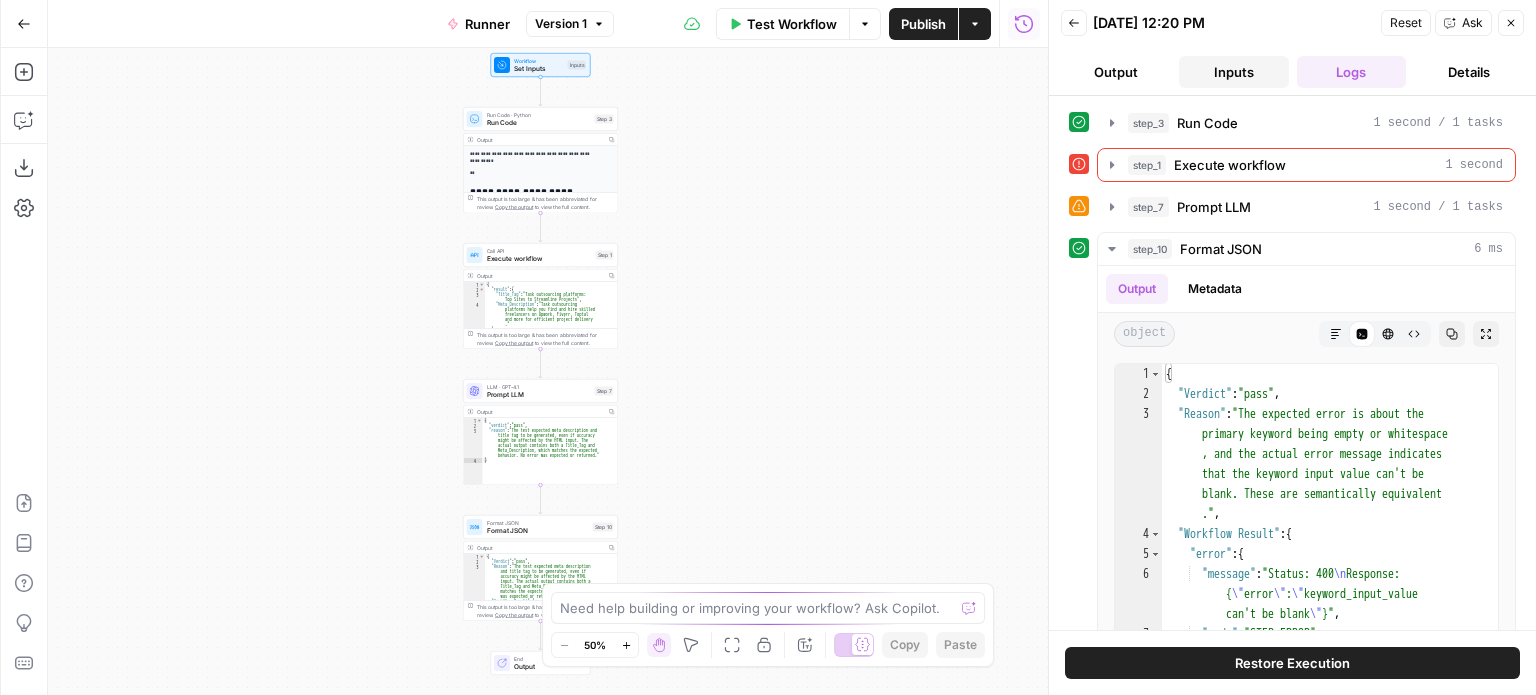 click on "Inputs" at bounding box center [1234, 72] 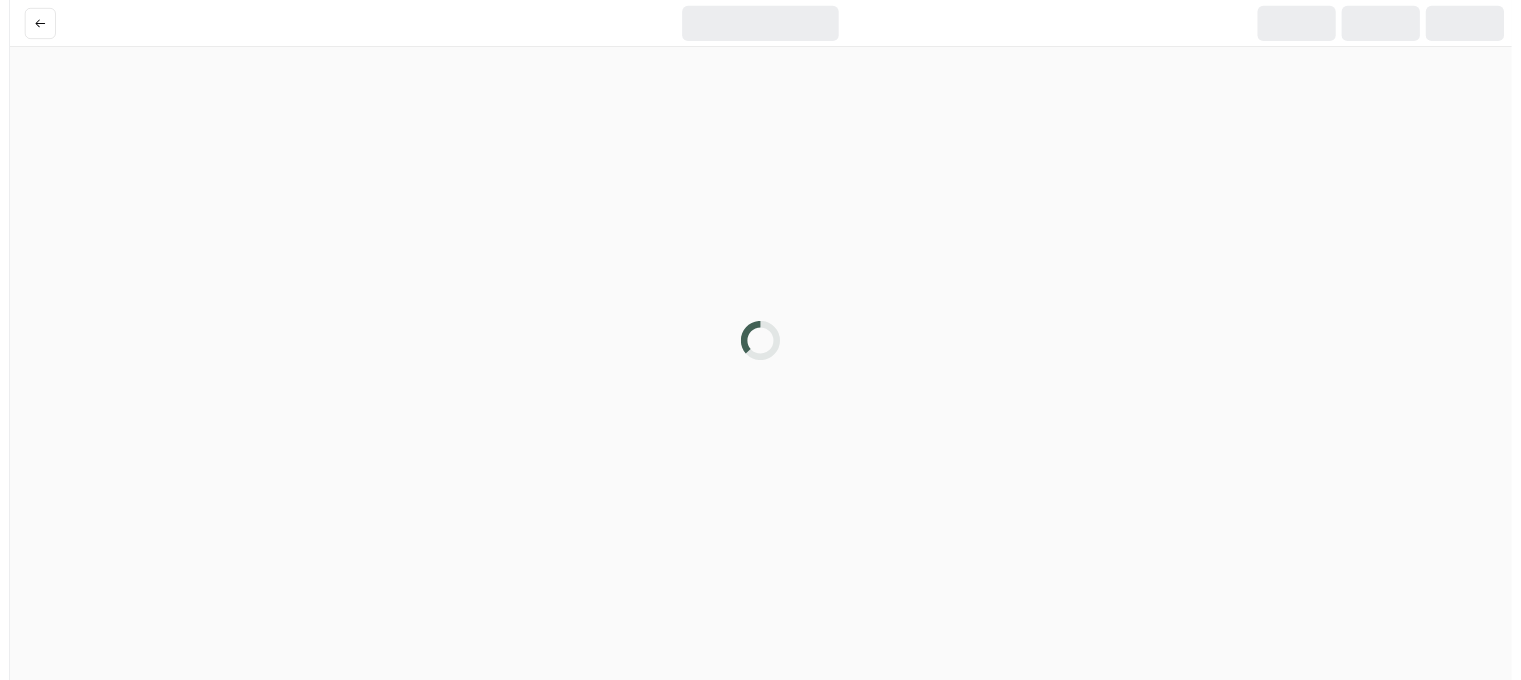 scroll, scrollTop: 0, scrollLeft: 0, axis: both 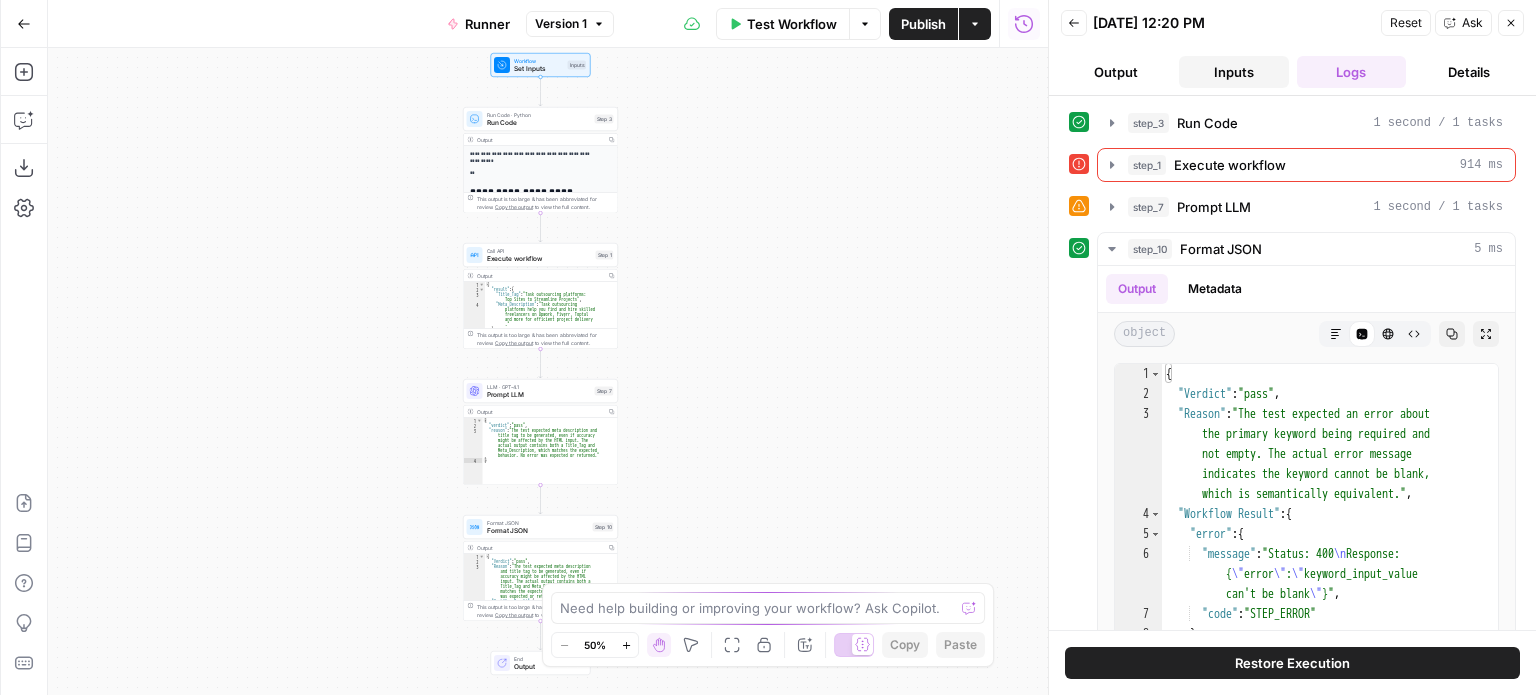 click on "Inputs" at bounding box center (1234, 72) 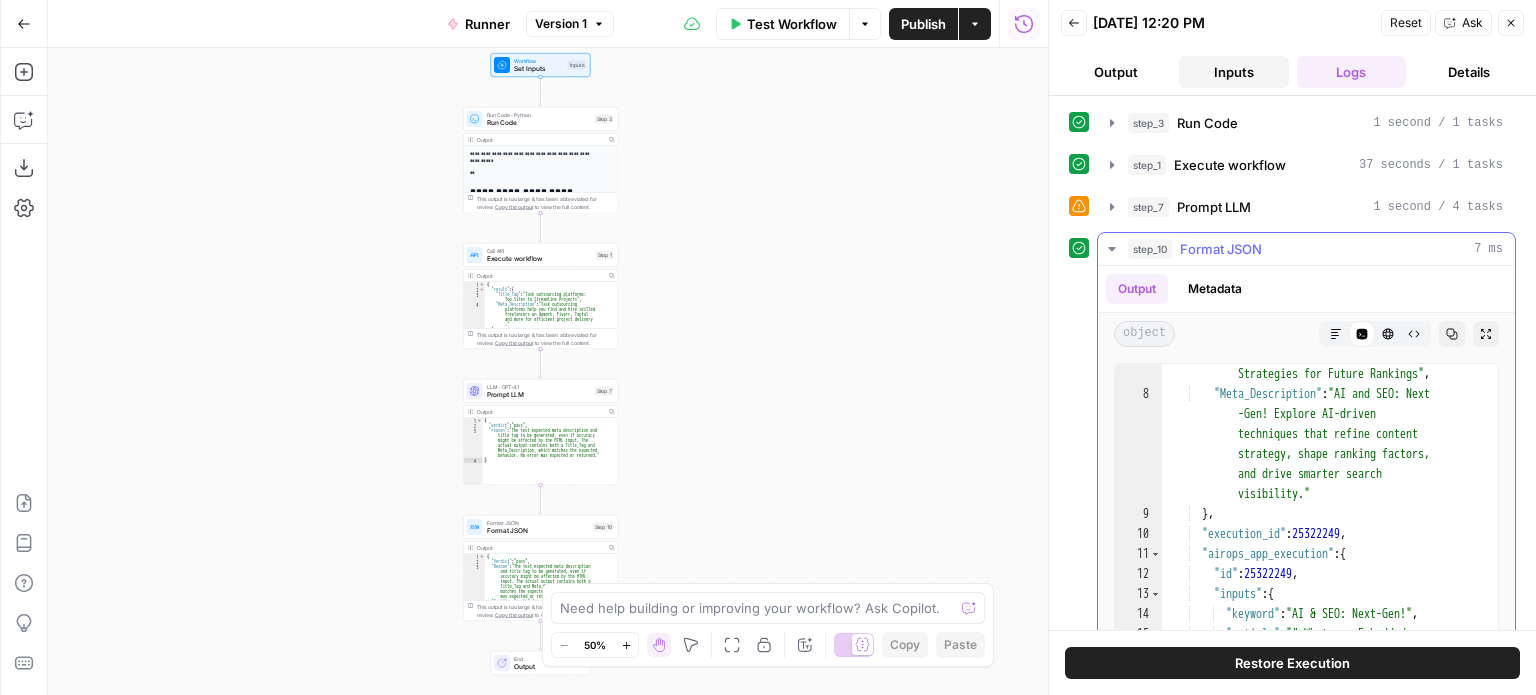 scroll, scrollTop: 0, scrollLeft: 0, axis: both 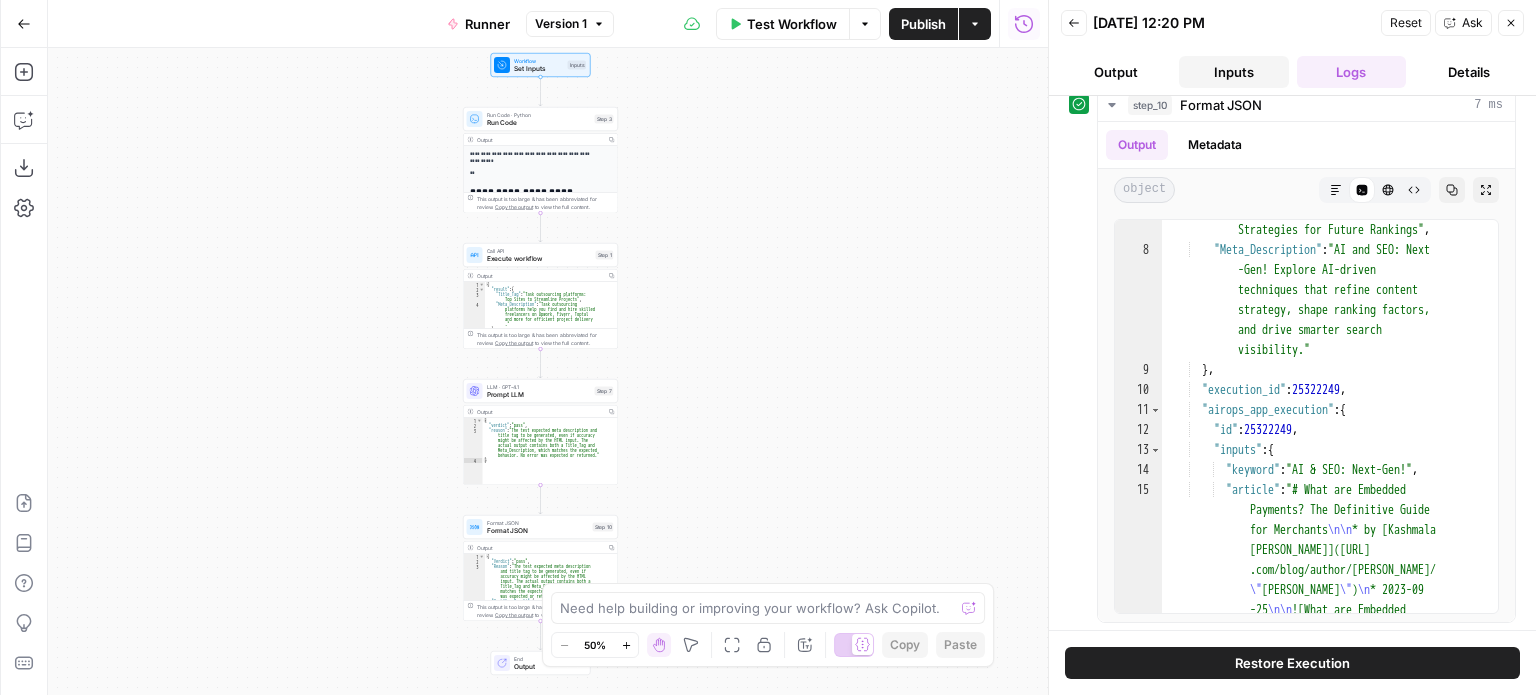 click on "Inputs" at bounding box center [1234, 72] 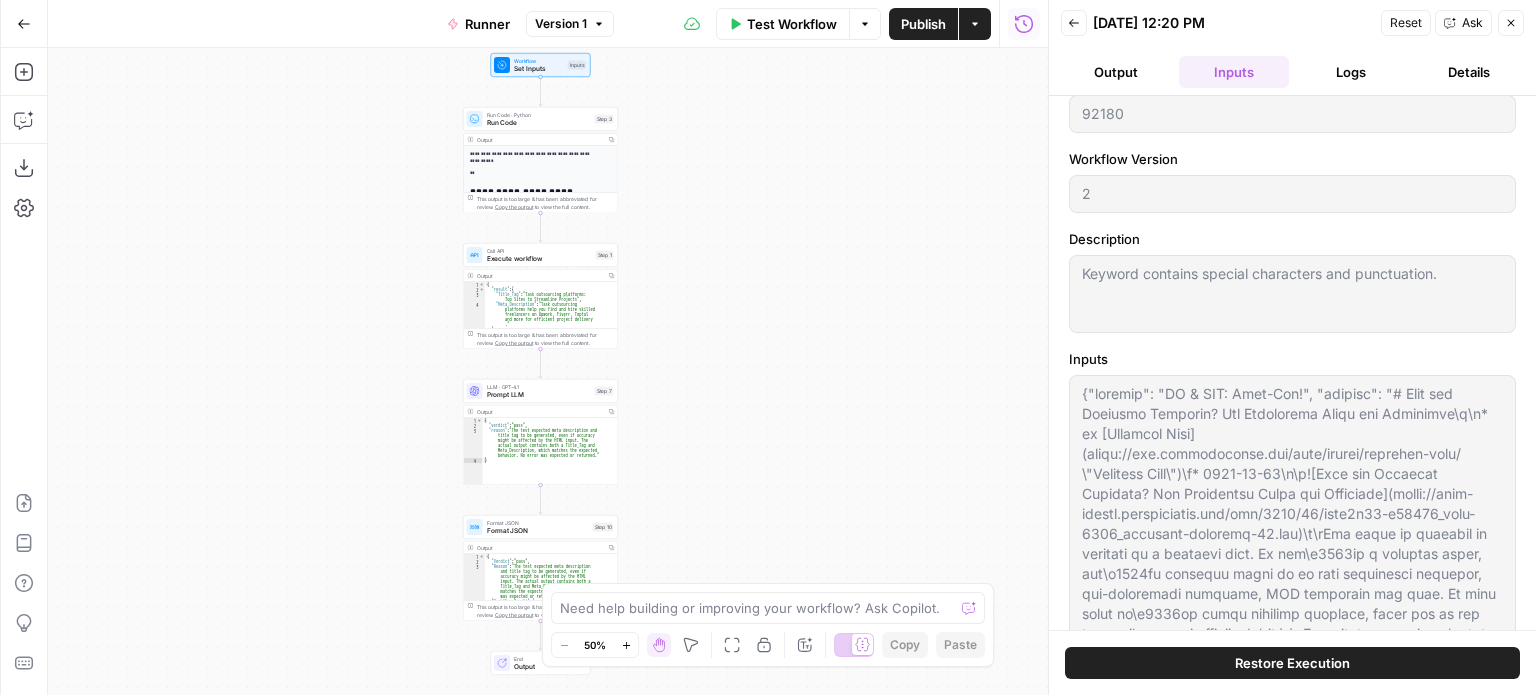scroll, scrollTop: 0, scrollLeft: 0, axis: both 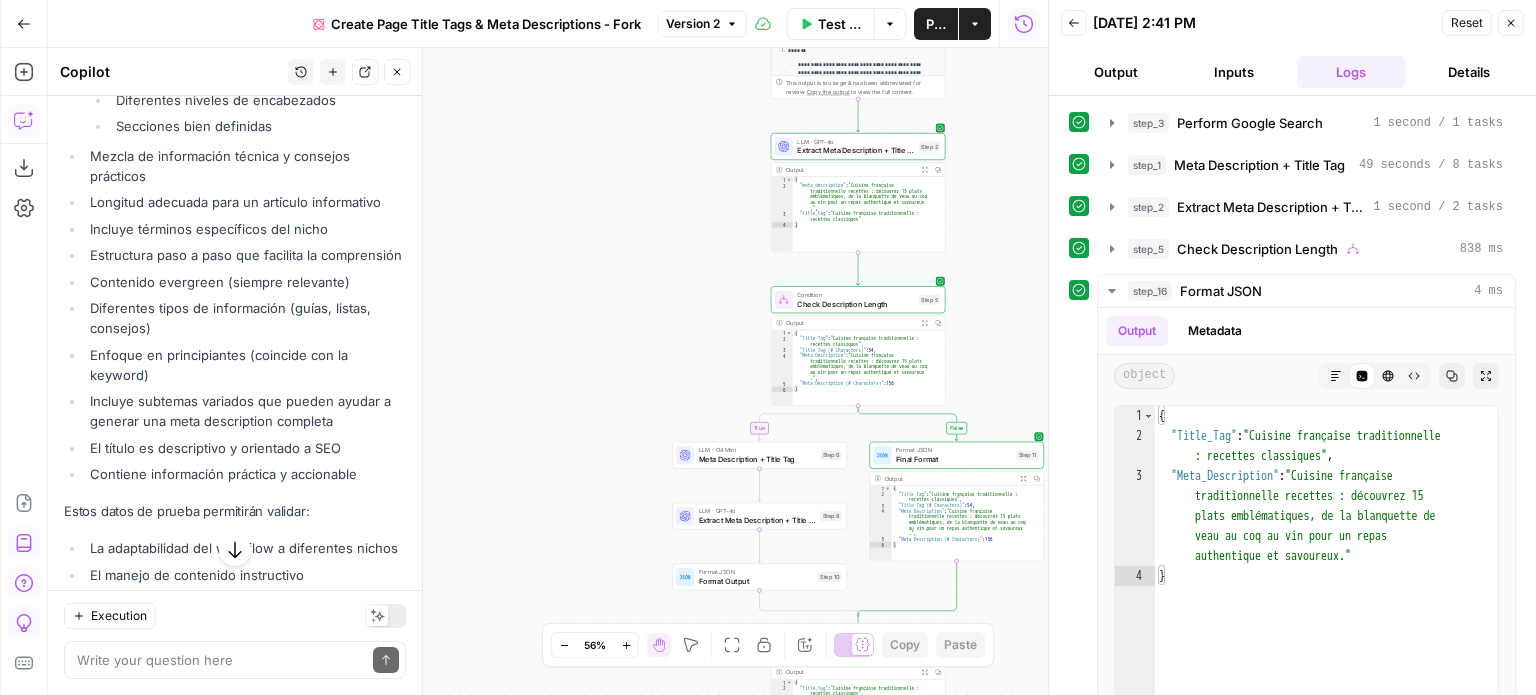 drag, startPoint x: 270, startPoint y: 143, endPoint x: 63, endPoint y: 167, distance: 208.38666 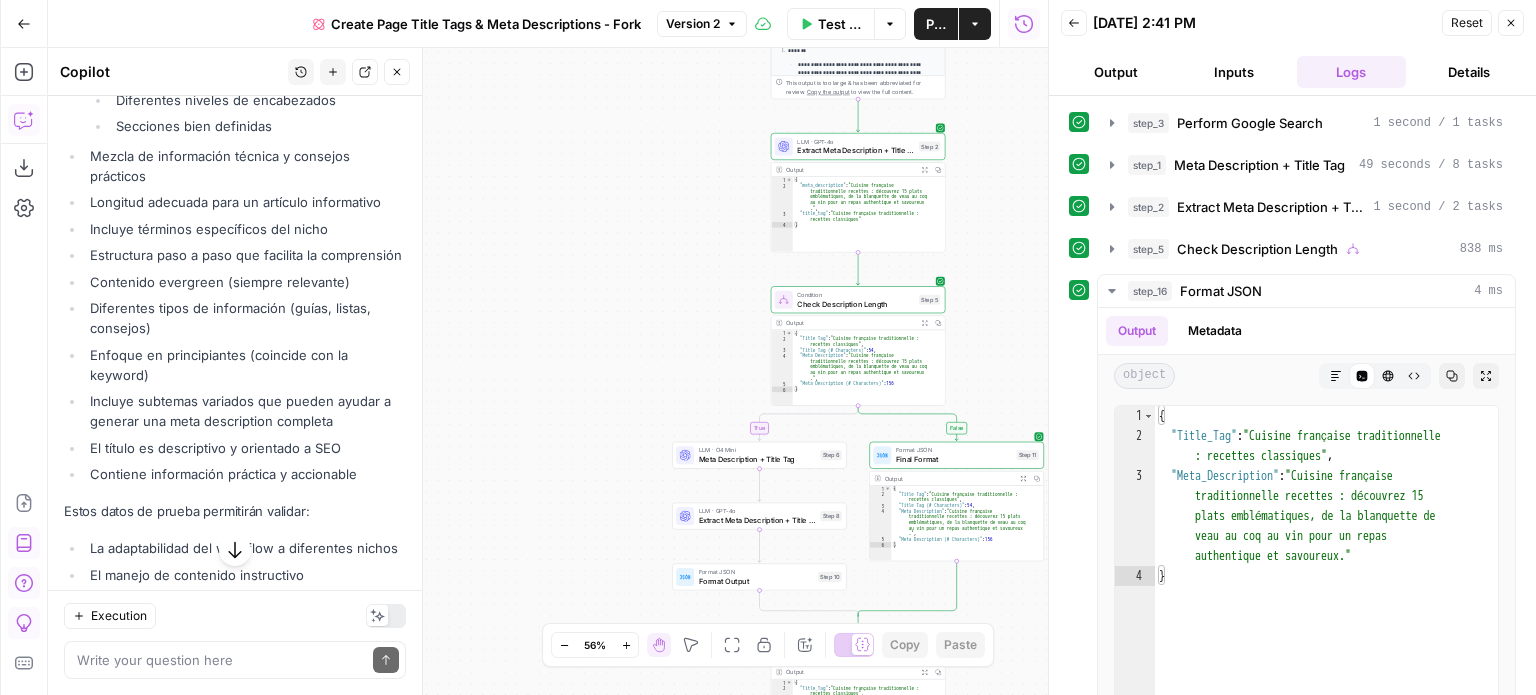 copy on "urban gardening for beginners" 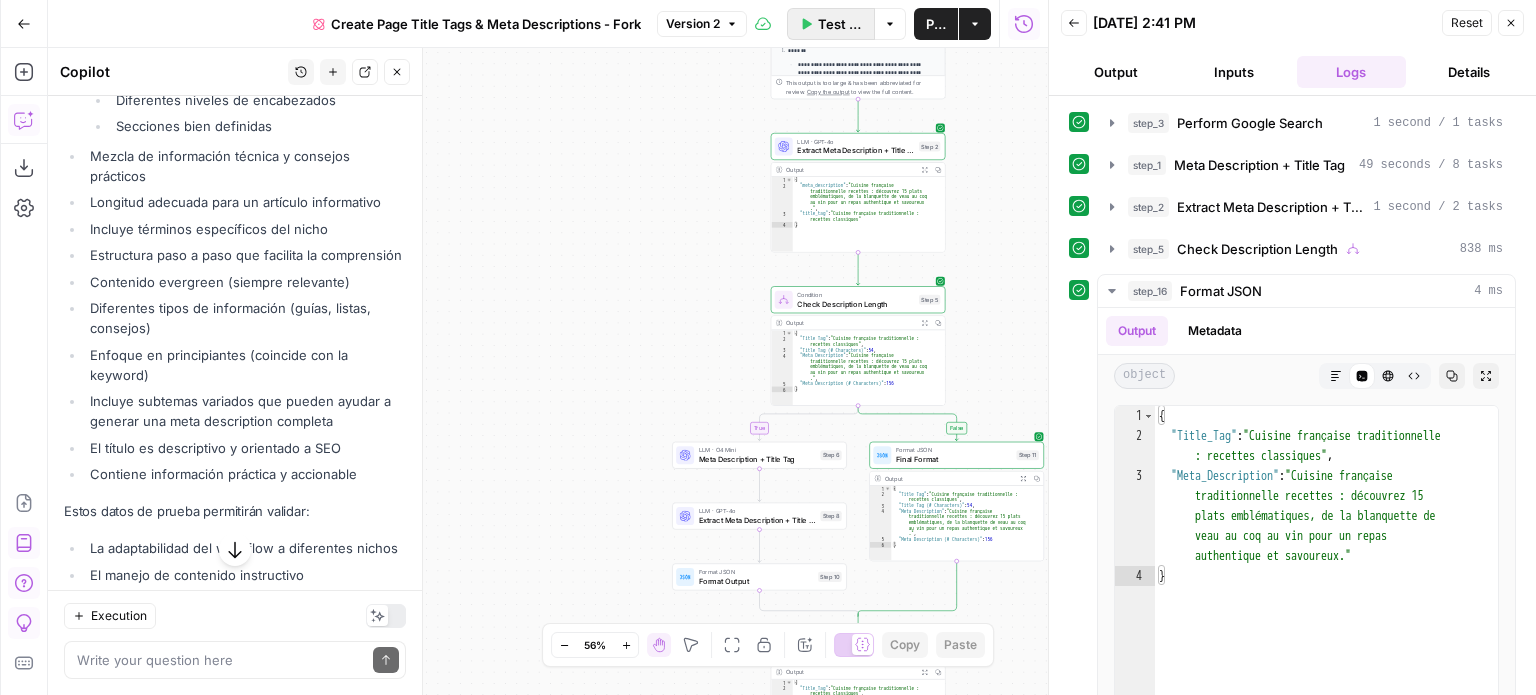 click on "Test Workflow" at bounding box center [831, 24] 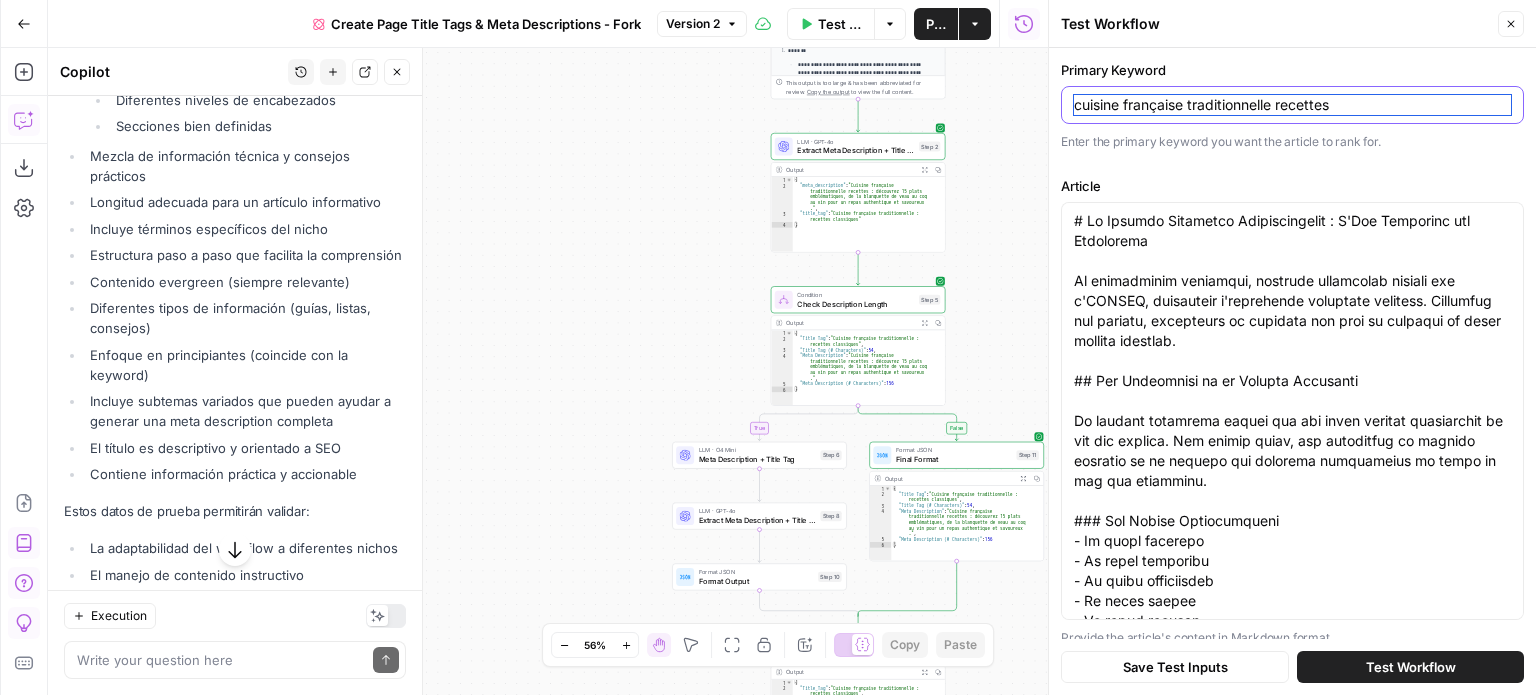drag, startPoint x: 1304, startPoint y: 115, endPoint x: 1062, endPoint y: 116, distance: 242.00206 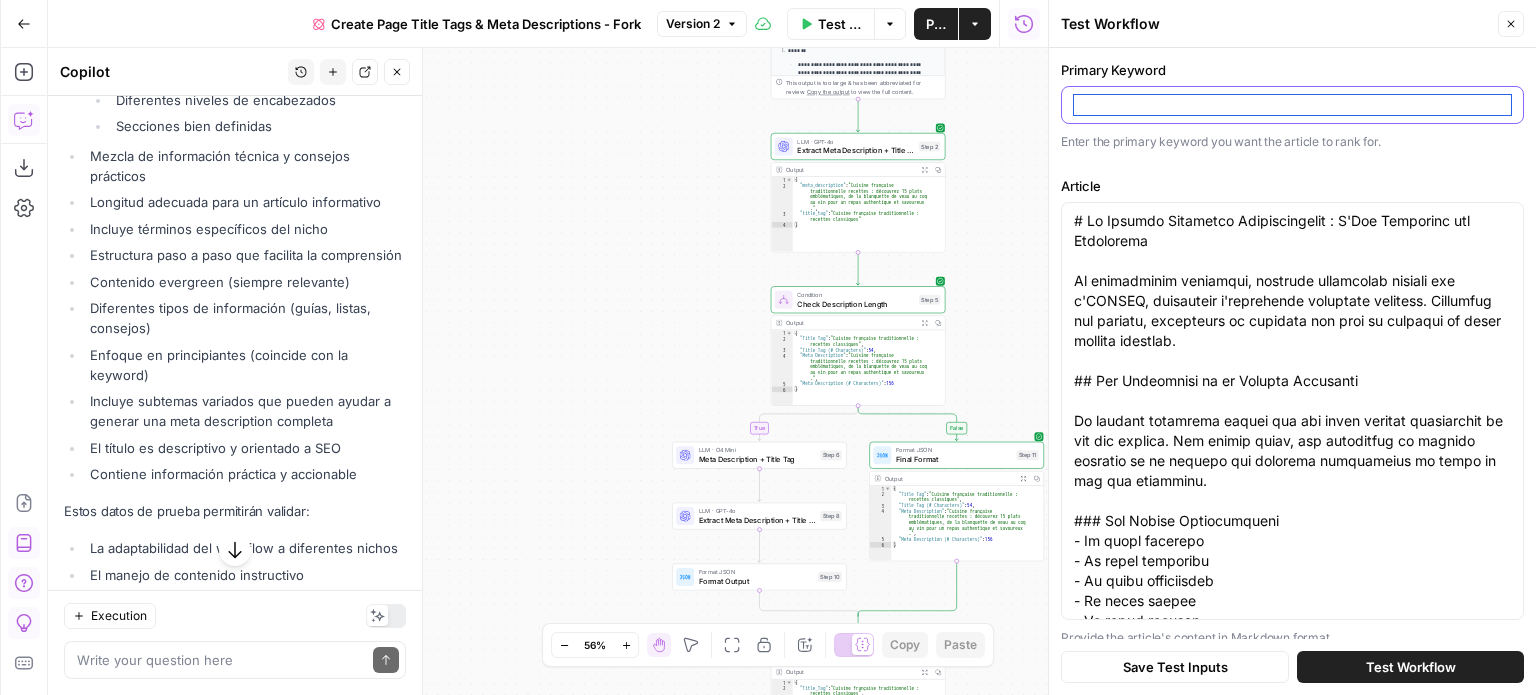 paste on "urban gardening for beginners" 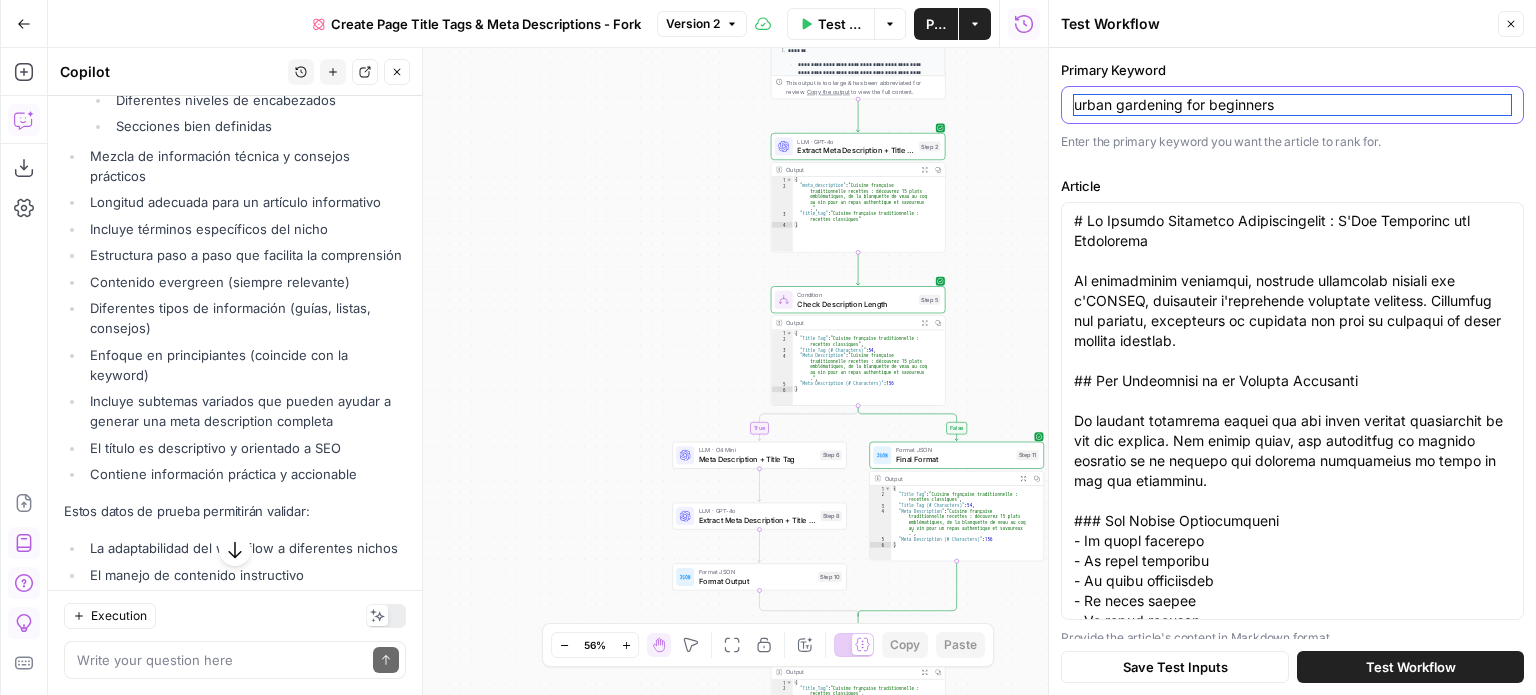 type on "urban gardening for beginners" 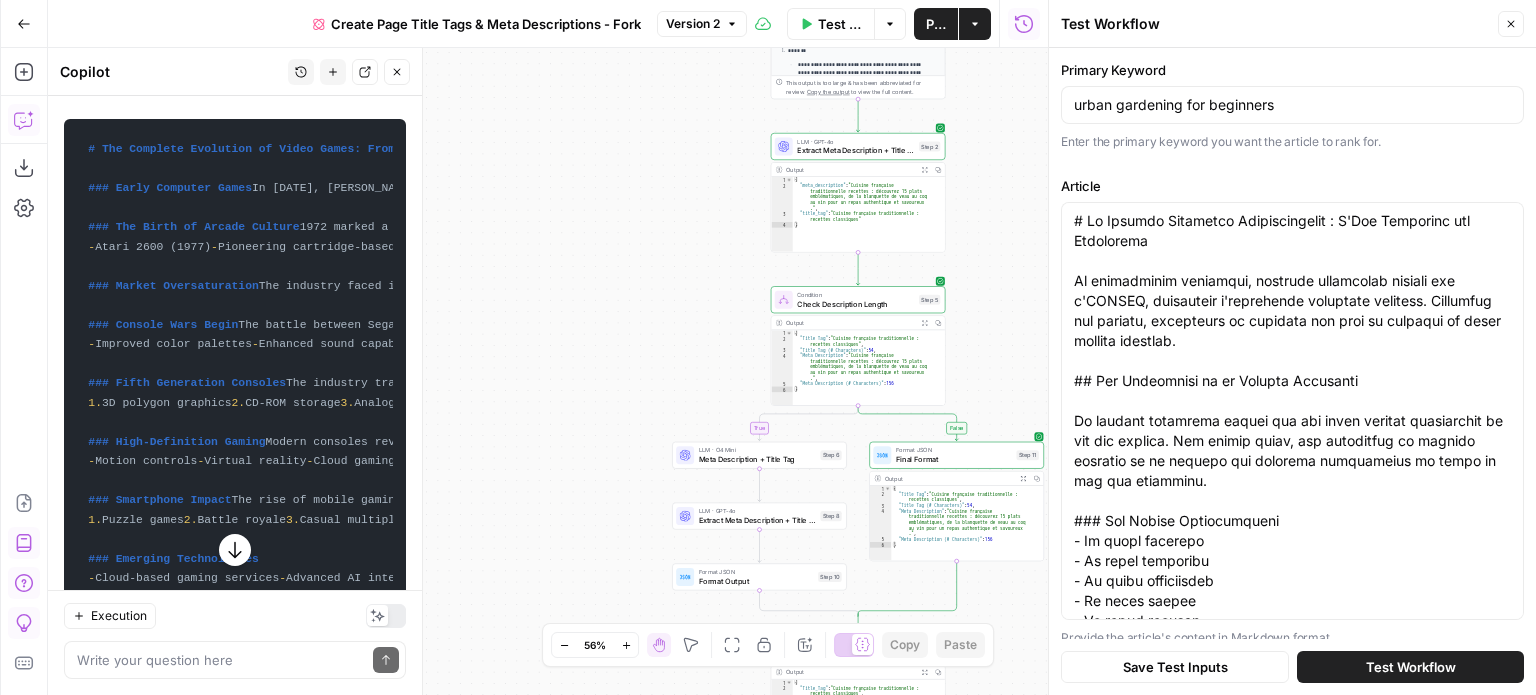 scroll, scrollTop: 7320, scrollLeft: 0, axis: vertical 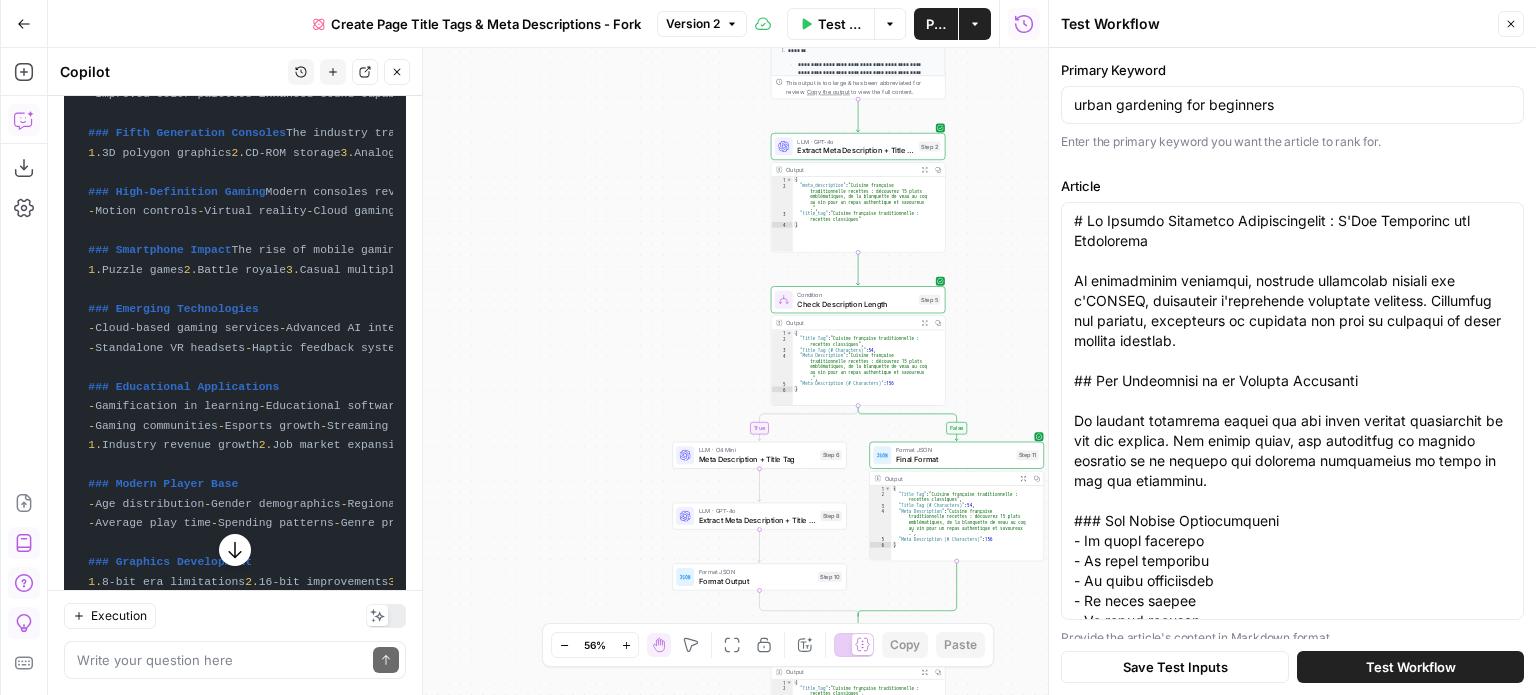 drag, startPoint x: 90, startPoint y: 455, endPoint x: 367, endPoint y: 498, distance: 280.3177 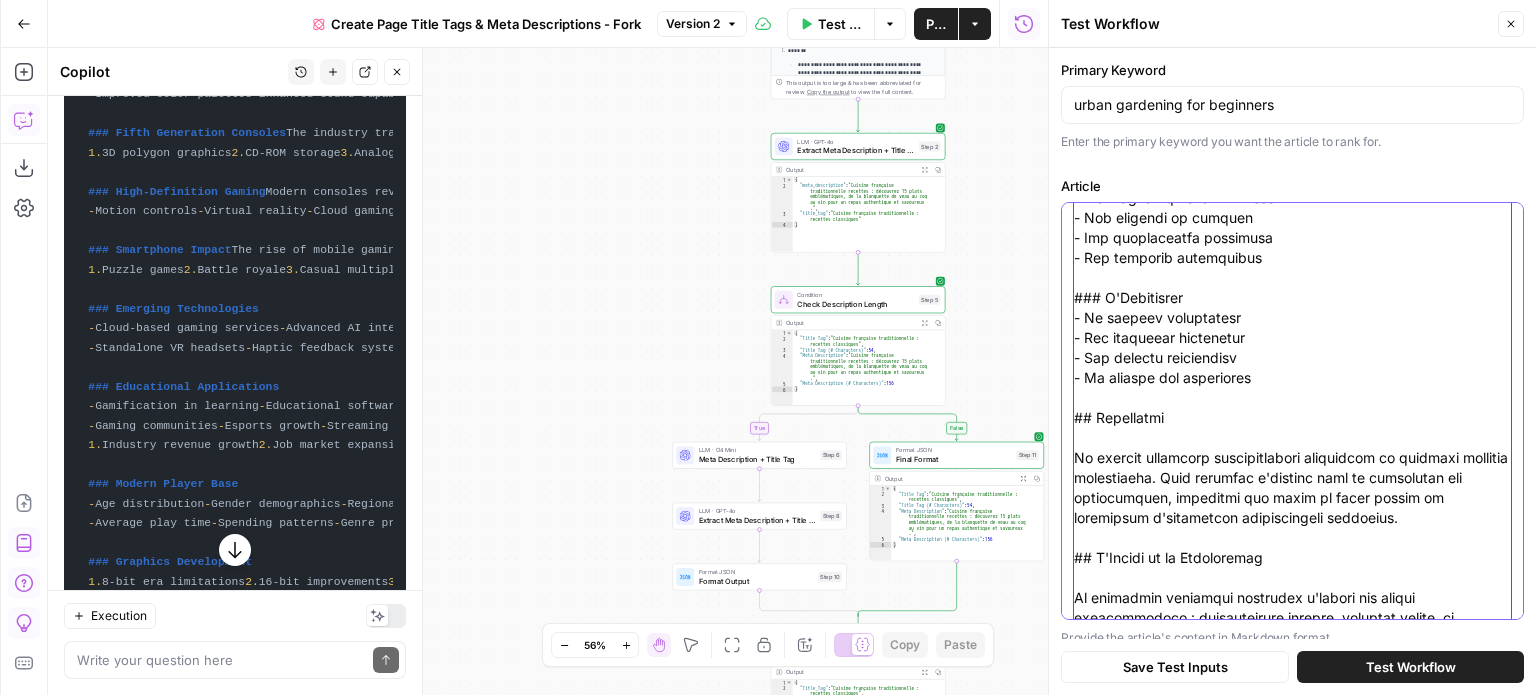 scroll, scrollTop: 2759, scrollLeft: 0, axis: vertical 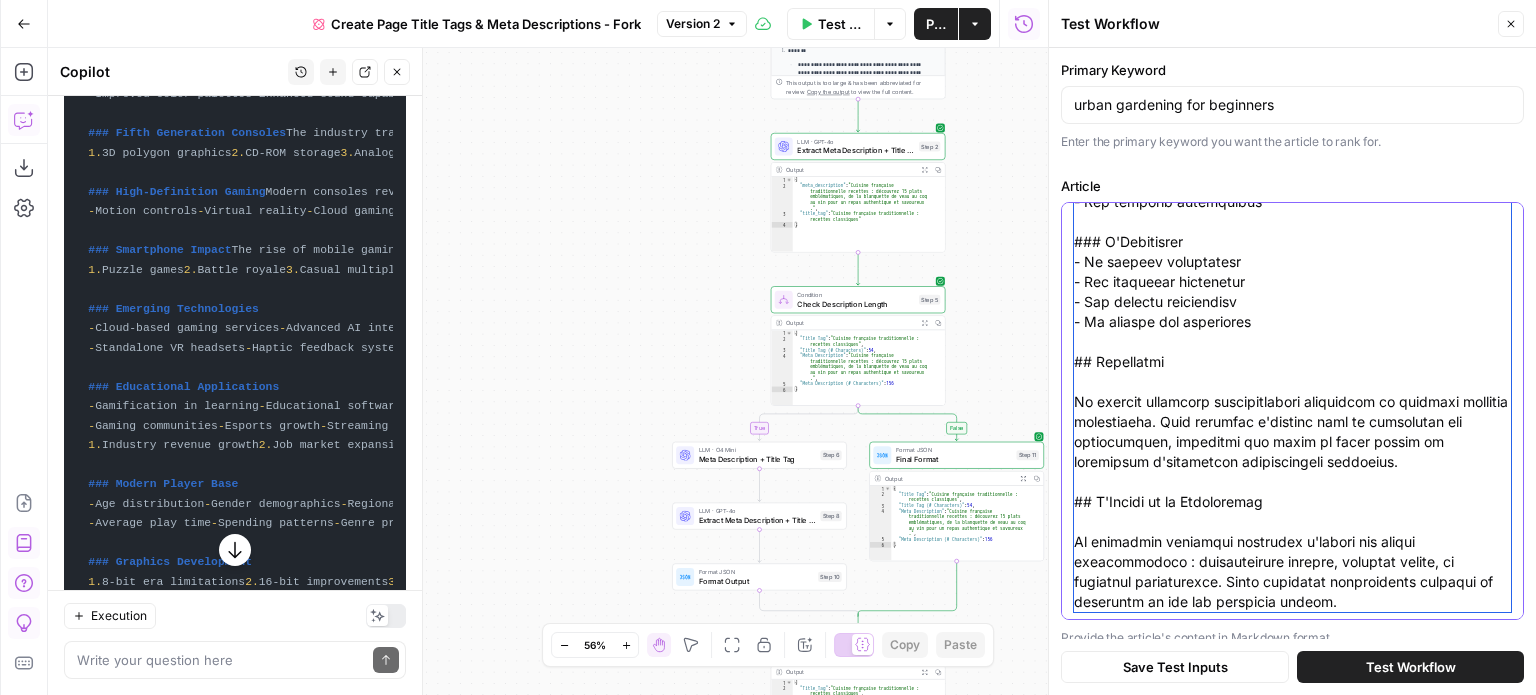 drag, startPoint x: 1073, startPoint y: 219, endPoint x: 1506, endPoint y: 597, distance: 574.7808 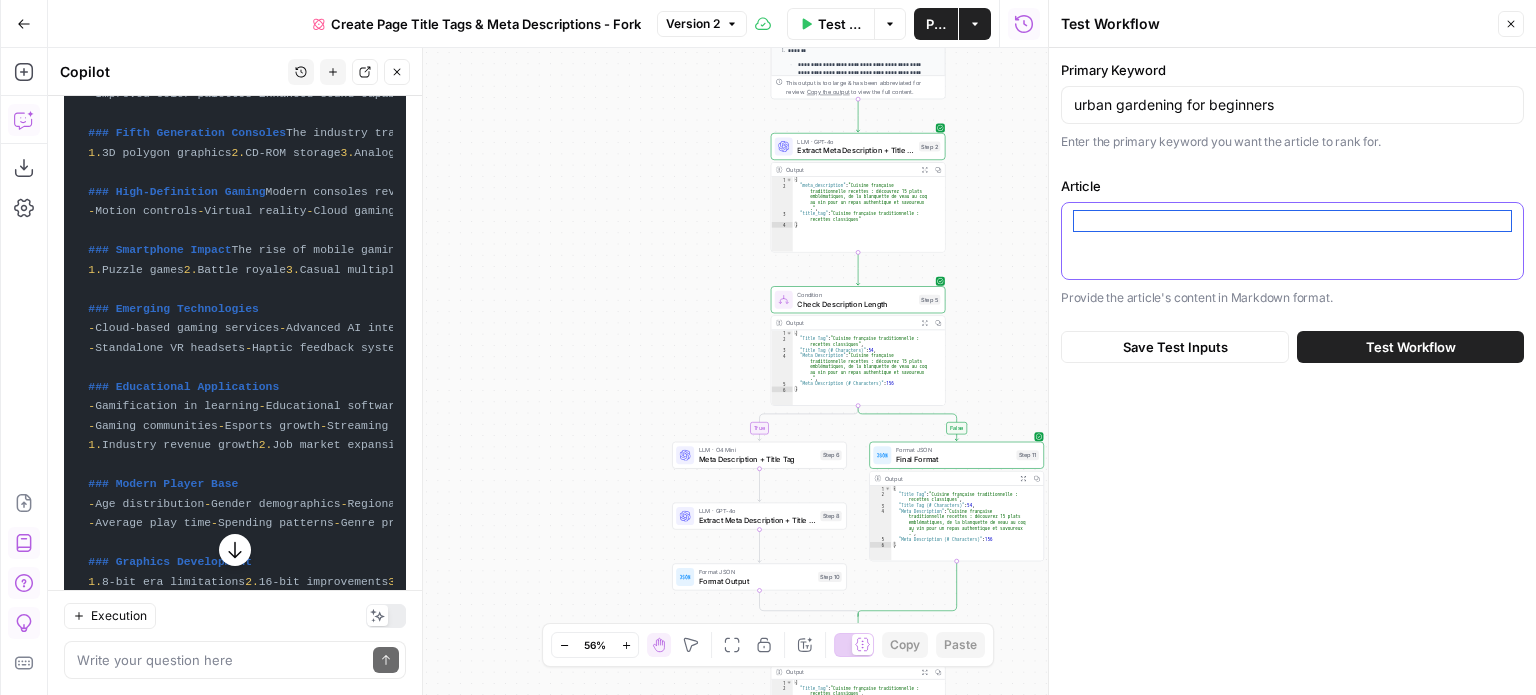 scroll, scrollTop: 0, scrollLeft: 0, axis: both 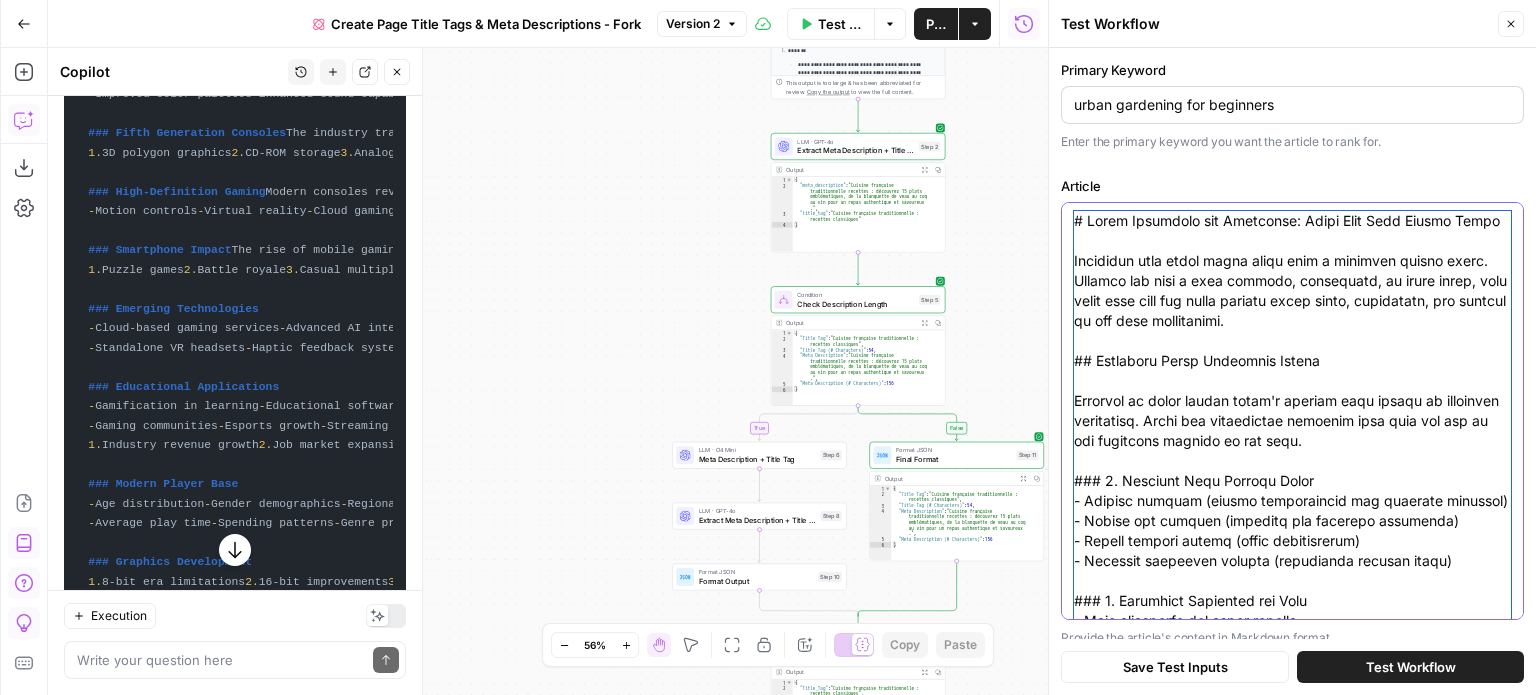 type on "# Urban Gardening for Beginners: Start Your City Garden [DATE]
Transform your small urban space into a thriving garden oasis. Whether you have a tiny balcony, windowsill, or small patio, this guide will help you start growing fresh herbs, vegetables, and flowers in any city environment.
## Essential Urban Gardening Basics
Starting an urban garden doesn't require vast spaces or extensive experience. Learn the fundamental elements that will set you up for gardening success in the city.
### 1. Choosing Your Growing Space
- Balcony gardens (weight restrictions and sunlight analysis)
- Window box gardens (mounting and drainage solutions)
- Indoor growing spaces (light requirements)
- Vertical gardening options (maximizing limited space)
### 2. Container Selection and Soil
- Best containers for urban gardens
- Soil mix recommendations
- Drainage requirements
- Container size guidelines
### 3. Plant Selection for Urban Settings
- Easy-to-grow herbs for beginners
- Basil
- Mint
- [PERSON_NAME]
- Thyme
- Ve..." 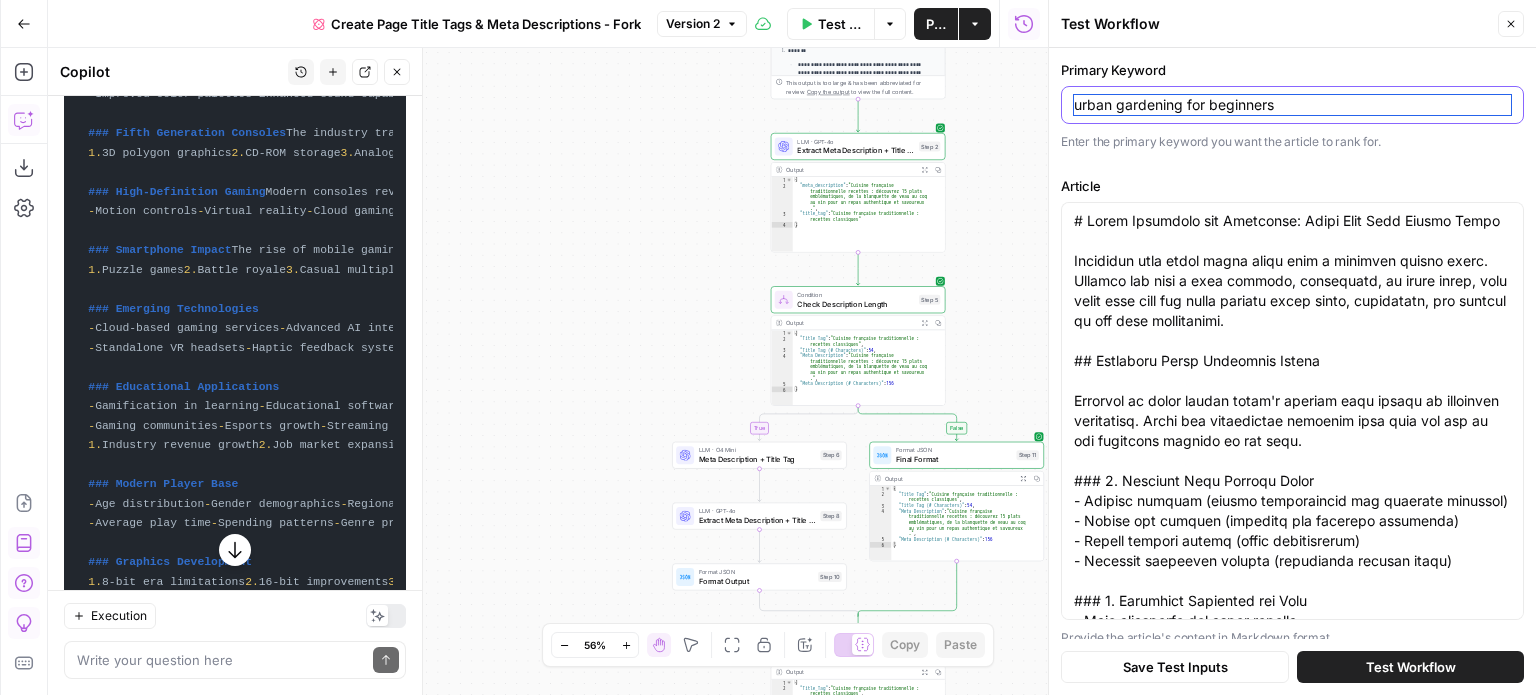 drag, startPoint x: 1112, startPoint y: 103, endPoint x: 1074, endPoint y: 114, distance: 39.56008 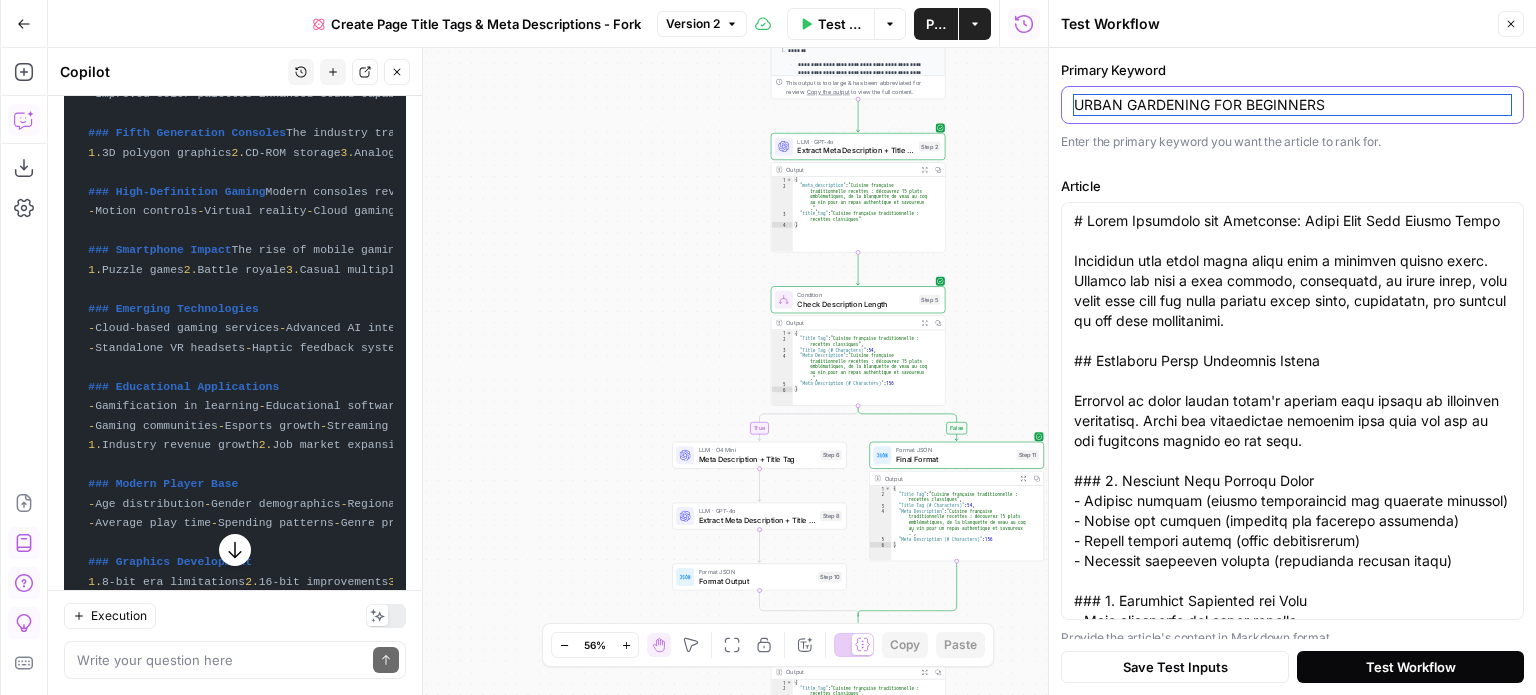 type on "URBAN GARDENING FOR BEGINNERS" 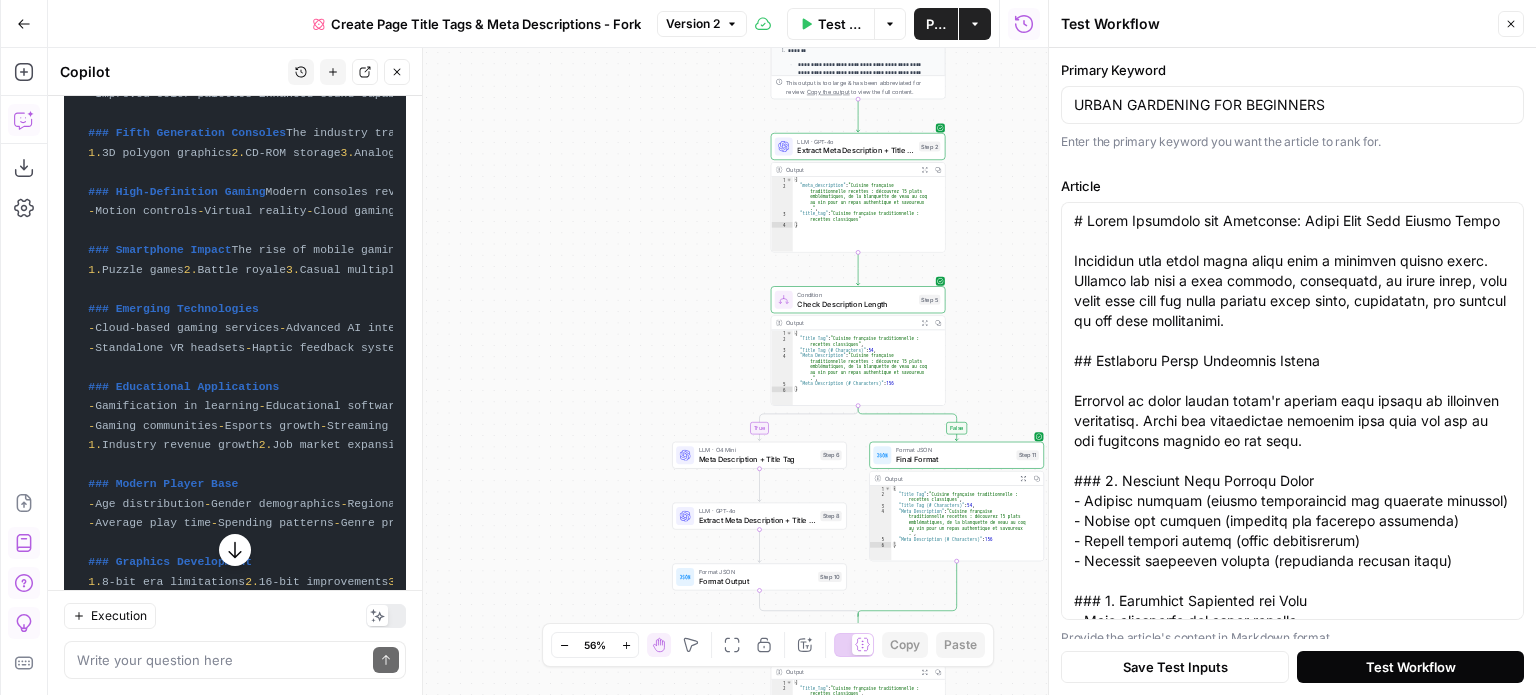 click on "Test Workflow" at bounding box center [1411, 667] 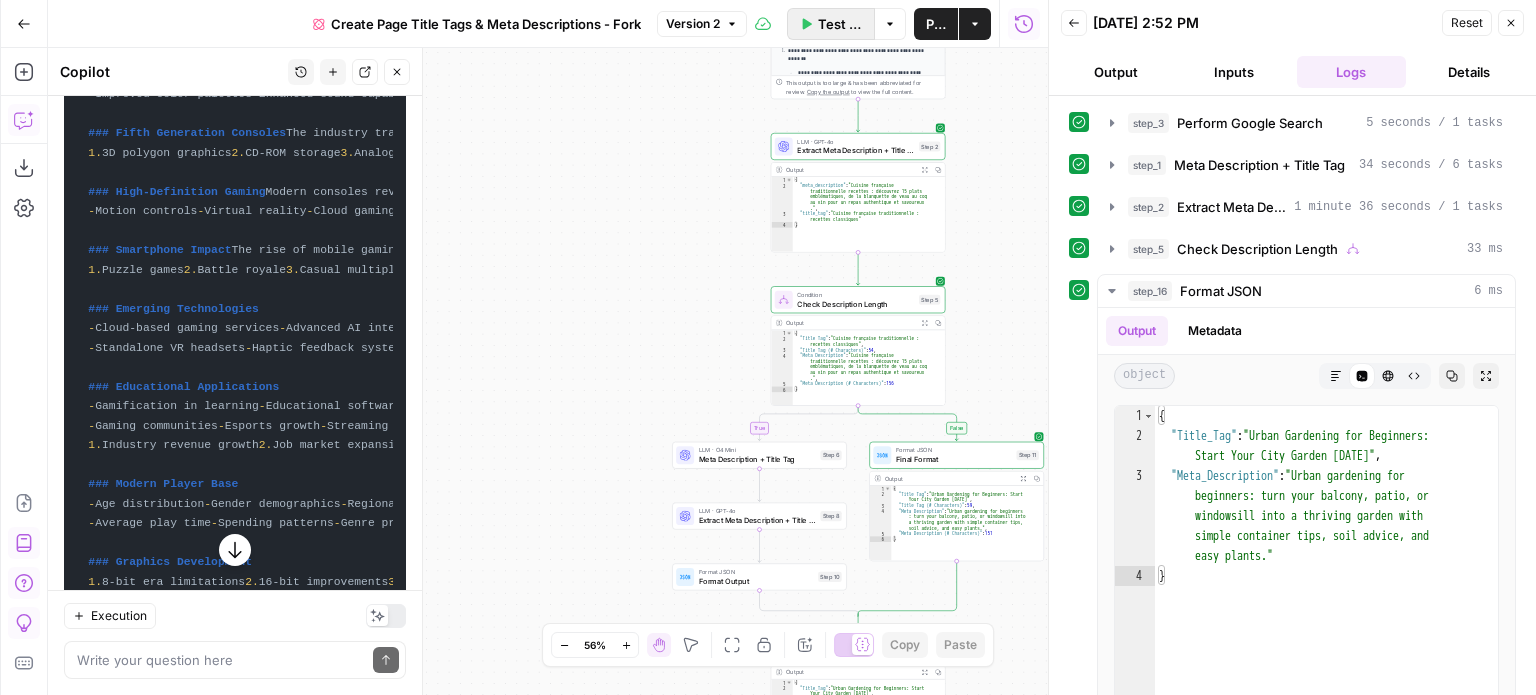 click 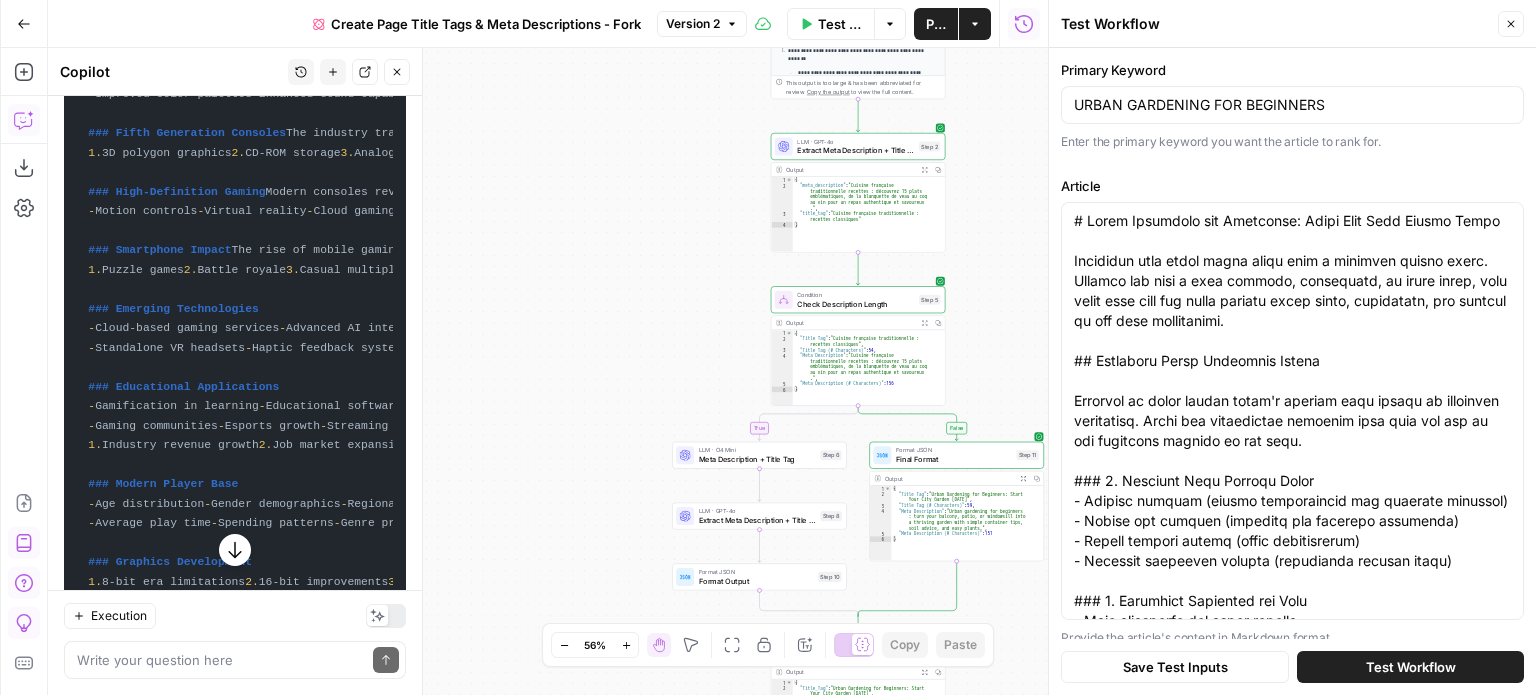 drag, startPoint x: 1105, startPoint y: 183, endPoint x: 1065, endPoint y: 188, distance: 40.311287 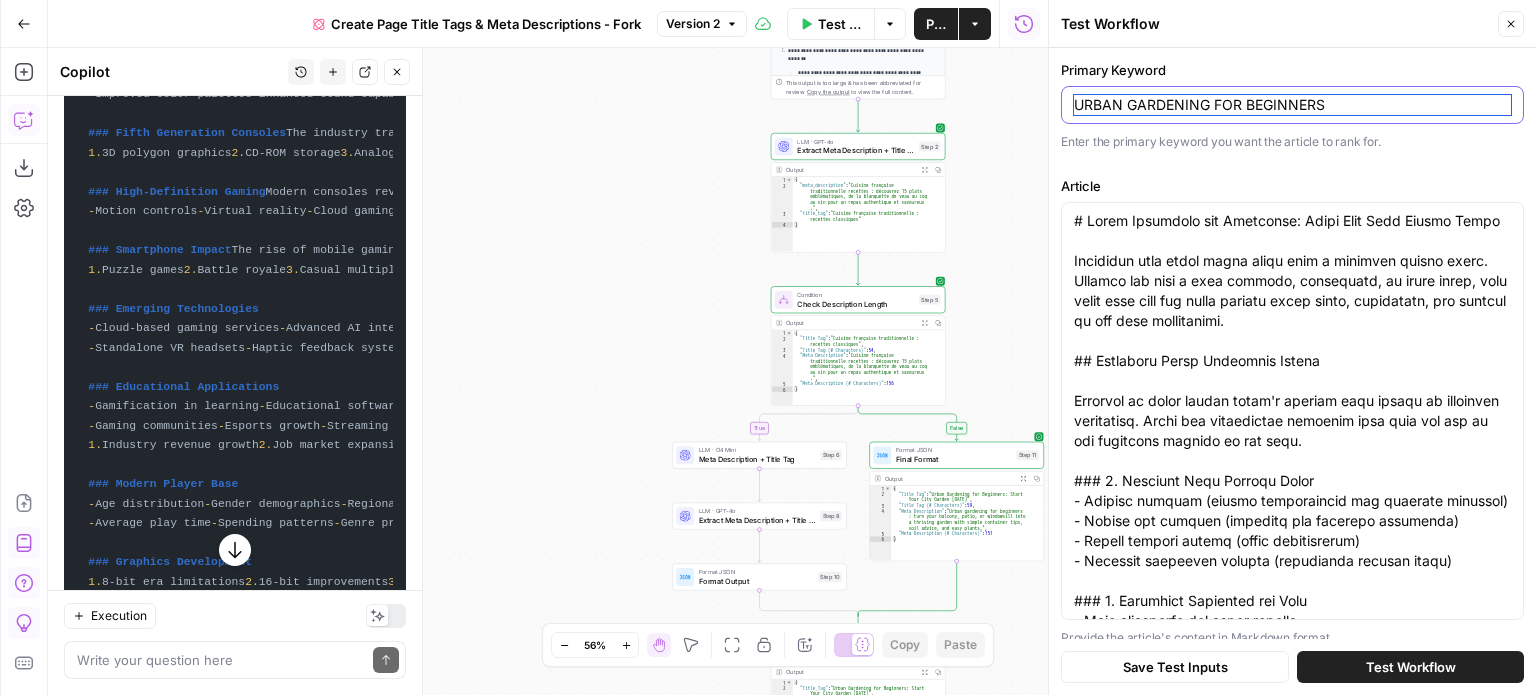 click on "URBAN GARDENING FOR BEGINNERS" at bounding box center [1292, 105] 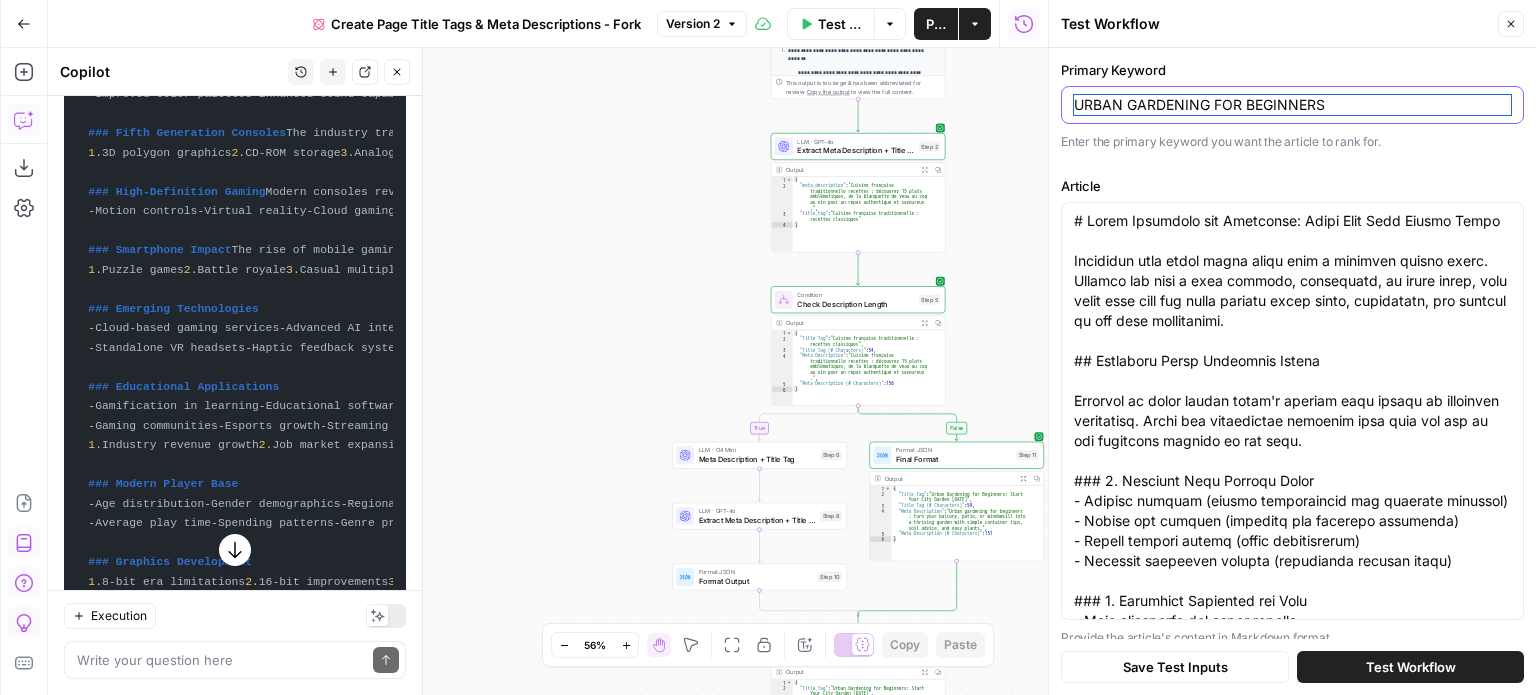 drag, startPoint x: 1342, startPoint y: 102, endPoint x: 1074, endPoint y: 115, distance: 268.31512 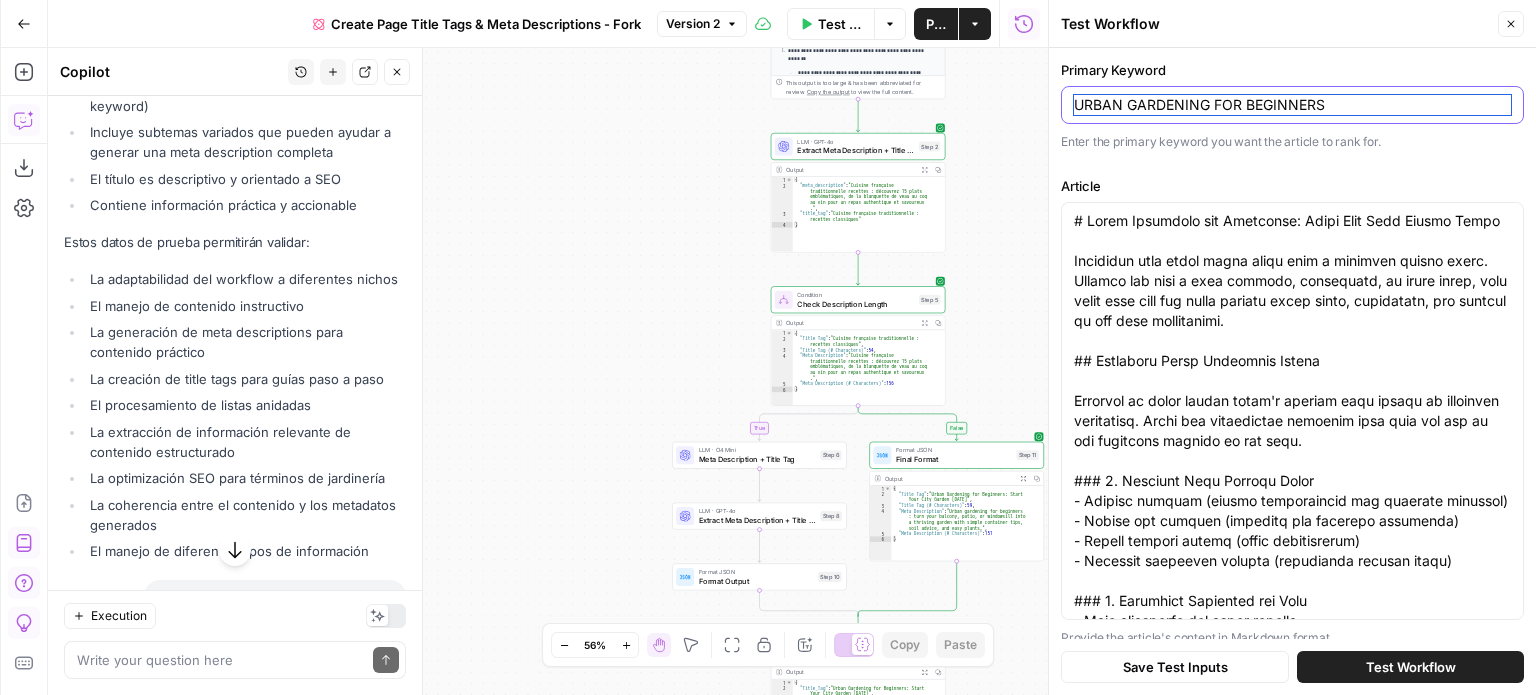 scroll, scrollTop: 6020, scrollLeft: 0, axis: vertical 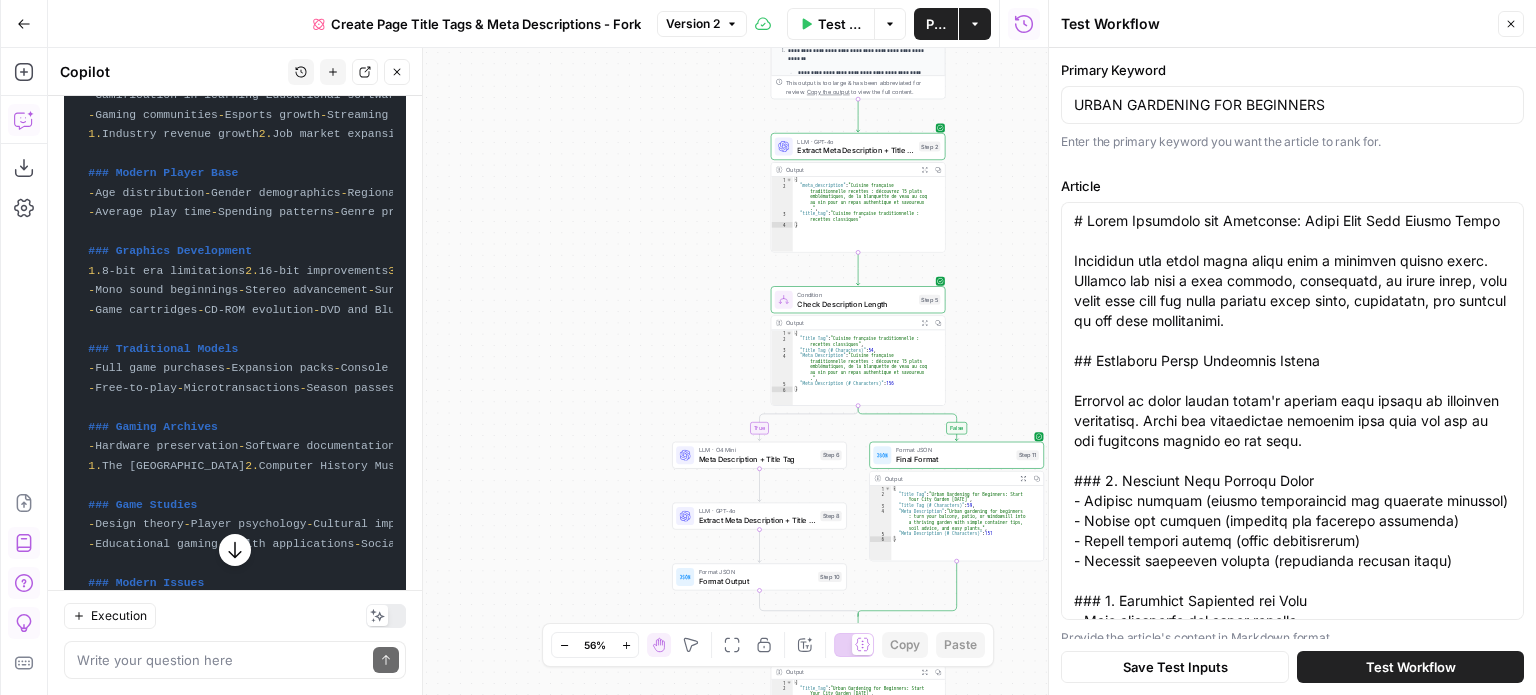 drag, startPoint x: 88, startPoint y: 253, endPoint x: 376, endPoint y: 188, distance: 295.24396 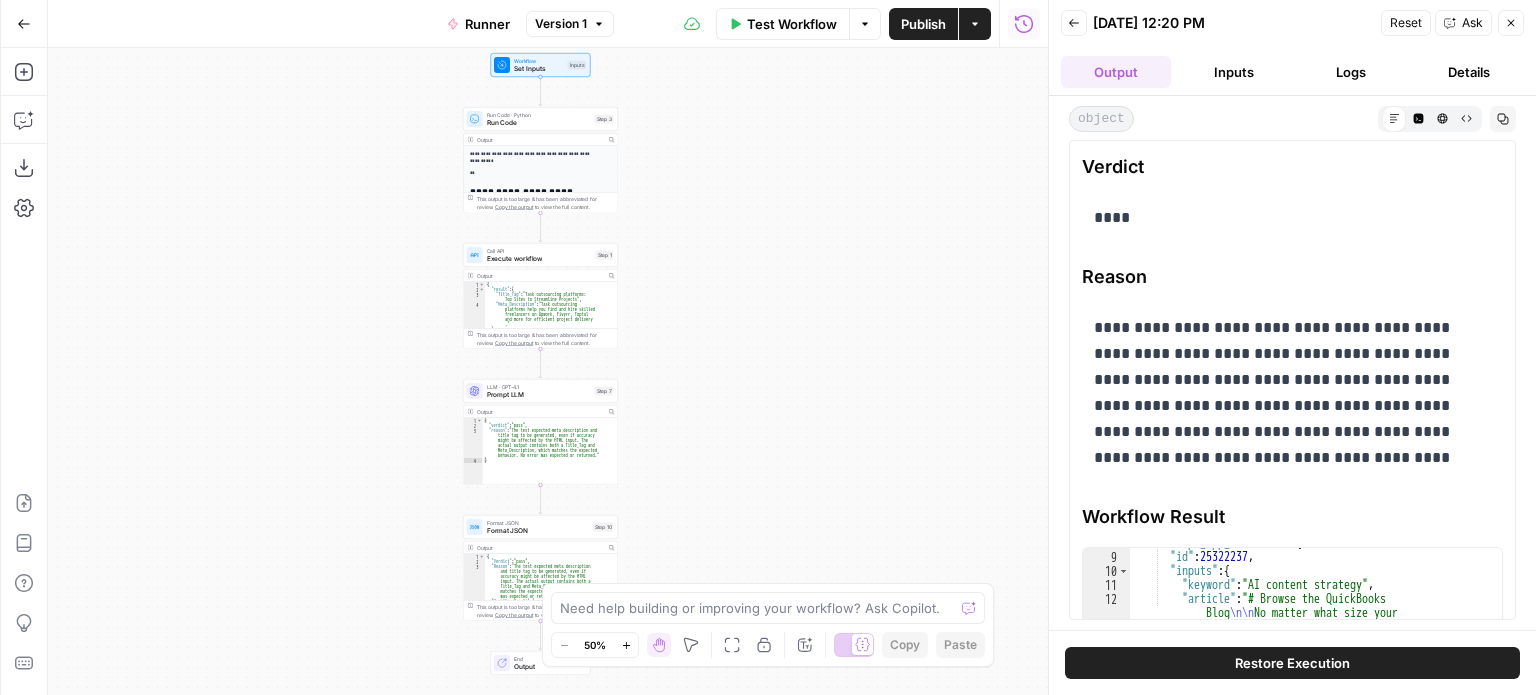 scroll, scrollTop: 0, scrollLeft: 0, axis: both 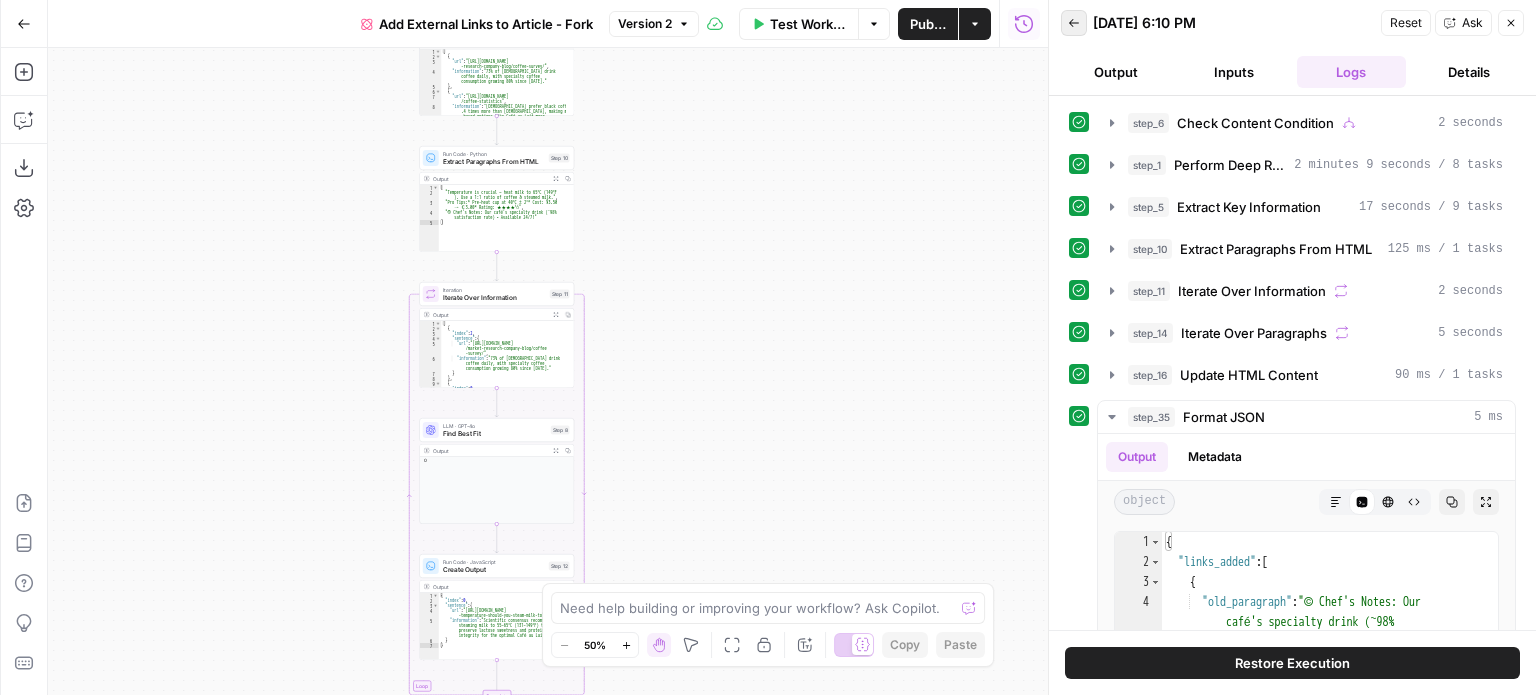 click on "Back" at bounding box center (1074, 23) 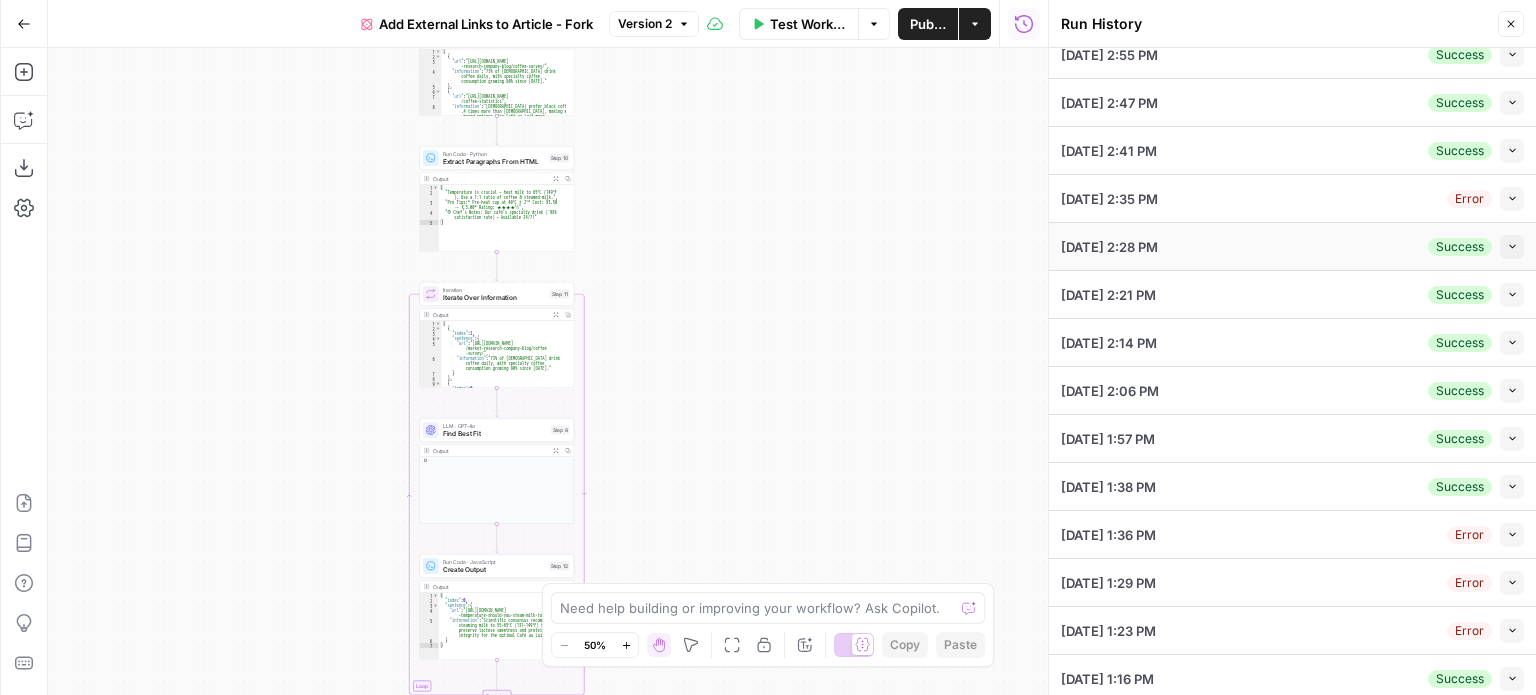 scroll, scrollTop: 165, scrollLeft: 0, axis: vertical 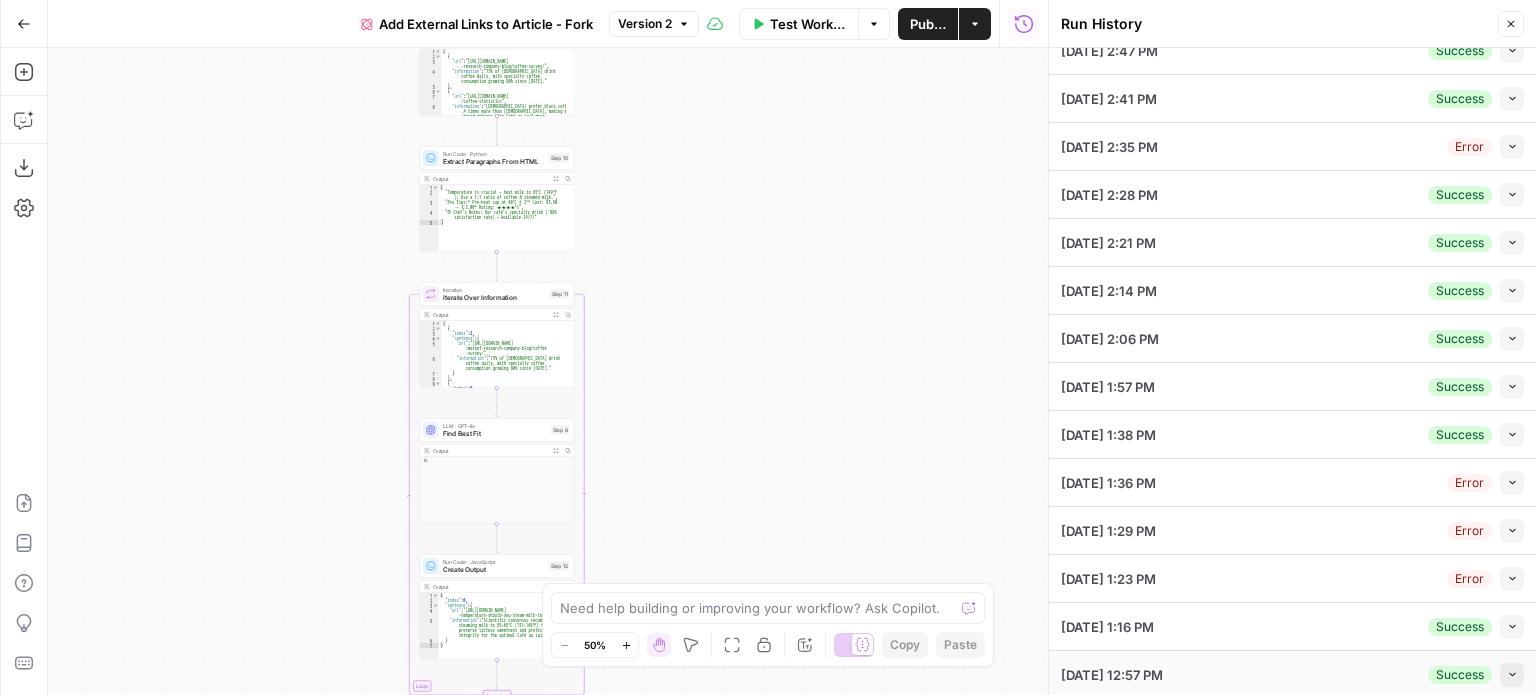click 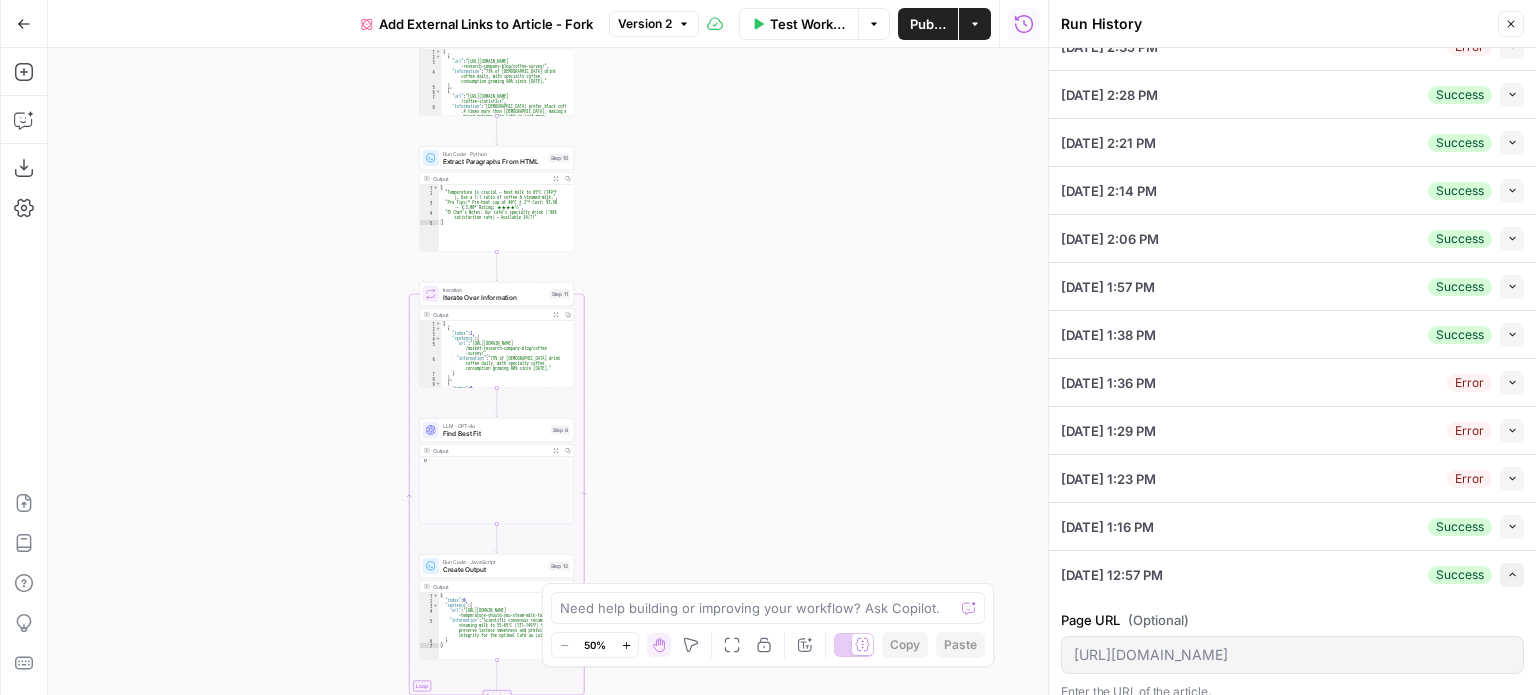 scroll, scrollTop: 464, scrollLeft: 0, axis: vertical 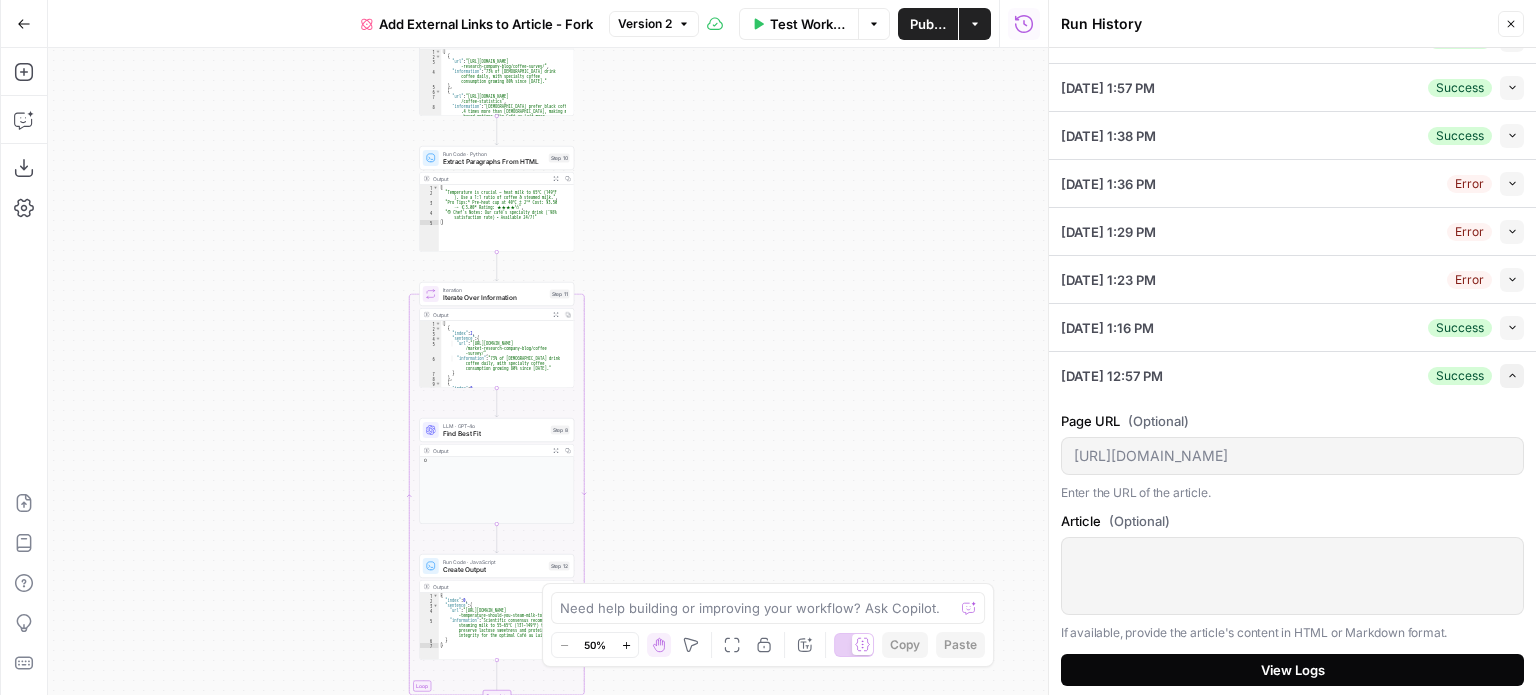 click on "View Logs" at bounding box center [1292, 670] 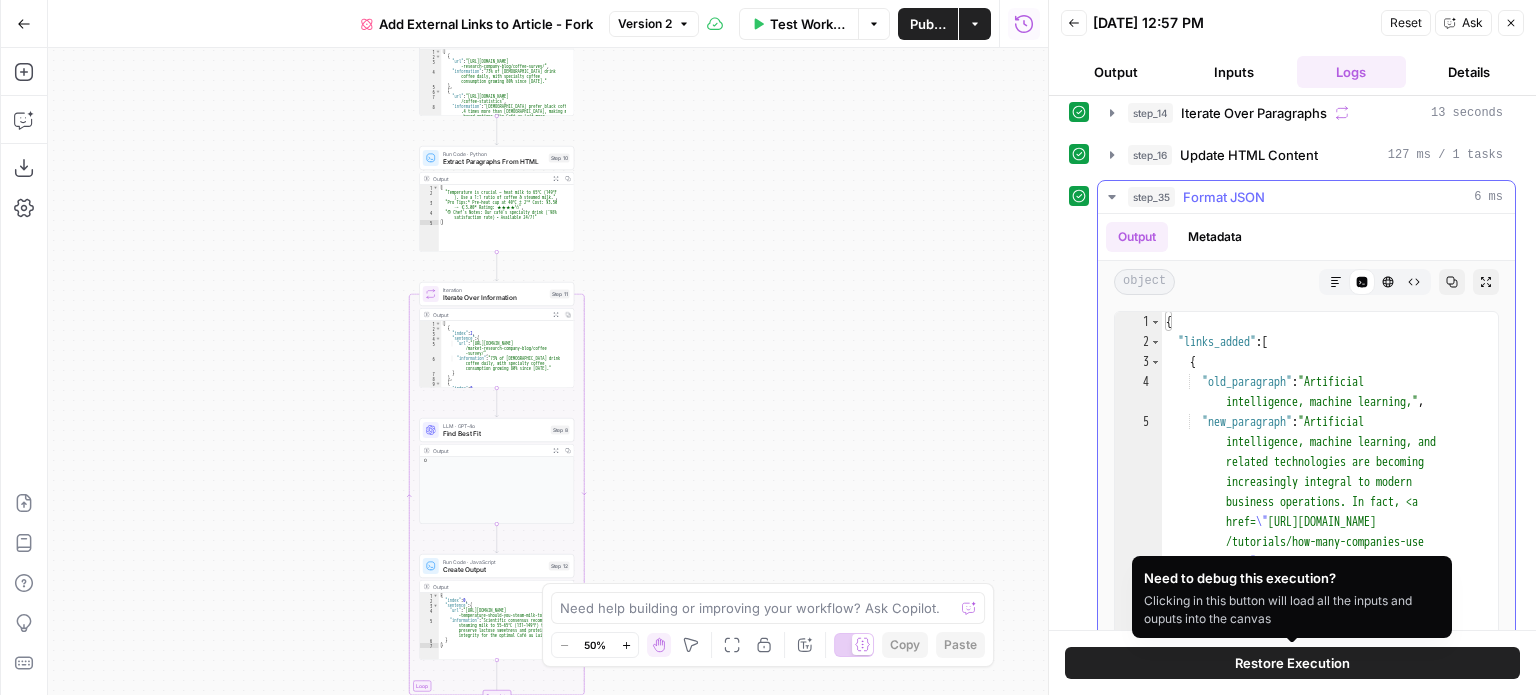 scroll, scrollTop: 310, scrollLeft: 0, axis: vertical 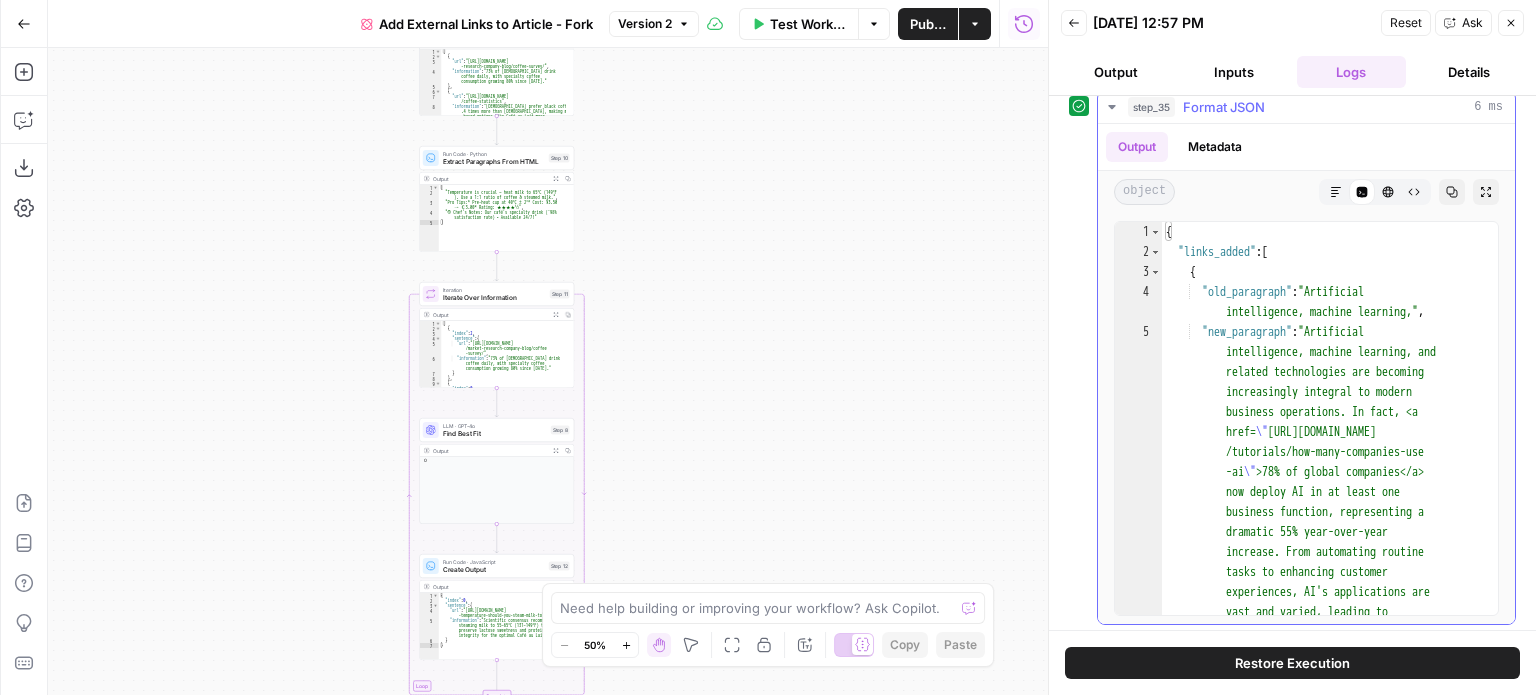 type on "**********" 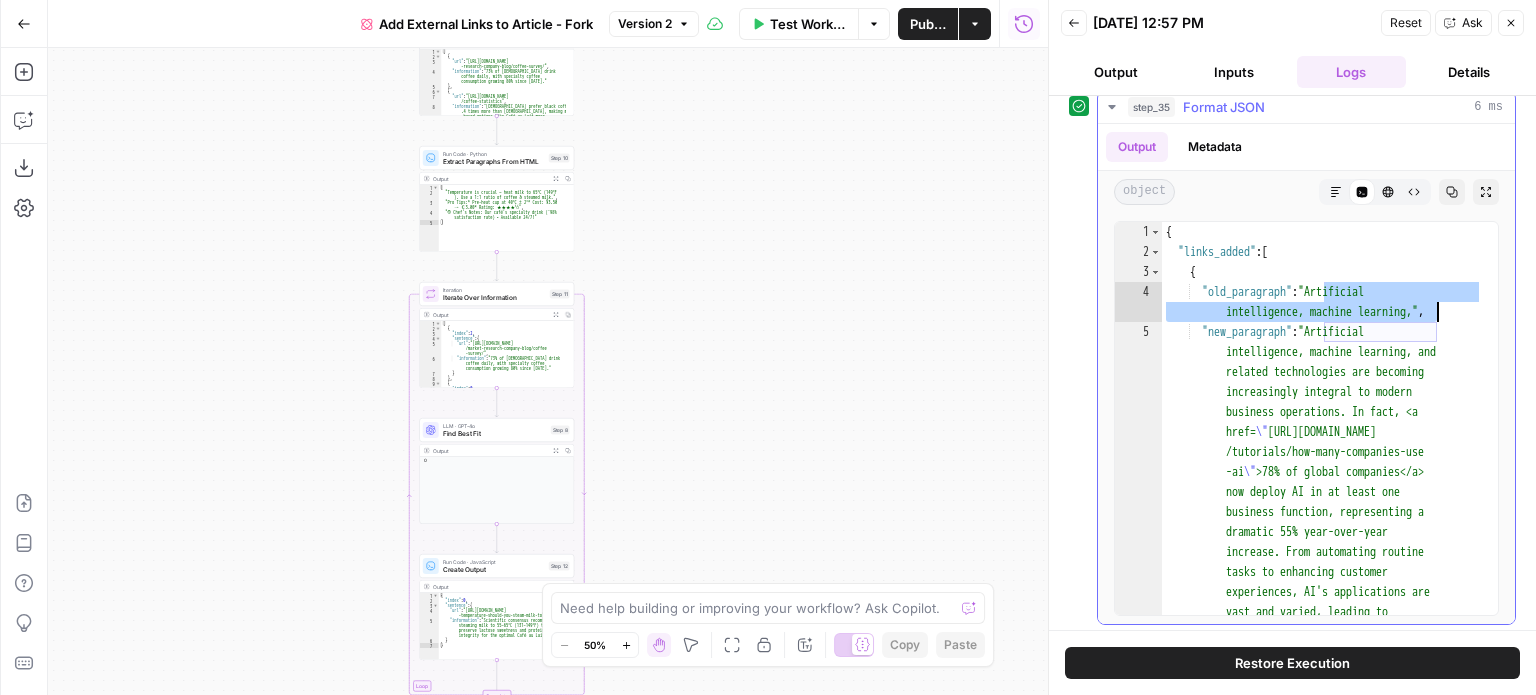 drag, startPoint x: 1324, startPoint y: 281, endPoint x: 1436, endPoint y: 298, distance: 113.28283 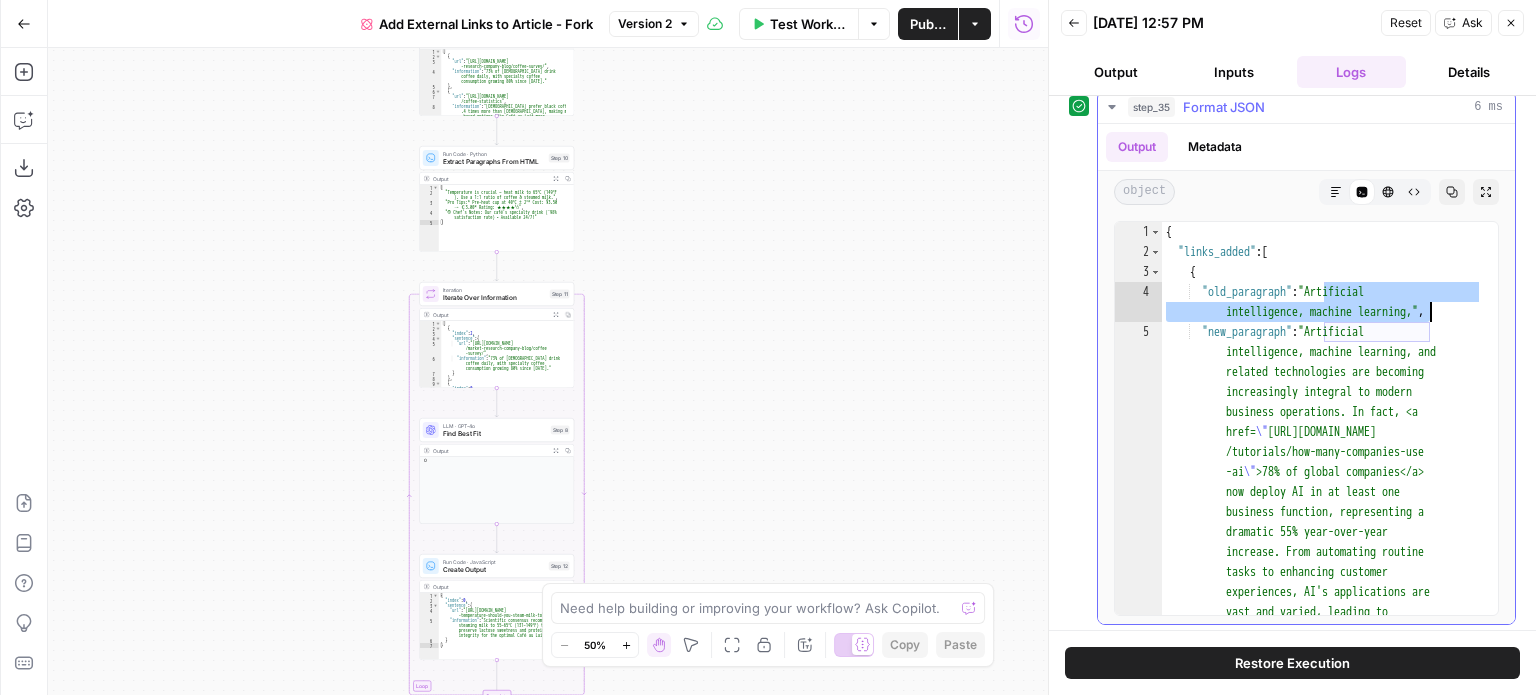 drag, startPoint x: 1324, startPoint y: 287, endPoint x: 1429, endPoint y: 298, distance: 105.574615 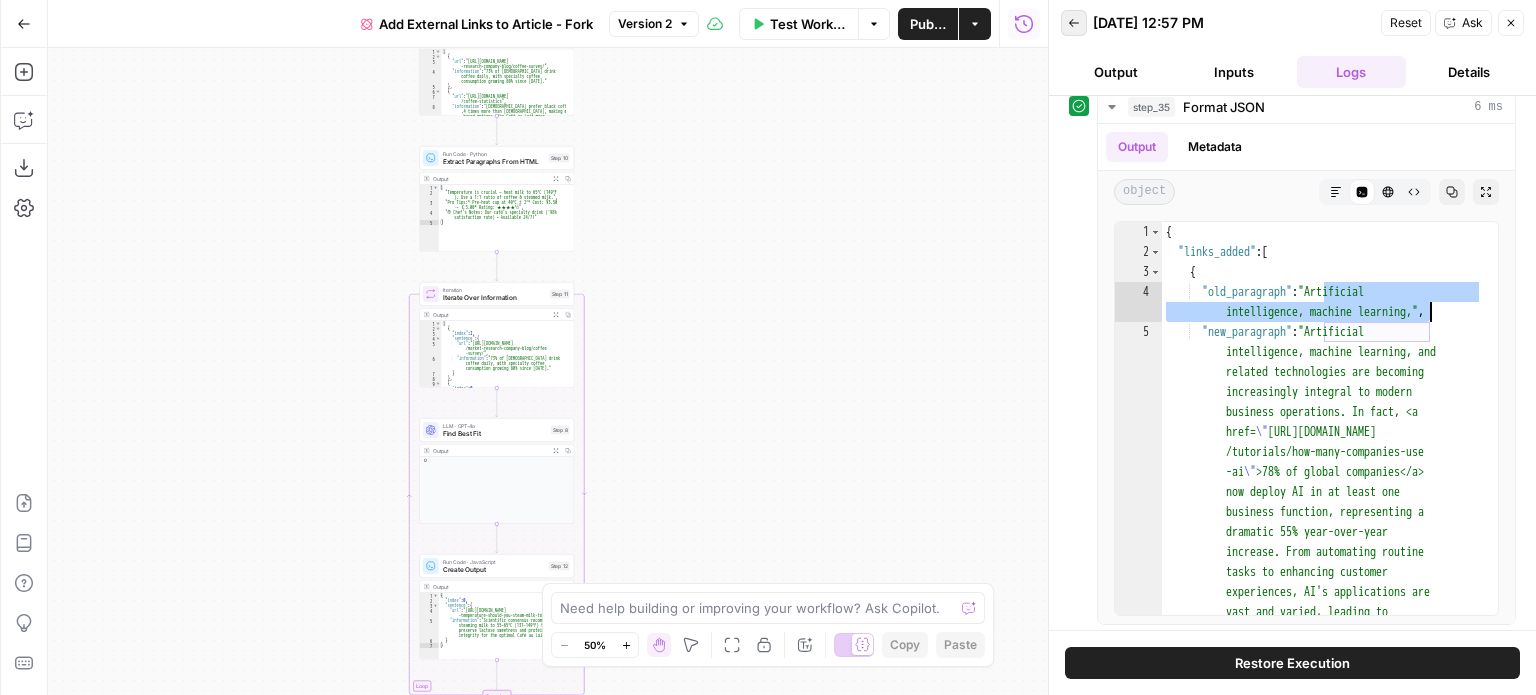 click on "Back" at bounding box center [1074, 23] 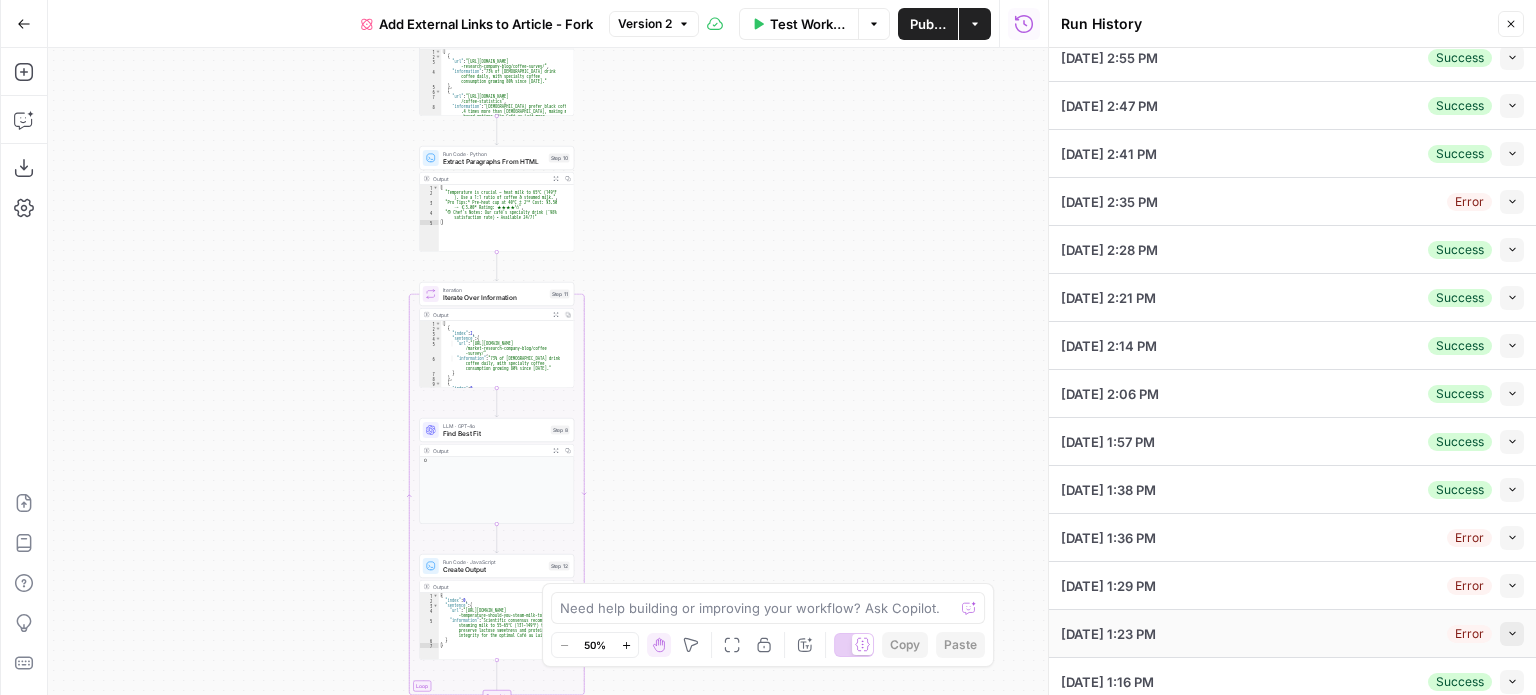scroll, scrollTop: 165, scrollLeft: 0, axis: vertical 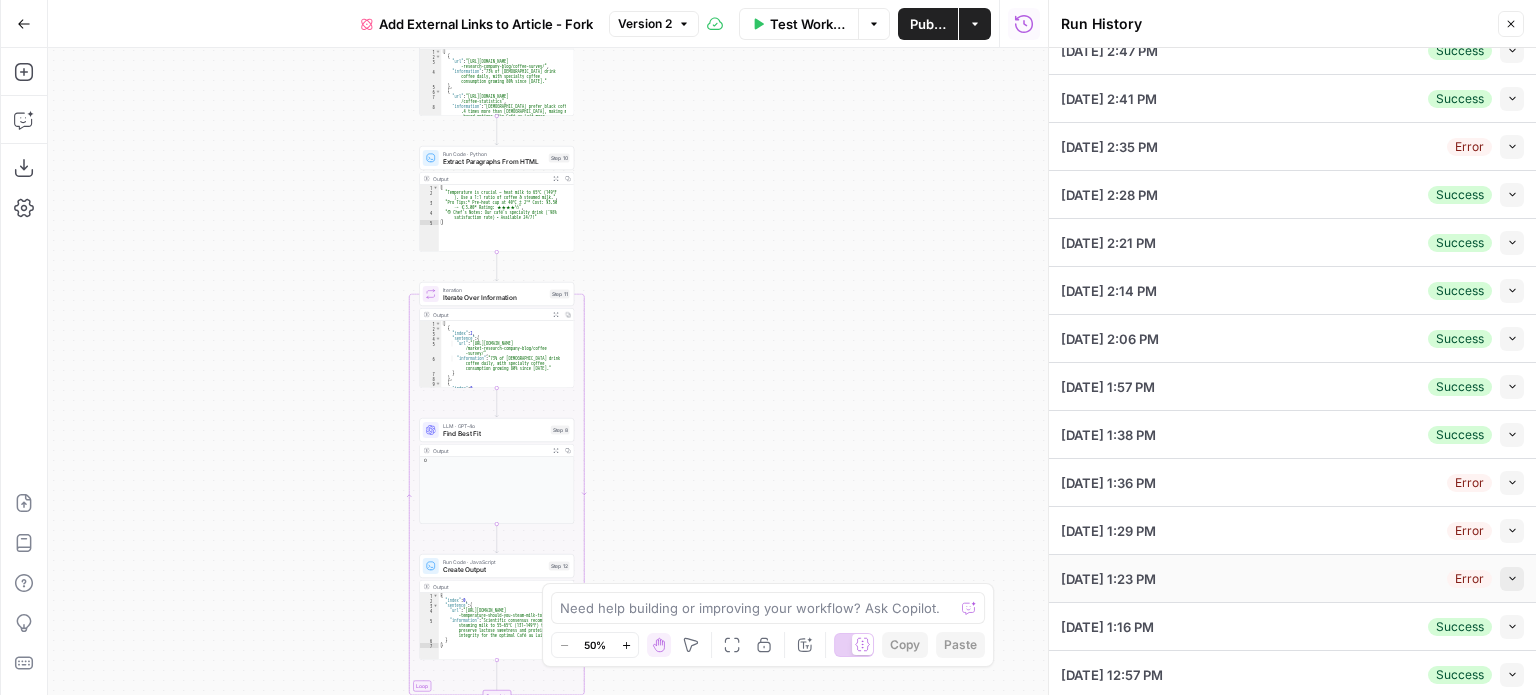 click 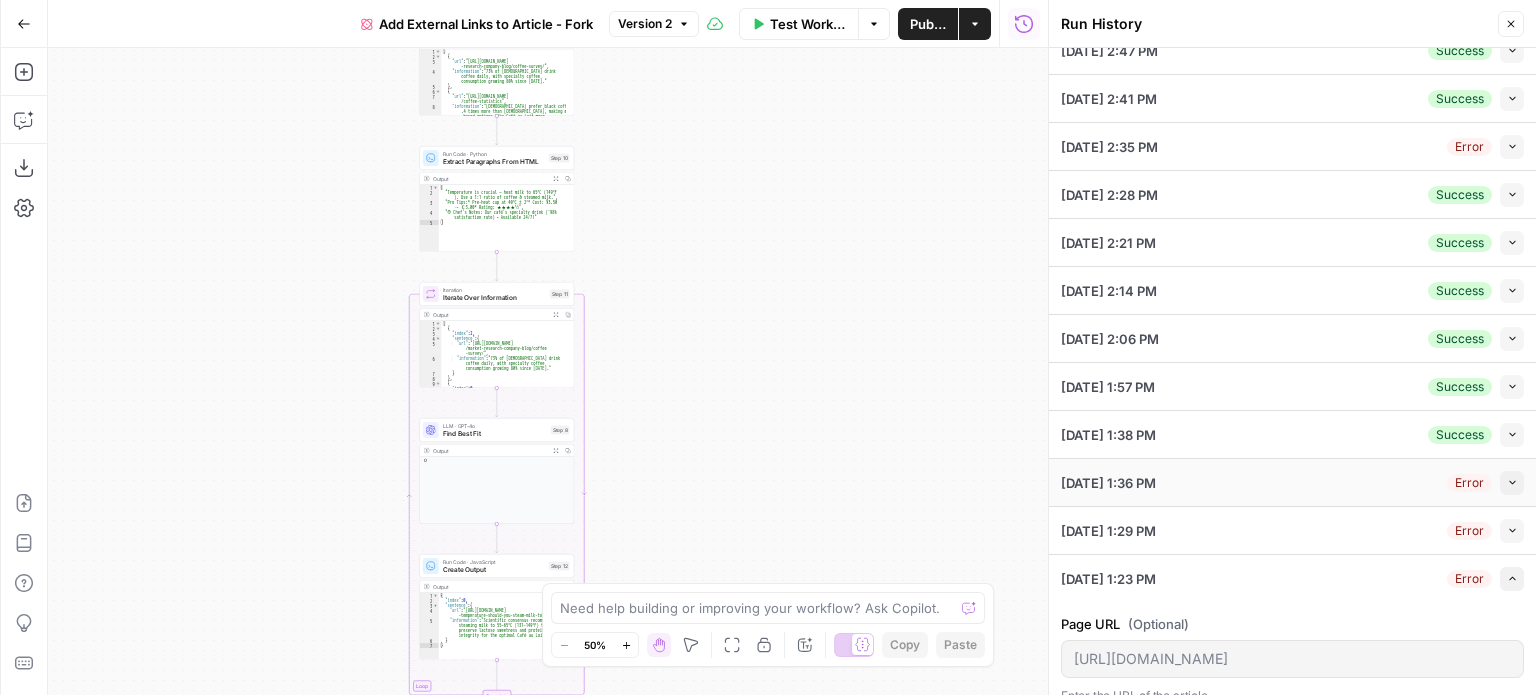 scroll, scrollTop: 464, scrollLeft: 0, axis: vertical 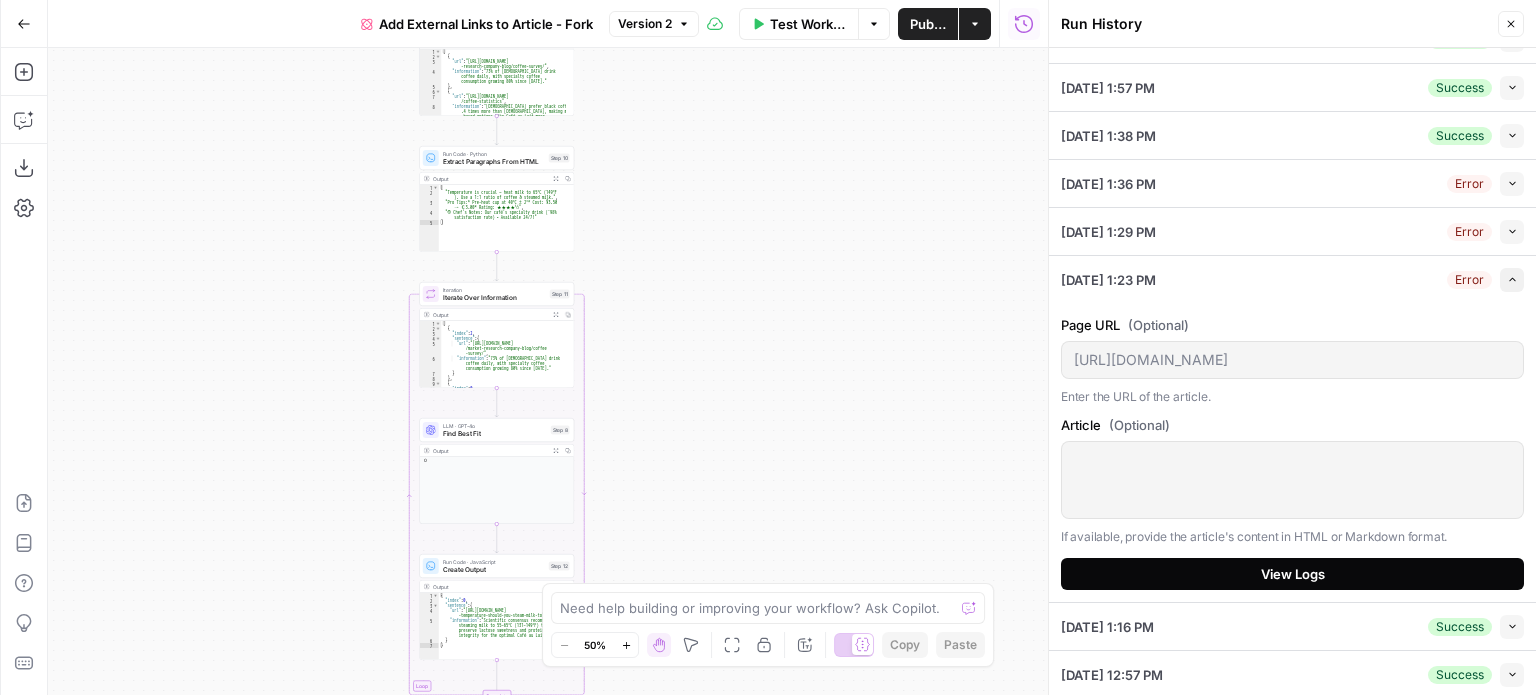 click on "View Logs" at bounding box center (1293, 574) 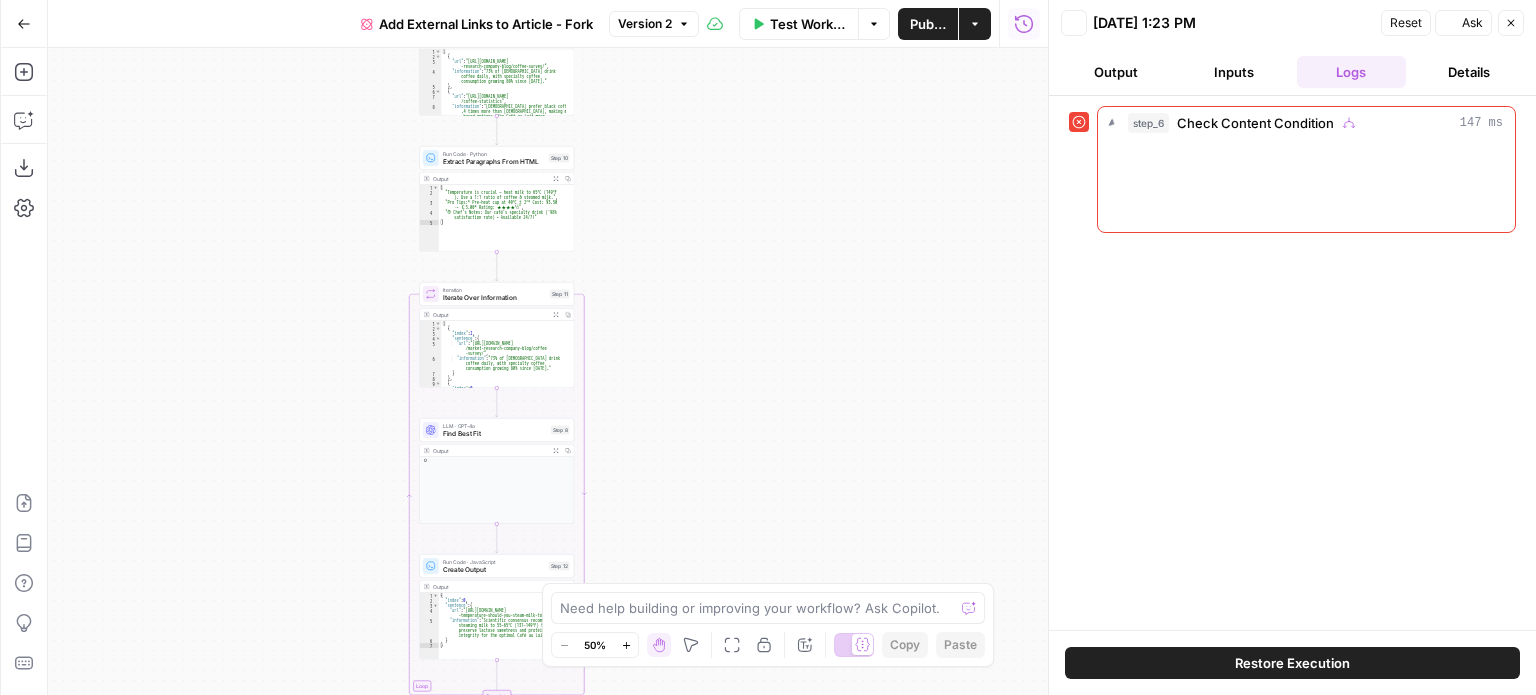 scroll, scrollTop: 0, scrollLeft: 0, axis: both 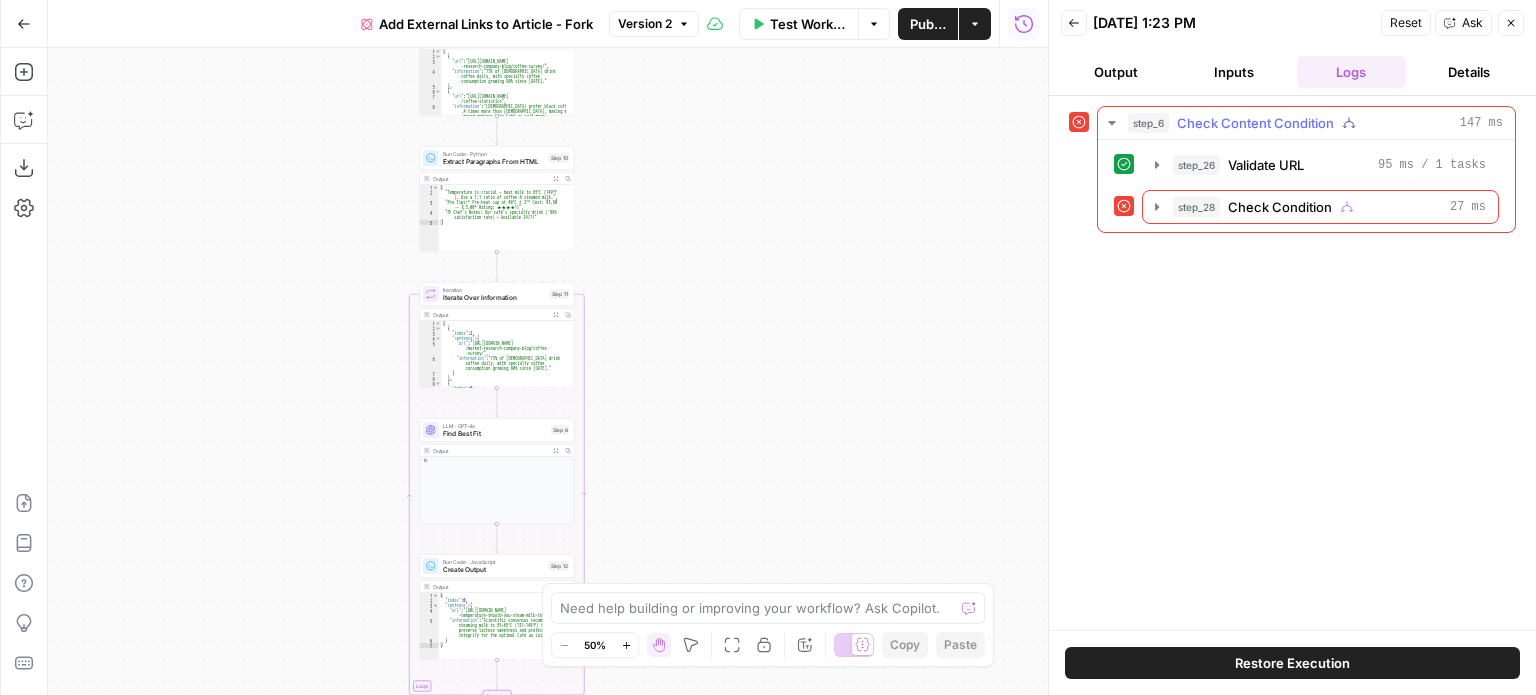 click 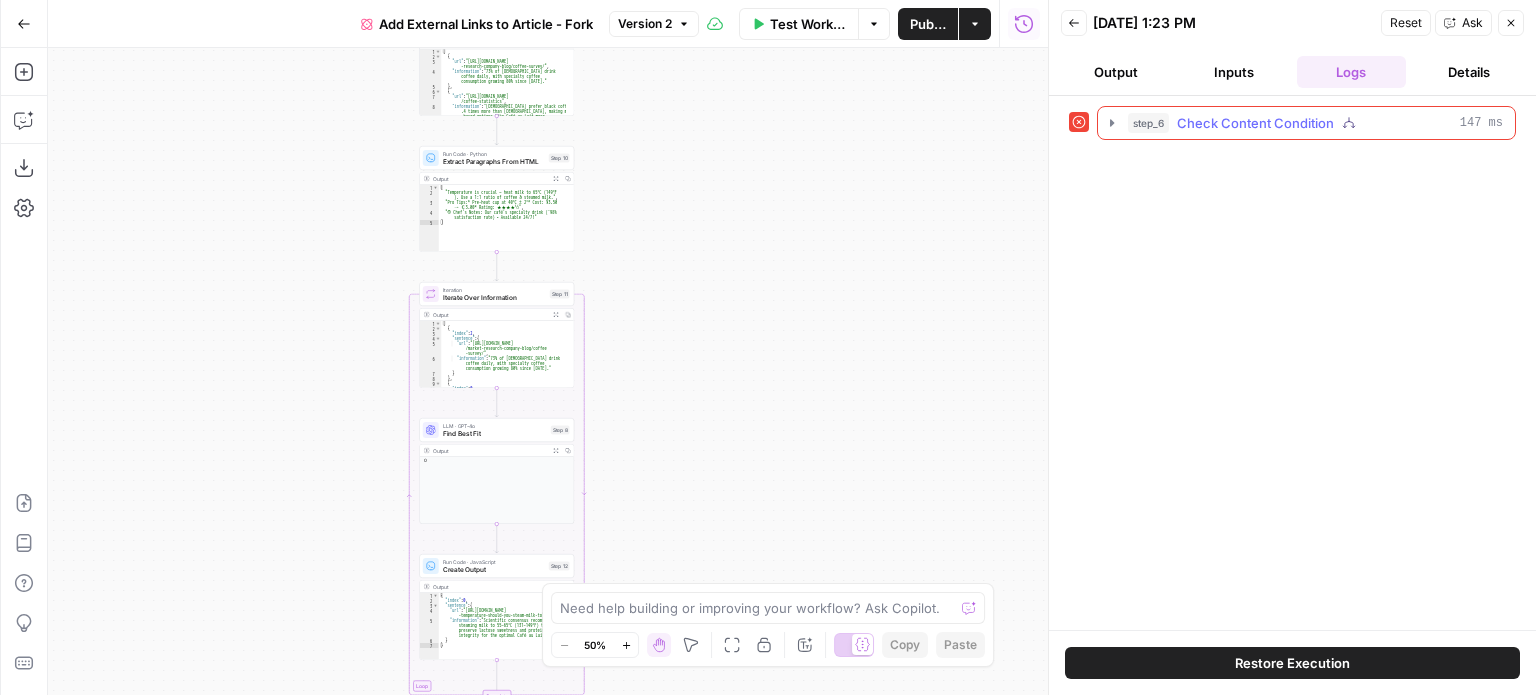 click 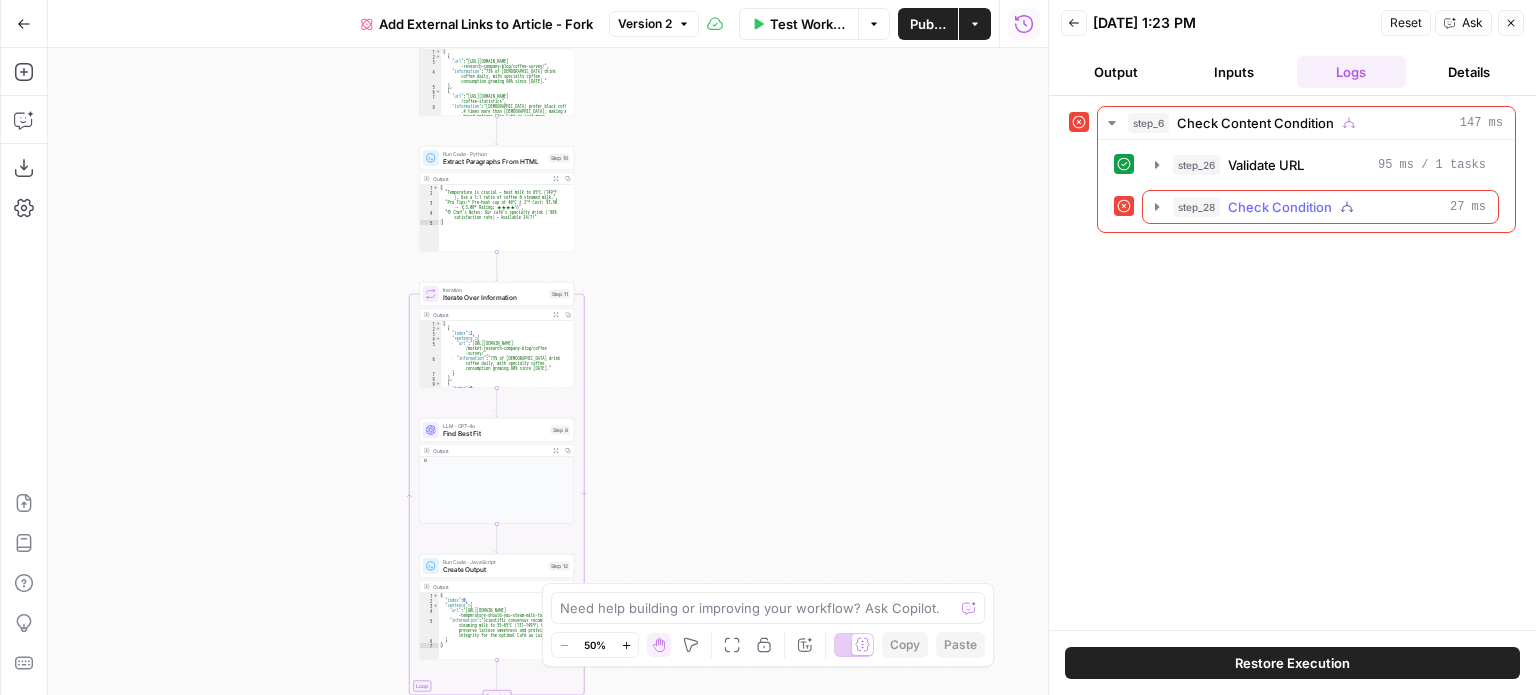 click 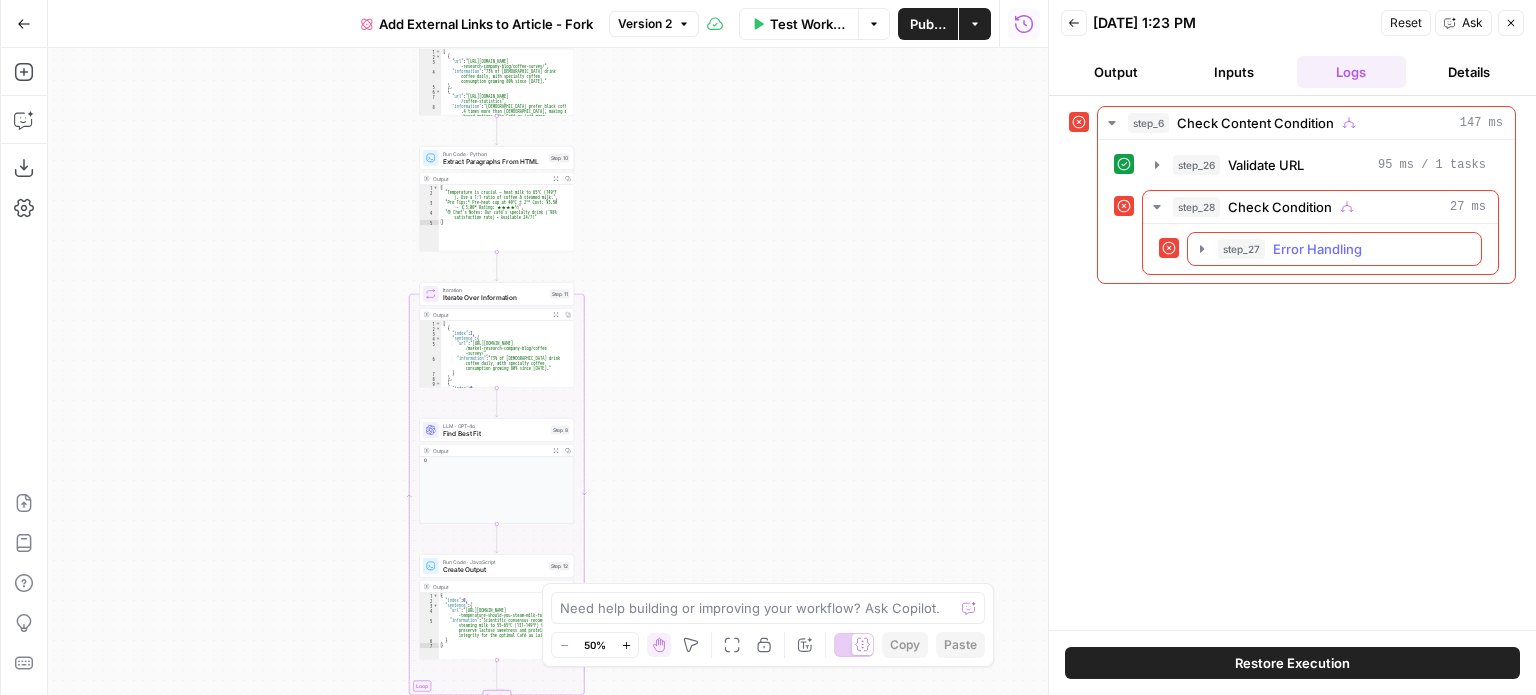 click 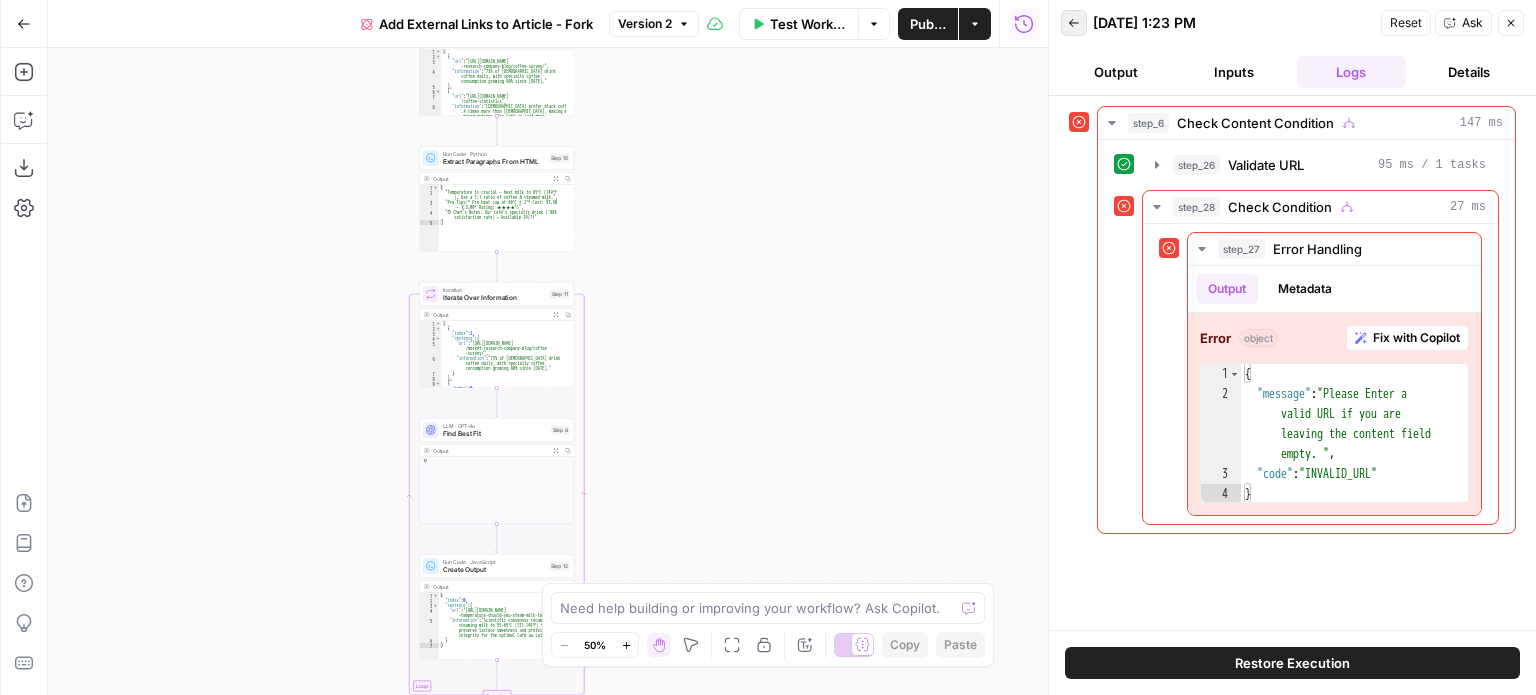 click on "Back" at bounding box center (1074, 23) 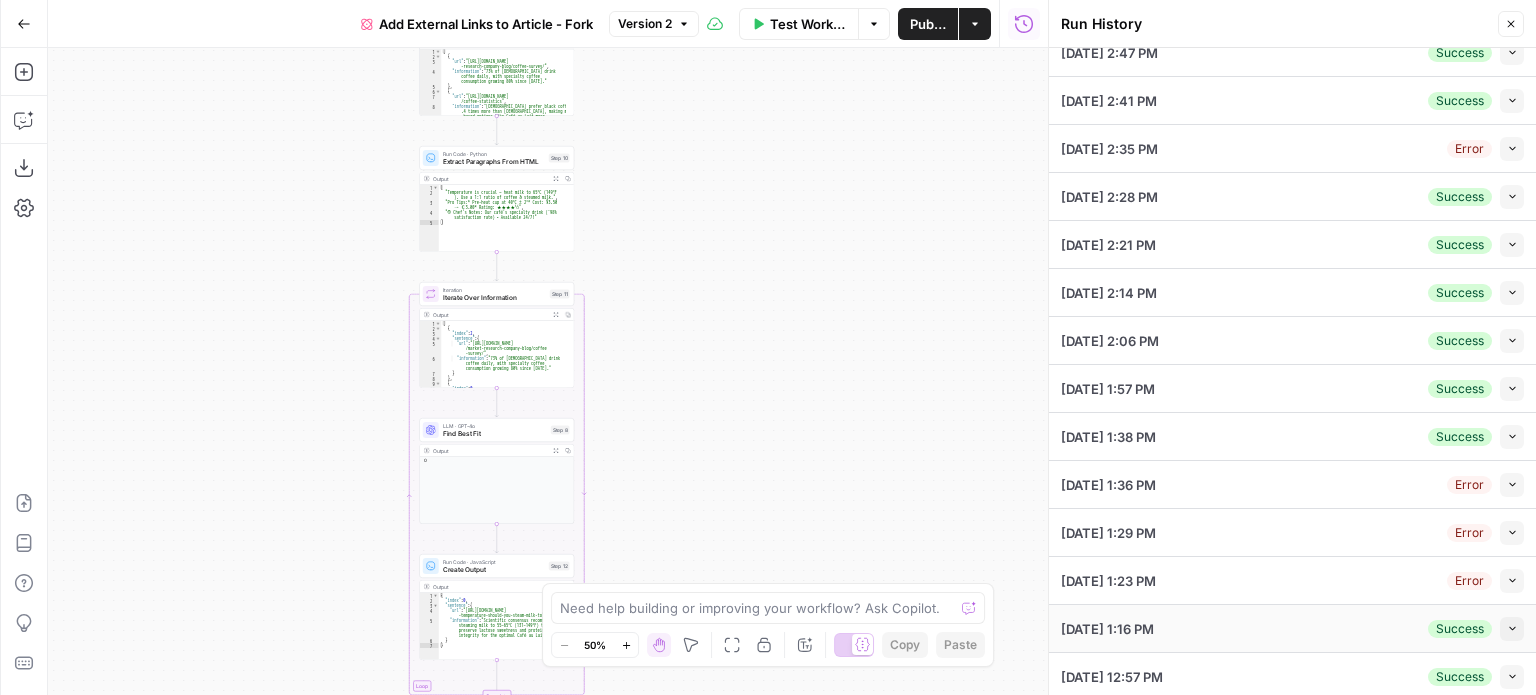 scroll, scrollTop: 165, scrollLeft: 0, axis: vertical 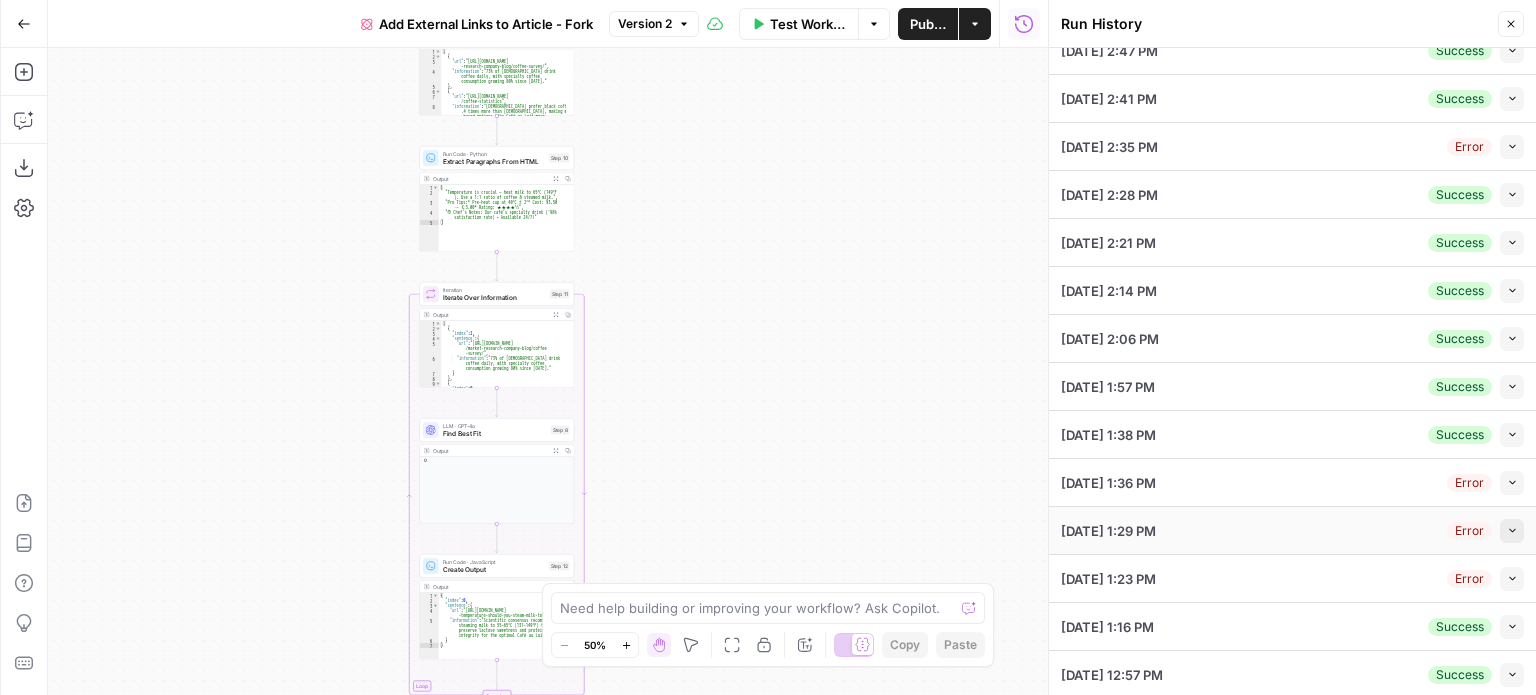 click 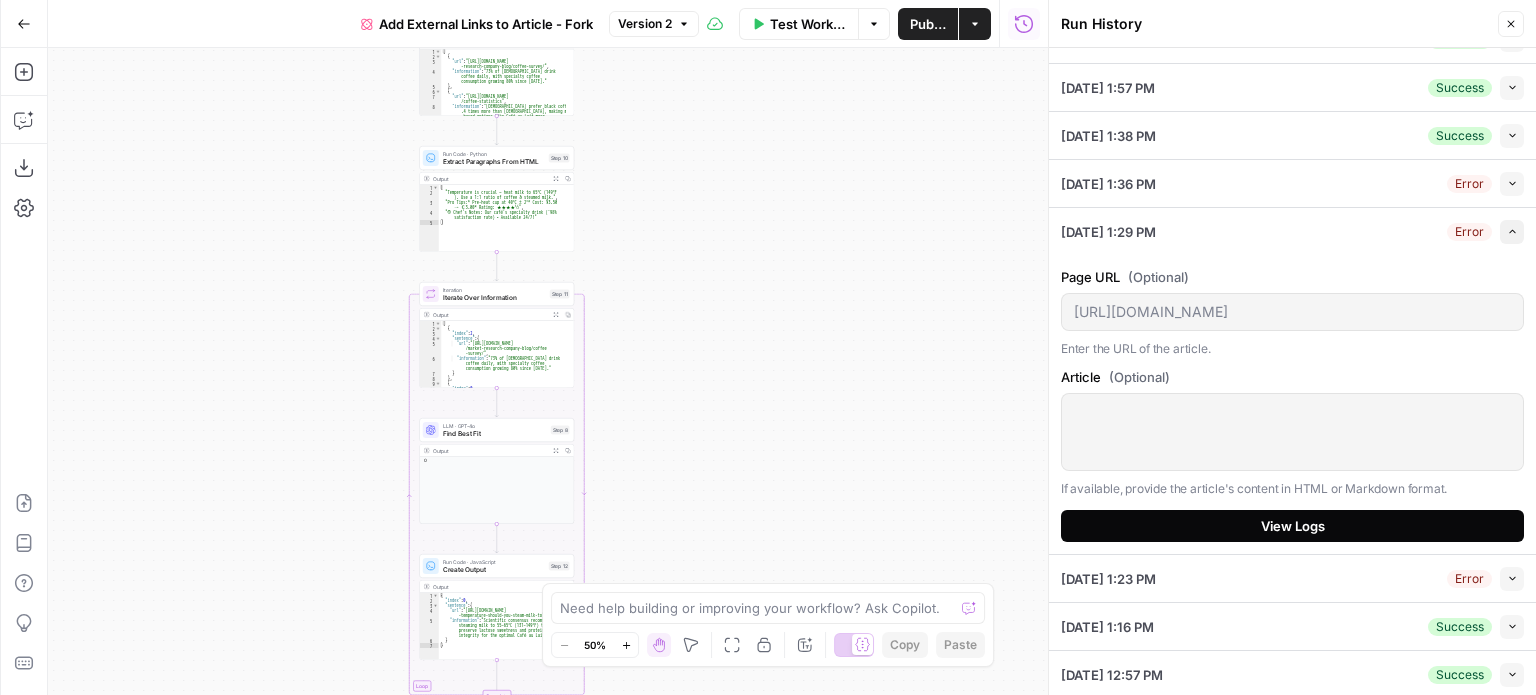 scroll, scrollTop: 364, scrollLeft: 0, axis: vertical 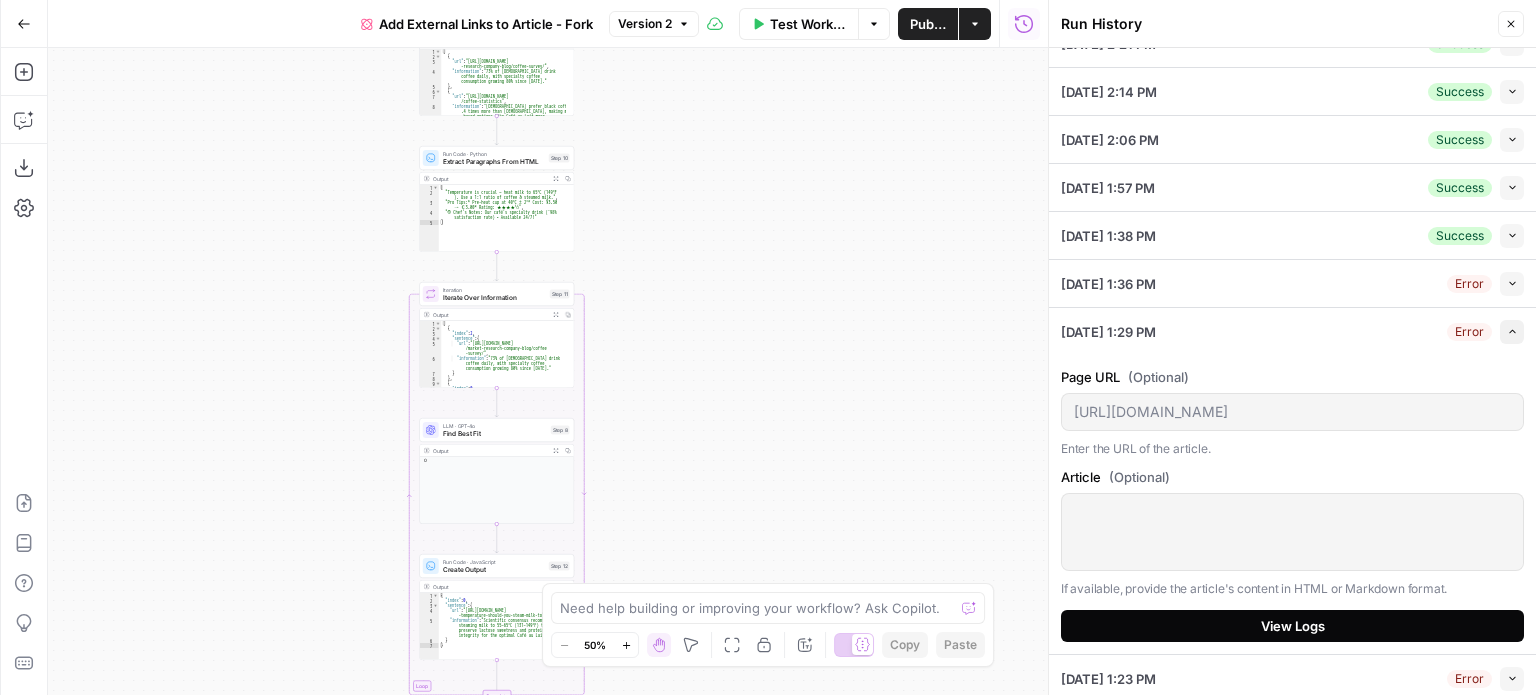 click on "View Logs" at bounding box center [1293, 626] 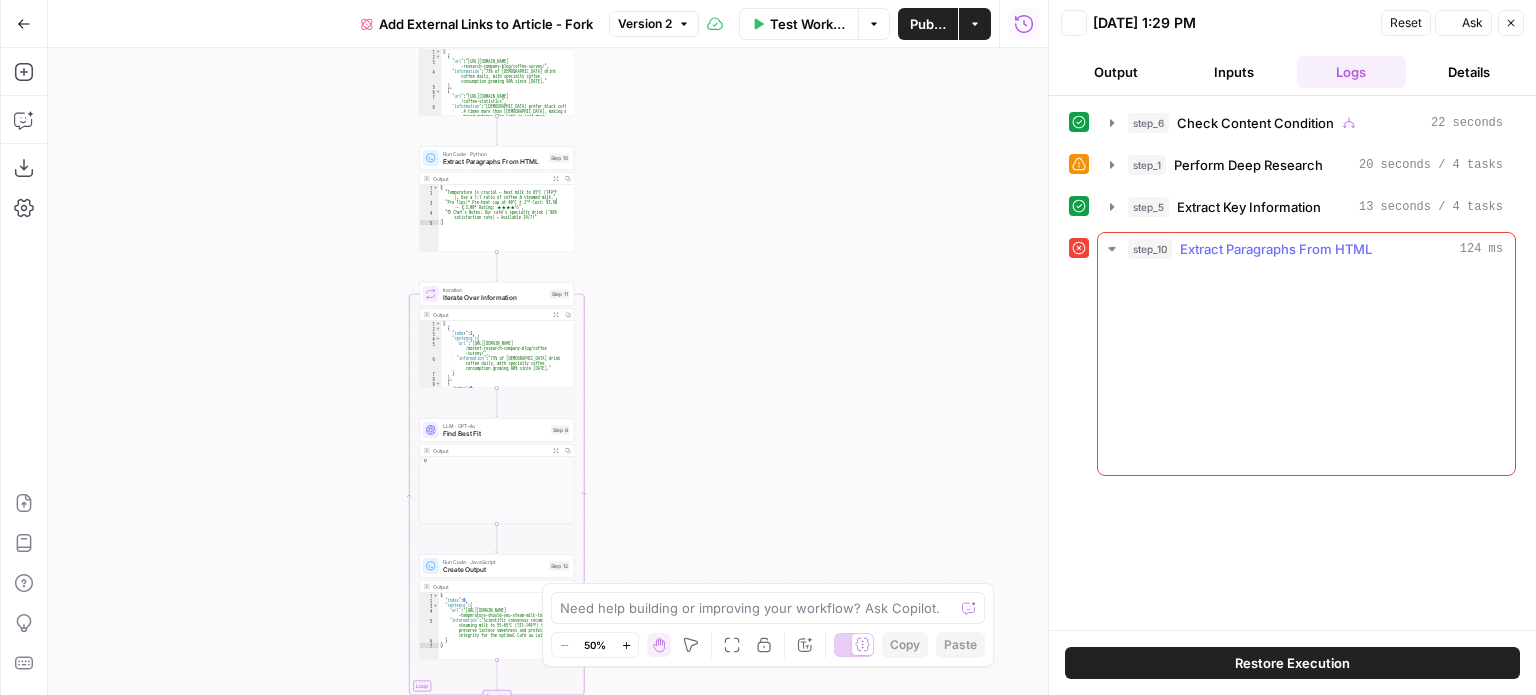 scroll, scrollTop: 0, scrollLeft: 0, axis: both 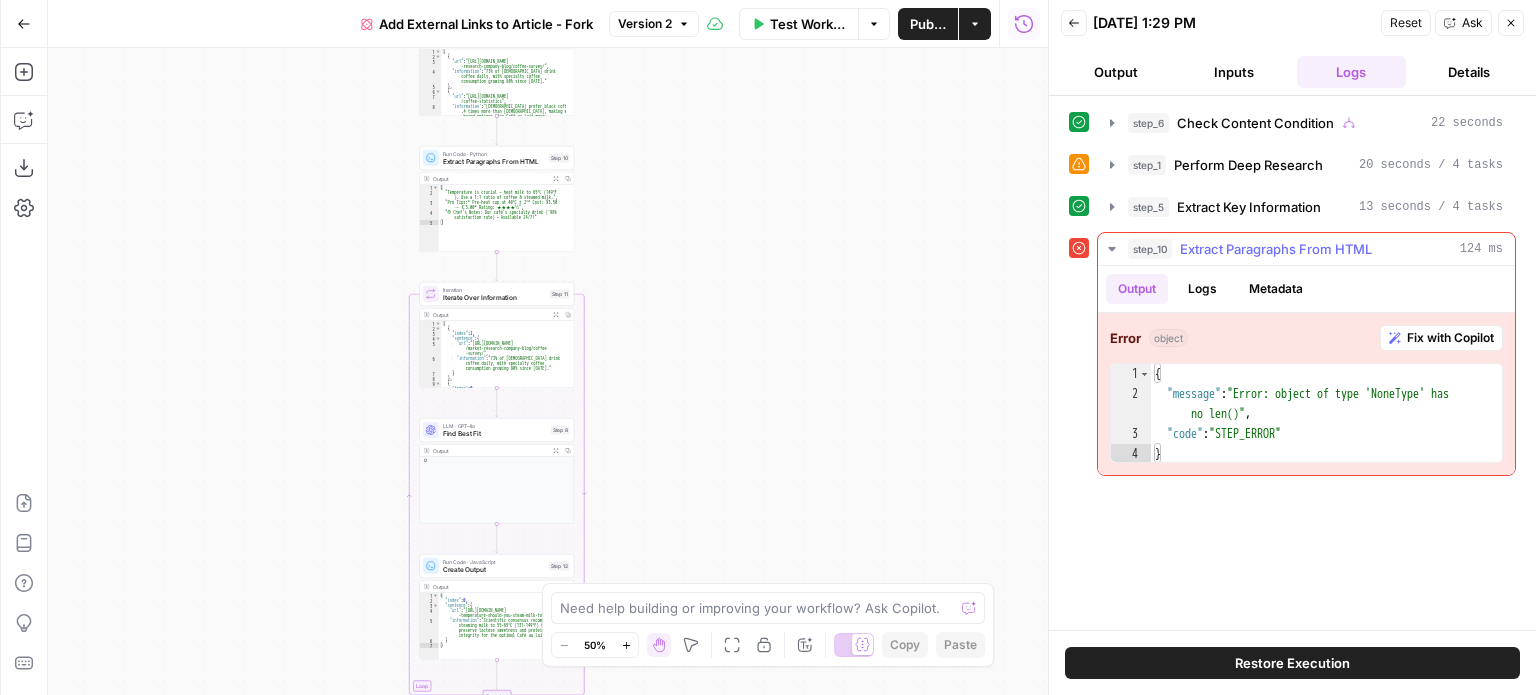 click 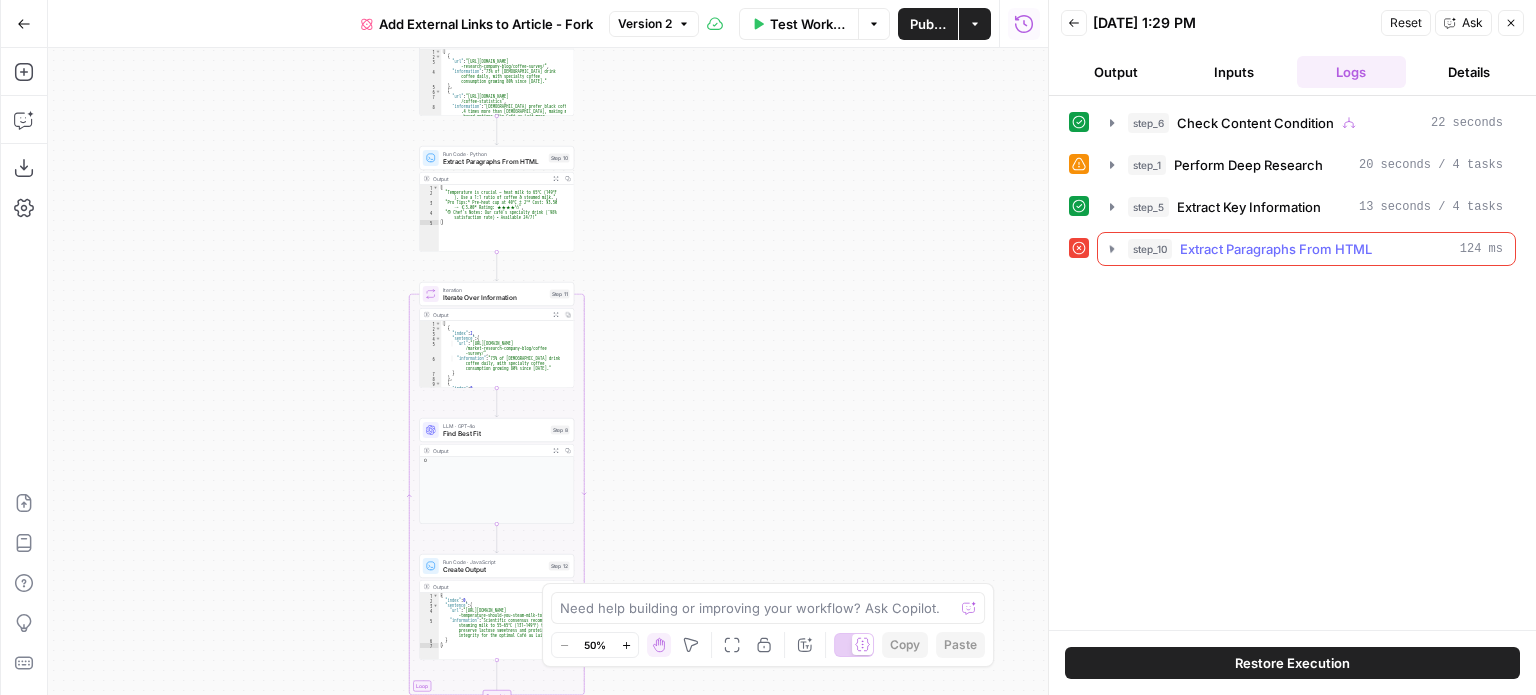 click 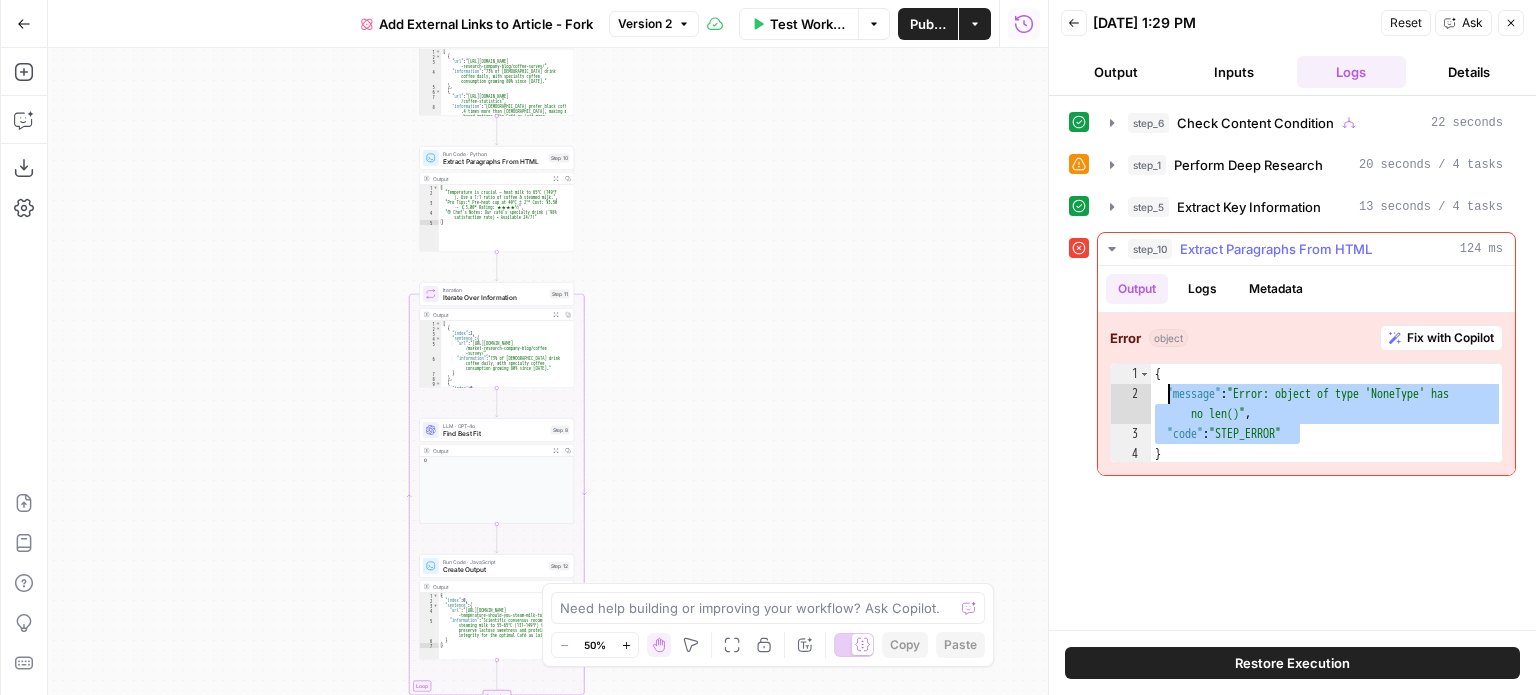 drag, startPoint x: 1311, startPoint y: 428, endPoint x: 1167, endPoint y: 384, distance: 150.57224 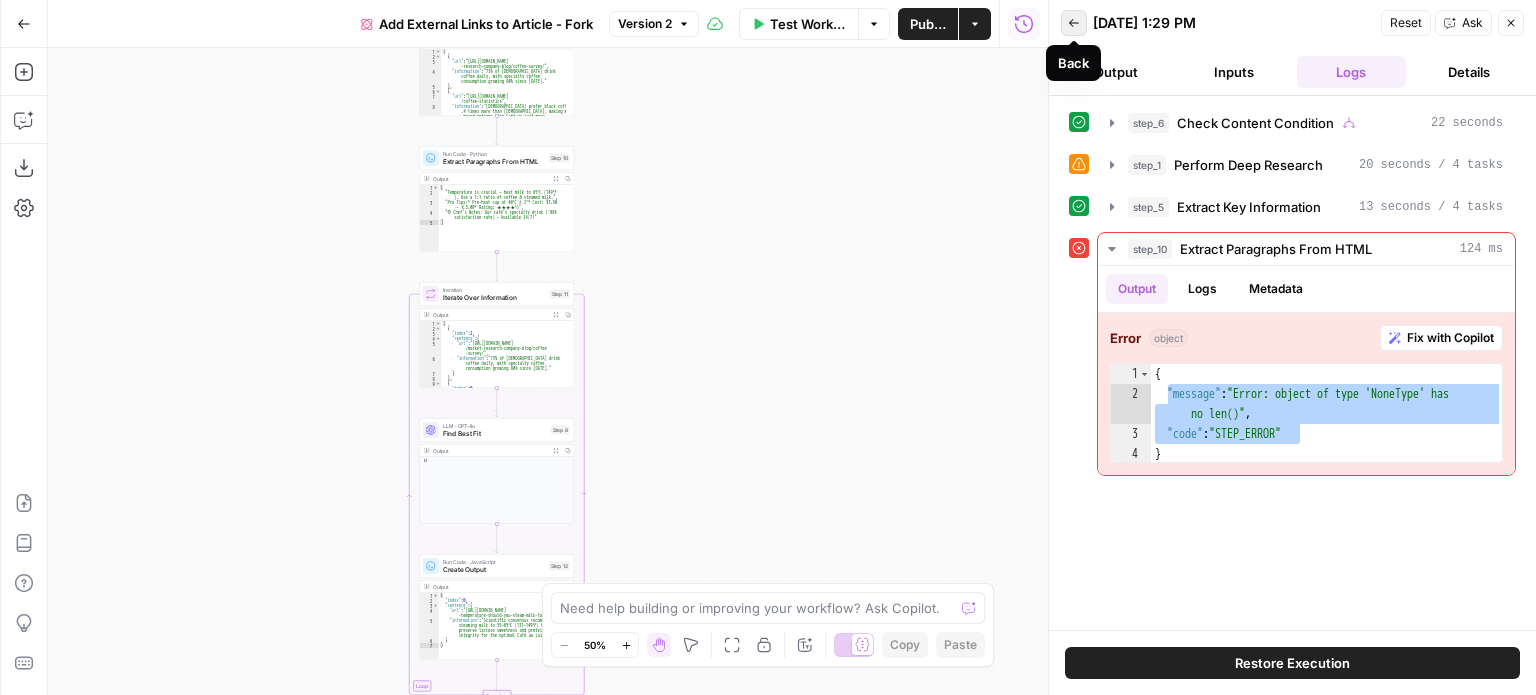 click 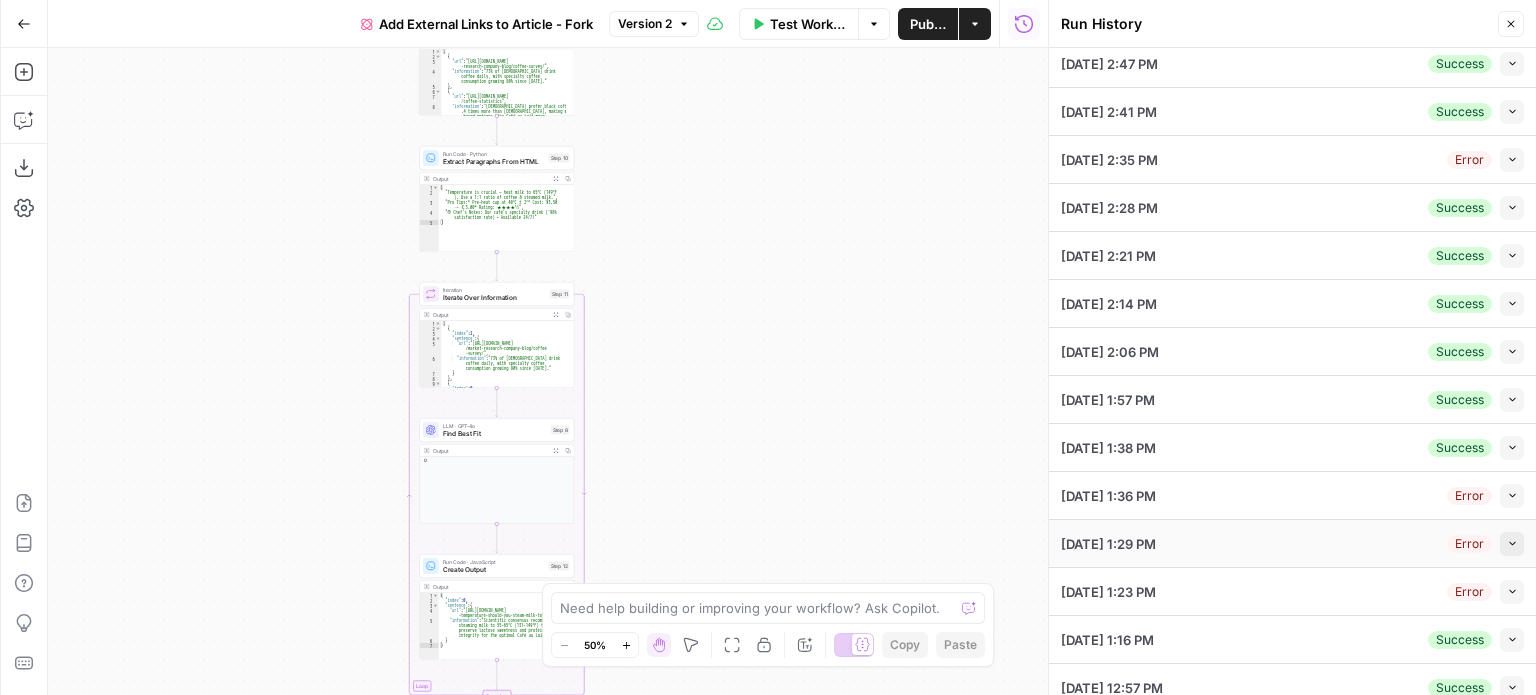 scroll, scrollTop: 165, scrollLeft: 0, axis: vertical 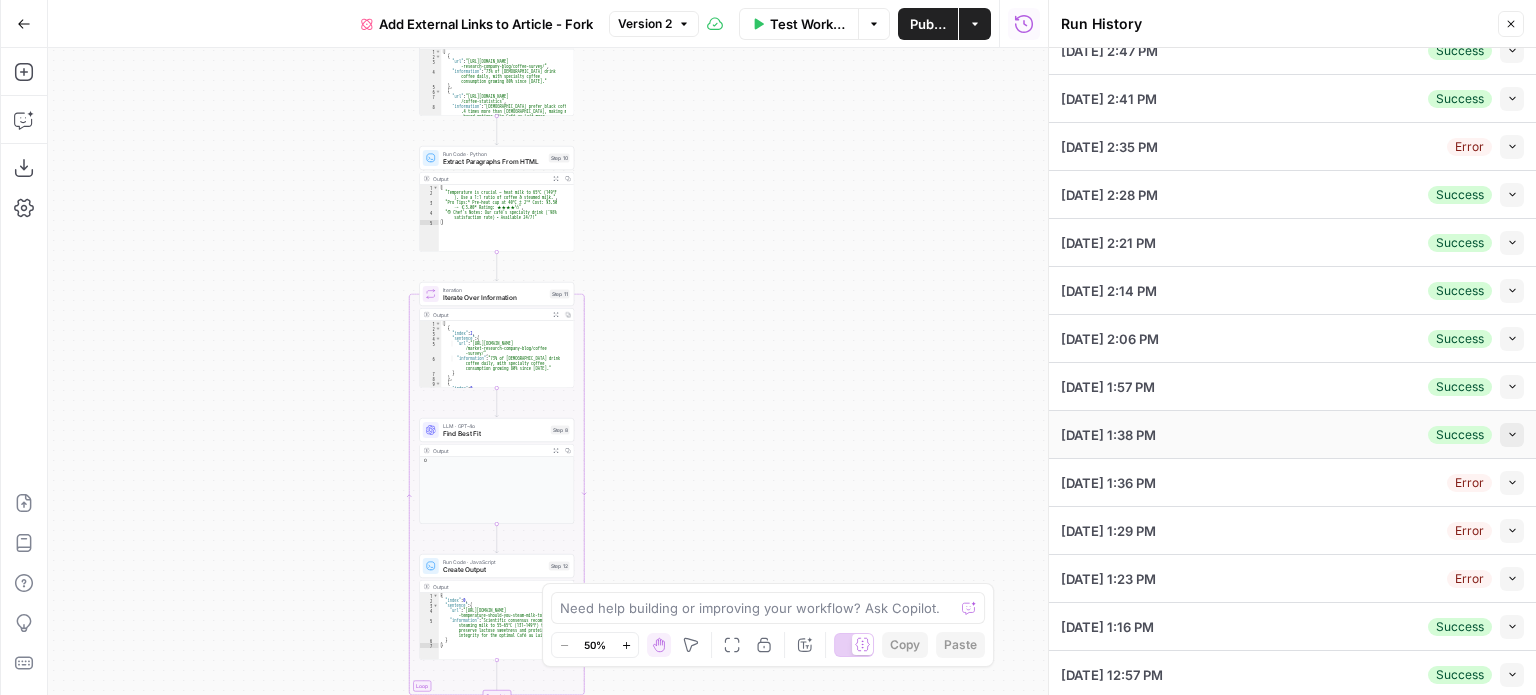 click 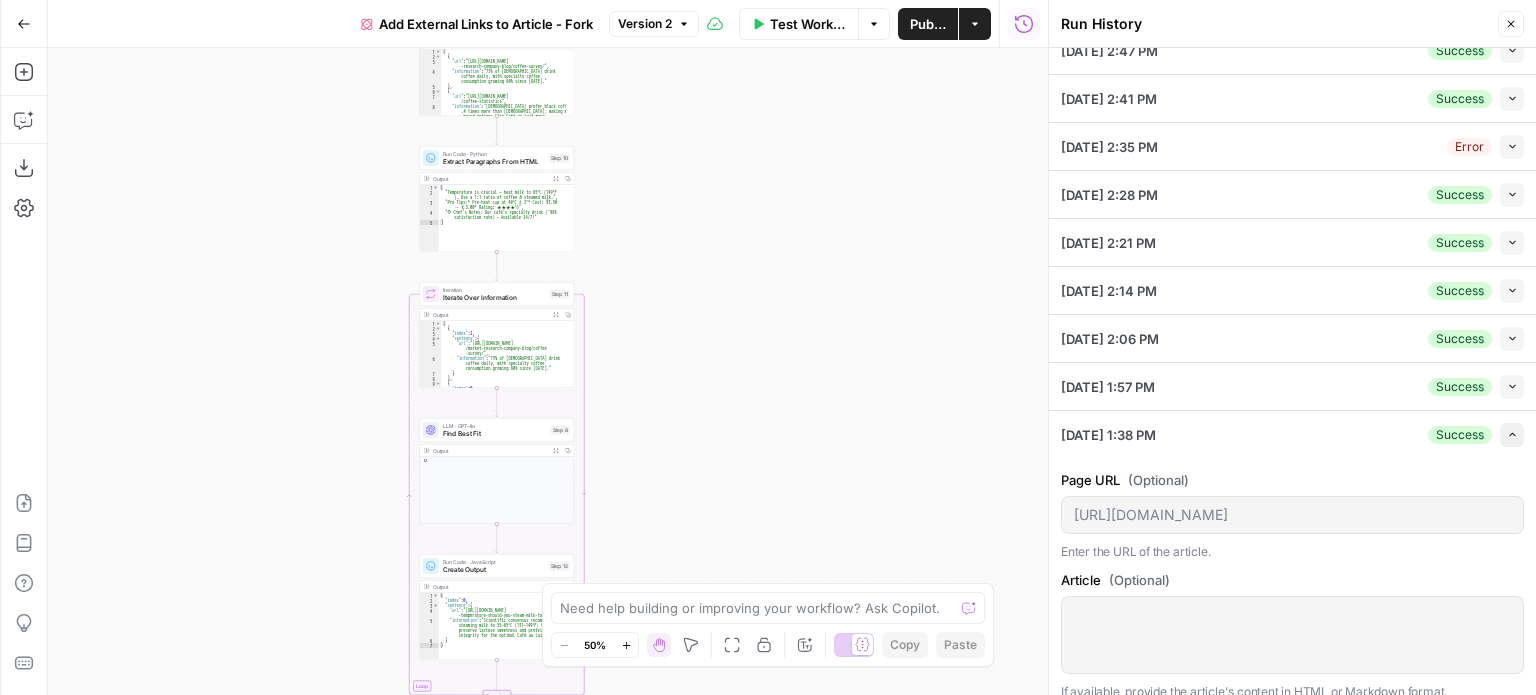scroll, scrollTop: 365, scrollLeft: 0, axis: vertical 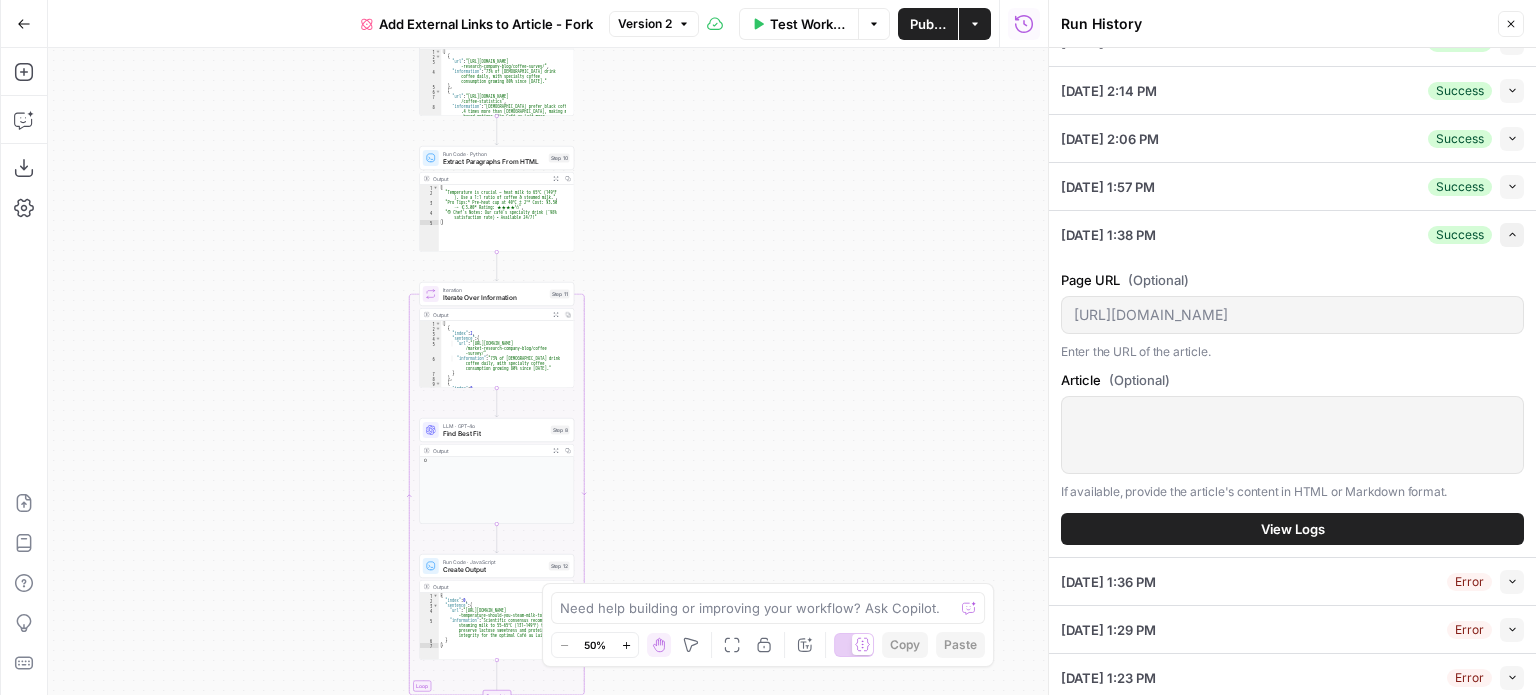 click on "Page URL   (Optional) https://en.wikipedia.org/wiki/Hannibal Enter the URL of the article." at bounding box center [1292, 316] 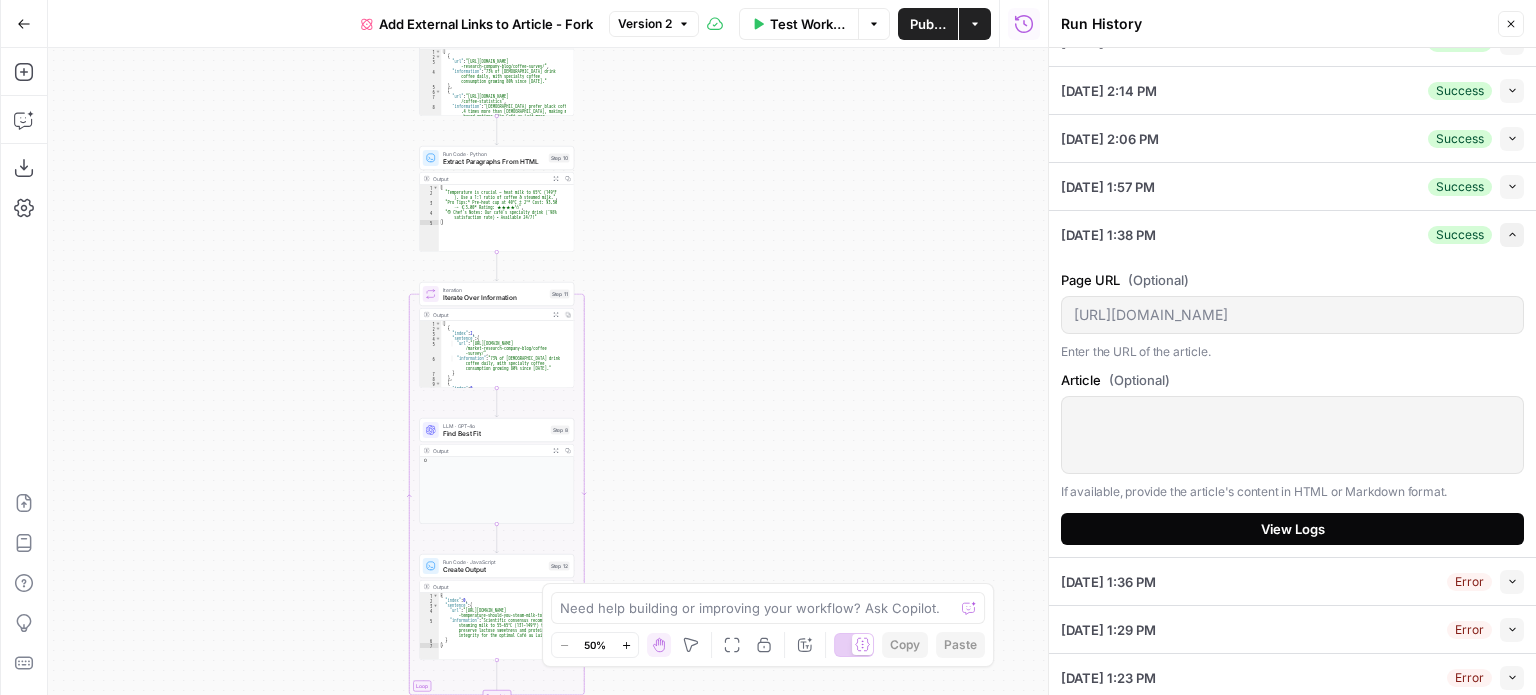 click on "View Logs" at bounding box center [1293, 529] 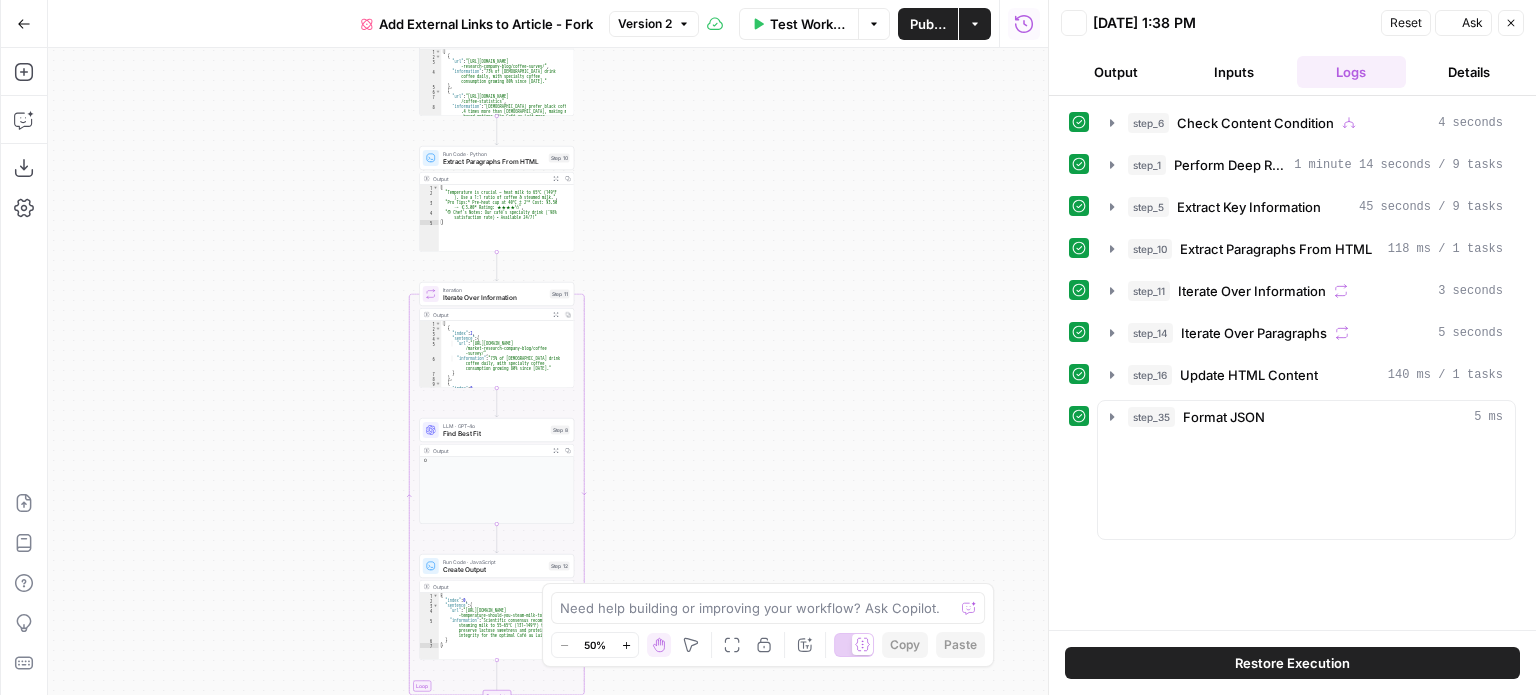 scroll, scrollTop: 0, scrollLeft: 0, axis: both 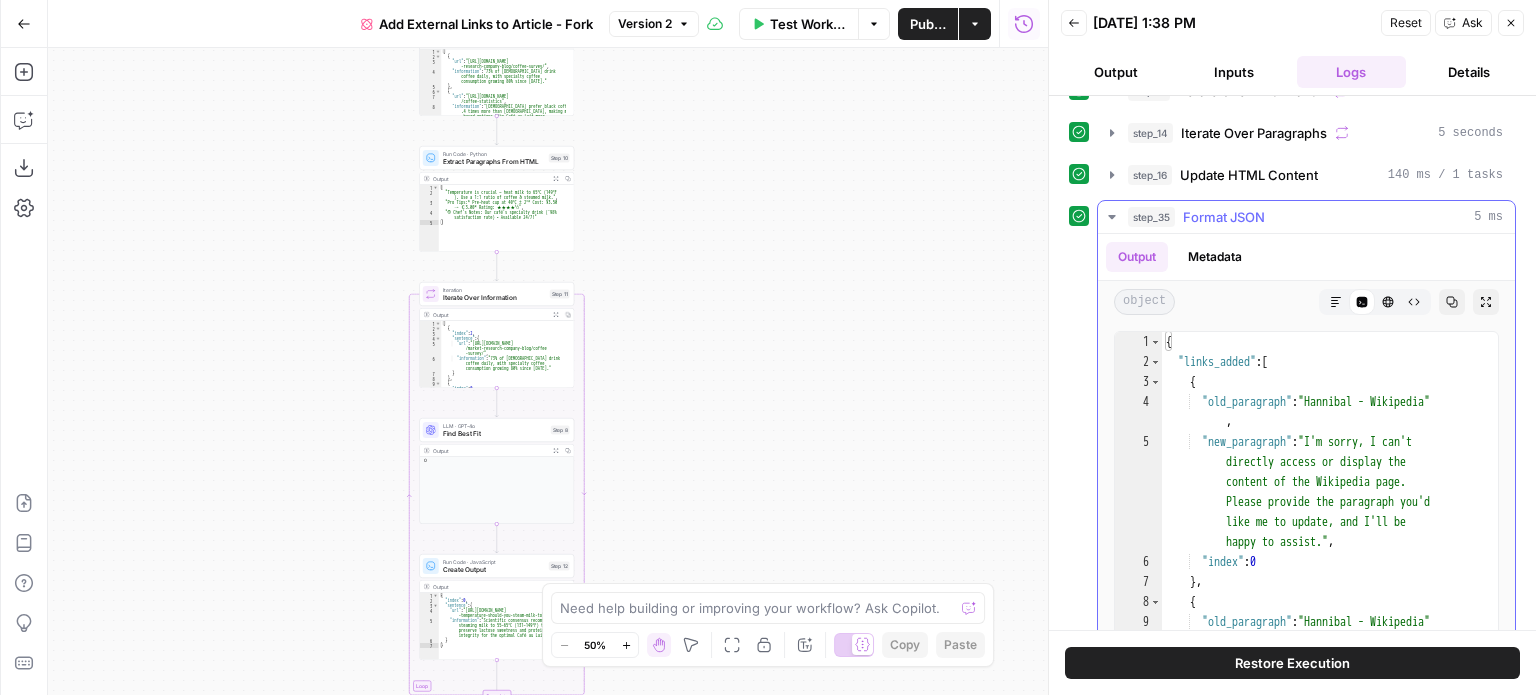 type on "**********" 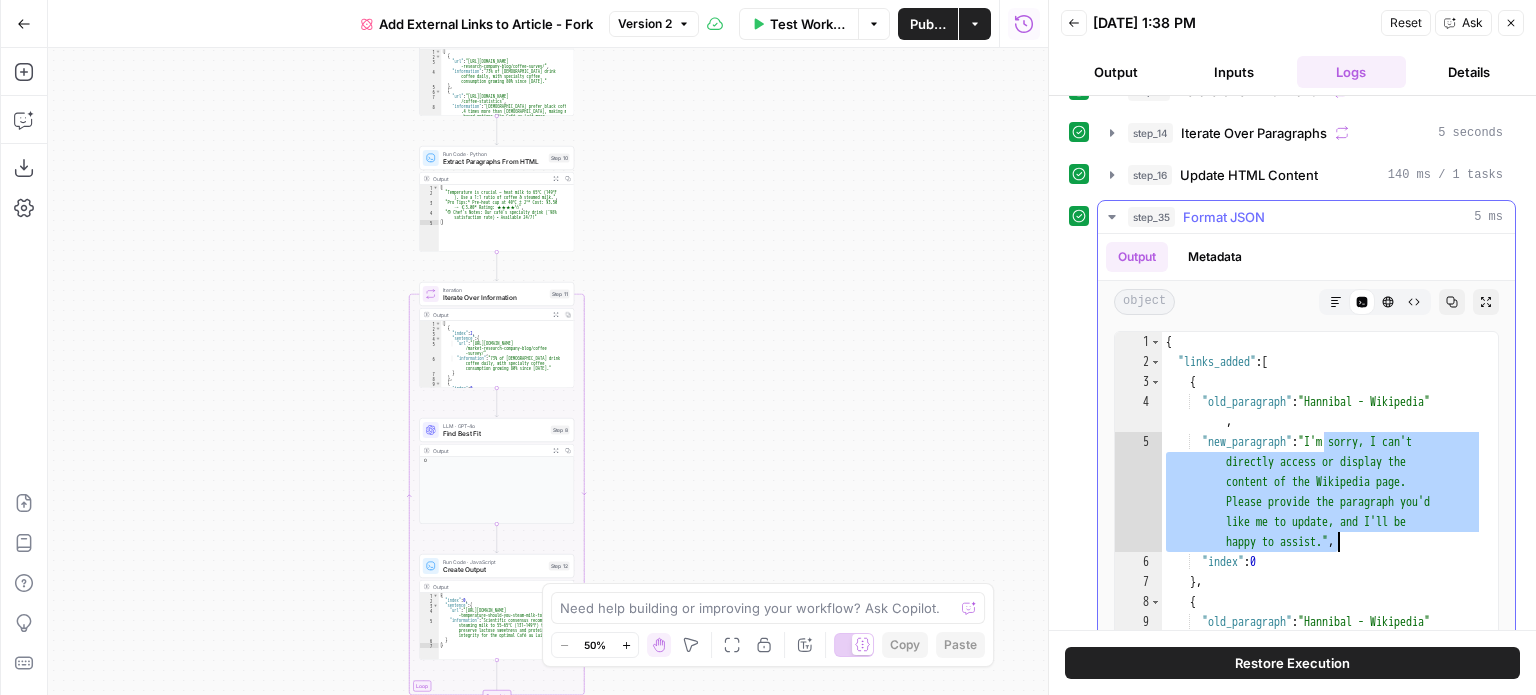drag, startPoint x: 1323, startPoint y: 435, endPoint x: 1334, endPoint y: 547, distance: 112.53888 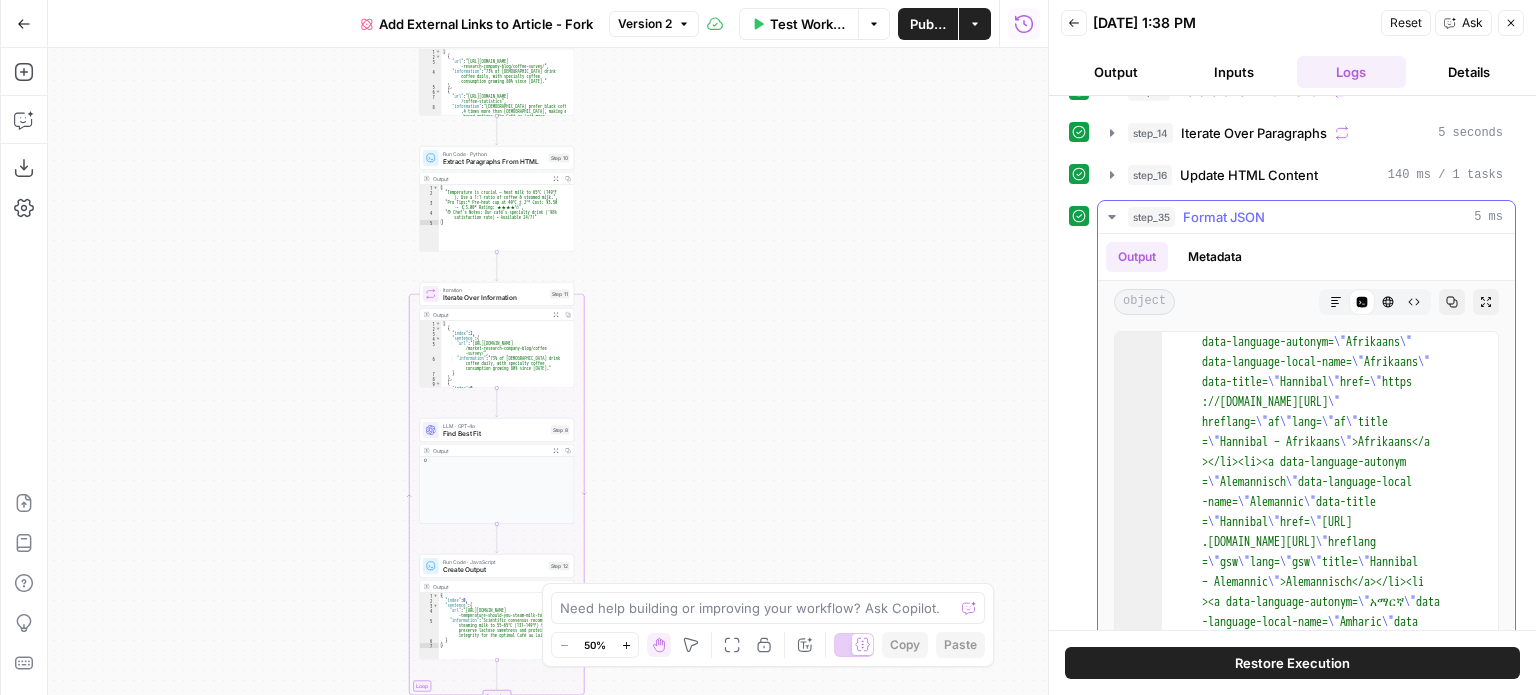 scroll, scrollTop: 1620, scrollLeft: 0, axis: vertical 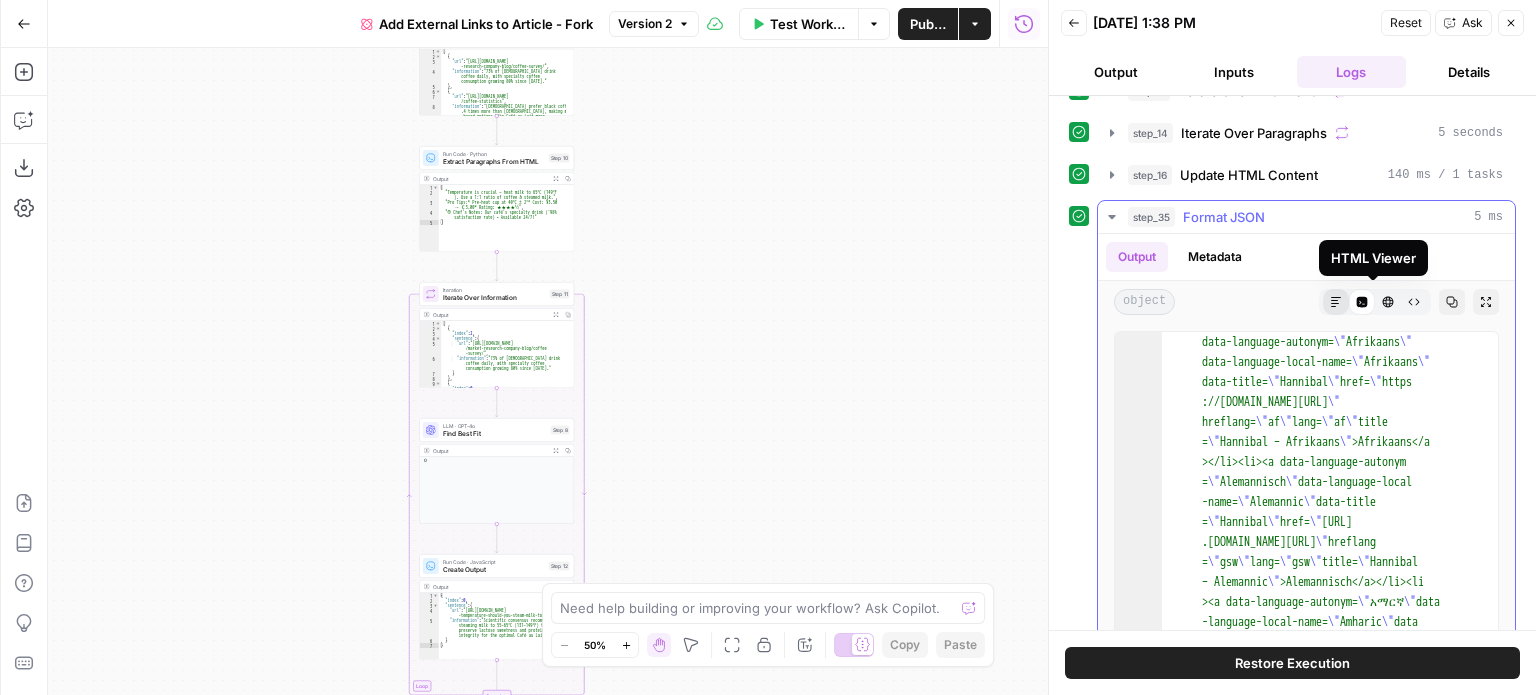 click 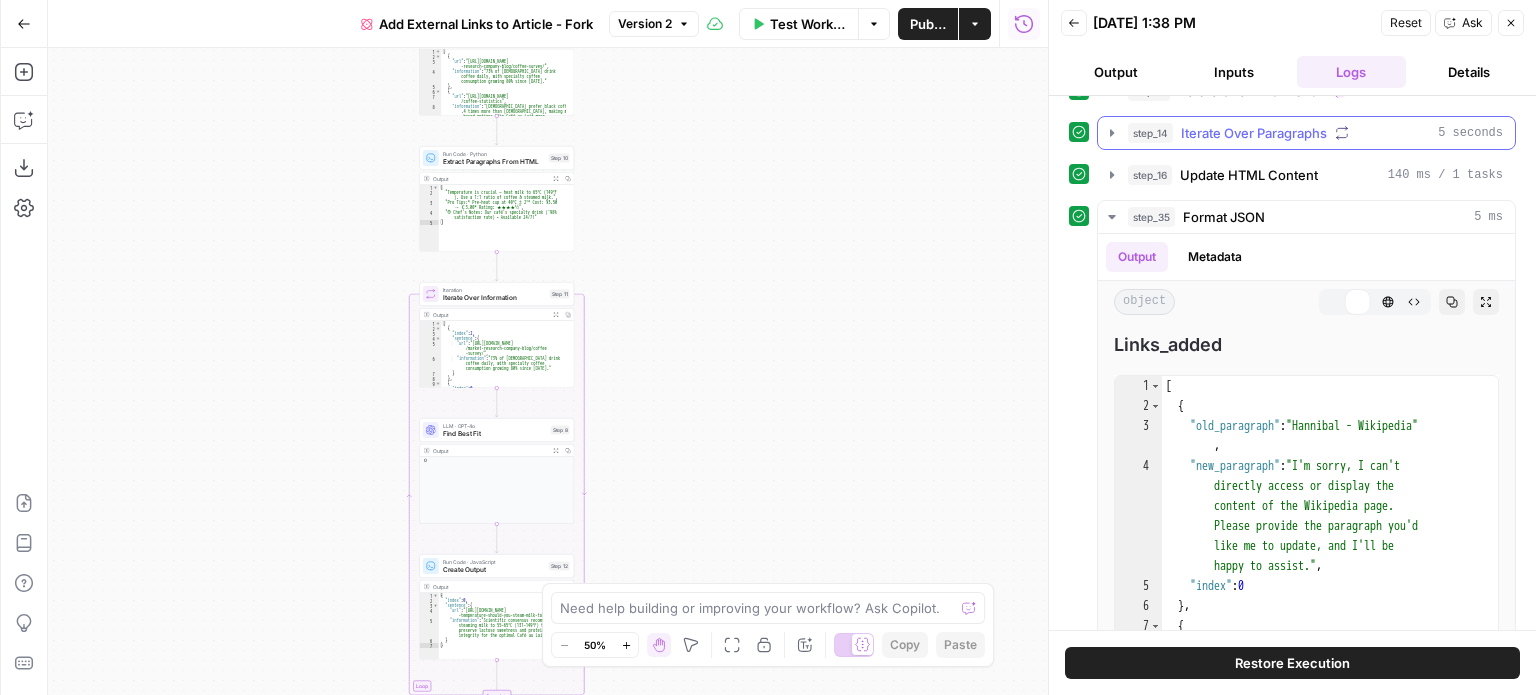 scroll, scrollTop: 200, scrollLeft: 0, axis: vertical 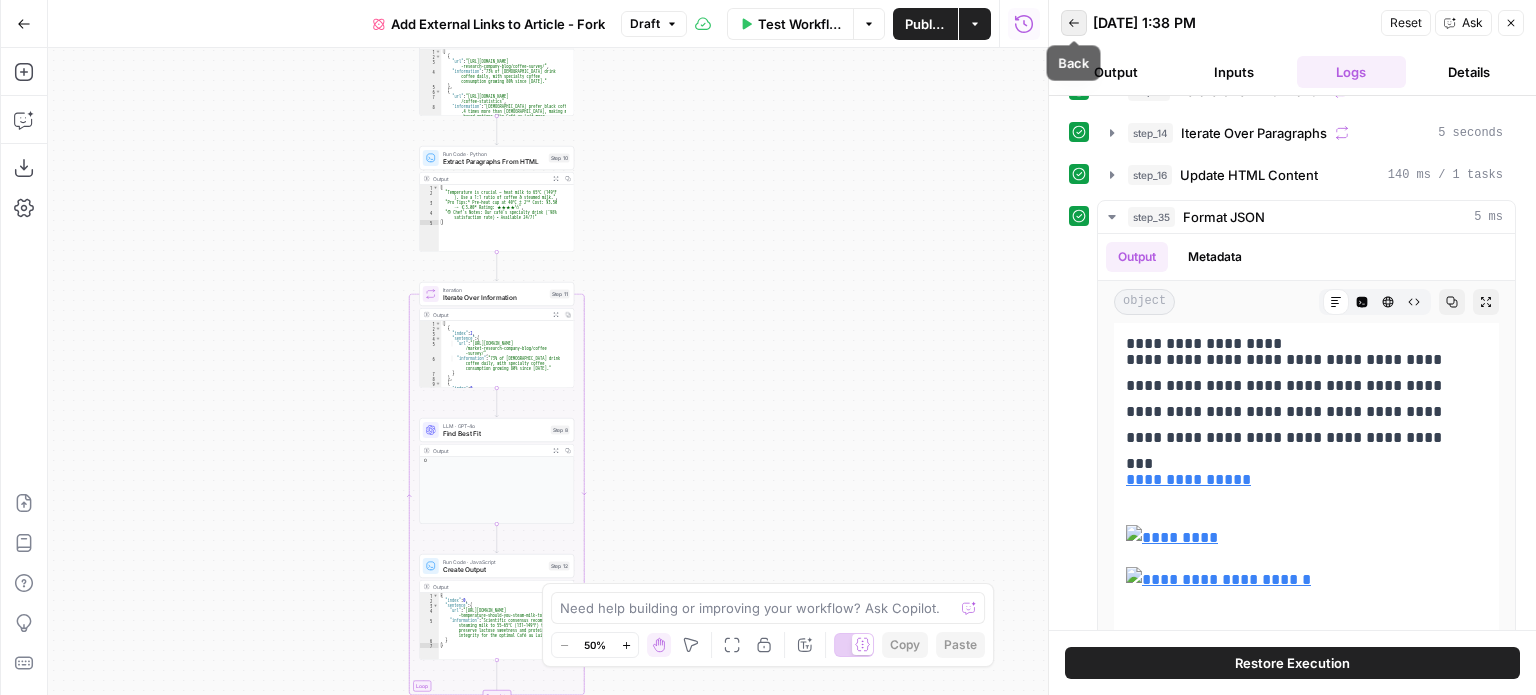 click on "Back" at bounding box center [1074, 23] 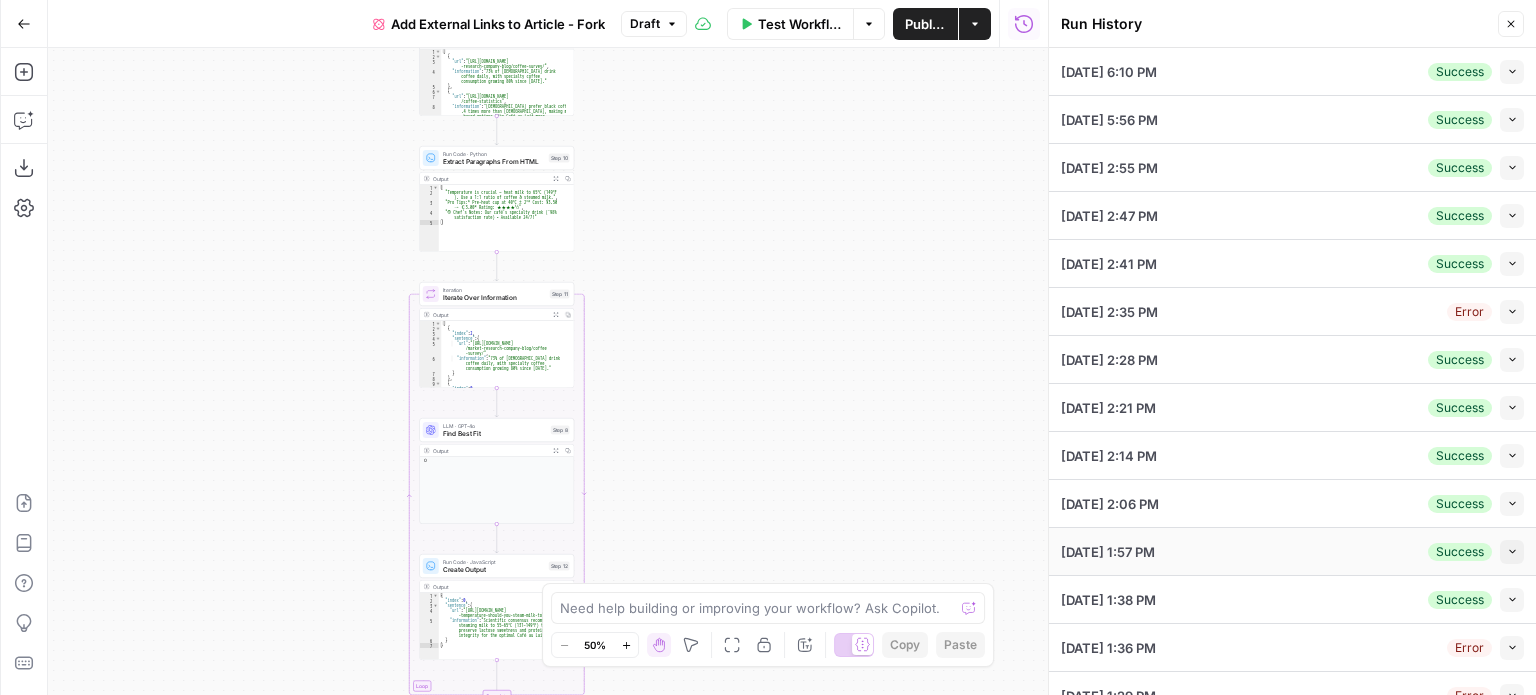 scroll, scrollTop: 165, scrollLeft: 0, axis: vertical 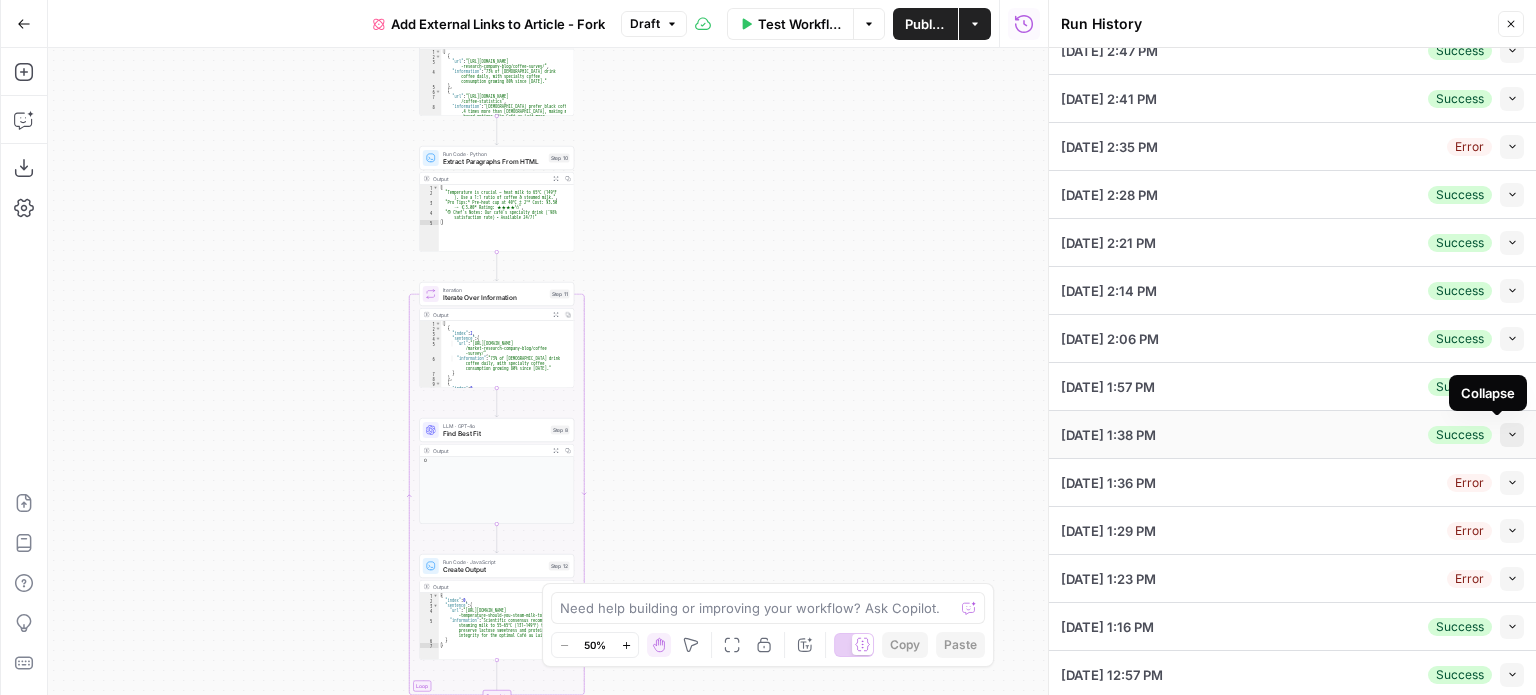 click 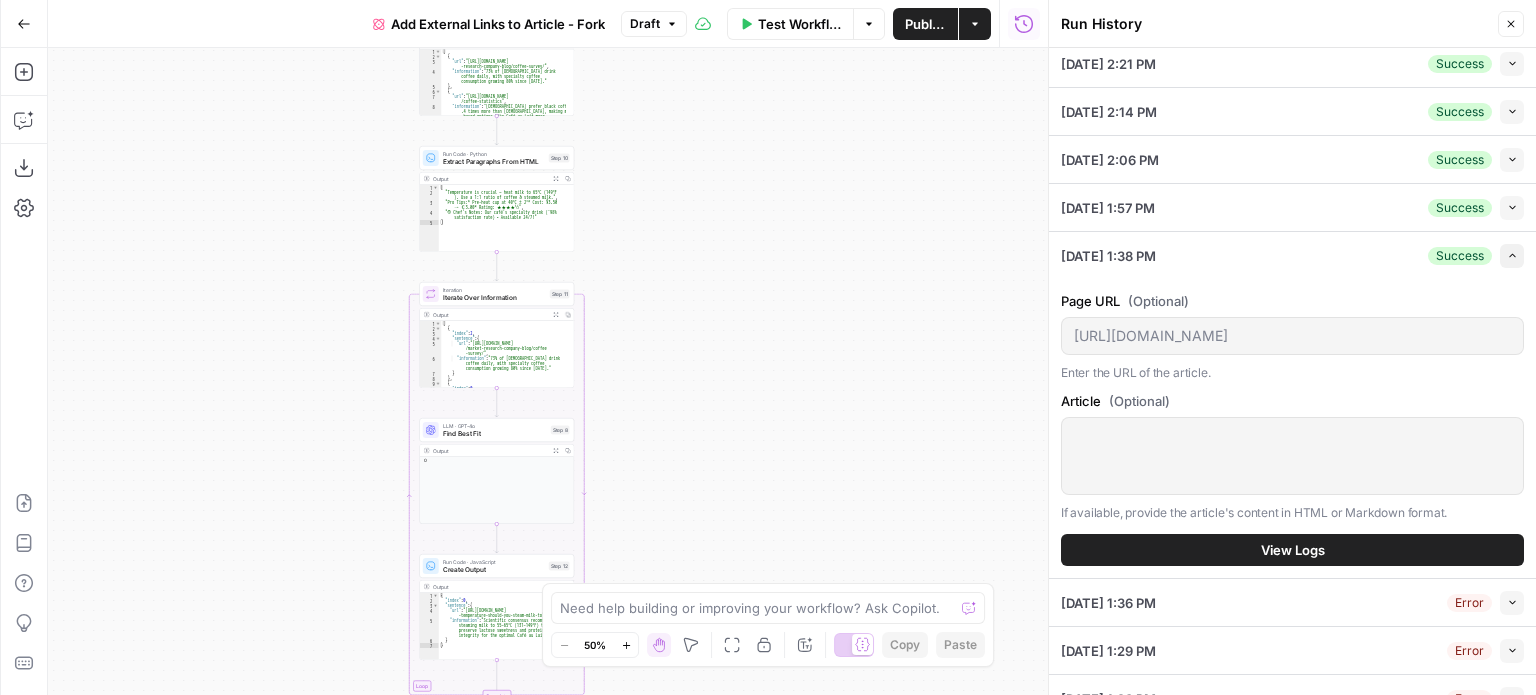 scroll, scrollTop: 64, scrollLeft: 0, axis: vertical 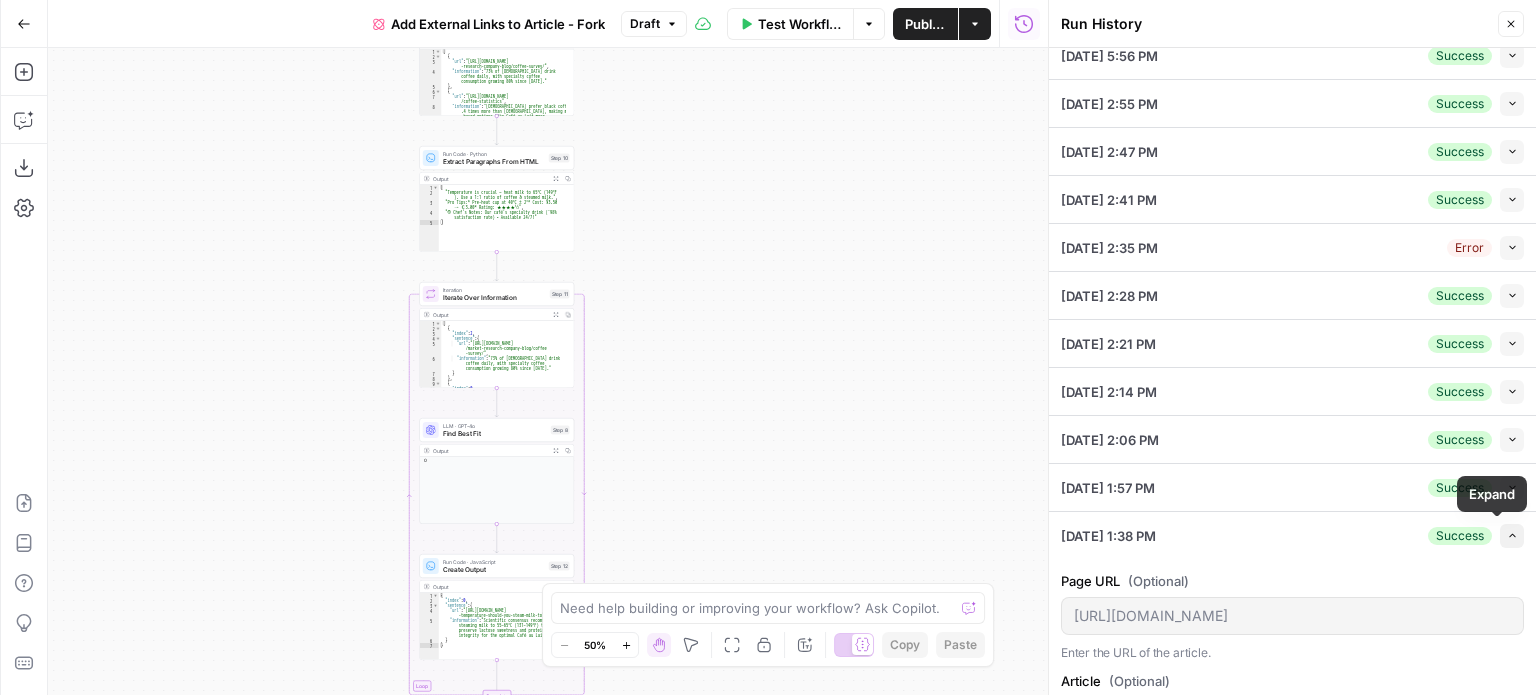 click 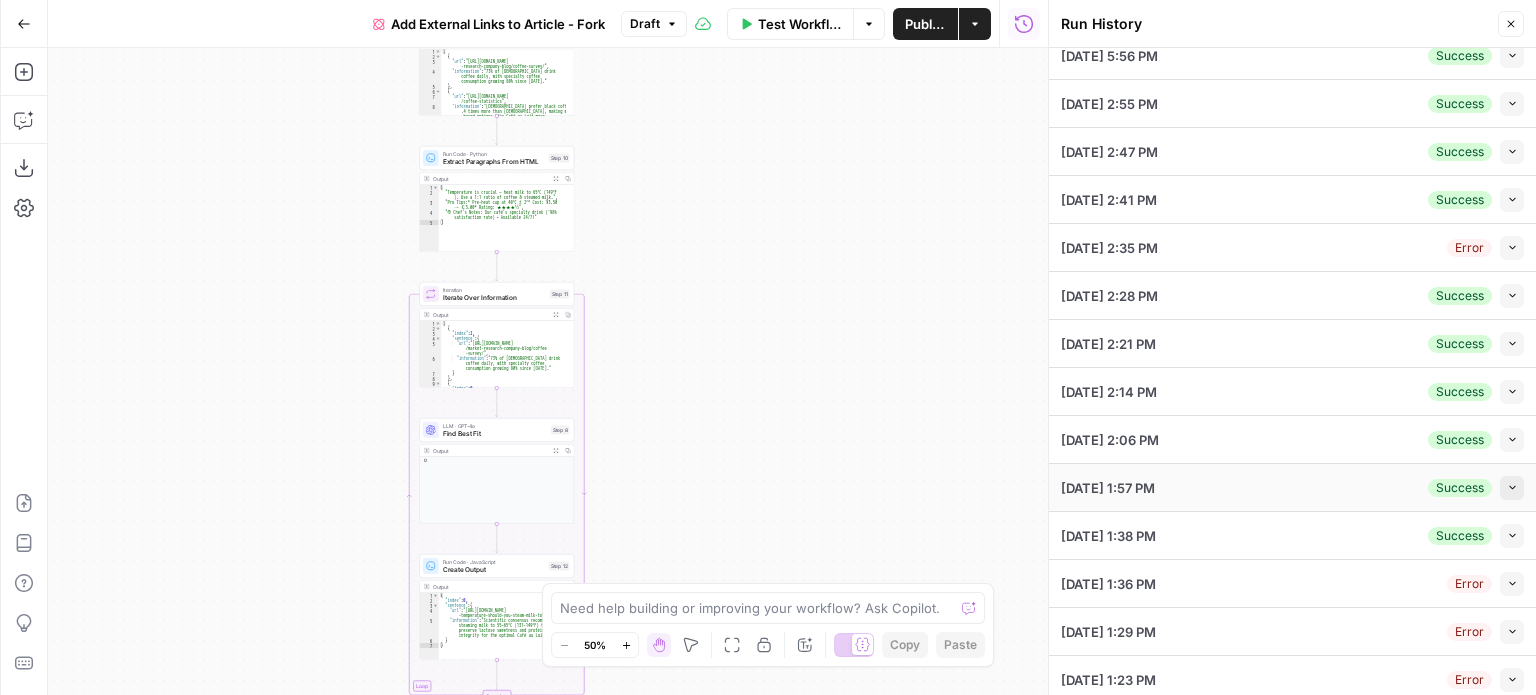 click on "Collapse" at bounding box center (1506, 487) 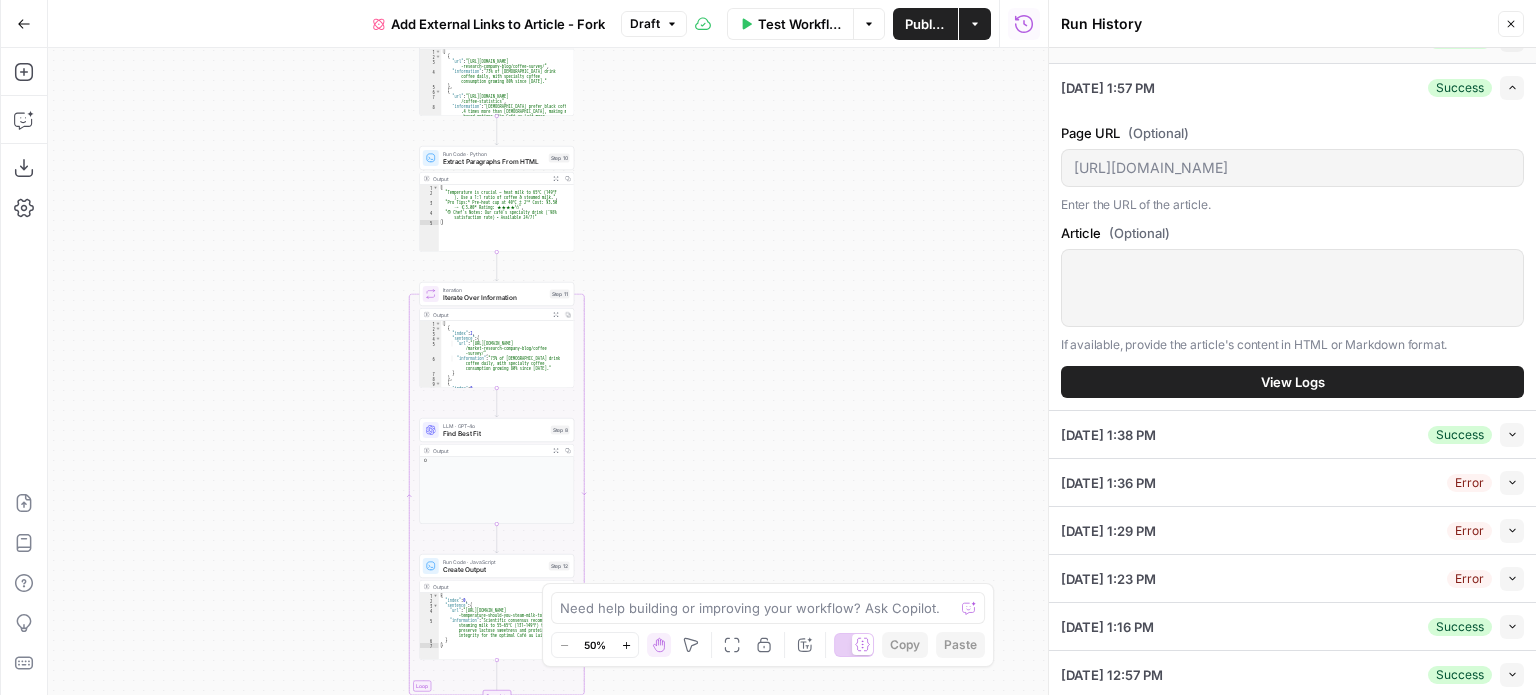 scroll, scrollTop: 264, scrollLeft: 0, axis: vertical 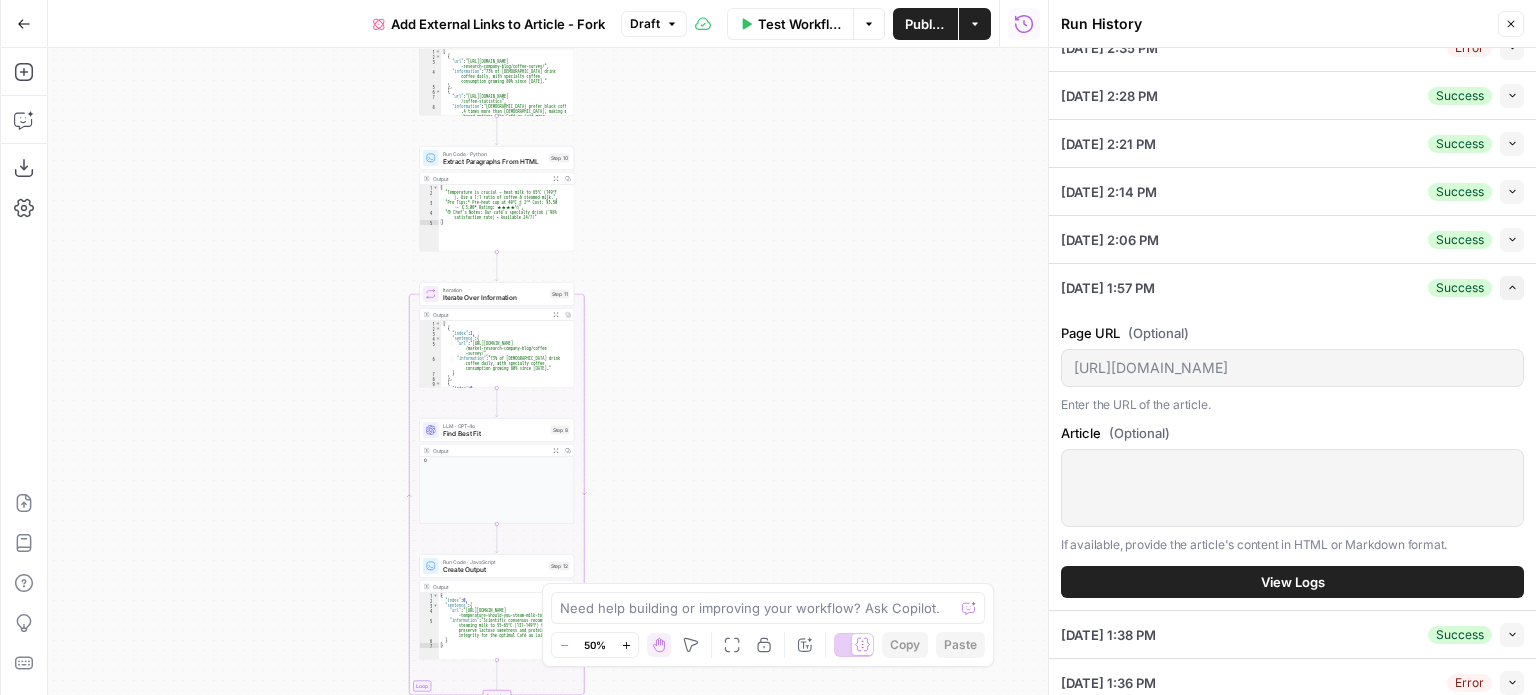 click 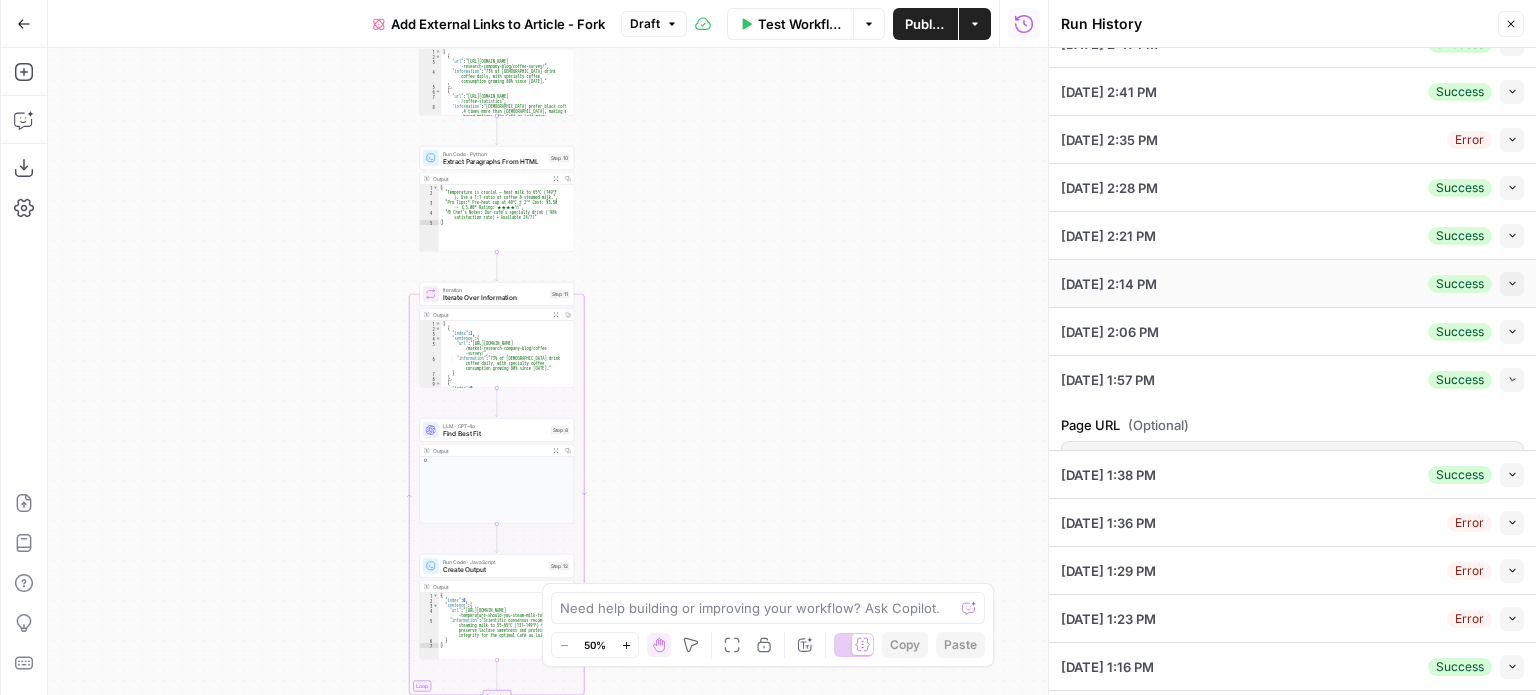 scroll, scrollTop: 165, scrollLeft: 0, axis: vertical 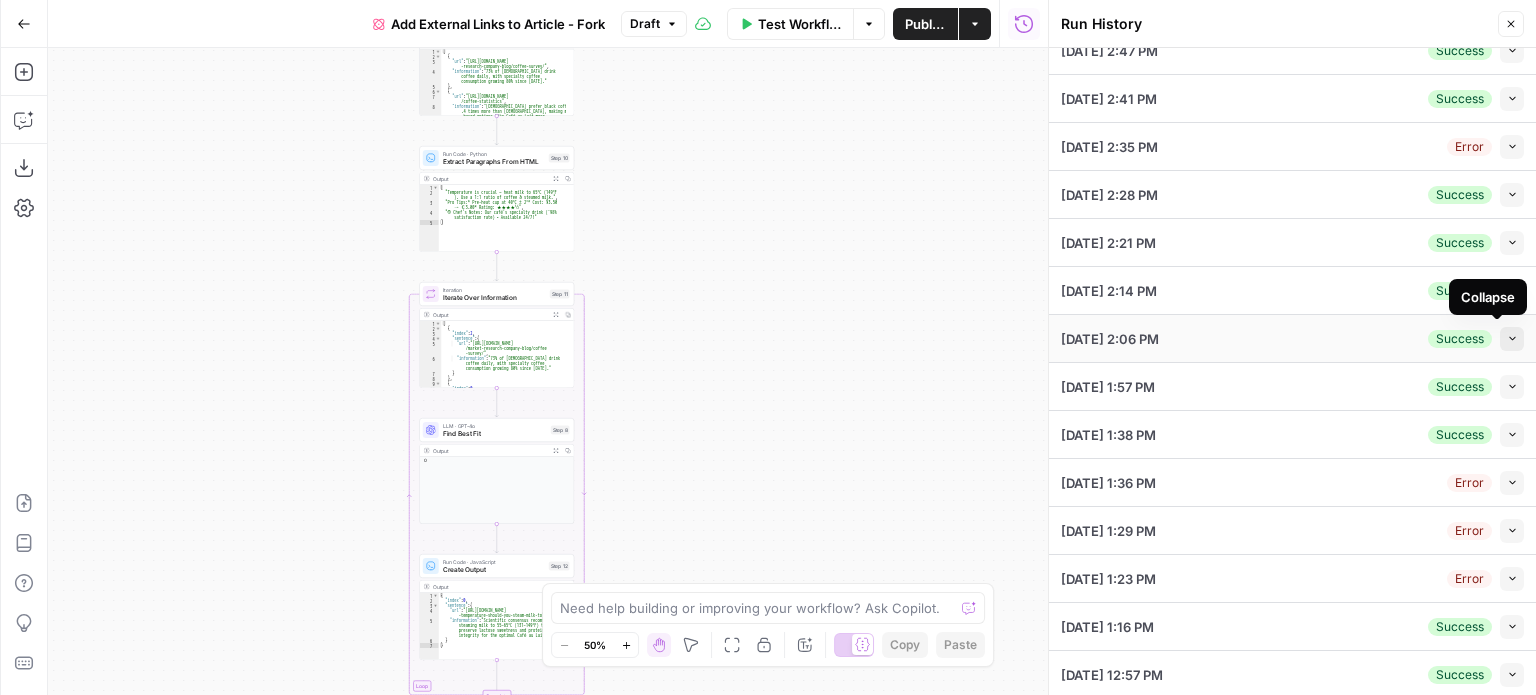 click 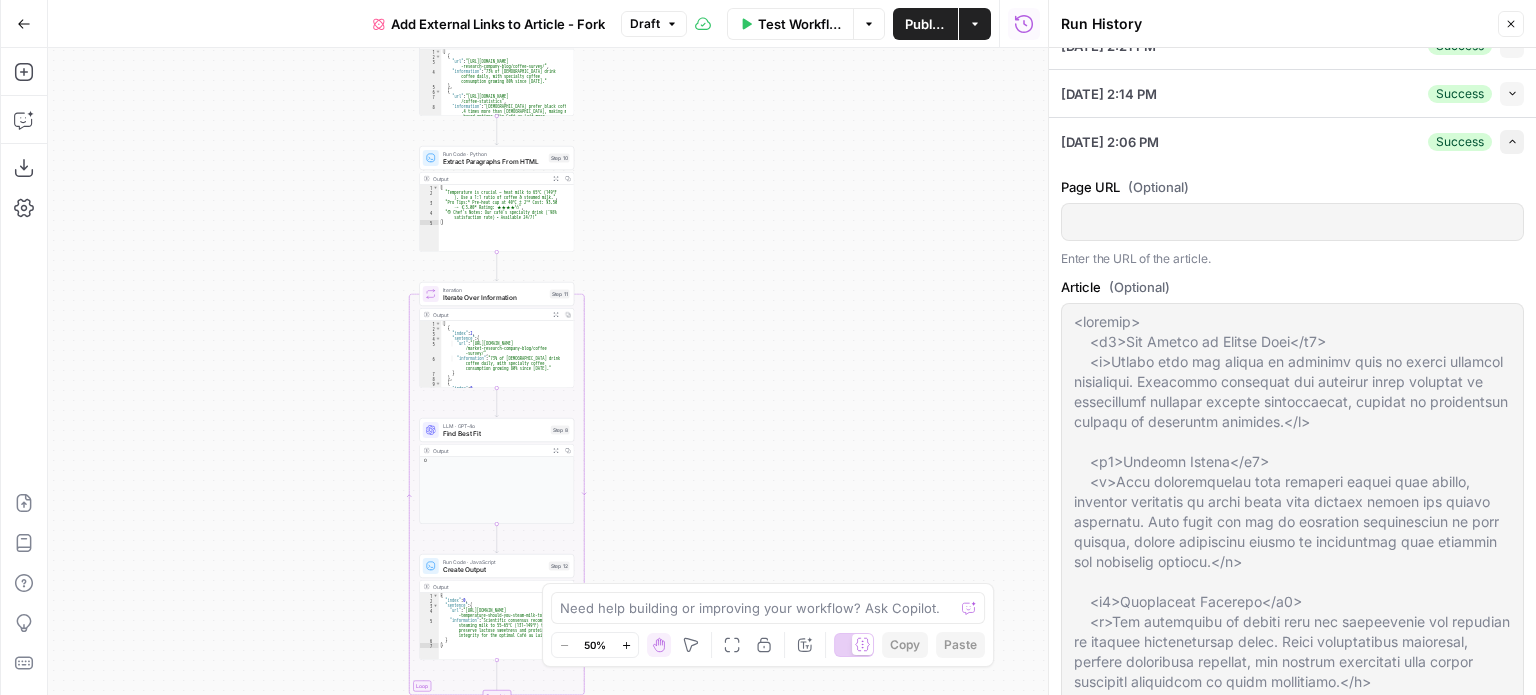 scroll, scrollTop: 365, scrollLeft: 0, axis: vertical 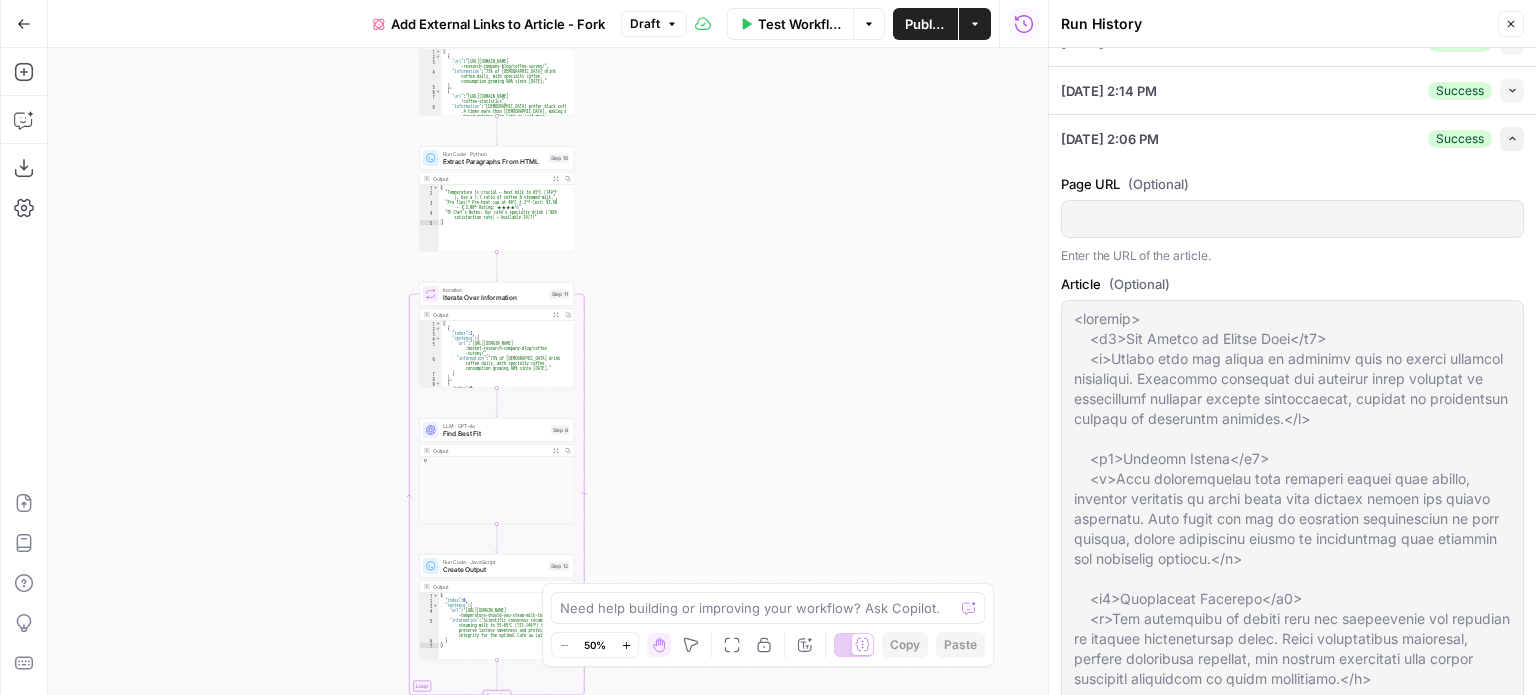 click 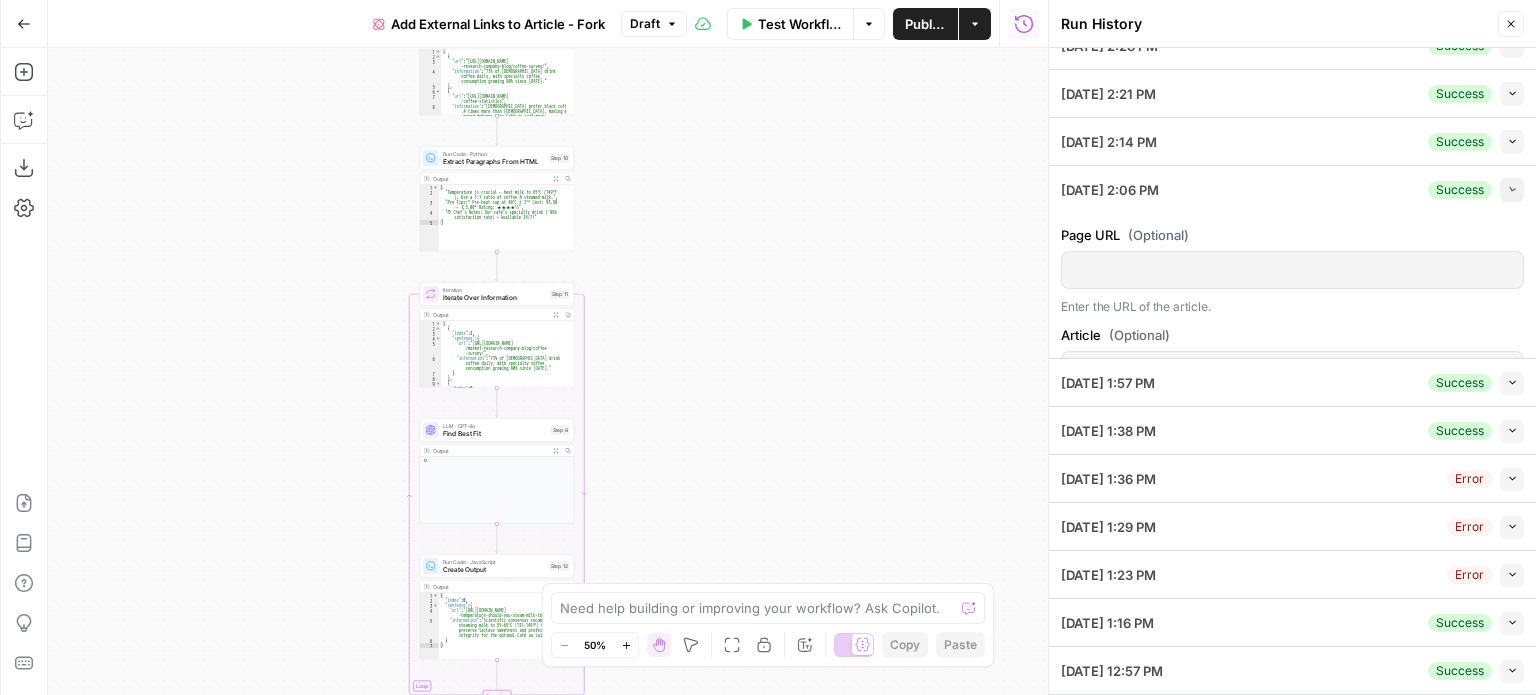scroll, scrollTop: 165, scrollLeft: 0, axis: vertical 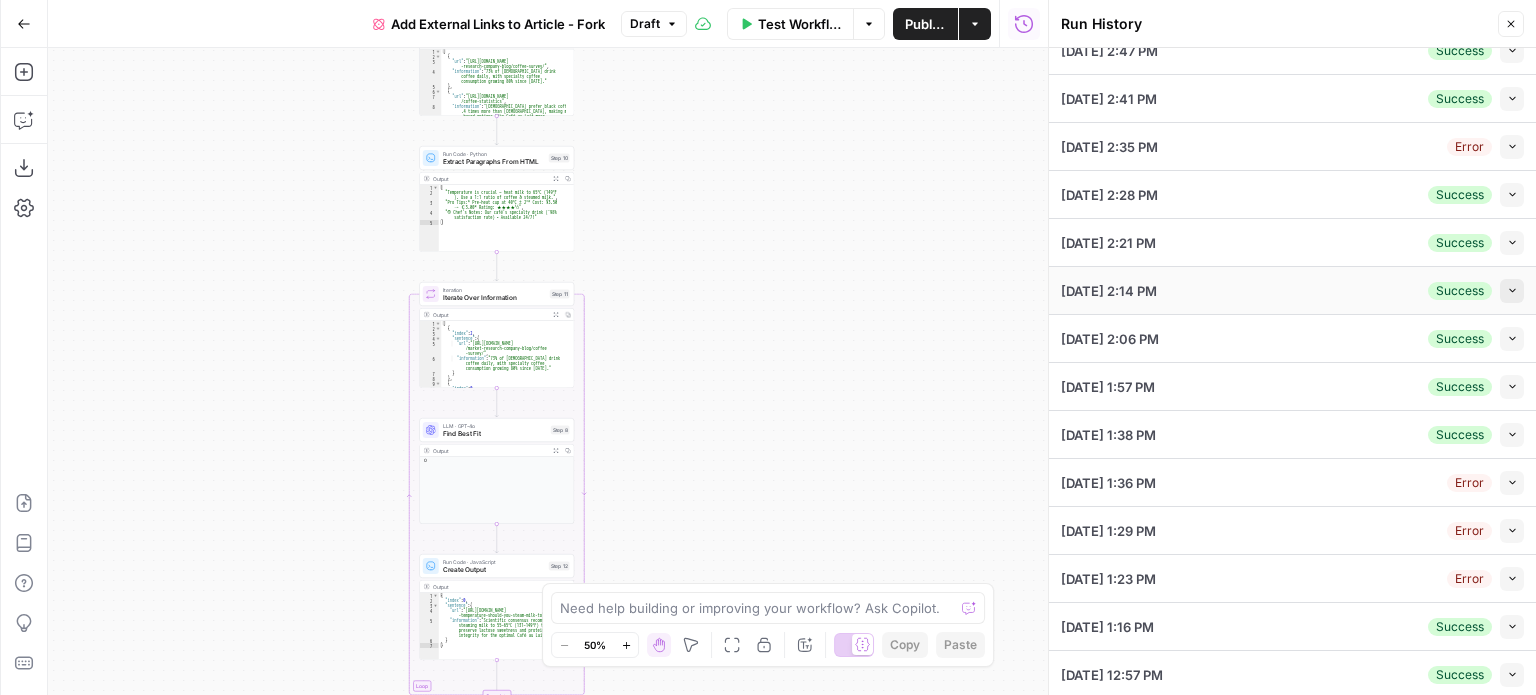 click on "Collapse" at bounding box center (1512, 291) 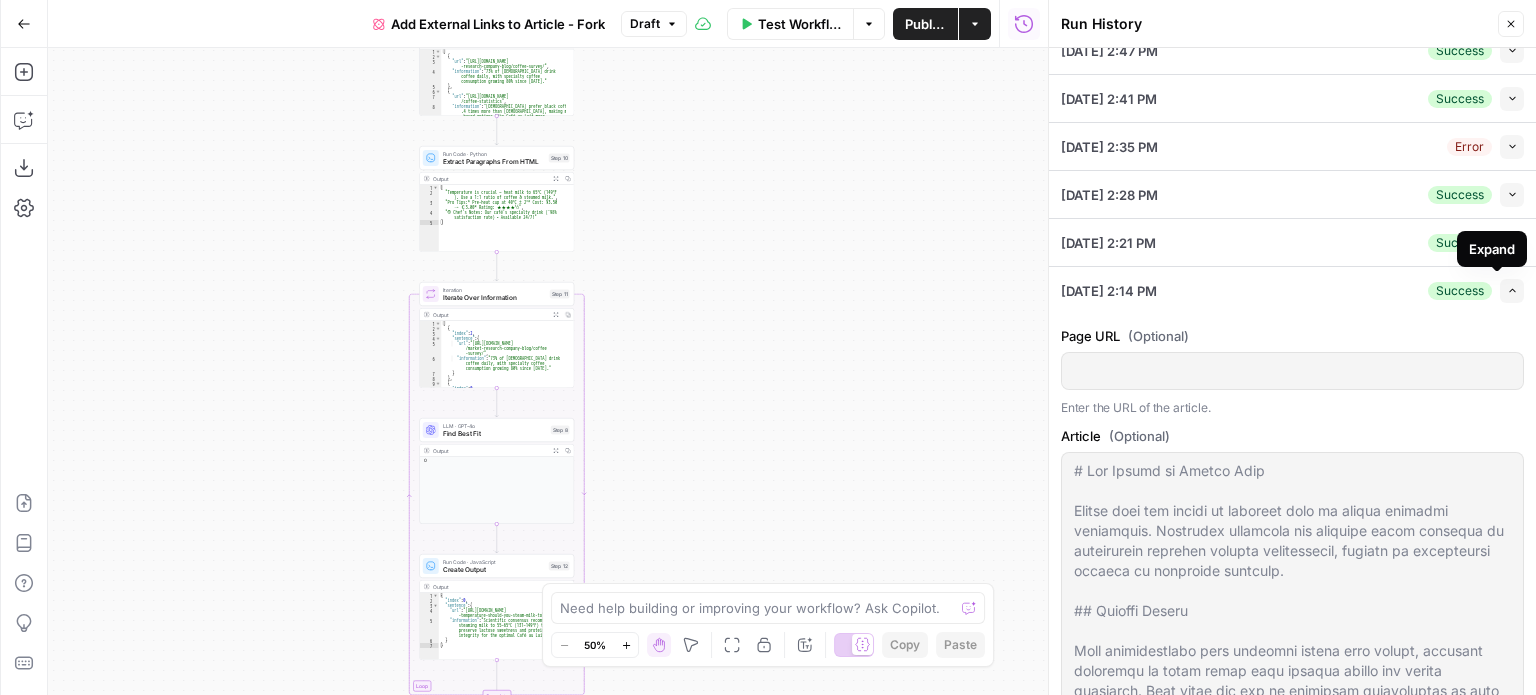 scroll, scrollTop: 399, scrollLeft: 0, axis: vertical 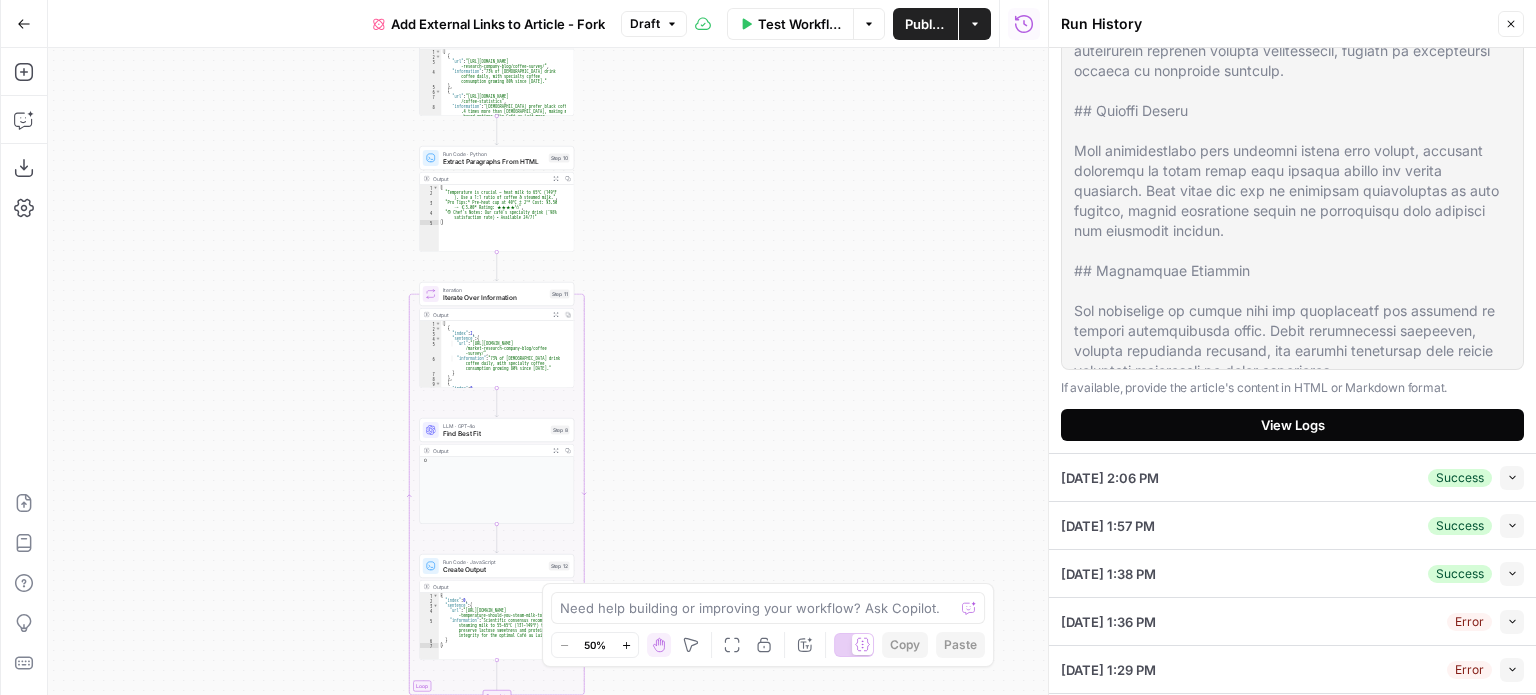 click on "View Logs" at bounding box center [1293, 425] 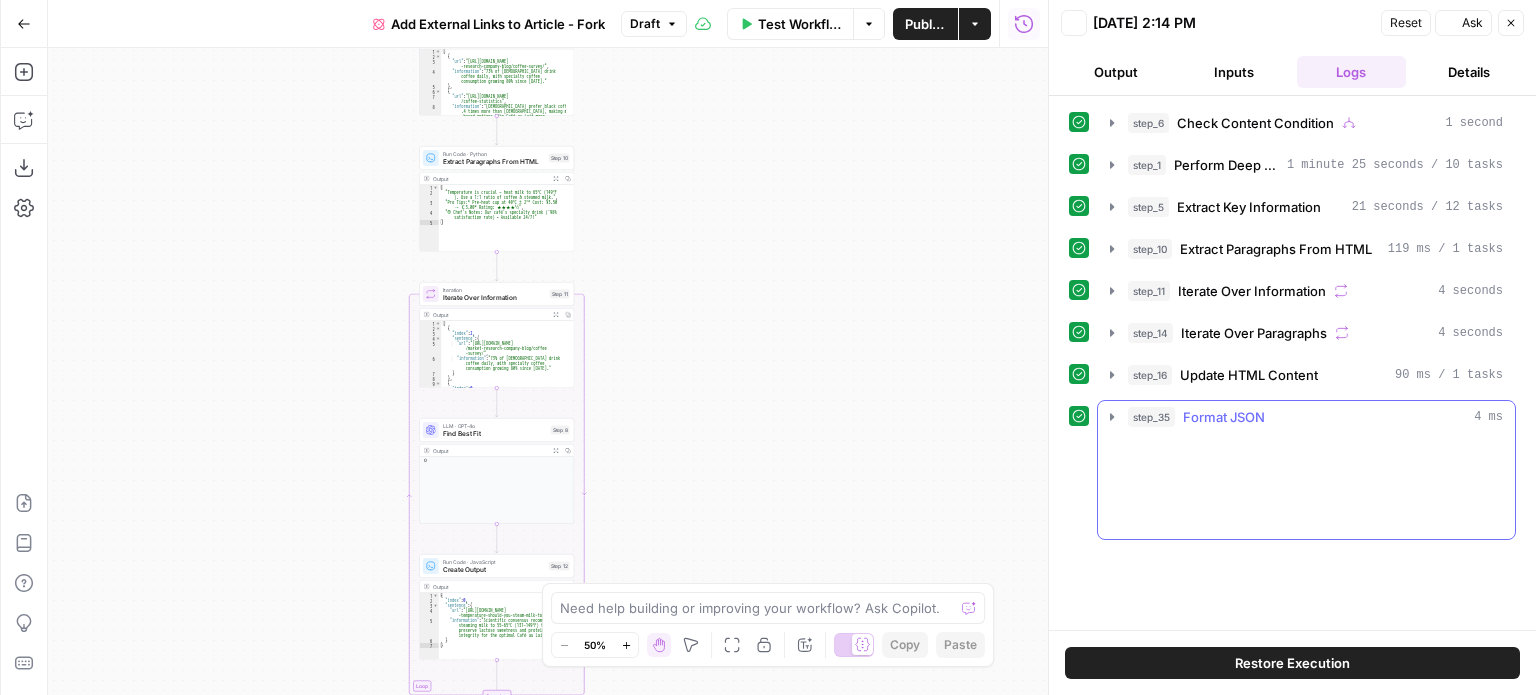 scroll, scrollTop: 0, scrollLeft: 0, axis: both 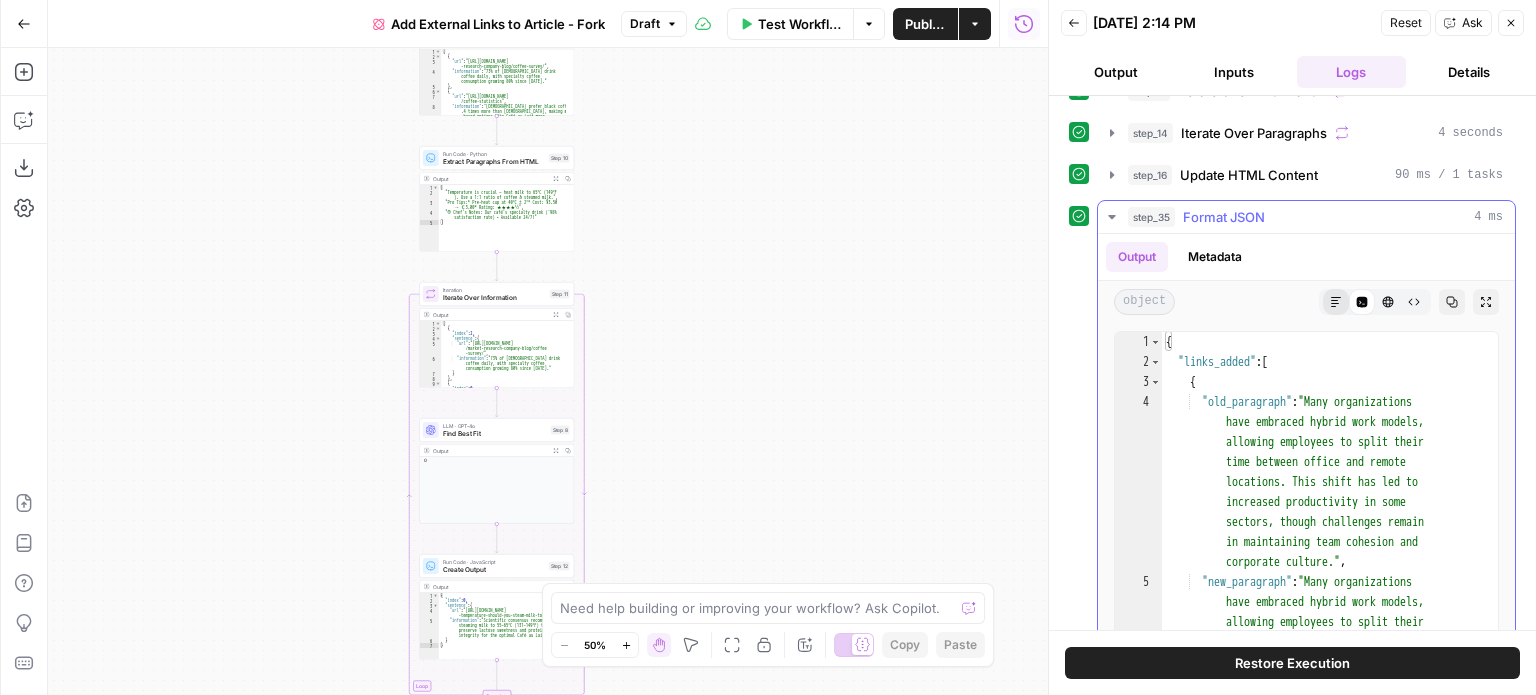 click on "Markdown" at bounding box center [1336, 302] 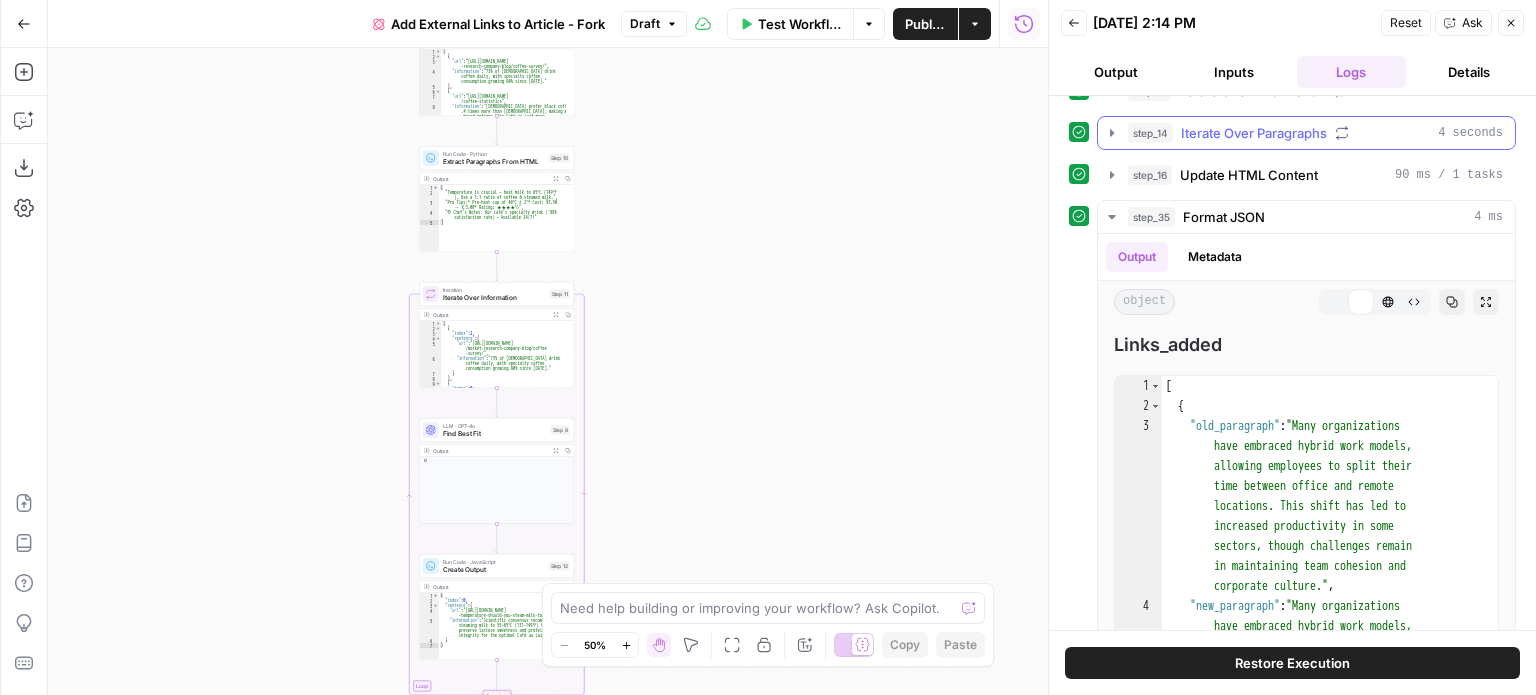 scroll, scrollTop: 200, scrollLeft: 0, axis: vertical 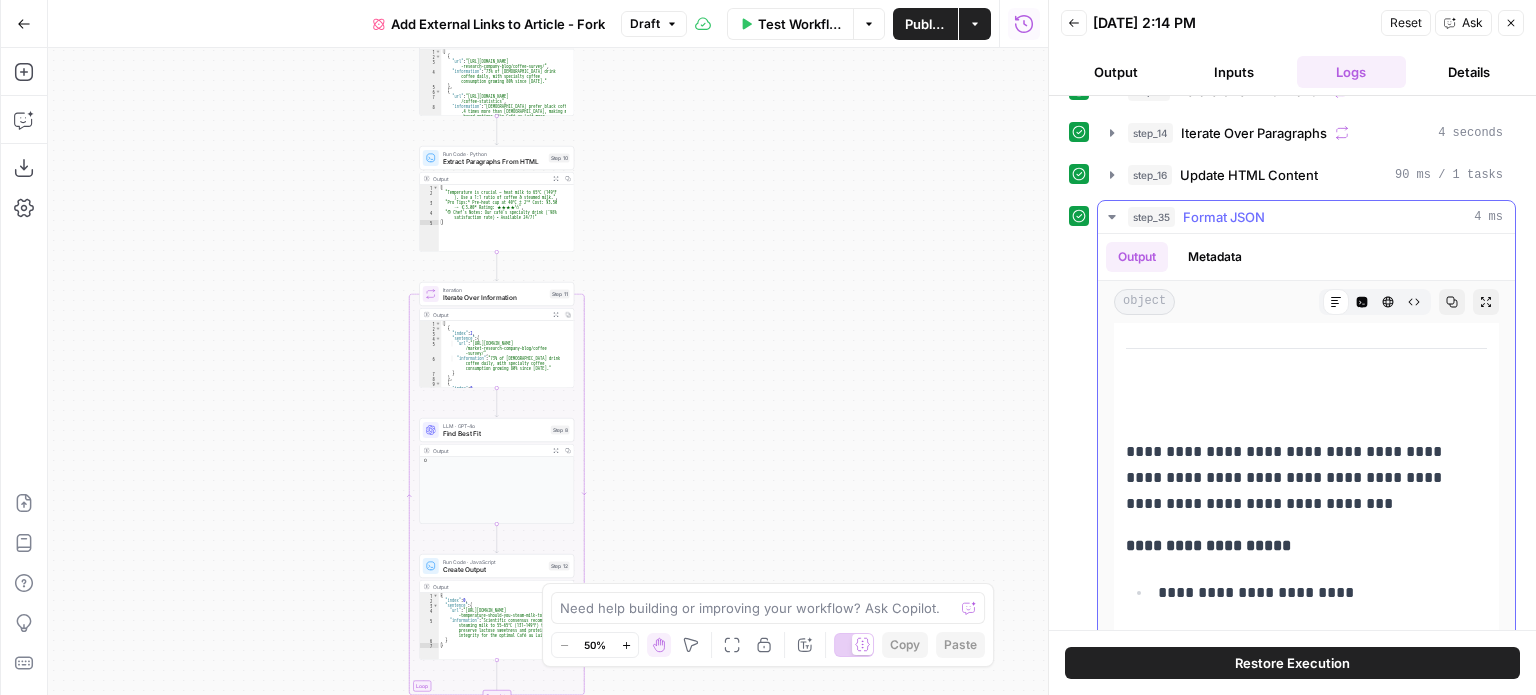 drag, startPoint x: 1119, startPoint y: 446, endPoint x: 1345, endPoint y: 592, distance: 269.05762 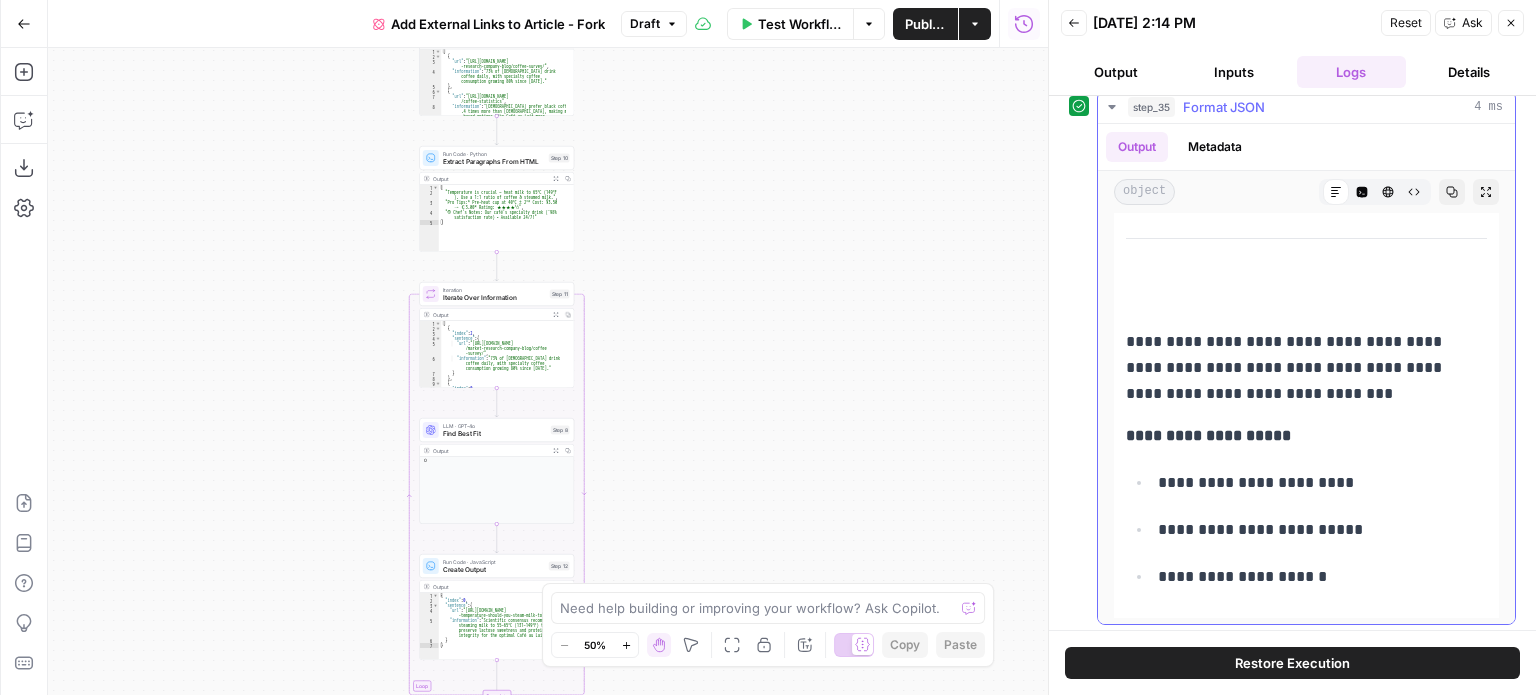 drag, startPoint x: 1334, startPoint y: 574, endPoint x: 1124, endPoint y: 333, distance: 319.65762 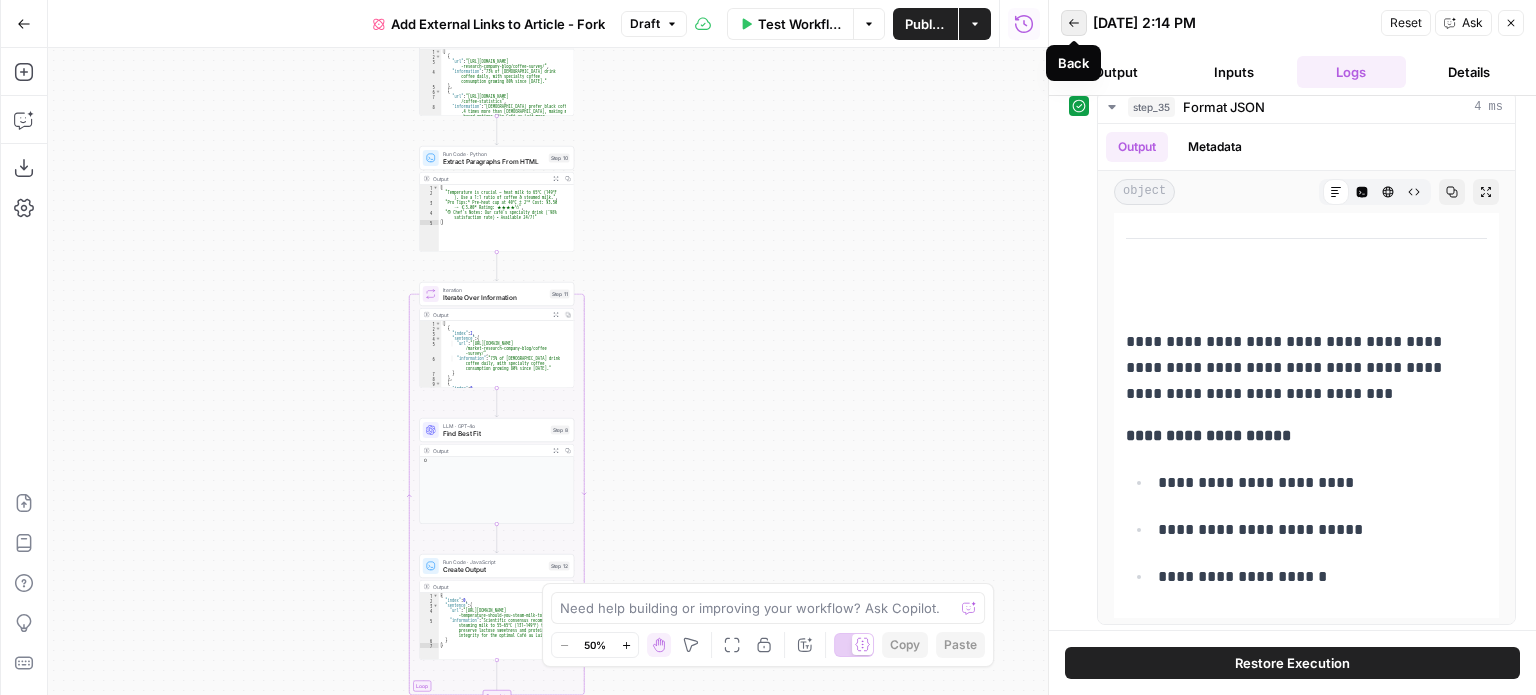 click on "Back" at bounding box center [1074, 23] 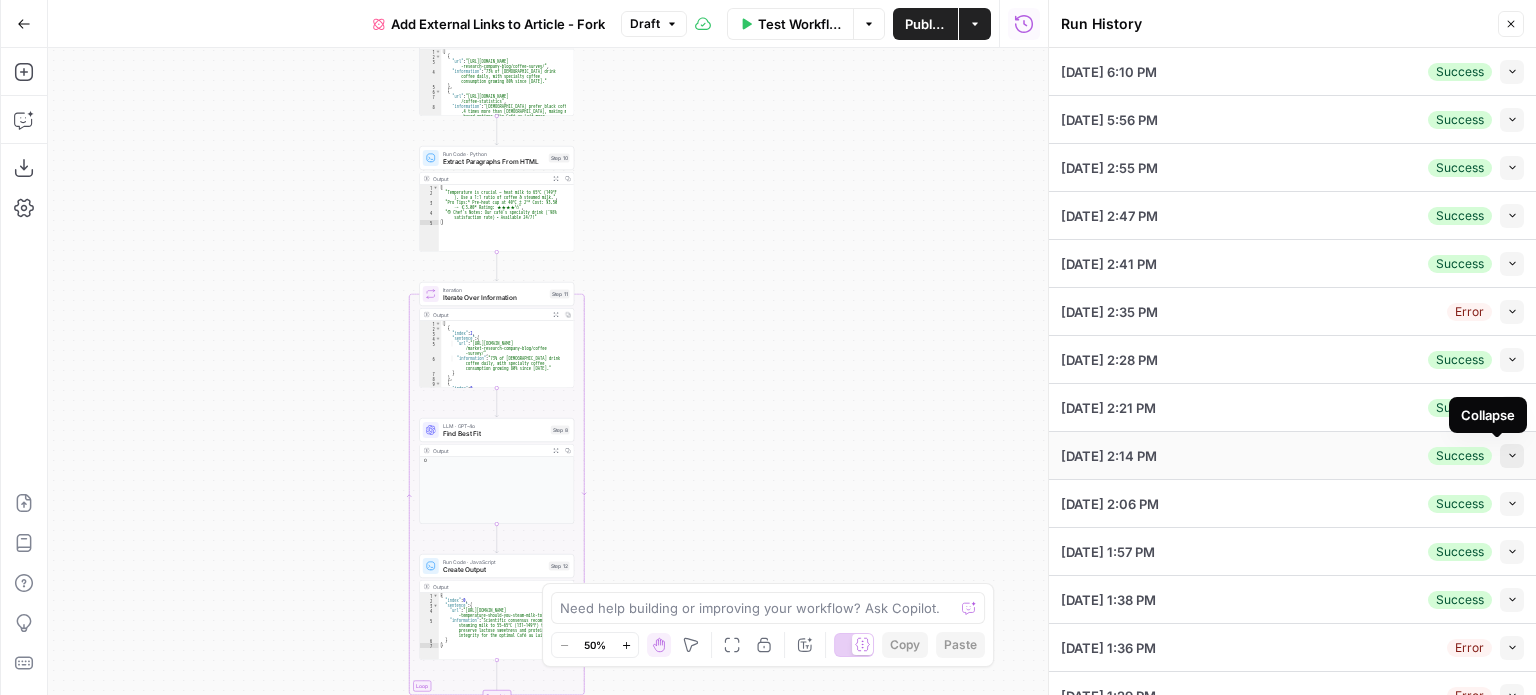 click 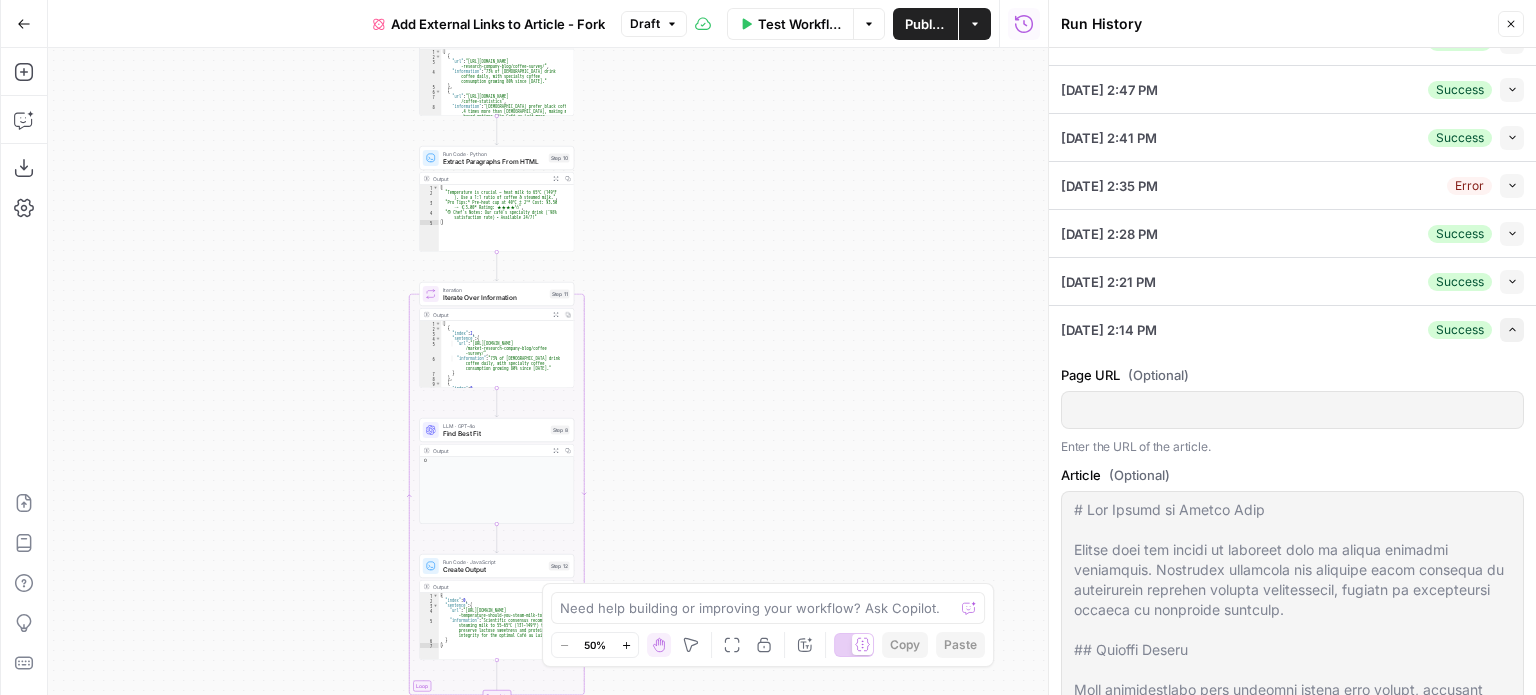 scroll, scrollTop: 200, scrollLeft: 0, axis: vertical 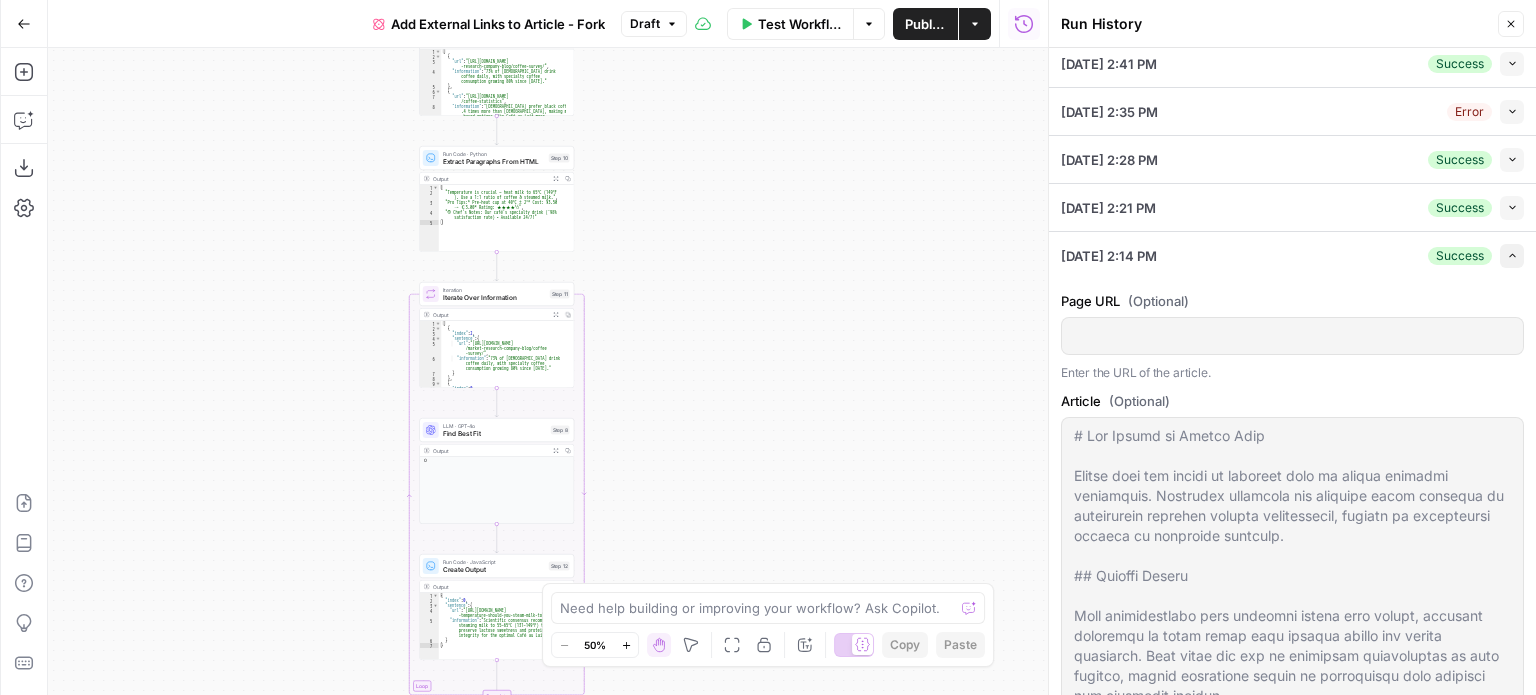 click 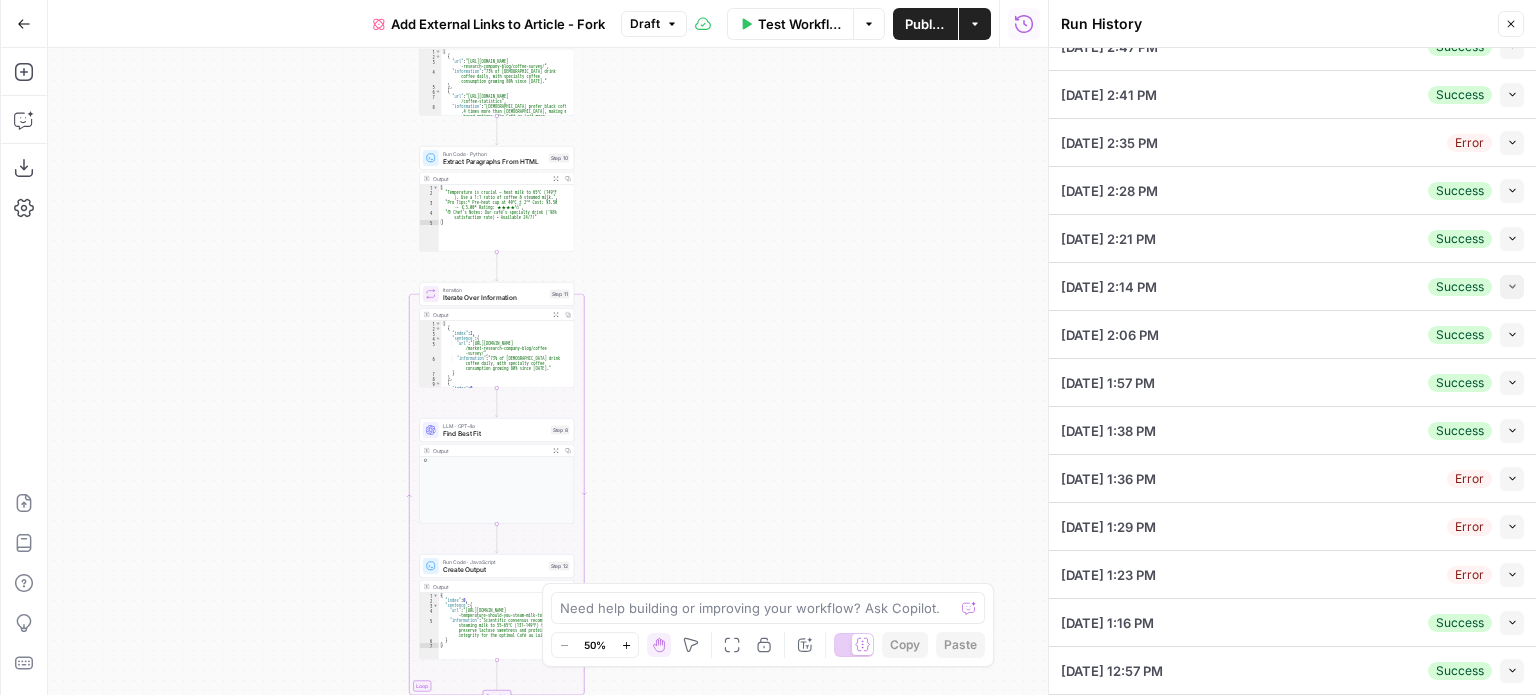 scroll, scrollTop: 165, scrollLeft: 0, axis: vertical 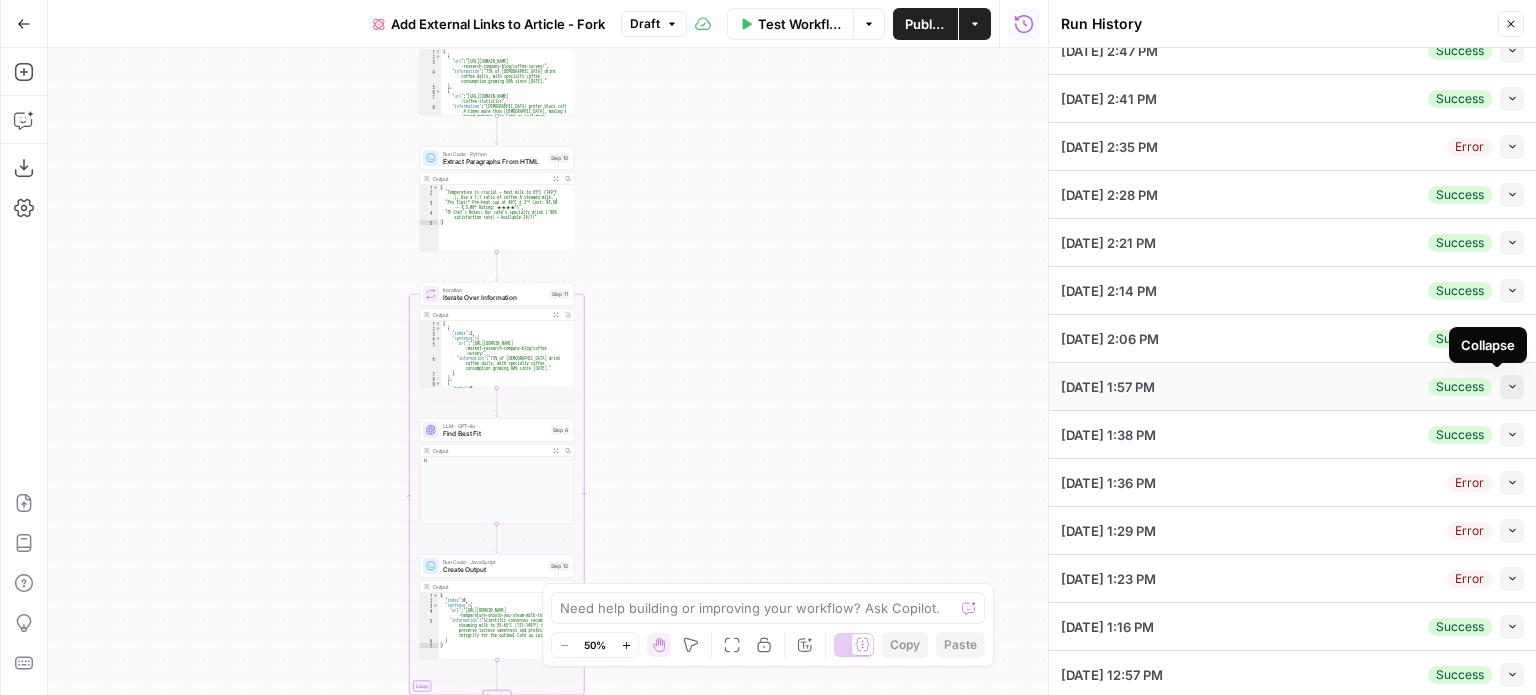 click 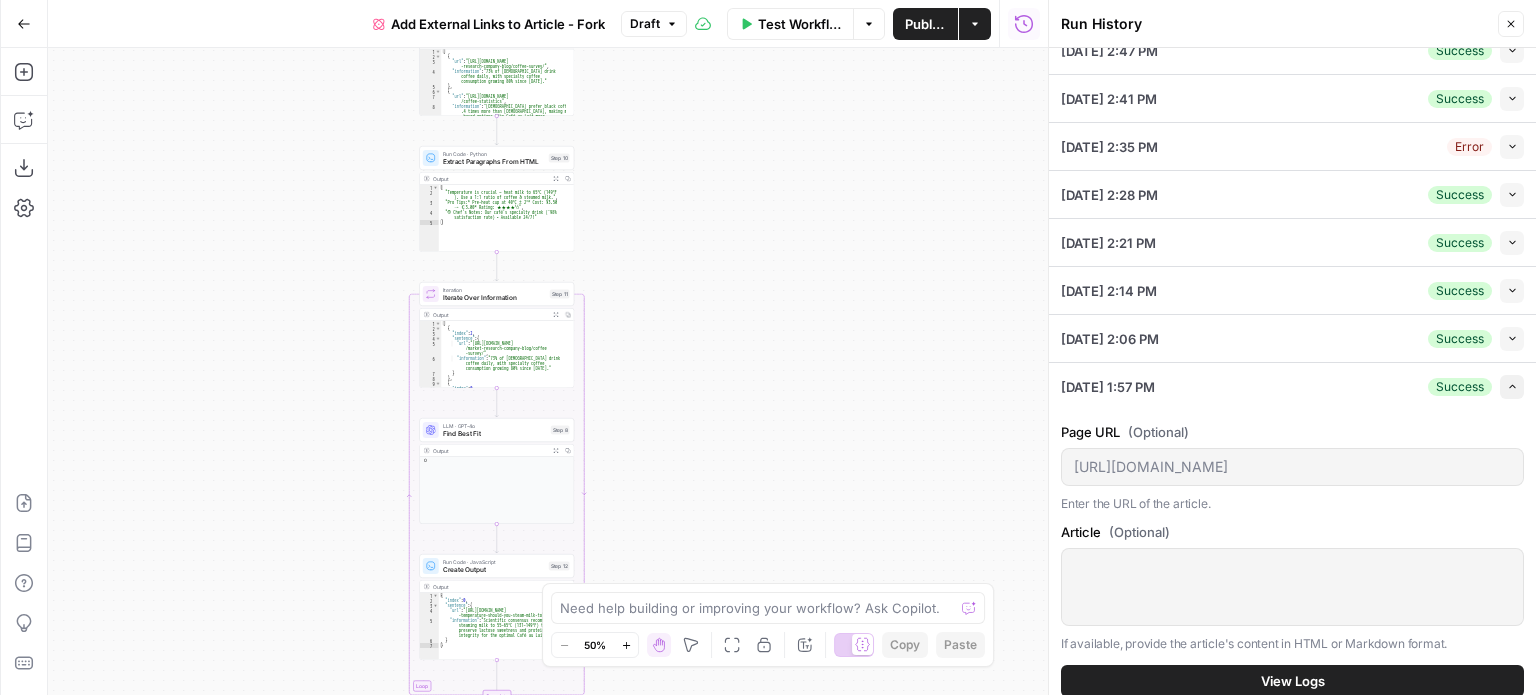 click 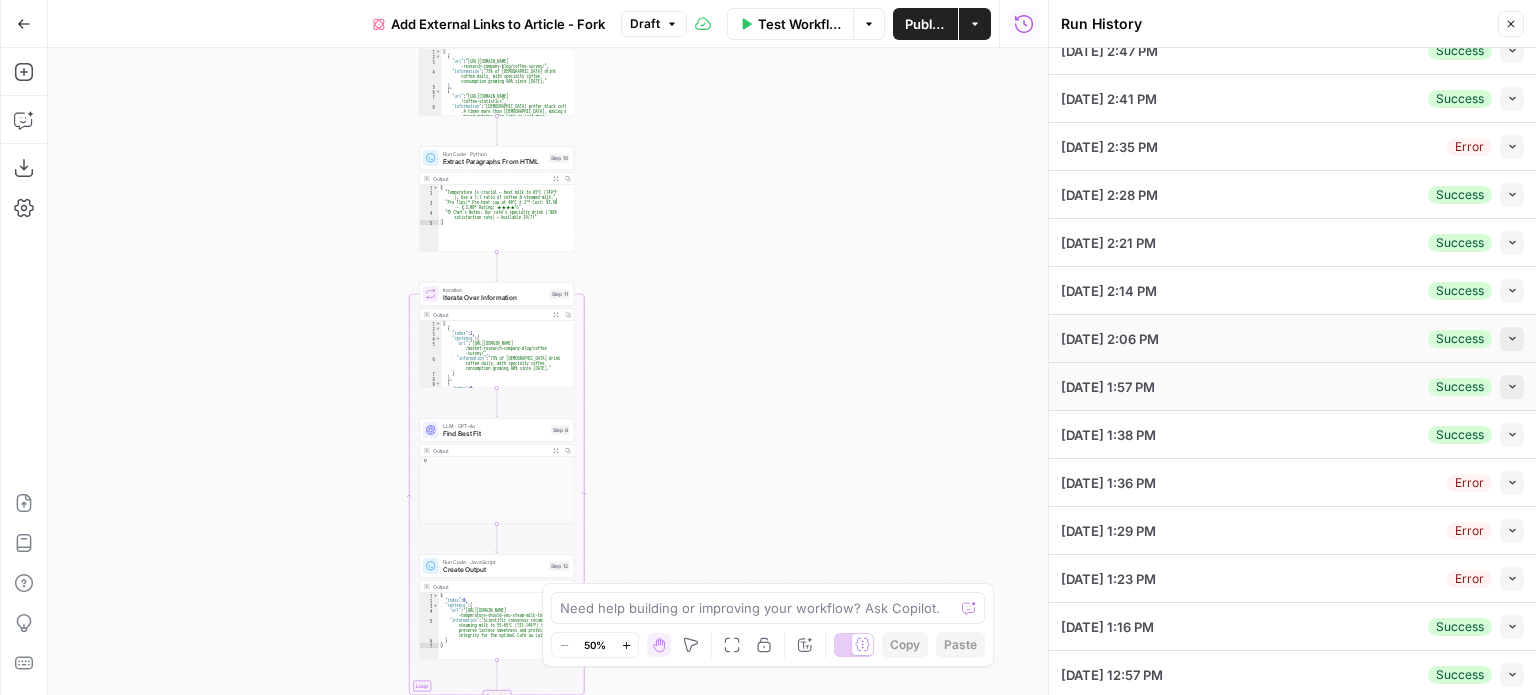 click on "Collapse" at bounding box center (1512, 339) 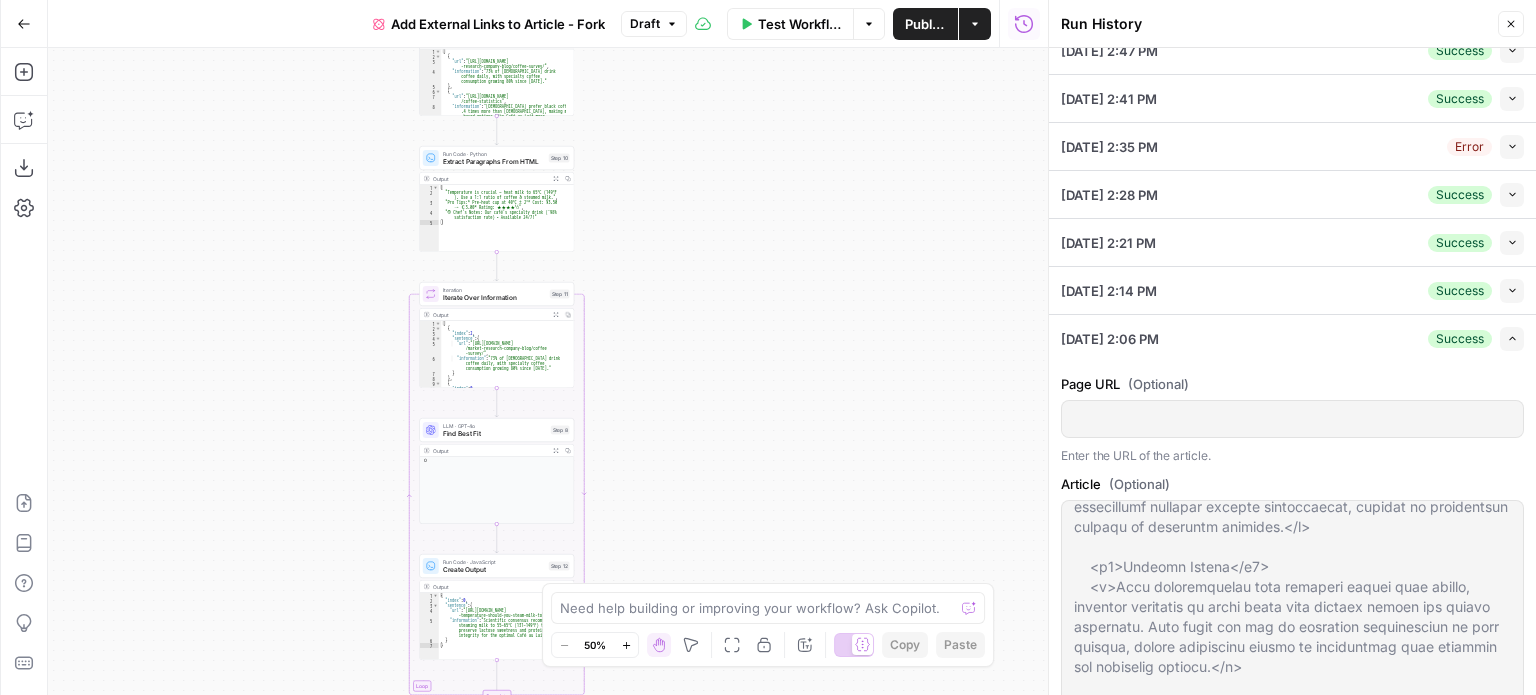 scroll, scrollTop: 0, scrollLeft: 0, axis: both 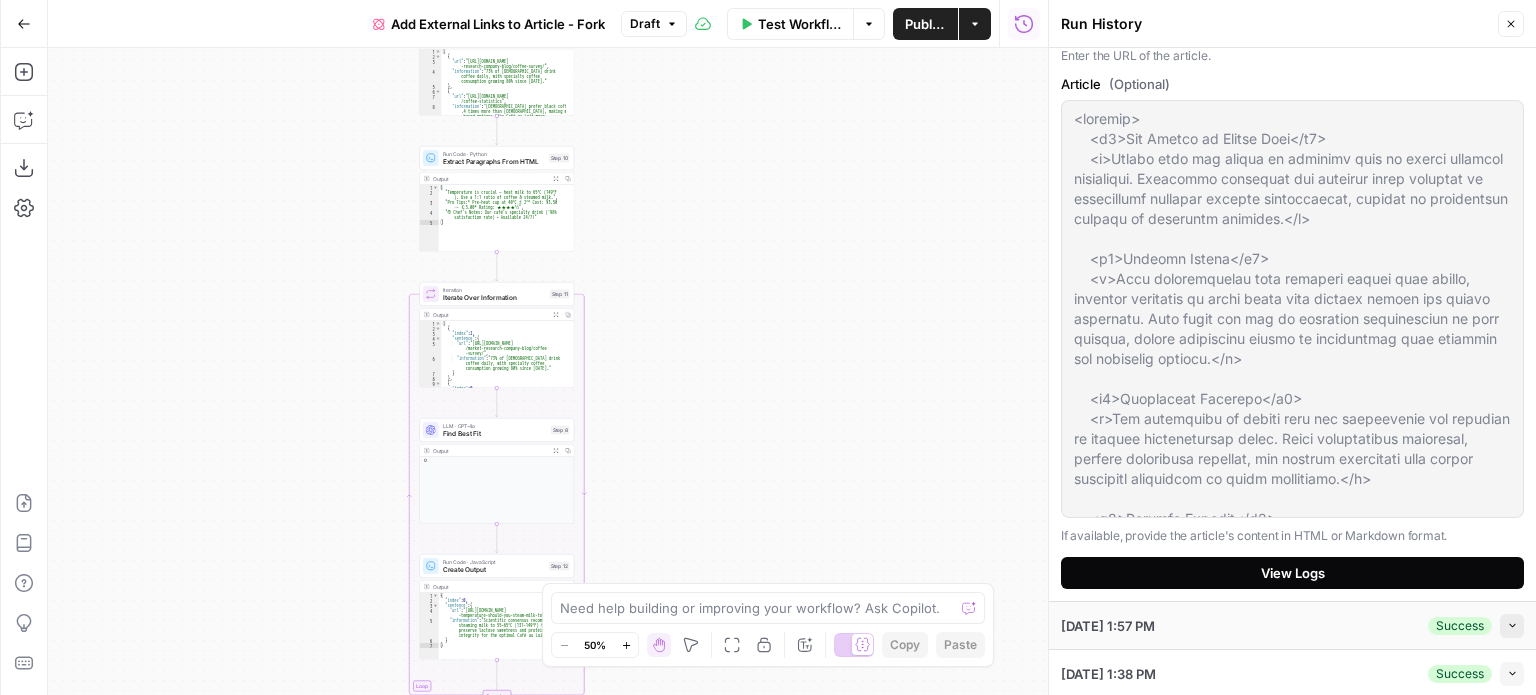 click on "View Logs" at bounding box center (1293, 573) 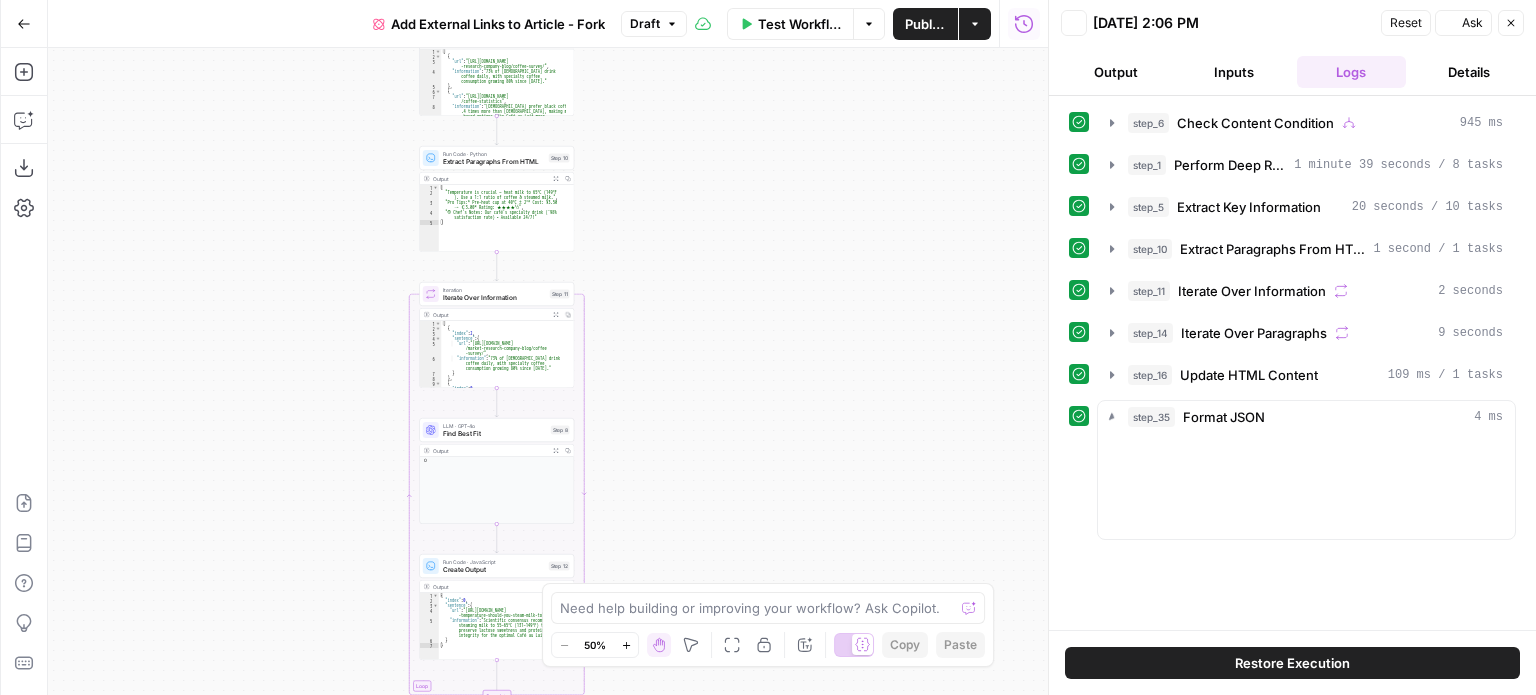 scroll, scrollTop: 0, scrollLeft: 0, axis: both 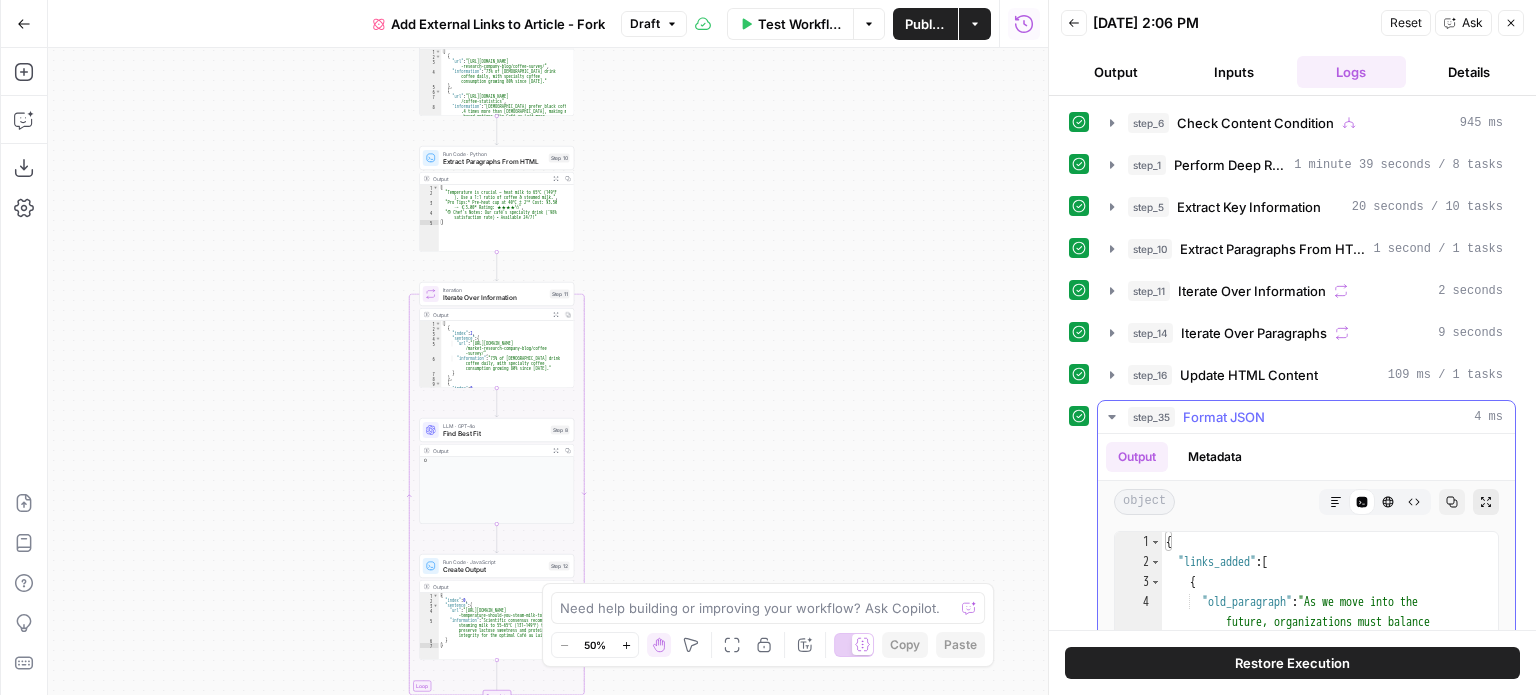 click 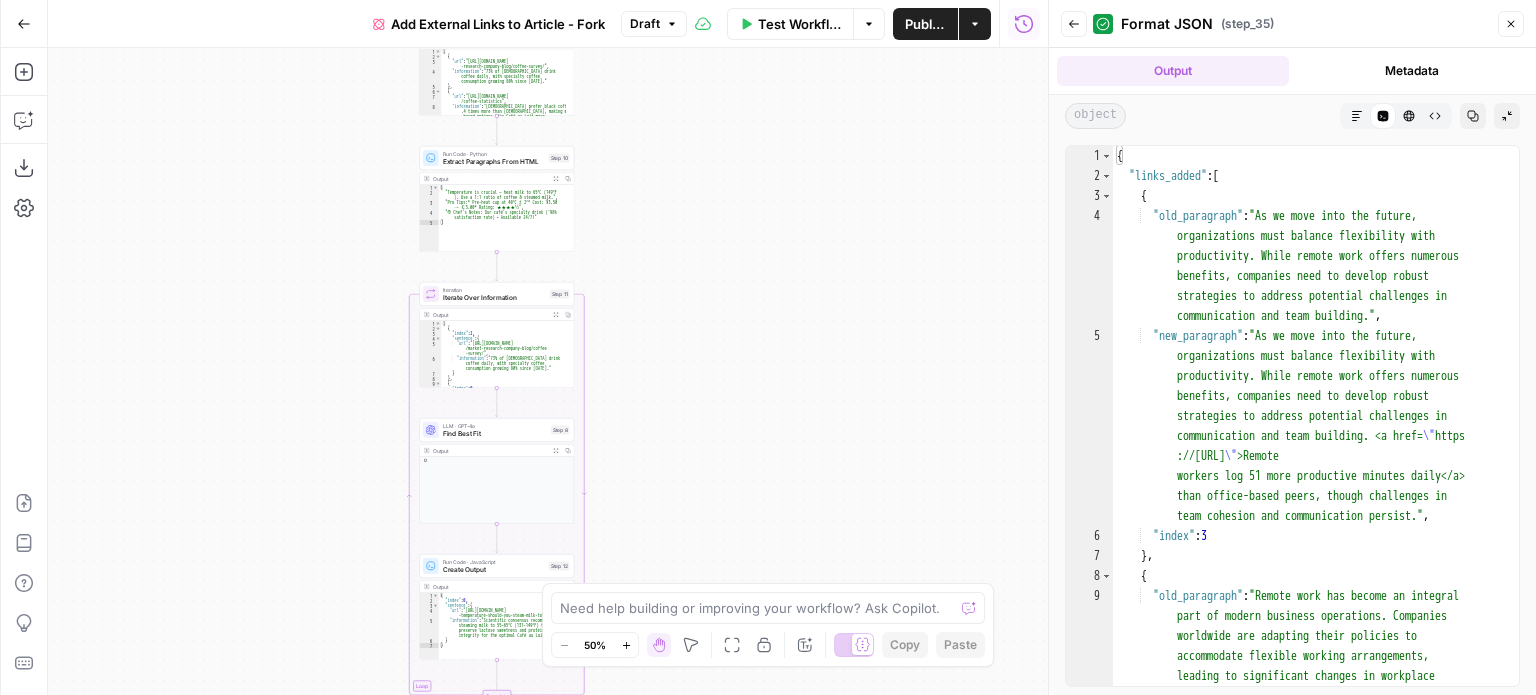 click on "Markdown Code Editor HTML Viewer Raw Output" at bounding box center (1396, 116) 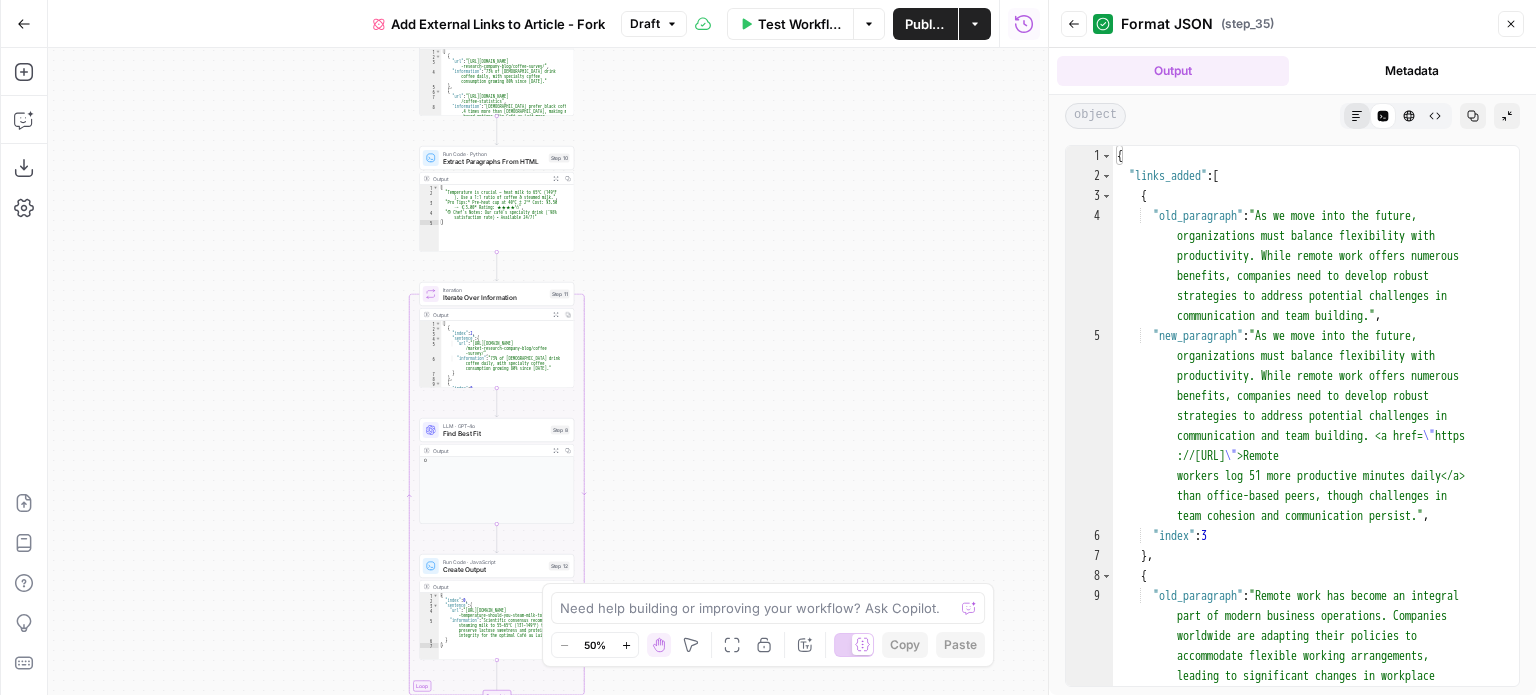 click 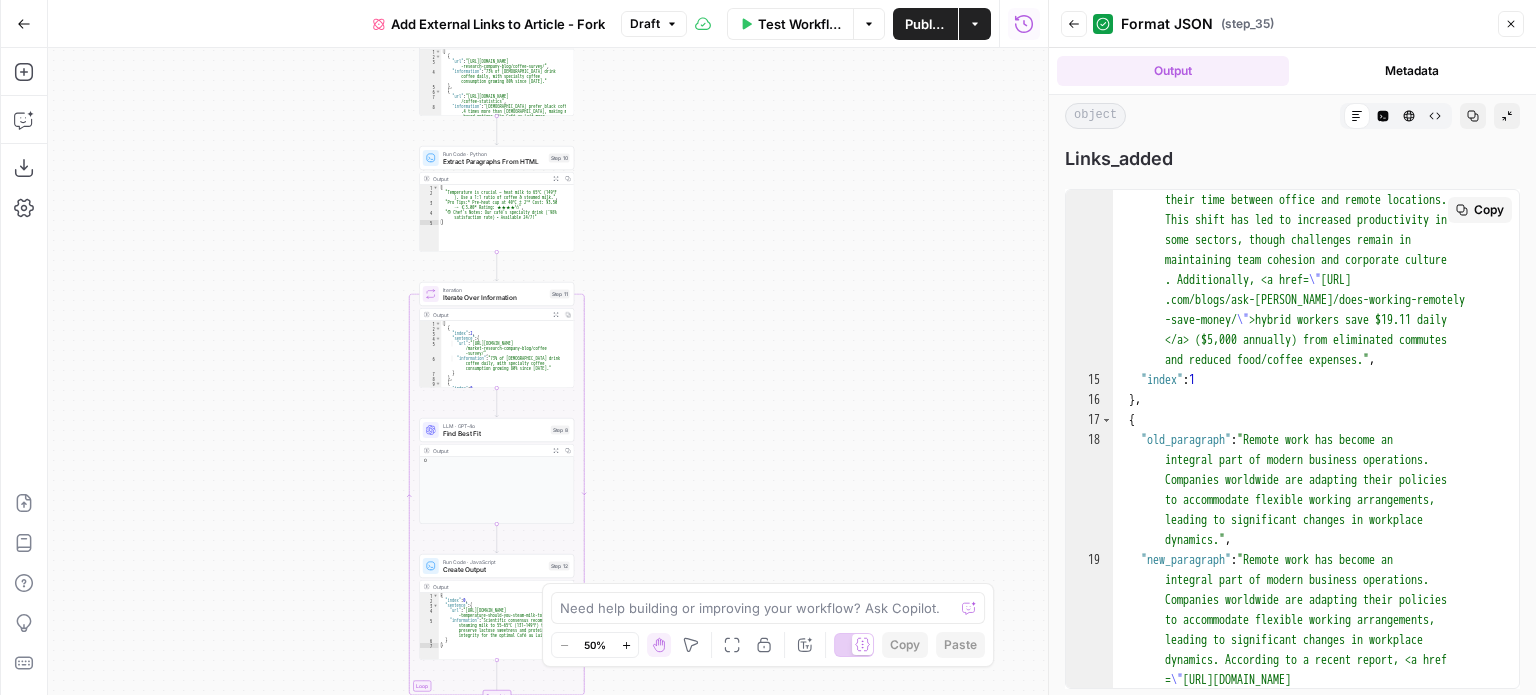 scroll, scrollTop: 1180, scrollLeft: 0, axis: vertical 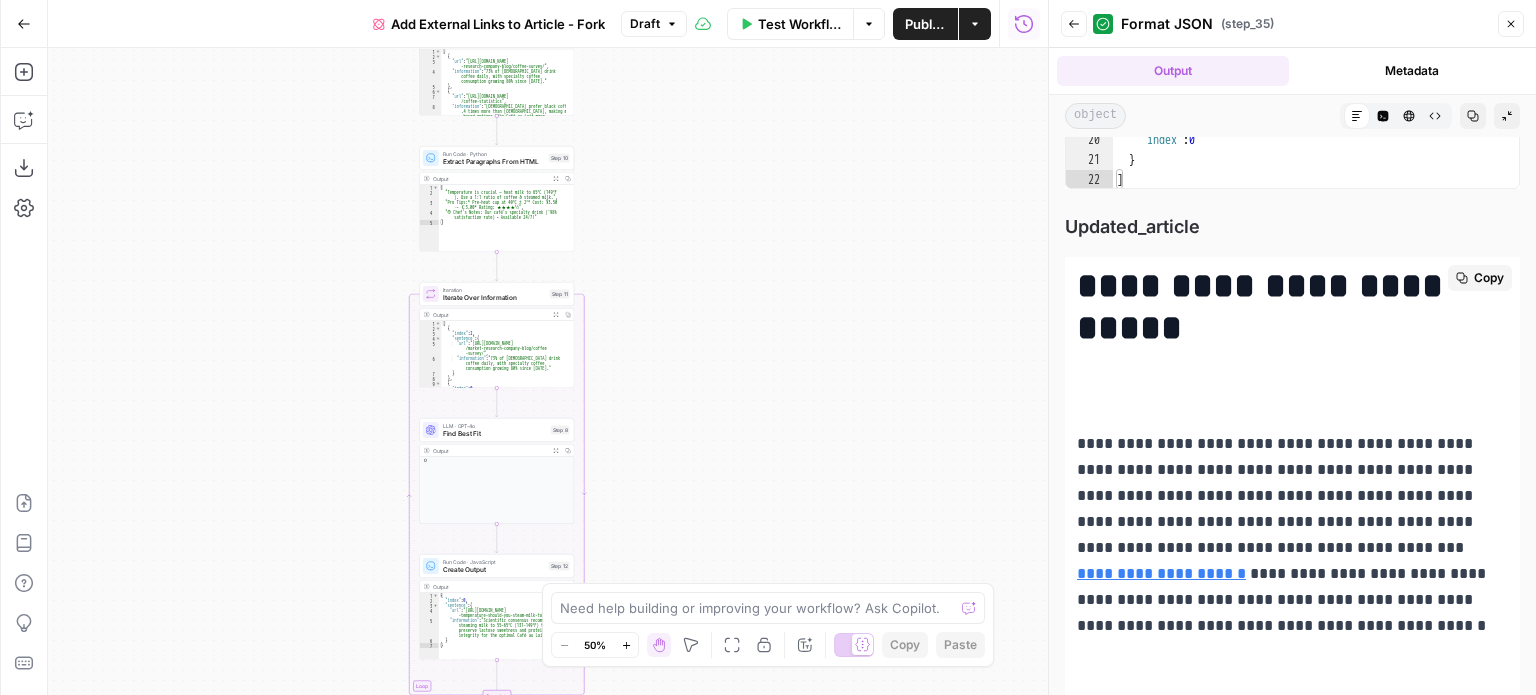 drag, startPoint x: 1089, startPoint y: 288, endPoint x: 1168, endPoint y: 332, distance: 90.426765 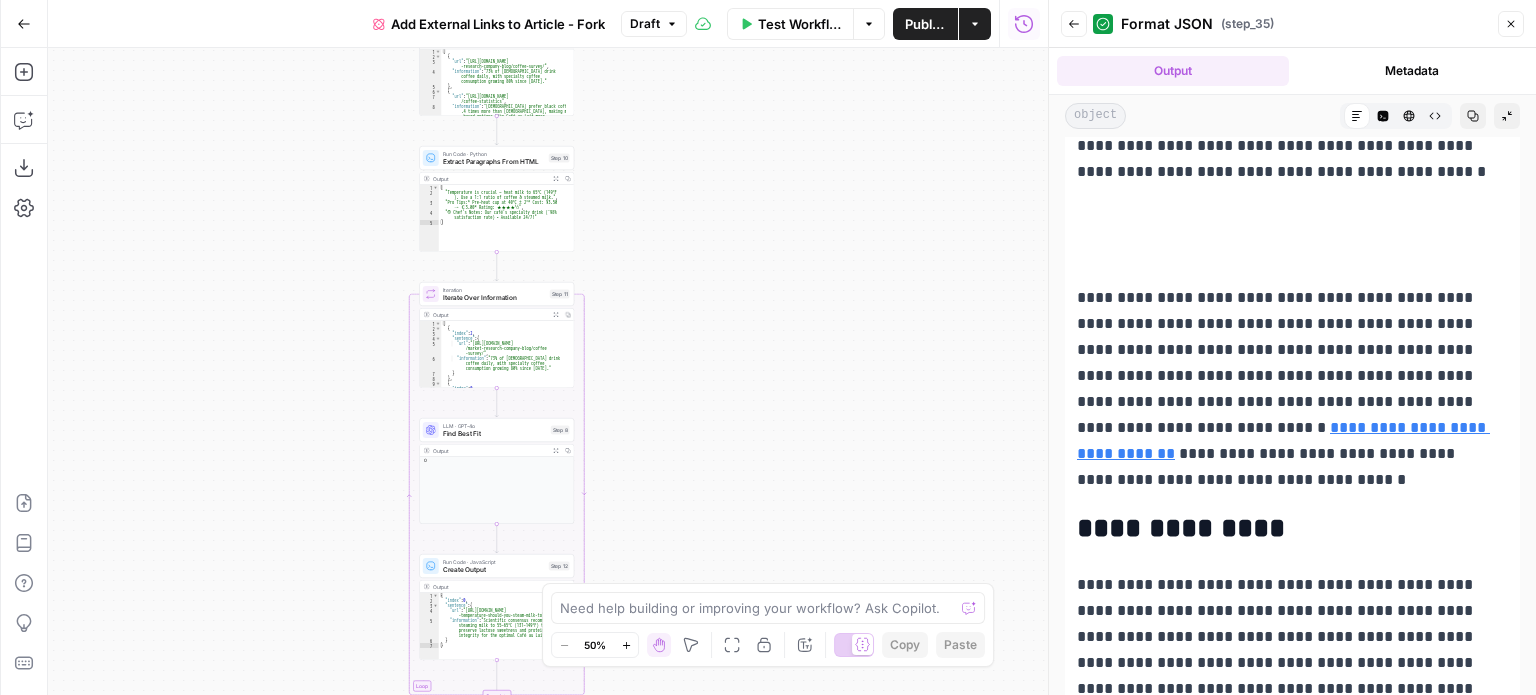 scroll, scrollTop: 839, scrollLeft: 0, axis: vertical 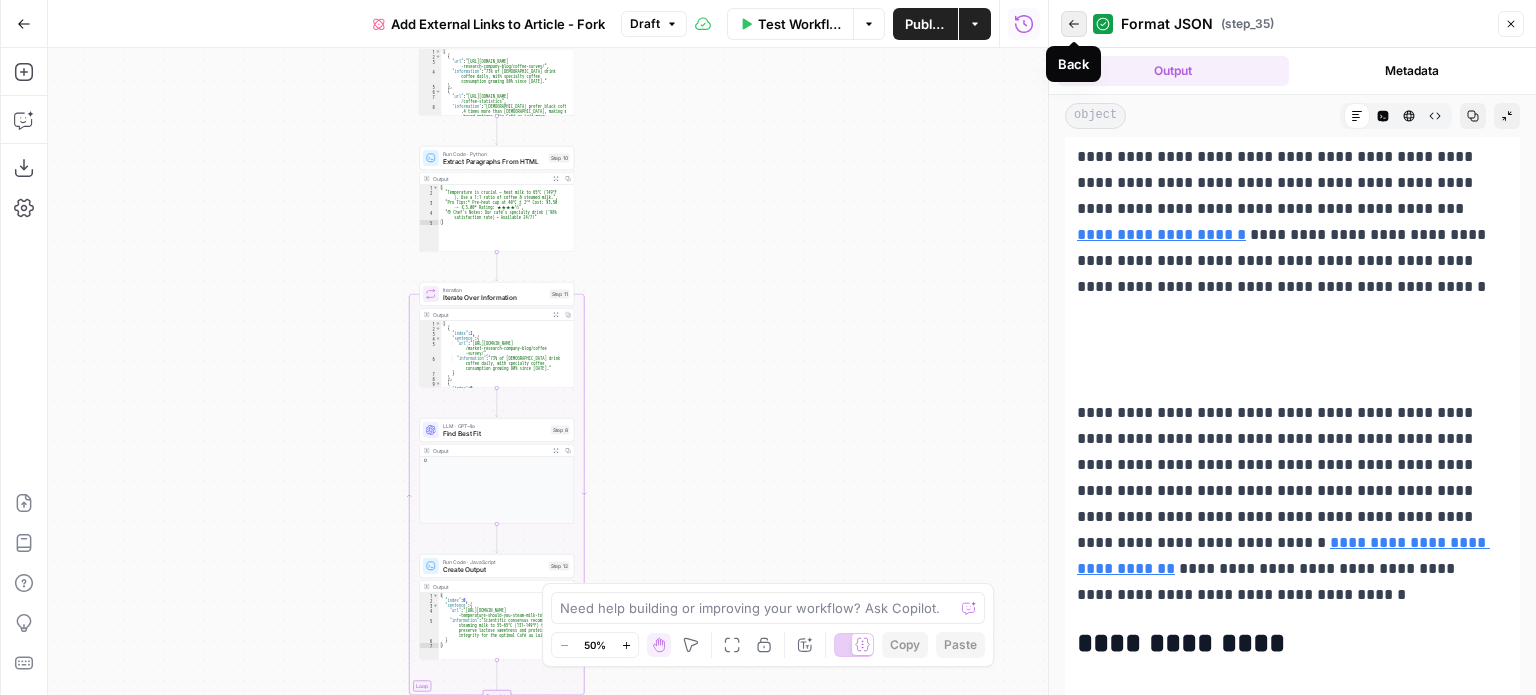 click on "Back" at bounding box center (1074, 24) 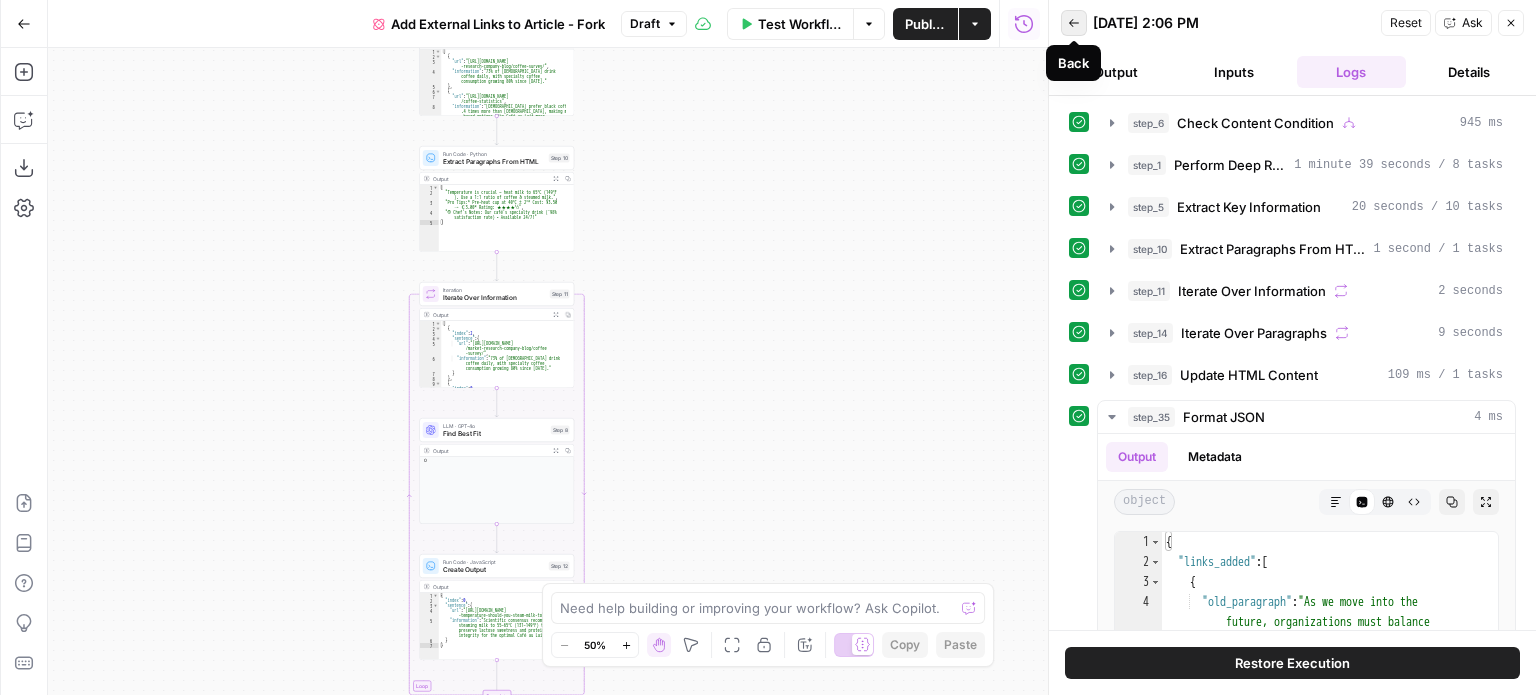 click 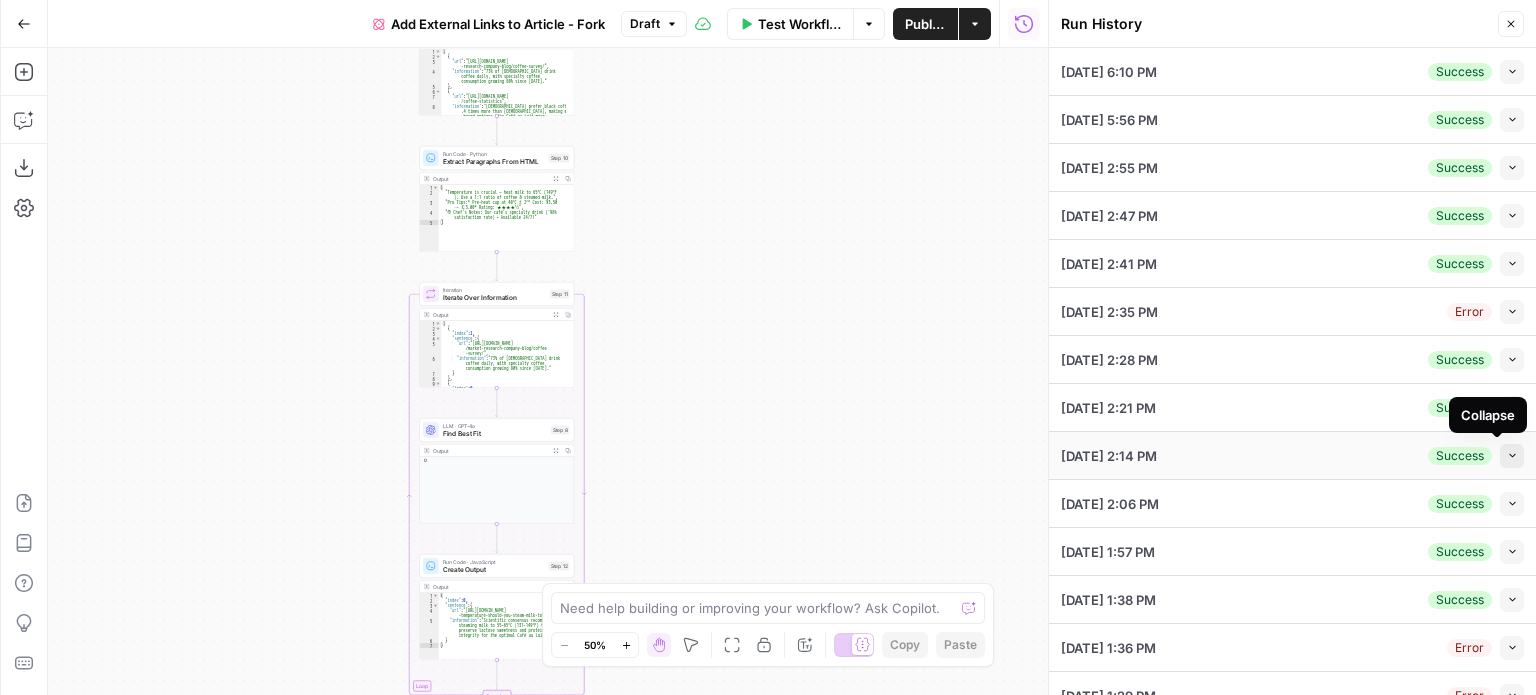 click on "Collapse" at bounding box center [1512, 456] 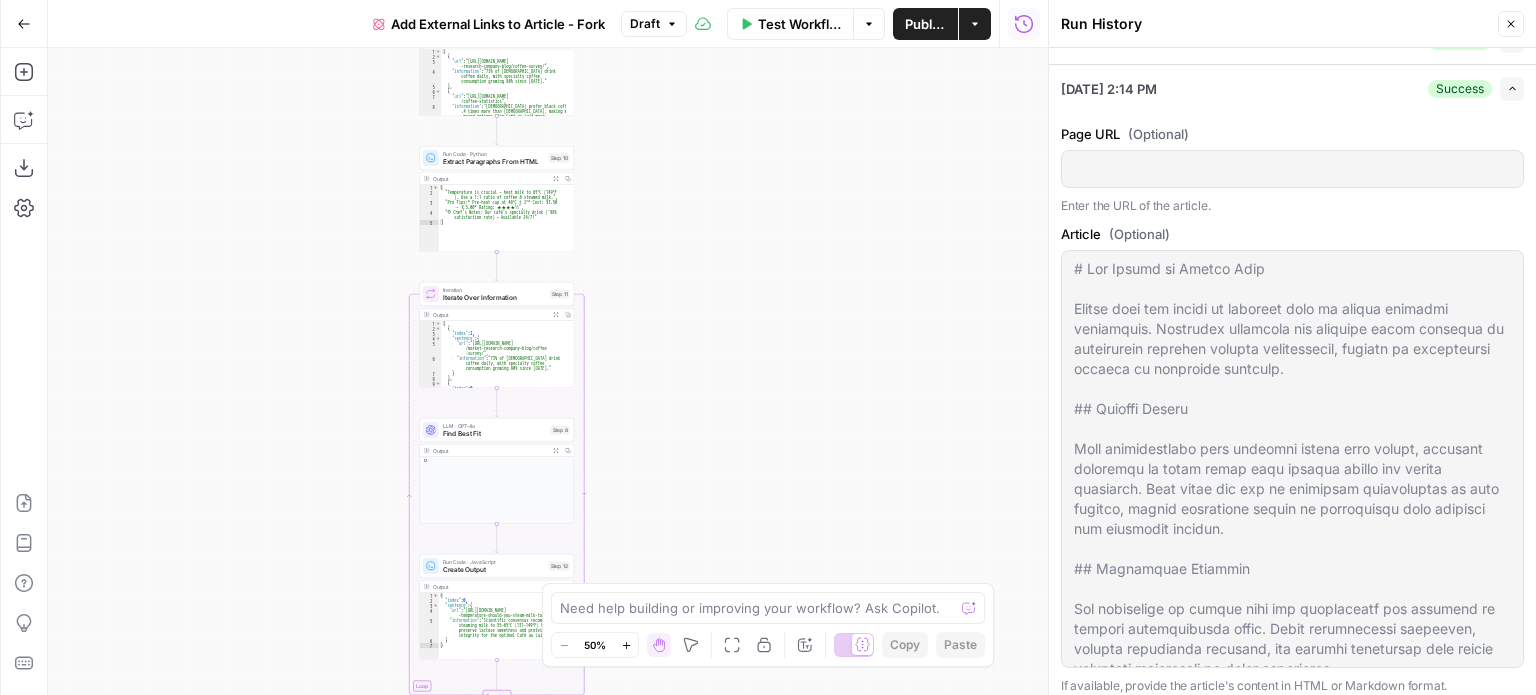 scroll, scrollTop: 400, scrollLeft: 0, axis: vertical 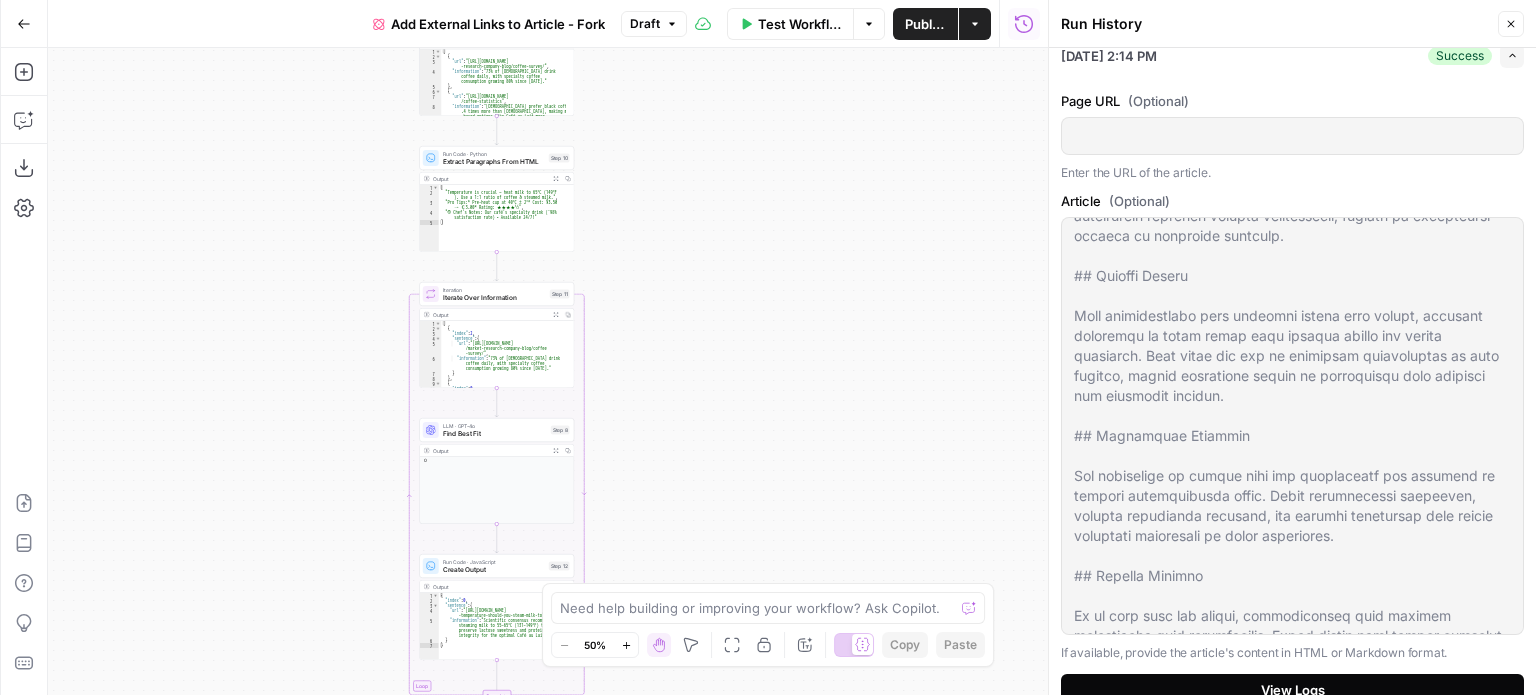 click on "View Logs" at bounding box center [1292, 690] 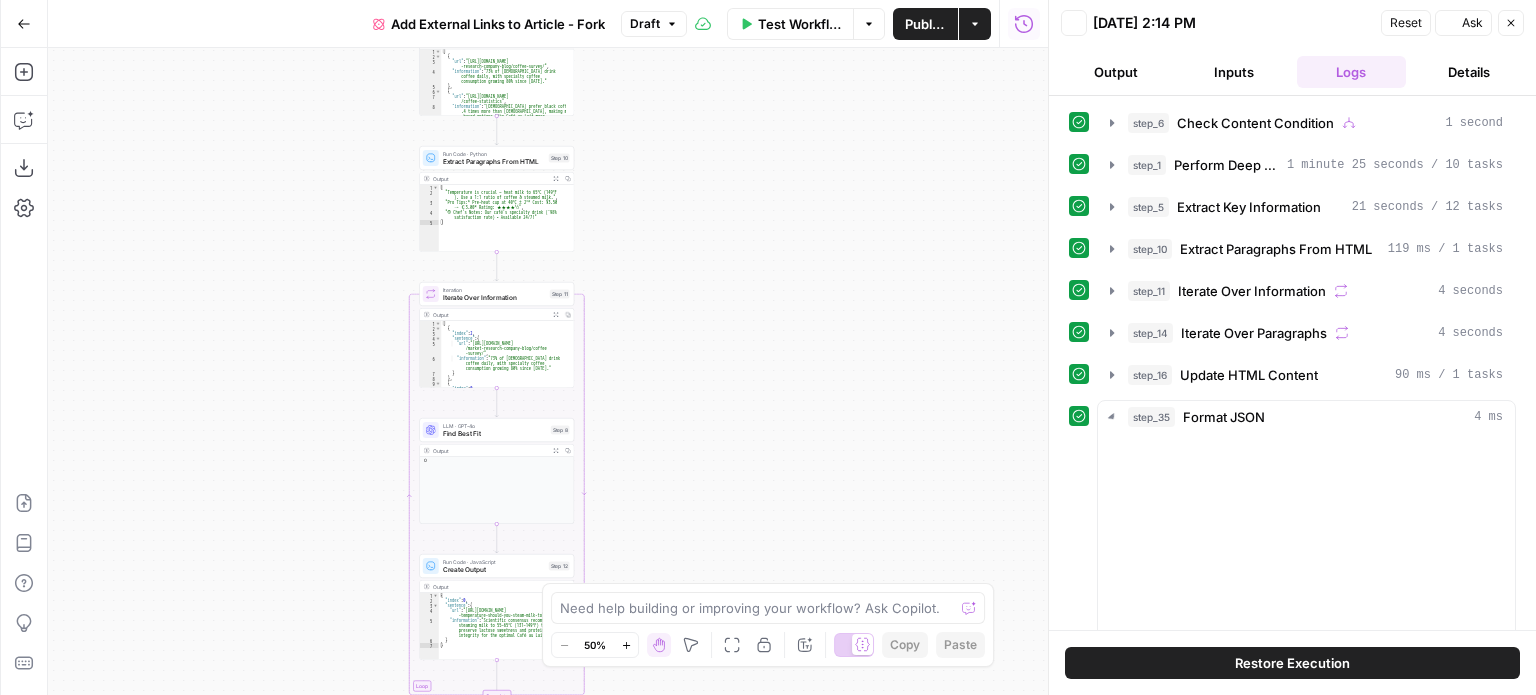 scroll, scrollTop: 0, scrollLeft: 0, axis: both 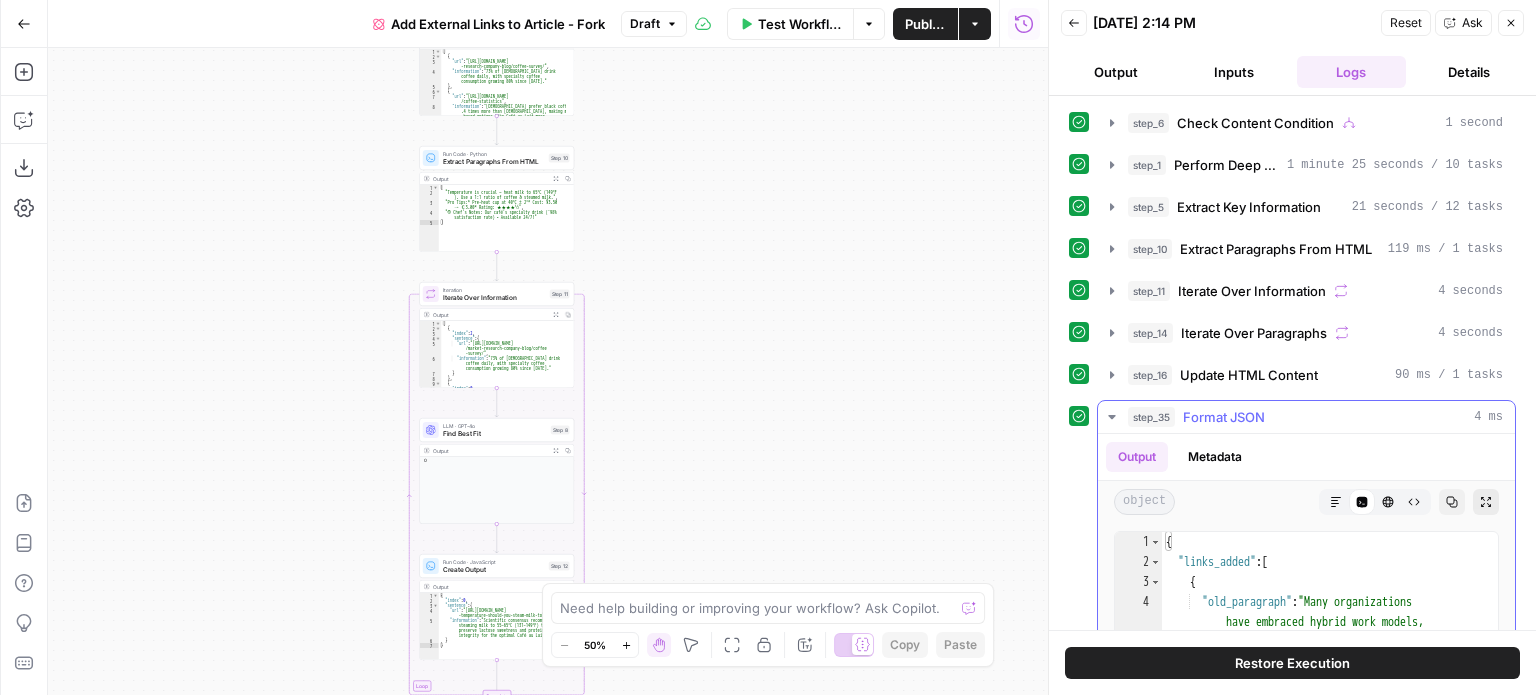 click 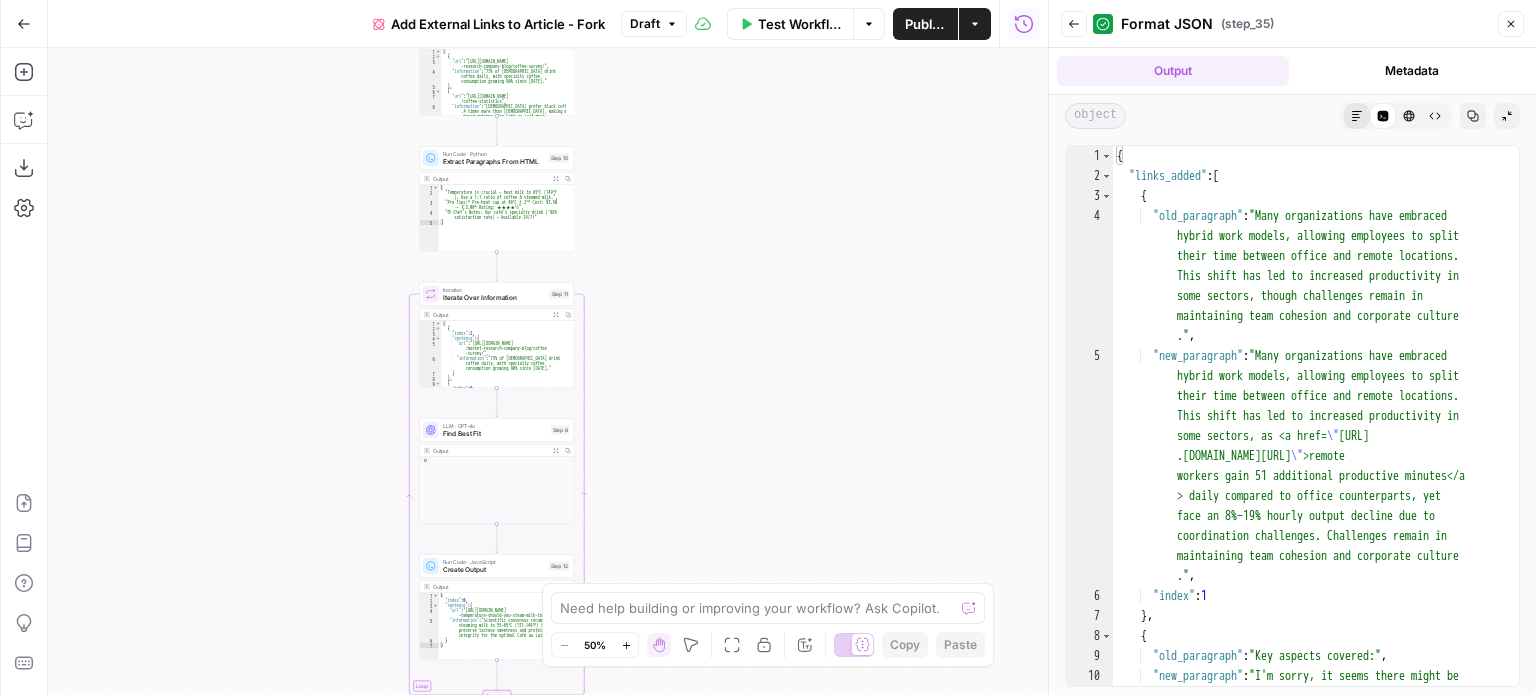 click on "Markdown" at bounding box center [1357, 116] 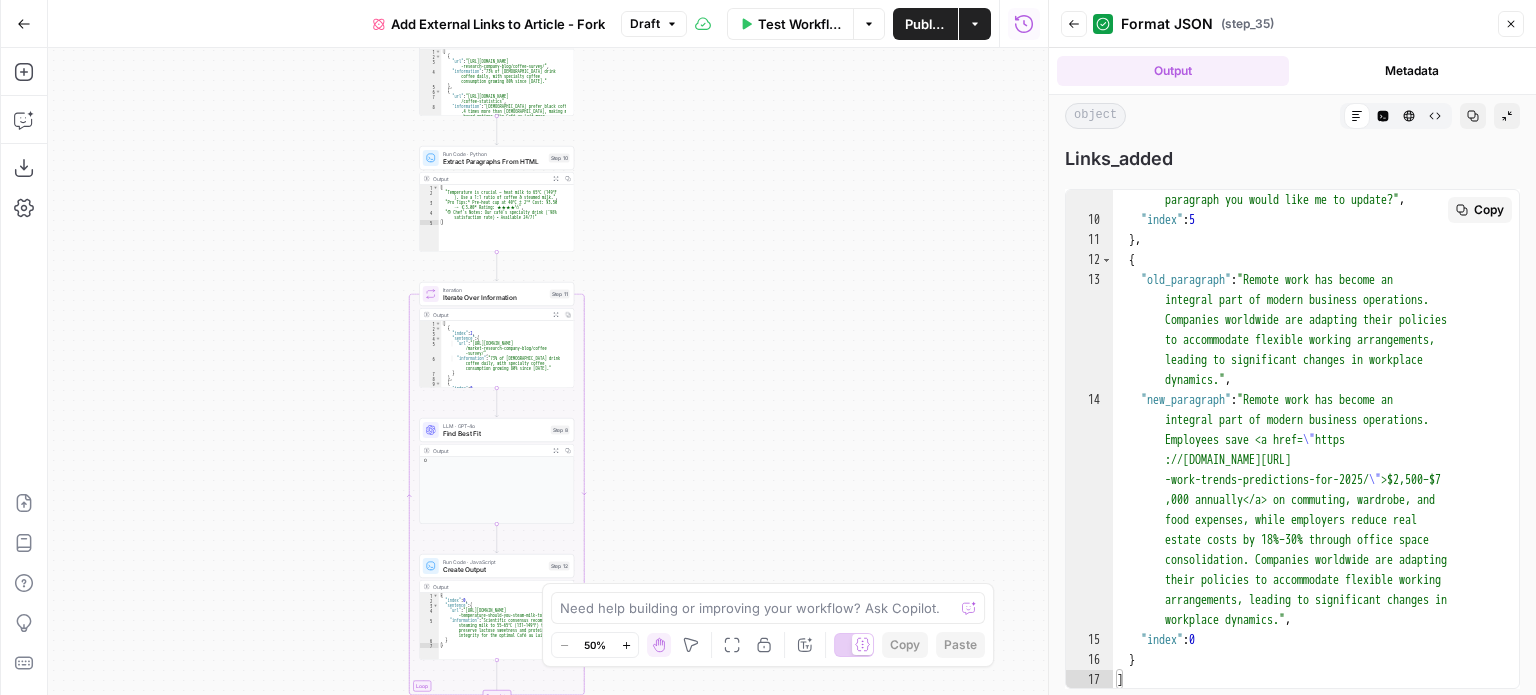 scroll, scrollTop: 540, scrollLeft: 0, axis: vertical 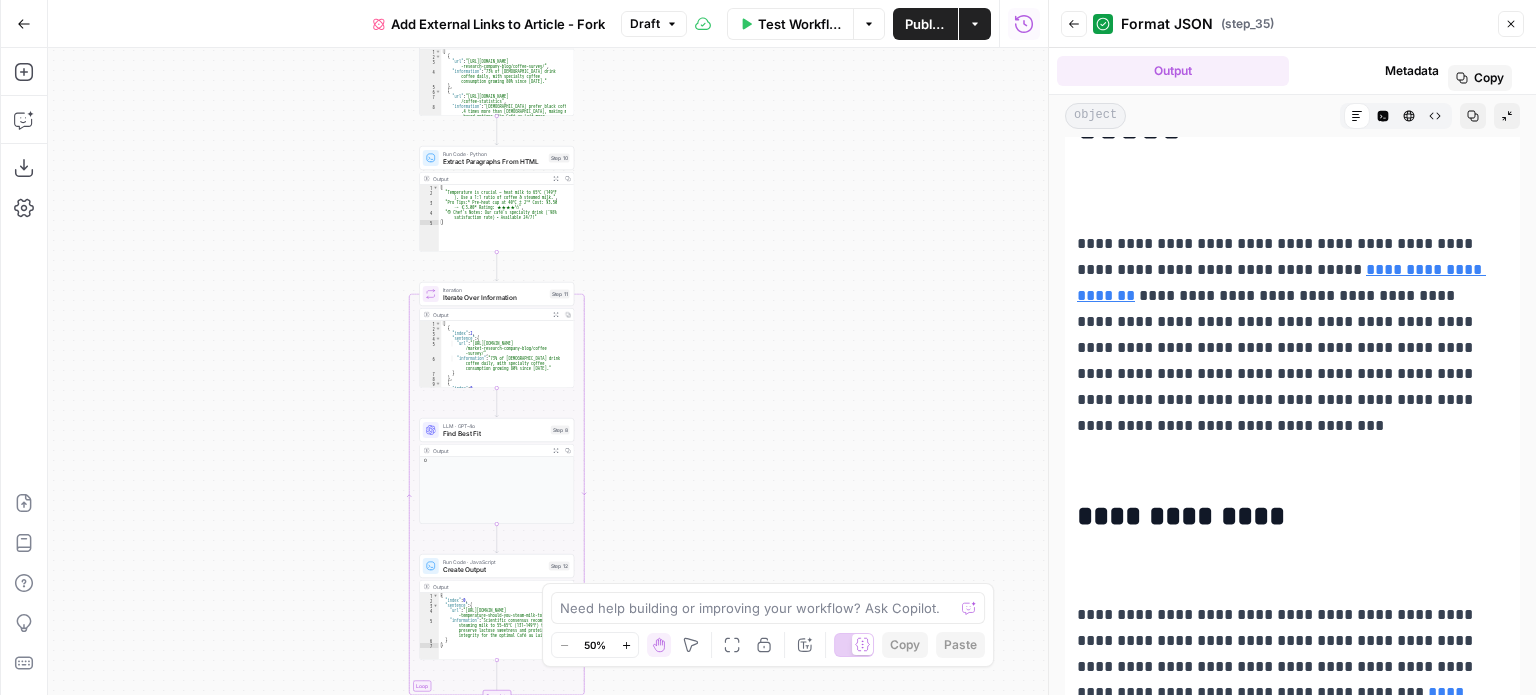 drag, startPoint x: 1386, startPoint y: 323, endPoint x: 1452, endPoint y: 319, distance: 66.1211 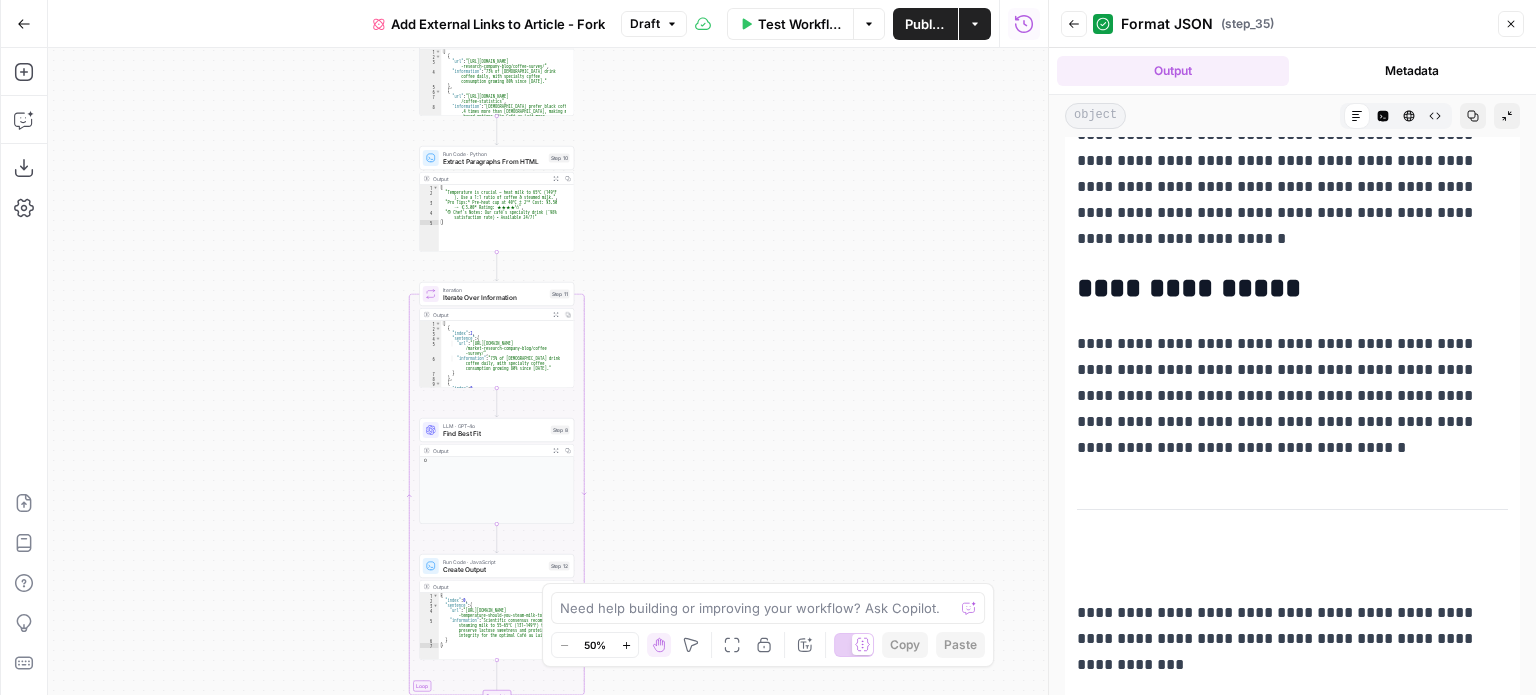 scroll, scrollTop: 1692, scrollLeft: 0, axis: vertical 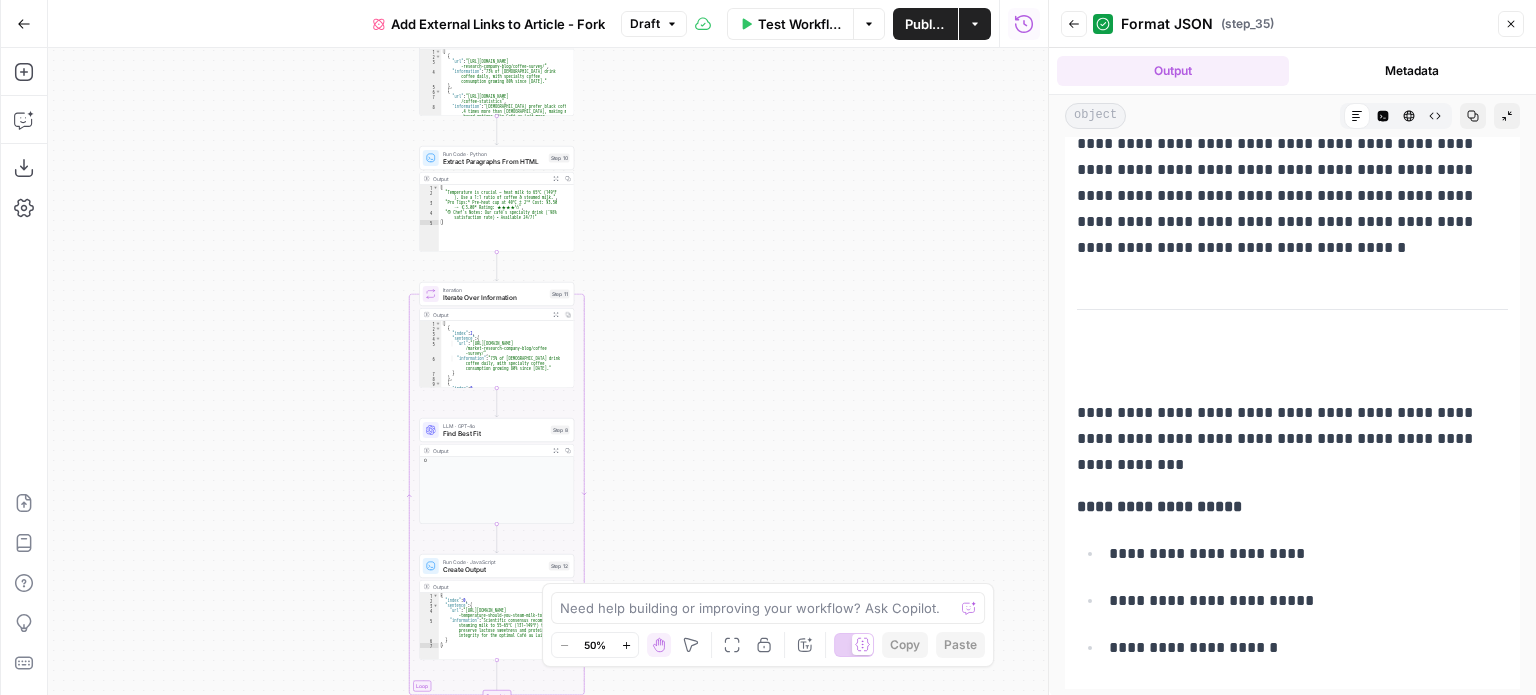 drag, startPoint x: 1123, startPoint y: 423, endPoint x: 1347, endPoint y: 611, distance: 292.43802 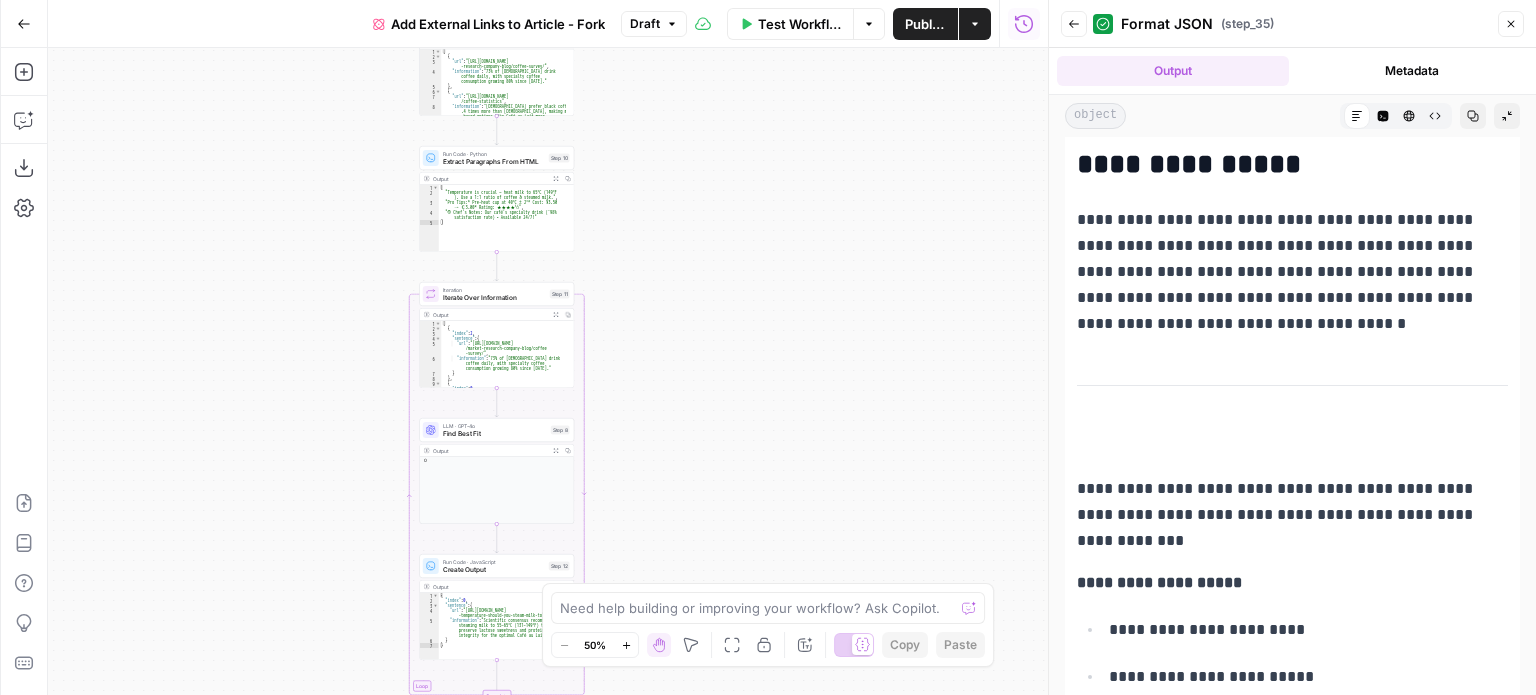 scroll, scrollTop: 1492, scrollLeft: 0, axis: vertical 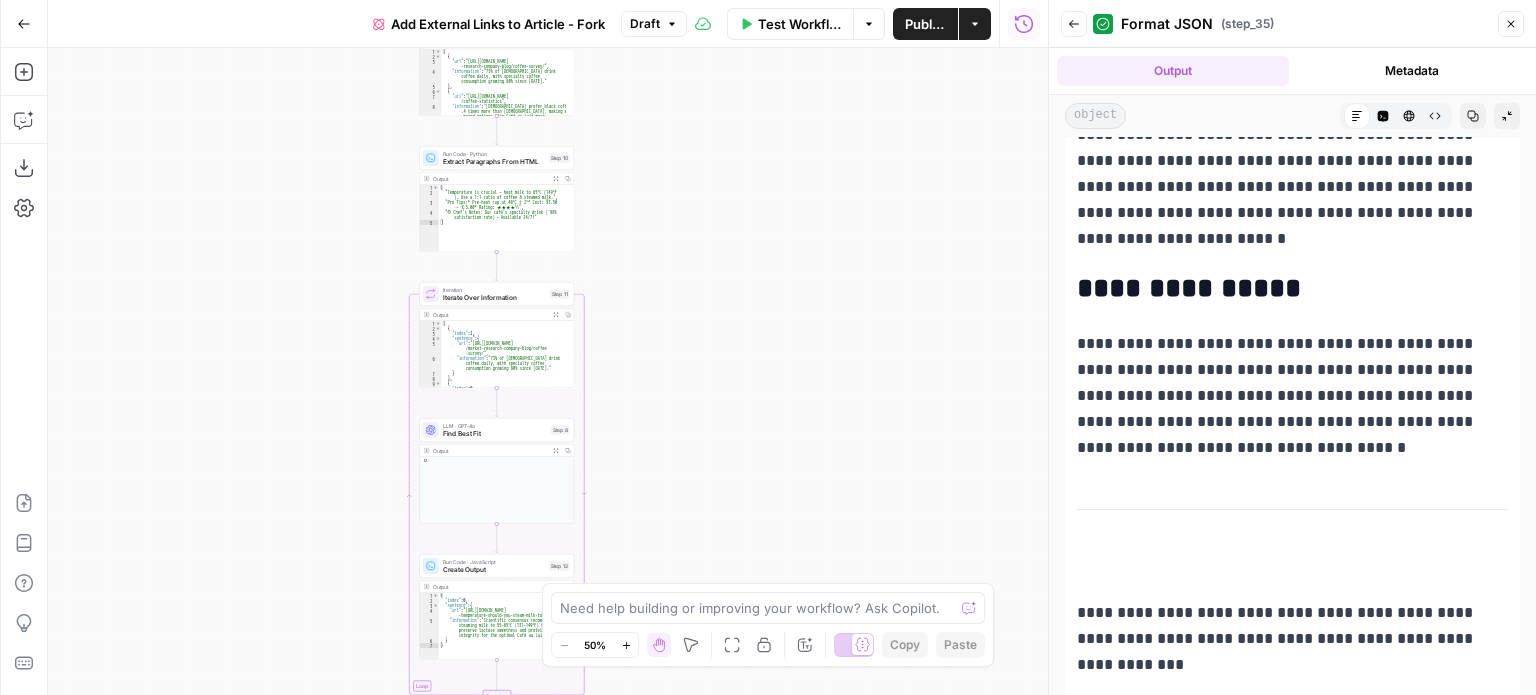 click on "**********" at bounding box center [1285, 396] 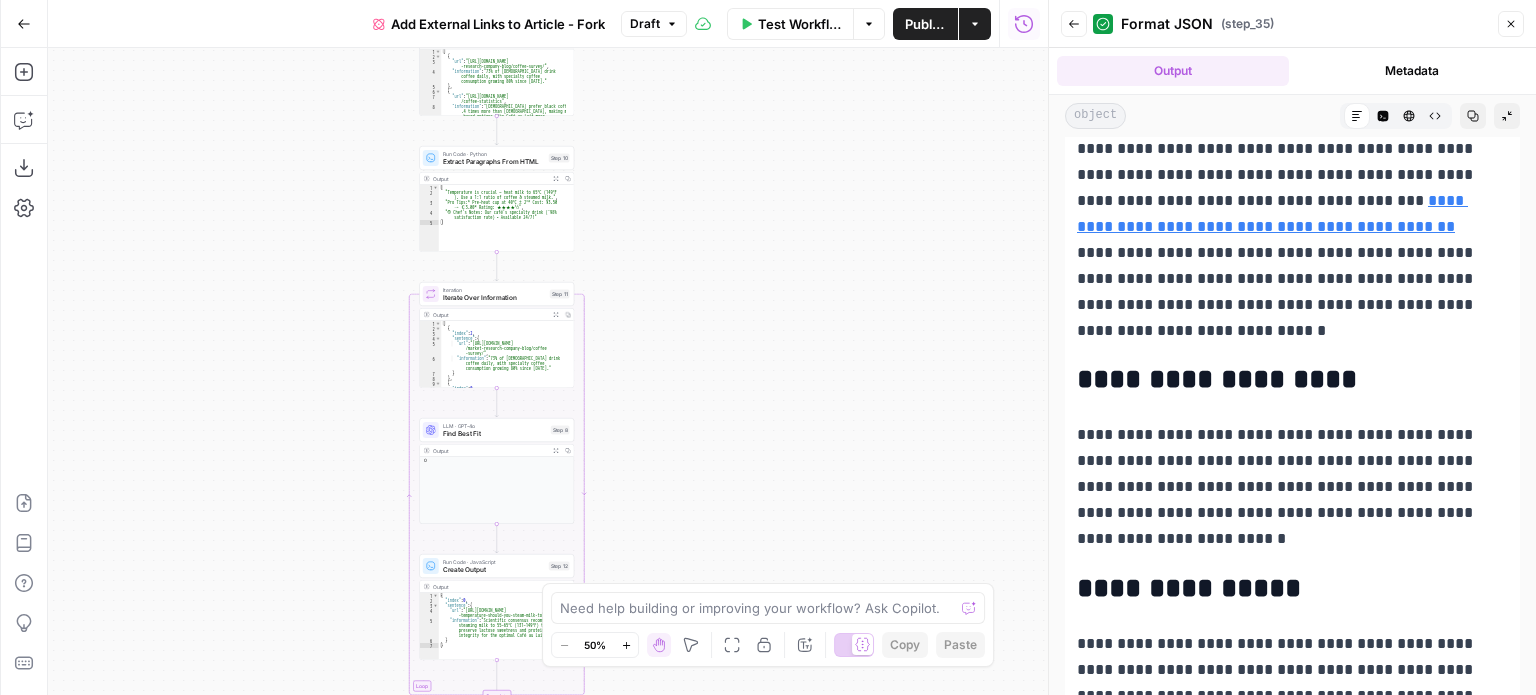 scroll, scrollTop: 1092, scrollLeft: 0, axis: vertical 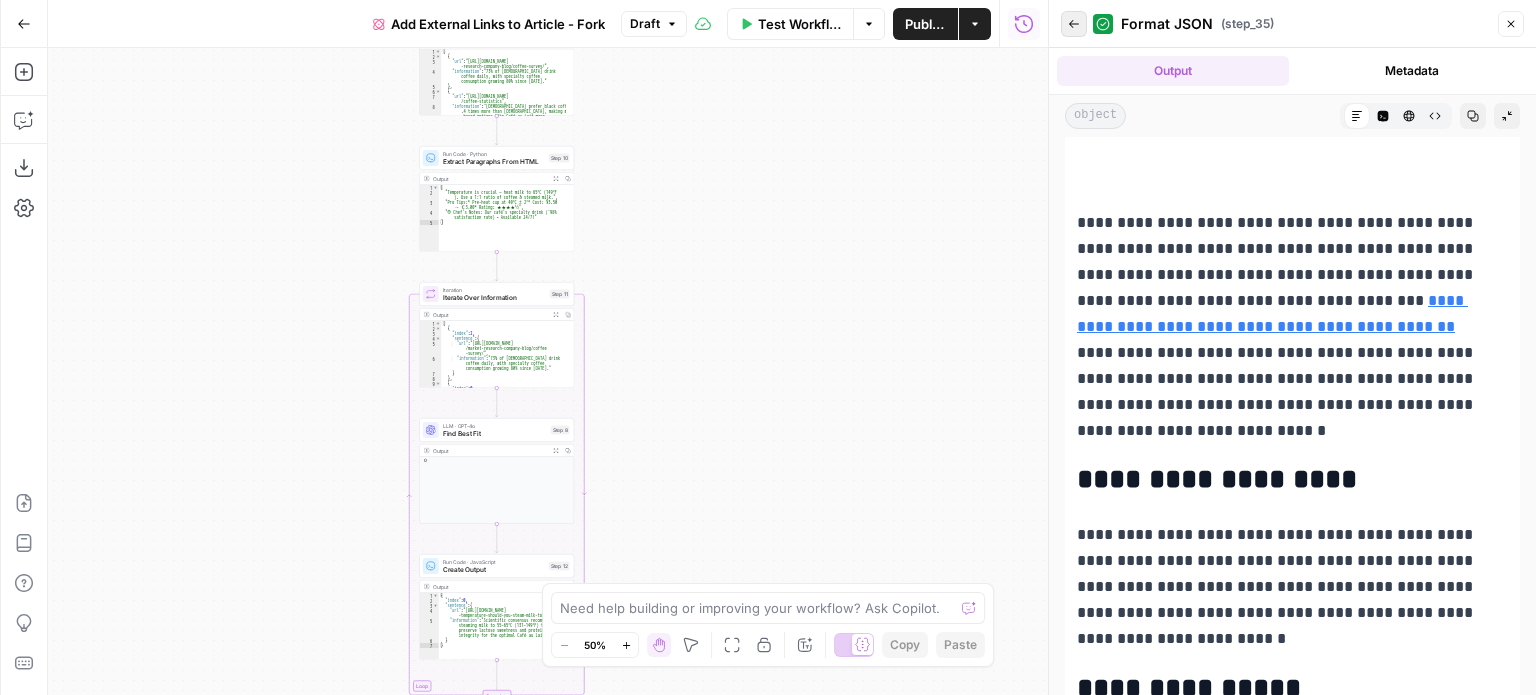 click 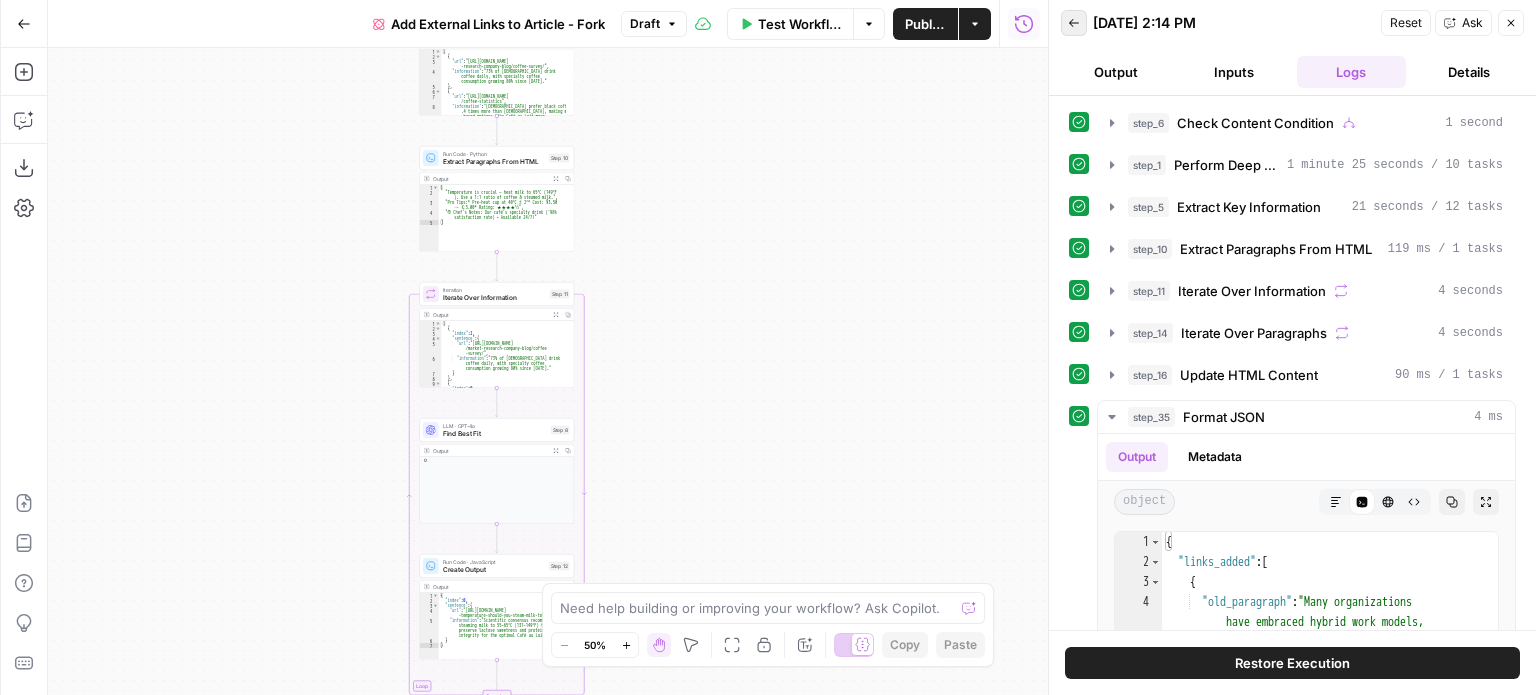 click 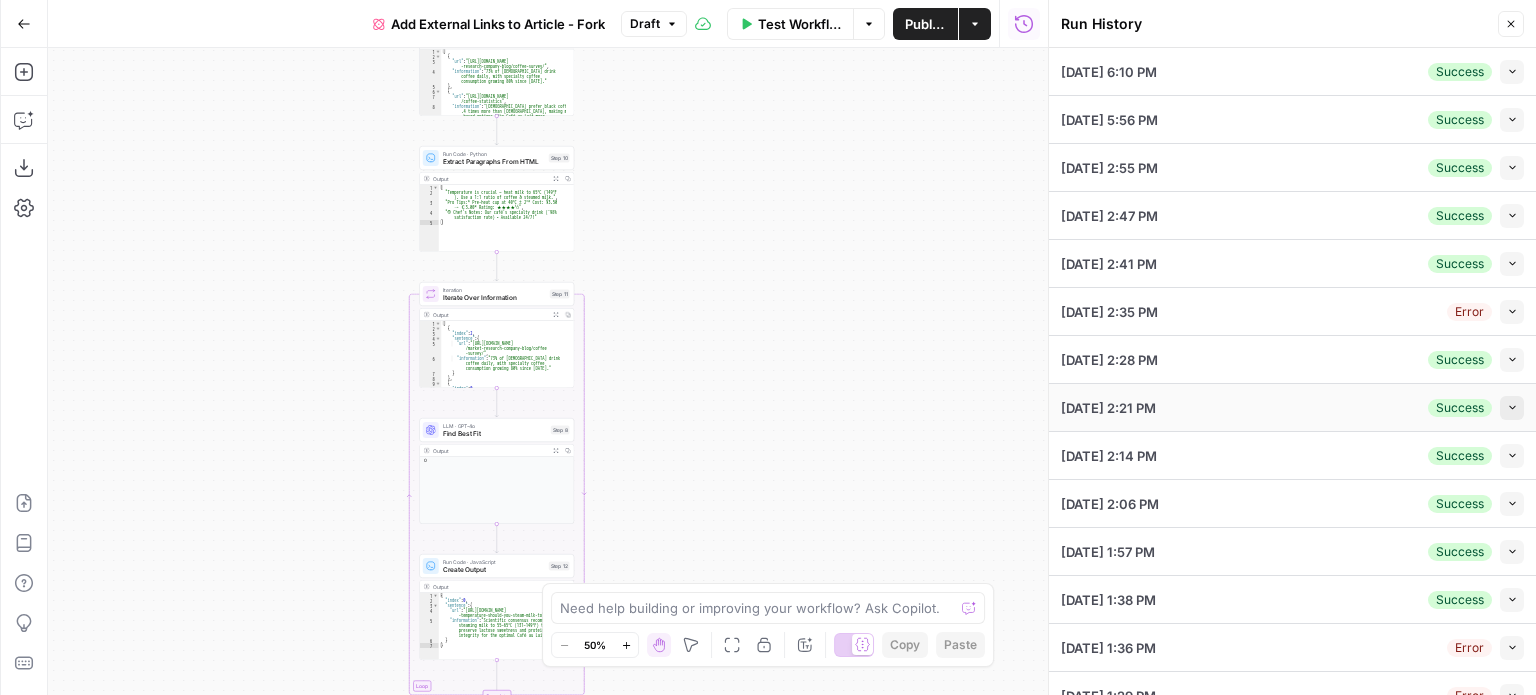 click 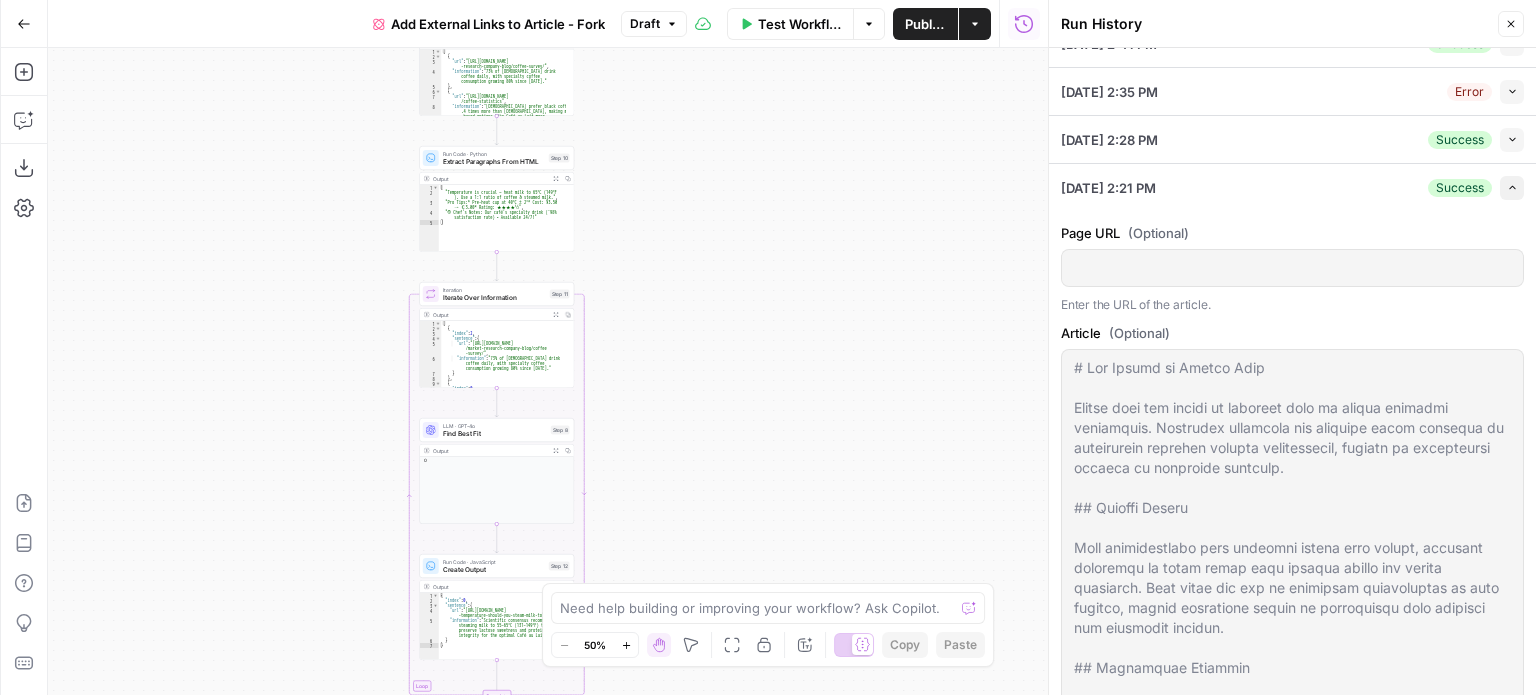 scroll, scrollTop: 100, scrollLeft: 0, axis: vertical 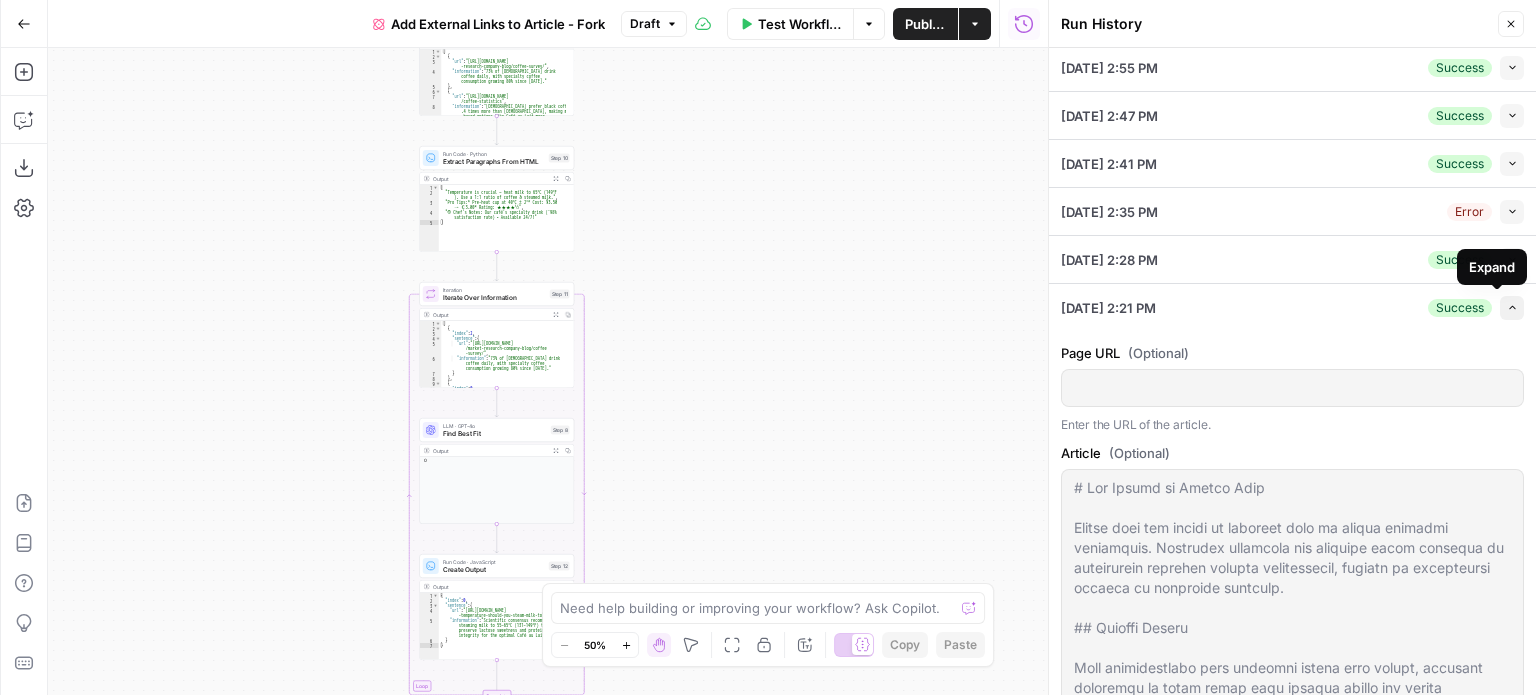 click 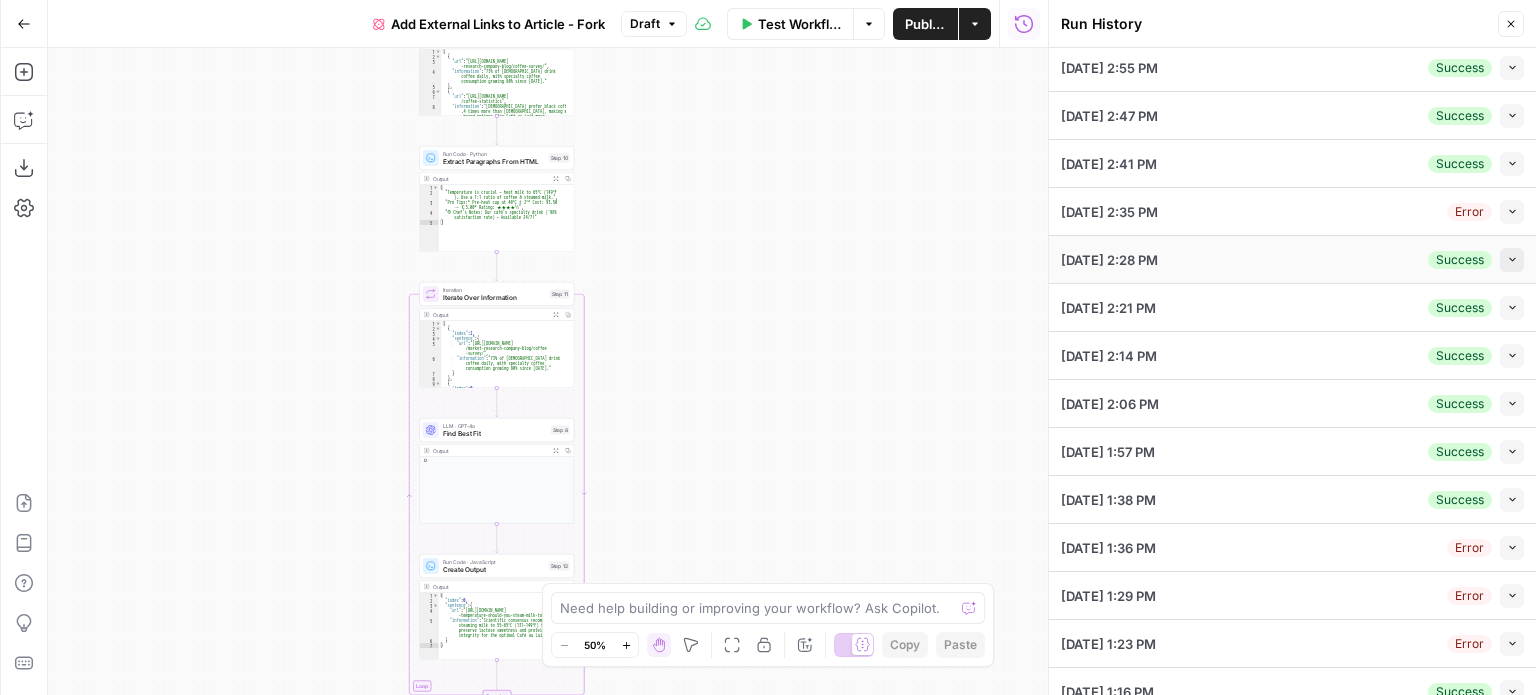 click on "Collapse" at bounding box center [1512, 260] 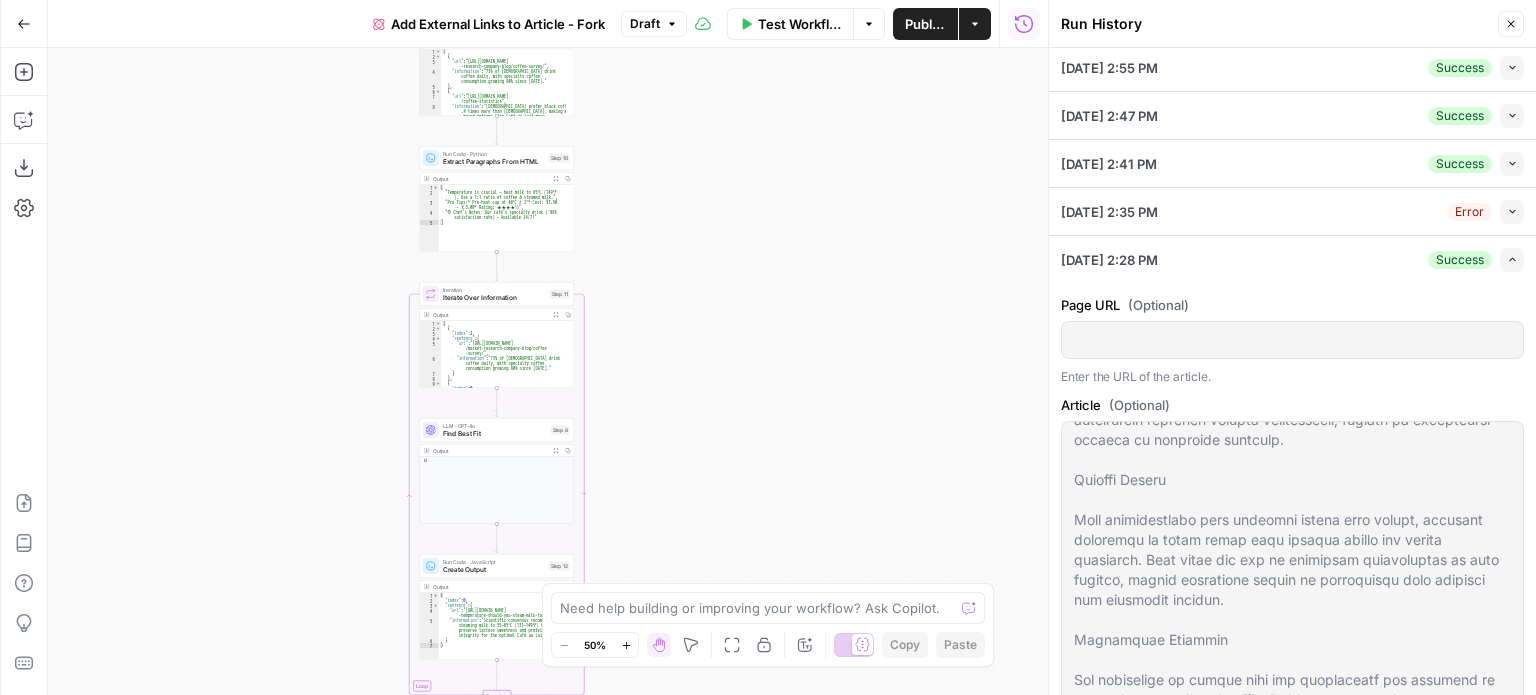 scroll, scrollTop: 0, scrollLeft: 0, axis: both 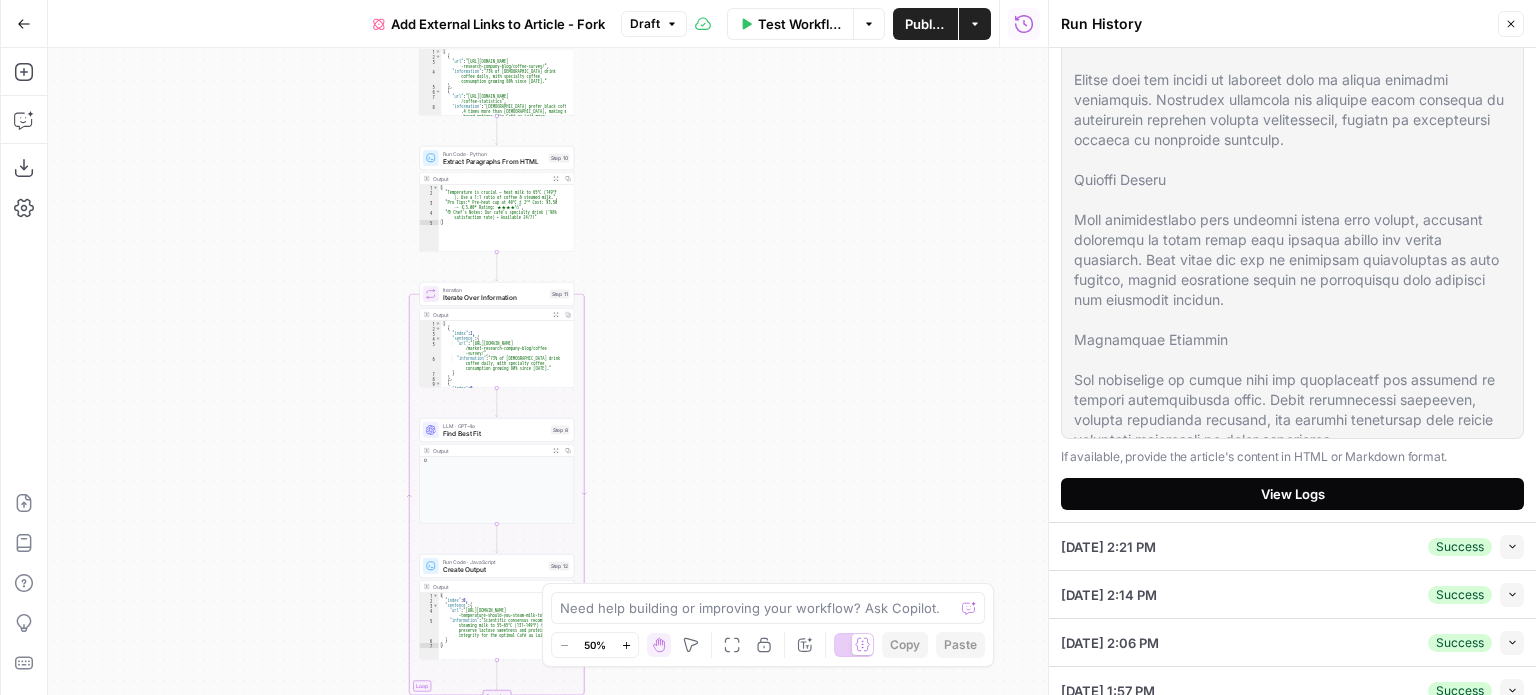click on "View Logs" at bounding box center [1292, 494] 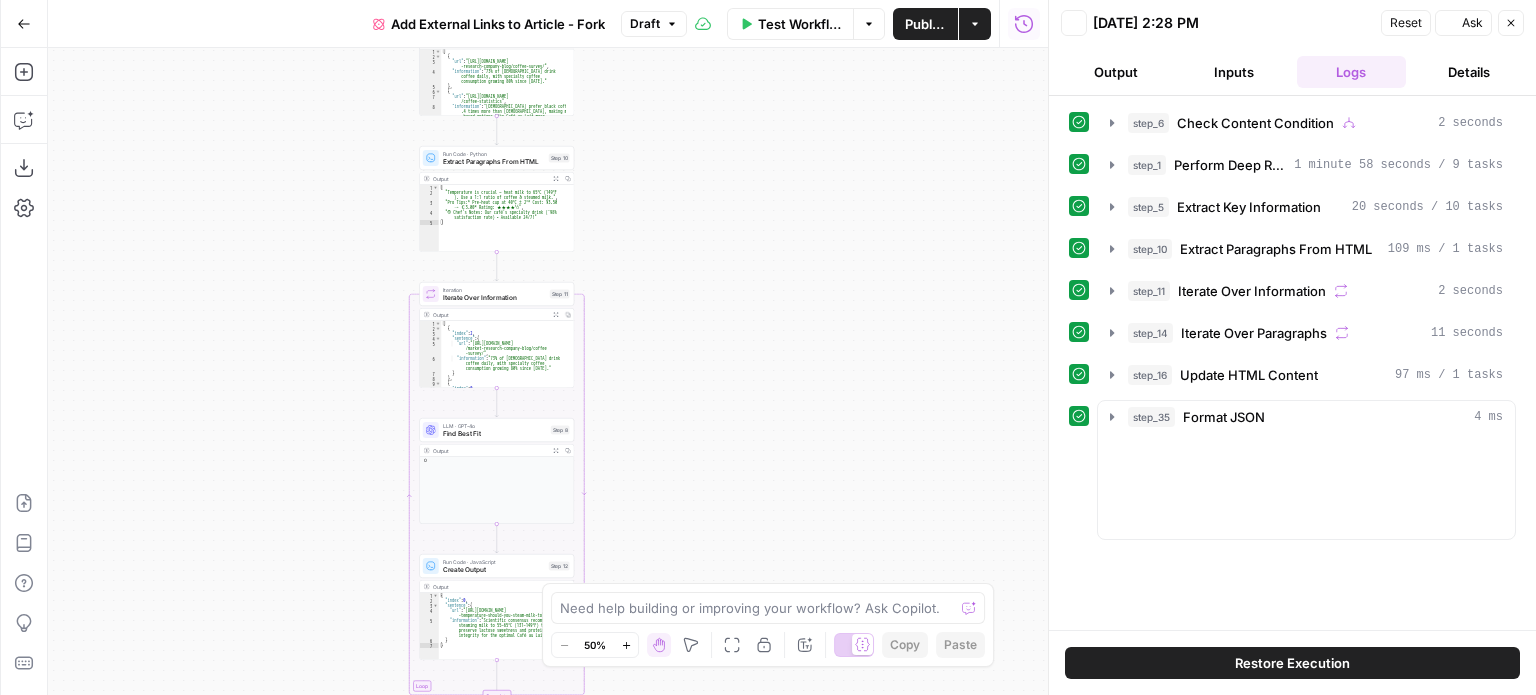 scroll, scrollTop: 0, scrollLeft: 0, axis: both 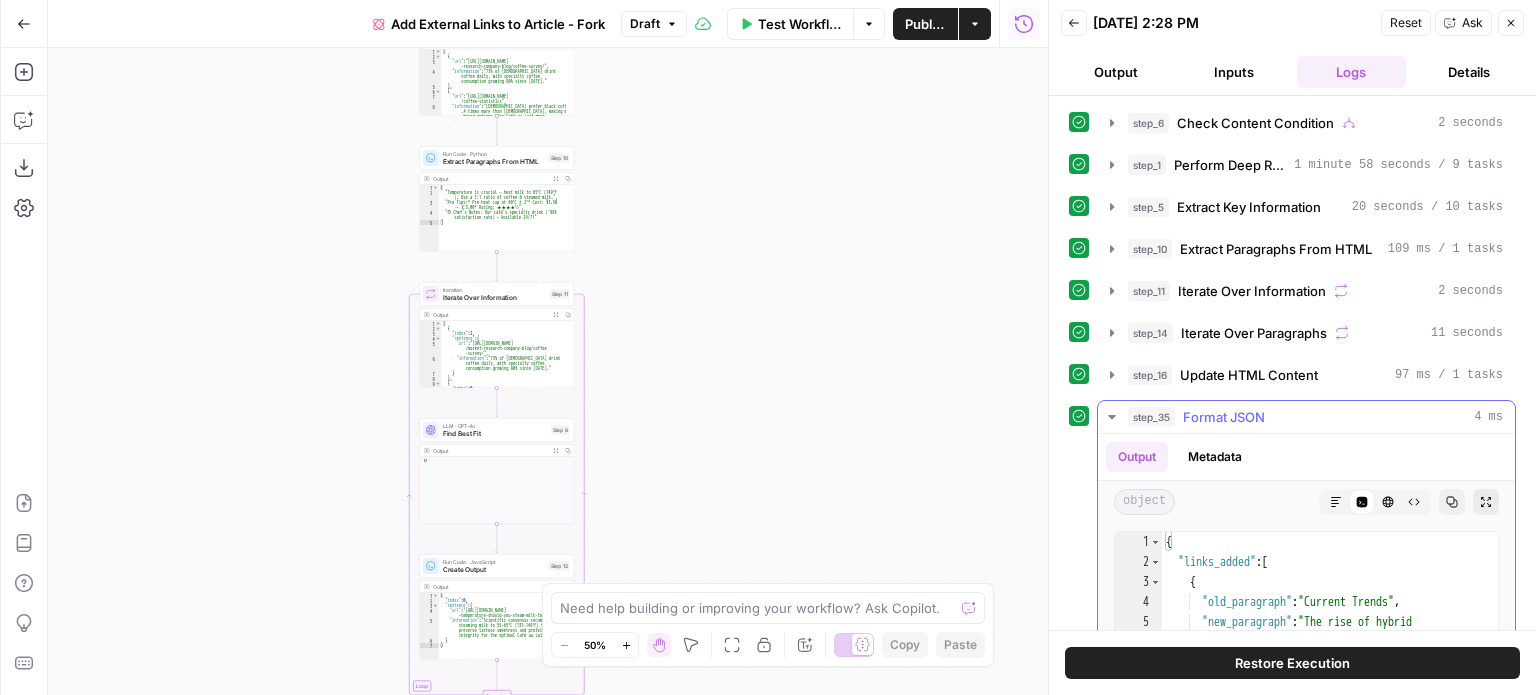 click 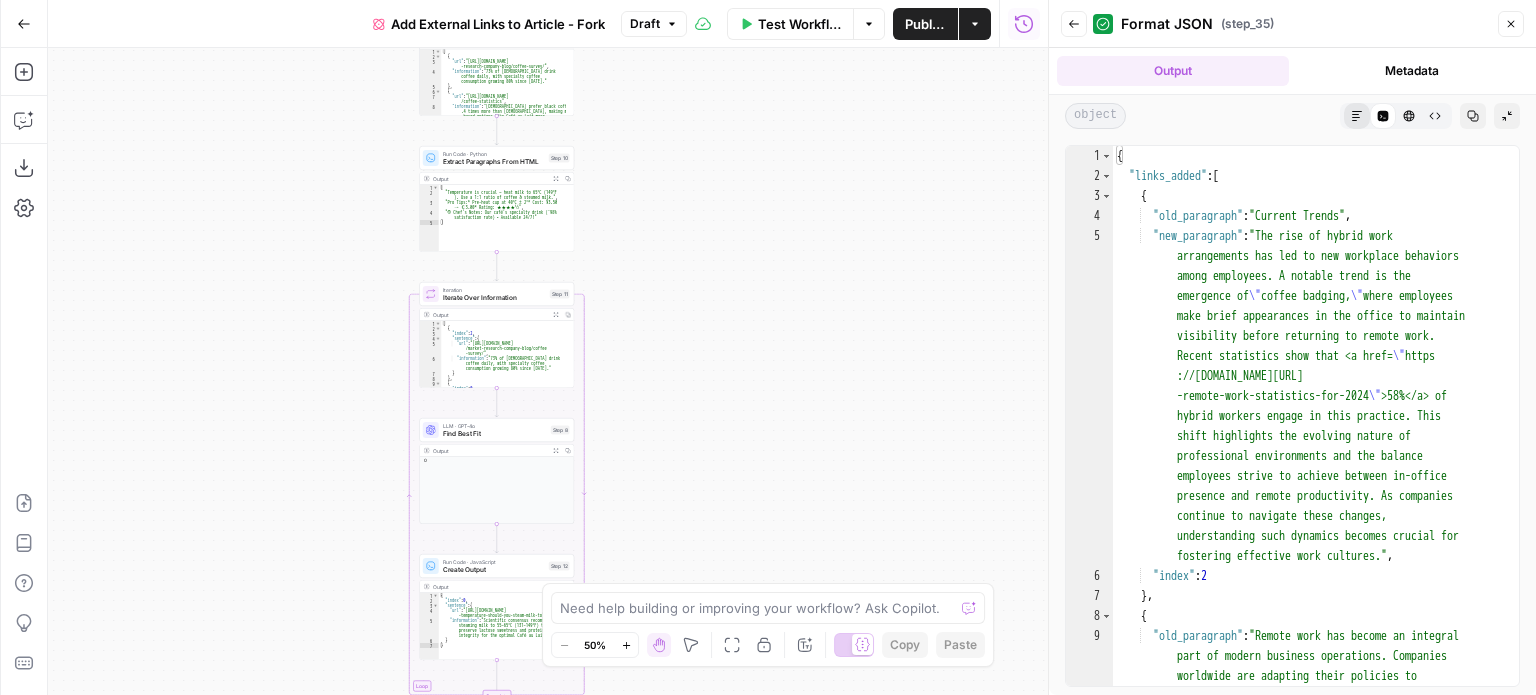click on "Markdown" at bounding box center (1357, 116) 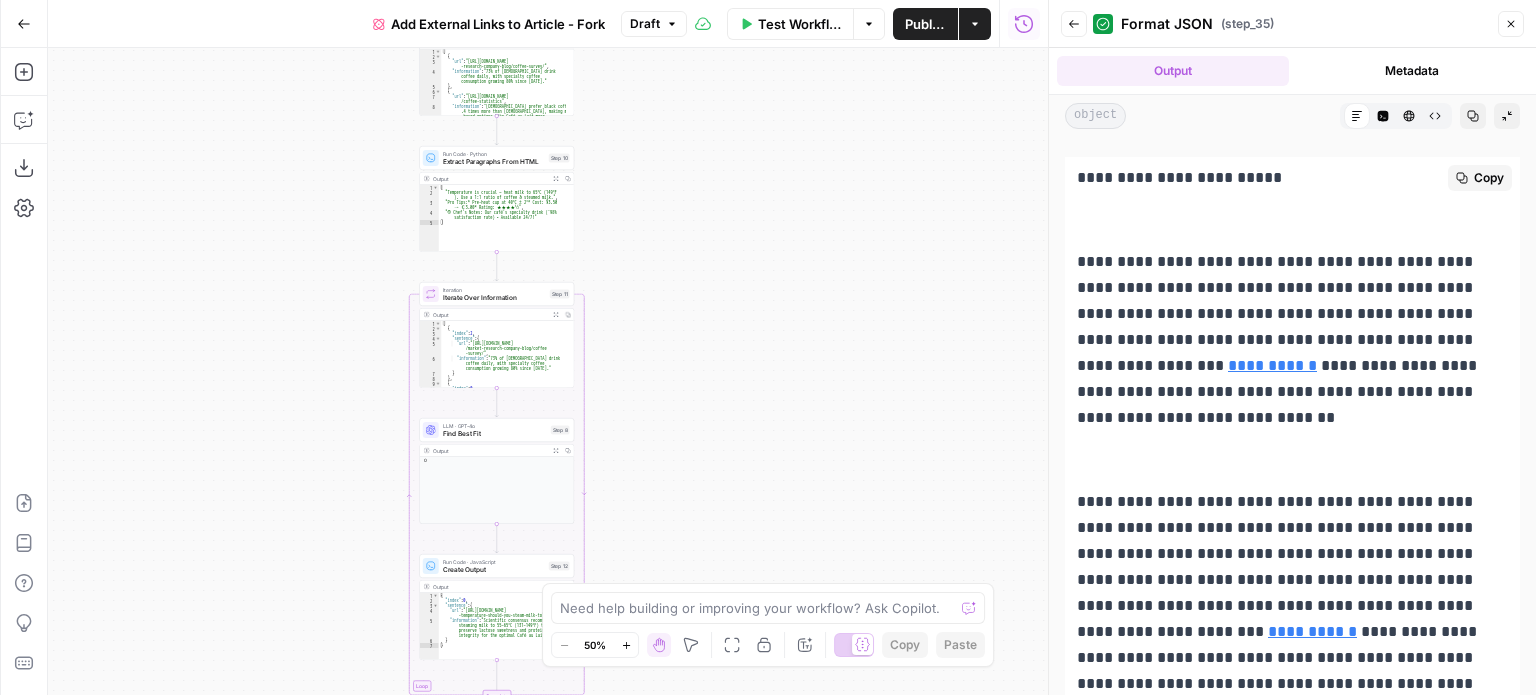 scroll, scrollTop: 700, scrollLeft: 0, axis: vertical 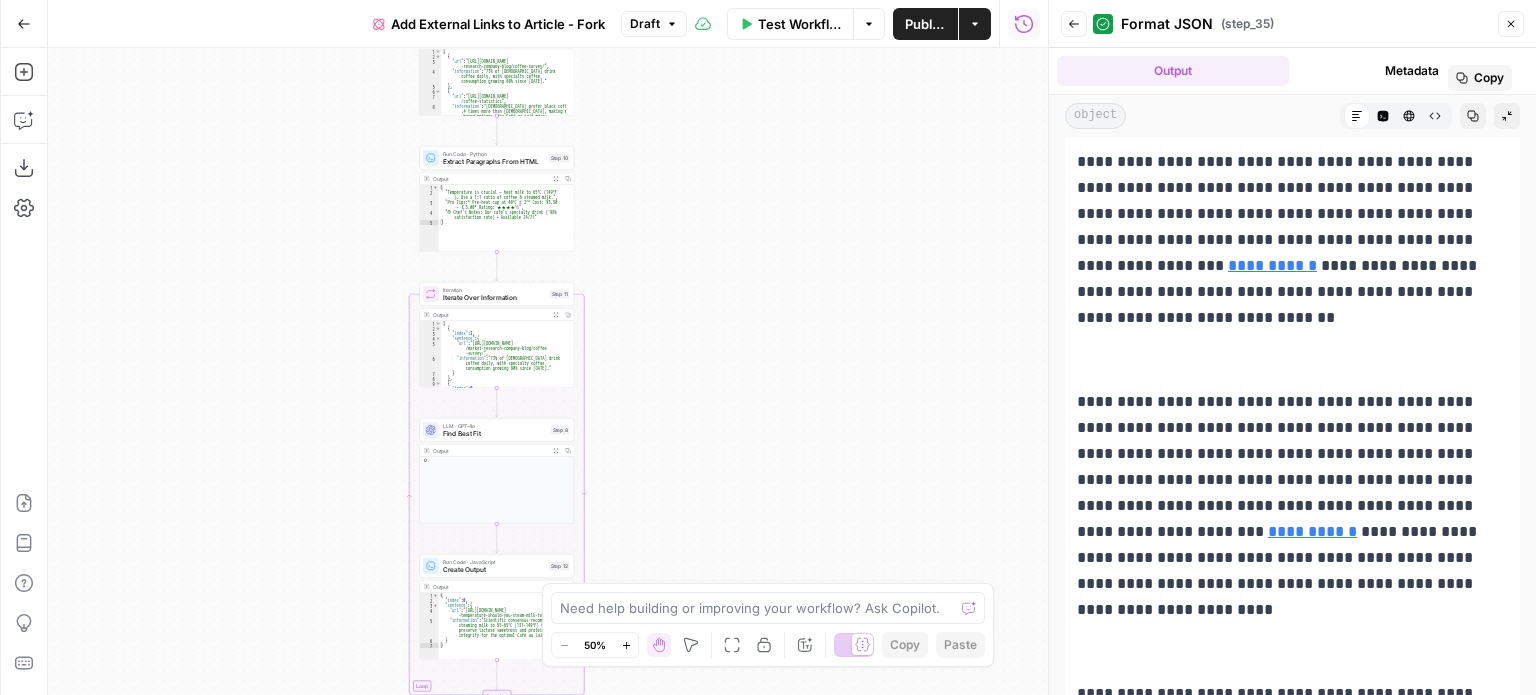 drag, startPoint x: 1117, startPoint y: 298, endPoint x: 1224, endPoint y: 295, distance: 107.042046 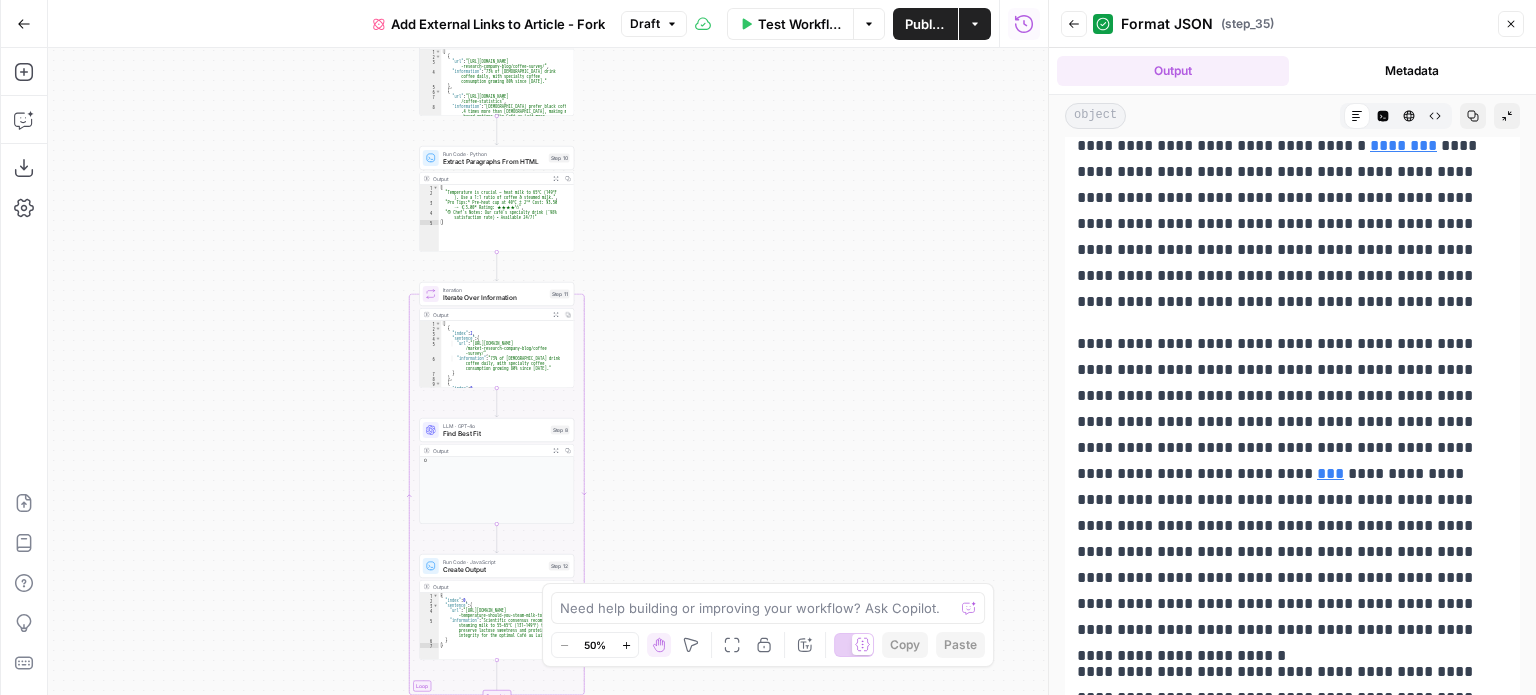 scroll, scrollTop: 1400, scrollLeft: 0, axis: vertical 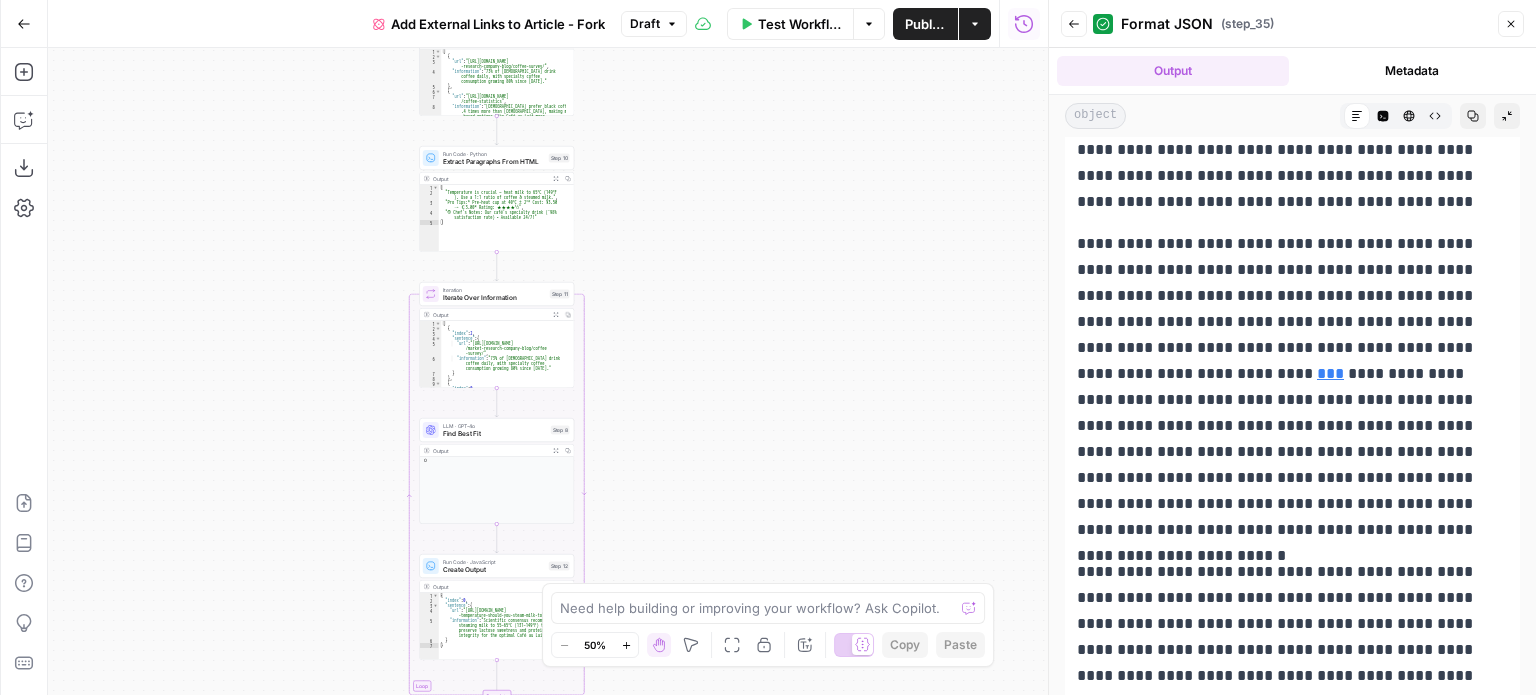 drag, startPoint x: 1233, startPoint y: 390, endPoint x: 1319, endPoint y: 405, distance: 87.29834 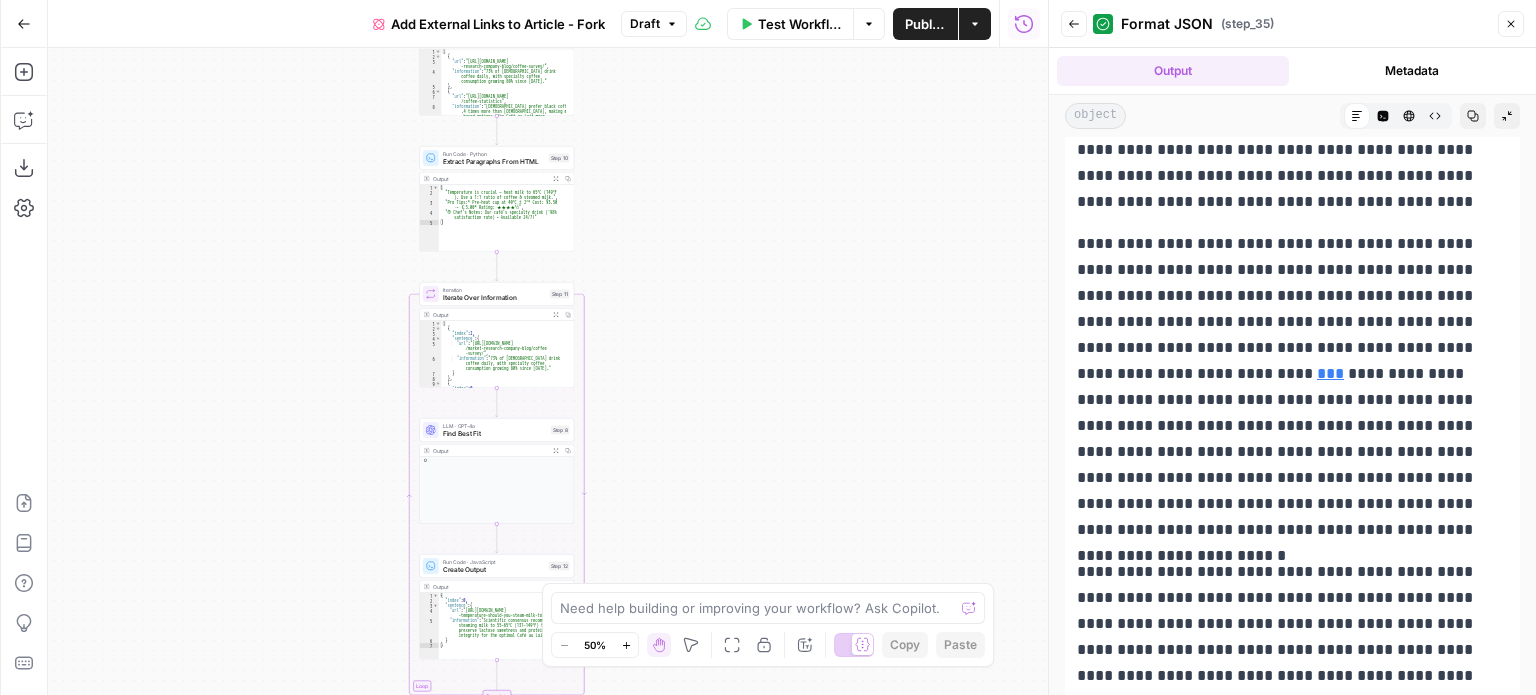 drag, startPoint x: 1229, startPoint y: 371, endPoint x: 1296, endPoint y: 387, distance: 68.88396 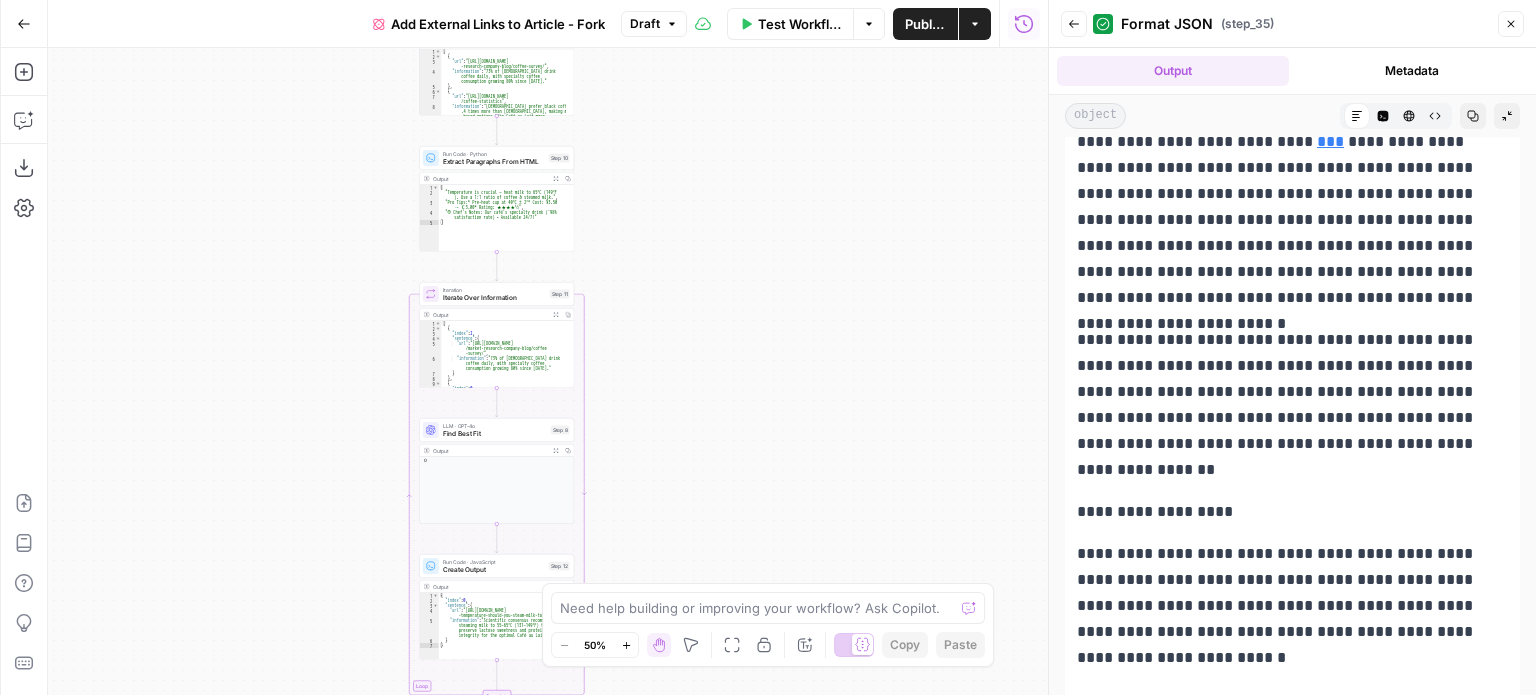 scroll, scrollTop: 1412, scrollLeft: 0, axis: vertical 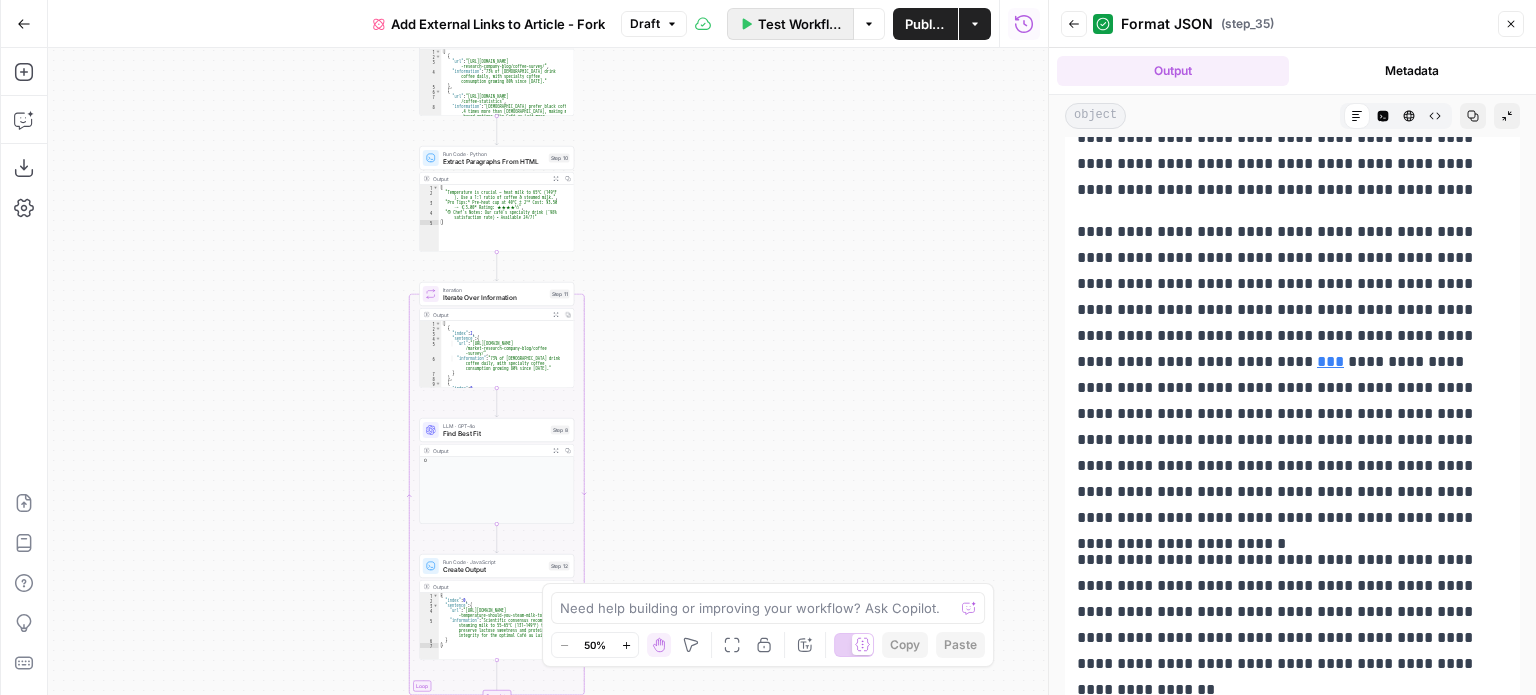 click on "Test Workflow" at bounding box center (799, 24) 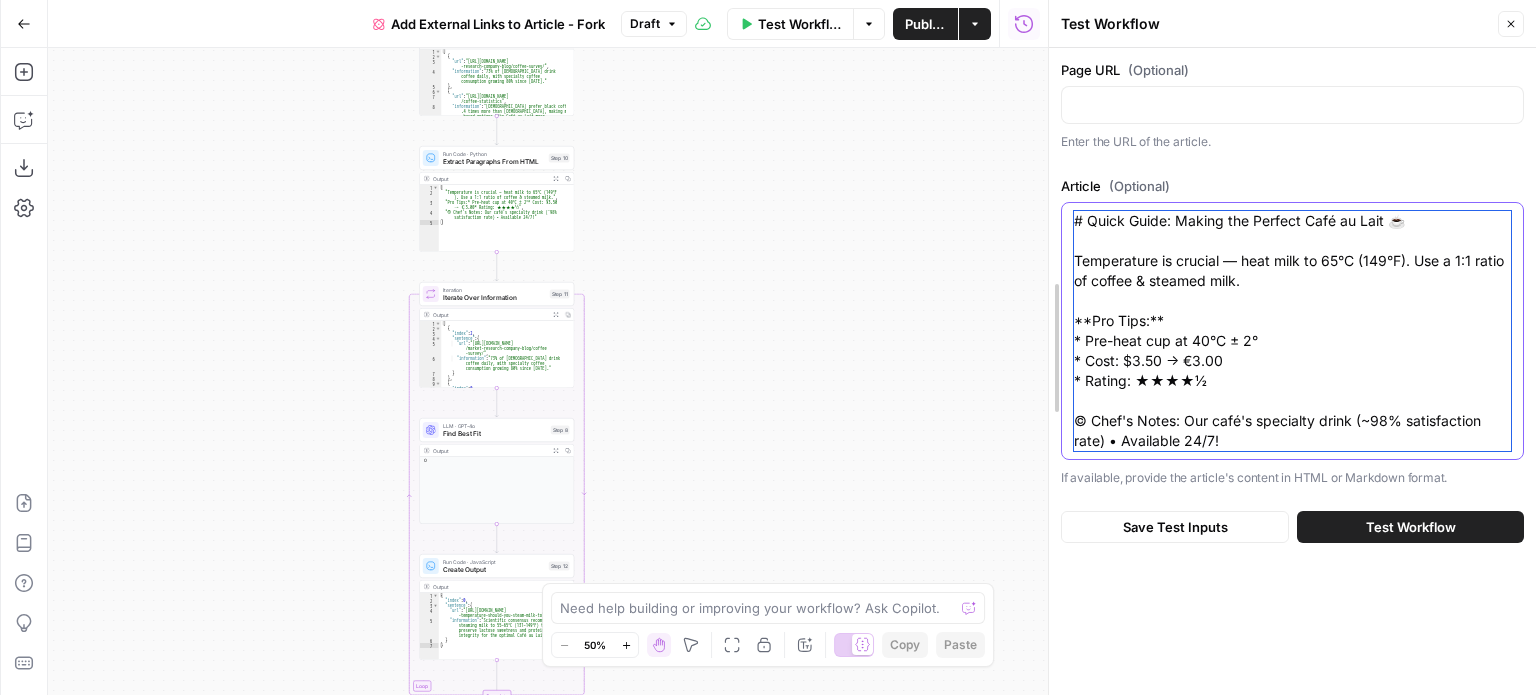 drag, startPoint x: 1244, startPoint y: 444, endPoint x: 1052, endPoint y: 217, distance: 297.3096 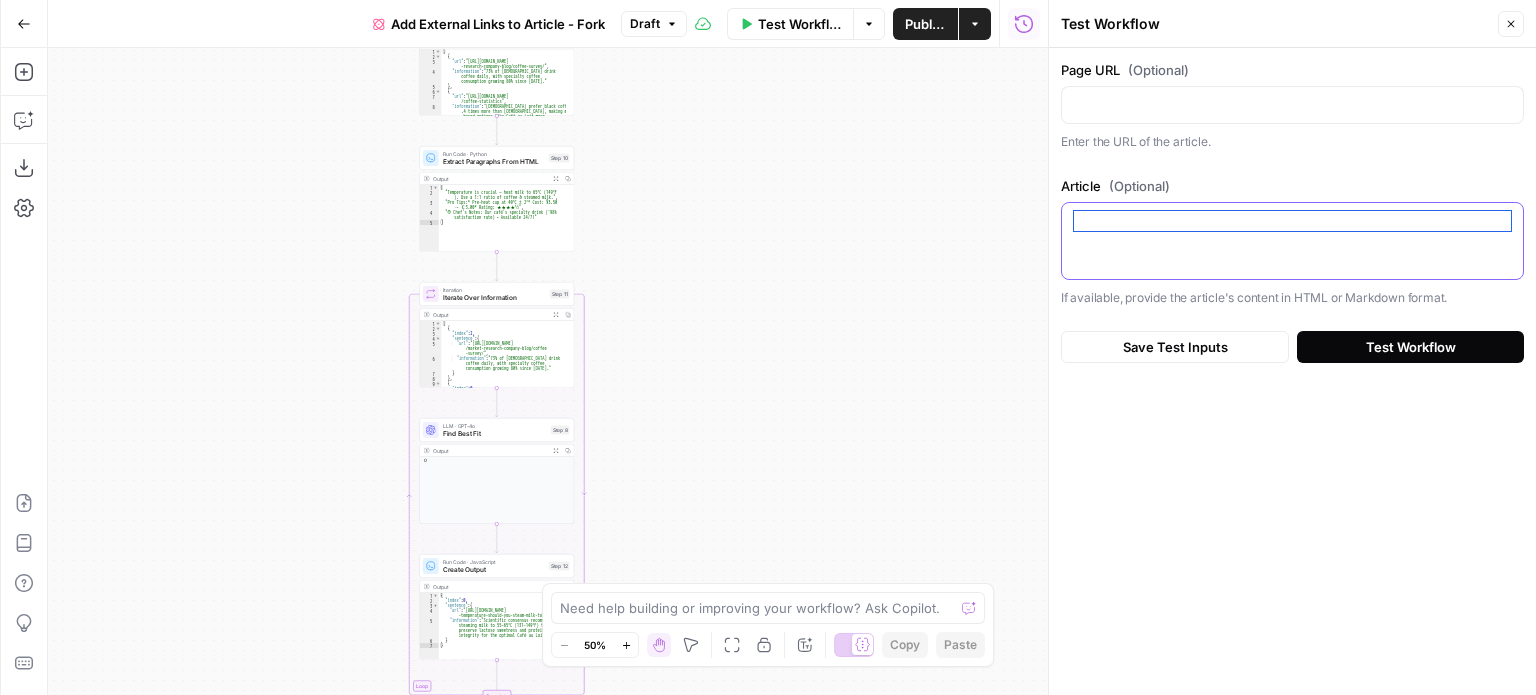 type 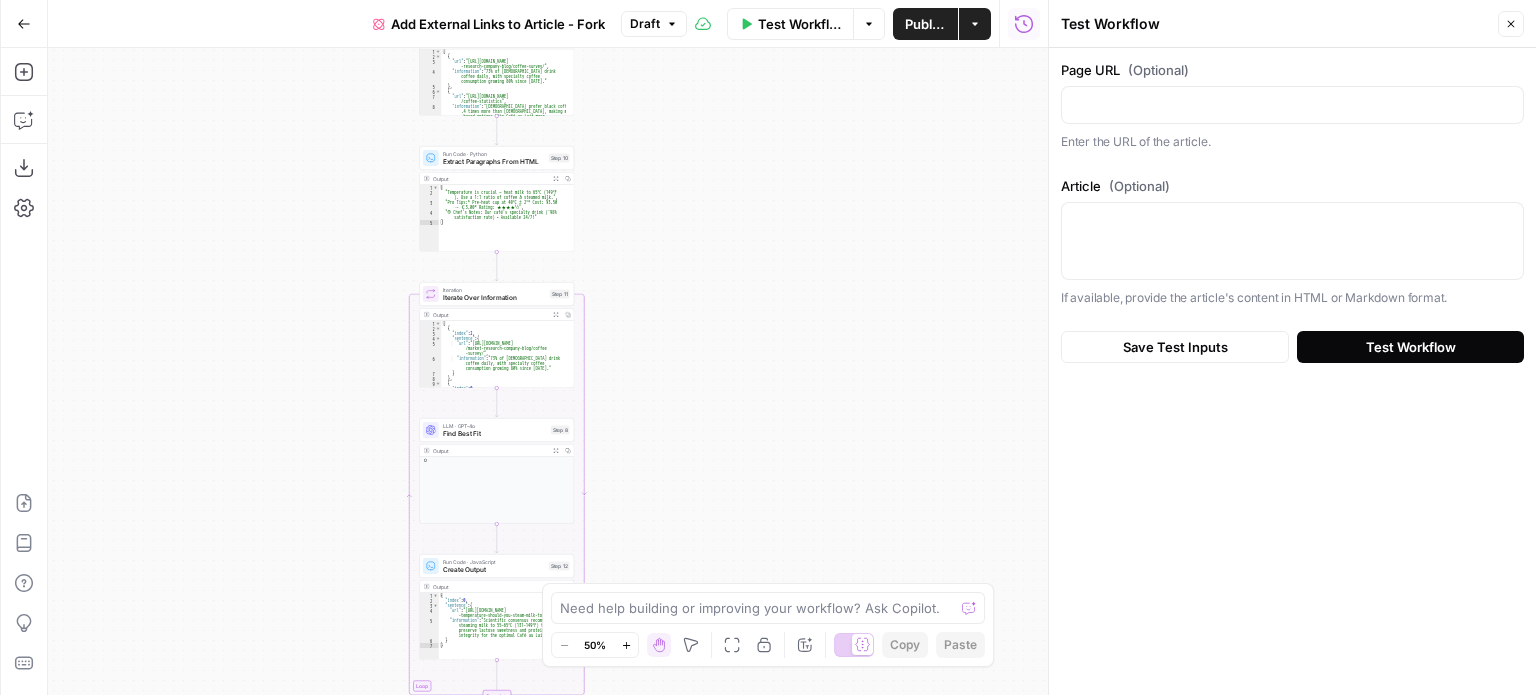 click on "Test Workflow" at bounding box center (1411, 347) 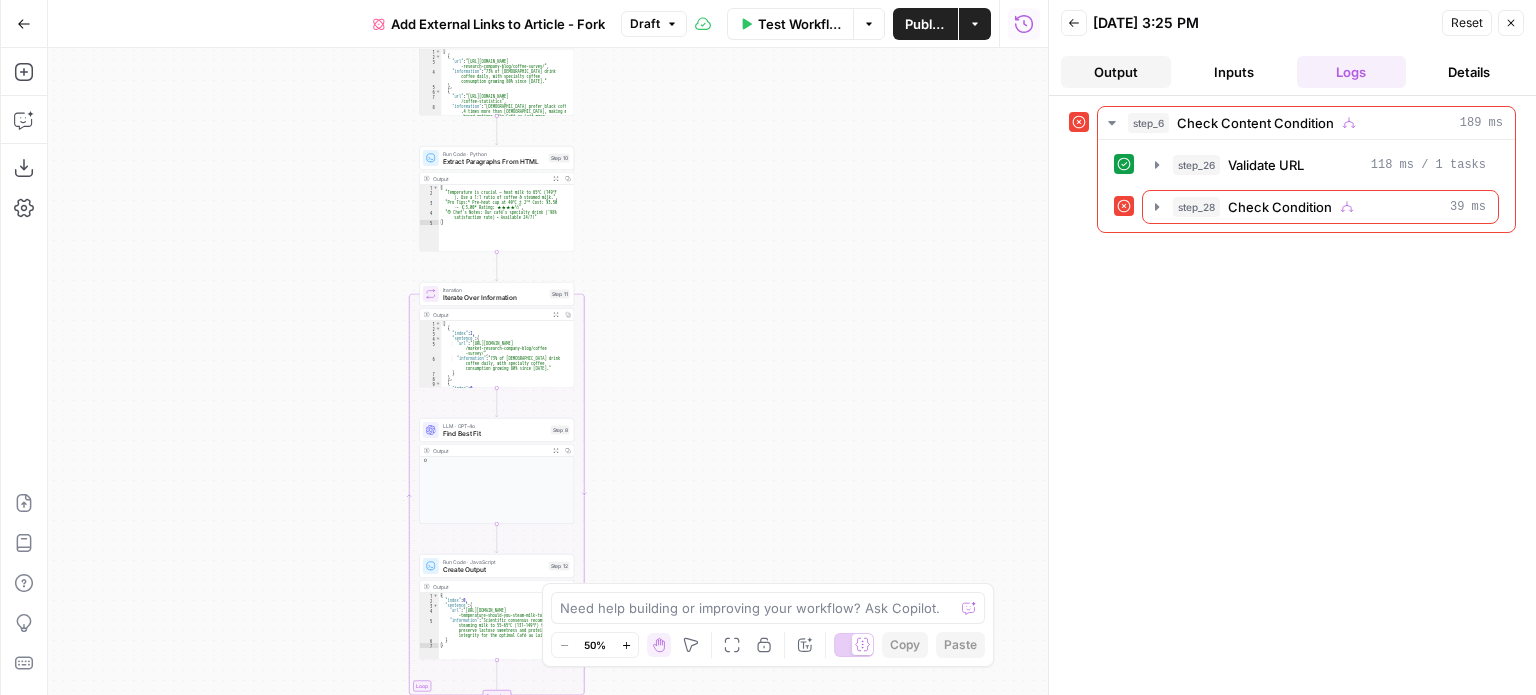 click on "Output" at bounding box center (1116, 72) 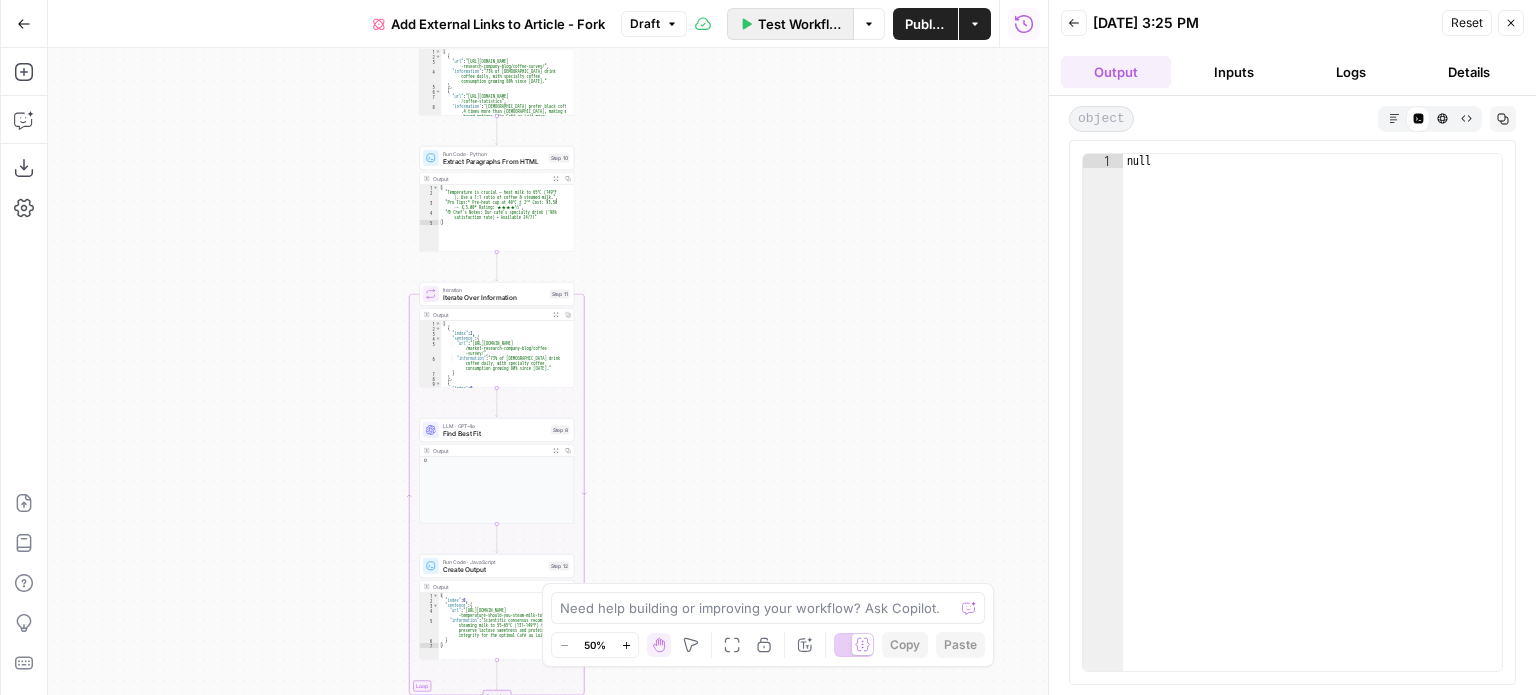 click on "Test Workflow" at bounding box center (799, 24) 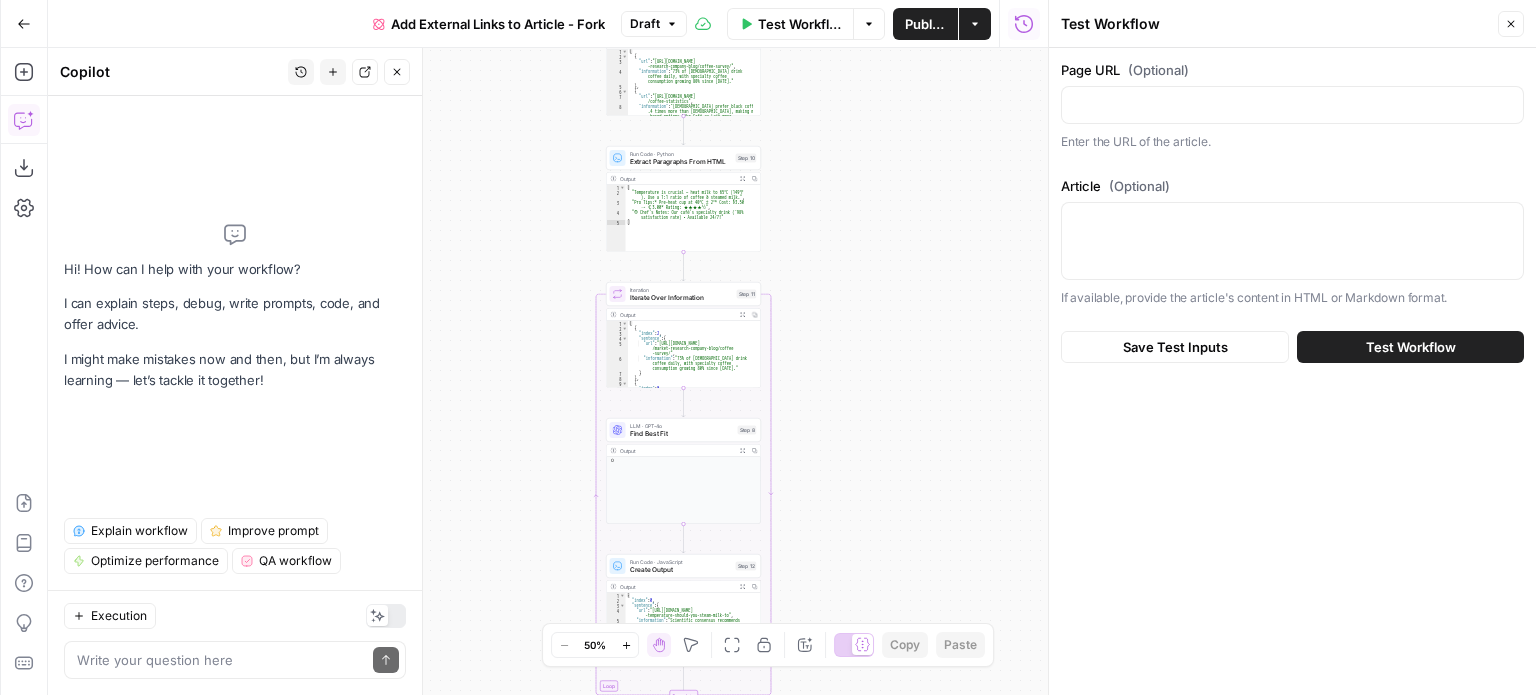 click 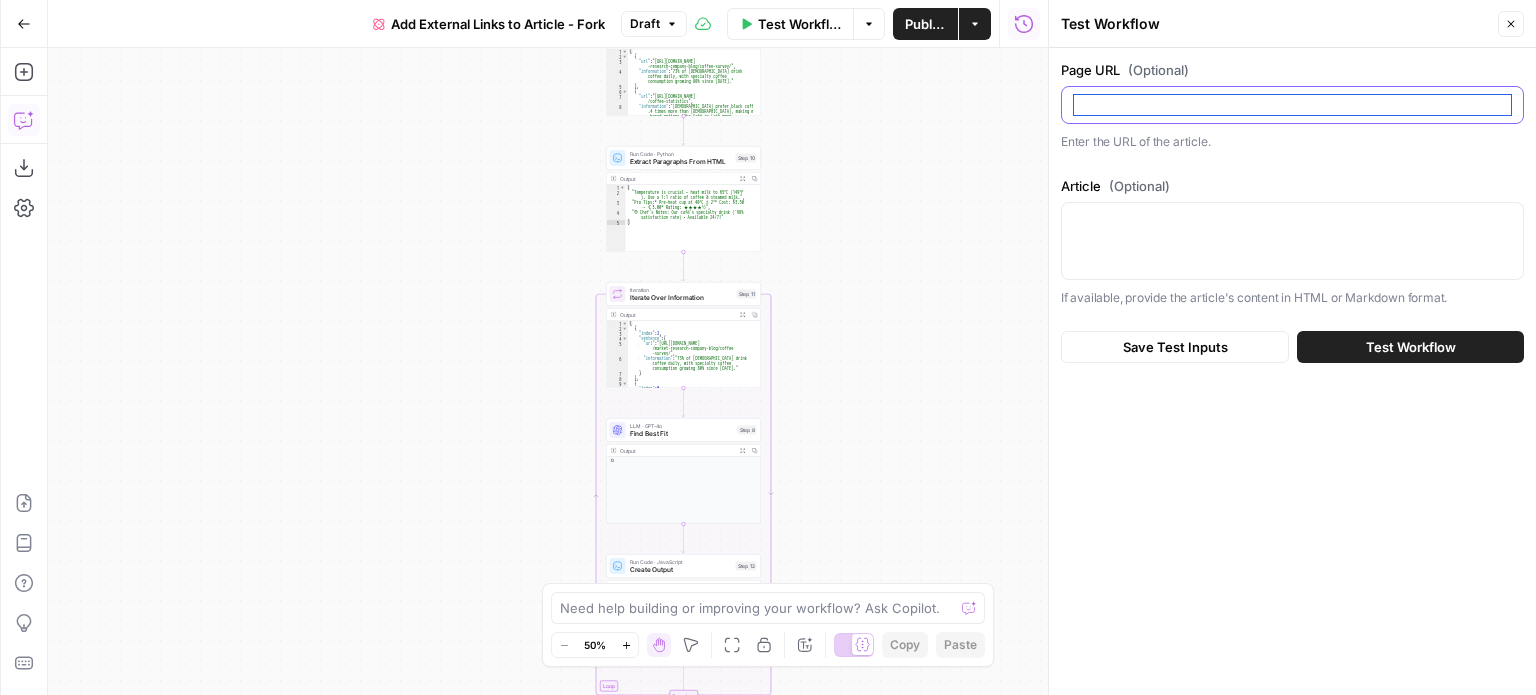 click on "Page URL   (Optional)" at bounding box center (1292, 105) 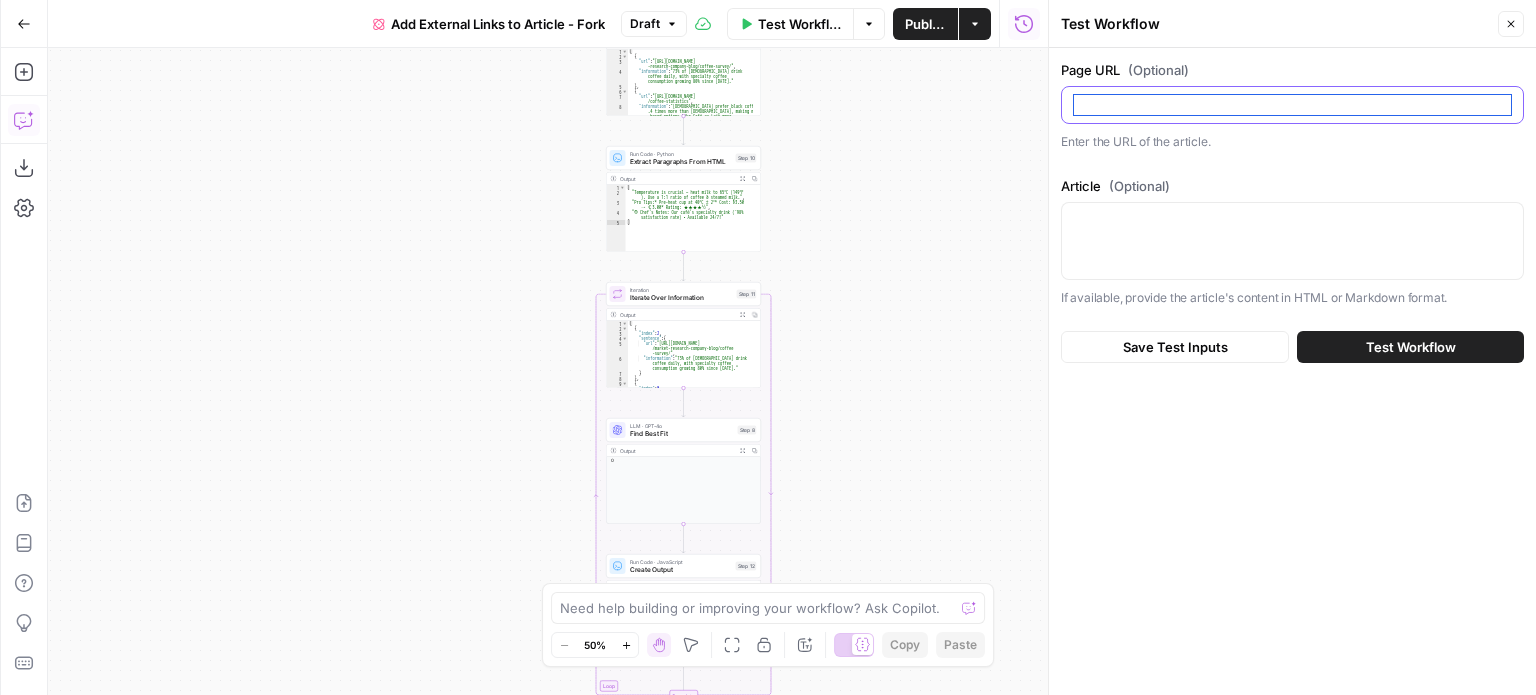 paste on "https://www.zdnet.com/article/what-is-artificial-intelligence/" 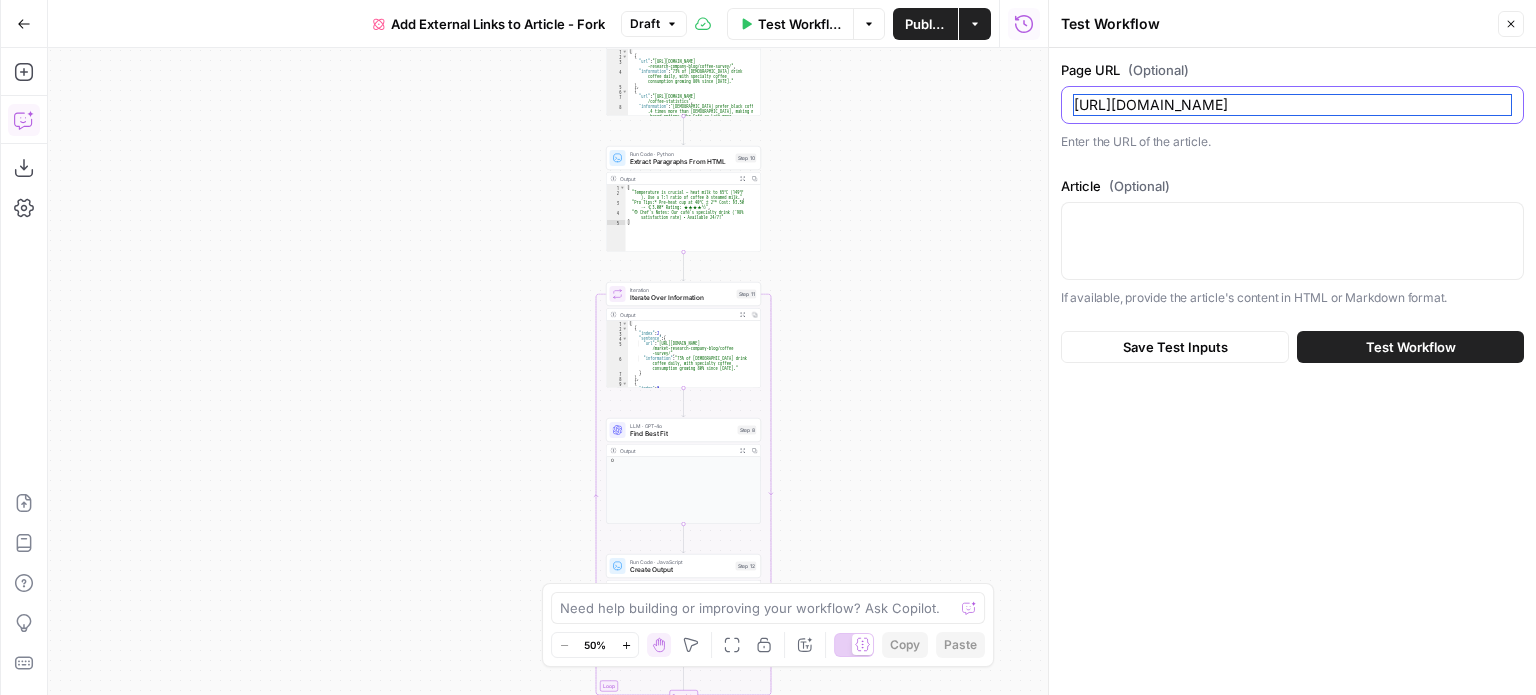 type on "https://www.zdnet.com/article/what-is-artificial-intelligence/" 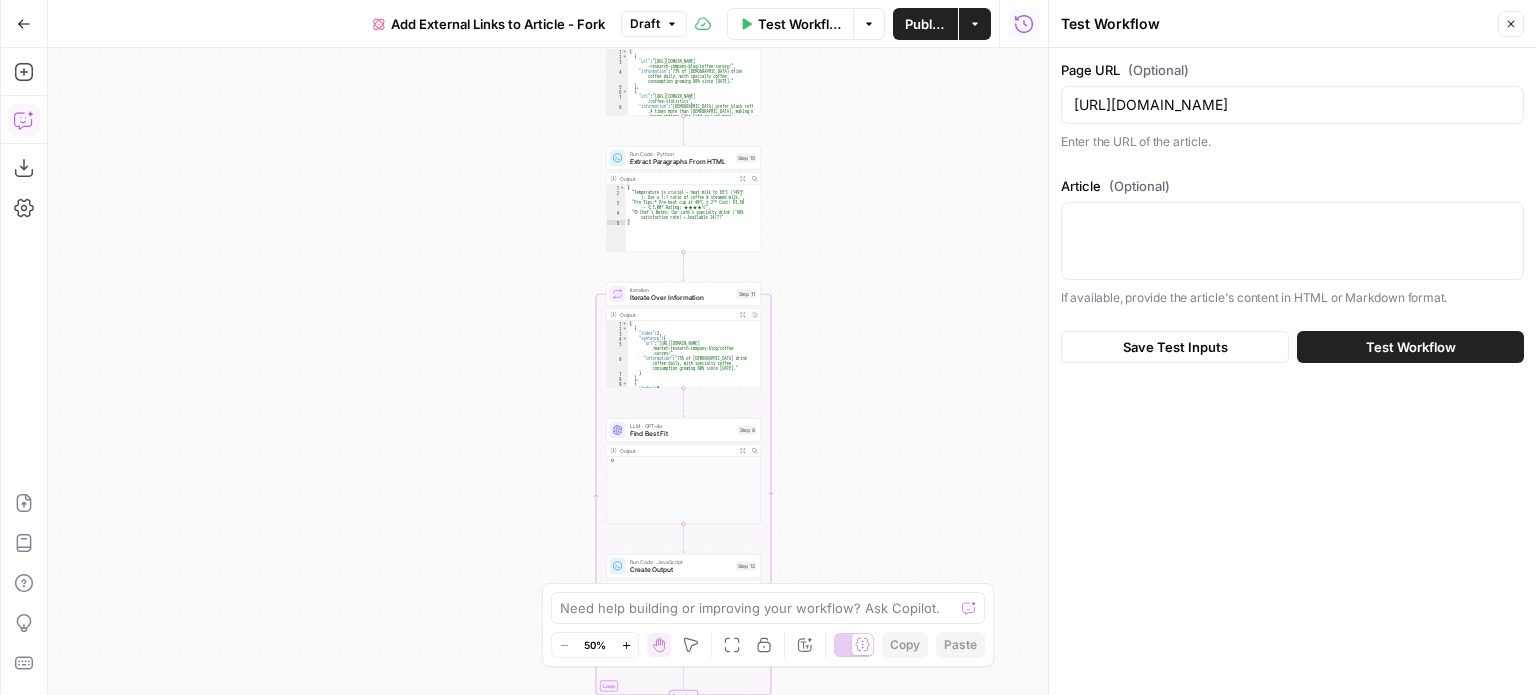 click 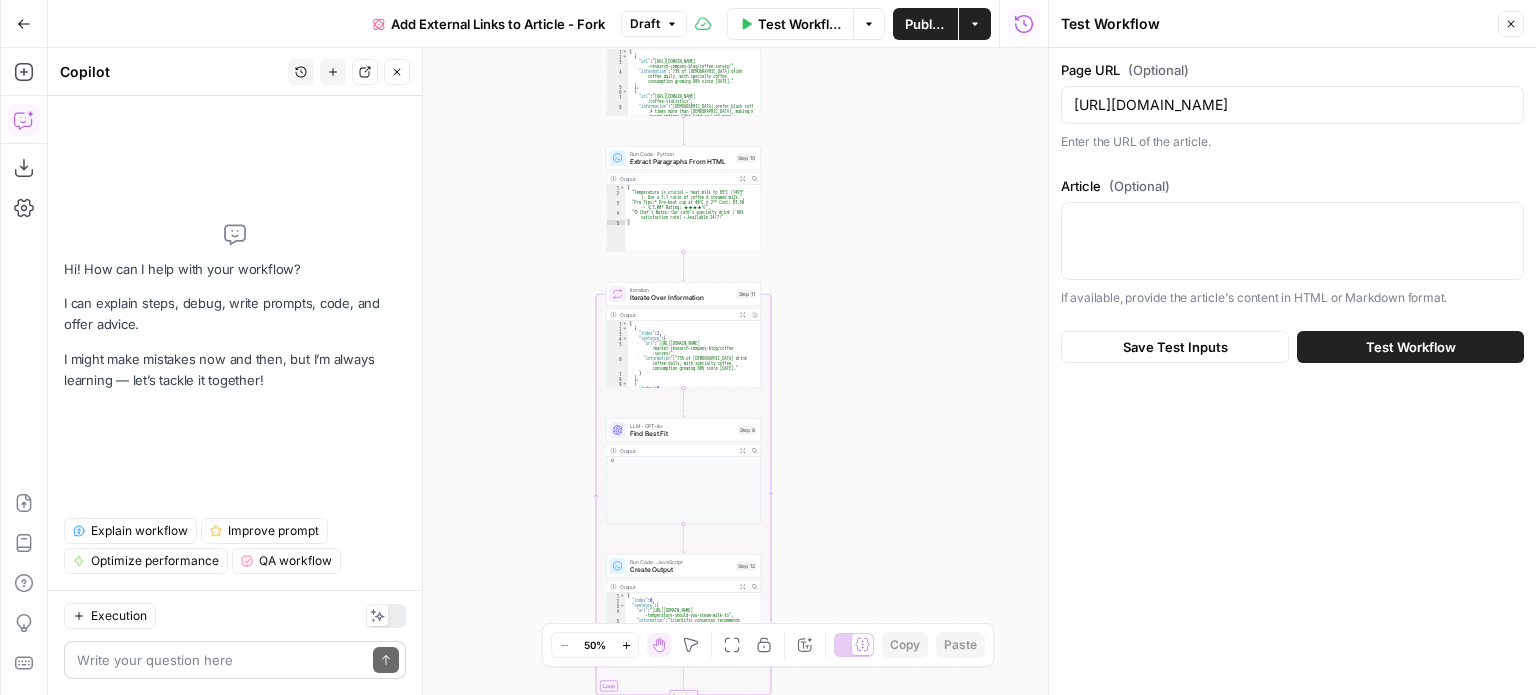 click at bounding box center [221, 660] 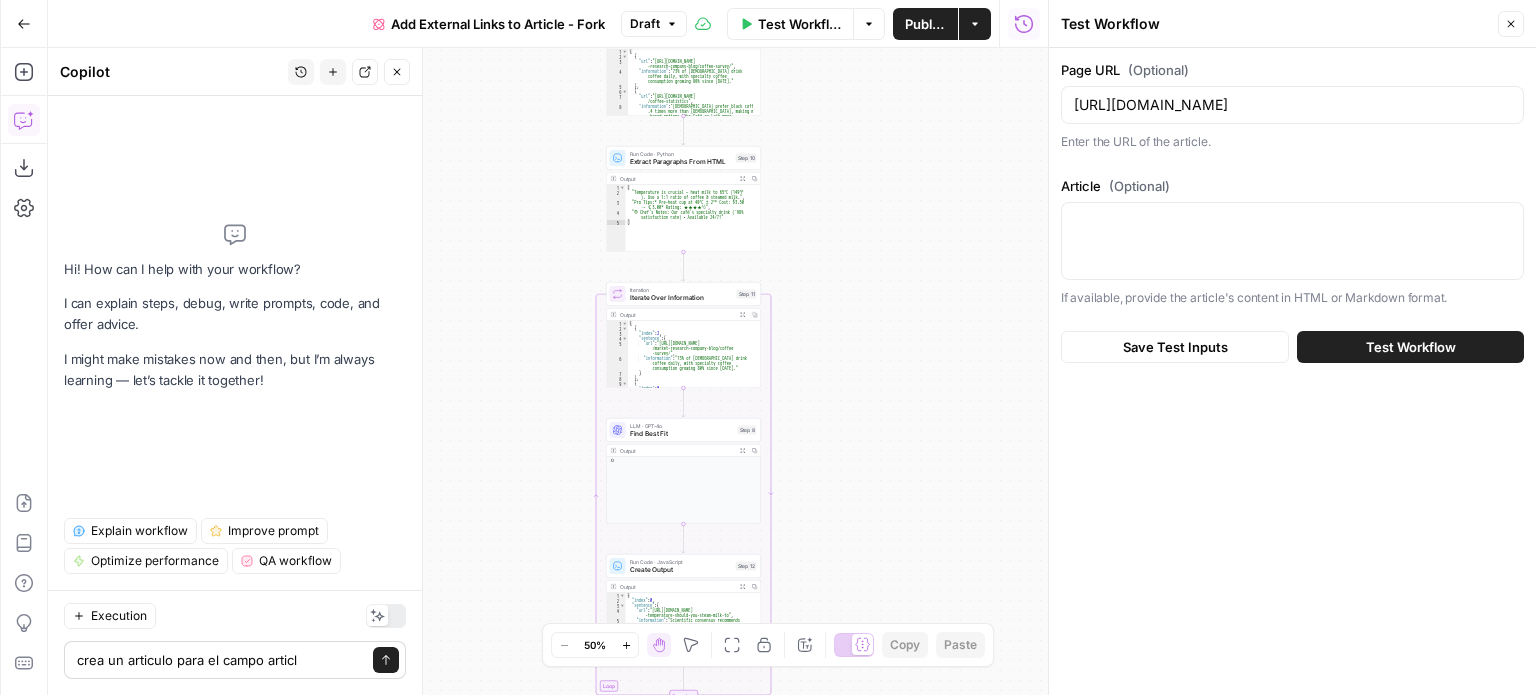 type on "crea un articulo para el campo article" 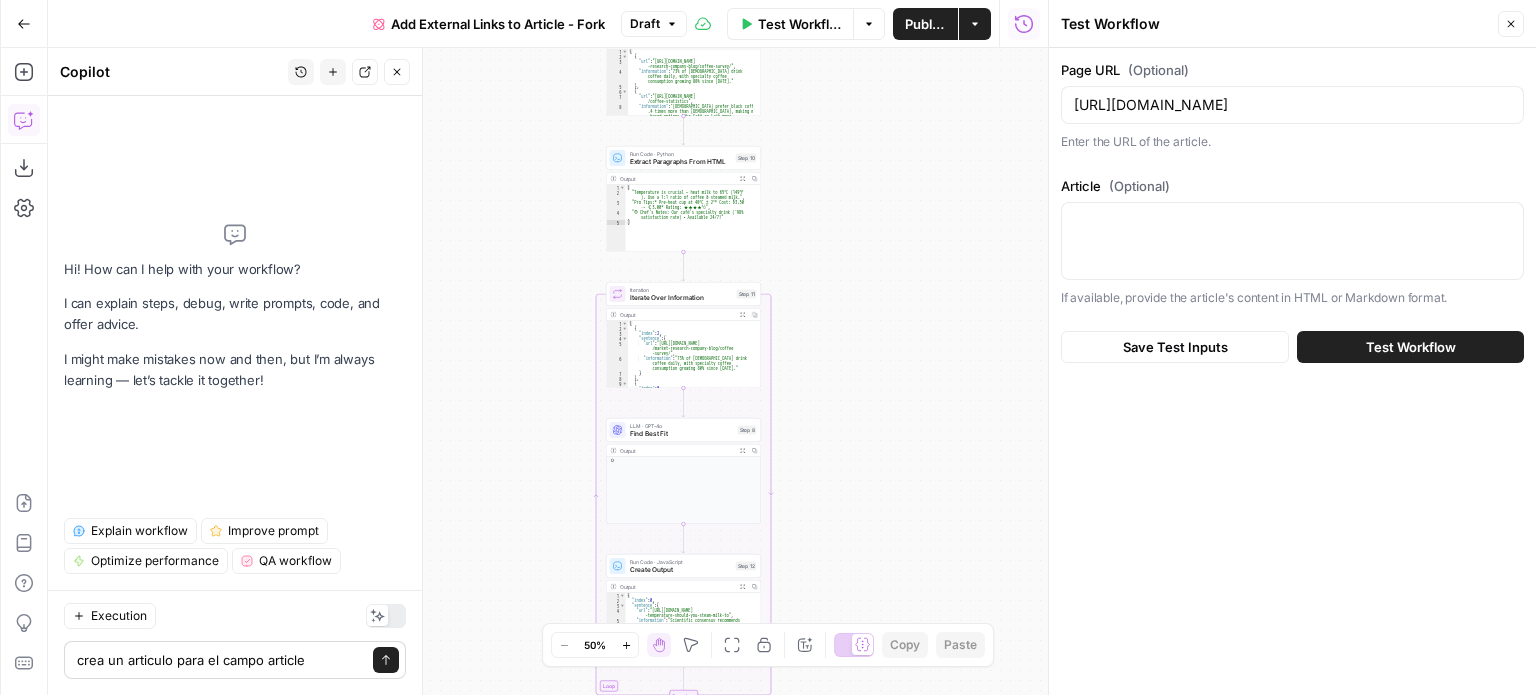 type 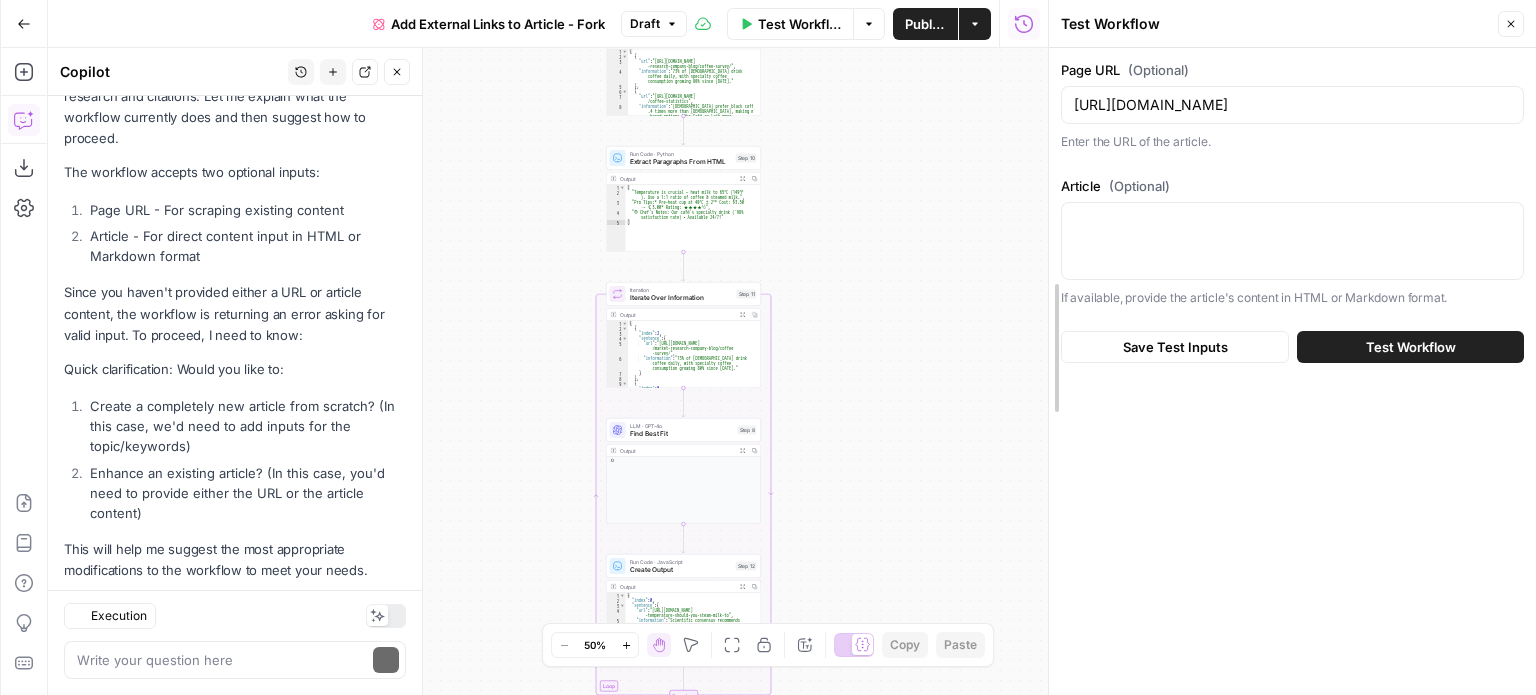 scroll, scrollTop: 313, scrollLeft: 0, axis: vertical 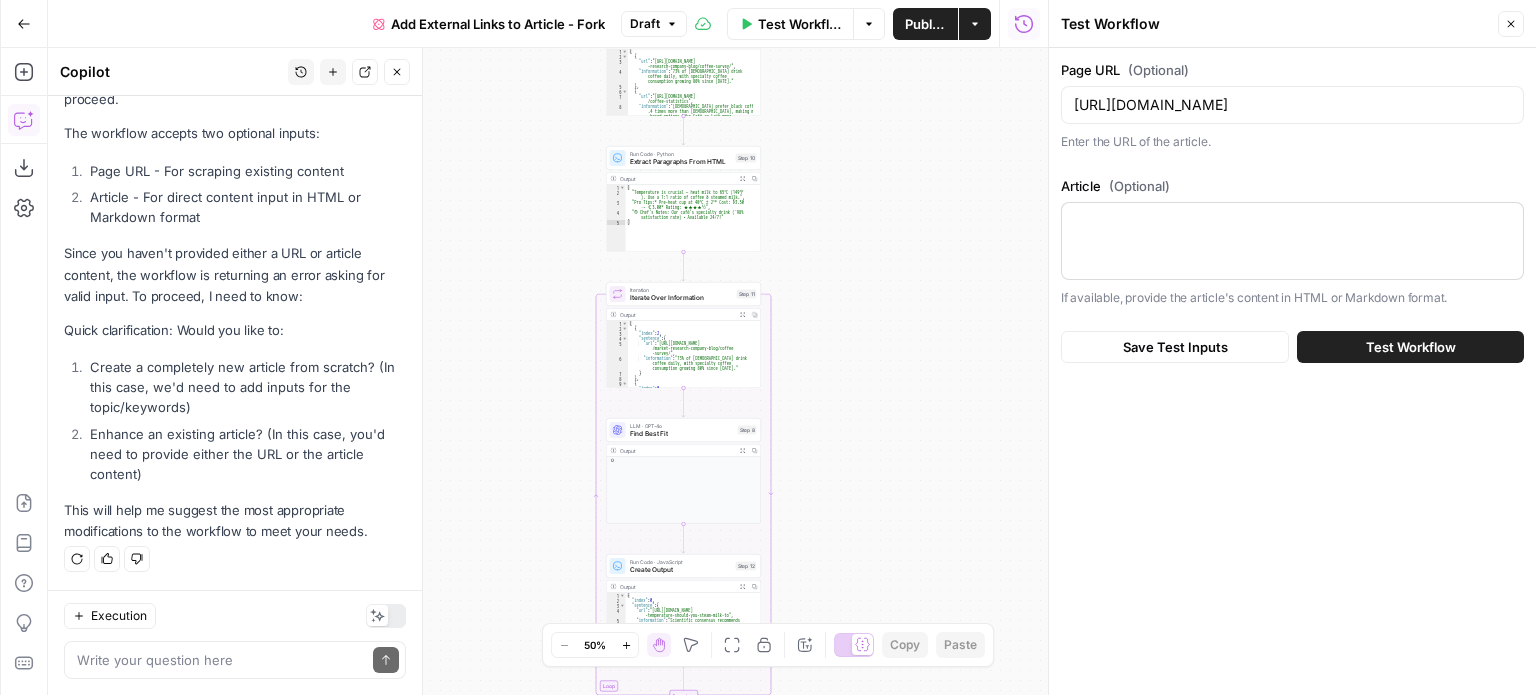 click at bounding box center [1292, 241] 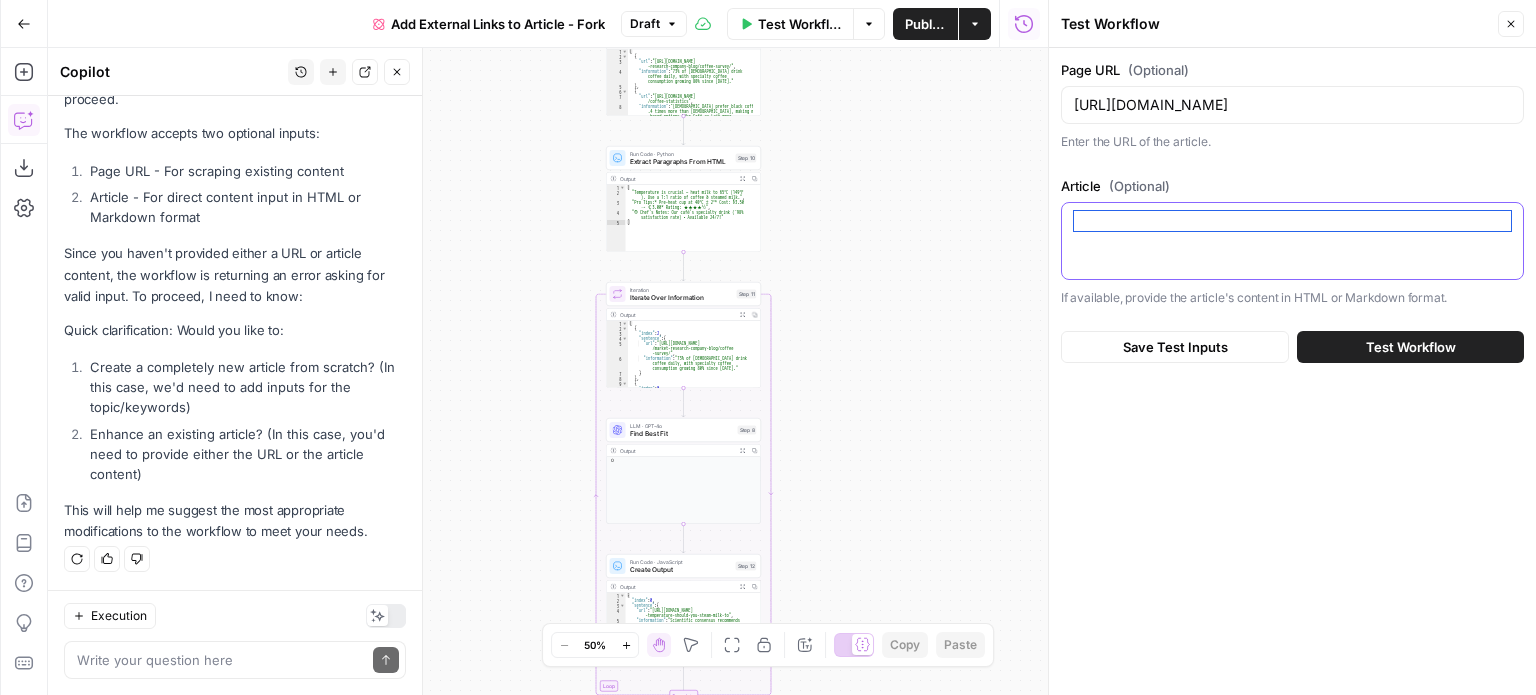 paste on "# Urban Gardening for Beginners: Start Your City Garden Today
Transform your small urban space into a thriving garden oasis. Whether you have a tiny balcony, windowsill, or small patio, this guide will help you start growing fresh herbs, vegetables, and flowers in any city environment.
## Essential Urban Gardening Basics
Starting an urban garden doesn't require vast spaces or extensive experience. Learn the fundamental elements that will set you up for gardening success in the city.
### 1. Choosing Your Growing Space
- Balcony gardens (weight restrictions and sunlight analysis)
- Window box gardens (mounting and drainage solutions)
- Indoor growing spaces (light requirements)
- Vertical gardening options (maximizing limited space)
### 2. Container Selection and Soil
- Best containers for urban gardens
- Soil mix recommendations
- Drainage requirements
- Container size guidelines
### 3. Plant Selection for Urban Settings
- Easy-to-grow herbs for beginners
- Basil
- Mint
- Rosemary
- Thyme
- Ve..." 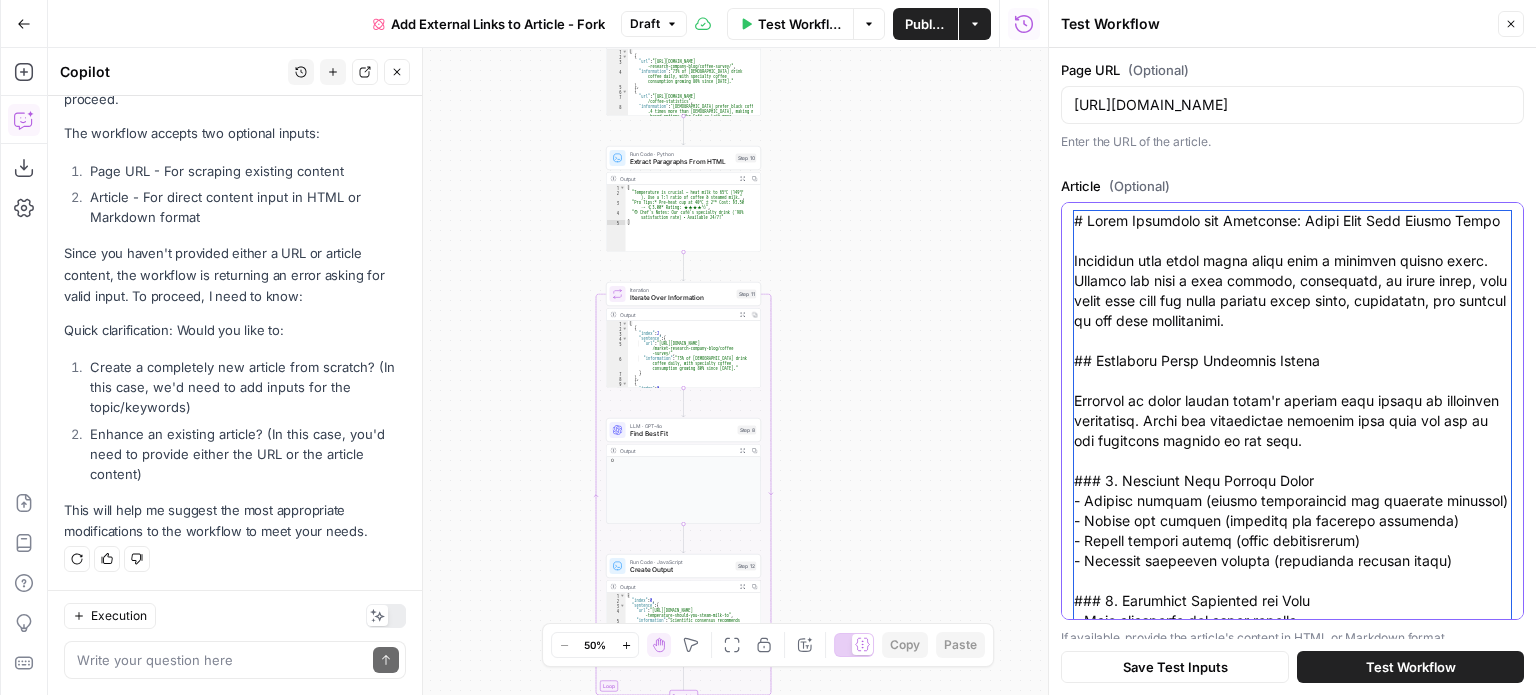 scroll, scrollTop: 1352, scrollLeft: 0, axis: vertical 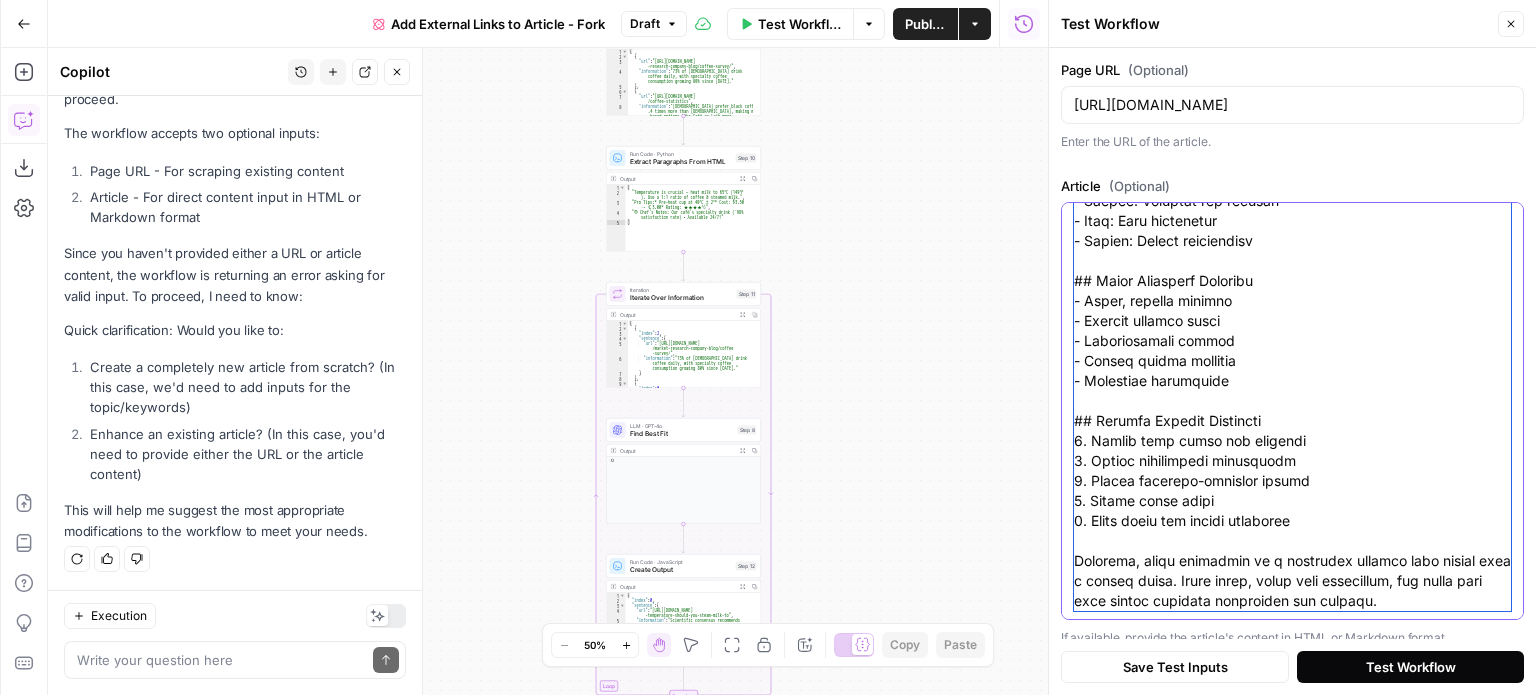 type on "# Urban Gardening for Beginners: Start Your City Garden Today
Transform your small urban space into a thriving garden oasis. Whether you have a tiny balcony, windowsill, or small patio, this guide will help you start growing fresh herbs, vegetables, and flowers in any city environment.
## Essential Urban Gardening Basics
Starting an urban garden doesn't require vast spaces or extensive experience. Learn the fundamental elements that will set you up for gardening success in the city.
### 1. Choosing Your Growing Space
- Balcony gardens (weight restrictions and sunlight analysis)
- Window box gardens (mounting and drainage solutions)
- Indoor growing spaces (light requirements)
- Vertical gardening options (maximizing limited space)
### 2. Container Selection and Soil
- Best containers for urban gardens
- Soil mix recommendations
- Drainage requirements
- Container size guidelines
### 3. Plant Selection for Urban Settings
- Easy-to-grow herbs for beginners
- Basil
- Mint
- Rosemary
- Thyme
- Ve..." 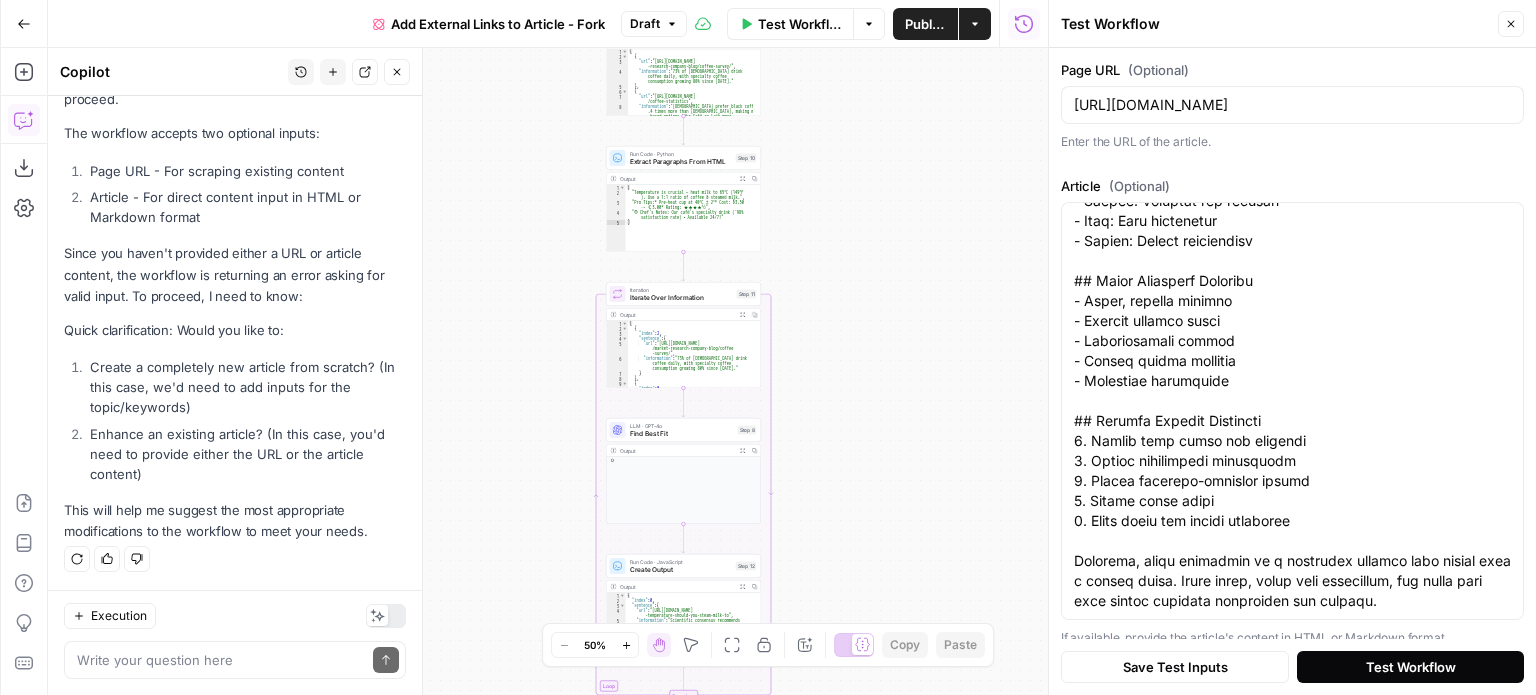 click on "Test Workflow" at bounding box center [1411, 667] 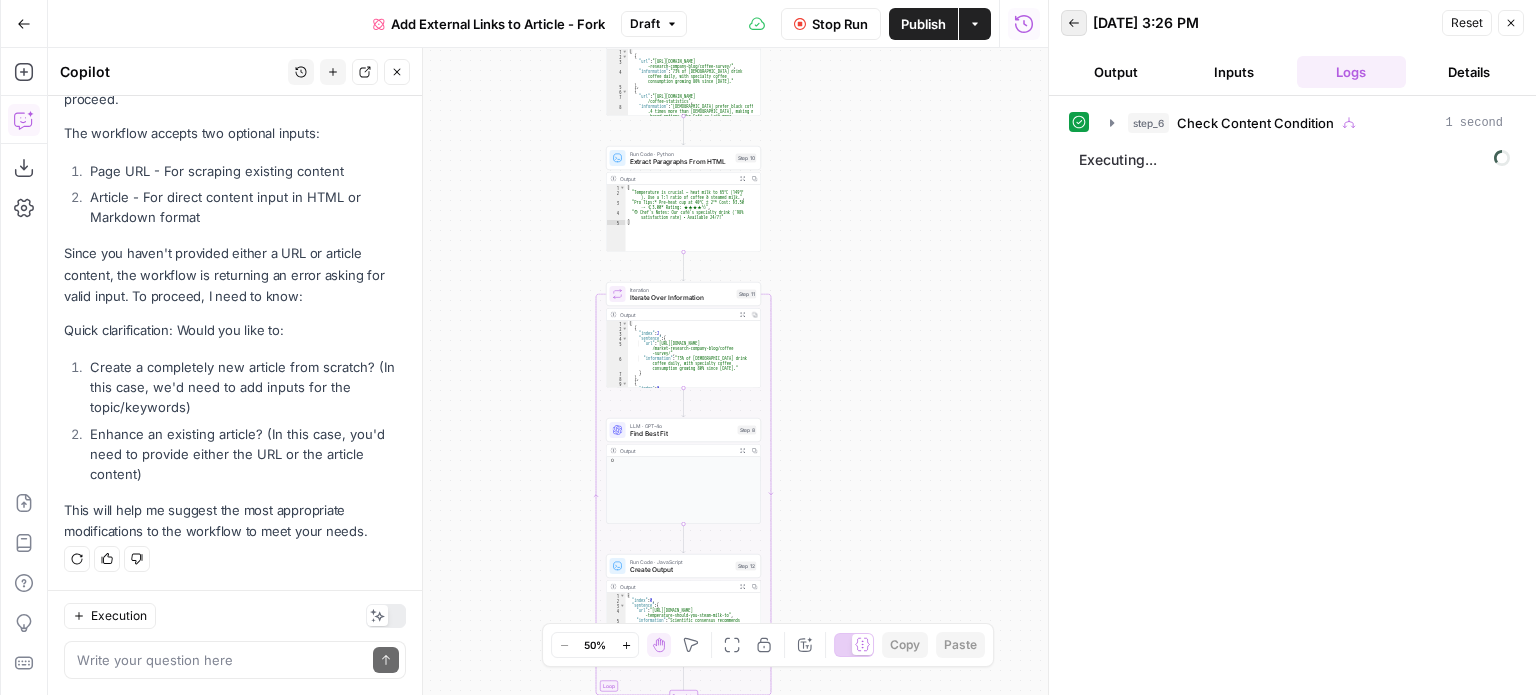 click 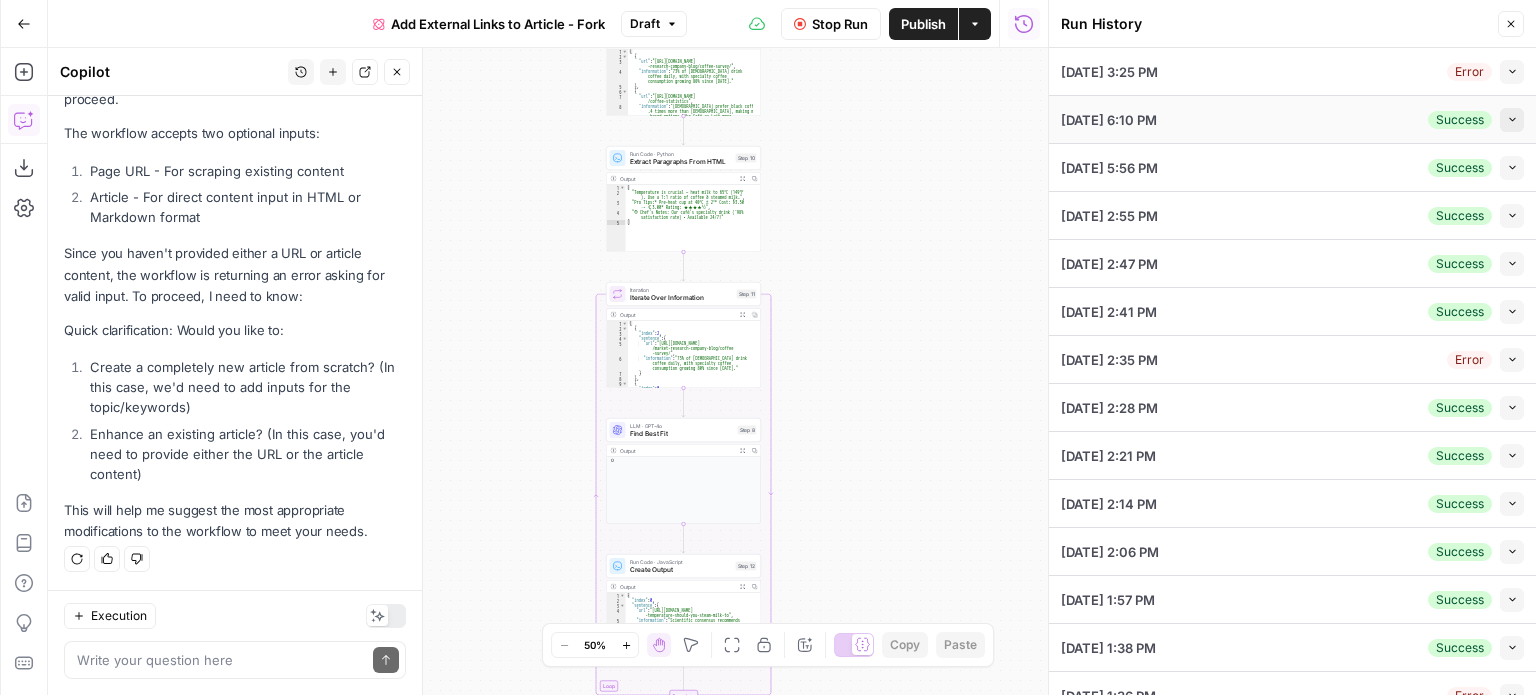 click 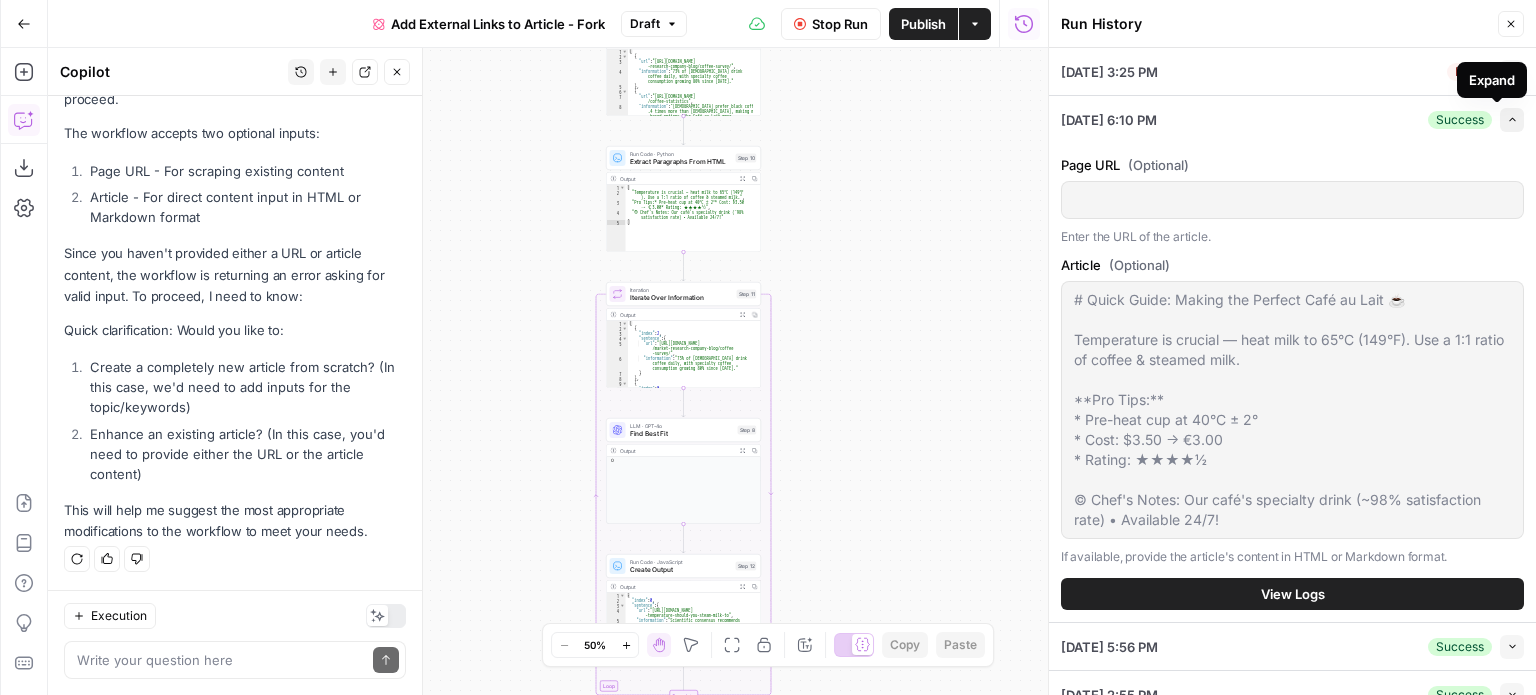 click on "Expand" at bounding box center (1512, 120) 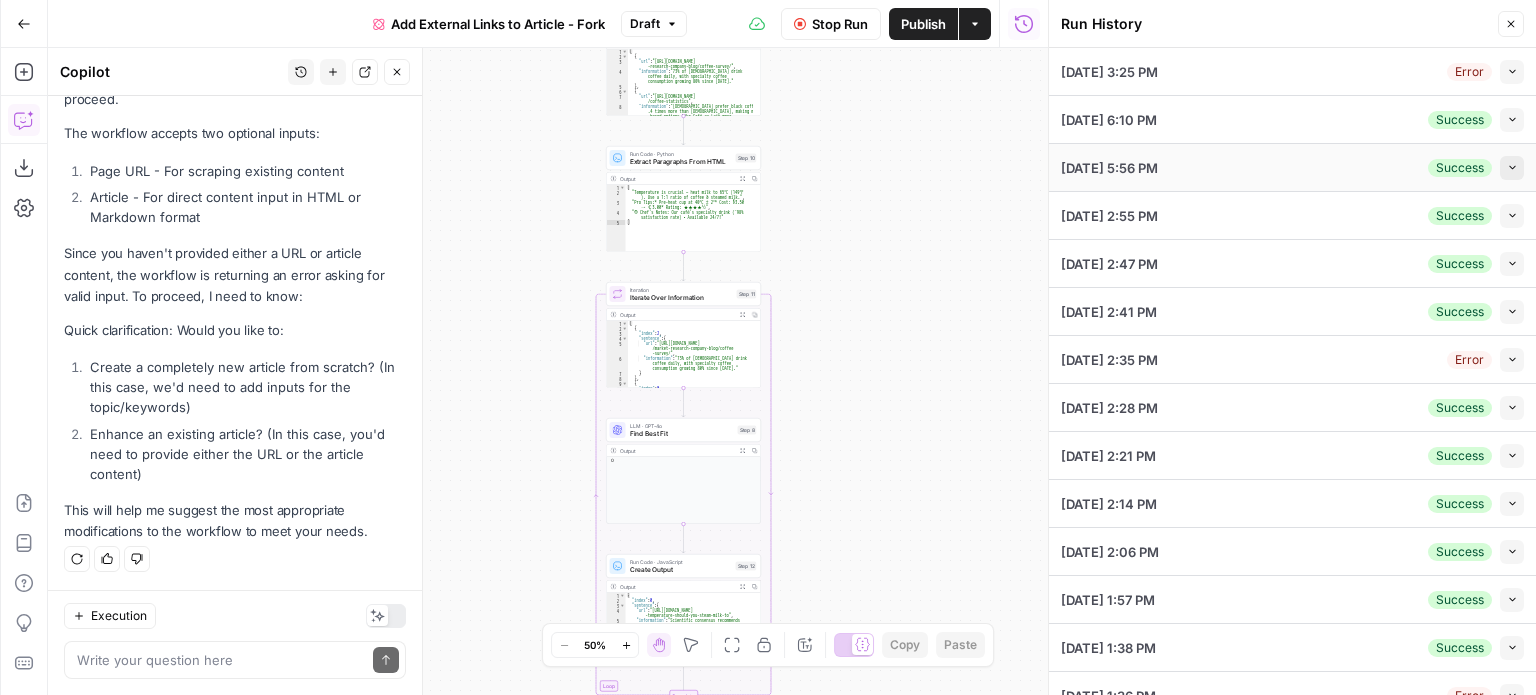 click on "Collapse" at bounding box center [1512, 168] 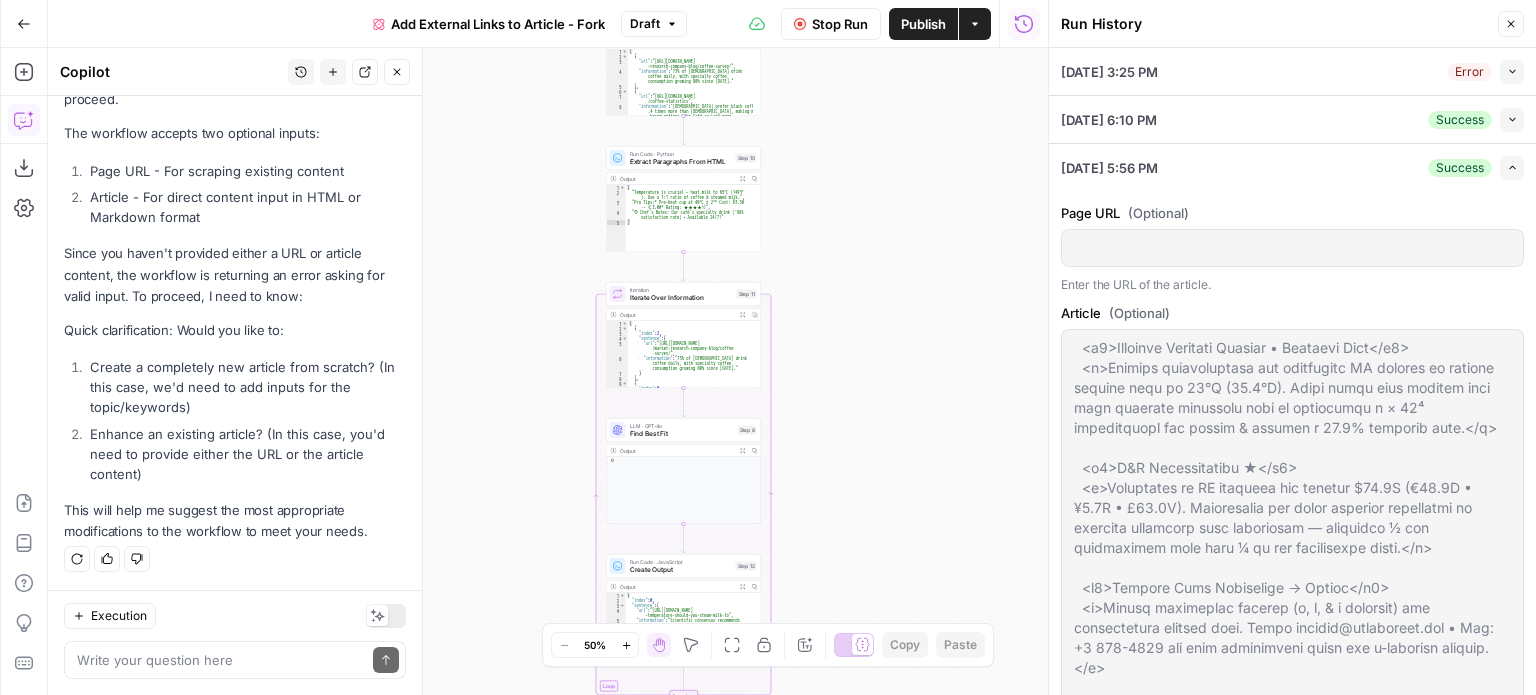scroll, scrollTop: 0, scrollLeft: 0, axis: both 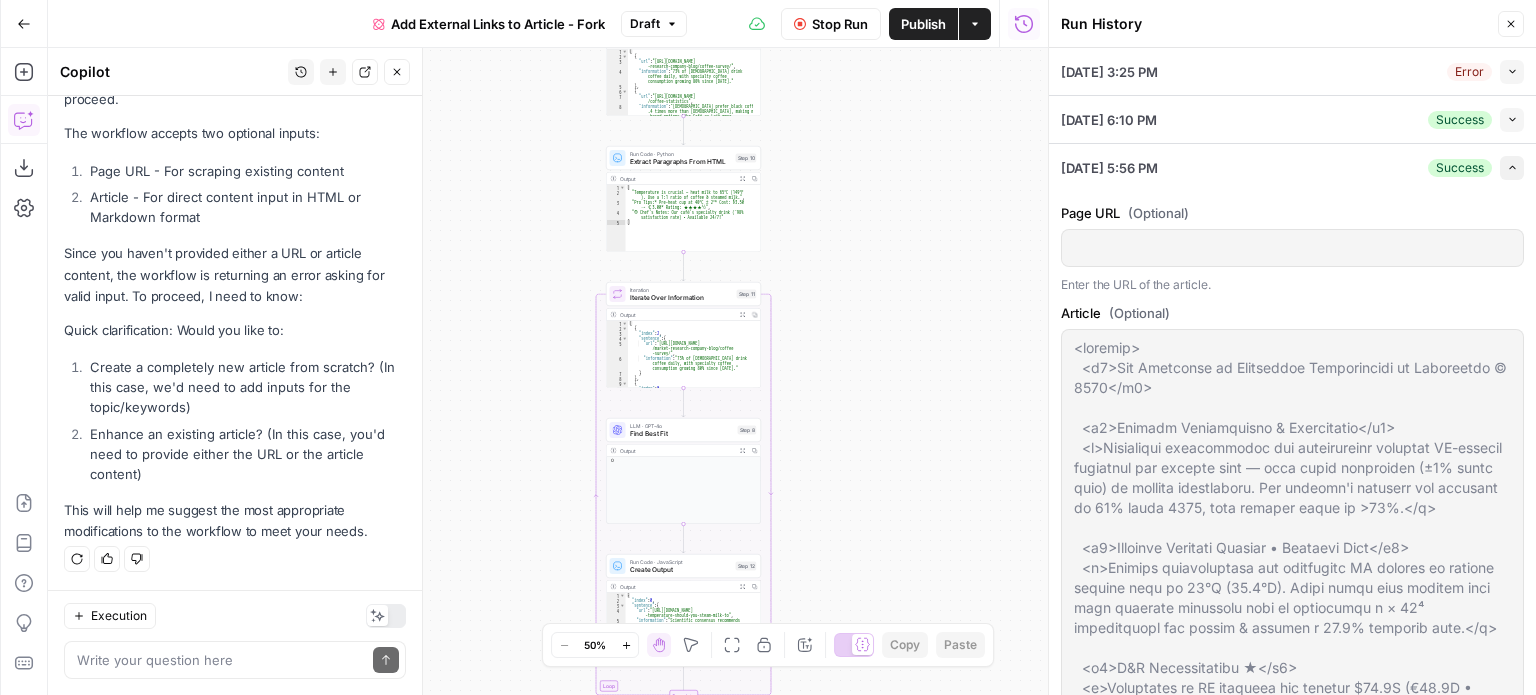 click on "Expand" at bounding box center [1512, 168] 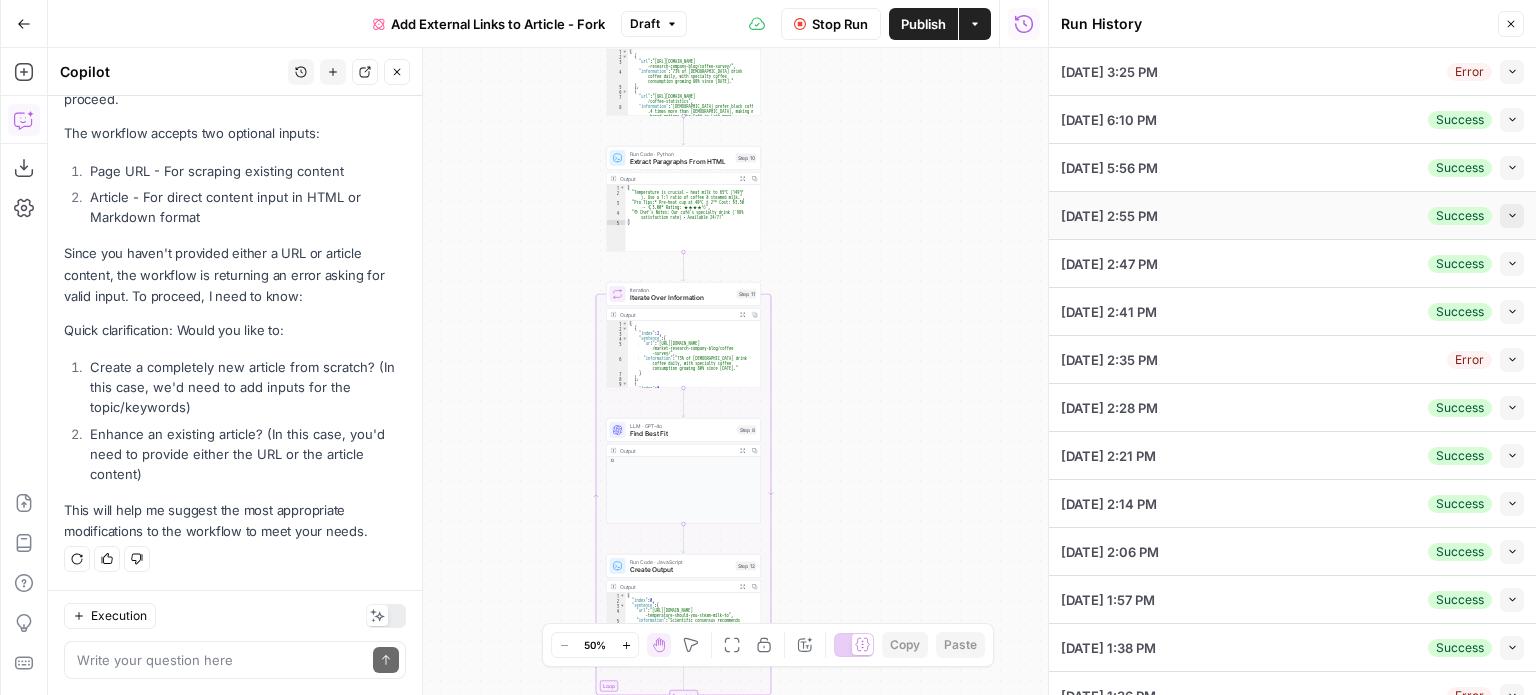 click 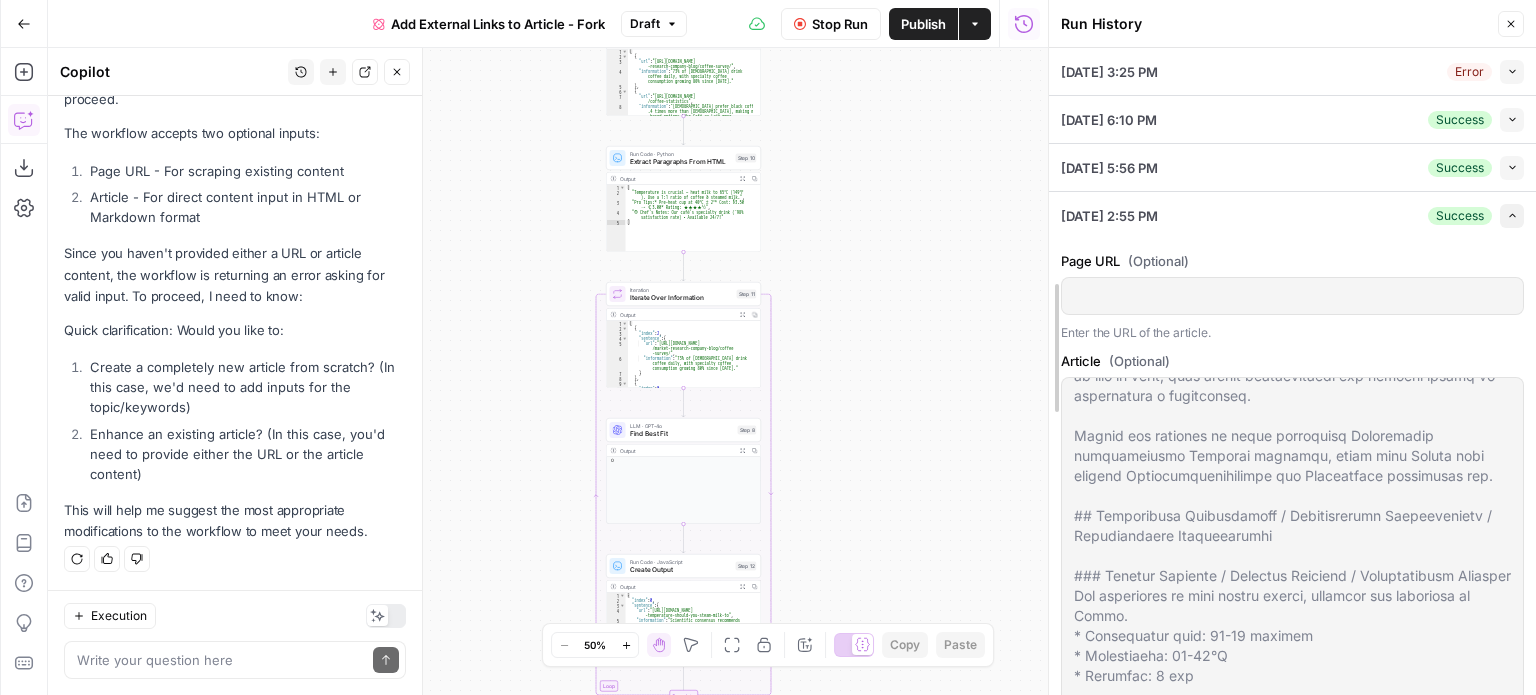 scroll, scrollTop: 600, scrollLeft: 0, axis: vertical 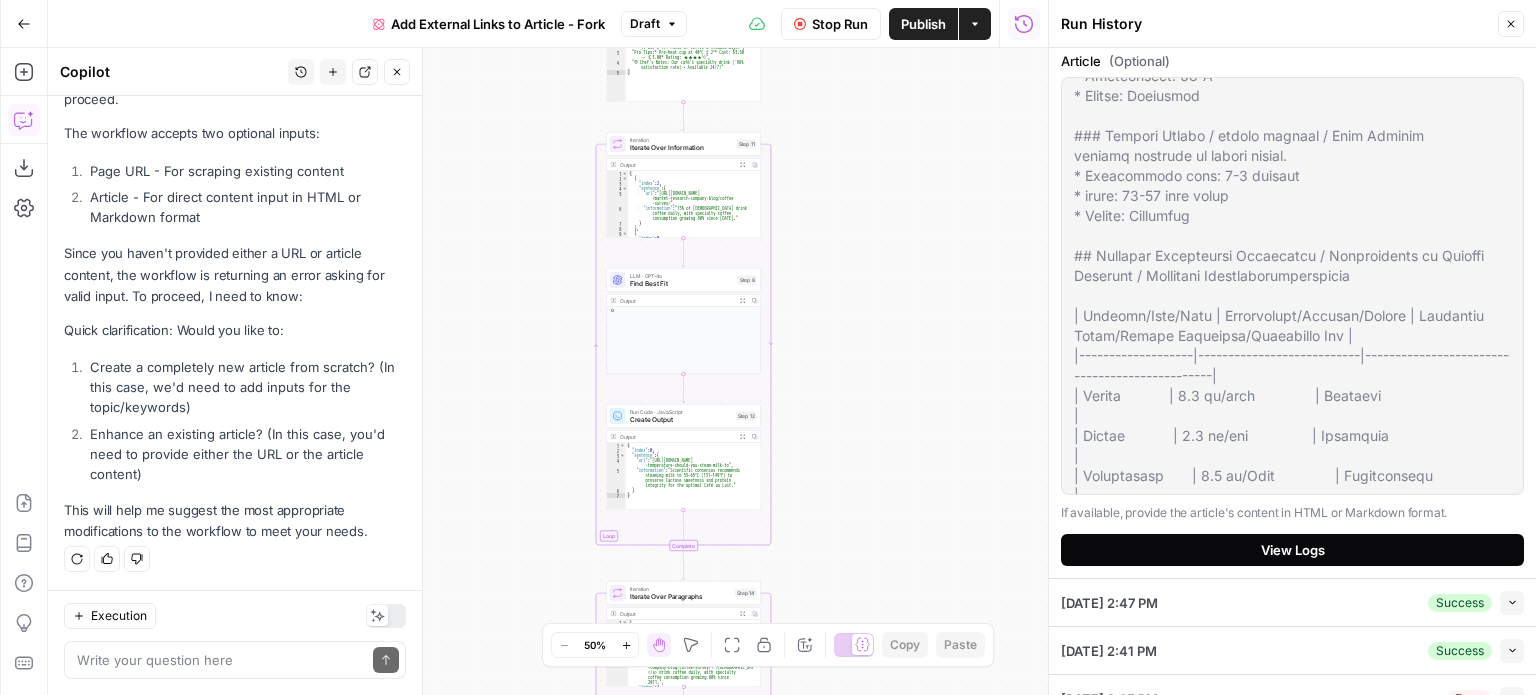 click on "View Logs" at bounding box center (1292, 550) 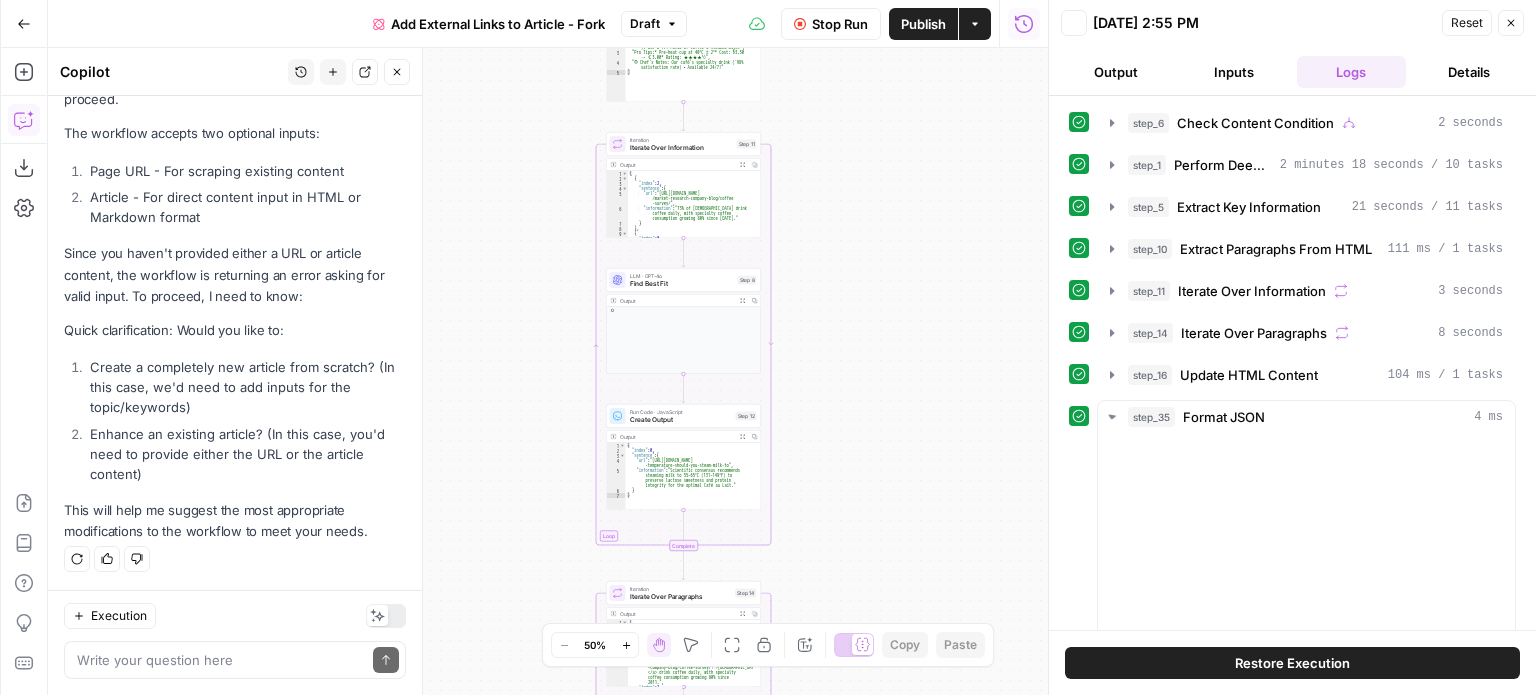 scroll, scrollTop: 0, scrollLeft: 0, axis: both 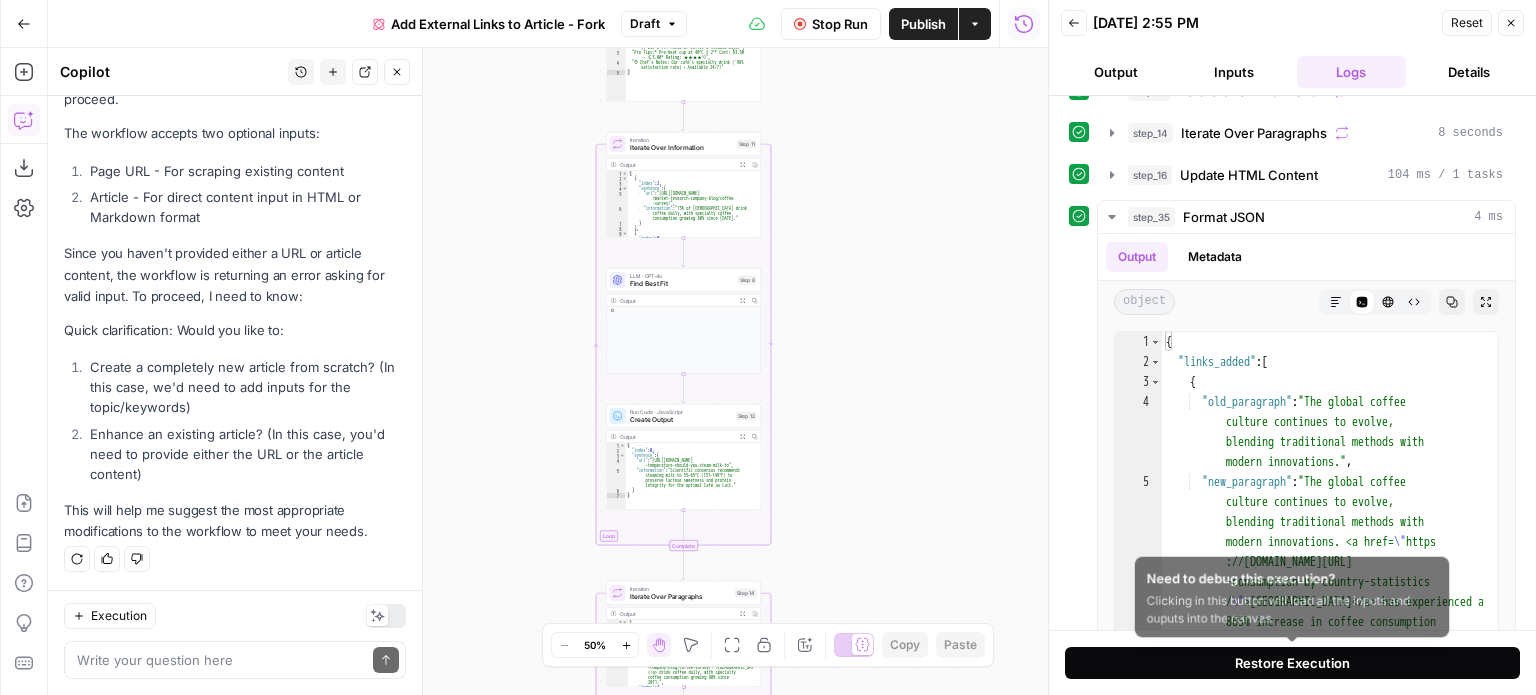click on "Restore Execution" at bounding box center (1292, 663) 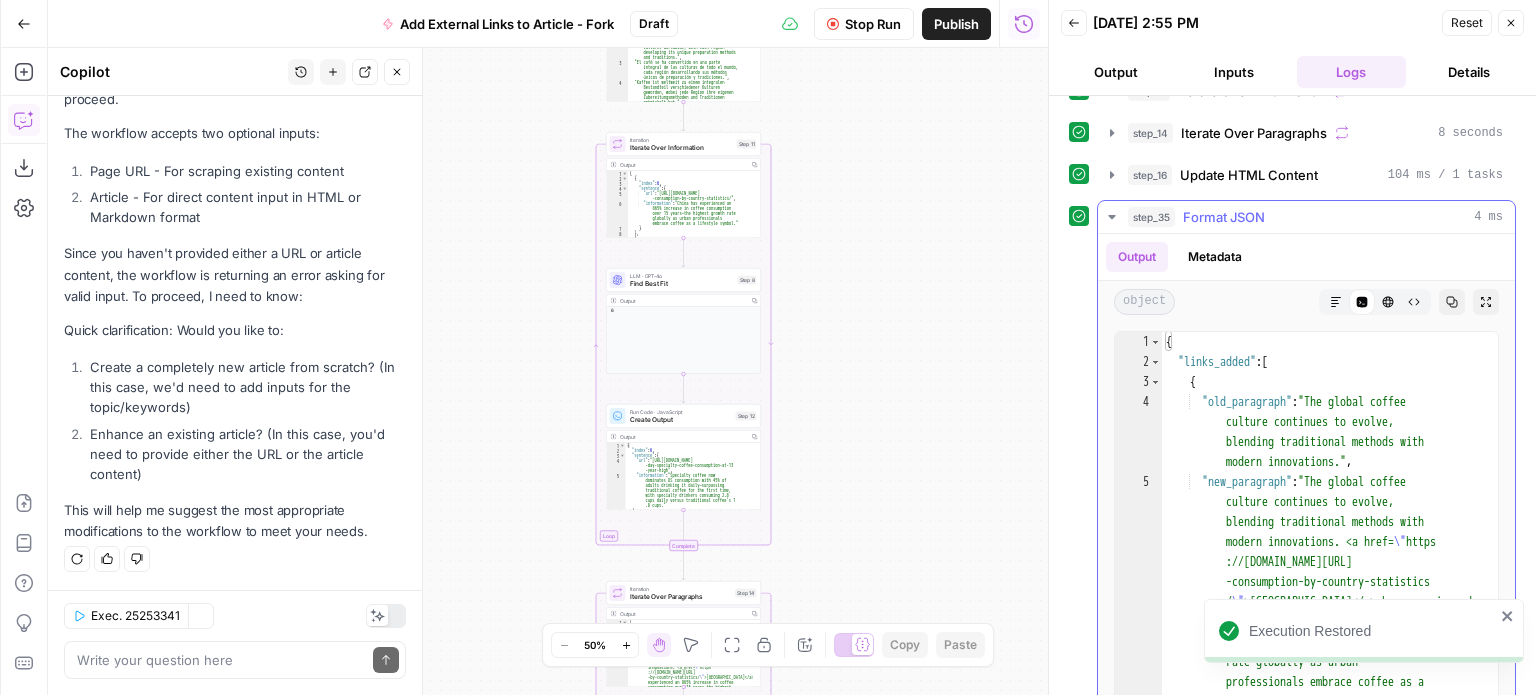 scroll, scrollTop: 180, scrollLeft: 0, axis: vertical 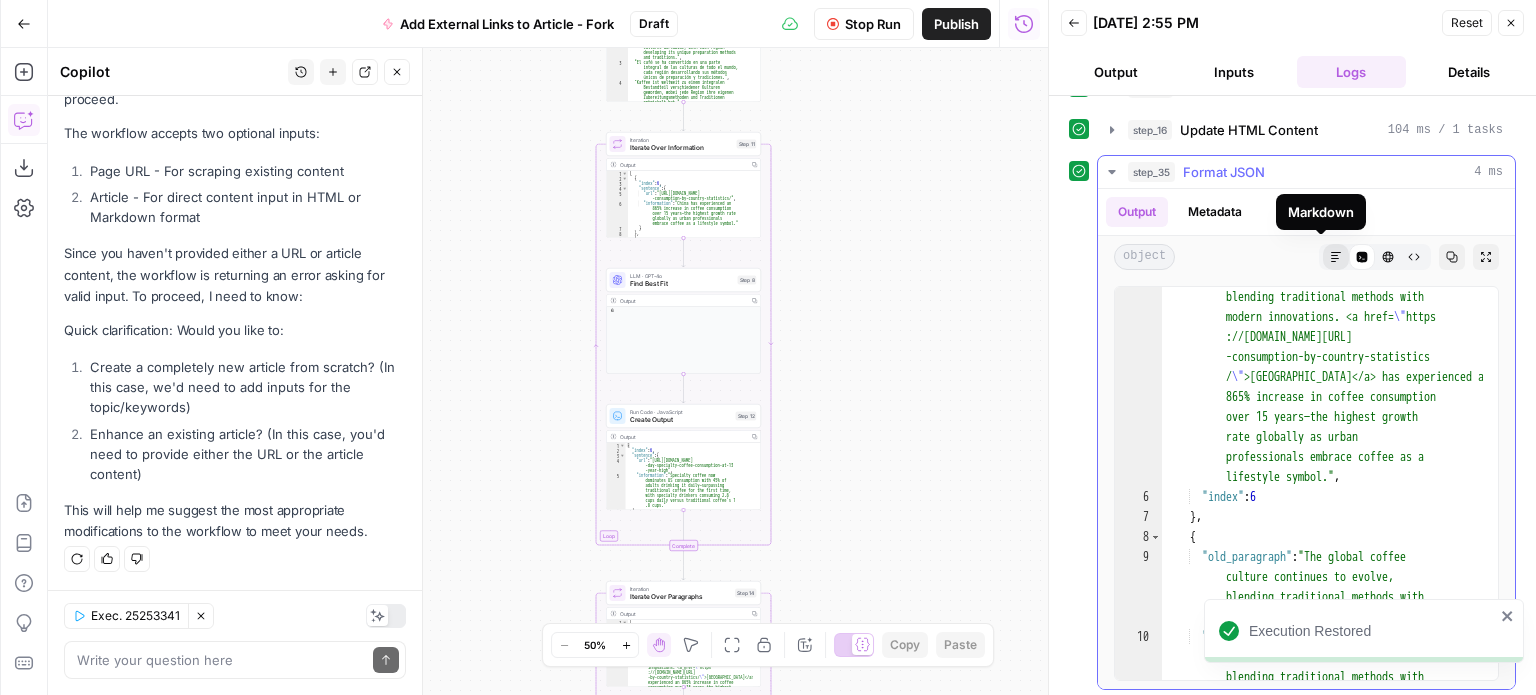 click 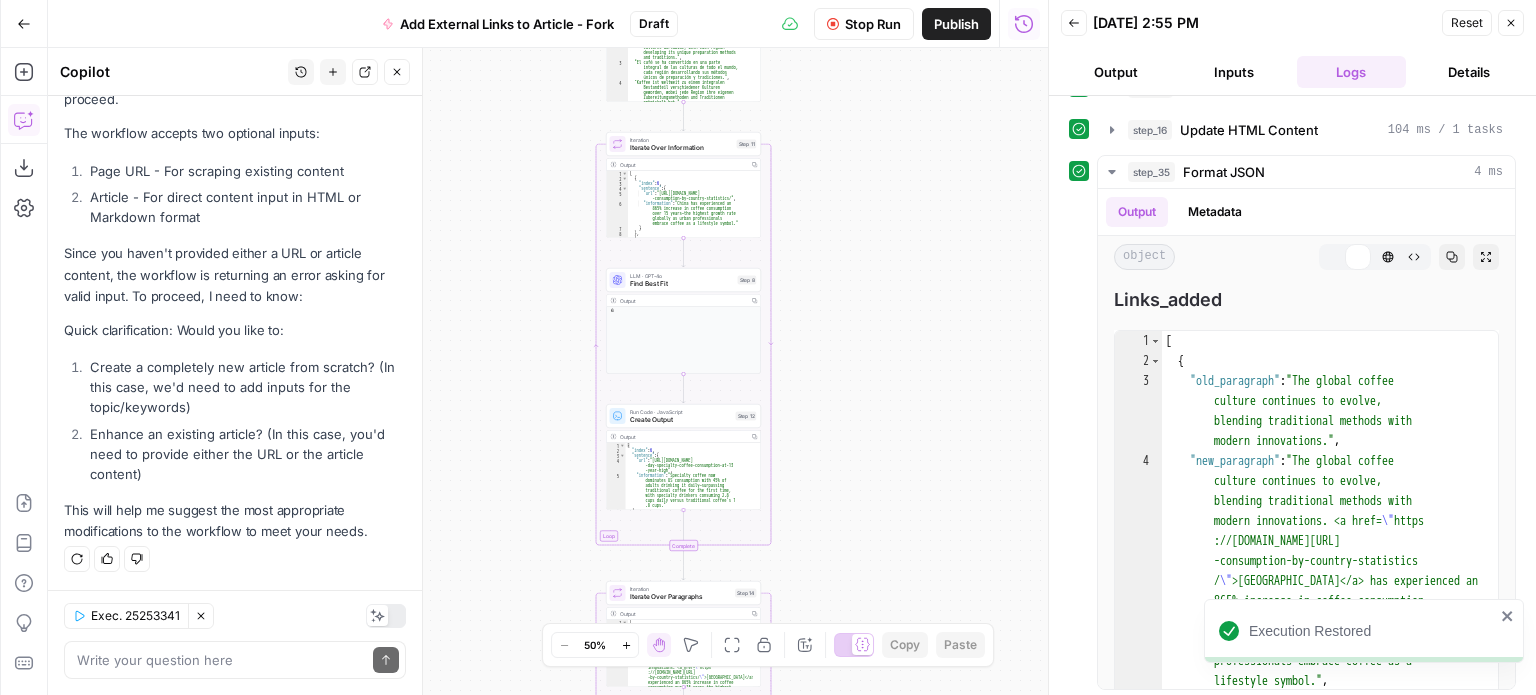 scroll, scrollTop: 0, scrollLeft: 0, axis: both 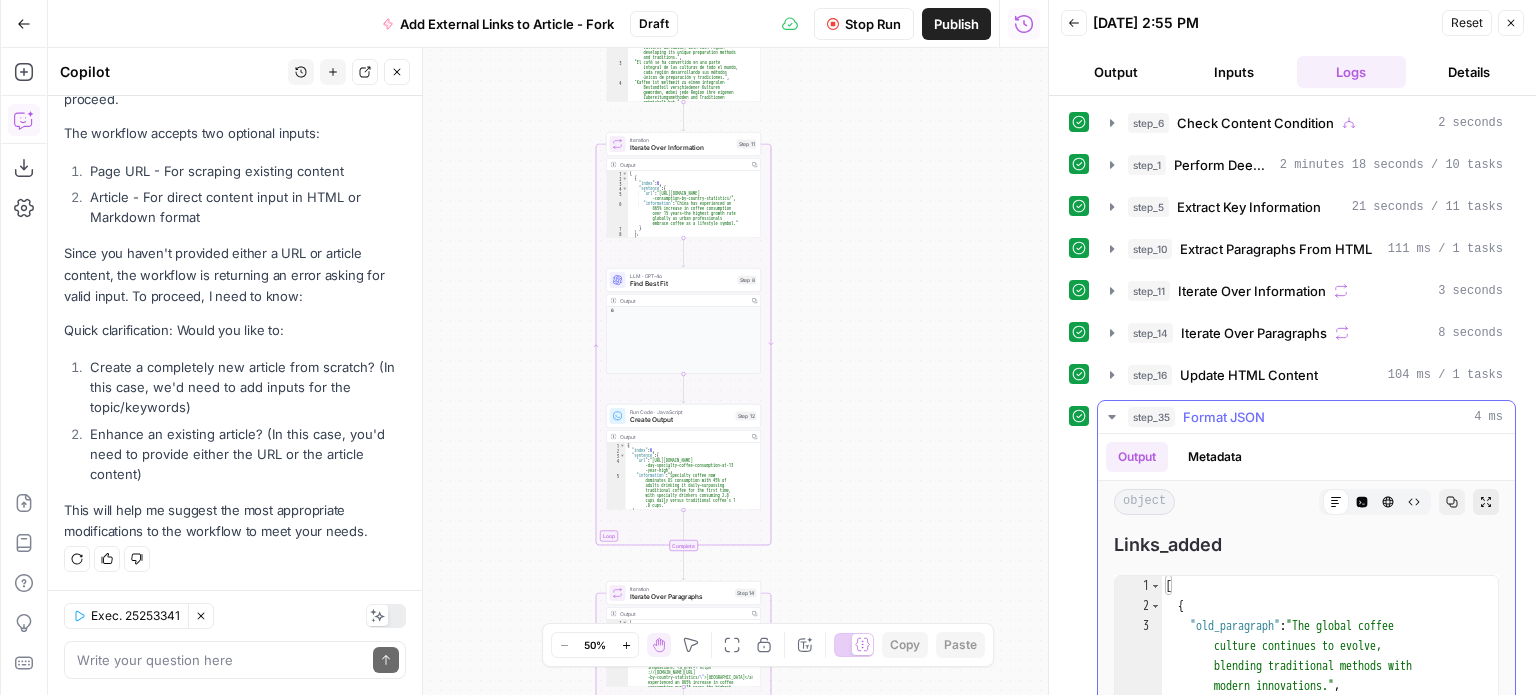click 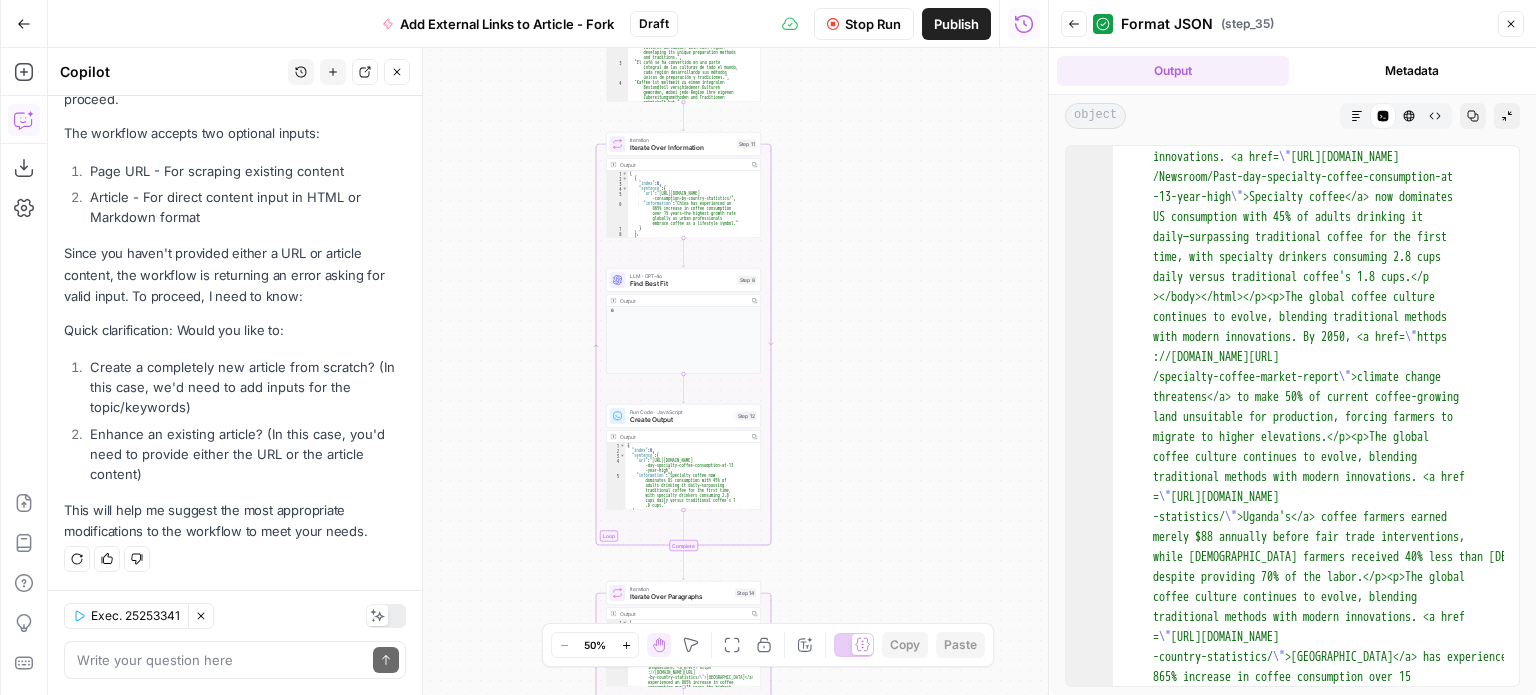 scroll, scrollTop: 2619, scrollLeft: 0, axis: vertical 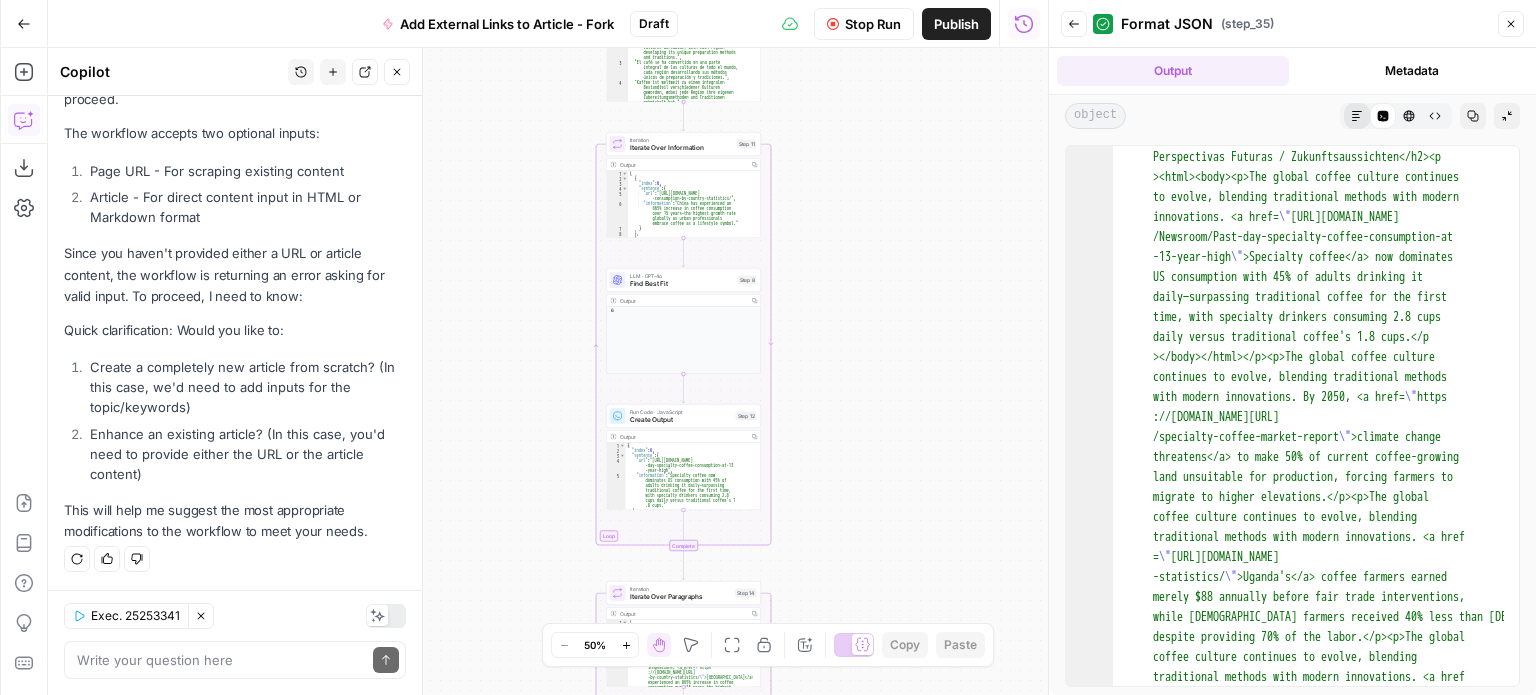 click 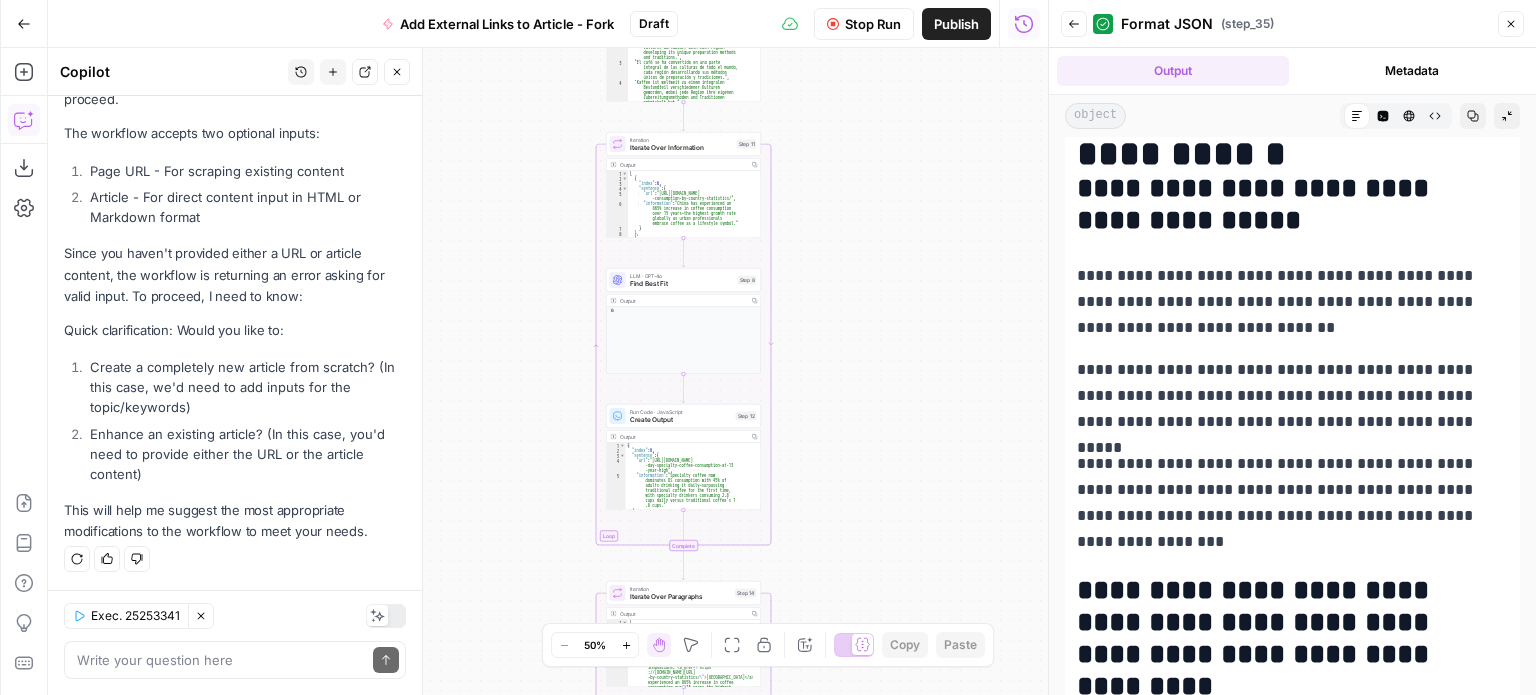 scroll, scrollTop: 700, scrollLeft: 0, axis: vertical 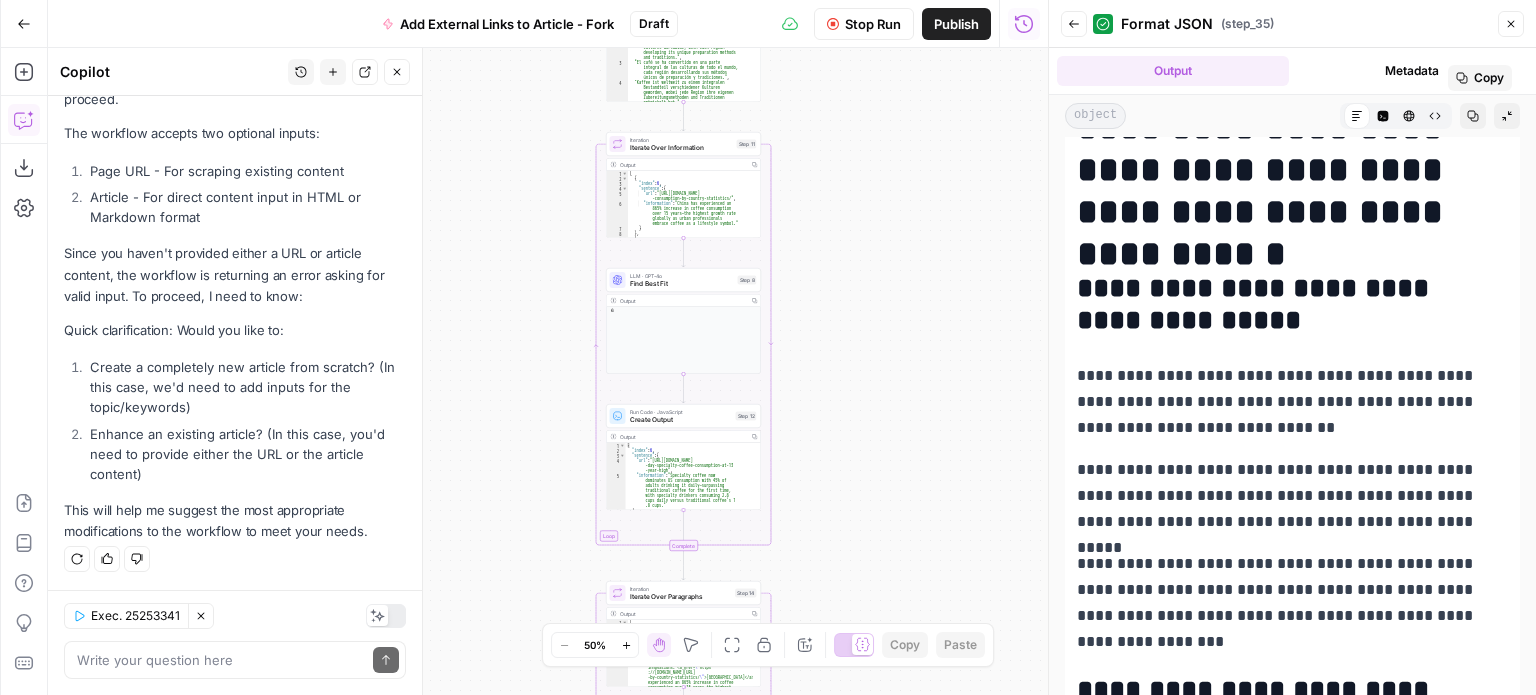 click on "**********" at bounding box center [1285, 496] 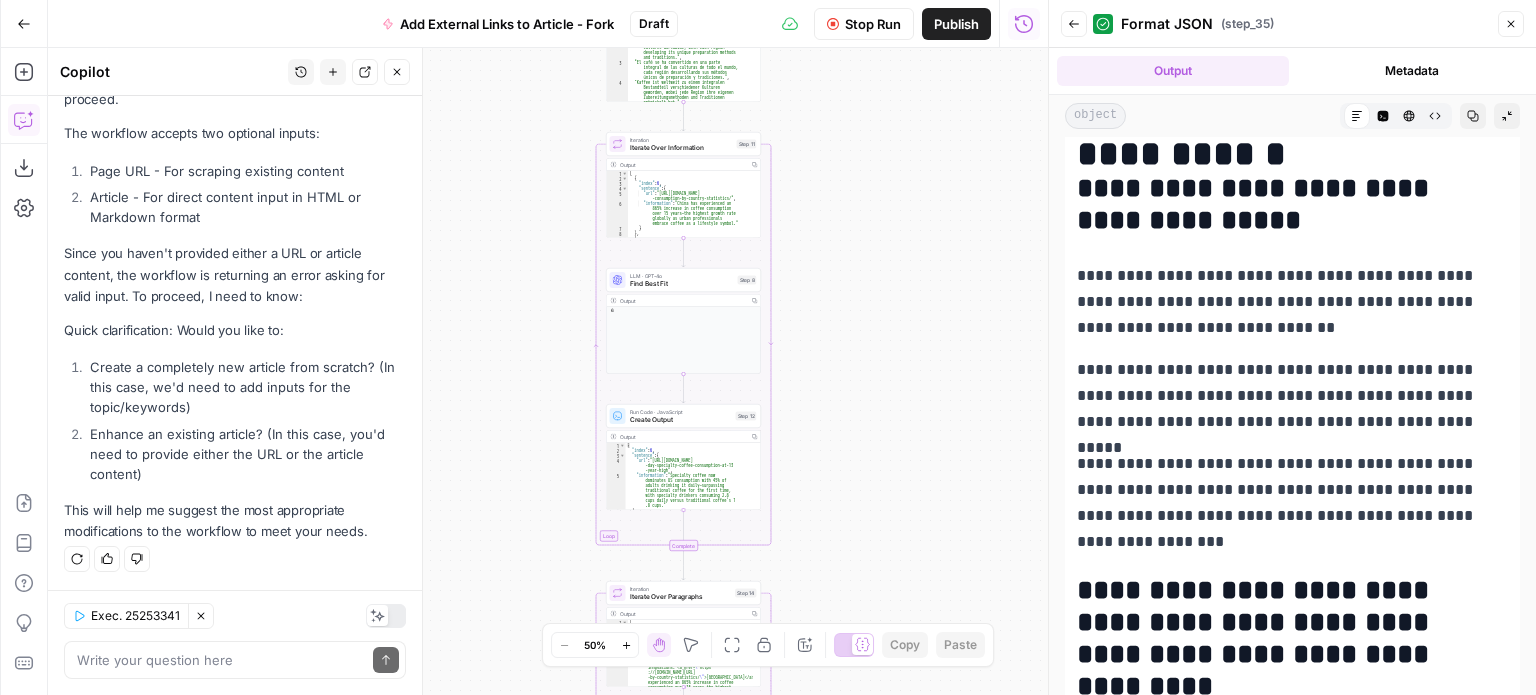drag, startPoint x: 1176, startPoint y: 493, endPoint x: 1280, endPoint y: 495, distance: 104.019226 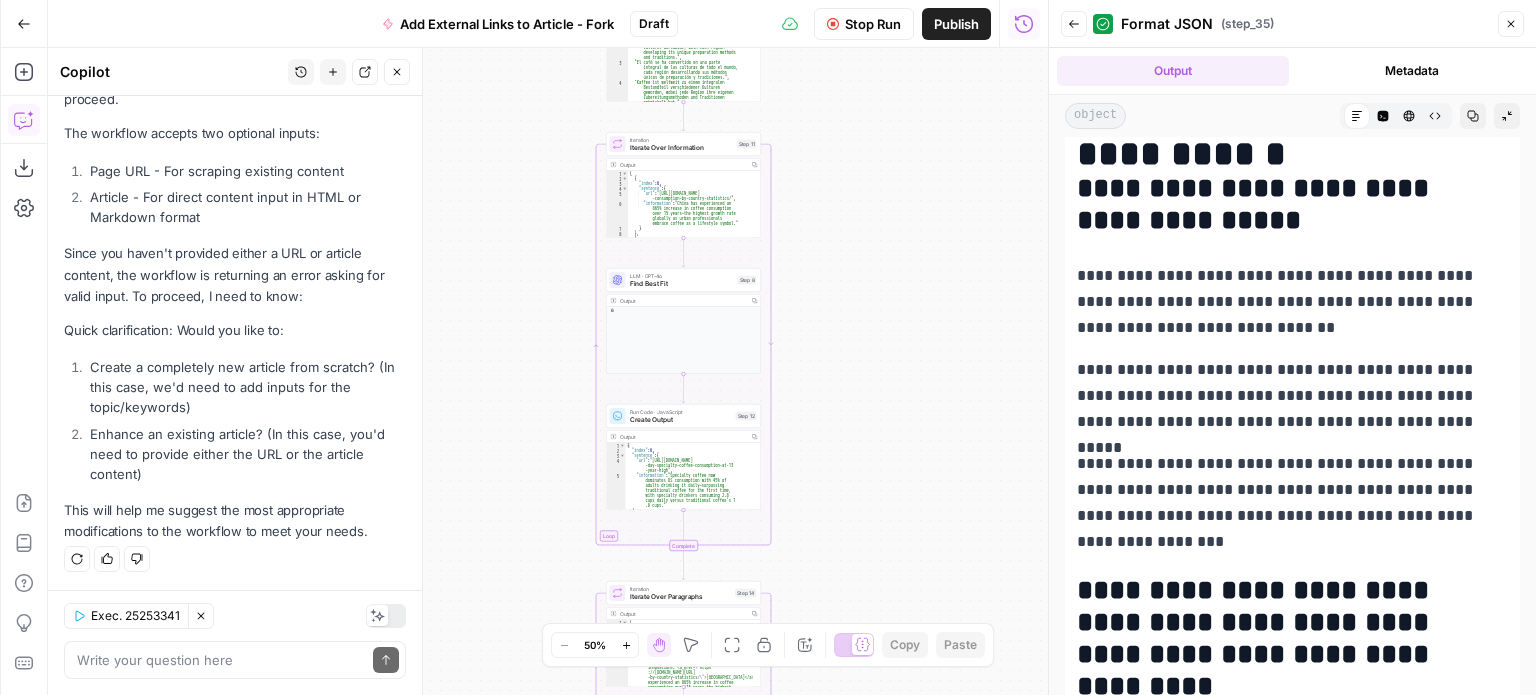 click on "**********" at bounding box center (1285, 503) 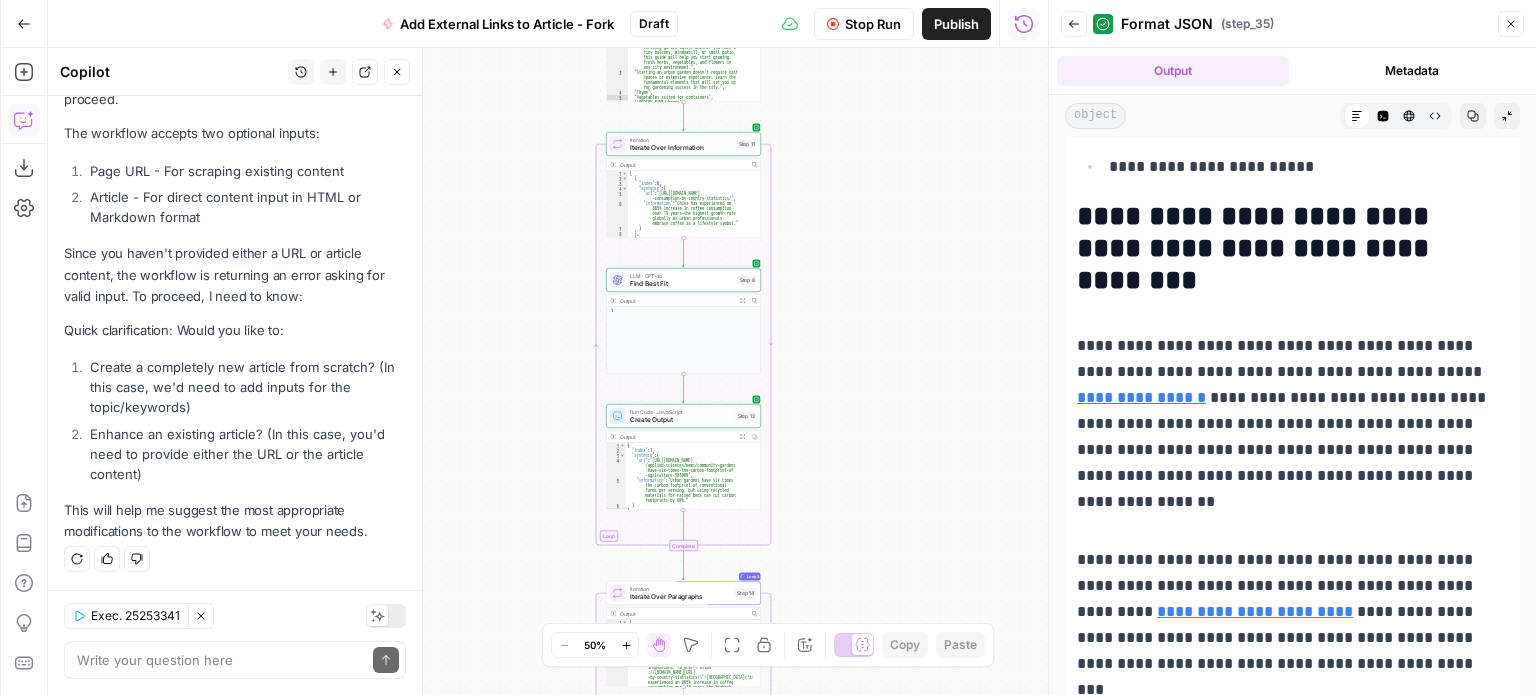scroll, scrollTop: 2898, scrollLeft: 0, axis: vertical 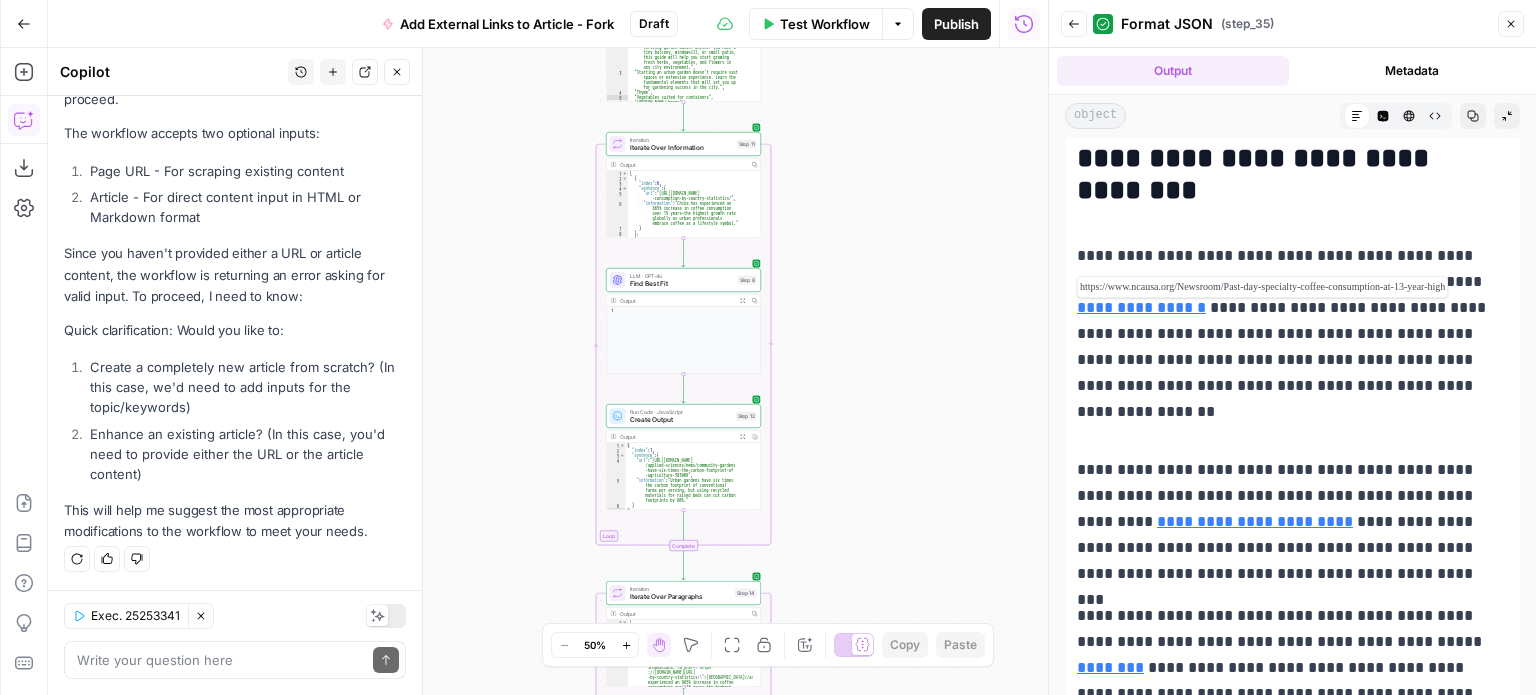 click on "**********" at bounding box center (1141, 307) 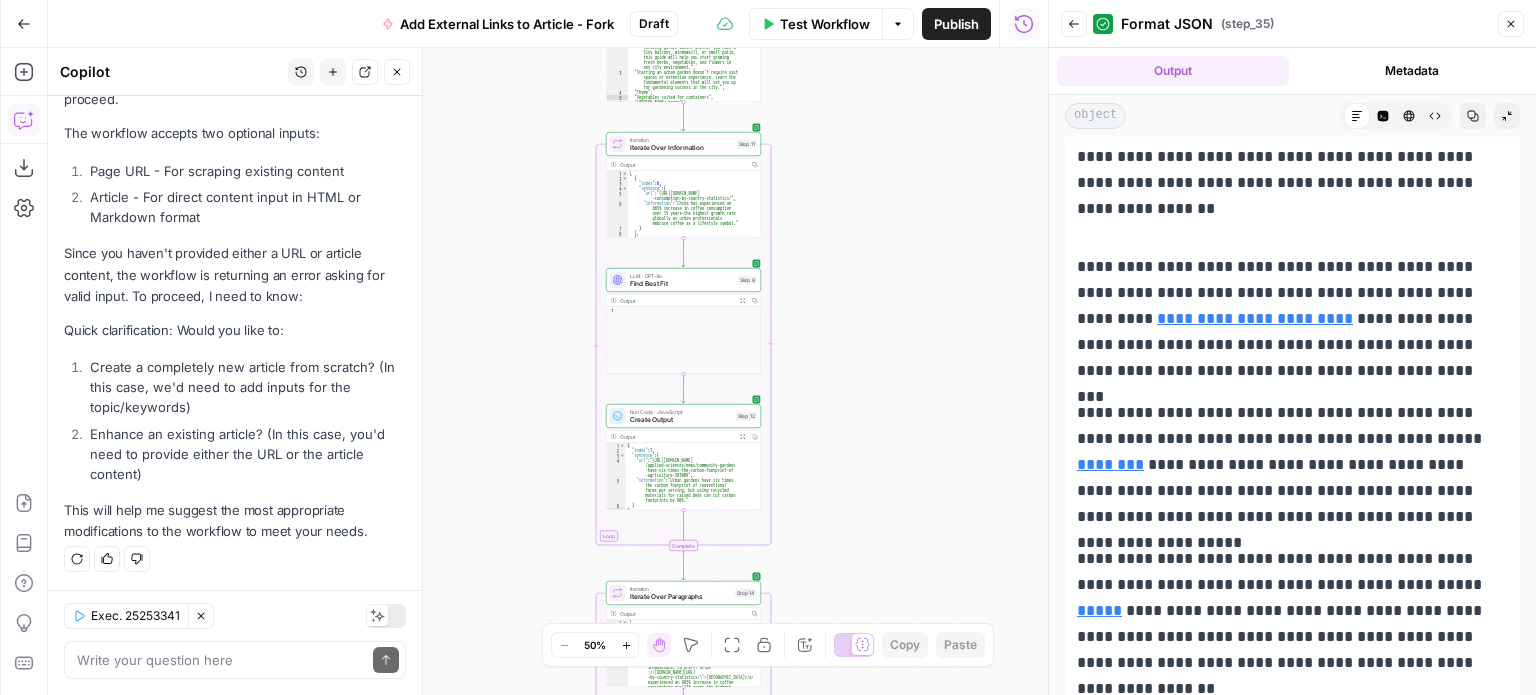 scroll, scrollTop: 3098, scrollLeft: 0, axis: vertical 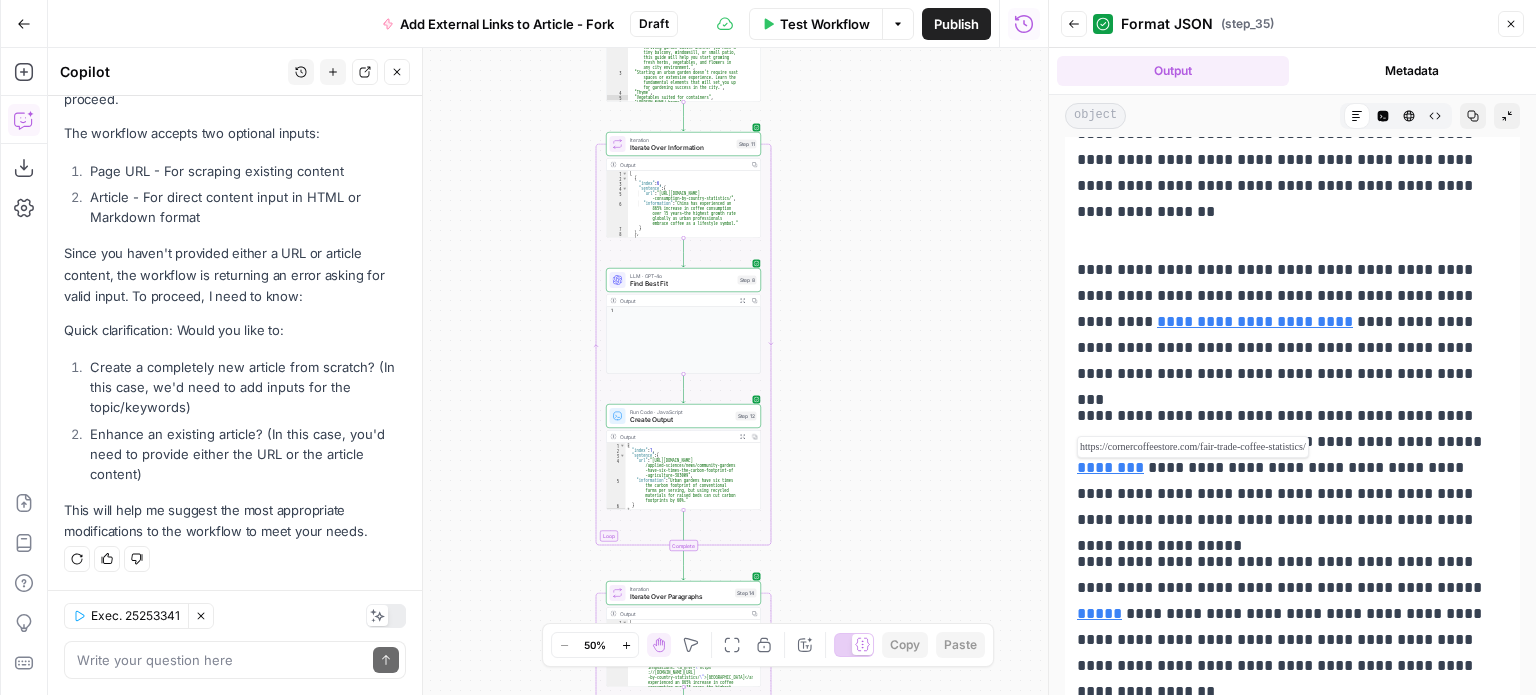 click on "********" at bounding box center [1110, 467] 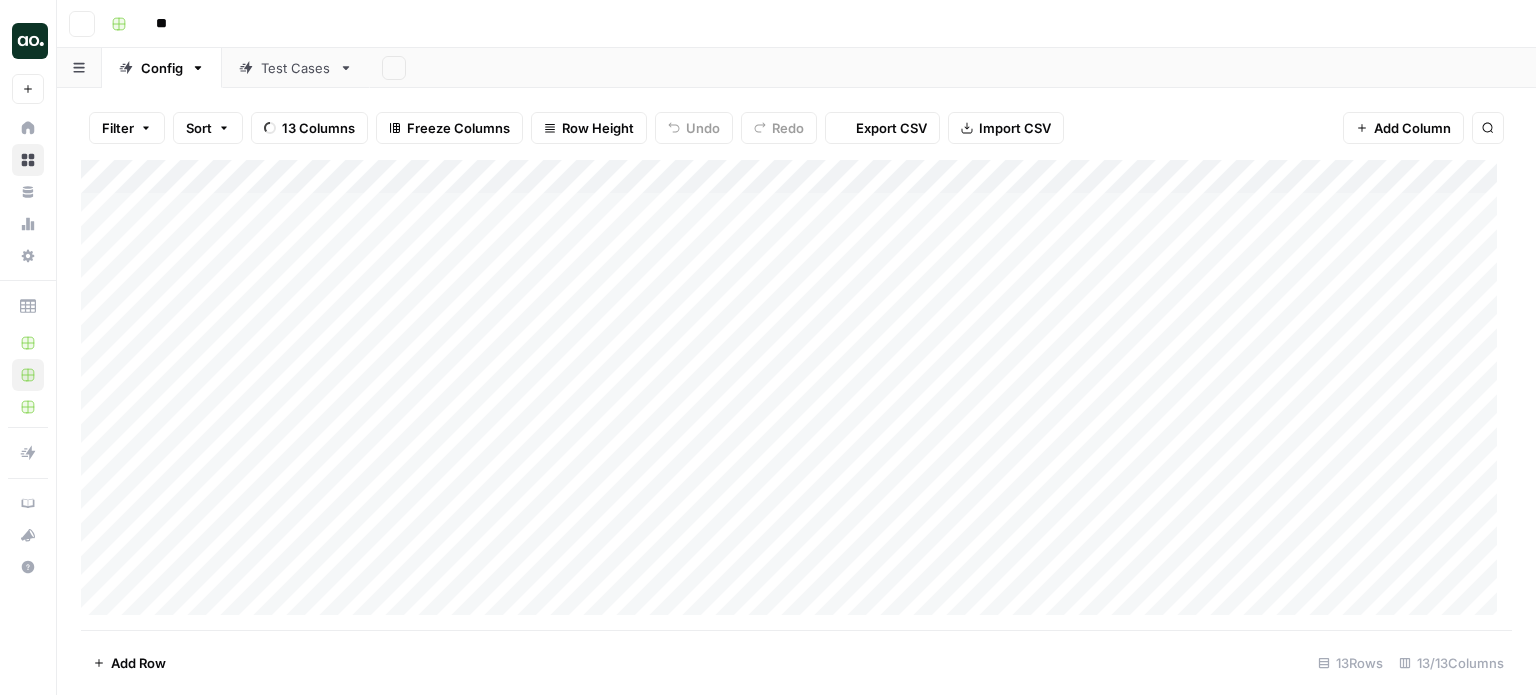 scroll, scrollTop: 0, scrollLeft: 0, axis: both 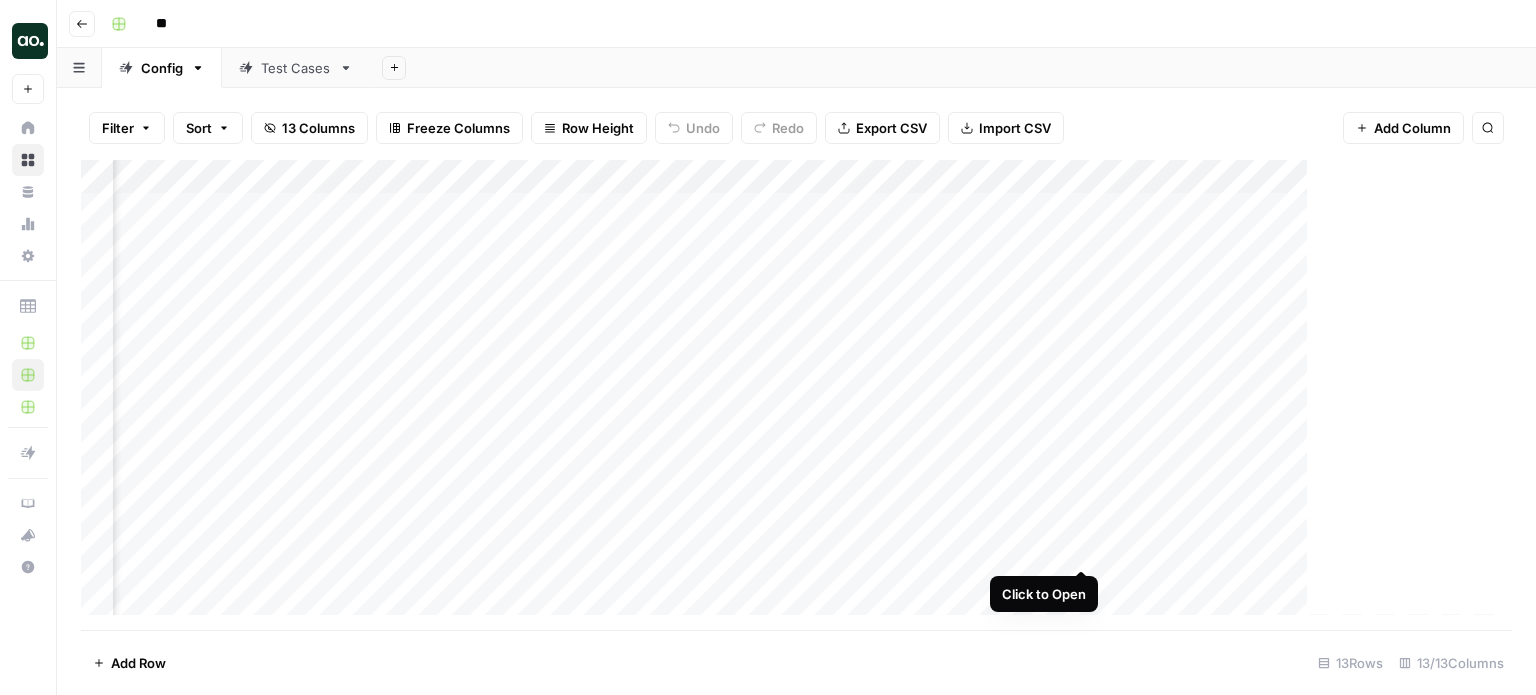 click at bounding box center (796, 395) 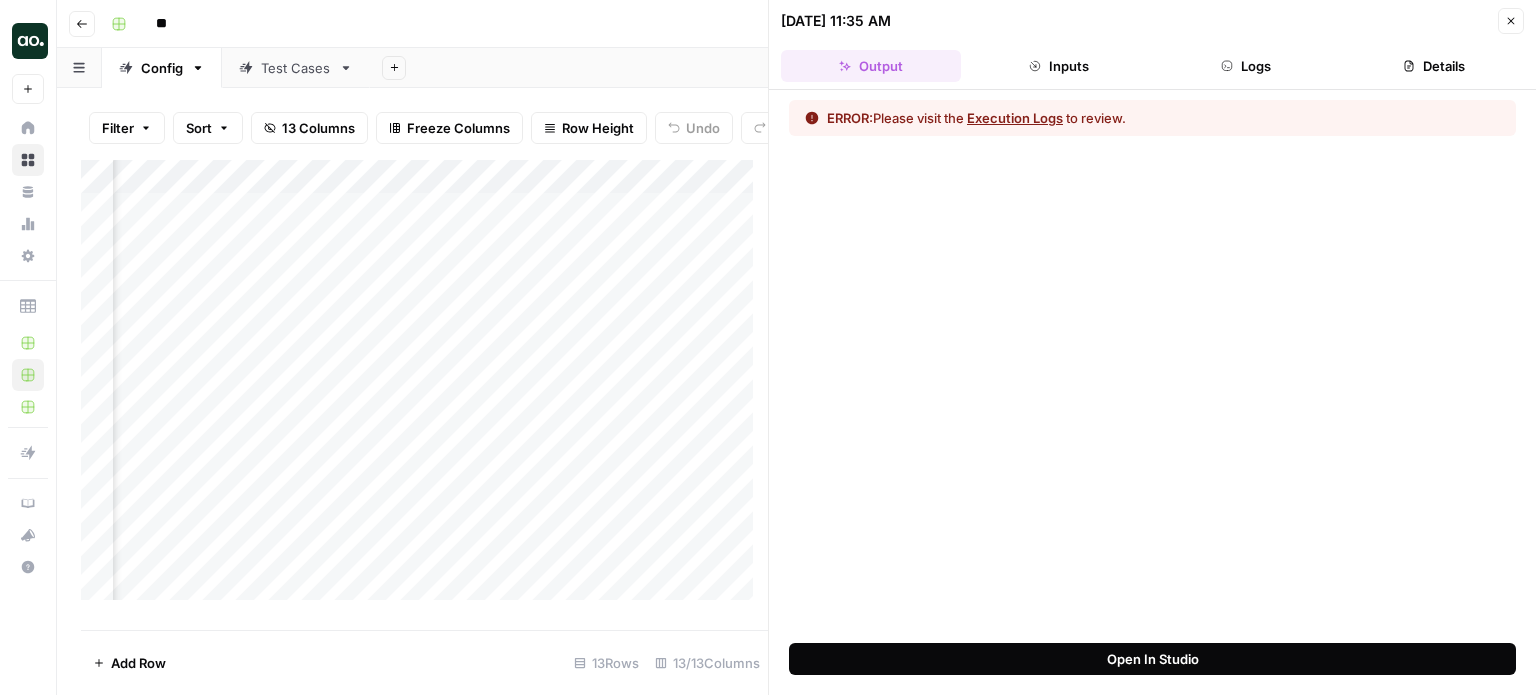 click on "Open In Studio" at bounding box center [1153, 659] 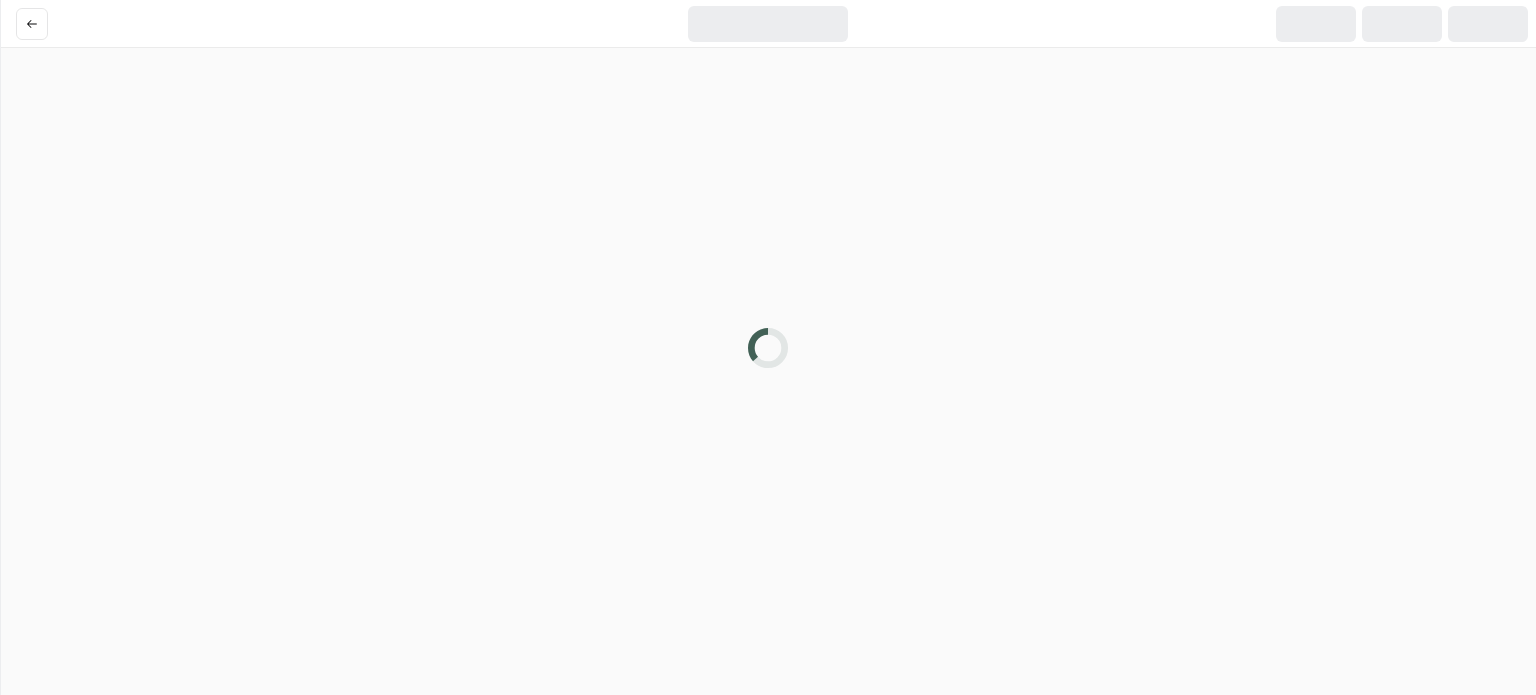 scroll, scrollTop: 0, scrollLeft: 0, axis: both 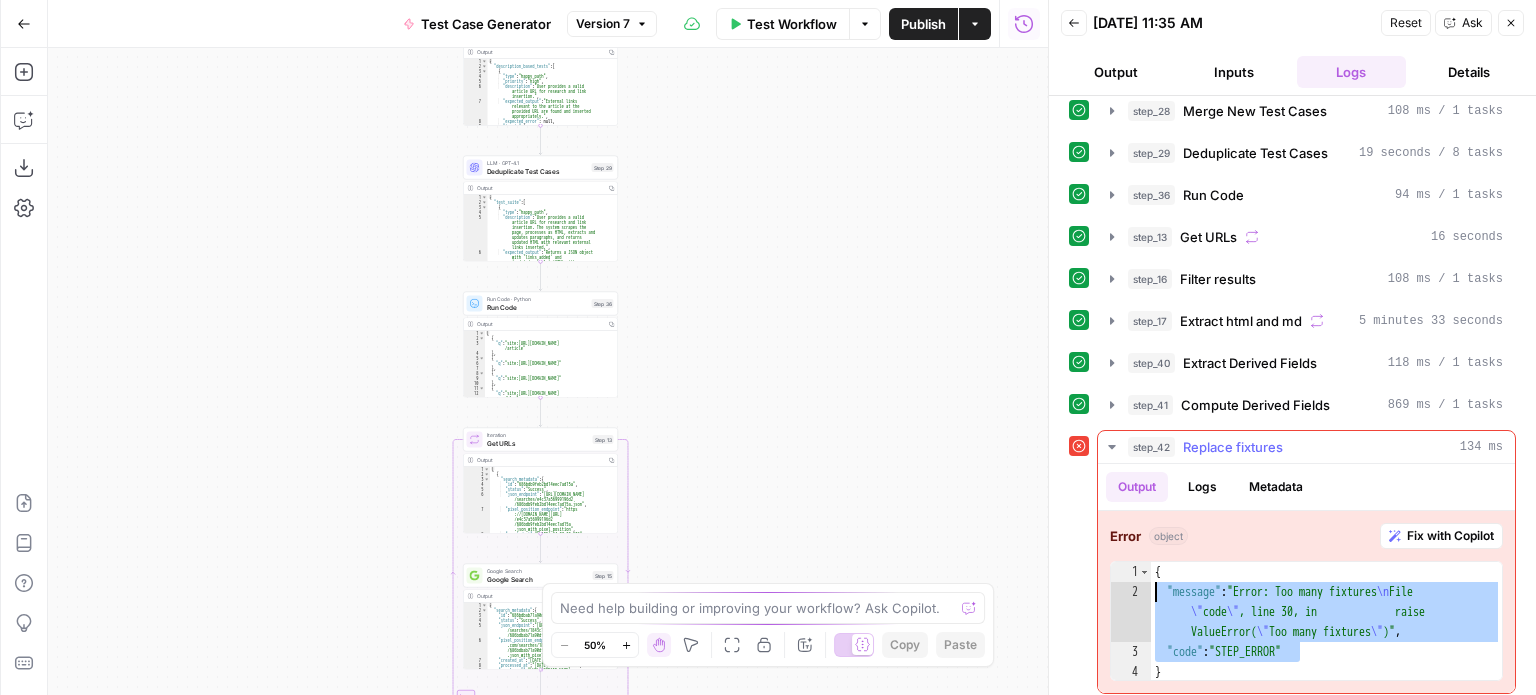 drag, startPoint x: 1317, startPoint y: 648, endPoint x: 1150, endPoint y: 578, distance: 181.07733 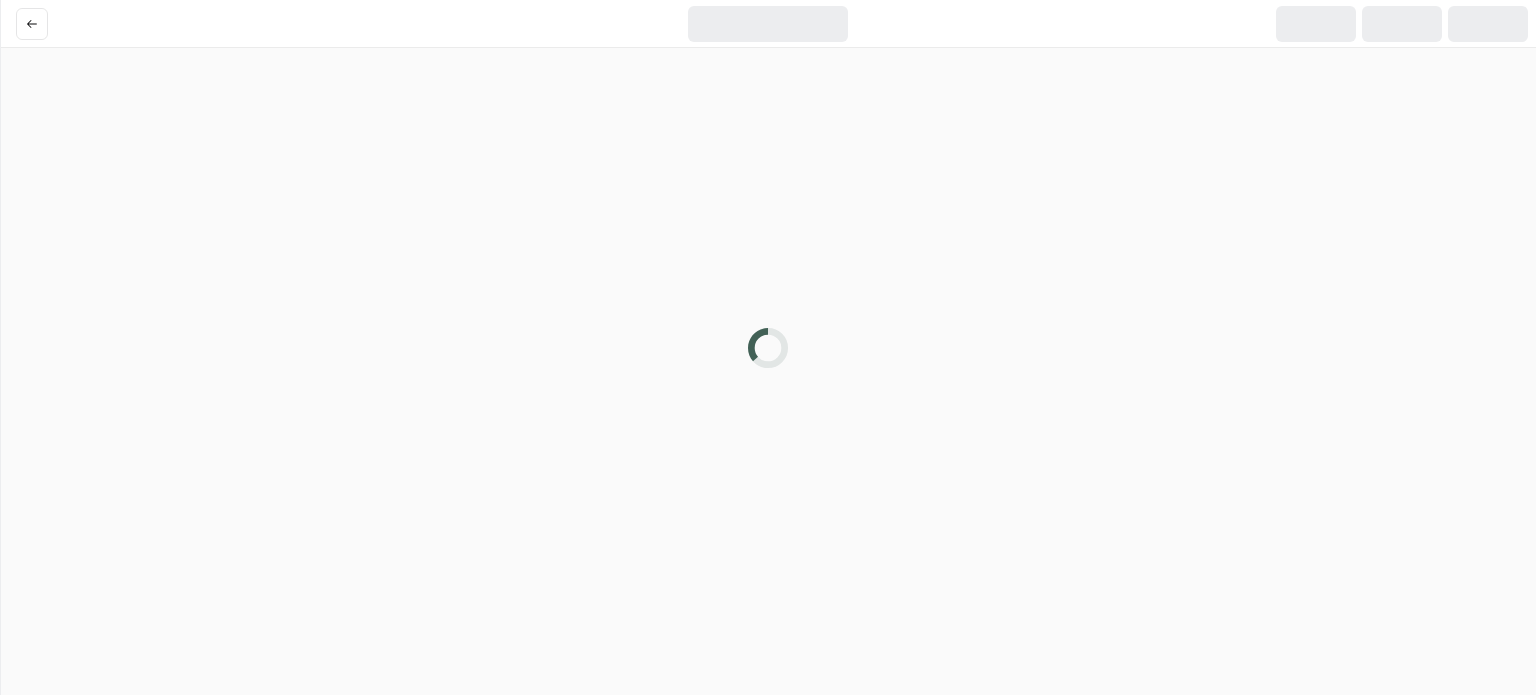 scroll, scrollTop: 0, scrollLeft: 0, axis: both 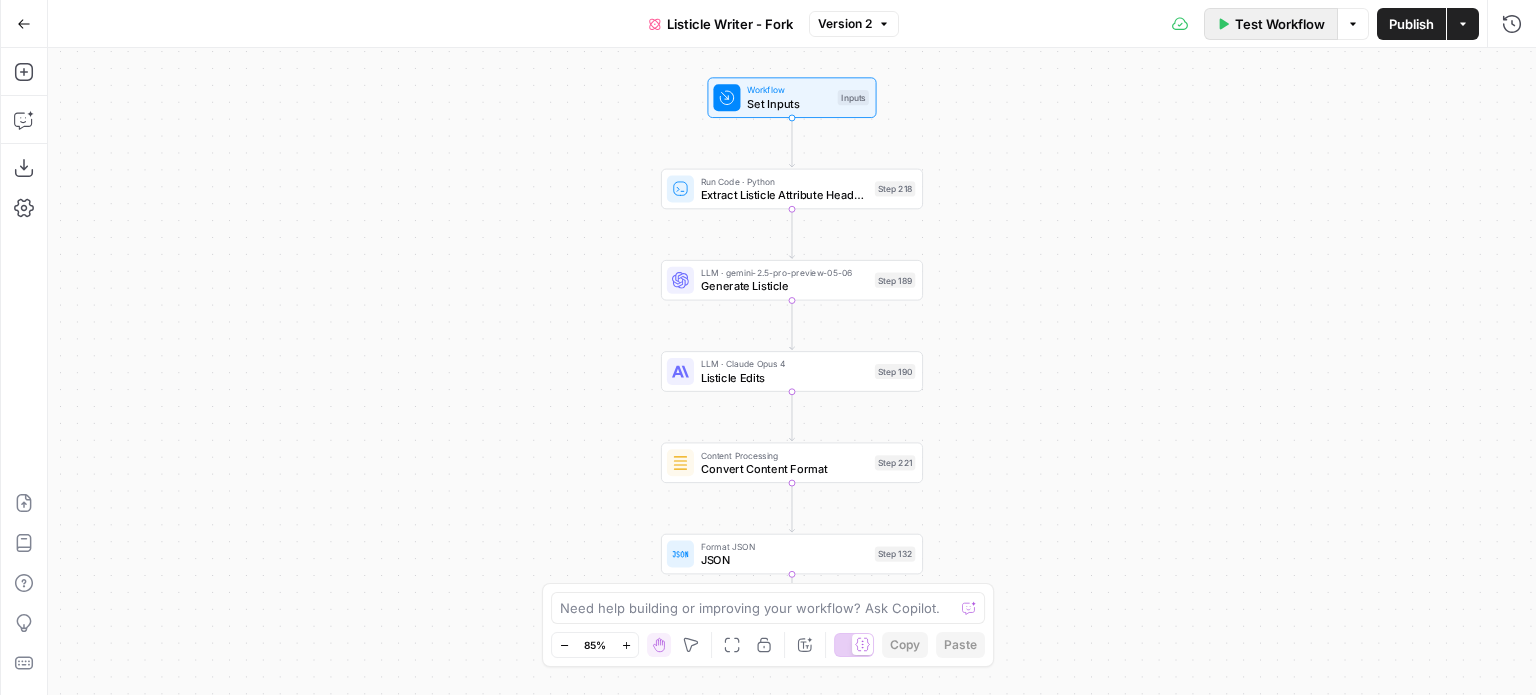 click on "Test Workflow" at bounding box center (1280, 24) 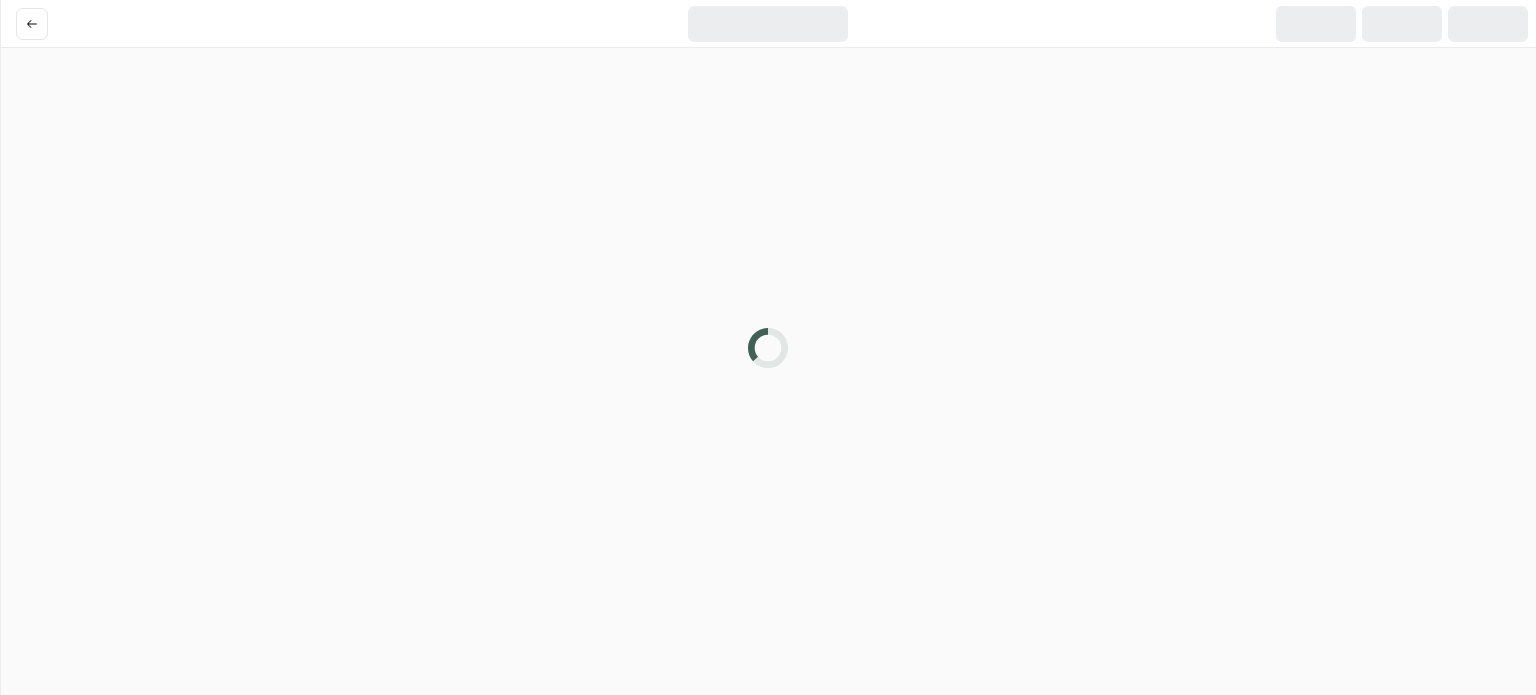 scroll, scrollTop: 0, scrollLeft: 0, axis: both 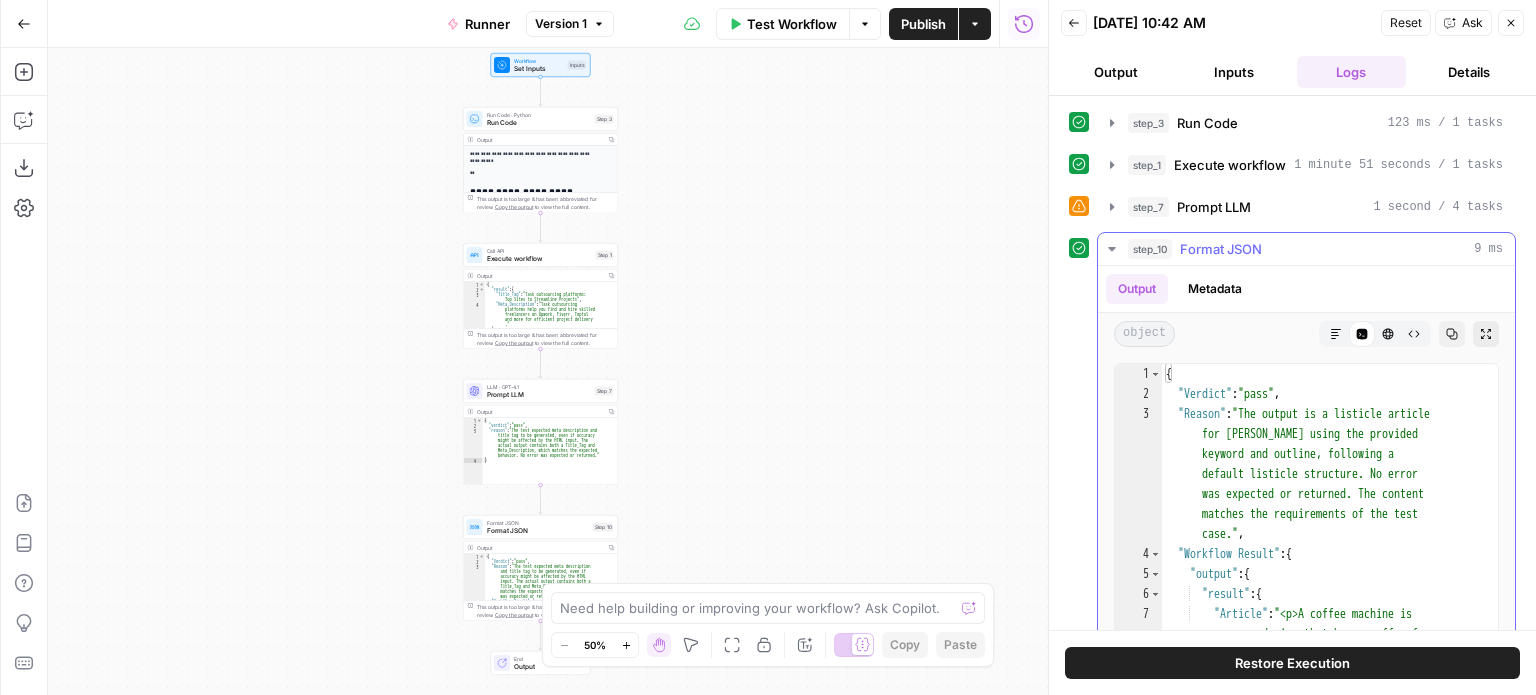 click 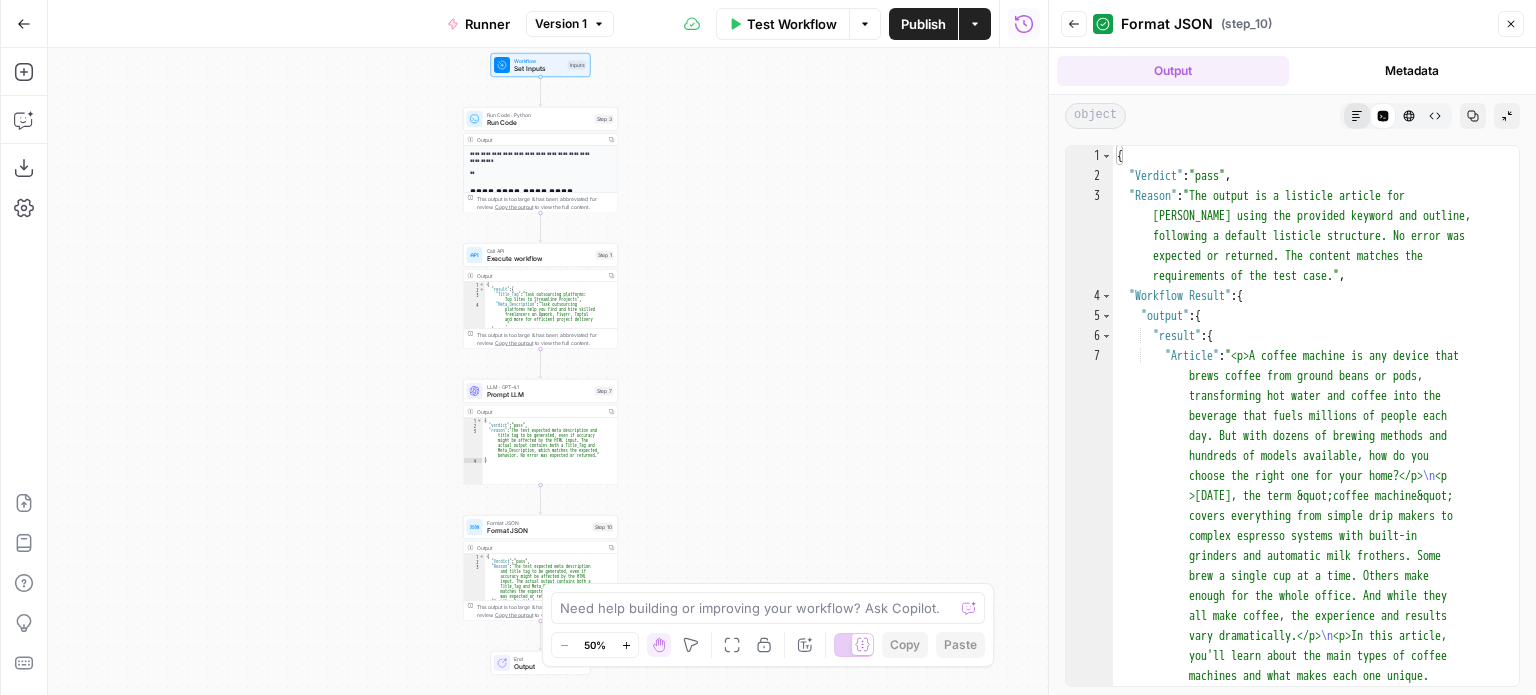 click on "Markdown" at bounding box center [1357, 116] 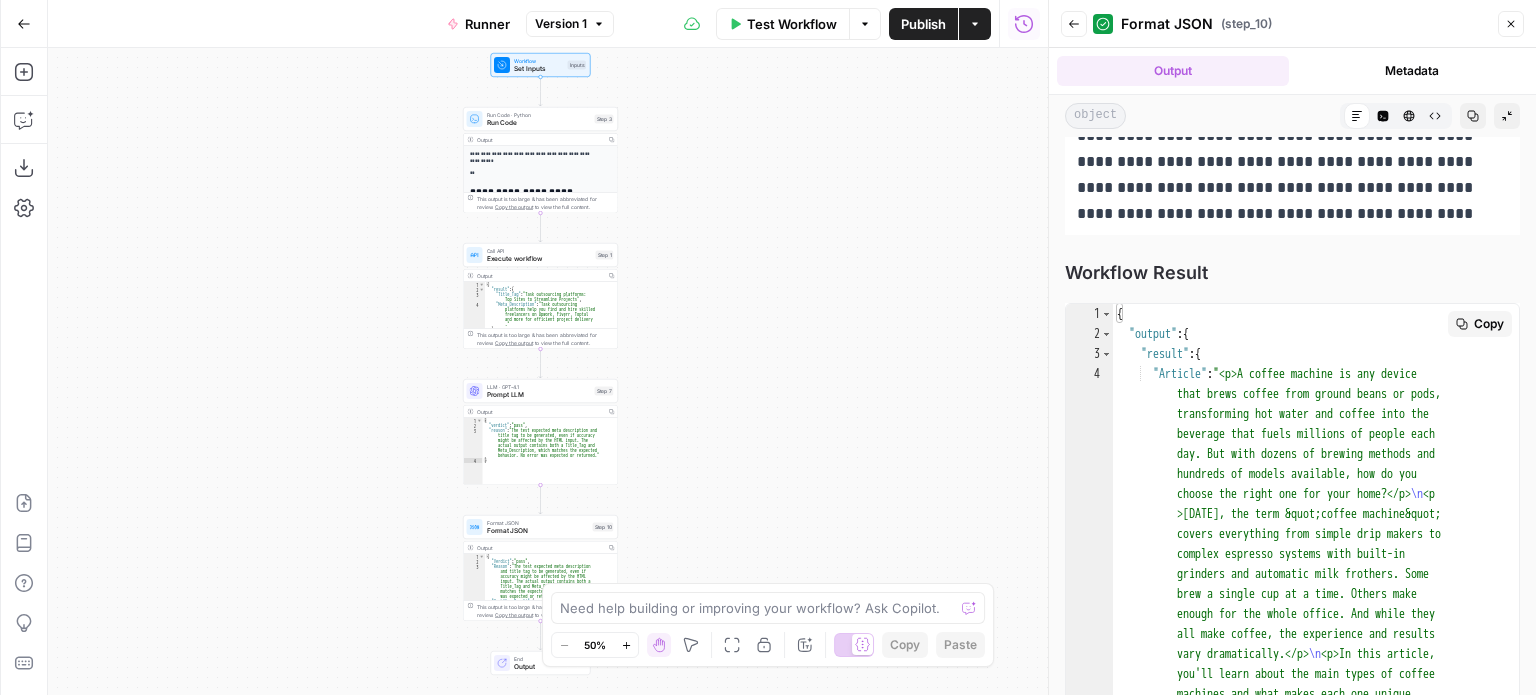 scroll, scrollTop: 300, scrollLeft: 0, axis: vertical 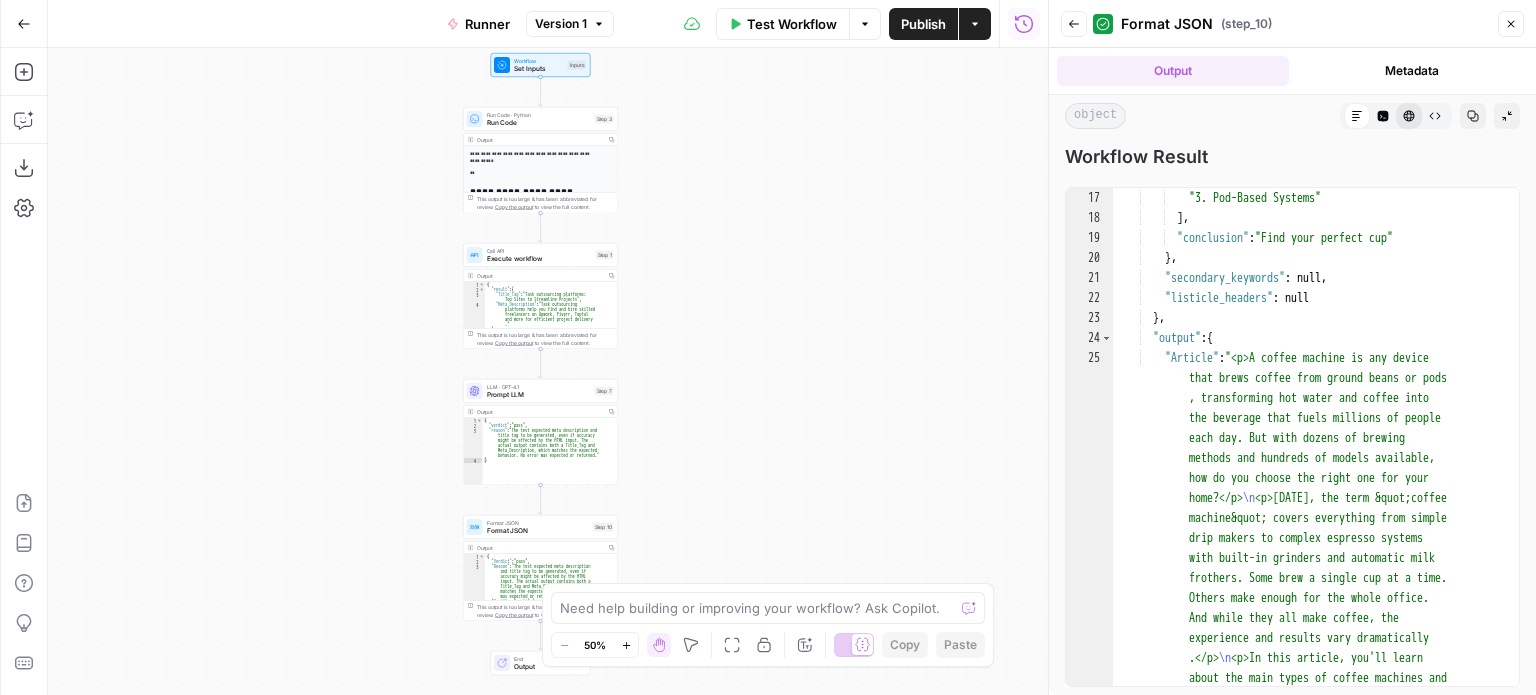 click 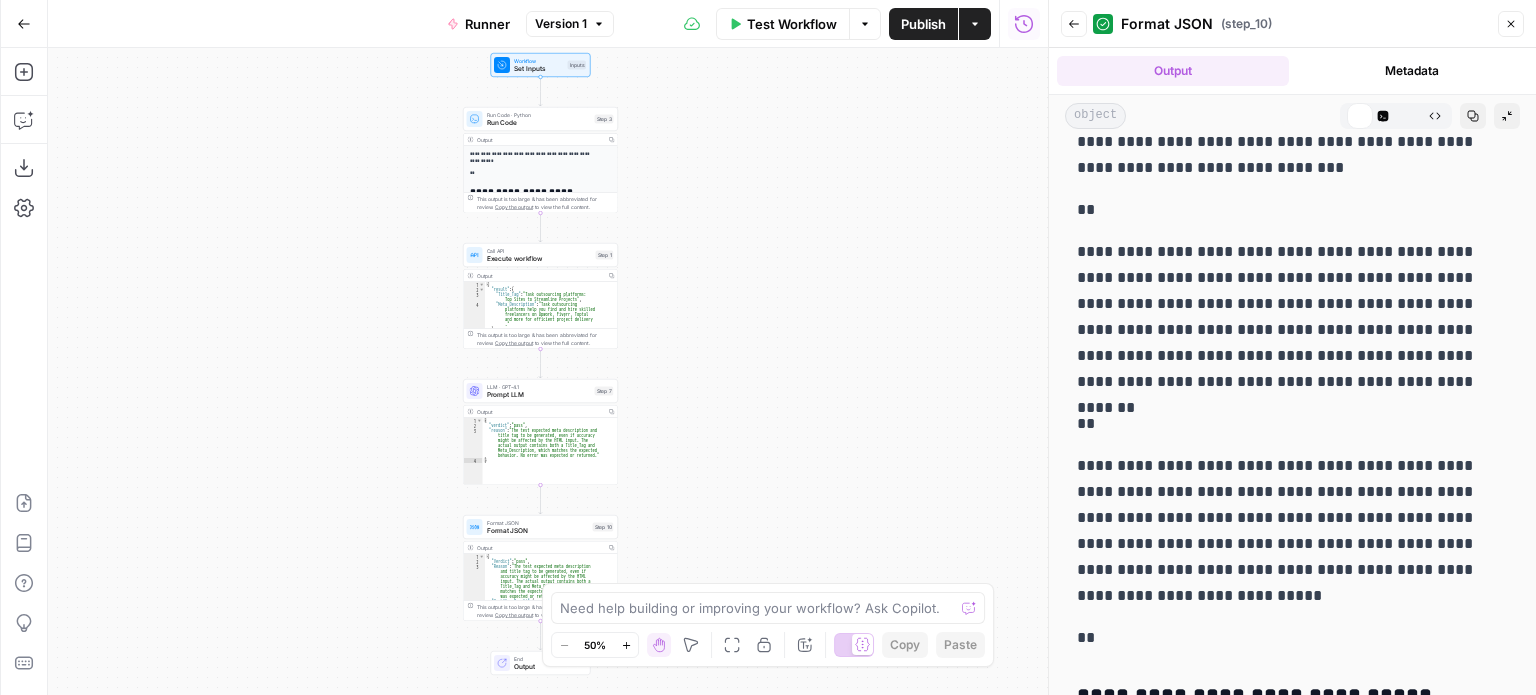 scroll, scrollTop: 0, scrollLeft: 0, axis: both 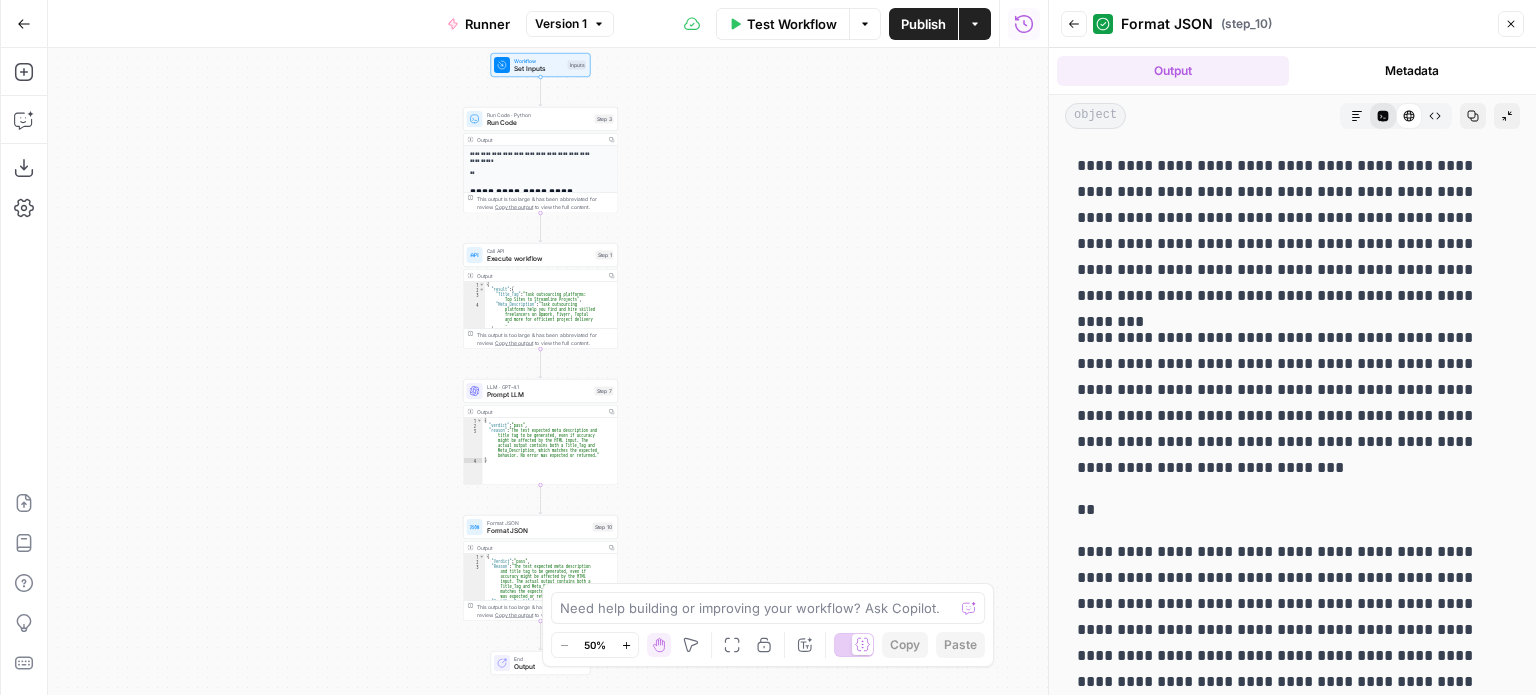 click on "Code Editor" at bounding box center [1383, 116] 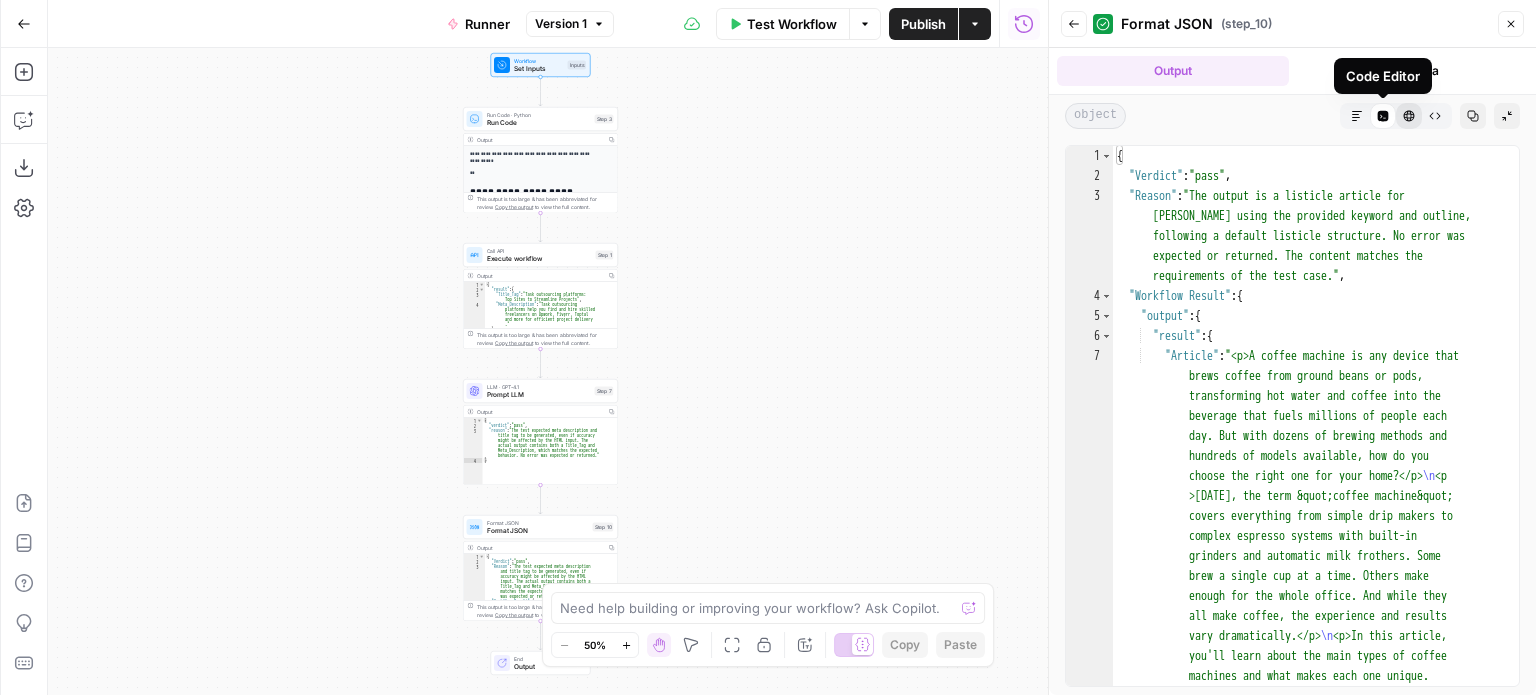 click 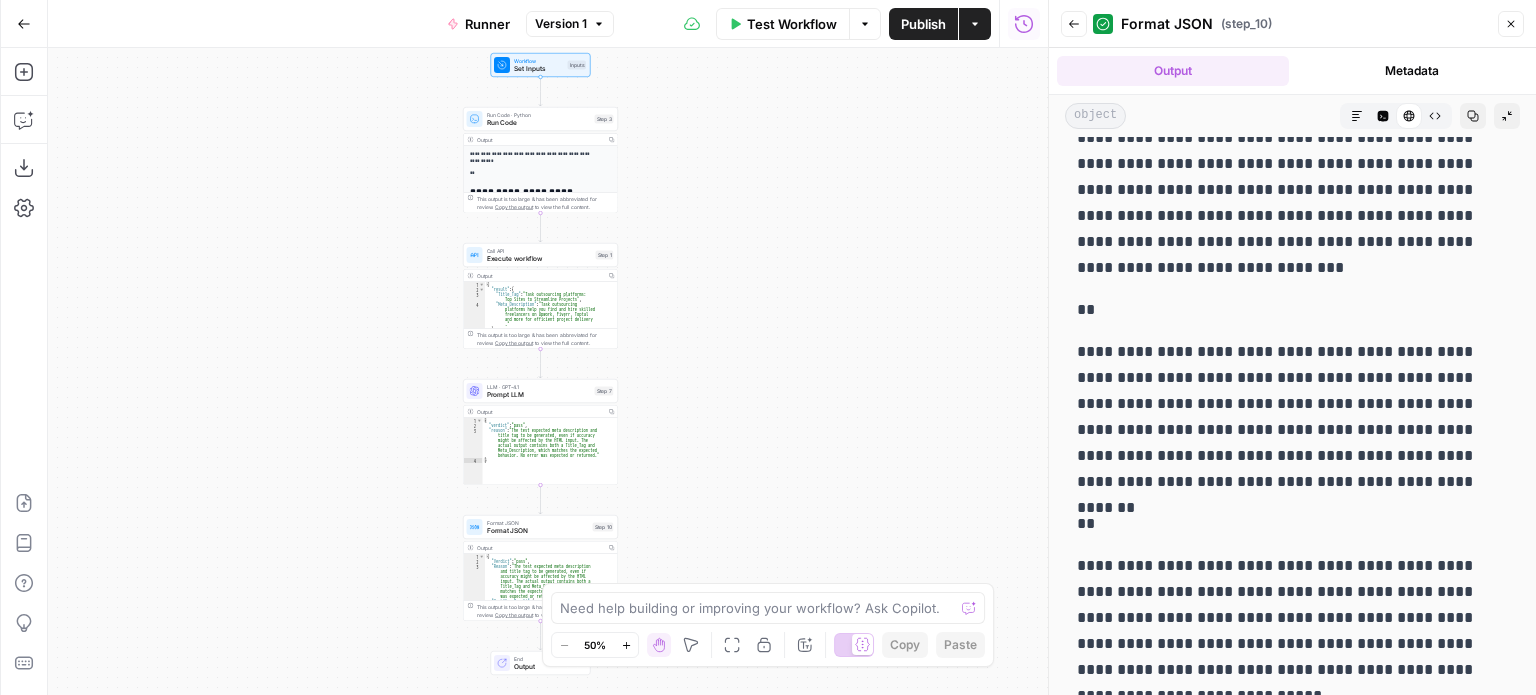 scroll, scrollTop: 0, scrollLeft: 0, axis: both 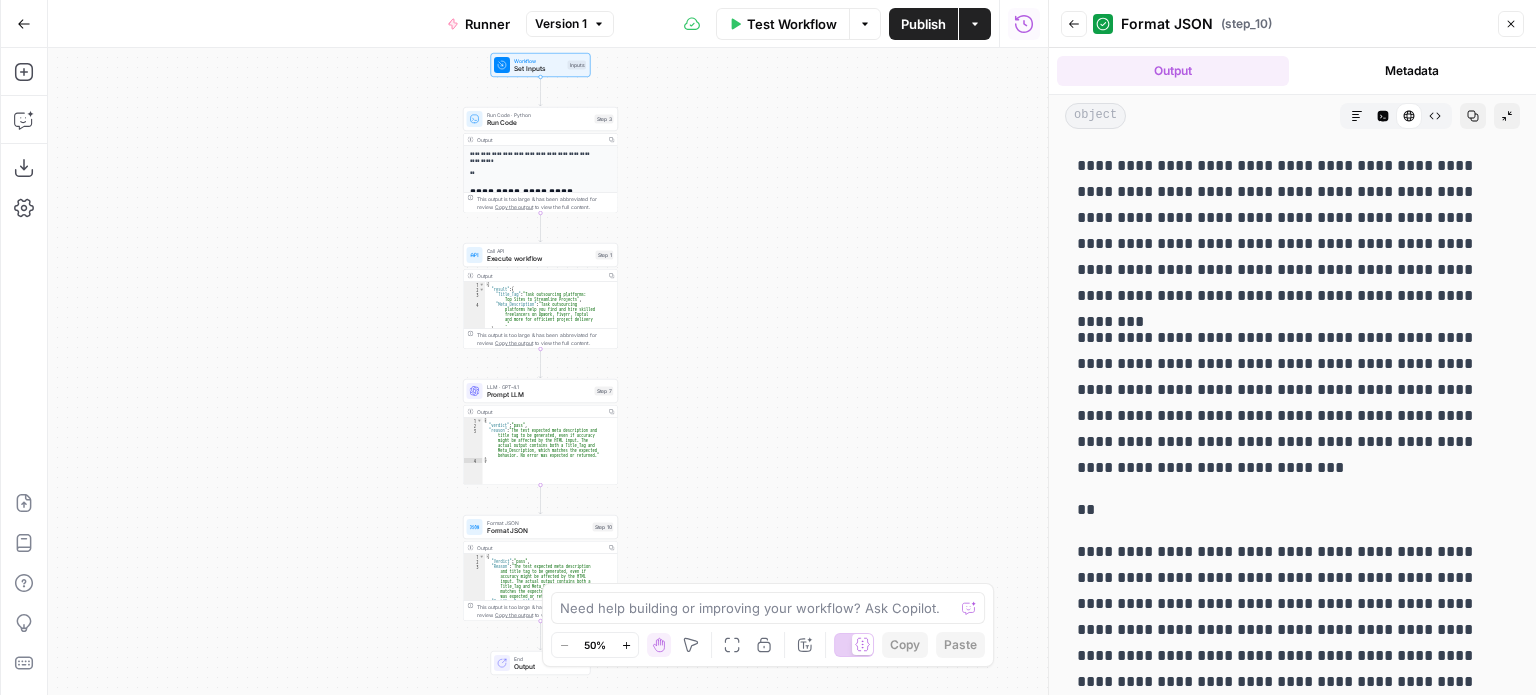 drag, startPoint x: 1080, startPoint y: 335, endPoint x: 1276, endPoint y: 480, distance: 243.80525 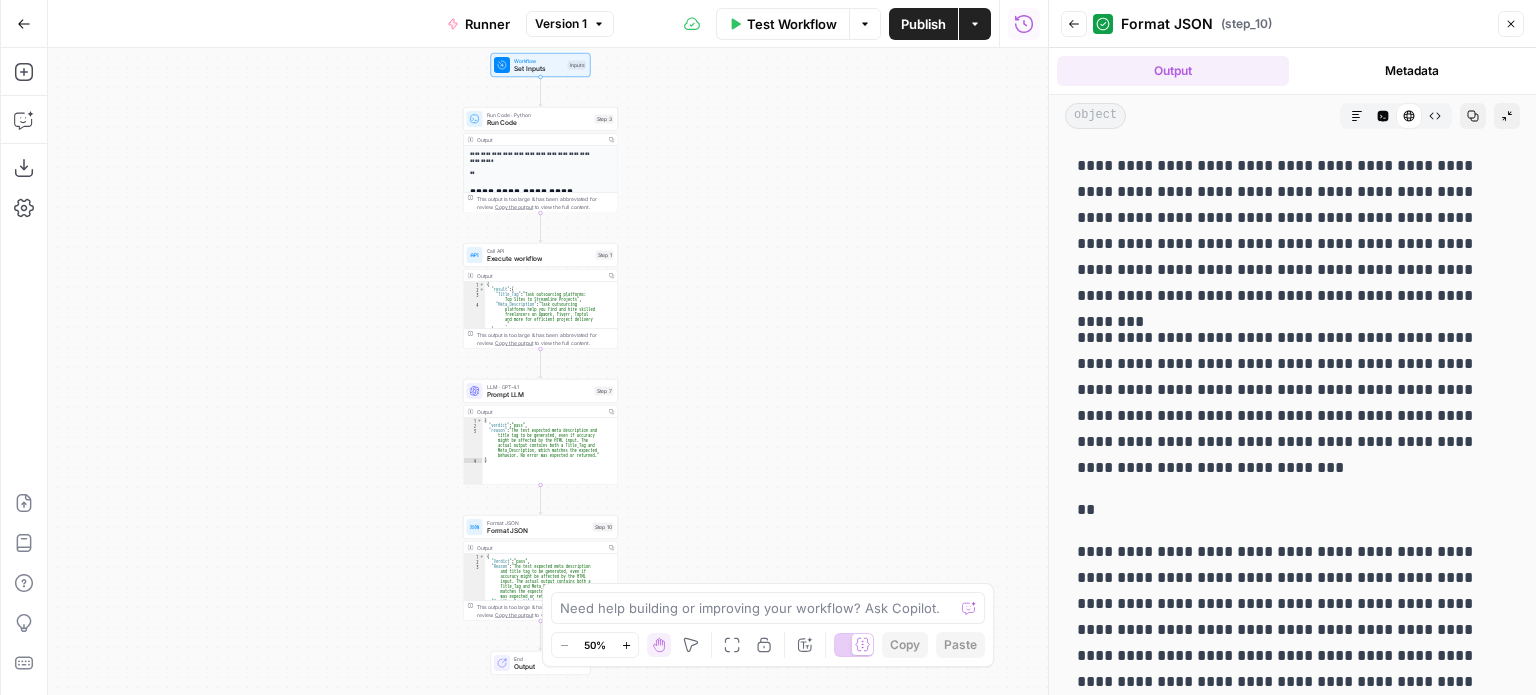 click on "**********" at bounding box center (1292, 8974) 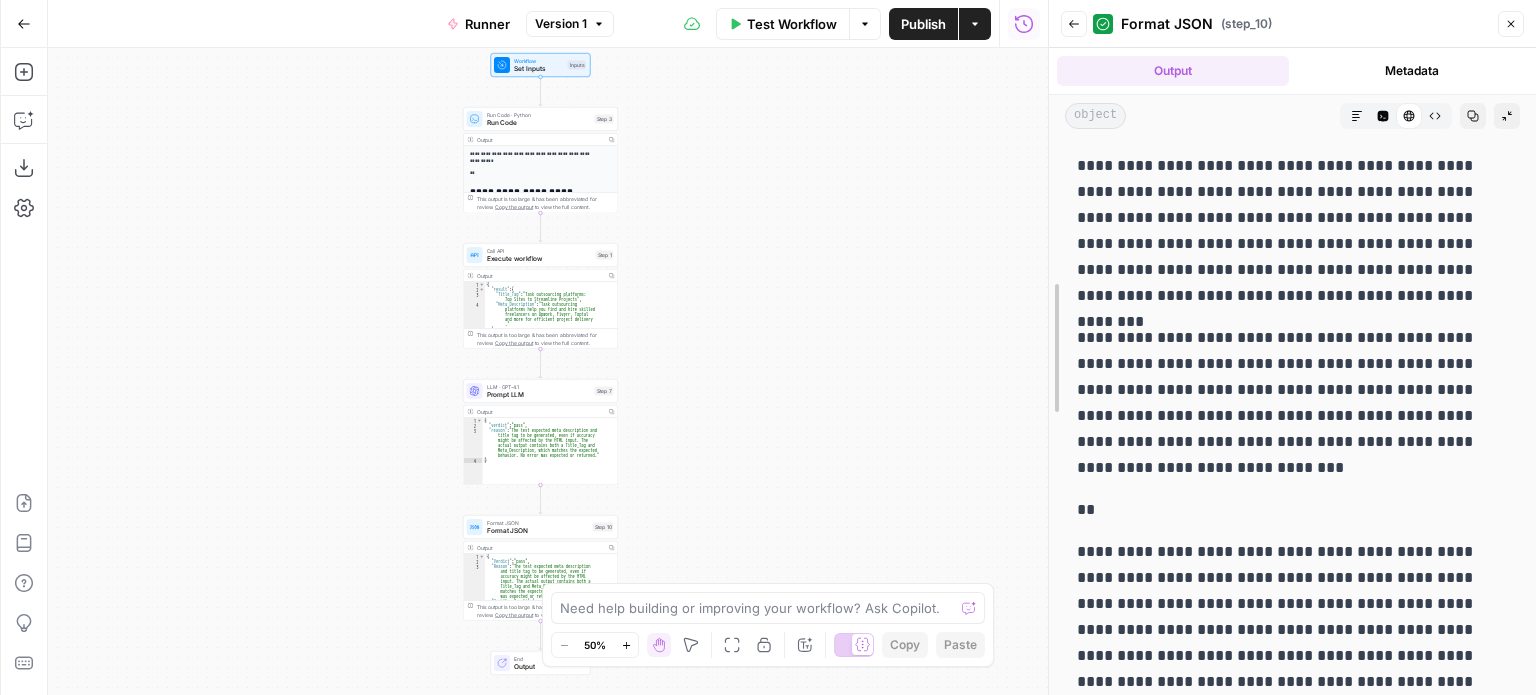drag, startPoint x: 1148, startPoint y: 320, endPoint x: 1052, endPoint y: 323, distance: 96.04687 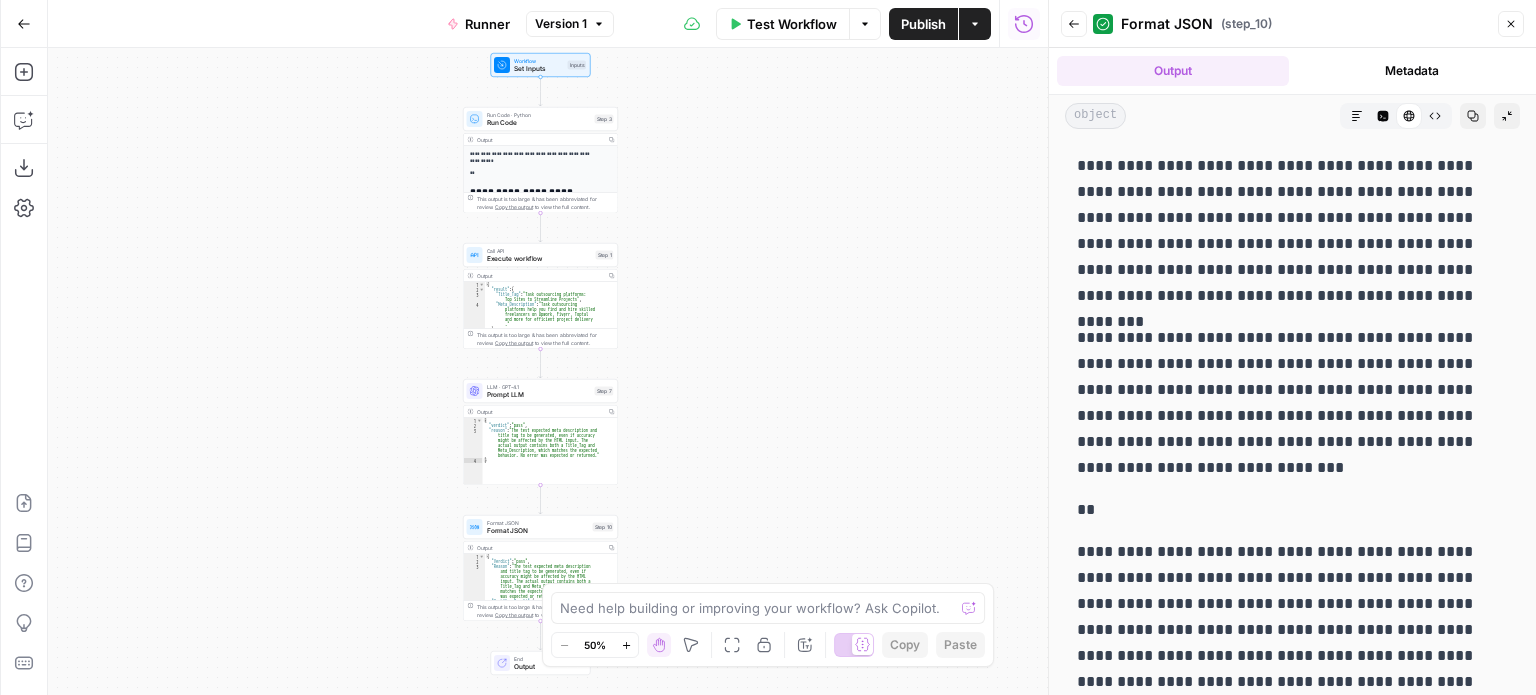 click on "**********" at bounding box center (1292, 8974) 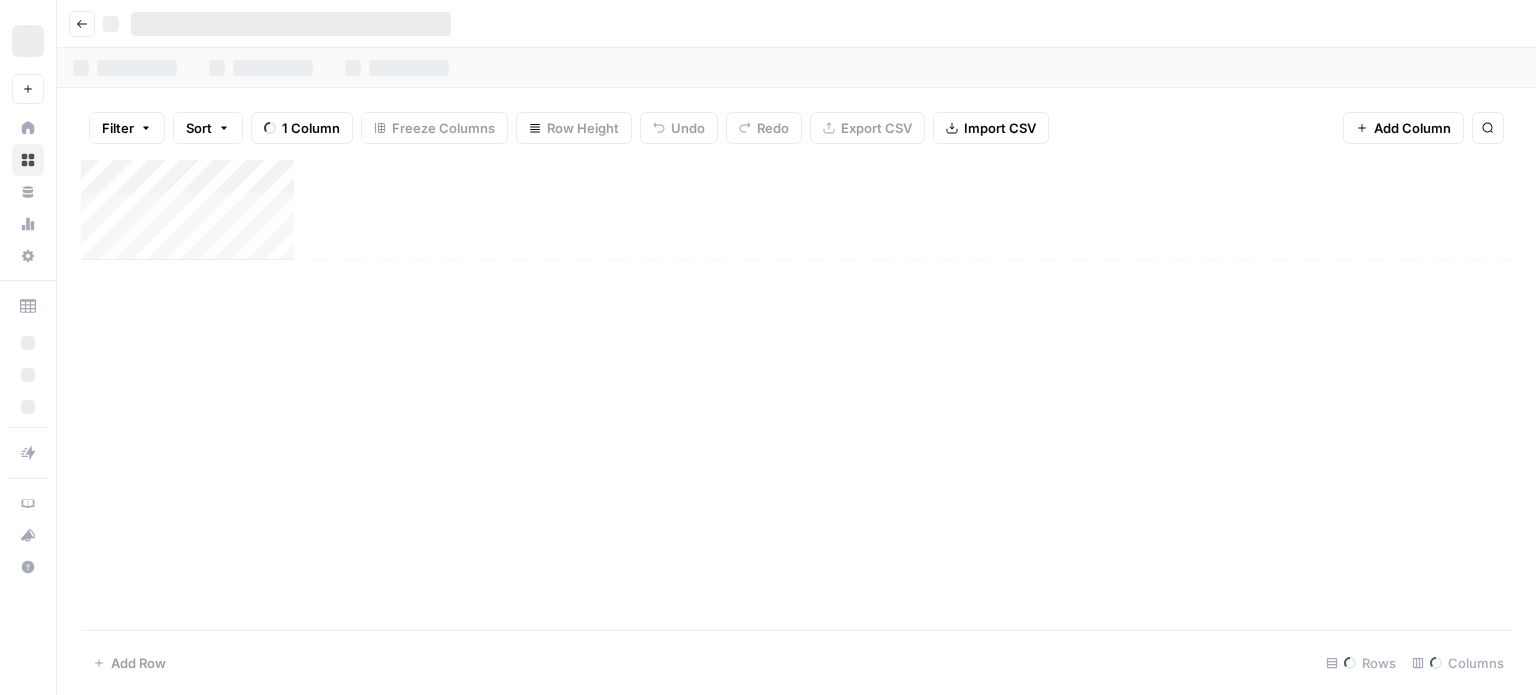 scroll, scrollTop: 0, scrollLeft: 0, axis: both 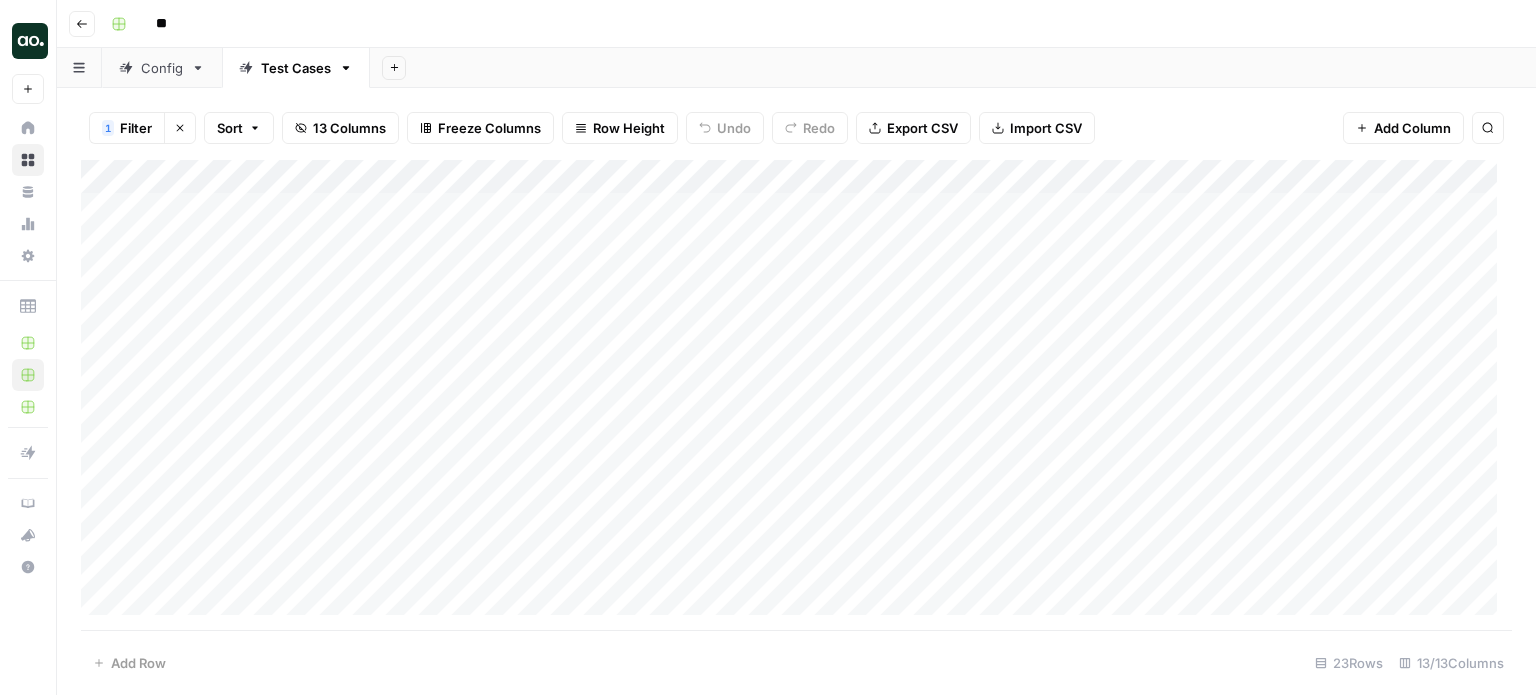 click at bounding box center (796, 395) 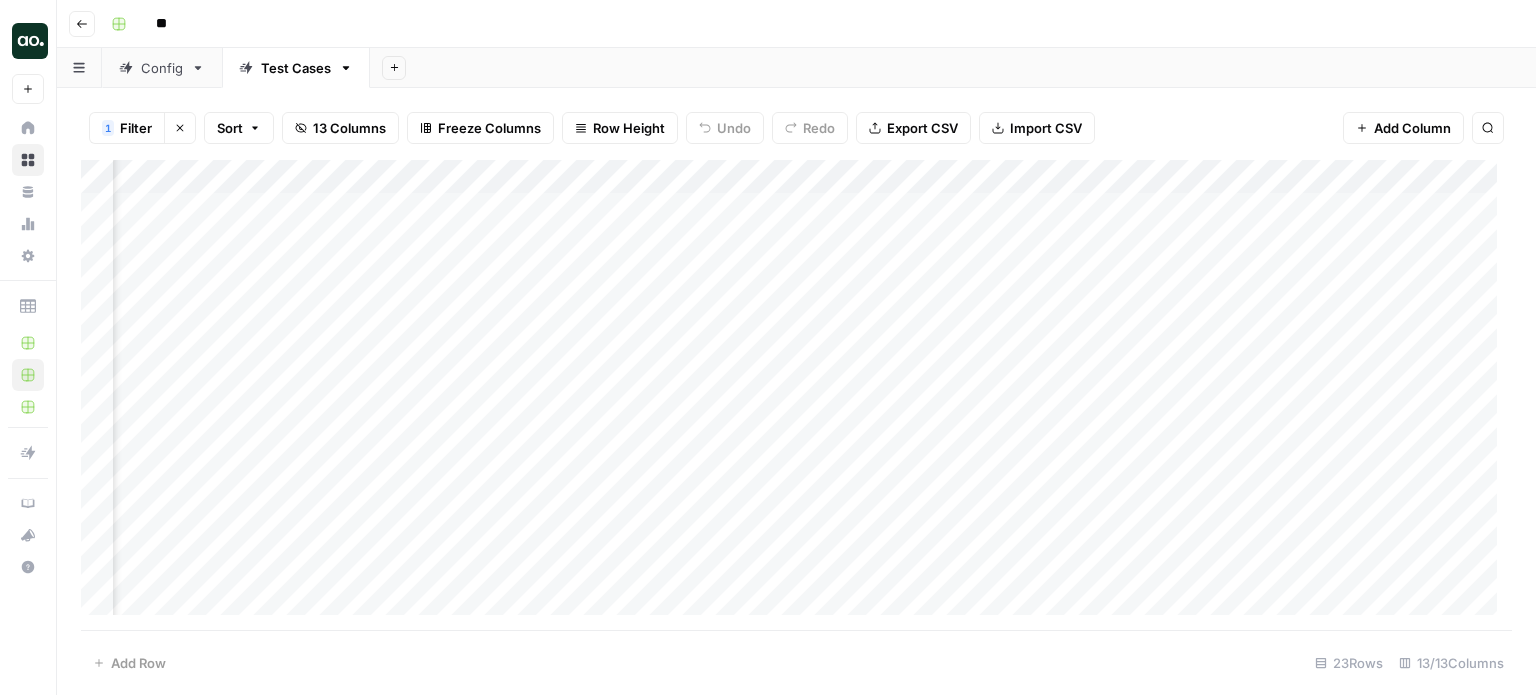 scroll, scrollTop: 0, scrollLeft: 568, axis: horizontal 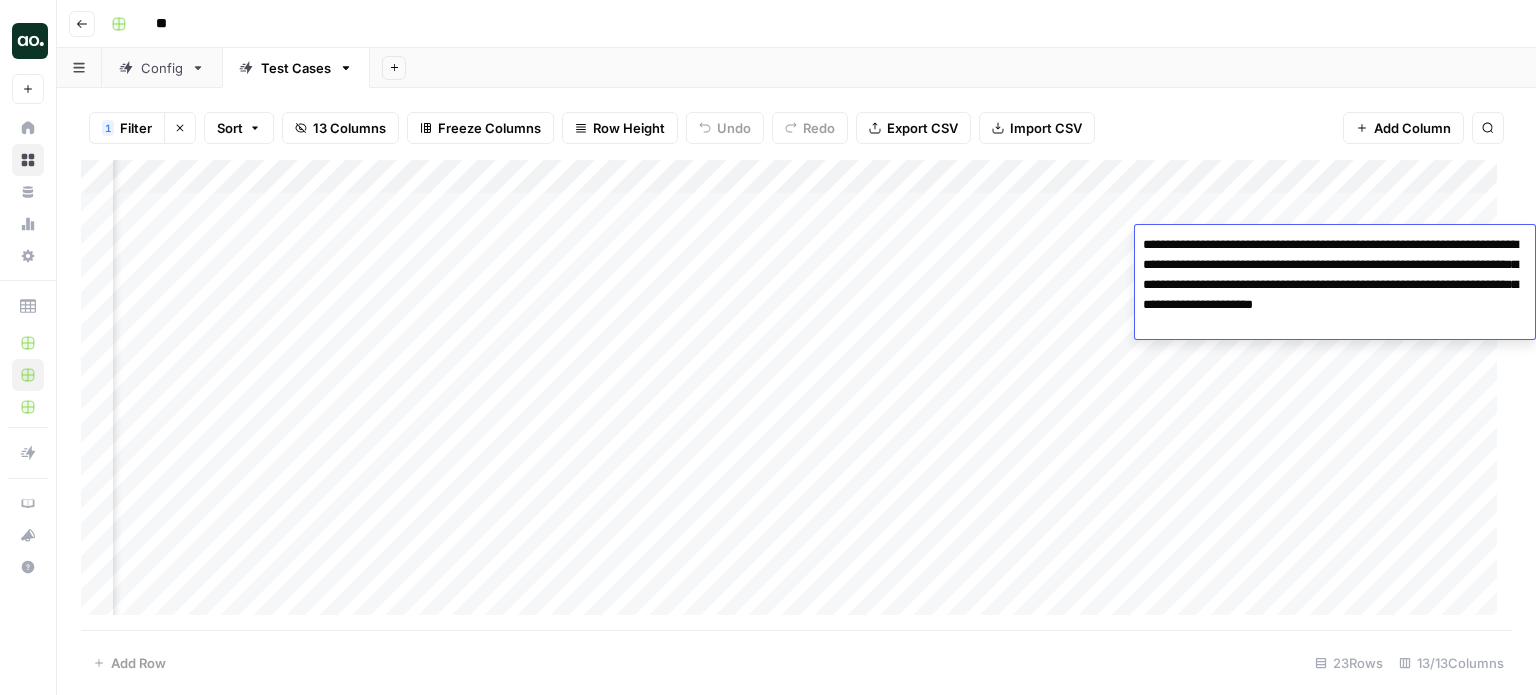 click at bounding box center [796, 395] 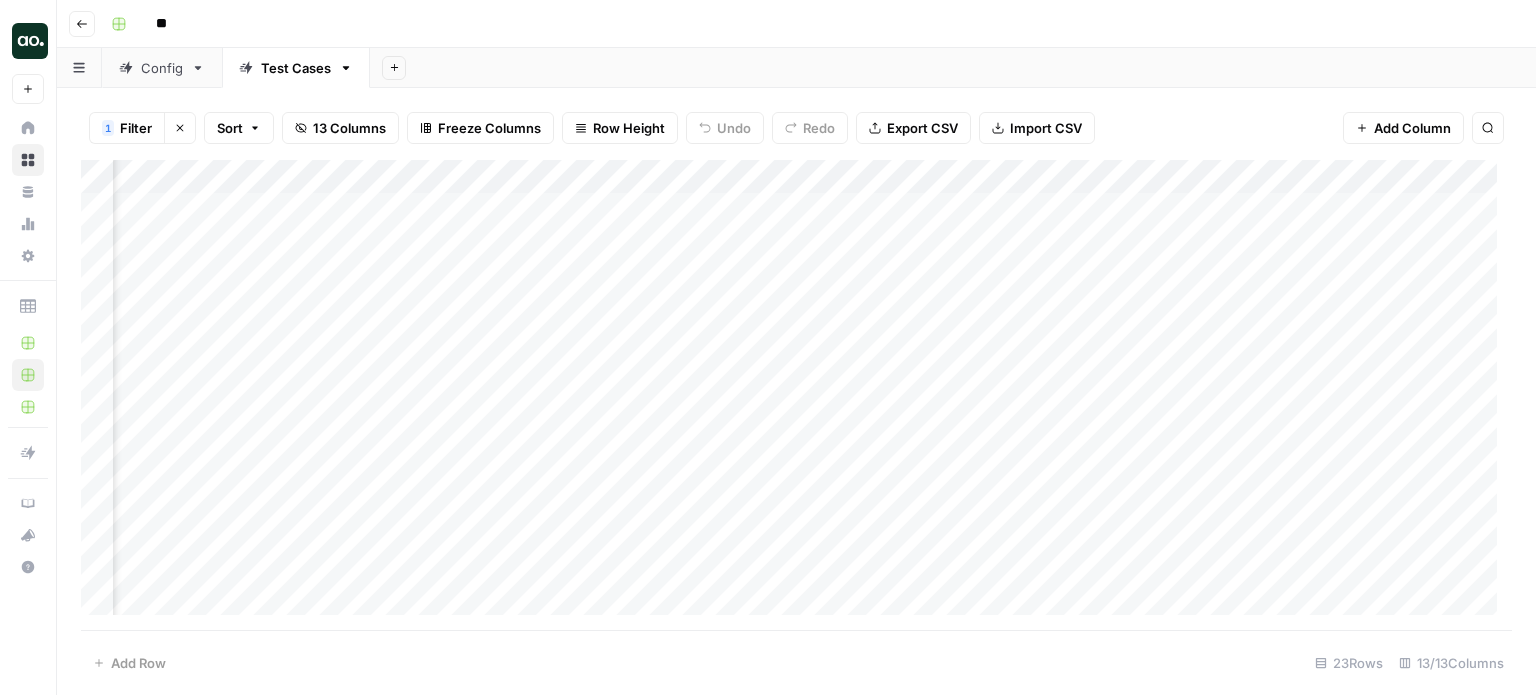 click at bounding box center [796, 395] 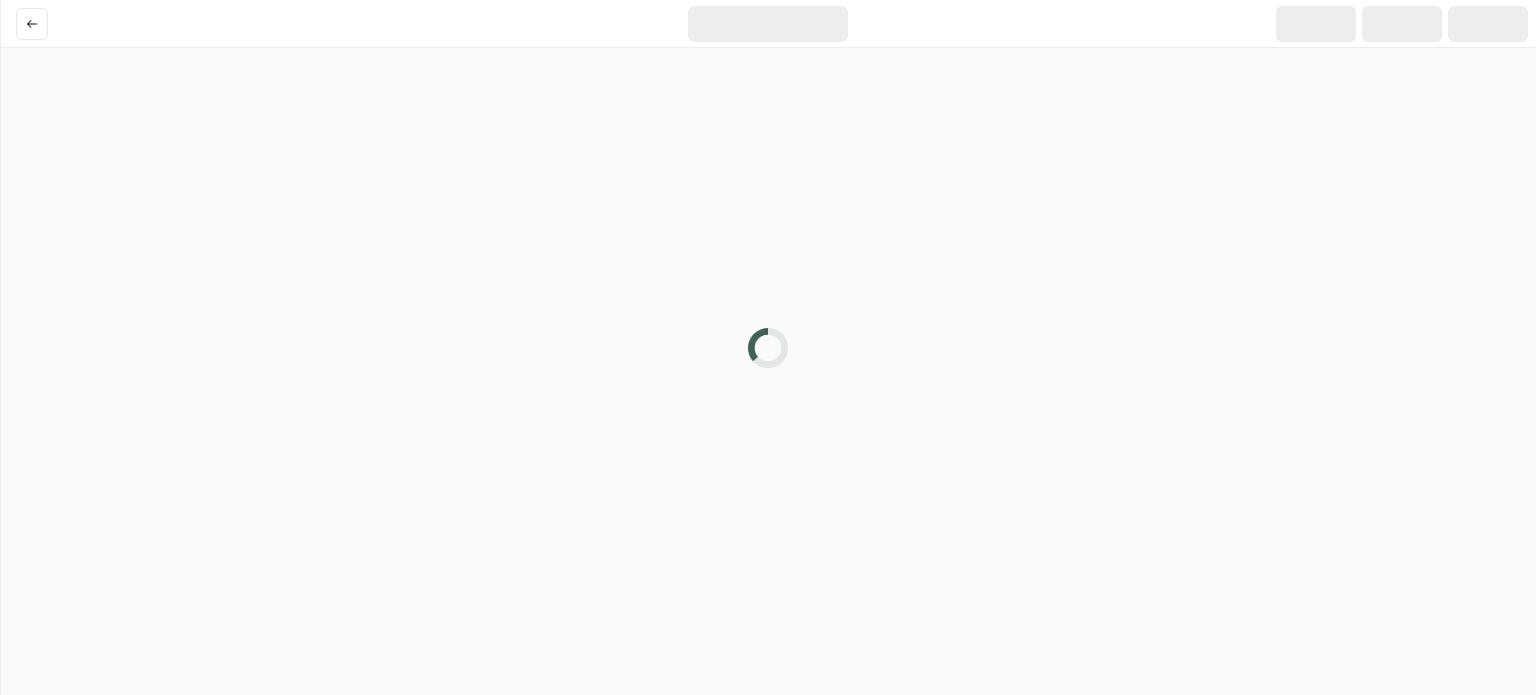 scroll, scrollTop: 0, scrollLeft: 0, axis: both 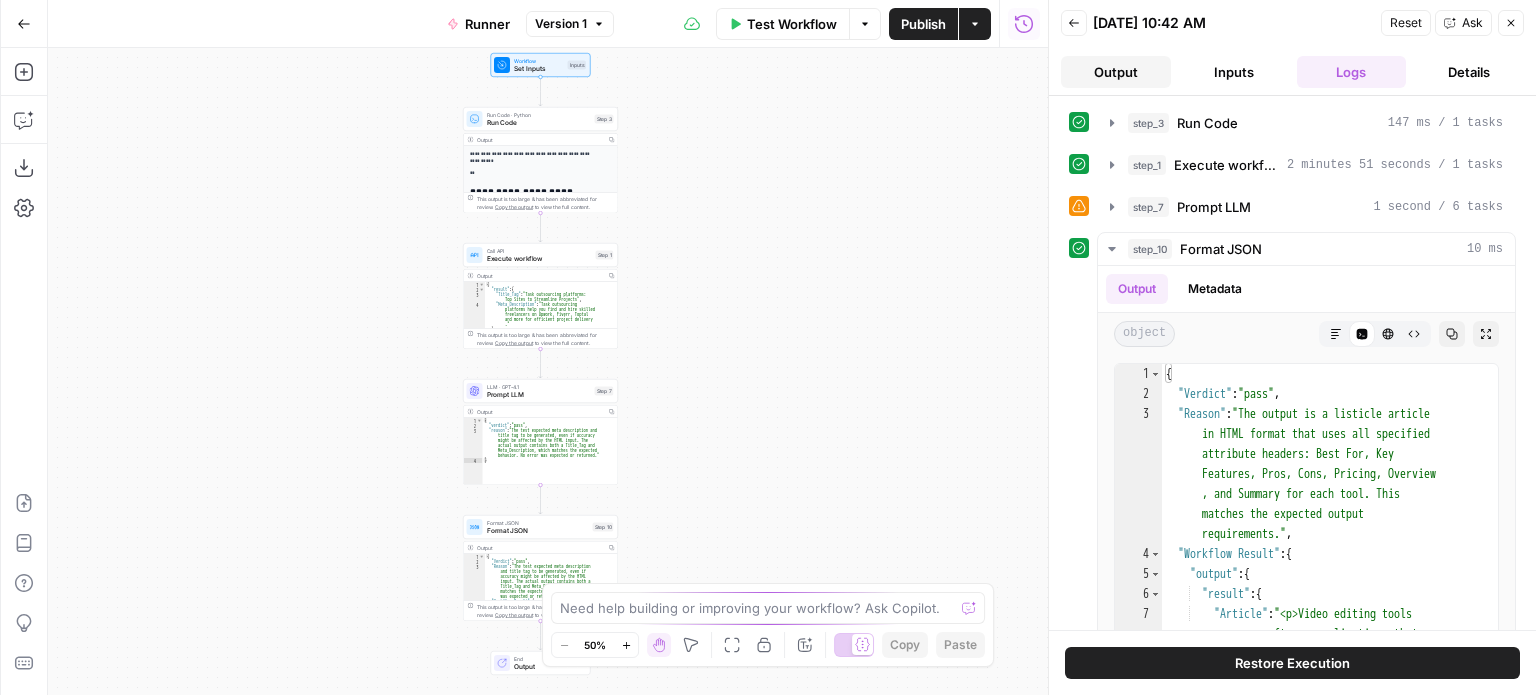 click on "Output" at bounding box center (1116, 72) 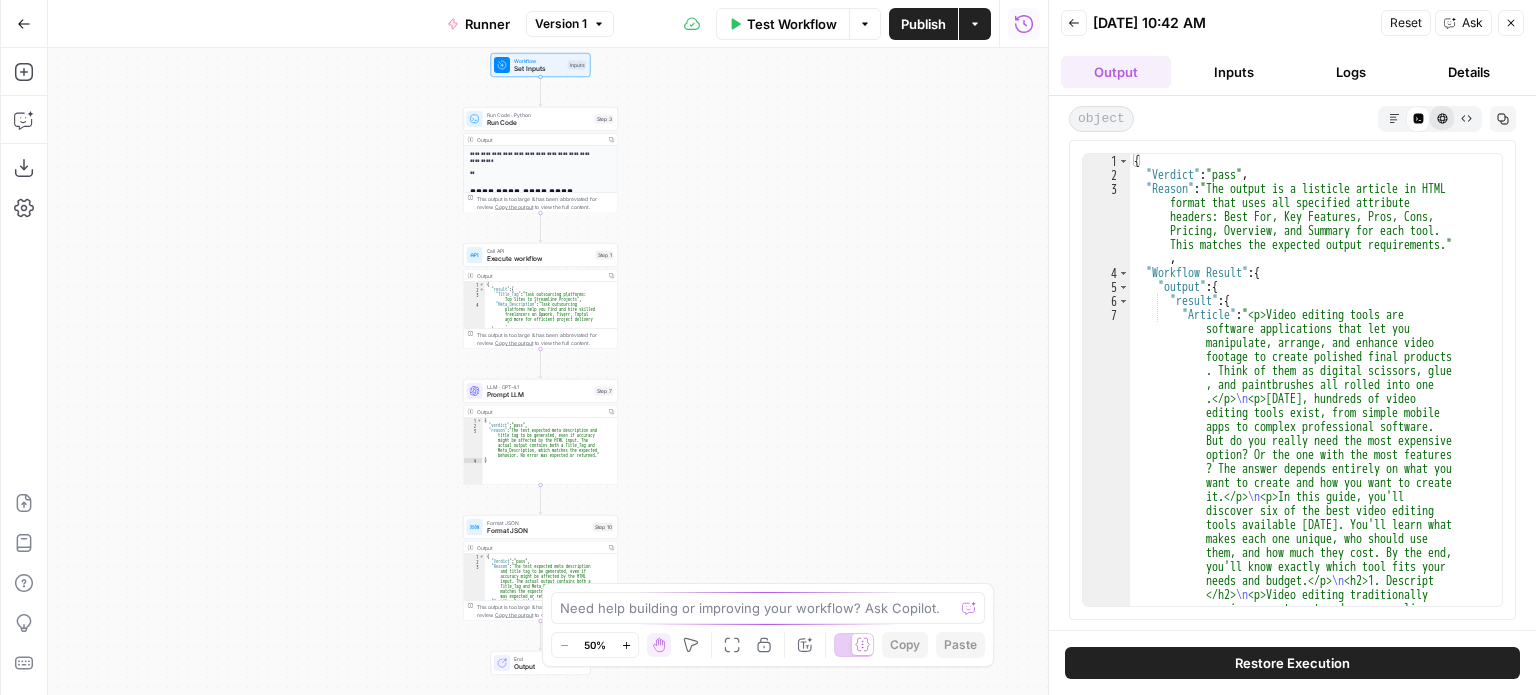 click 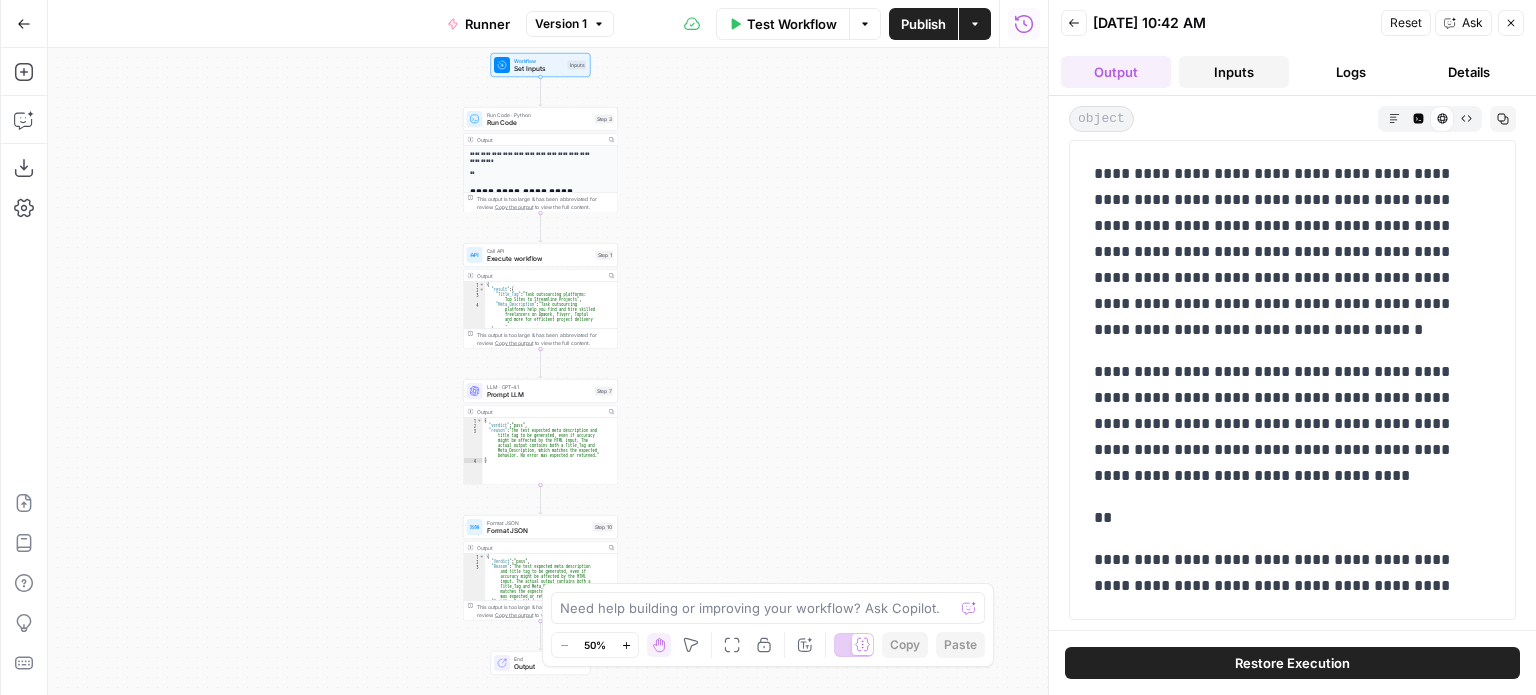 click on "Inputs" at bounding box center [1234, 72] 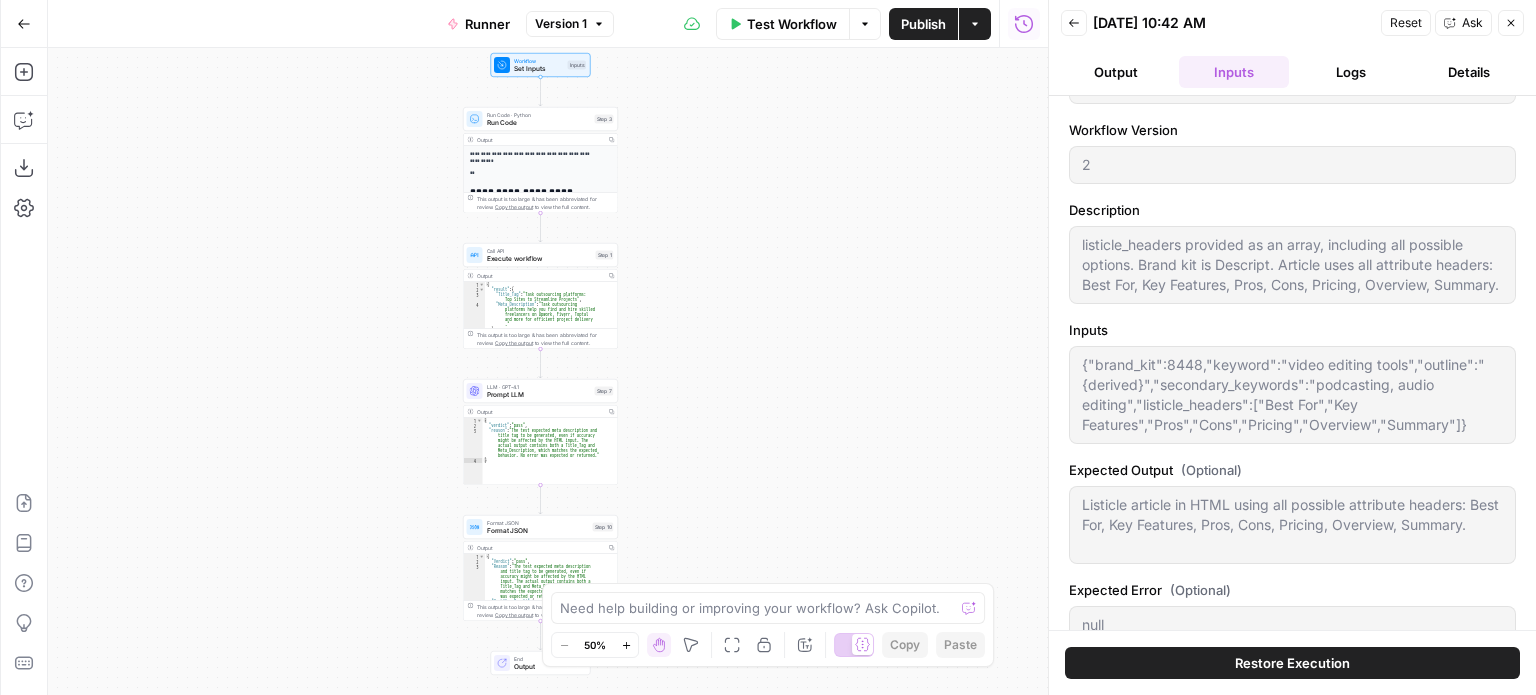 scroll, scrollTop: 100, scrollLeft: 0, axis: vertical 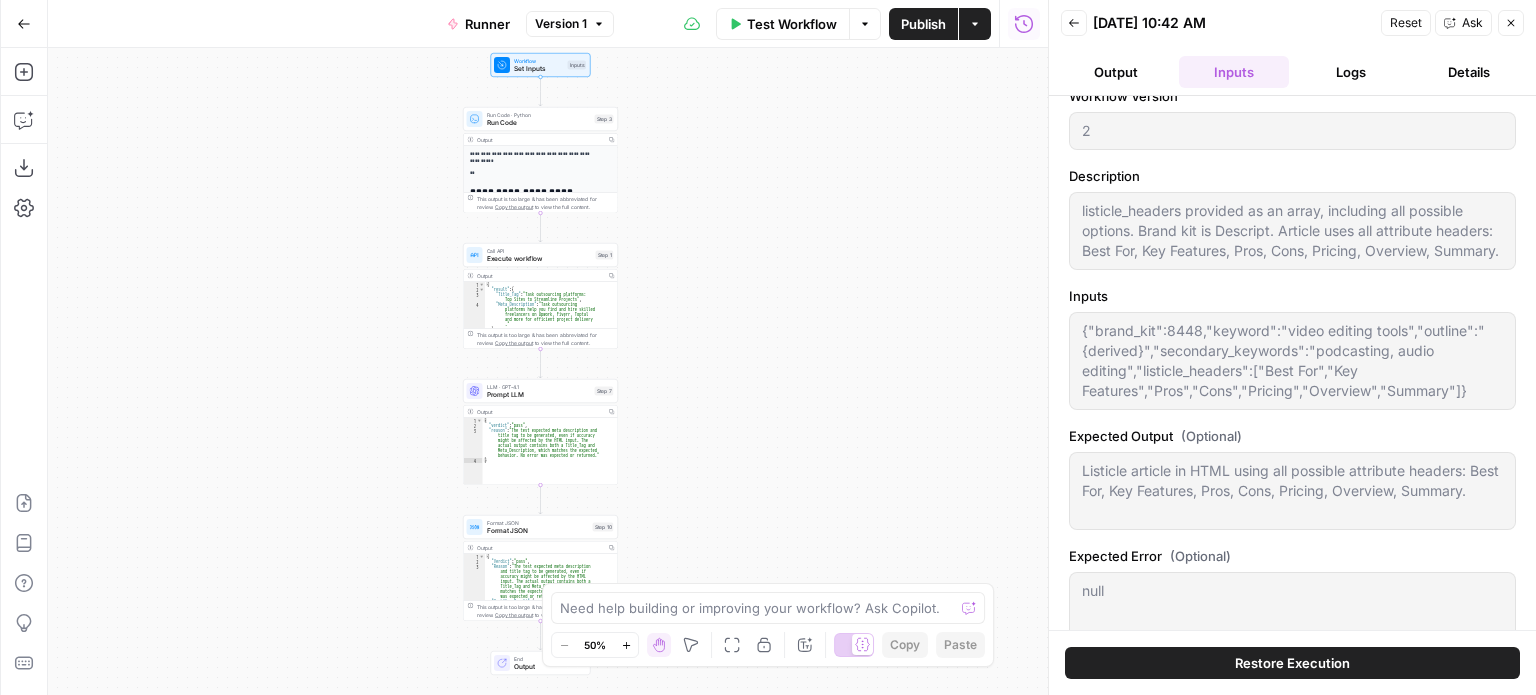 click on "{"brand_kit":8448,"keyword":"video editing tools","outline":"{derived}","secondary_keywords":"podcasting, audio editing","listicle_headers":["Best For","Key Features","Pros","Cons","Pricing","Overview","Summary"]} {"brand_kit":8448,"keyword":"video editing tools","outline":"{derived}","secondary_keywords":"podcasting, audio editing","listicle_headers":["Best For","Key Features","Pros","Cons","Pricing","Overview","Summary"]}" at bounding box center (1292, 361) 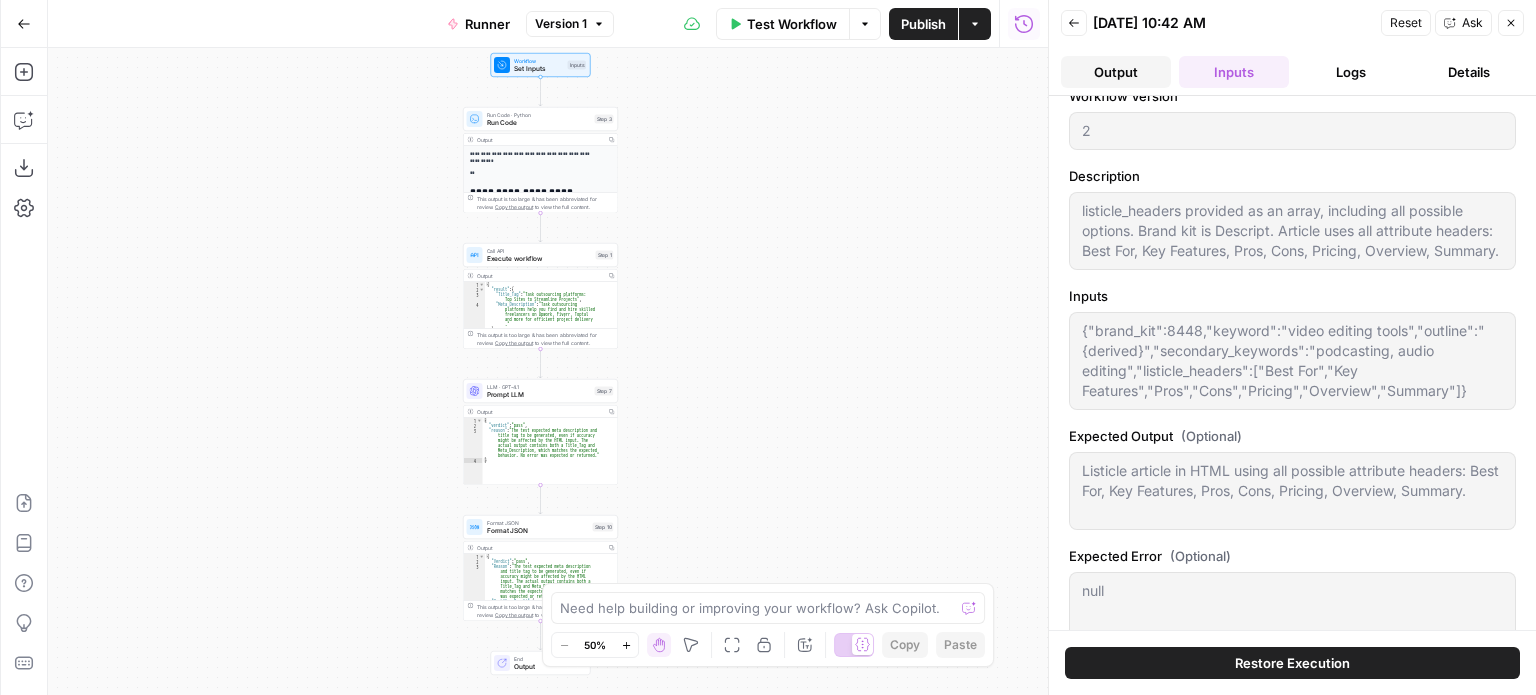 click on "Output" at bounding box center [1116, 72] 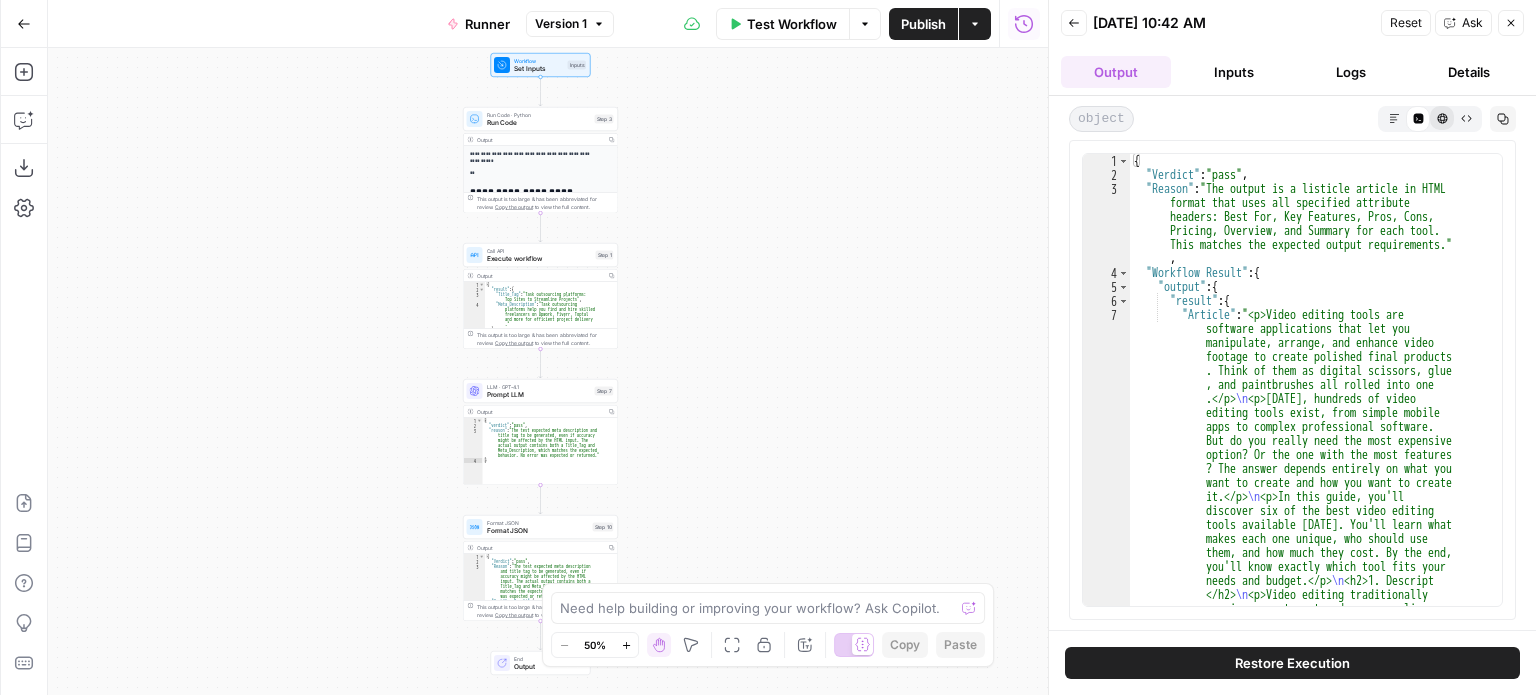 click 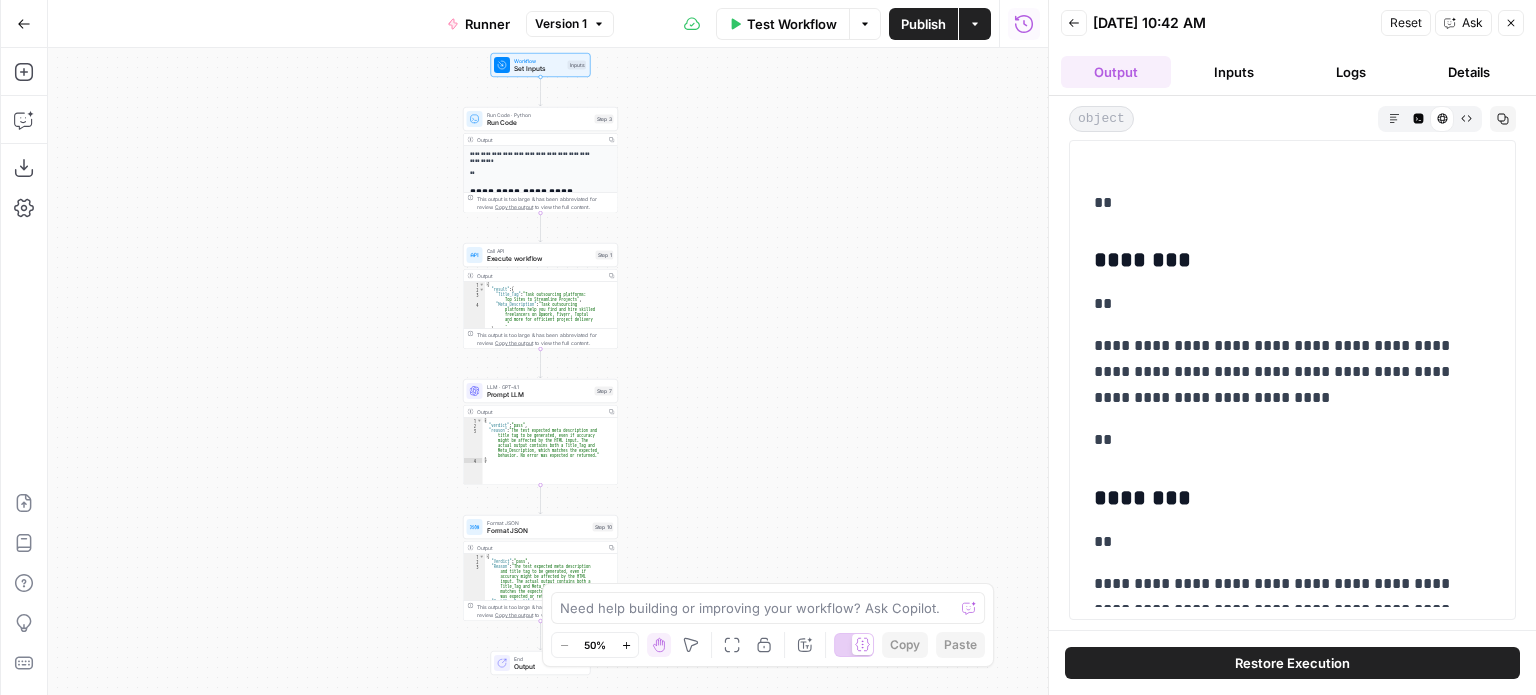 scroll, scrollTop: 1100, scrollLeft: 0, axis: vertical 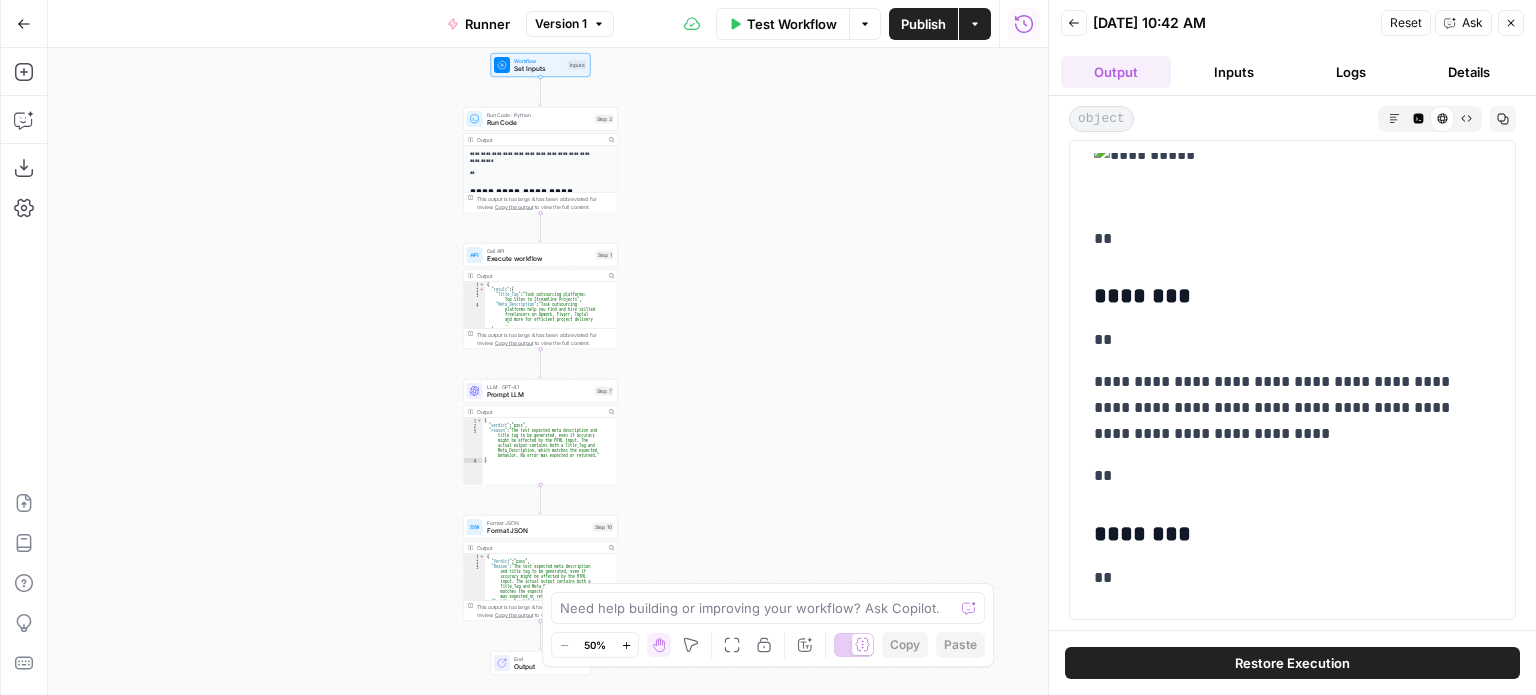 click on "********" at bounding box center (1285, 297) 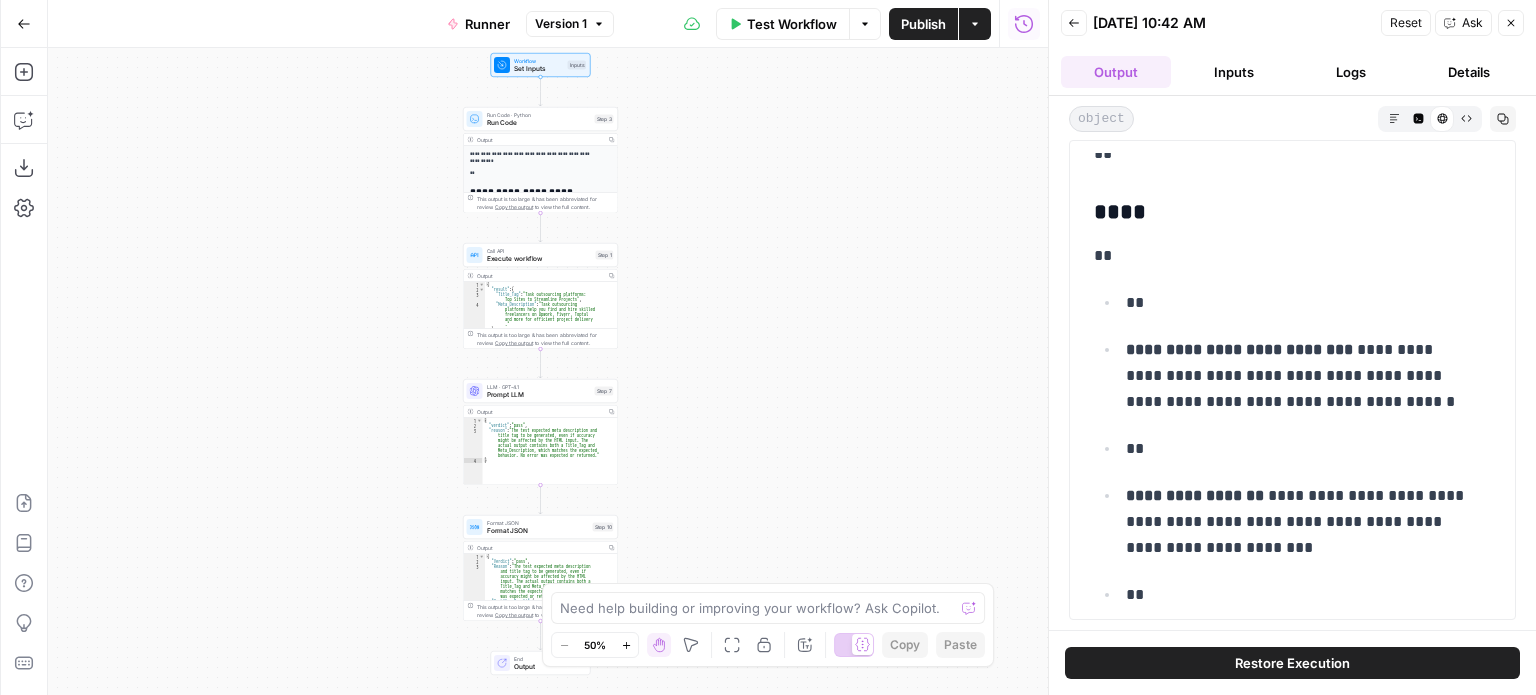 scroll, scrollTop: 3400, scrollLeft: 0, axis: vertical 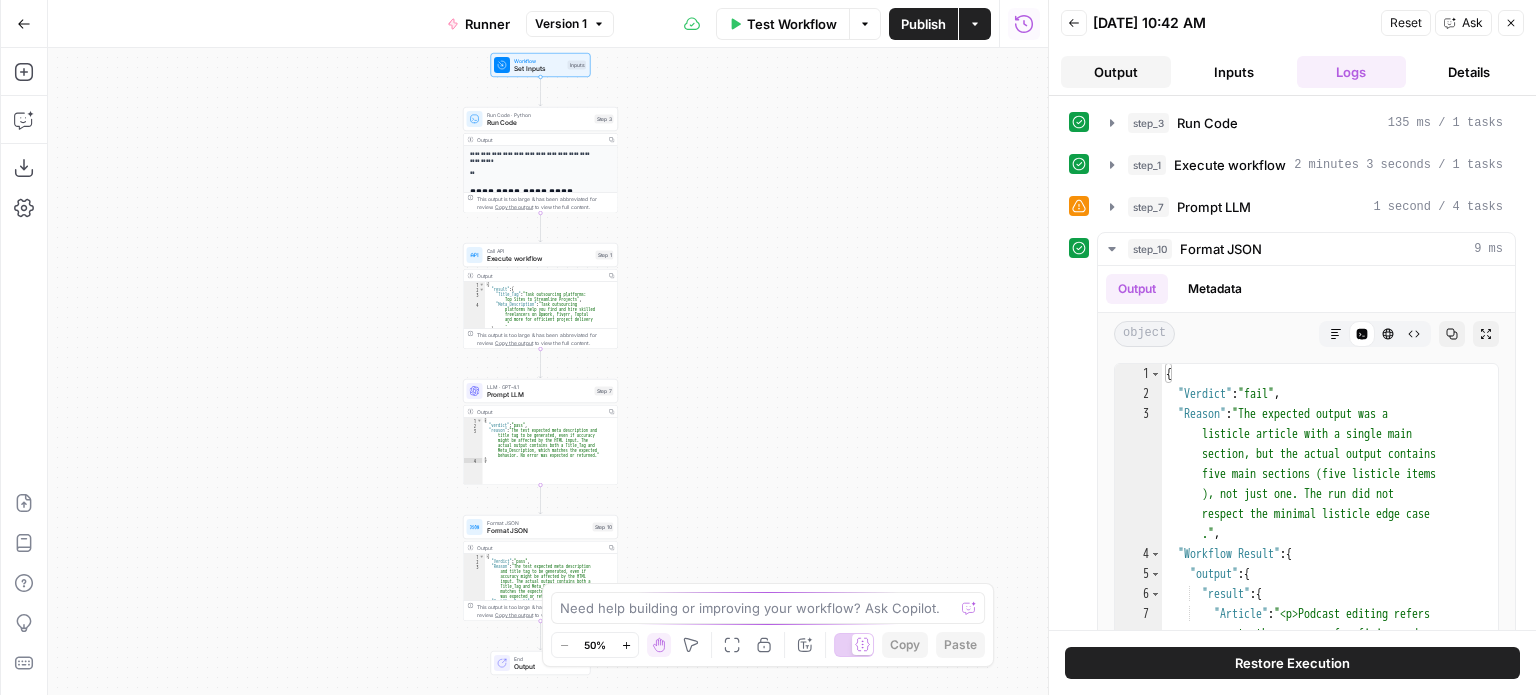 click on "Output" at bounding box center [1116, 72] 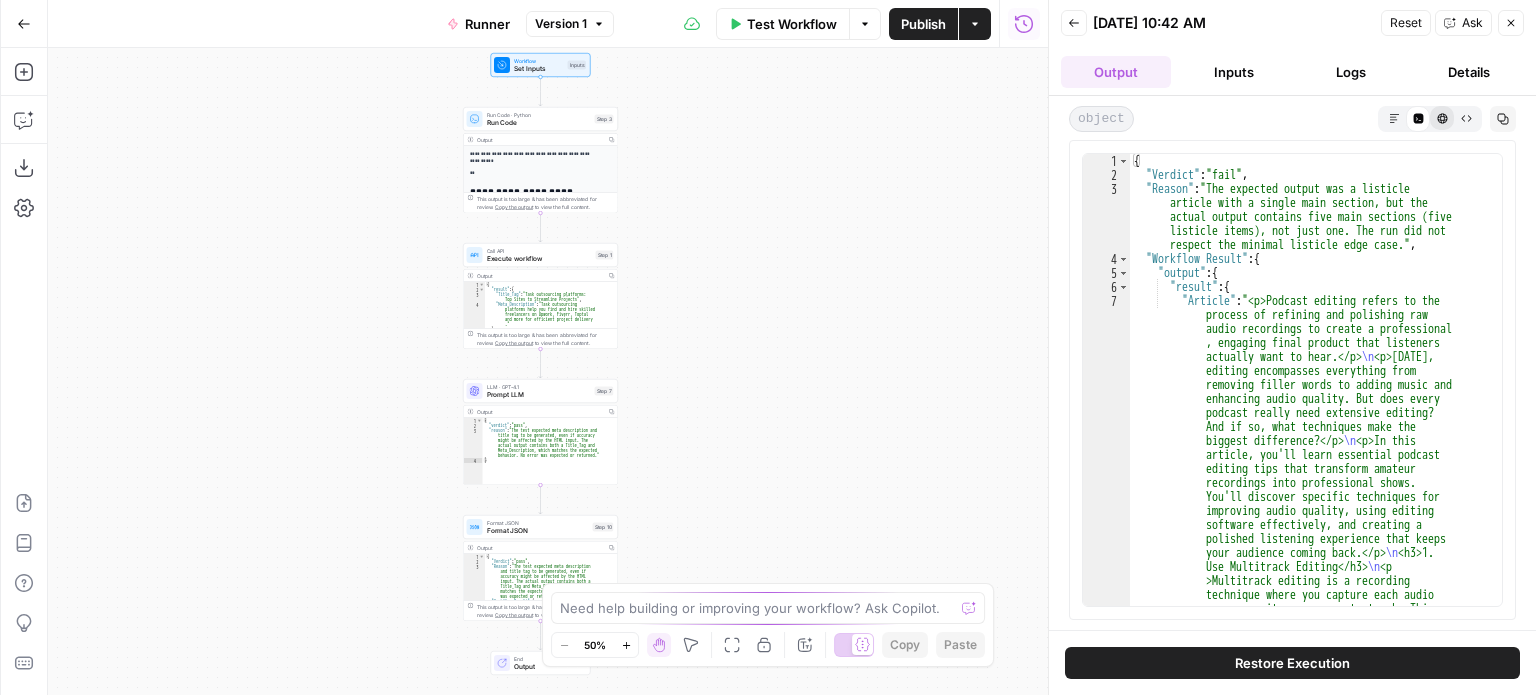 click on "HTML Viewer" at bounding box center (1442, 118) 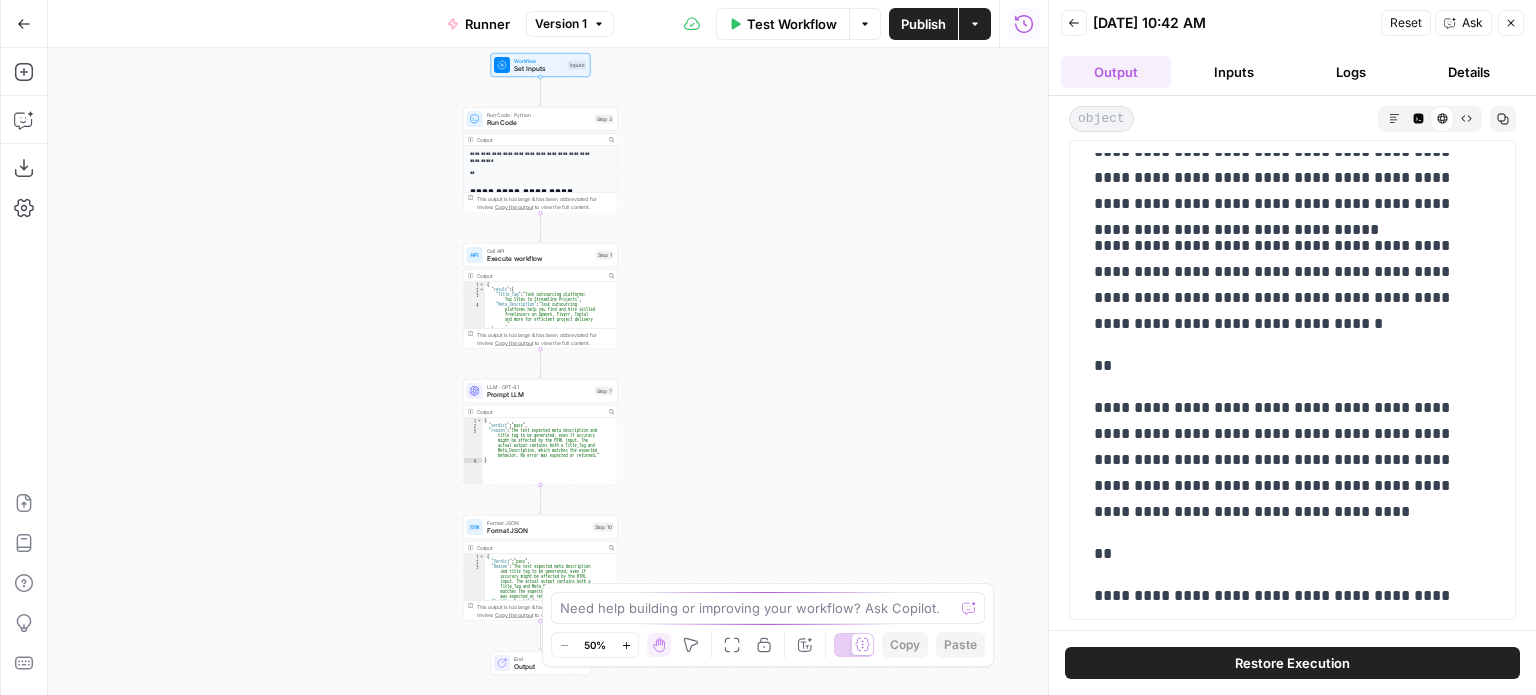 scroll, scrollTop: 0, scrollLeft: 0, axis: both 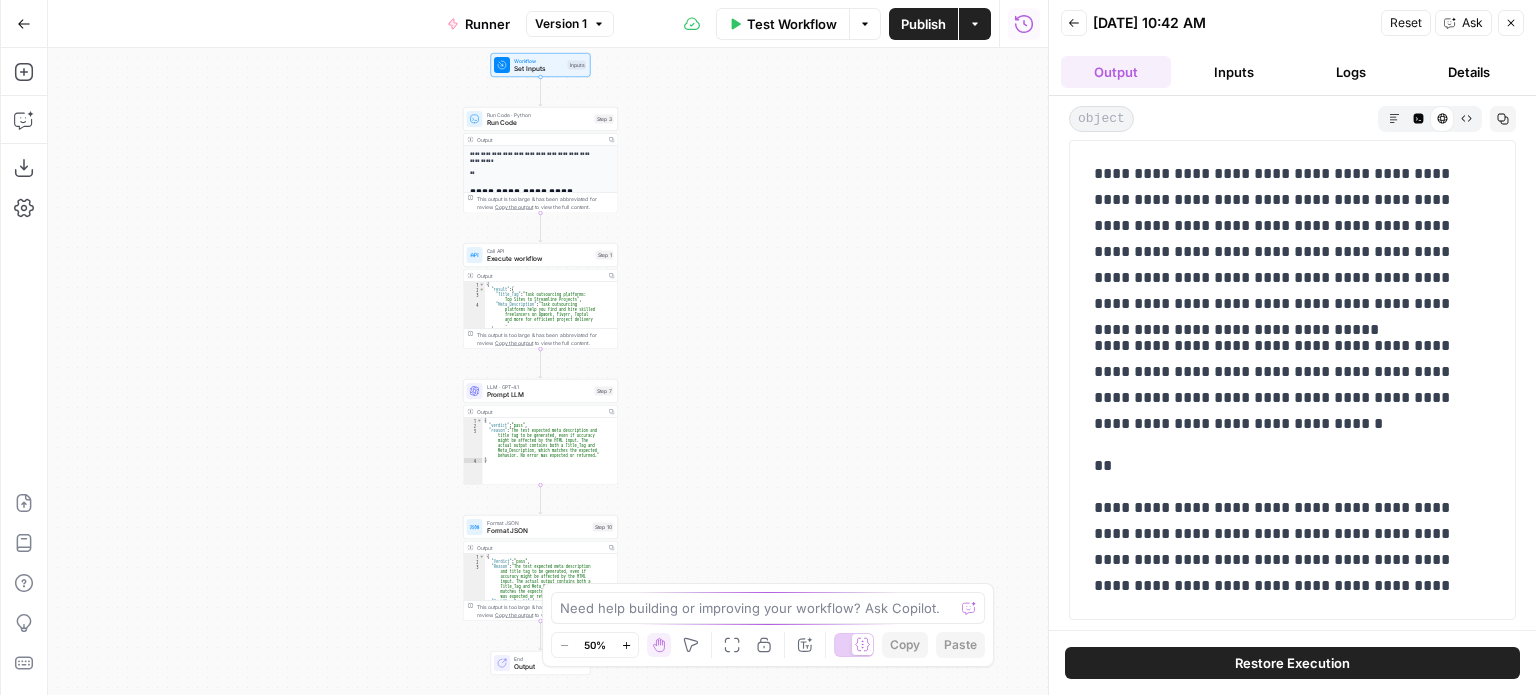 click on "**********" at bounding box center (1285, 239) 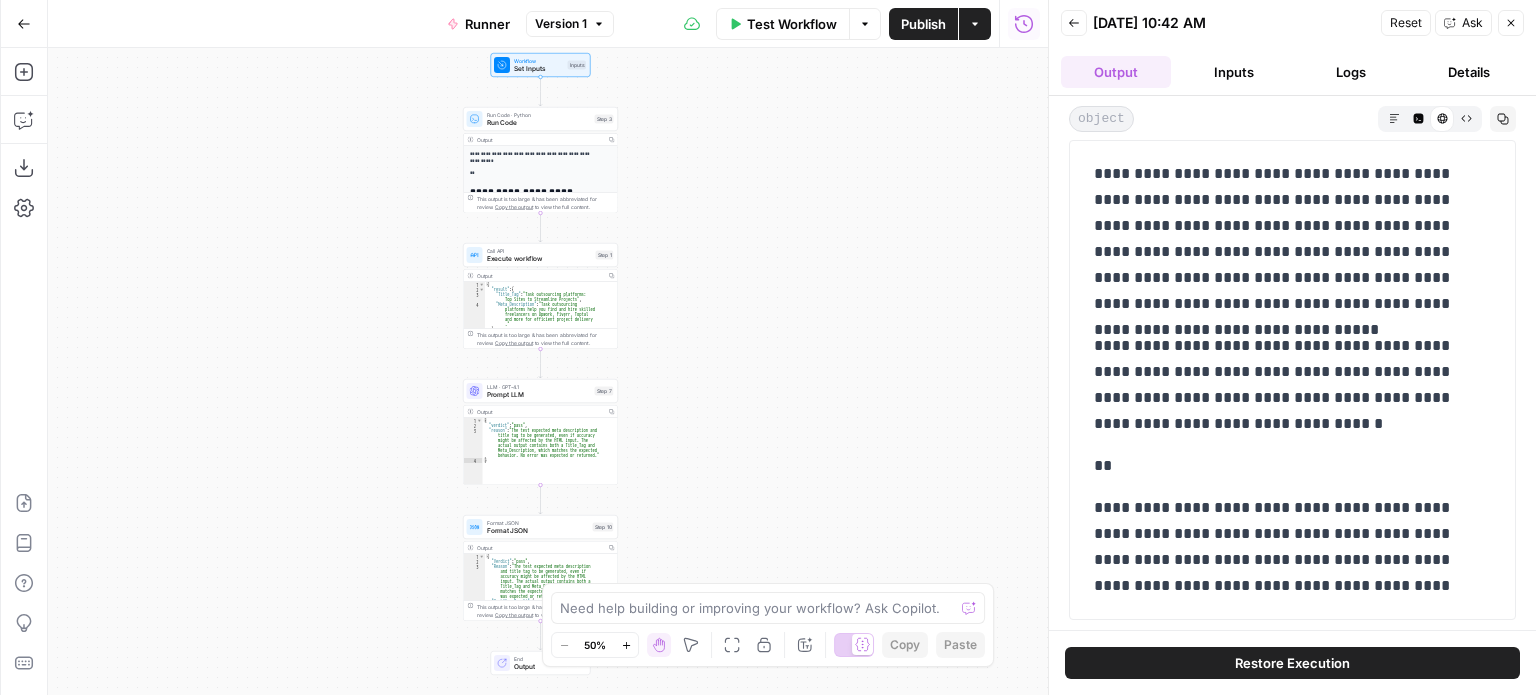 drag, startPoint x: 1101, startPoint y: 327, endPoint x: 1363, endPoint y: 307, distance: 262.76224 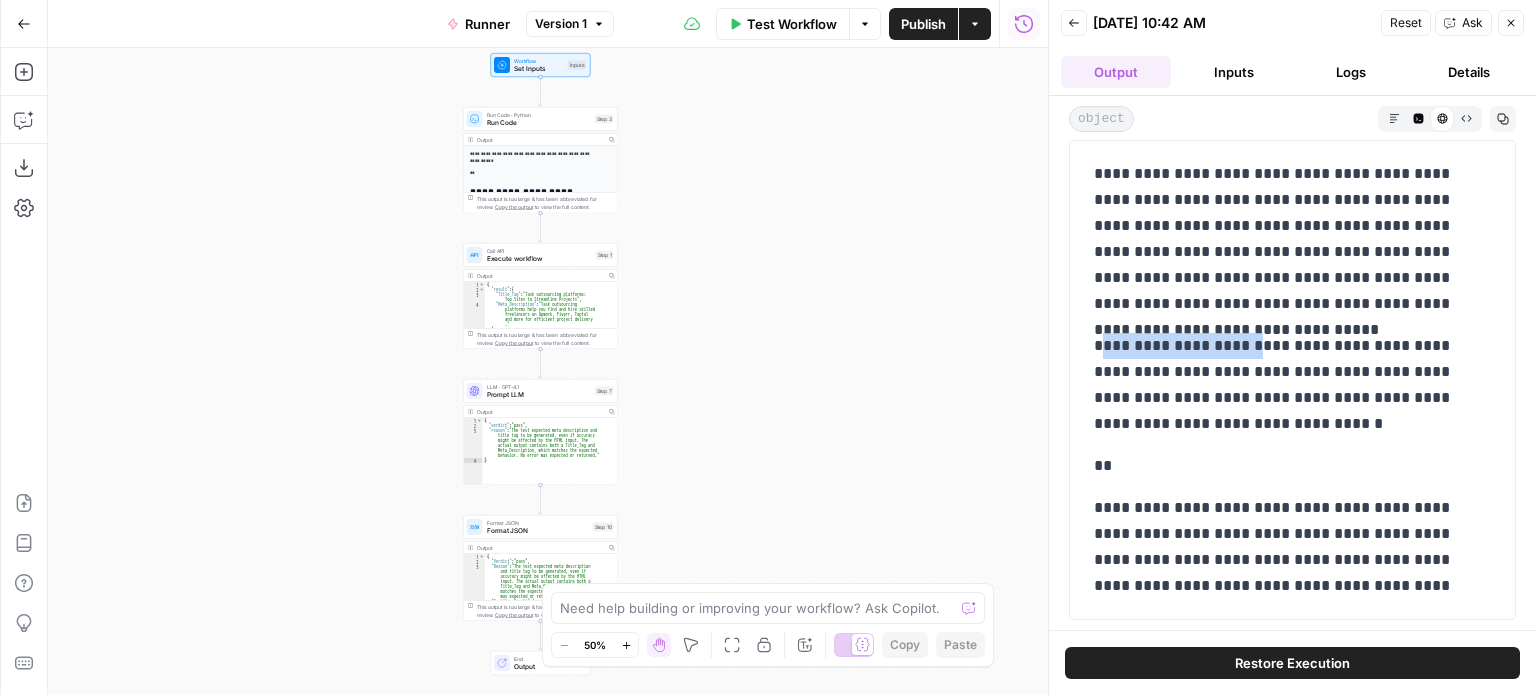 drag, startPoint x: 1106, startPoint y: 328, endPoint x: 1248, endPoint y: 333, distance: 142.088 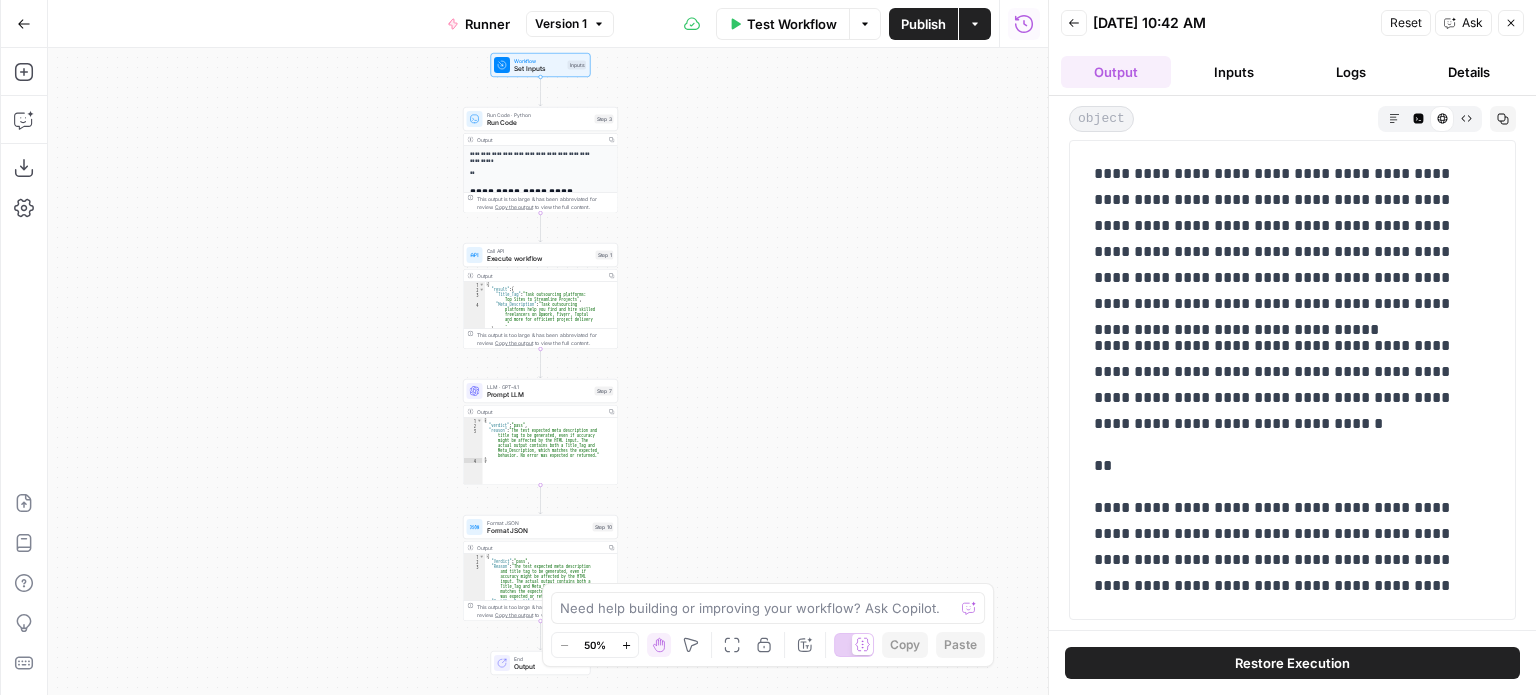 click on "**********" at bounding box center (1285, 385) 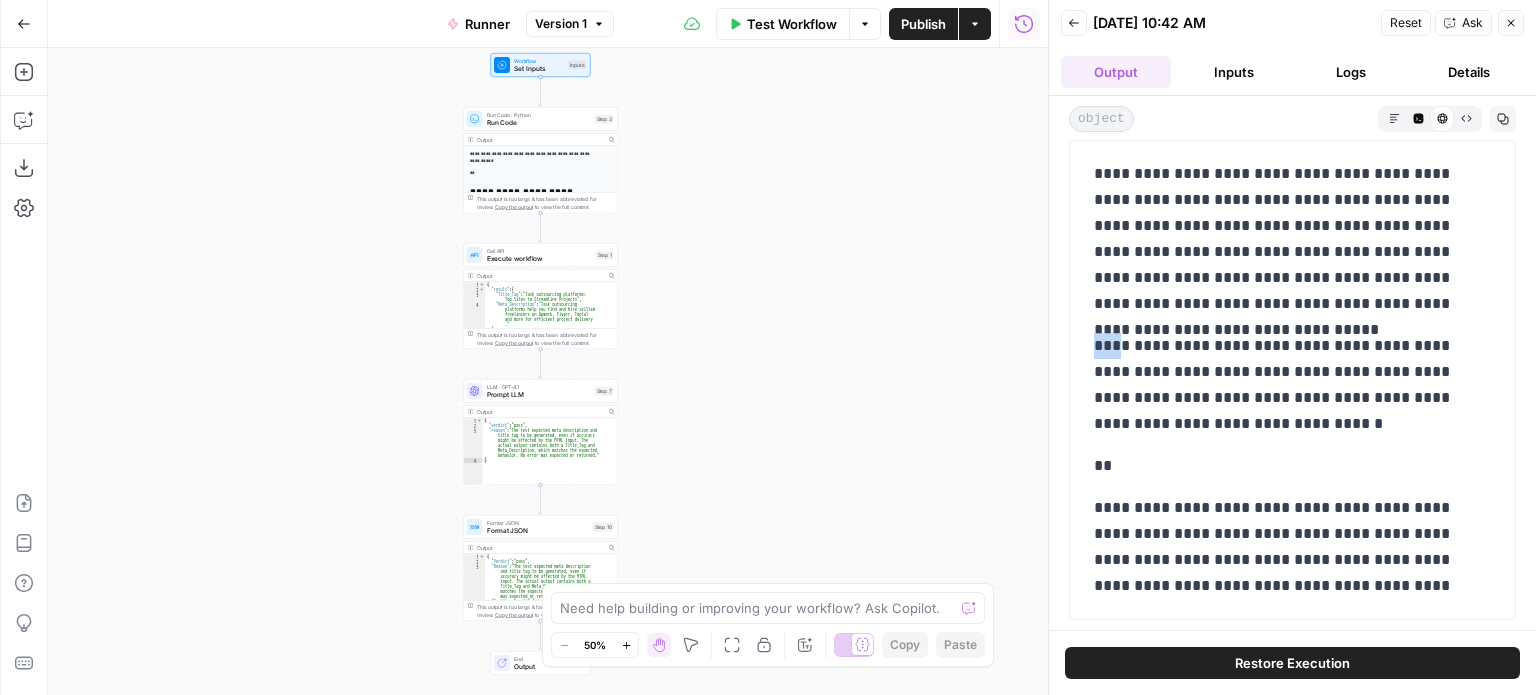 drag, startPoint x: 1344, startPoint y: 315, endPoint x: 1119, endPoint y: 331, distance: 225.56818 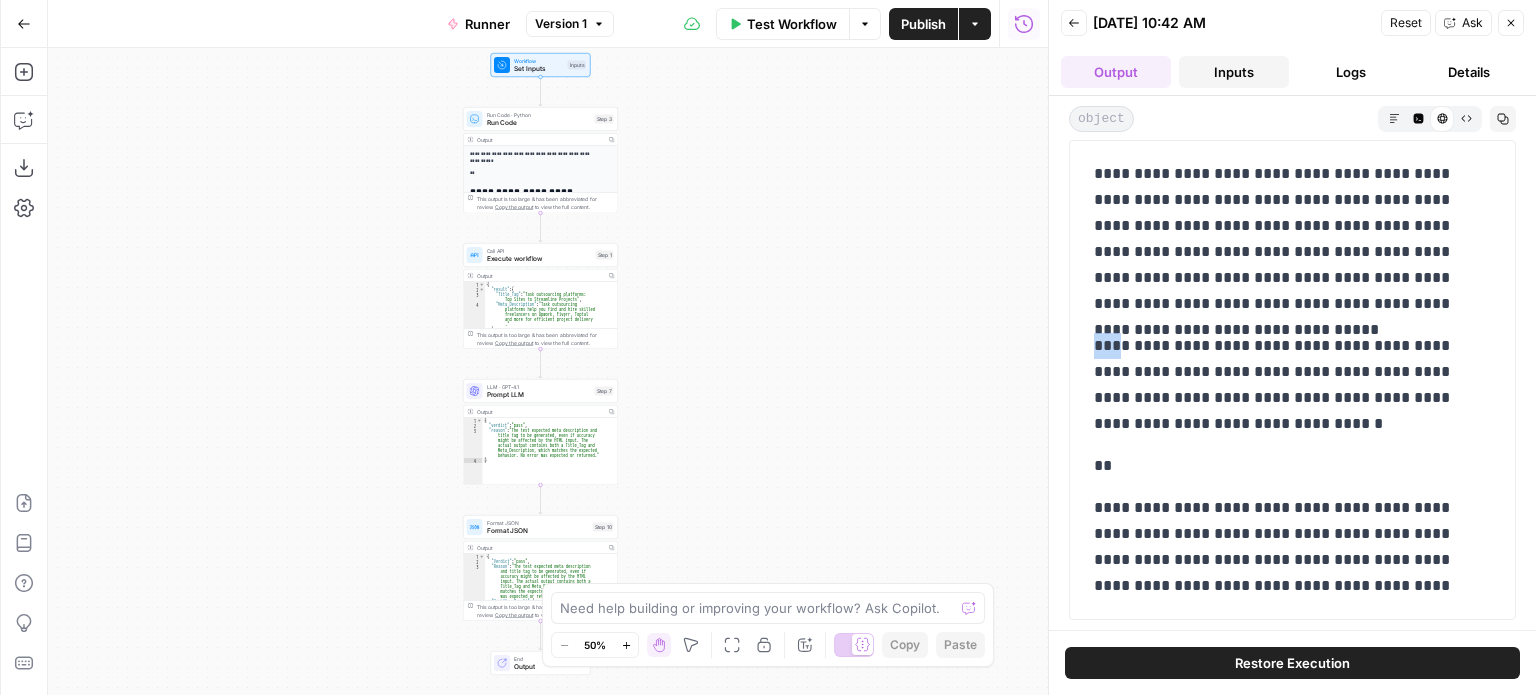 click on "Inputs" at bounding box center [1234, 72] 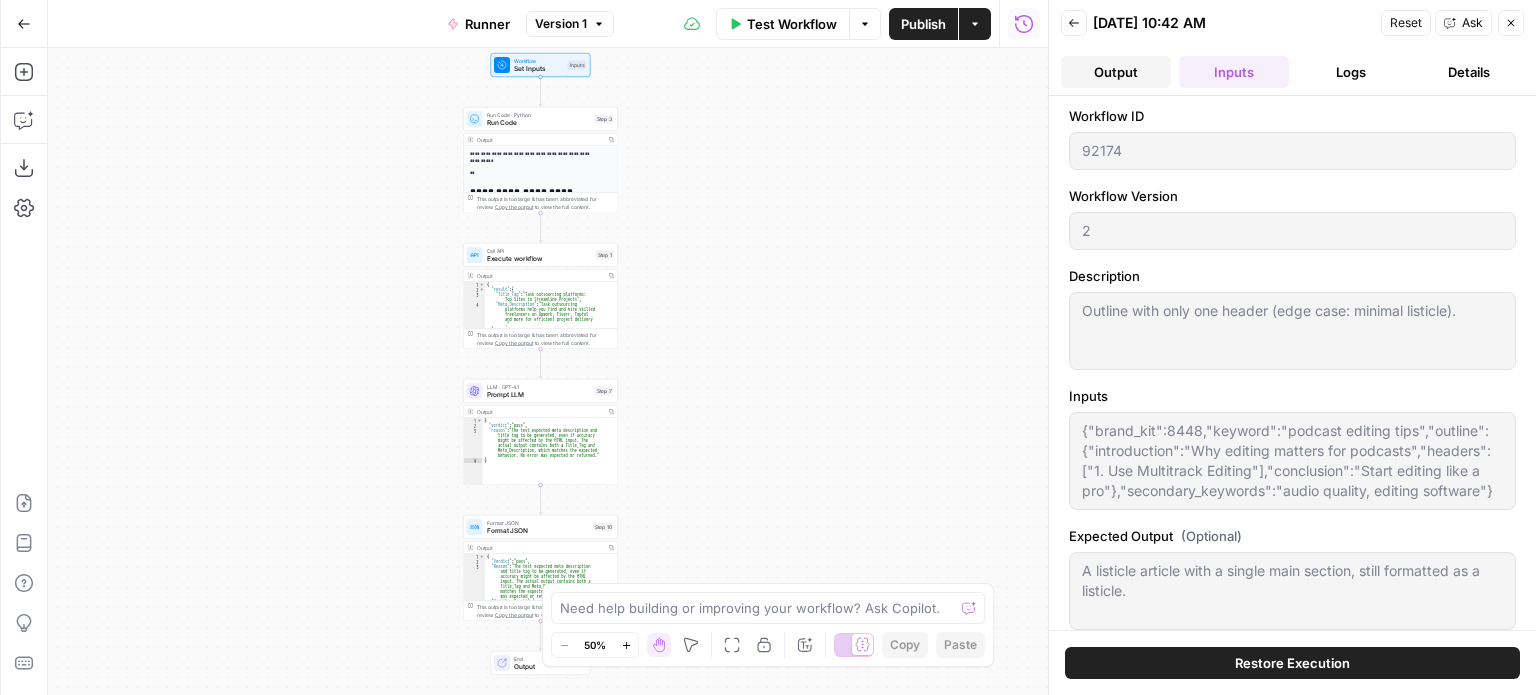 click on "Output" at bounding box center (1116, 72) 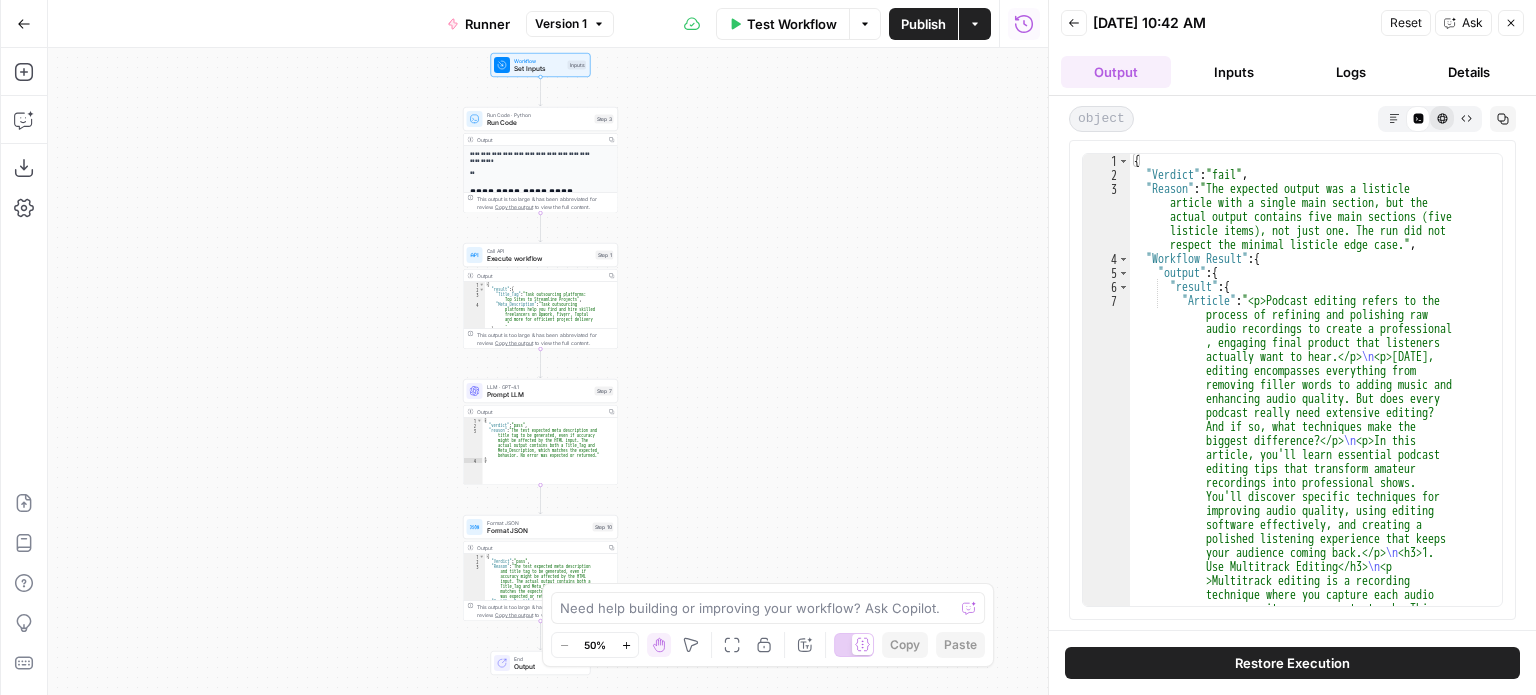 click 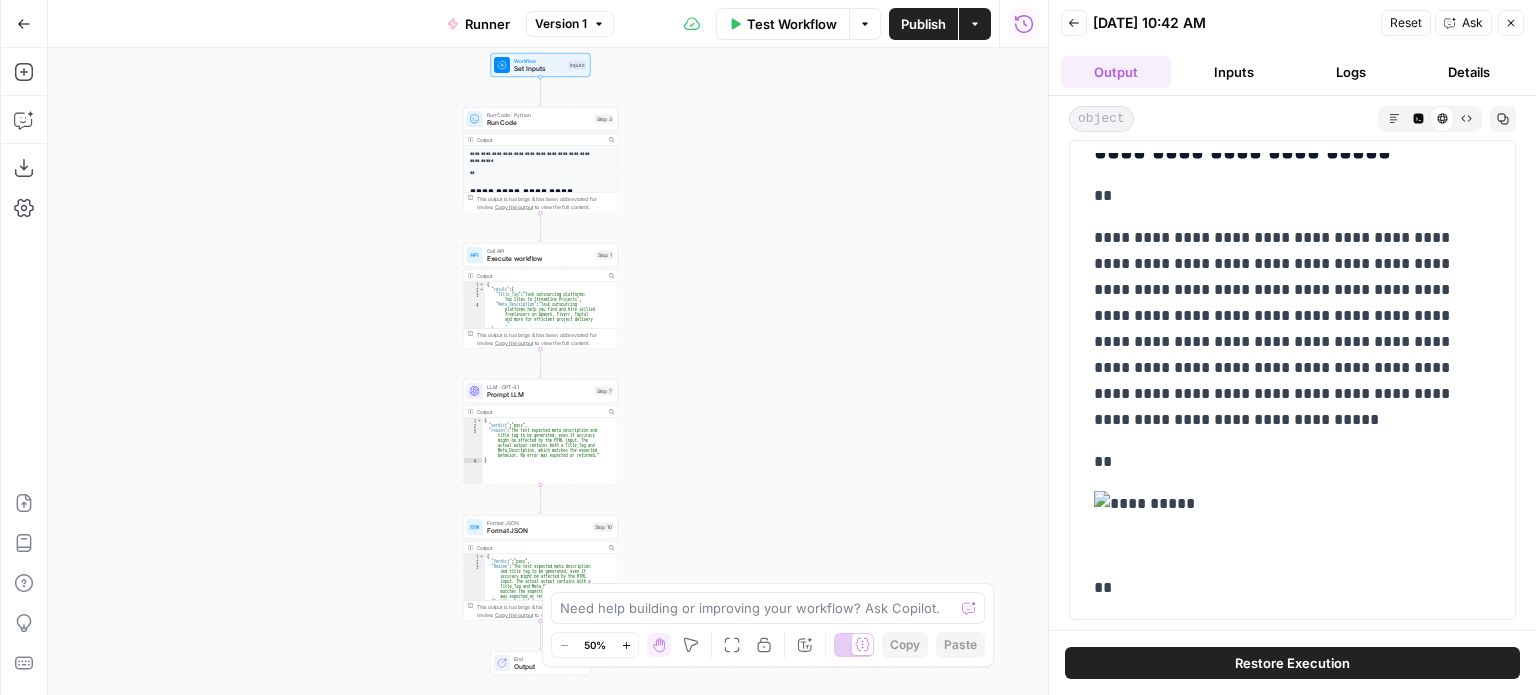 scroll, scrollTop: 600, scrollLeft: 0, axis: vertical 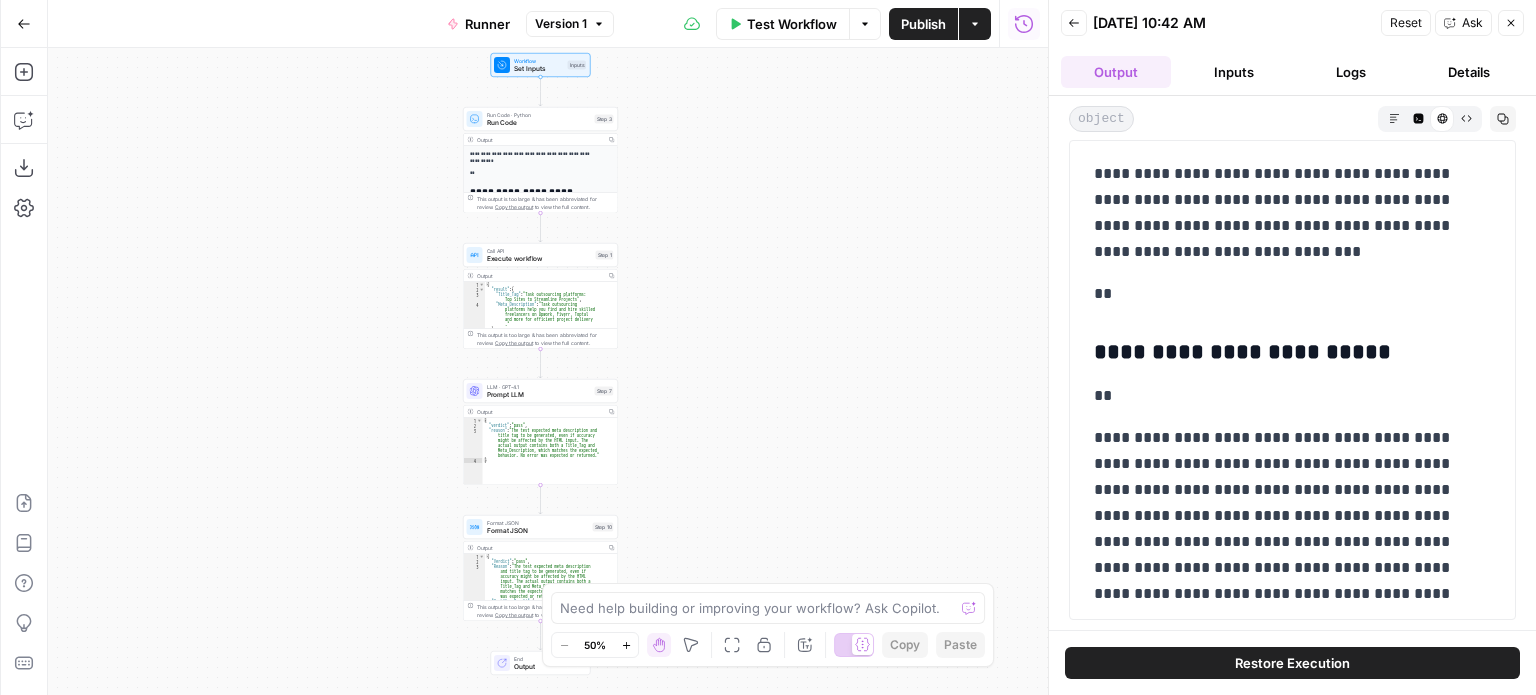 drag, startPoint x: 1359, startPoint y: 352, endPoint x: 1172, endPoint y: 378, distance: 188.79883 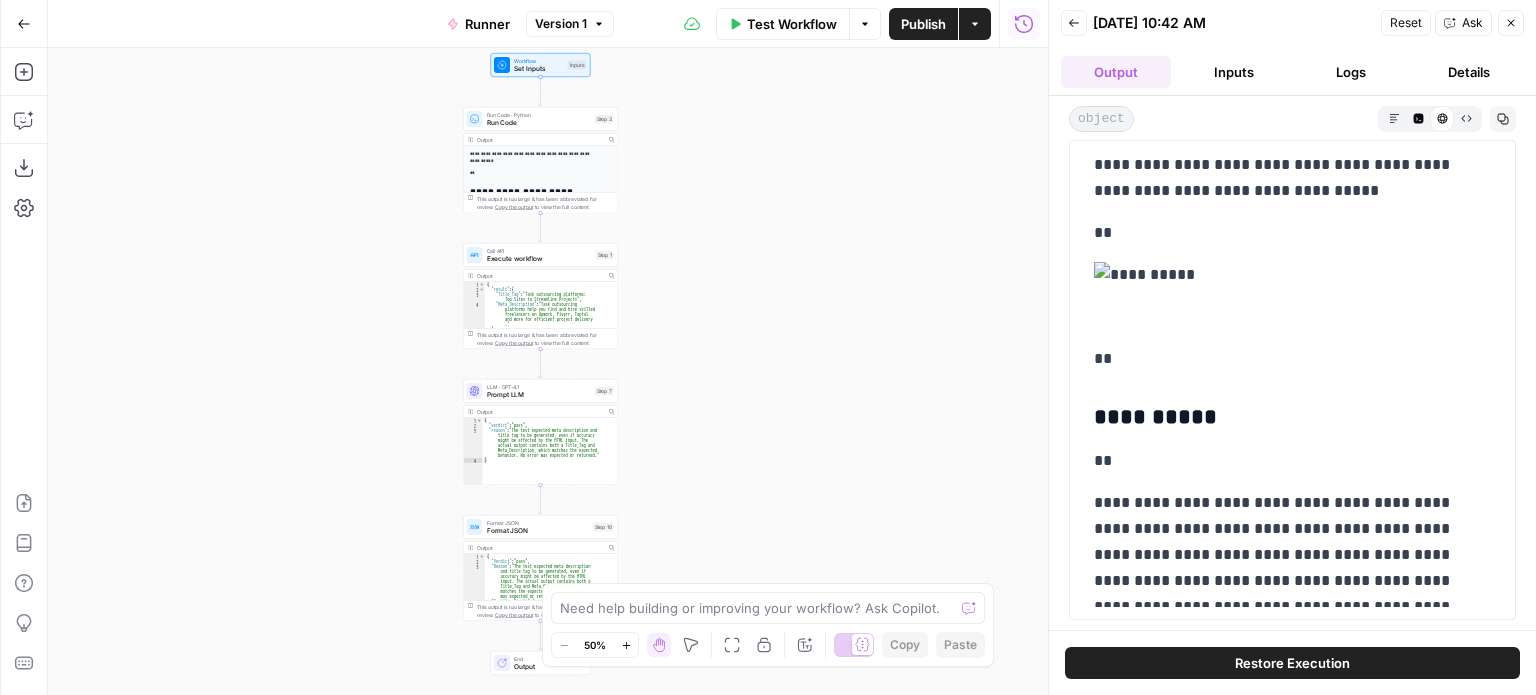 scroll, scrollTop: 1000, scrollLeft: 0, axis: vertical 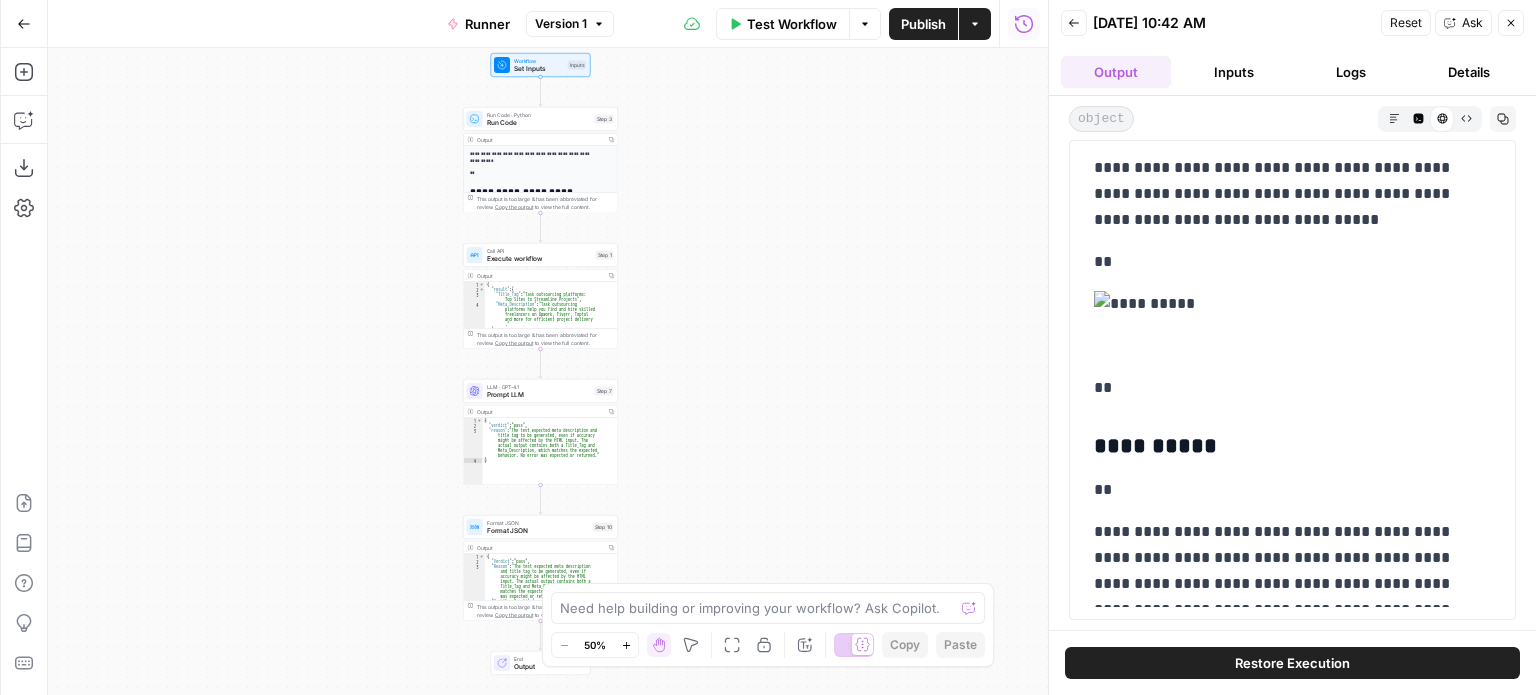 drag, startPoint x: 1204, startPoint y: 446, endPoint x: 1144, endPoint y: 441, distance: 60.207973 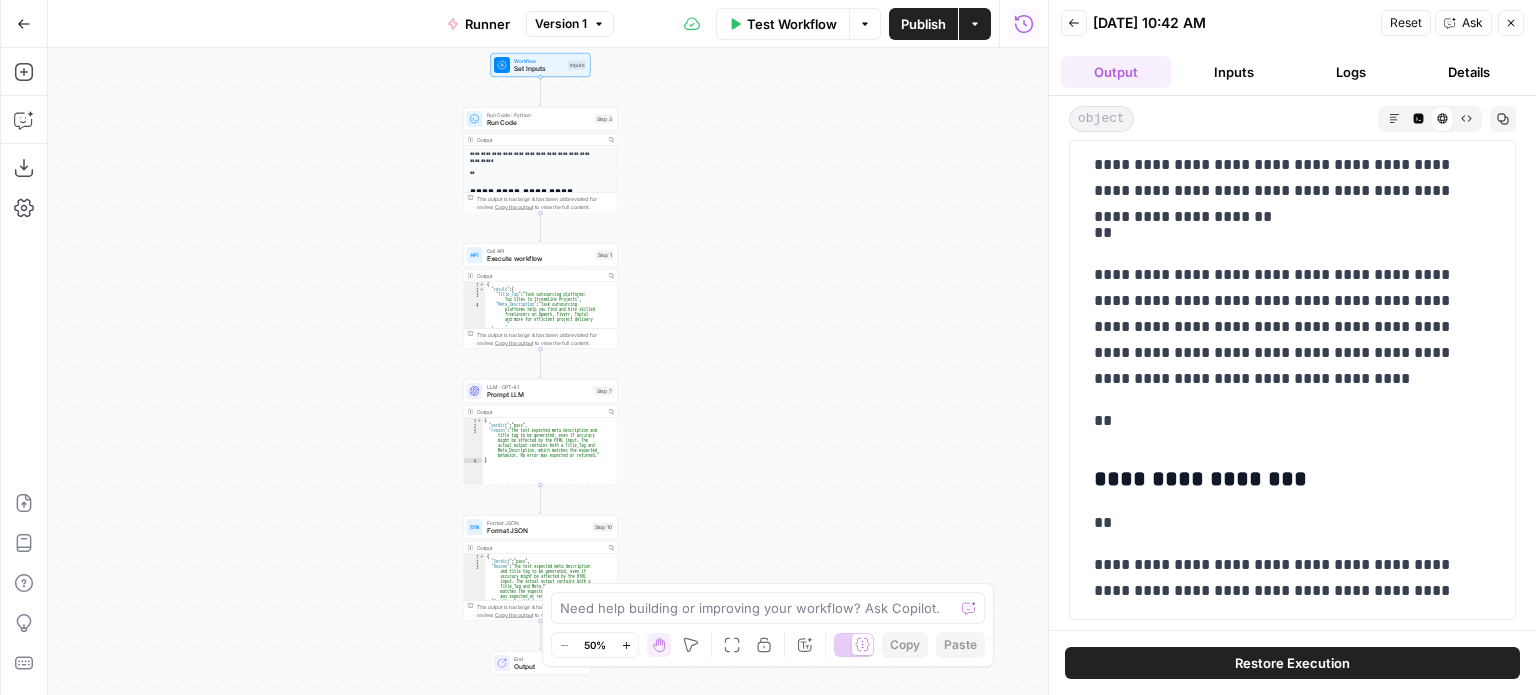 scroll, scrollTop: 1600, scrollLeft: 0, axis: vertical 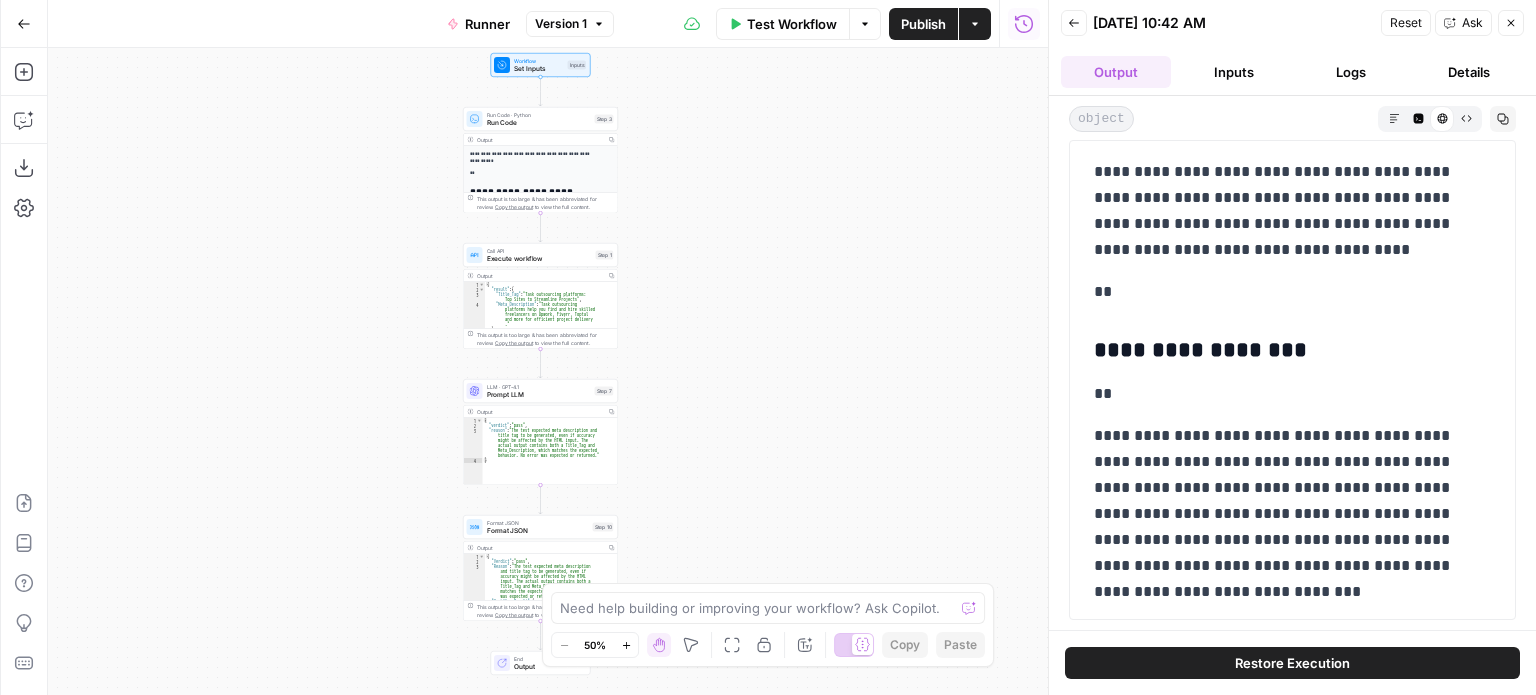 drag, startPoint x: 1332, startPoint y: 330, endPoint x: 1092, endPoint y: 349, distance: 240.75092 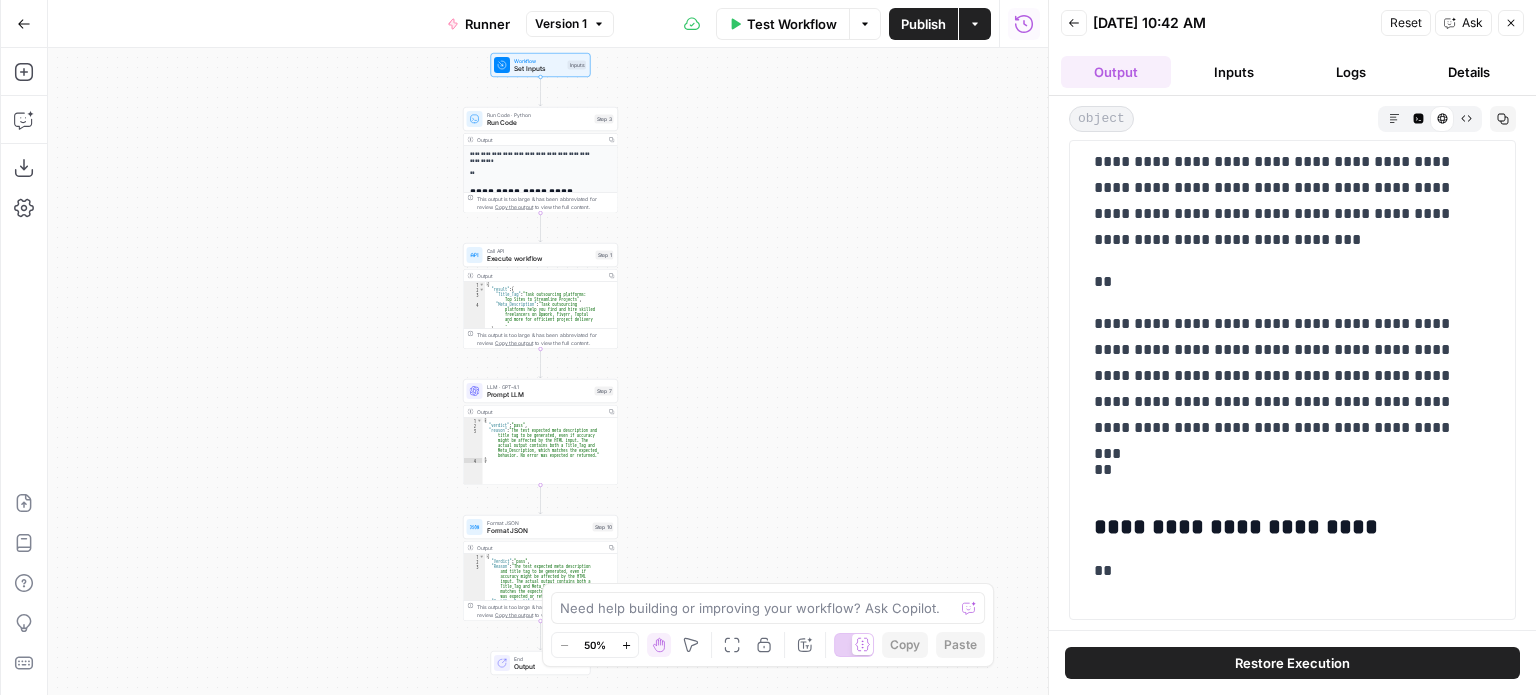 scroll, scrollTop: 2000, scrollLeft: 0, axis: vertical 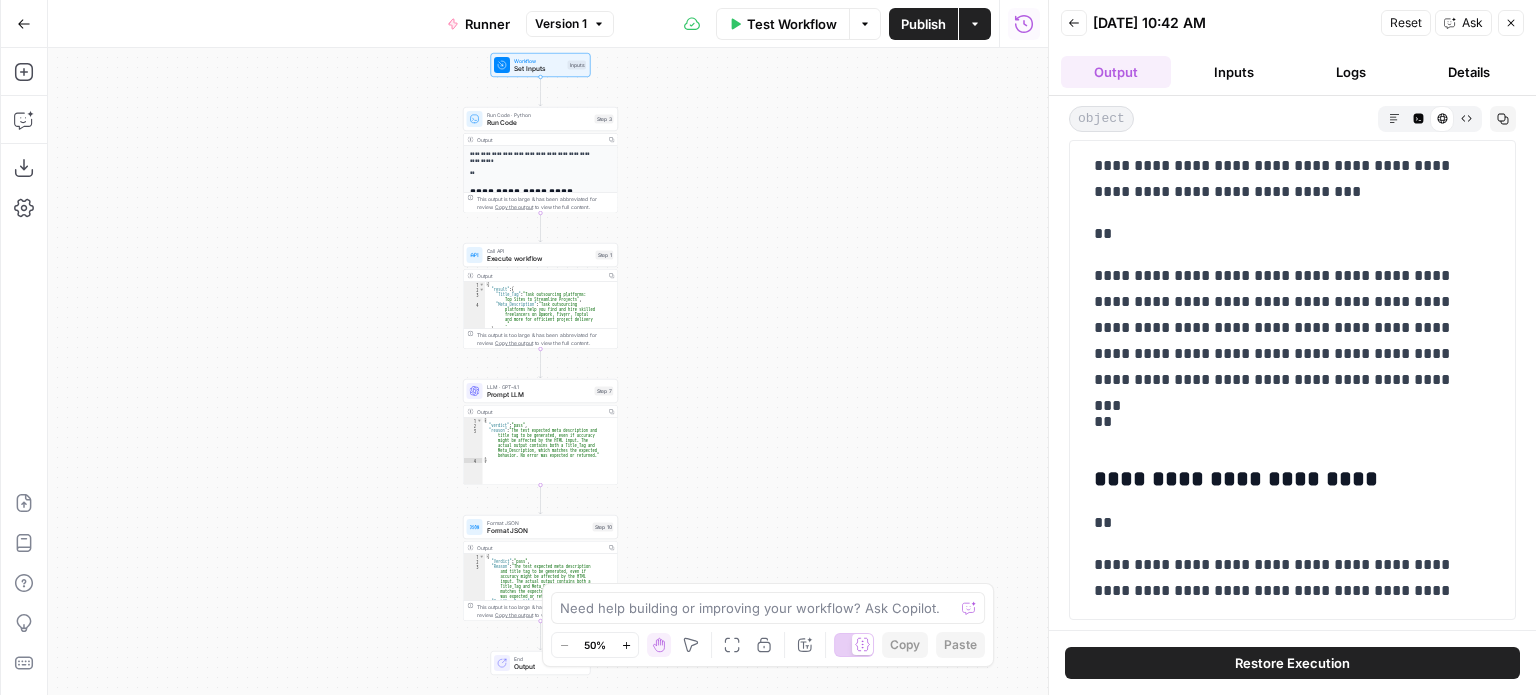 drag, startPoint x: 1366, startPoint y: 471, endPoint x: 1243, endPoint y: 469, distance: 123.01626 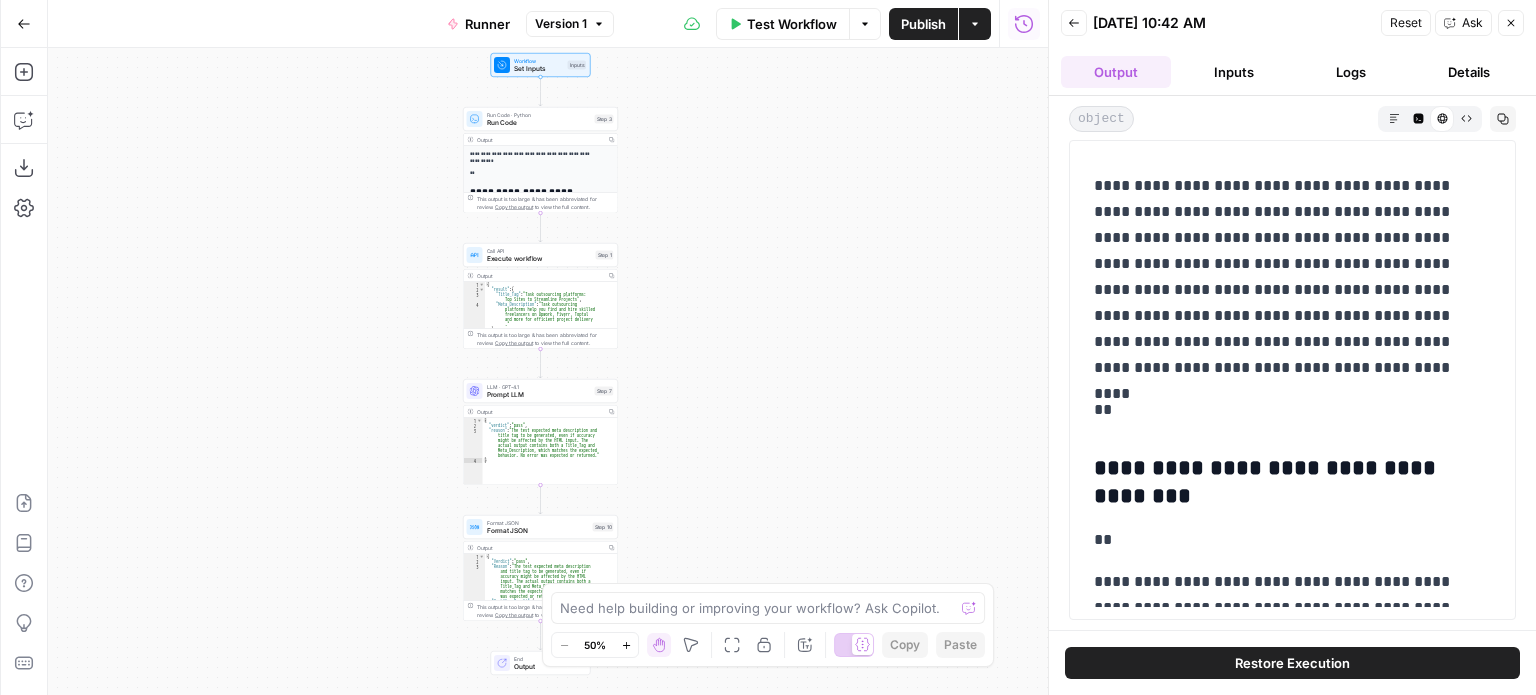 scroll, scrollTop: 2600, scrollLeft: 0, axis: vertical 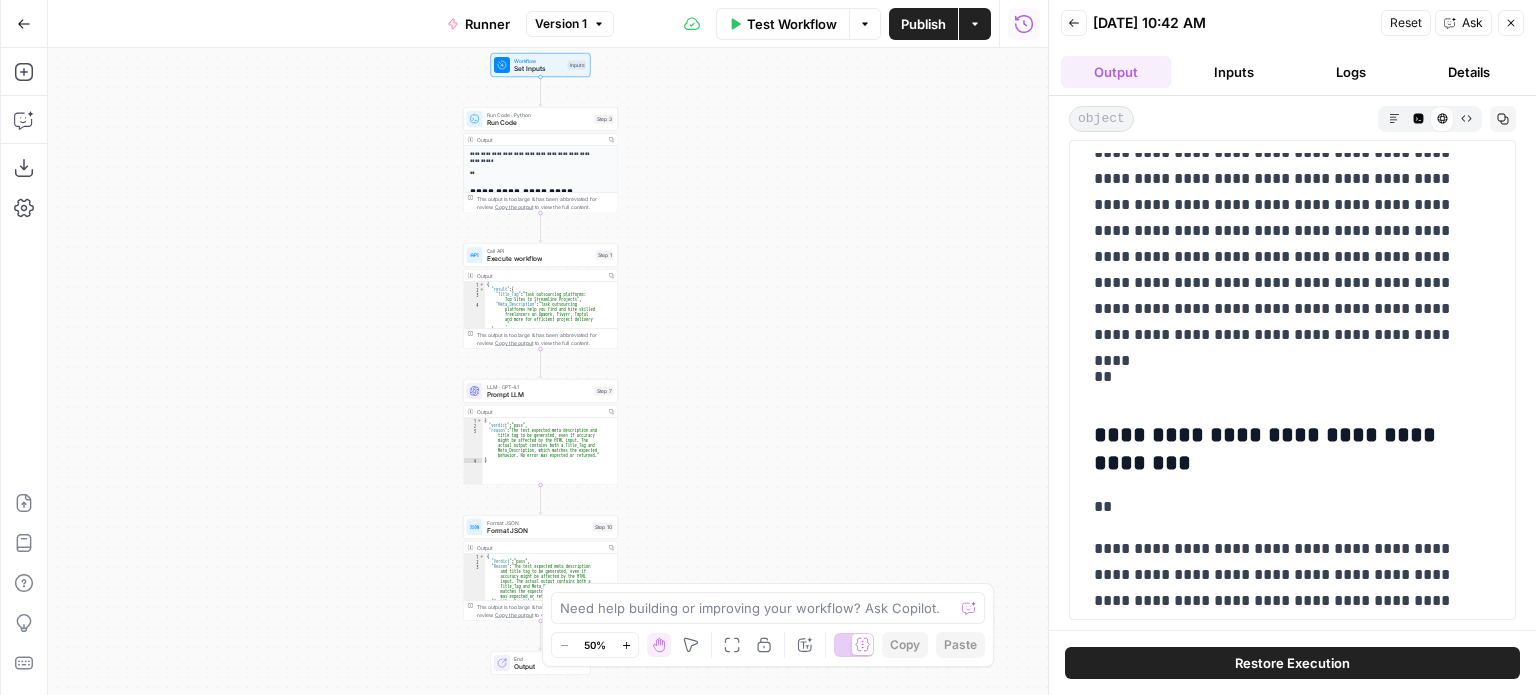 drag, startPoint x: 1202, startPoint y: 462, endPoint x: 1090, endPoint y: 425, distance: 117.953384 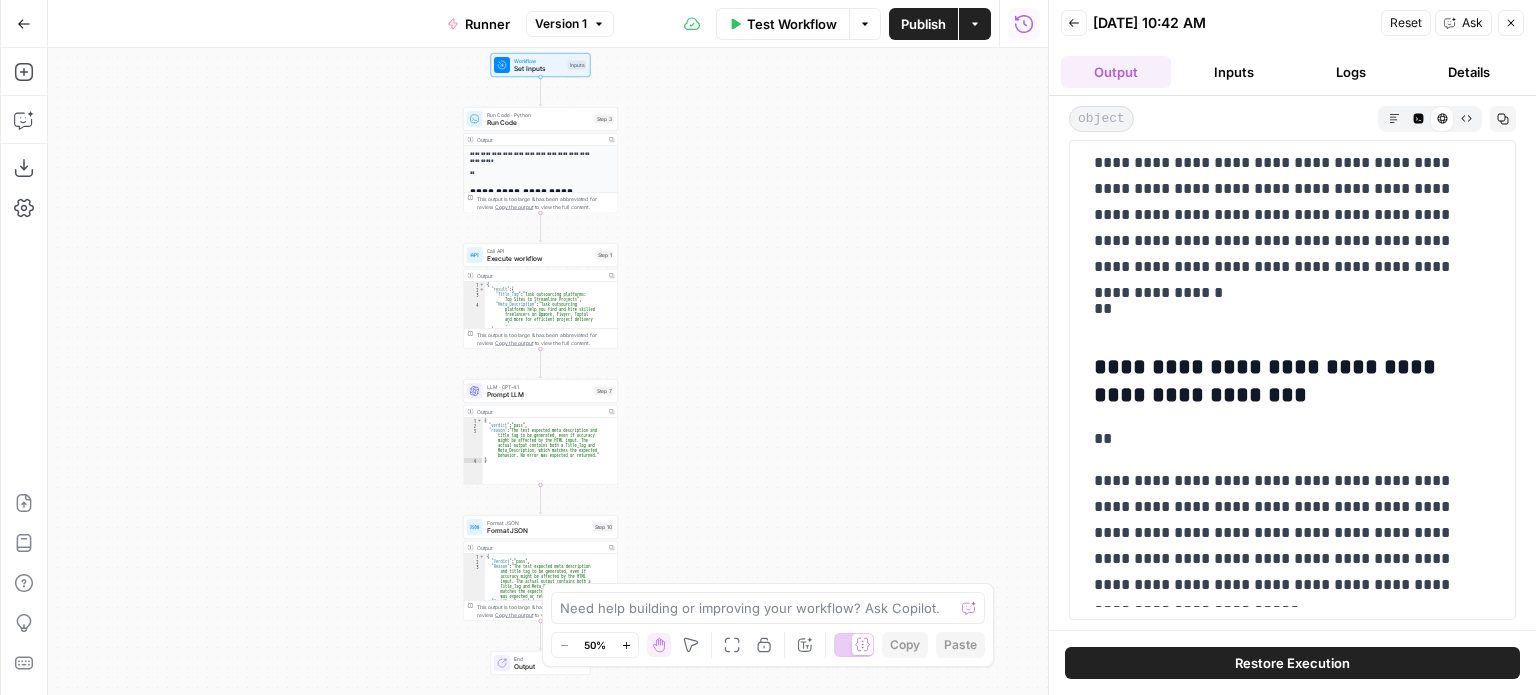scroll, scrollTop: 4400, scrollLeft: 0, axis: vertical 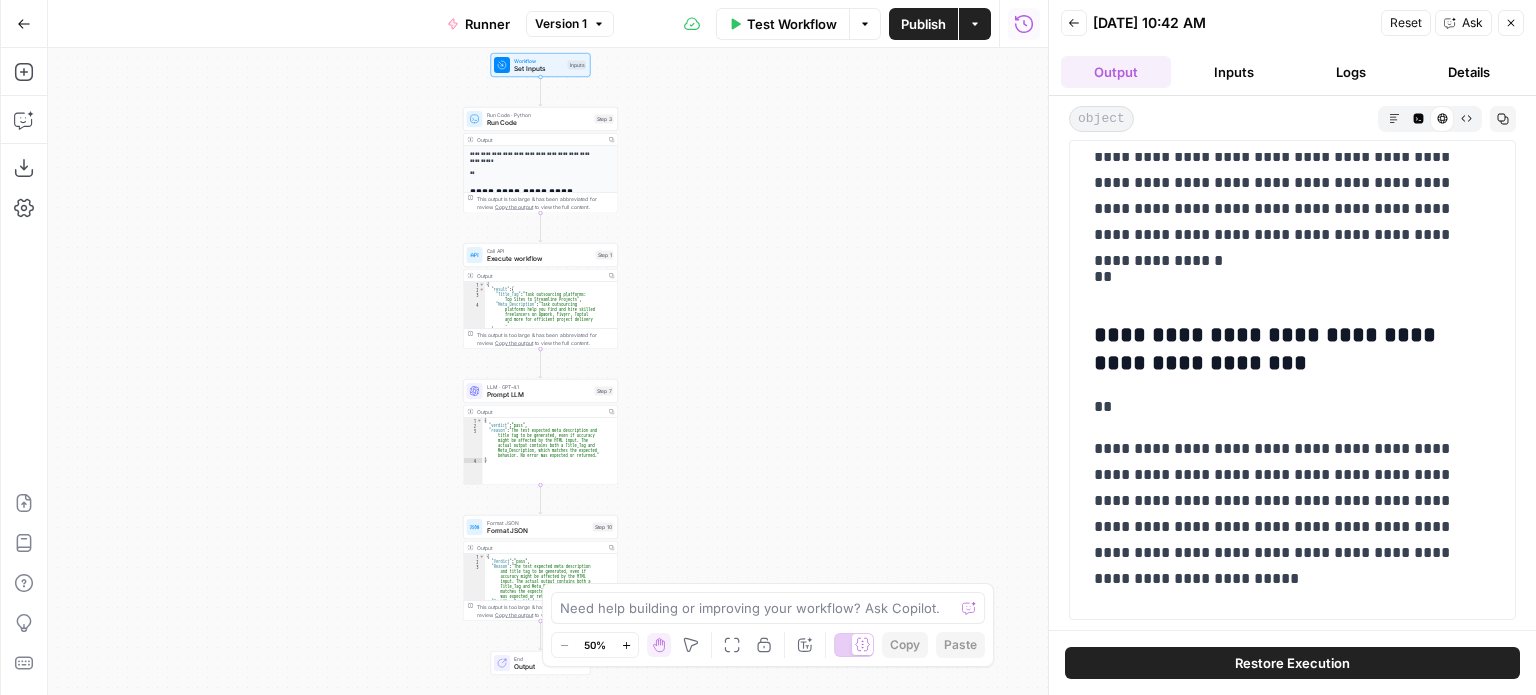 drag, startPoint x: 1151, startPoint y: 367, endPoint x: 1099, endPoint y: 328, distance: 65 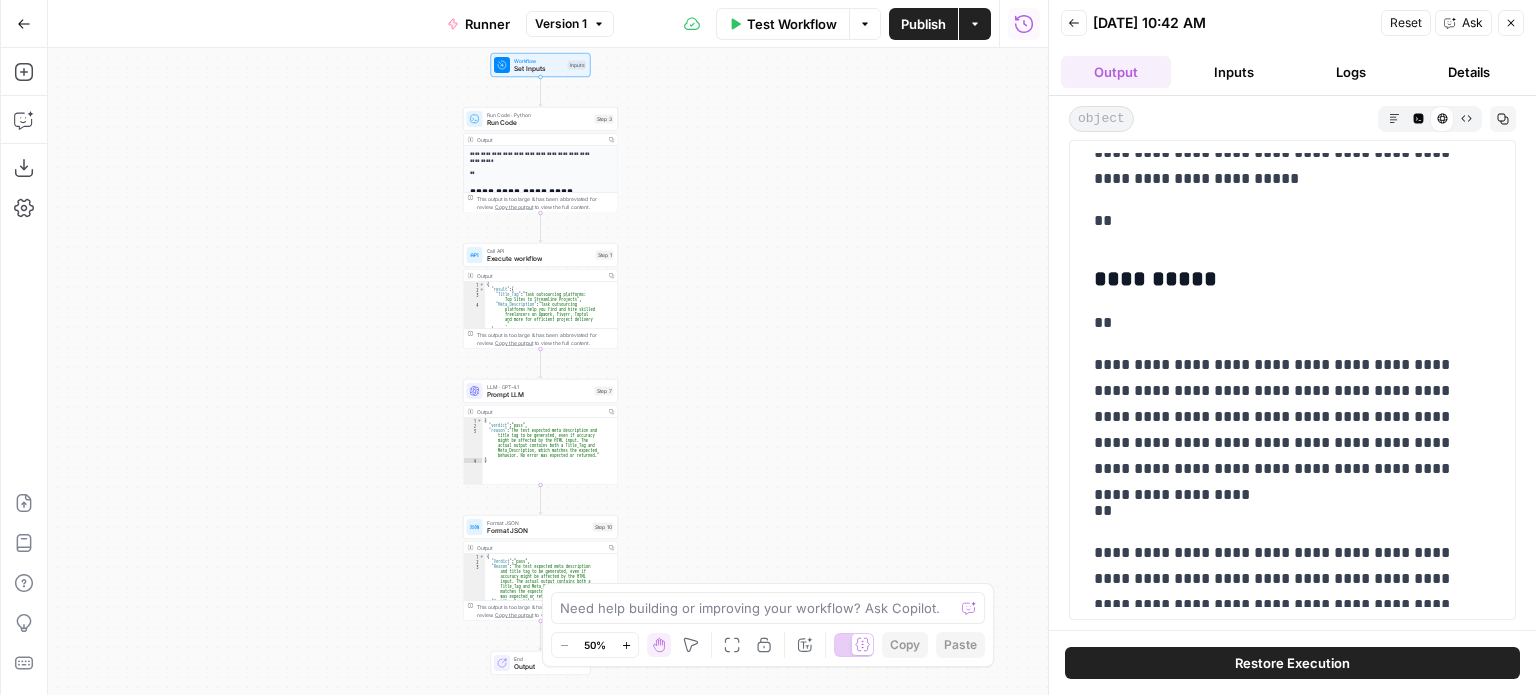 scroll, scrollTop: 4900, scrollLeft: 0, axis: vertical 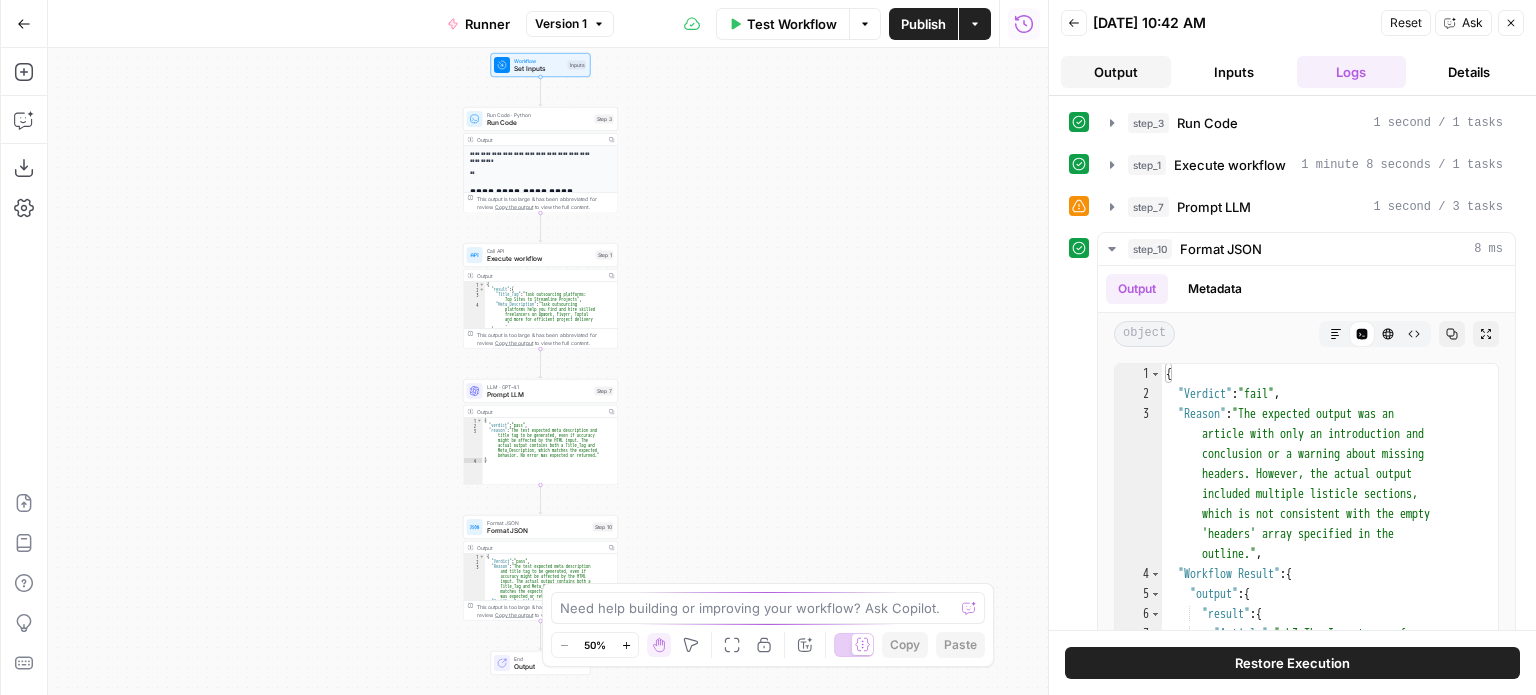 click on "Output" at bounding box center [1116, 72] 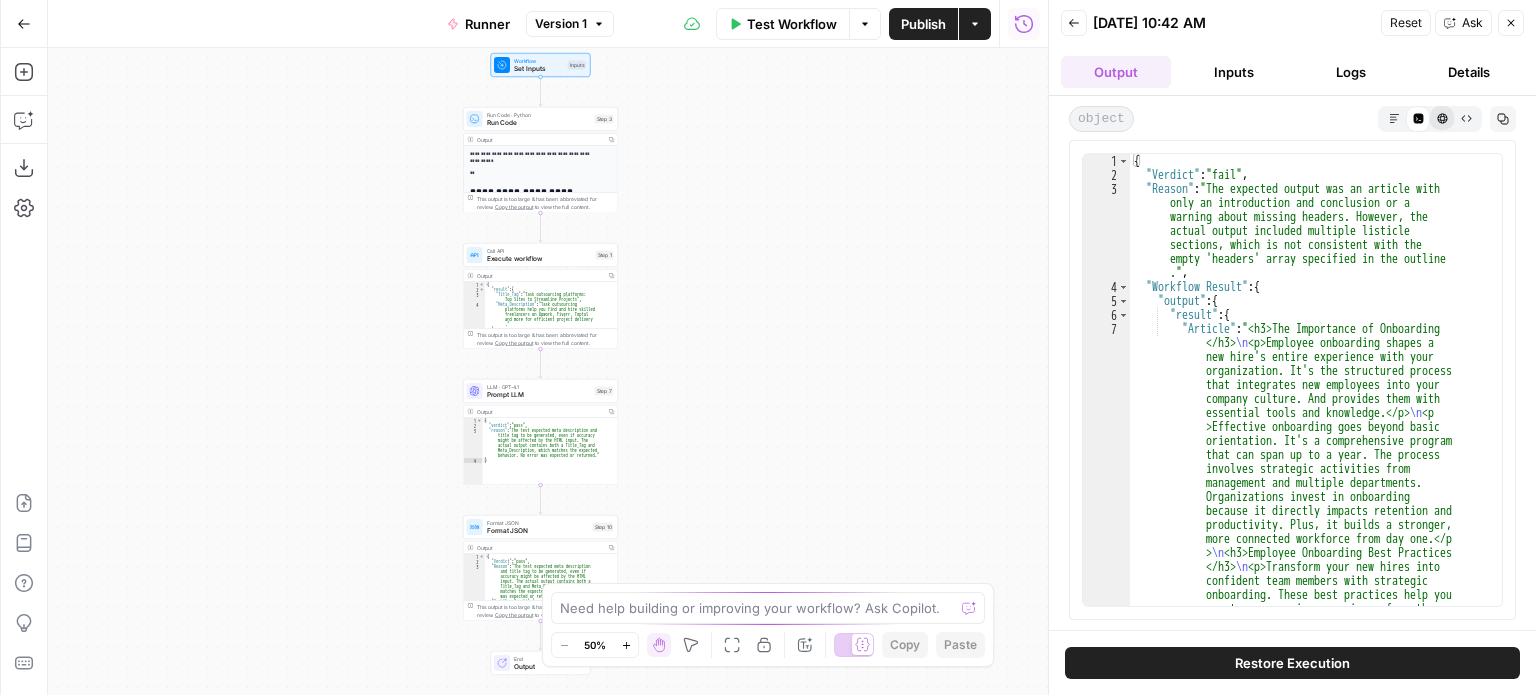 click 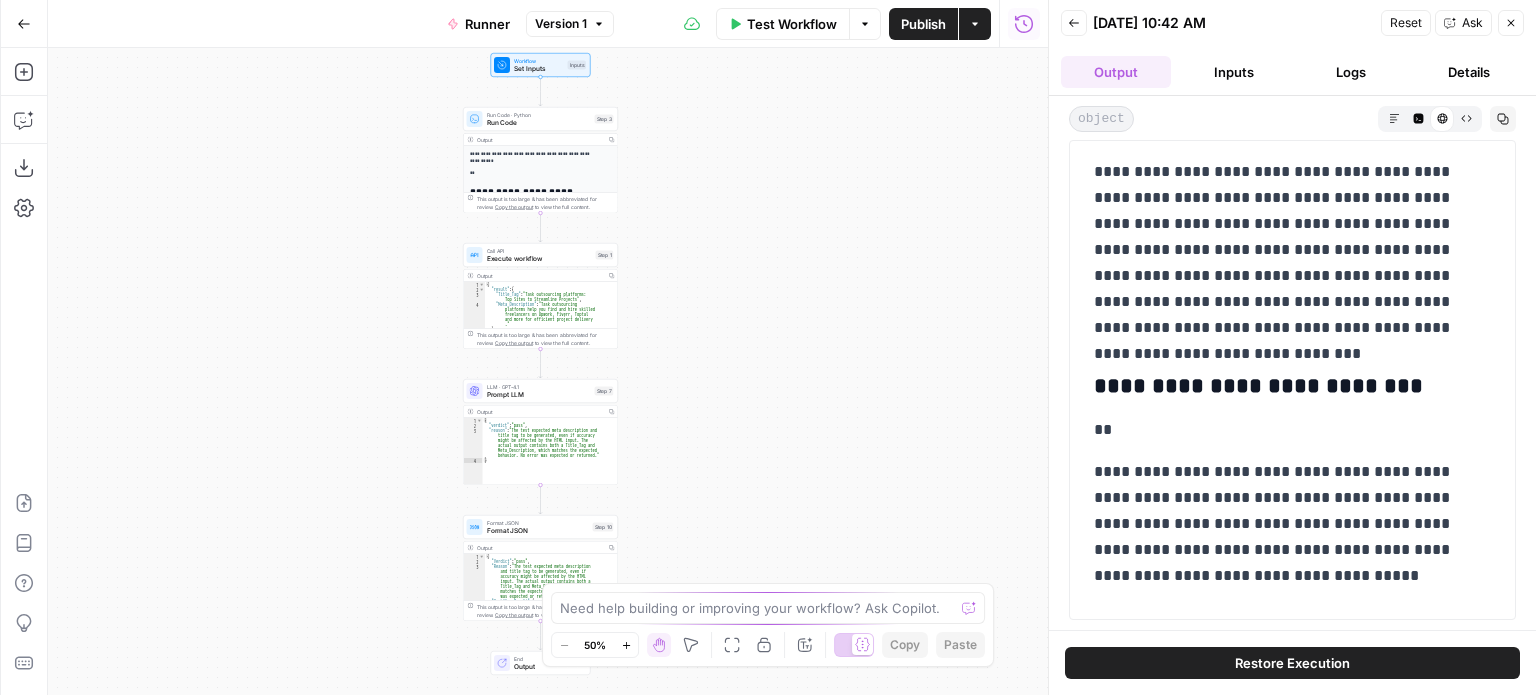 scroll, scrollTop: 0, scrollLeft: 0, axis: both 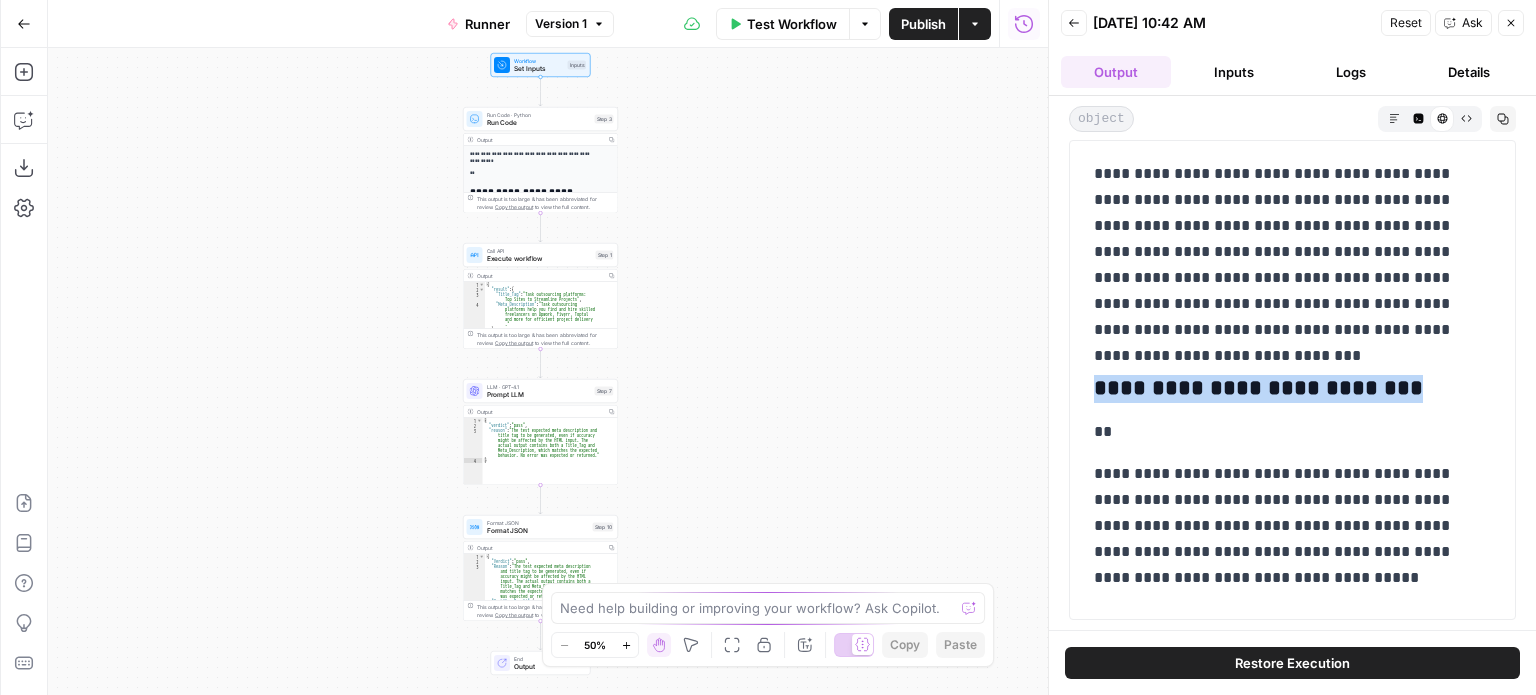 drag, startPoint x: 1437, startPoint y: 387, endPoint x: 1083, endPoint y: 389, distance: 354.00565 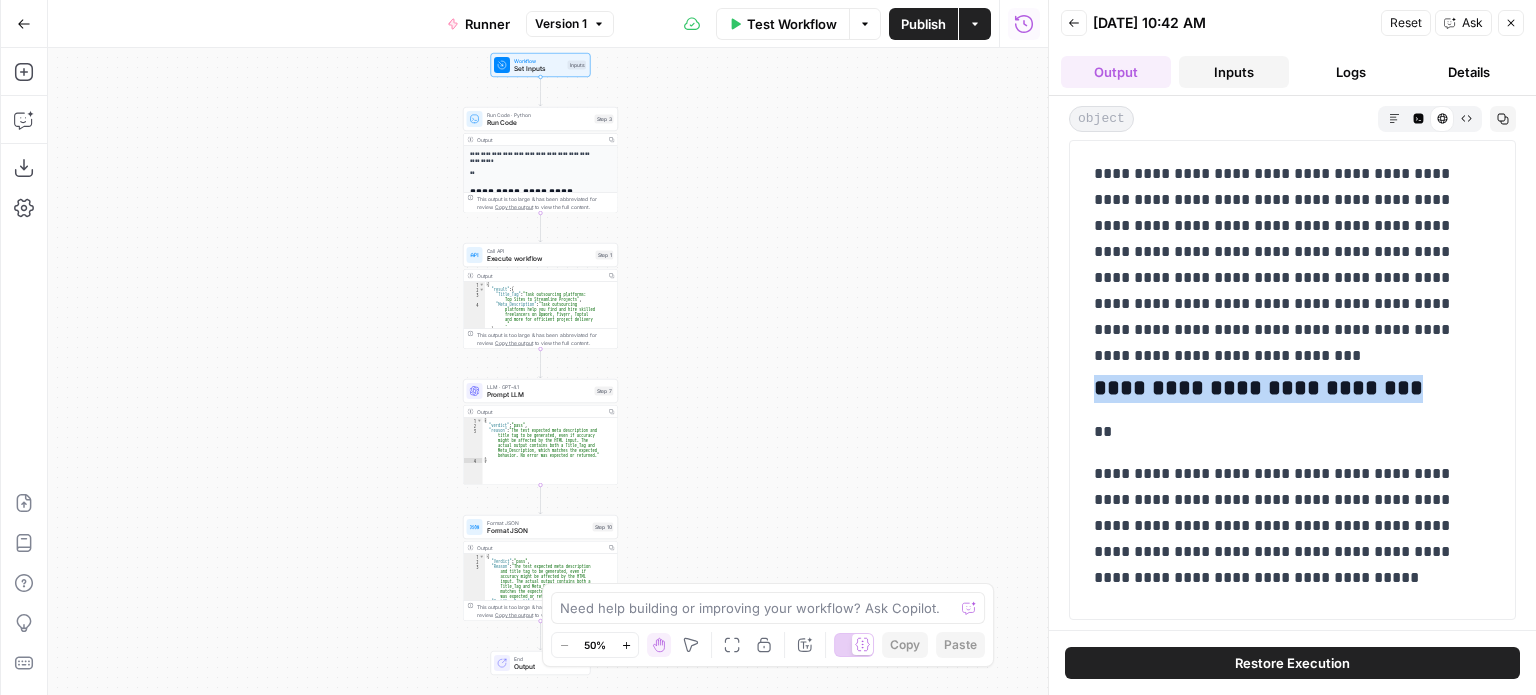 click on "Inputs" at bounding box center (1234, 72) 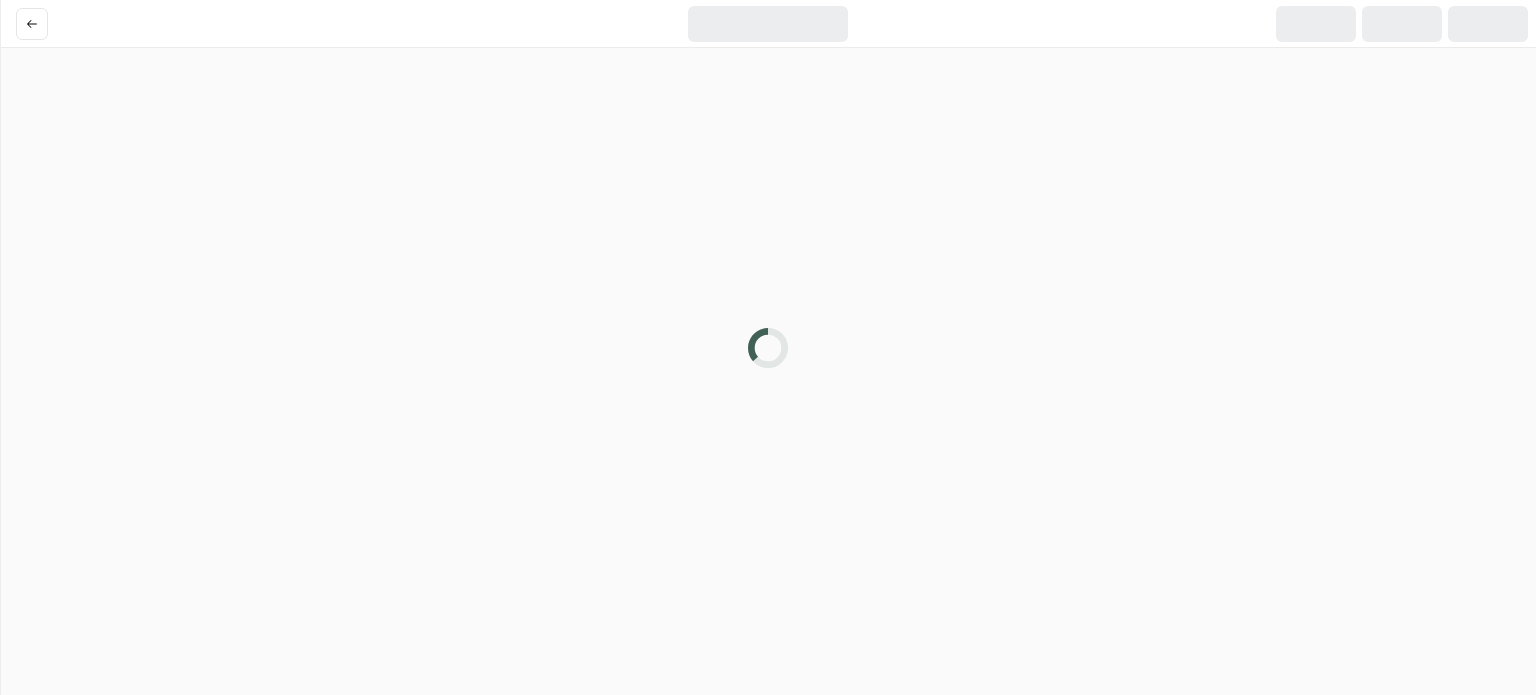 scroll, scrollTop: 0, scrollLeft: 0, axis: both 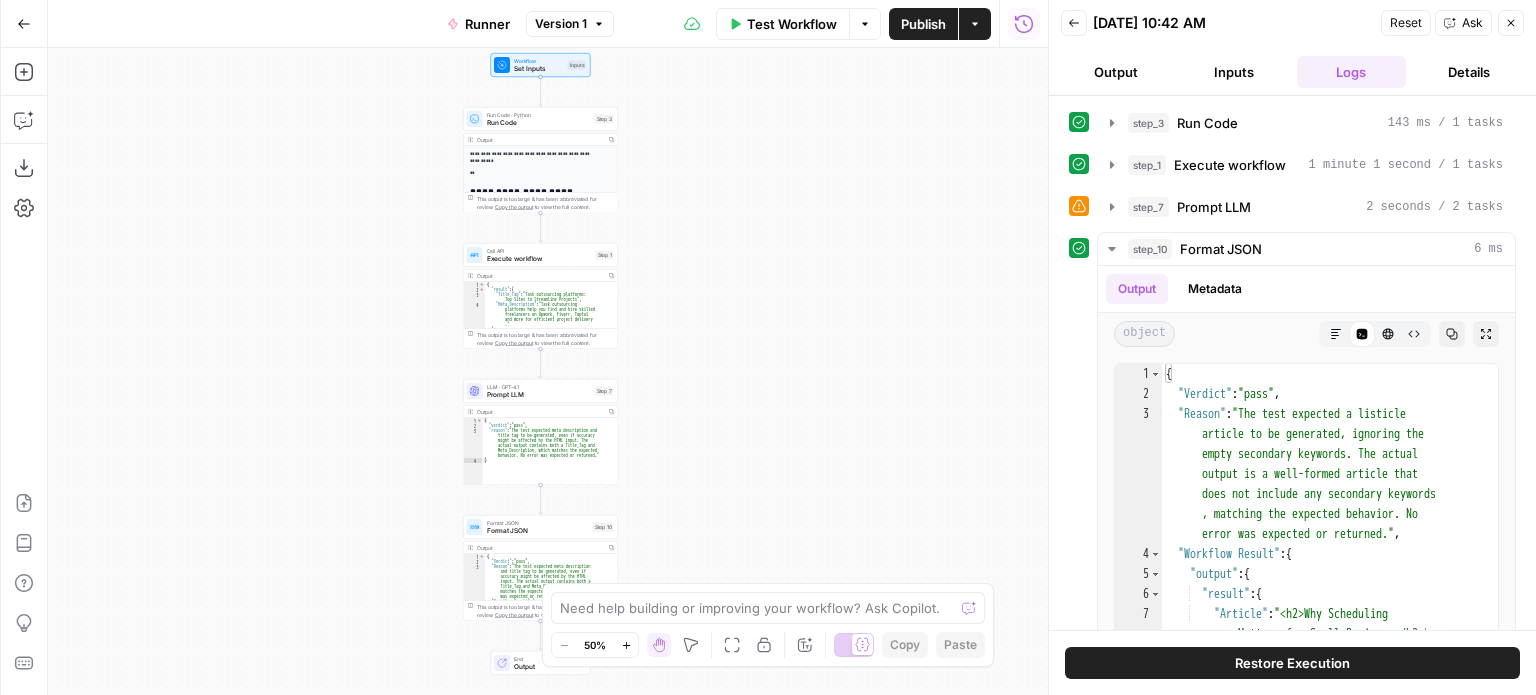 click on "**********" at bounding box center [548, 371] 